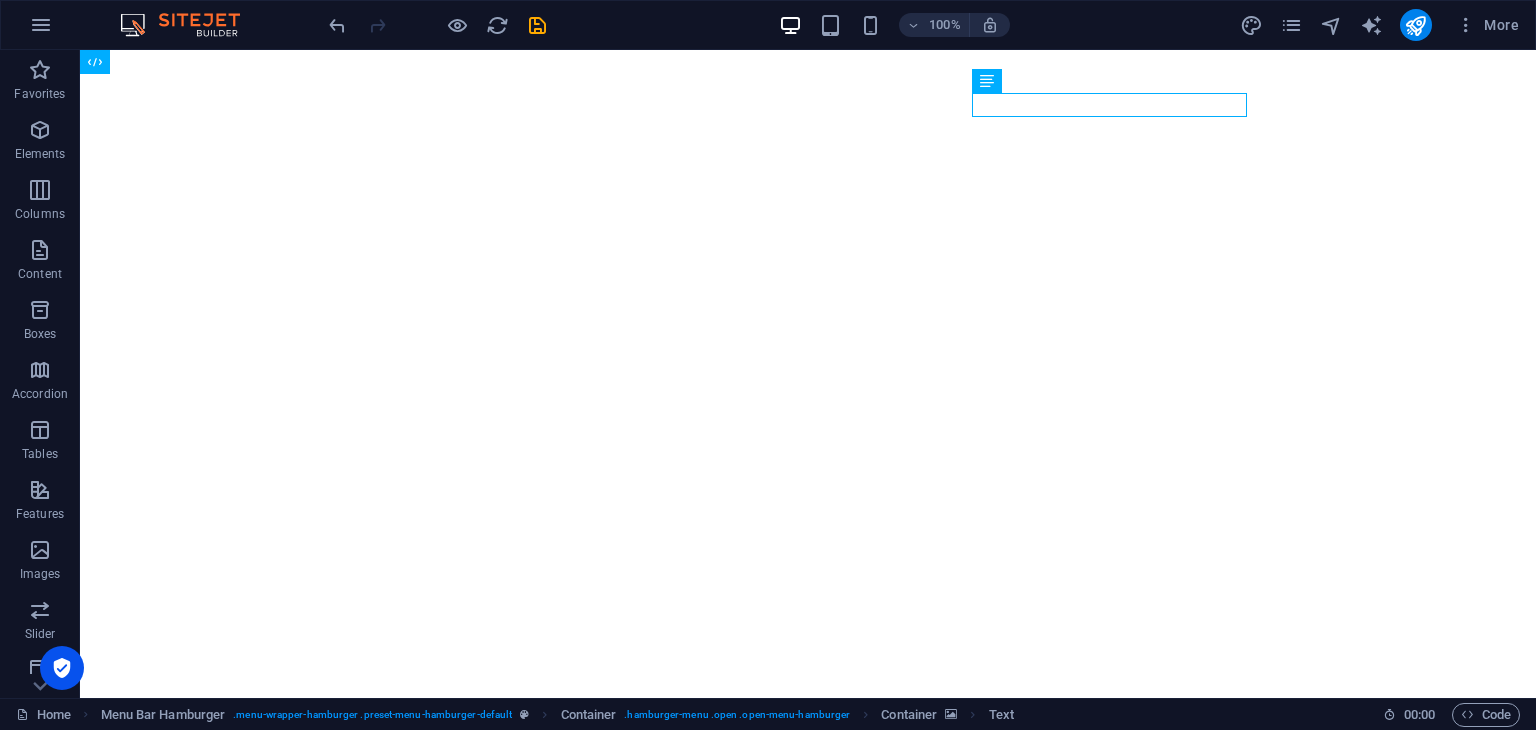 scroll, scrollTop: 0, scrollLeft: 0, axis: both 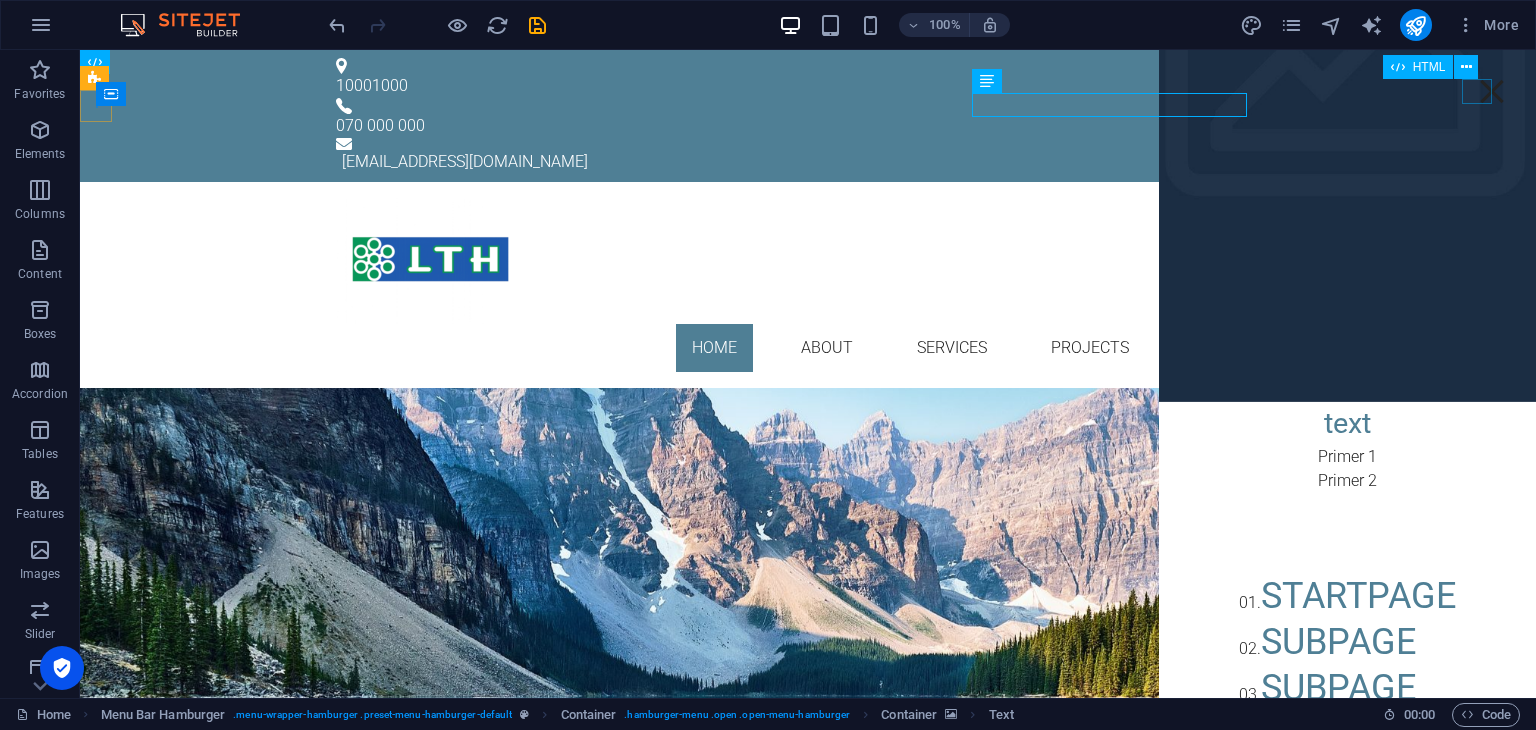 click on "Menu" at bounding box center (1492, 91) 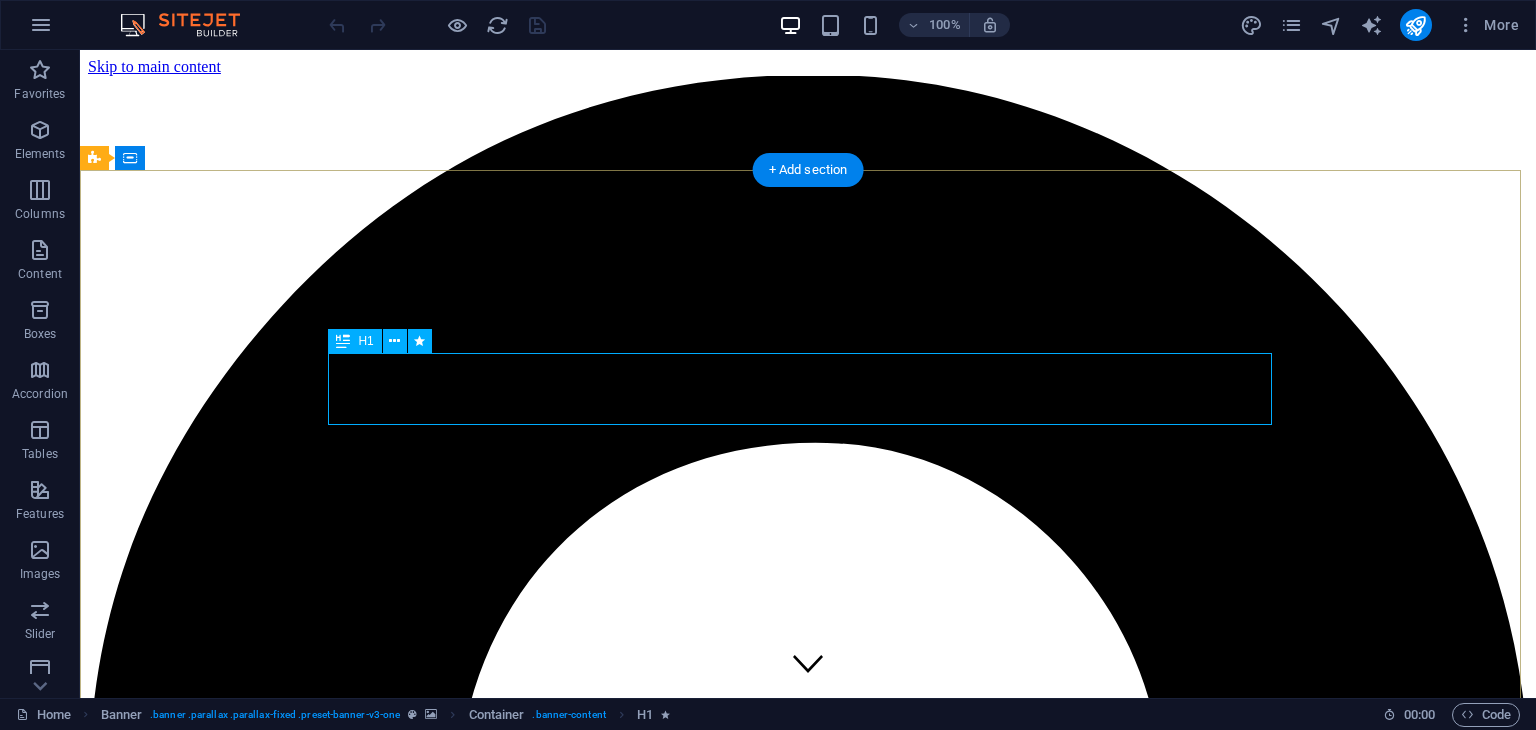 scroll, scrollTop: 0, scrollLeft: 0, axis: both 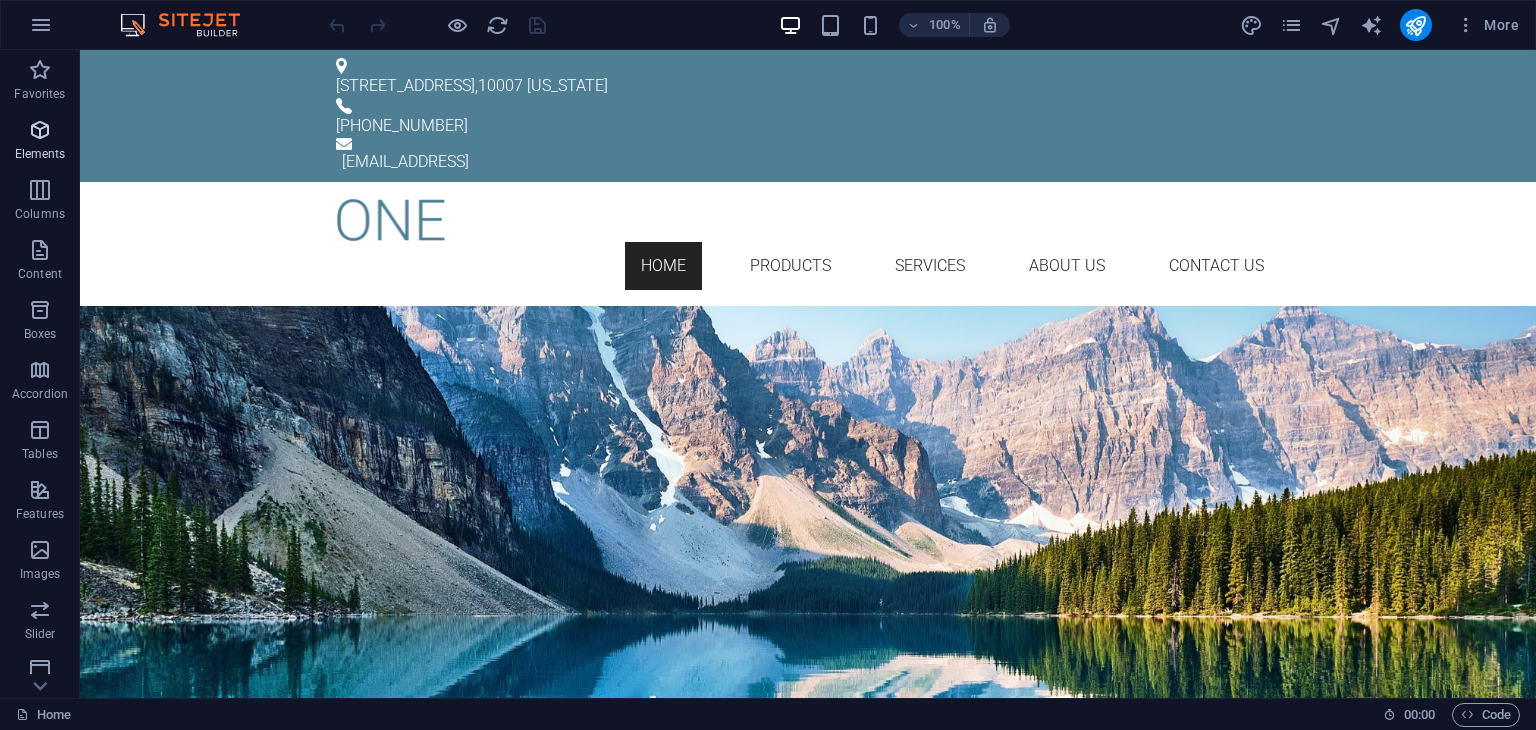 click on "Elements" at bounding box center [40, 142] 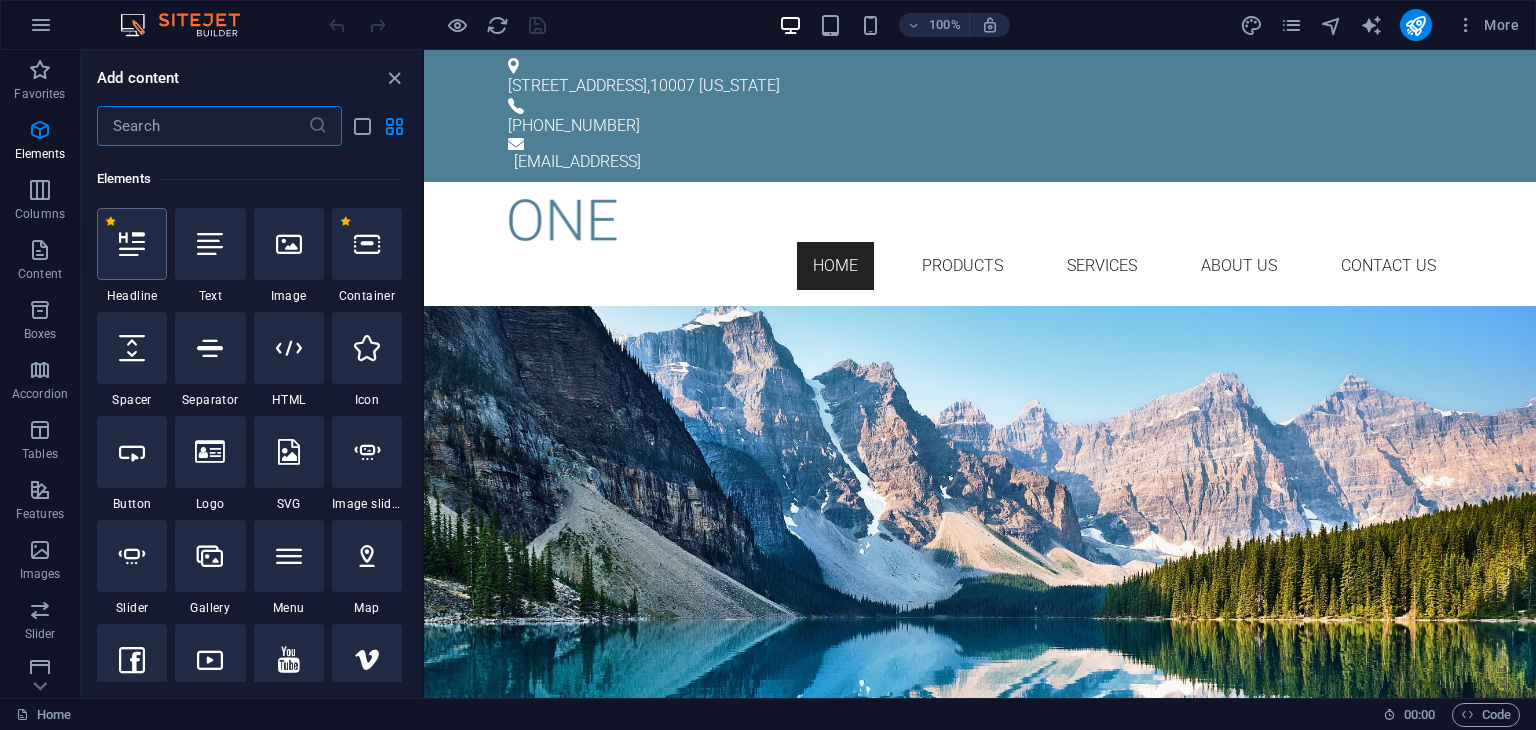 scroll, scrollTop: 212, scrollLeft: 0, axis: vertical 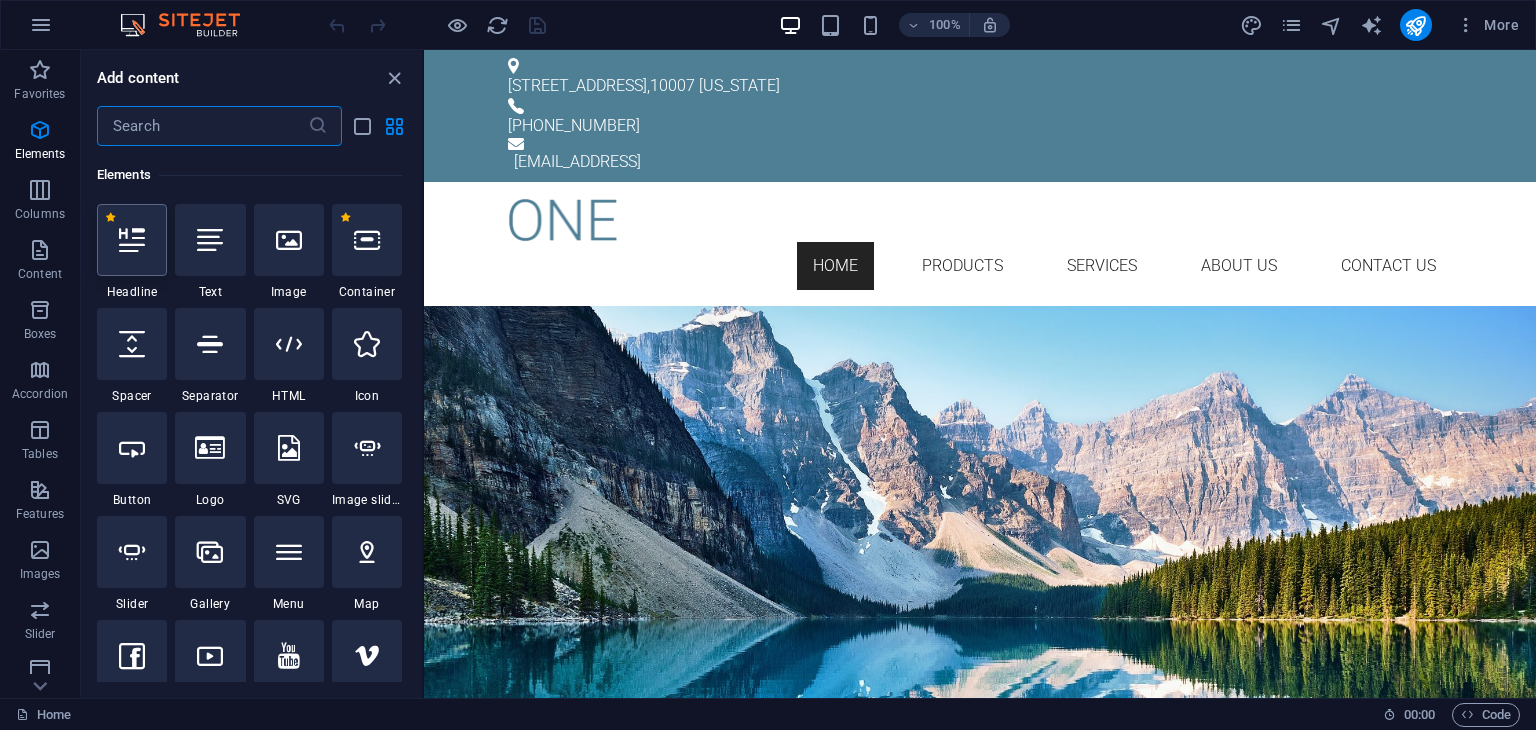 click at bounding box center [132, 240] 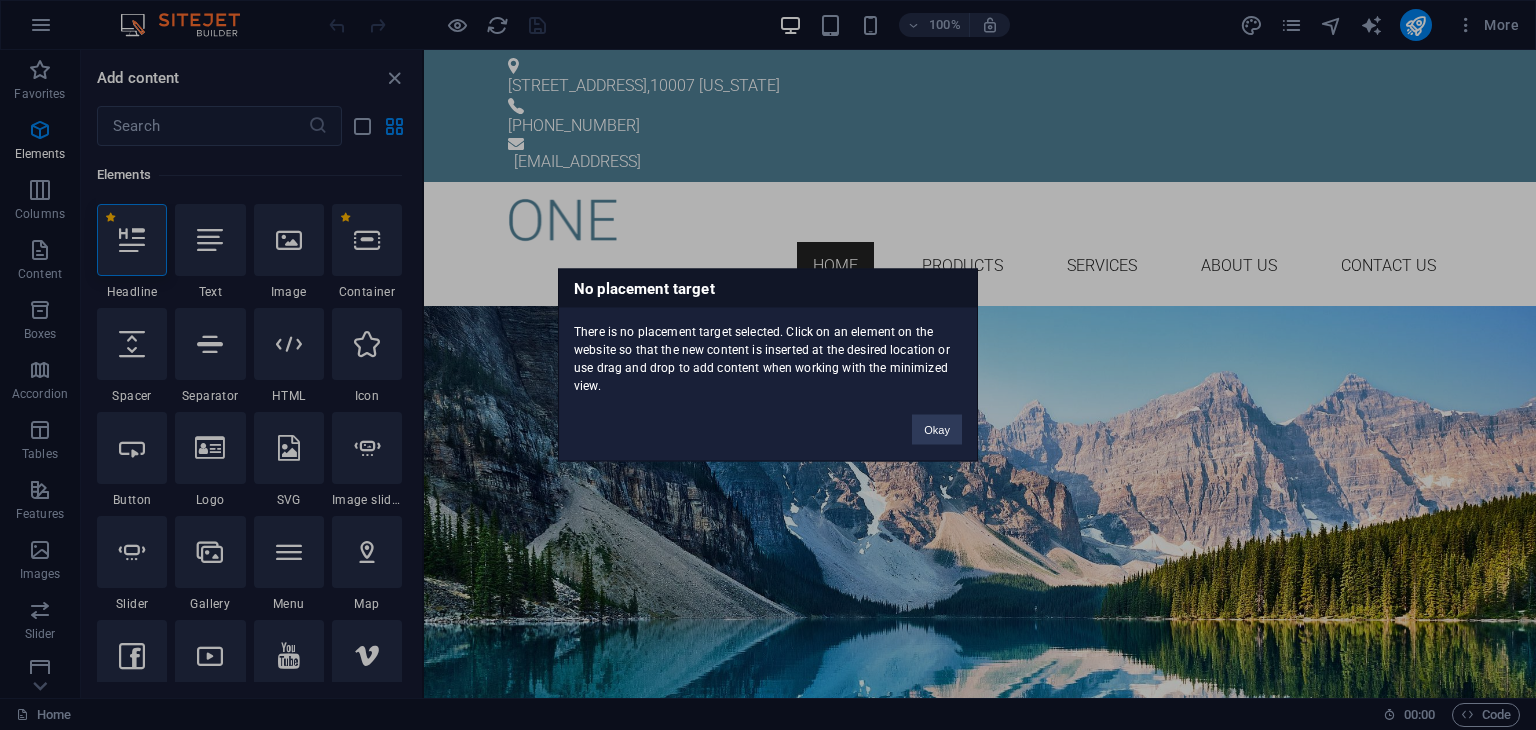 click on "No placement target There is no placement target selected. Click on an element on the website so that the new content is inserted at the desired location or use drag and drop to add content when working with the minimized view. Okay" at bounding box center [768, 365] 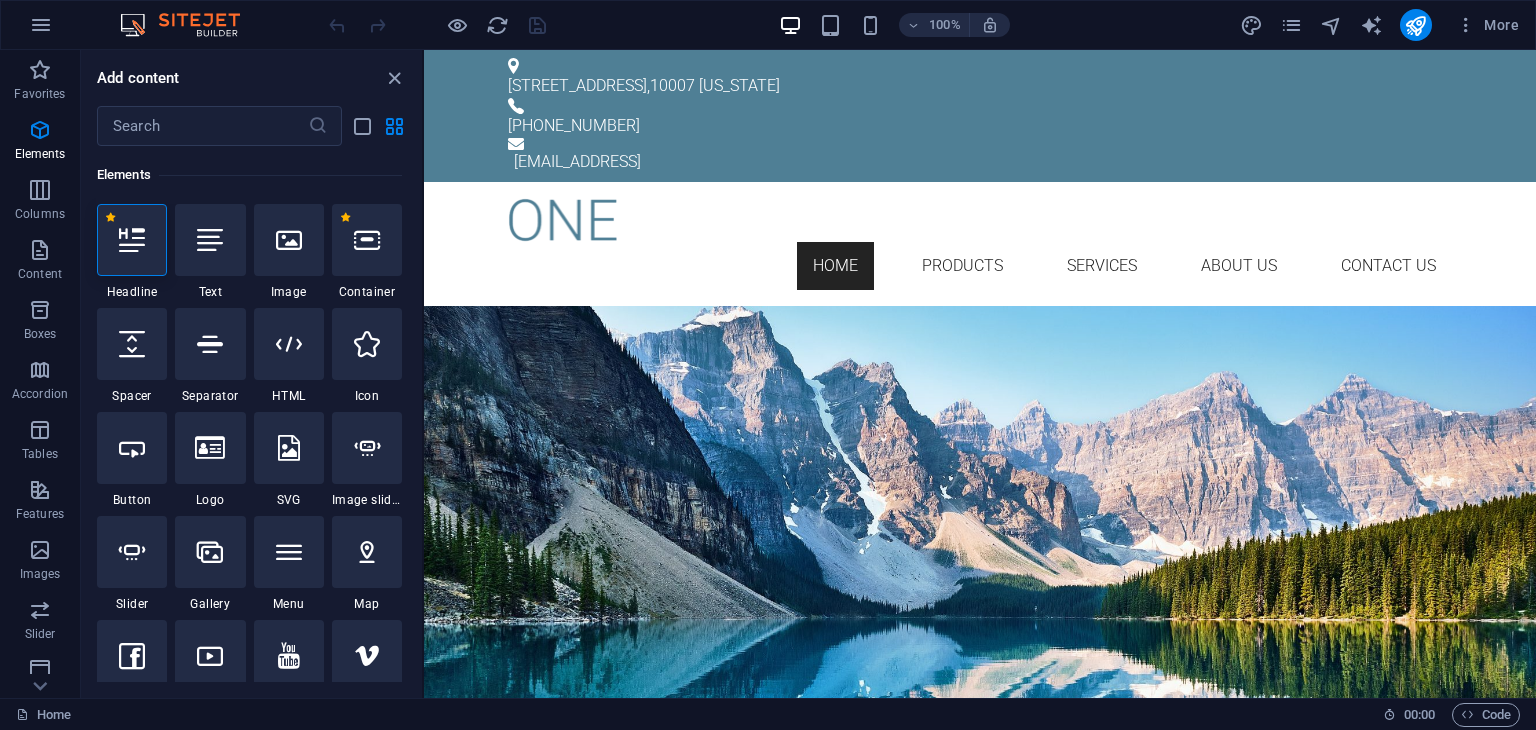 click at bounding box center (132, 240) 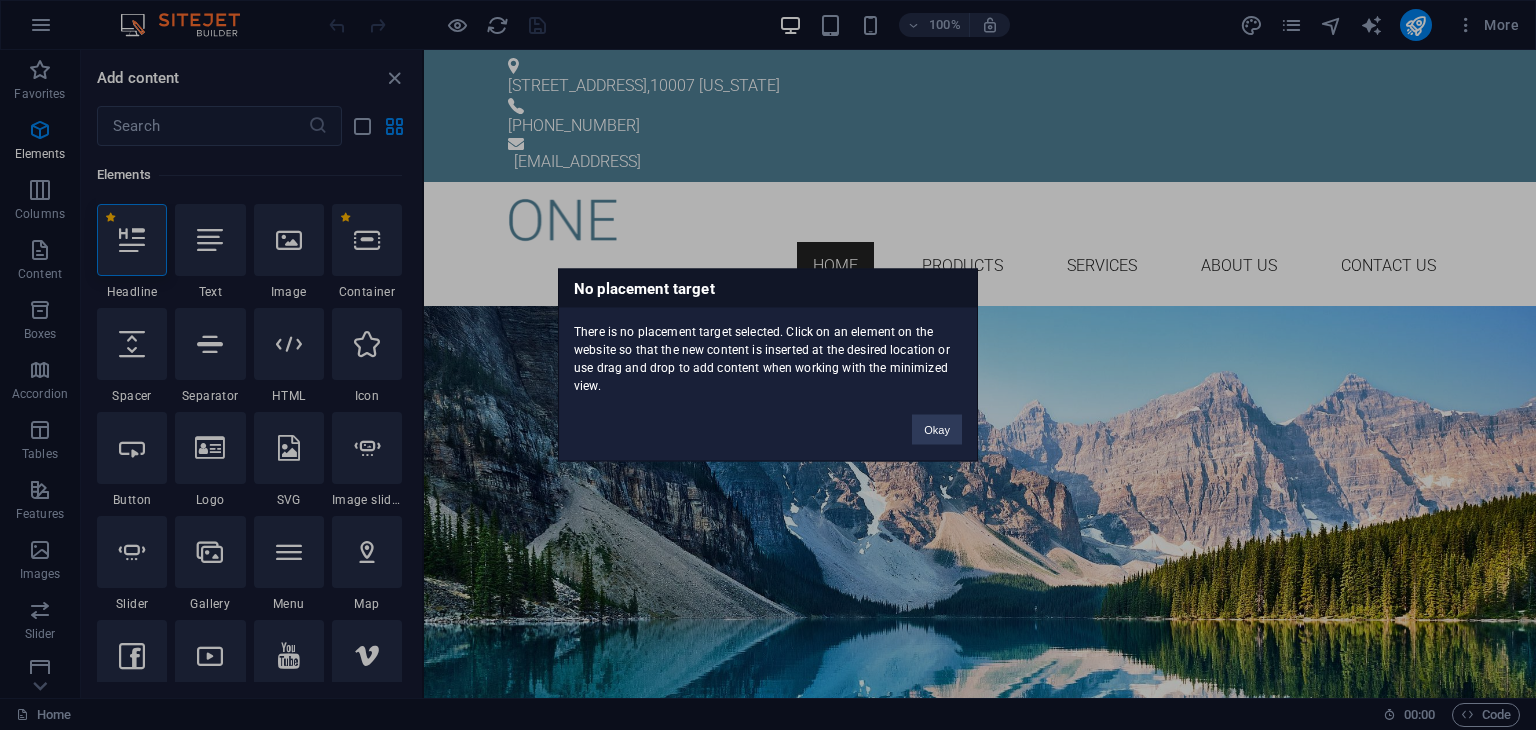 click on "No placement target There is no placement target selected. Click on an element on the website so that the new content is inserted at the desired location or use drag and drop to add content when working with the minimized view. Okay" at bounding box center (768, 365) 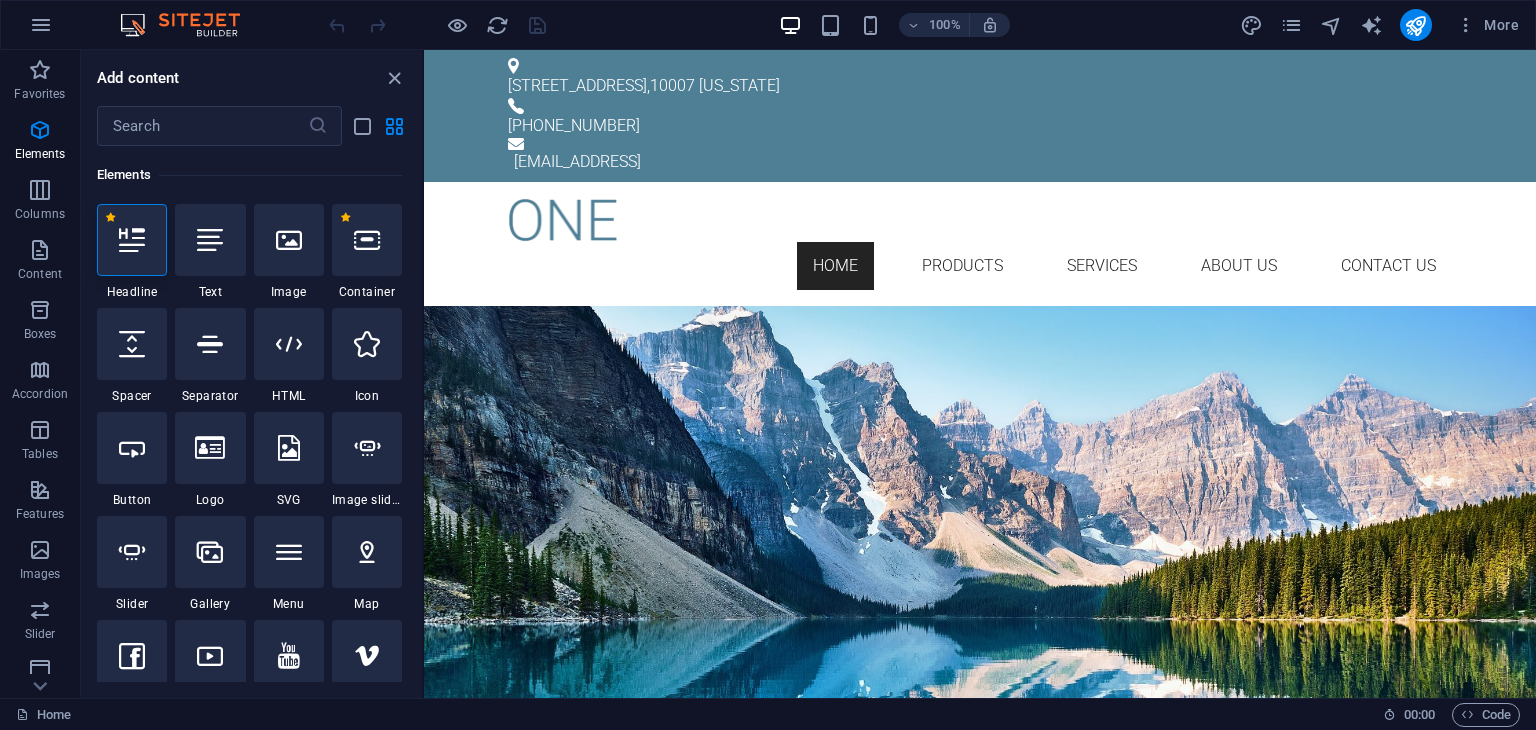click at bounding box center (132, 240) 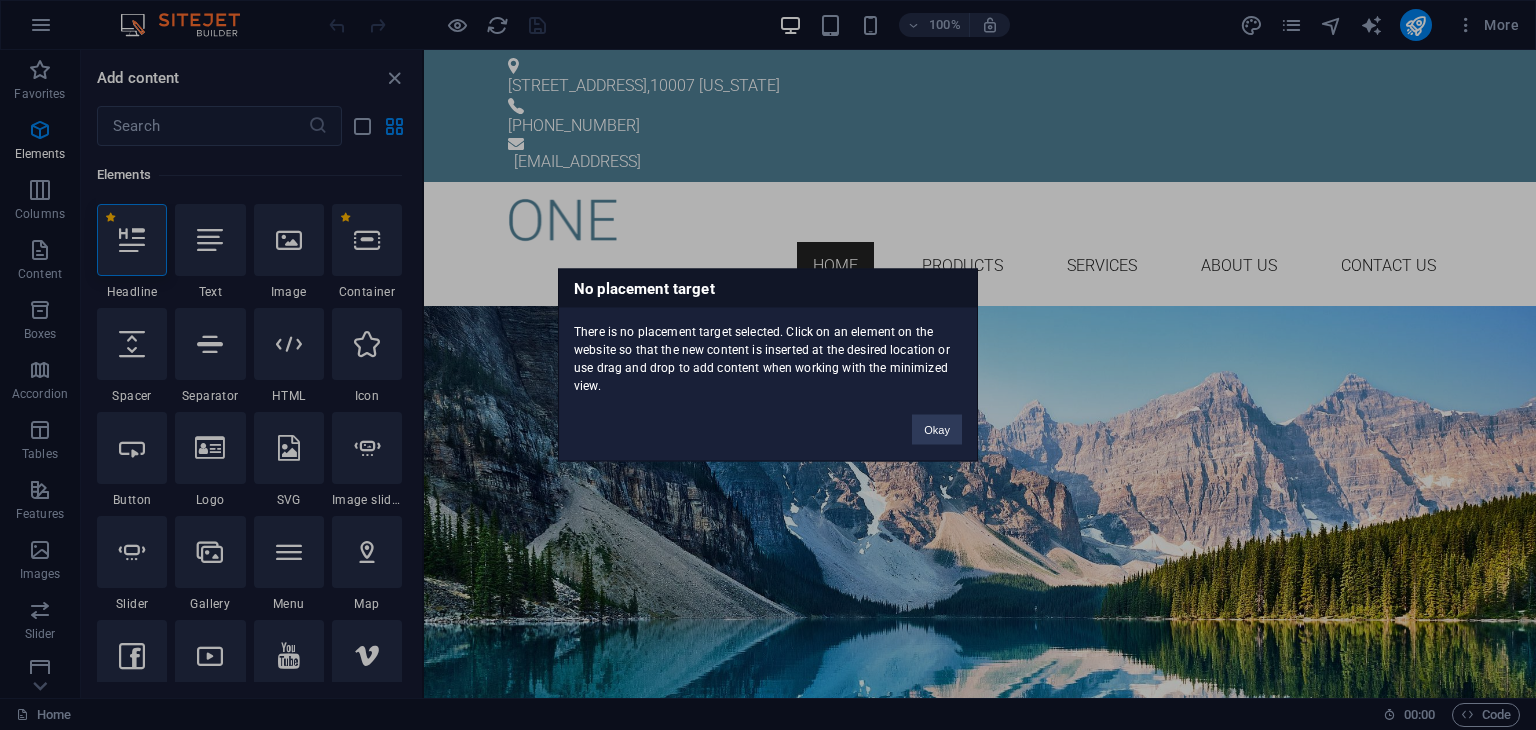 click on "No placement target There is no placement target selected. Click on an element on the website so that the new content is inserted at the desired location or use drag and drop to add content when working with the minimized view. Okay" at bounding box center (768, 365) 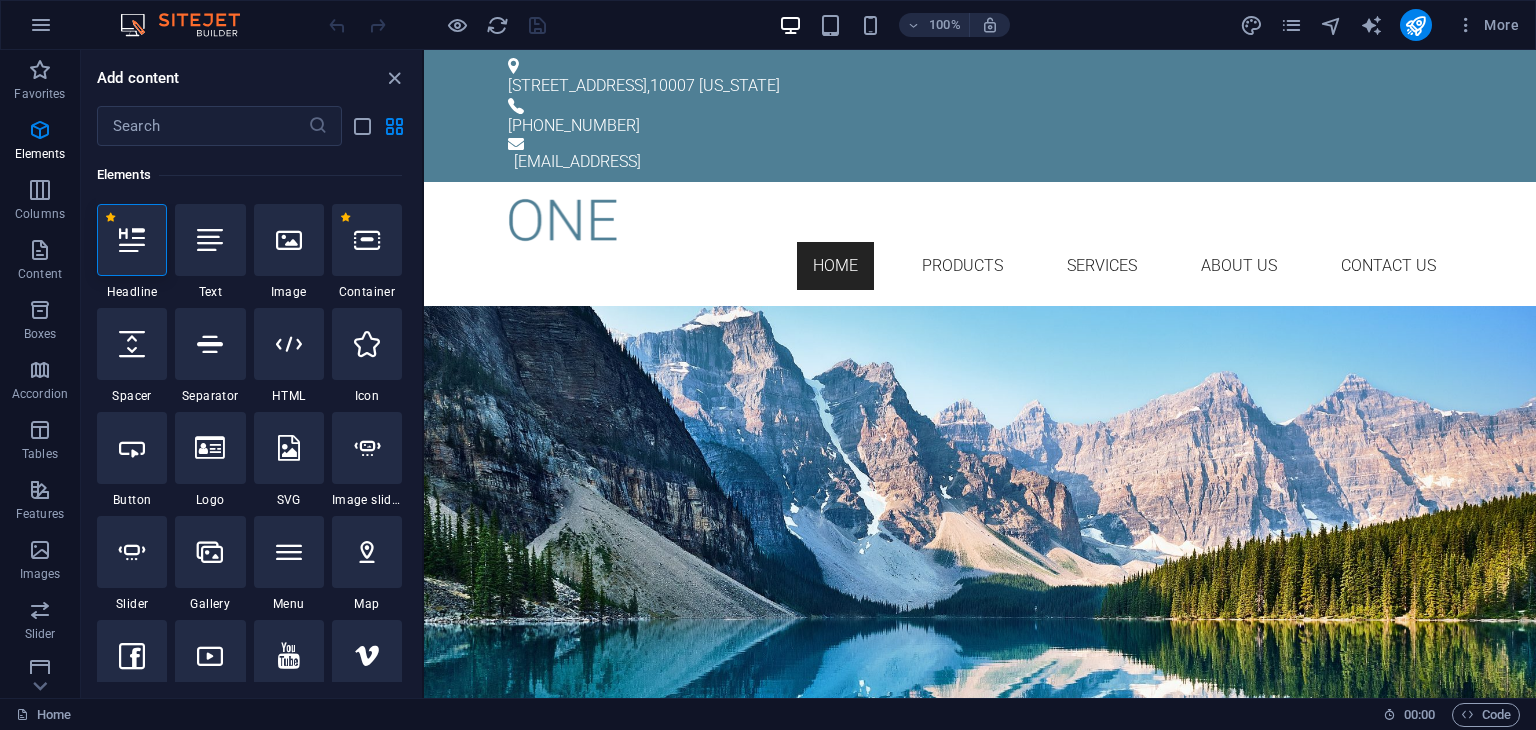 click at bounding box center [202, 126] 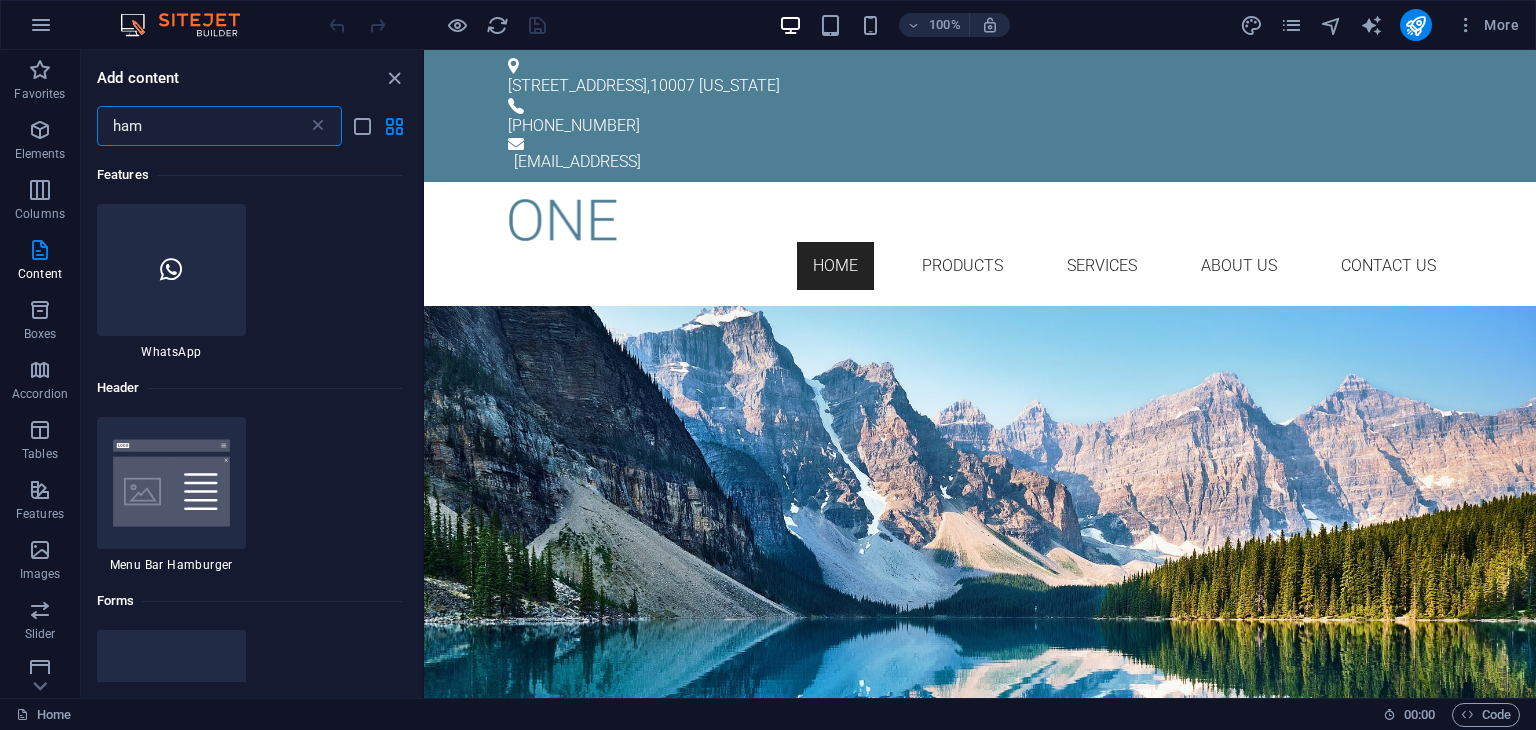 scroll, scrollTop: 0, scrollLeft: 0, axis: both 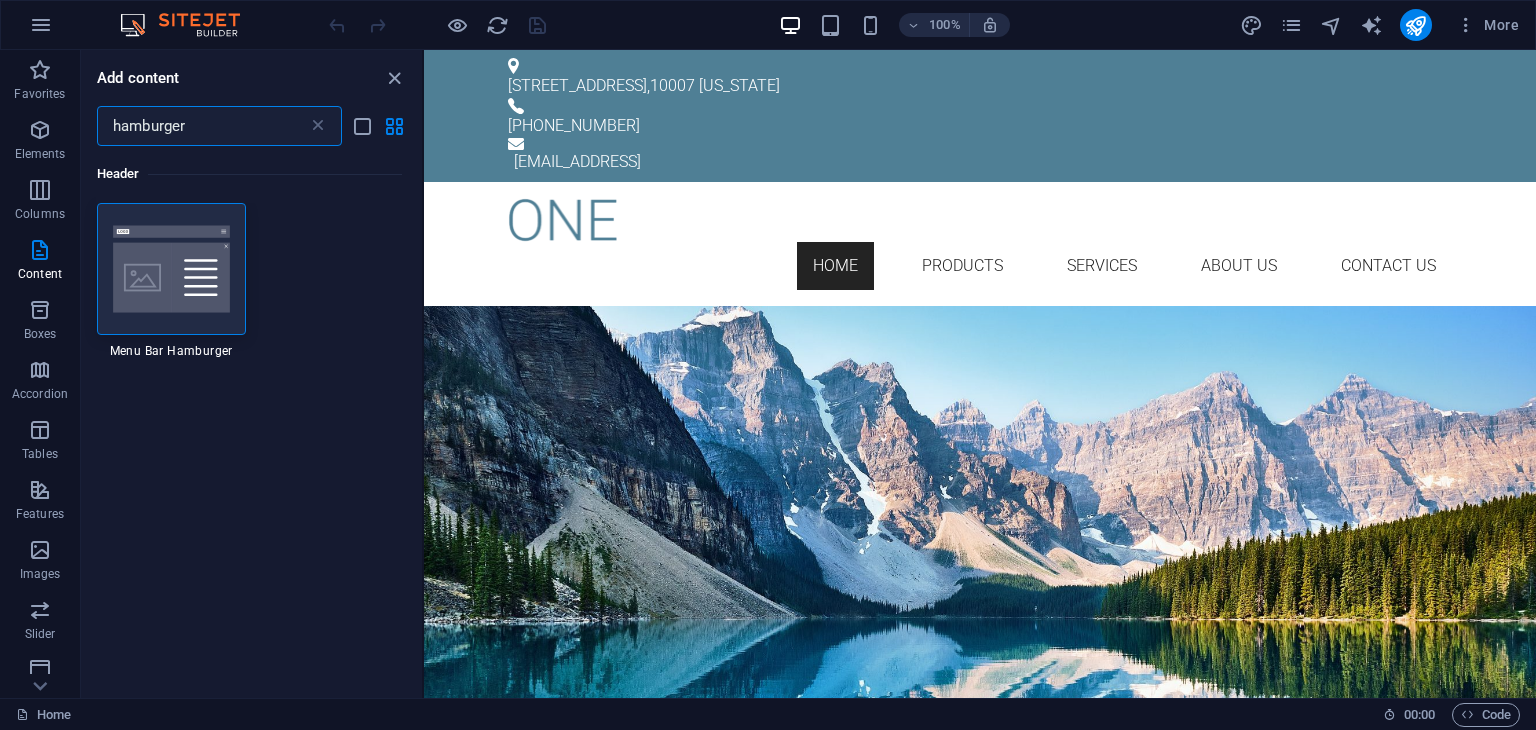 type on "hamburger" 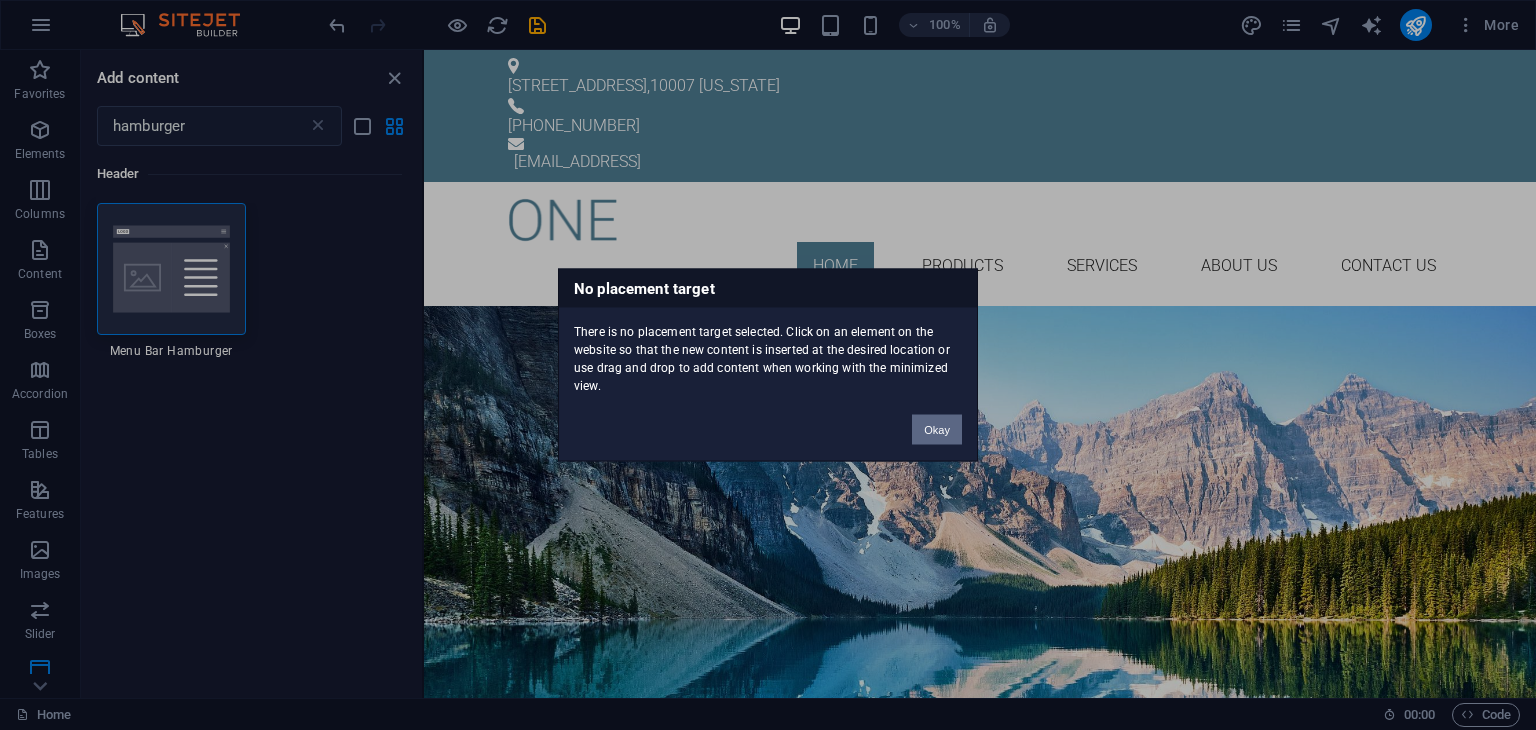 click on "Okay" at bounding box center [937, 430] 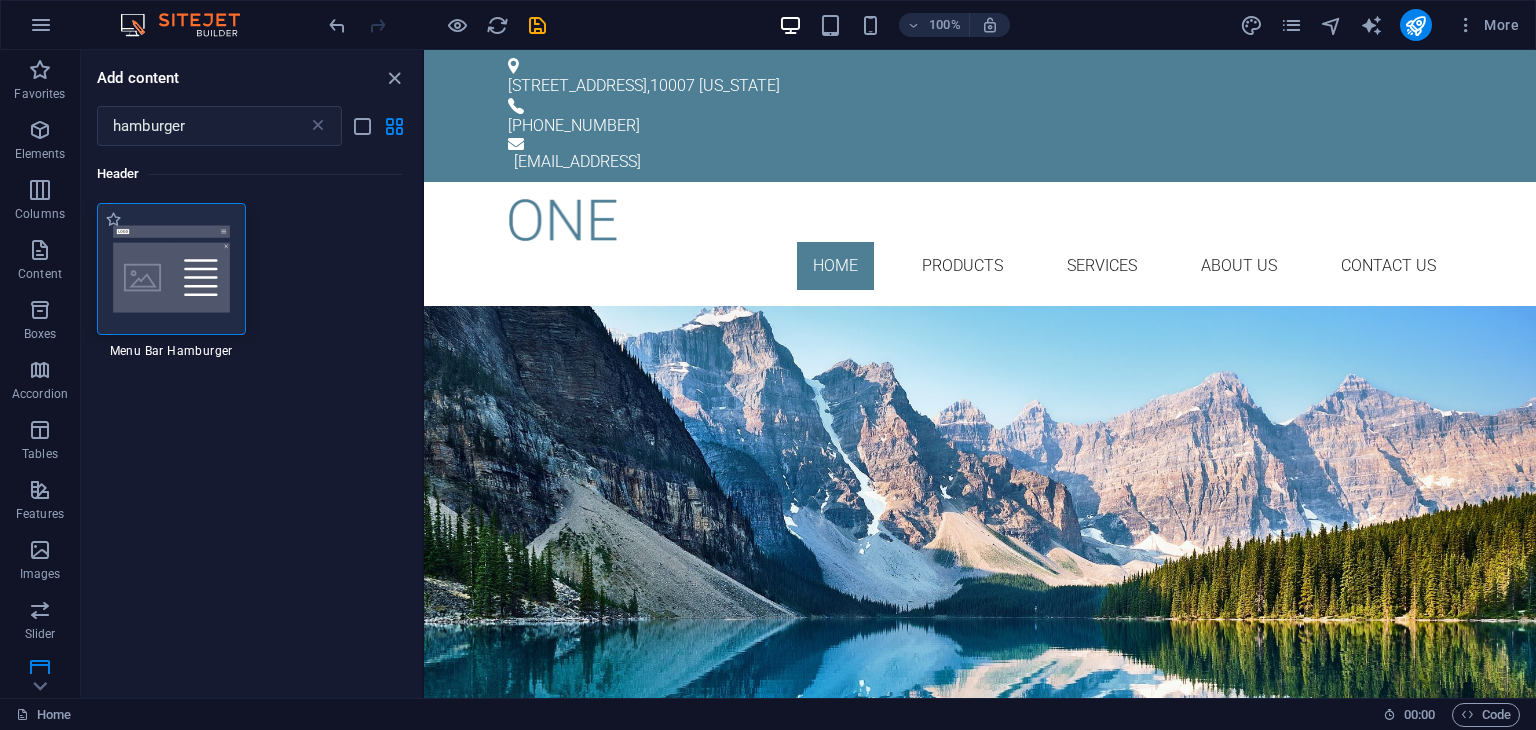 click at bounding box center [171, 269] 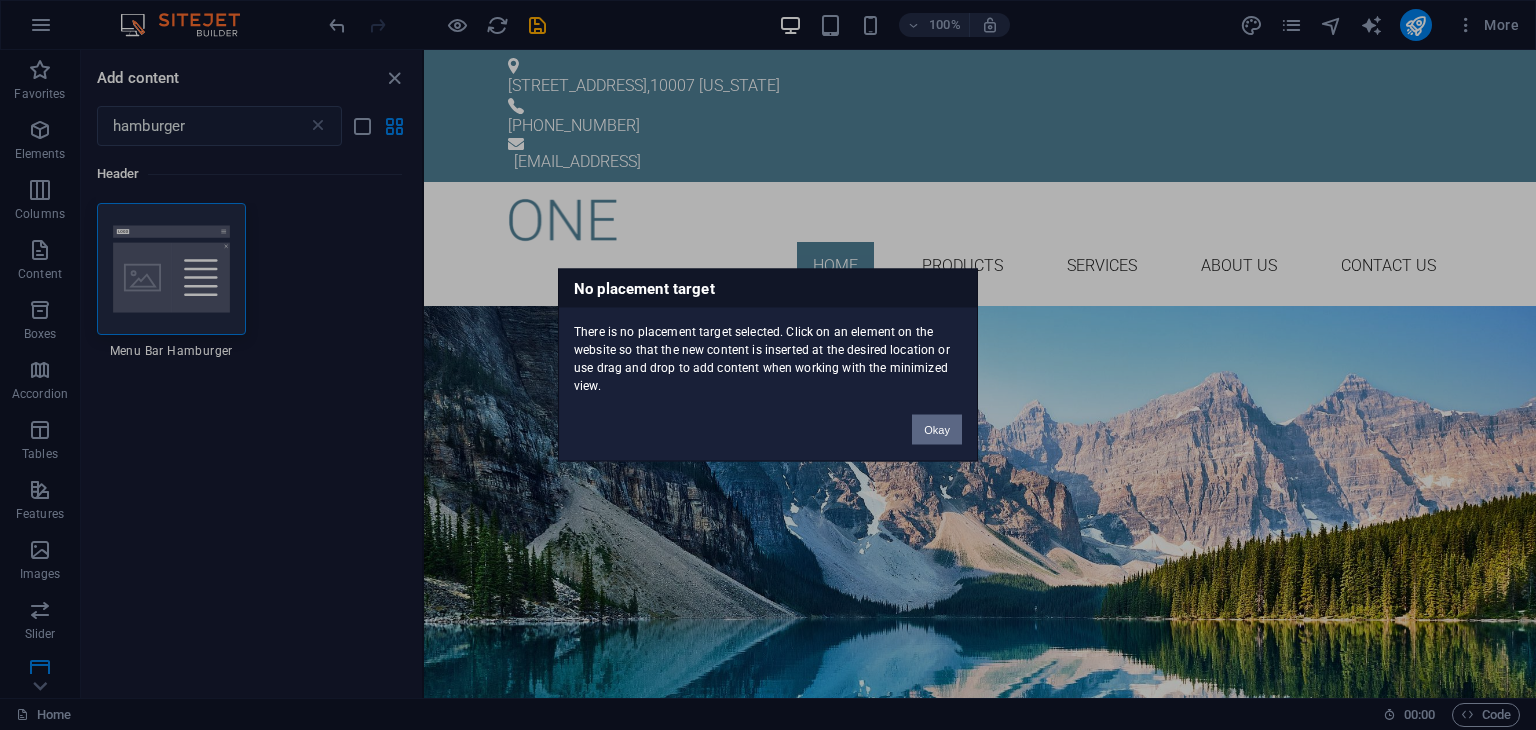 click on "No placement target There is no placement target selected. Click on an element on the website so that the new content is inserted at the desired location or use drag and drop to add content when working with the minimized view. Okay" at bounding box center [768, 365] 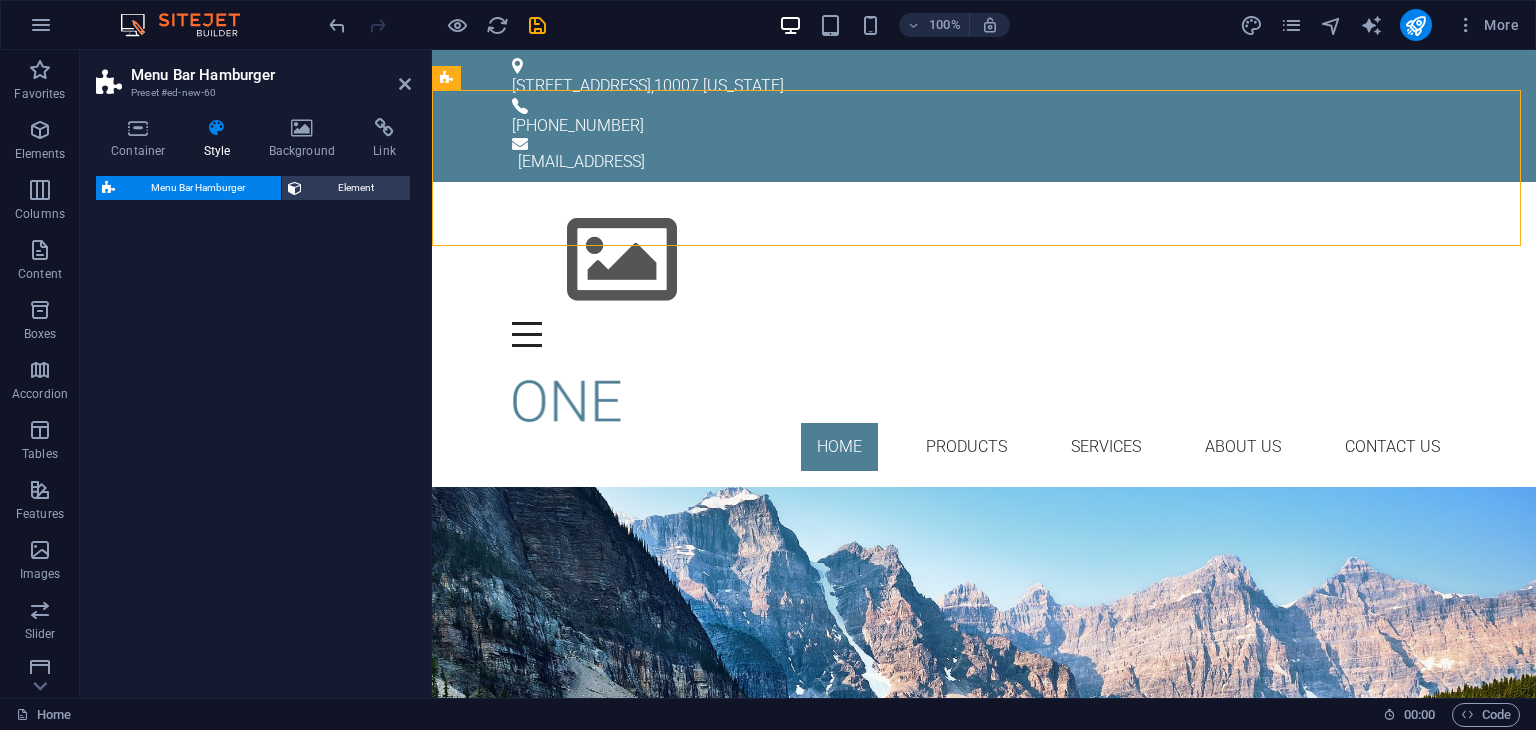 select on "rem" 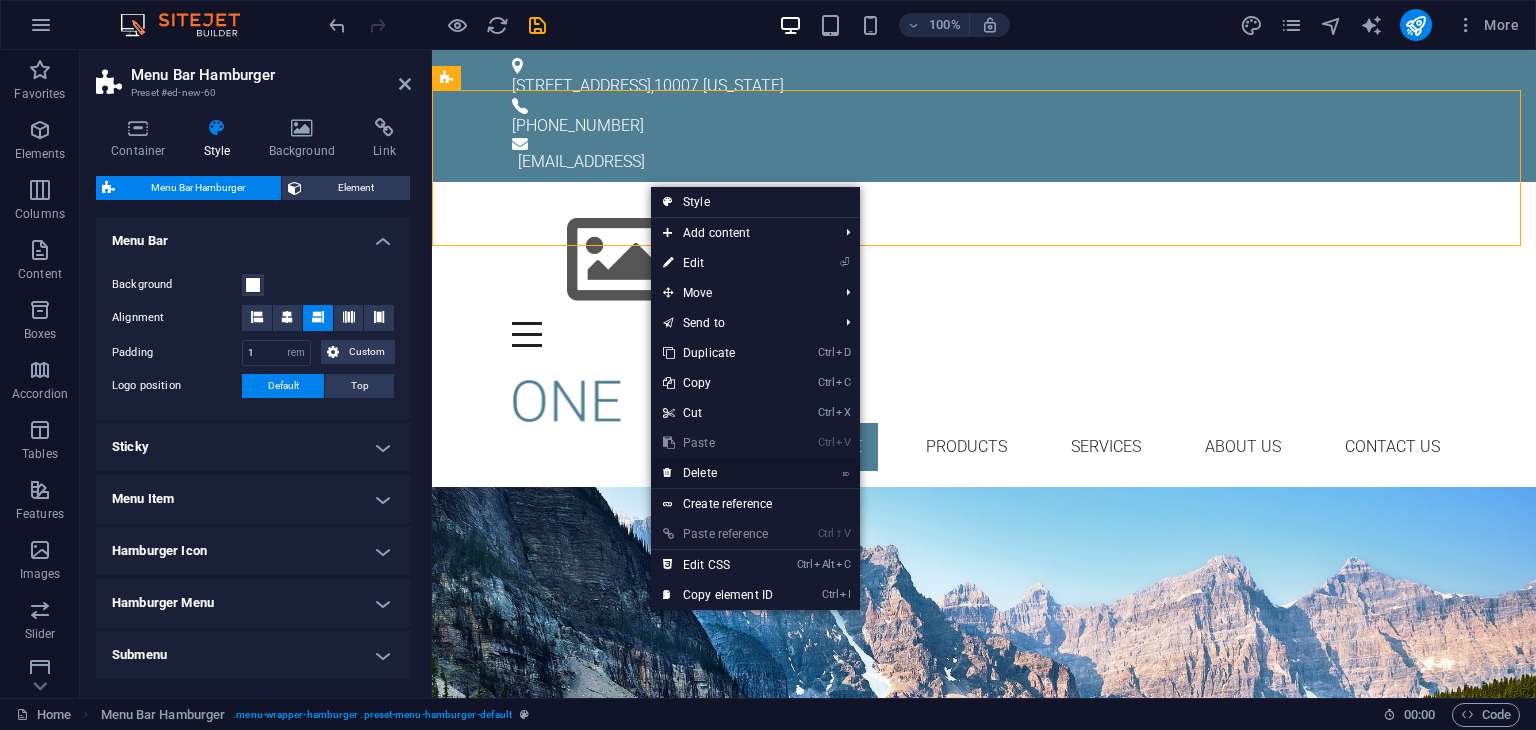 click on "⌦  Delete" at bounding box center [718, 473] 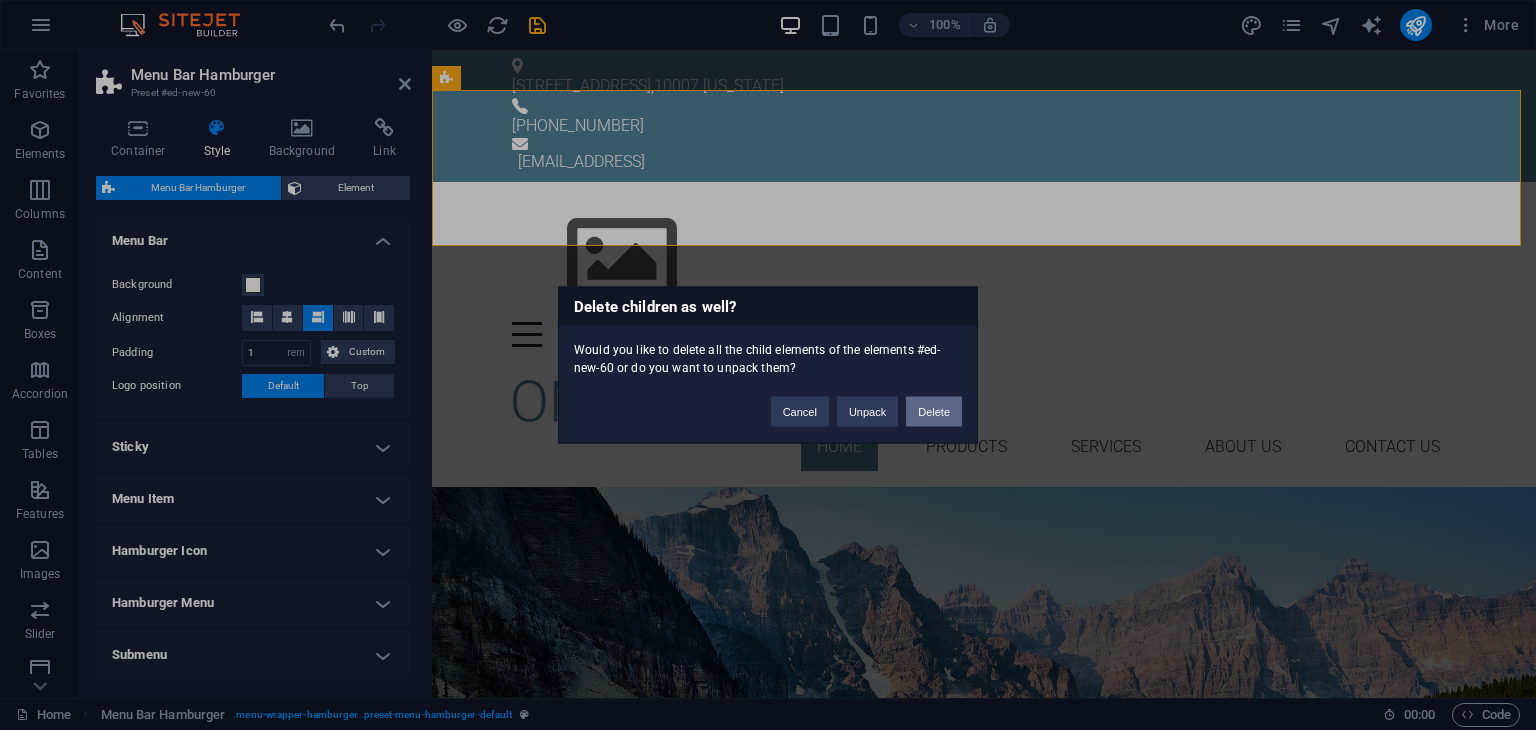 click on "Delete" at bounding box center [934, 412] 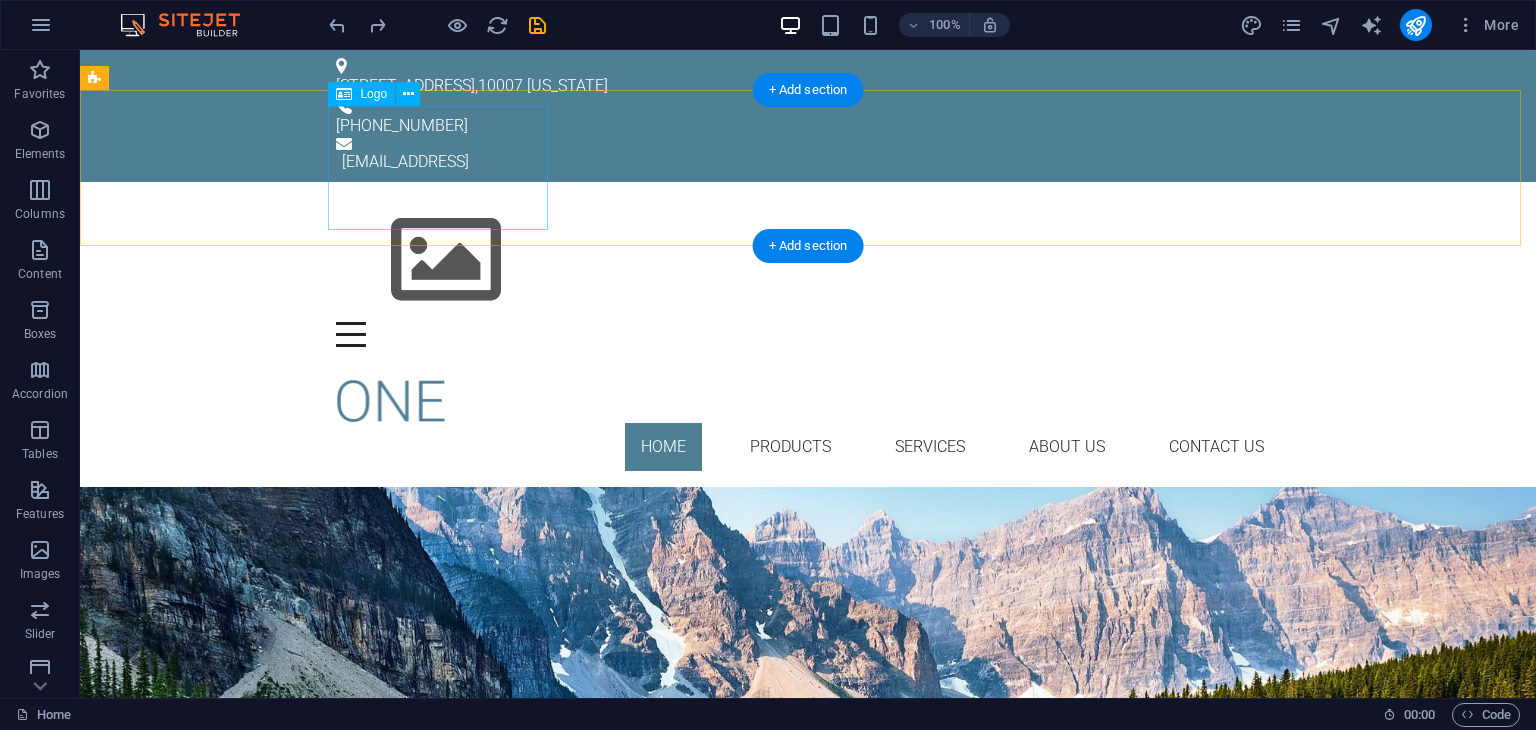 click at bounding box center [808, 260] 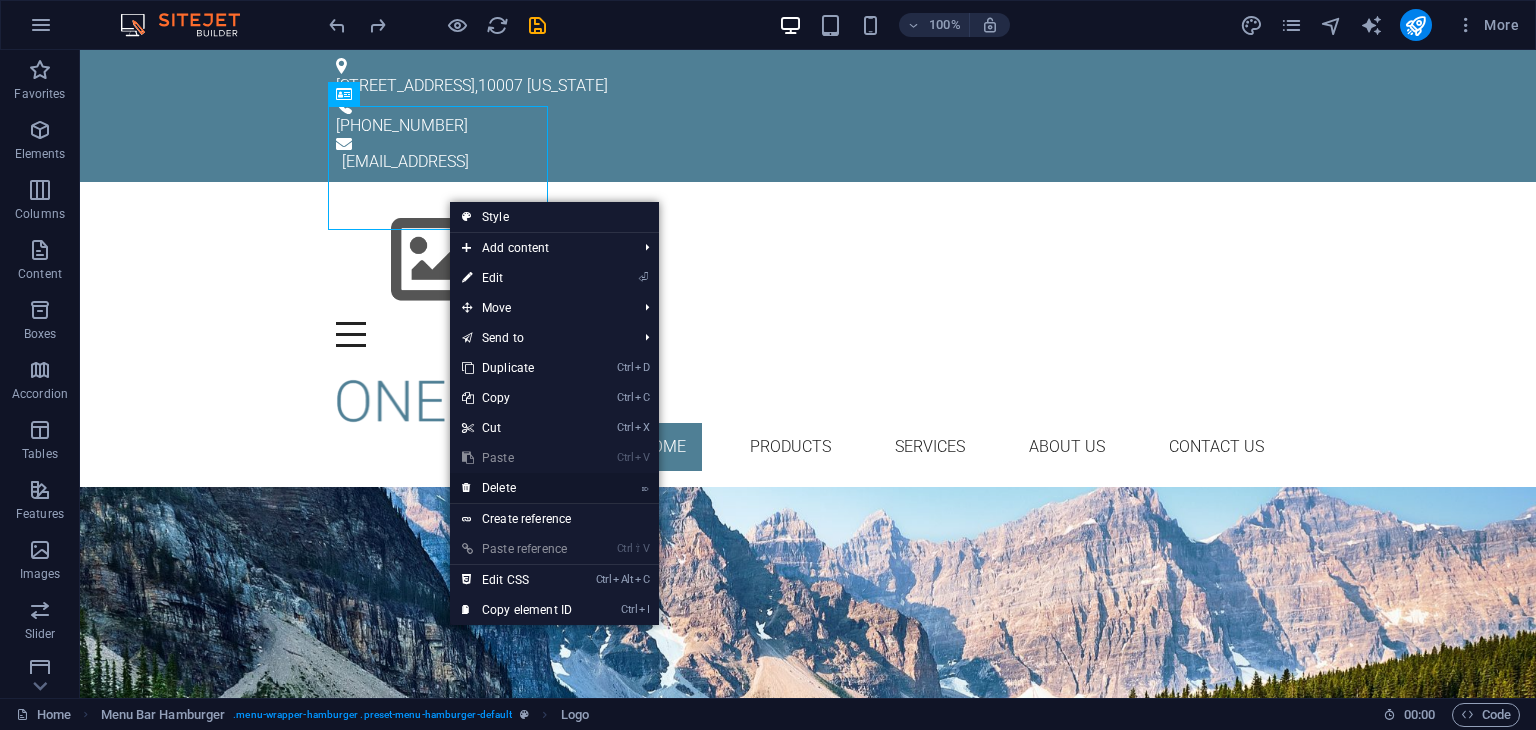 click on "⌦  Delete" at bounding box center (517, 488) 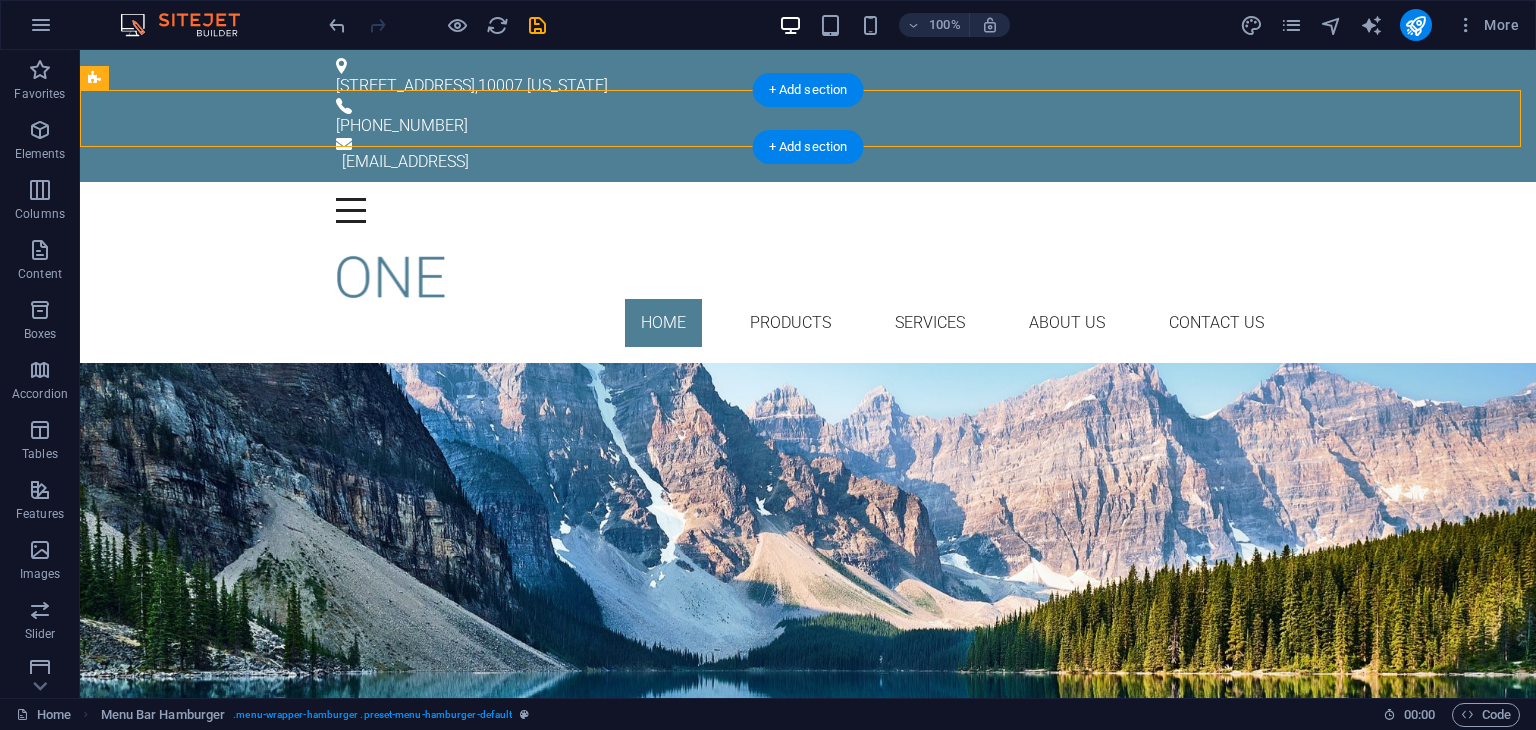 drag, startPoint x: 1260, startPoint y: 121, endPoint x: 333, endPoint y: 116, distance: 927.0135 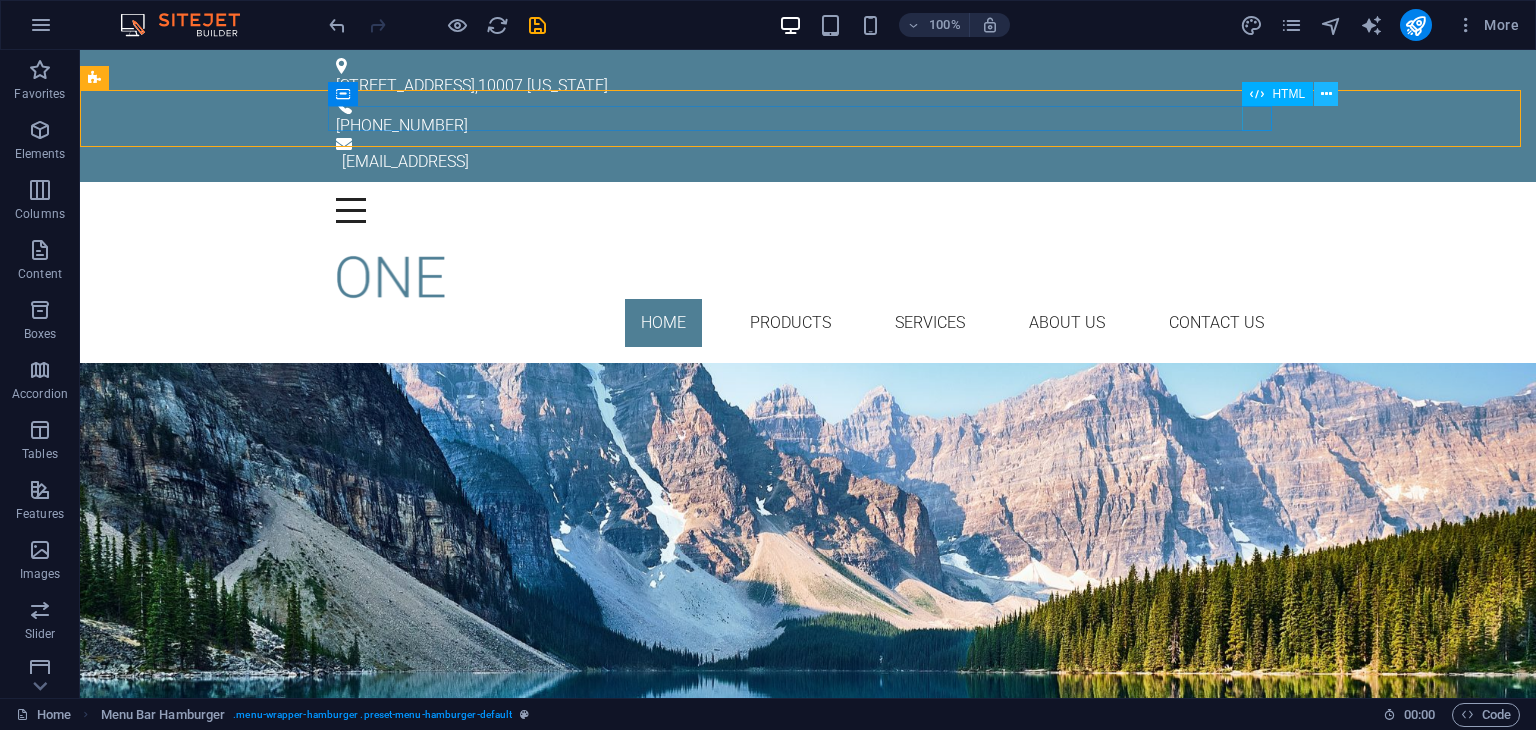 click at bounding box center [1326, 94] 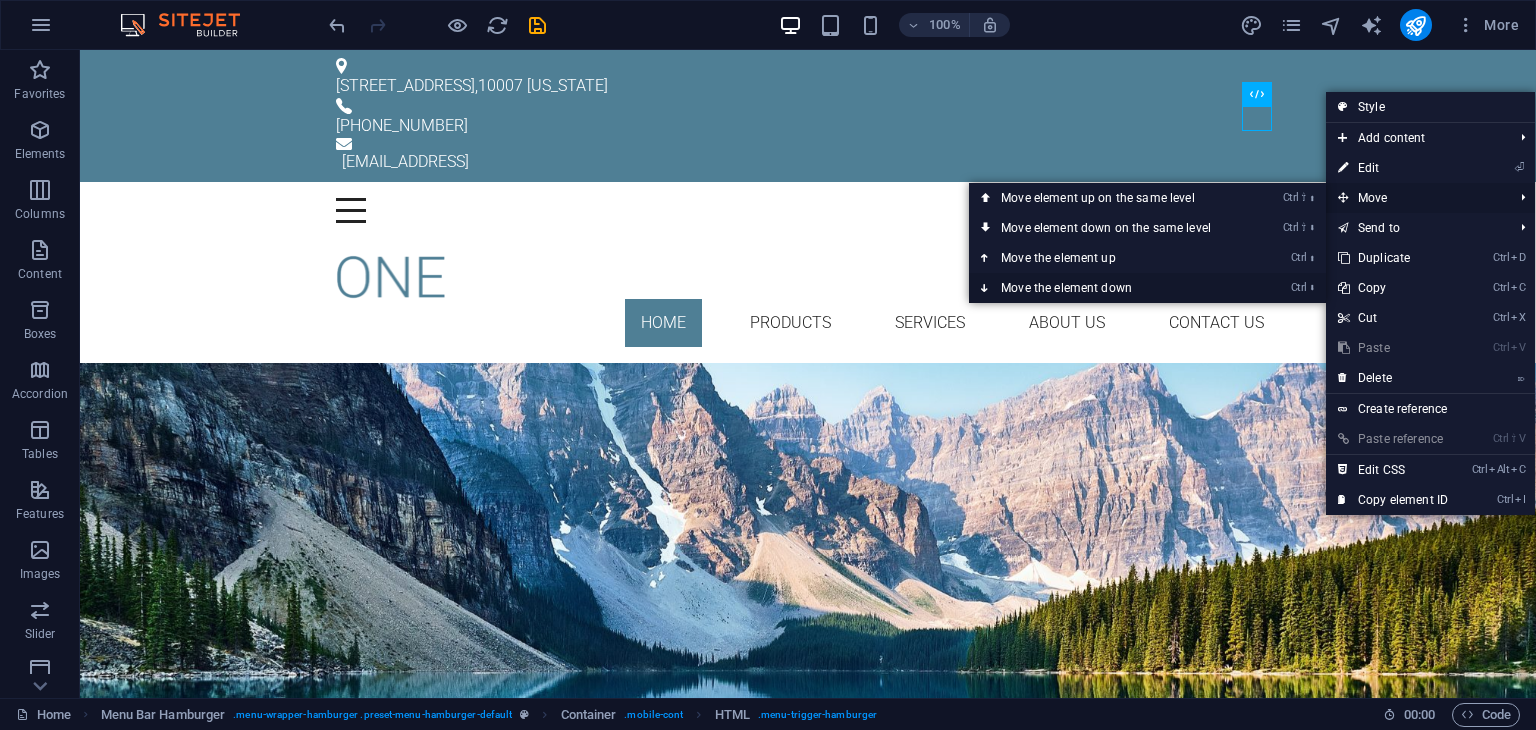 click on "Ctrl ⬇  Move the element down" at bounding box center (1110, 288) 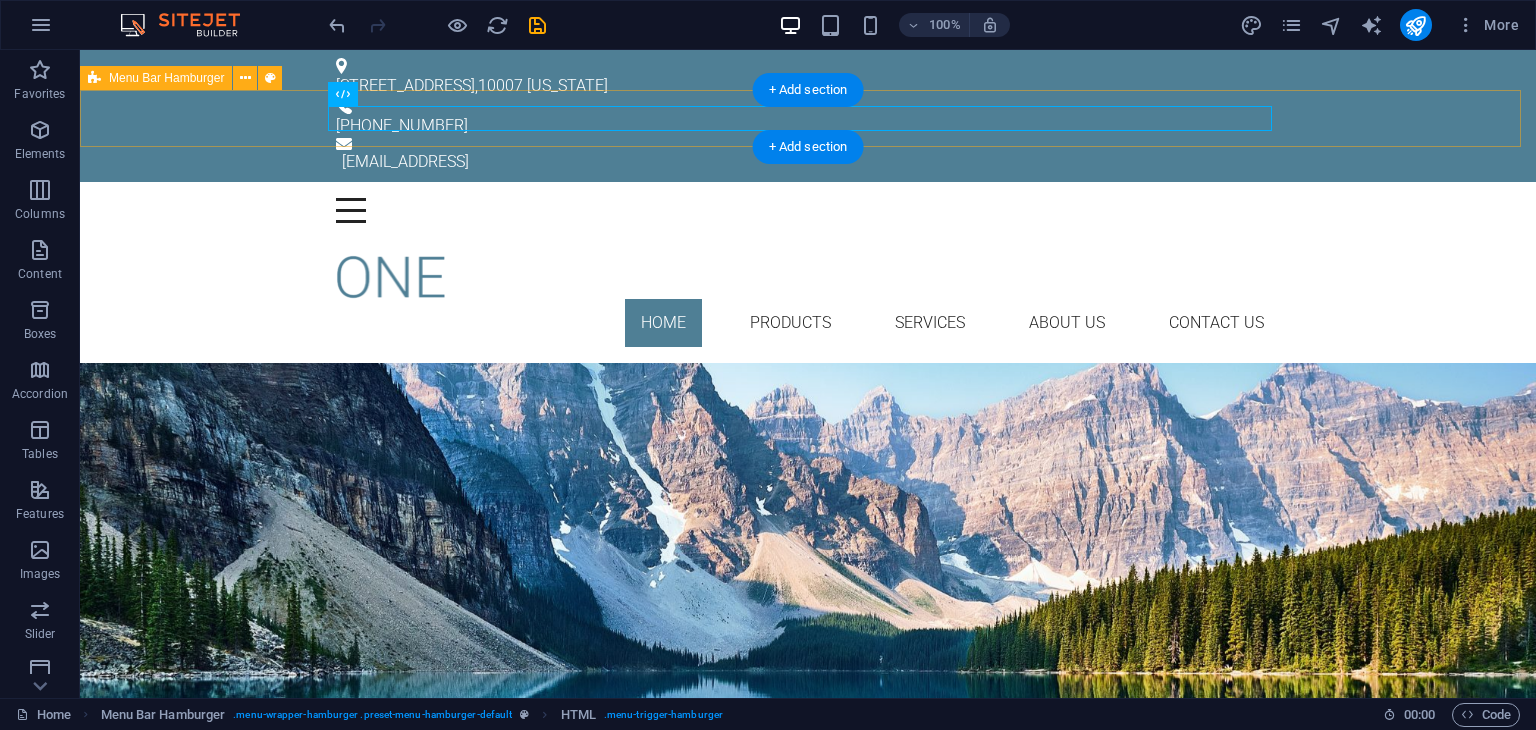 click on "Menu Drop content here or  Add elements  Paste clipboard 01.  STARTPAGE
02.  SUBPAGE
03.  SUBPAGE
04.  SUBPAGE
05.  SUBPAGE" at bounding box center [808, 210] 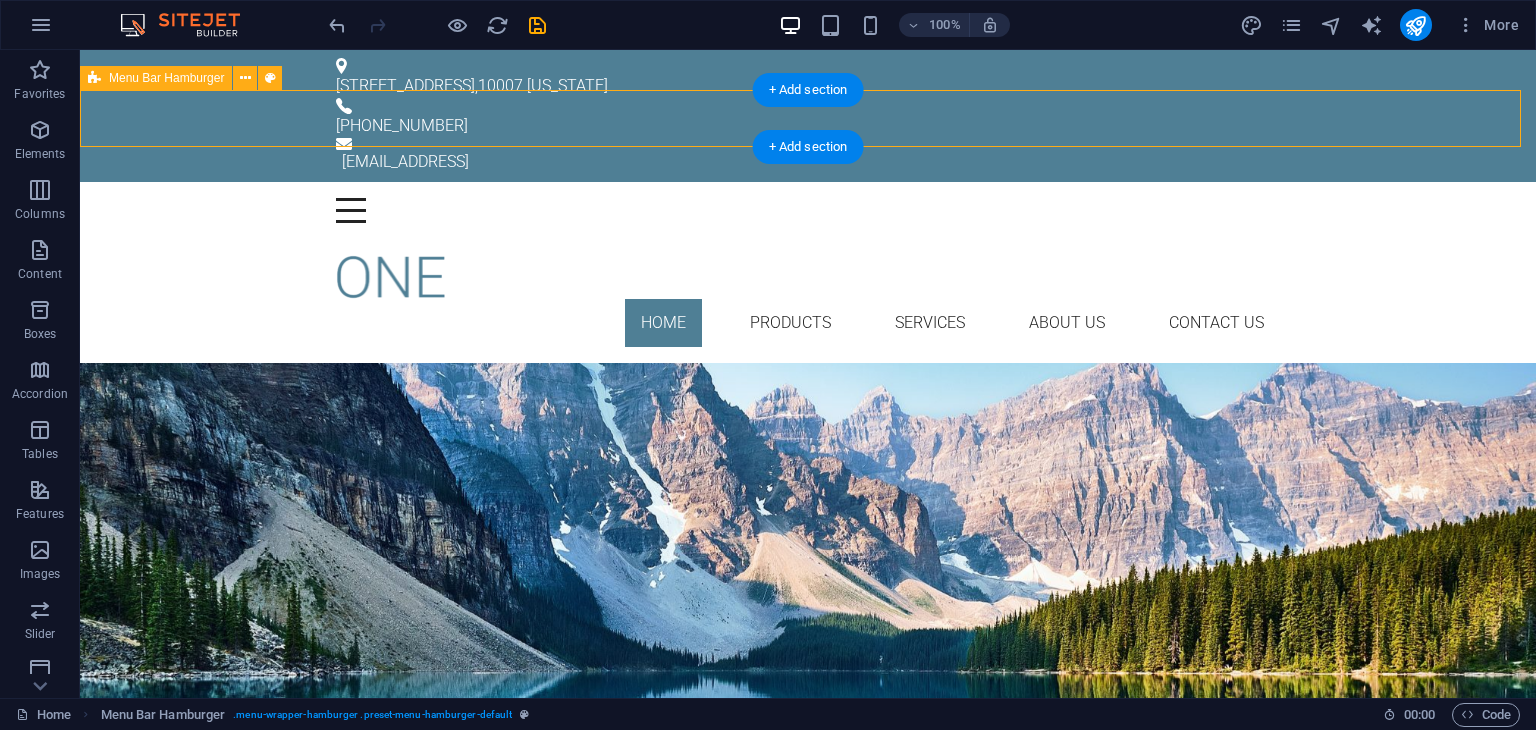 click on "Menu Drop content here or  Add elements  Paste clipboard 01.  STARTPAGE
02.  SUBPAGE
03.  SUBPAGE
04.  SUBPAGE
05.  SUBPAGE" at bounding box center (808, 210) 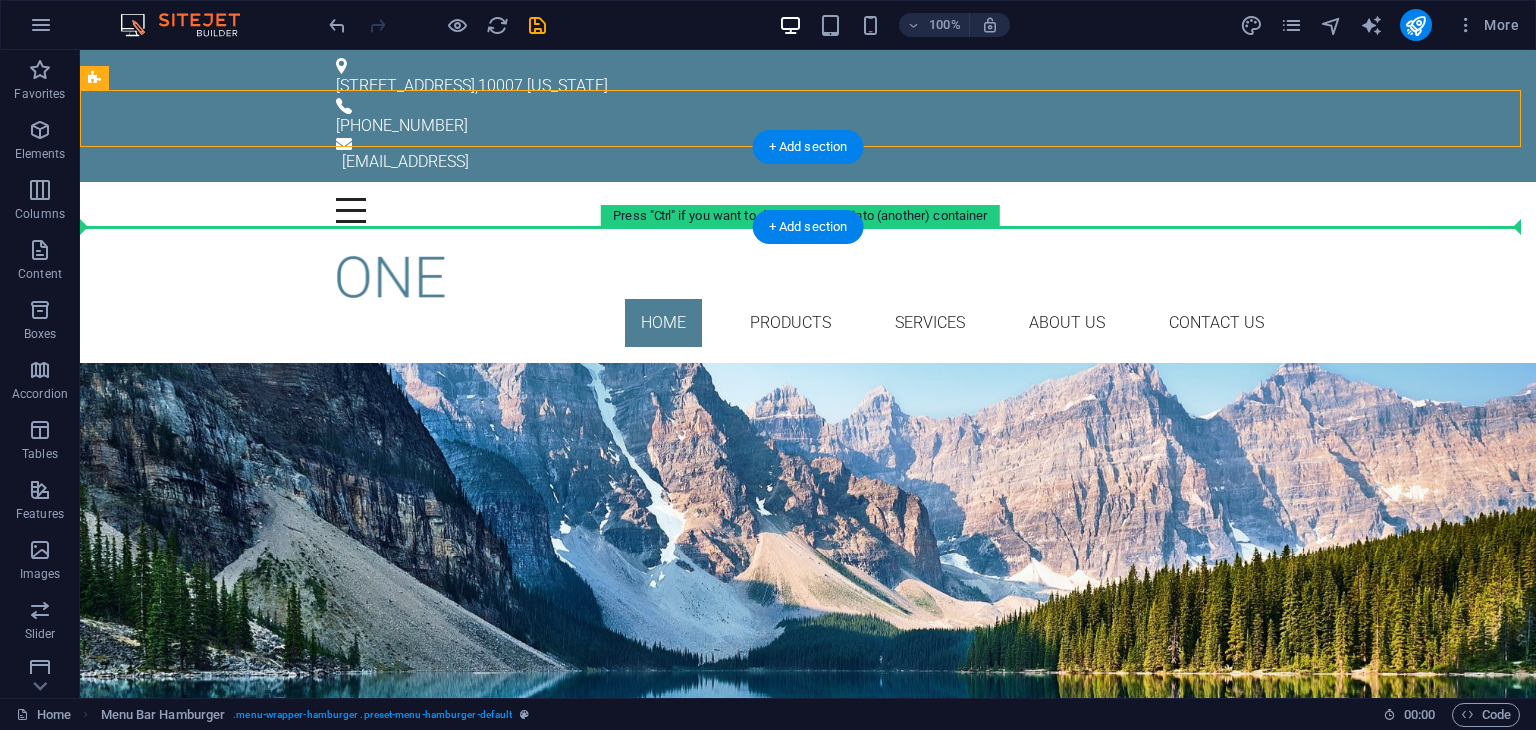 drag, startPoint x: 290, startPoint y: 125, endPoint x: 290, endPoint y: 202, distance: 77 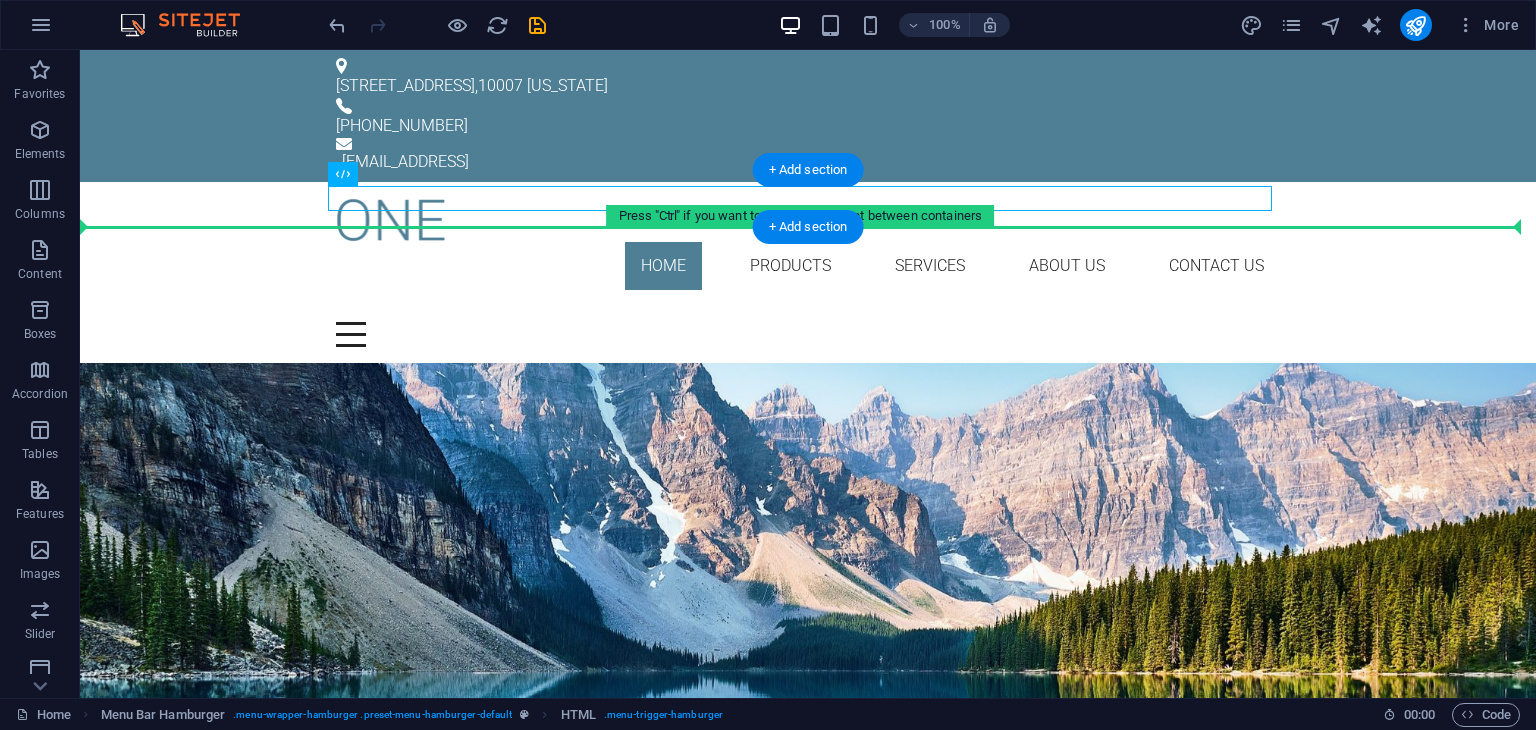 drag, startPoint x: 332, startPoint y: 192, endPoint x: 108, endPoint y: 203, distance: 224.26993 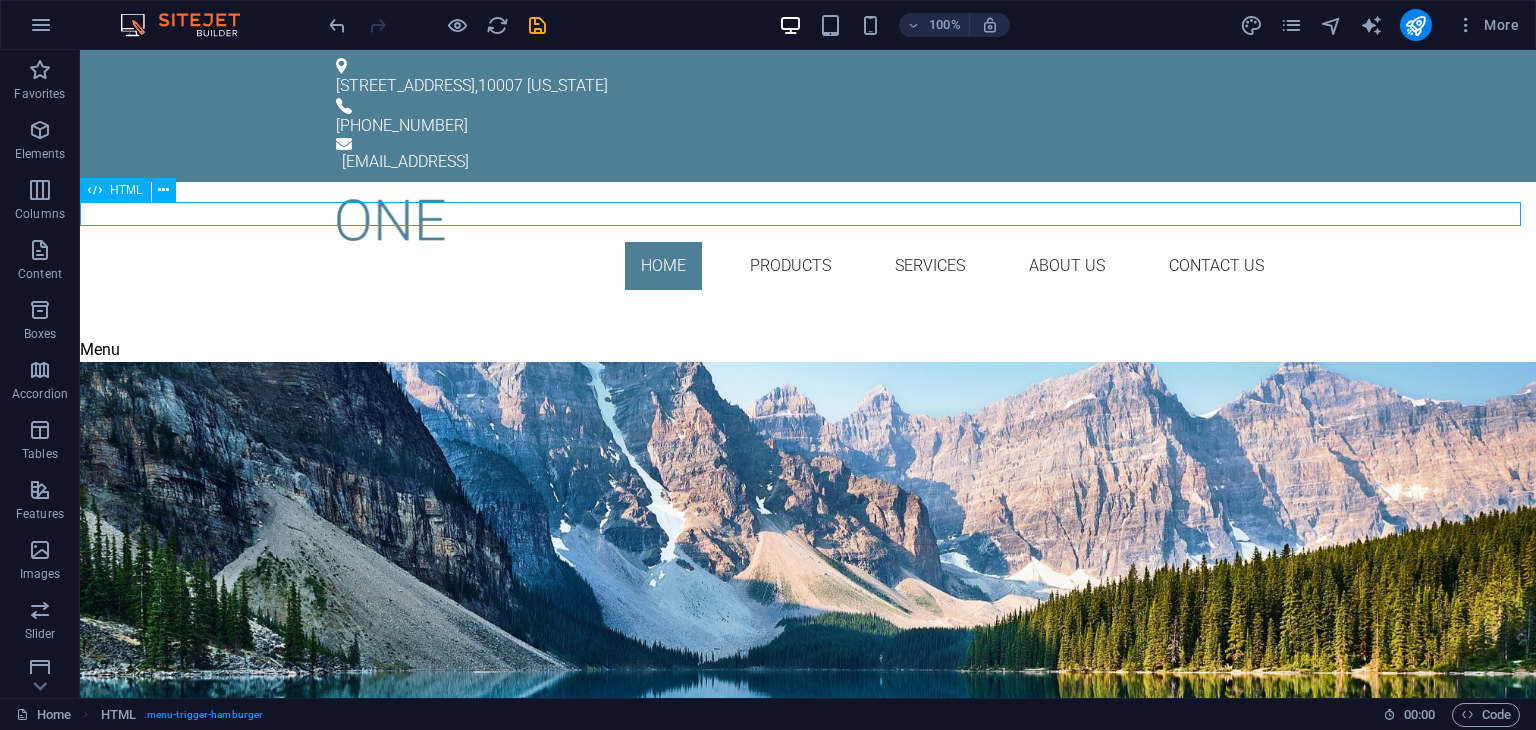 click on "Menu" at bounding box center (808, 350) 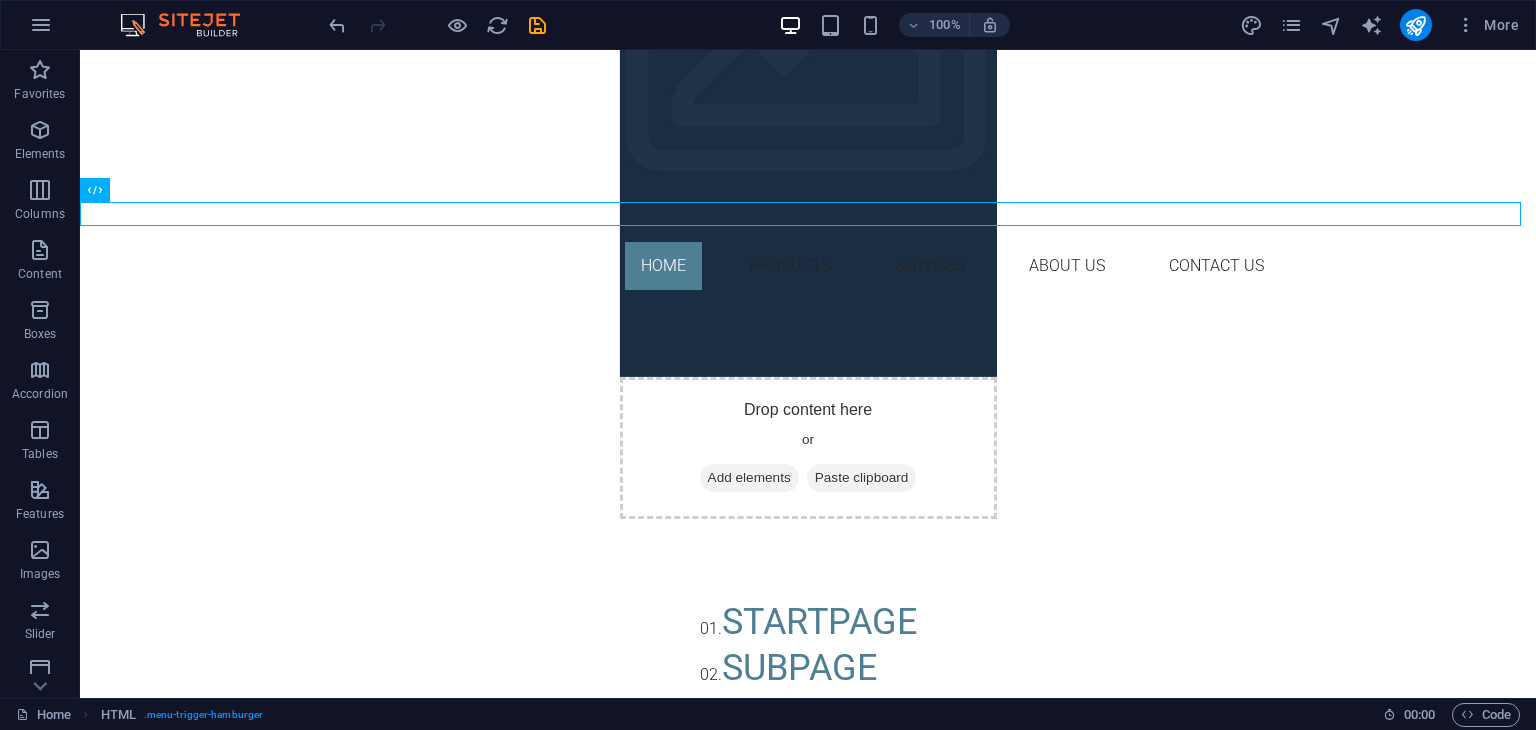 click at bounding box center (808, 53) 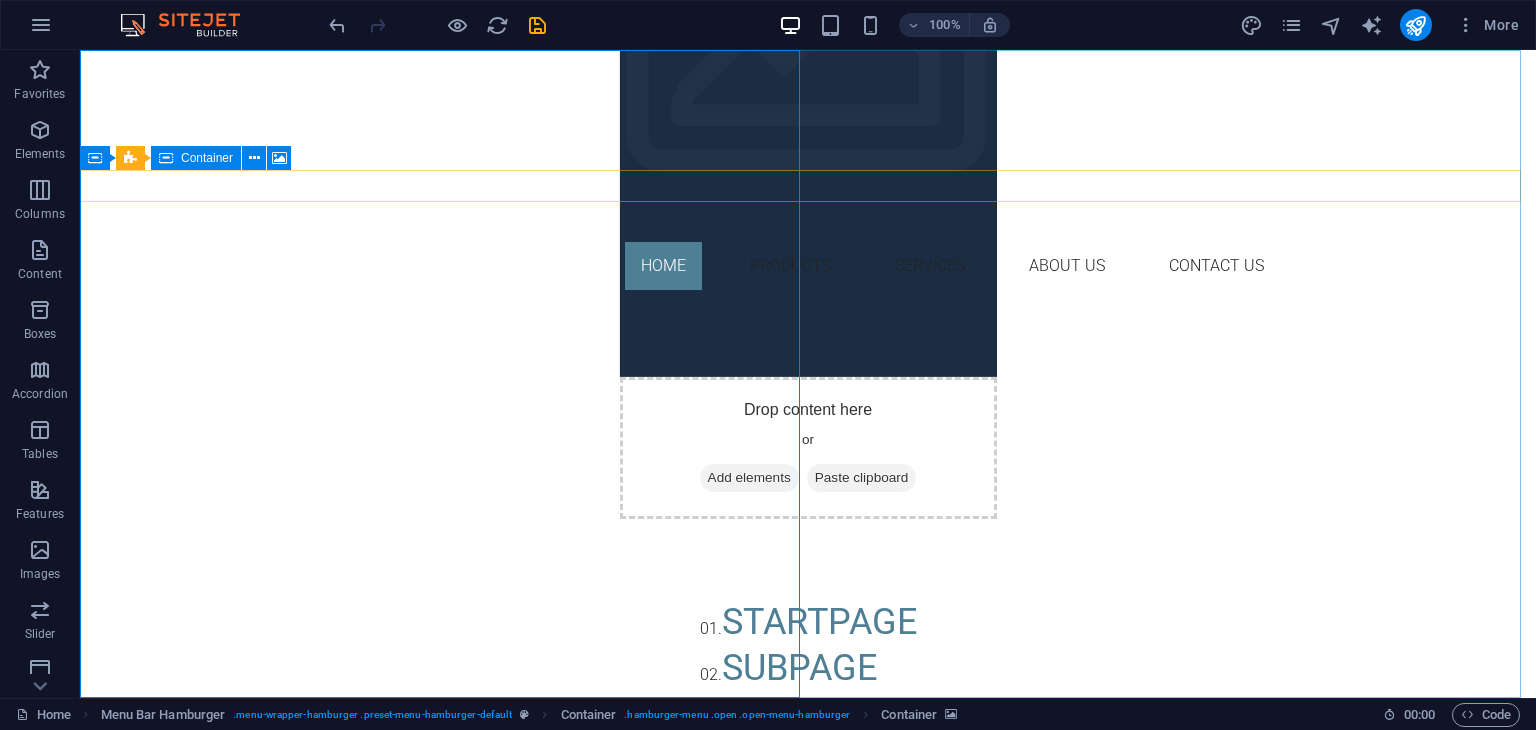 click on "Drop content here or  Add elements  Paste clipboard" at bounding box center [808, 448] 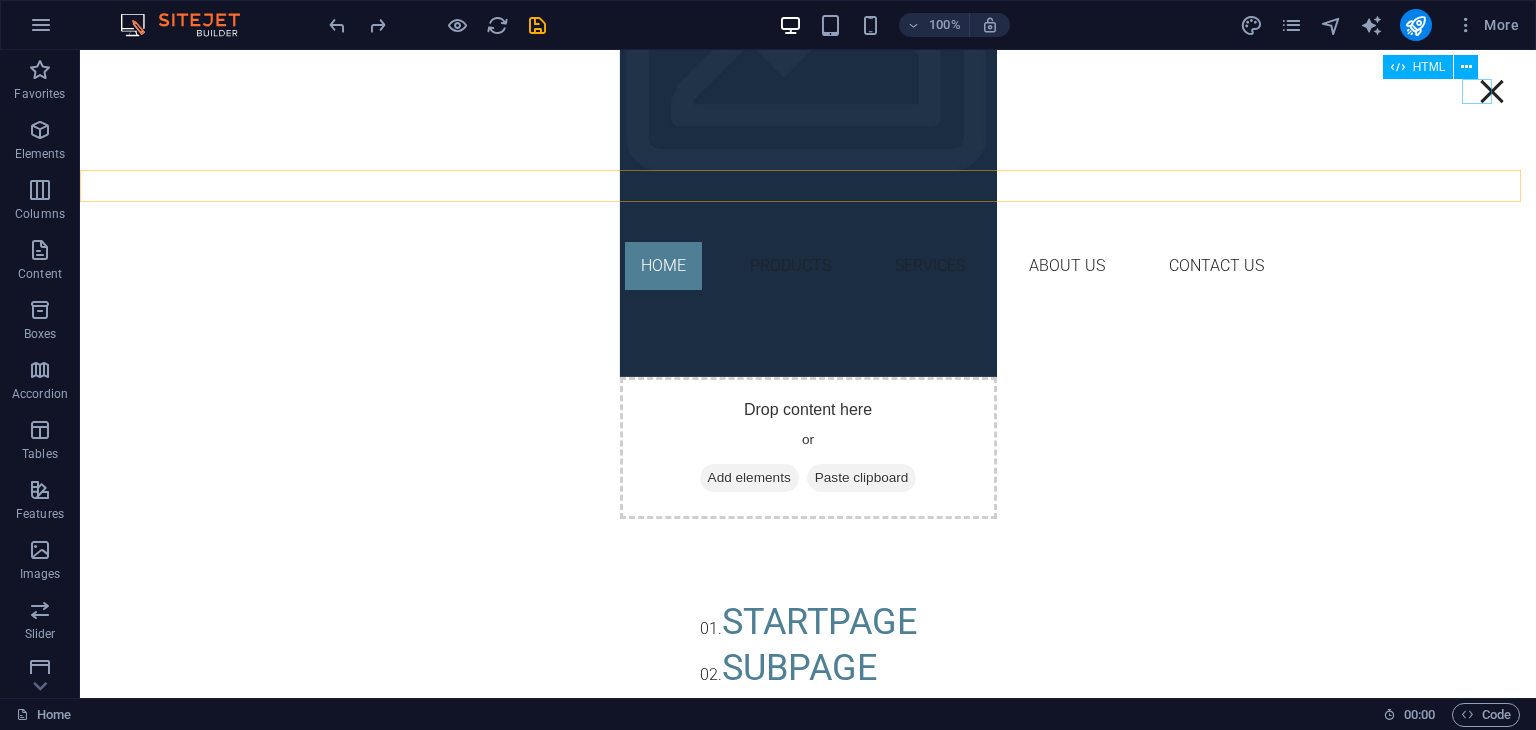 click on "Menu" at bounding box center [1492, 91] 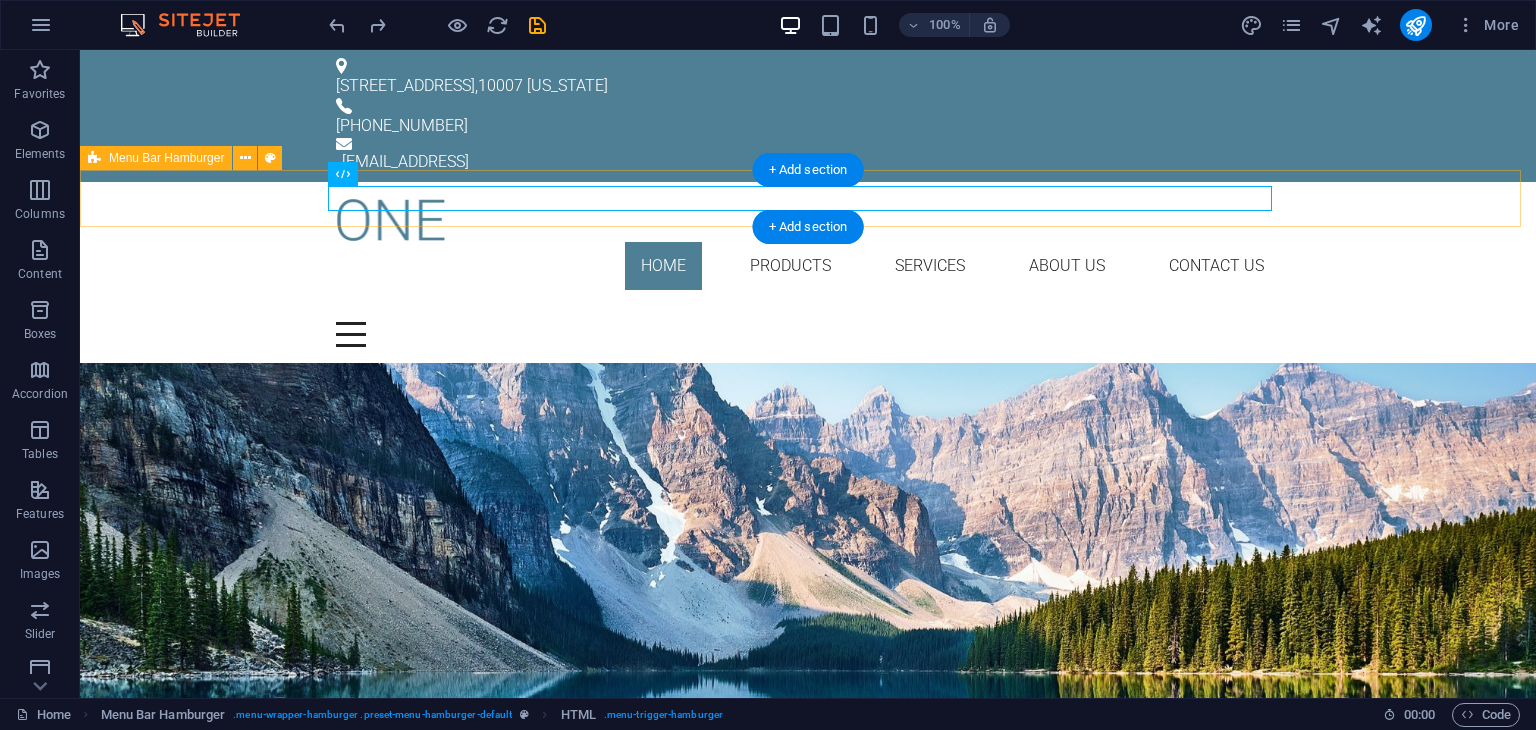click on "Menu Drop content here or  Add elements  Paste clipboard 01.  STARTPAGE
02.  SUBPAGE
03.  SUBPAGE
04.  SUBPAGE
05.  SUBPAGE" at bounding box center (808, 334) 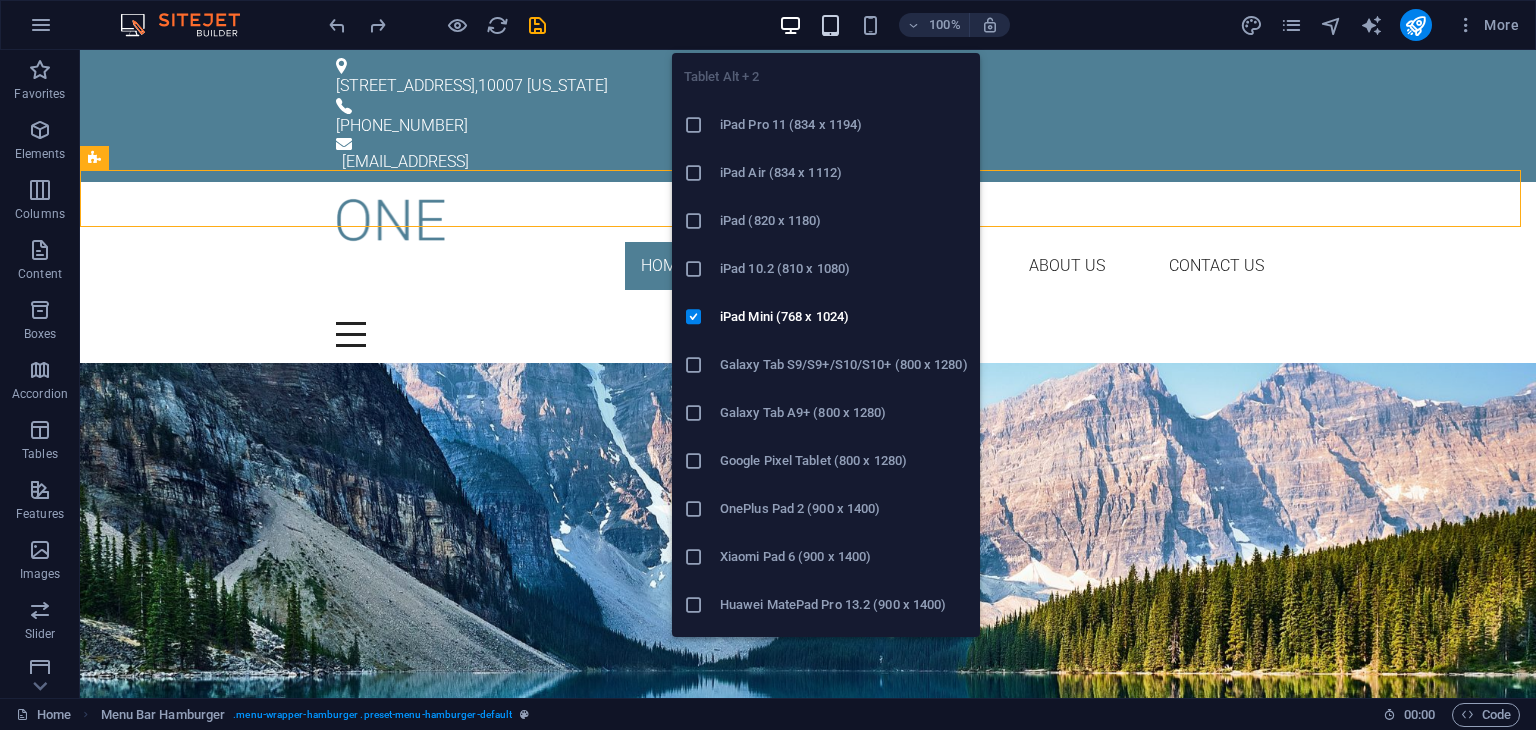 drag, startPoint x: 826, startPoint y: 37, endPoint x: 831, endPoint y: 27, distance: 11.18034 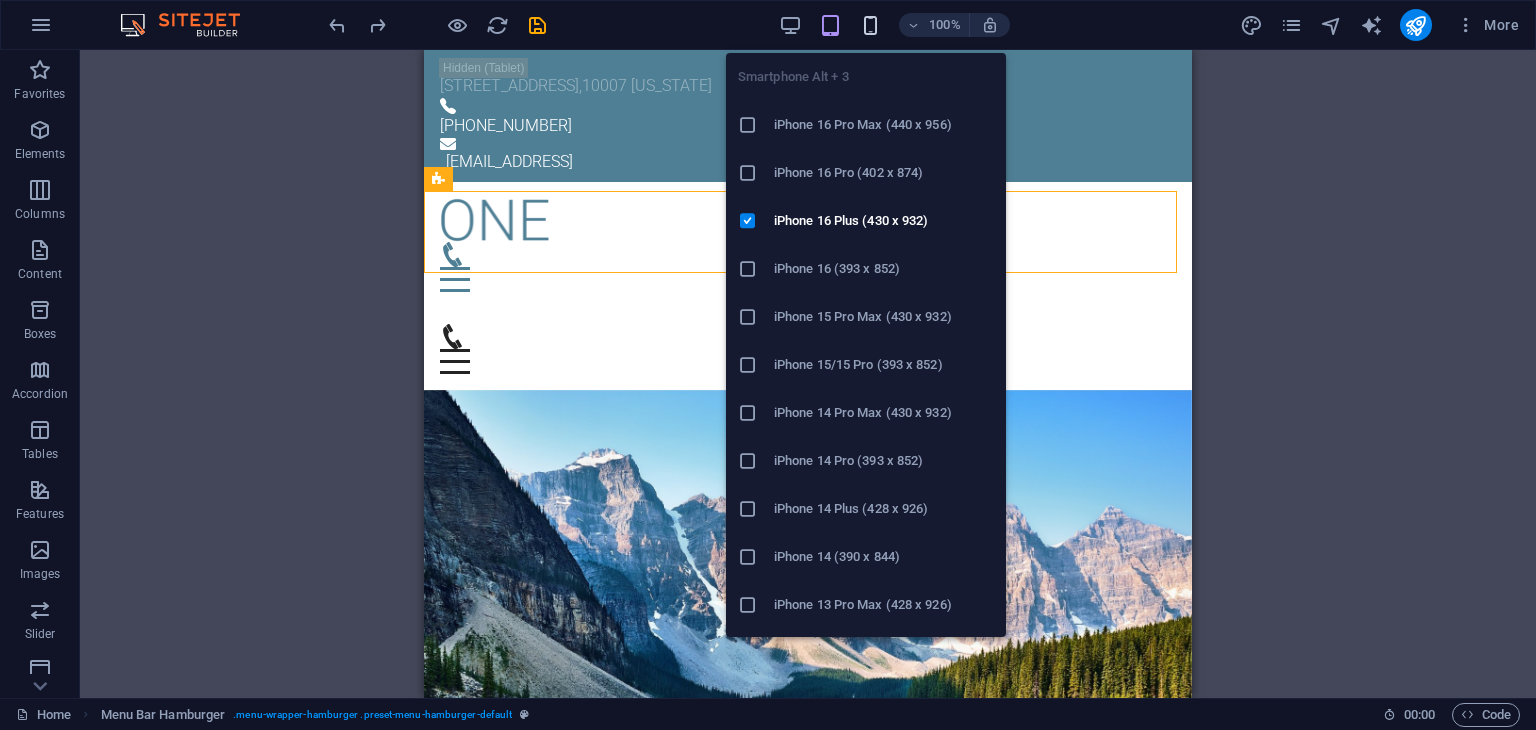 click at bounding box center [870, 25] 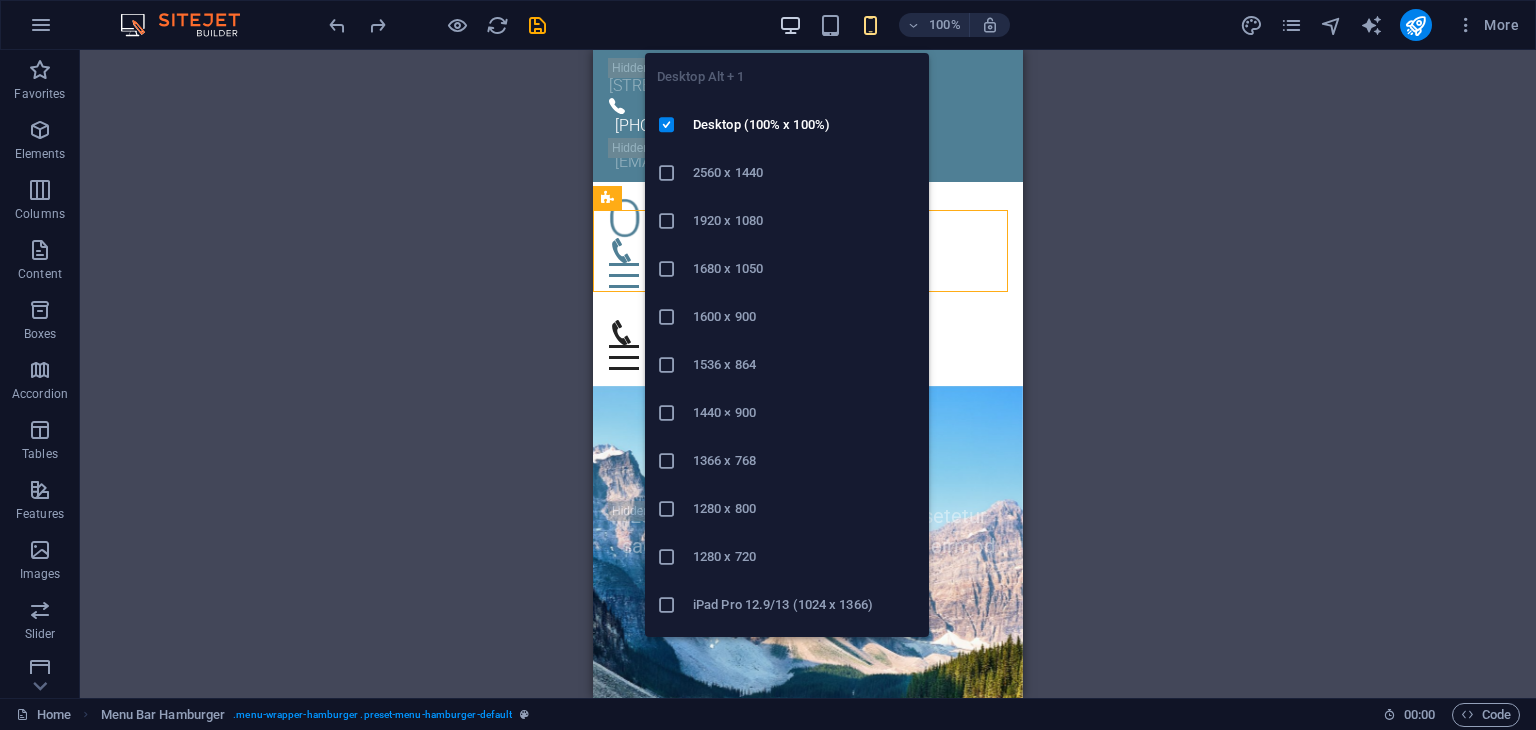 click at bounding box center [790, 25] 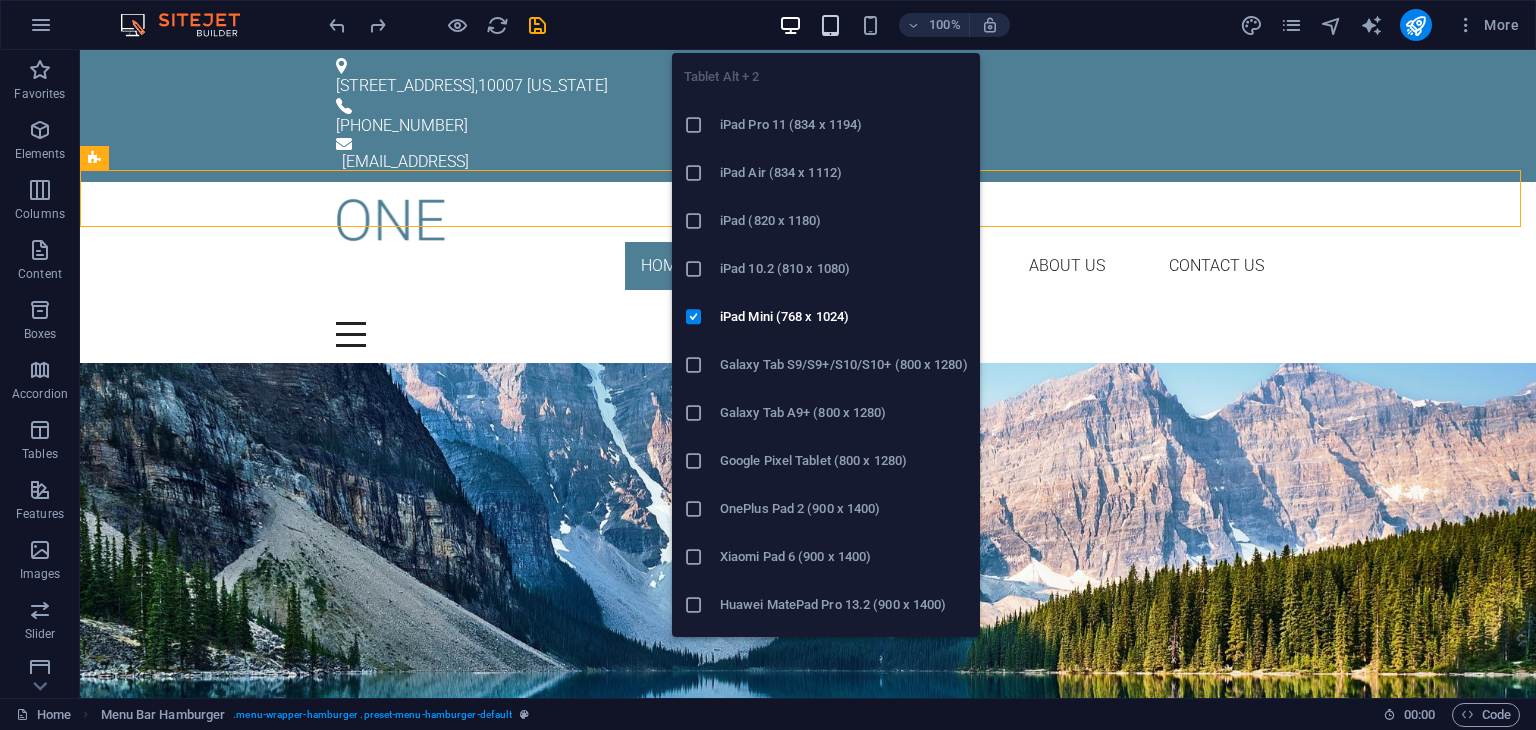 click at bounding box center (830, 25) 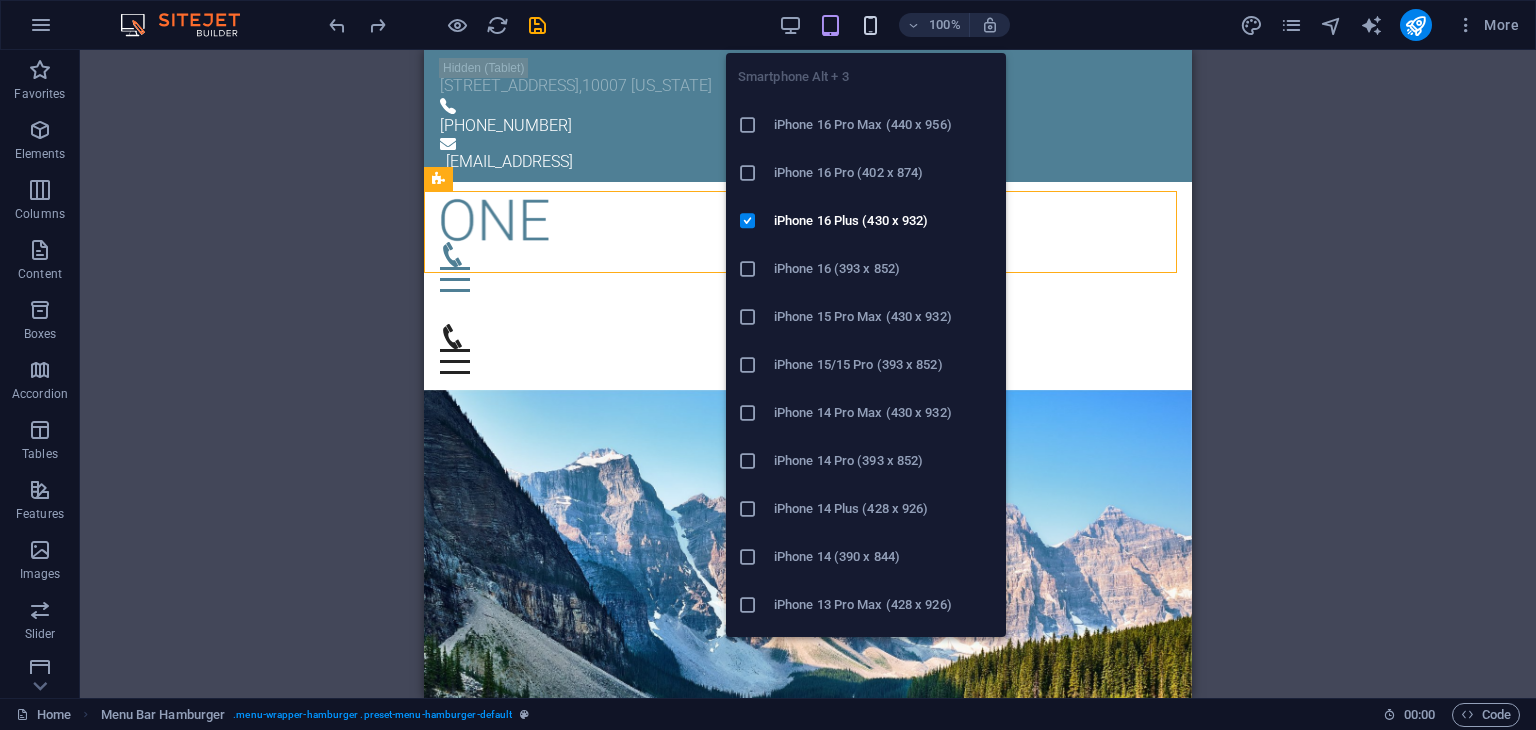click at bounding box center [870, 25] 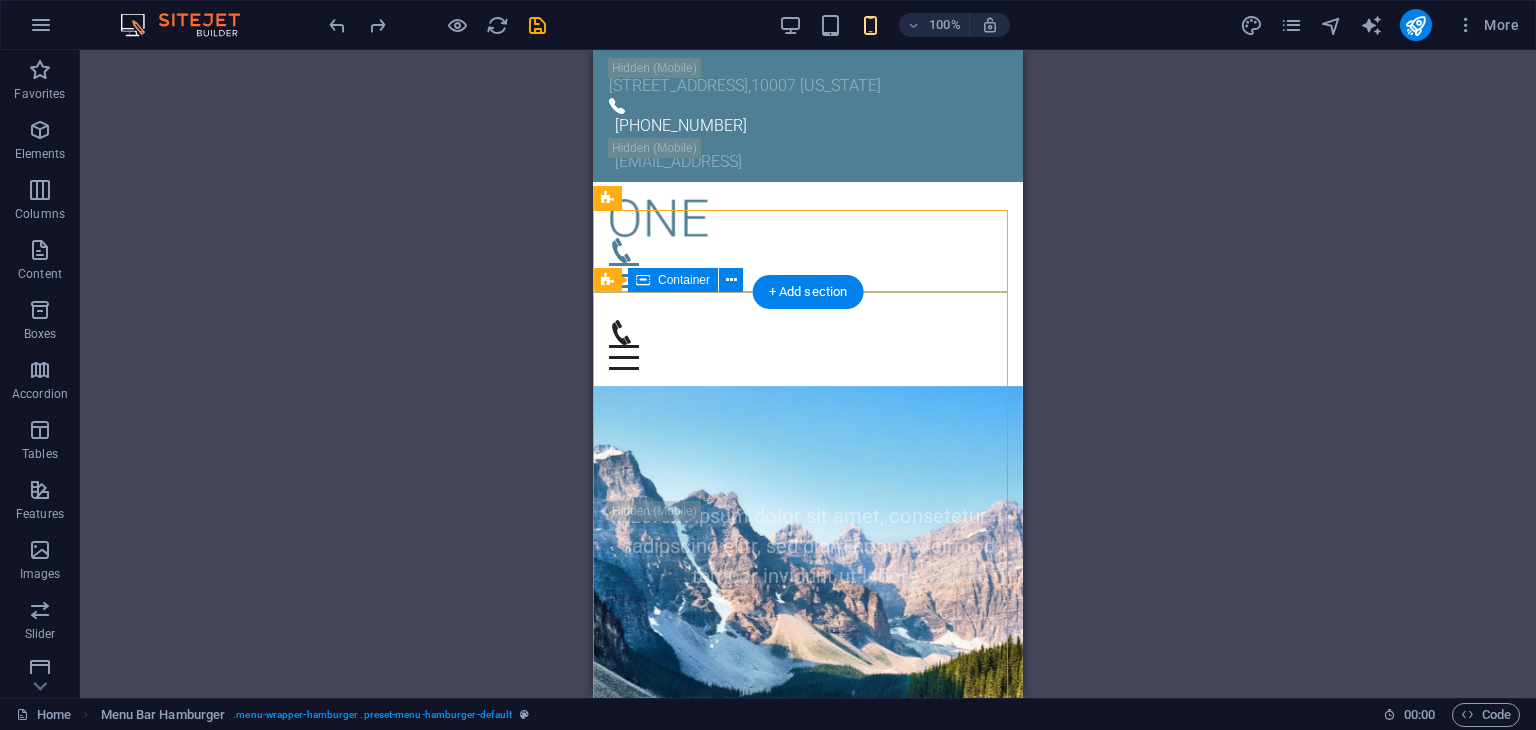 click on "Your Title goes here Lorem ipsum dolor sit amet, consetetur sadipscing elitr, sed diam nonumy eirmod tempor invidunt ut labore. Learn more" at bounding box center [808, 550] 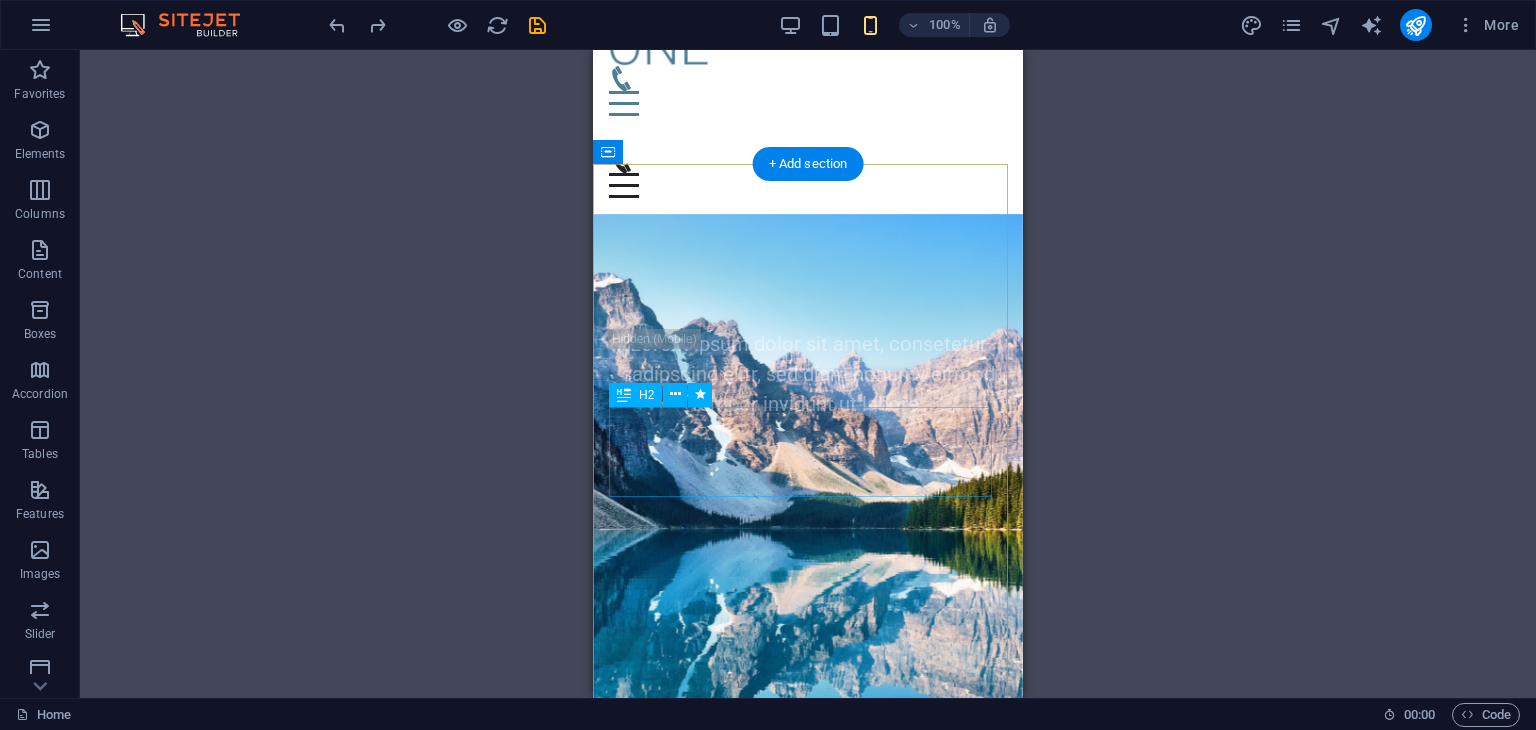 scroll, scrollTop: 0, scrollLeft: 0, axis: both 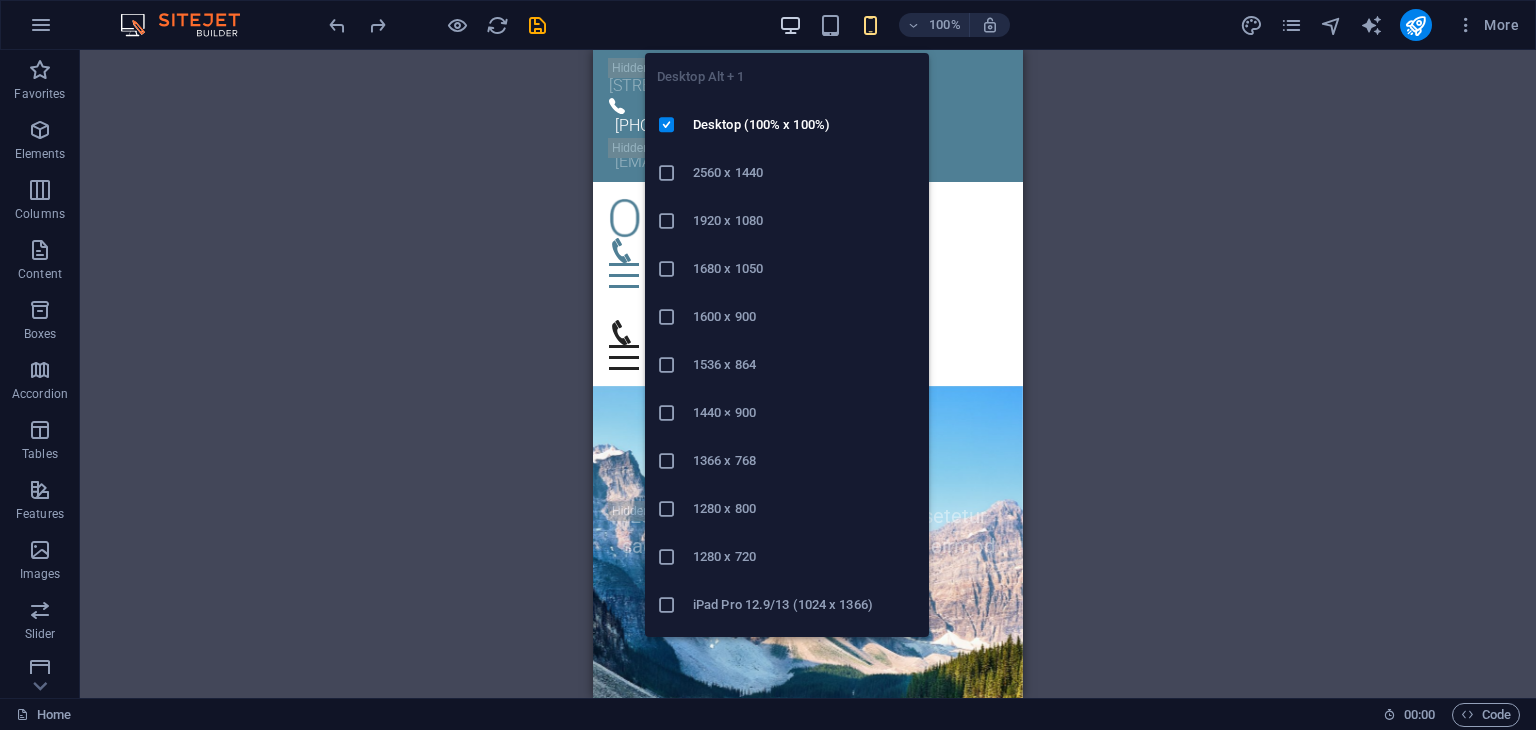 click at bounding box center [790, 25] 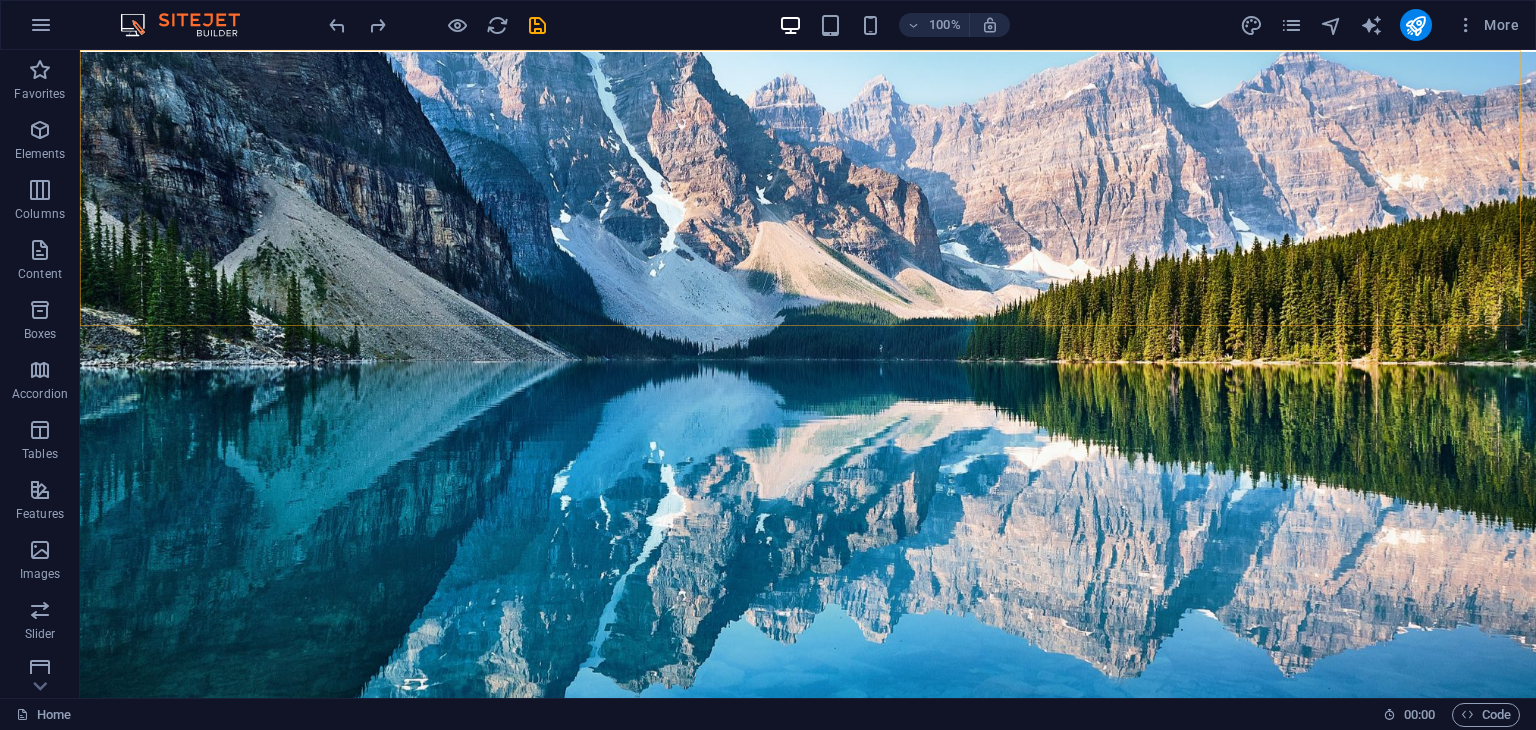 scroll, scrollTop: 0, scrollLeft: 0, axis: both 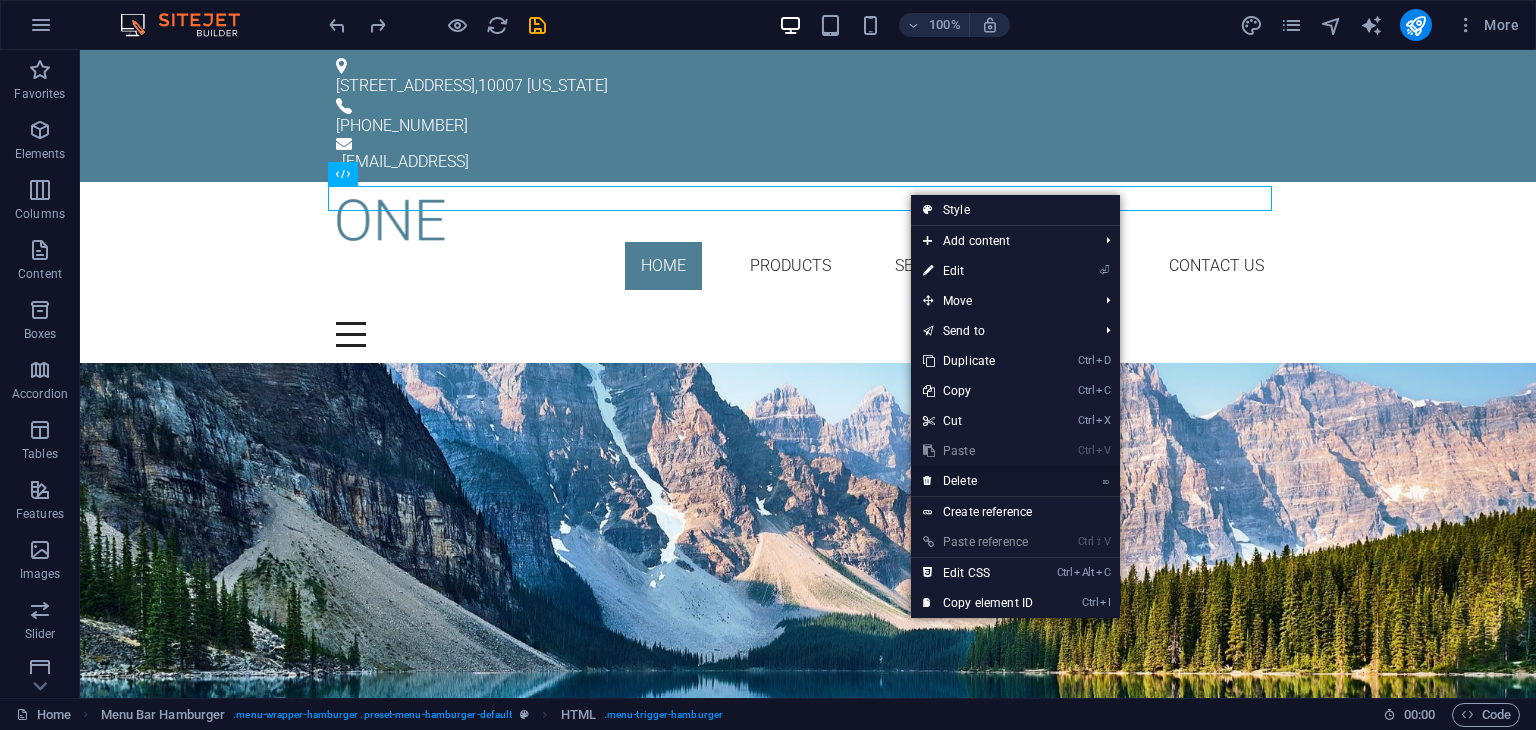 click on "⌦  Delete" at bounding box center [978, 481] 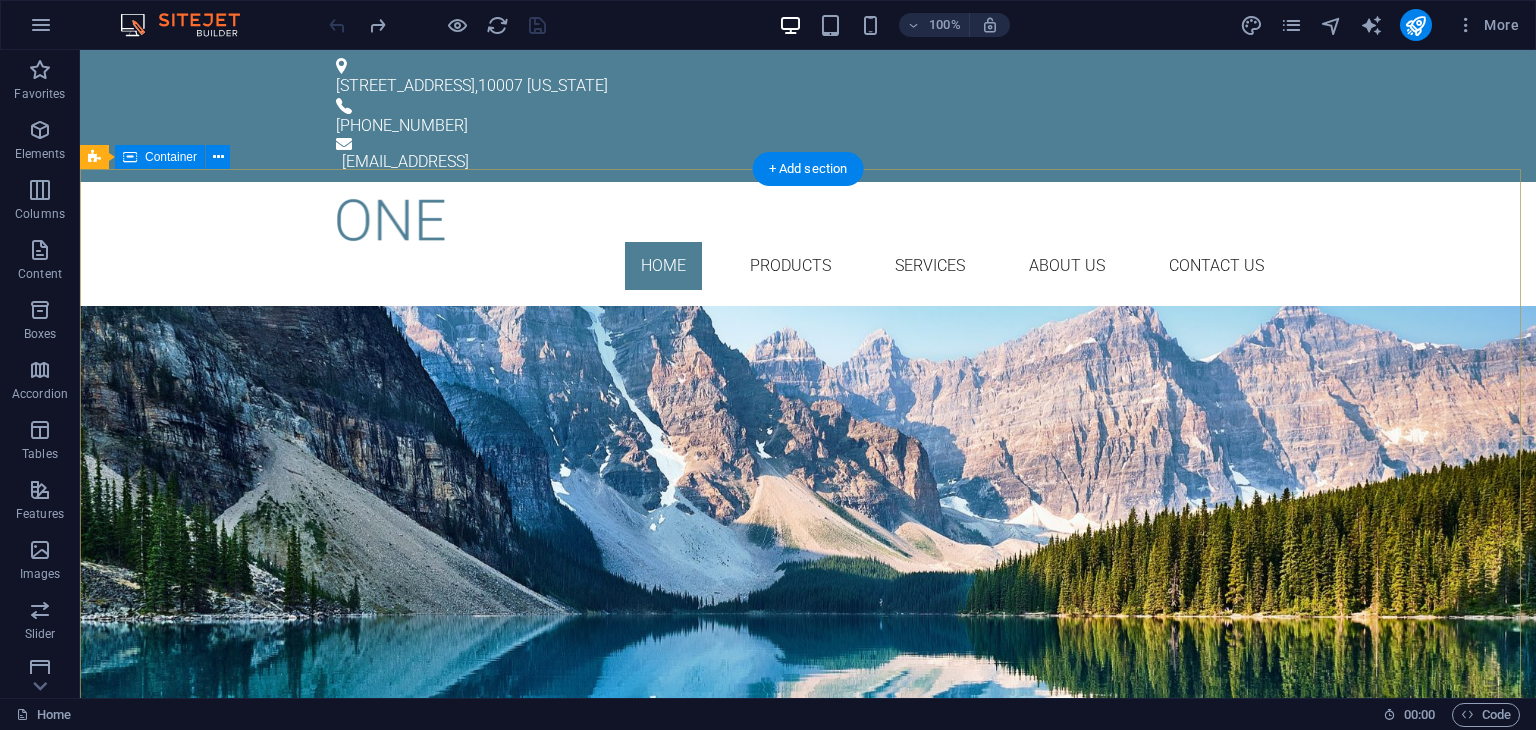 scroll, scrollTop: 0, scrollLeft: 0, axis: both 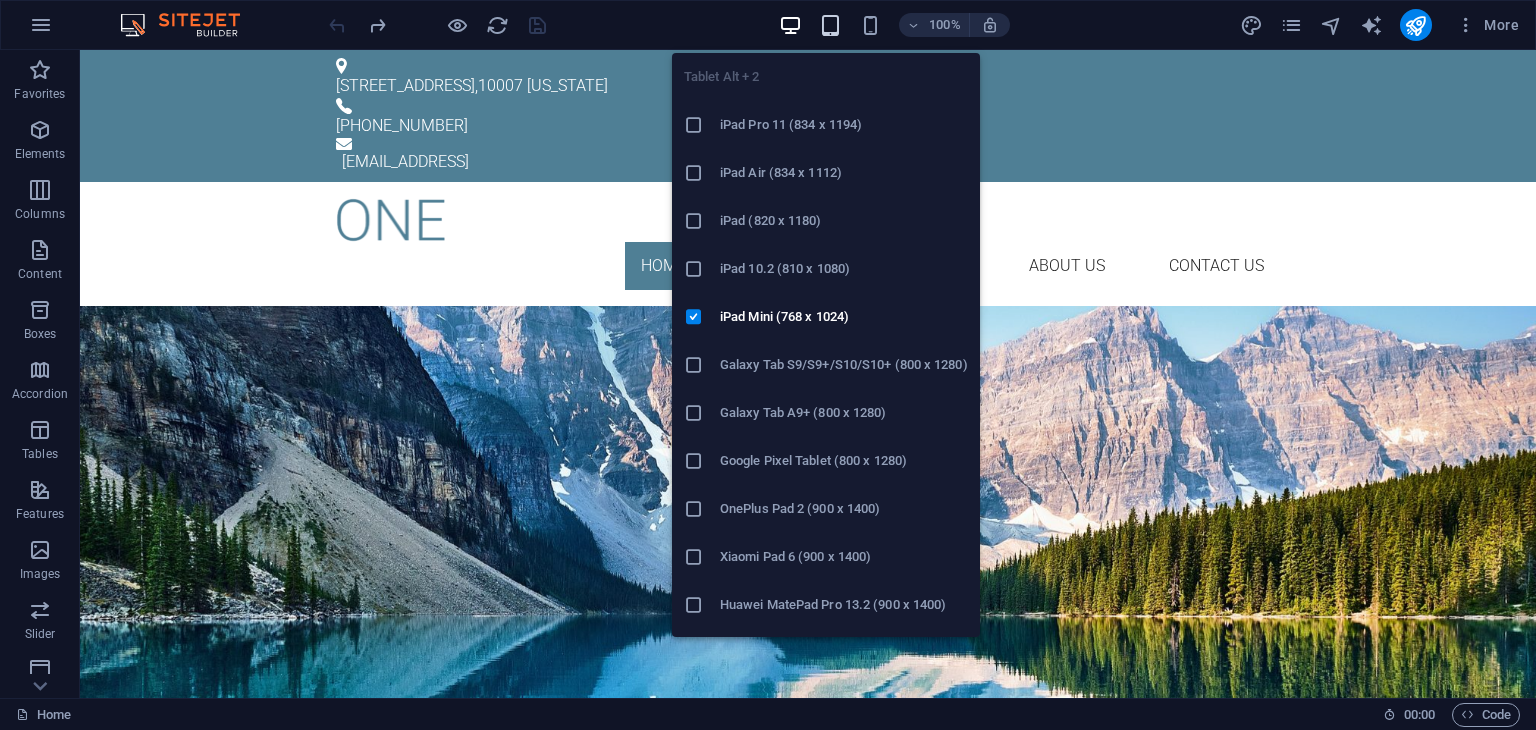 click at bounding box center (830, 25) 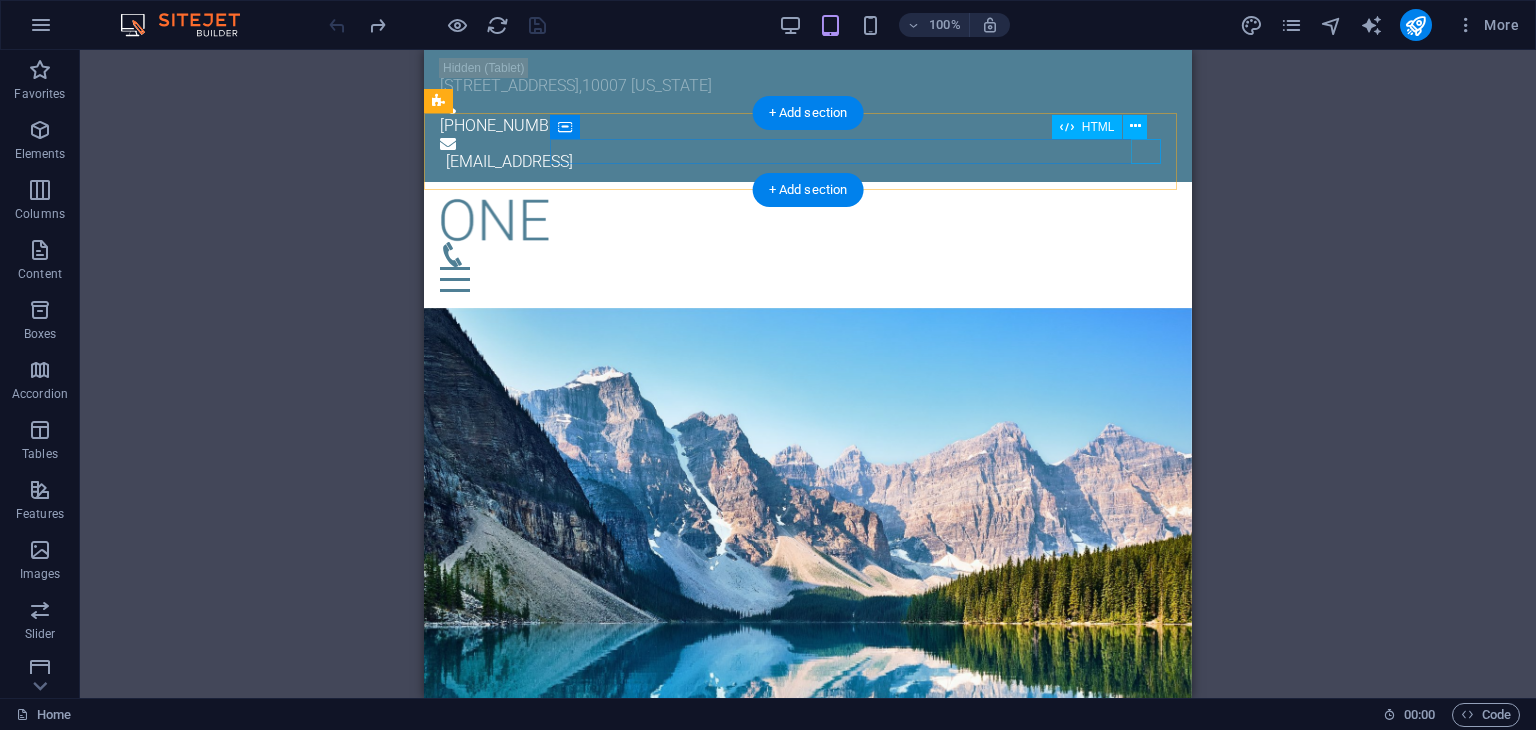 click at bounding box center [808, 279] 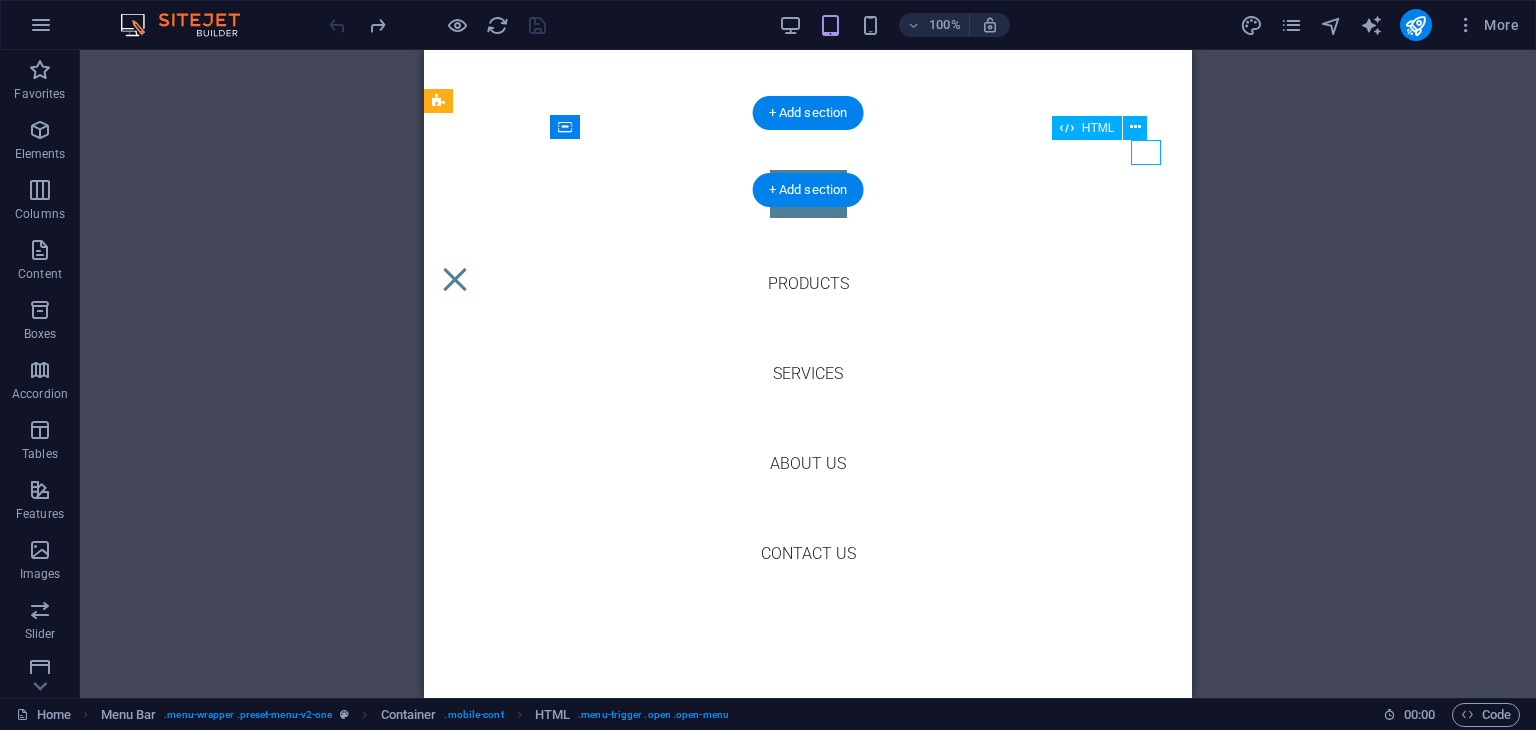 click at bounding box center [455, 279] 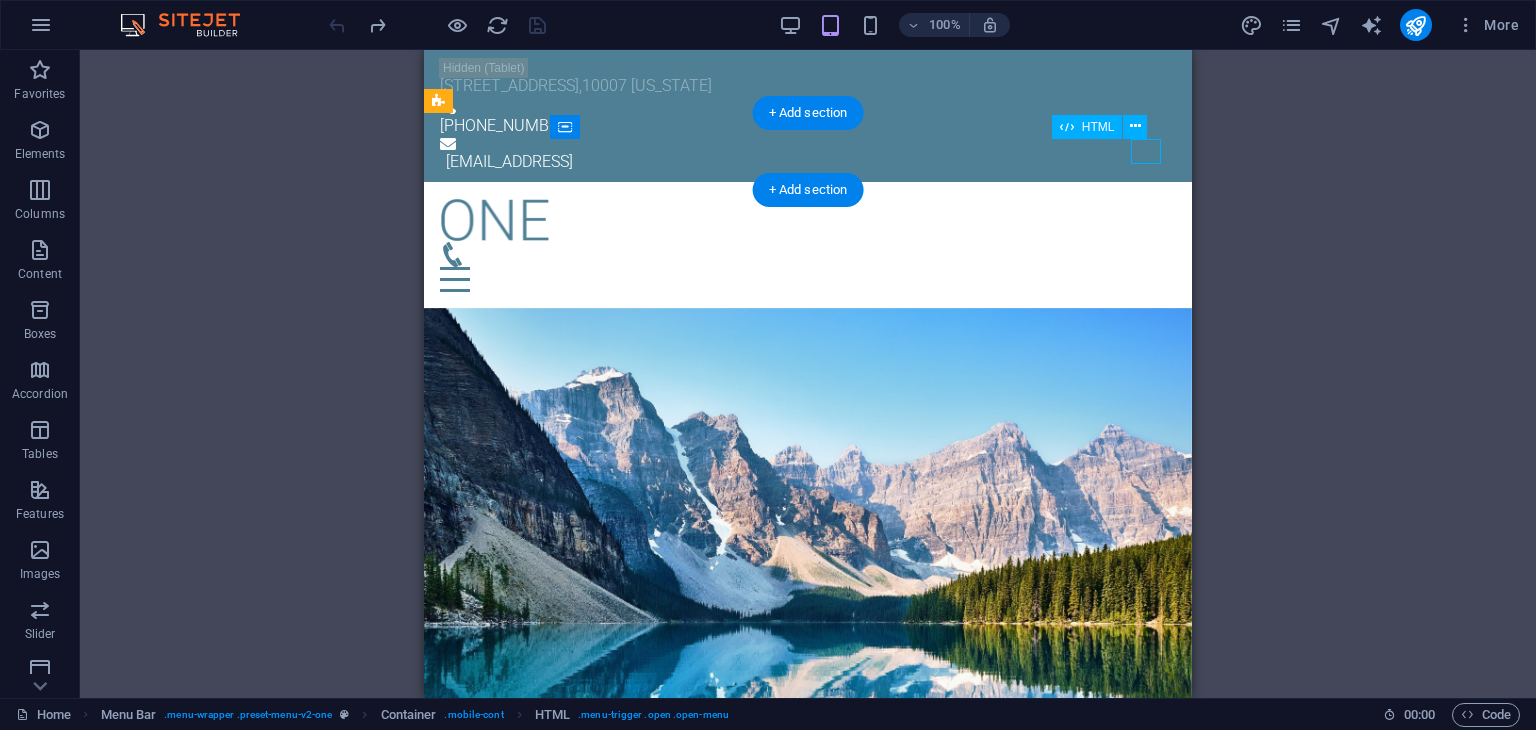 click at bounding box center (808, 279) 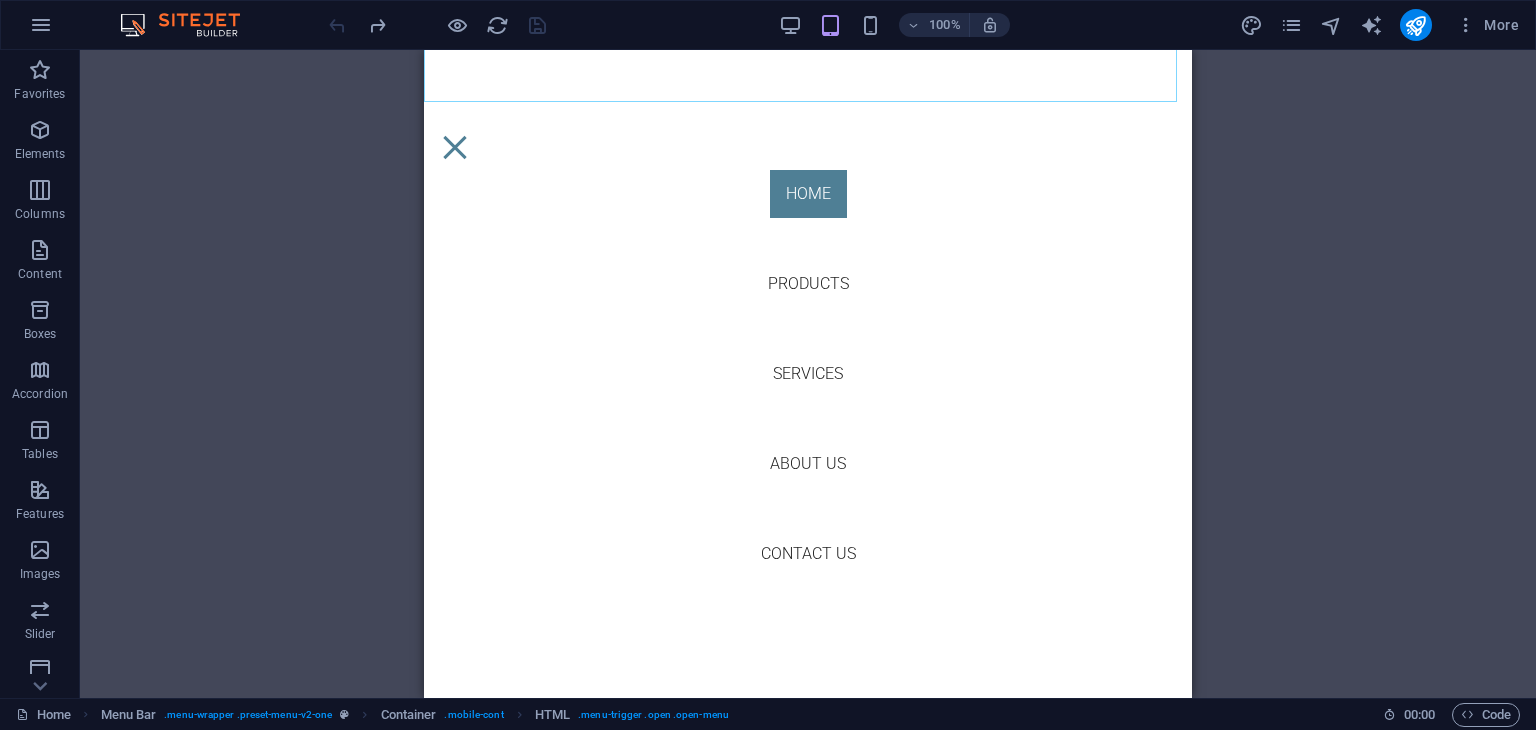 scroll, scrollTop: 466, scrollLeft: 0, axis: vertical 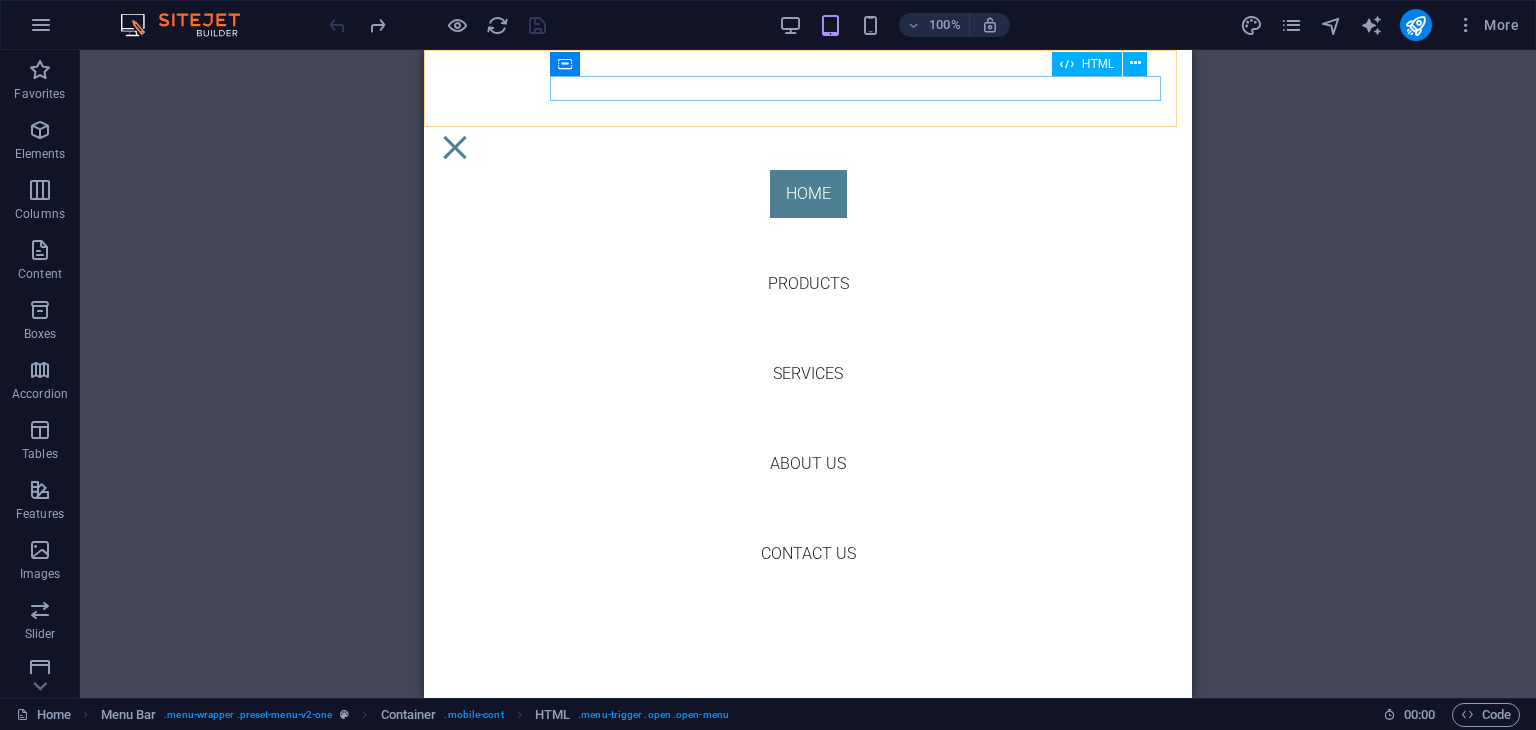 click at bounding box center [455, 147] 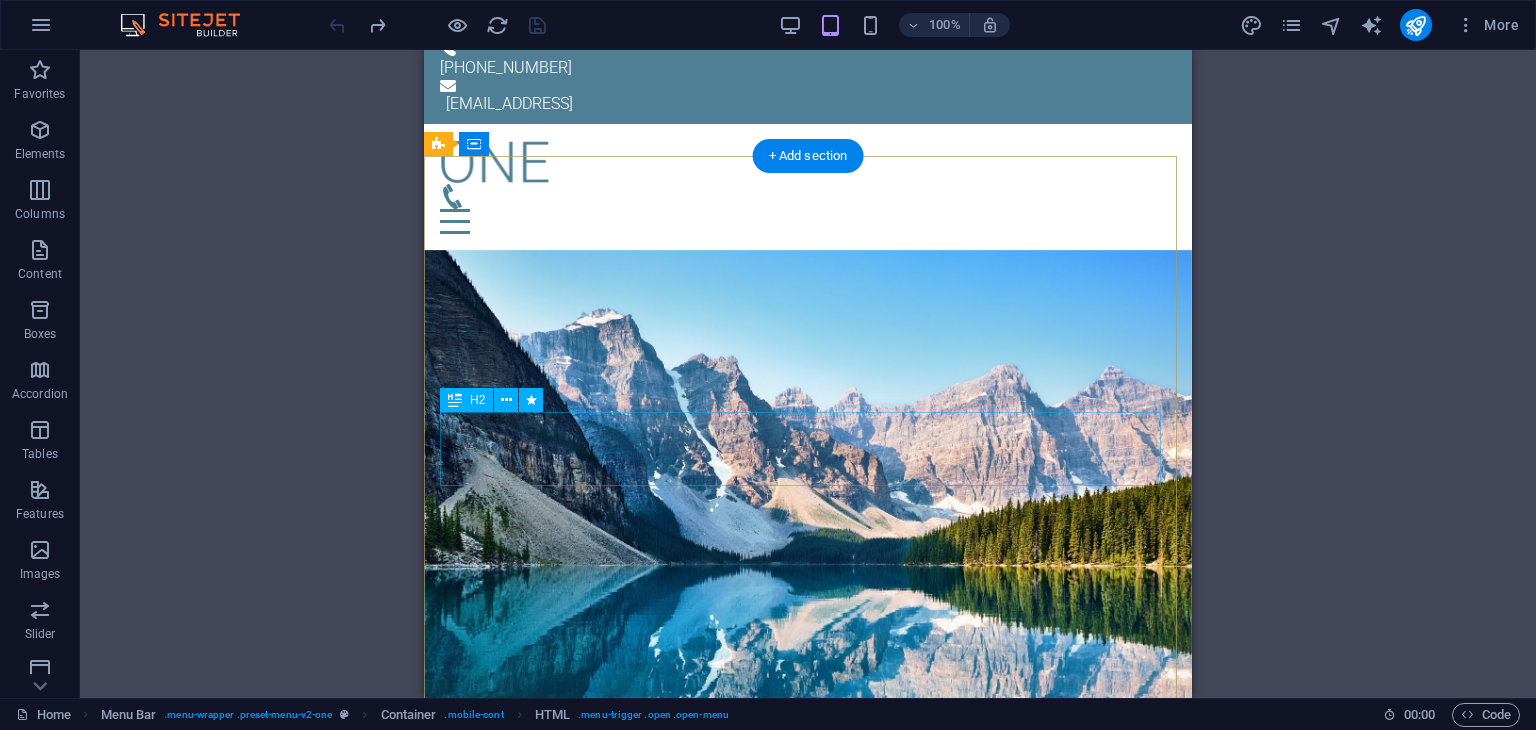 scroll, scrollTop: 0, scrollLeft: 0, axis: both 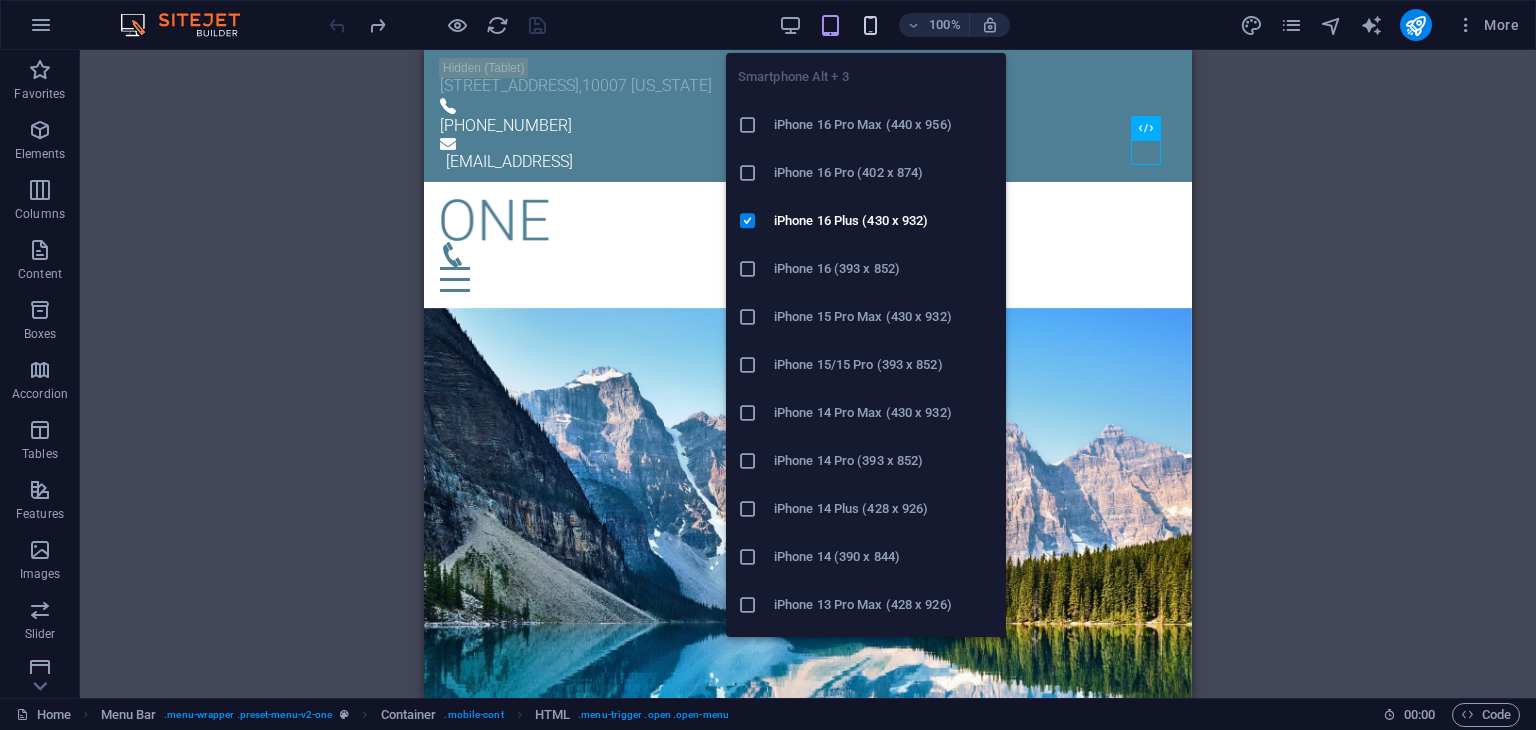 click at bounding box center (870, 25) 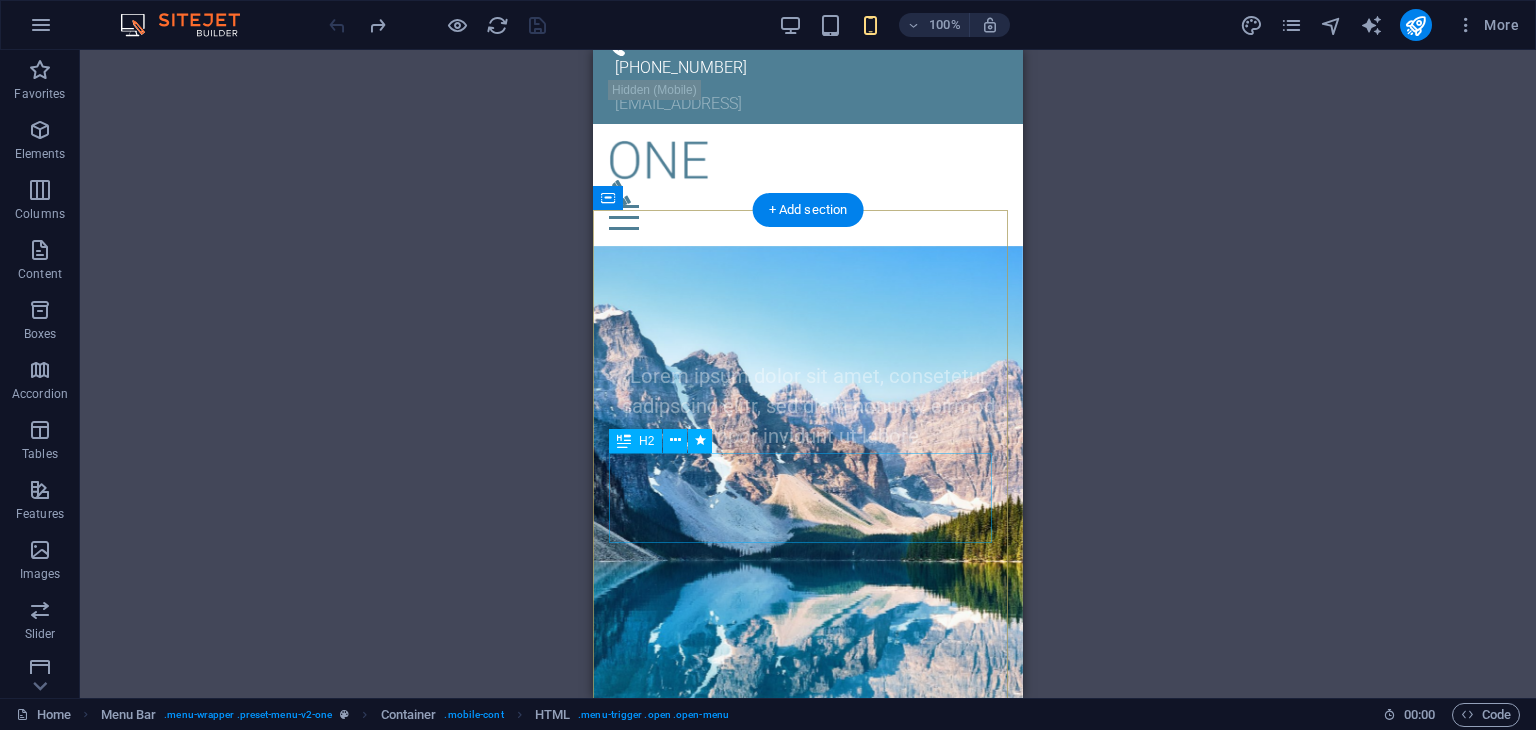 scroll, scrollTop: 0, scrollLeft: 0, axis: both 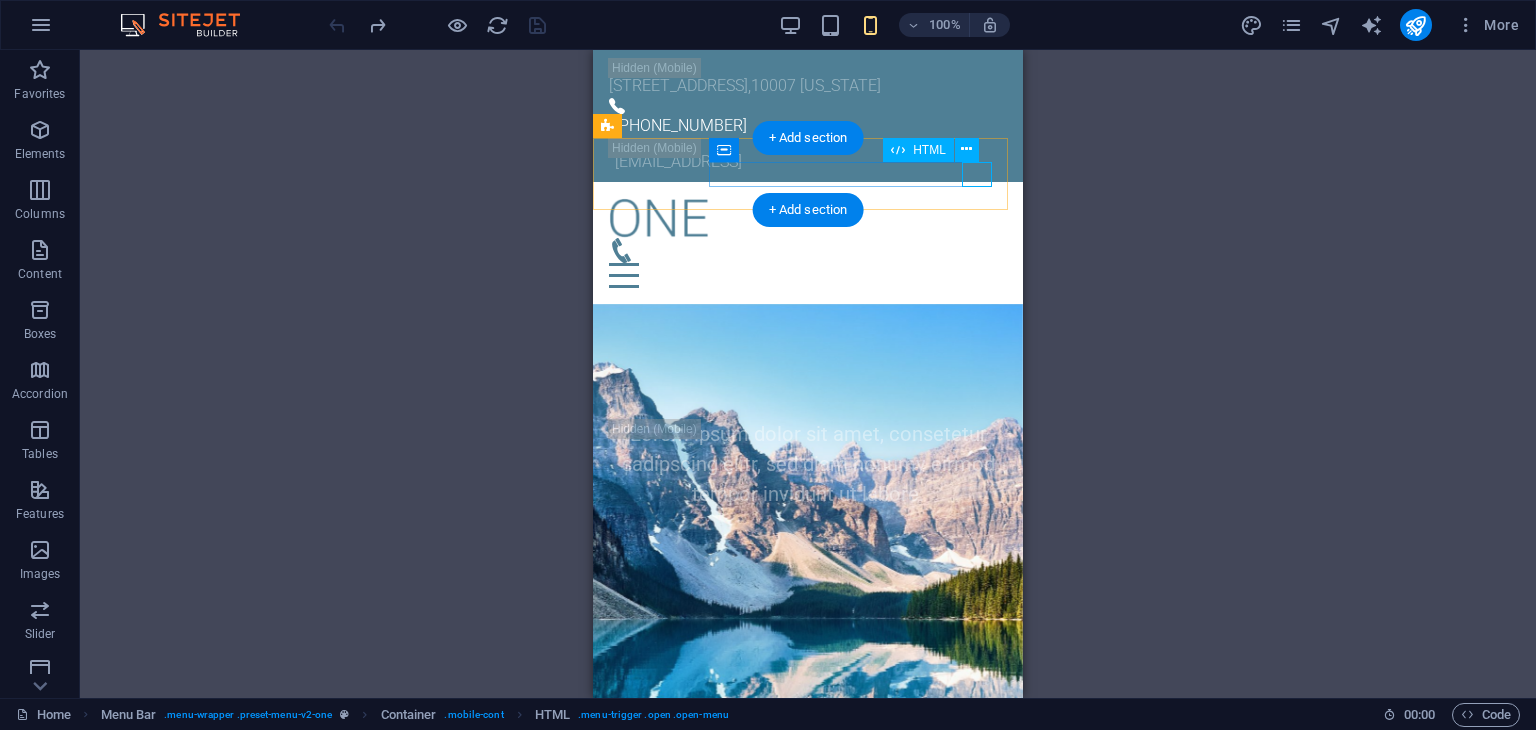 click at bounding box center (808, 275) 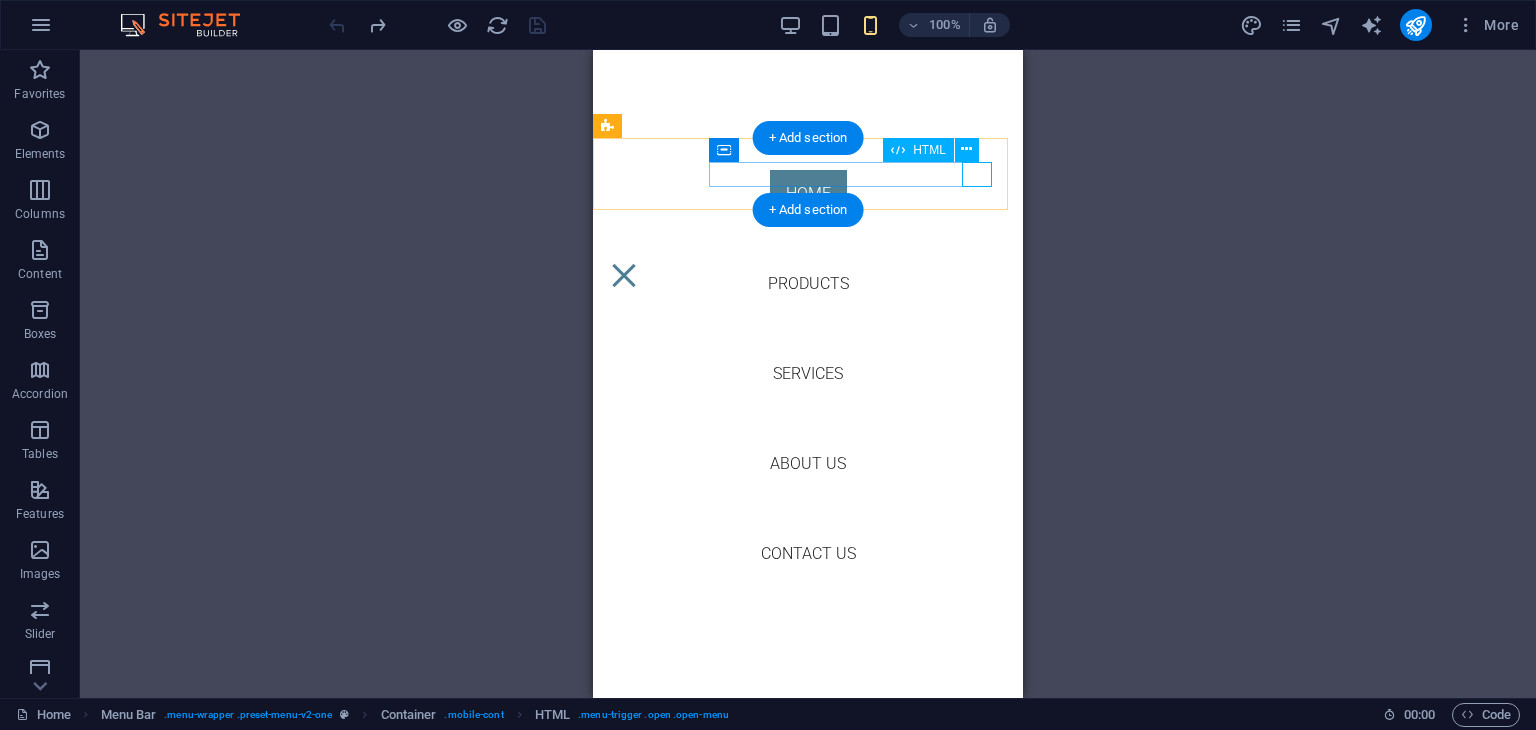 click at bounding box center (624, 275) 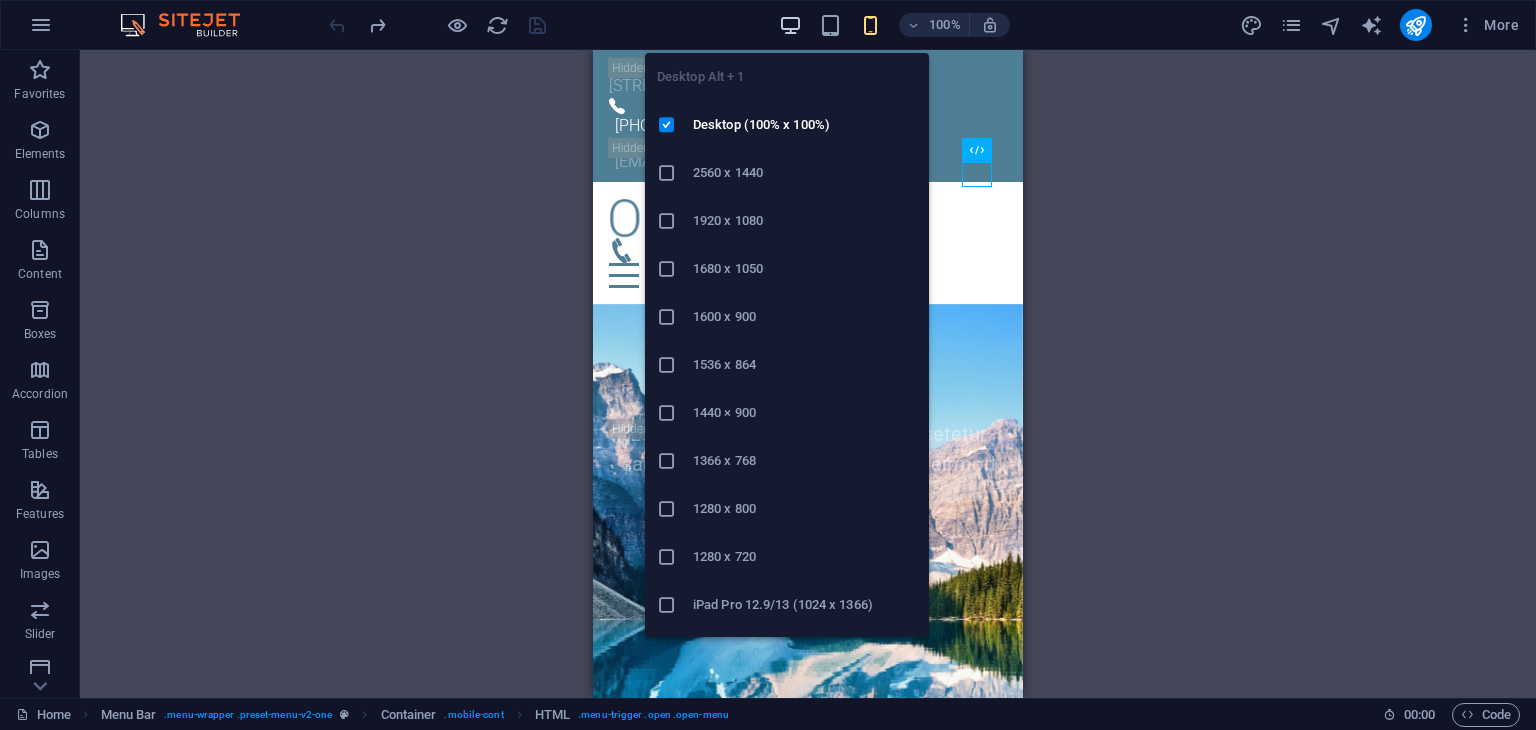click at bounding box center (790, 25) 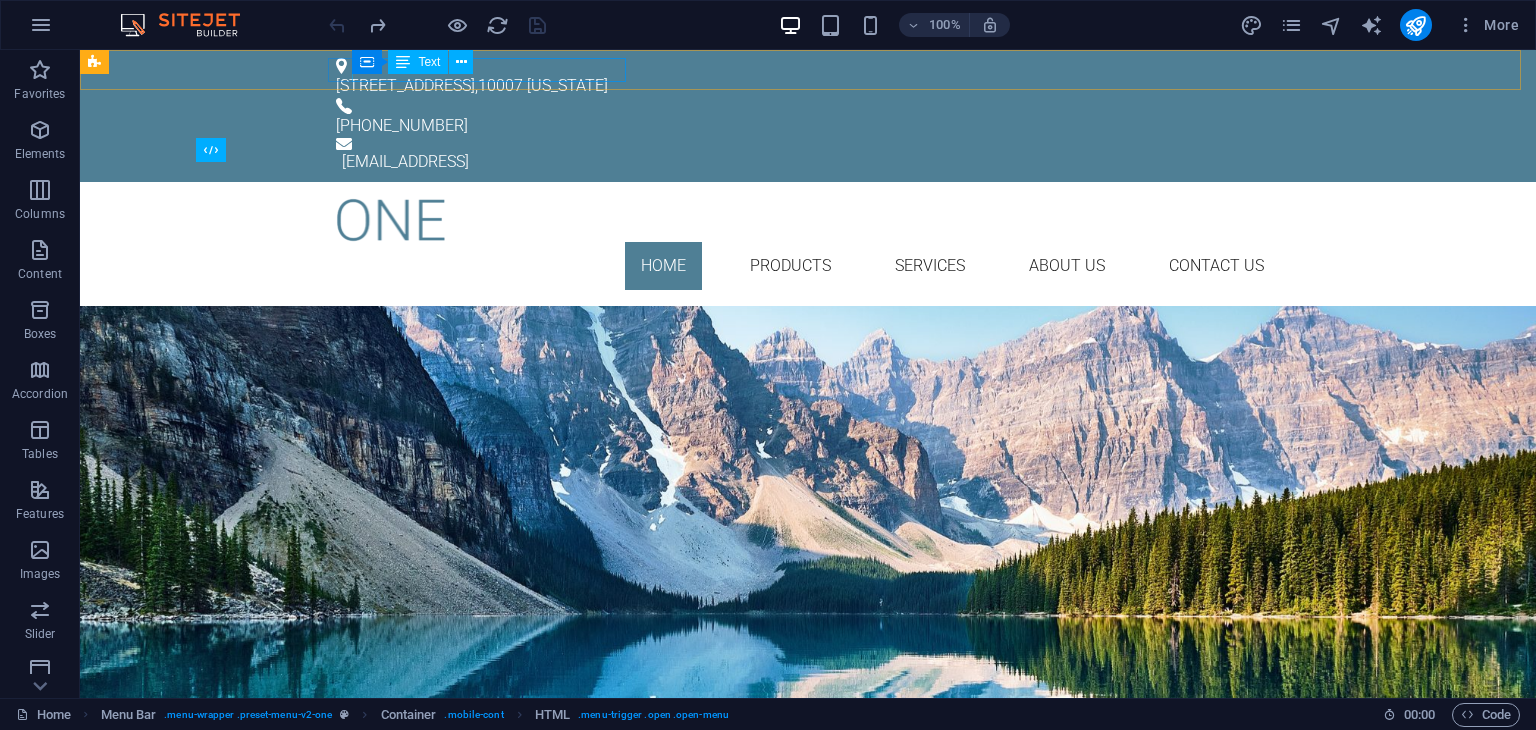 click on "Container   Text" at bounding box center (419, 62) 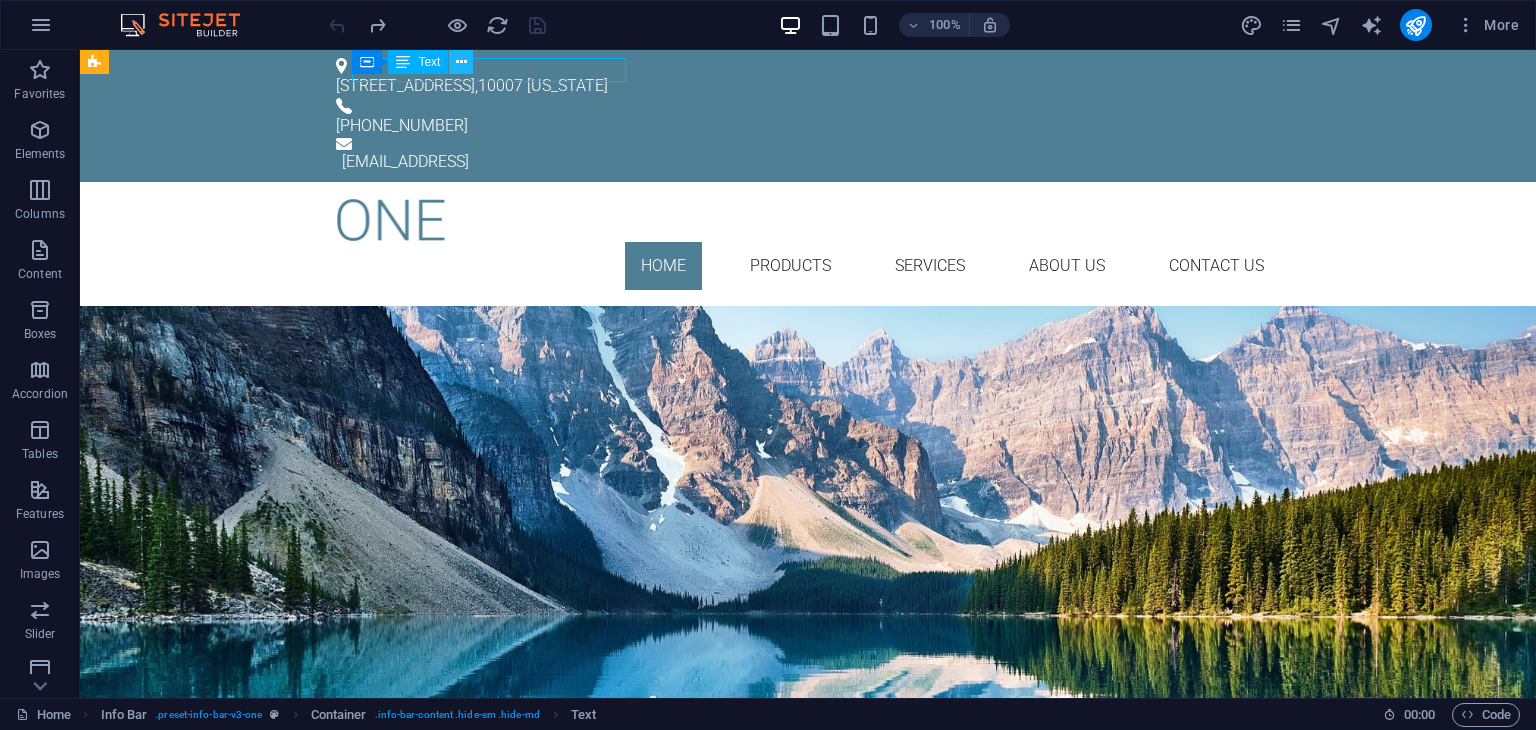 click at bounding box center [461, 62] 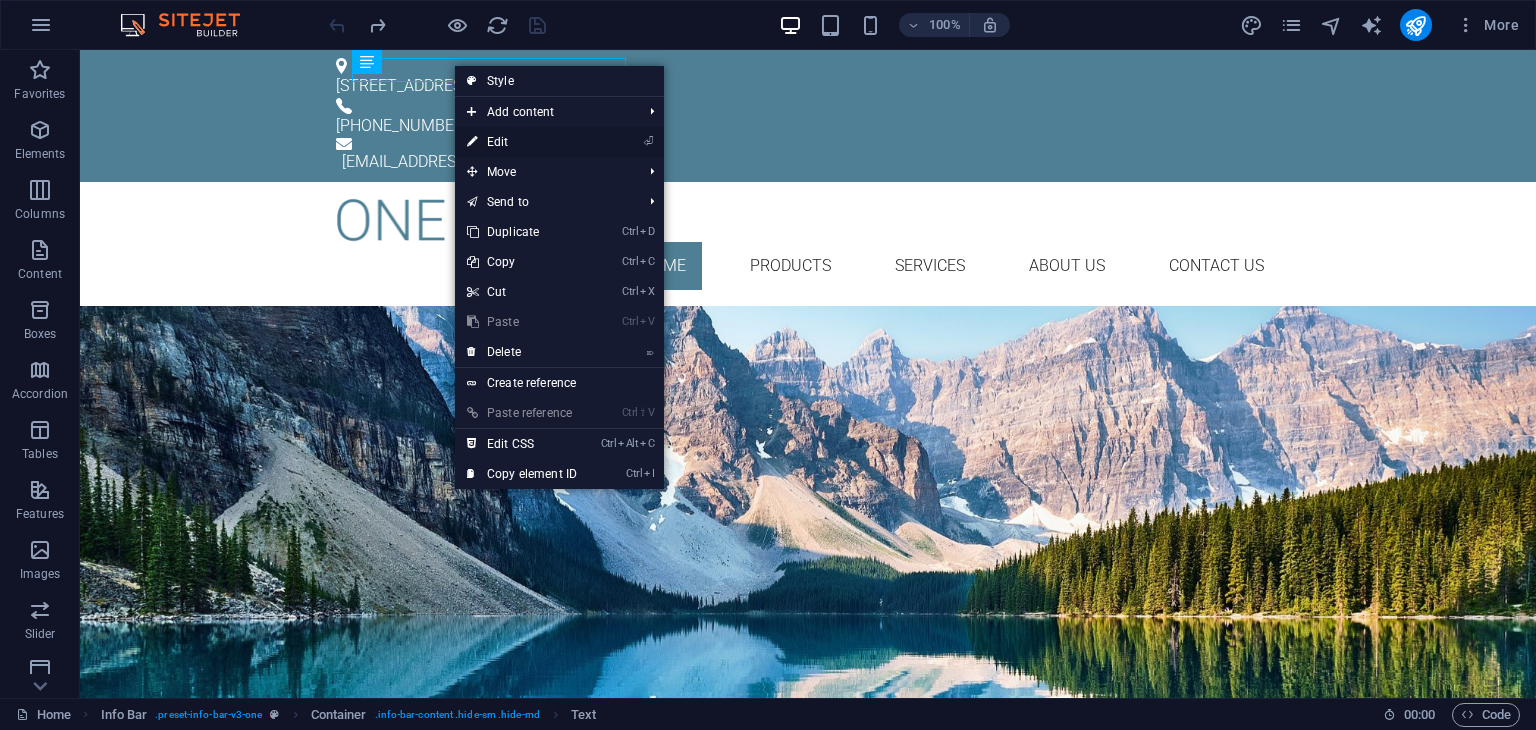 click on "⏎  Edit" at bounding box center [522, 142] 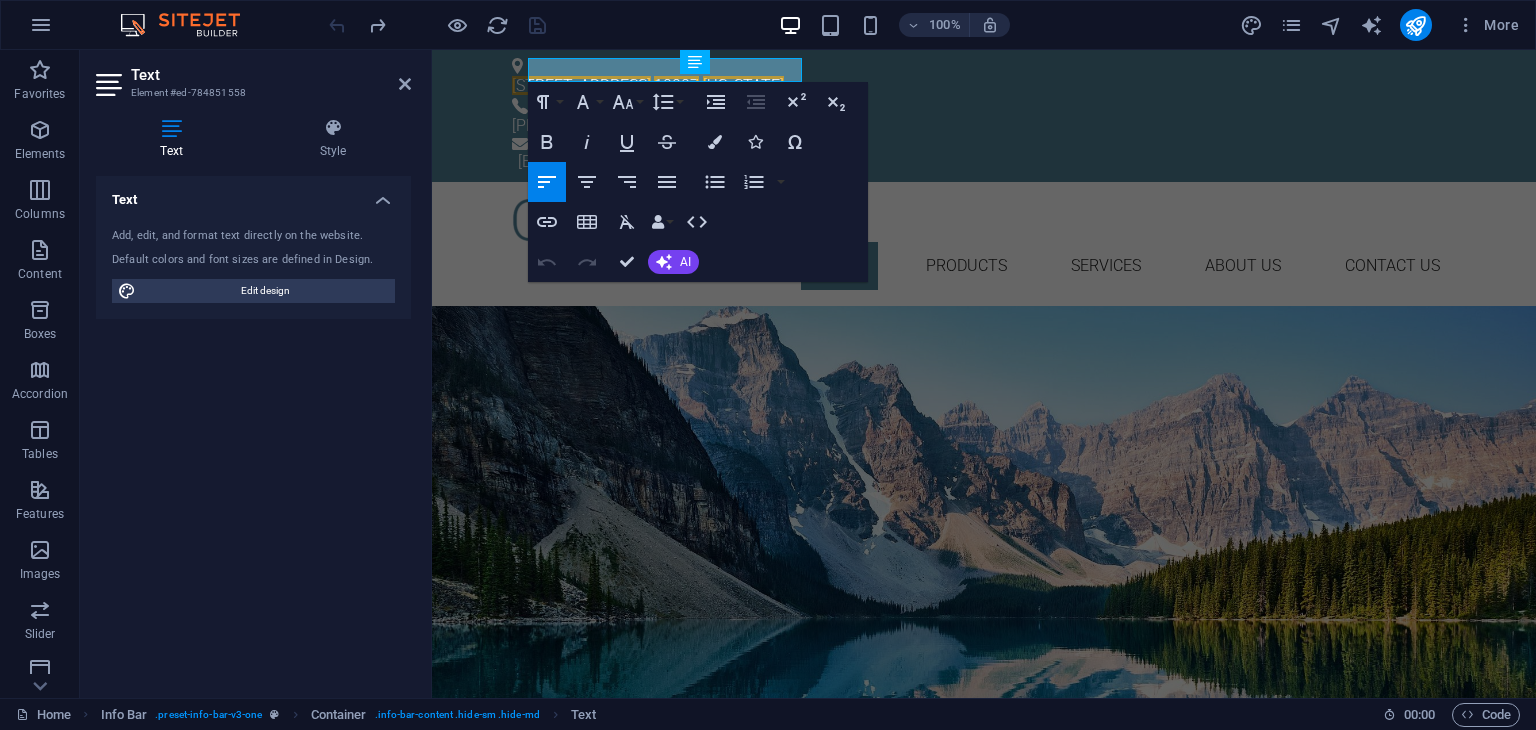 click at bounding box center (171, 128) 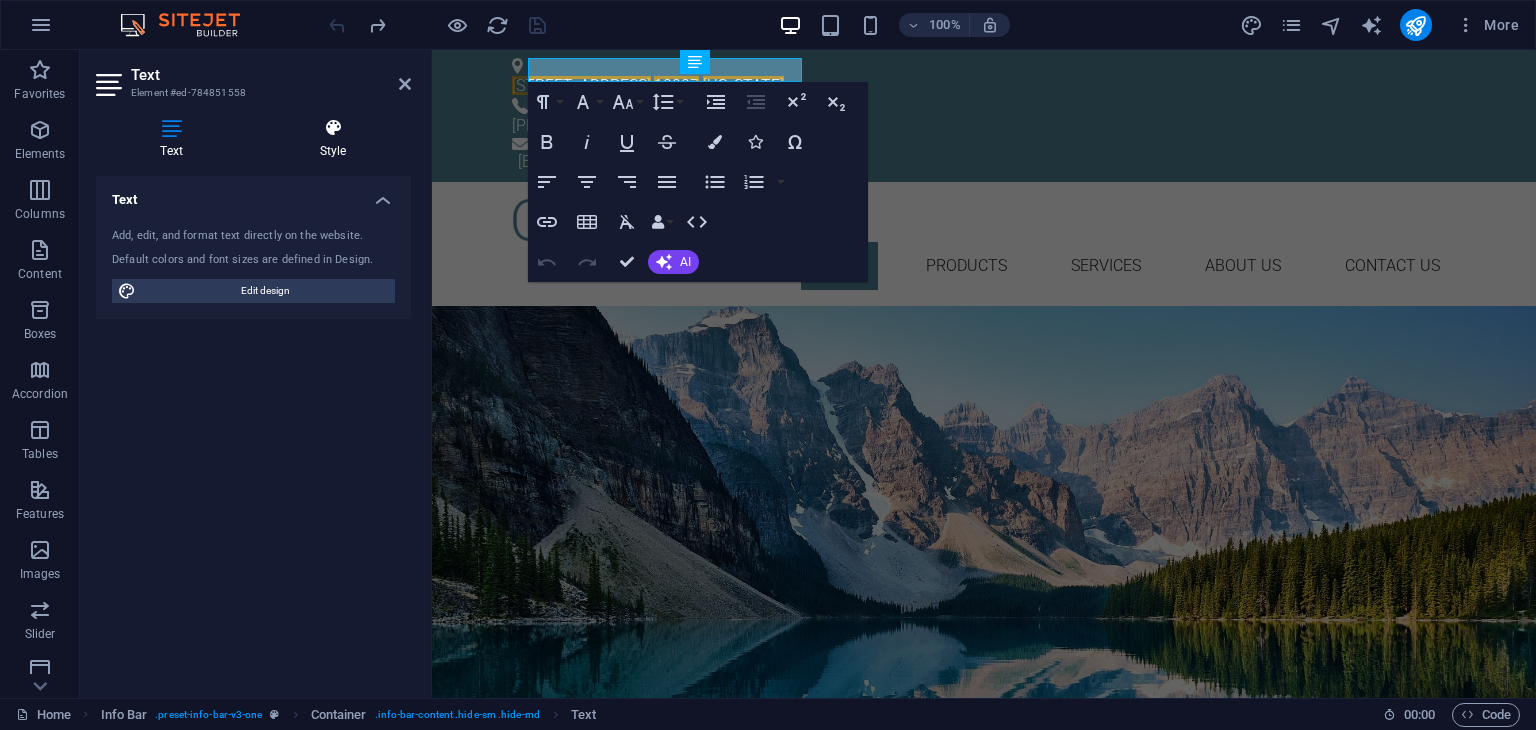click on "Style" at bounding box center (333, 139) 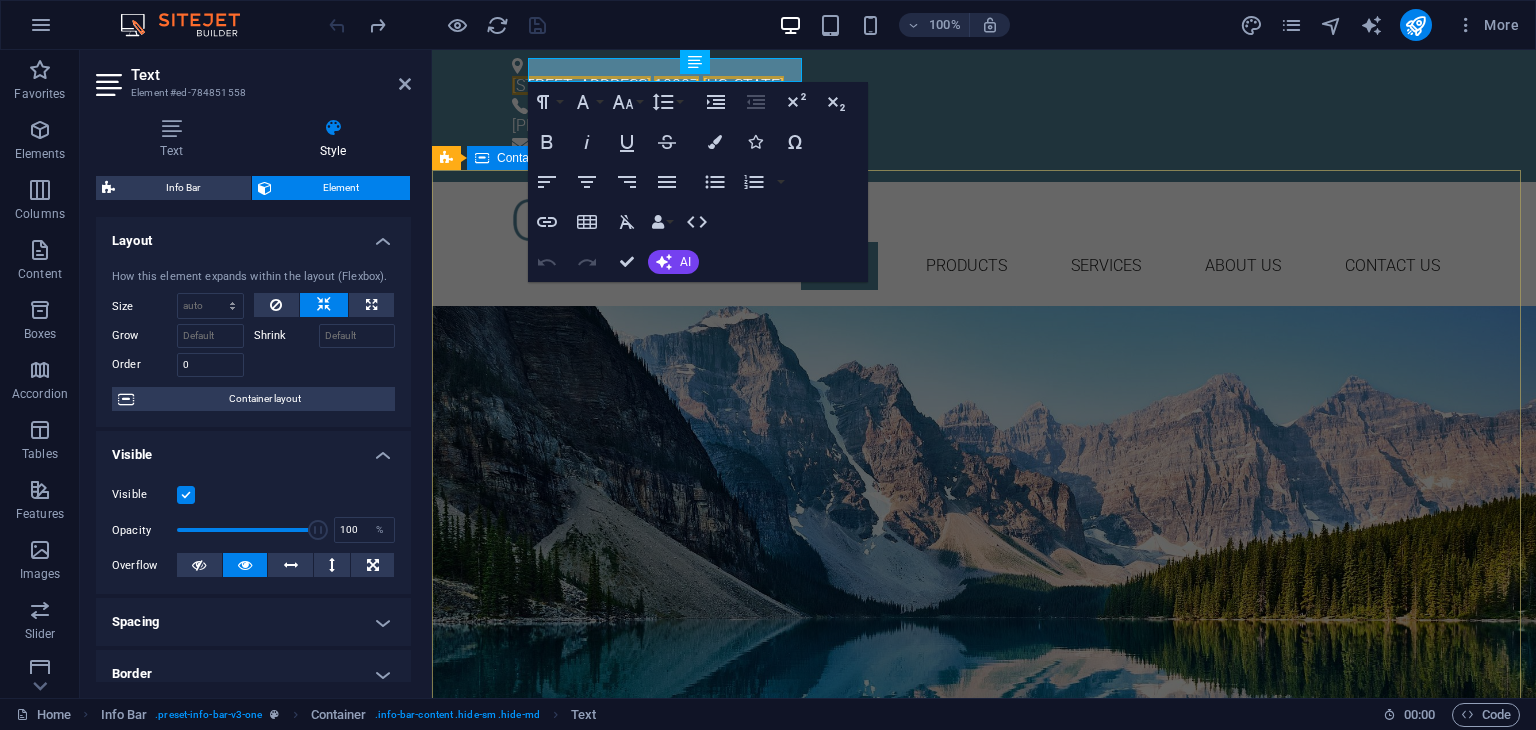 click on "Your Title goes here Lorem ipsum dolor sit amet, consetetur sadipscing elitr, sed diam nonumy eirmod tempor invidunt ut labore. Learn more" at bounding box center [984, 494] 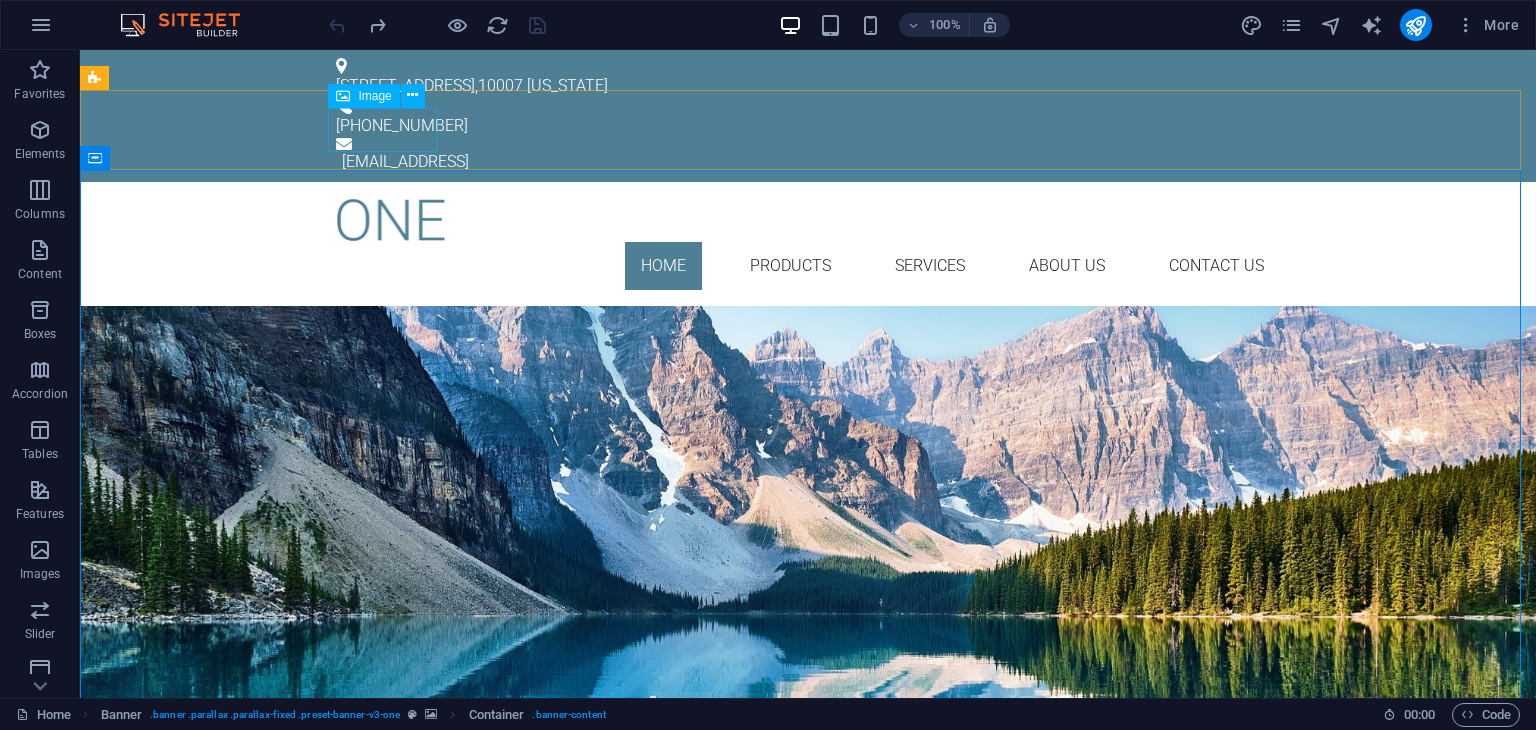 click on "Image" at bounding box center (374, 96) 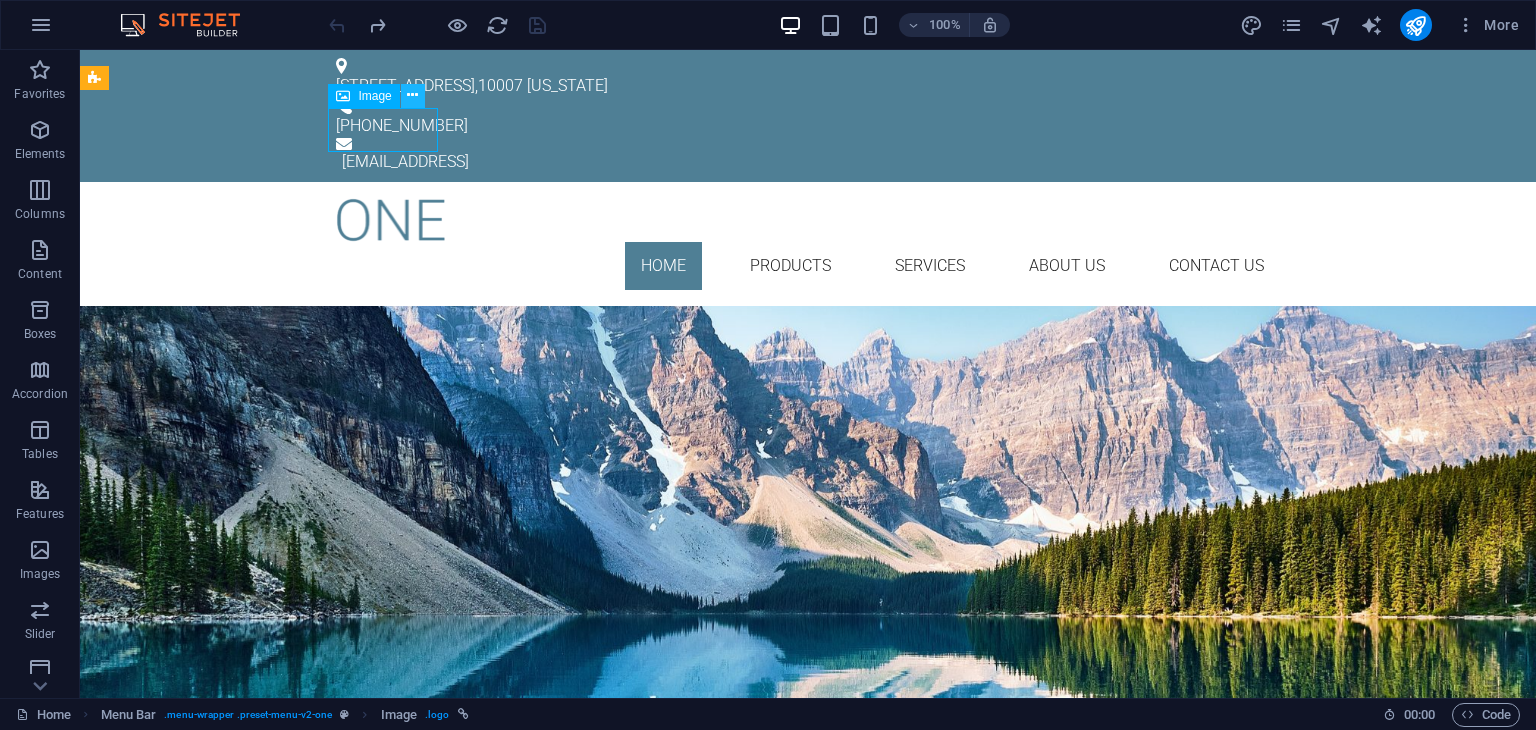 click at bounding box center (412, 95) 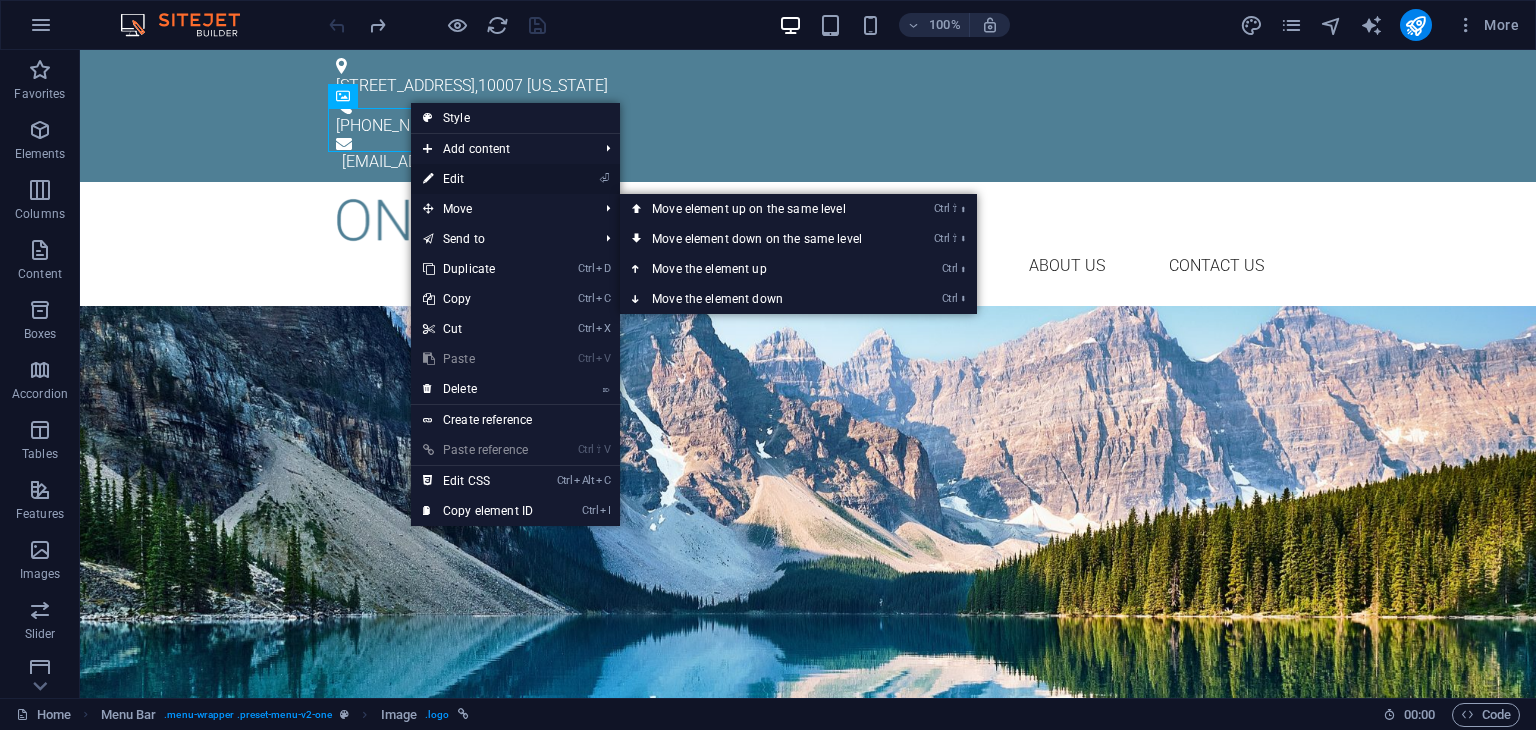 click on "⏎  Edit" at bounding box center [478, 179] 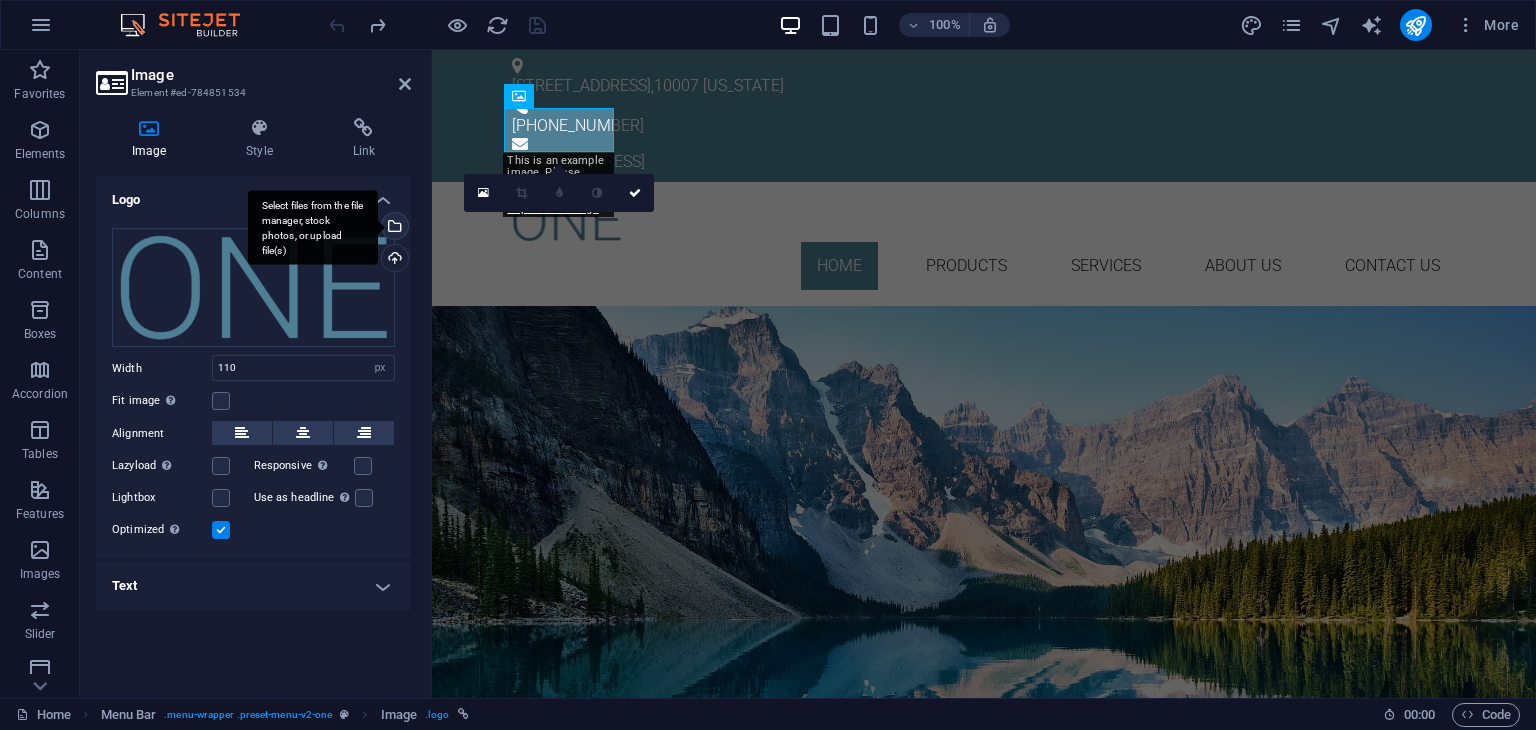 click on "Select files from the file manager, stock photos, or upload file(s)" at bounding box center [313, 227] 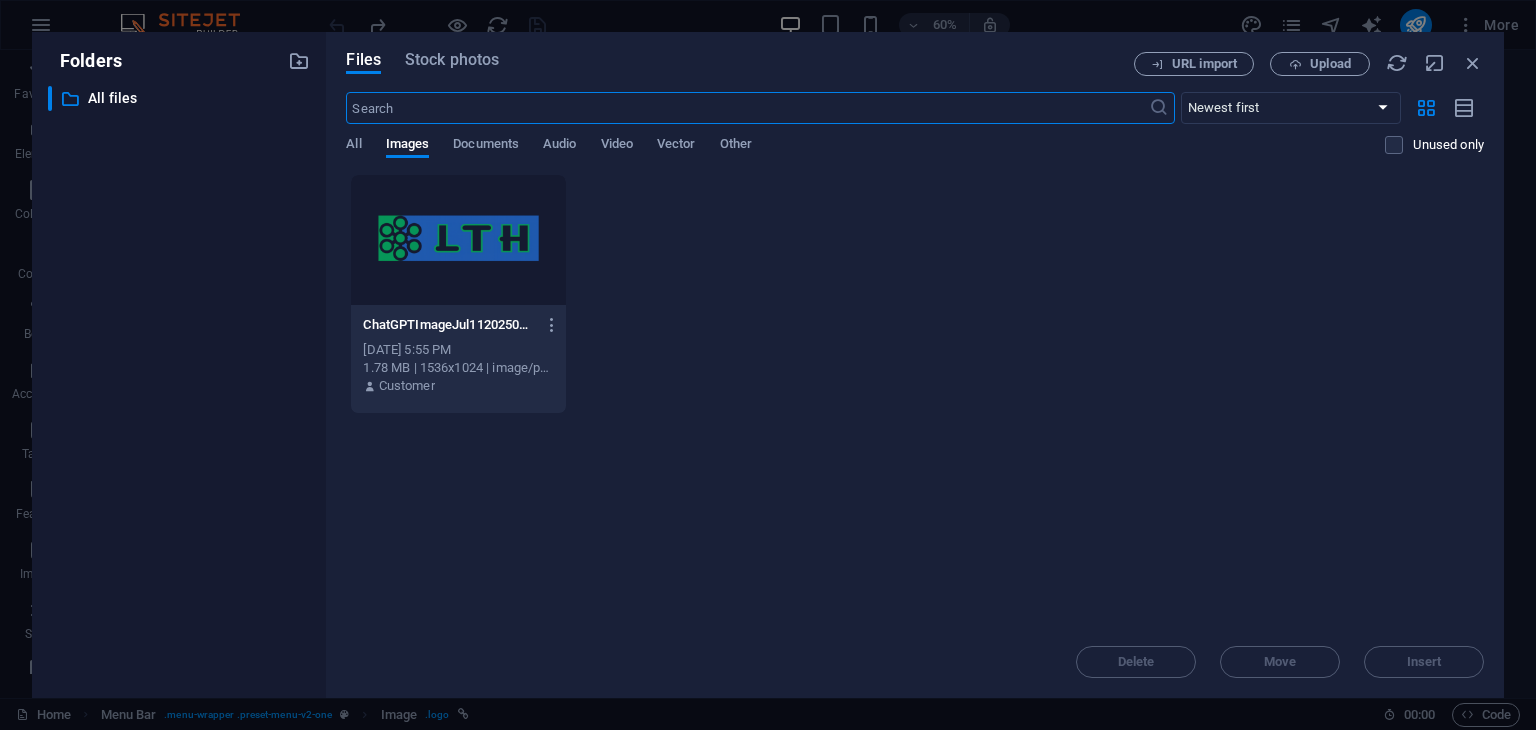 click at bounding box center (458, 240) 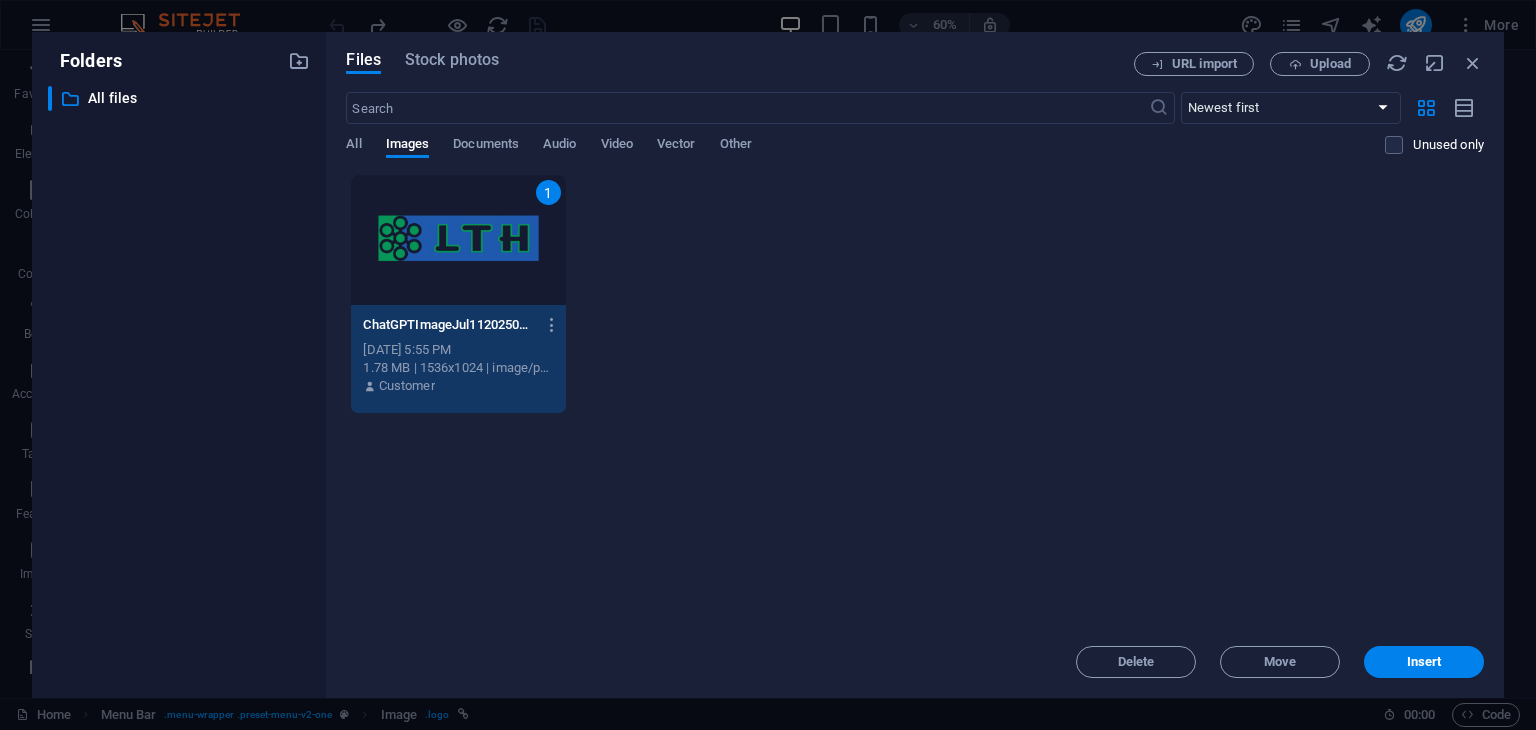 click on "1" at bounding box center (458, 240) 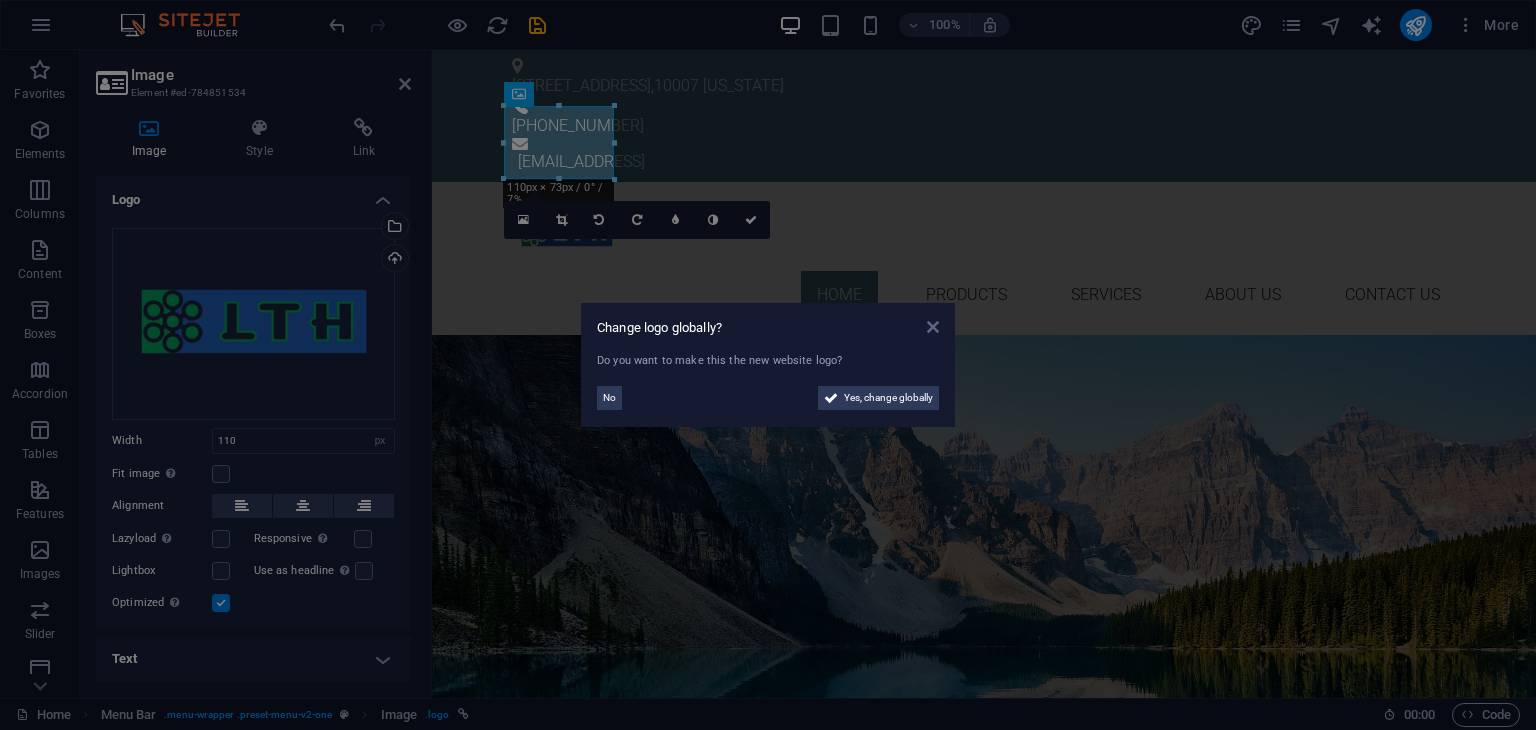 click at bounding box center (933, 327) 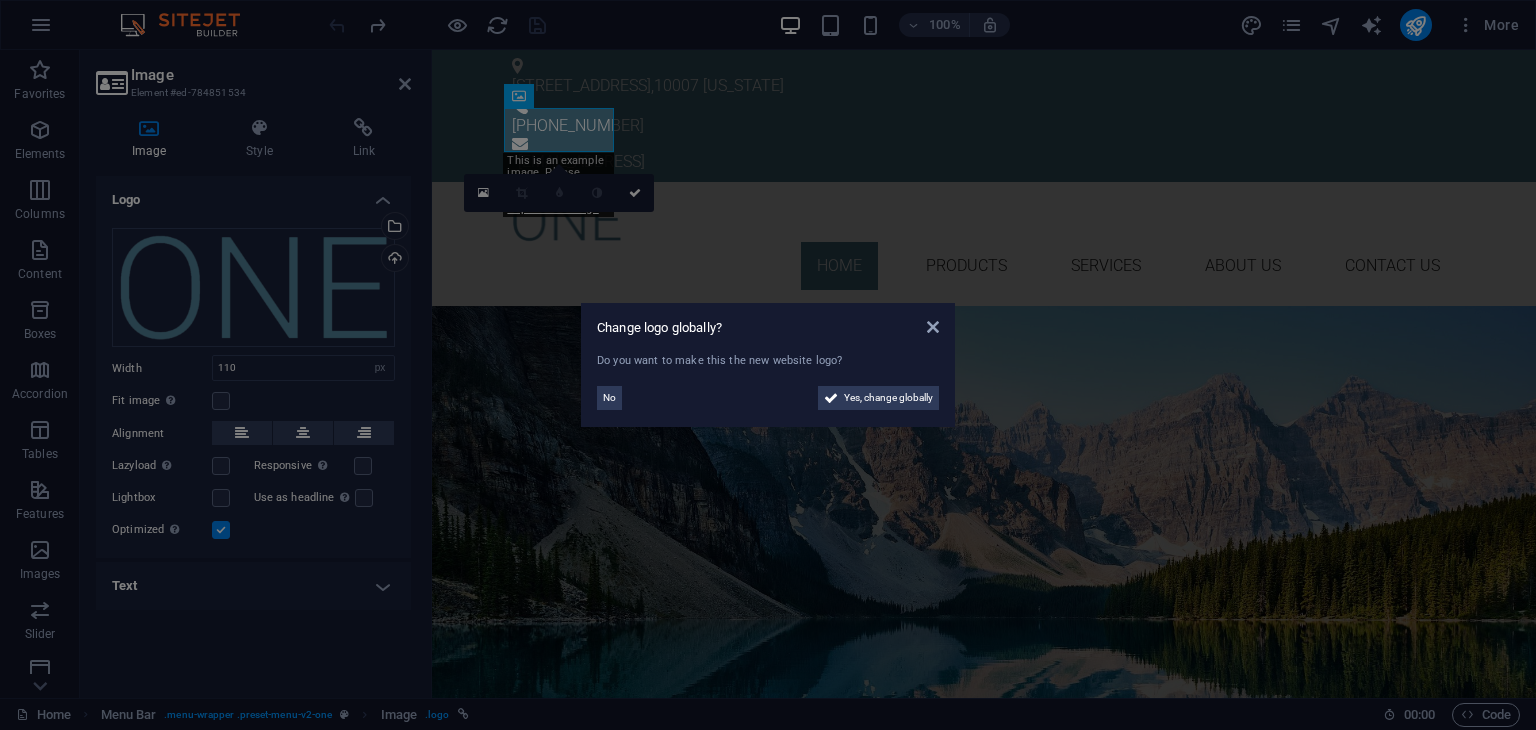 click on "Change logo globally? Do you want to make this the new website logo? No Yes, change globally" at bounding box center (768, 365) 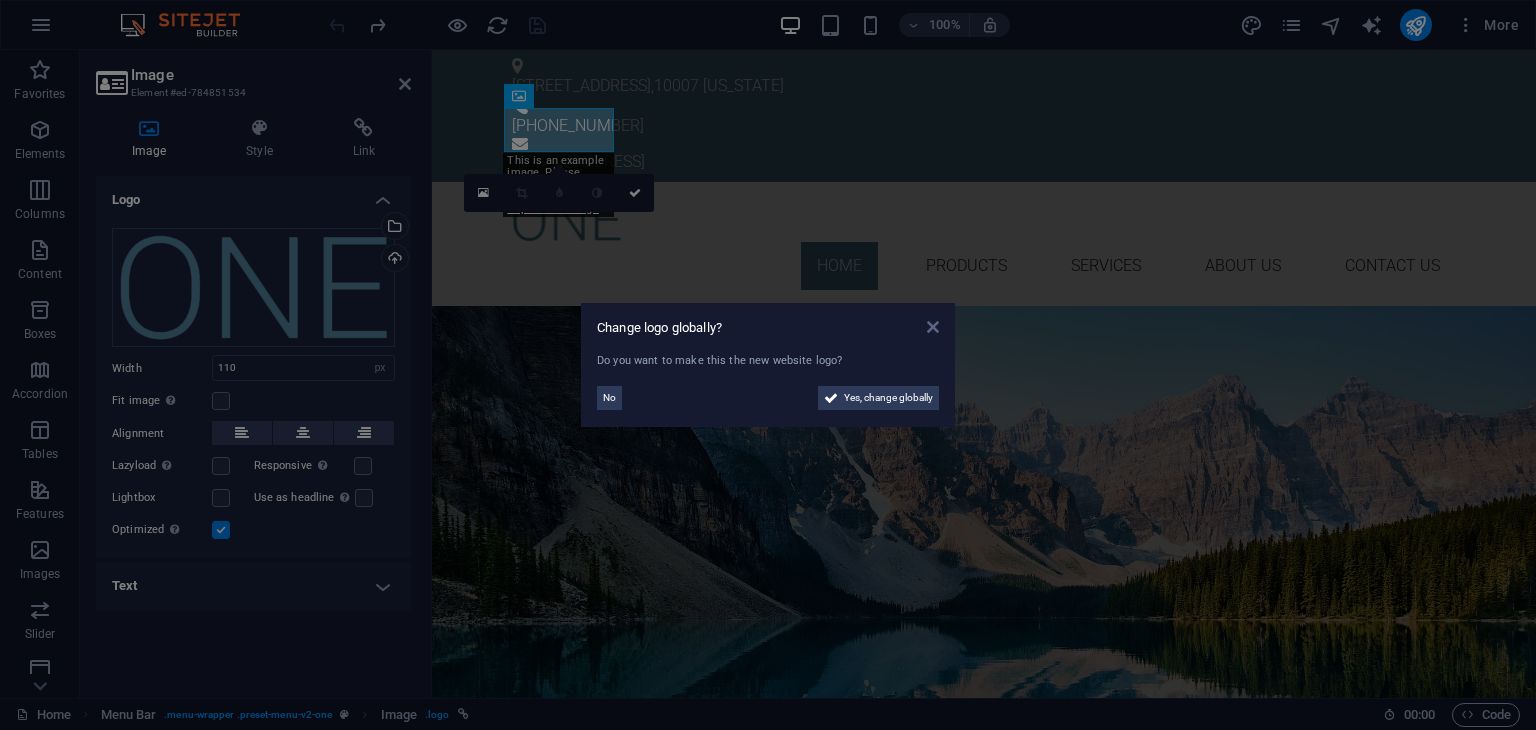 click at bounding box center [933, 327] 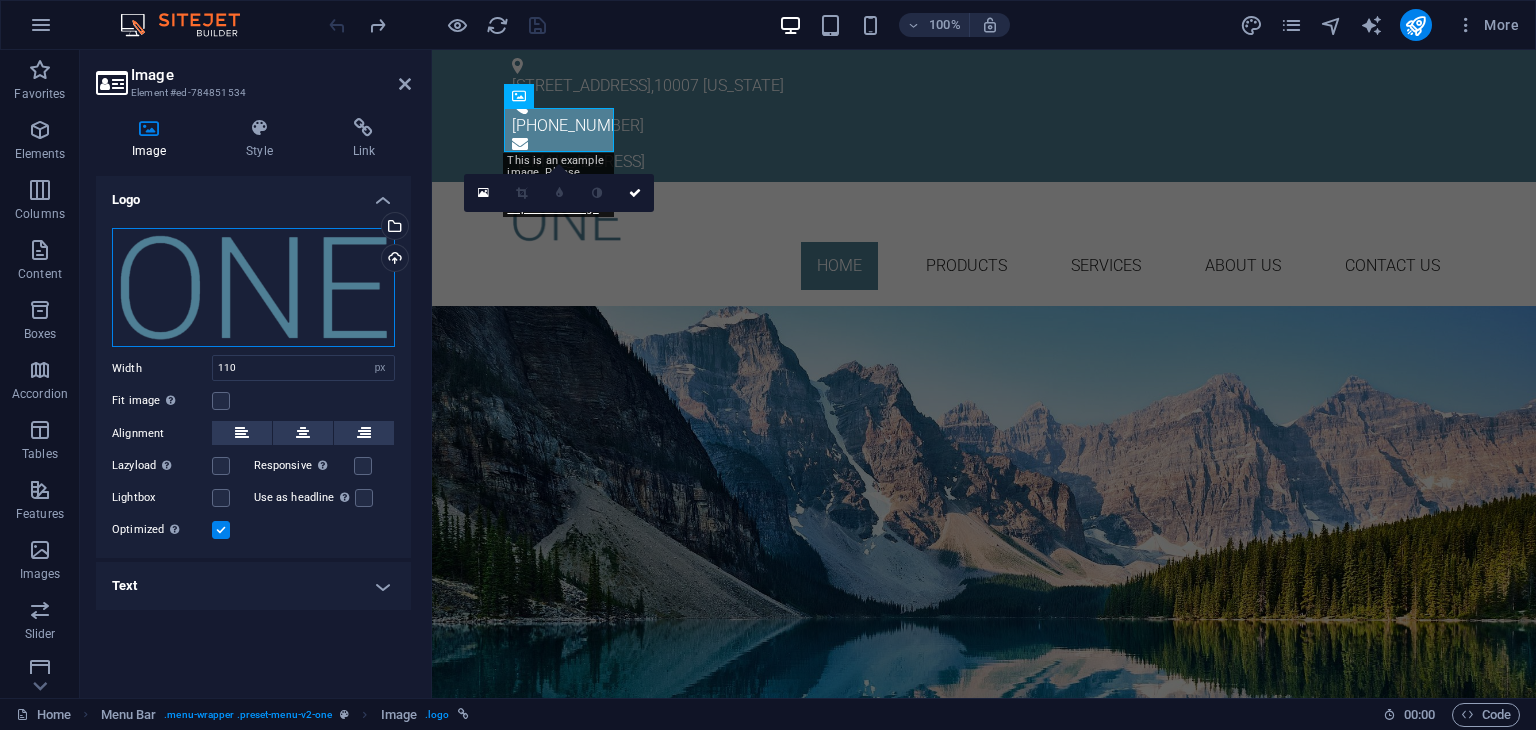 click on "Drag files here, click to choose files or select files from Files or our free stock photos & videos" at bounding box center (253, 288) 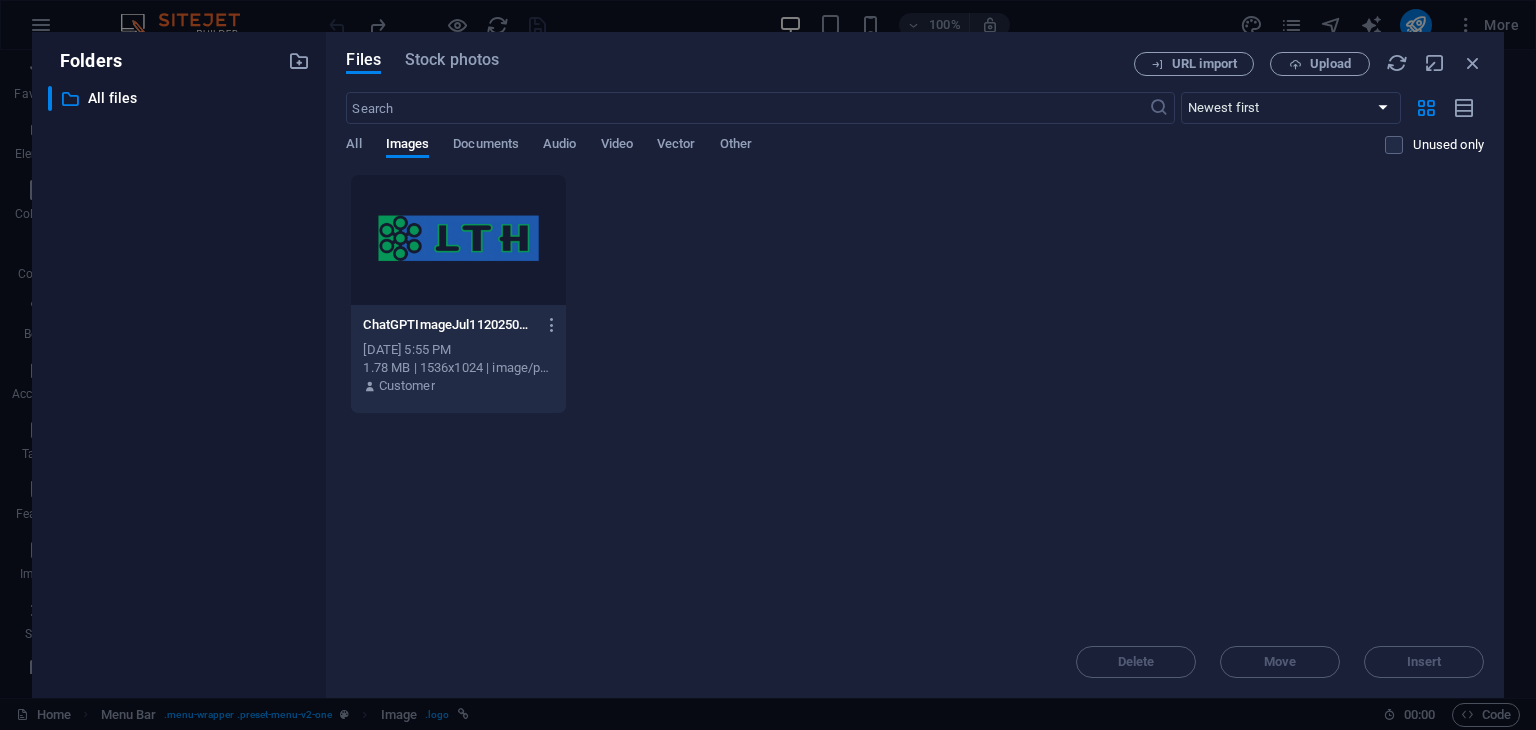 click on "​ All files All files" at bounding box center [179, 384] 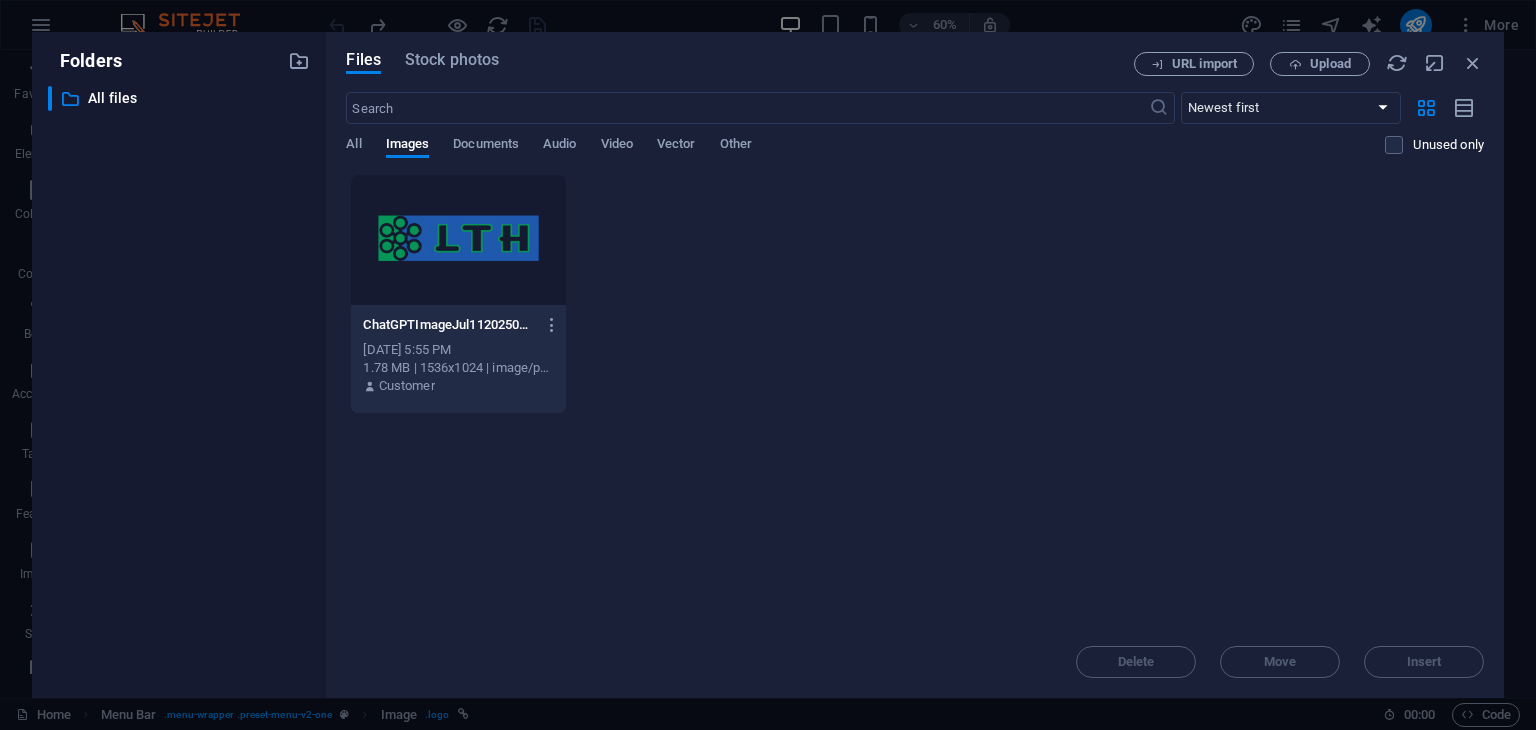 click at bounding box center (458, 240) 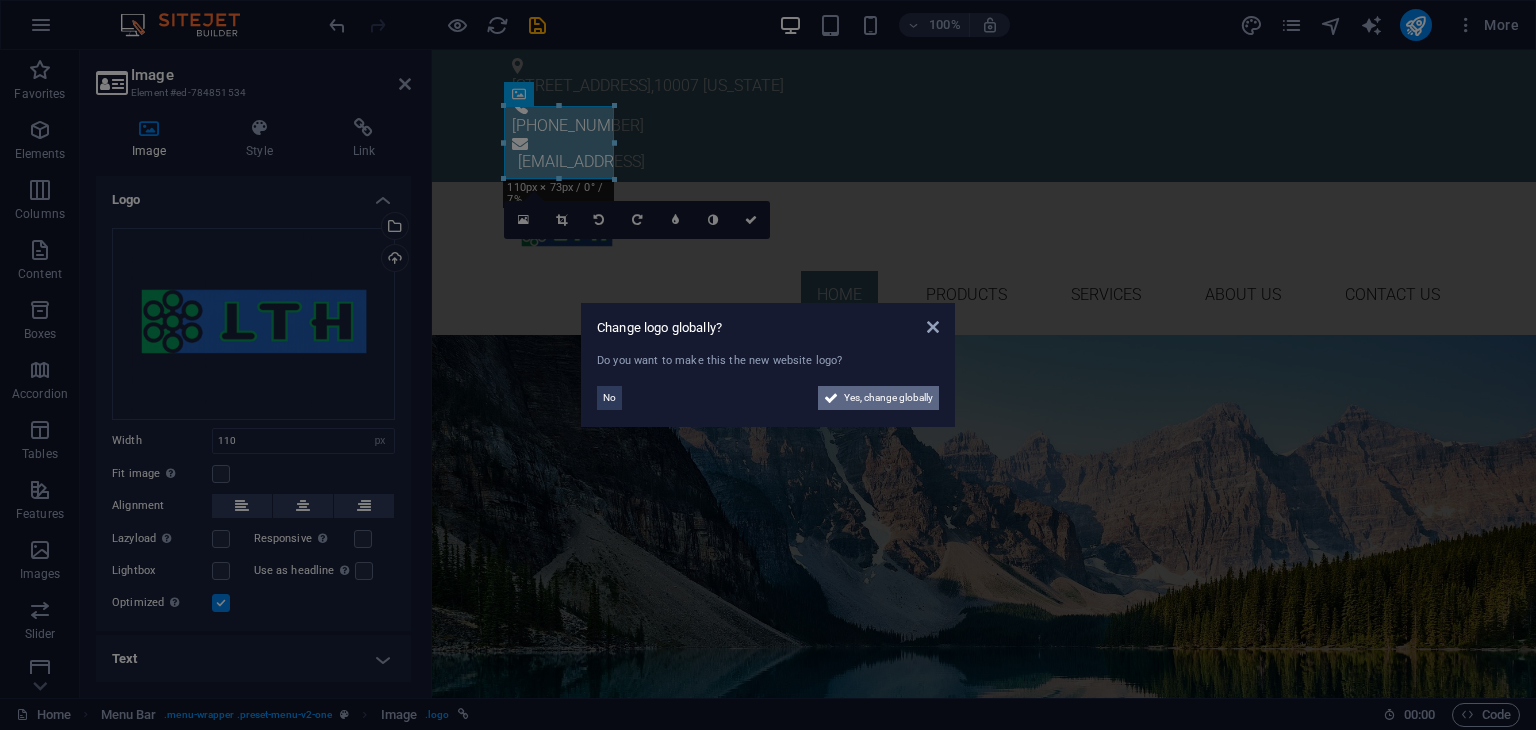 click on "Yes, change globally" at bounding box center [888, 398] 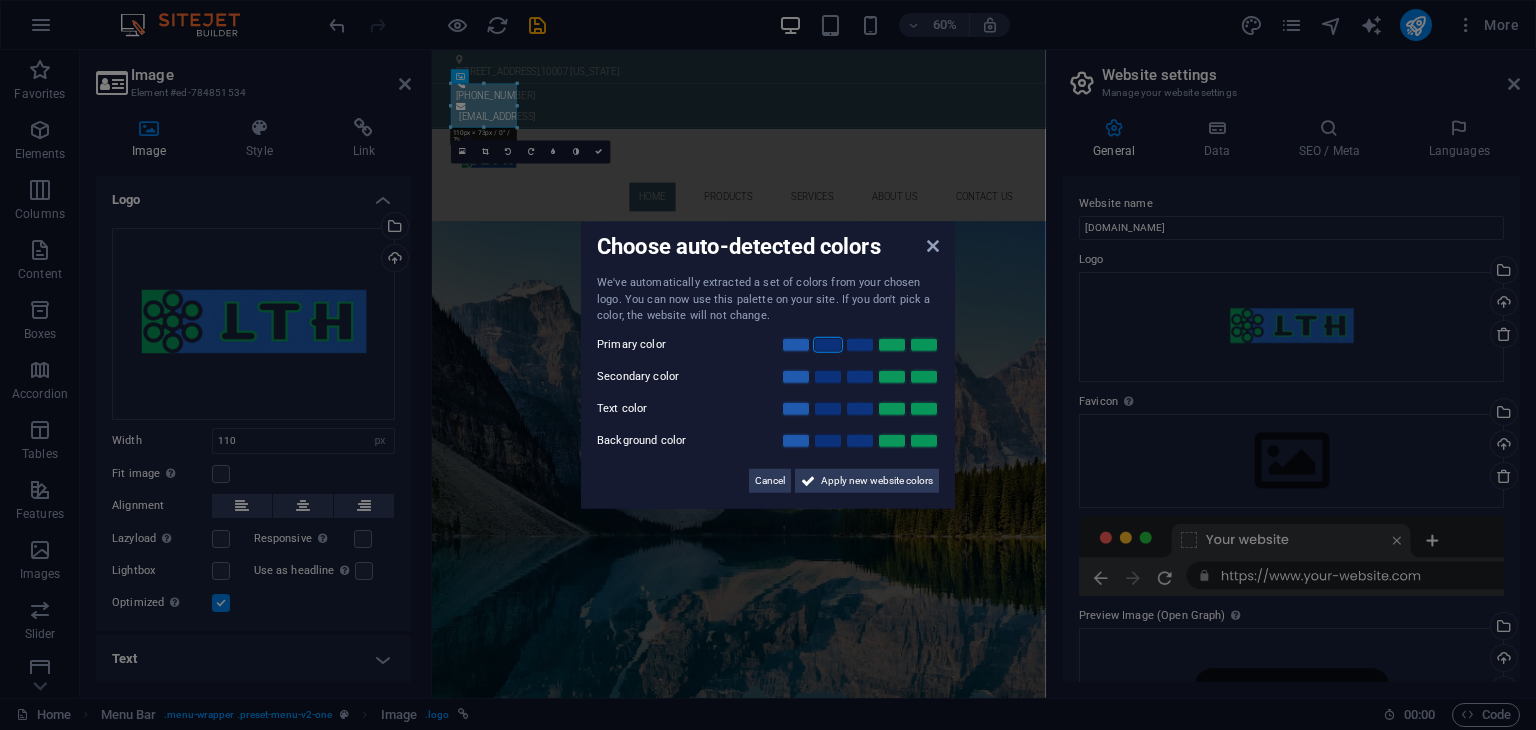 click at bounding box center (828, 344) 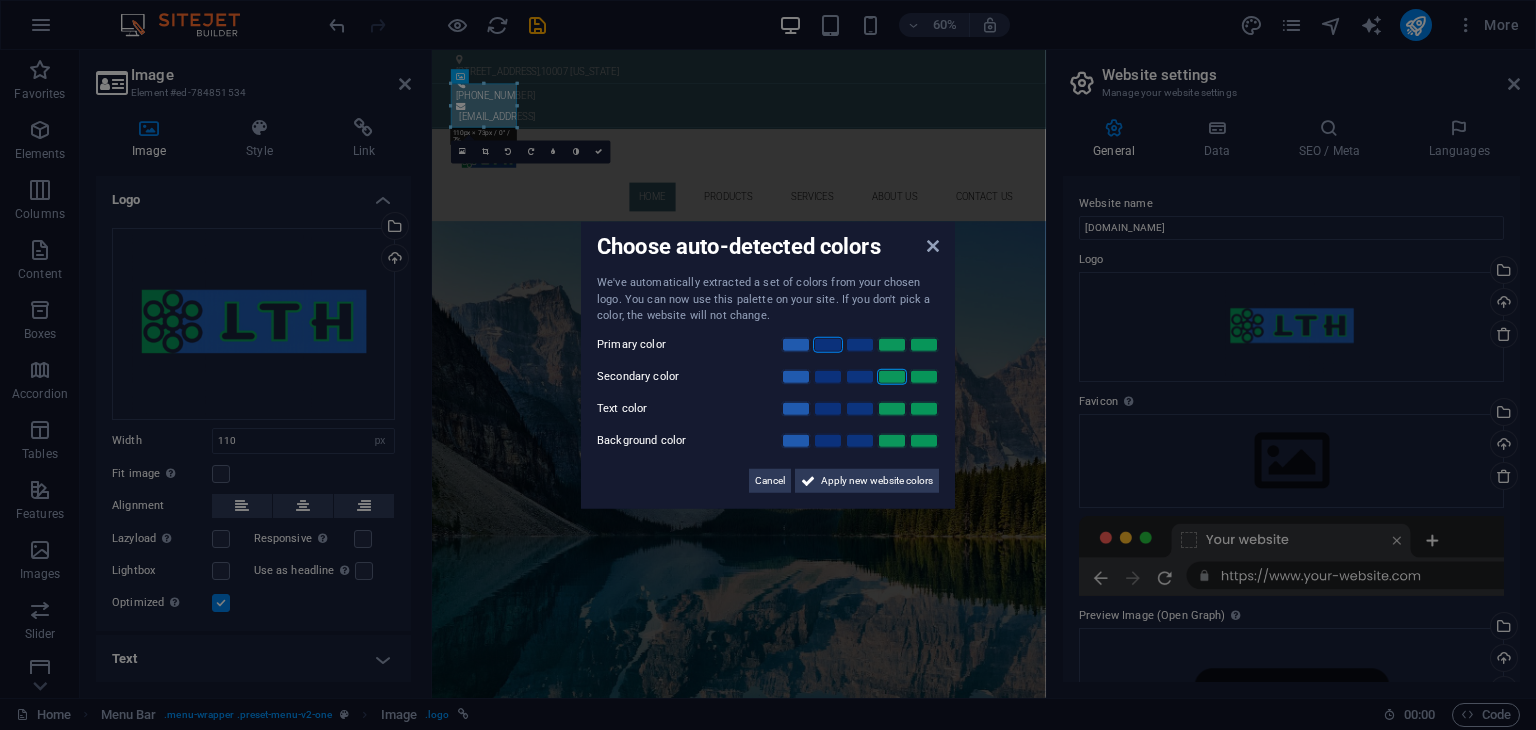 click at bounding box center [892, 376] 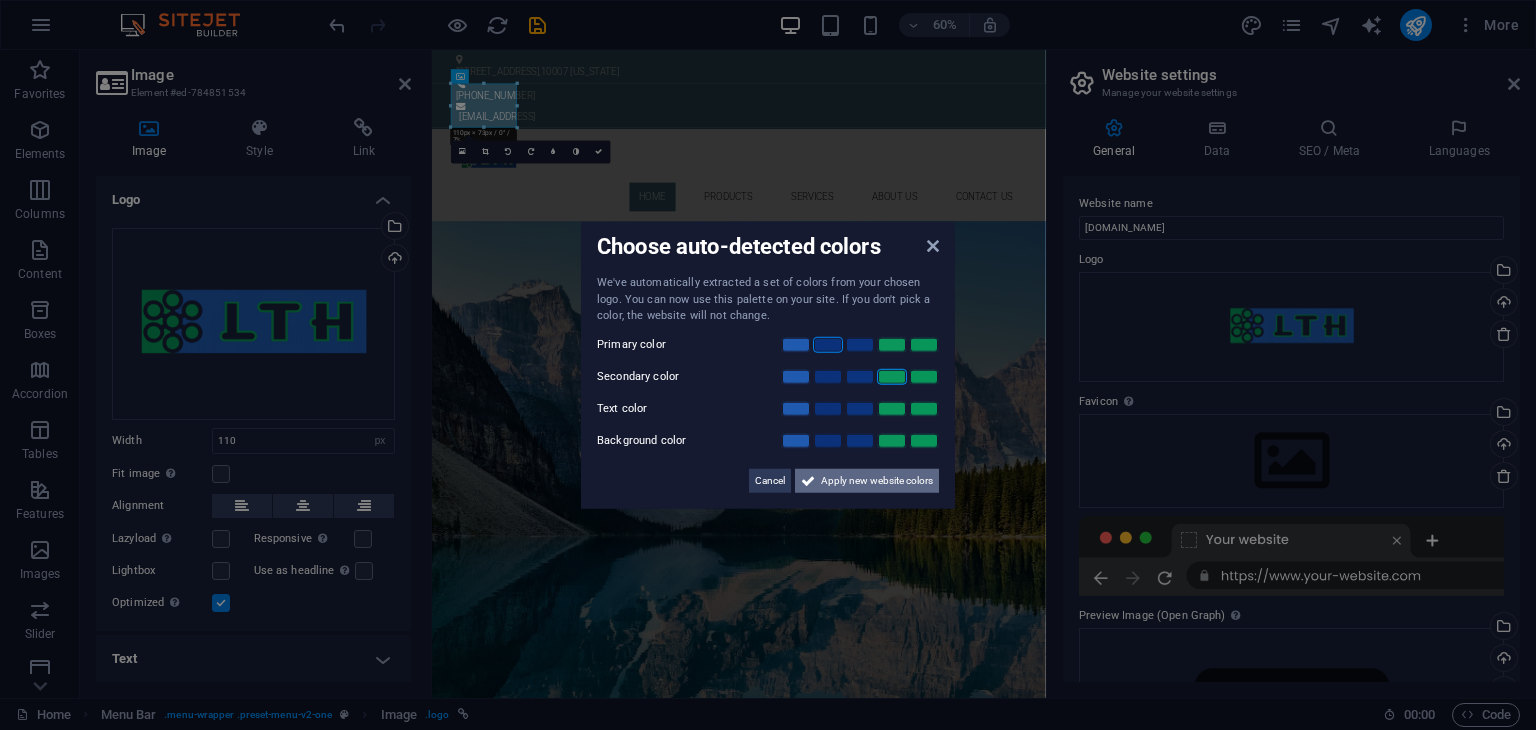 click on "Apply new website colors" at bounding box center (877, 480) 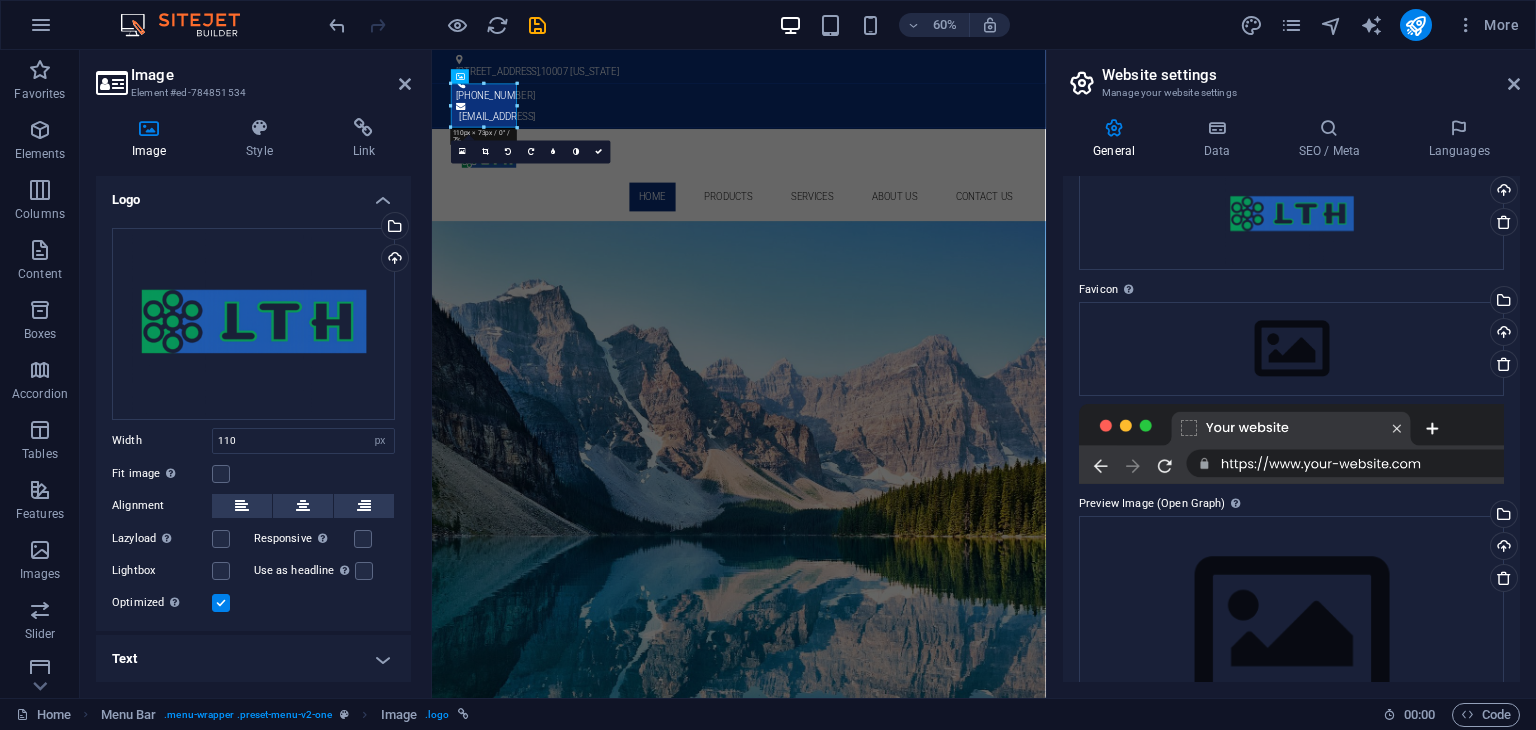 scroll, scrollTop: 114, scrollLeft: 0, axis: vertical 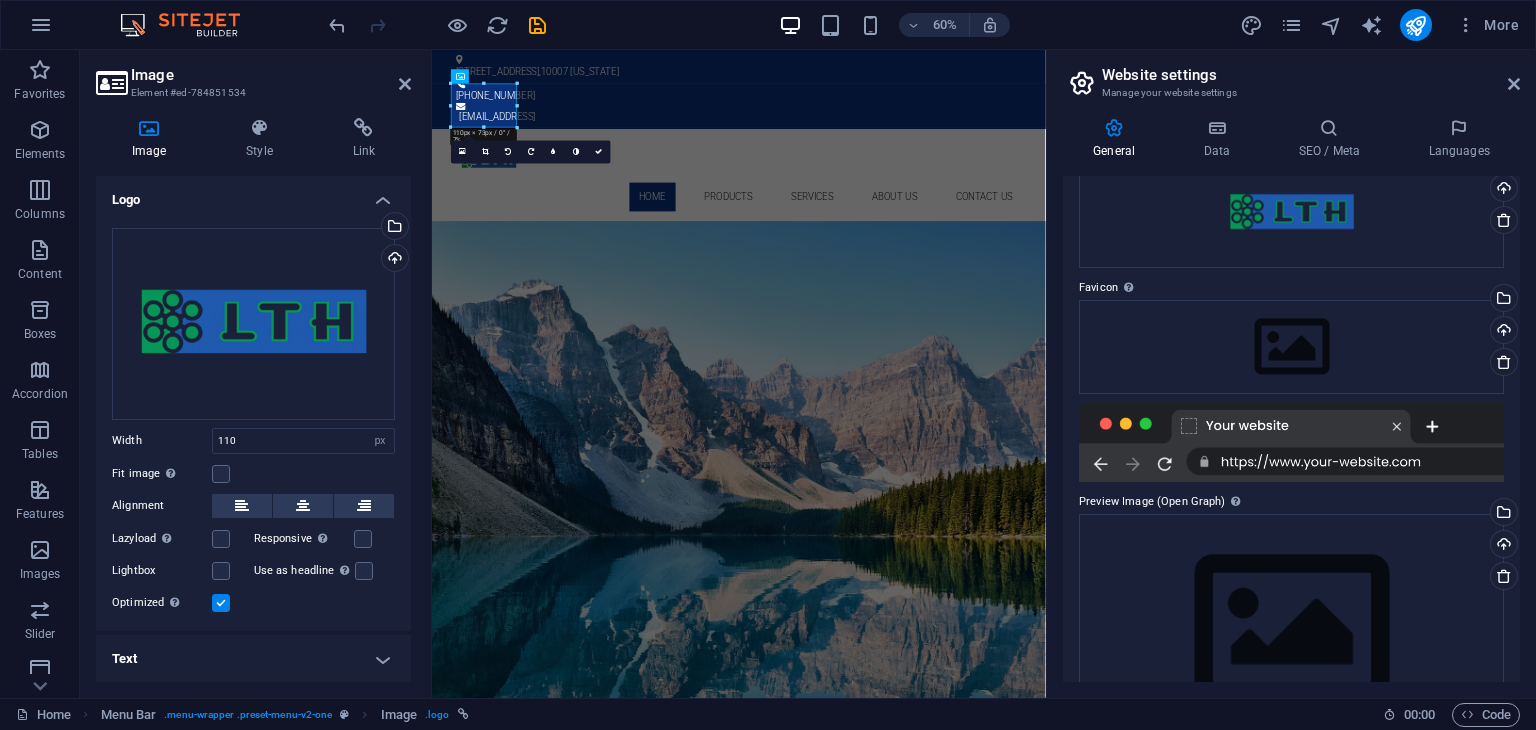 click at bounding box center [1291, 442] 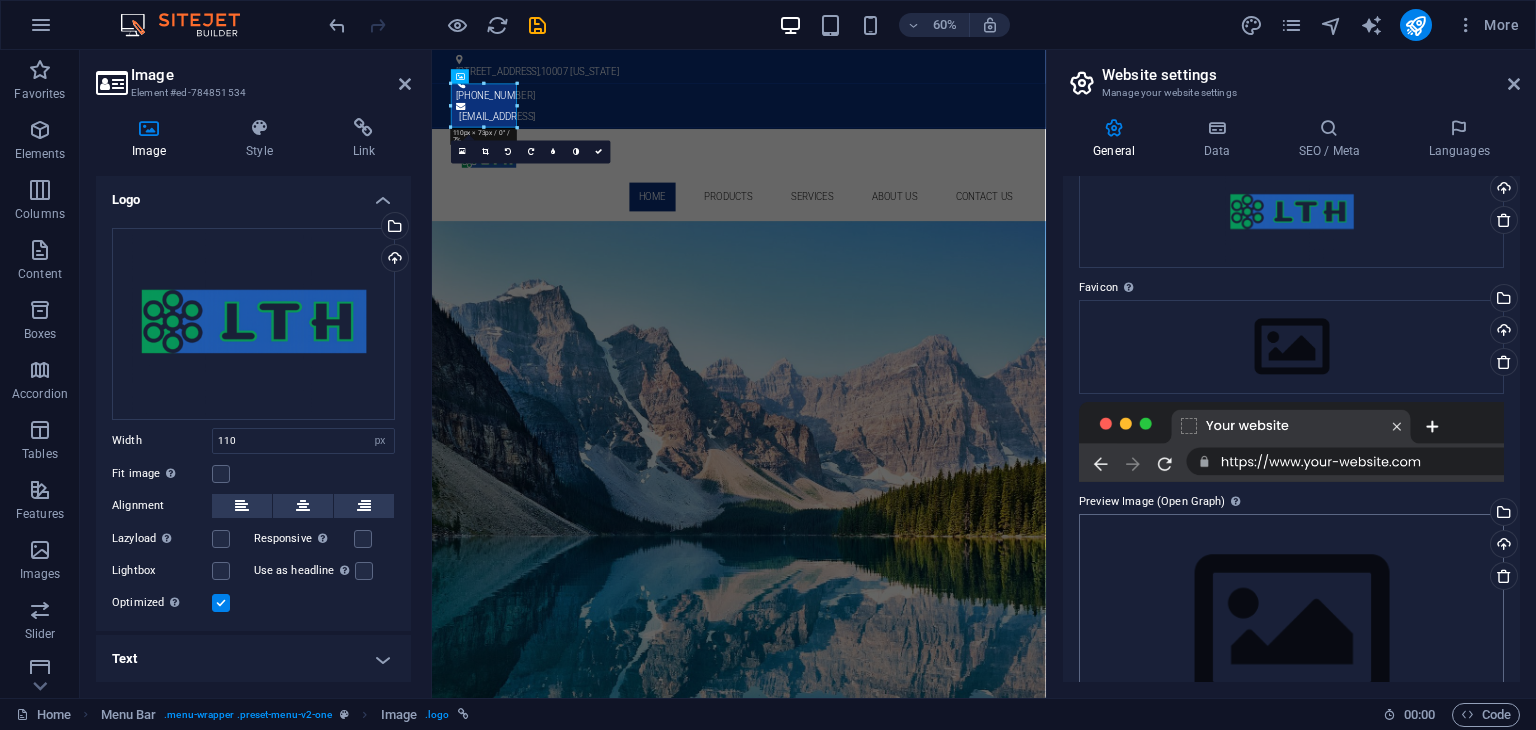 scroll, scrollTop: 192, scrollLeft: 0, axis: vertical 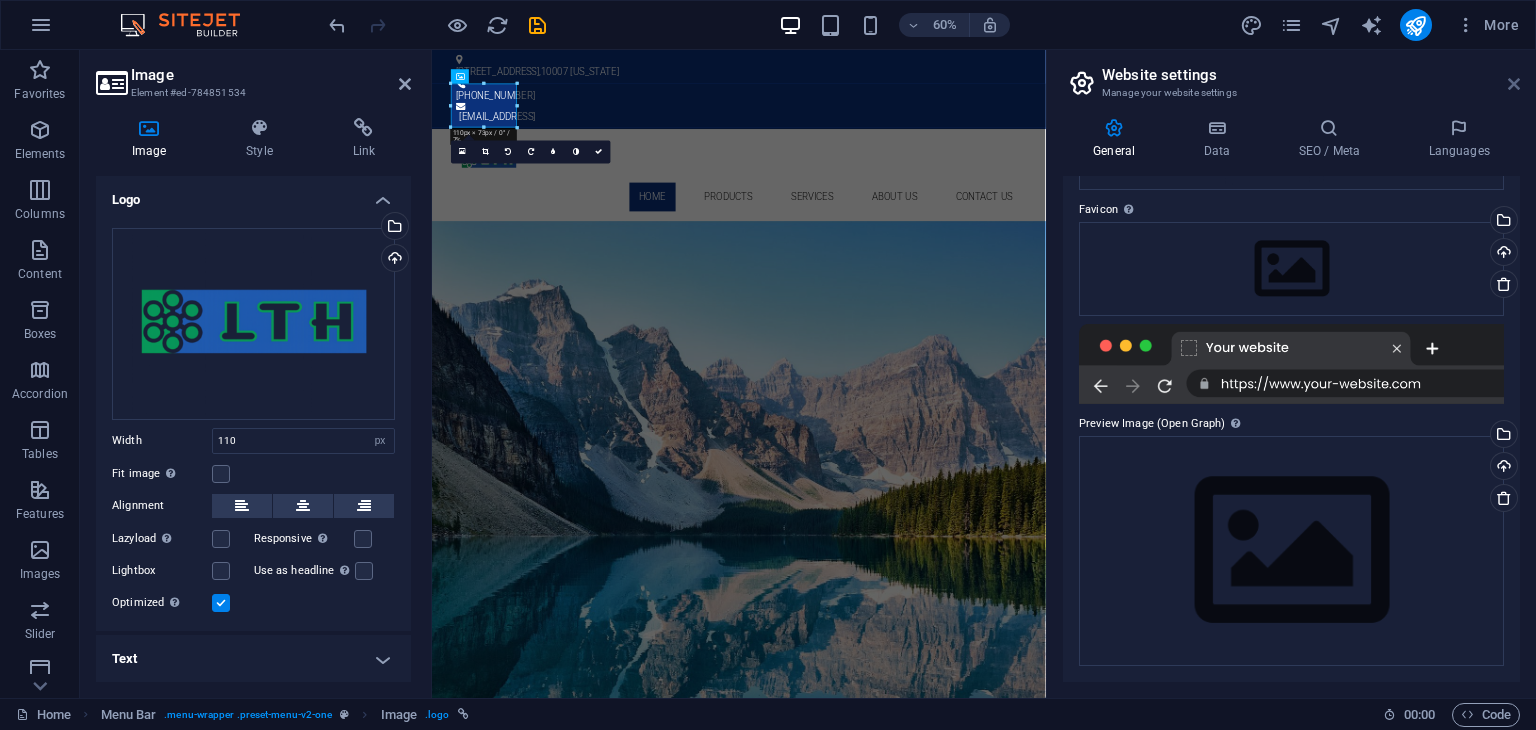 click at bounding box center [1514, 84] 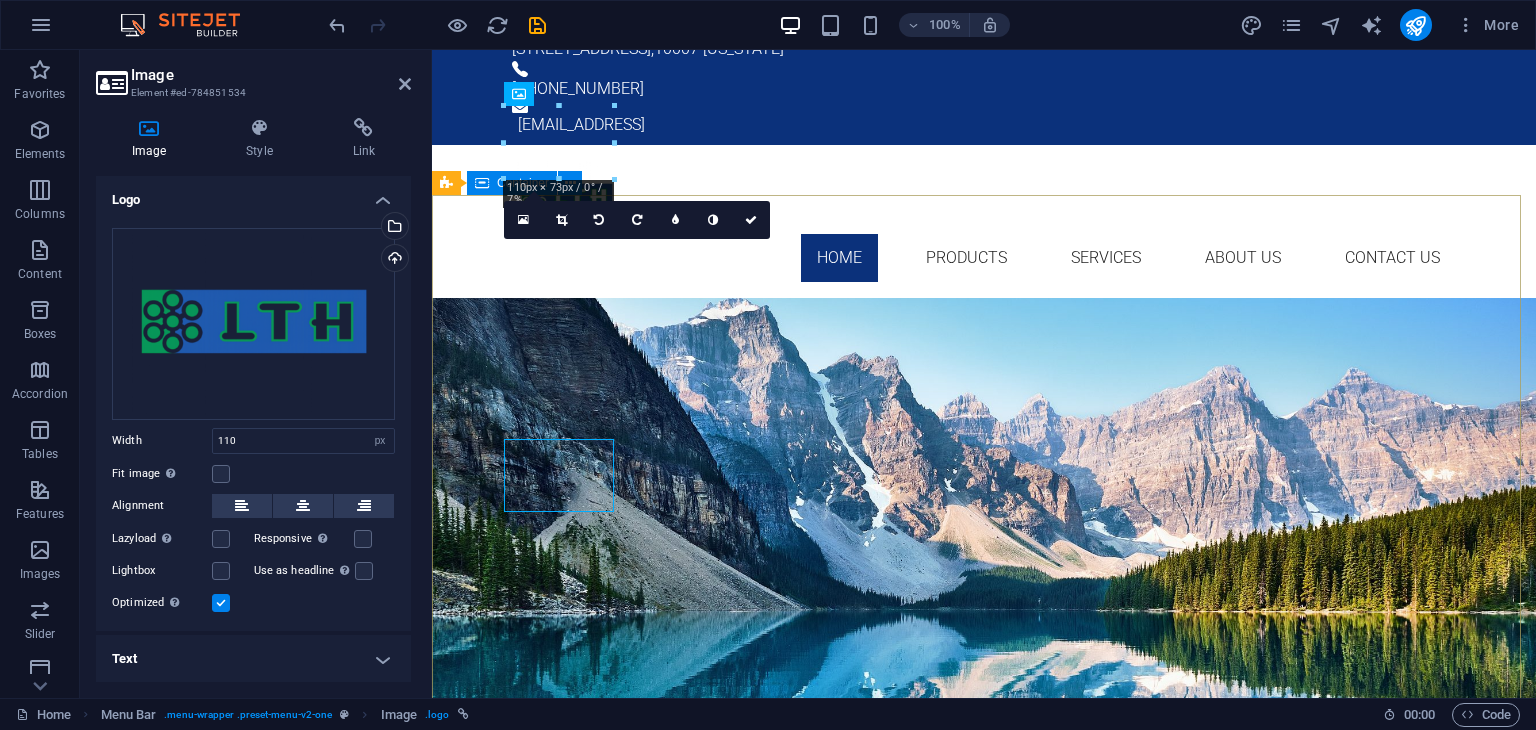 scroll, scrollTop: 0, scrollLeft: 0, axis: both 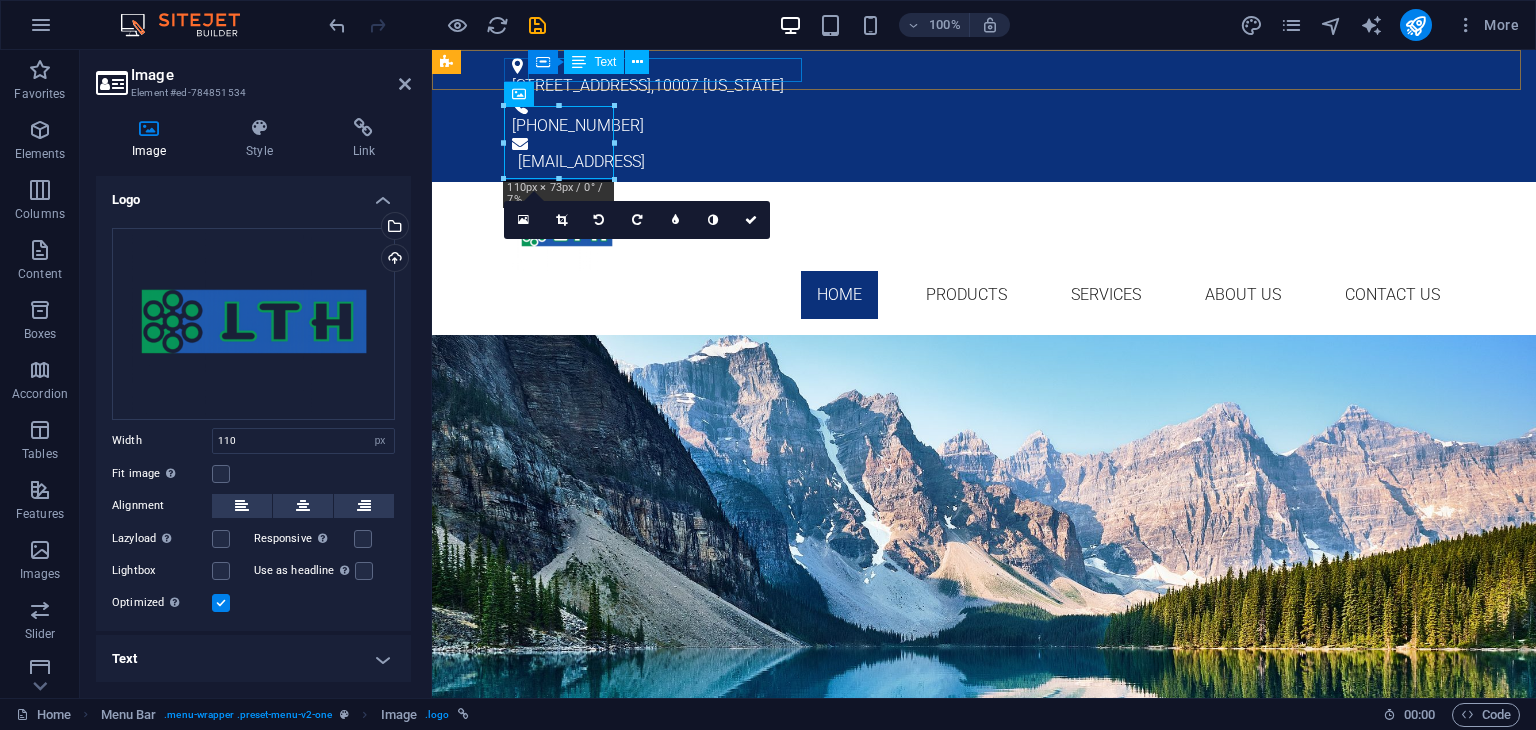 click on "4451 Rosewood Lane ,  10007   New York" at bounding box center [976, 86] 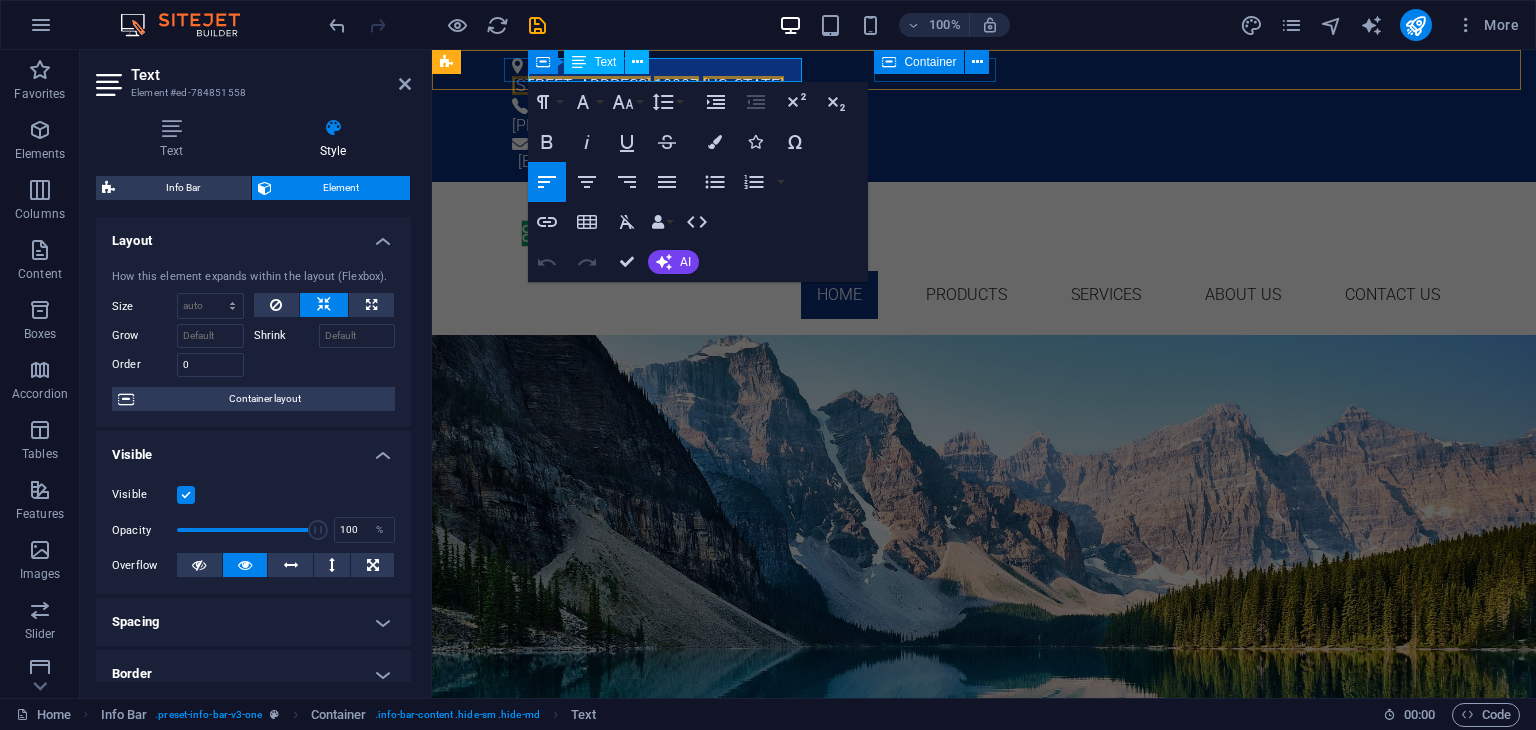 click on "New York" at bounding box center [743, 85] 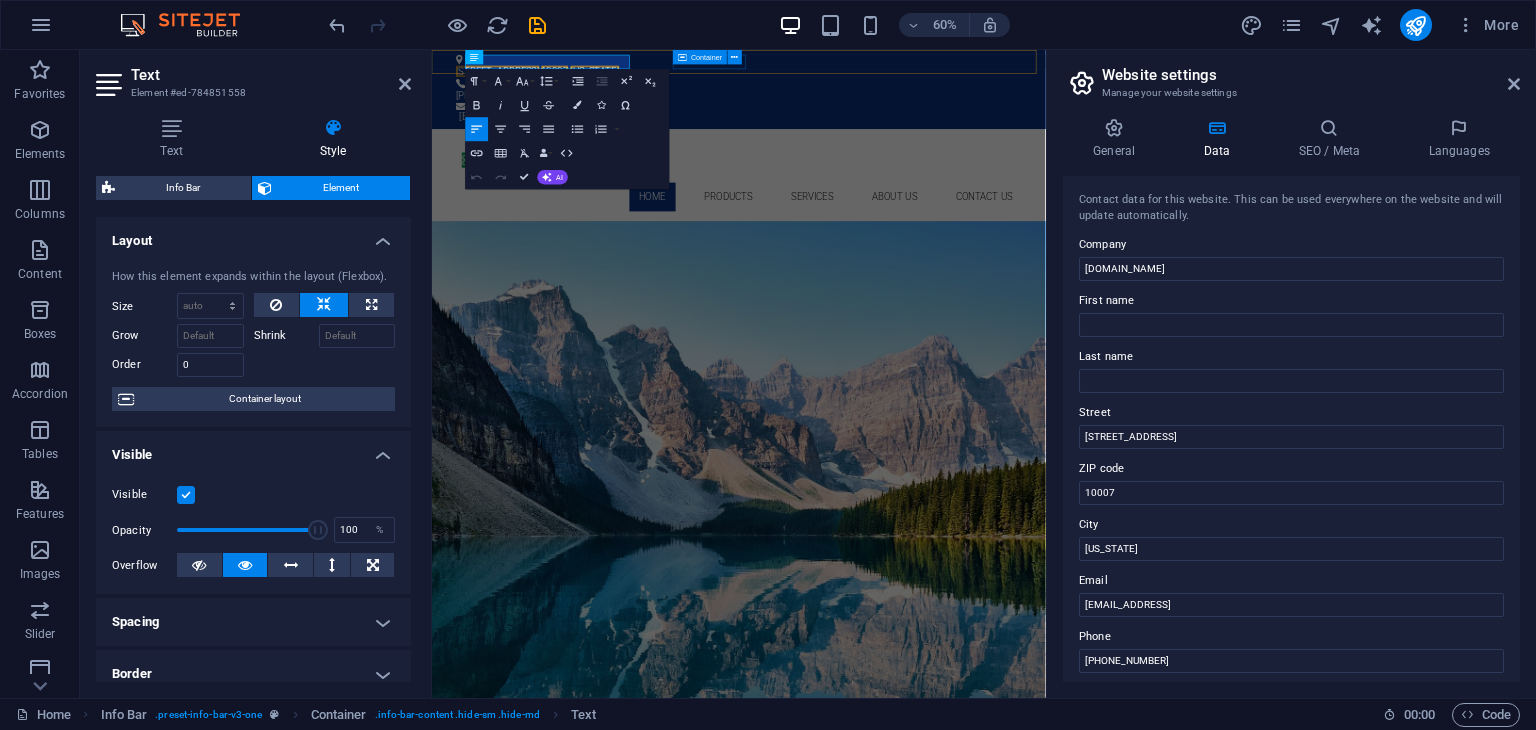 drag, startPoint x: 755, startPoint y: 69, endPoint x: 970, endPoint y: 82, distance: 215.39267 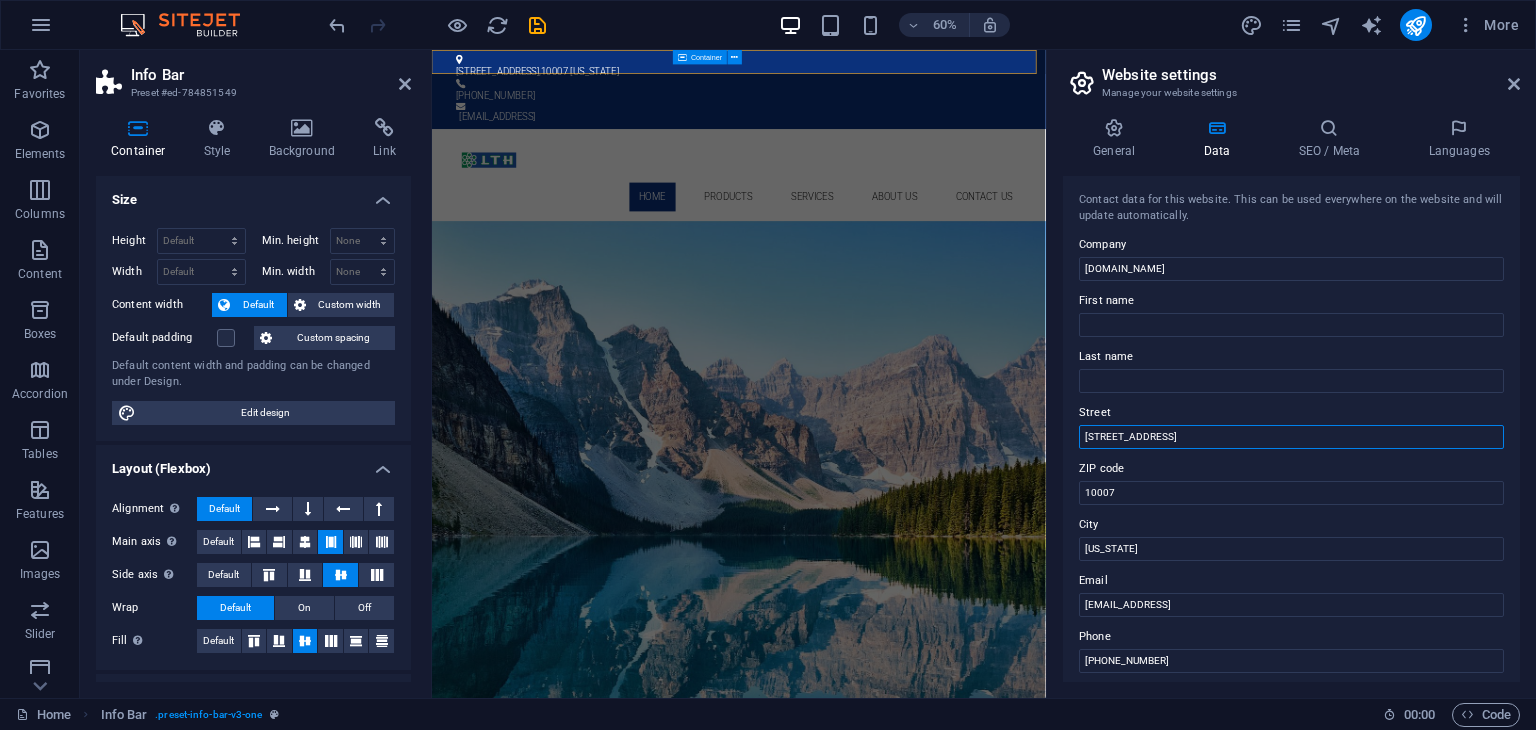 drag, startPoint x: 1626, startPoint y: 484, endPoint x: 1330, endPoint y: 644, distance: 336.47586 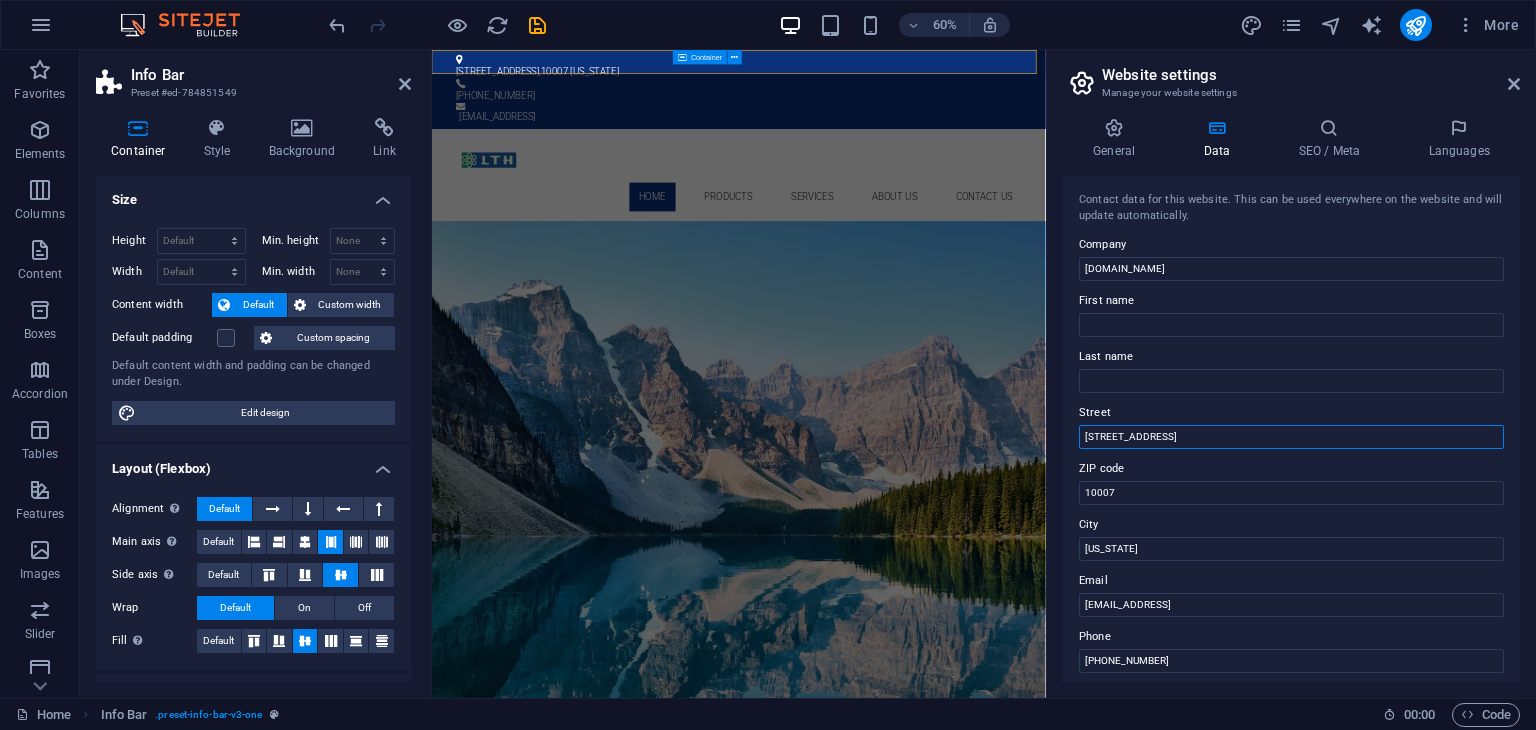 click on "4451 Rosewood Lane" at bounding box center [1291, 437] 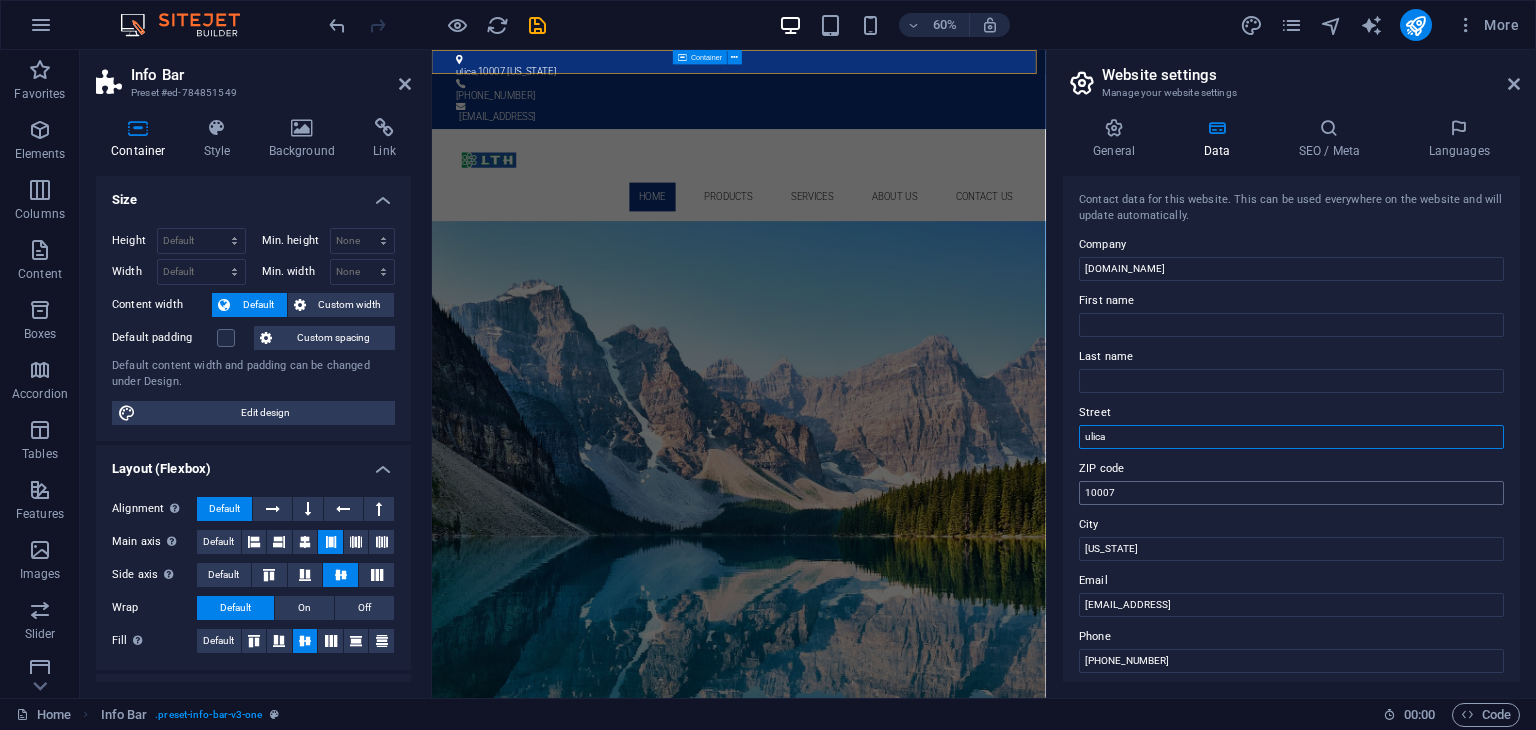 type on "ulica" 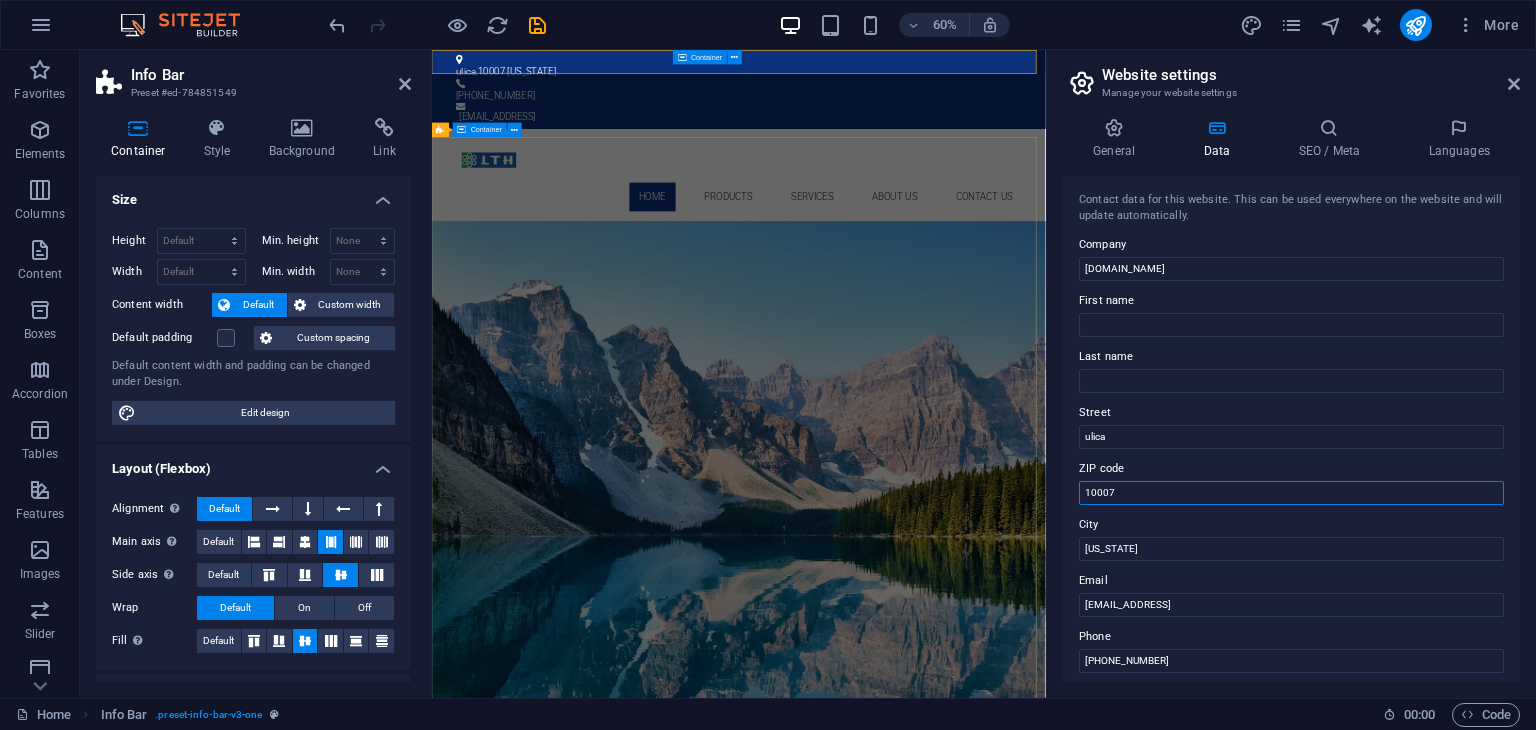 drag, startPoint x: 1572, startPoint y: 546, endPoint x: 1413, endPoint y: 784, distance: 286.22543 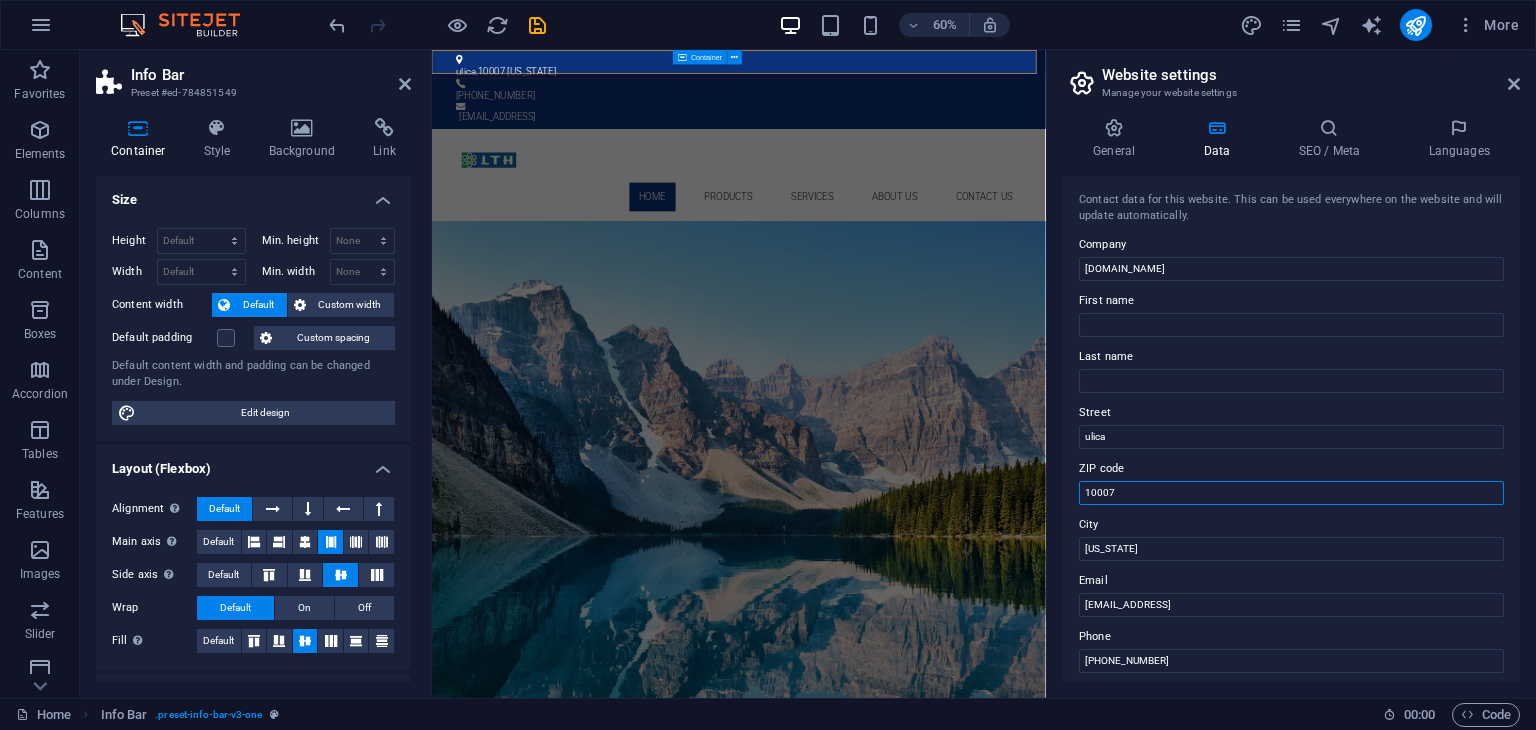 drag, startPoint x: 1115, startPoint y: 492, endPoint x: 1085, endPoint y: 491, distance: 30.016663 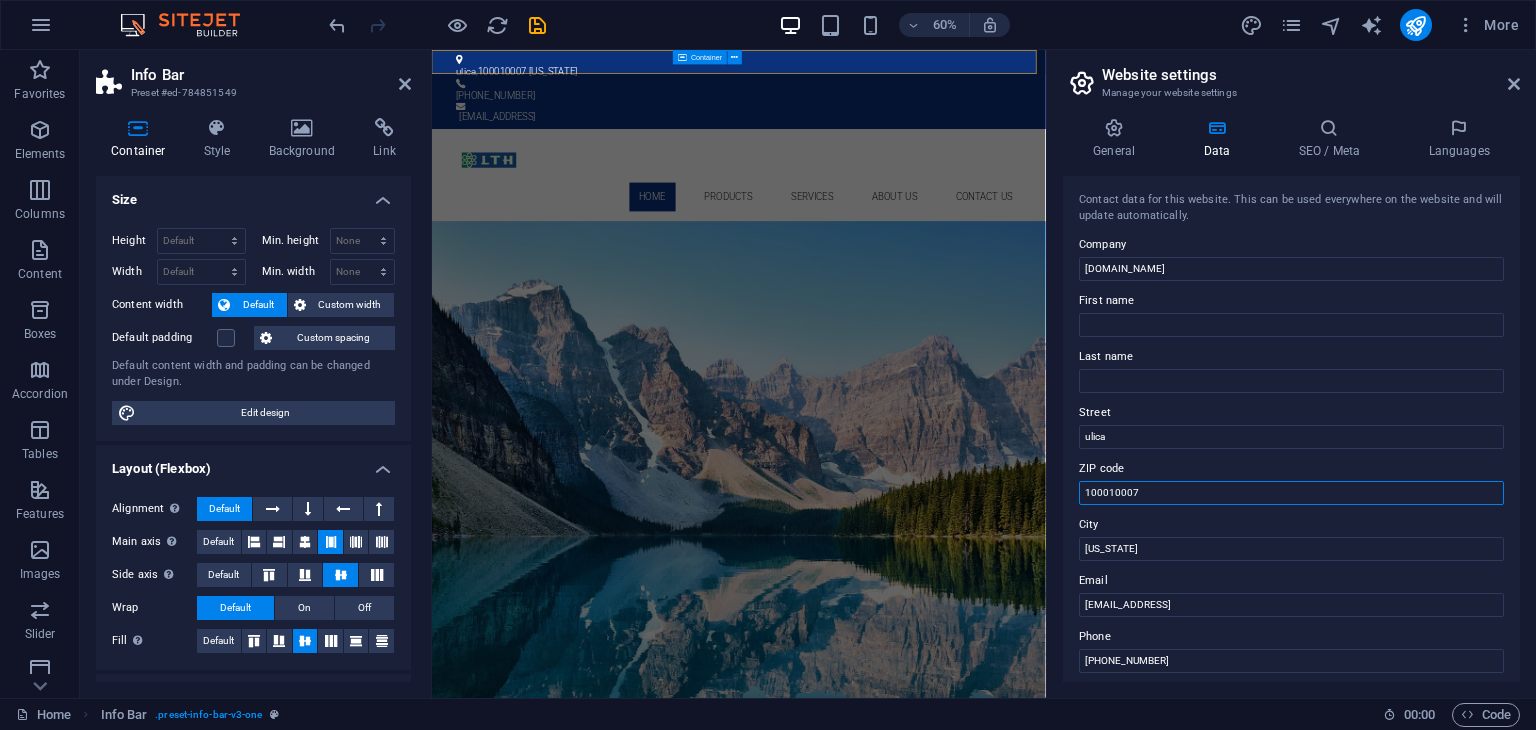 drag, startPoint x: 1170, startPoint y: 490, endPoint x: 1083, endPoint y: 489, distance: 87.005745 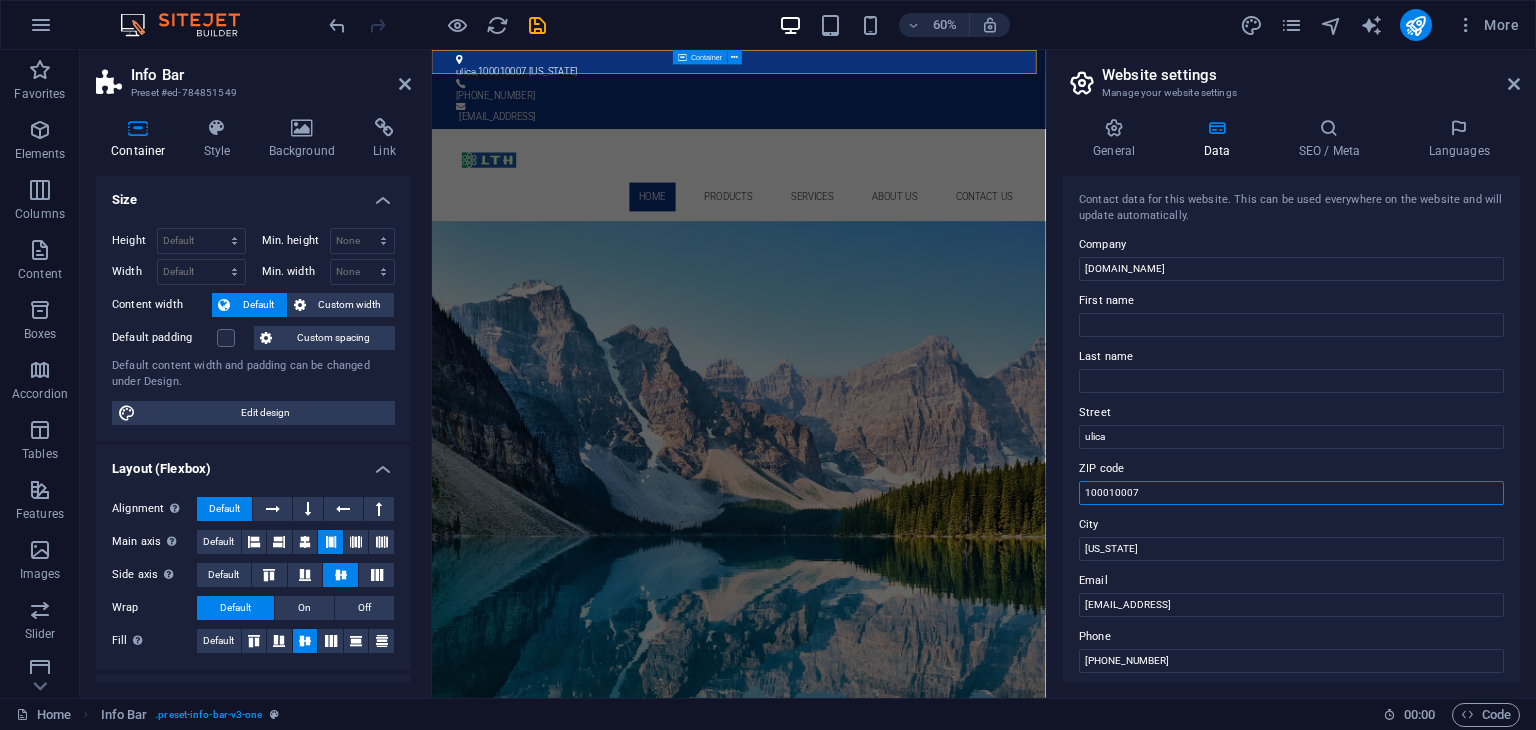 click on "100010007" at bounding box center (1291, 493) 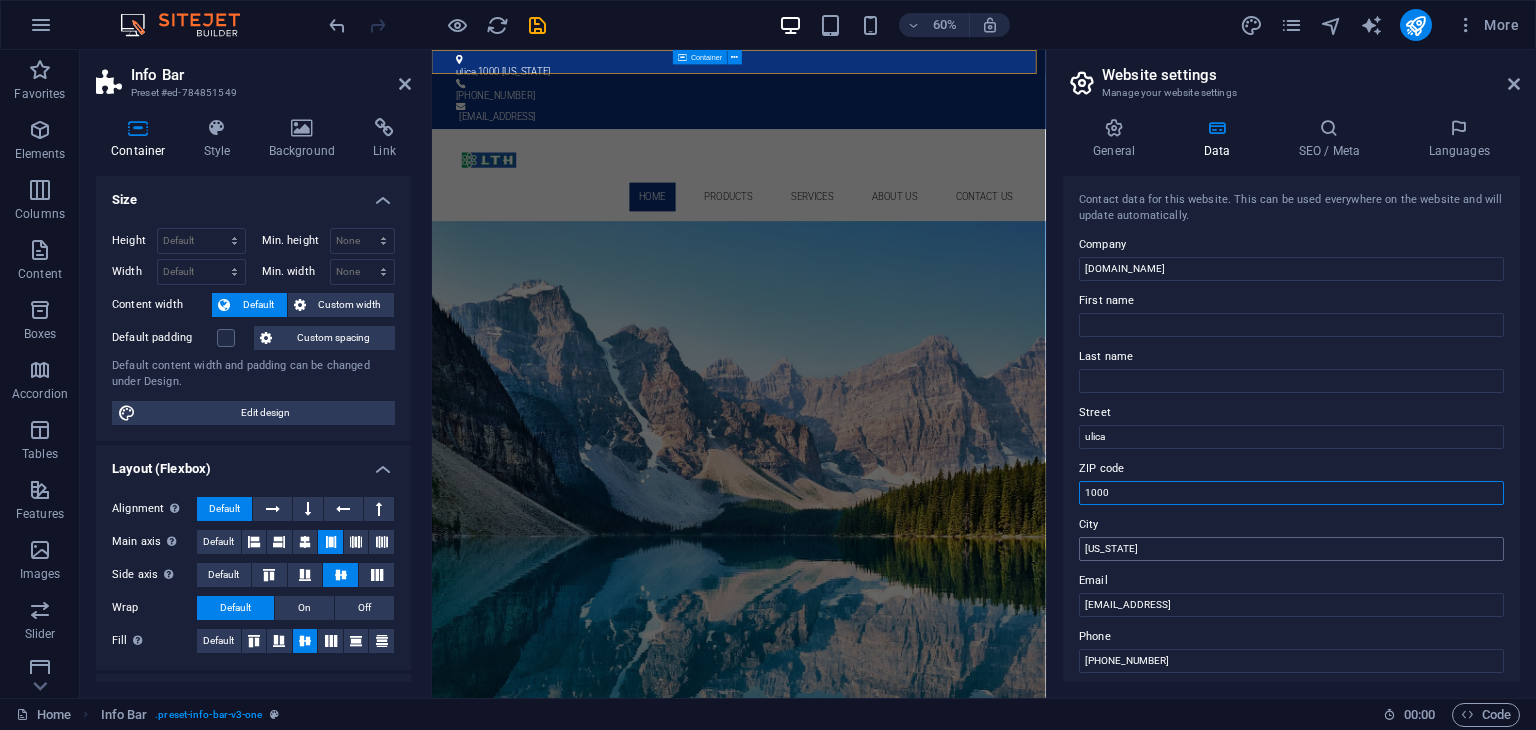 type on "1000" 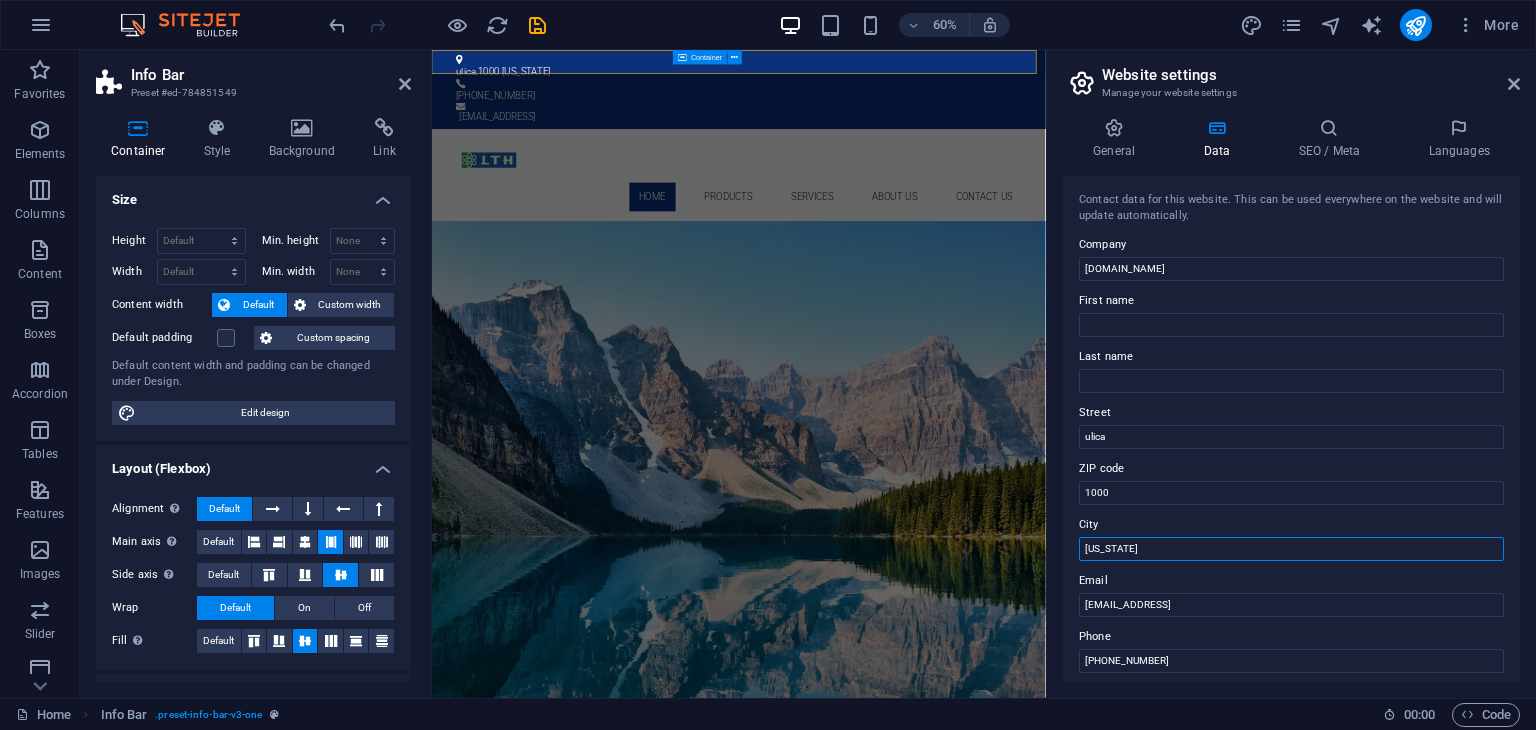 drag, startPoint x: 1165, startPoint y: 552, endPoint x: 1054, endPoint y: 532, distance: 112.78741 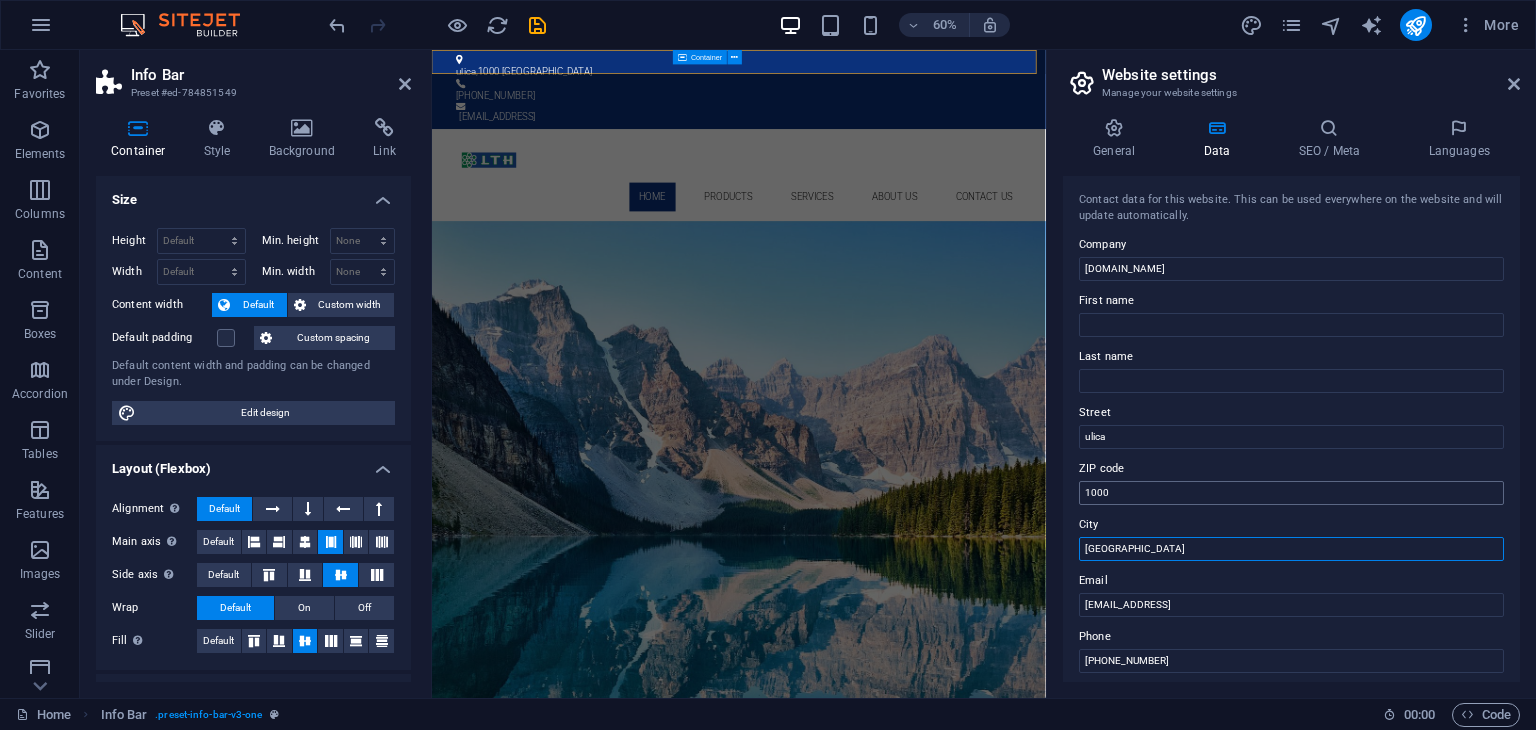 type on "[GEOGRAPHIC_DATA]" 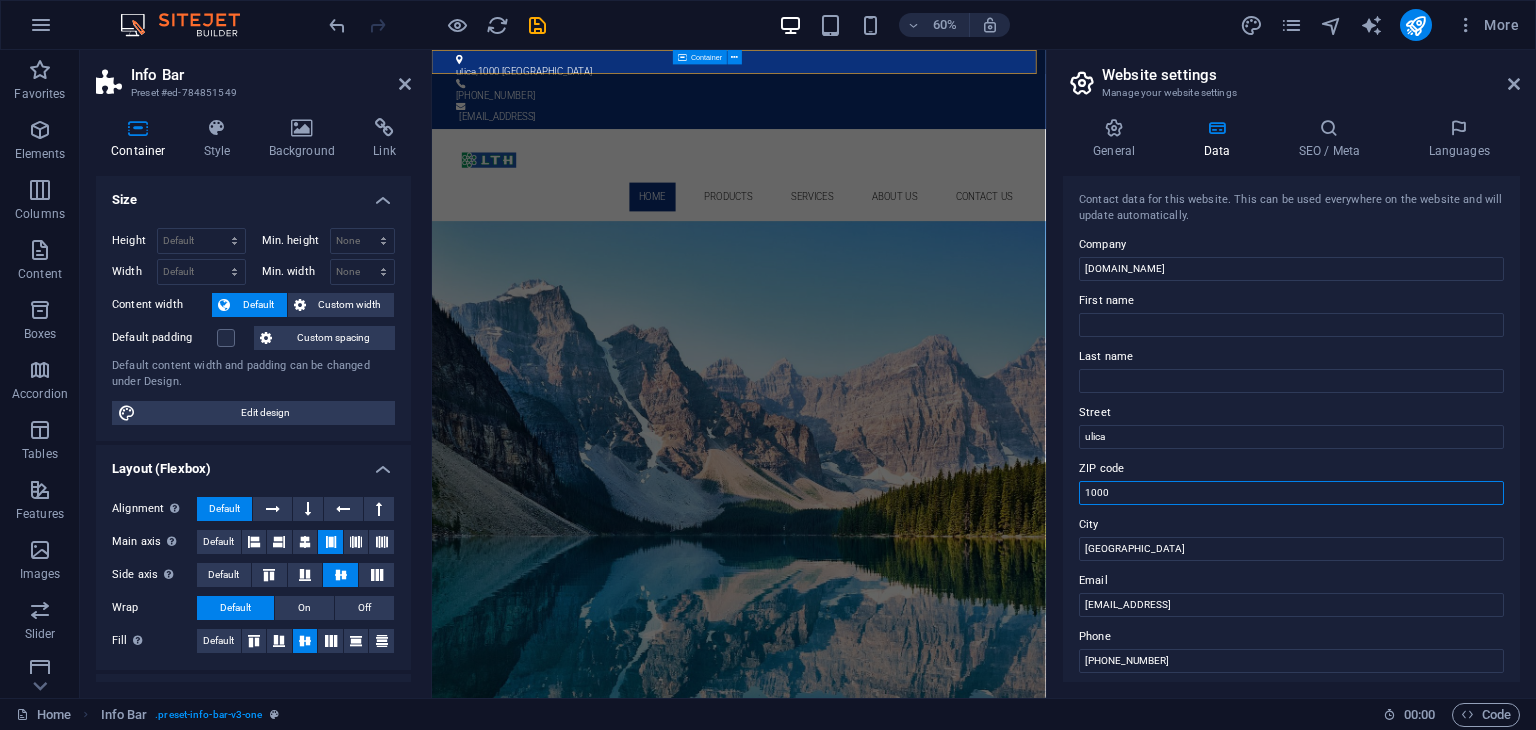 drag, startPoint x: 1150, startPoint y: 491, endPoint x: 1075, endPoint y: 476, distance: 76.48529 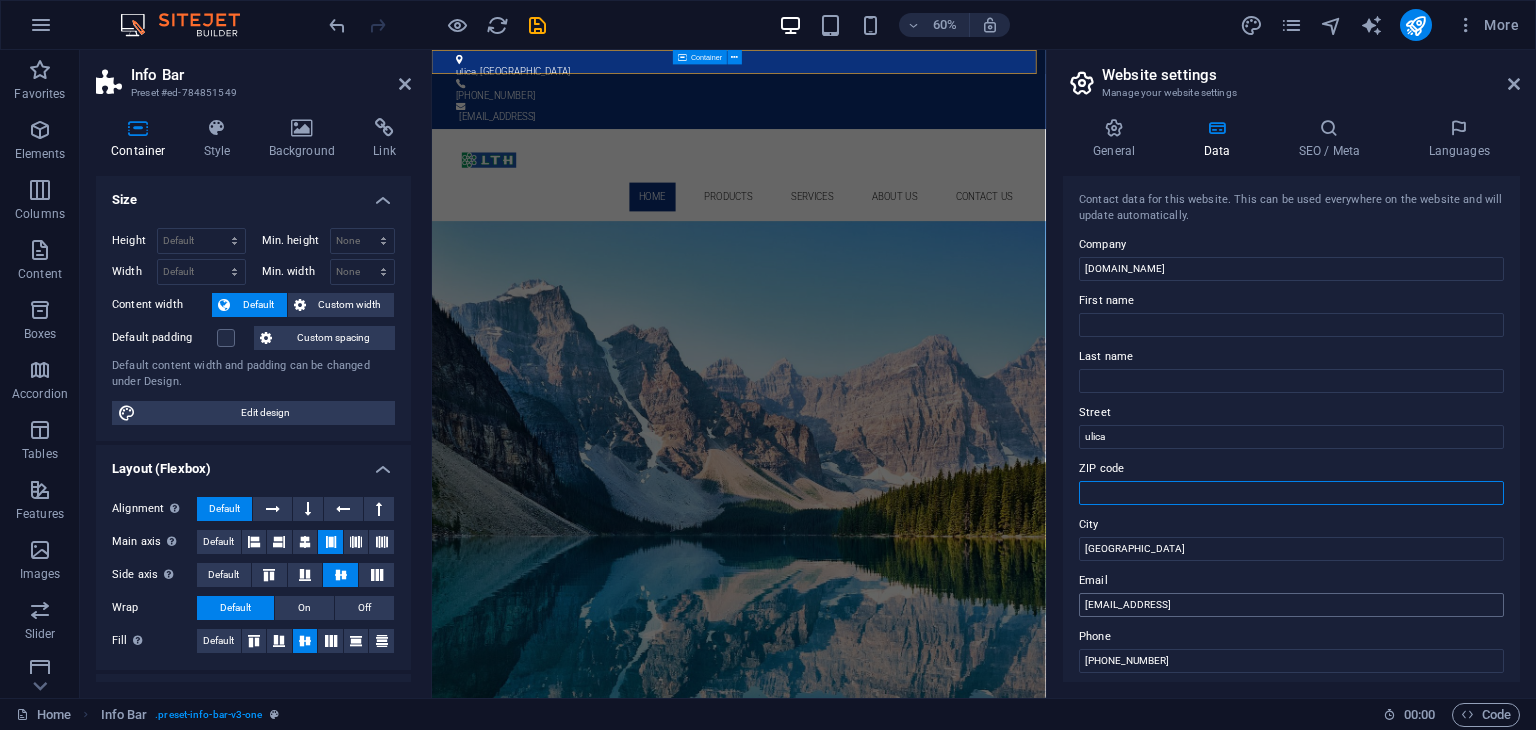 type 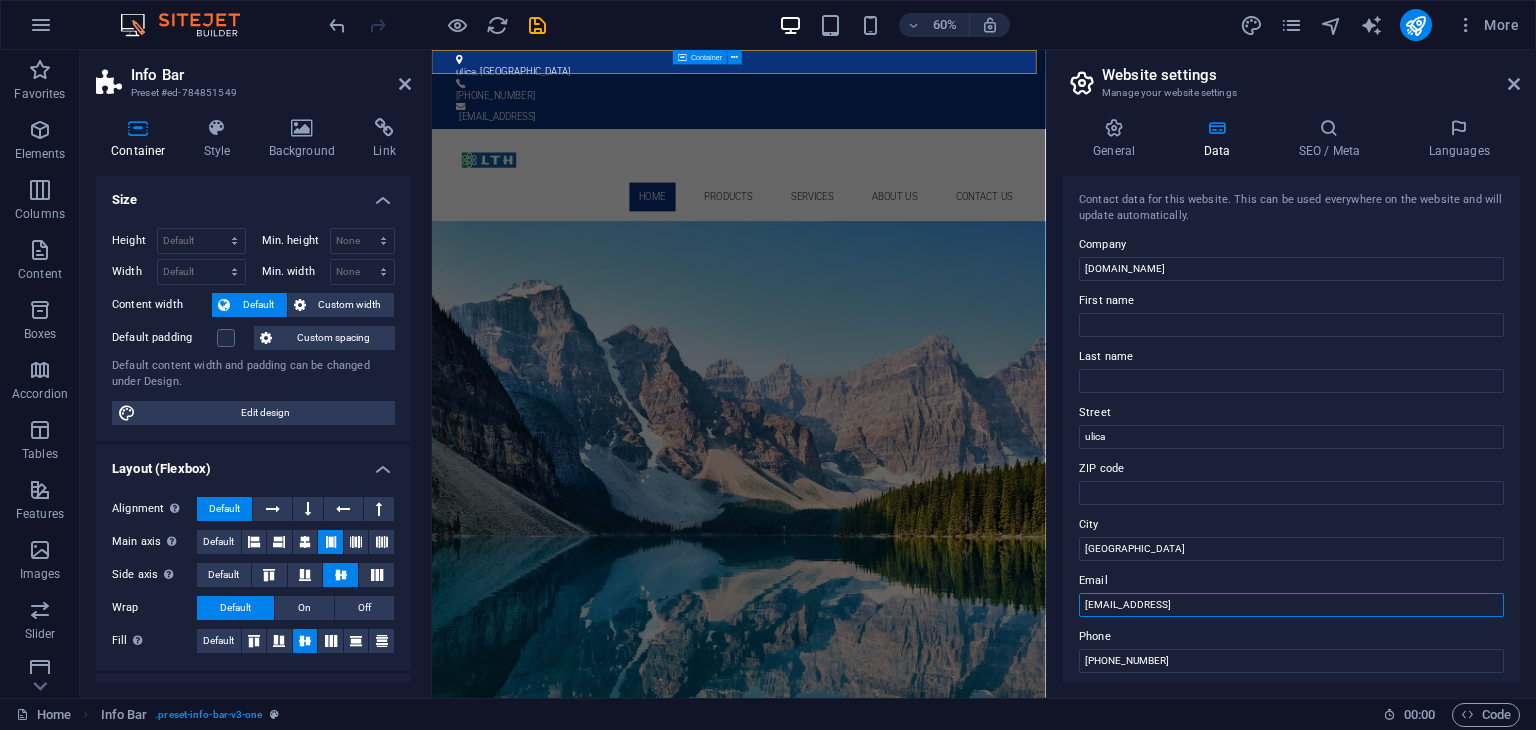 drag, startPoint x: 1336, startPoint y: 601, endPoint x: 1070, endPoint y: 614, distance: 266.31747 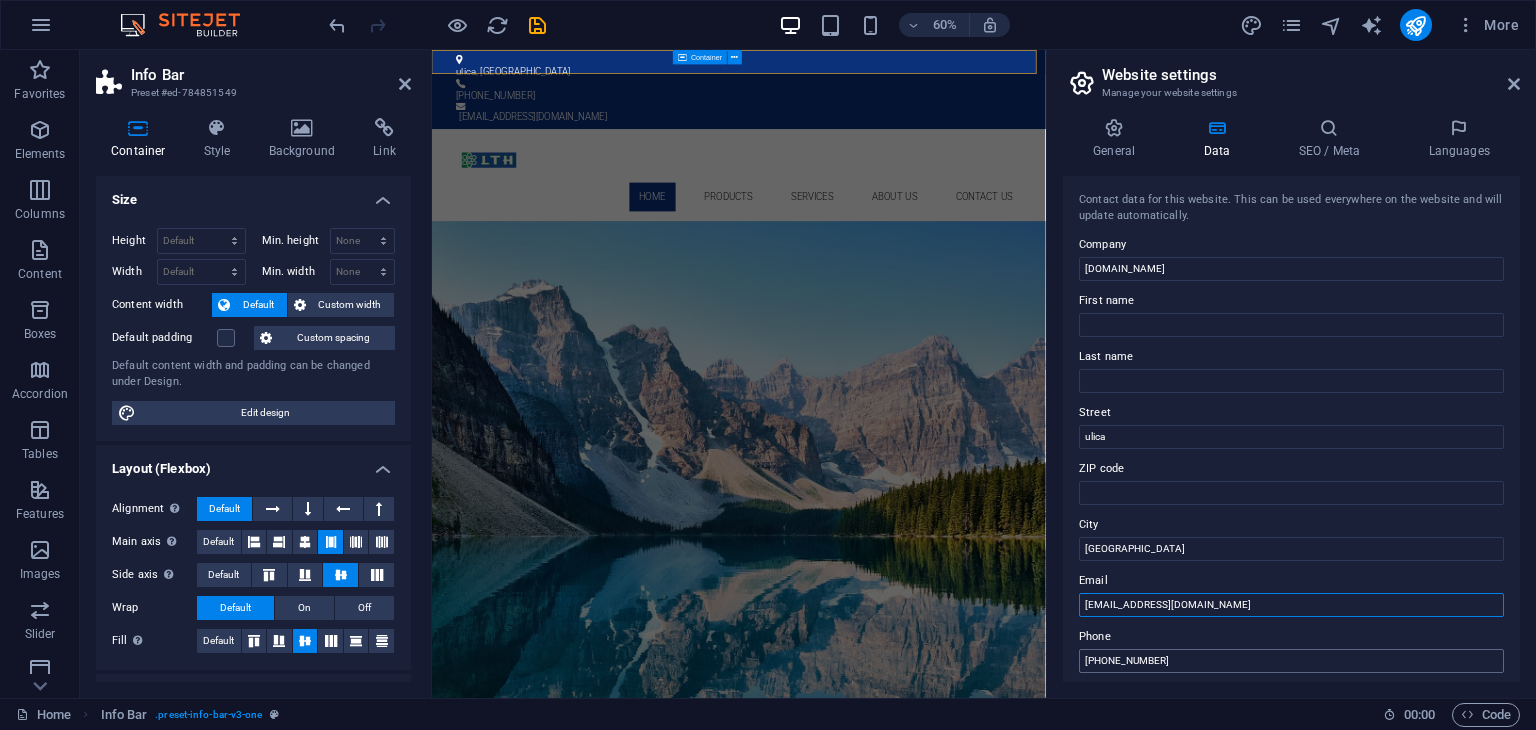 type on "[EMAIL_ADDRESS][DOMAIN_NAME]" 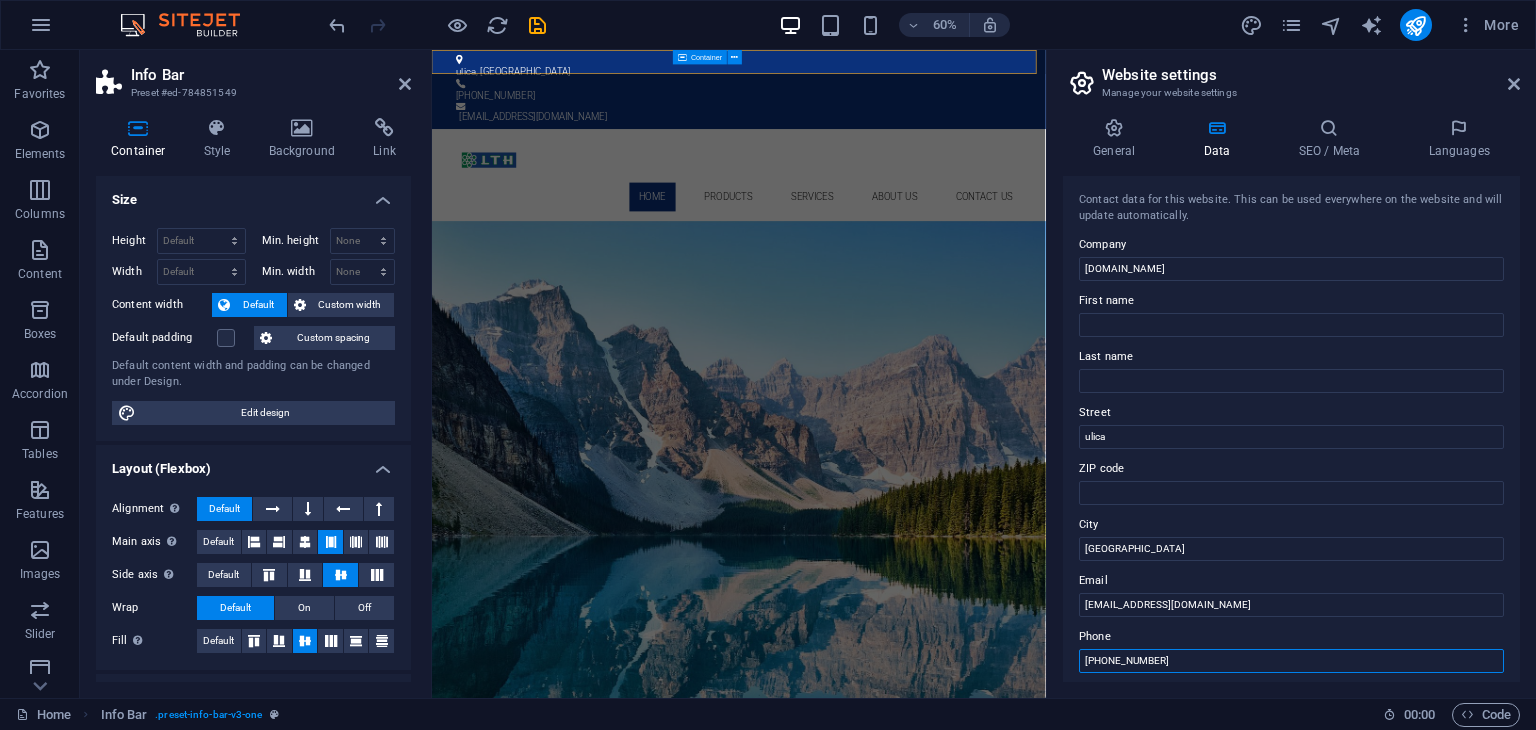 drag, startPoint x: 1596, startPoint y: 709, endPoint x: 1429, endPoint y: 1041, distance: 371.63556 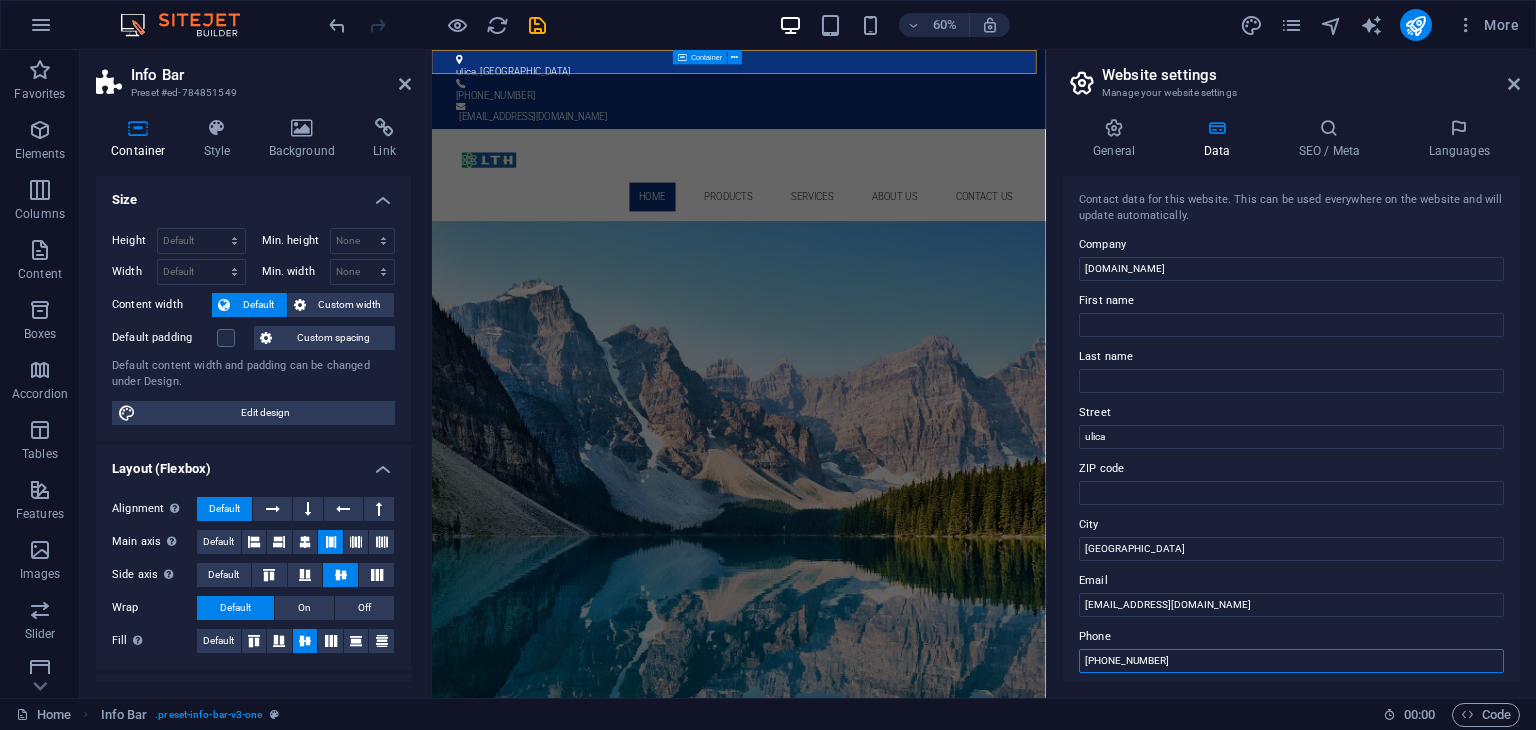 drag, startPoint x: 1190, startPoint y: 661, endPoint x: 1082, endPoint y: 665, distance: 108.07405 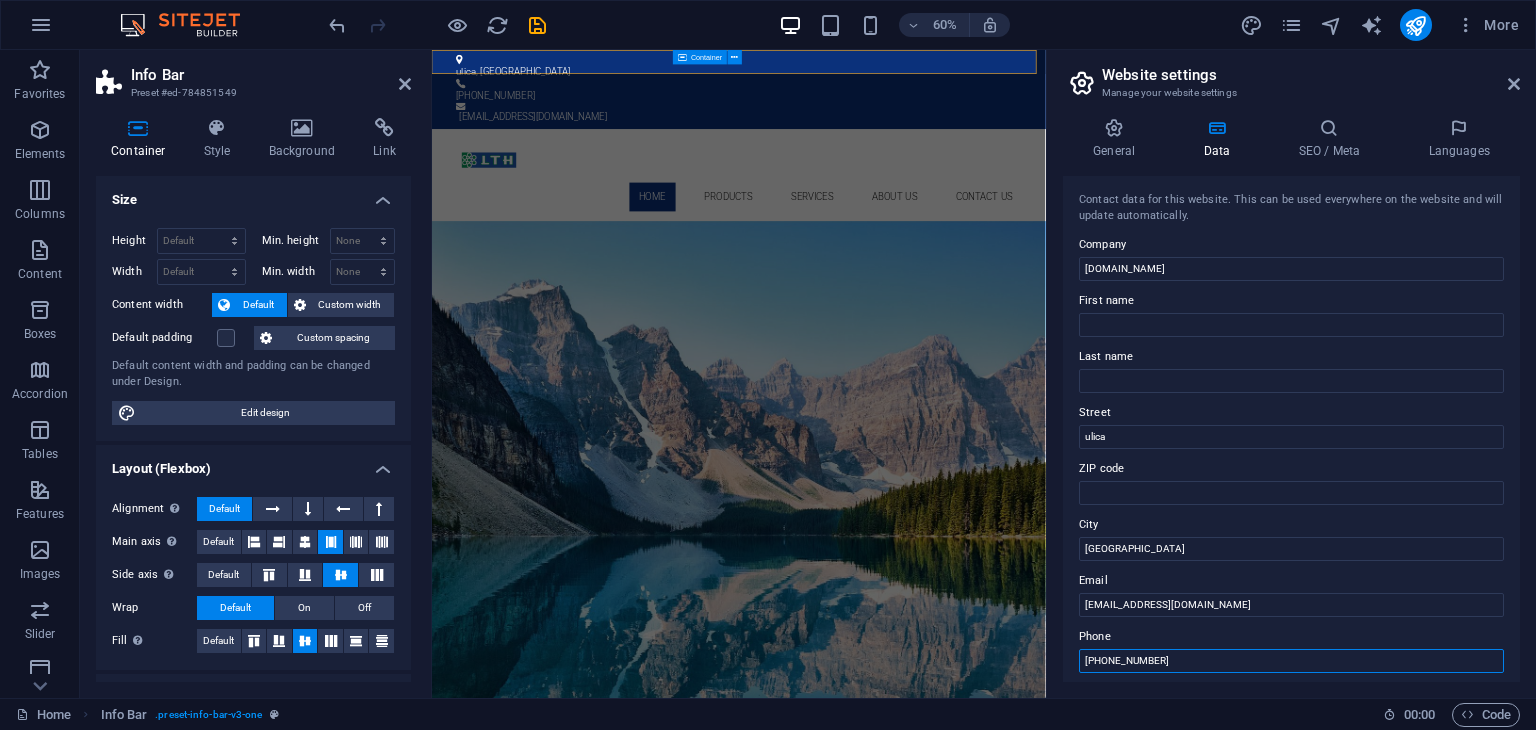 click on "212-978-0578" at bounding box center (1291, 661) 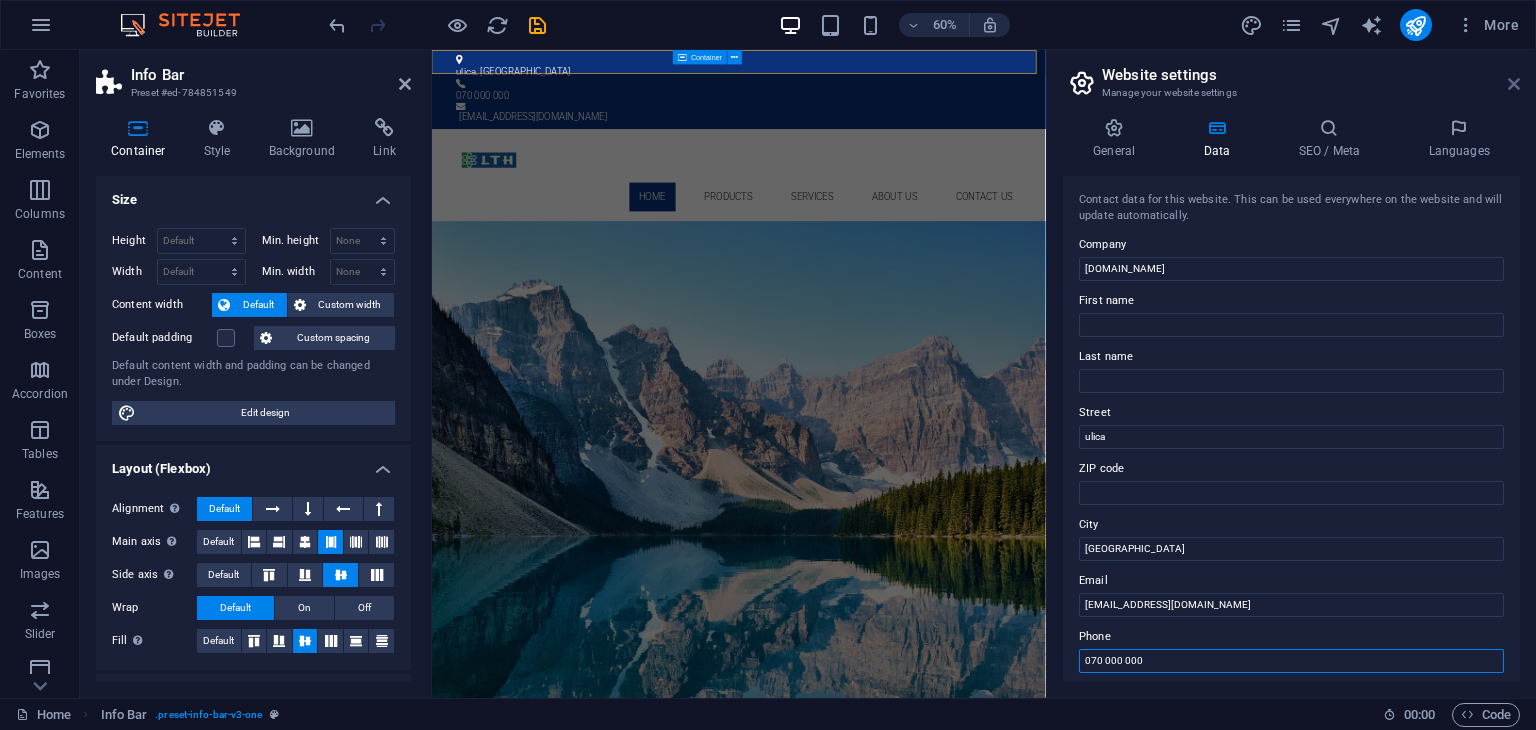 type on "070 000 000" 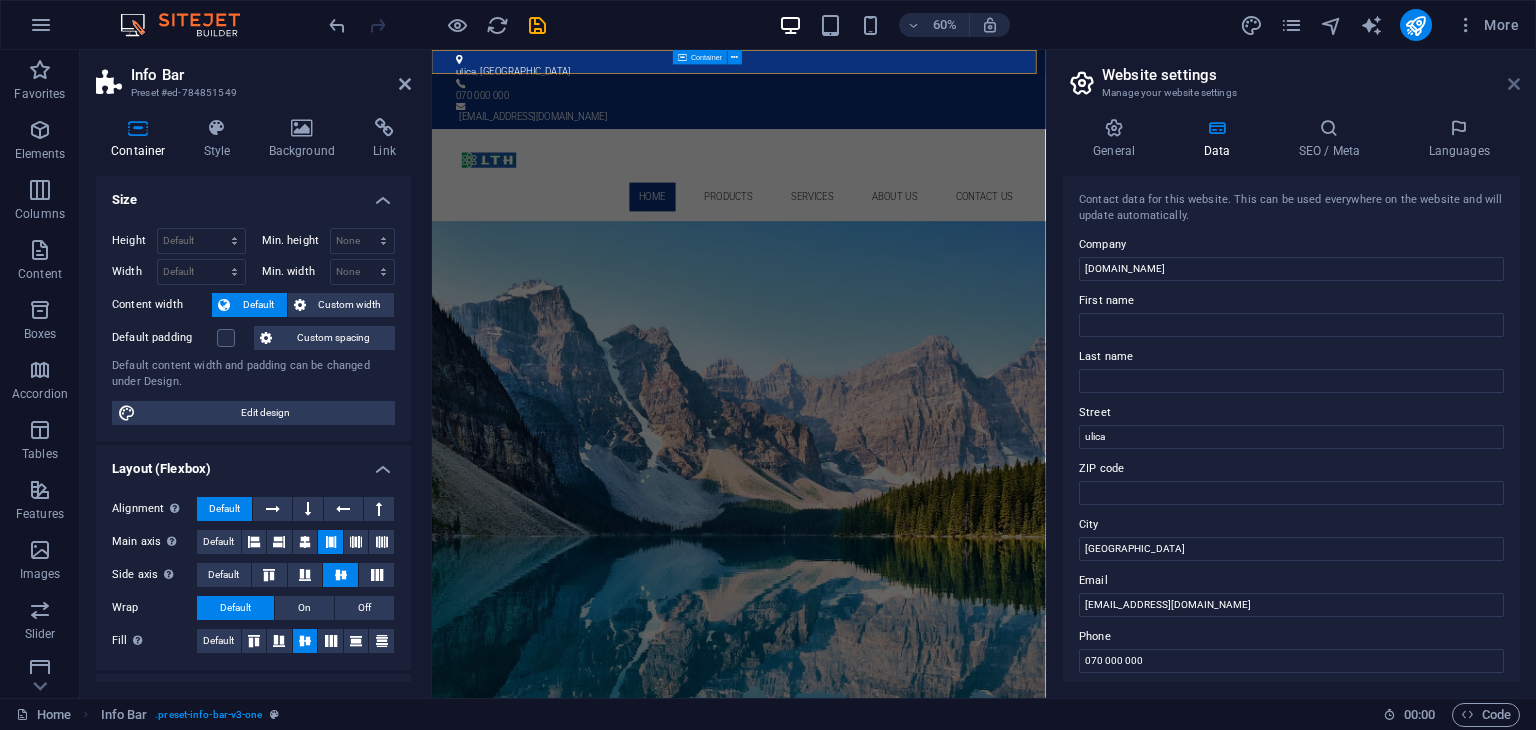 click at bounding box center (1514, 84) 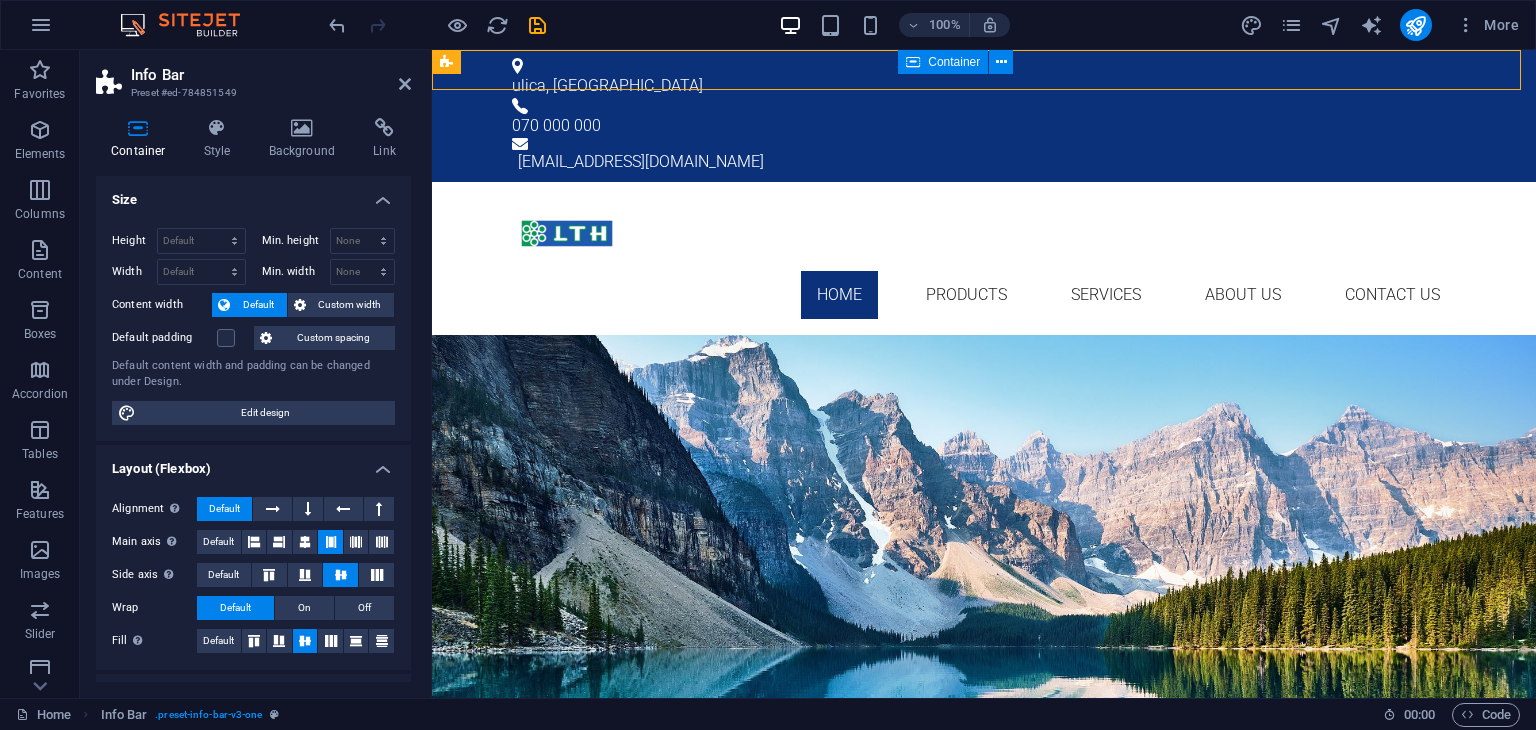 click on "Info Bar Preset #ed-784851549
Container Style Background Link Size Height Default px rem % vh vw Min. height None px rem % vh vw Width Default px rem % em vh vw Min. width None px rem % vh vw Content width Default Custom width Width Default px rem % em vh vw Min. width None px rem % vh vw Default padding Custom spacing Default content width and padding can be changed under Design. Edit design Layout (Flexbox) Alignment Determines the flex direction. Default Main axis Determine how elements should behave along the main axis inside this container (justify content). Default Side axis Control the vertical direction of the element inside of the container (align items). Default Wrap Default On Off Fill Controls the distances and direction of elements on the y-axis across several lines (align content). Default Accessibility ARIA helps assistive technologies (like screen readers) to understand the role, state, and behavior of web elements Role The ARIA role defines the purpose of an element.  None %" at bounding box center (256, 374) 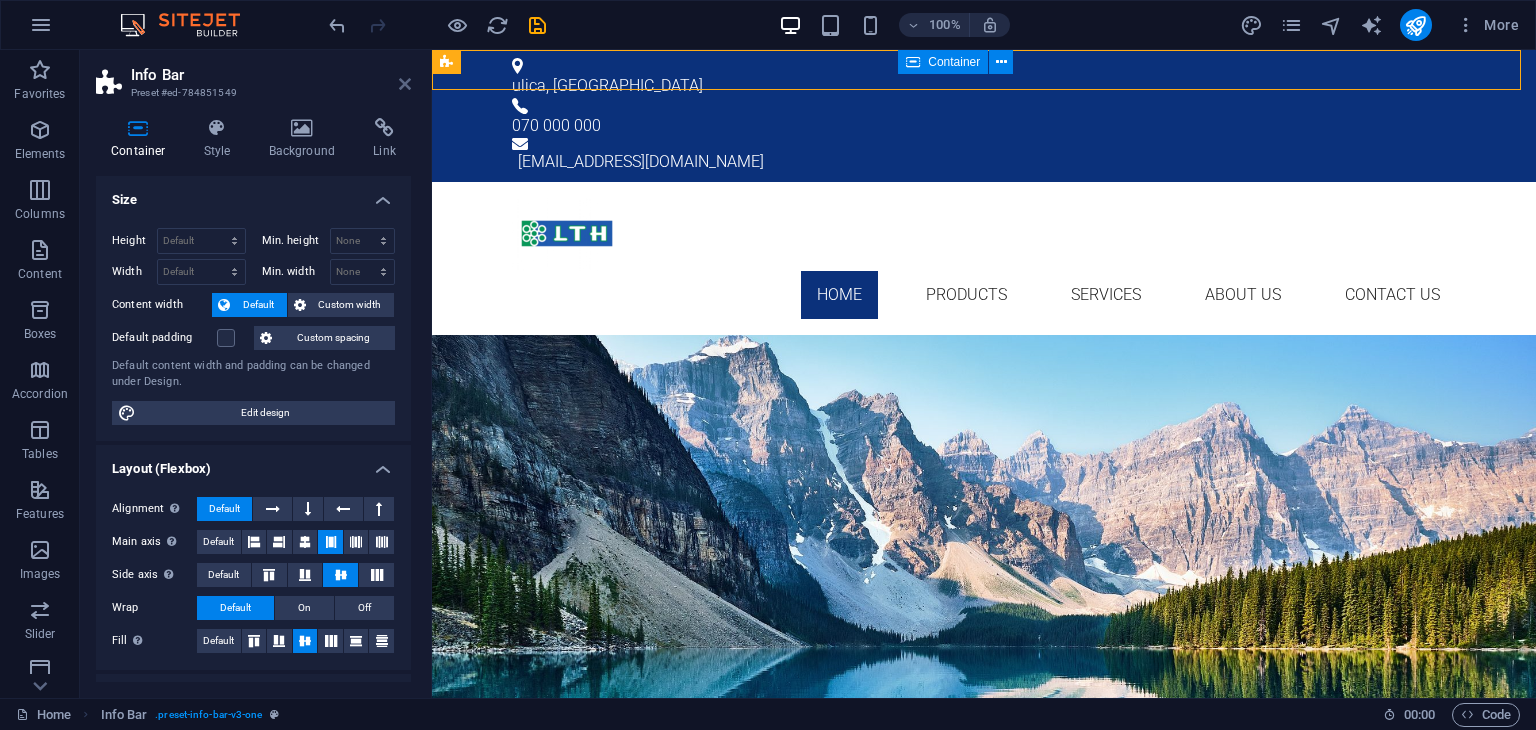 click at bounding box center [405, 84] 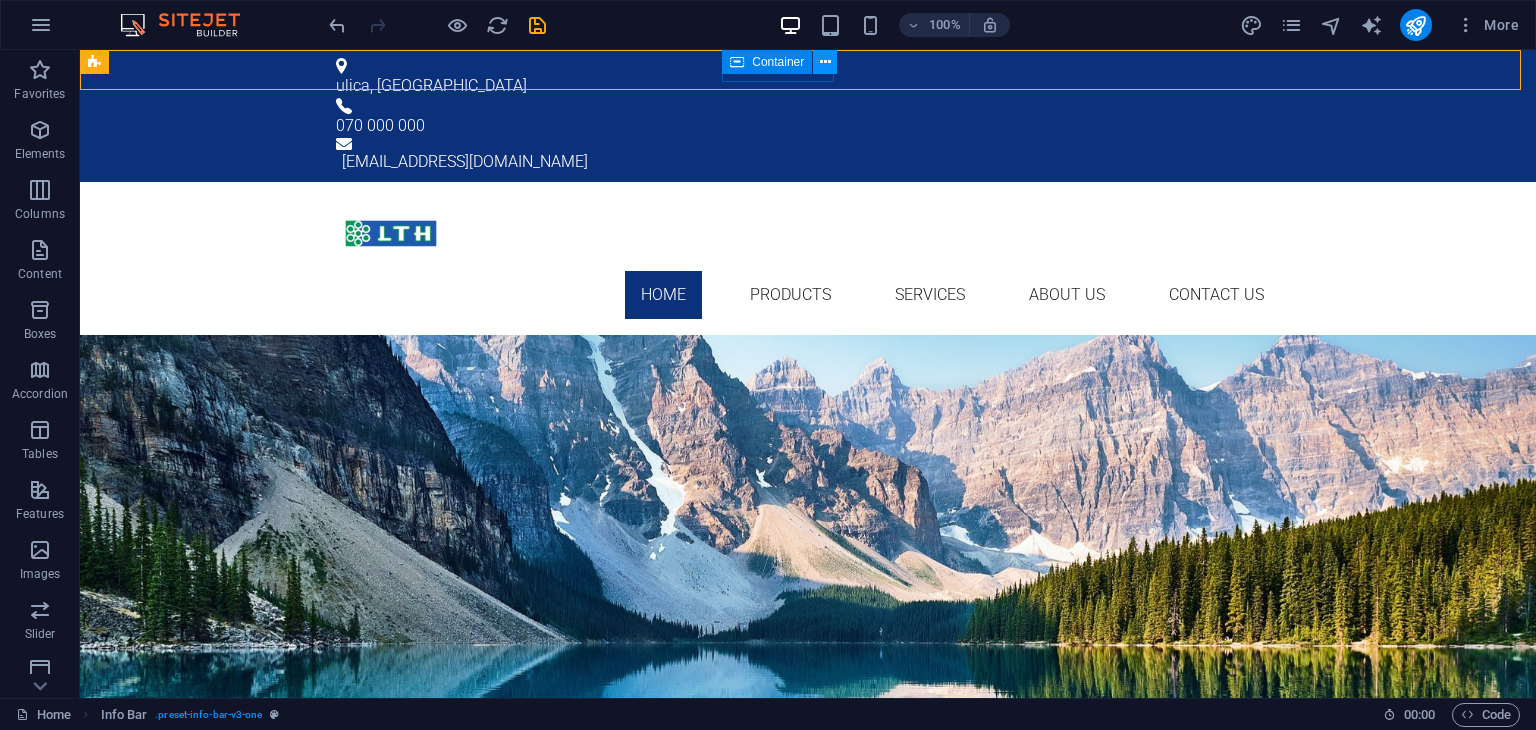 click at bounding box center [825, 62] 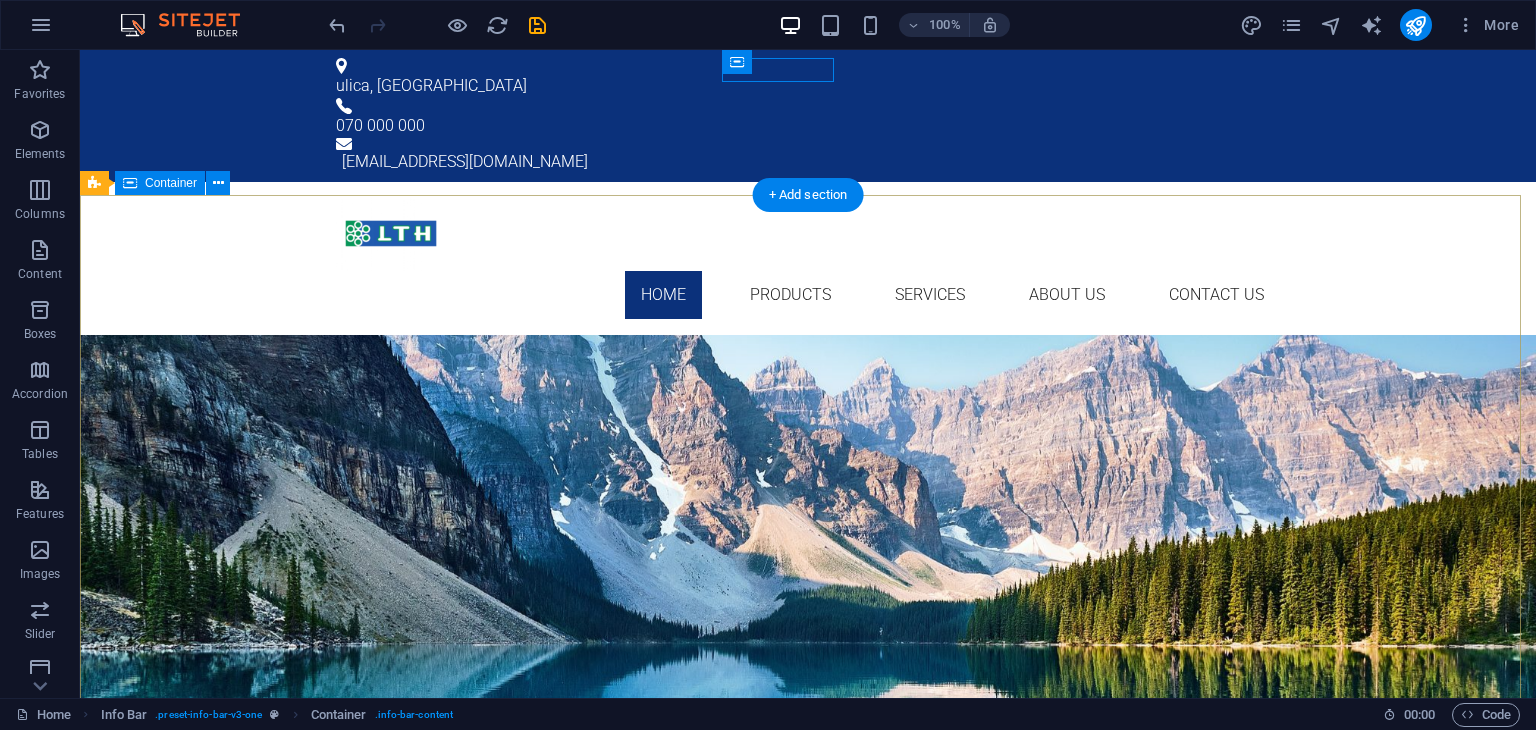 click on "Your Title goes here Lorem ipsum dolor sit amet, consetetur sadipscing elitr, sed diam nonumy eirmod tempor invidunt ut labore. Learn more" at bounding box center [808, 523] 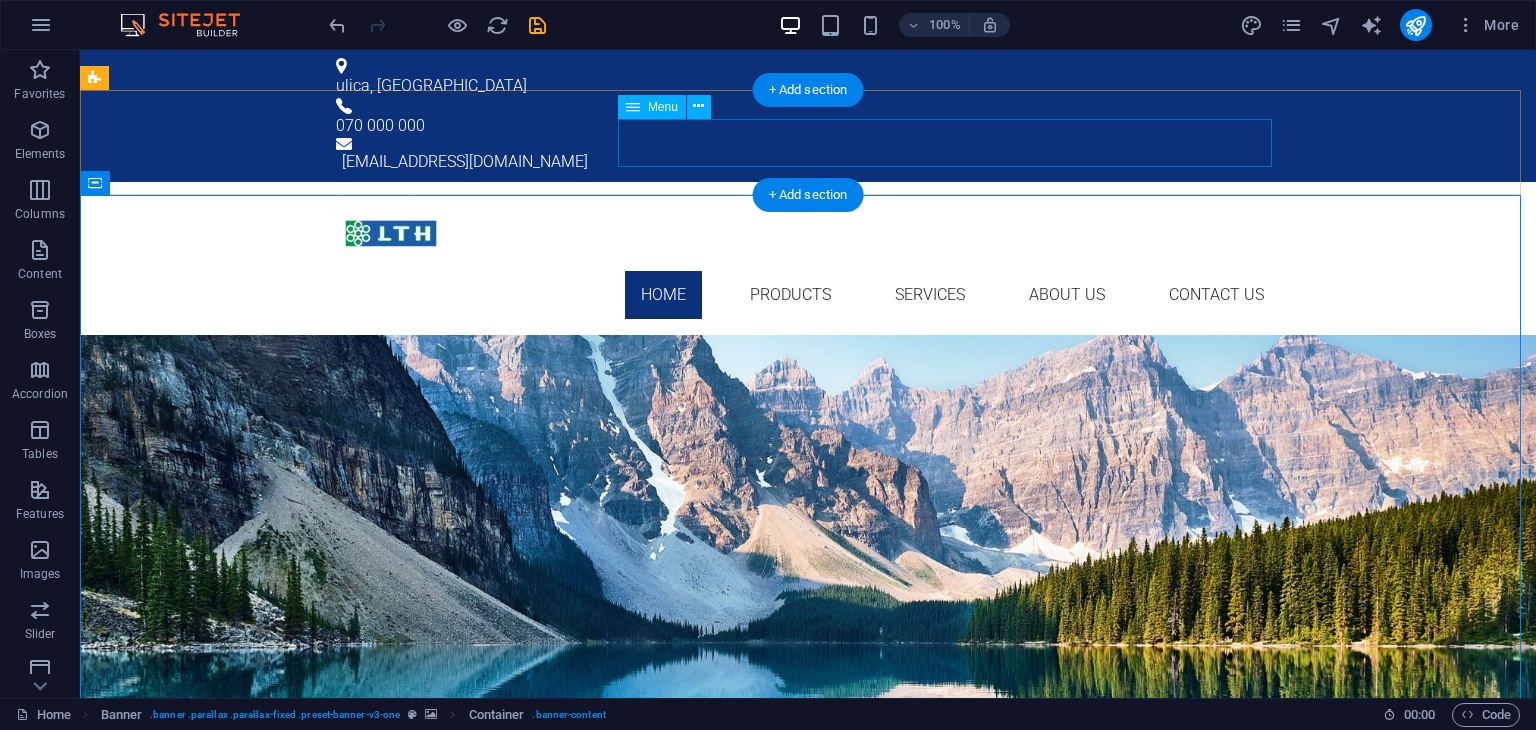 click on "Home Products Services About Us Contact Us" at bounding box center [808, 295] 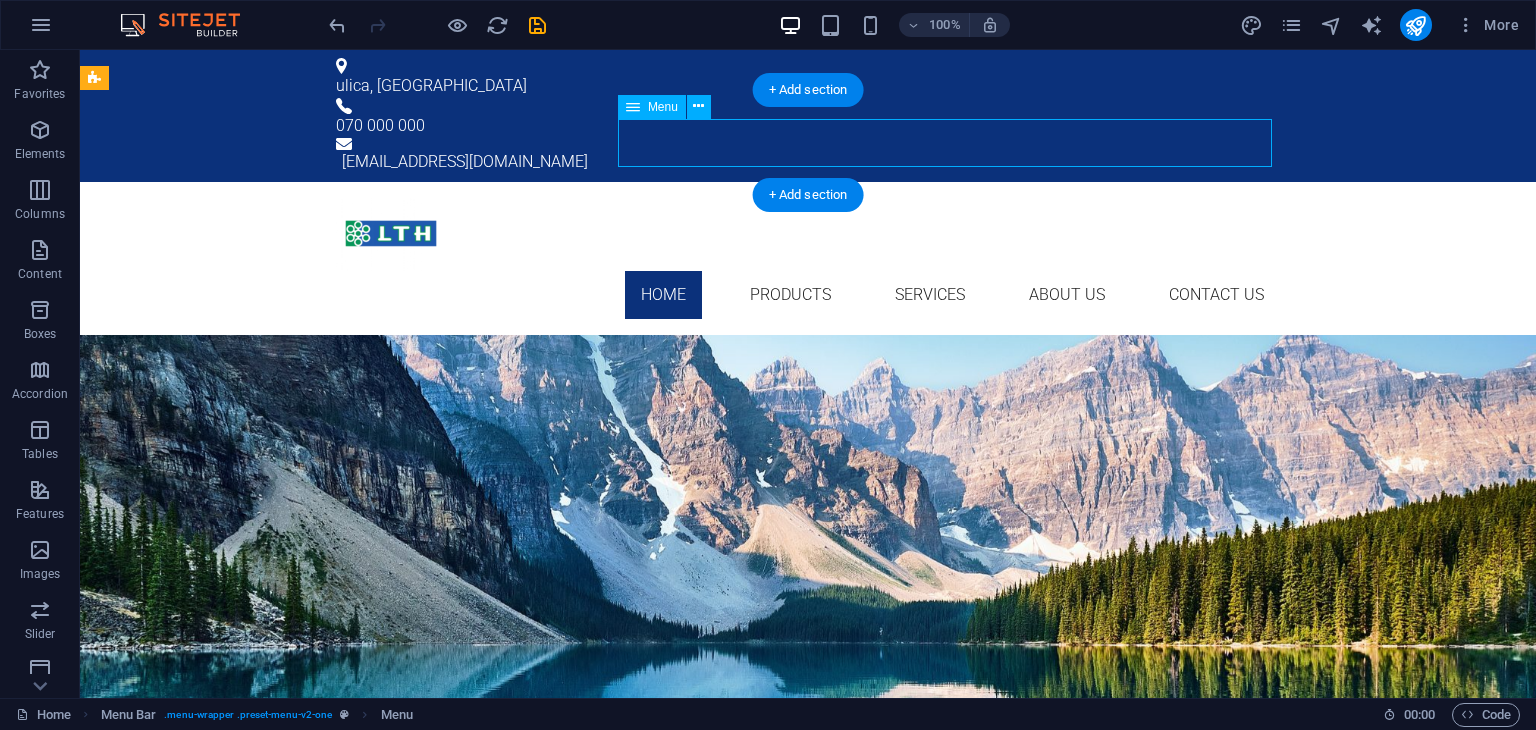 click on "Home Products Services About Us Contact Us" at bounding box center [808, 295] 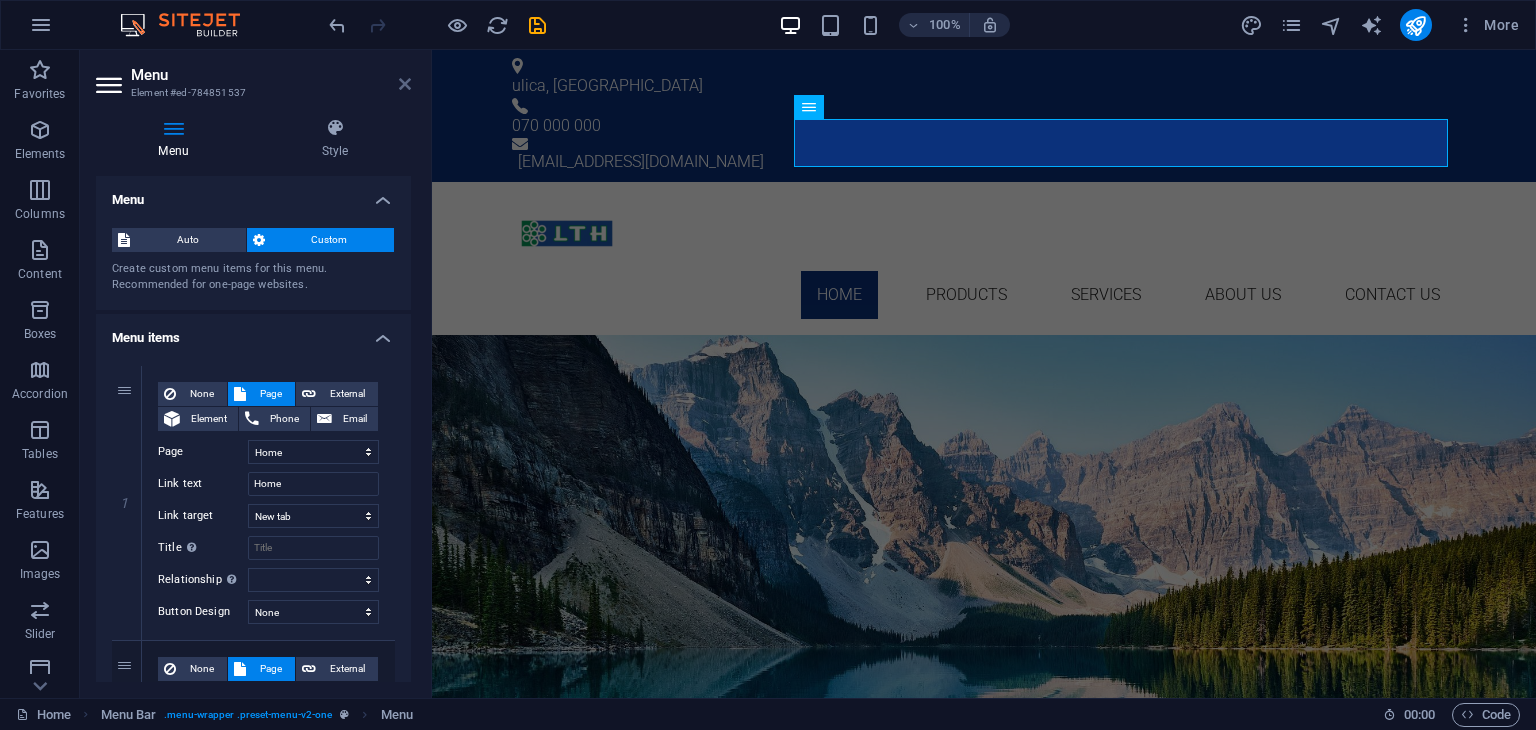 click at bounding box center (405, 84) 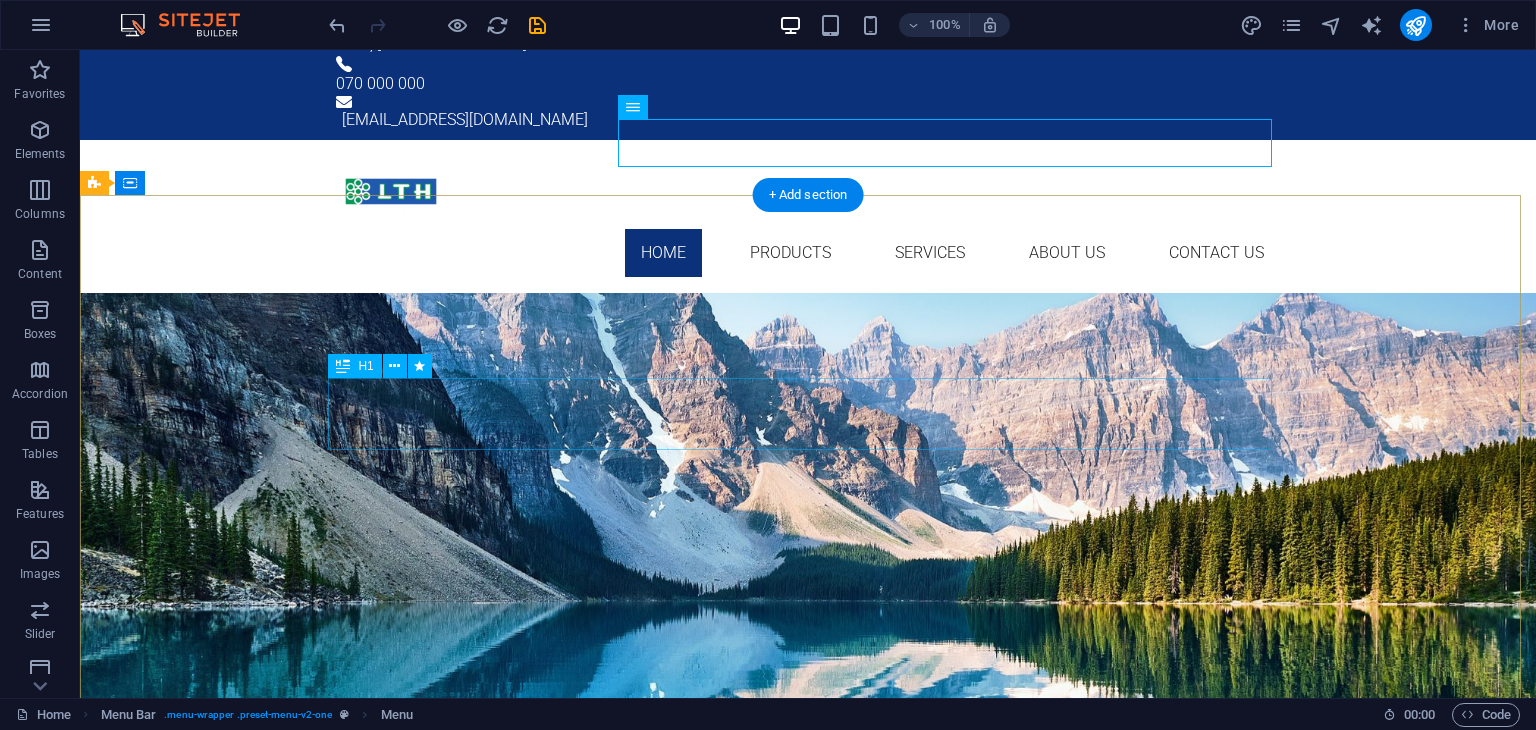 scroll, scrollTop: 0, scrollLeft: 0, axis: both 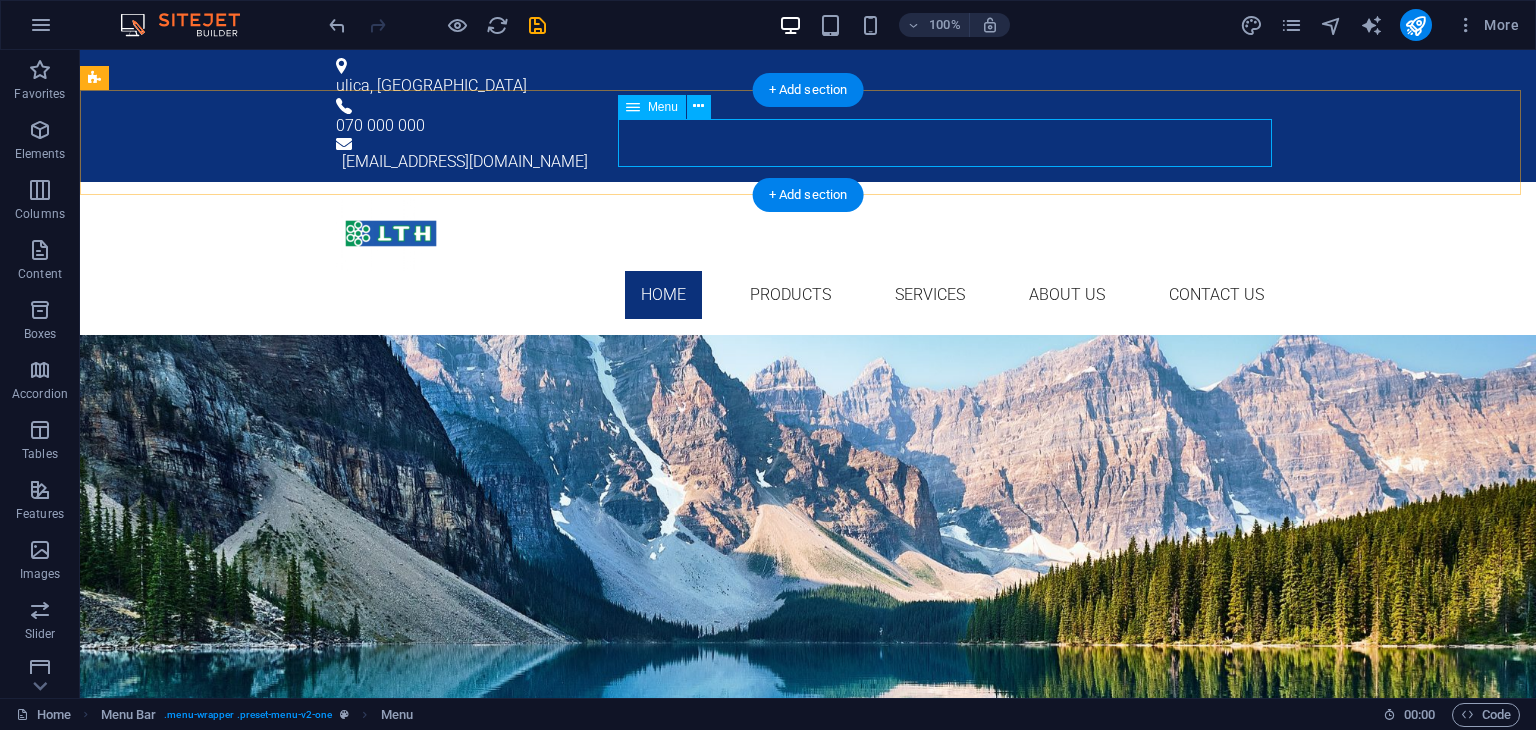 click on "Home Products Services About Us Contact Us" at bounding box center [808, 295] 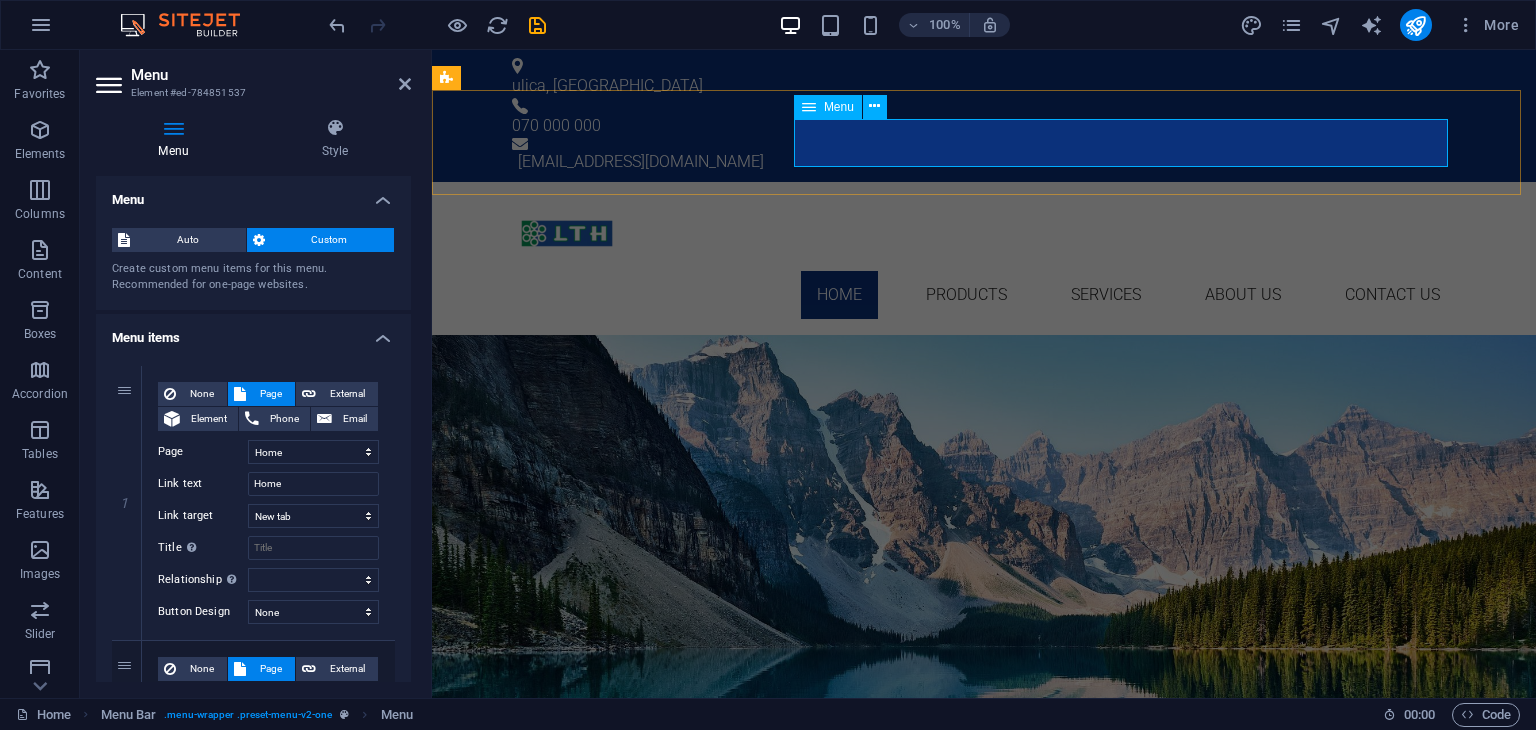 click on "Home Products Services About Us Contact Us" at bounding box center (984, 295) 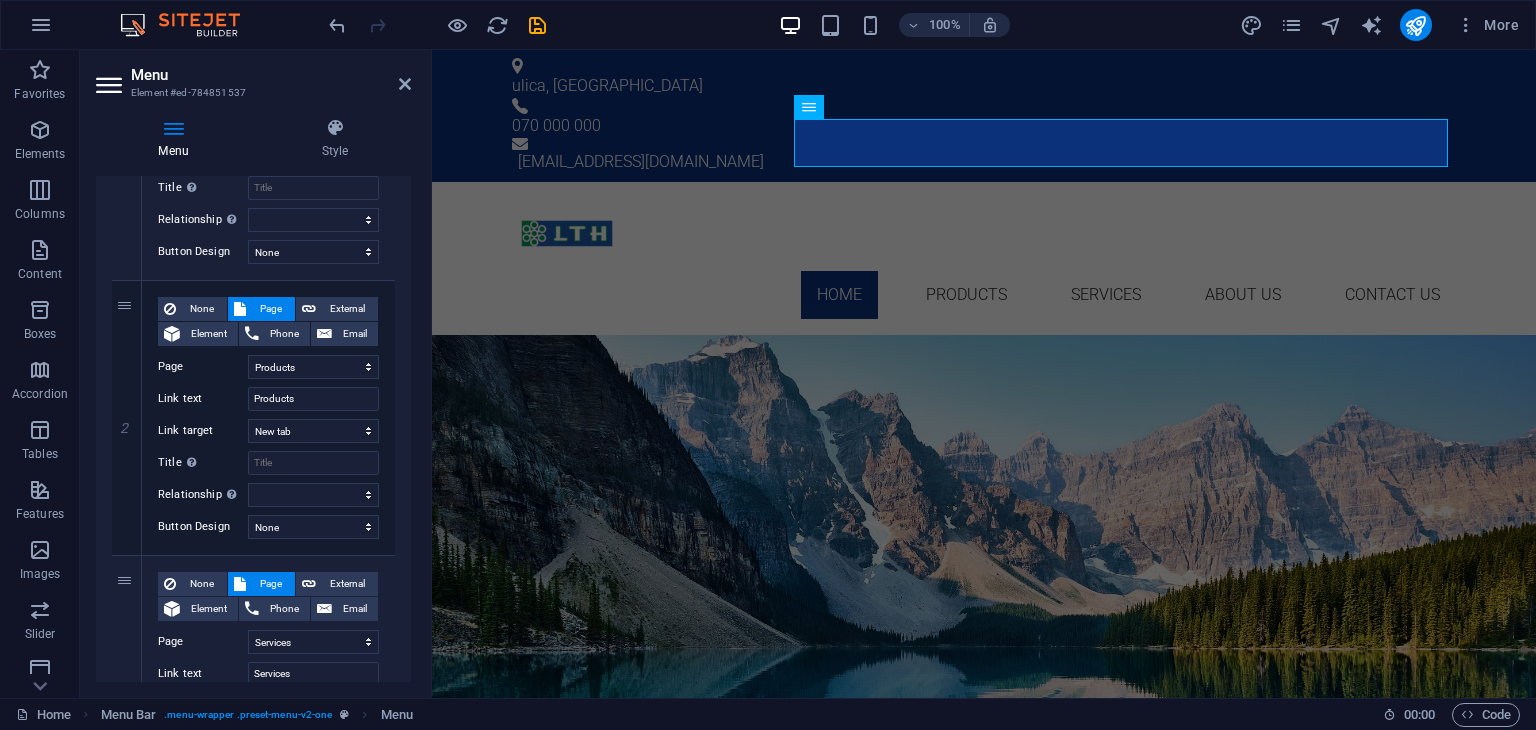 scroll, scrollTop: 392, scrollLeft: 0, axis: vertical 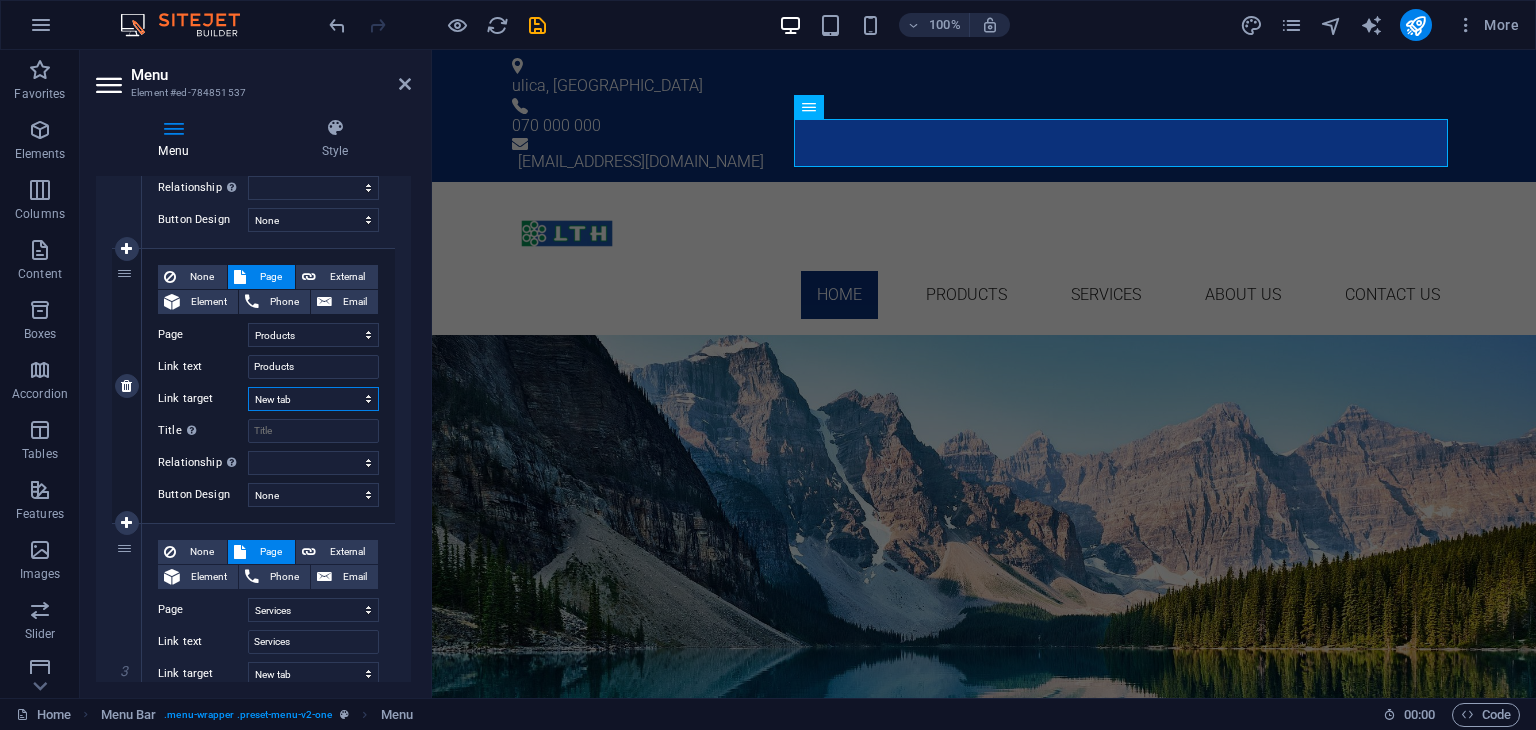 click on "New tab Same tab Overlay" at bounding box center [313, 399] 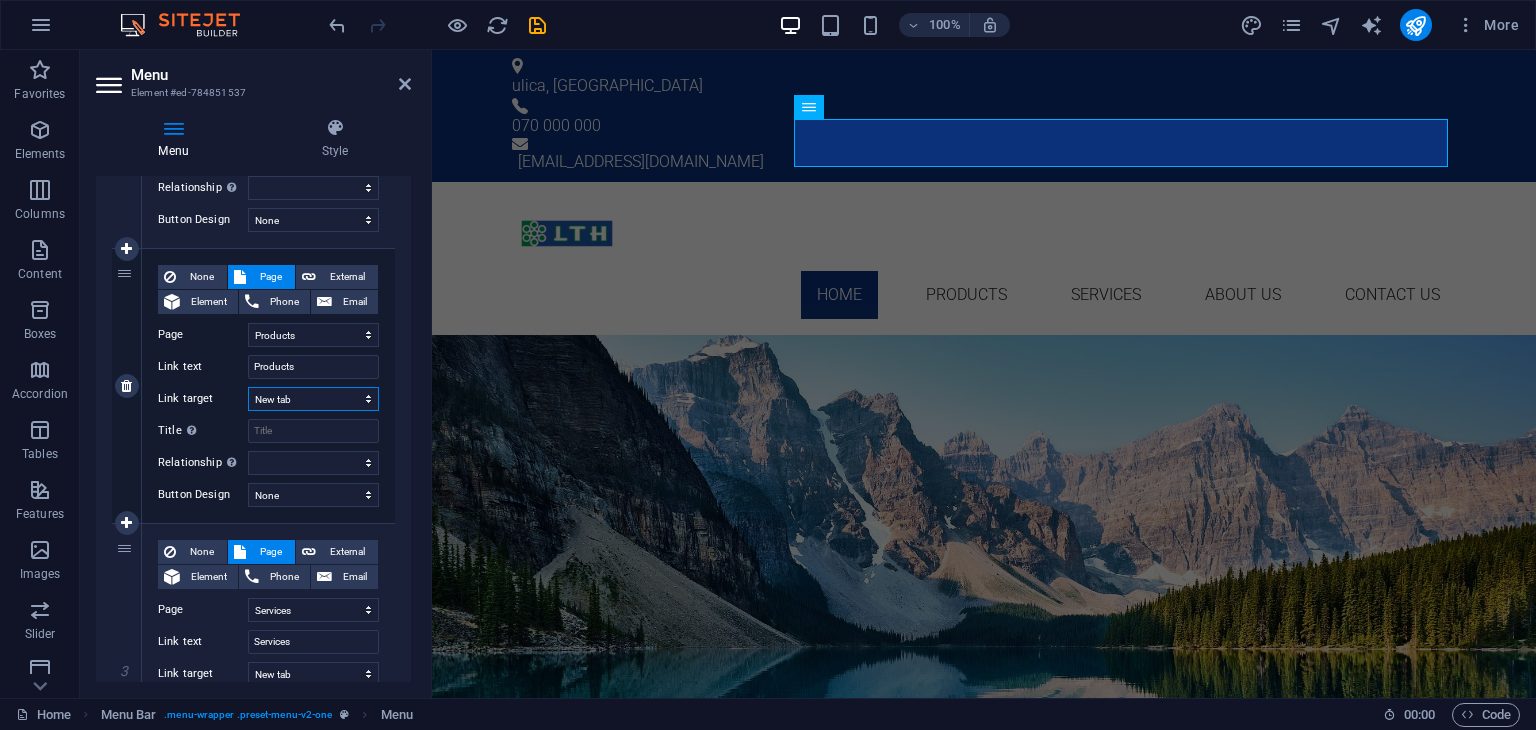click on "New tab Same tab Overlay" at bounding box center [313, 399] 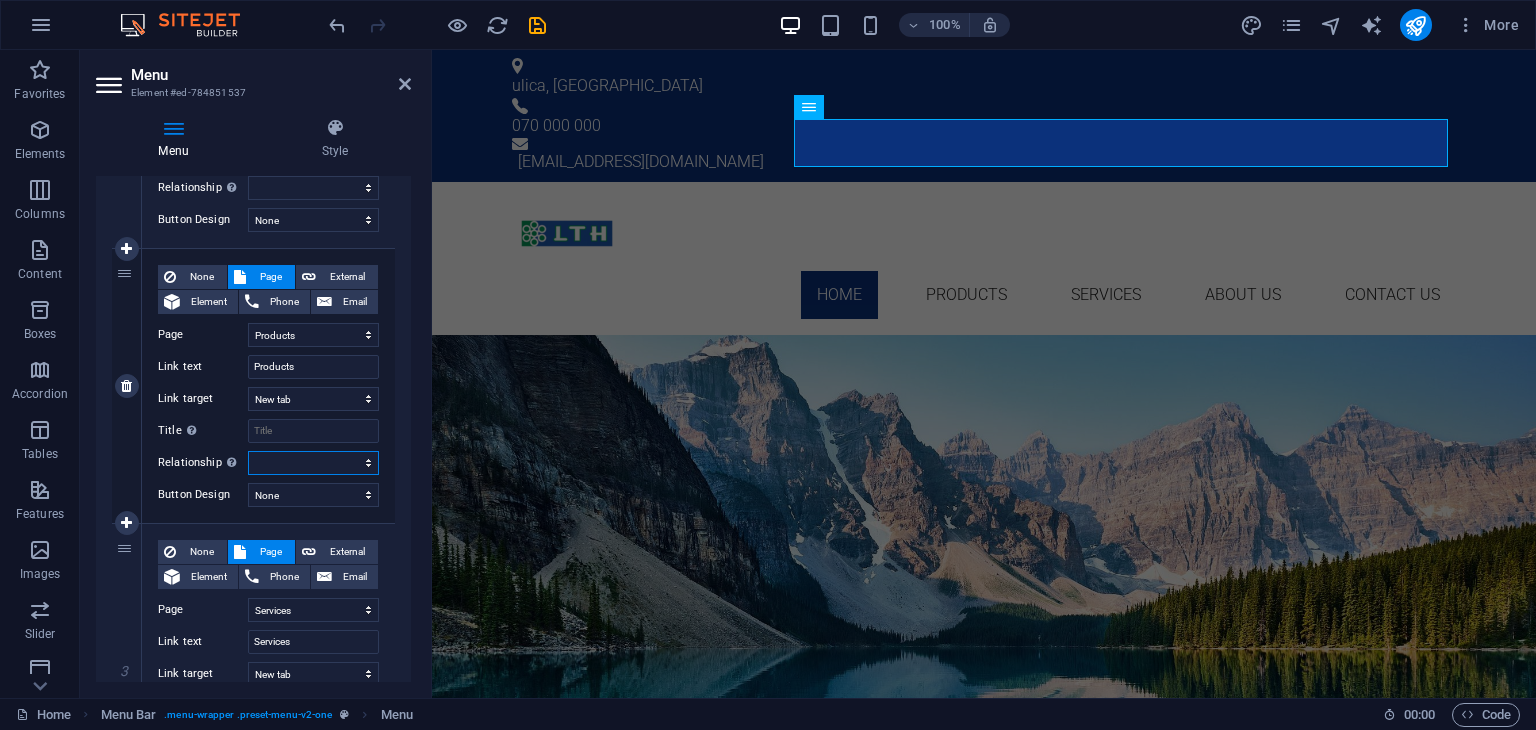 click on "alternate author bookmark external help license next nofollow noreferrer noopener prev search tag" at bounding box center [313, 463] 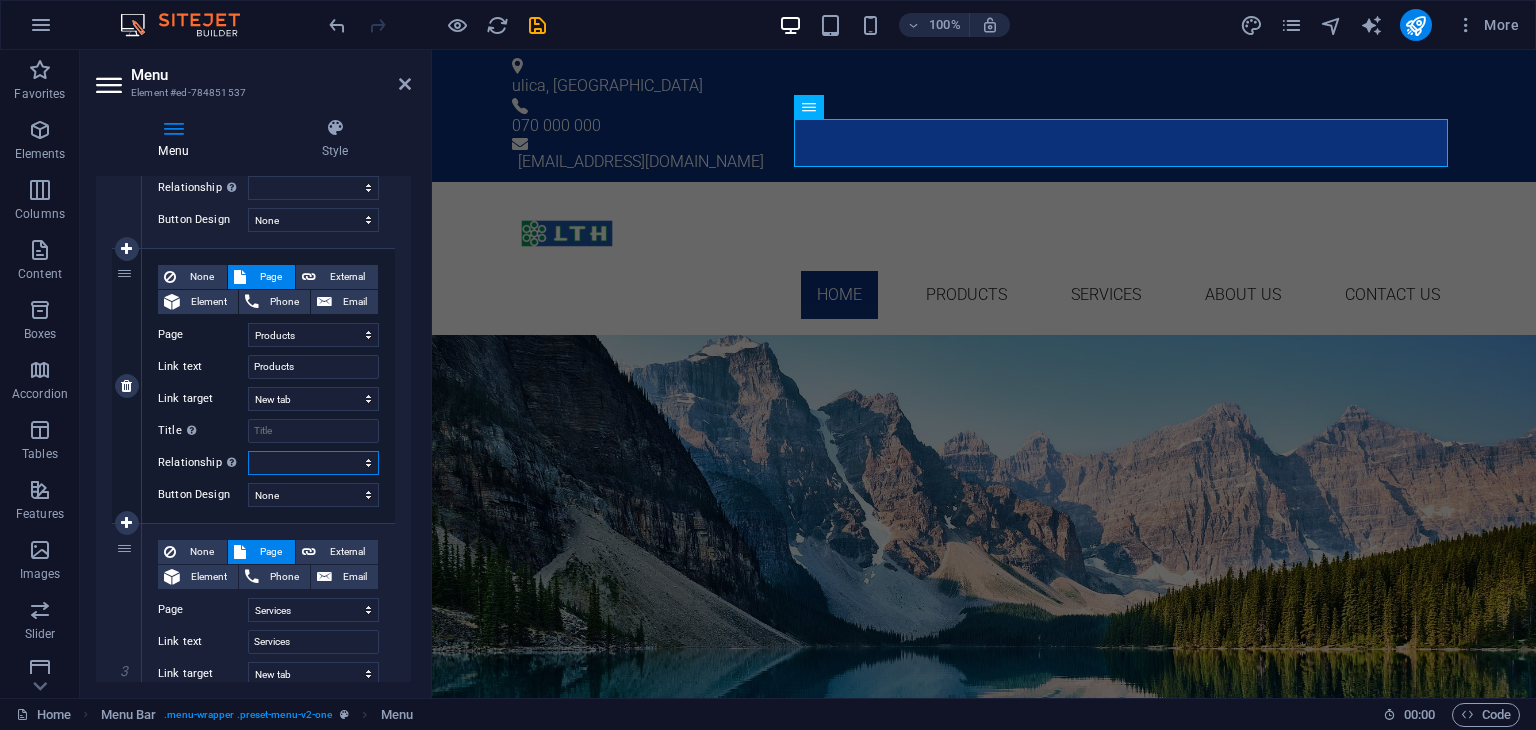 click on "alternate author bookmark external help license next nofollow noreferrer noopener prev search tag" at bounding box center [313, 463] 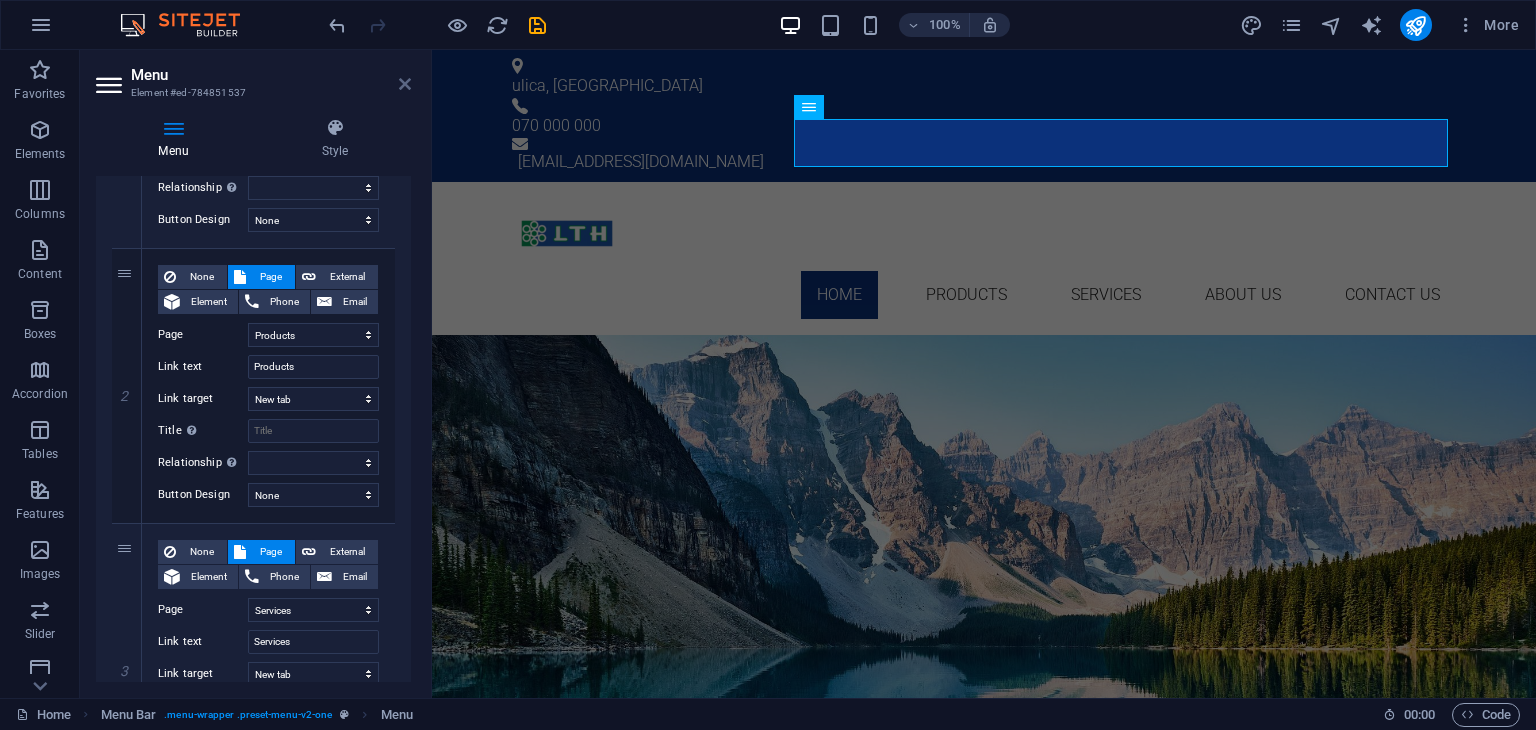 click at bounding box center [405, 84] 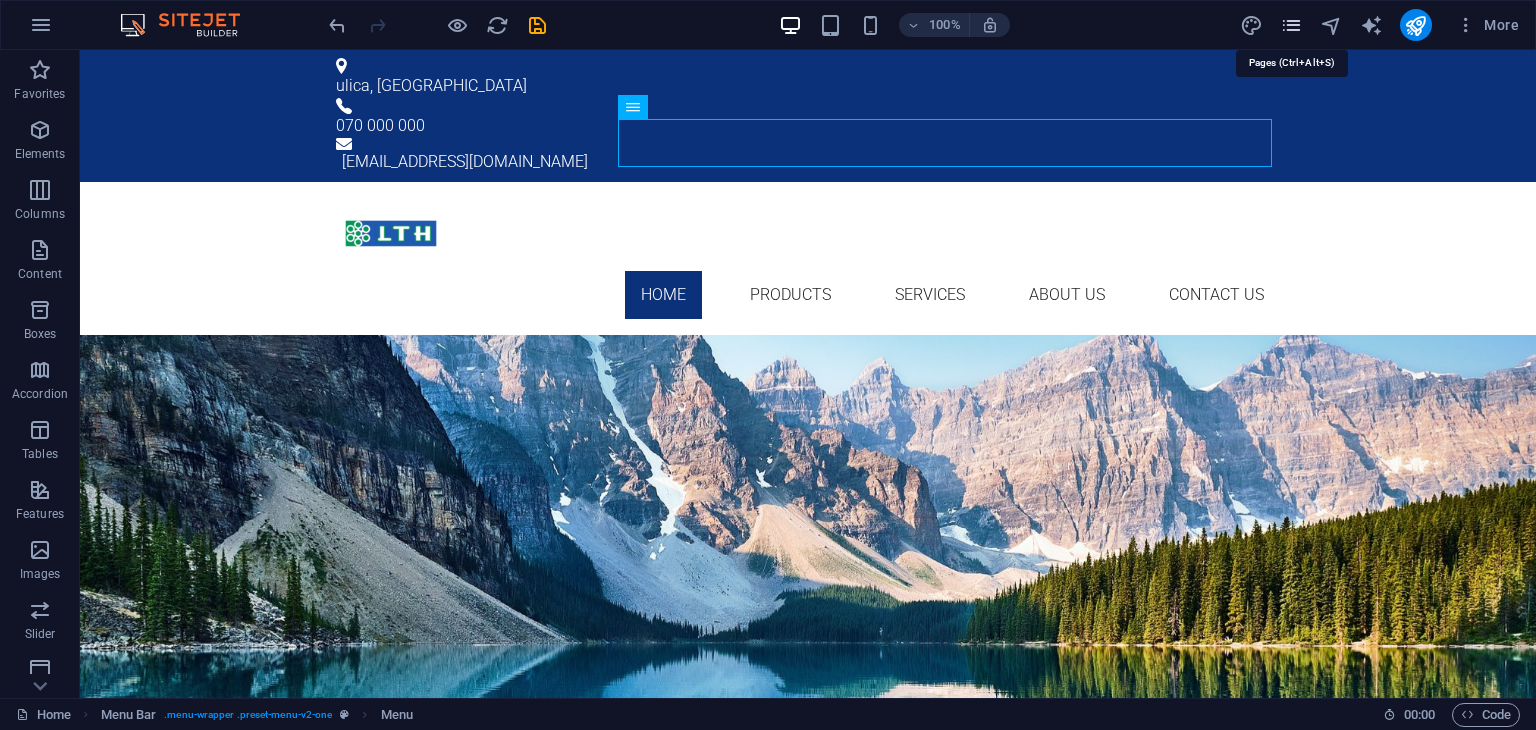click at bounding box center [1291, 25] 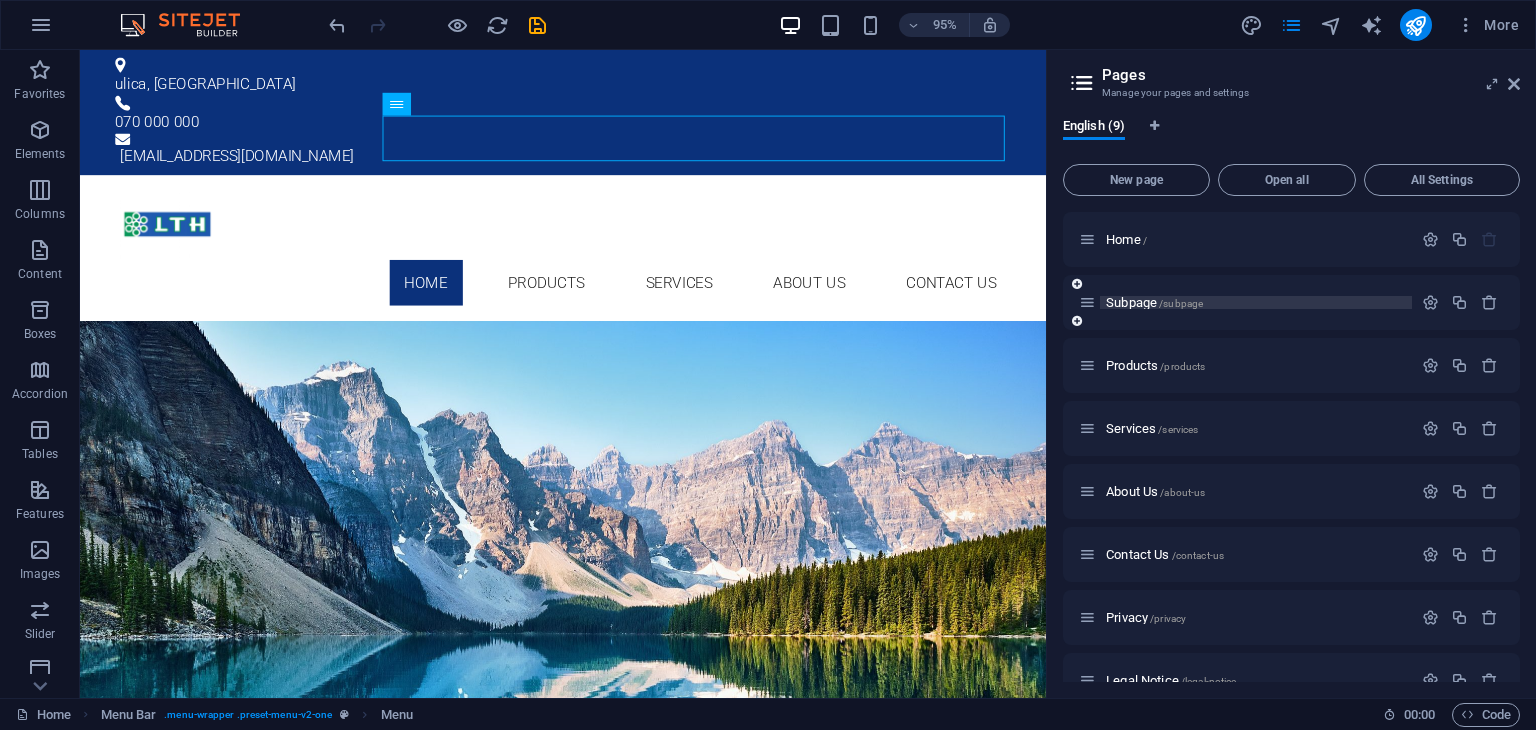 click on "Subpage /subpage" at bounding box center (1256, 302) 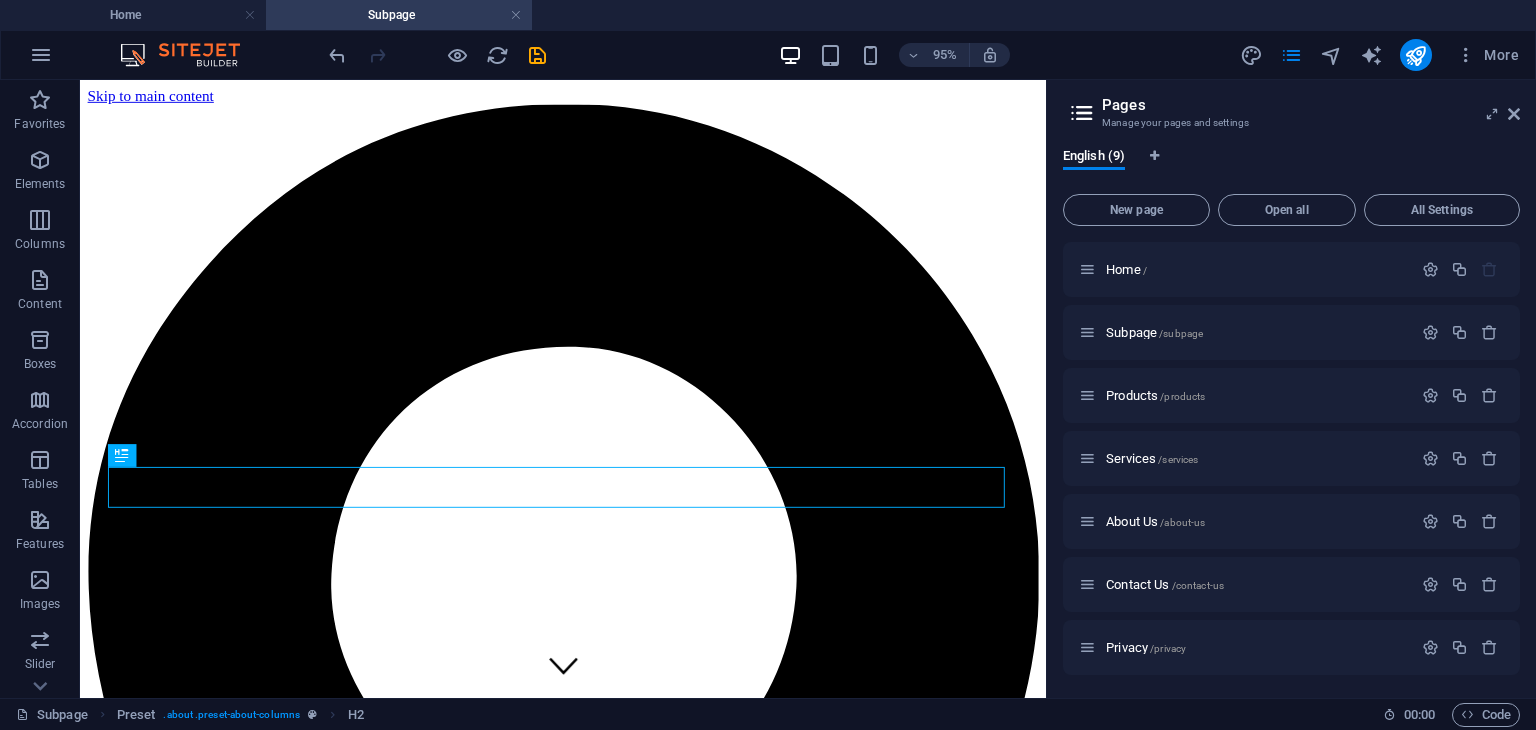 scroll, scrollTop: 212, scrollLeft: 0, axis: vertical 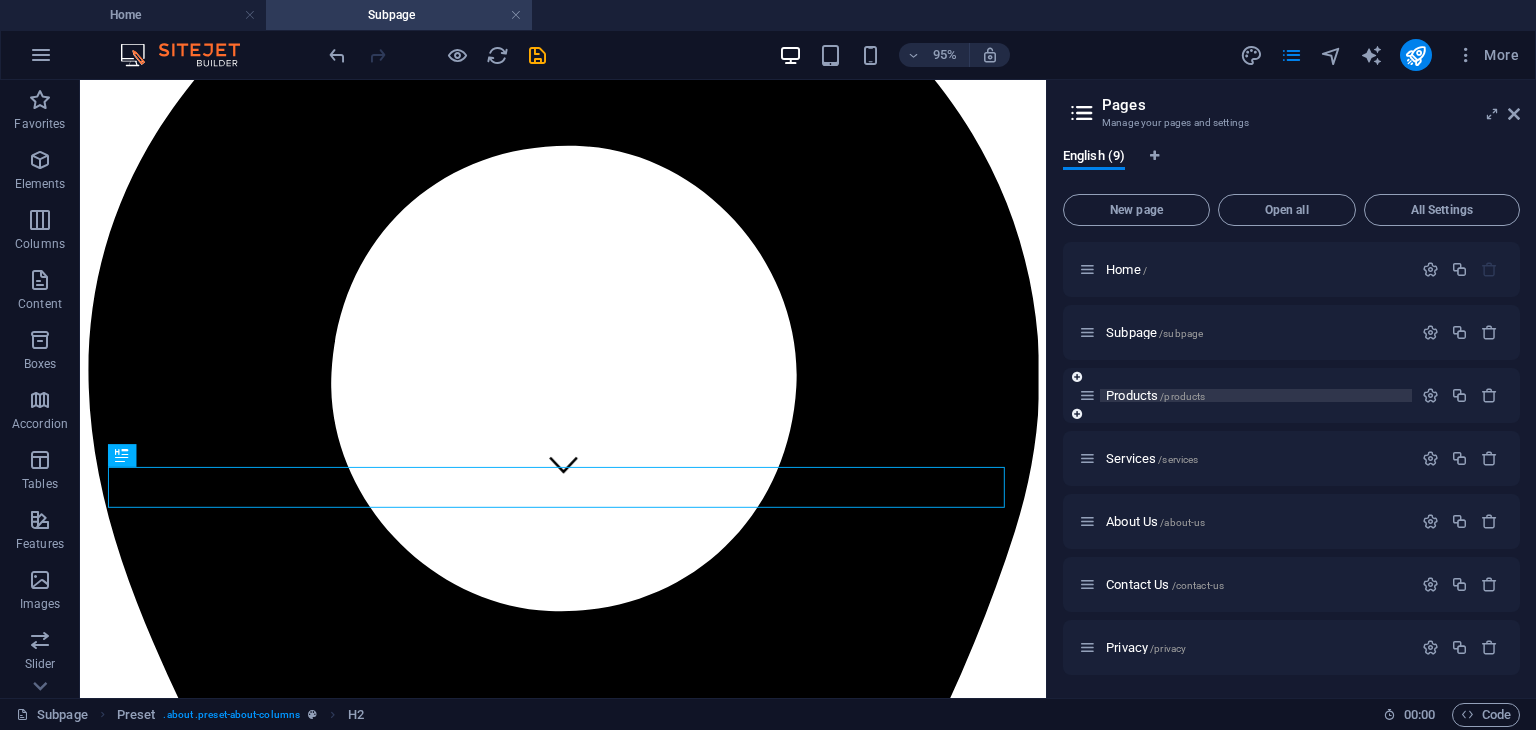 click on "/products" at bounding box center [1182, 396] 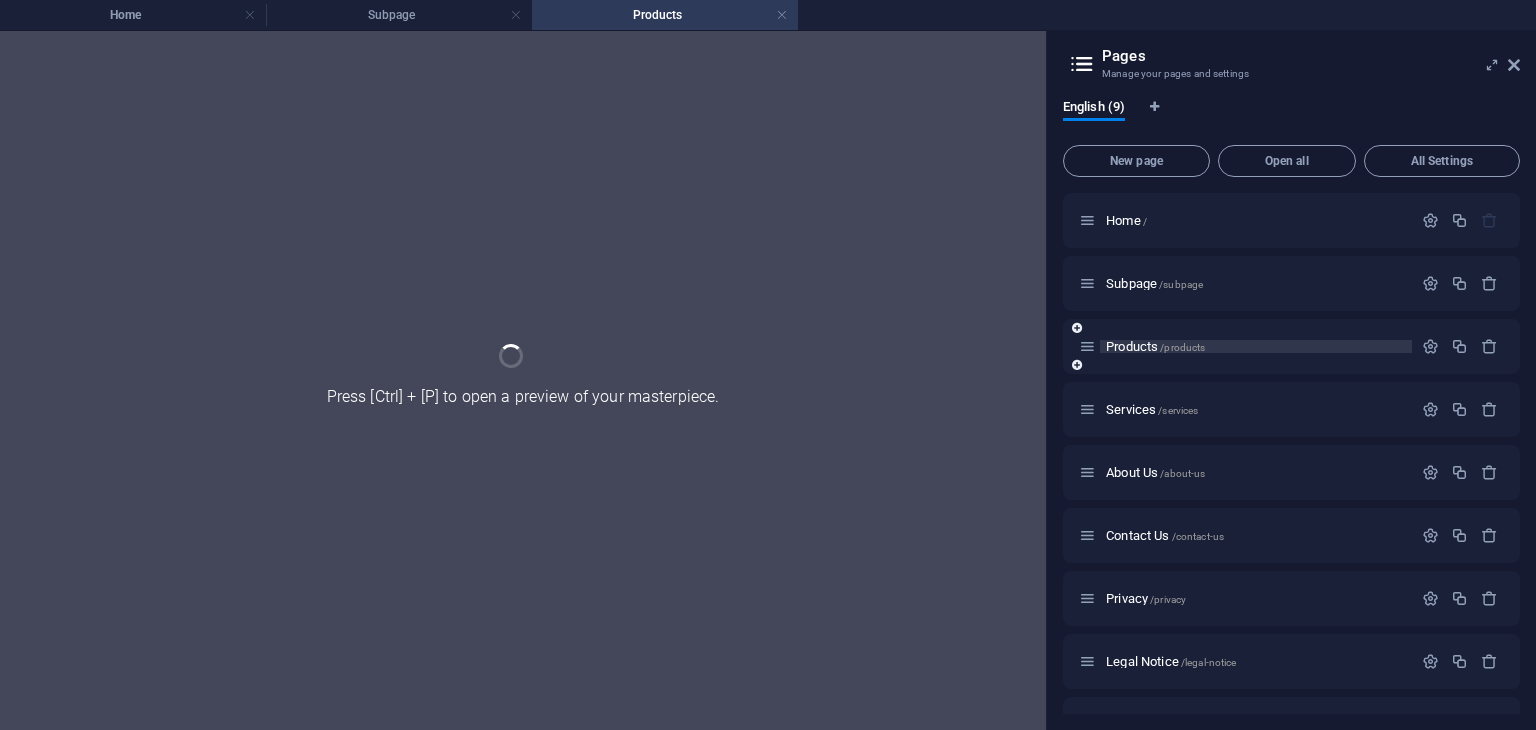 scroll, scrollTop: 0, scrollLeft: 0, axis: both 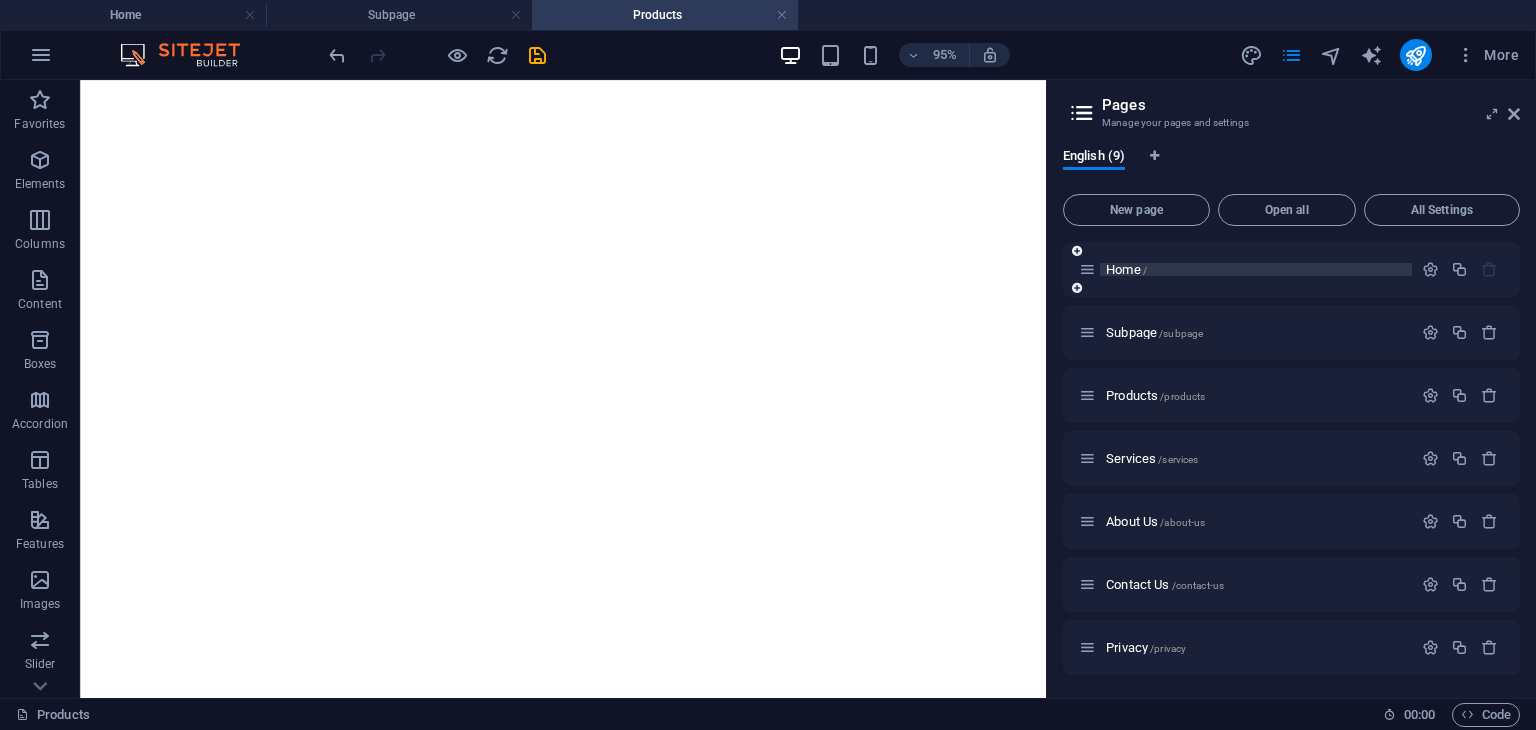 click on "Home /" at bounding box center [1126, 269] 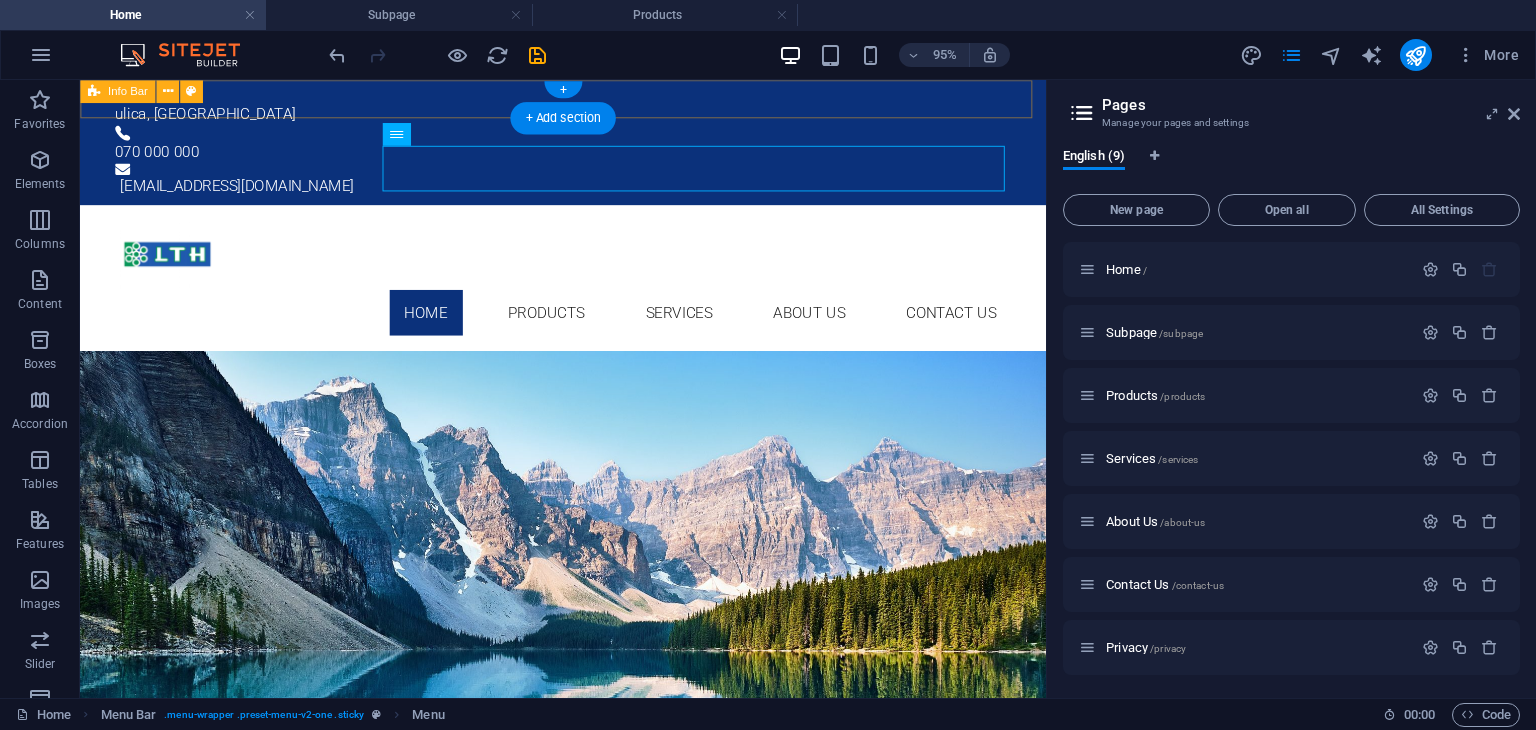 scroll, scrollTop: 0, scrollLeft: 0, axis: both 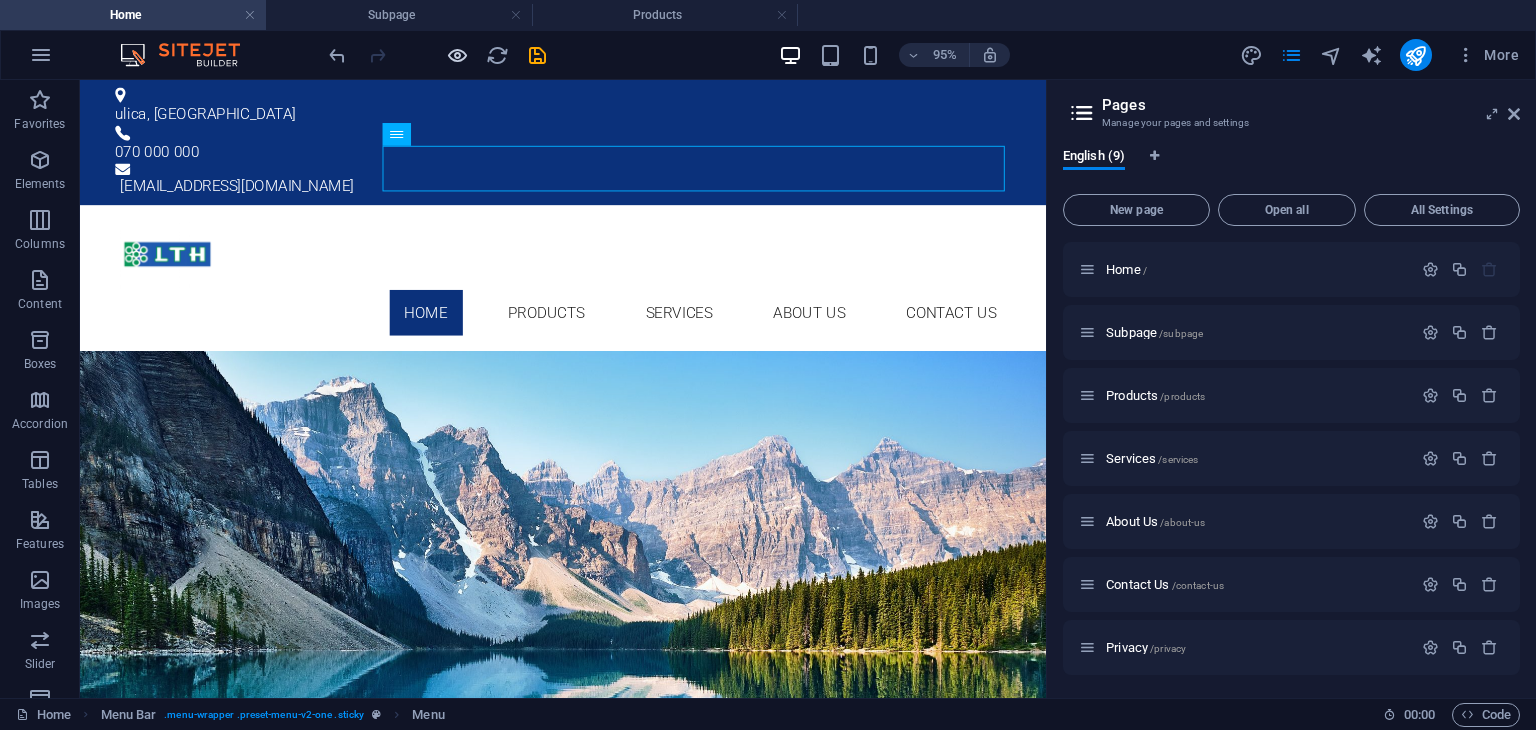click at bounding box center [457, 55] 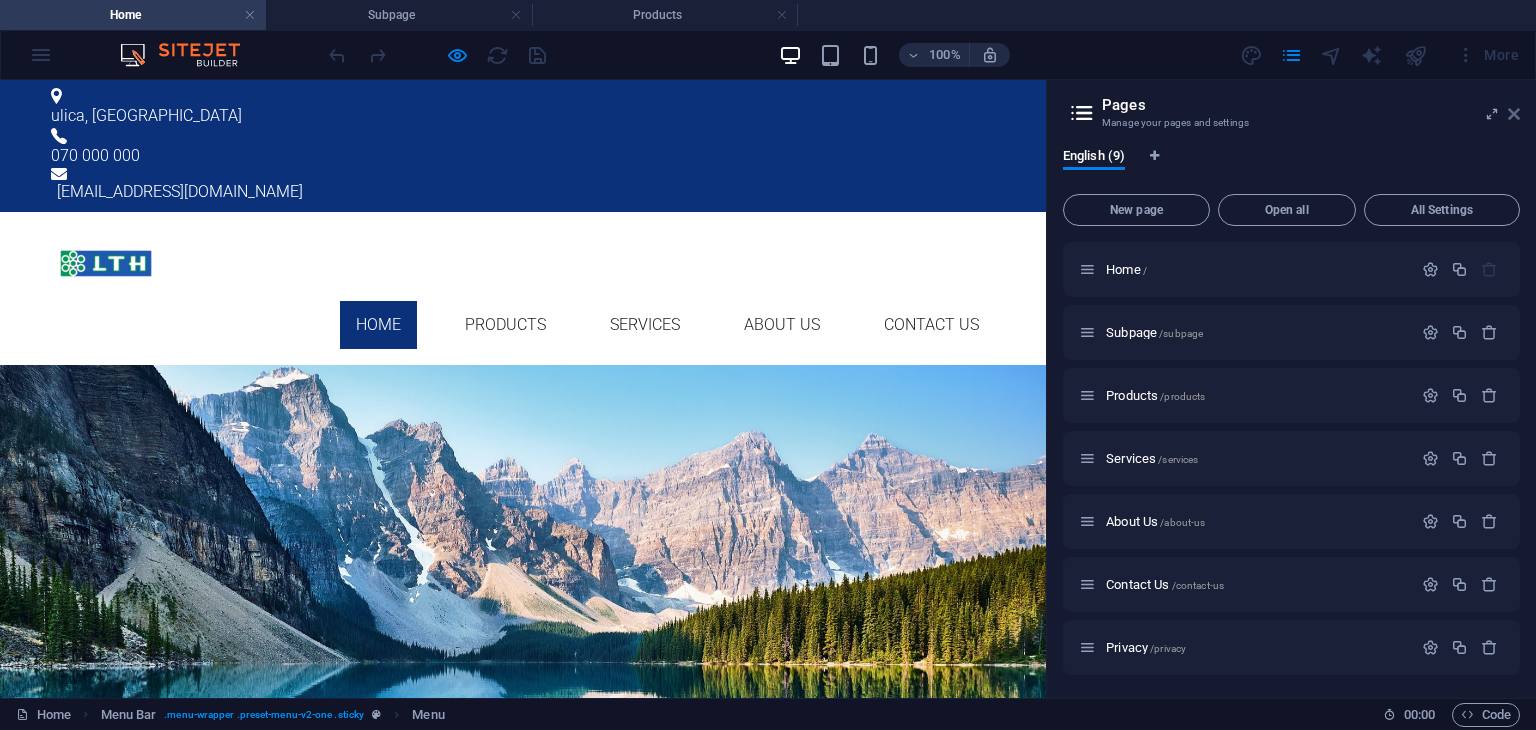 click at bounding box center (1514, 114) 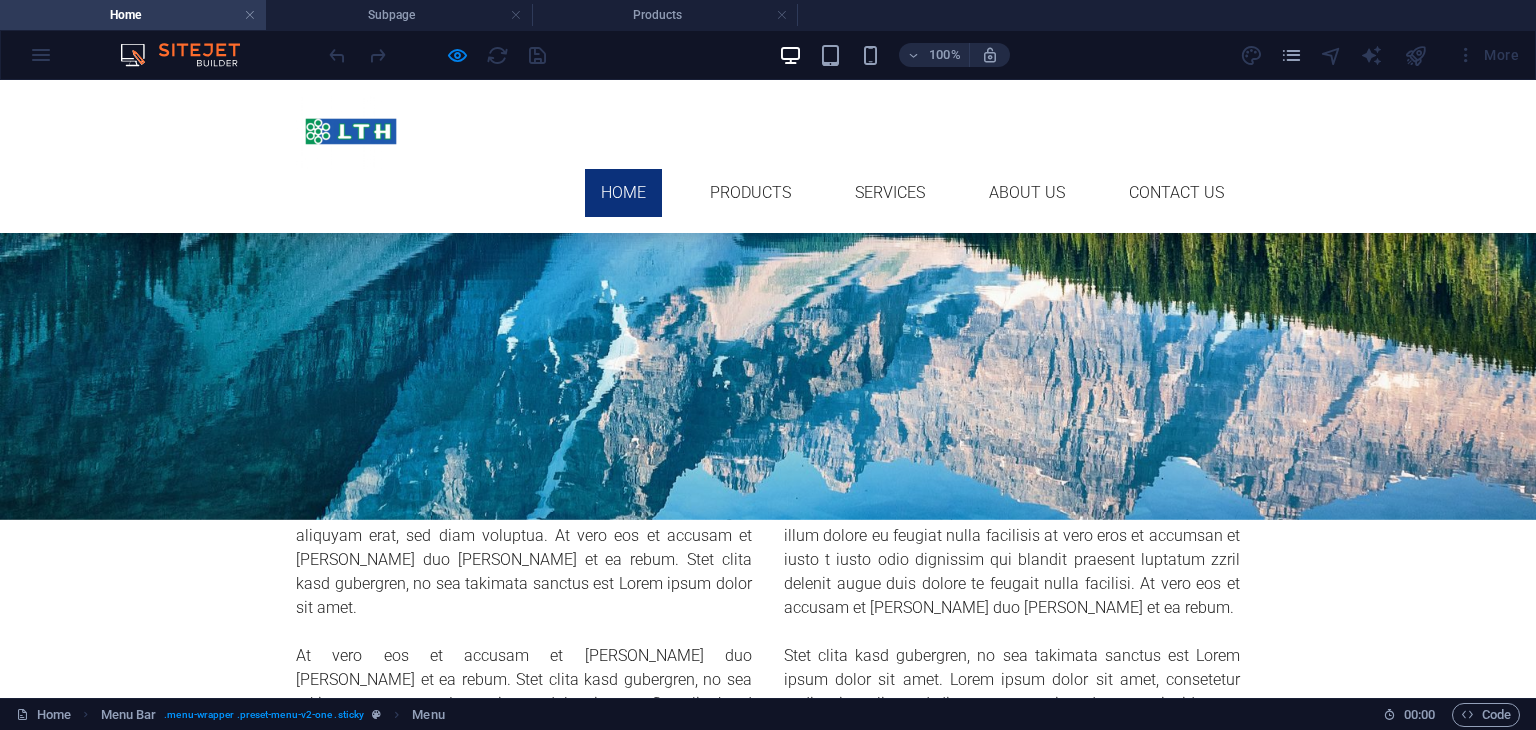scroll, scrollTop: 0, scrollLeft: 0, axis: both 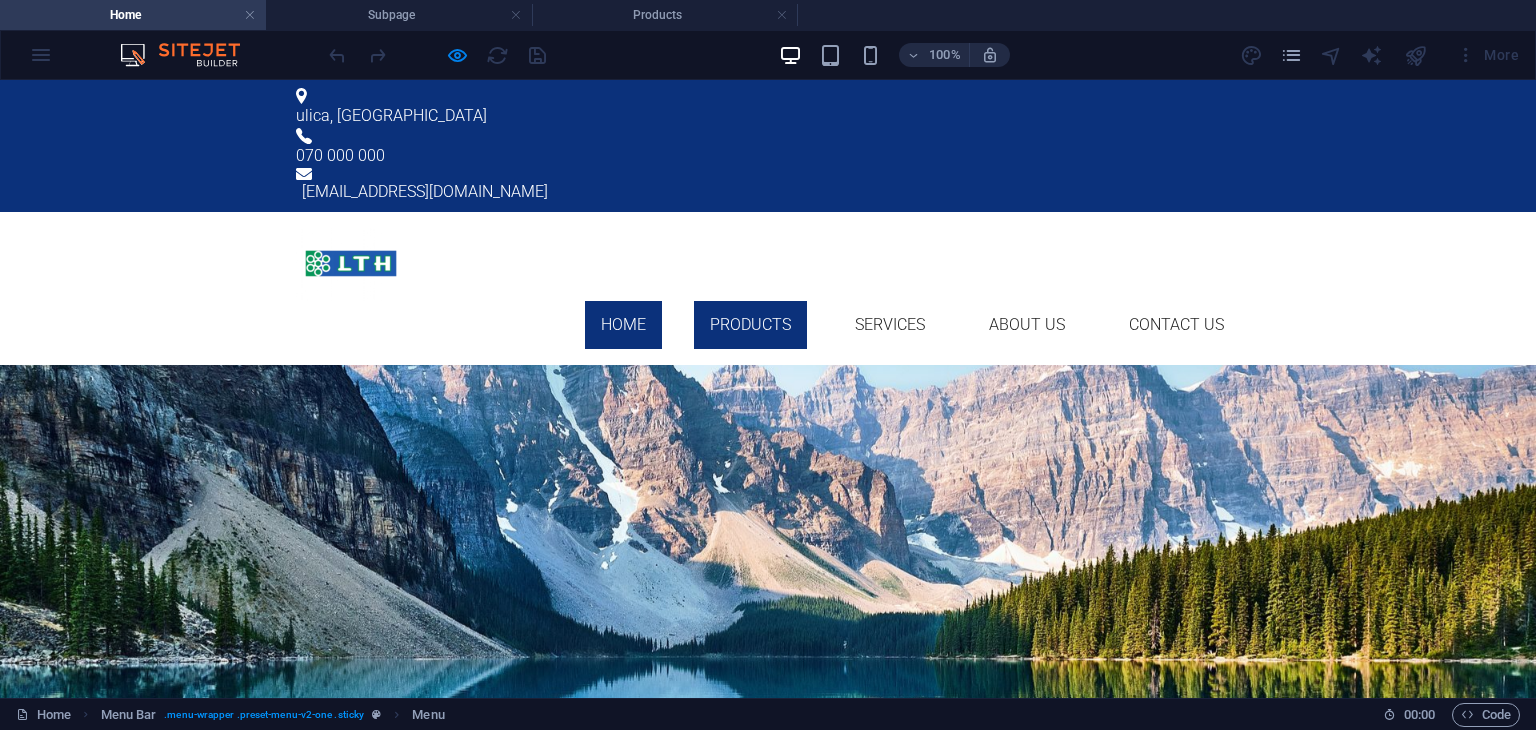 click on "Products" at bounding box center (750, 325) 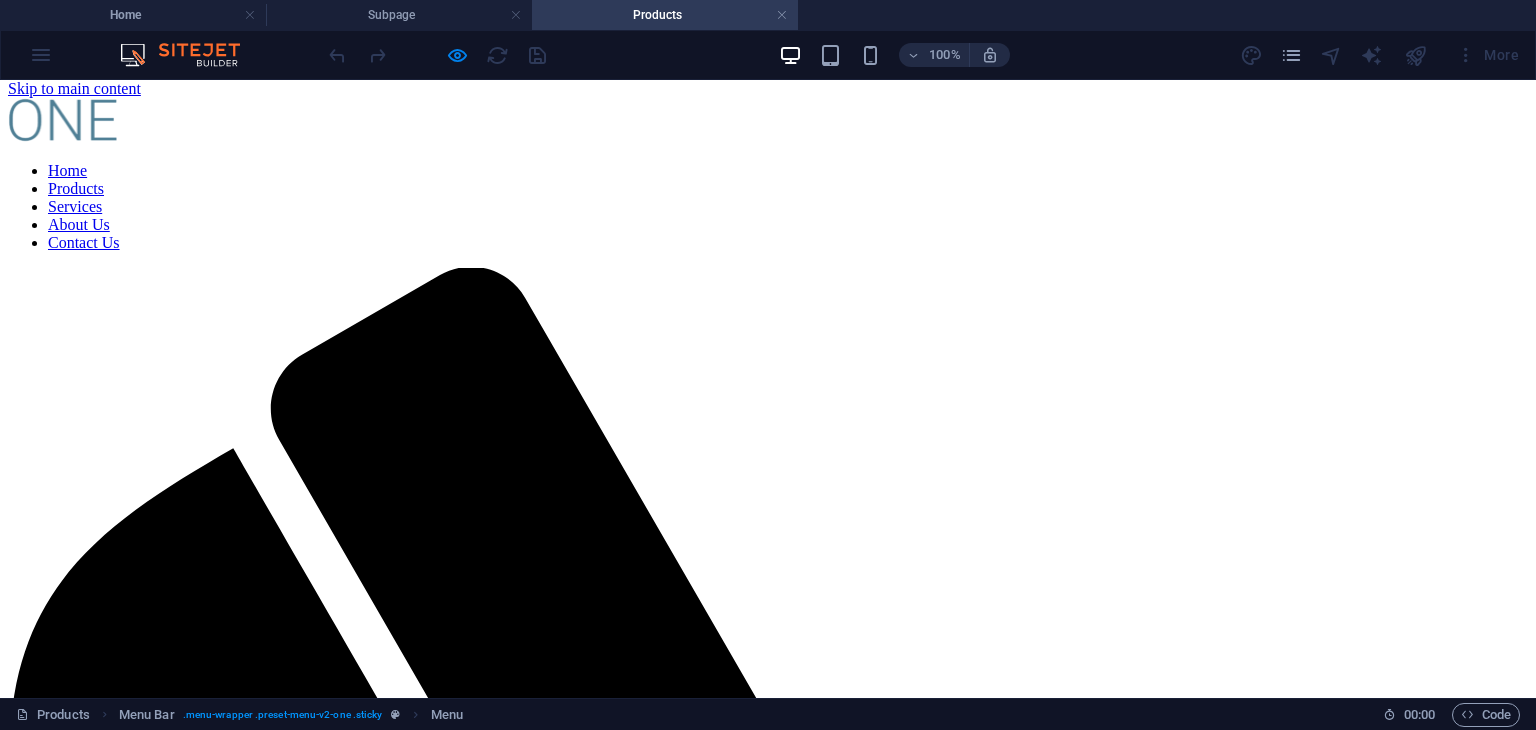 scroll, scrollTop: 0, scrollLeft: 0, axis: both 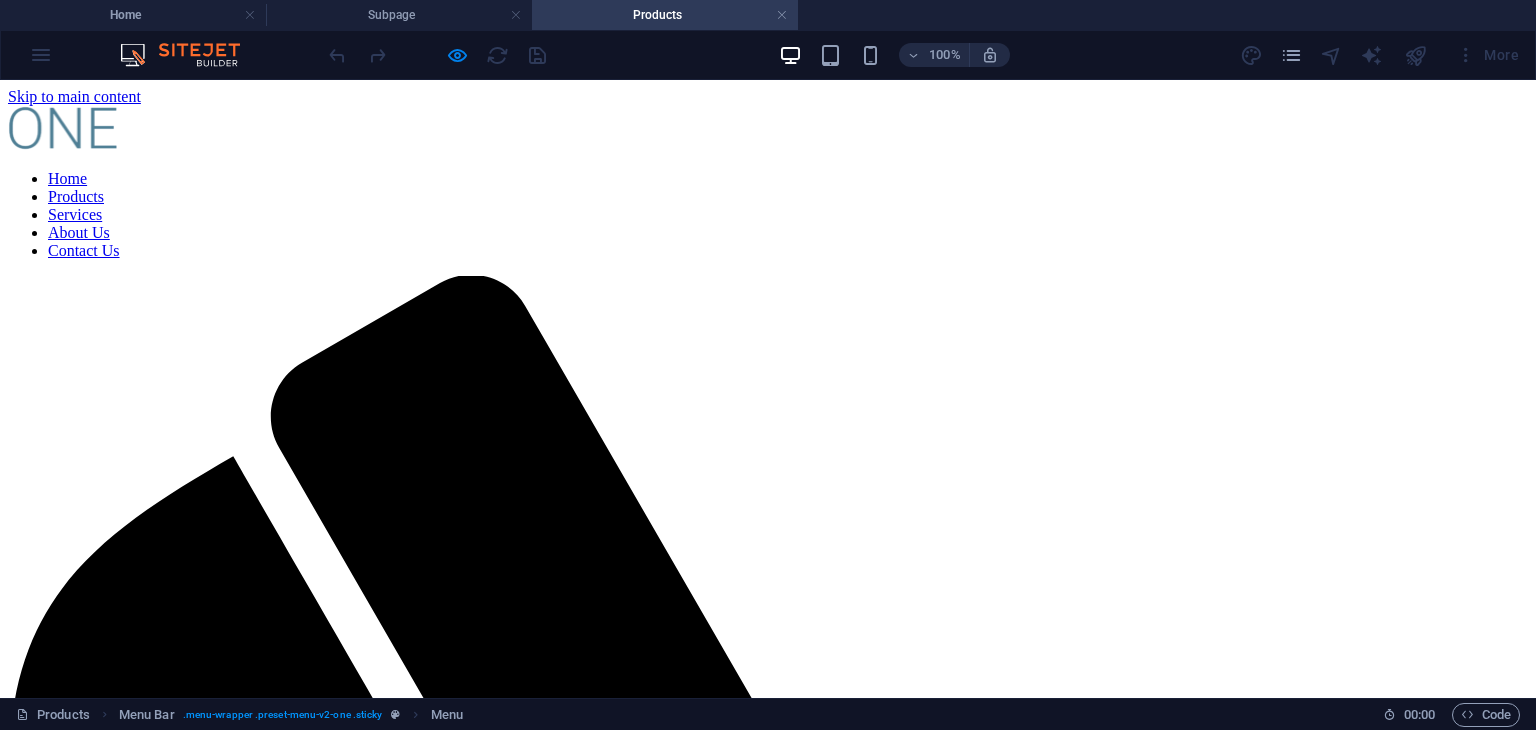 click on "Services" at bounding box center (75, 214) 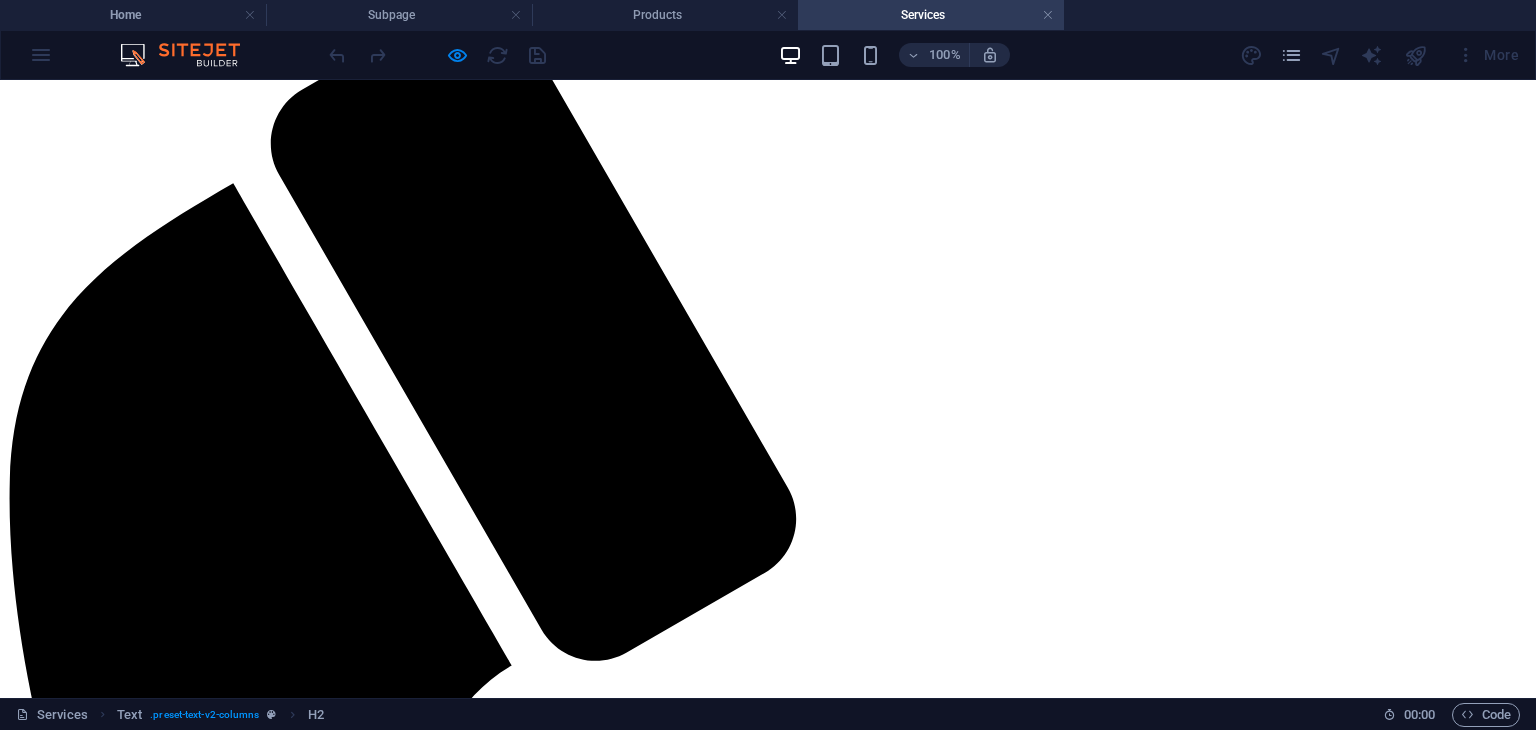 scroll, scrollTop: 0, scrollLeft: 0, axis: both 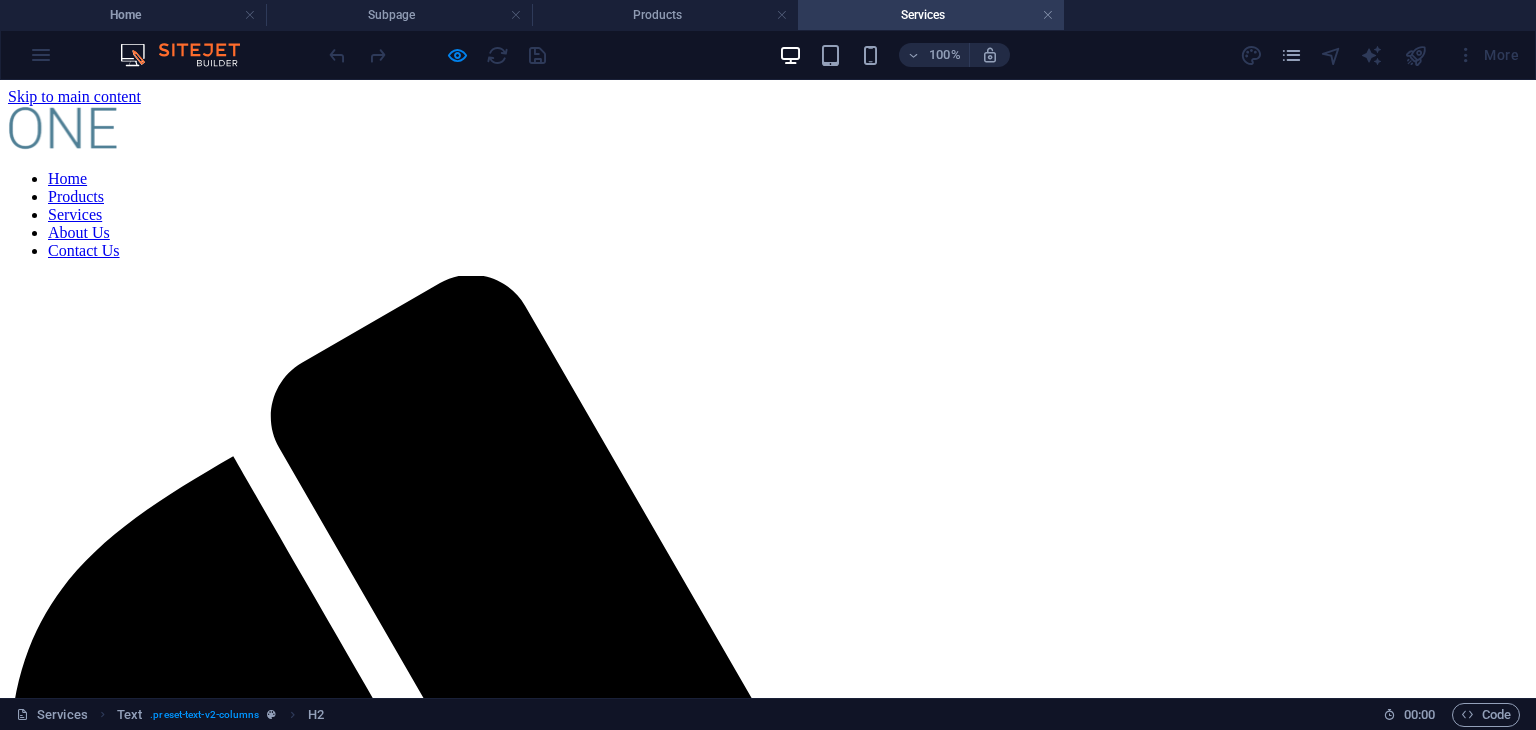 click on "Home Products Services About Us Contact Us" at bounding box center (768, 215) 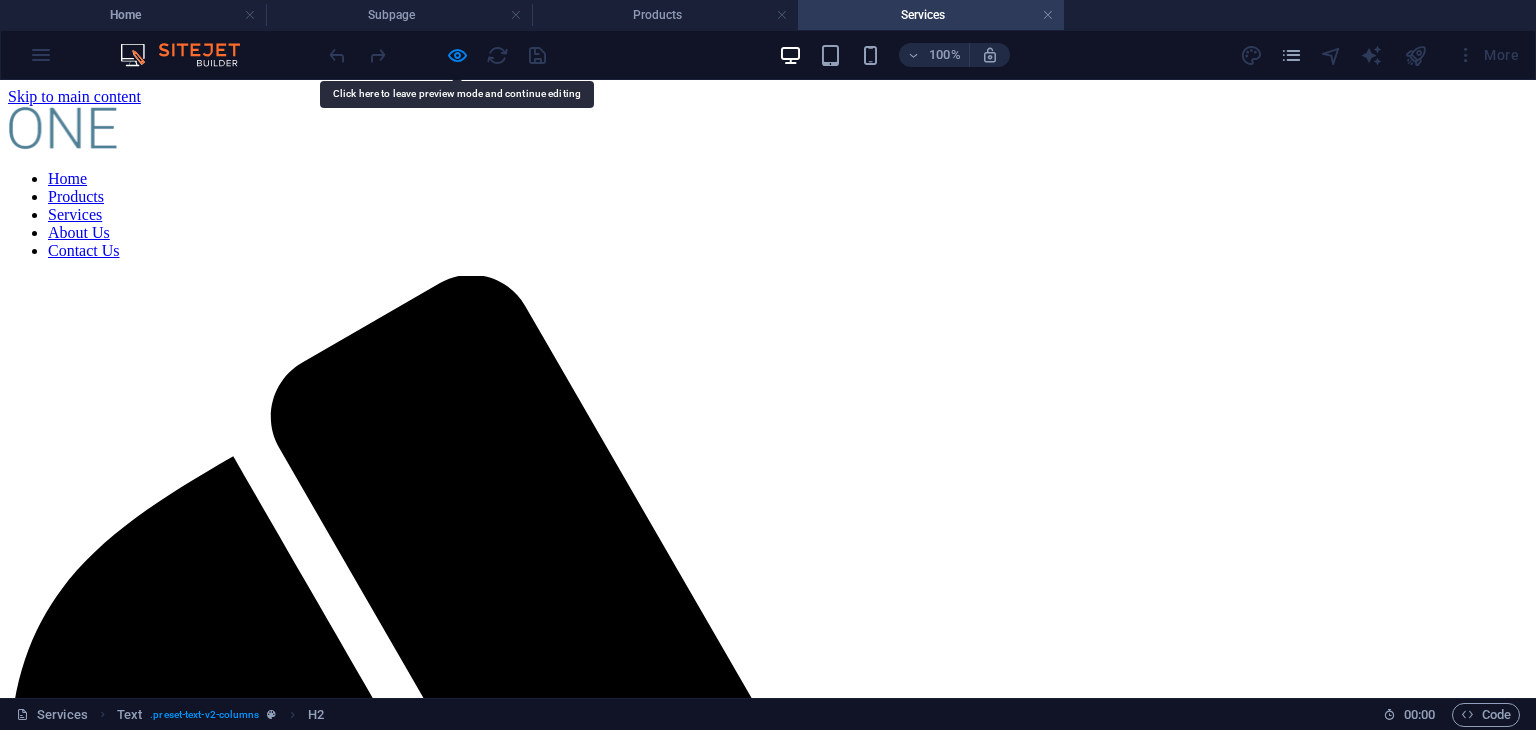 click on "Home Products Services About Us Contact Us" at bounding box center [768, 215] 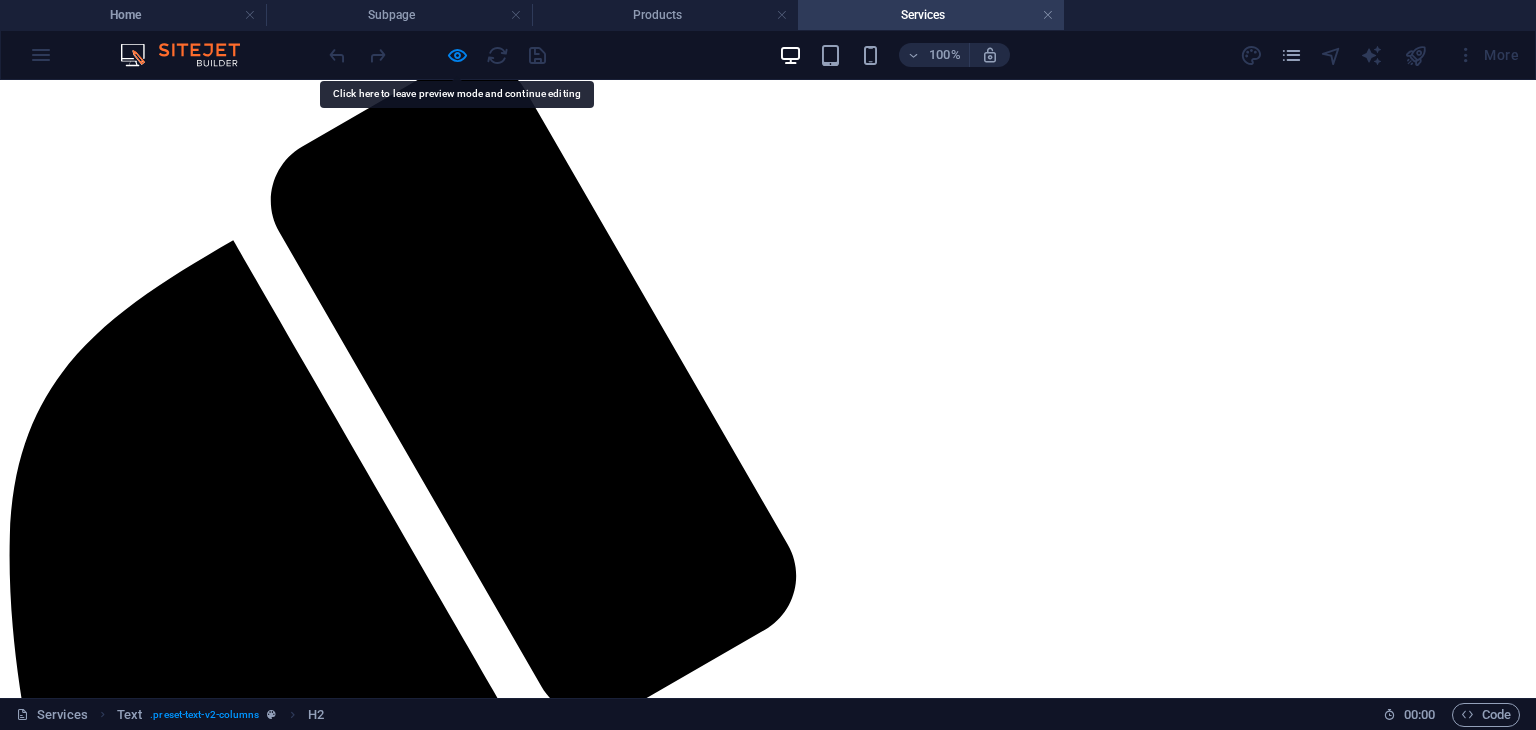 scroll, scrollTop: 166, scrollLeft: 0, axis: vertical 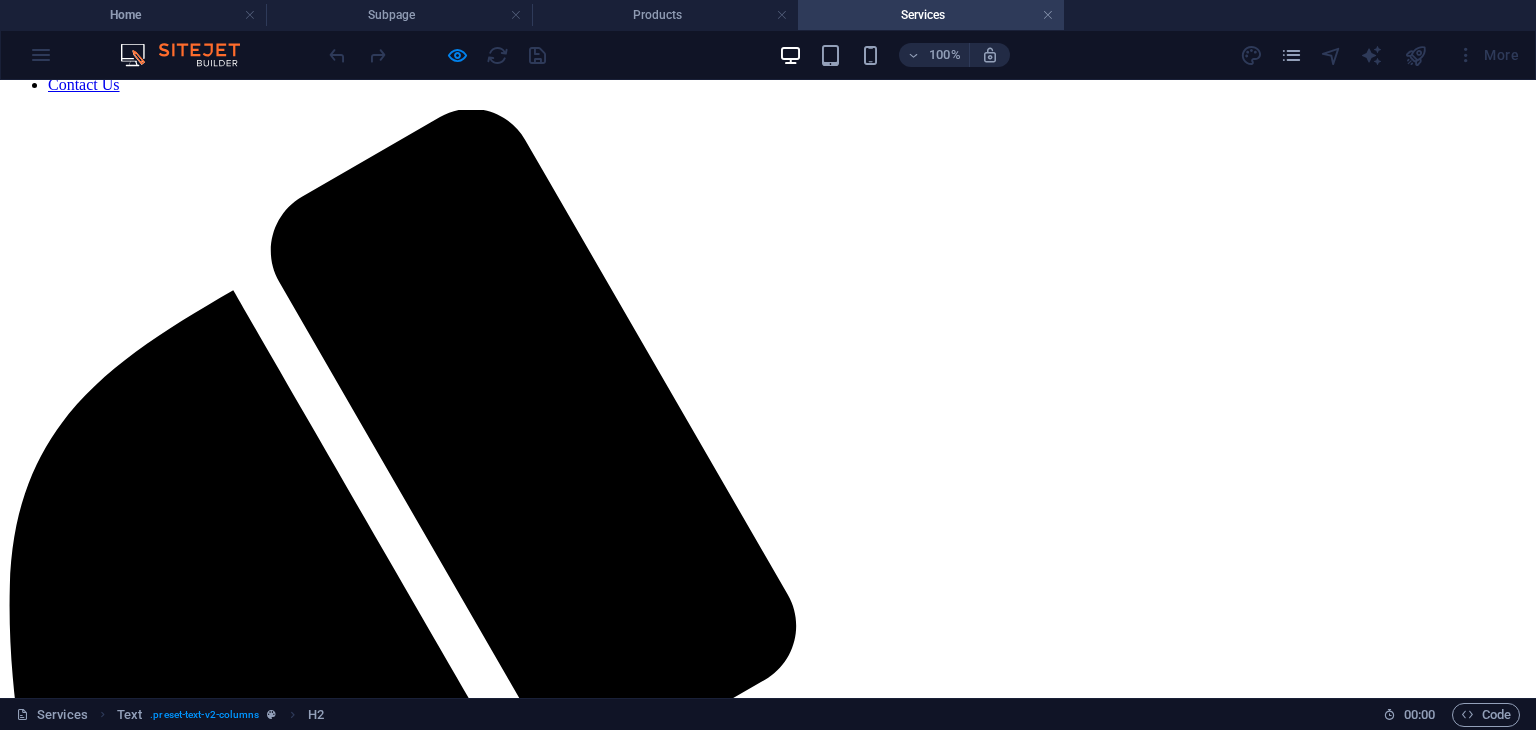 click on "Home Products Services About Us Contact Us" at bounding box center (768, 49) 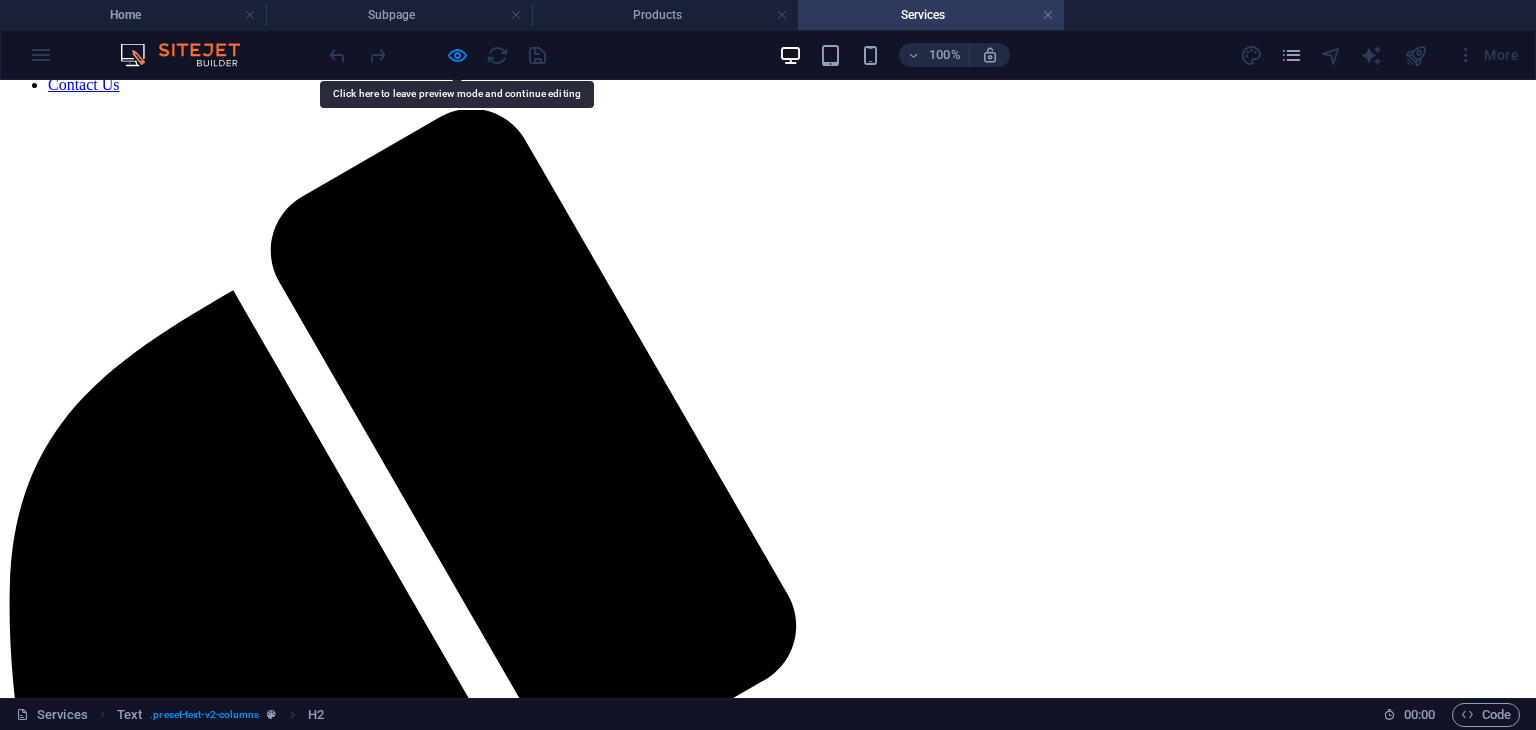 click on "Home Products Services About Us Contact Us" at bounding box center (768, 49) 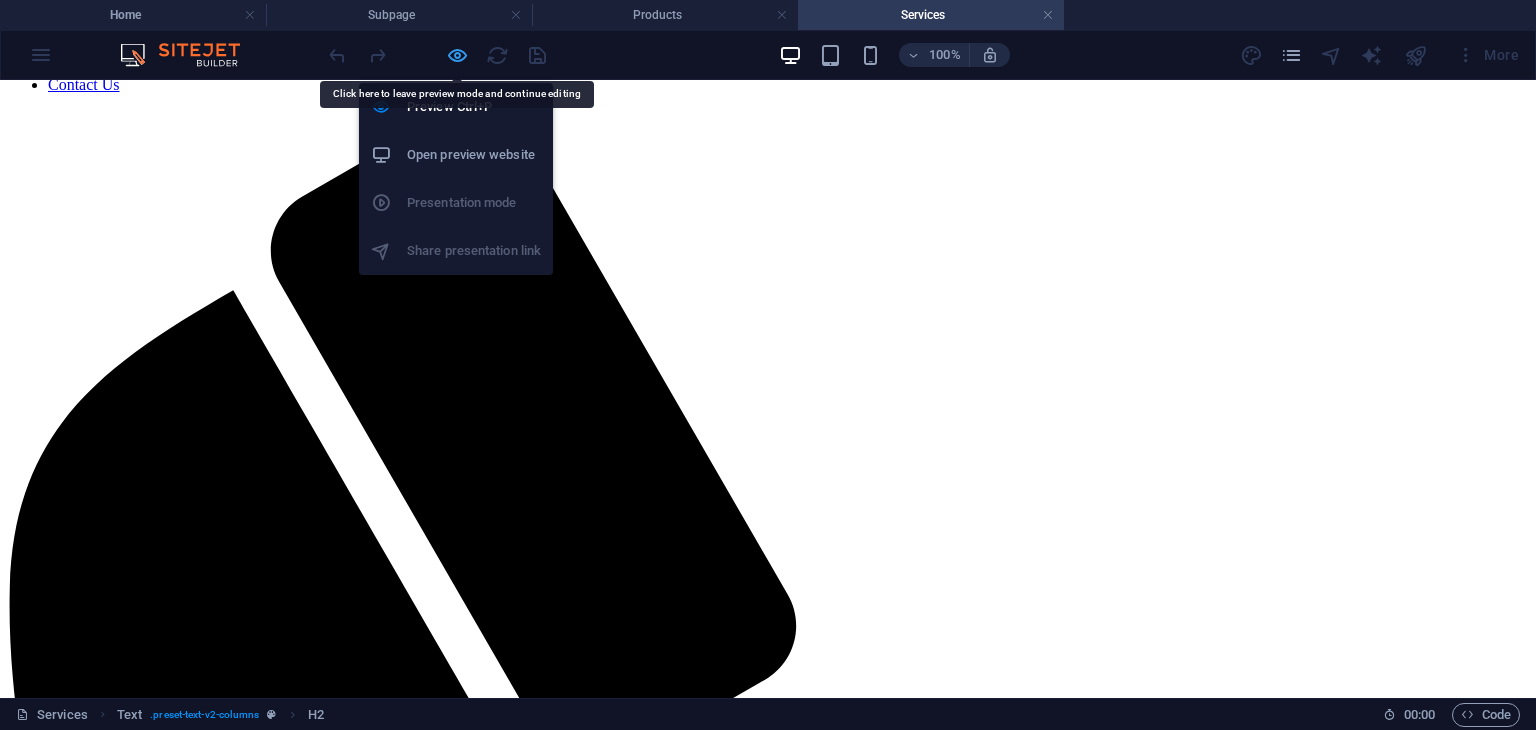 click at bounding box center (457, 55) 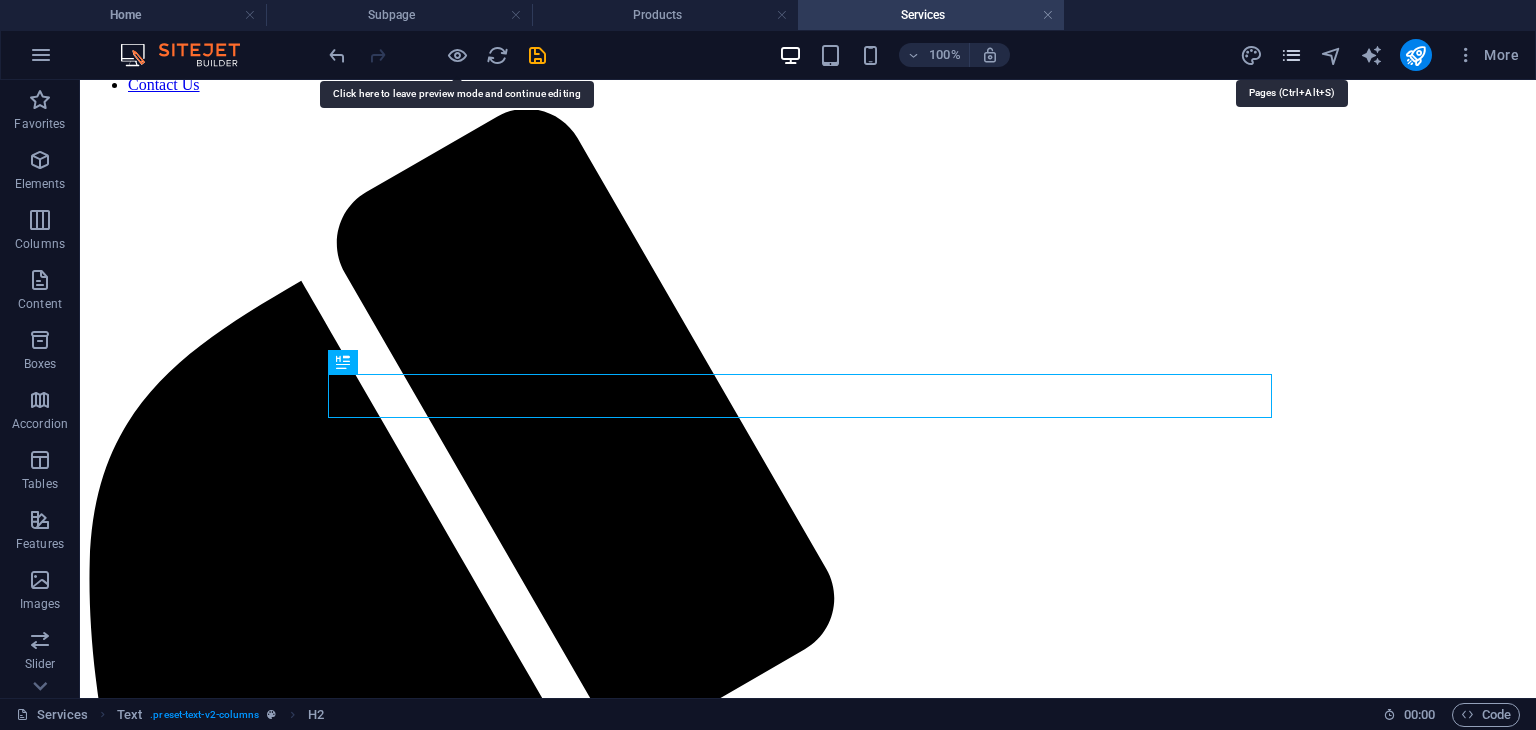 click at bounding box center (1291, 55) 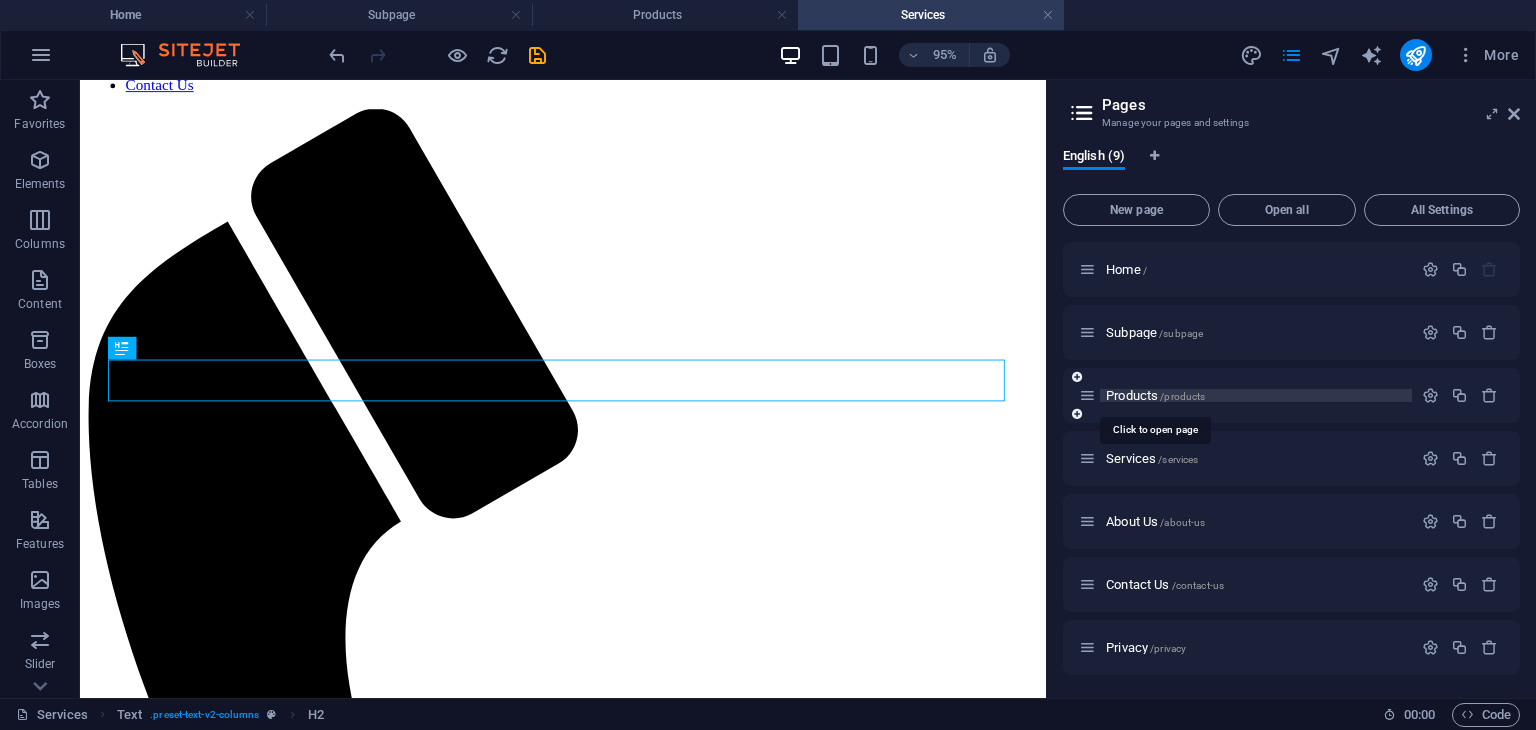 click on "Products /products" at bounding box center (1155, 395) 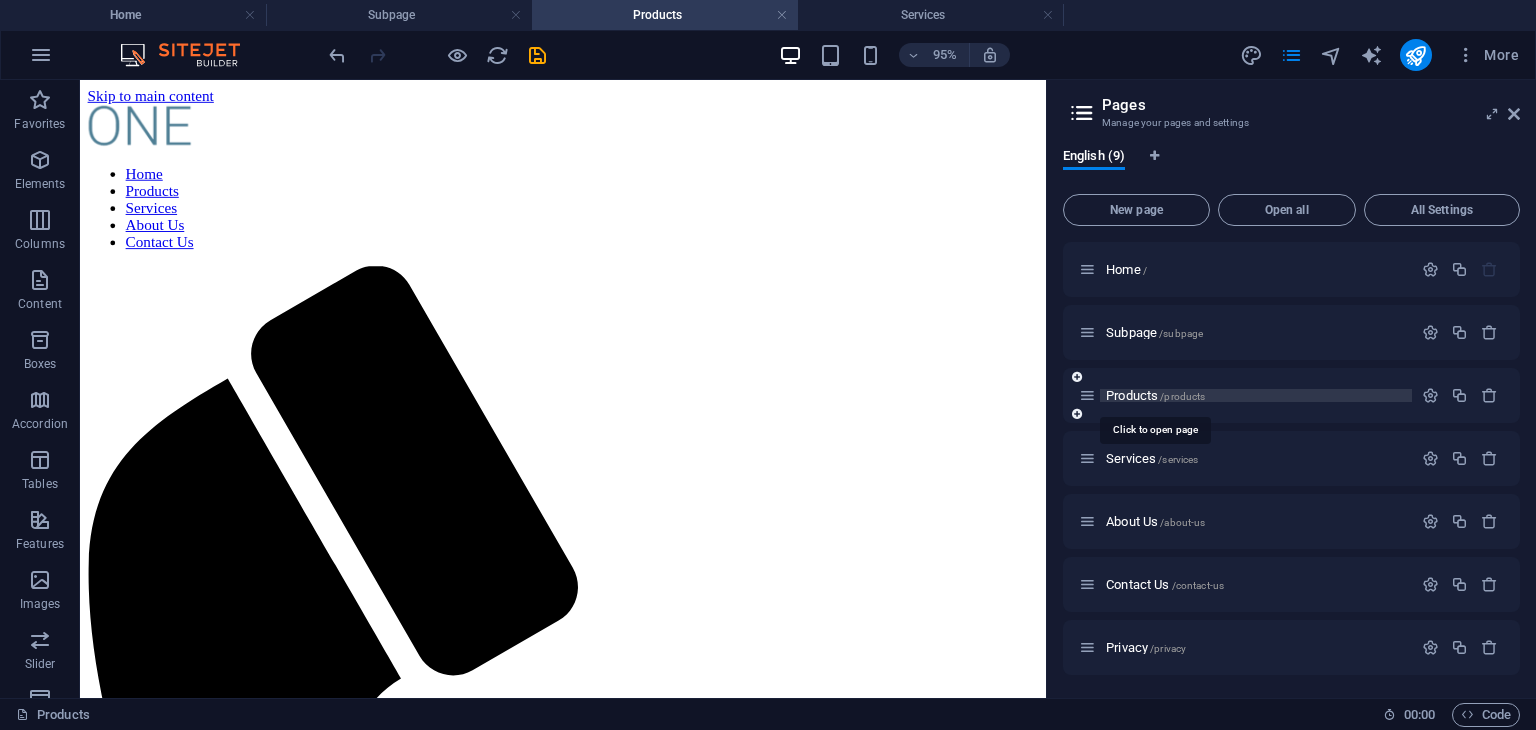 scroll, scrollTop: 0, scrollLeft: 0, axis: both 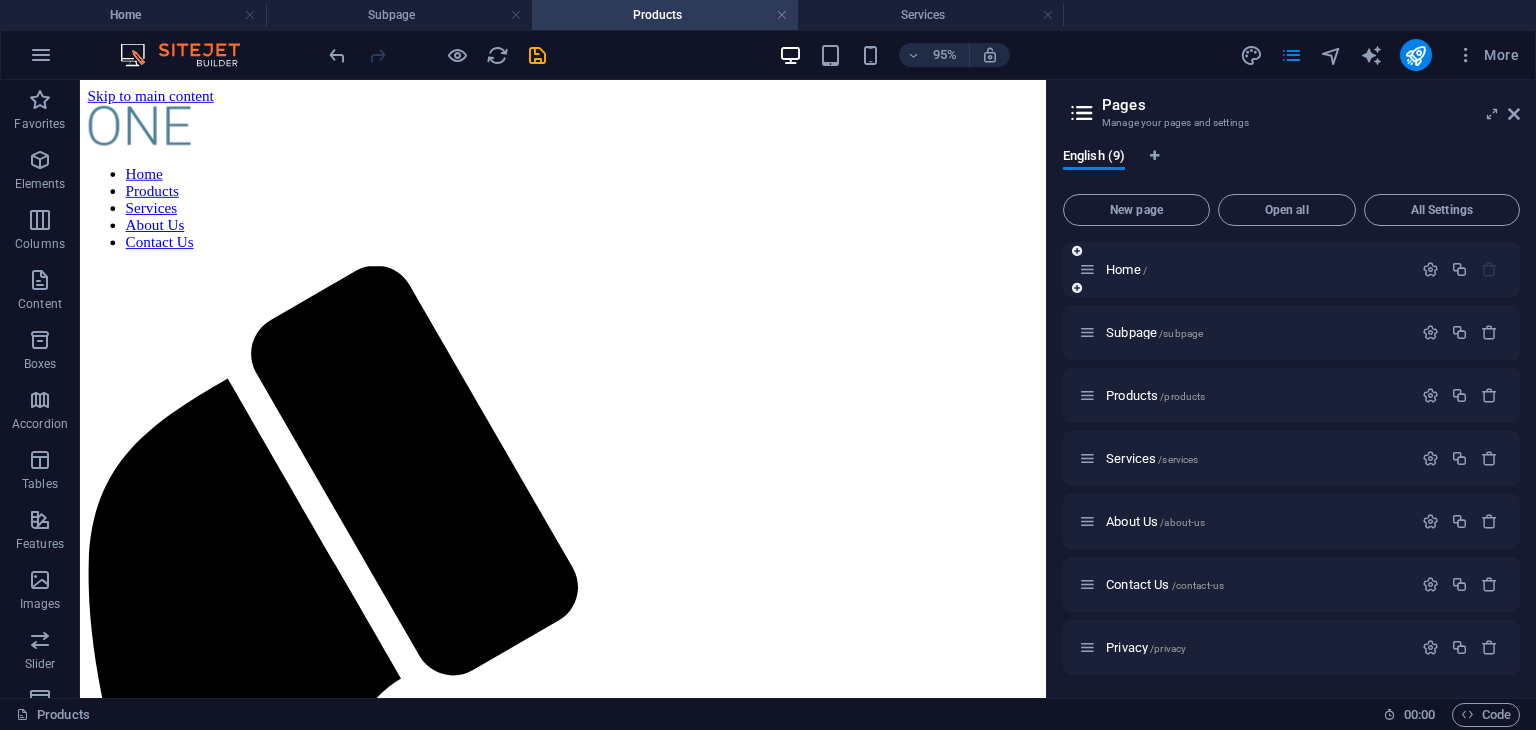 click on "Home /" at bounding box center (1245, 269) 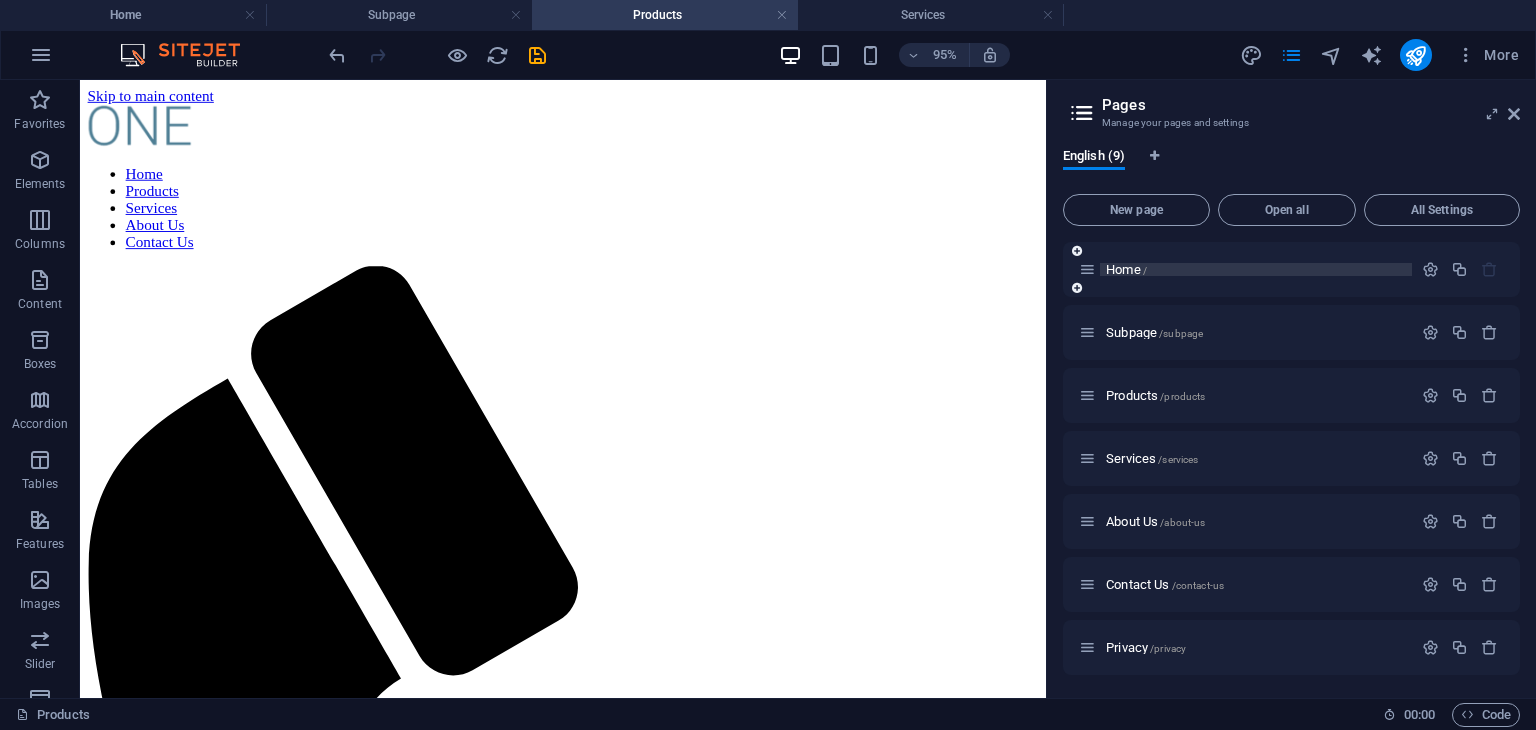 click on "Home /" at bounding box center (1126, 269) 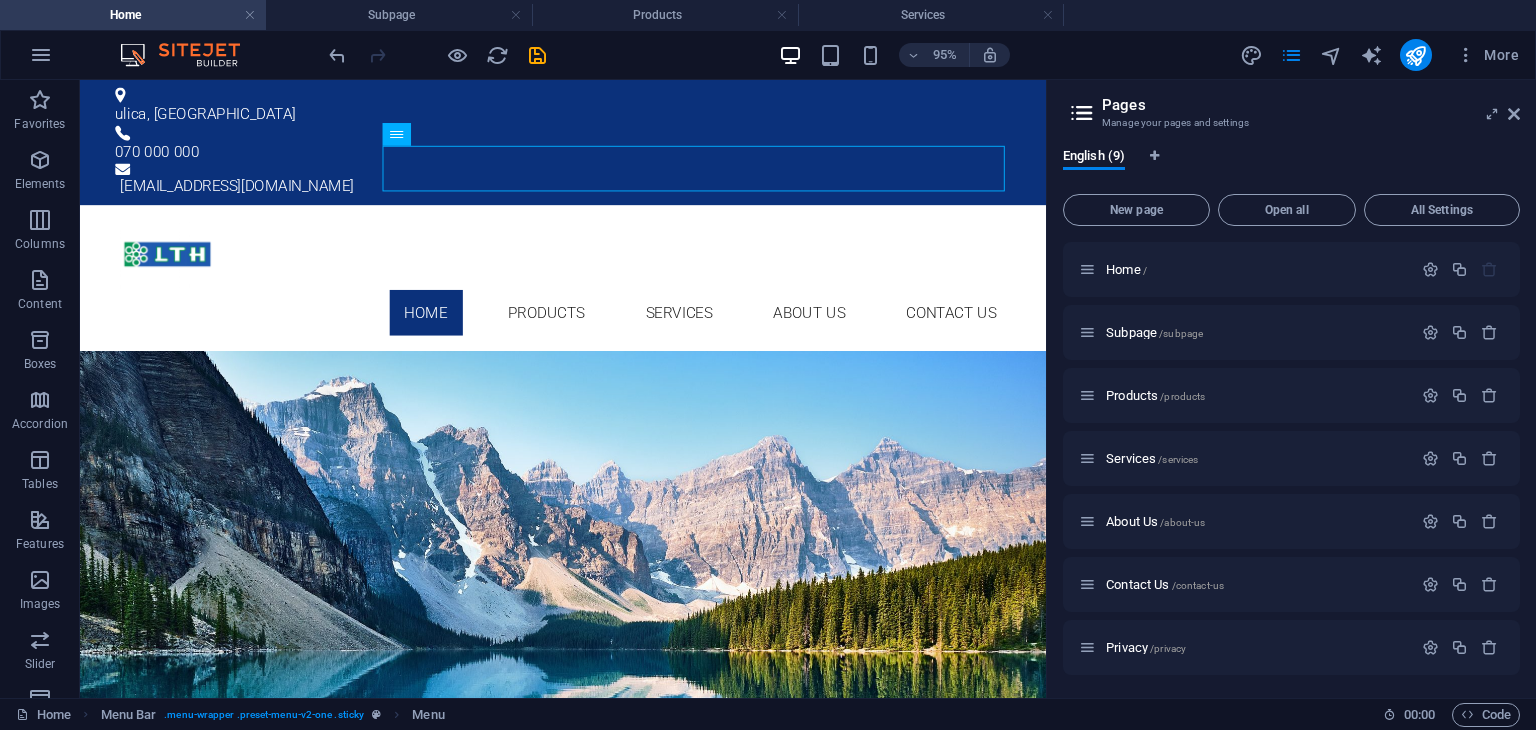 click on "Pages Manage your pages and settings English (9) New page Open all All Settings Home / Subpage /subpage Products /products Services /services About Us /about-us Contact Us /contact-us Privacy /privacy Legal Notice /legal-notice Products: Single Page Layout /products-item" at bounding box center (1291, 389) 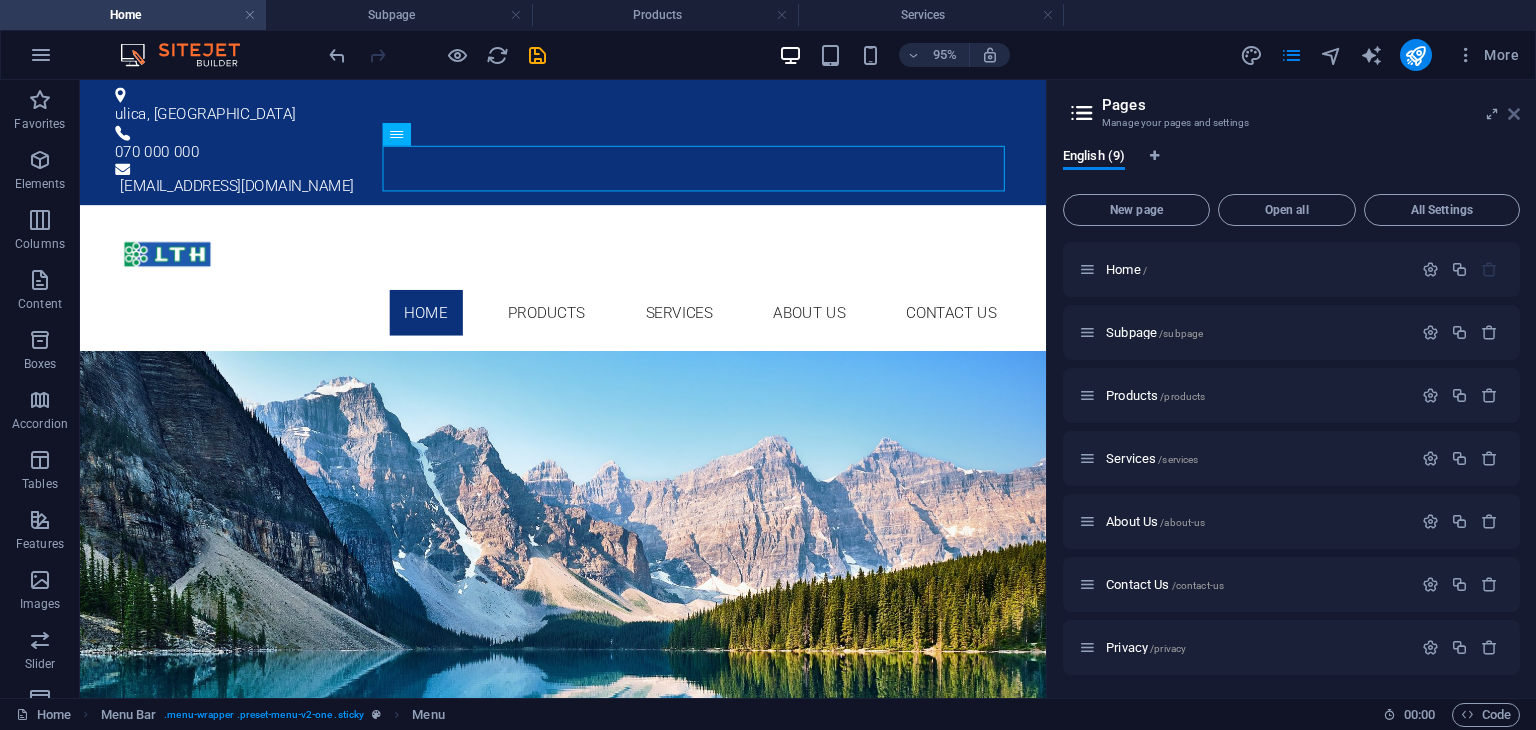 click at bounding box center (1514, 114) 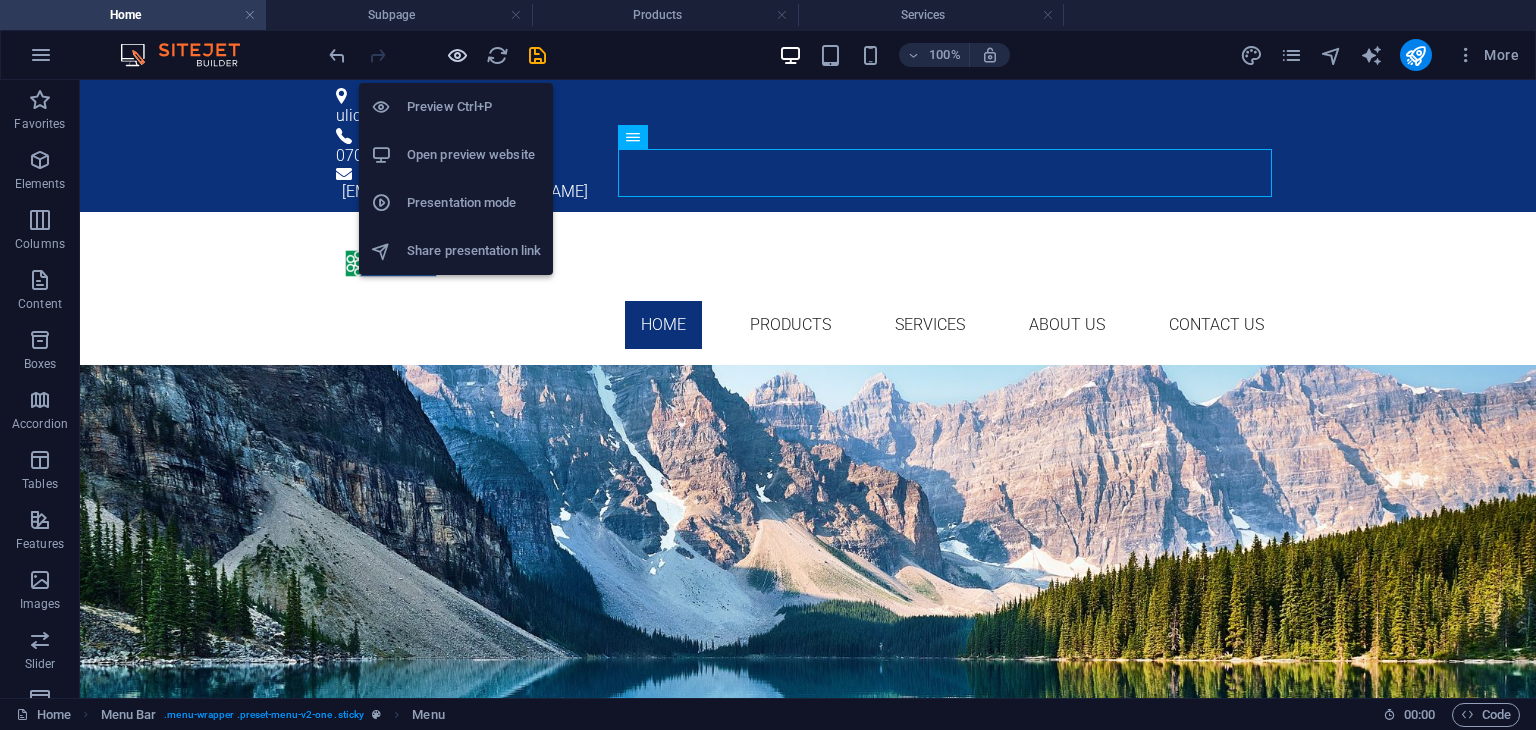 click at bounding box center (457, 55) 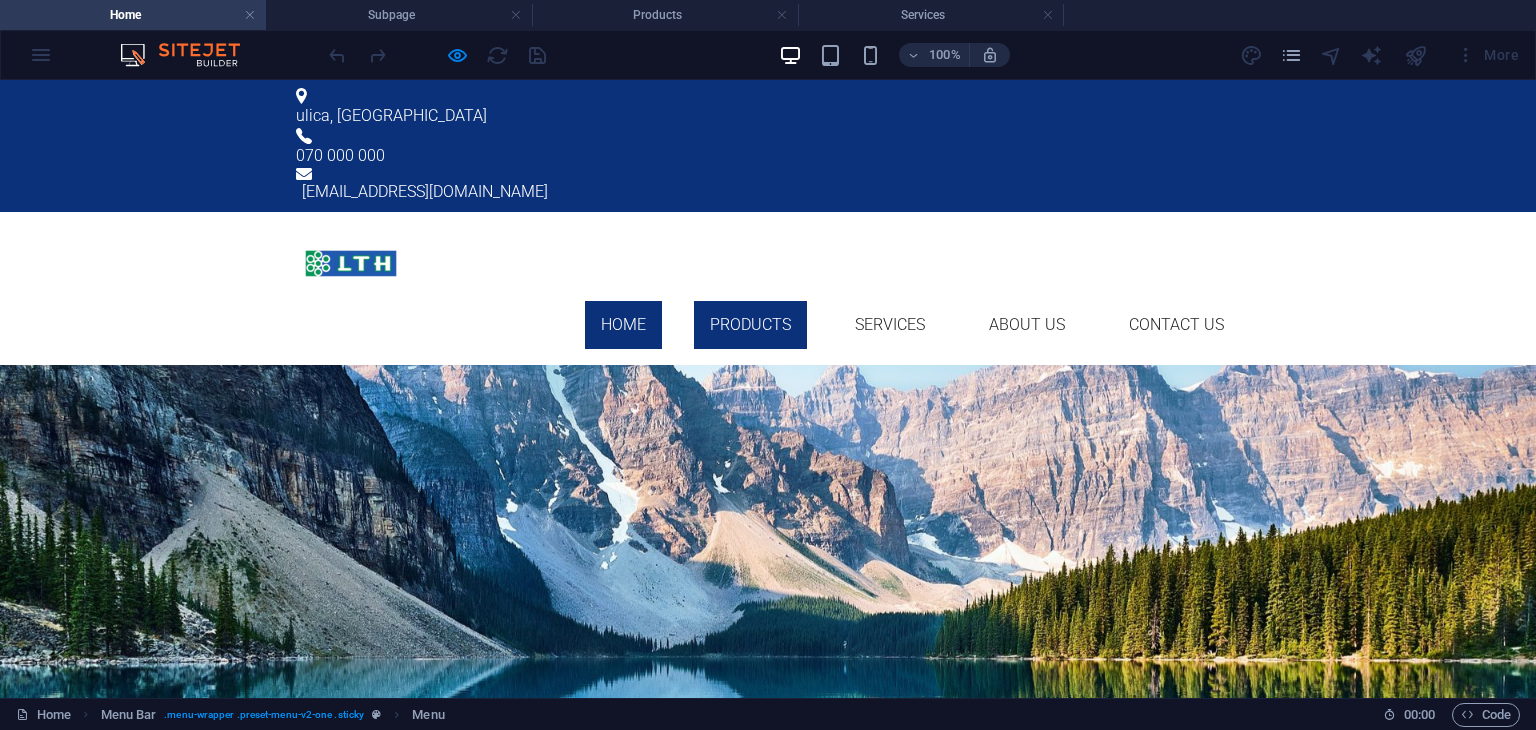click on "Products" at bounding box center [750, 325] 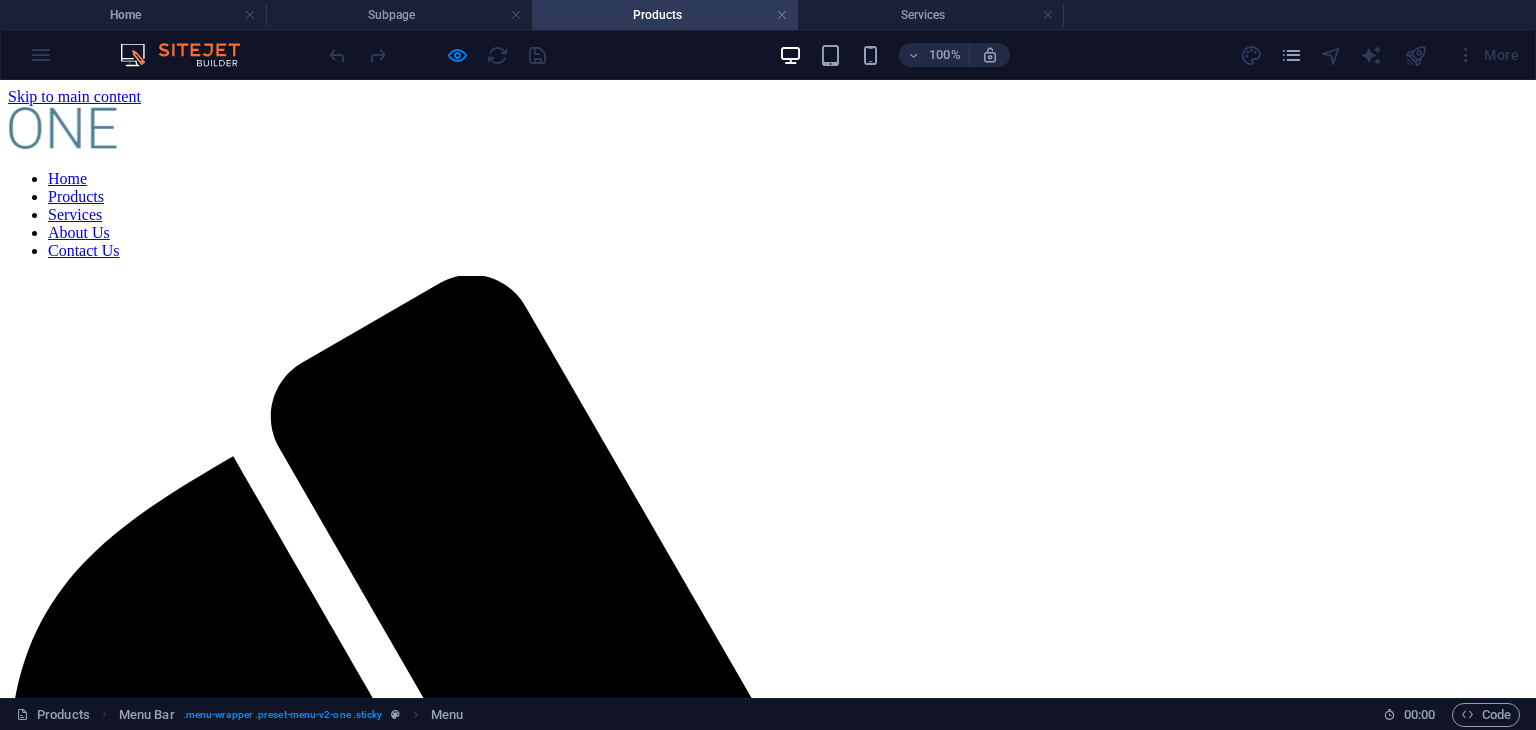 click on "Services" at bounding box center [75, 214] 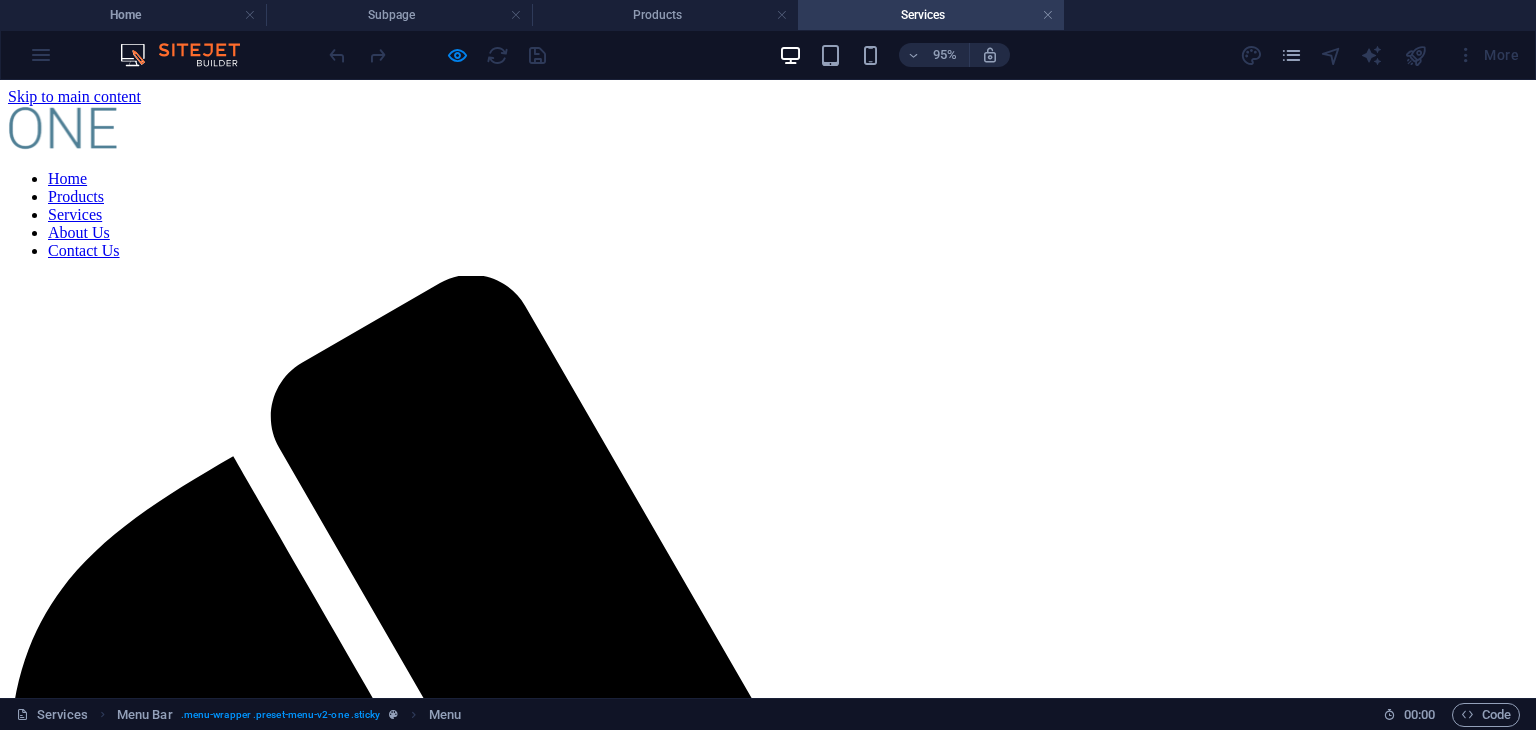 scroll, scrollTop: 166, scrollLeft: 0, axis: vertical 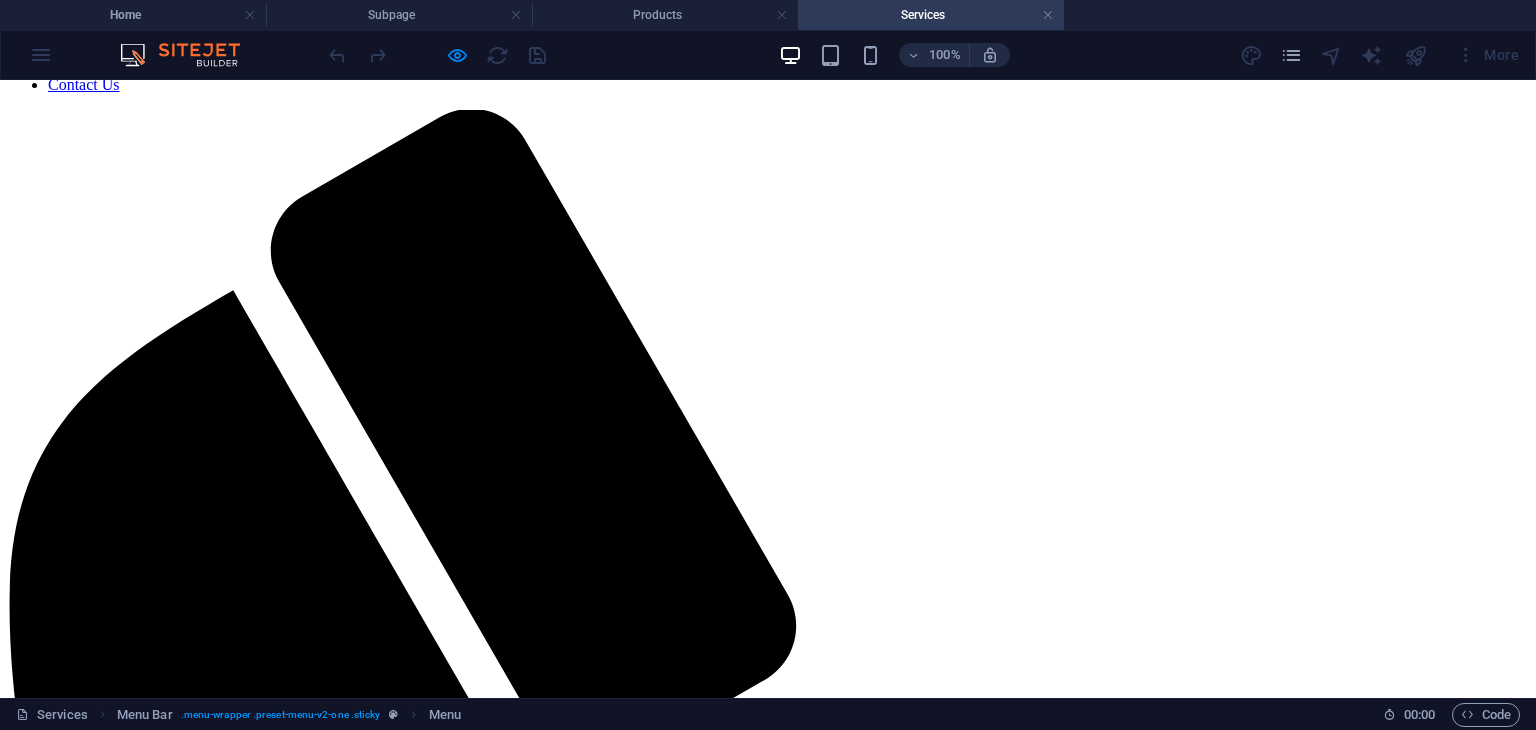 click on "Home" at bounding box center [67, 12] 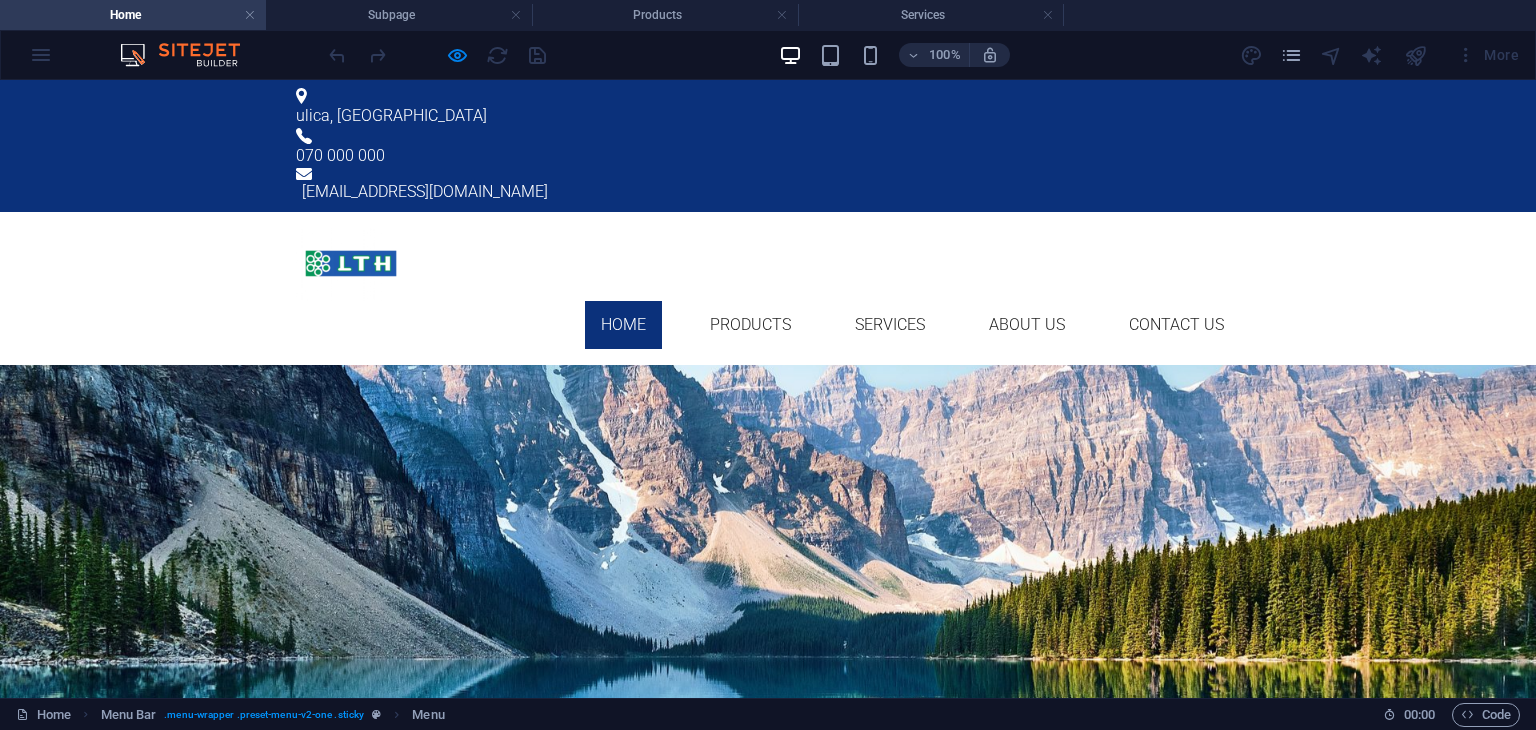 scroll, scrollTop: 0, scrollLeft: 0, axis: both 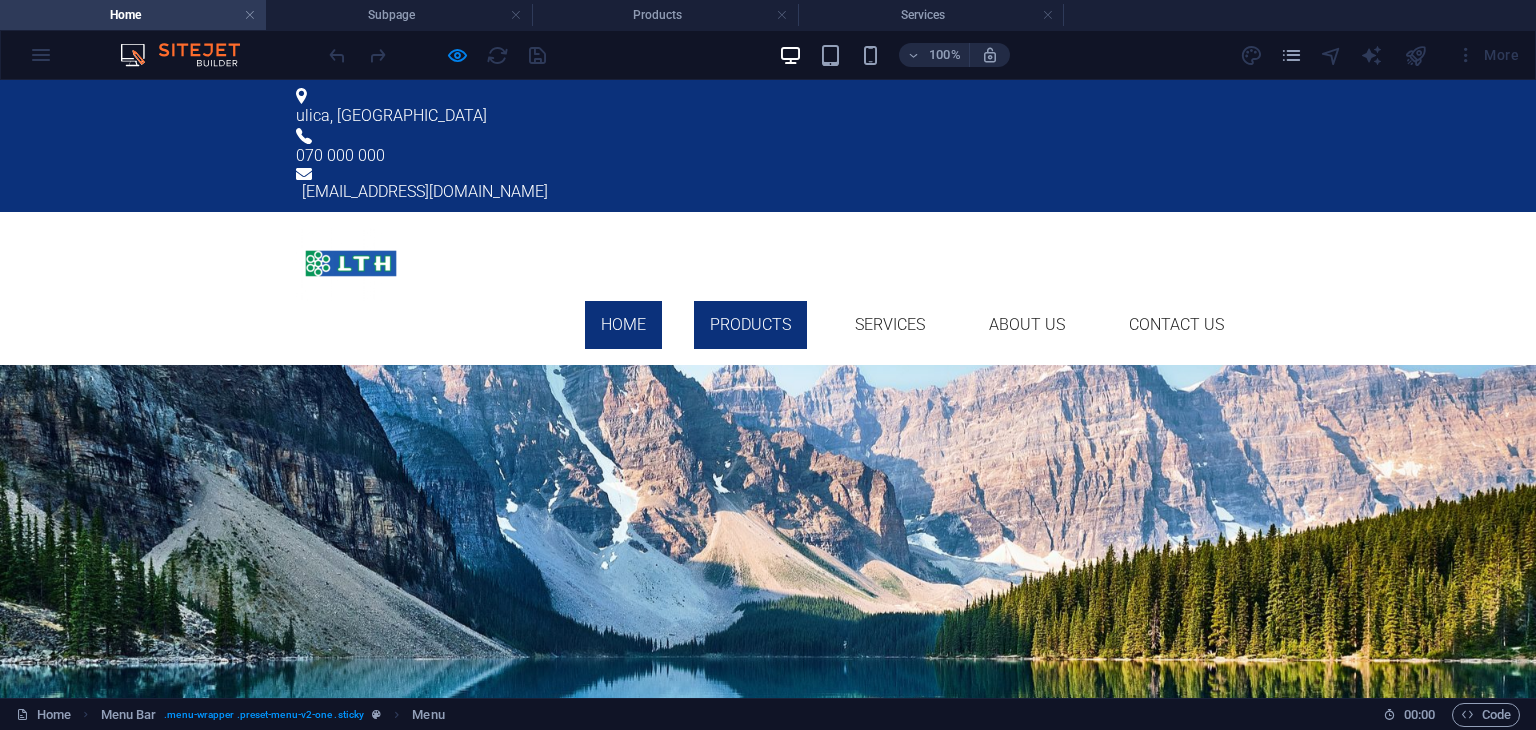 click on "Products" at bounding box center [750, 325] 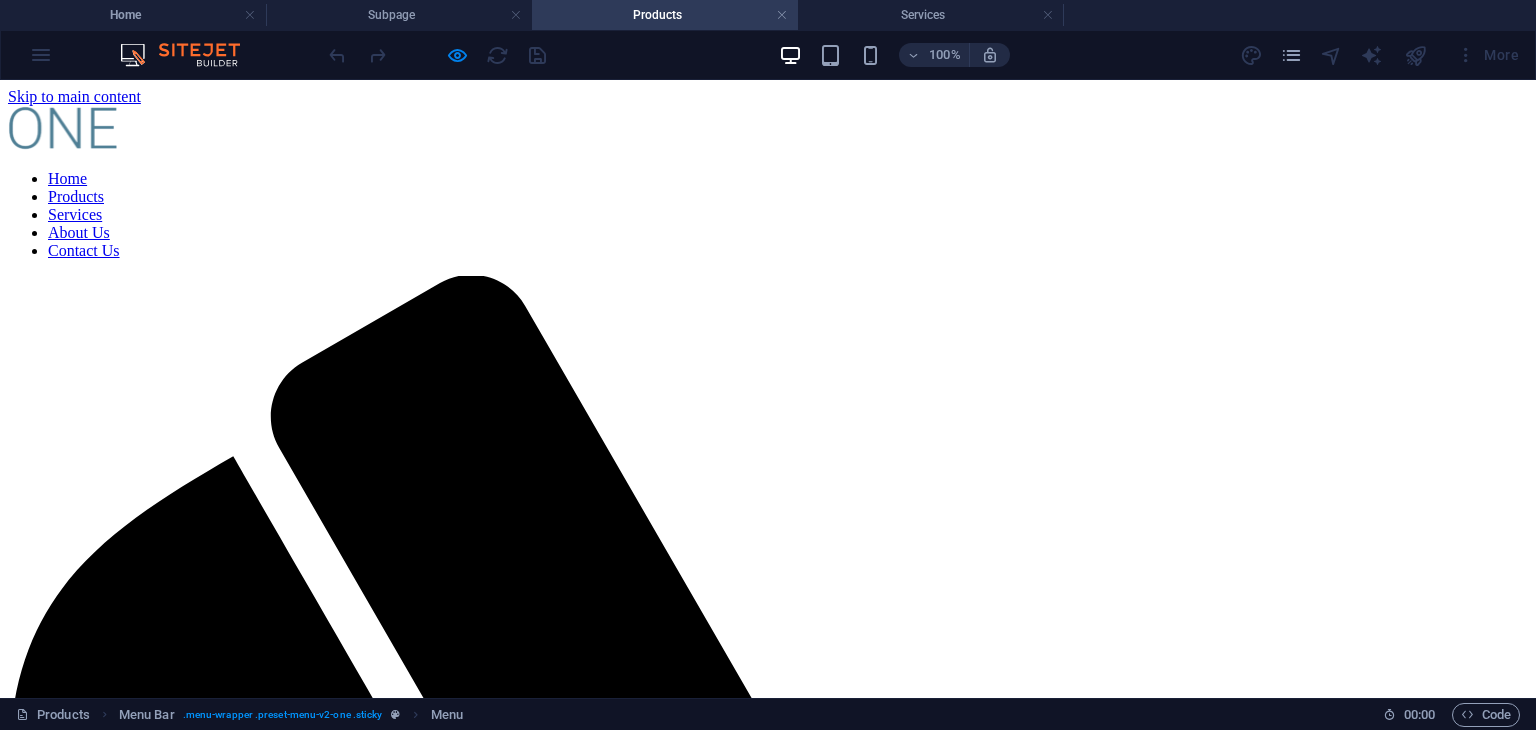 click on "Services" at bounding box center [75, 214] 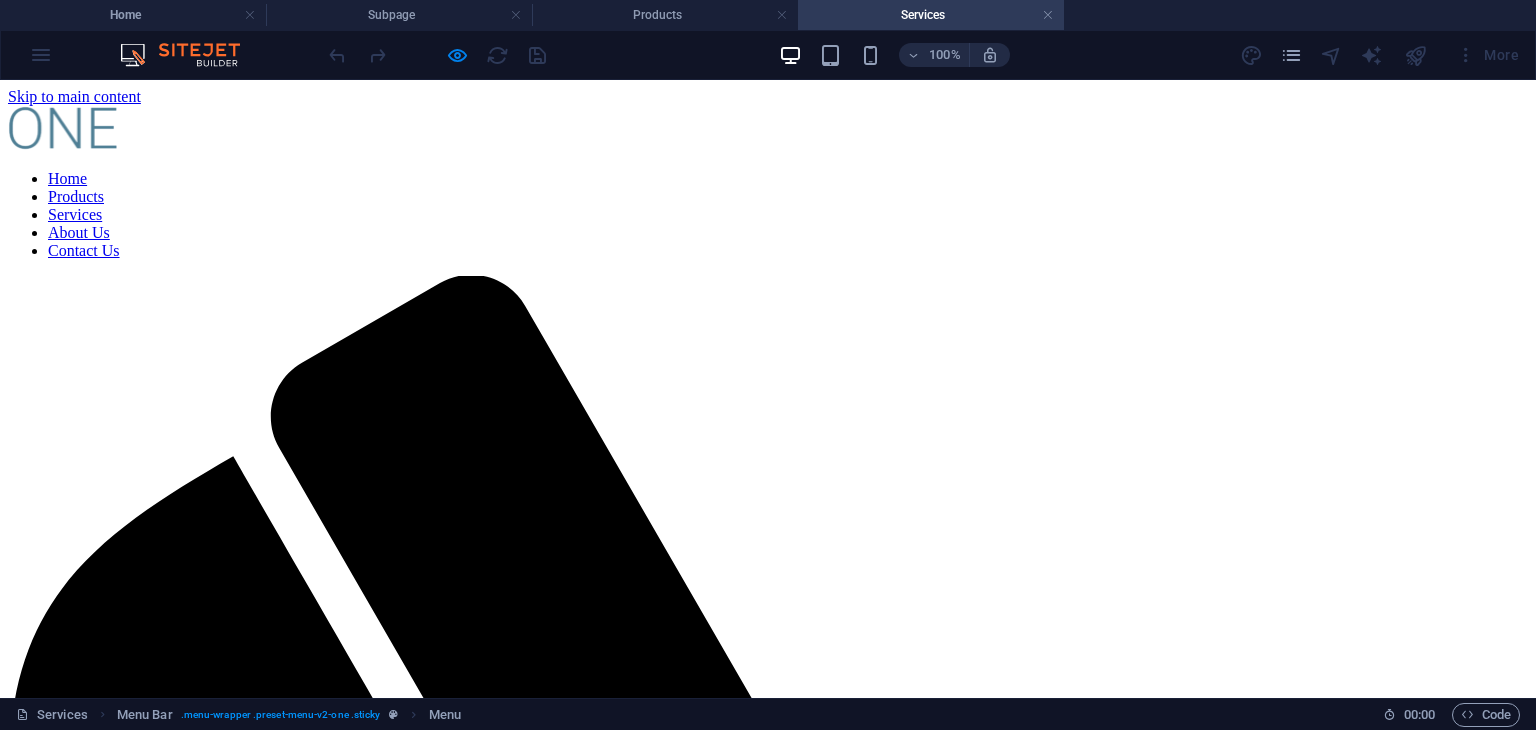 scroll, scrollTop: 166, scrollLeft: 0, axis: vertical 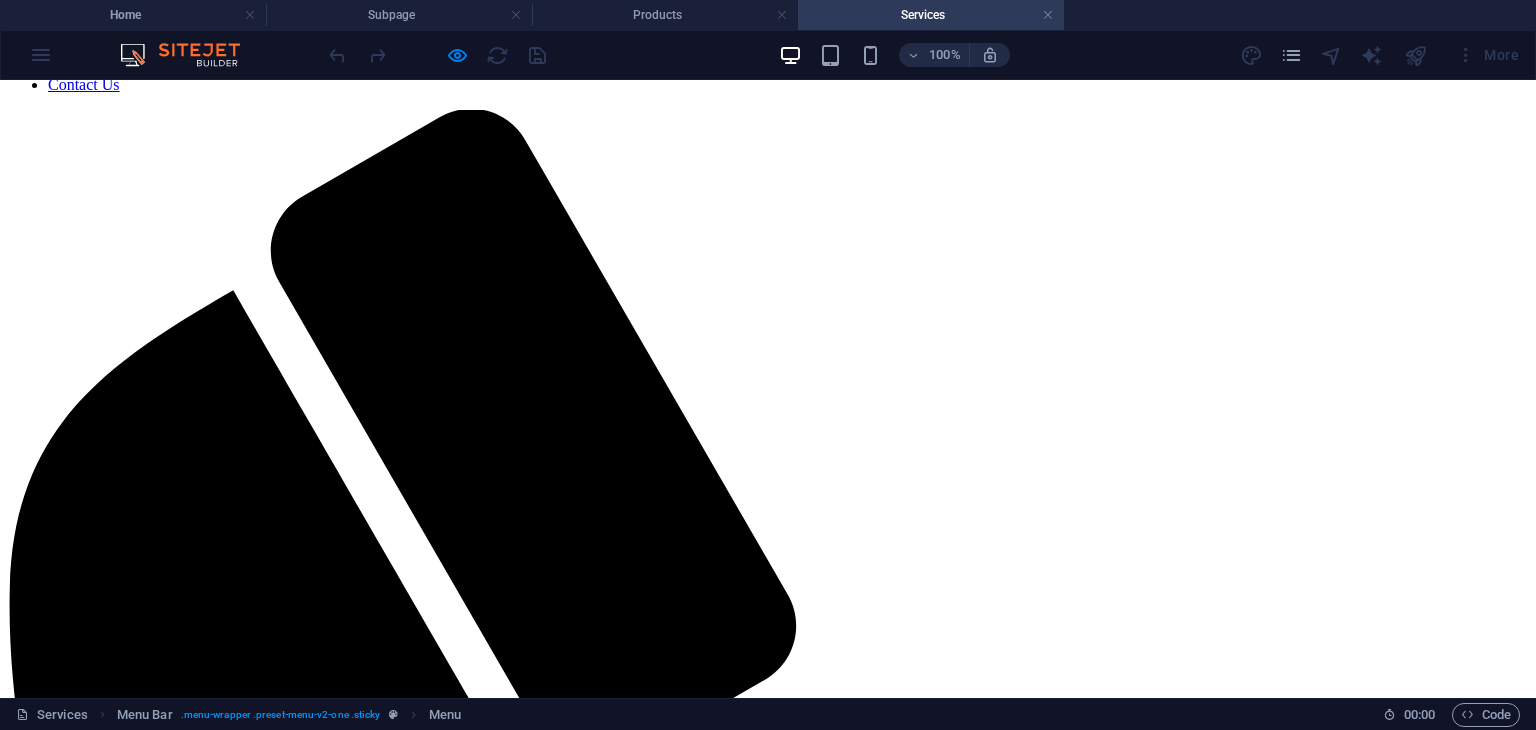 click on "About Us" at bounding box center [79, 66] 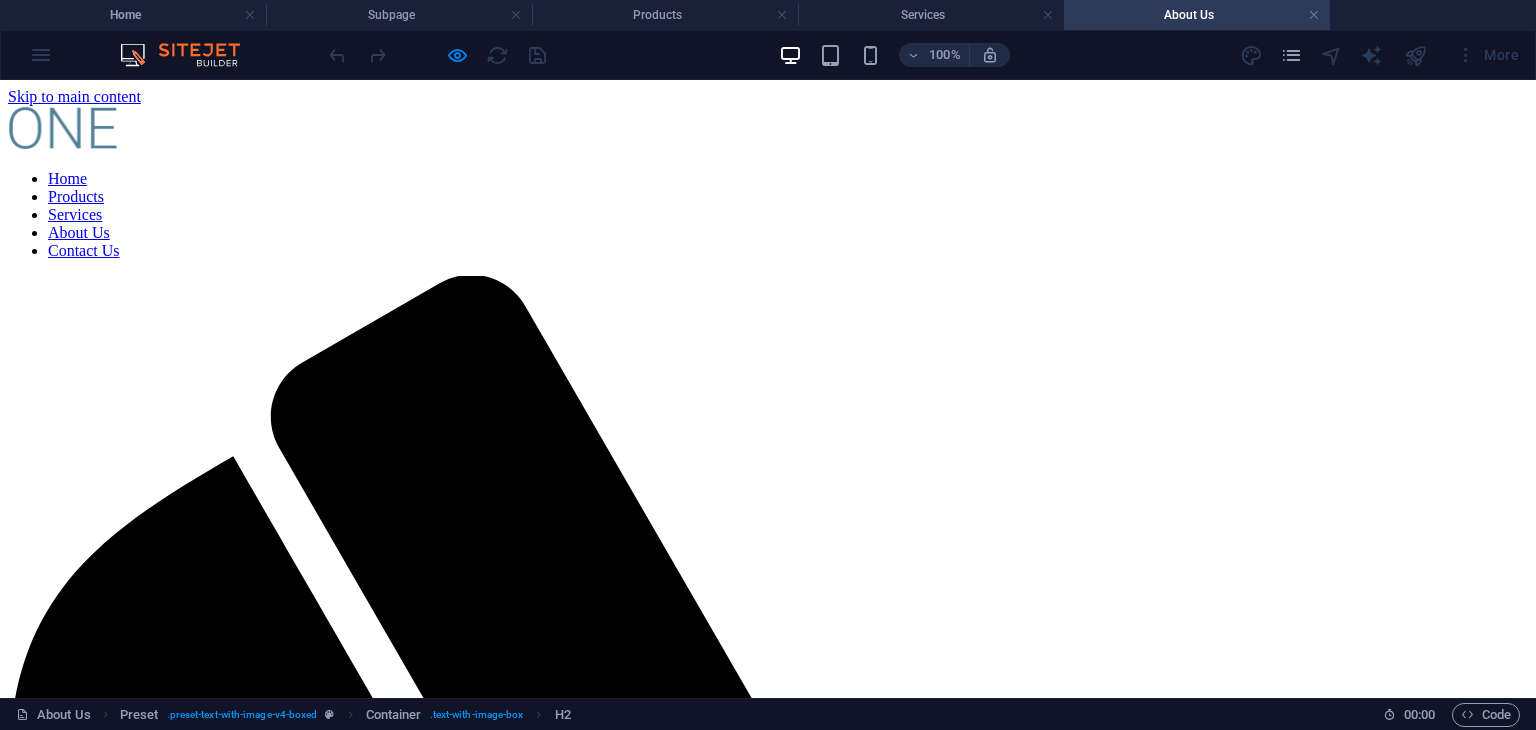 scroll, scrollTop: 0, scrollLeft: 0, axis: both 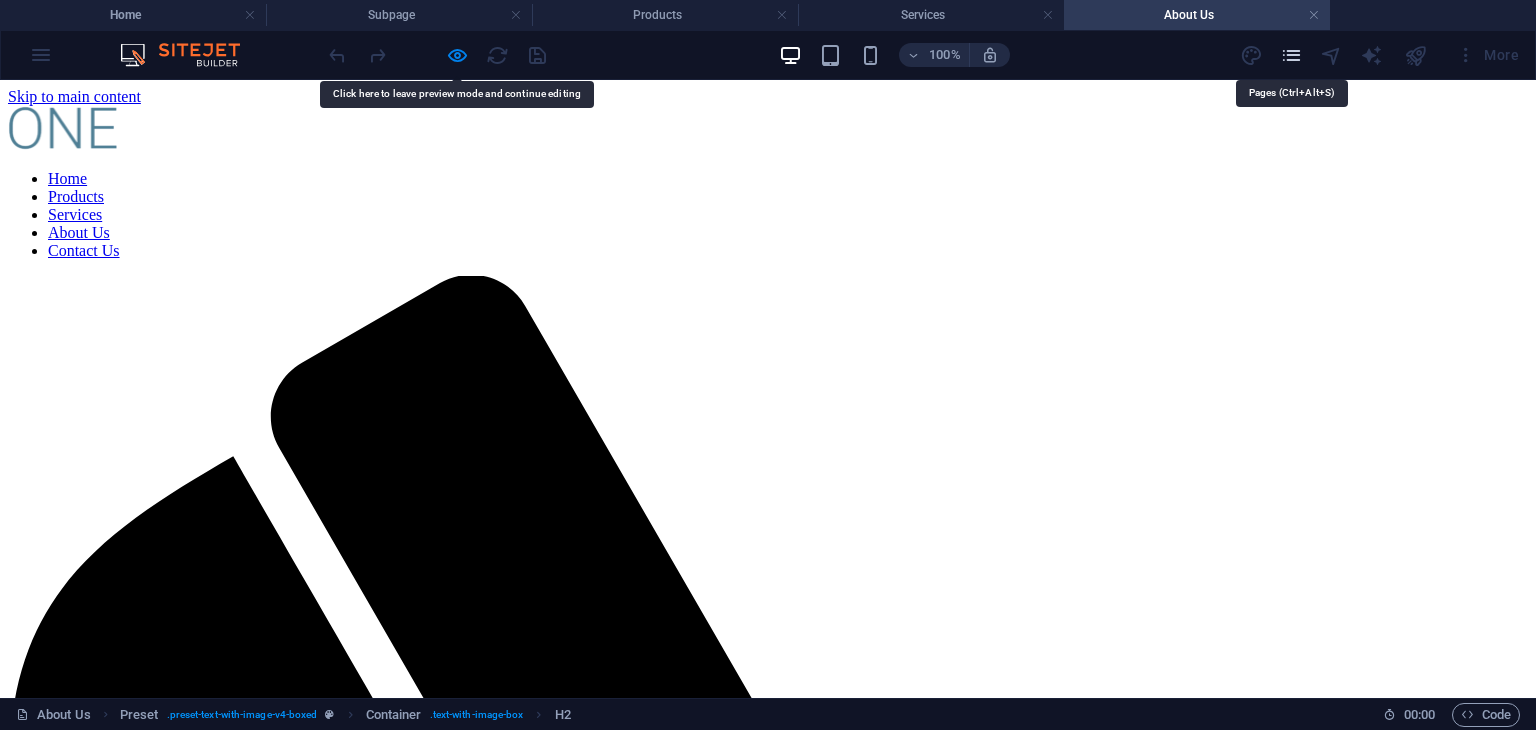 click at bounding box center (1291, 55) 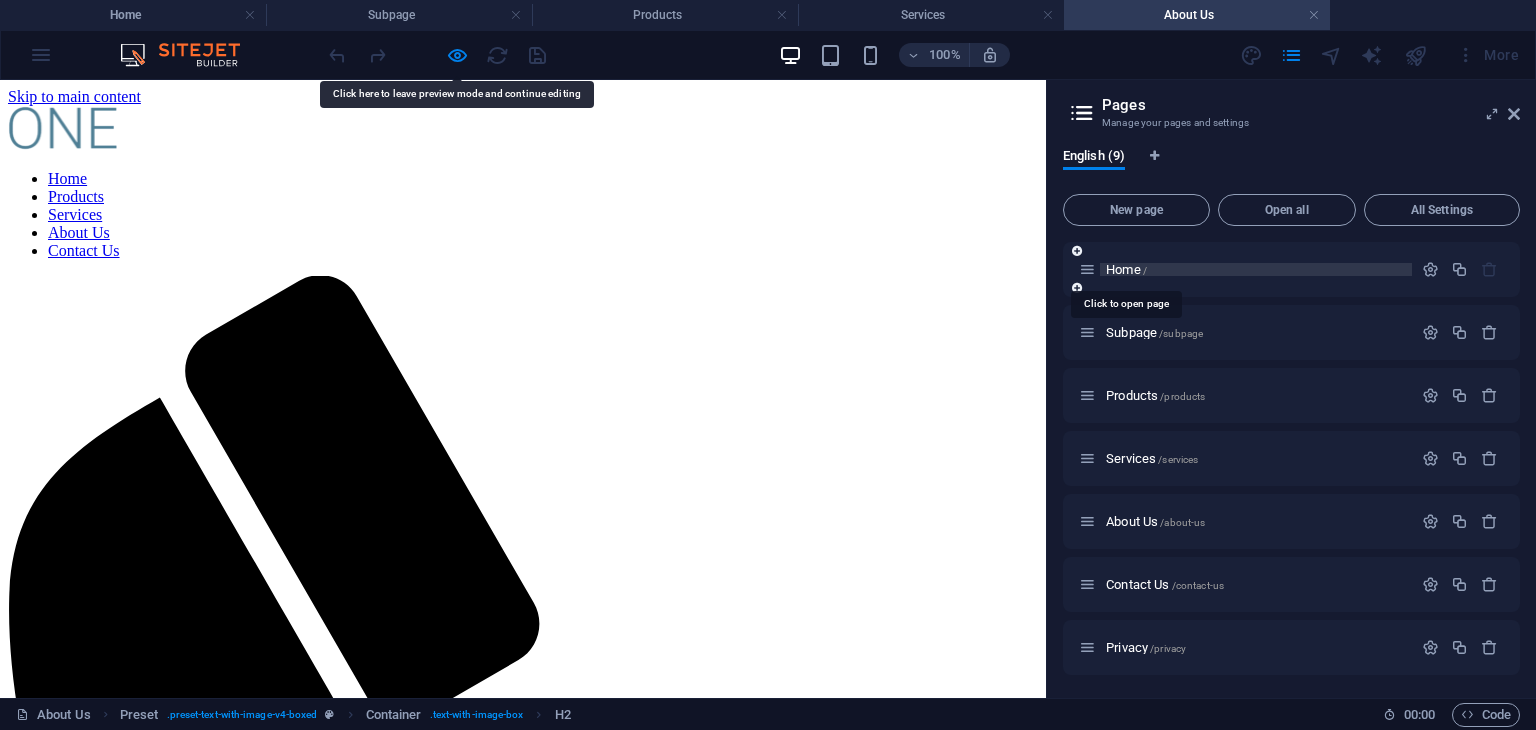click on "Home /" at bounding box center [1126, 269] 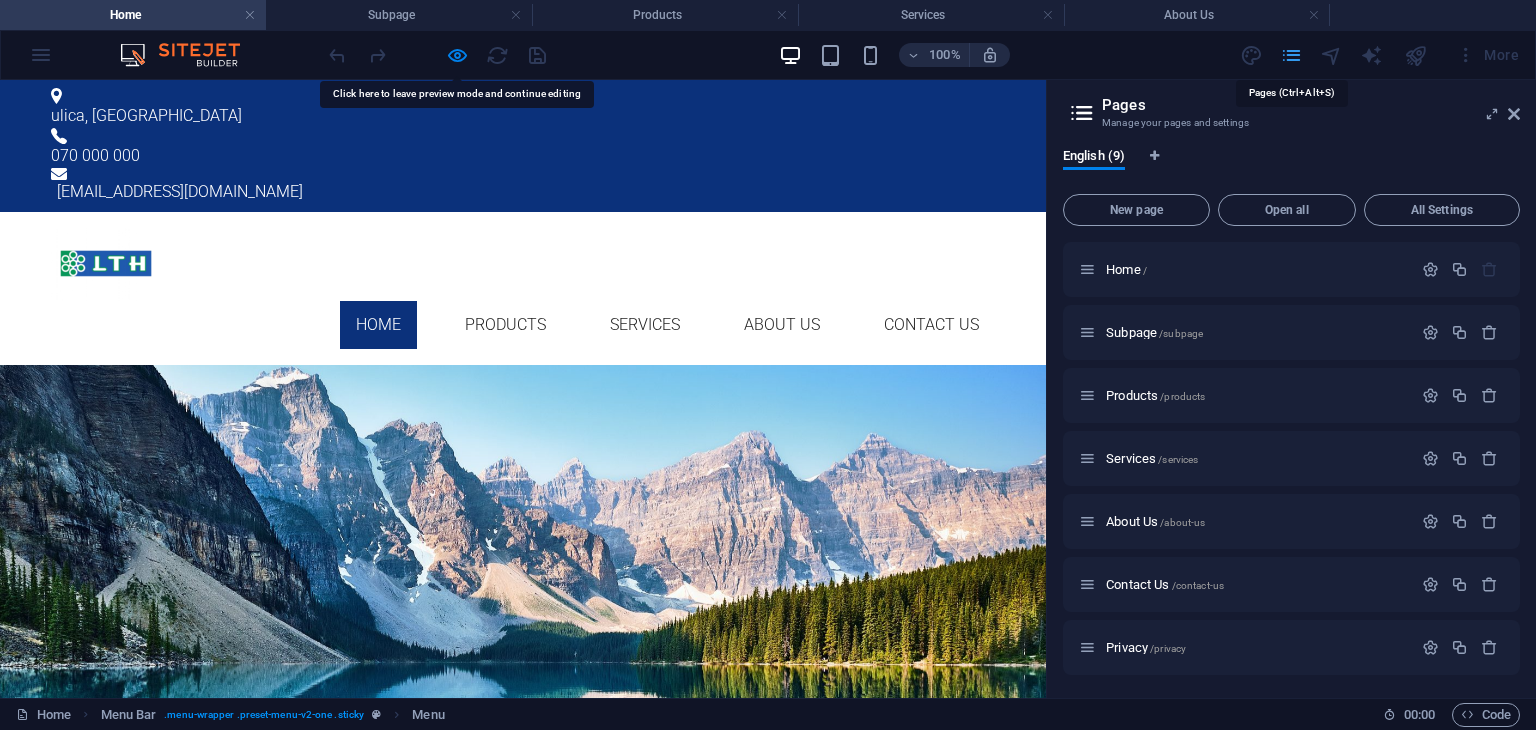 click at bounding box center (1291, 55) 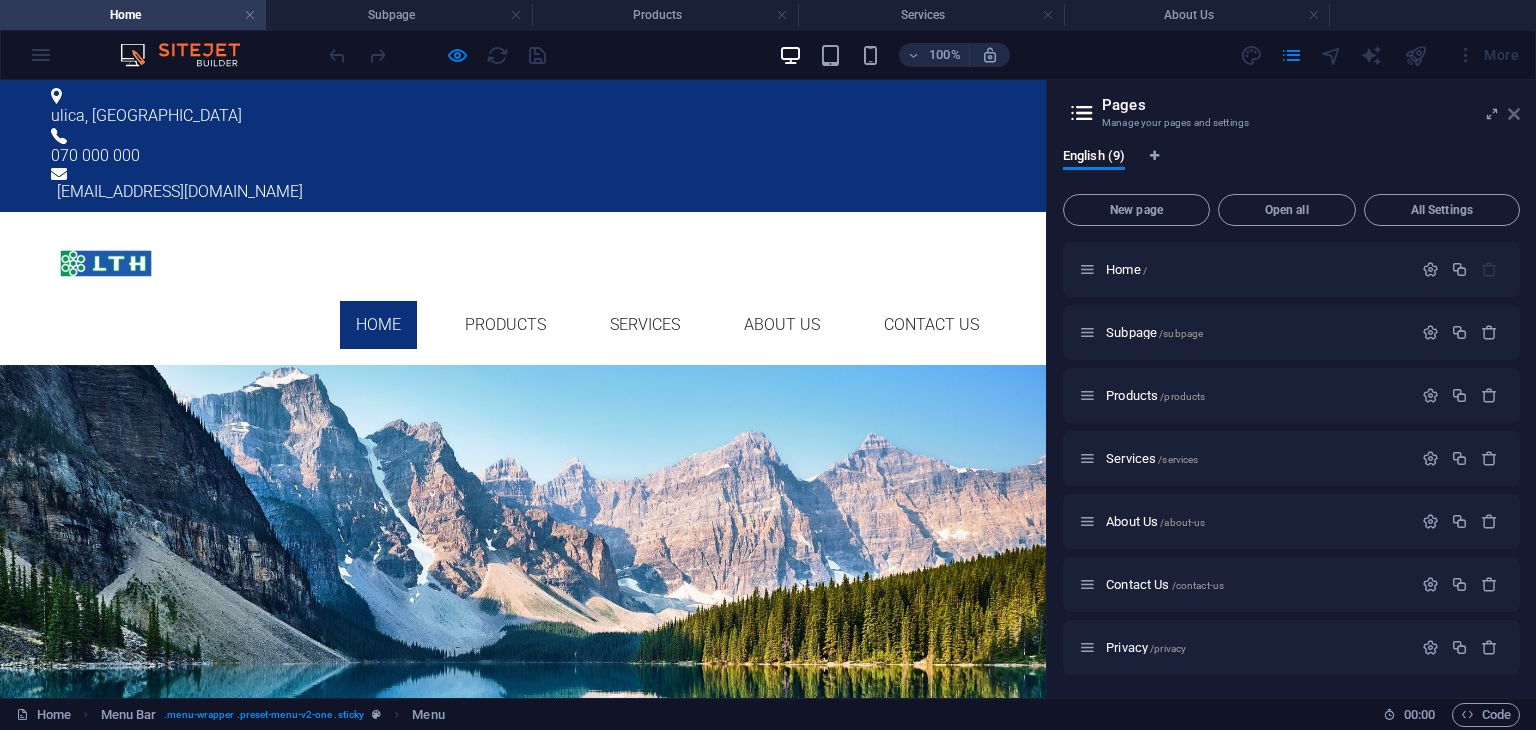 click at bounding box center [1514, 114] 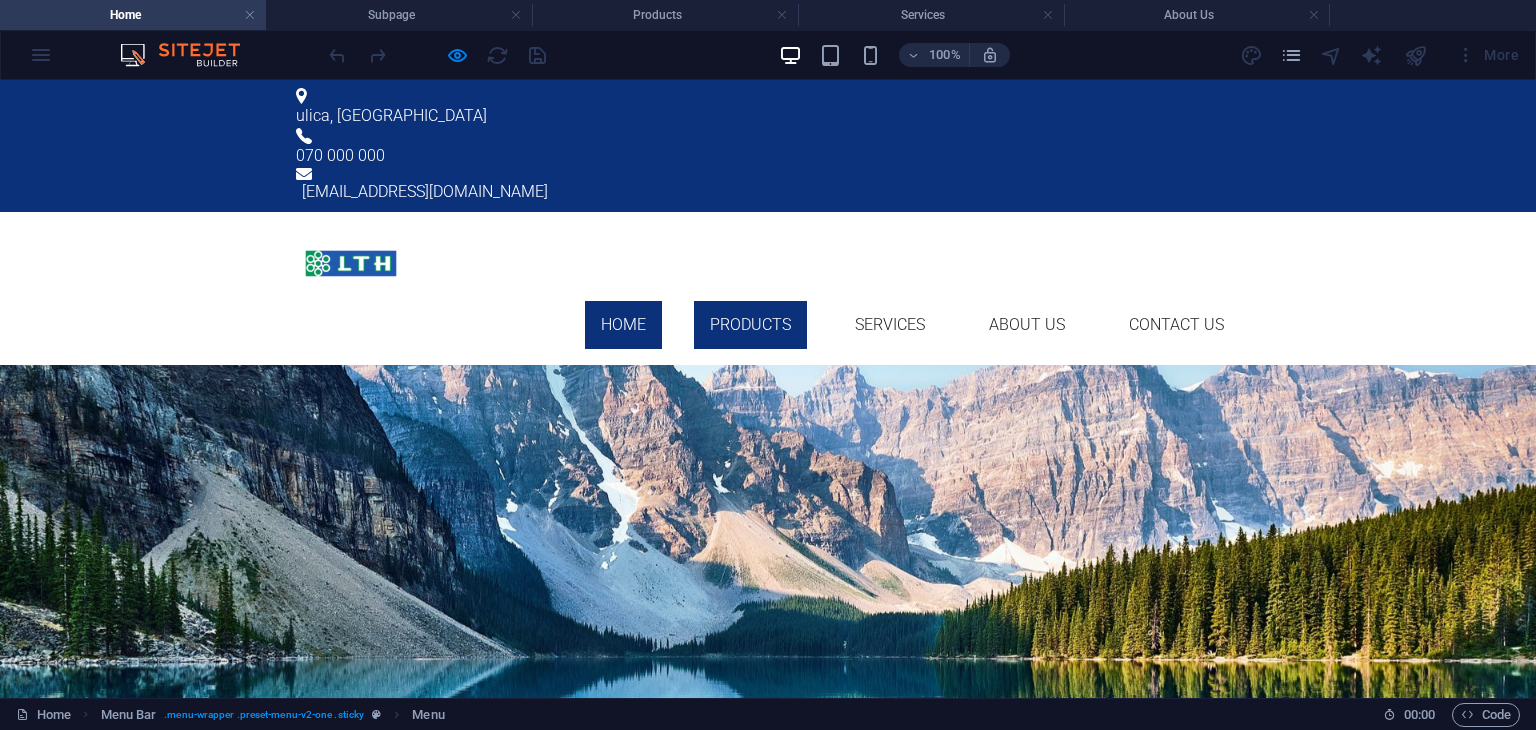 click on "Products" at bounding box center (750, 325) 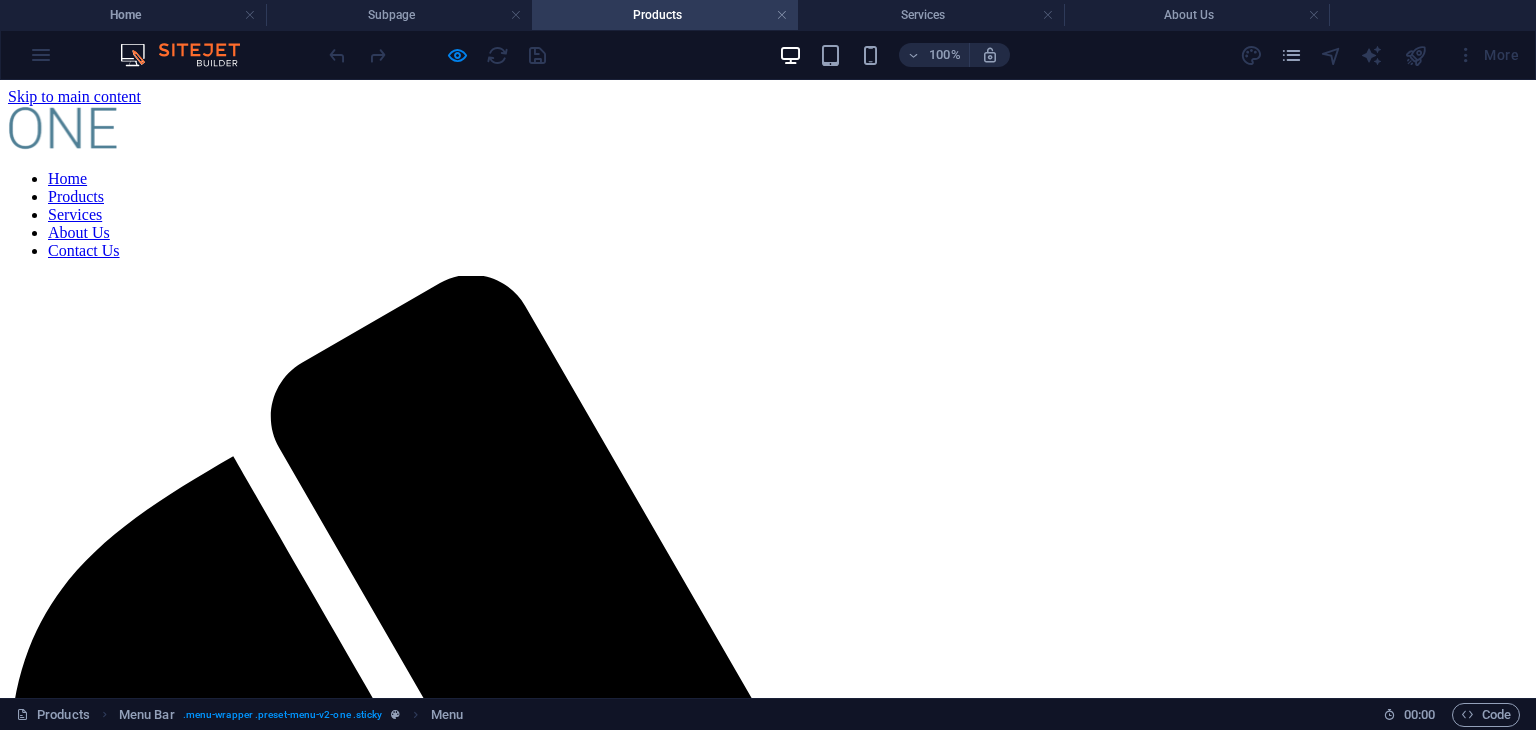 click on "Home" at bounding box center [67, 178] 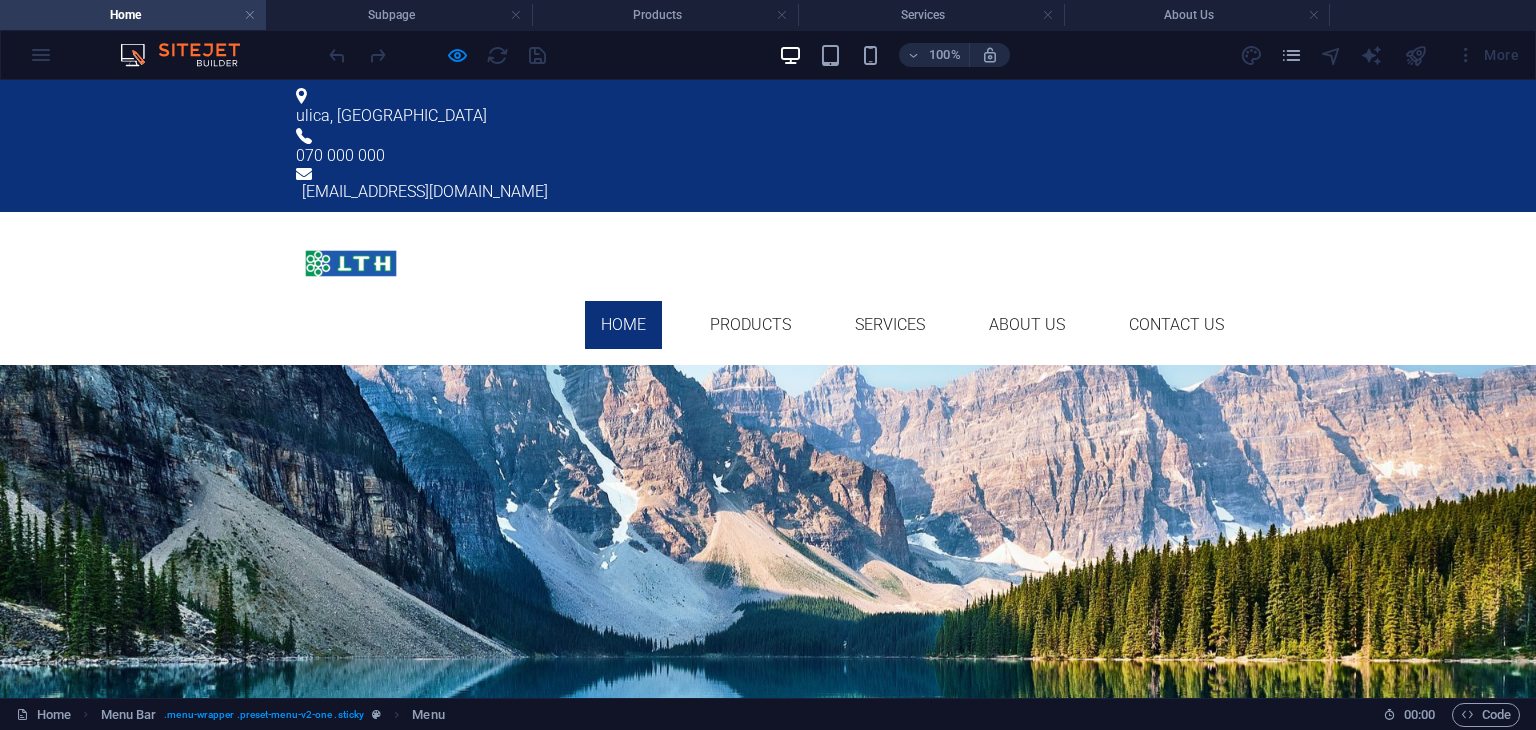 click on "ulica ,    Skopje 070 000 000 primer@mail.com" at bounding box center [768, 146] 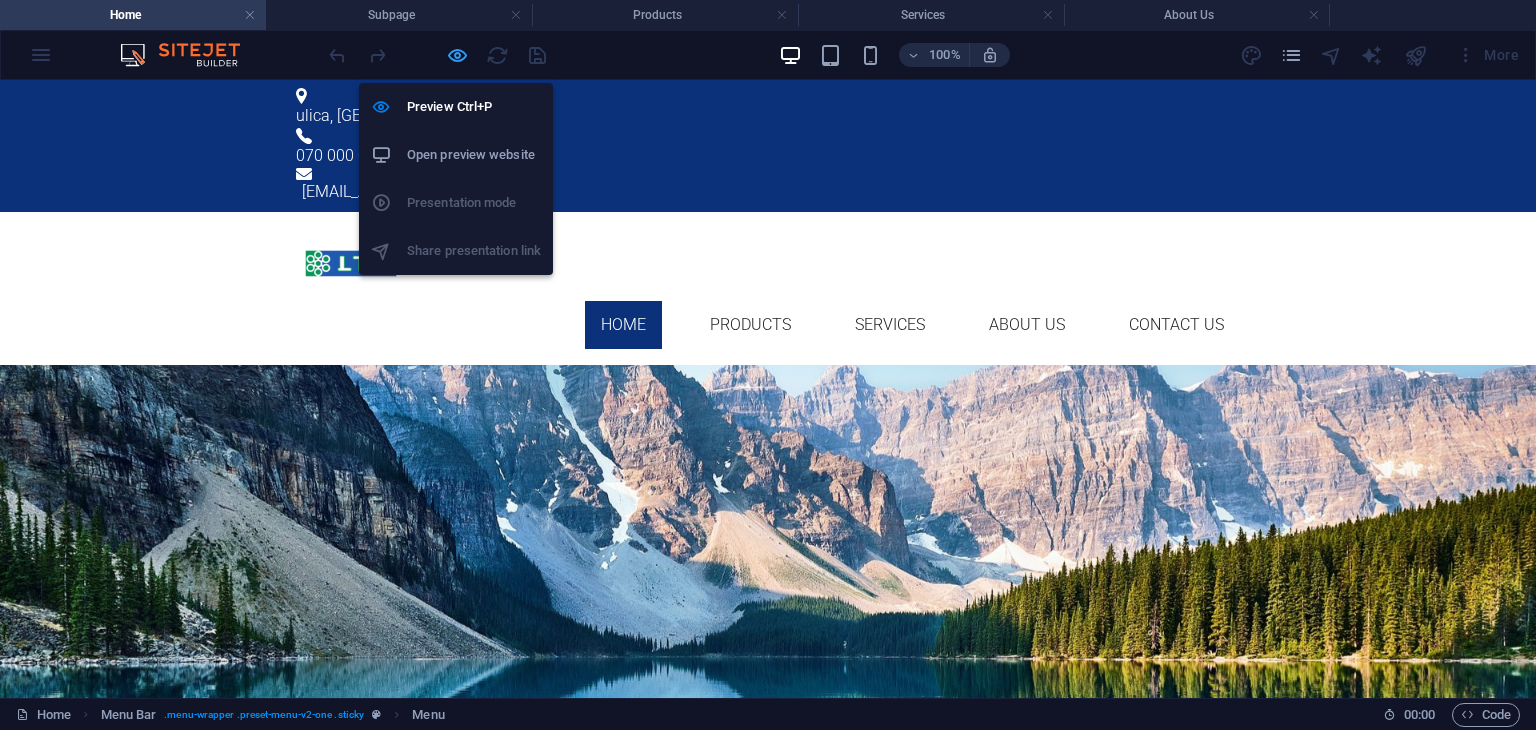 click at bounding box center (457, 55) 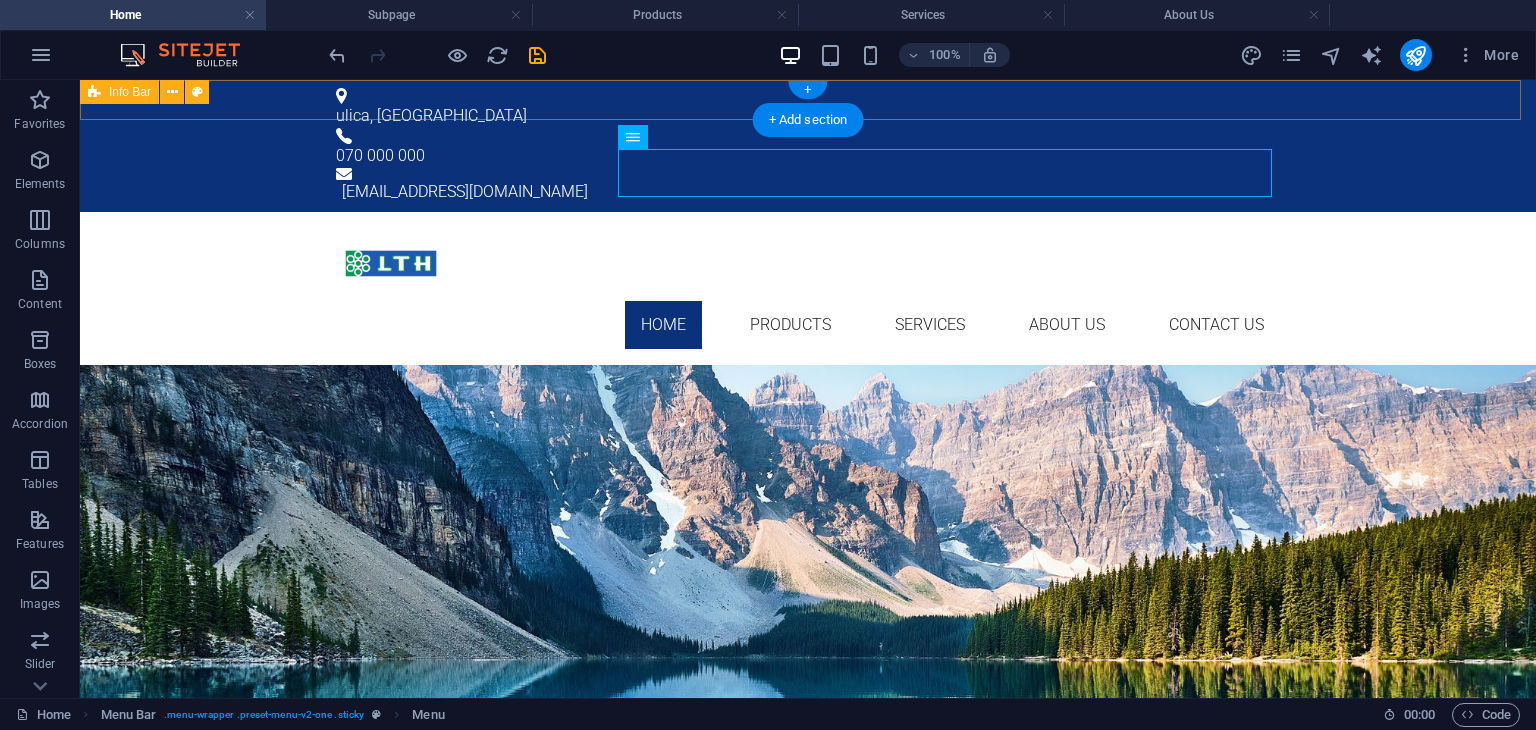 click on "ulica ,    Skopje 070 000 000 primer@mail.com" at bounding box center [808, 146] 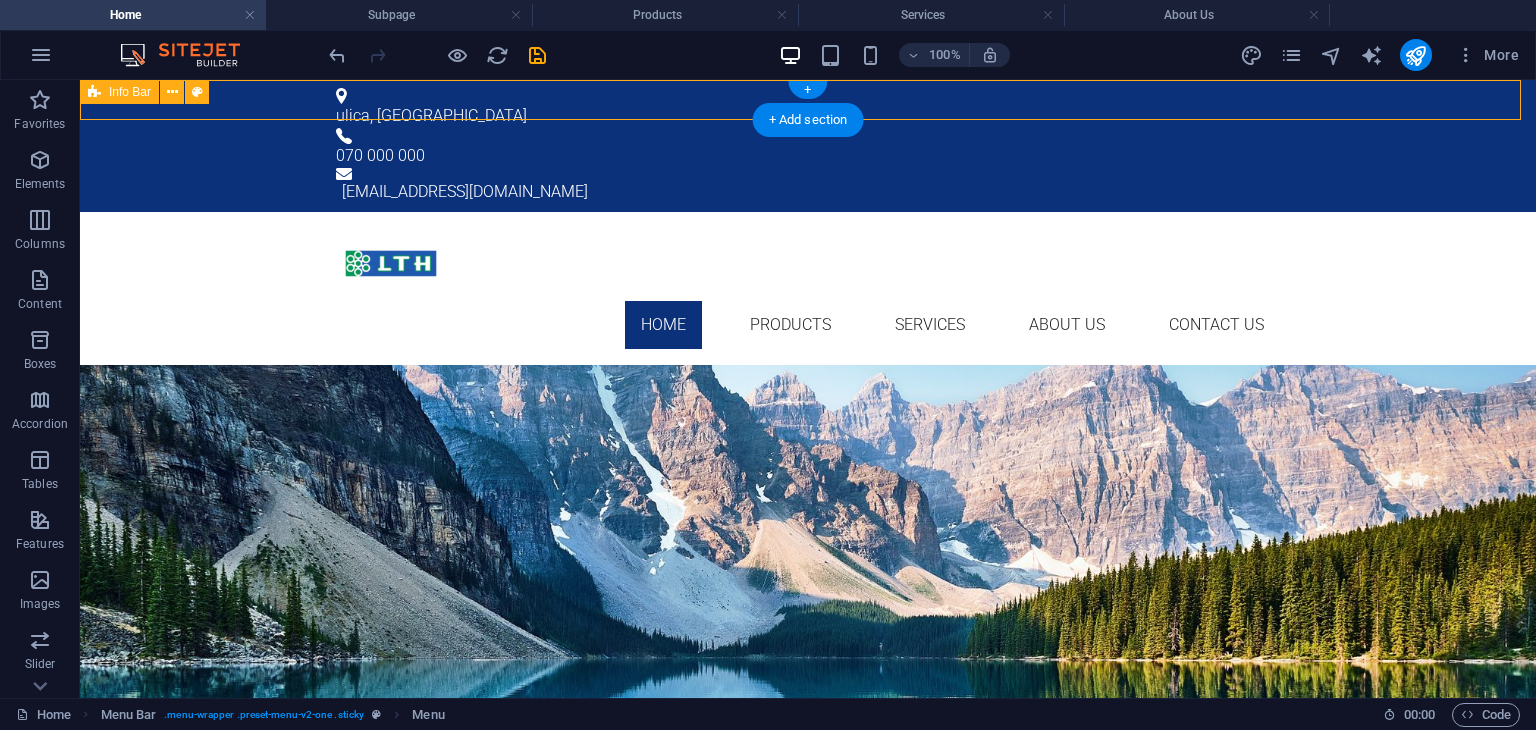 click on "ulica ,    Skopje 070 000 000 primer@mail.com" at bounding box center [808, 146] 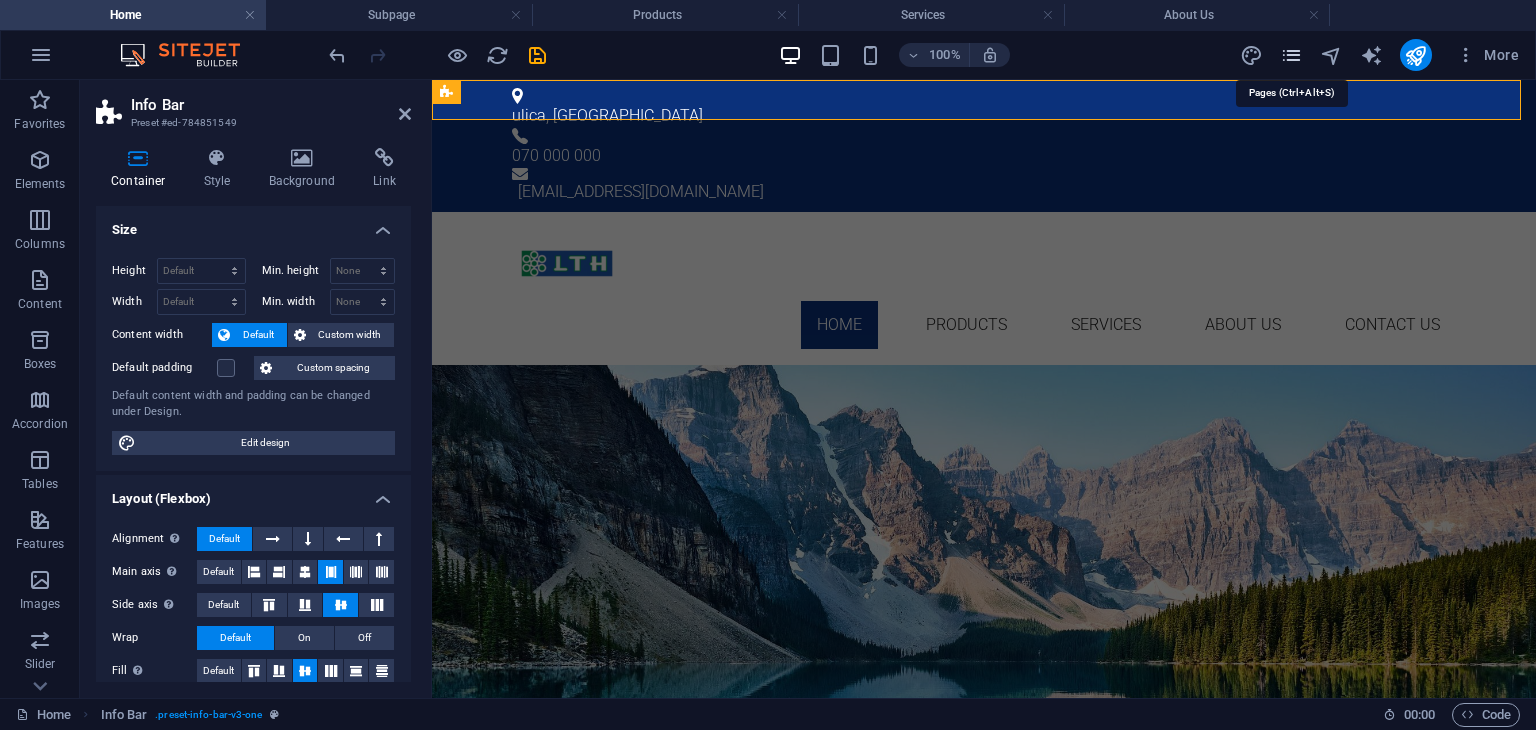 click at bounding box center (1291, 55) 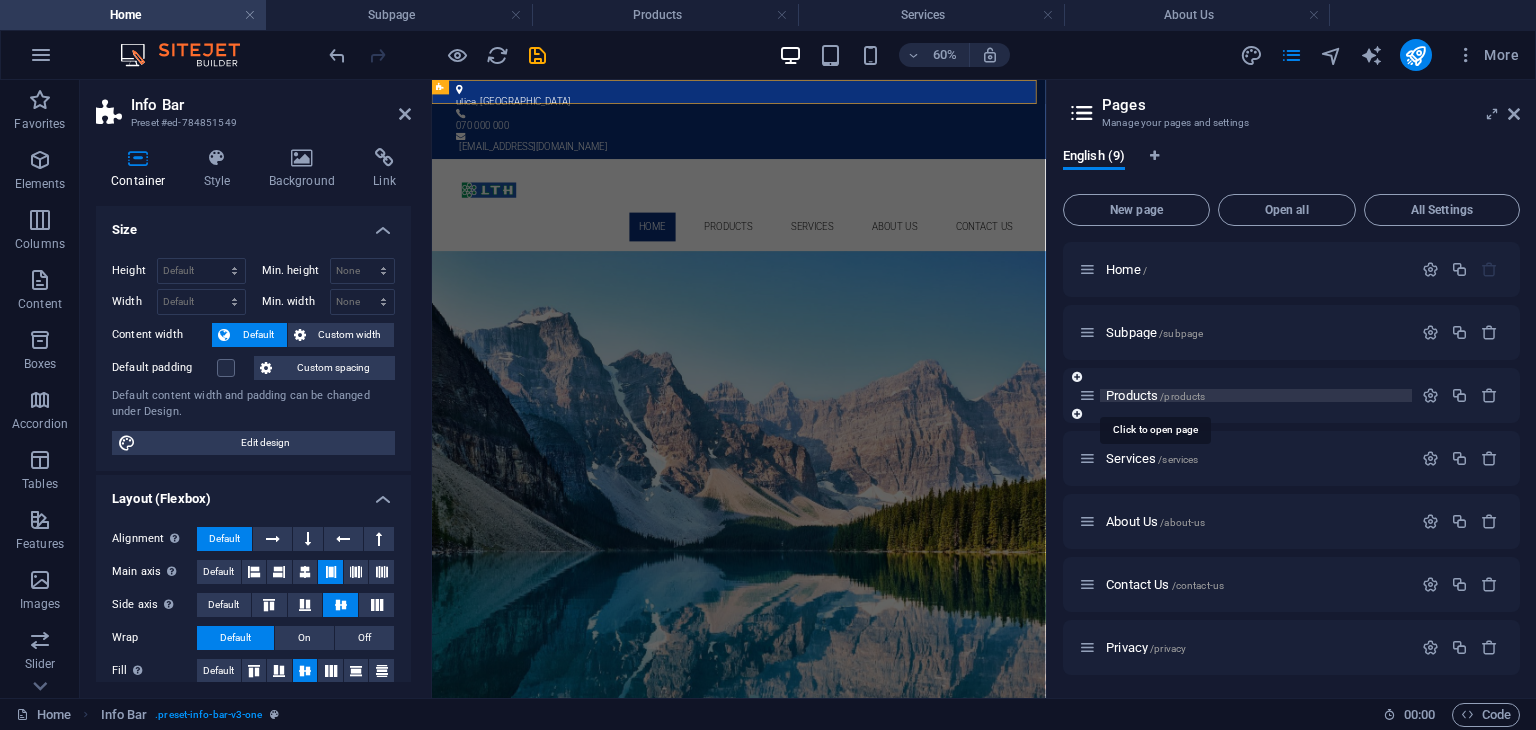 click on "/products" at bounding box center (1182, 396) 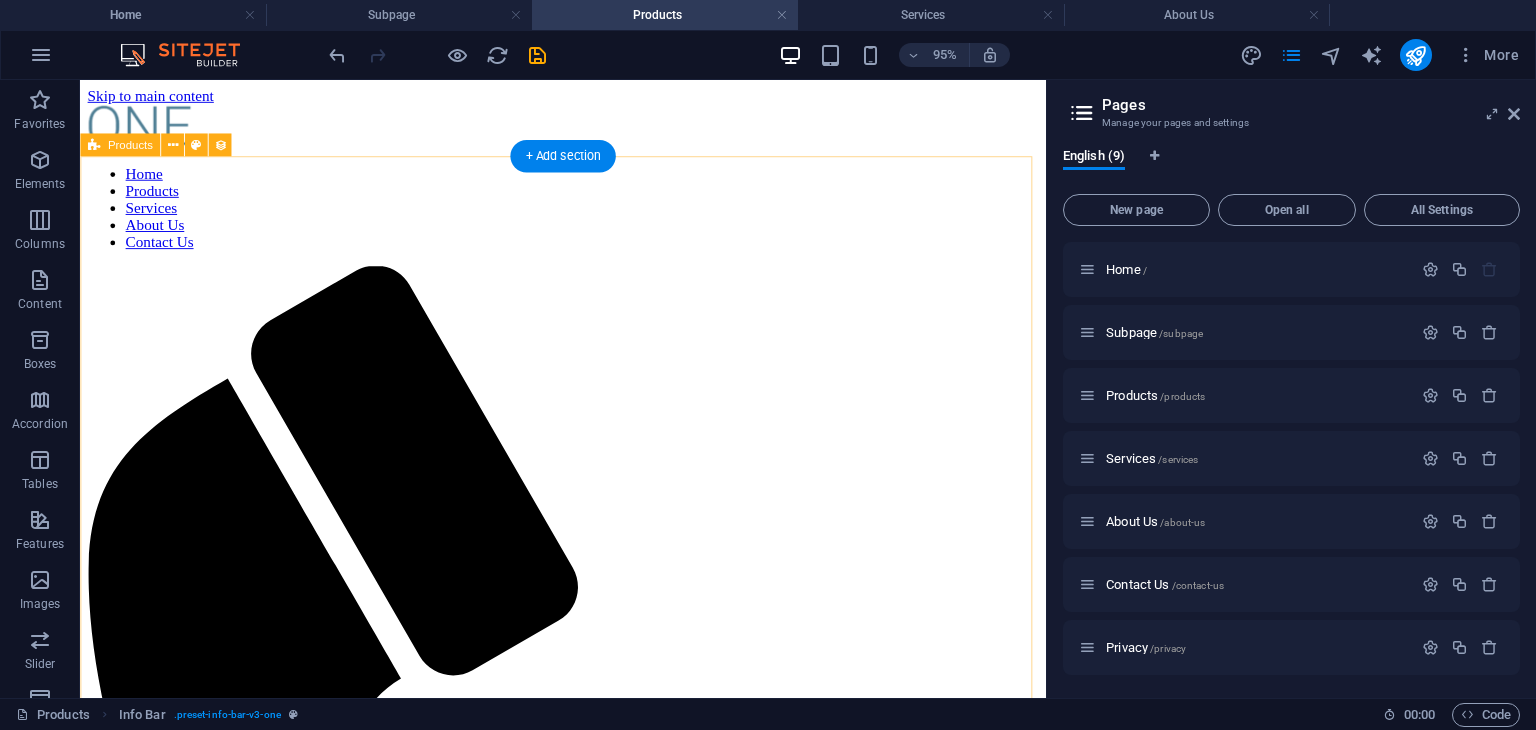 click on "Foldable Coffee-To-Go Mug $ 14,99 Stainless Steel Drinking Bottle $ 19,99 Organic Food Nets $ 19,99 Natural Loofah Sponge $ 8,99 Reusable Glass Straws with Cleaning Brush $ 16,99 Eco-Friendly Bathroom Supplies Starter Pack $ 34,99 Bamboo Toothbrush $ 28,99 Handcrafted Natural Soap Bar $ 8,99  Previous Next" at bounding box center [588, 3024] 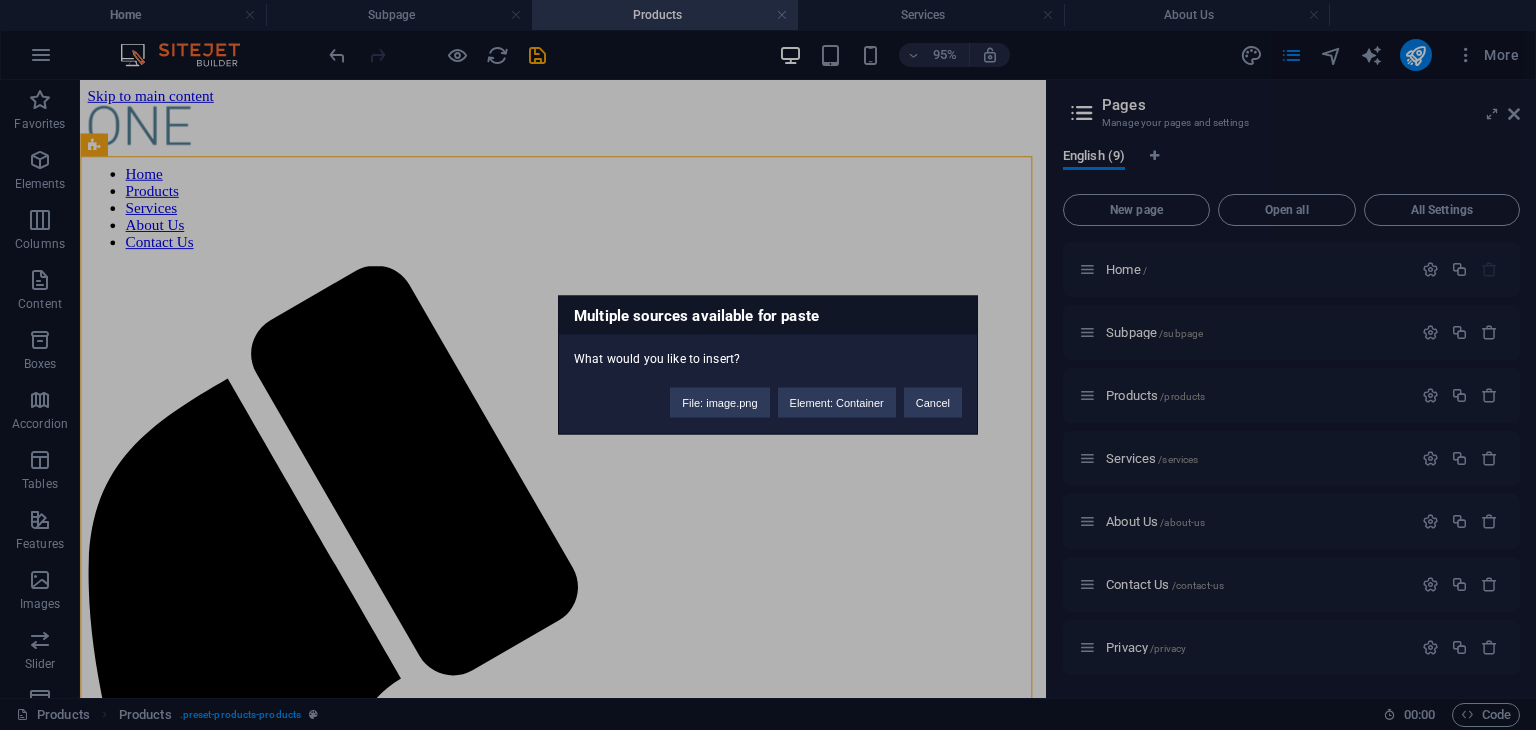 type 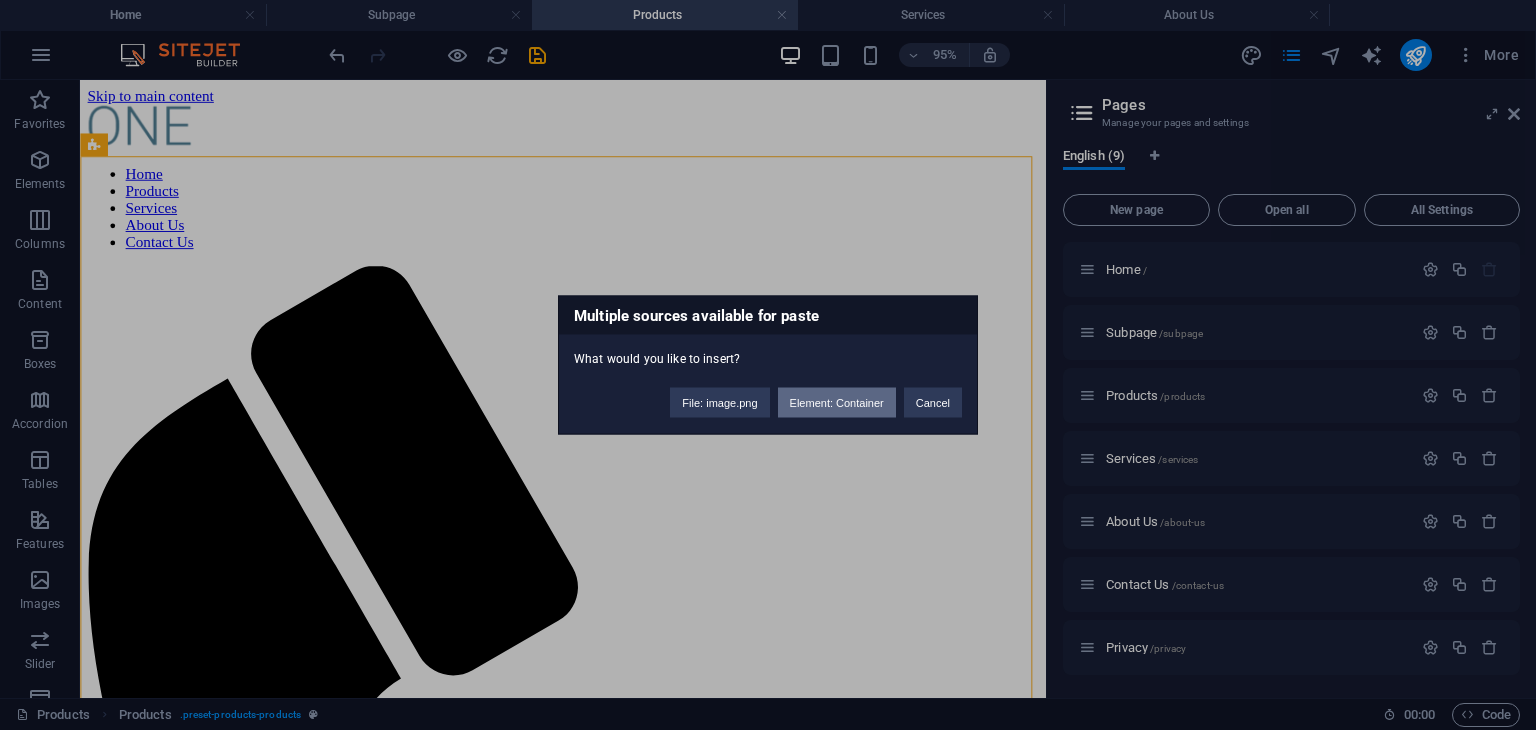 click on "Element: Container" at bounding box center [837, 403] 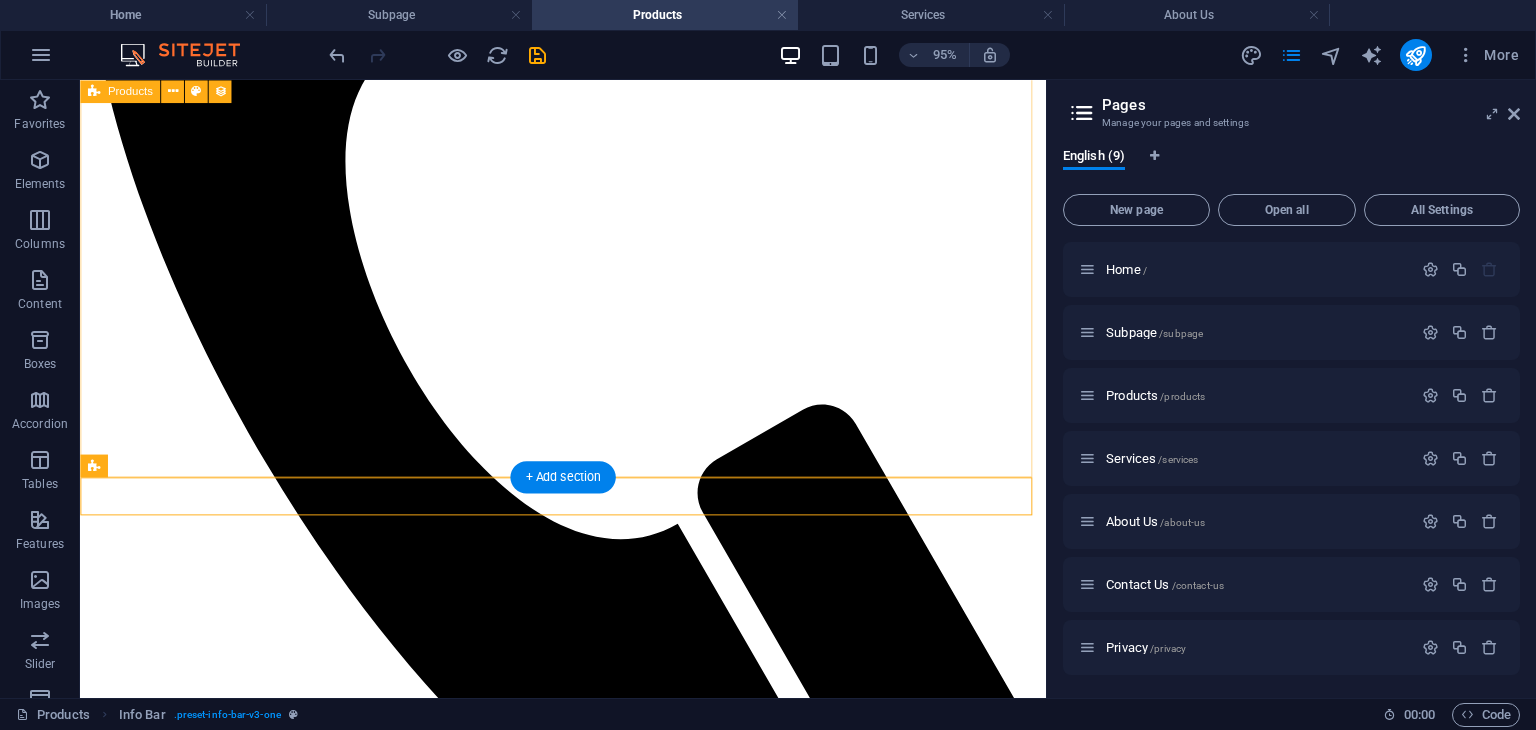 scroll, scrollTop: 668, scrollLeft: 0, axis: vertical 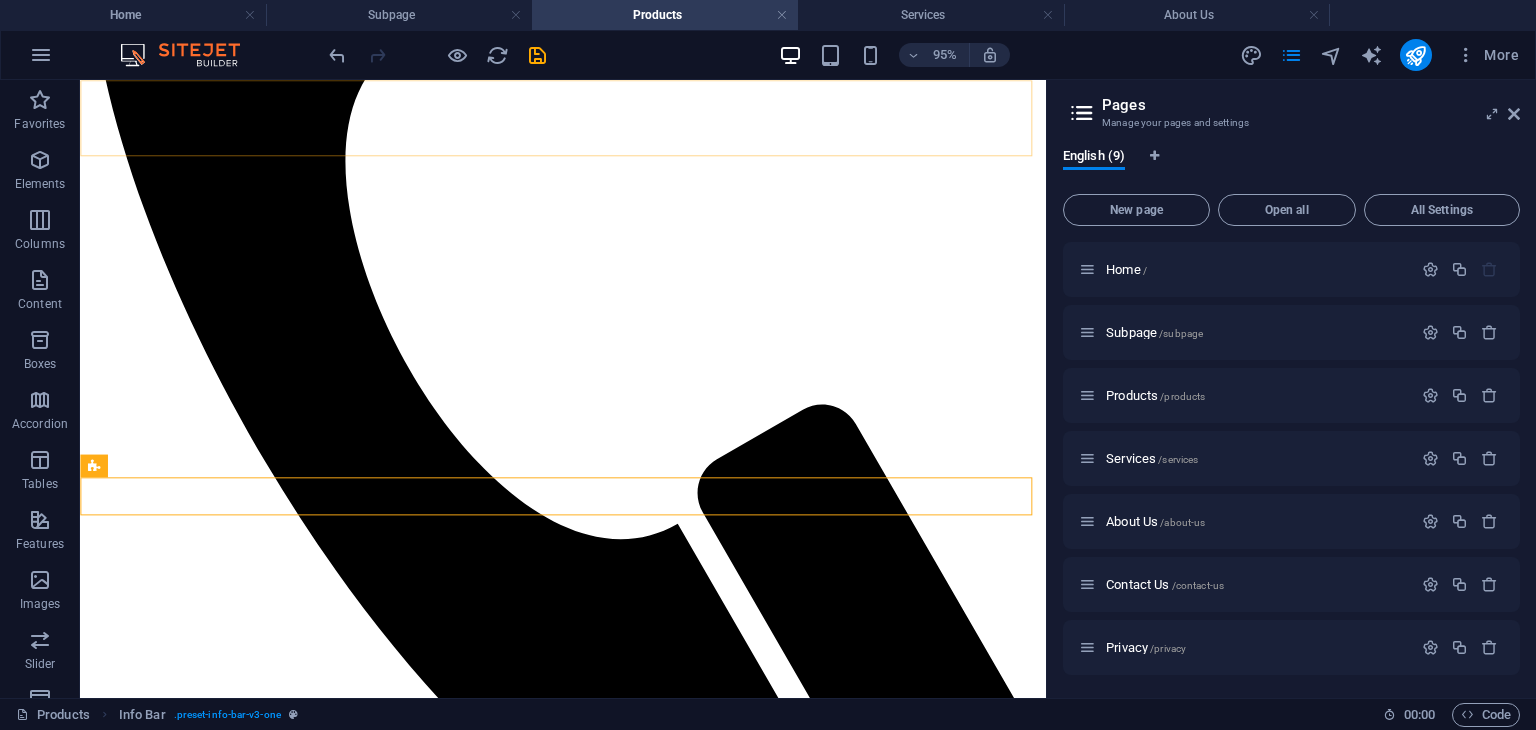 drag, startPoint x: 730, startPoint y: 504, endPoint x: 757, endPoint y: 85, distance: 419.86902 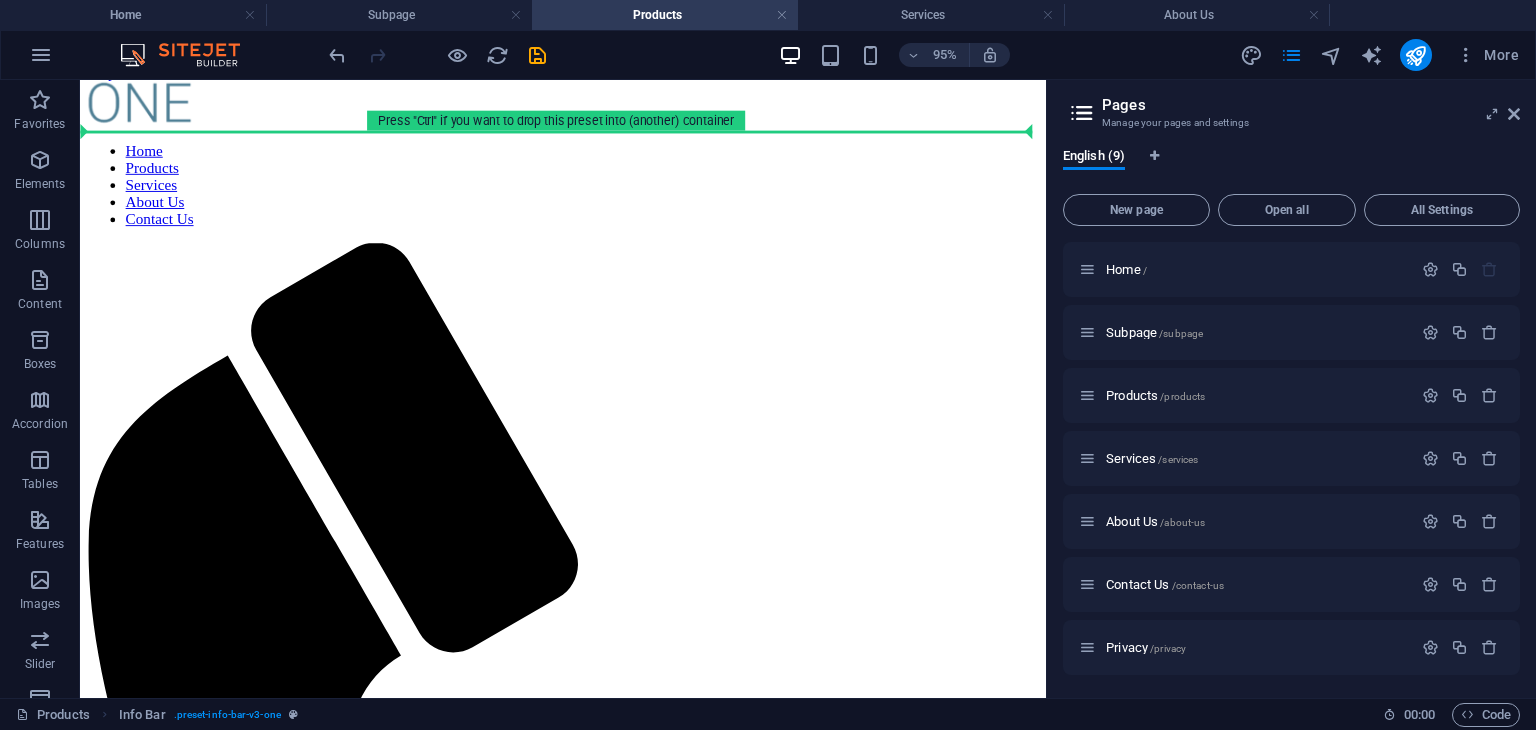 scroll, scrollTop: 0, scrollLeft: 0, axis: both 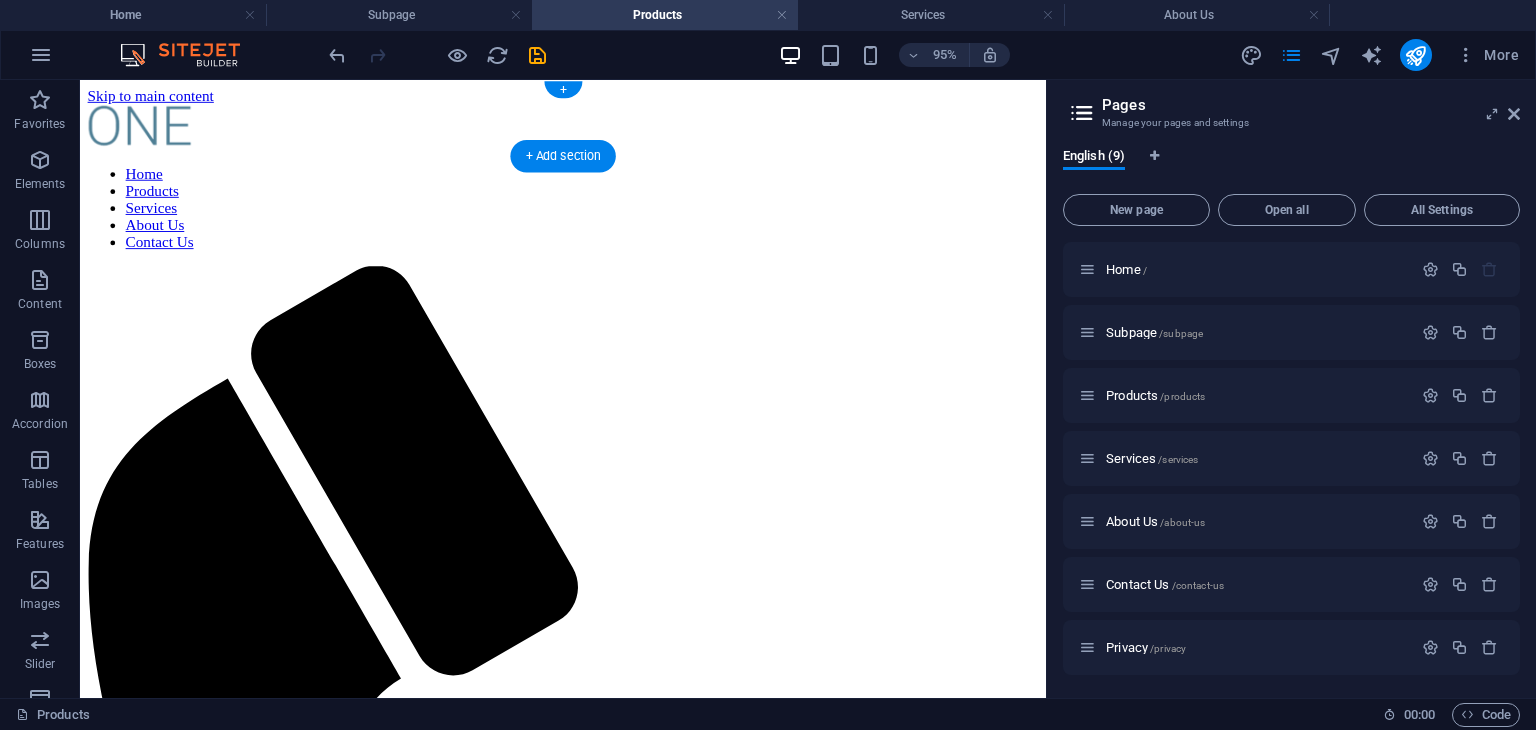 drag, startPoint x: 672, startPoint y: 513, endPoint x: 687, endPoint y: 88, distance: 425.26462 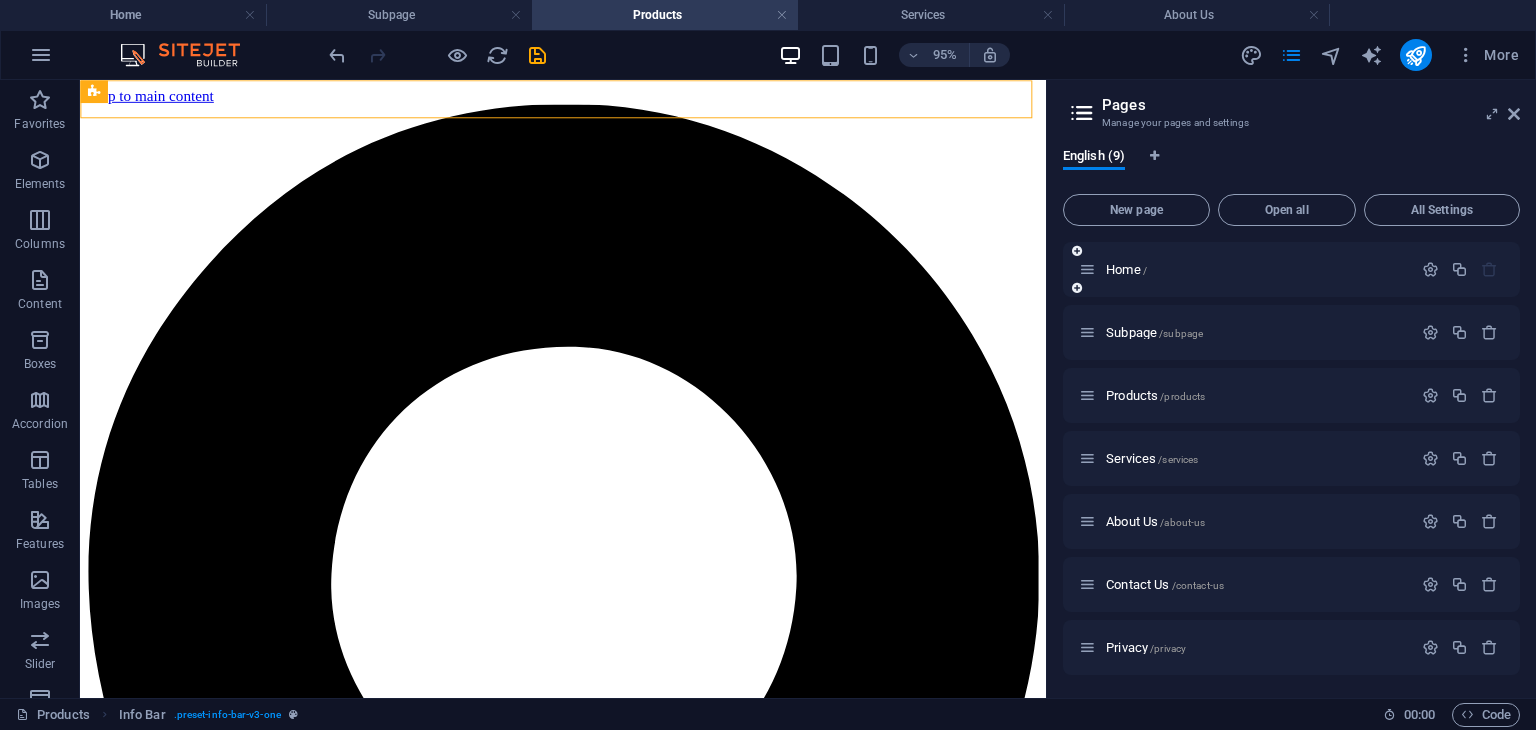 click on "Home /" at bounding box center [1291, 269] 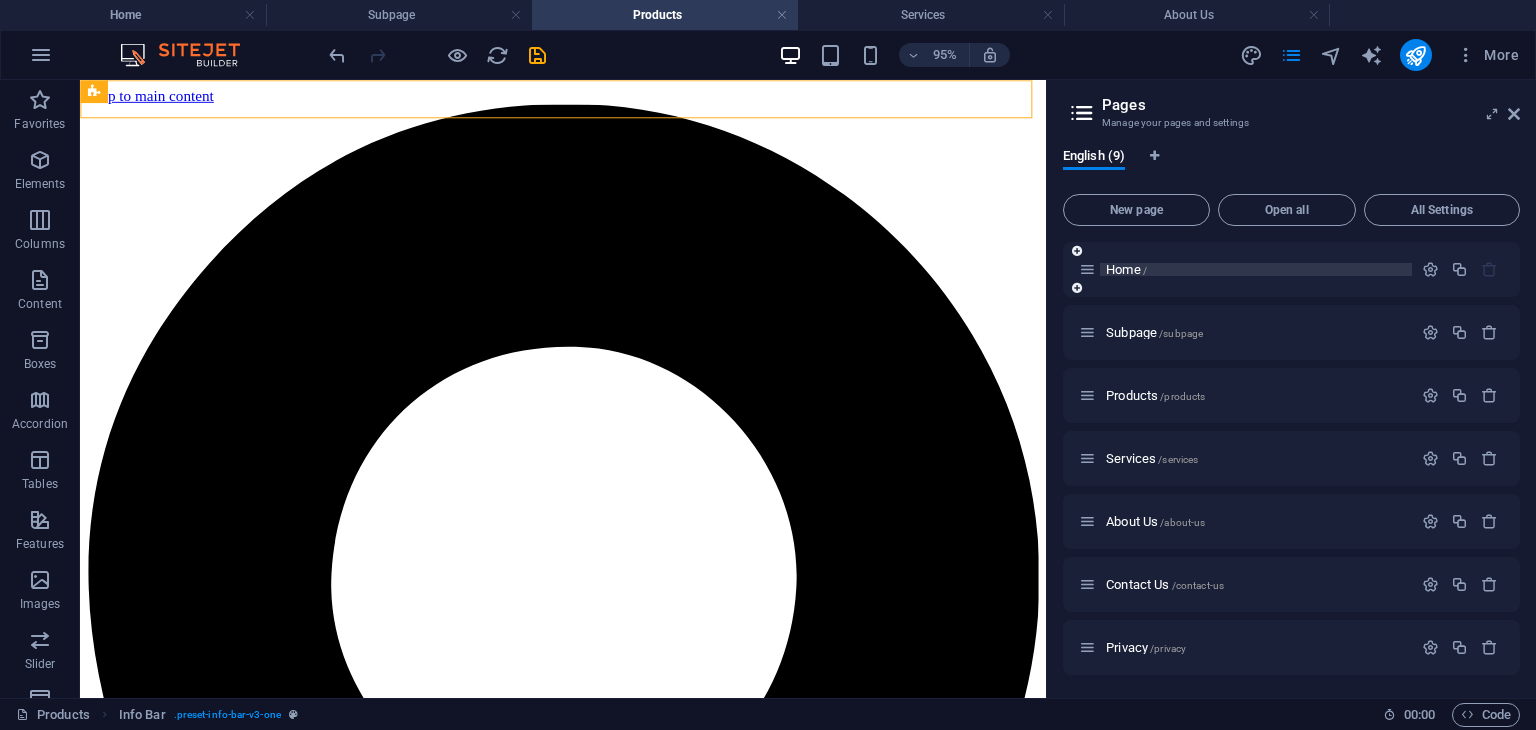 click on "Home /" at bounding box center (1126, 269) 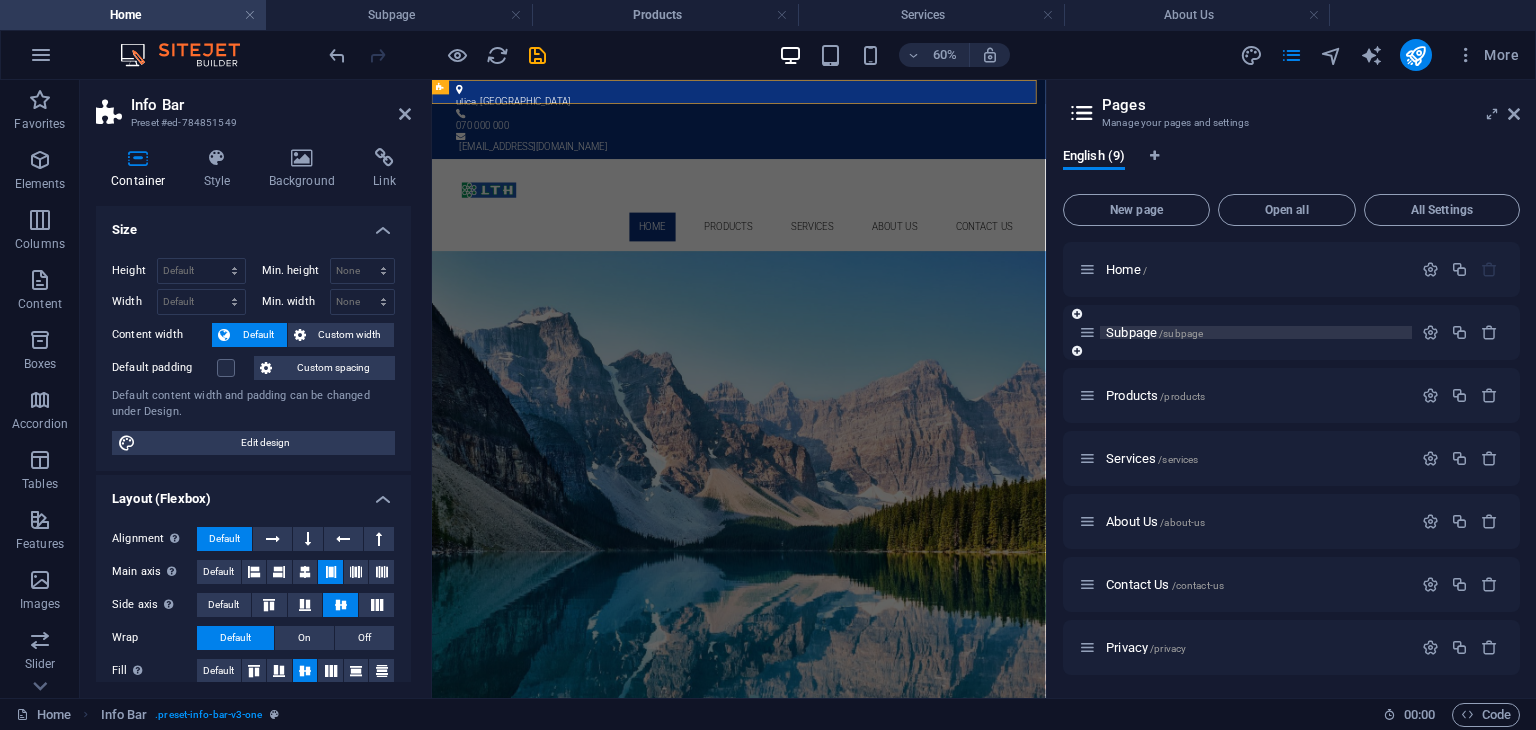 click on "Subpage /subpage" at bounding box center (1154, 332) 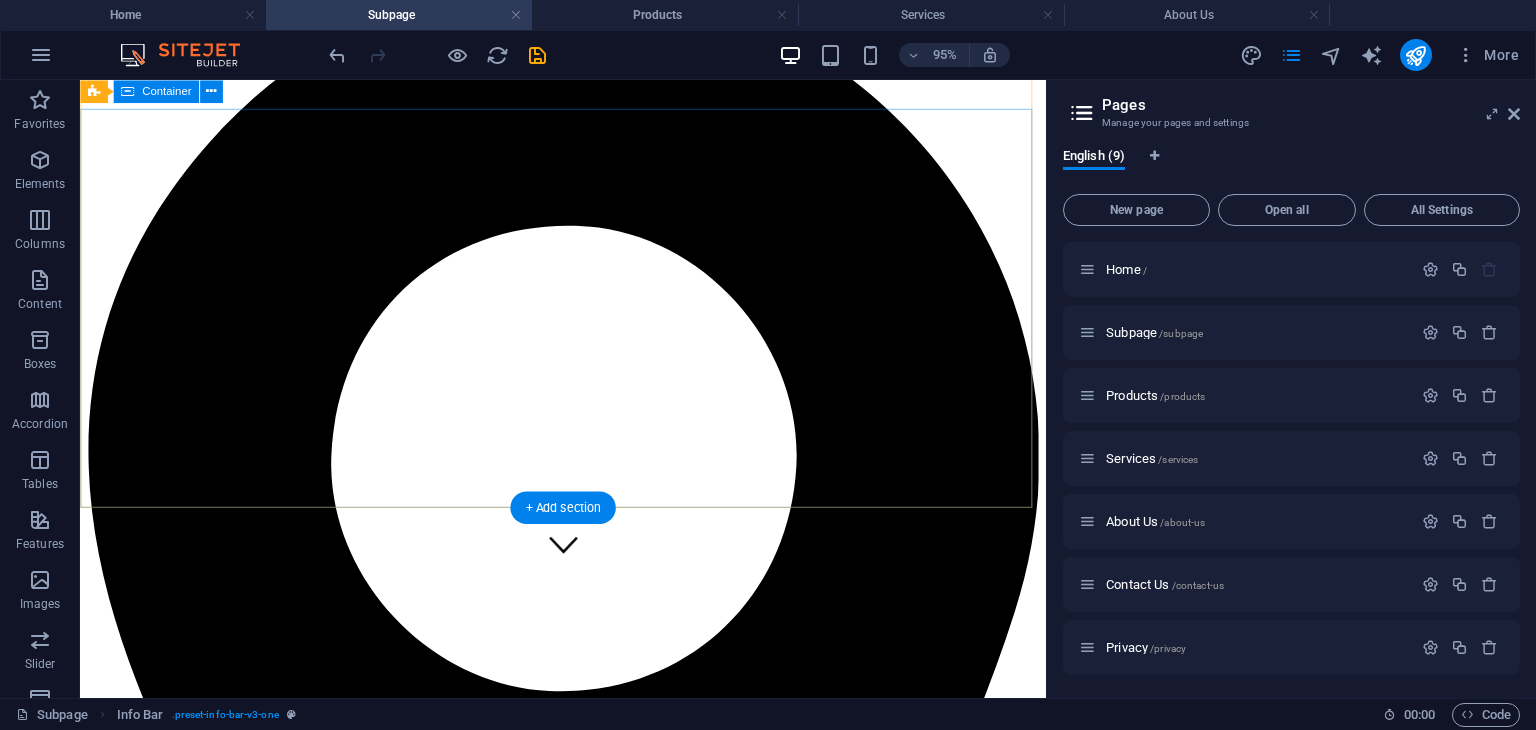 scroll, scrollTop: 0, scrollLeft: 0, axis: both 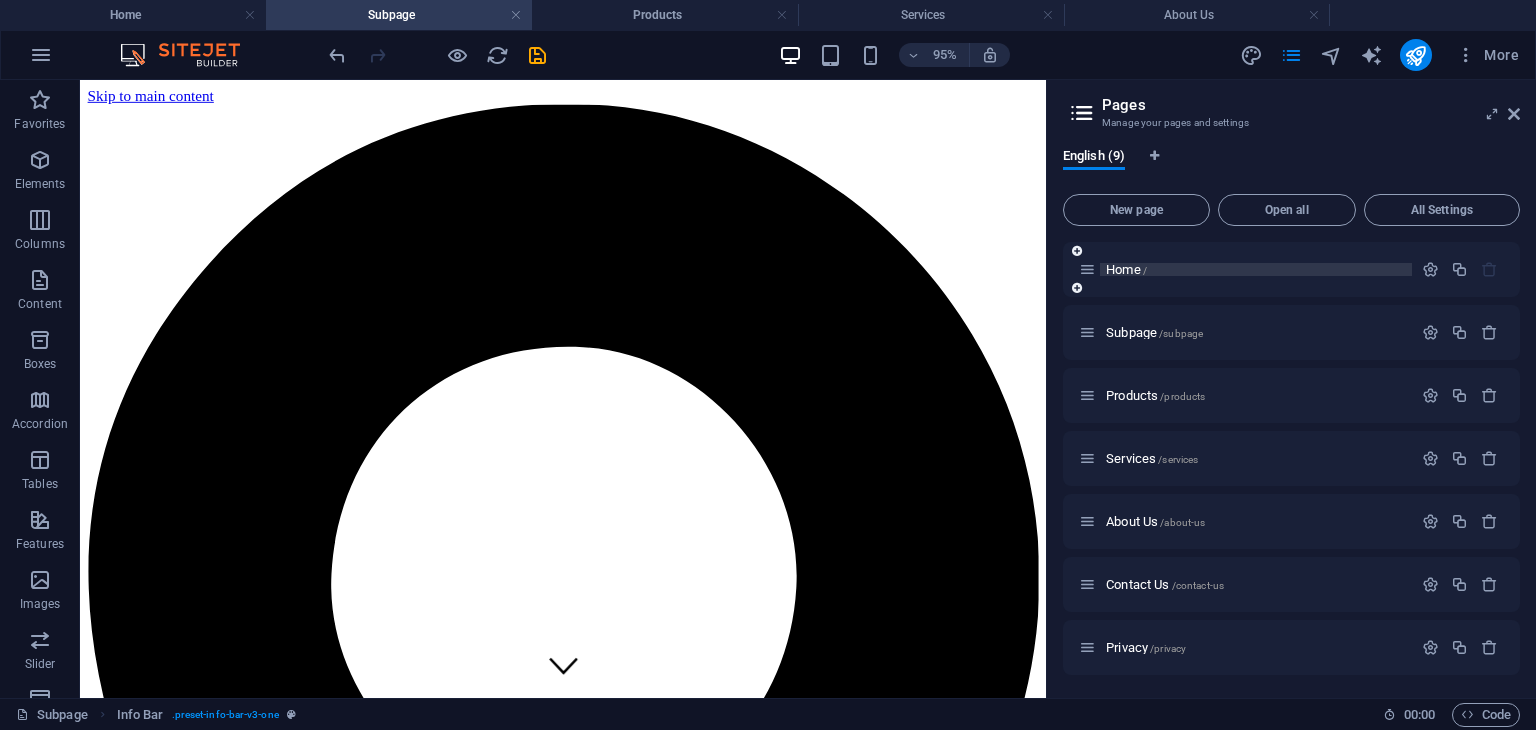 click on "Home /" at bounding box center (1126, 269) 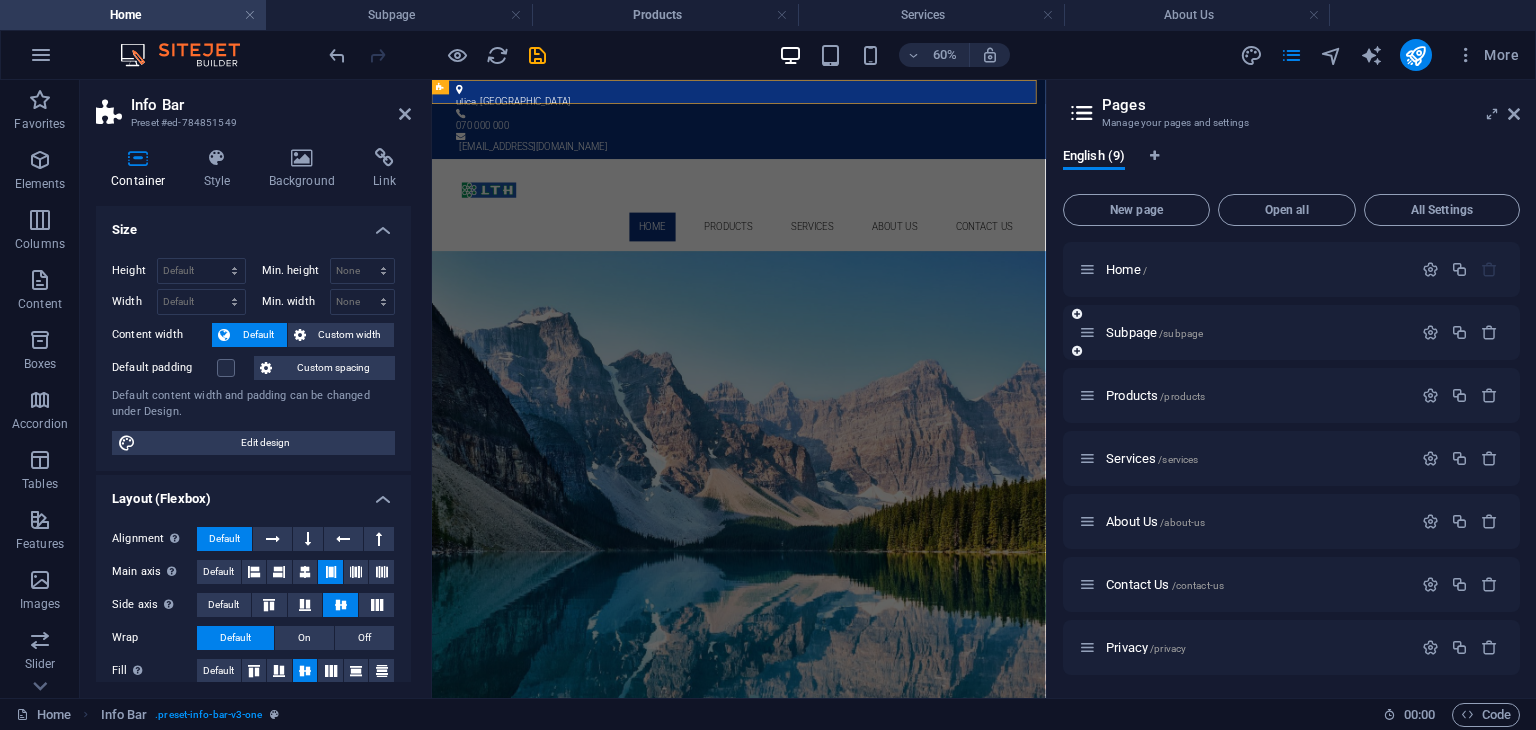 click on "Subpage /subpage" at bounding box center [1245, 332] 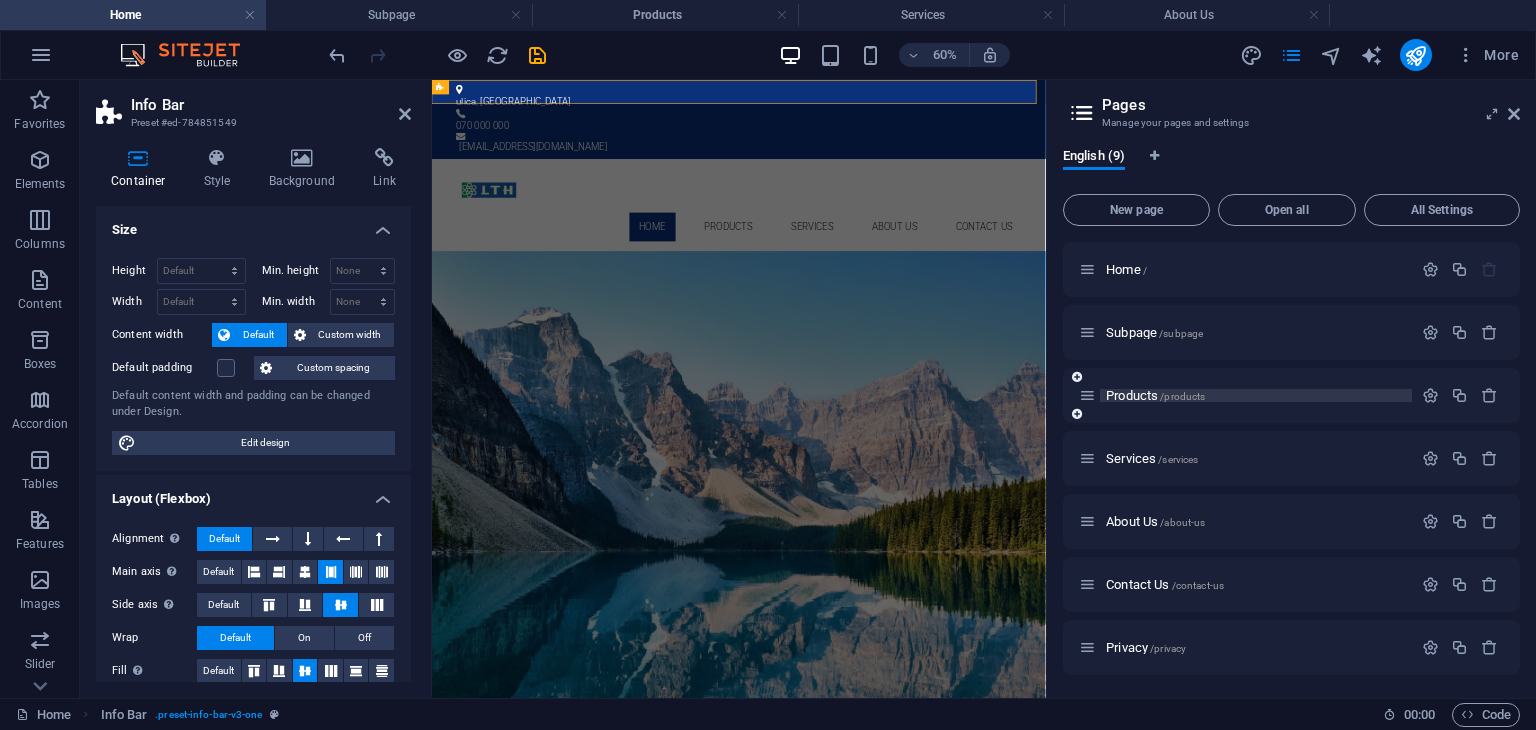 click on "Products /products" at bounding box center (1155, 395) 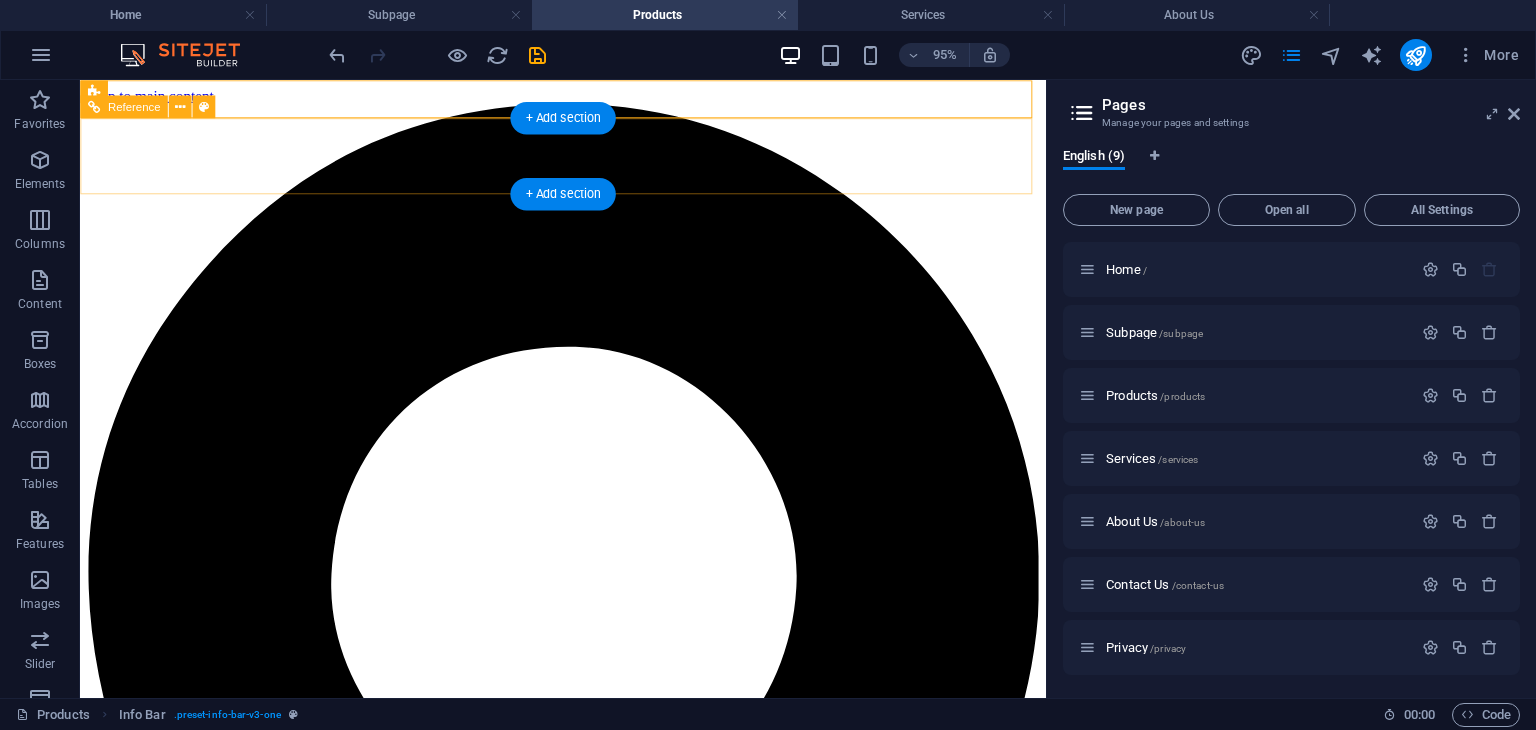 click at bounding box center (588, 3516) 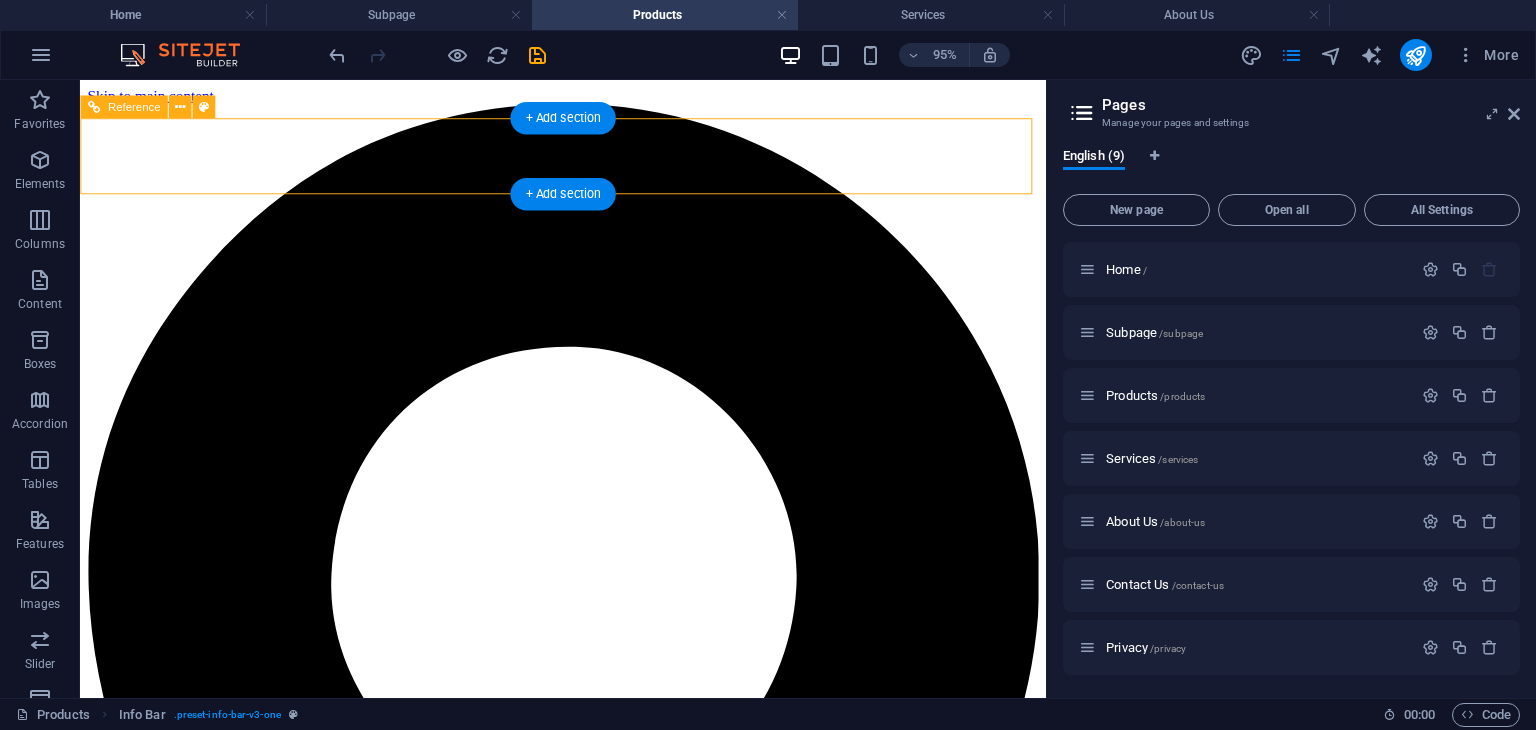 click at bounding box center [588, 3516] 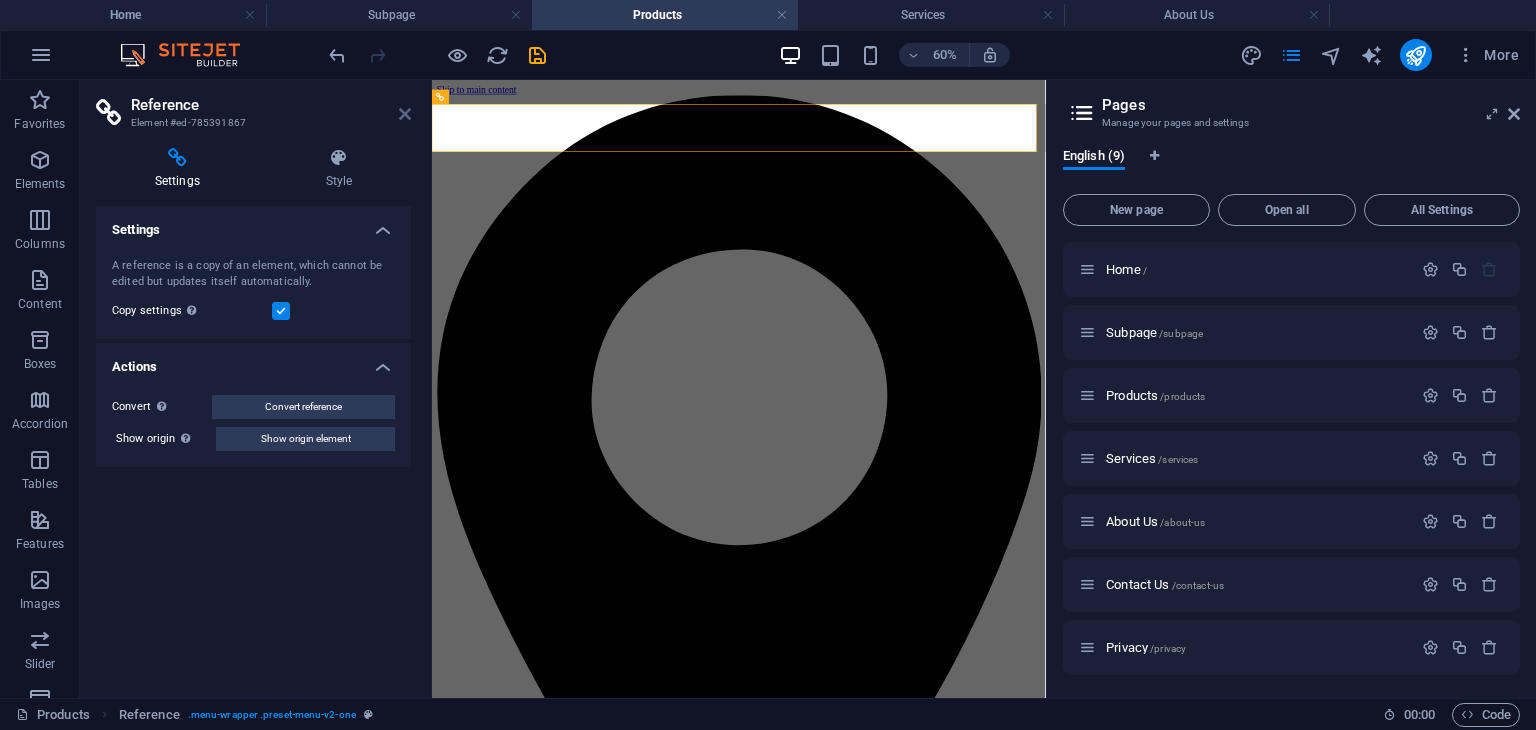 click at bounding box center (405, 114) 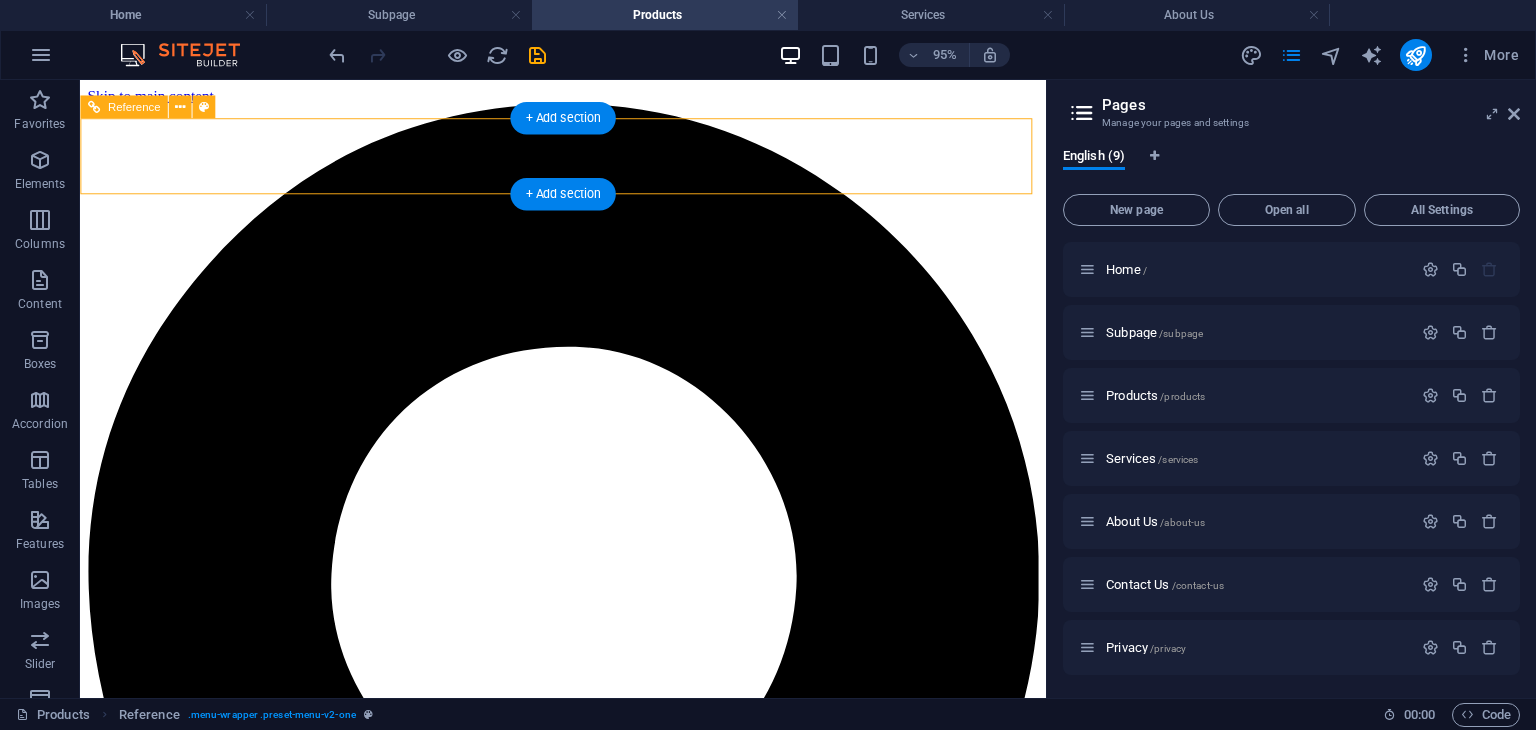 click on "ulica ,    Skopje 070 000 000 primer@mail.com" at bounding box center (588, 1799) 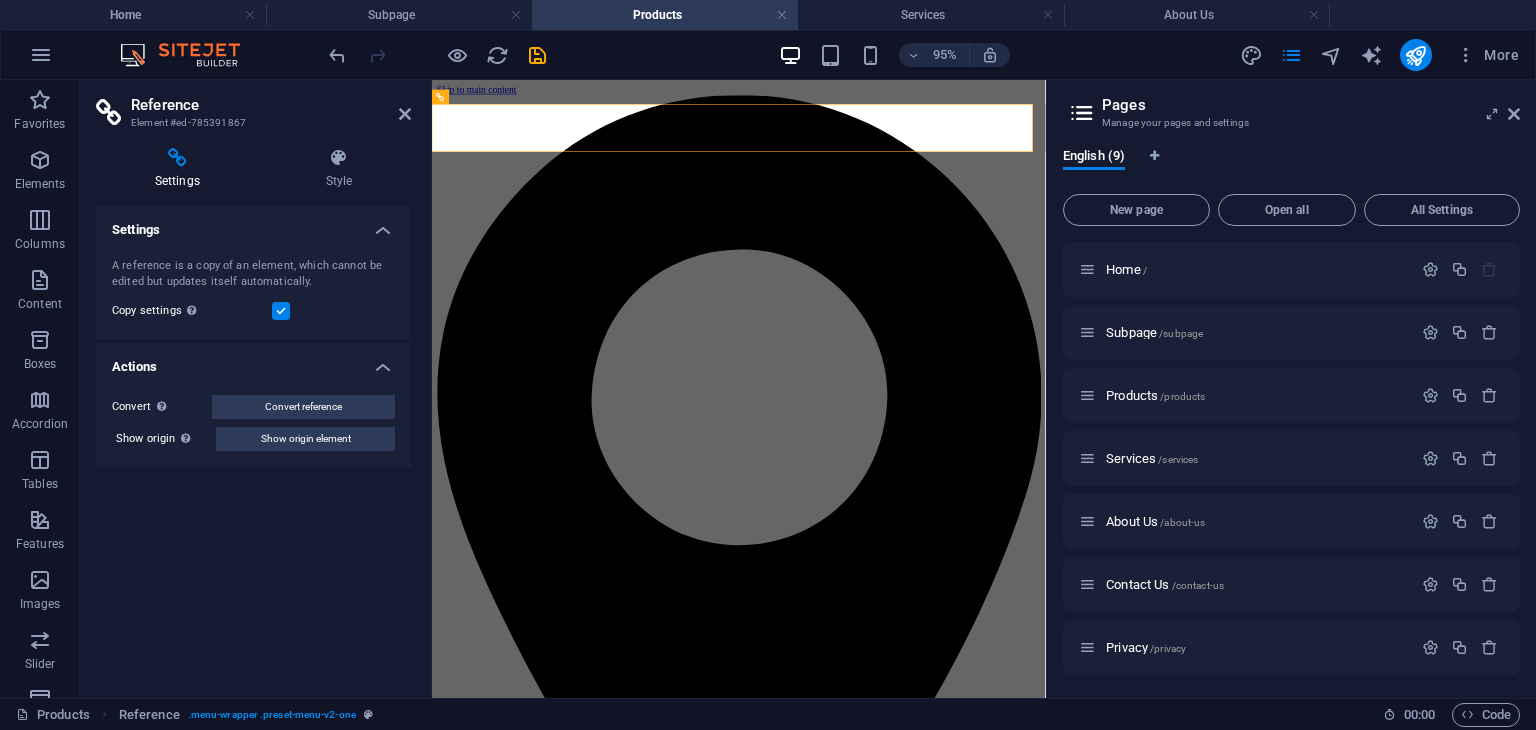 click at bounding box center (177, 158) 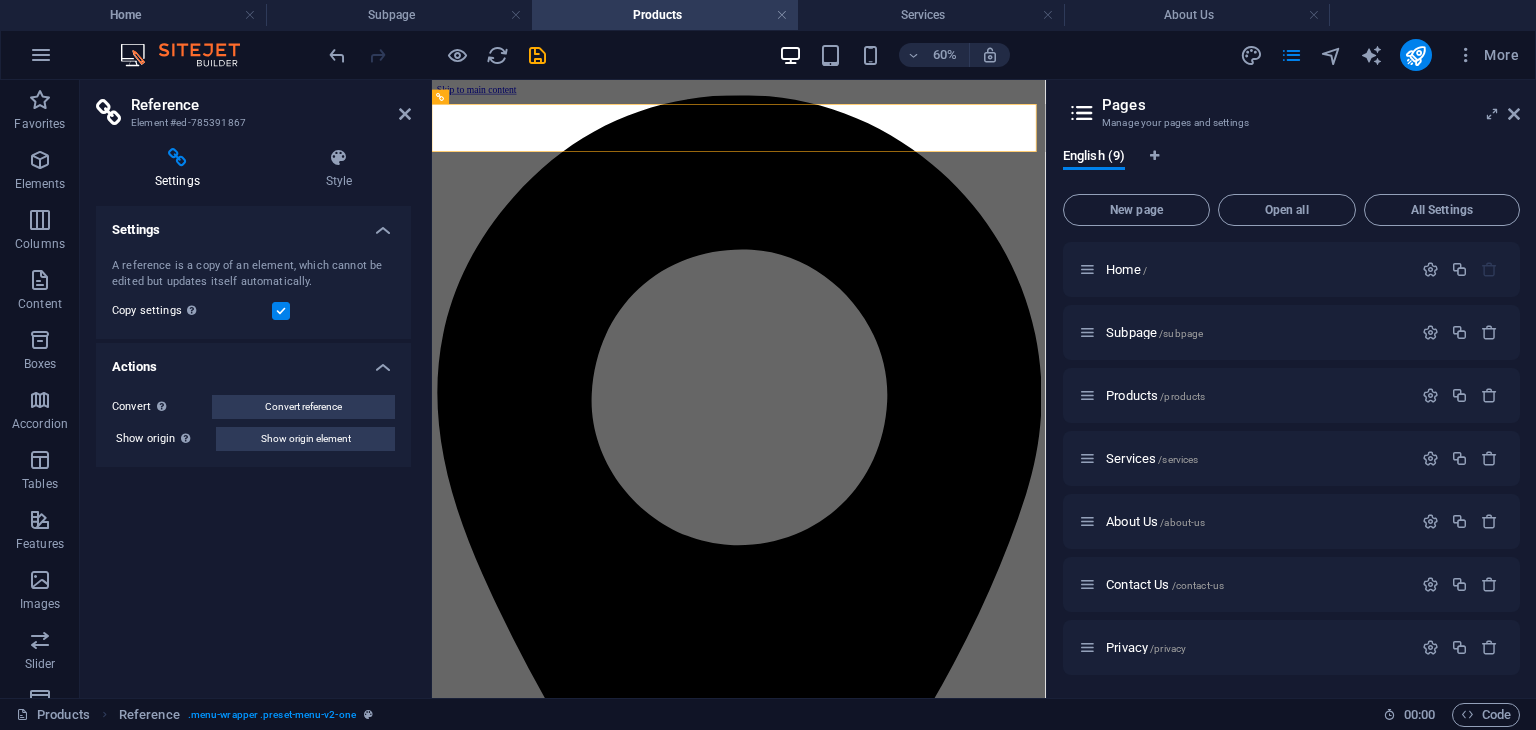 drag, startPoint x: 396, startPoint y: 111, endPoint x: 277, endPoint y: 209, distance: 154.15901 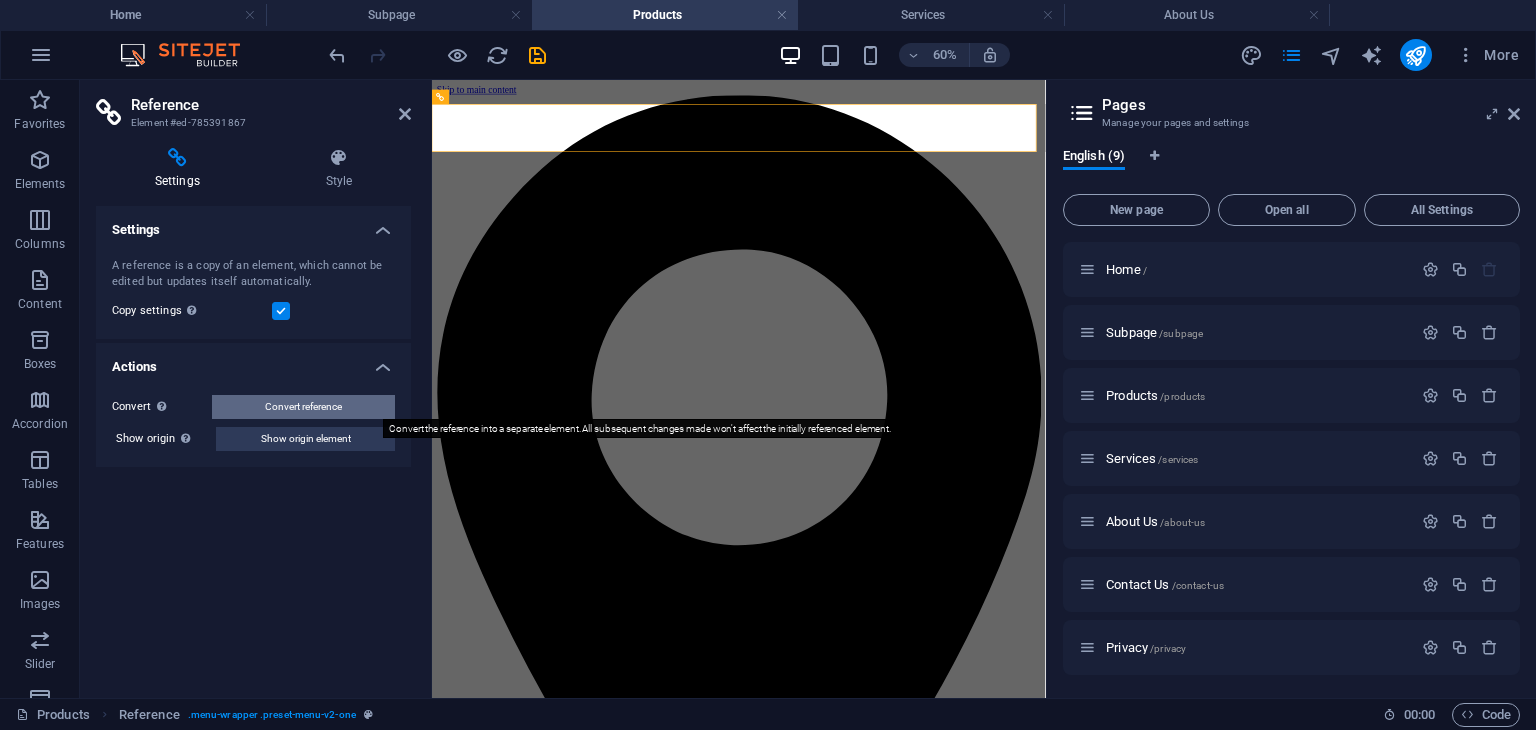 click on "Convert reference" at bounding box center (303, 407) 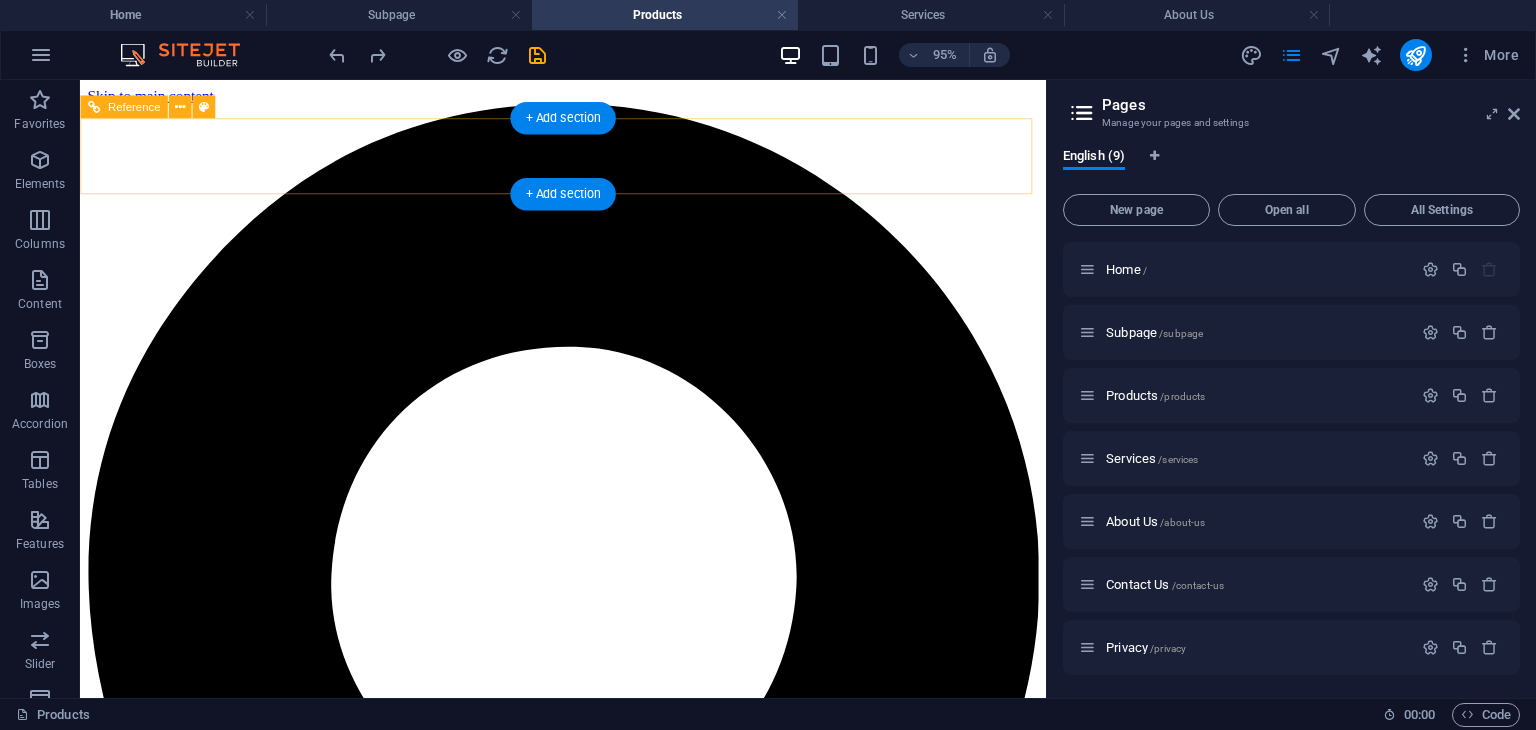 click at bounding box center [588, 3516] 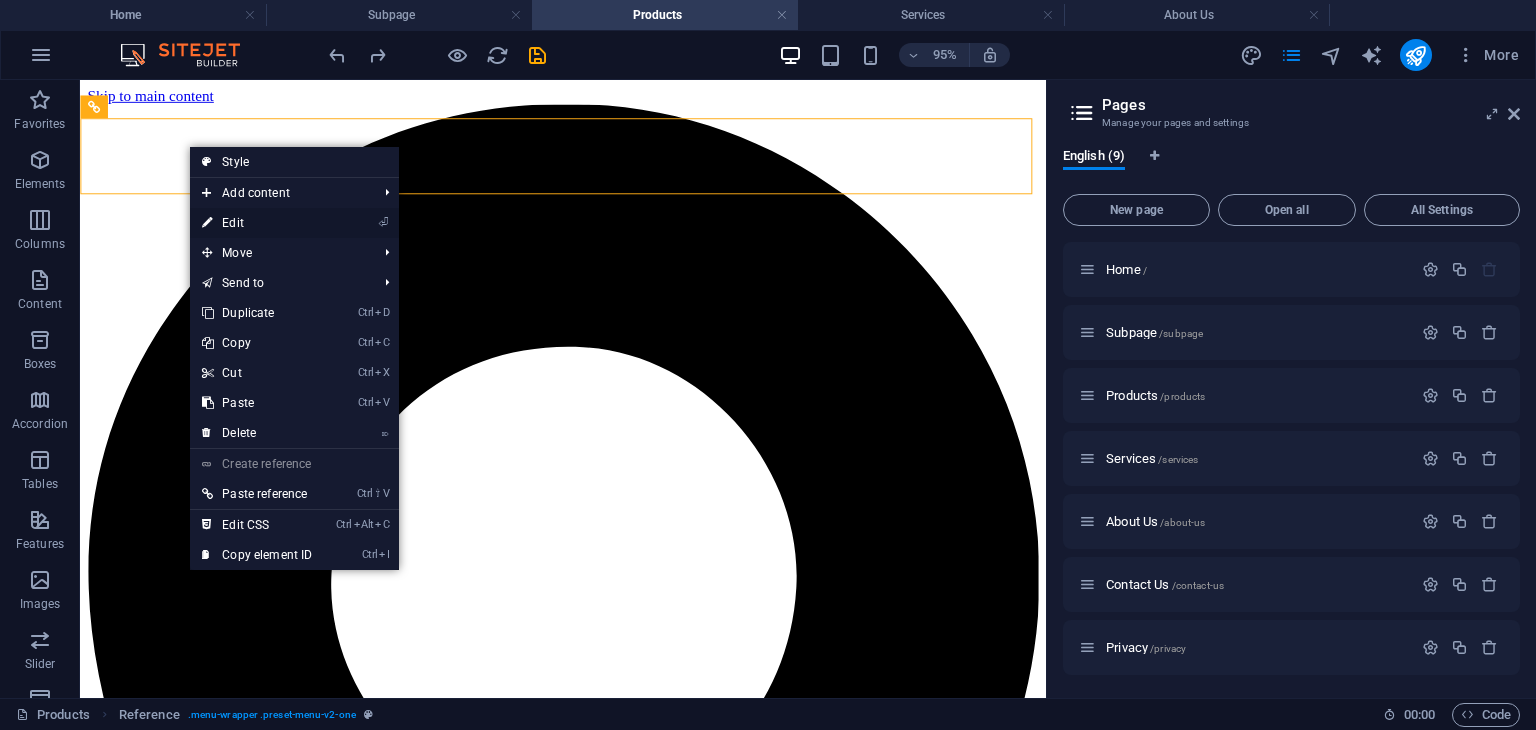 click on "⏎  Edit" at bounding box center (257, 223) 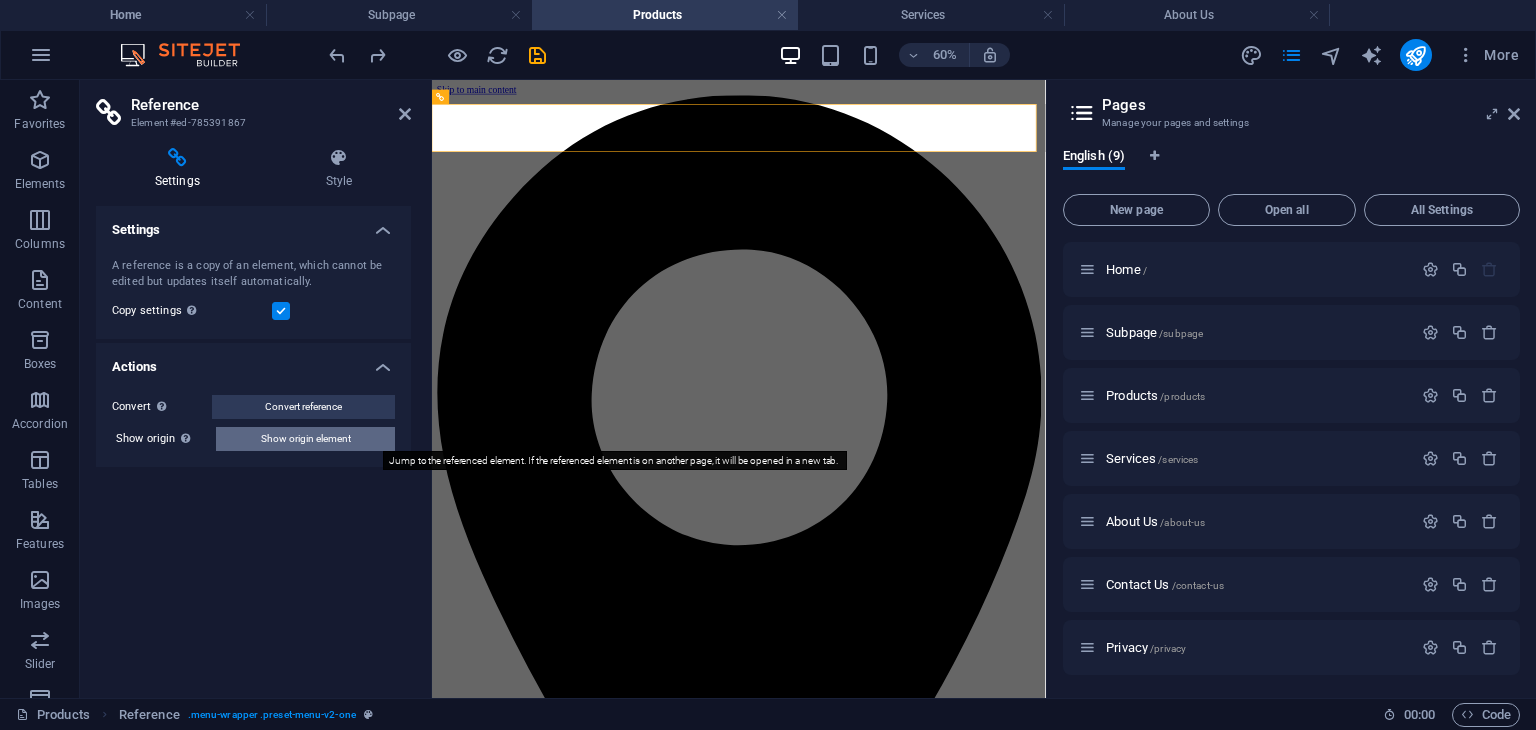 click on "Show origin element" at bounding box center [306, 439] 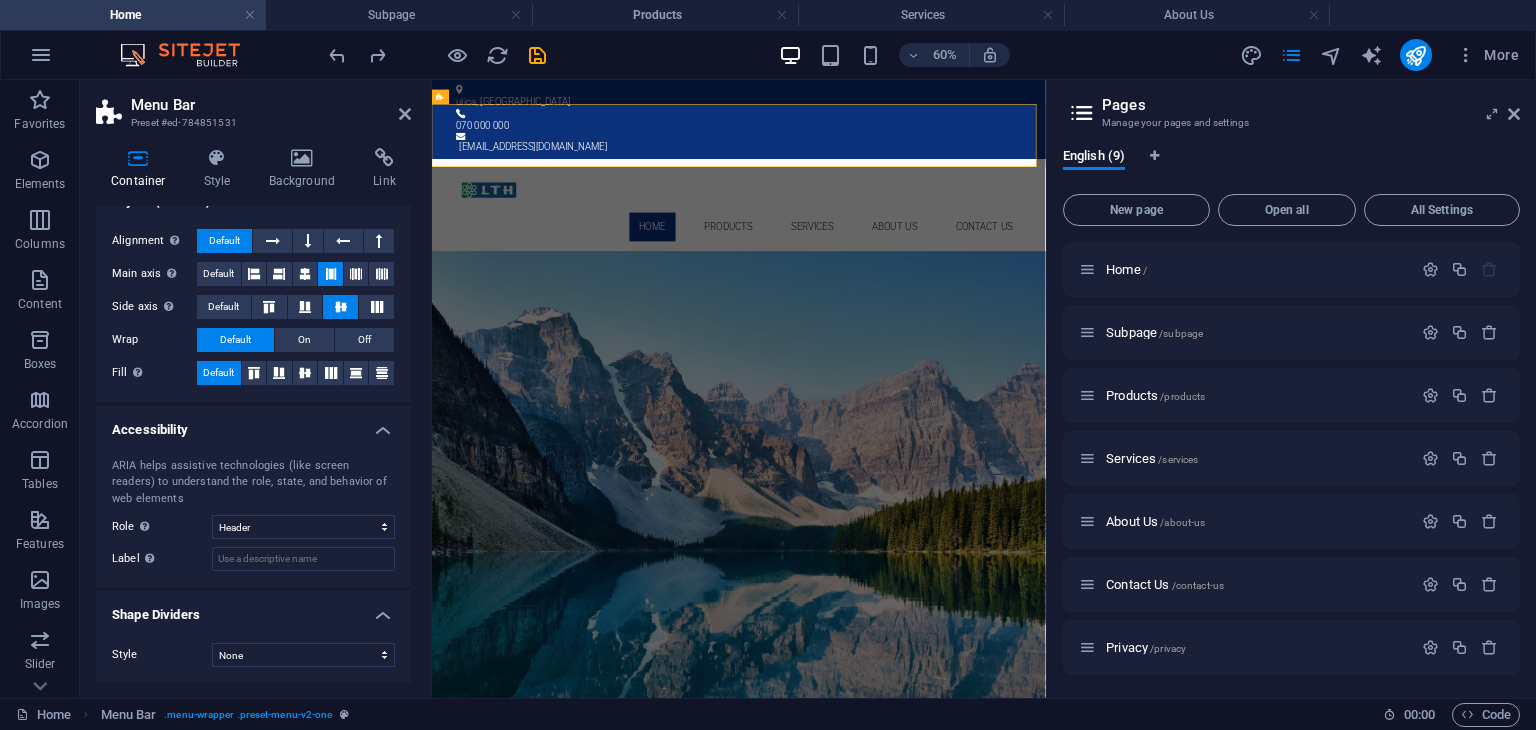 scroll, scrollTop: 185, scrollLeft: 0, axis: vertical 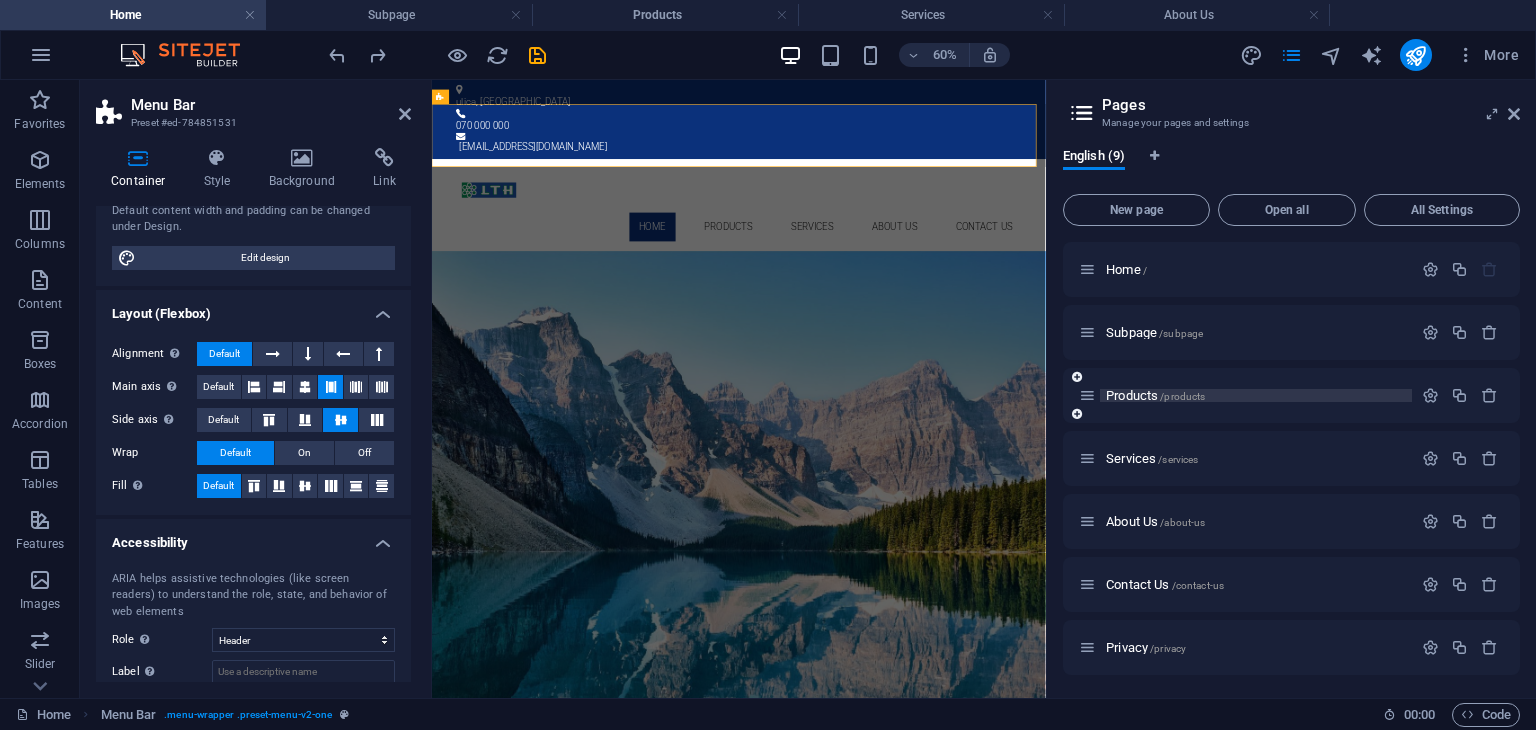 click on "Products /products" at bounding box center [1155, 395] 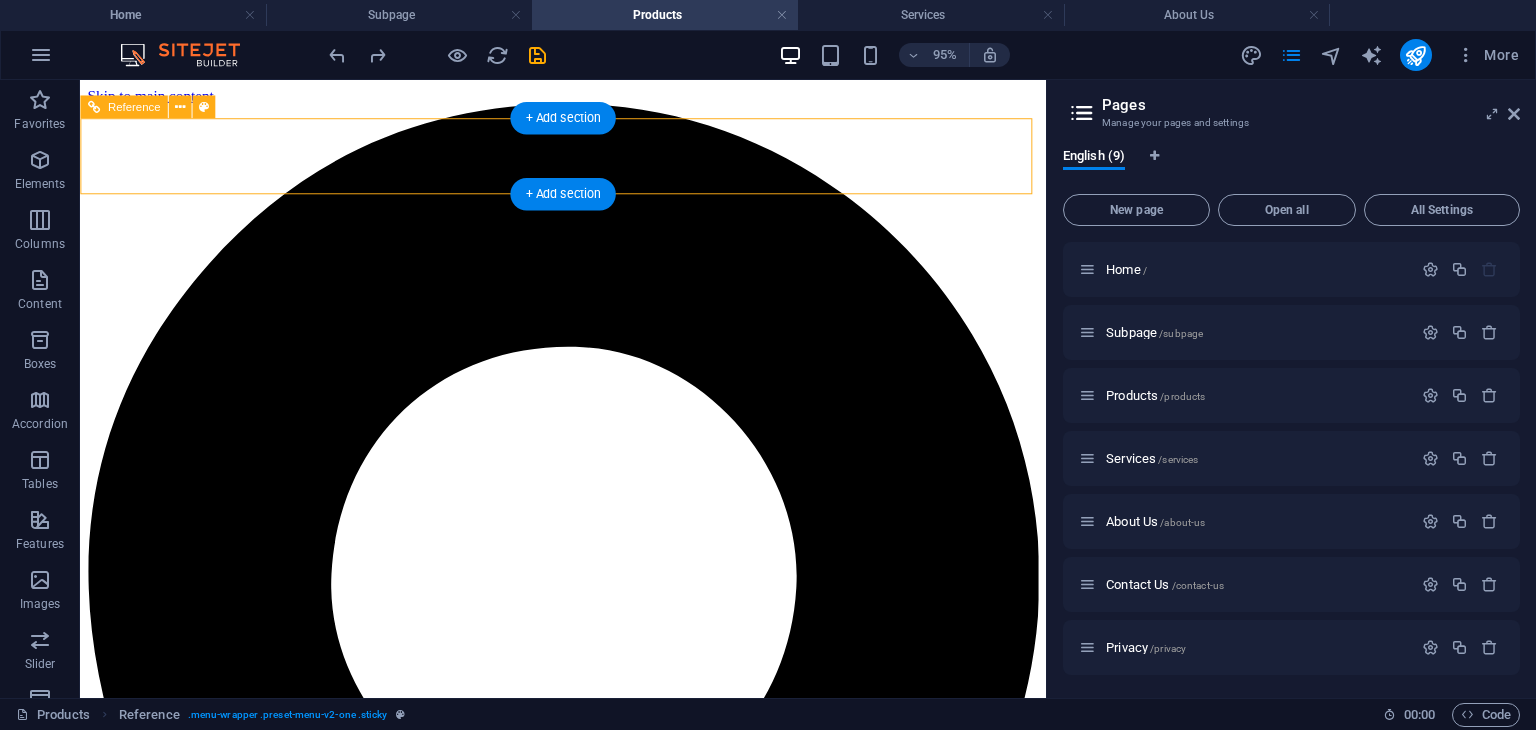 click at bounding box center [588, 3516] 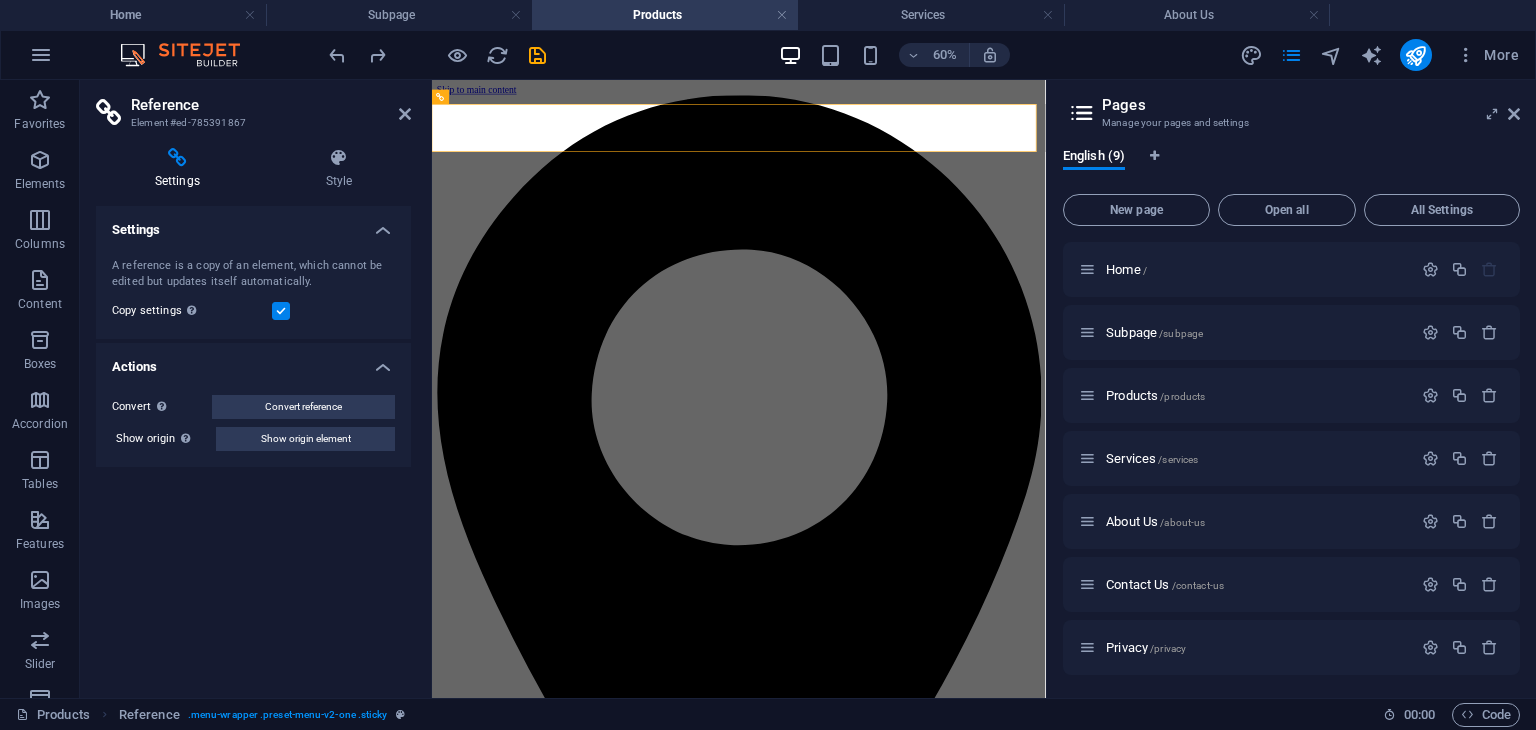 click on "Reference" at bounding box center (271, 105) 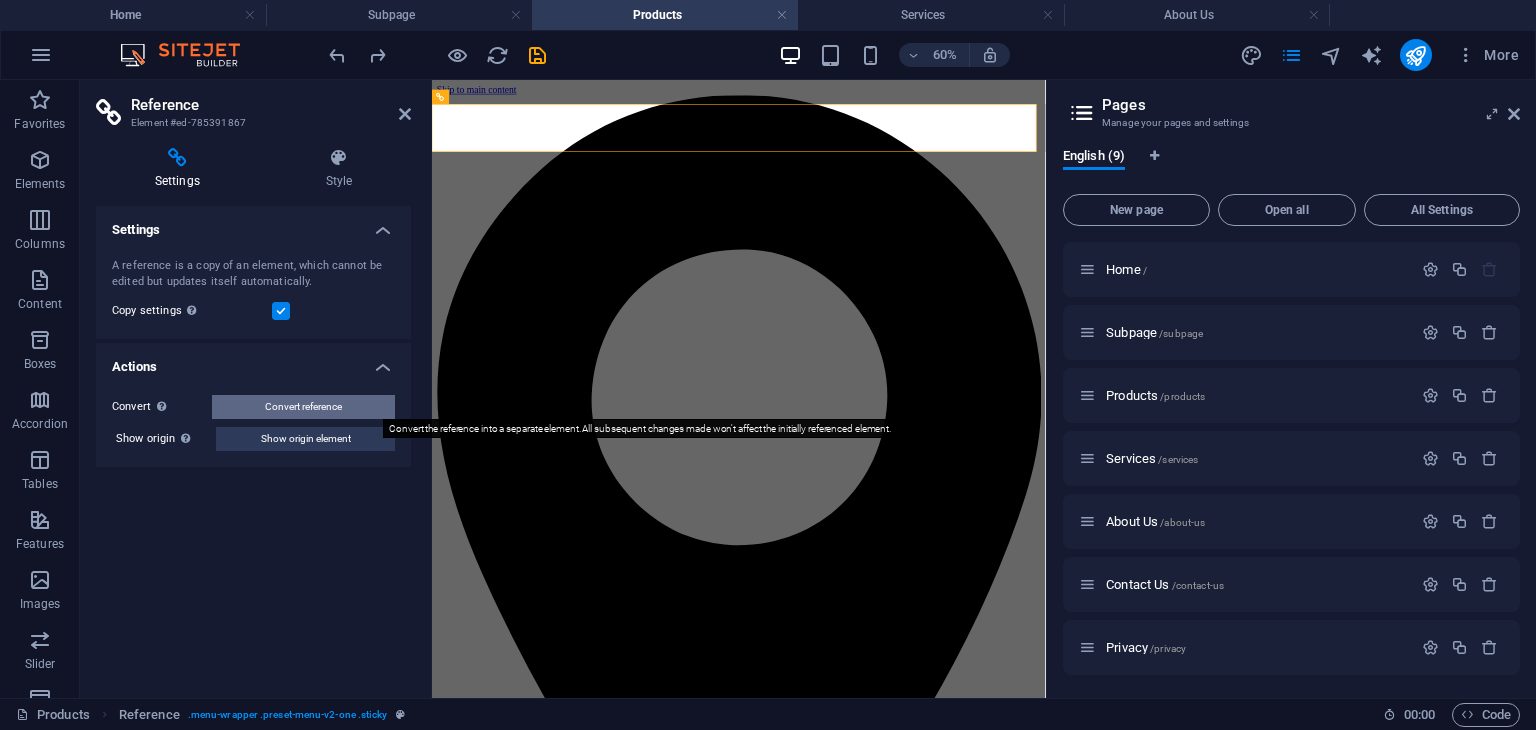 click on "Convert reference" at bounding box center [303, 407] 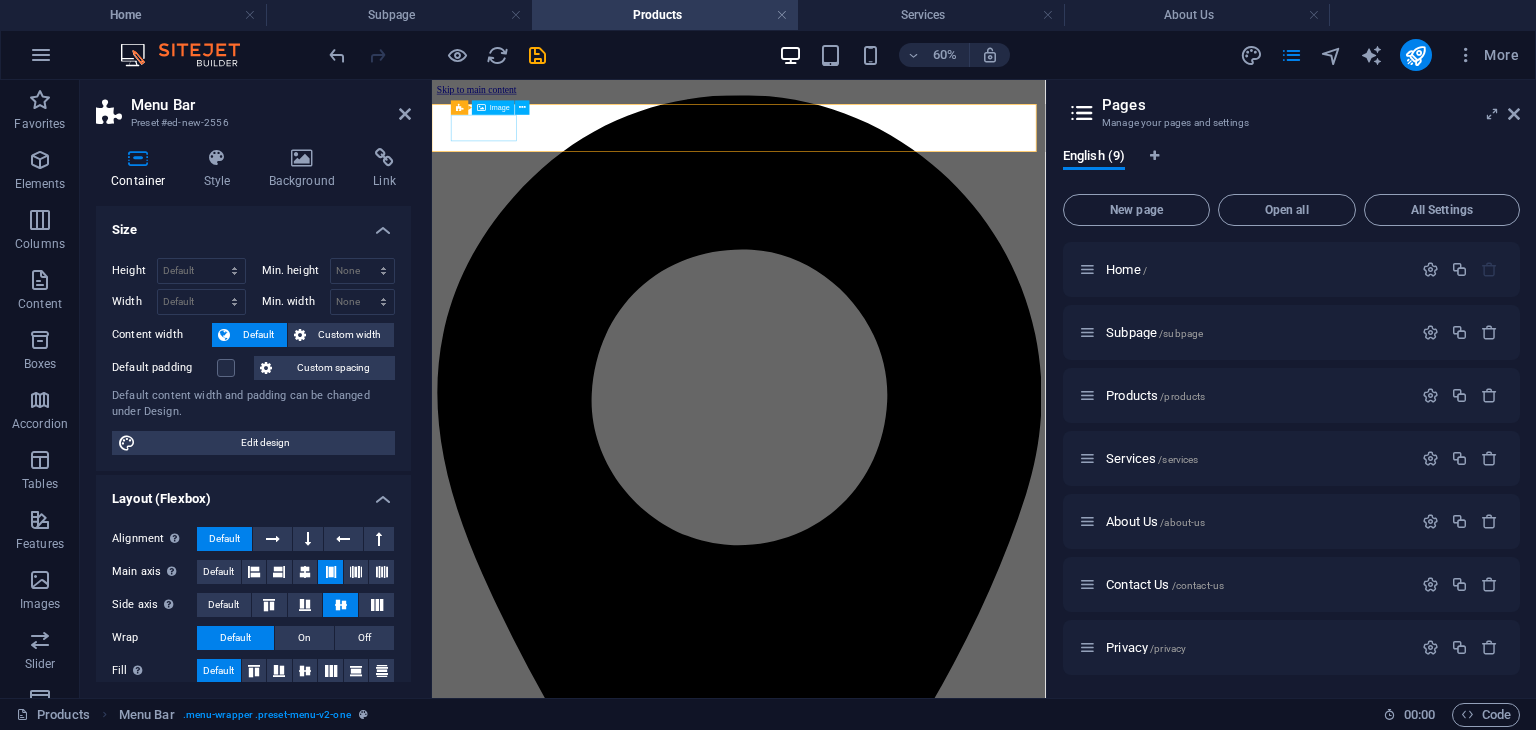 click at bounding box center (943, 3535) 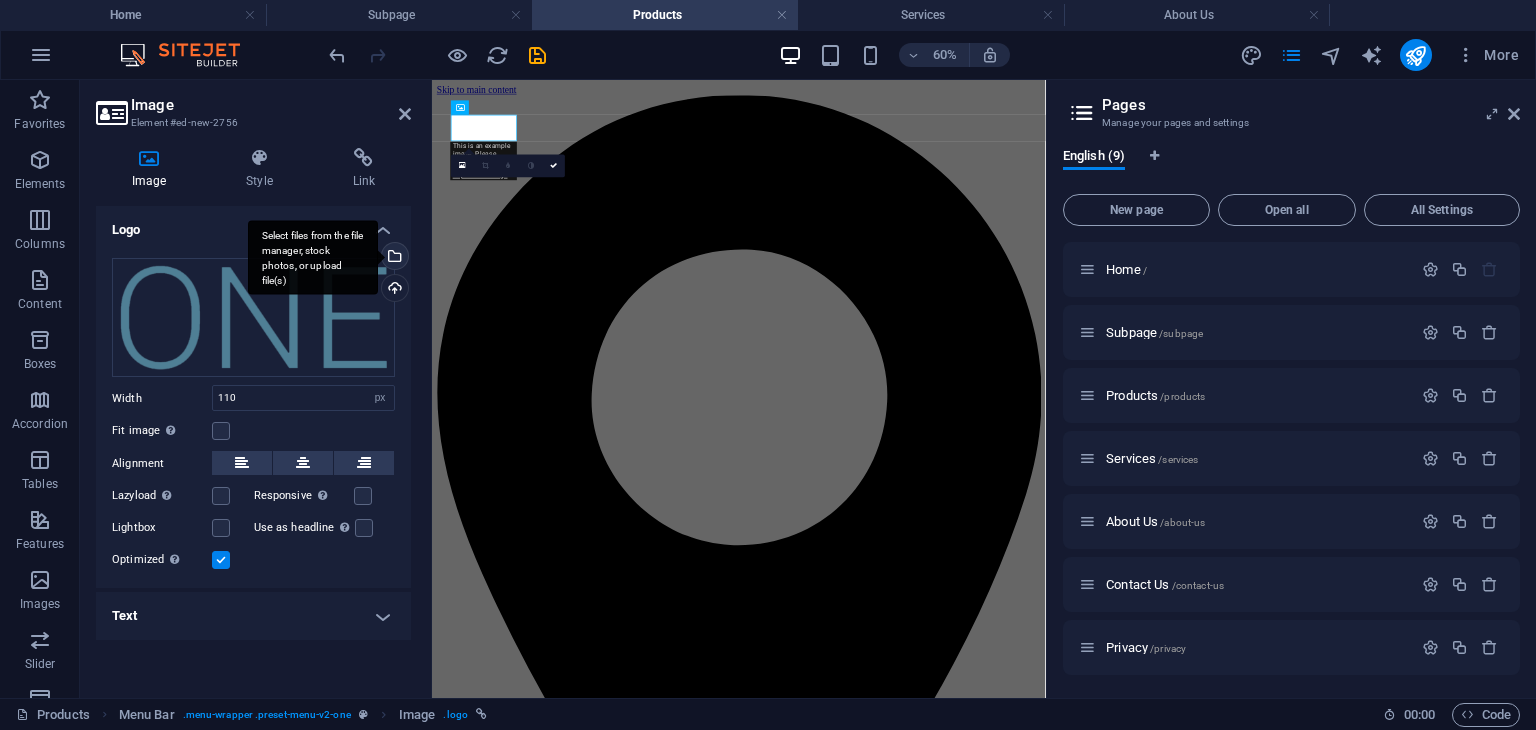 click on "Select files from the file manager, stock photos, or upload file(s)" at bounding box center (313, 257) 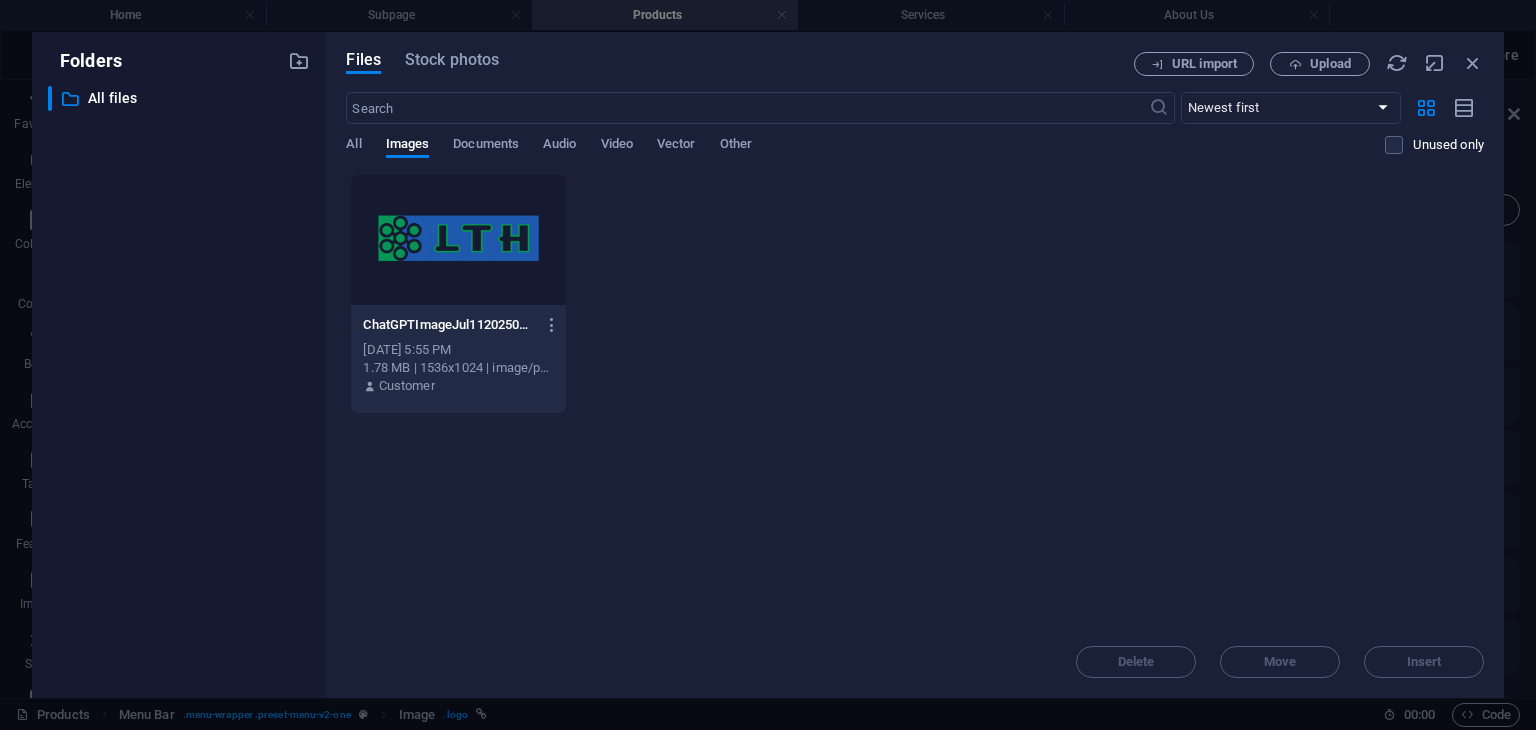 click at bounding box center [458, 240] 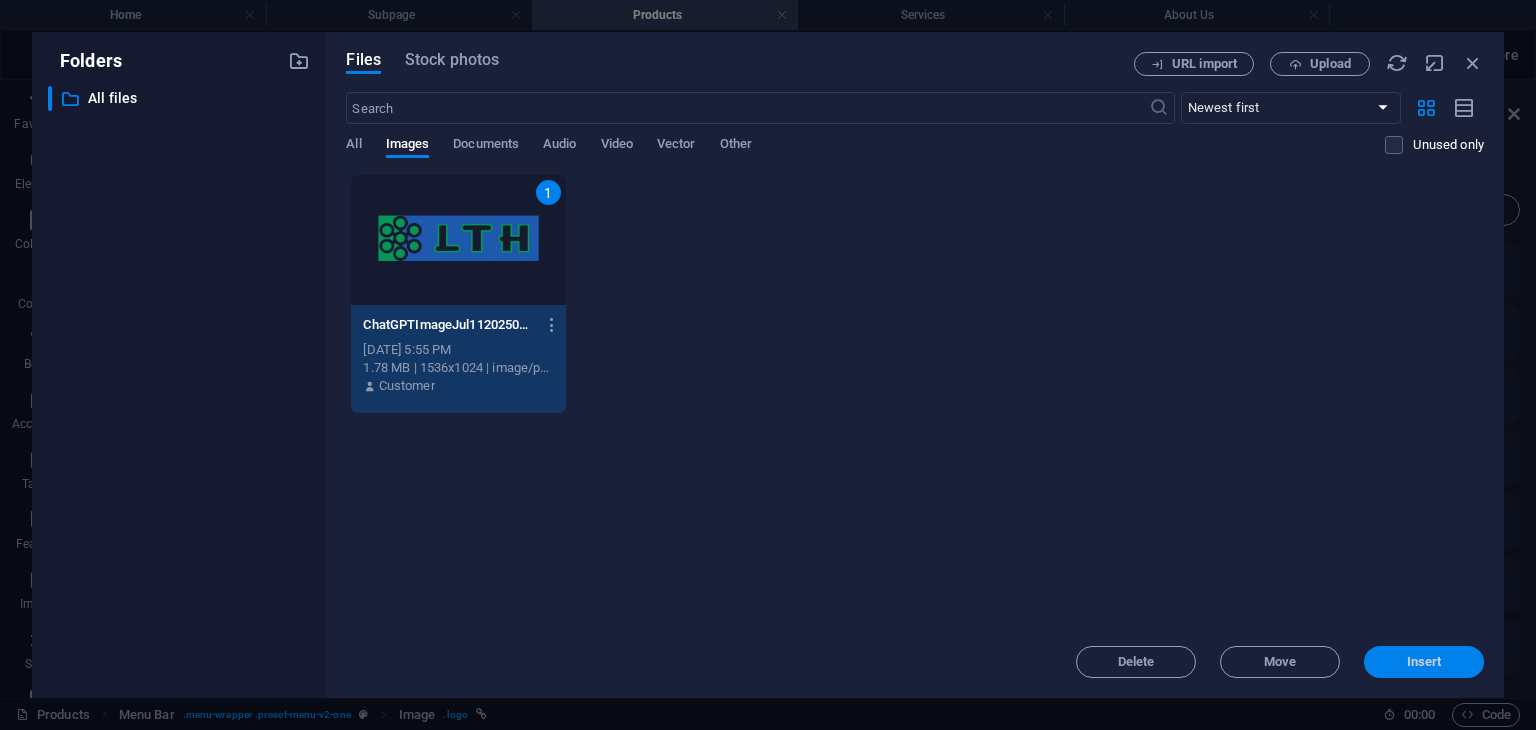 click on "Insert" at bounding box center [1424, 662] 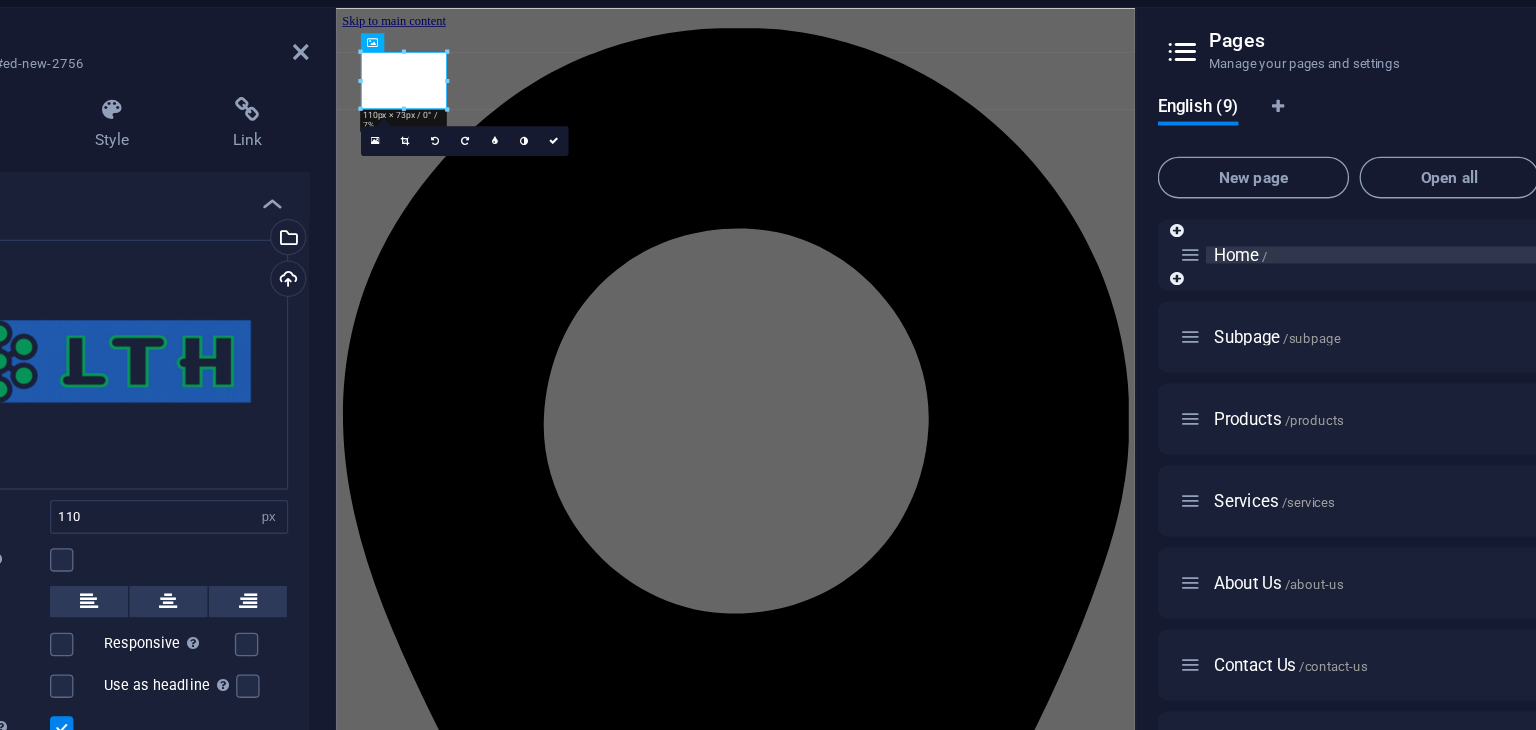 click on "Home /" at bounding box center [1126, 269] 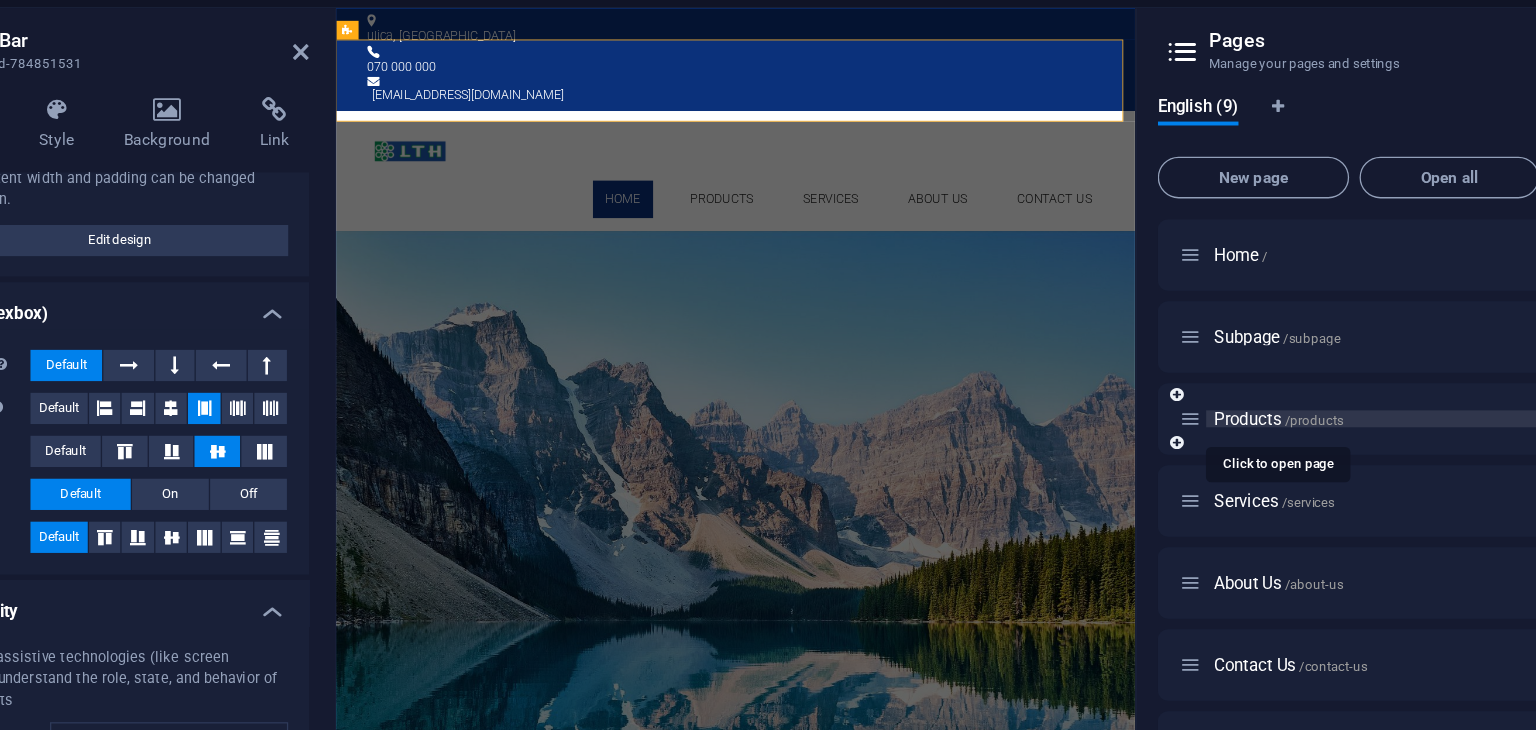 click on "Products /products" at bounding box center [1155, 395] 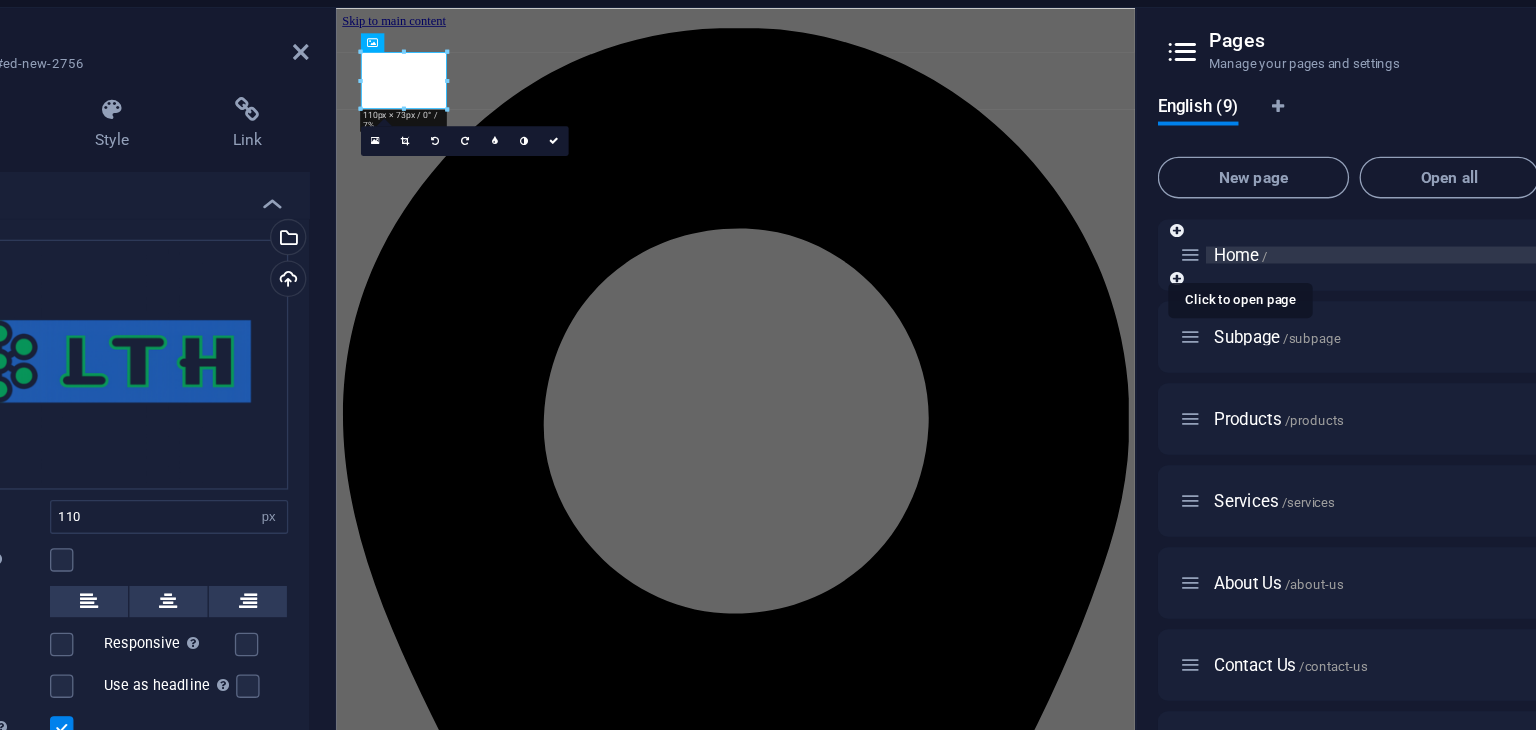 click on "Home /" at bounding box center (1126, 269) 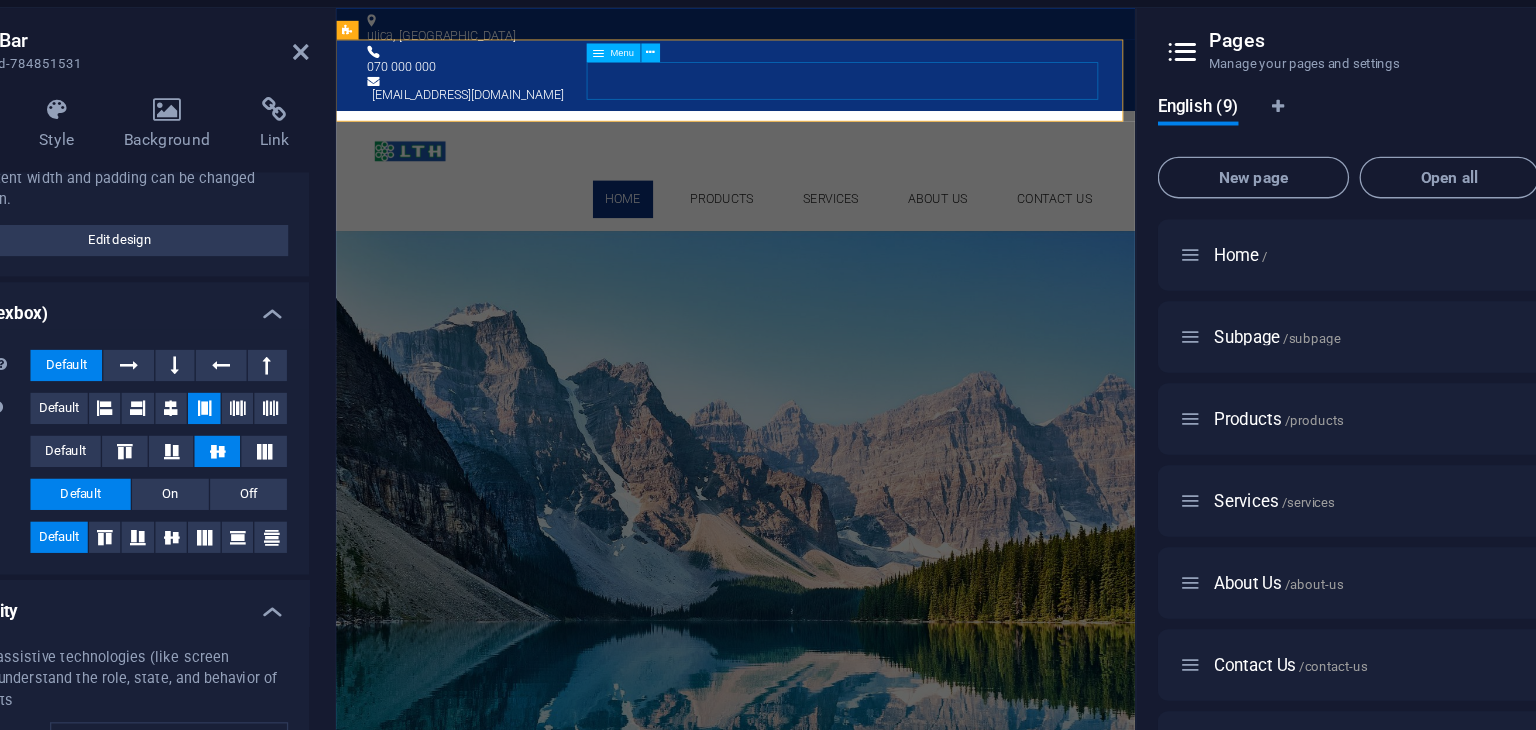 click on "Home Products Services About Us Contact Us" at bounding box center [848, 253] 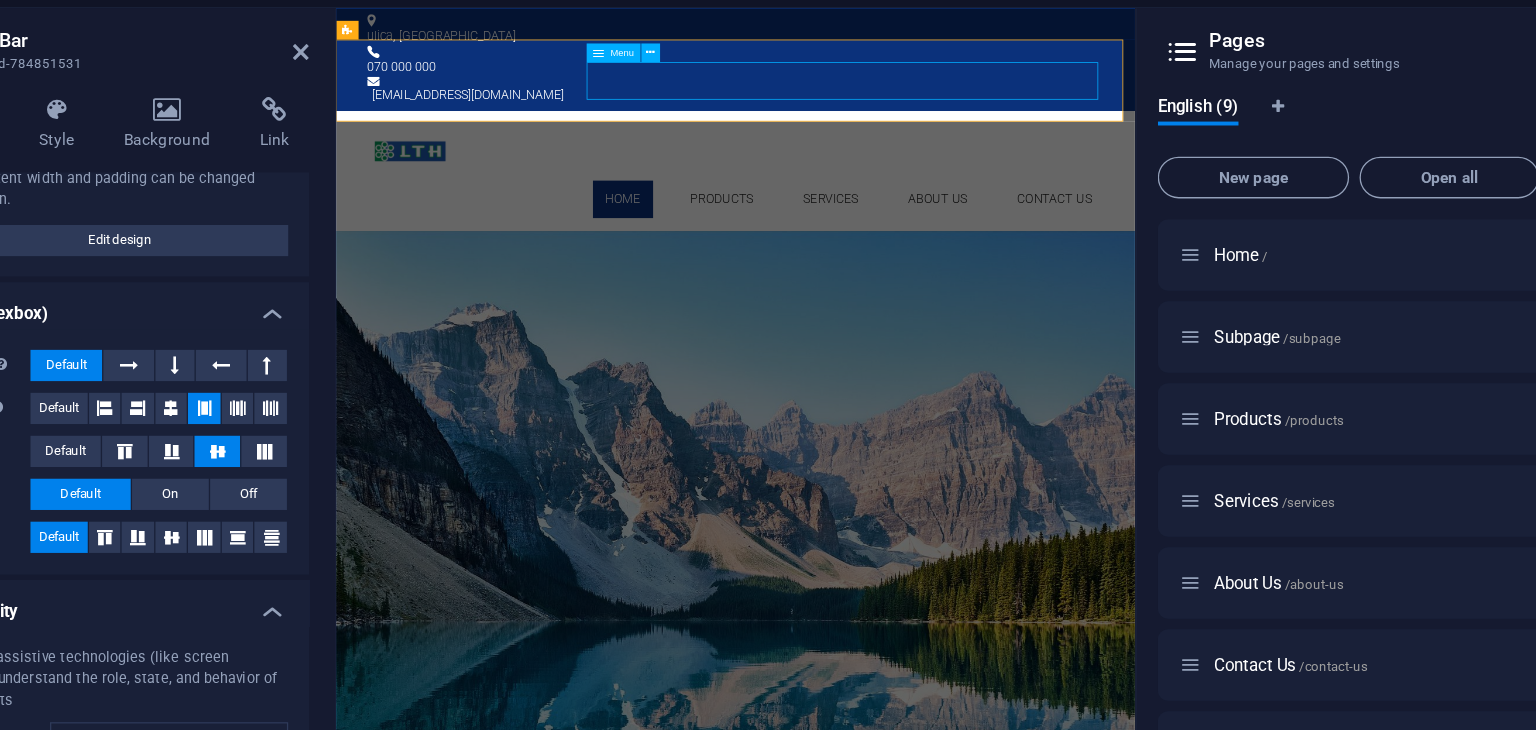 click on "Home Products Services About Us Contact Us" at bounding box center (848, 253) 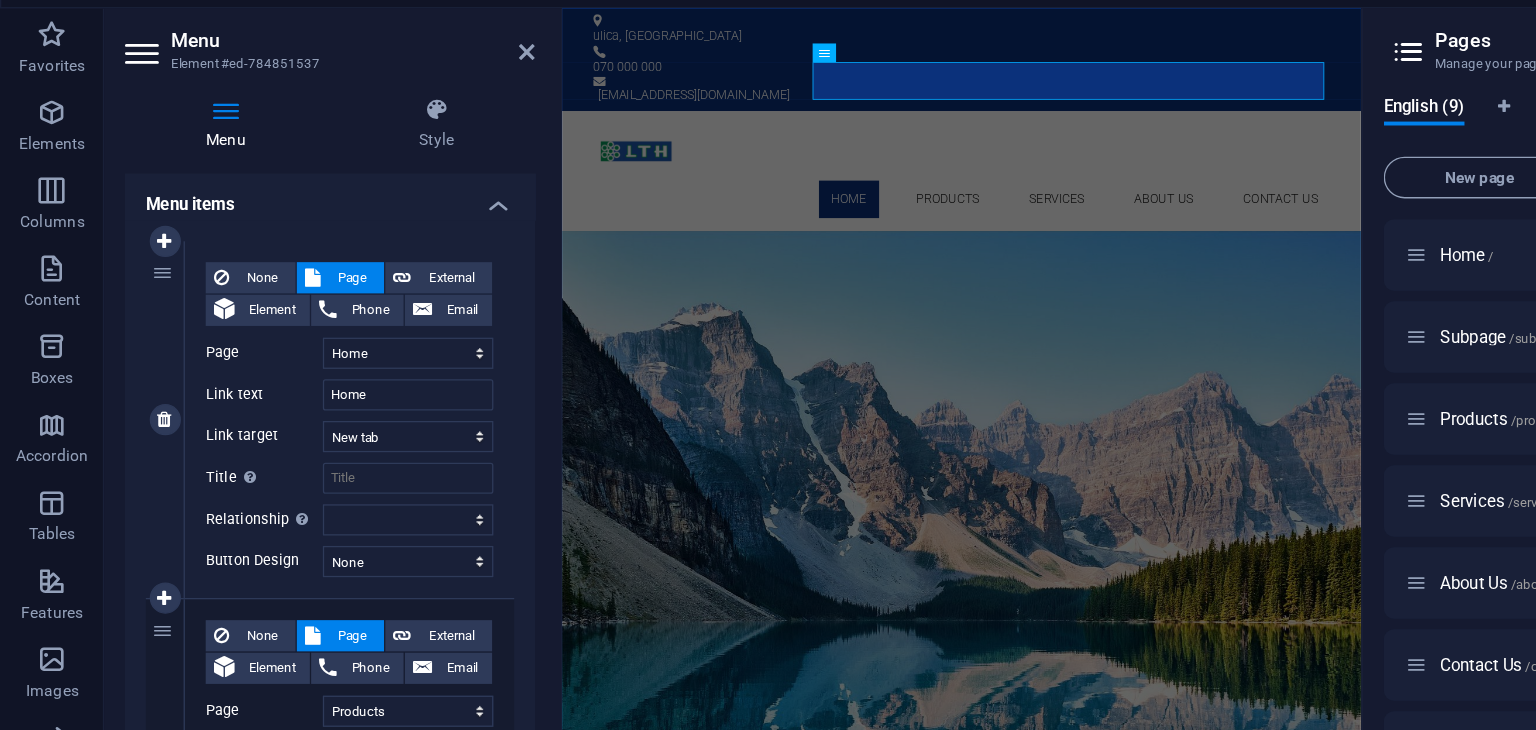 scroll, scrollTop: 62, scrollLeft: 0, axis: vertical 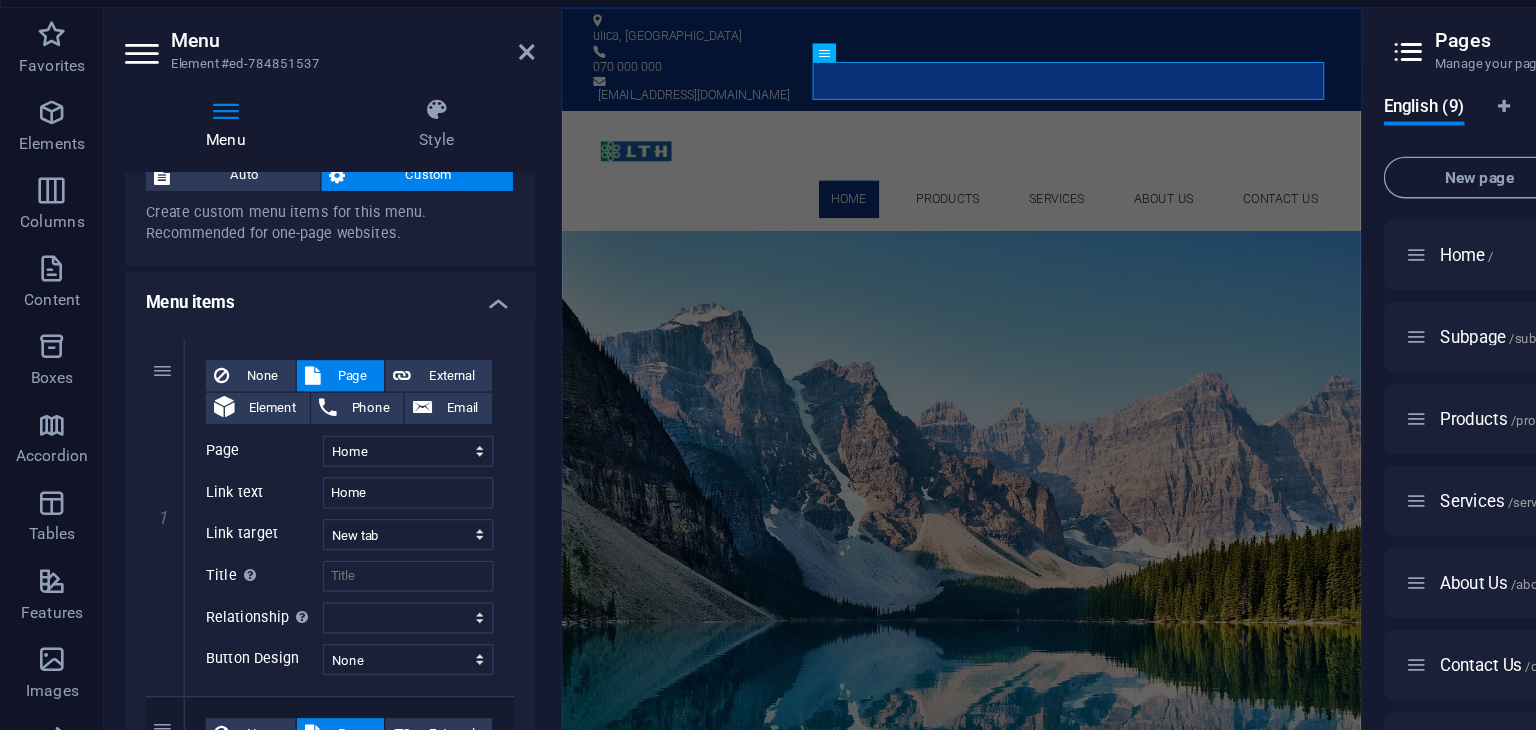 click on "Menu Style Menu Auto Custom Create custom menu items for this menu. Recommended for one-page websites. Manage pages Menu items 1 None Page External Element Phone Email Page Home Subpage Products Services About Us Contact Us Privacy Legal Notice Element
URL /15207192 Phone Email Link text Home Link target New tab Same tab Overlay Title Additional link description, should not be the same as the link text. The title is most often shown as a tooltip text when the mouse moves over the element. Leave empty if uncertain. Relationship Sets the  relationship of this link to the link target . For example, the value "nofollow" instructs search engines not to follow the link. Can be left empty. alternate author bookmark external help license next nofollow noreferrer noopener prev search tag Button Design None Default Primary Secondary 2 None Page External Element Phone Email Page Home Subpage Products Services About Us Contact Us Privacy Legal Notice Element
URL /15216529 3" at bounding box center [253, 415] 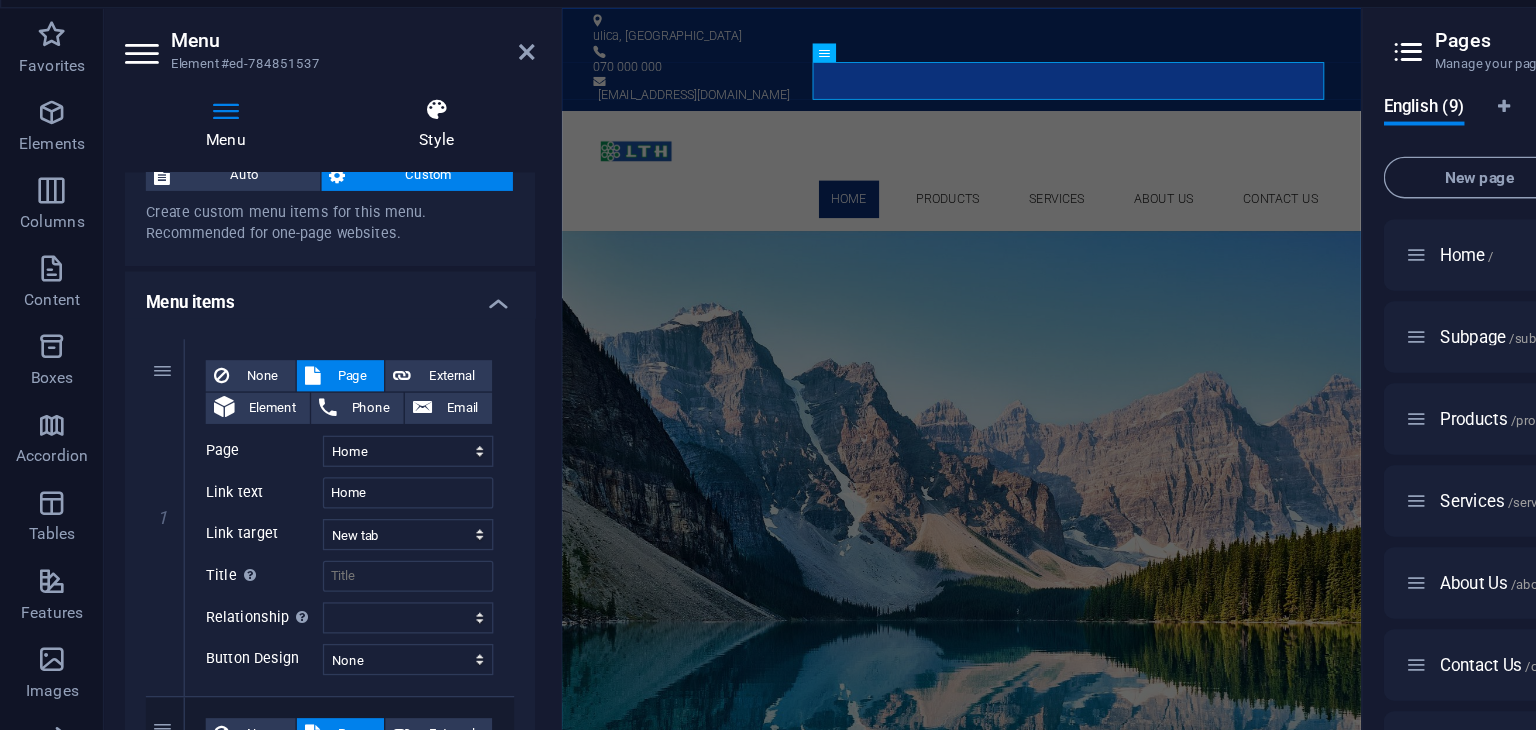 click on "Style" at bounding box center (335, 169) 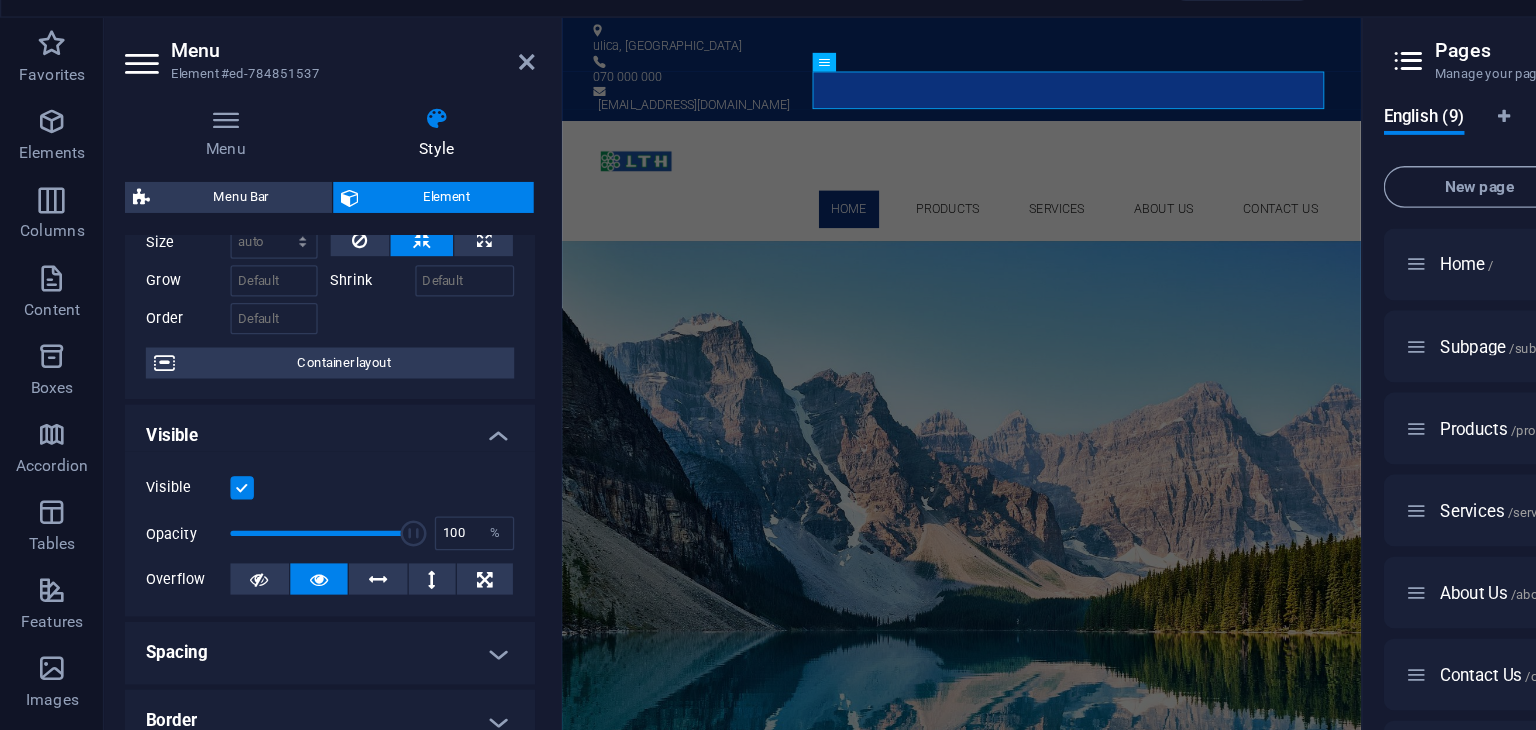 scroll, scrollTop: 0, scrollLeft: 0, axis: both 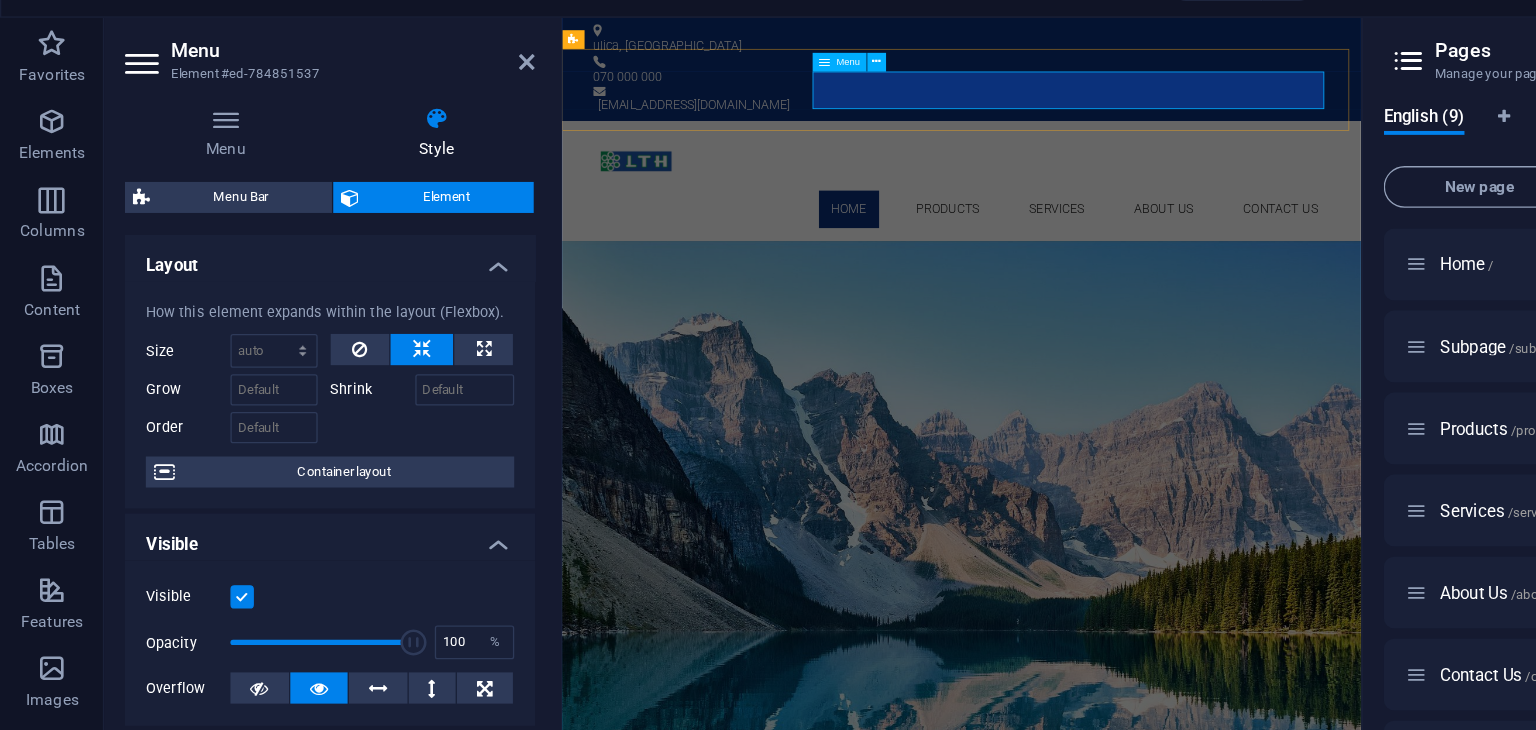 click on "Home Products Services About Us Contact Us" at bounding box center (1074, 262) 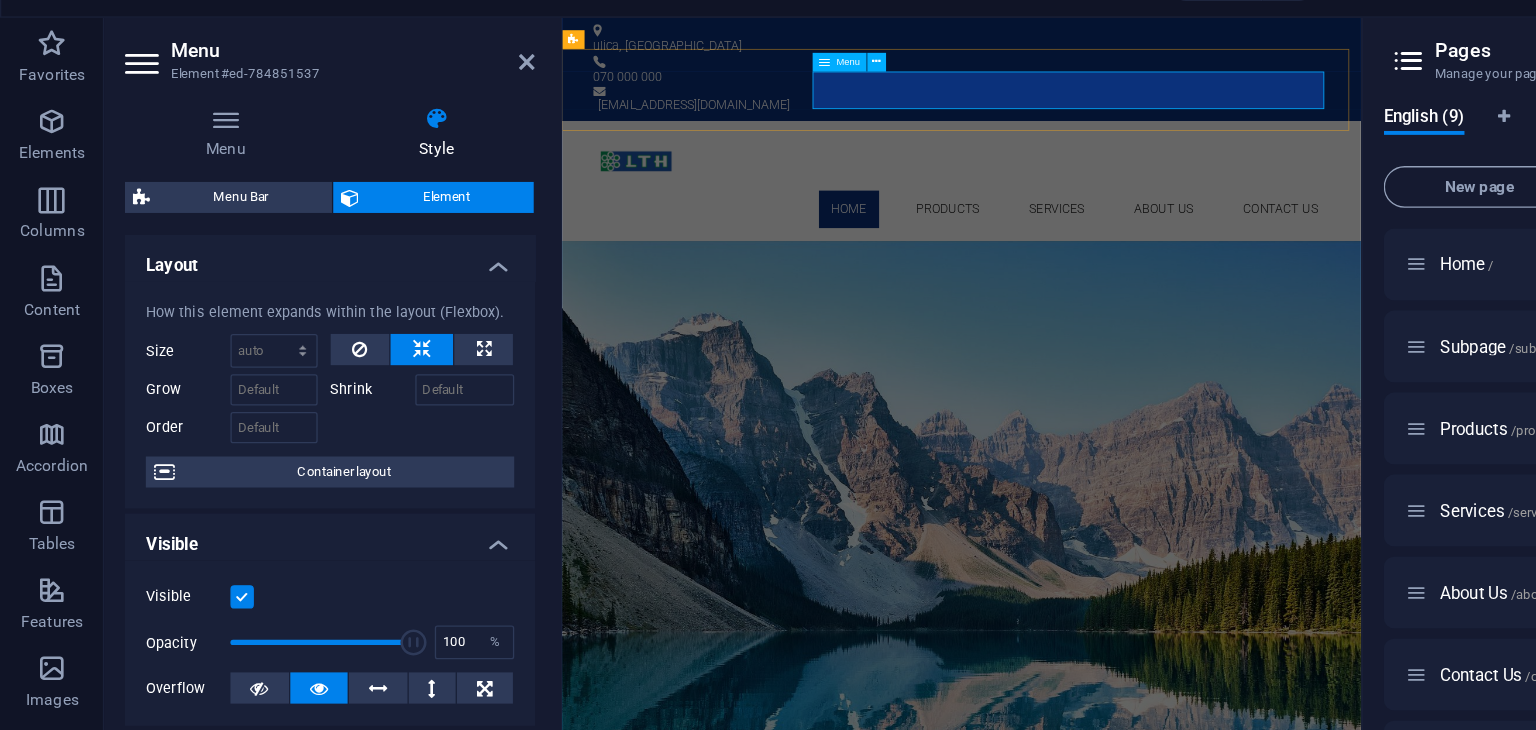 click on "Home Products Services About Us Contact Us" at bounding box center (1074, 262) 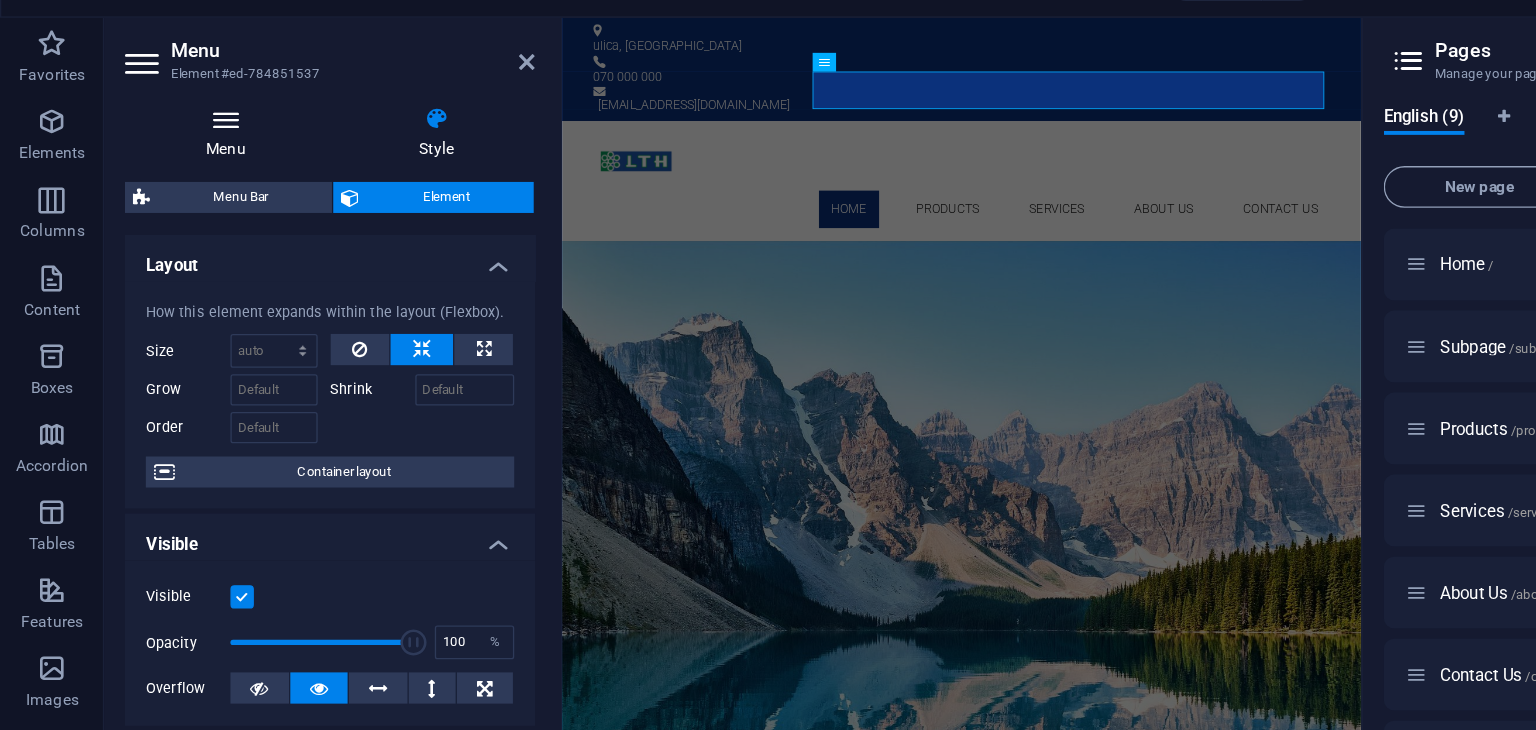 click on "Menu" at bounding box center (177, 169) 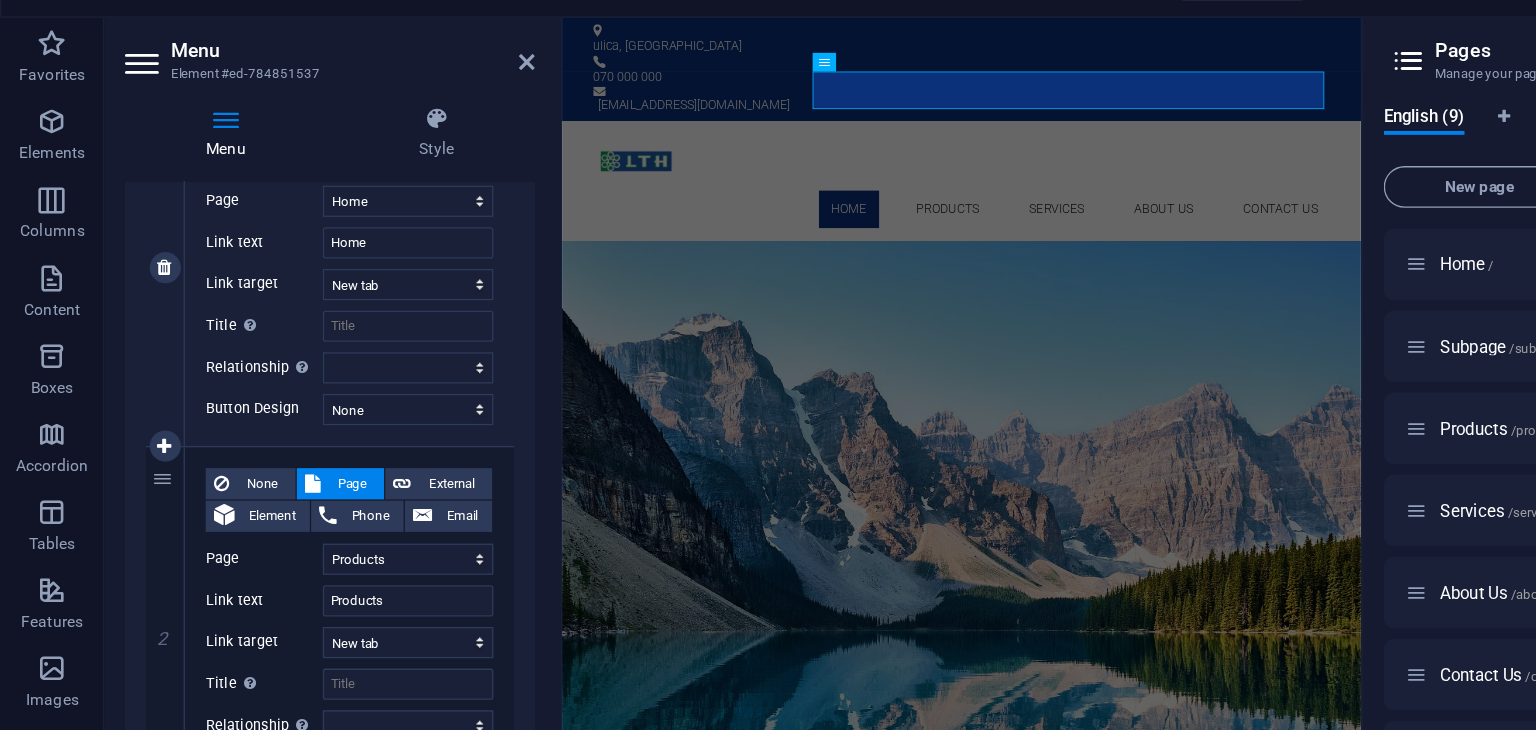 scroll, scrollTop: 260, scrollLeft: 0, axis: vertical 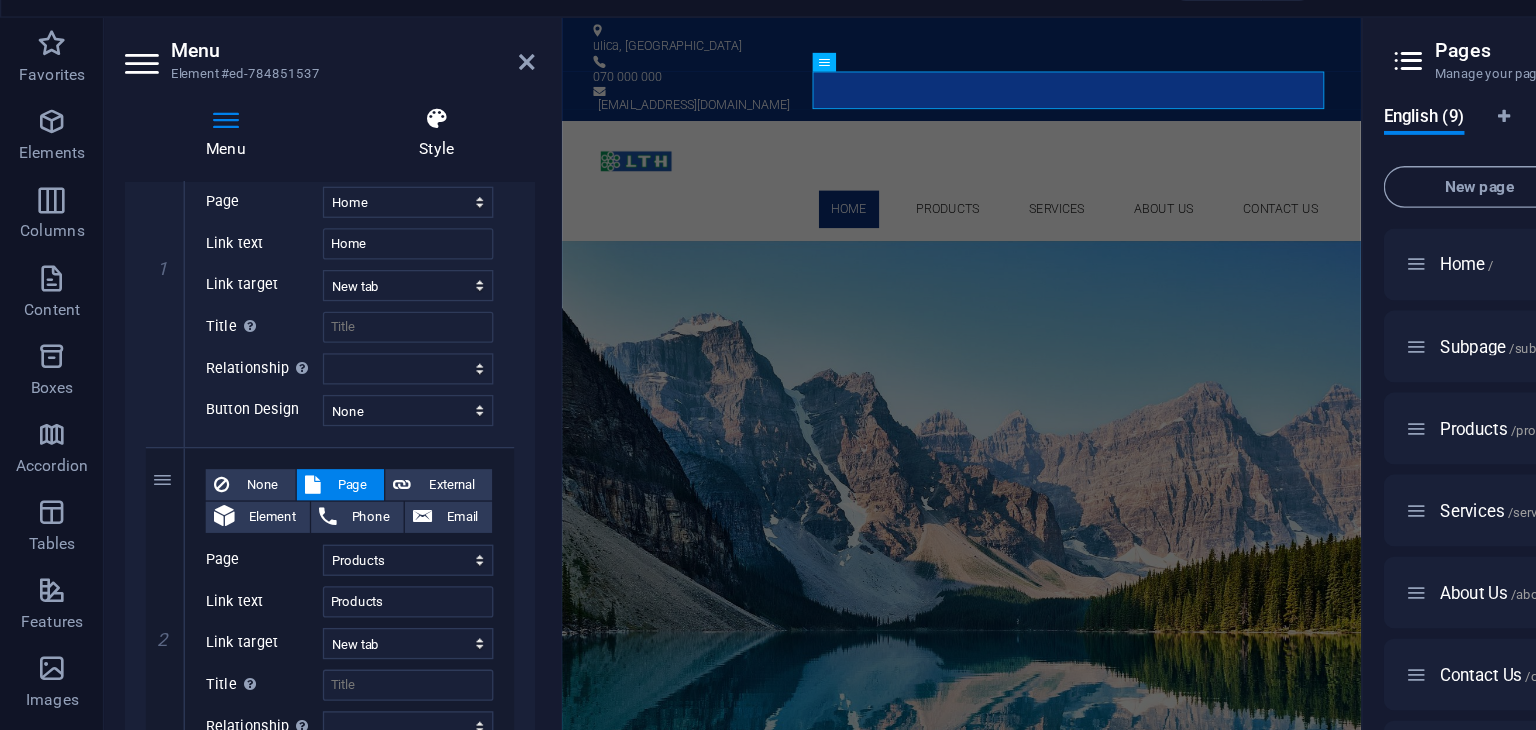 click at bounding box center [335, 158] 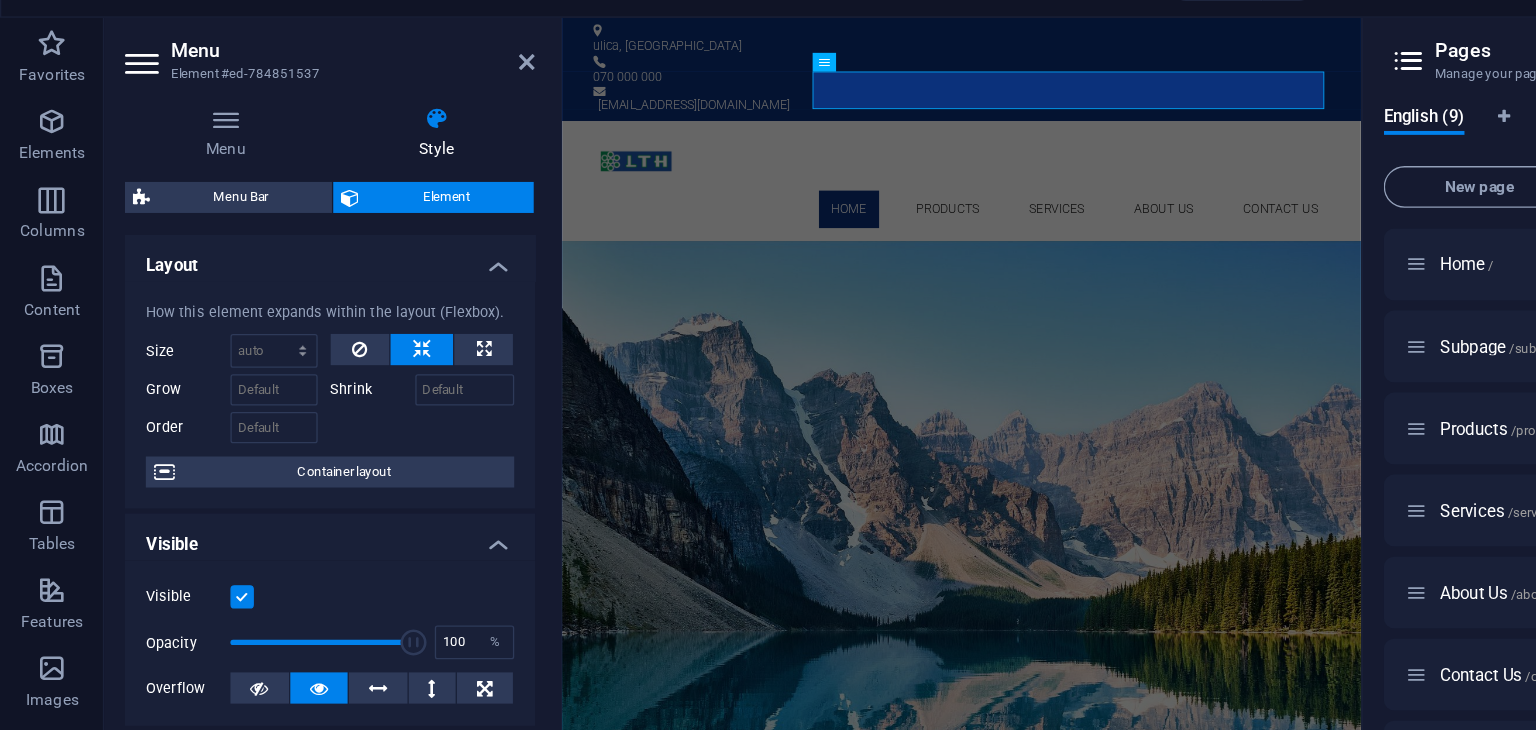 click on "Style" at bounding box center [335, 169] 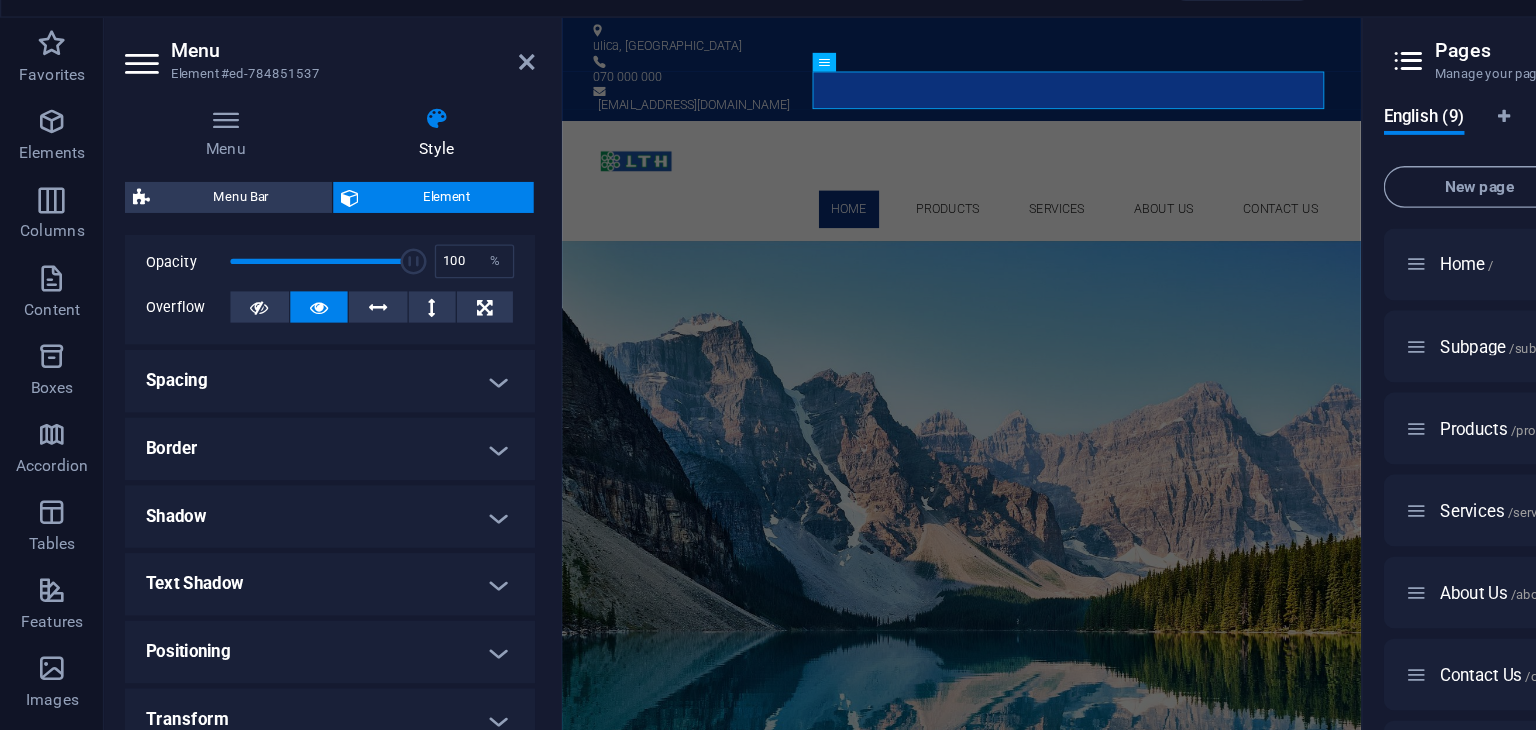 scroll, scrollTop: 342, scrollLeft: 0, axis: vertical 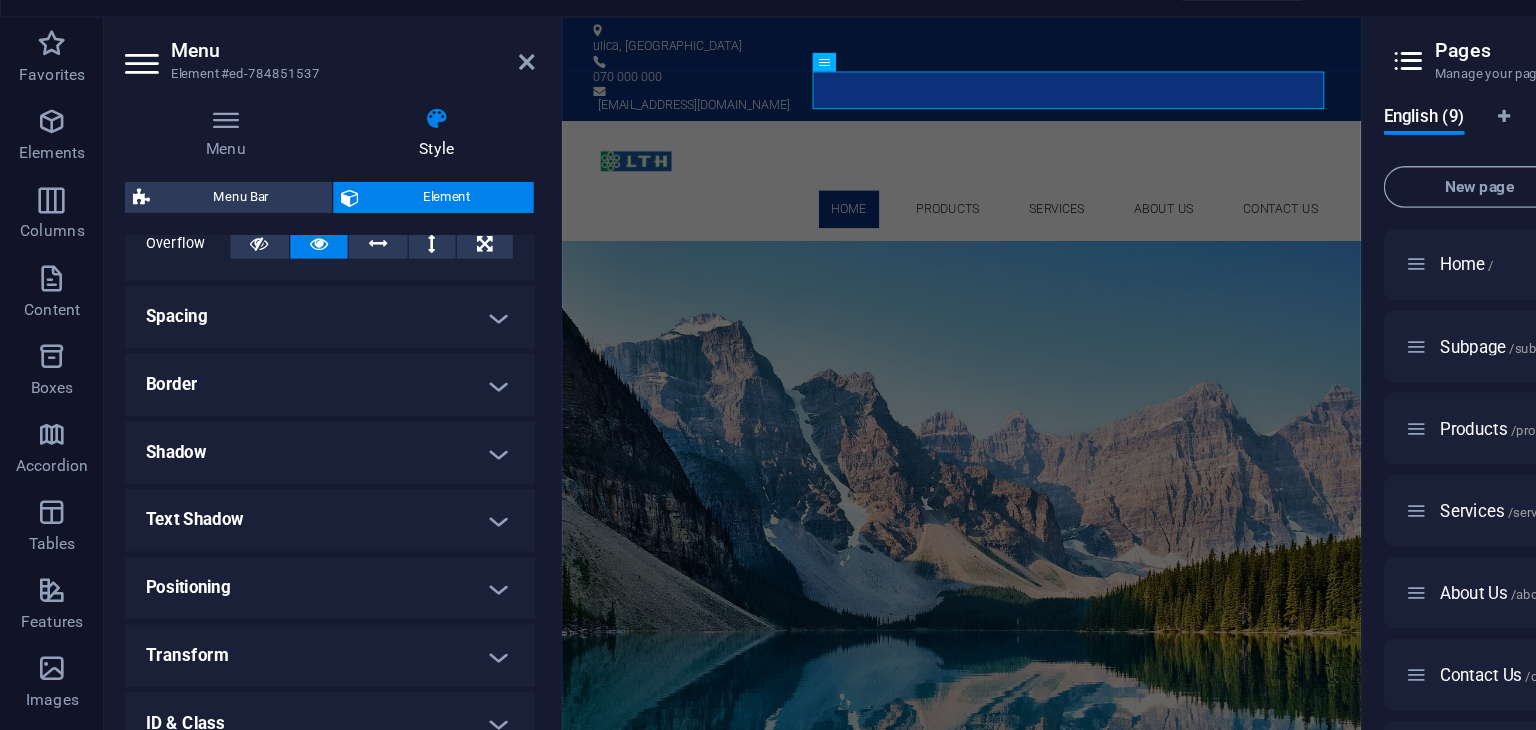 click on "Text Shadow" at bounding box center (253, 466) 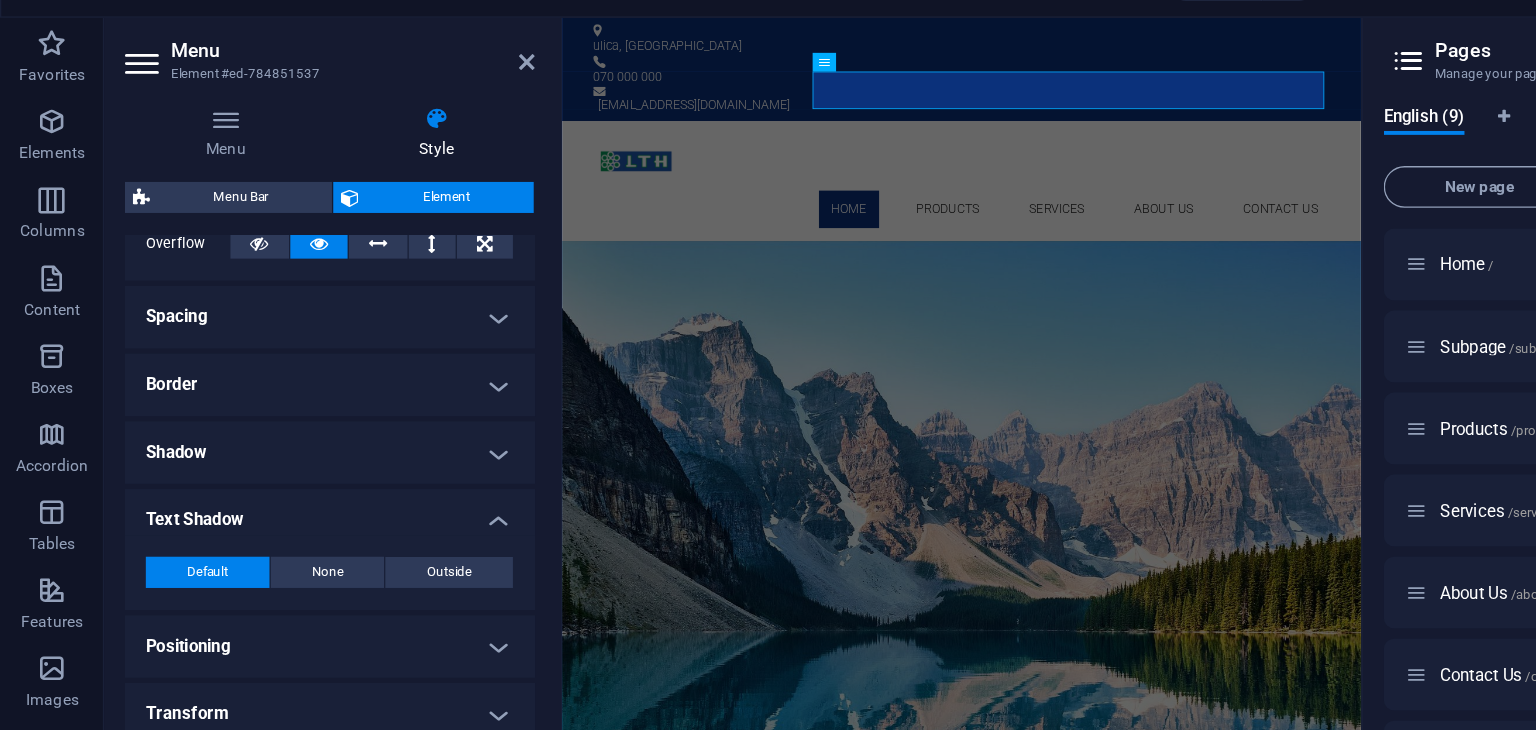 click on "Text Shadow" at bounding box center (253, 460) 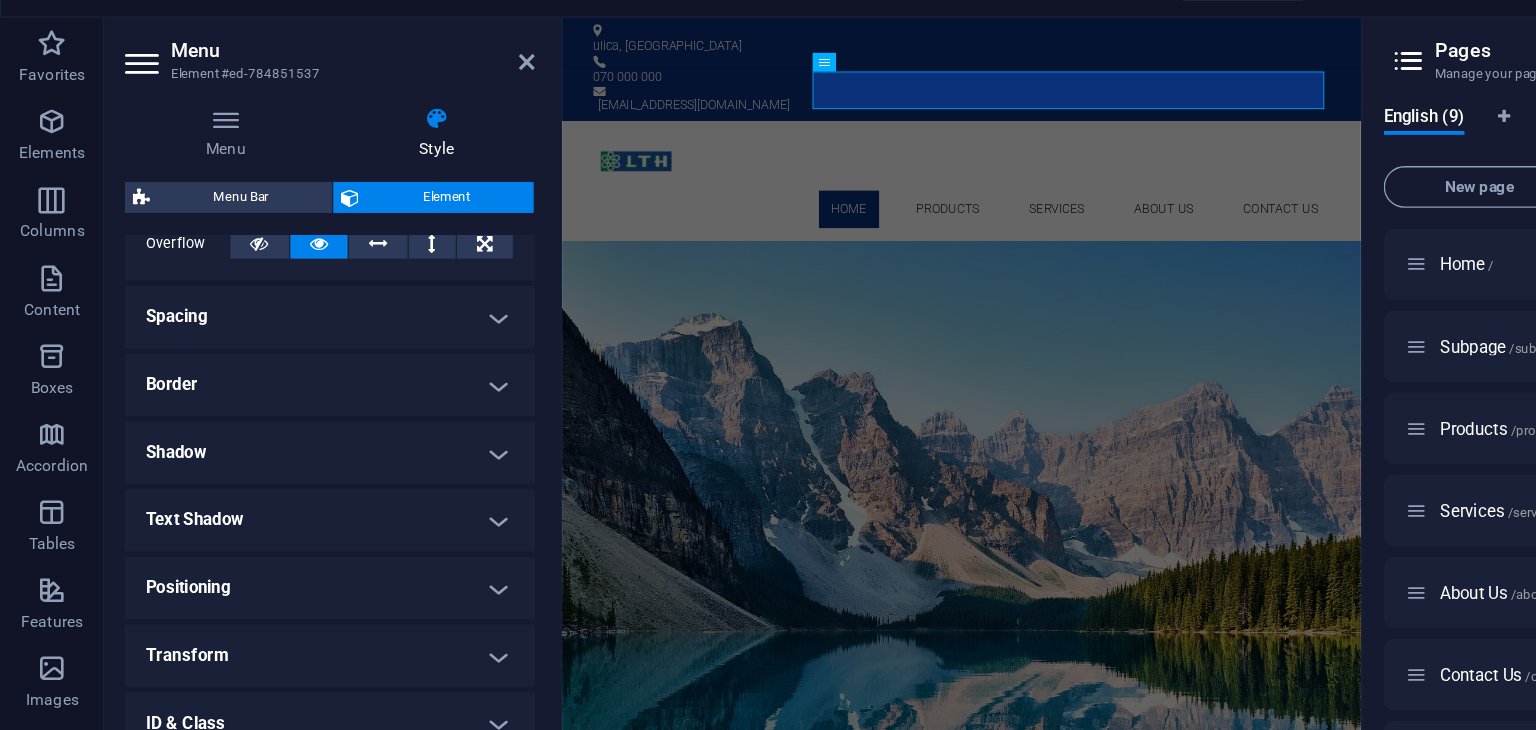 click on "Text Shadow" at bounding box center [253, 466] 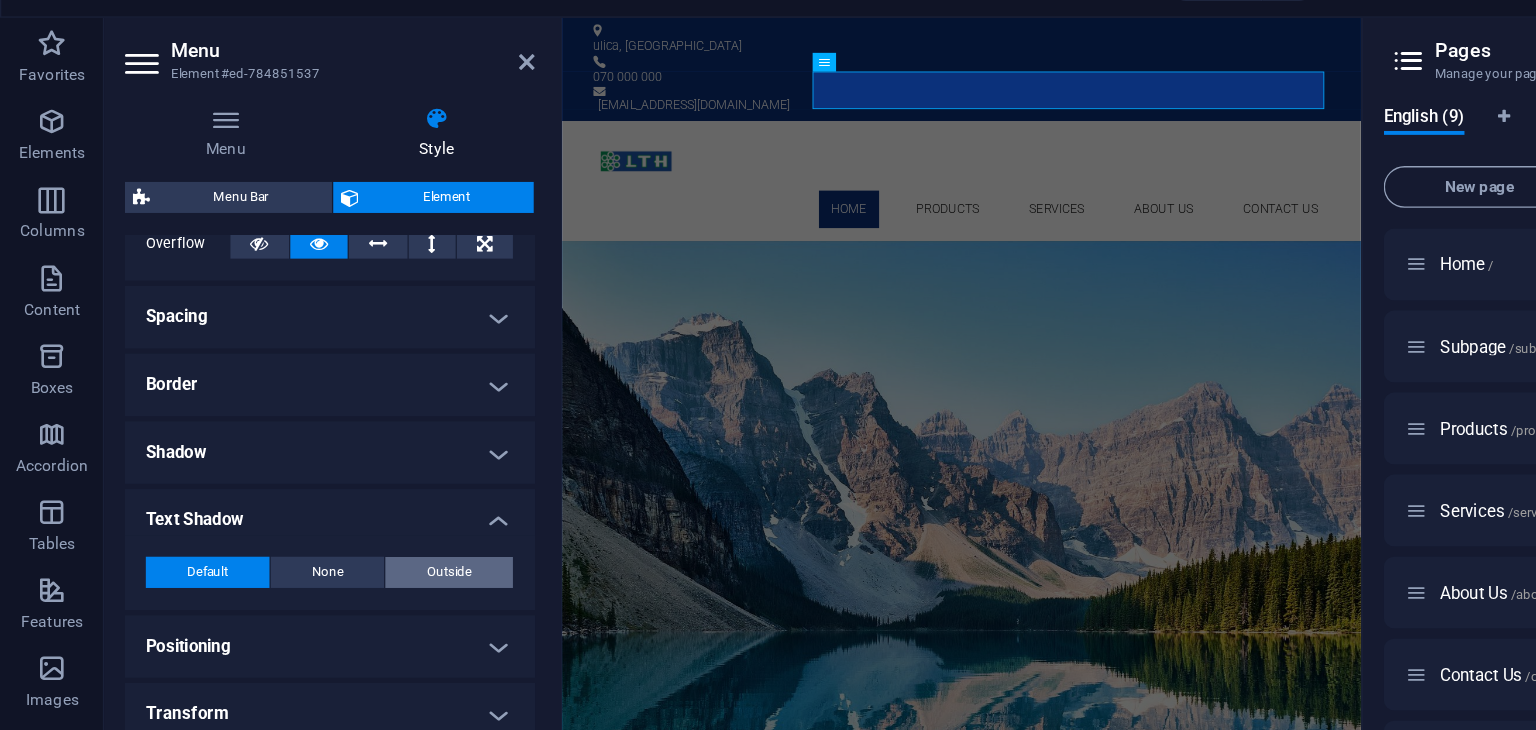 click on "Outside" at bounding box center [345, 506] 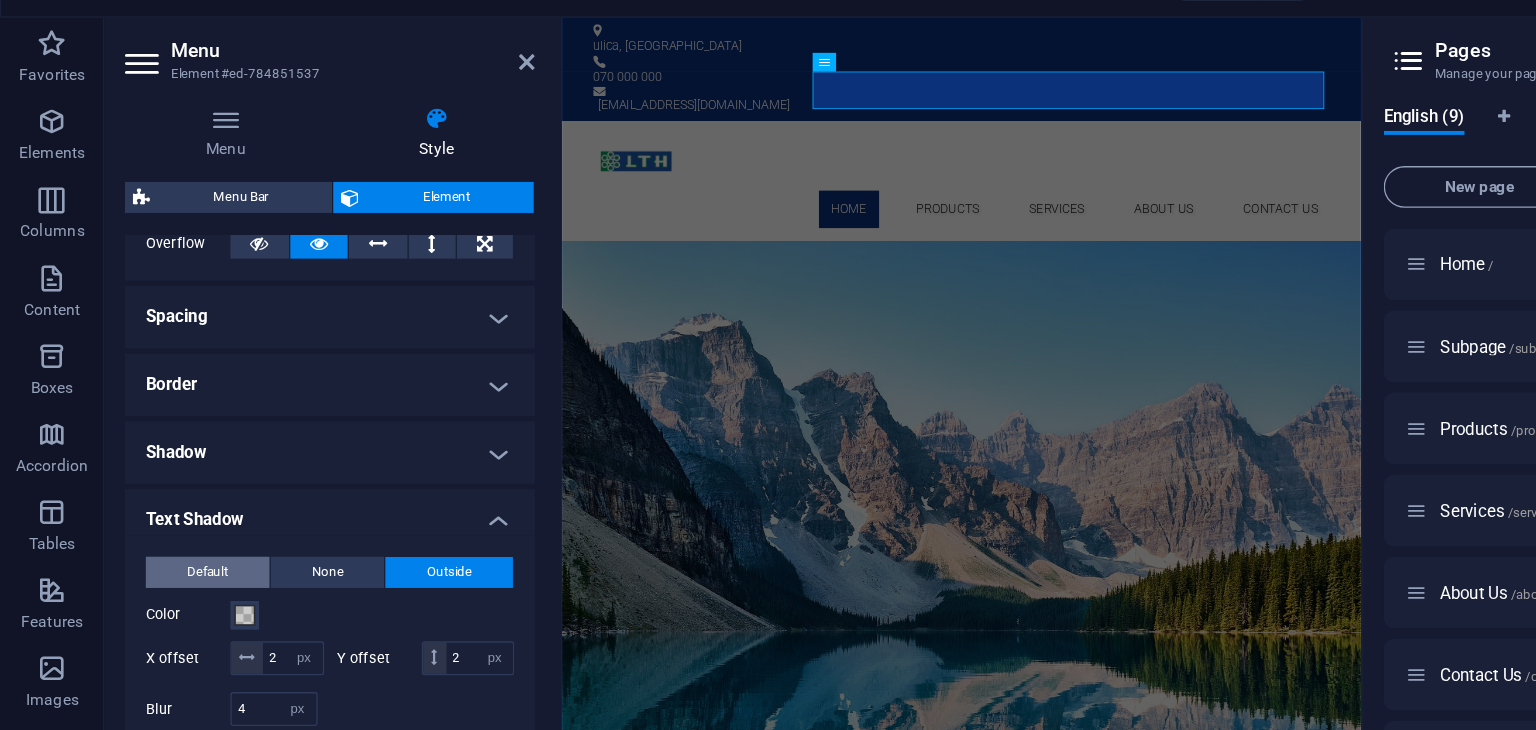 click on "Default" at bounding box center (159, 506) 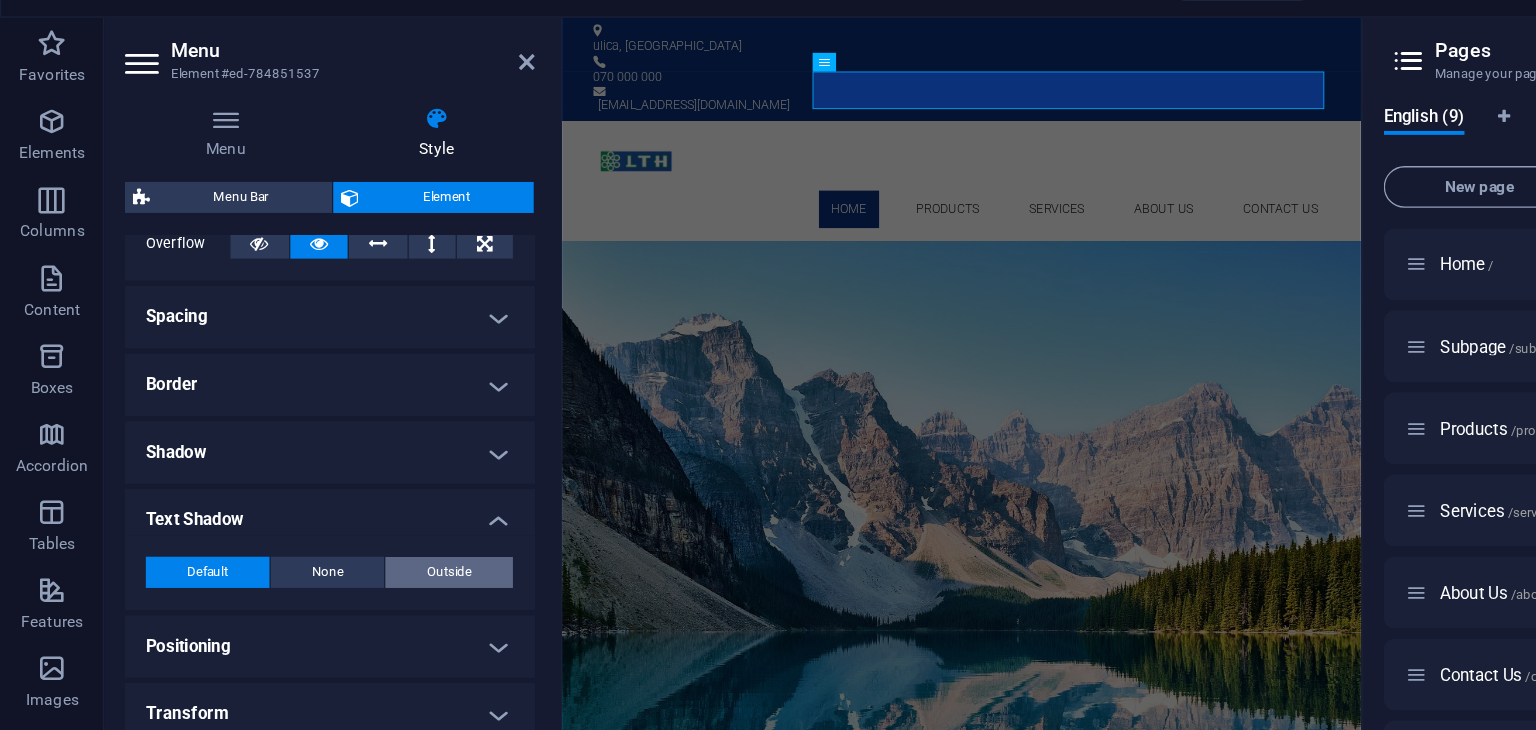 click on "Outside" at bounding box center [345, 506] 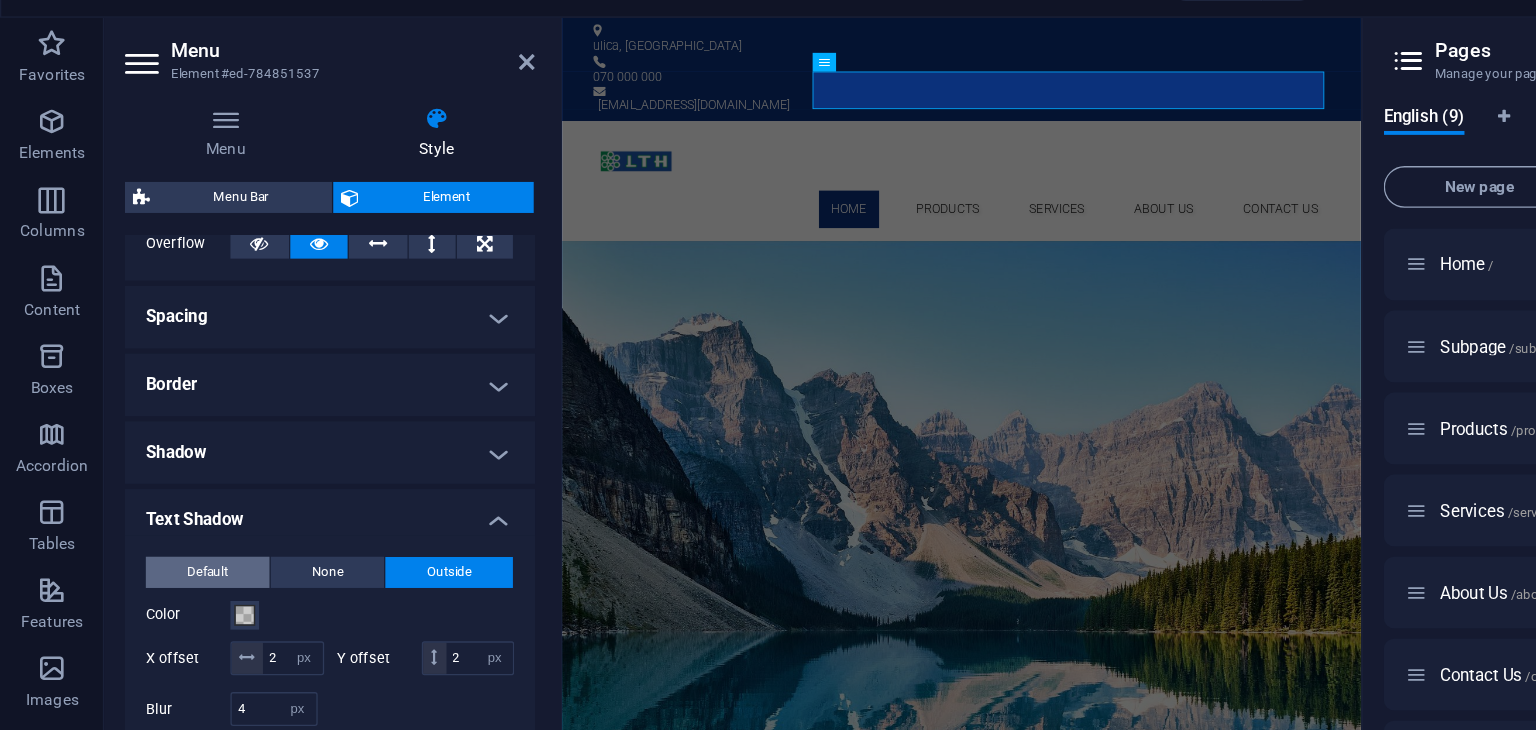 click on "Default" at bounding box center (159, 506) 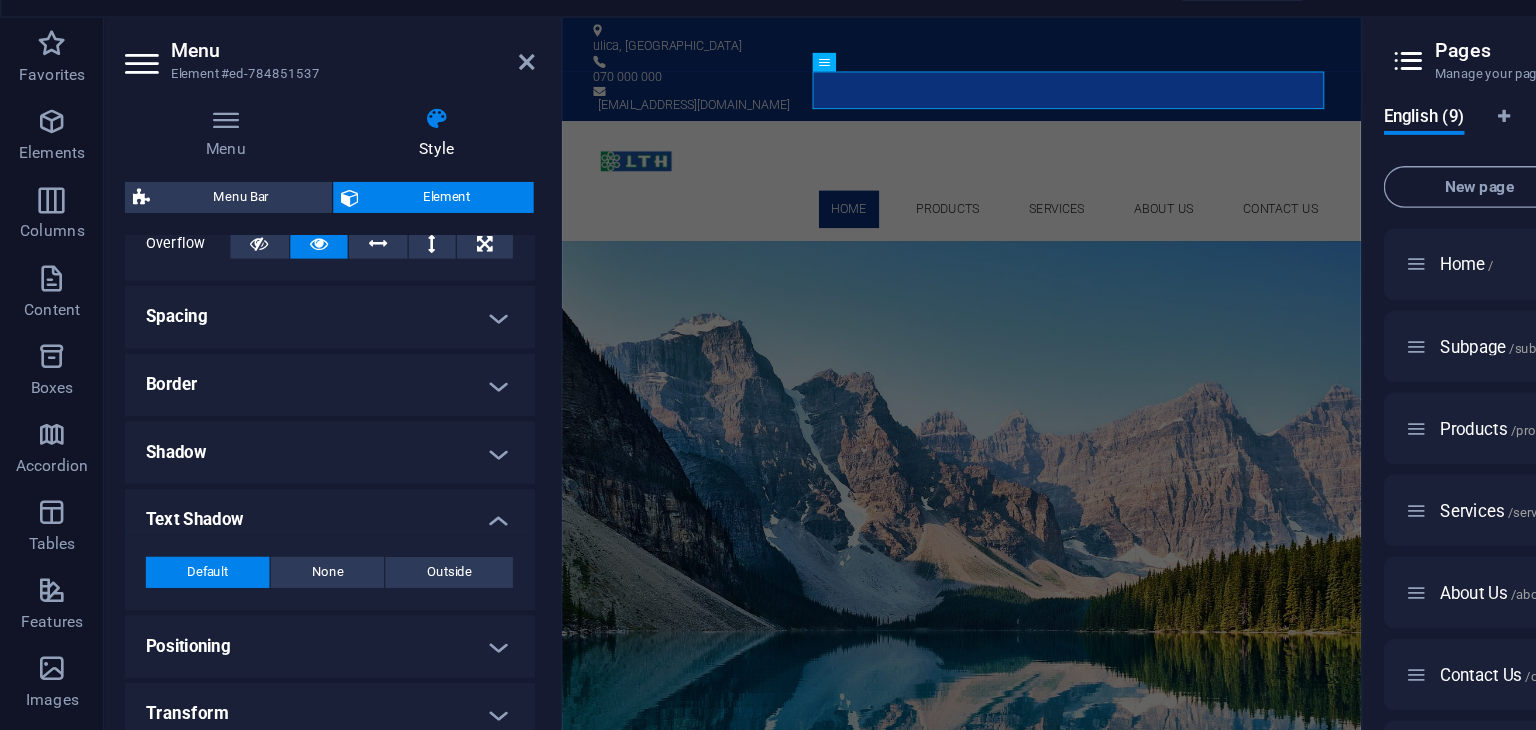 scroll, scrollTop: 455, scrollLeft: 0, axis: vertical 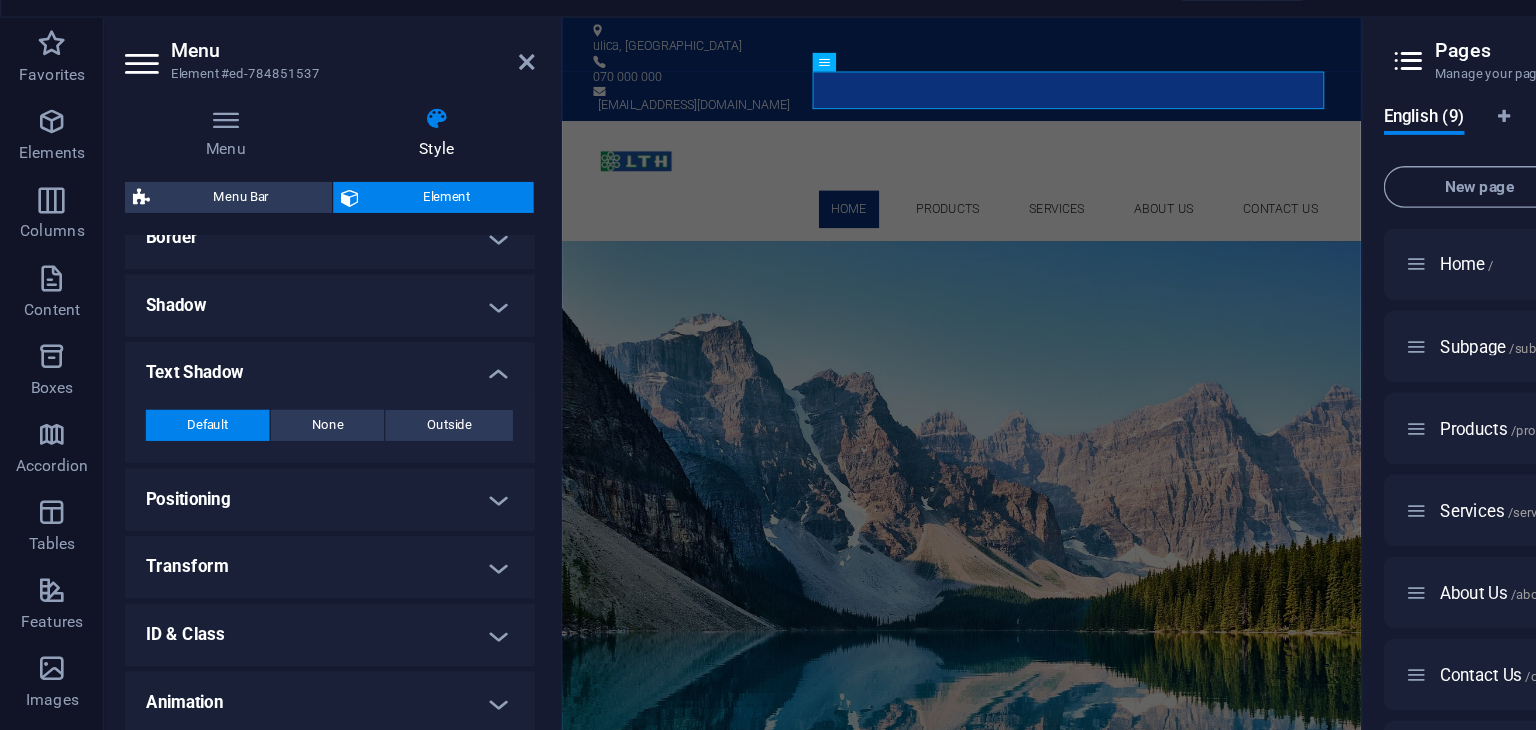 click on "ID & Class" at bounding box center (253, 554) 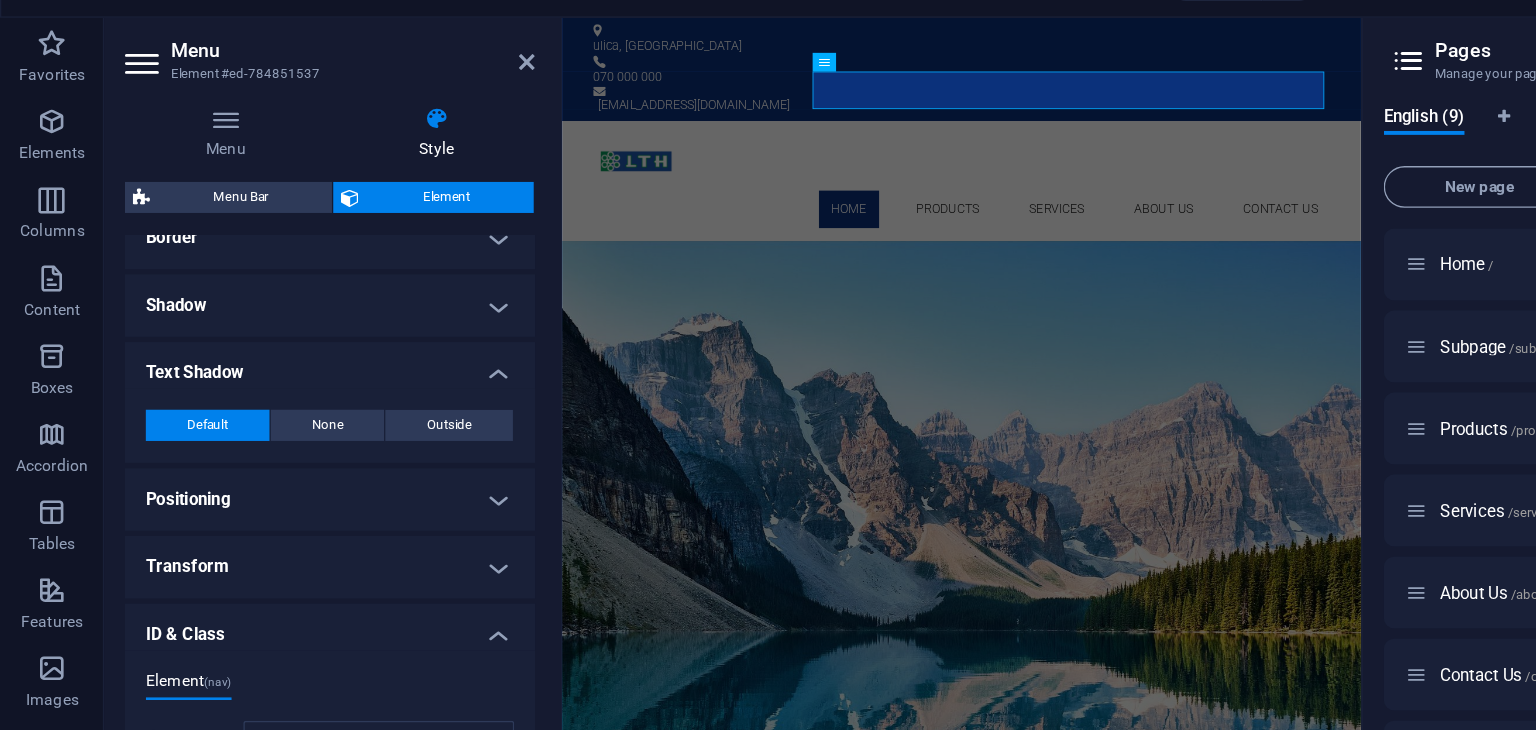 scroll, scrollTop: 634, scrollLeft: 0, axis: vertical 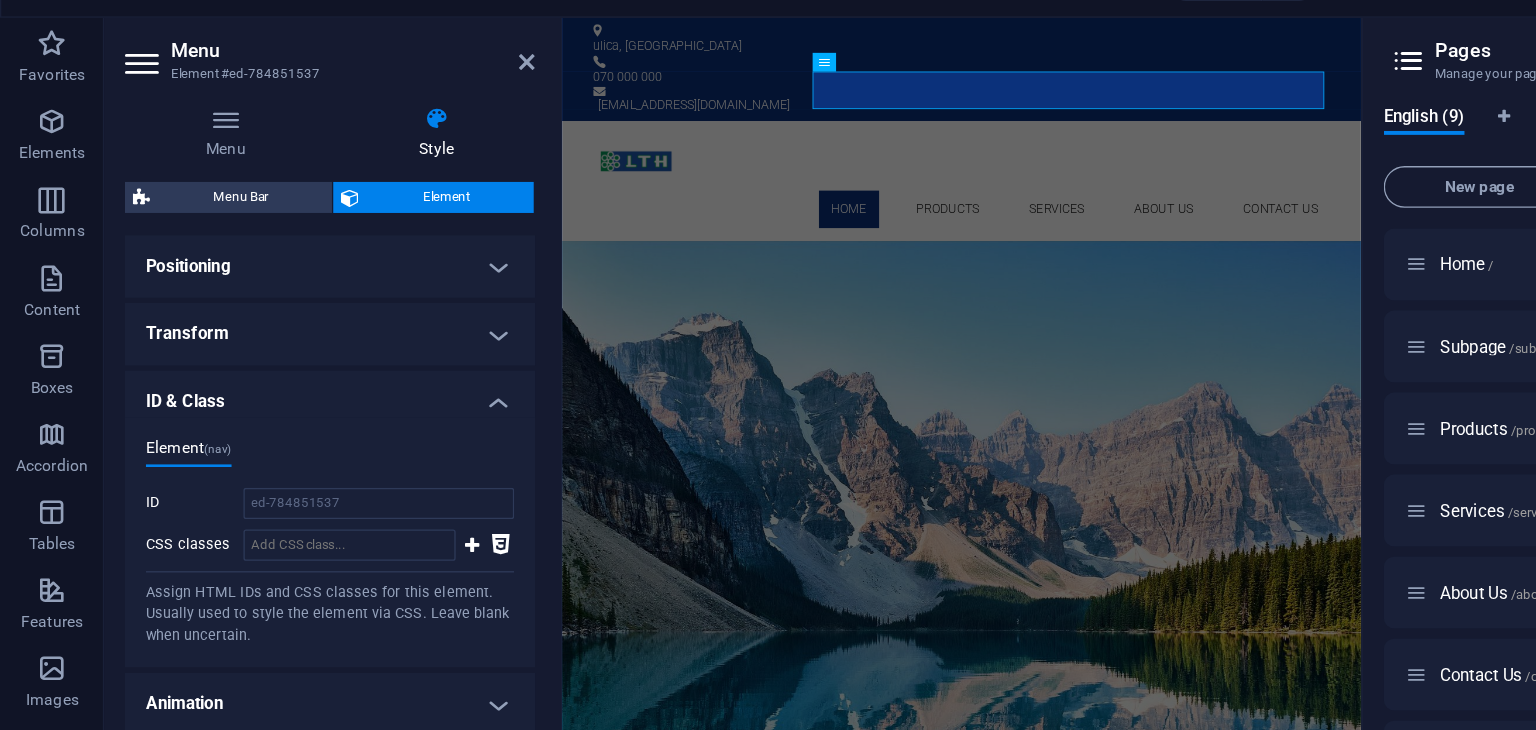 click on "ID & Class" at bounding box center (253, 369) 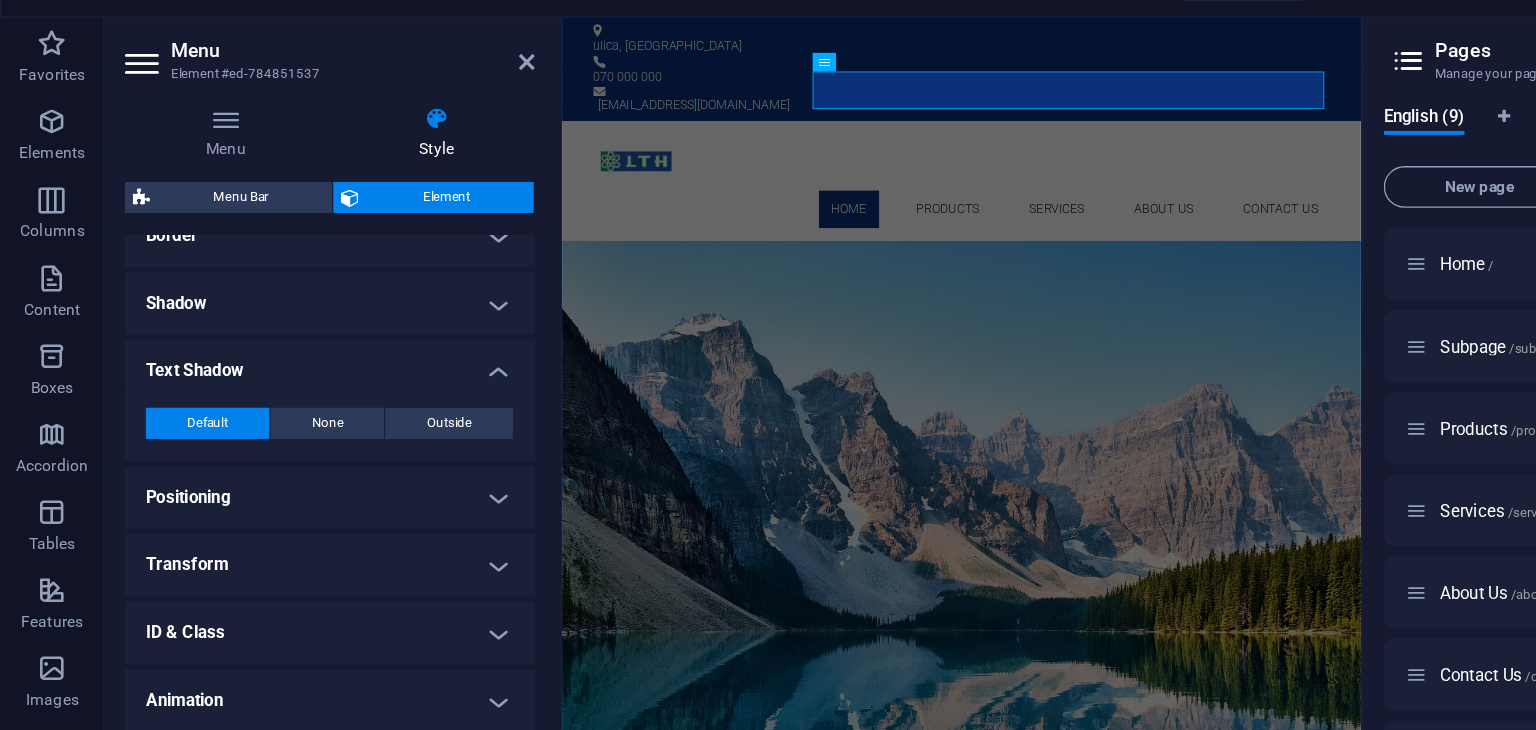 scroll, scrollTop: 455, scrollLeft: 0, axis: vertical 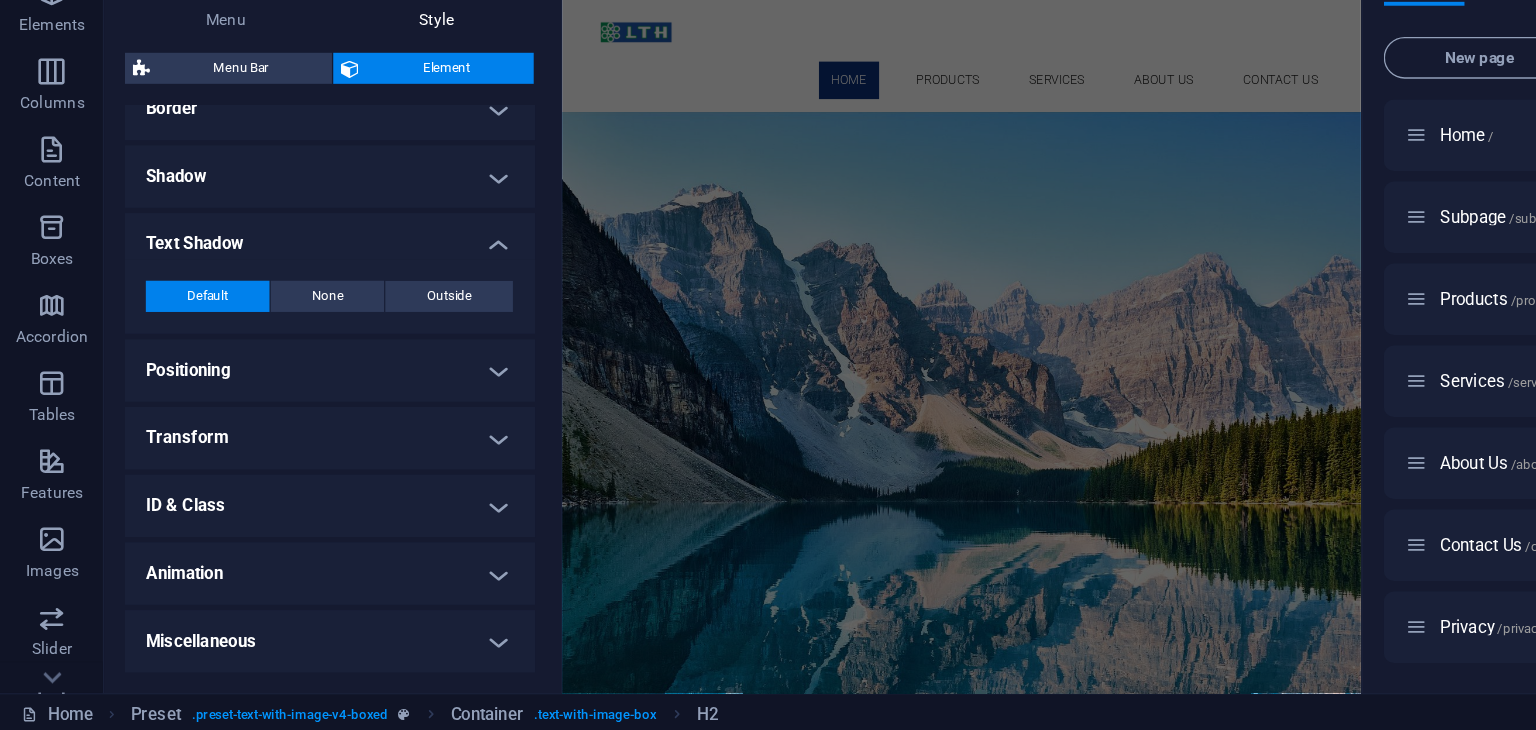 click on "Transform" at bounding box center [253, 502] 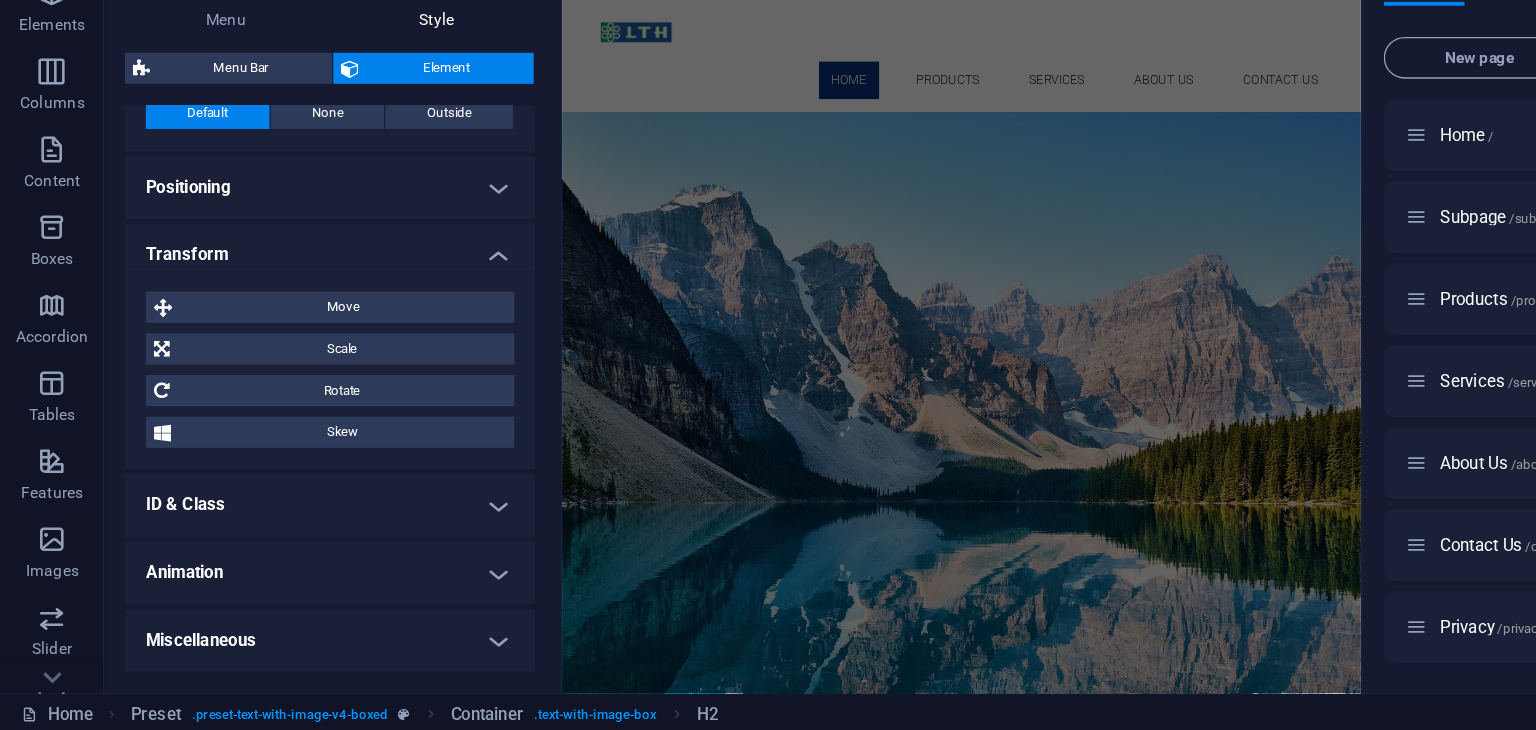 click on "Transform" at bounding box center [253, 356] 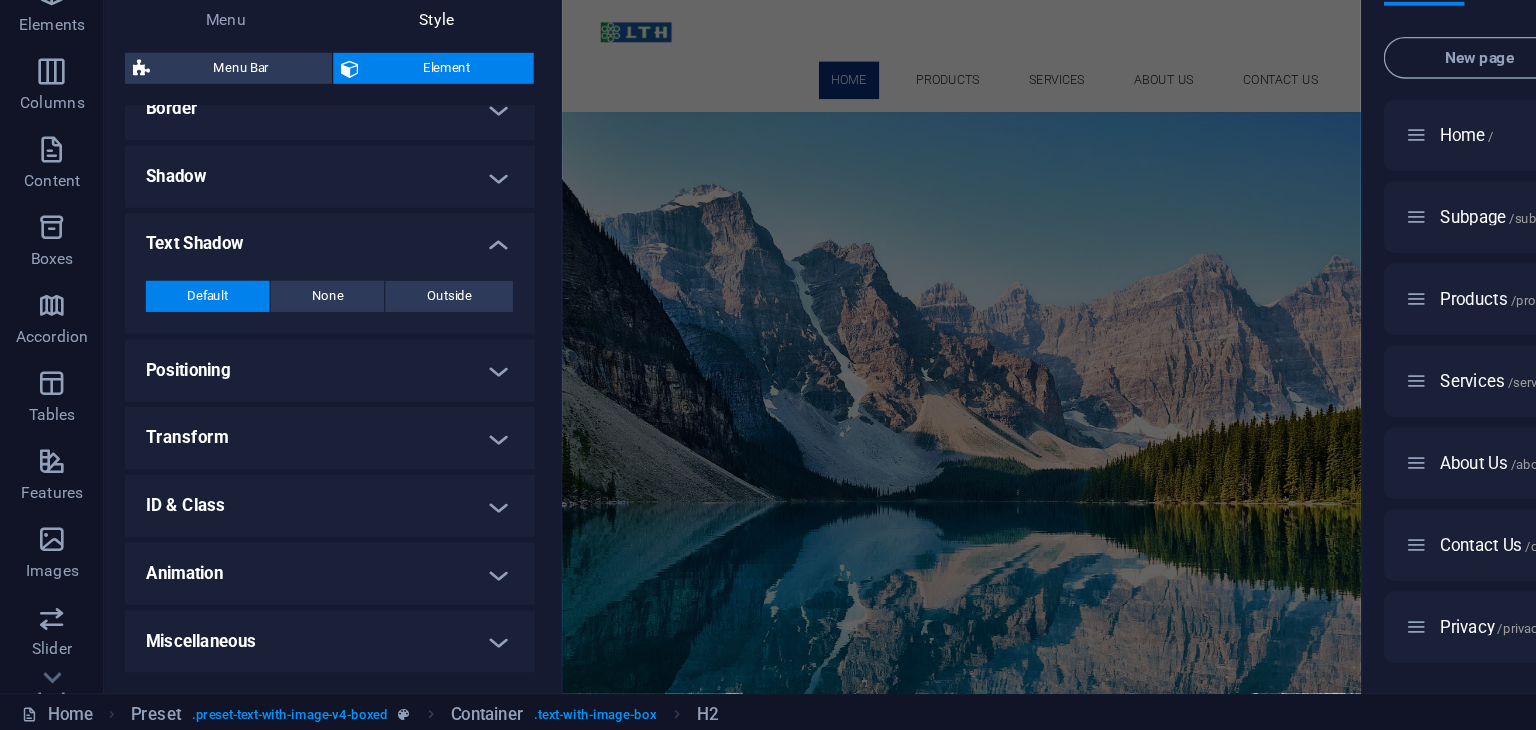 click on "Miscellaneous" at bounding box center [253, 658] 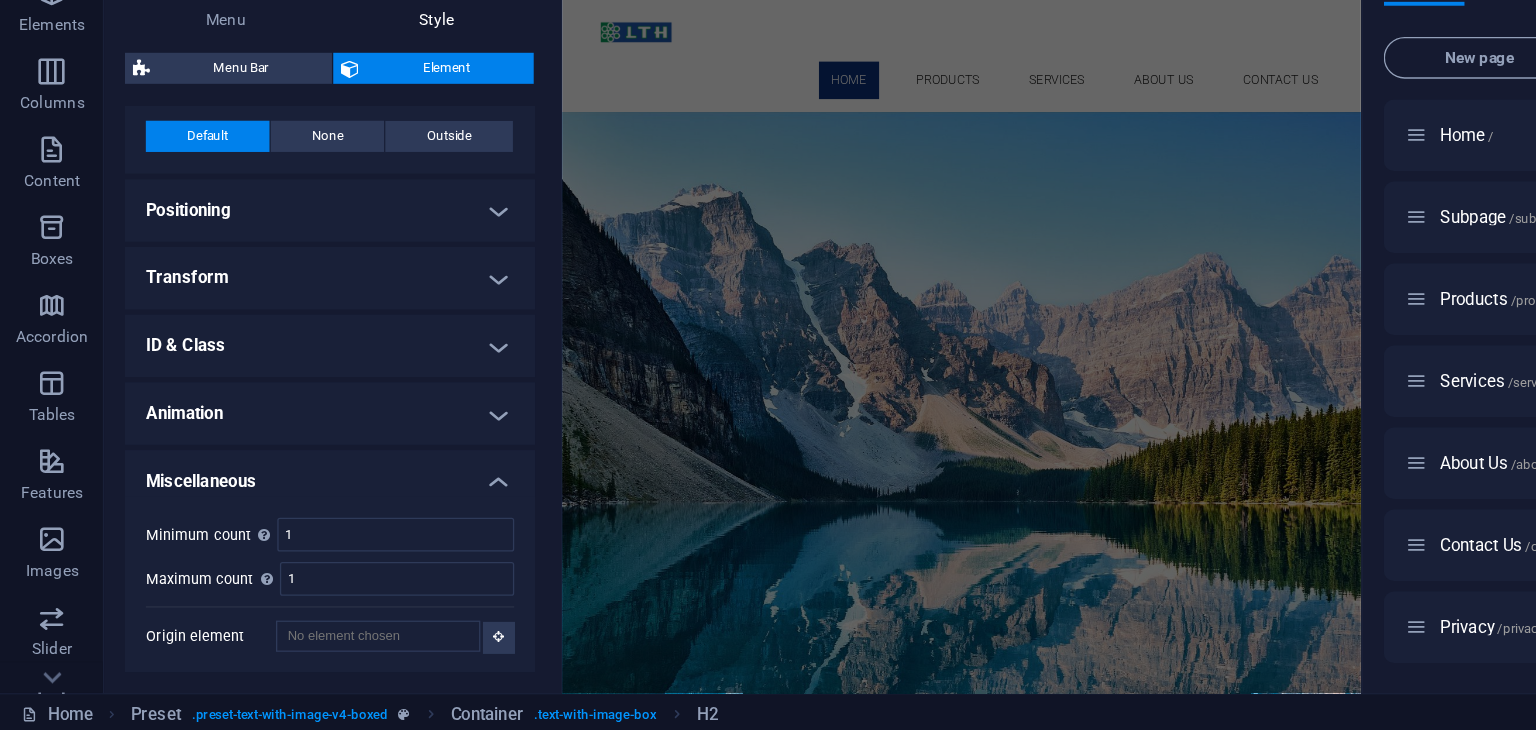 click on "Miscellaneous" at bounding box center [253, 529] 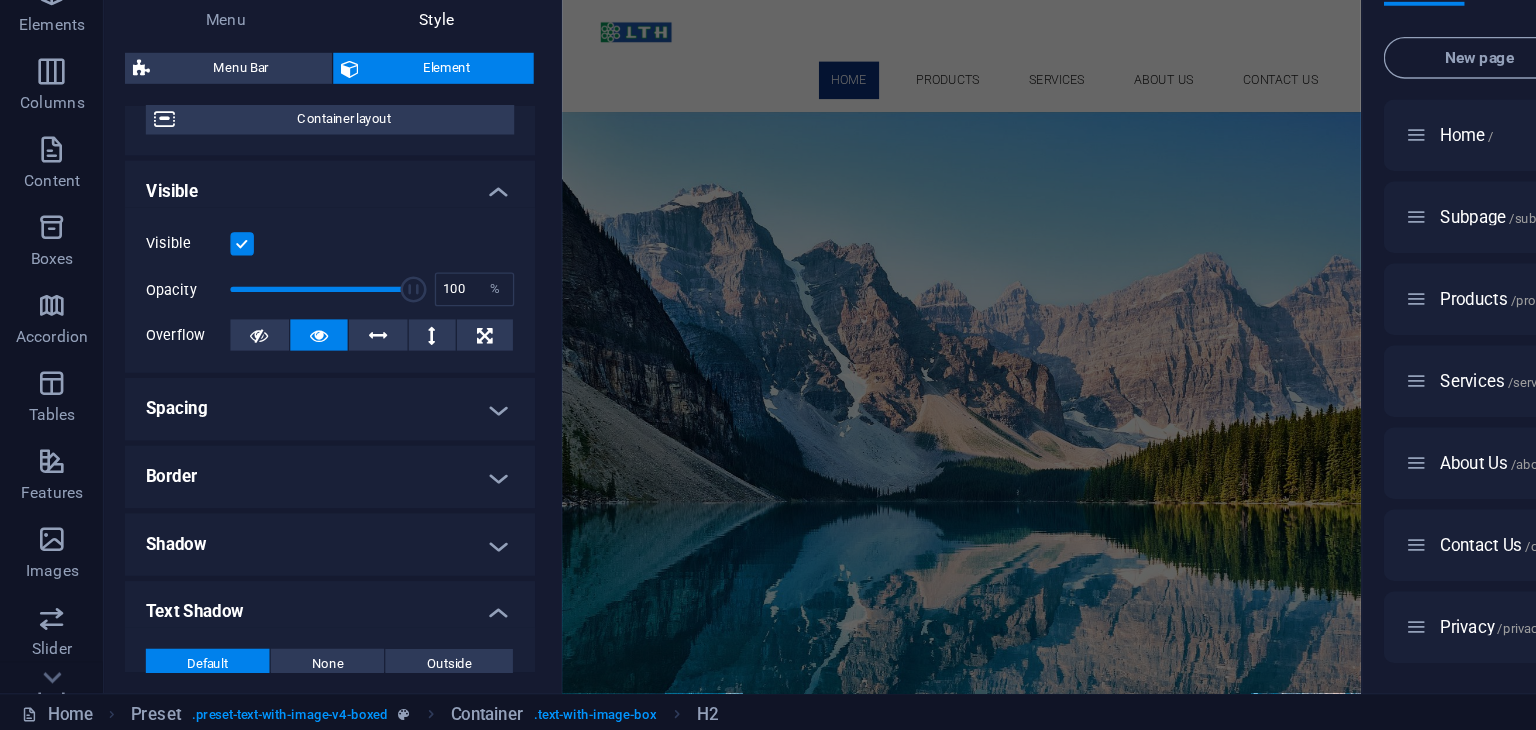 scroll, scrollTop: 0, scrollLeft: 0, axis: both 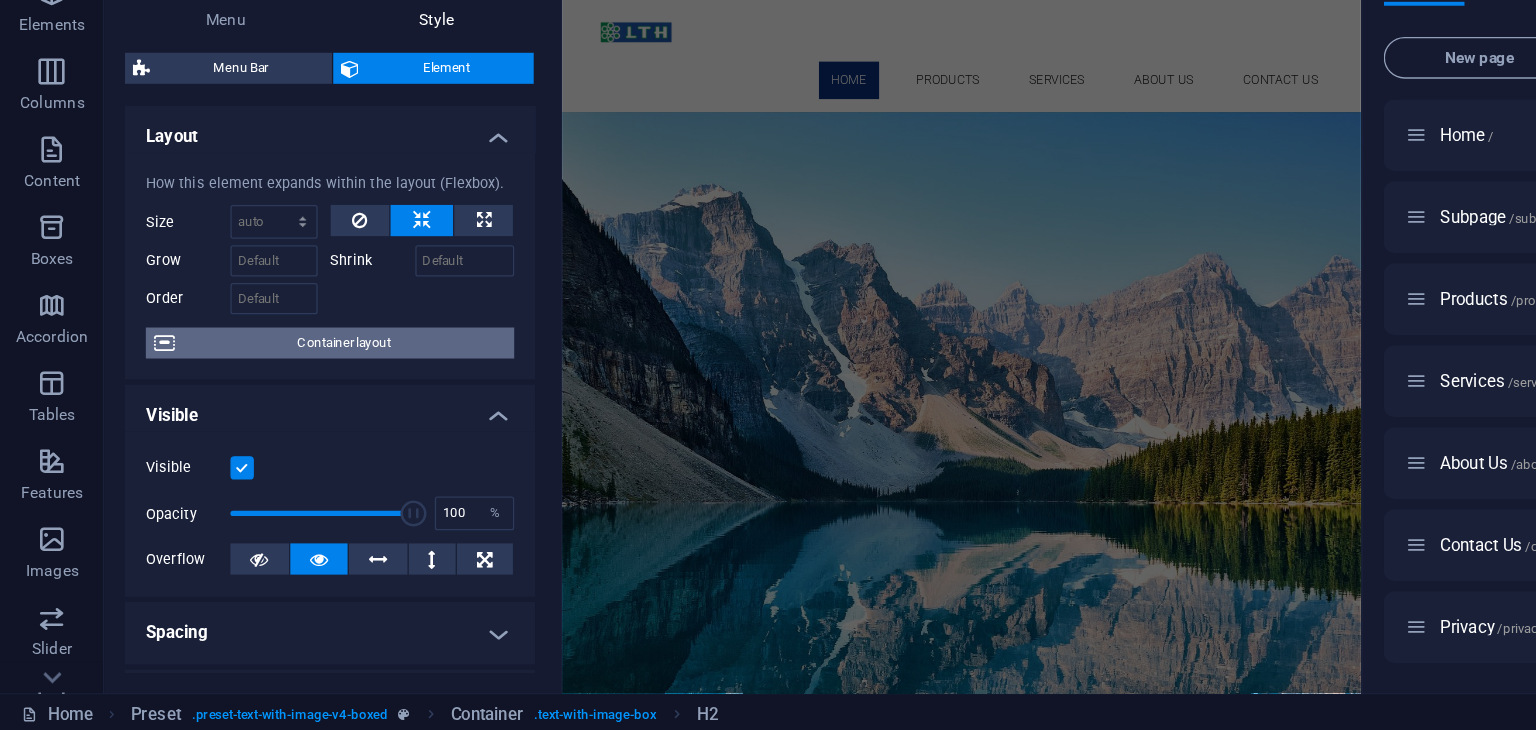 click on "Container layout" at bounding box center (264, 429) 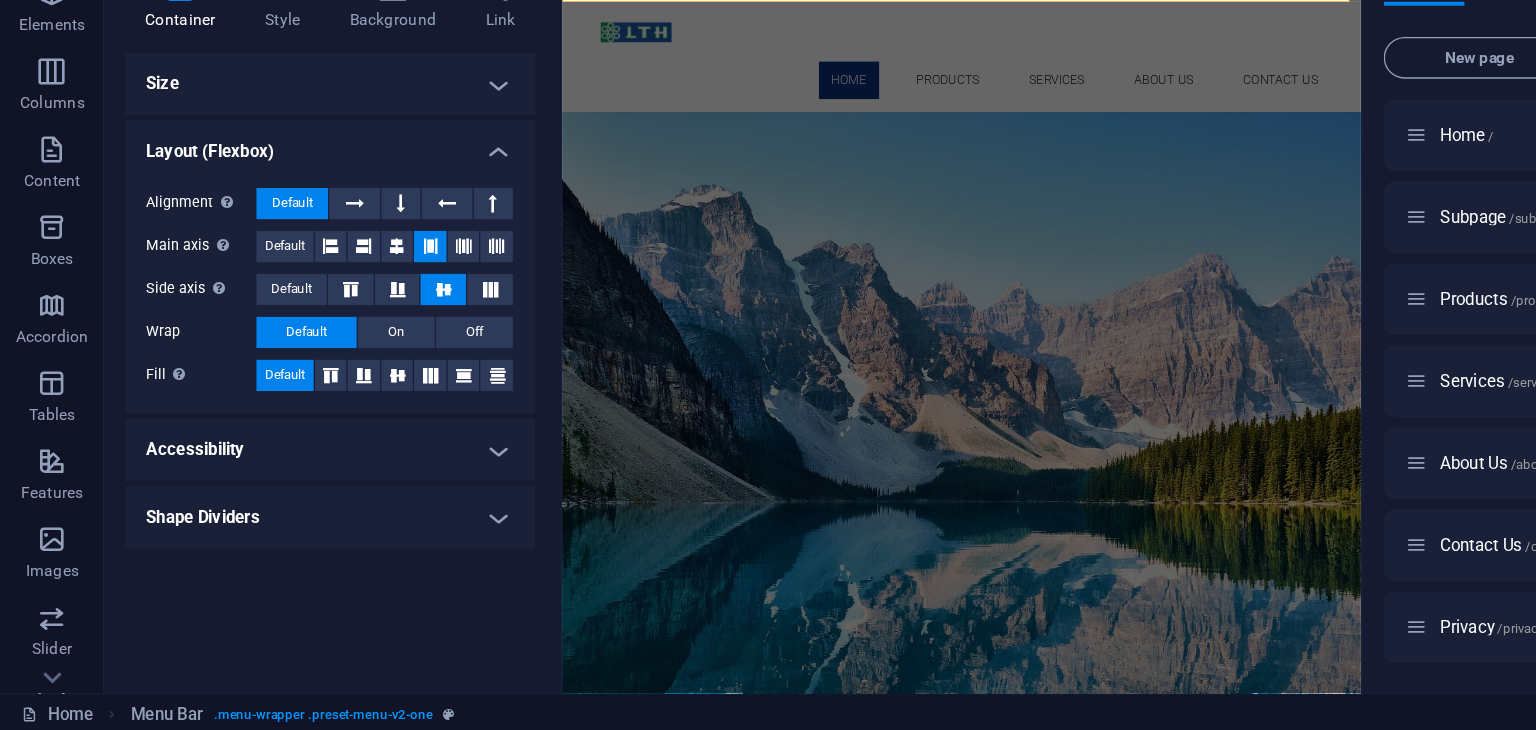 click on "Size" at bounding box center (253, 230) 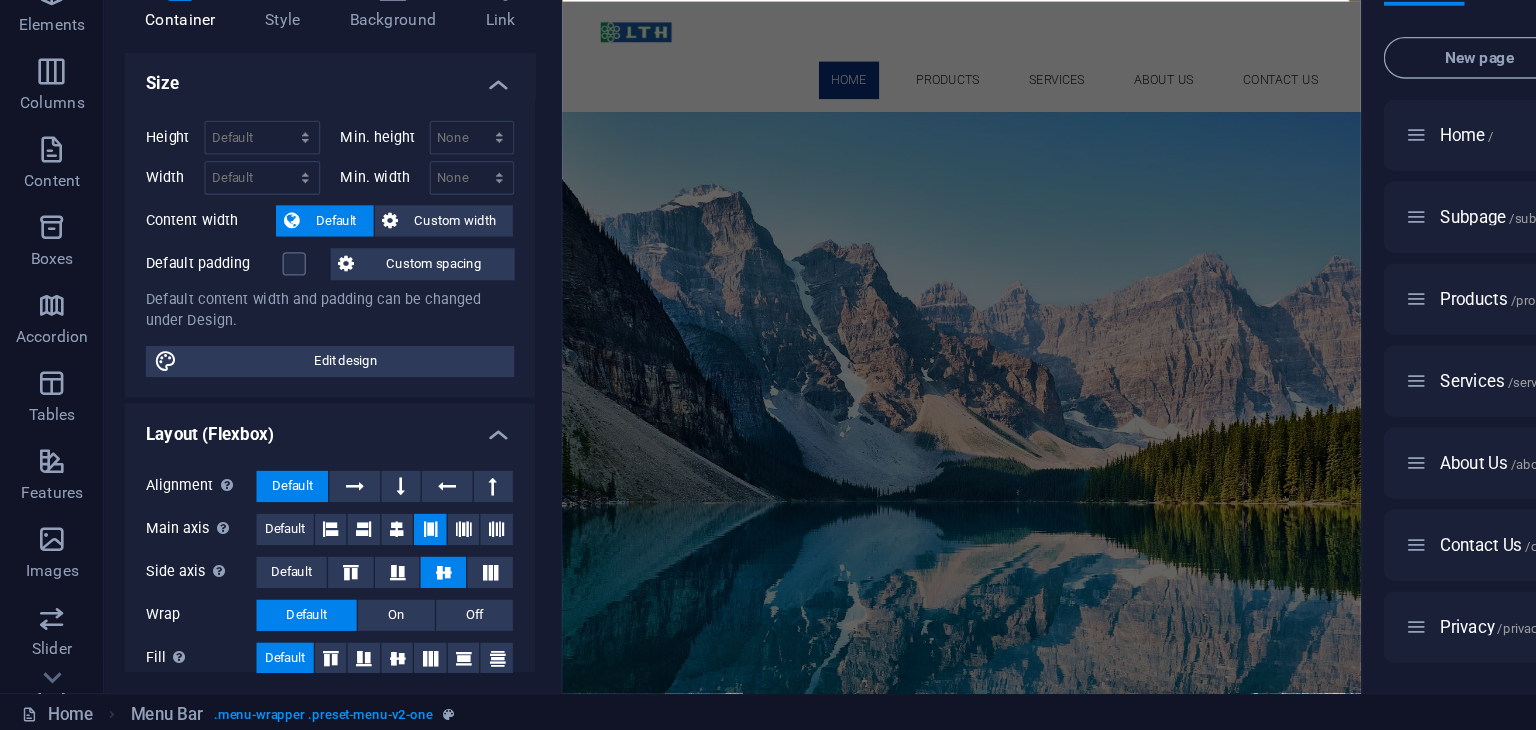 click on "Size" at bounding box center [253, 224] 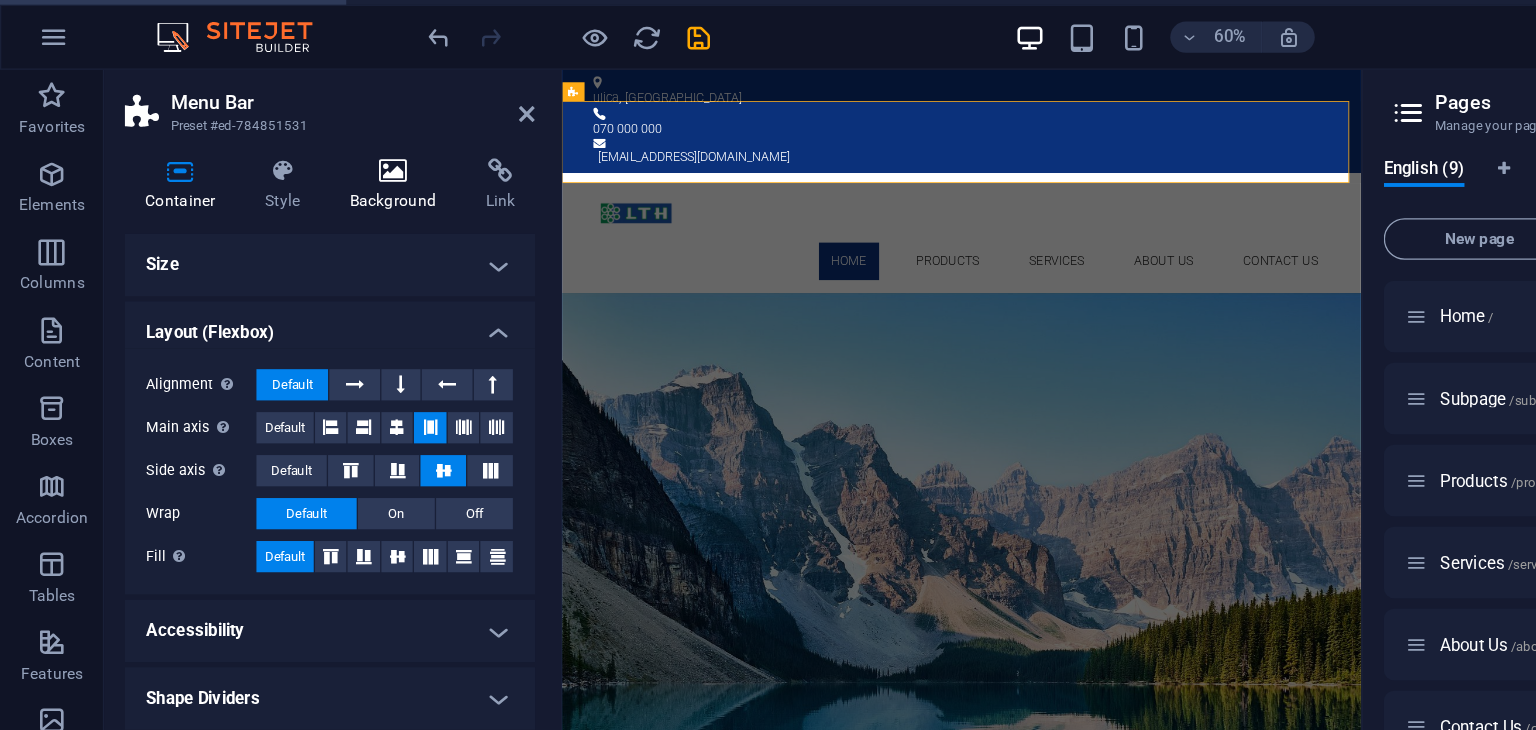 click at bounding box center [302, 158] 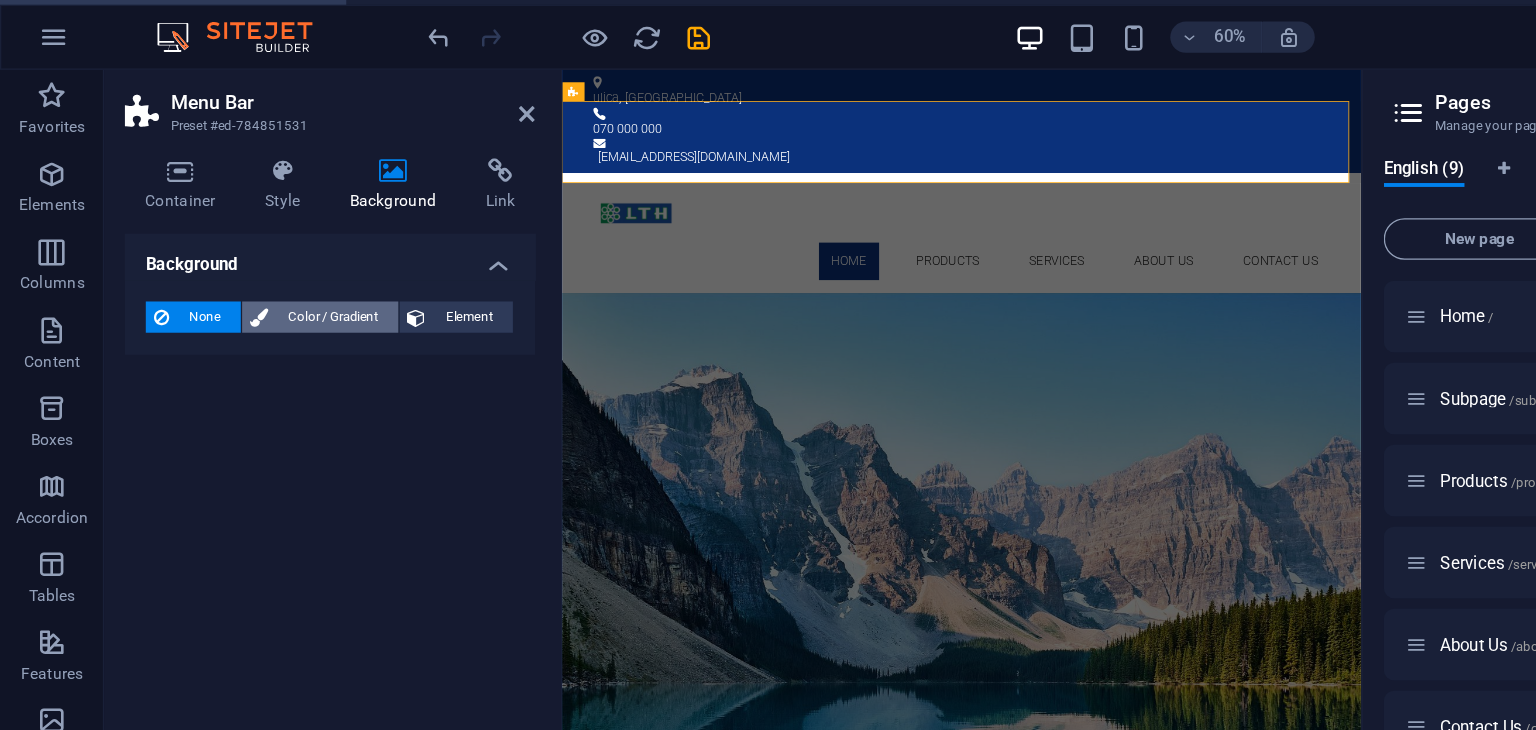 click on "Color / Gradient" at bounding box center (256, 270) 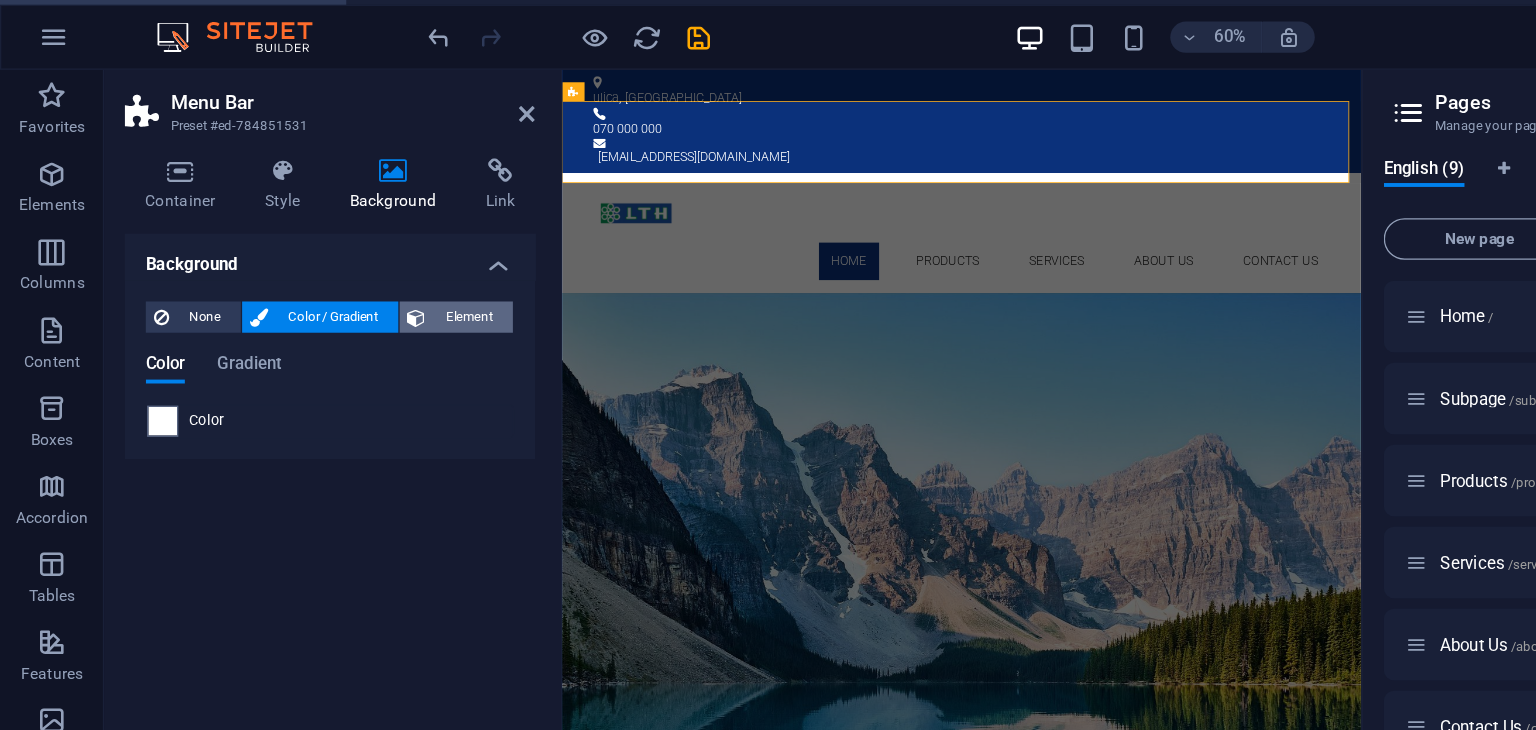 click on "Element" at bounding box center (360, 270) 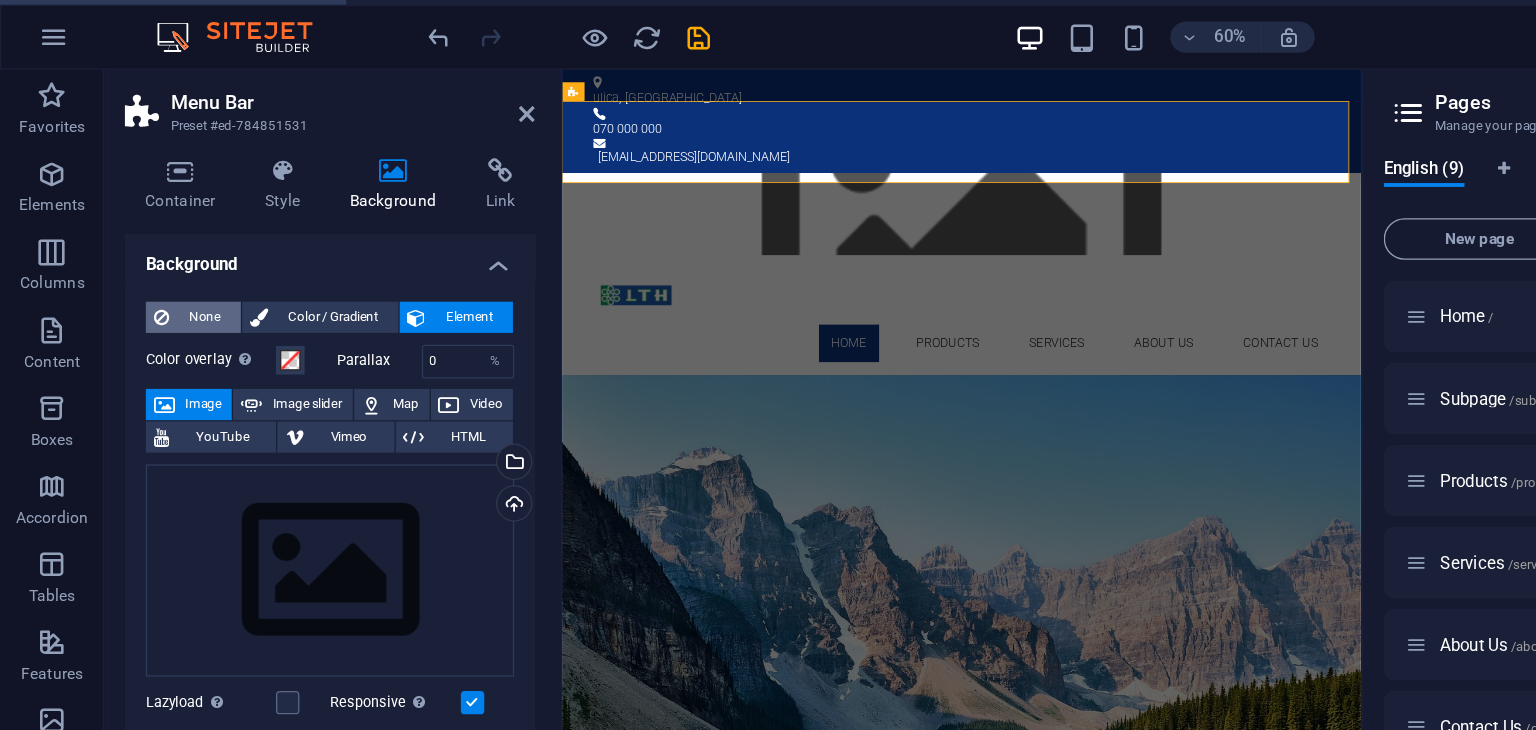 click on "None" at bounding box center [157, 270] 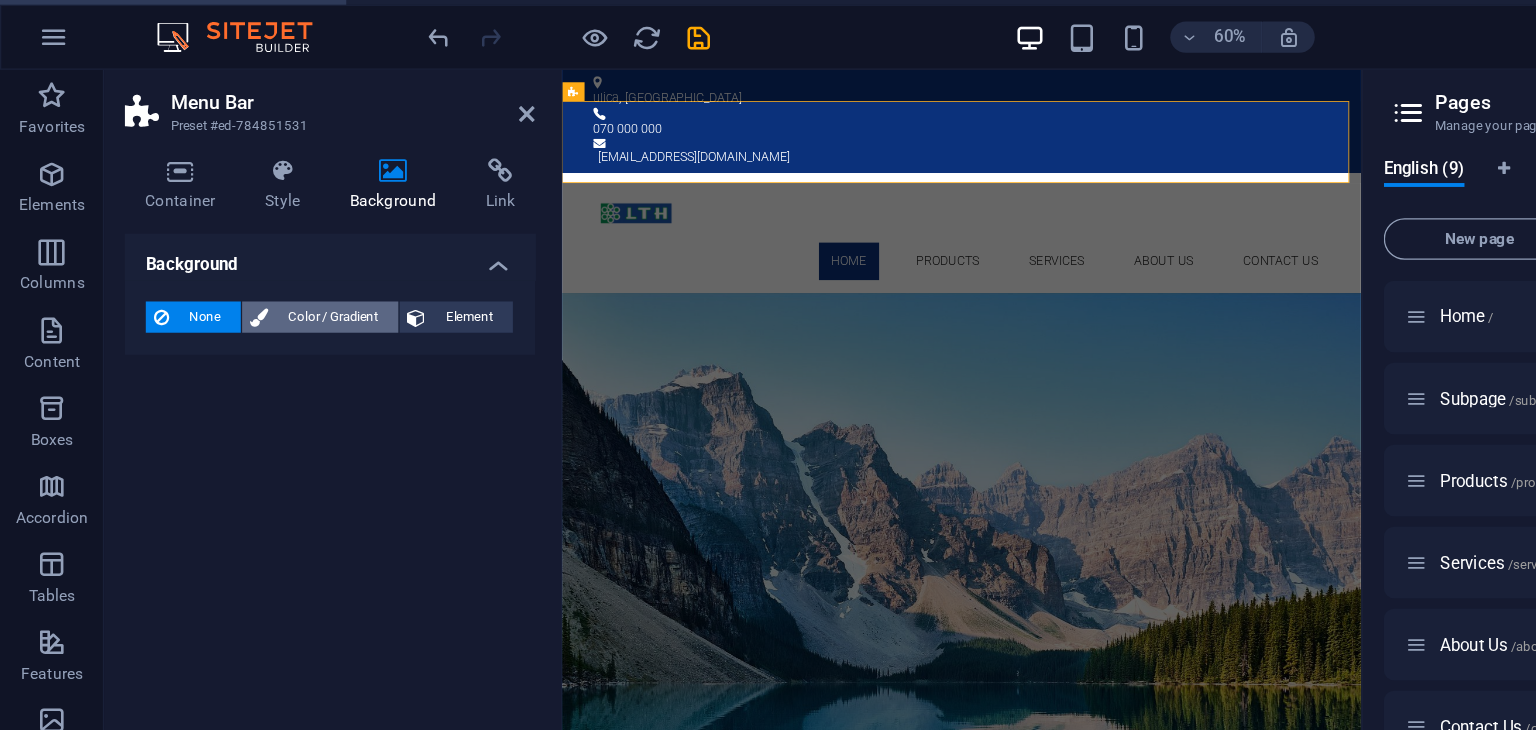 click on "Color / Gradient" at bounding box center [256, 270] 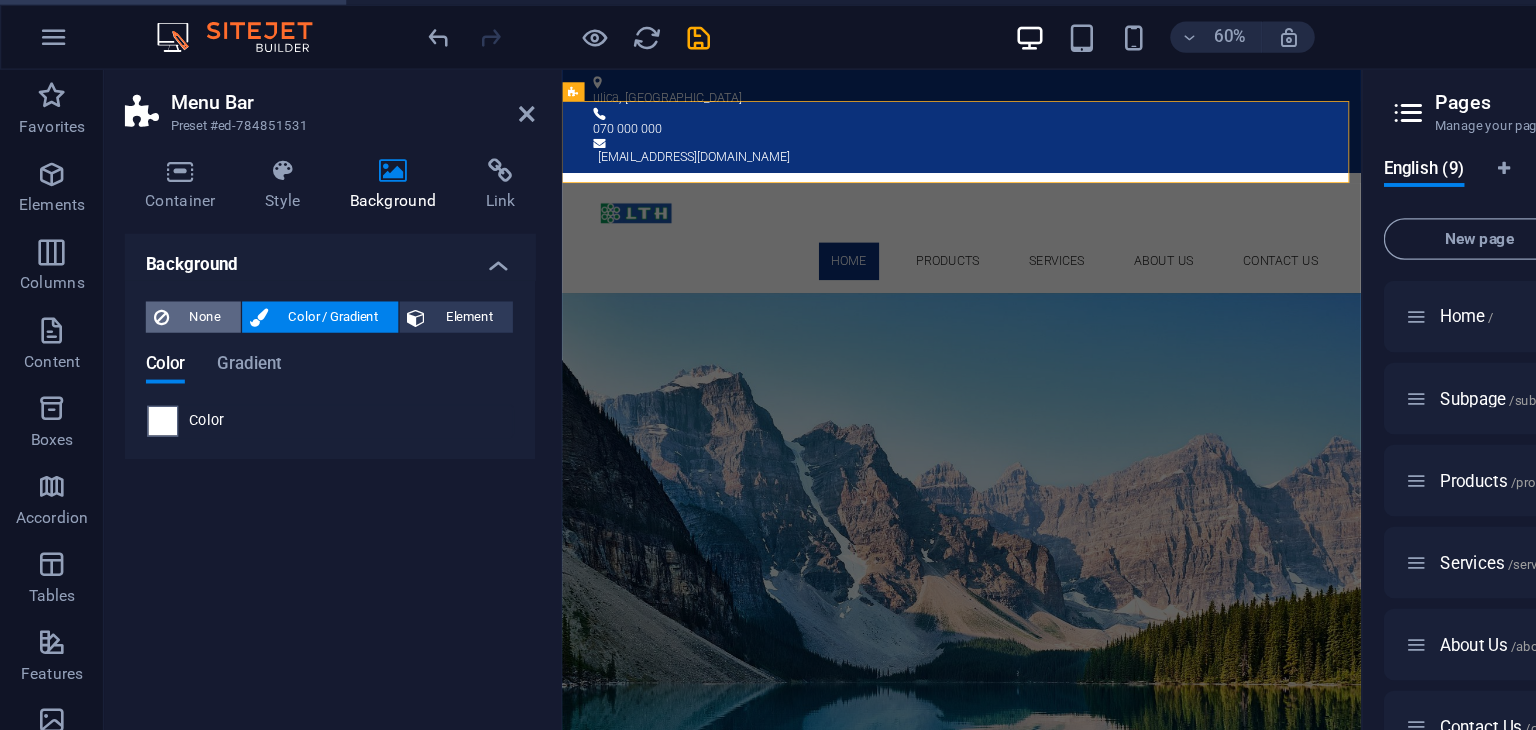 click on "None" at bounding box center [157, 270] 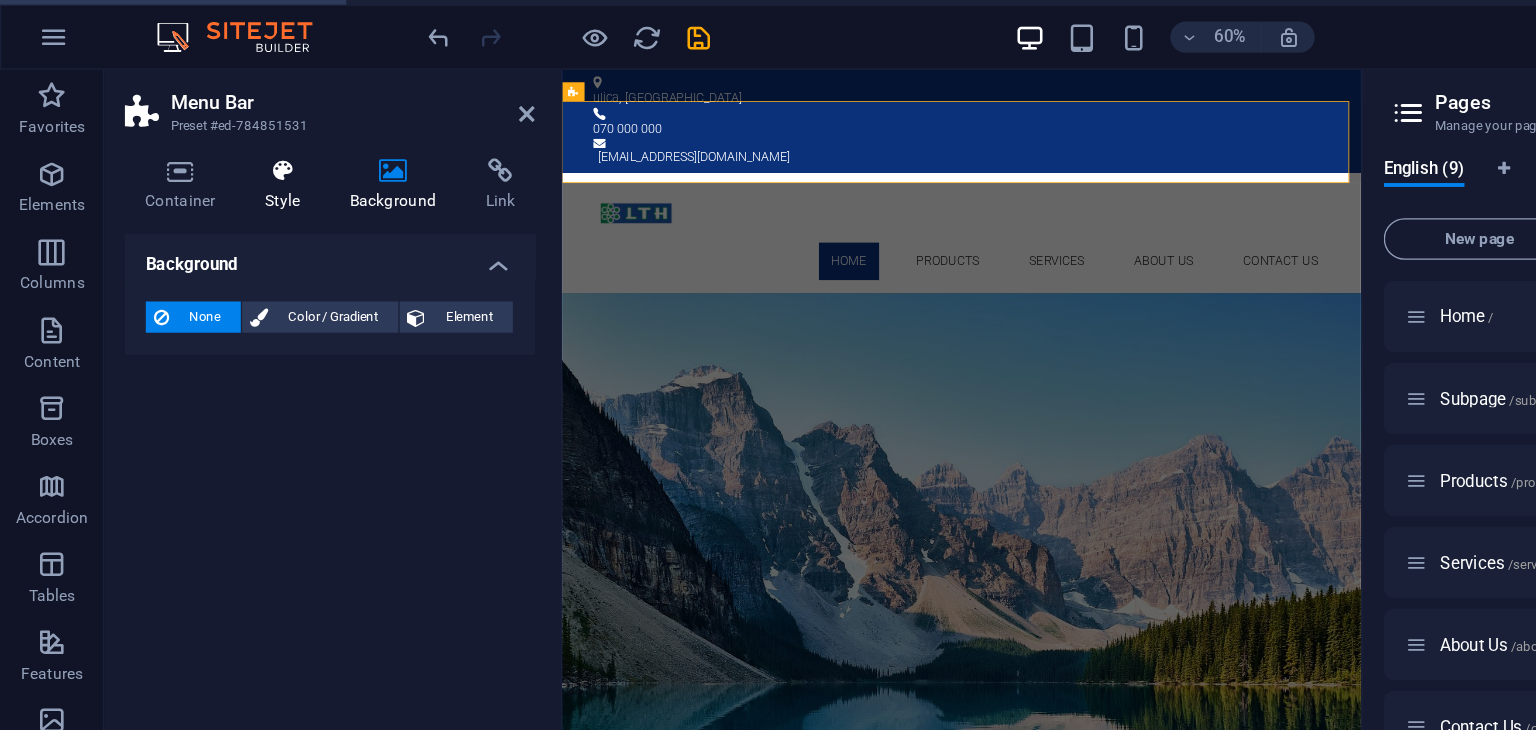 click on "Style" at bounding box center (221, 169) 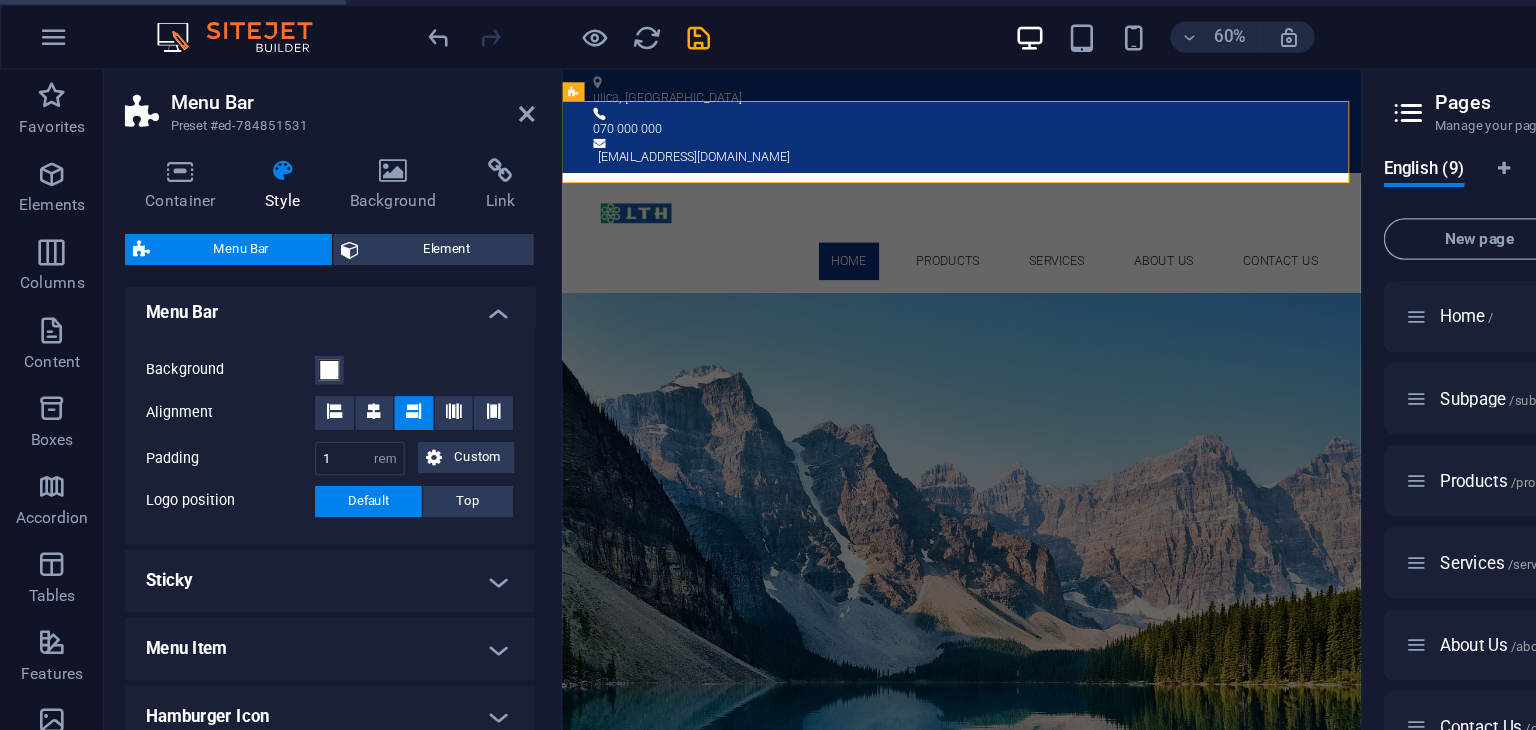 scroll, scrollTop: 344, scrollLeft: 0, axis: vertical 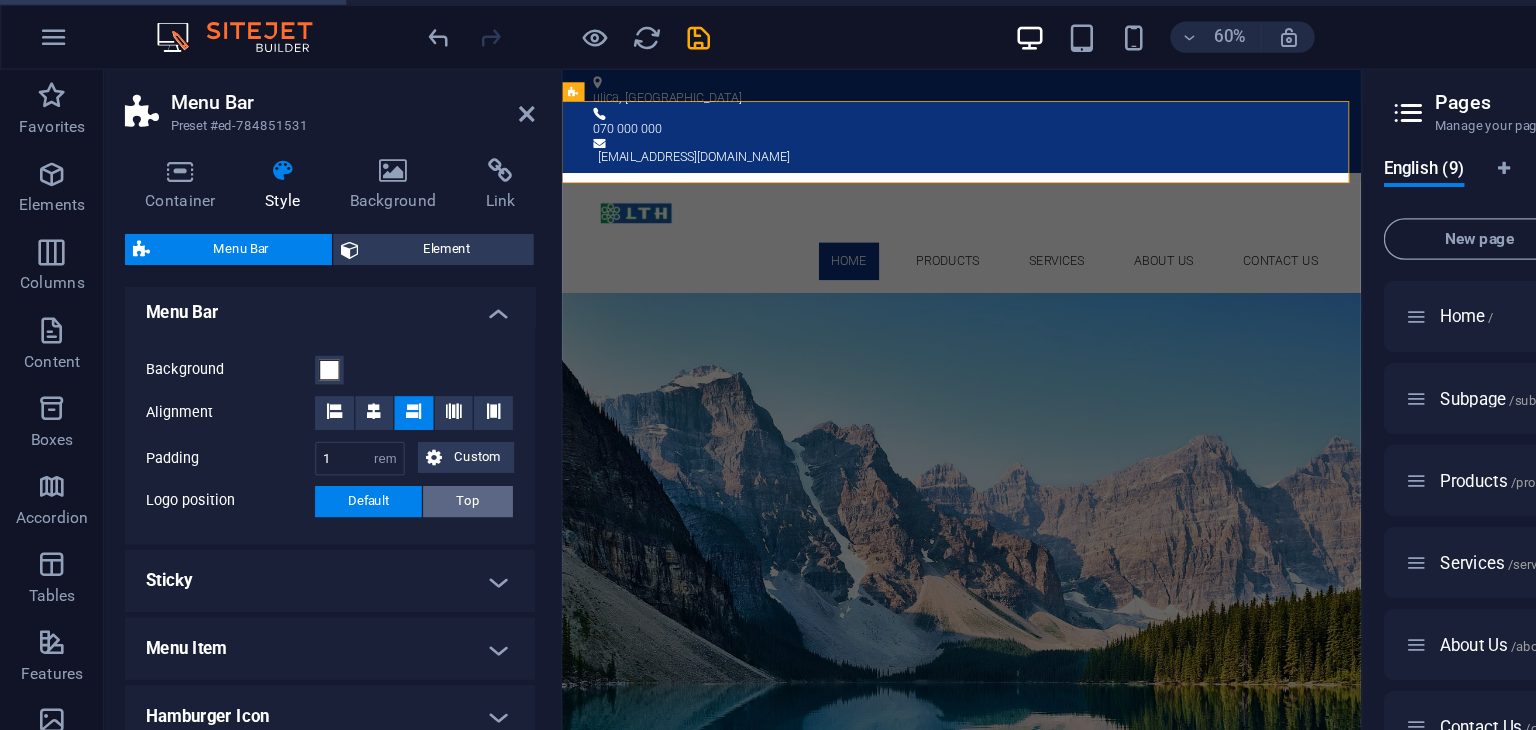 click on "Top" at bounding box center [360, 412] 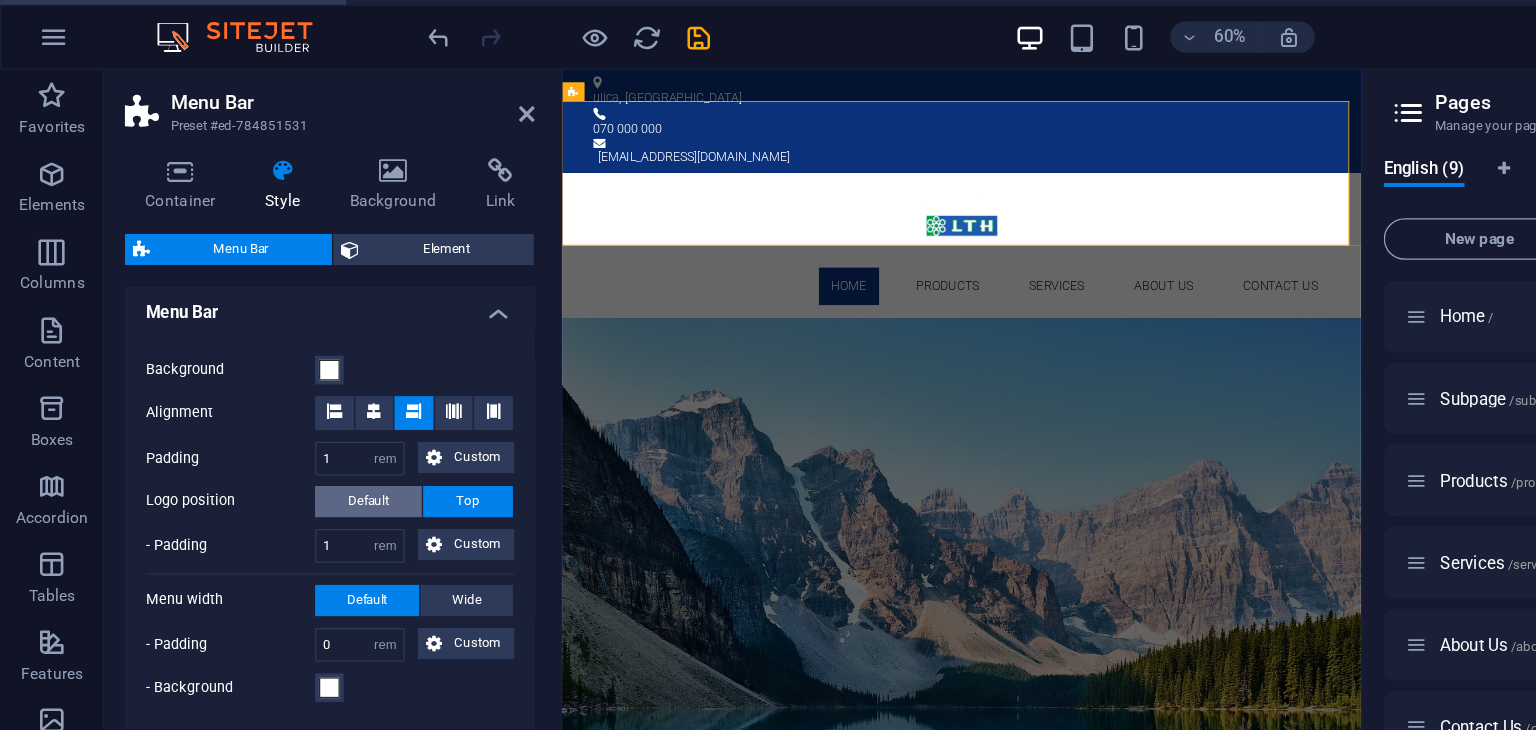 click on "Default" at bounding box center (283, 412) 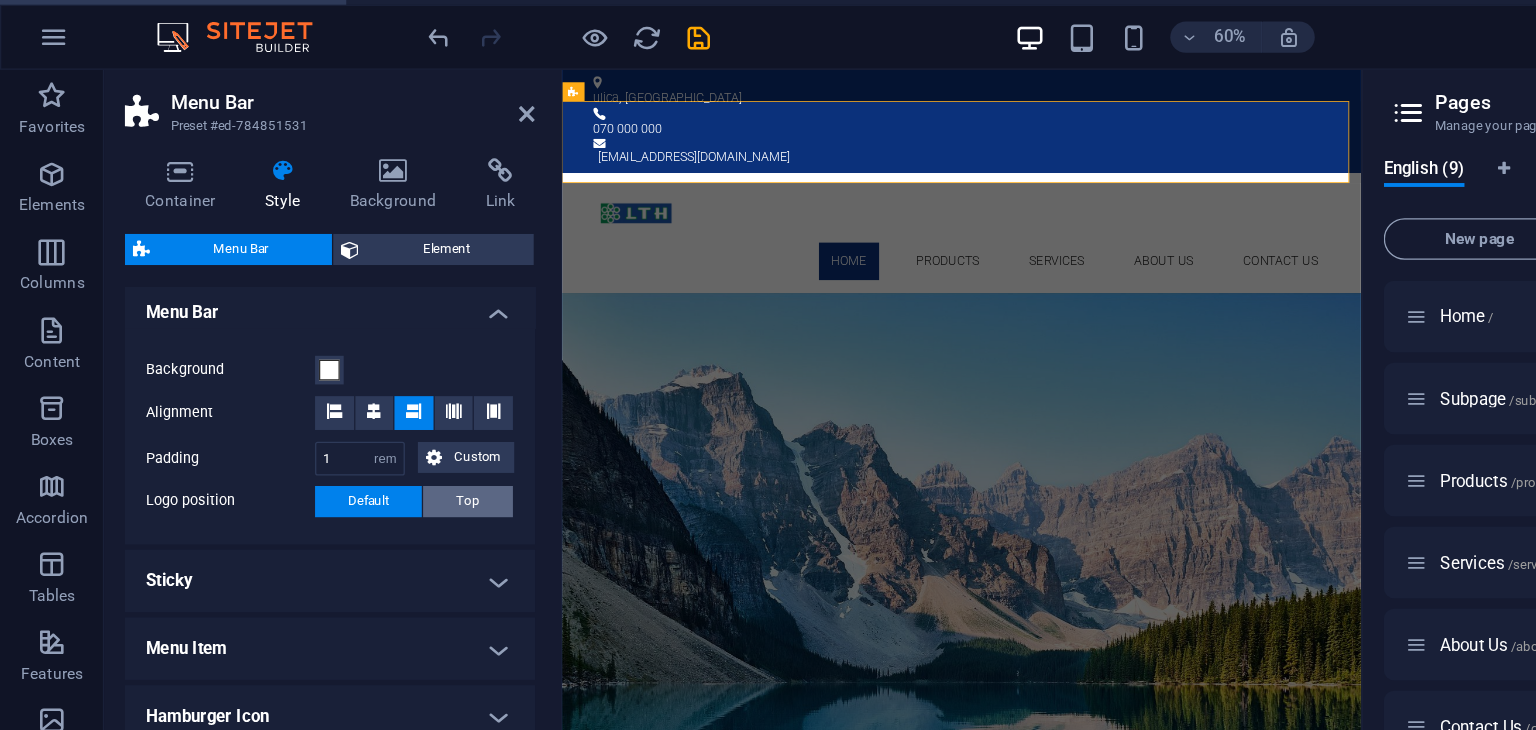 scroll, scrollTop: 446, scrollLeft: 0, axis: vertical 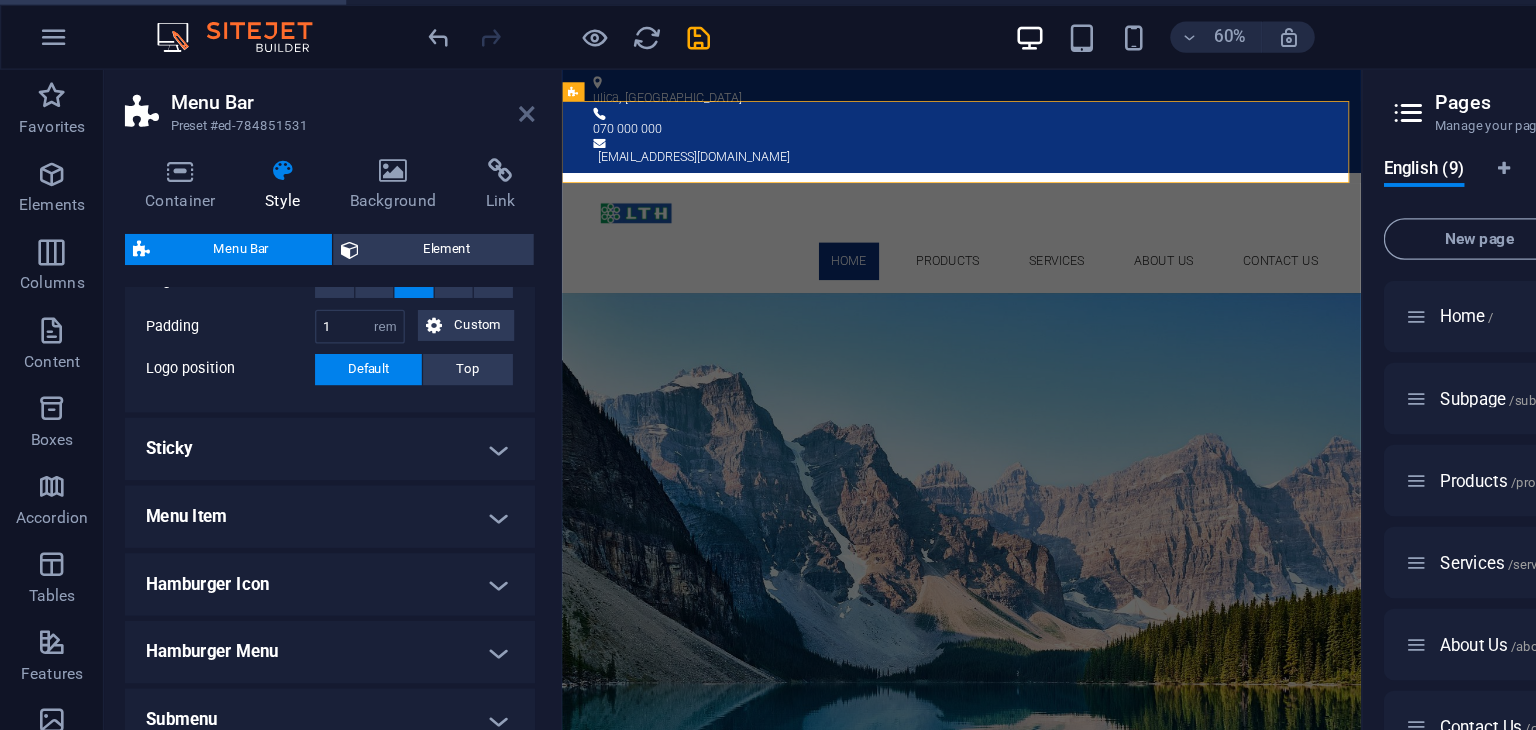 click at bounding box center (405, 114) 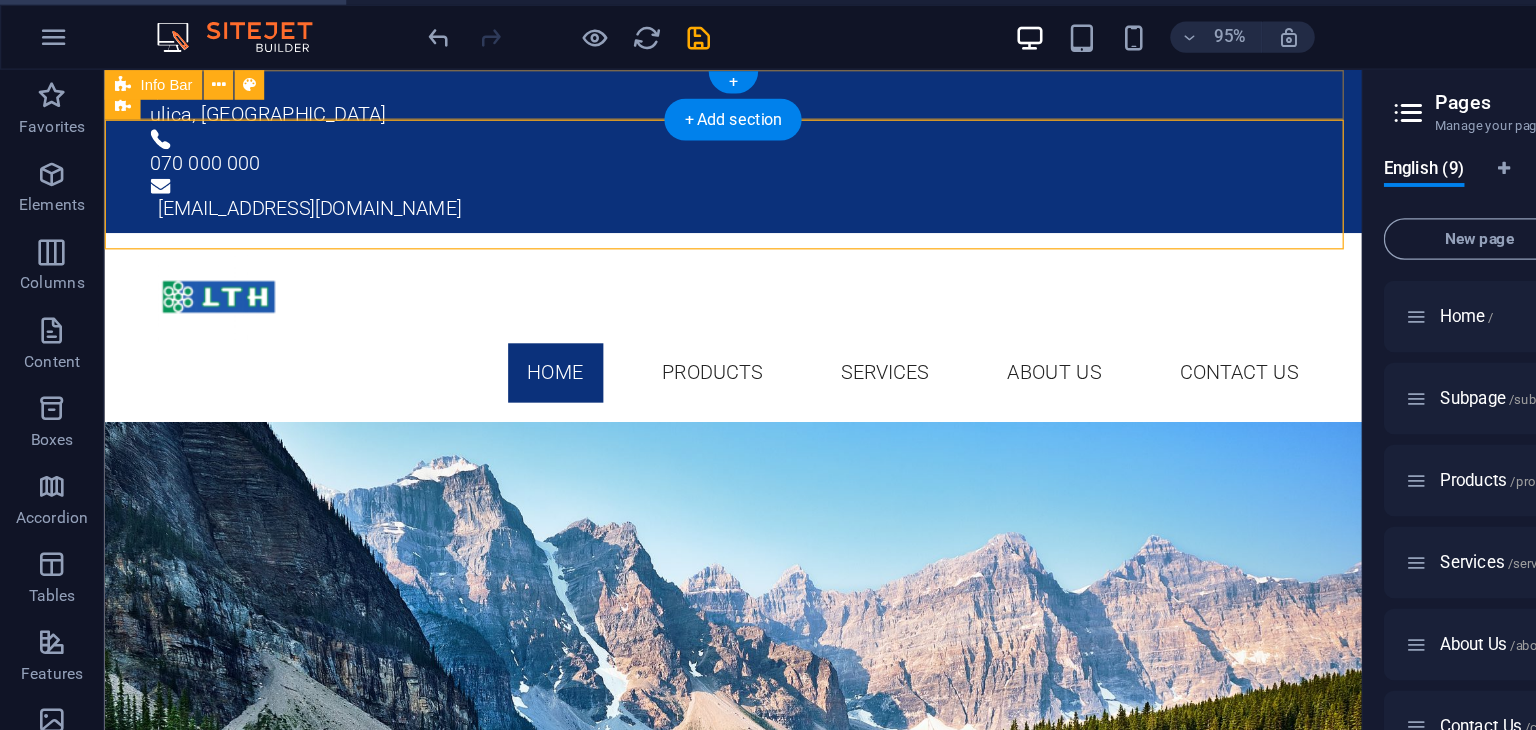 click on "ulica ,    Skopje 070 000 000 primer@mail.com" at bounding box center (612, 135) 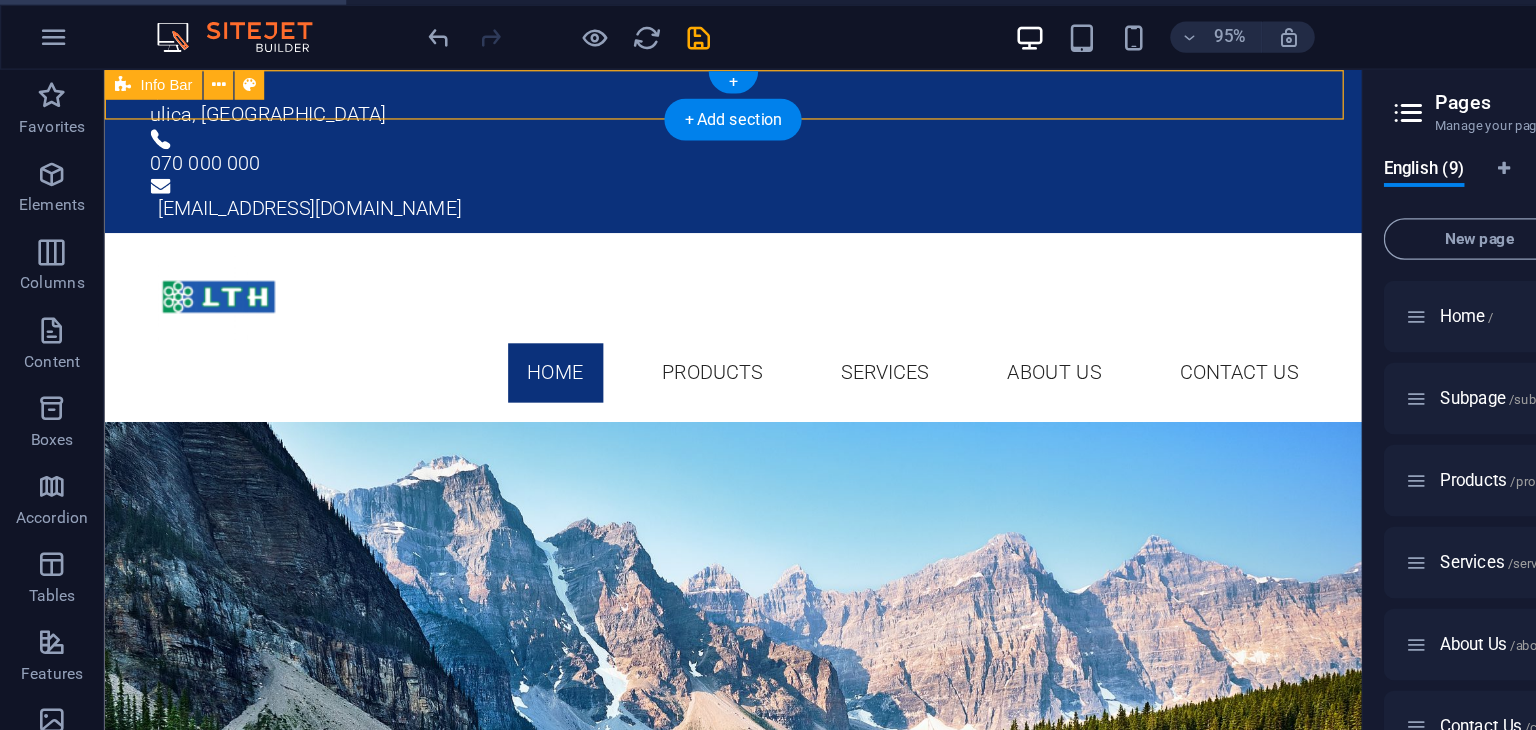 click on "ulica ,    Skopje 070 000 000 primer@mail.com" at bounding box center (612, 135) 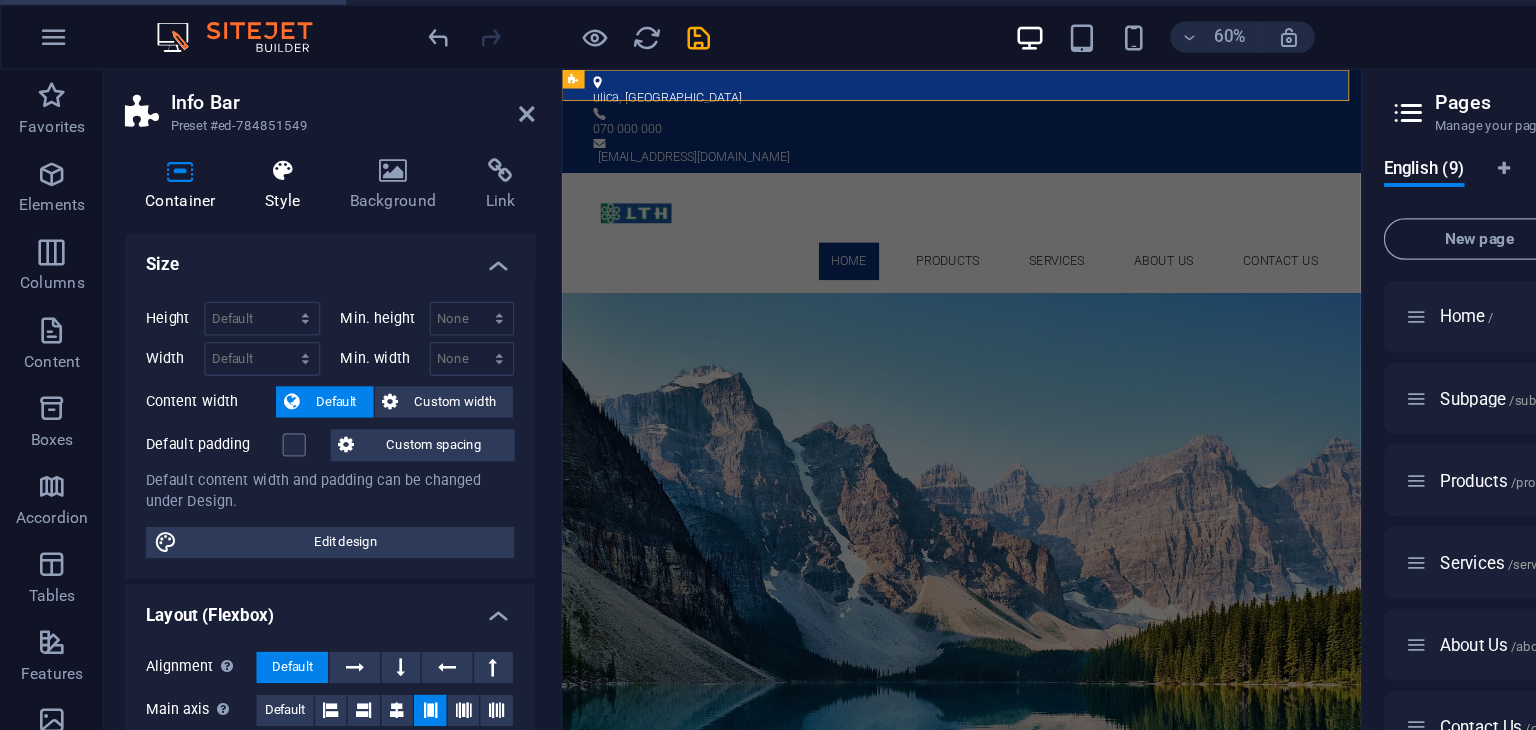 click on "Style" at bounding box center (221, 169) 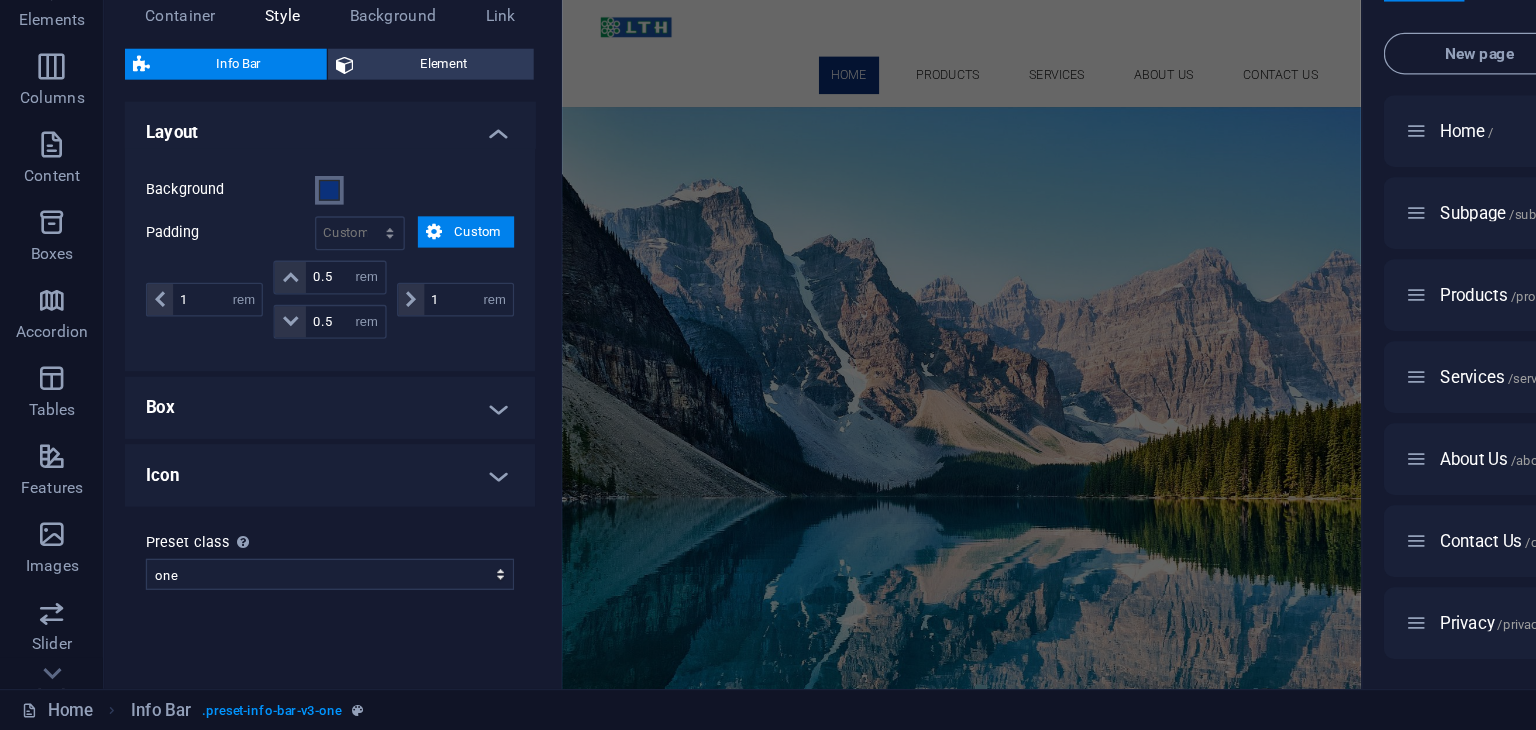 click at bounding box center (253, 315) 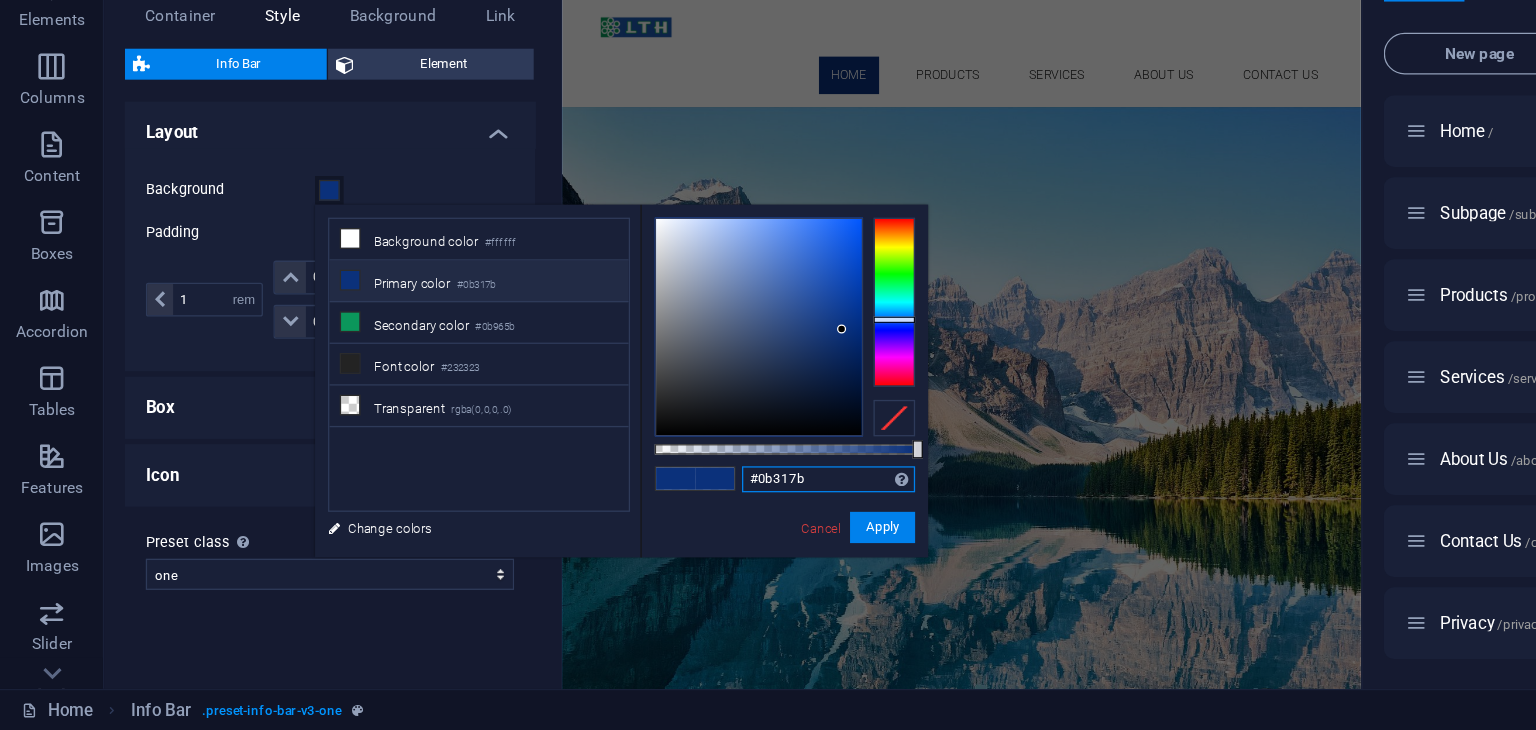 drag, startPoint x: 636, startPoint y: 540, endPoint x: 570, endPoint y: 535, distance: 66.189125 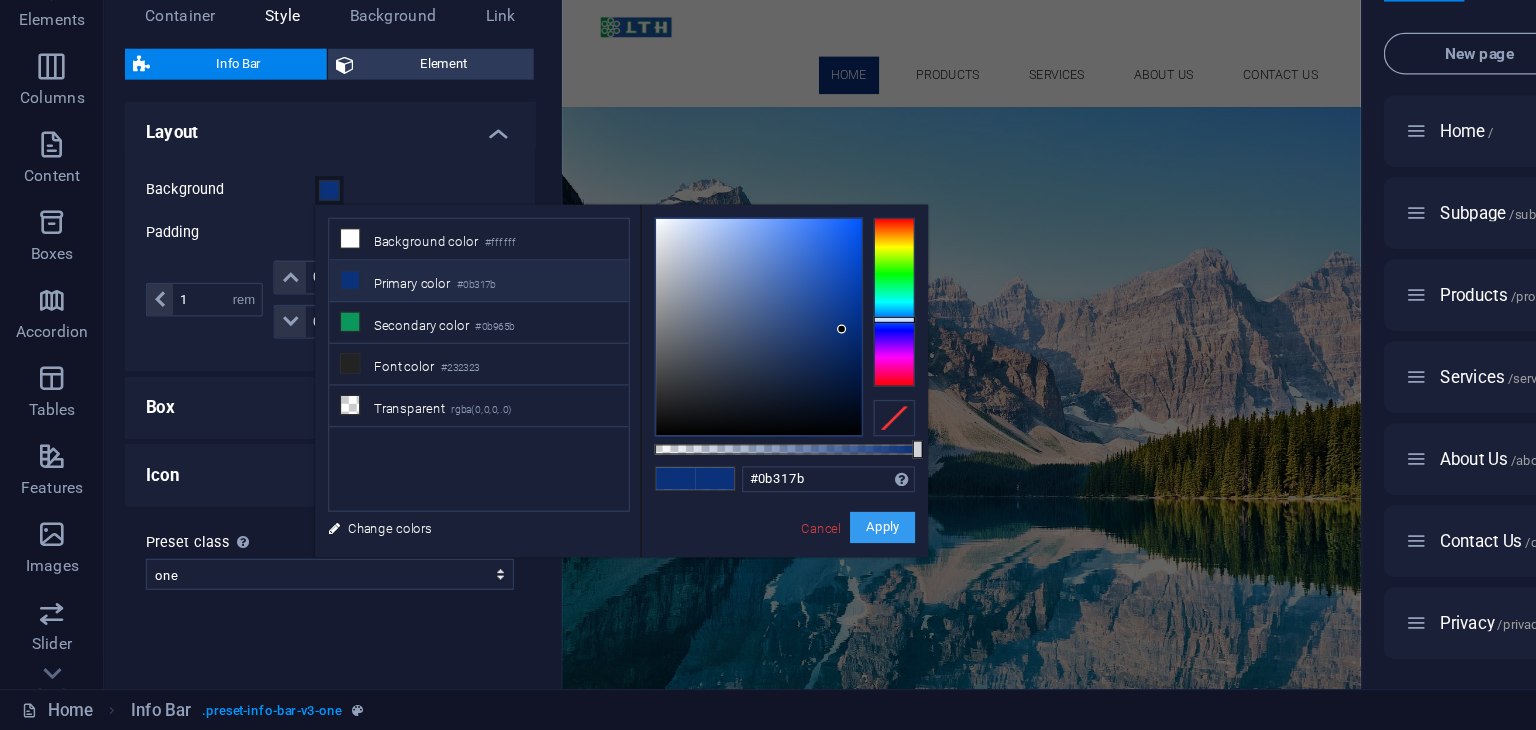 click on "Apply" at bounding box center (678, 574) 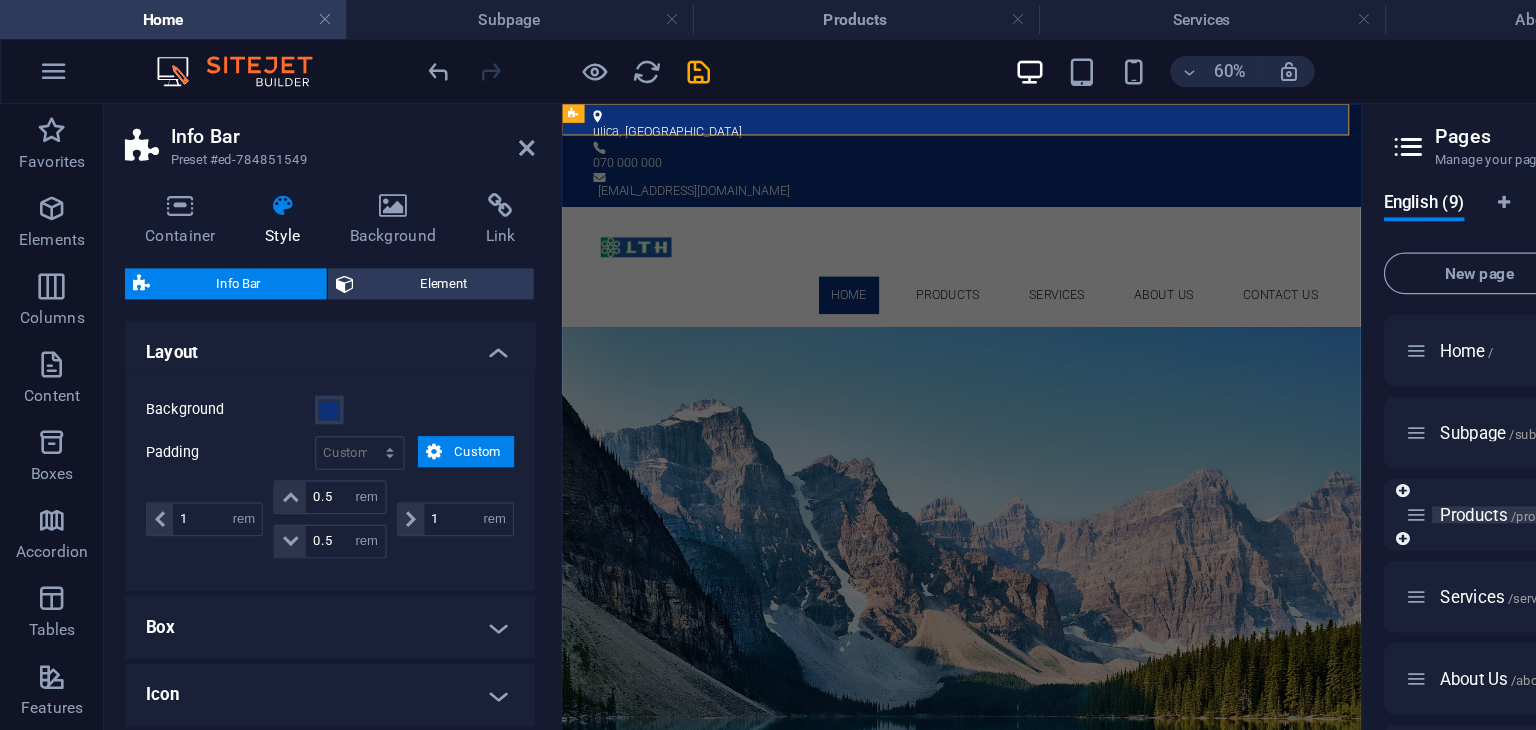 click on "Products /products" at bounding box center (1155, 395) 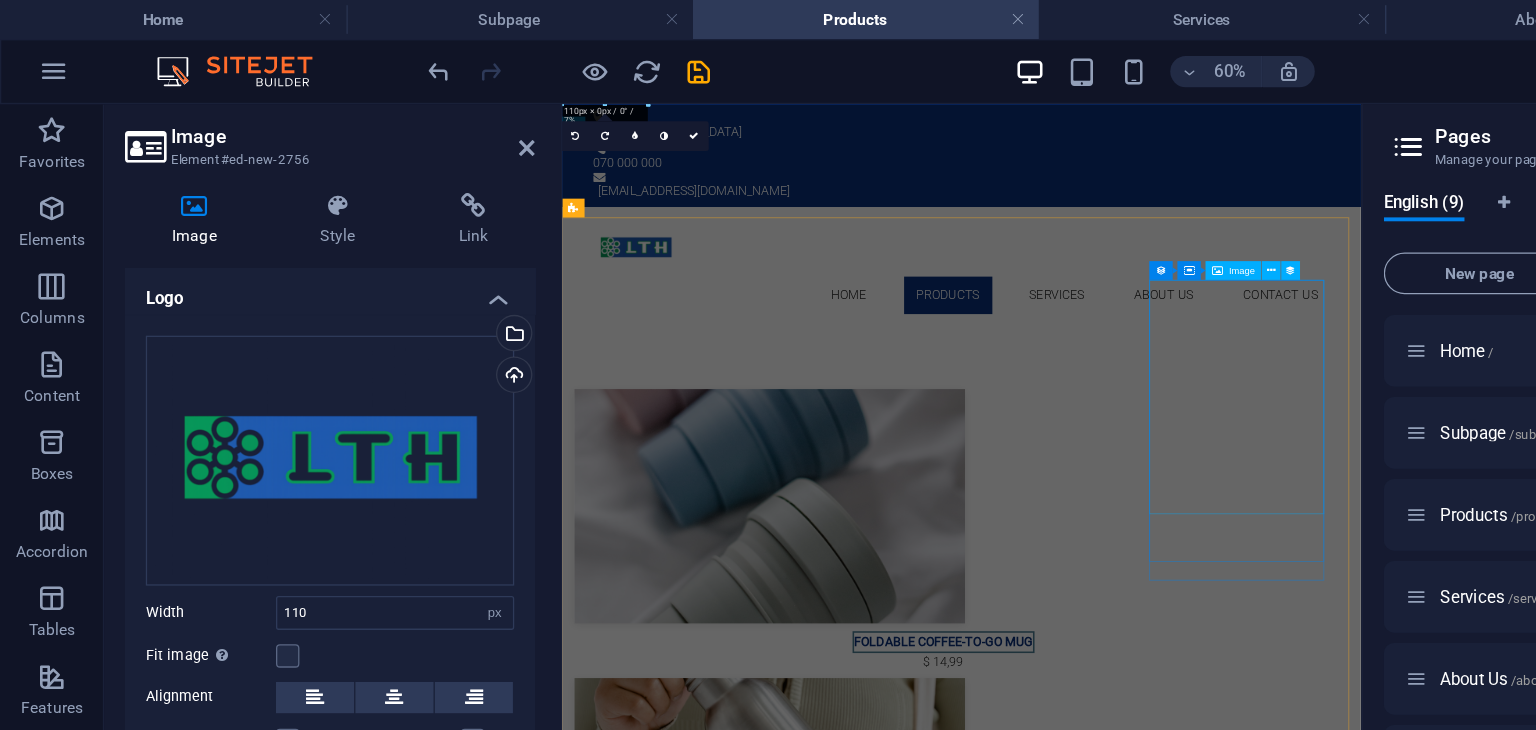 drag, startPoint x: 1385, startPoint y: 528, endPoint x: 1172, endPoint y: 221, distance: 373.6549 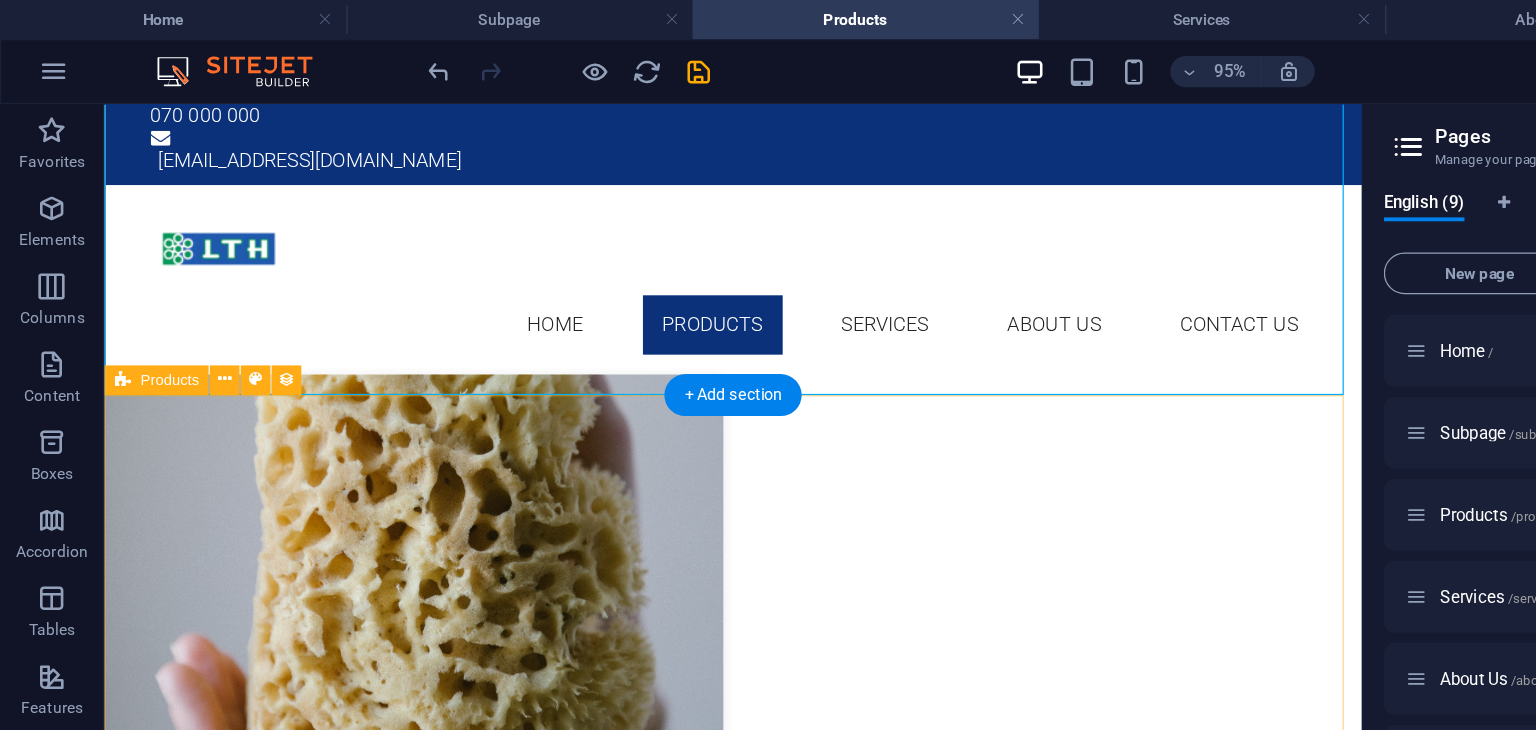 scroll, scrollTop: 0, scrollLeft: 0, axis: both 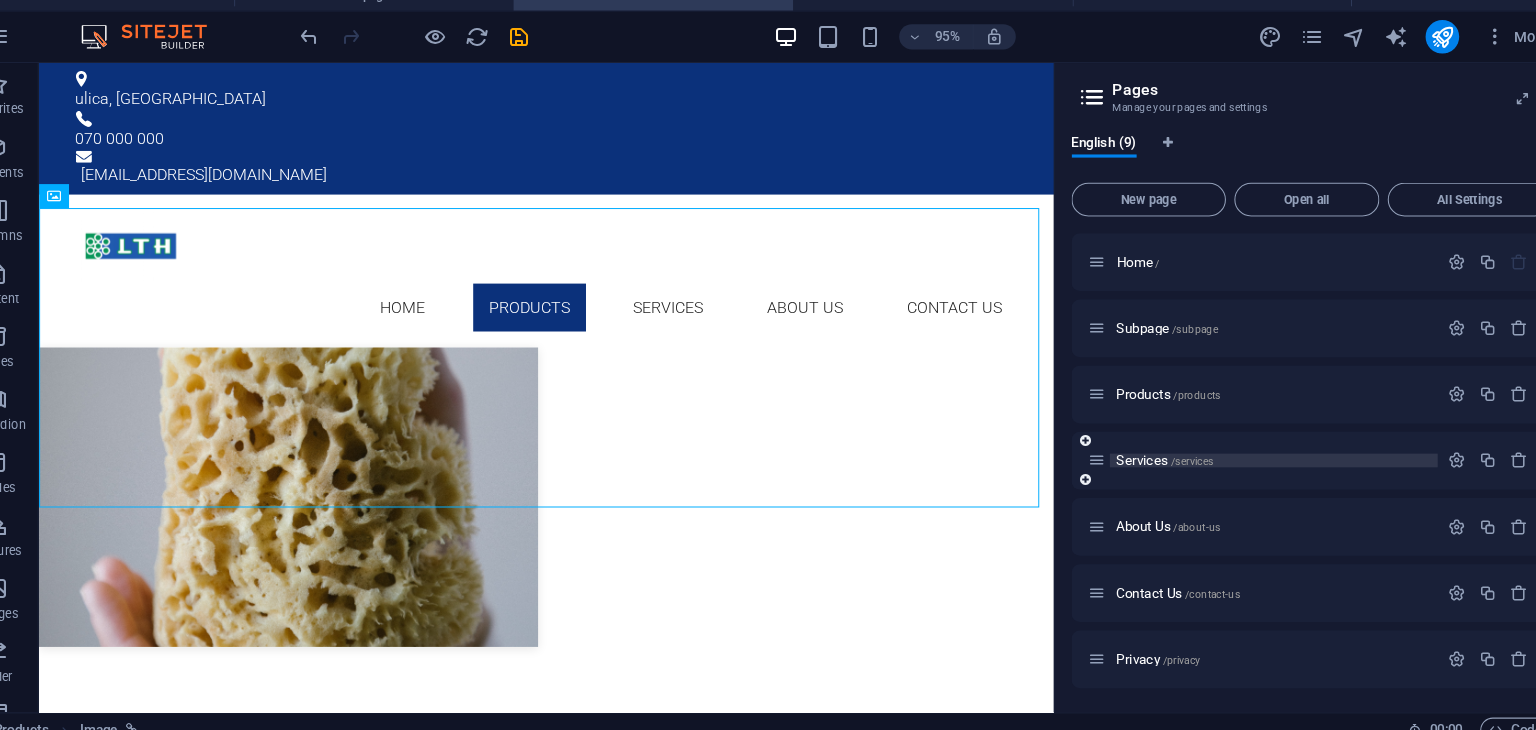 click on "Services /services" at bounding box center [1152, 458] 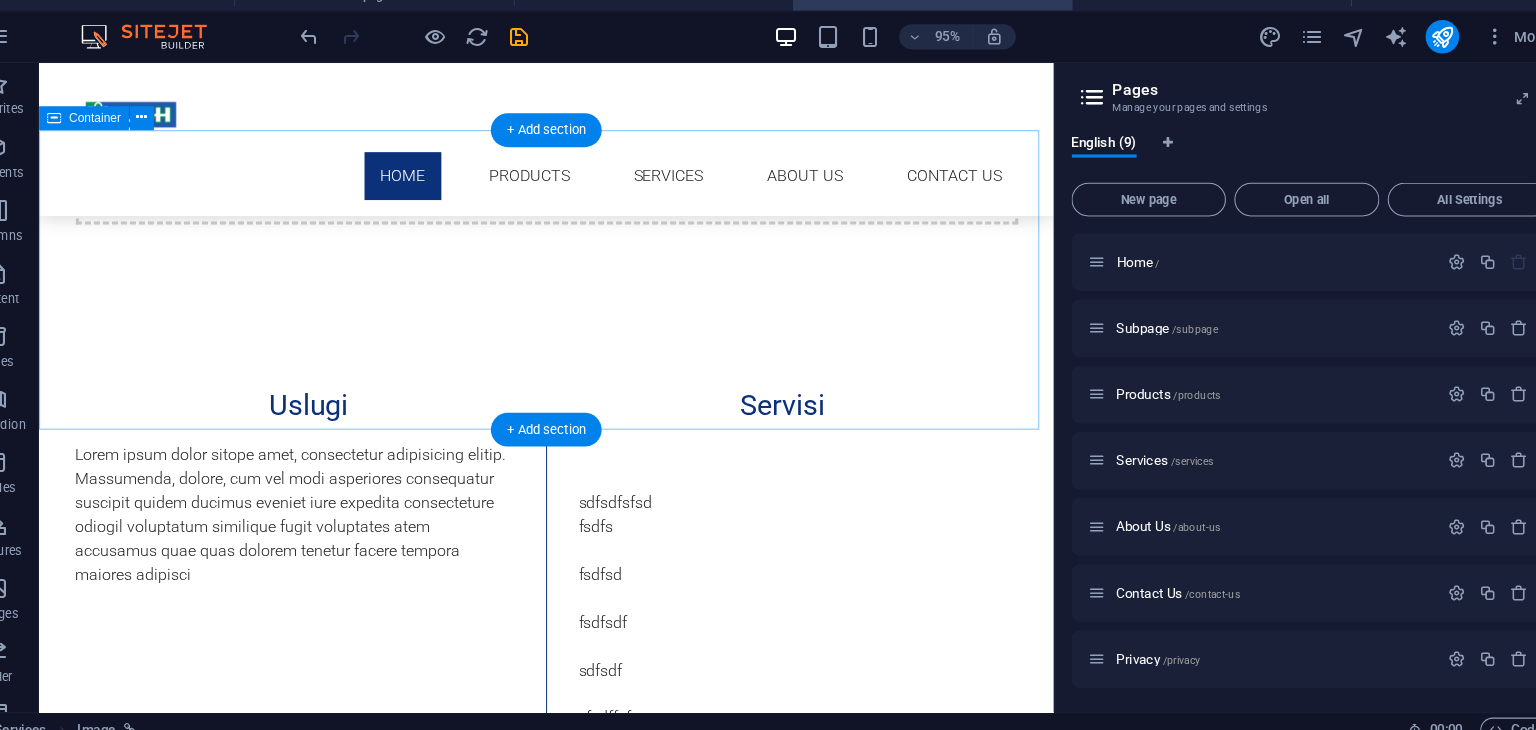 scroll, scrollTop: 0, scrollLeft: 0, axis: both 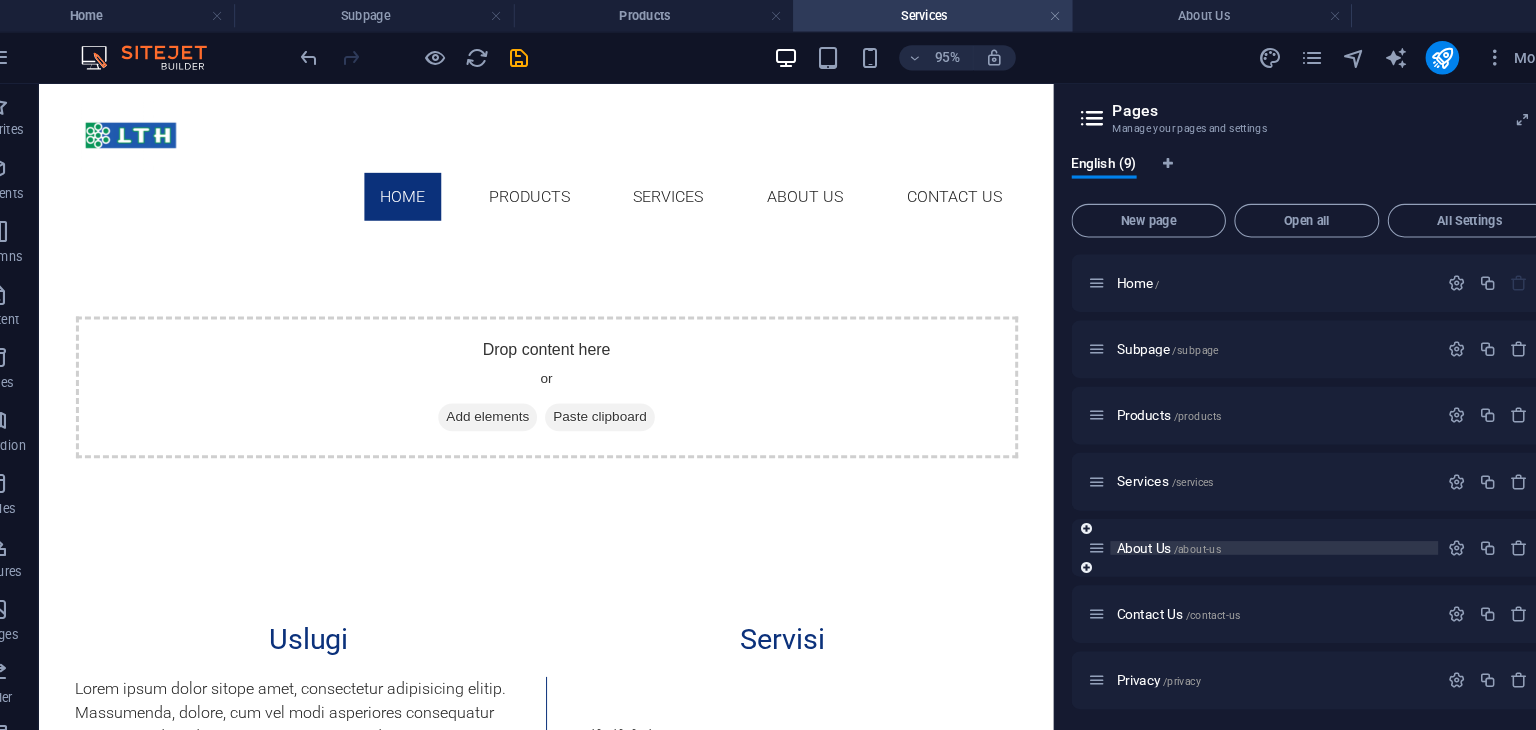 click on "About Us /about-us" at bounding box center (1155, 521) 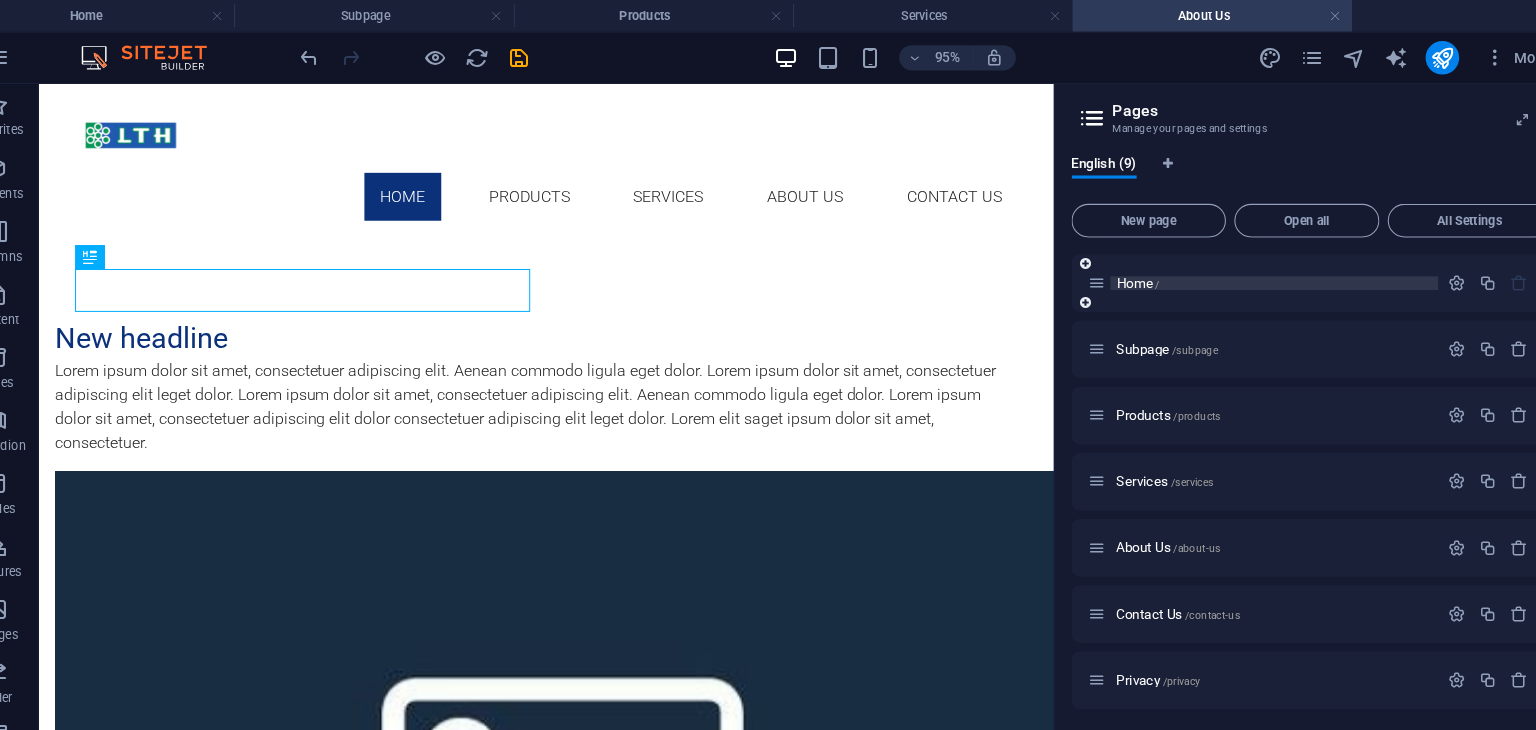 click on "Home /" at bounding box center (1126, 269) 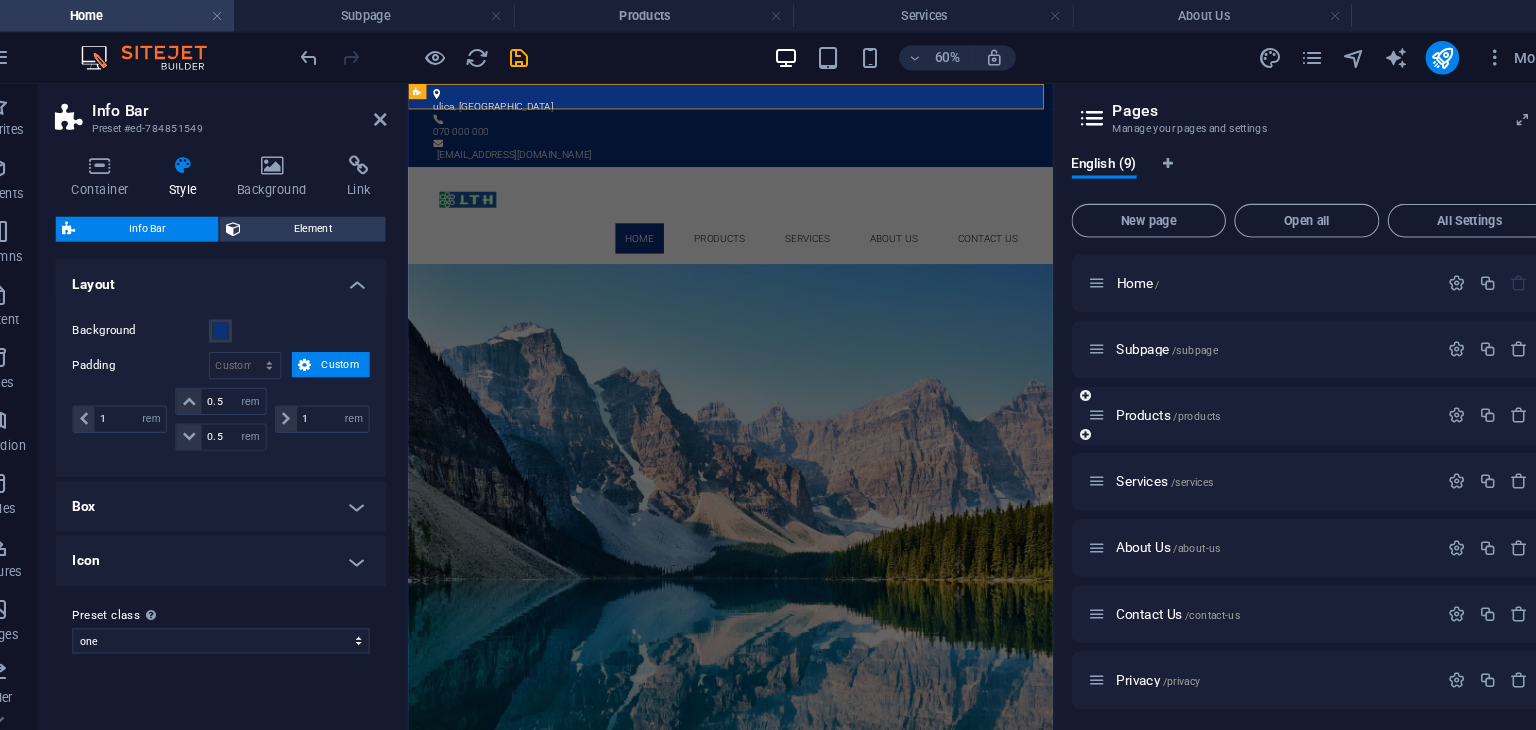 click on "Products /products" at bounding box center [1245, 395] 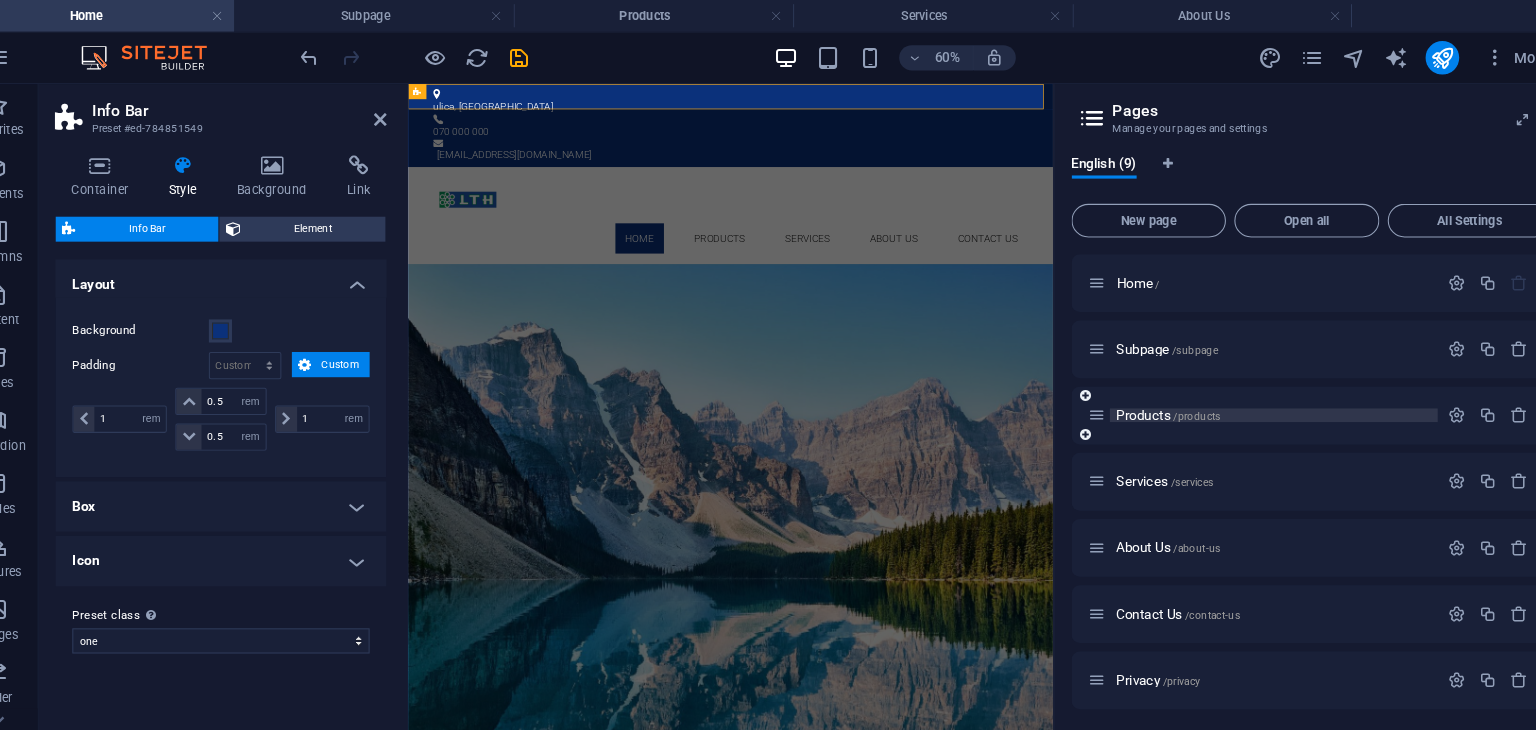 click on "Products /products" at bounding box center (1155, 395) 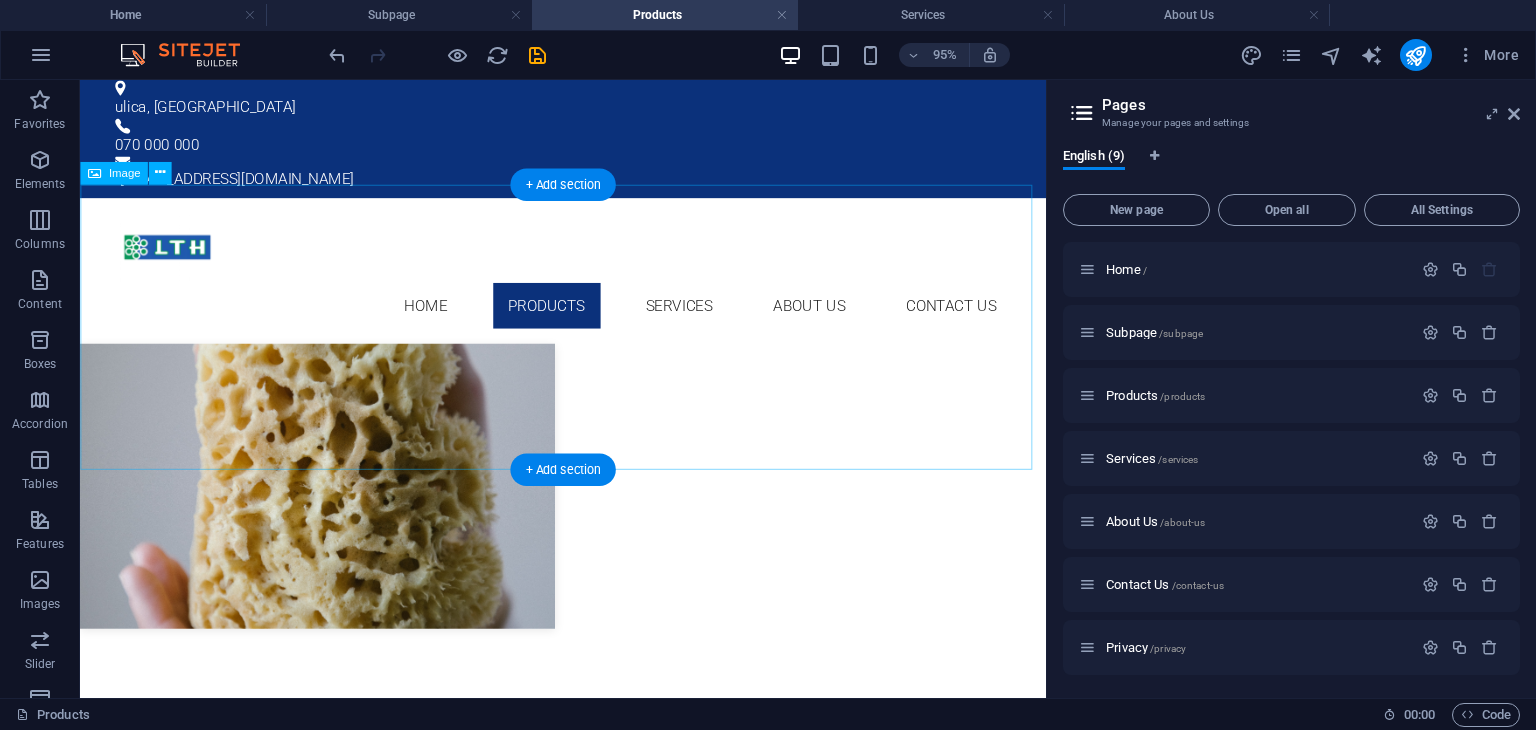 scroll, scrollTop: 0, scrollLeft: 0, axis: both 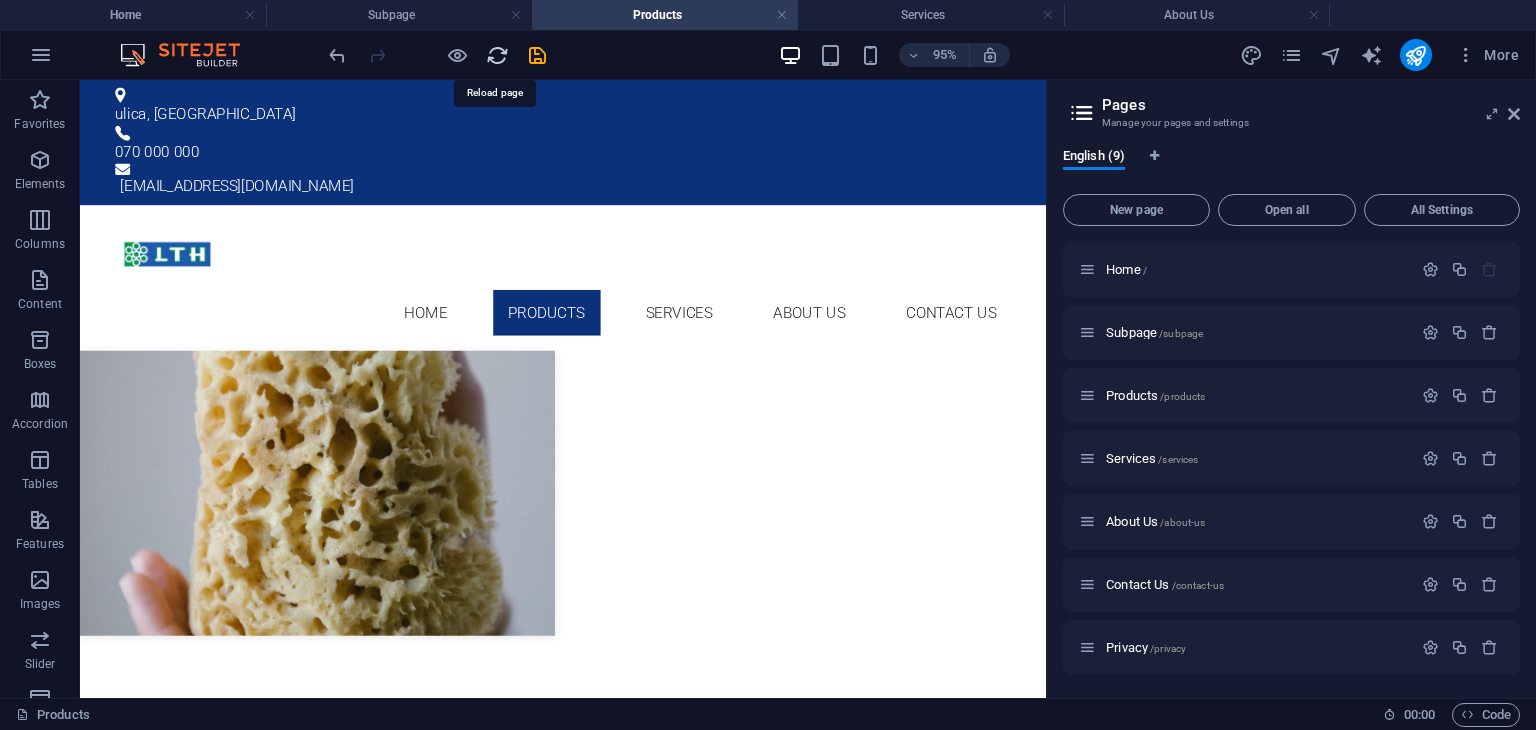 click at bounding box center (497, 55) 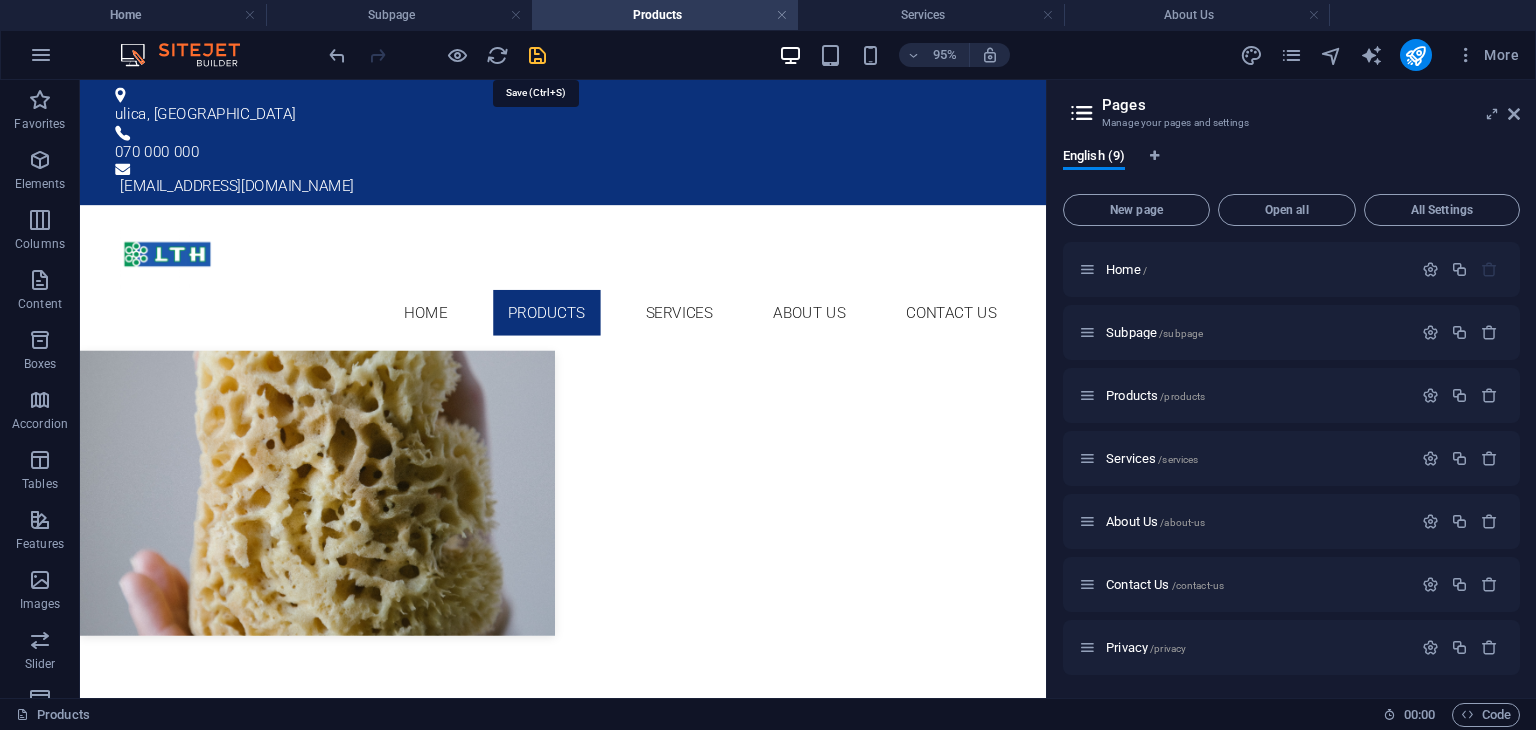 click at bounding box center (537, 55) 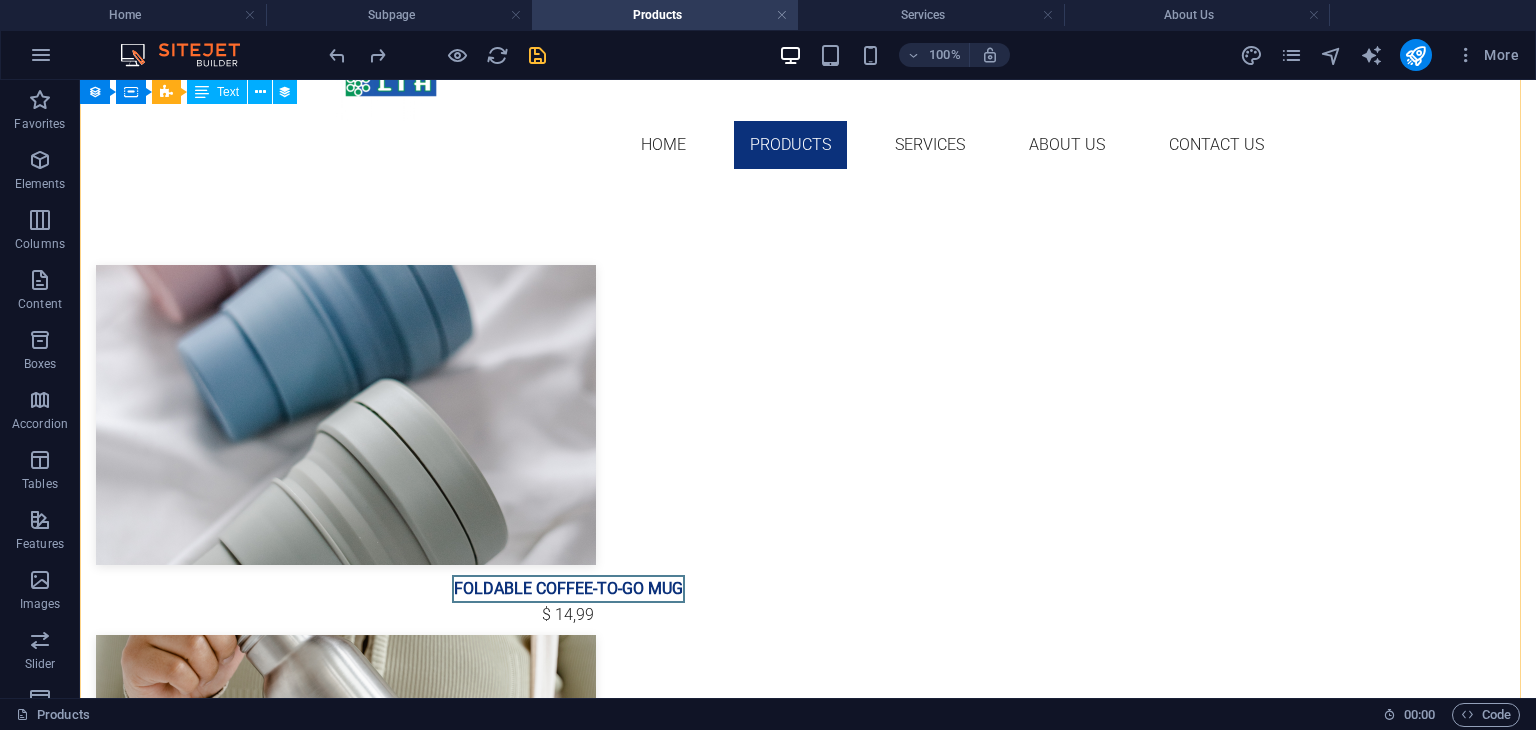 scroll, scrollTop: 0, scrollLeft: 0, axis: both 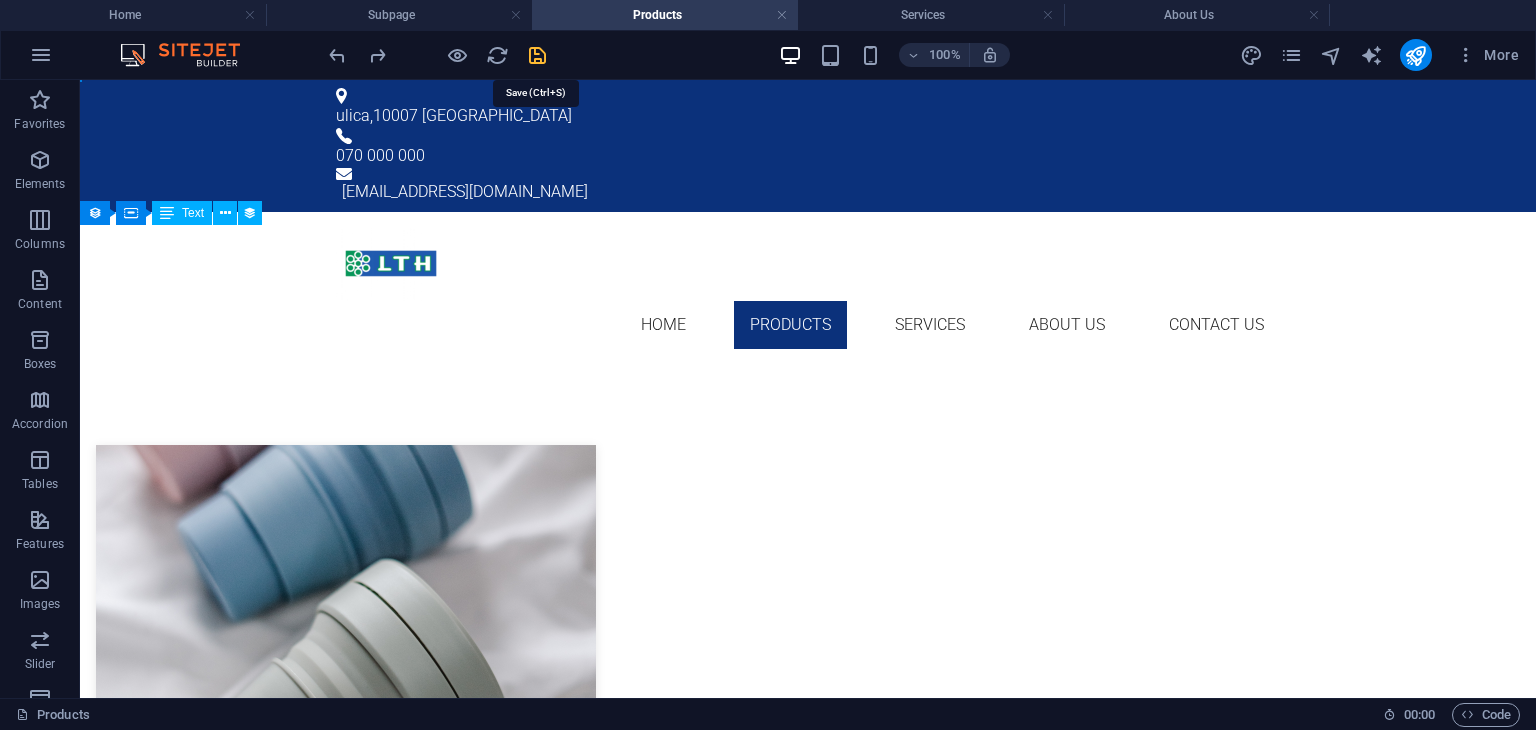 click at bounding box center [537, 55] 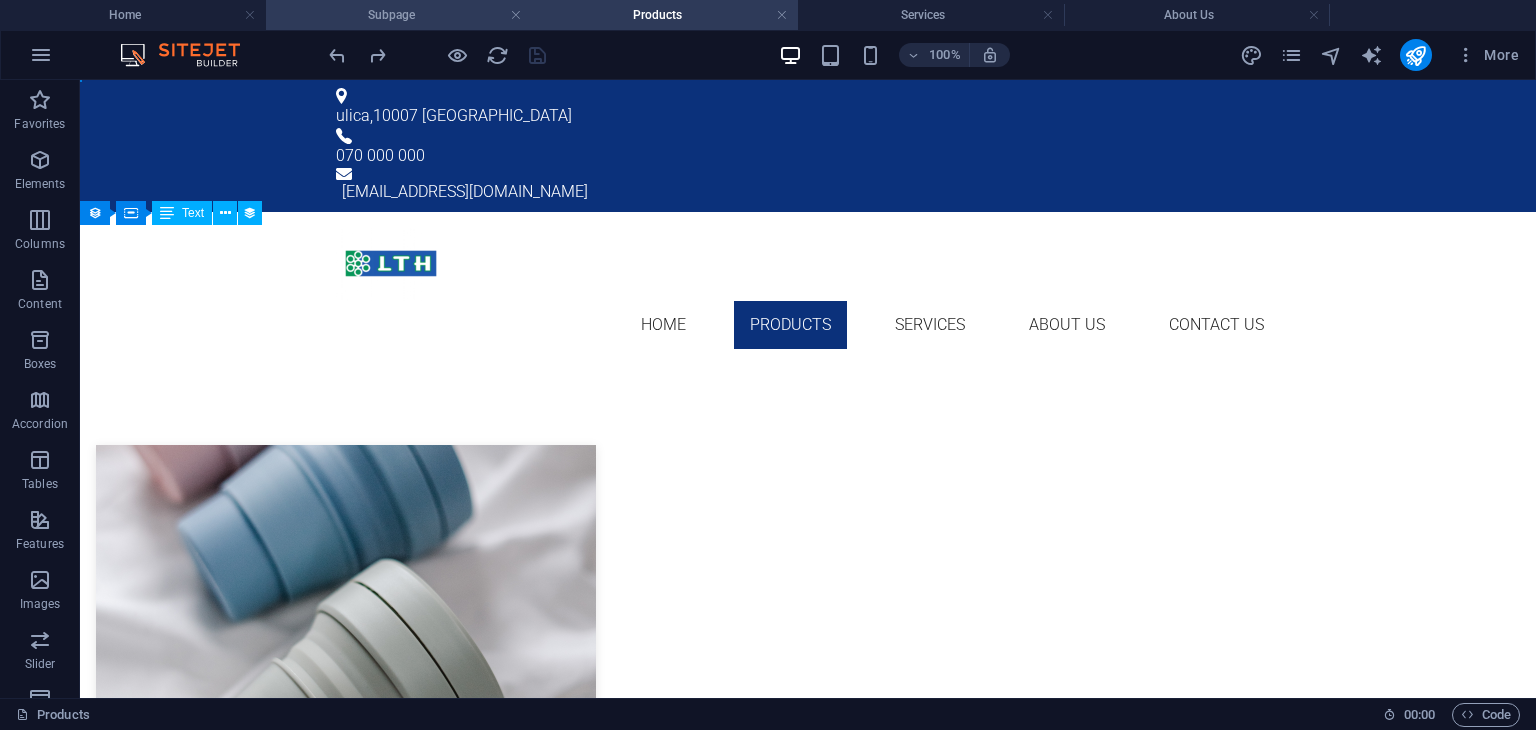 click on "Subpage" at bounding box center [399, 15] 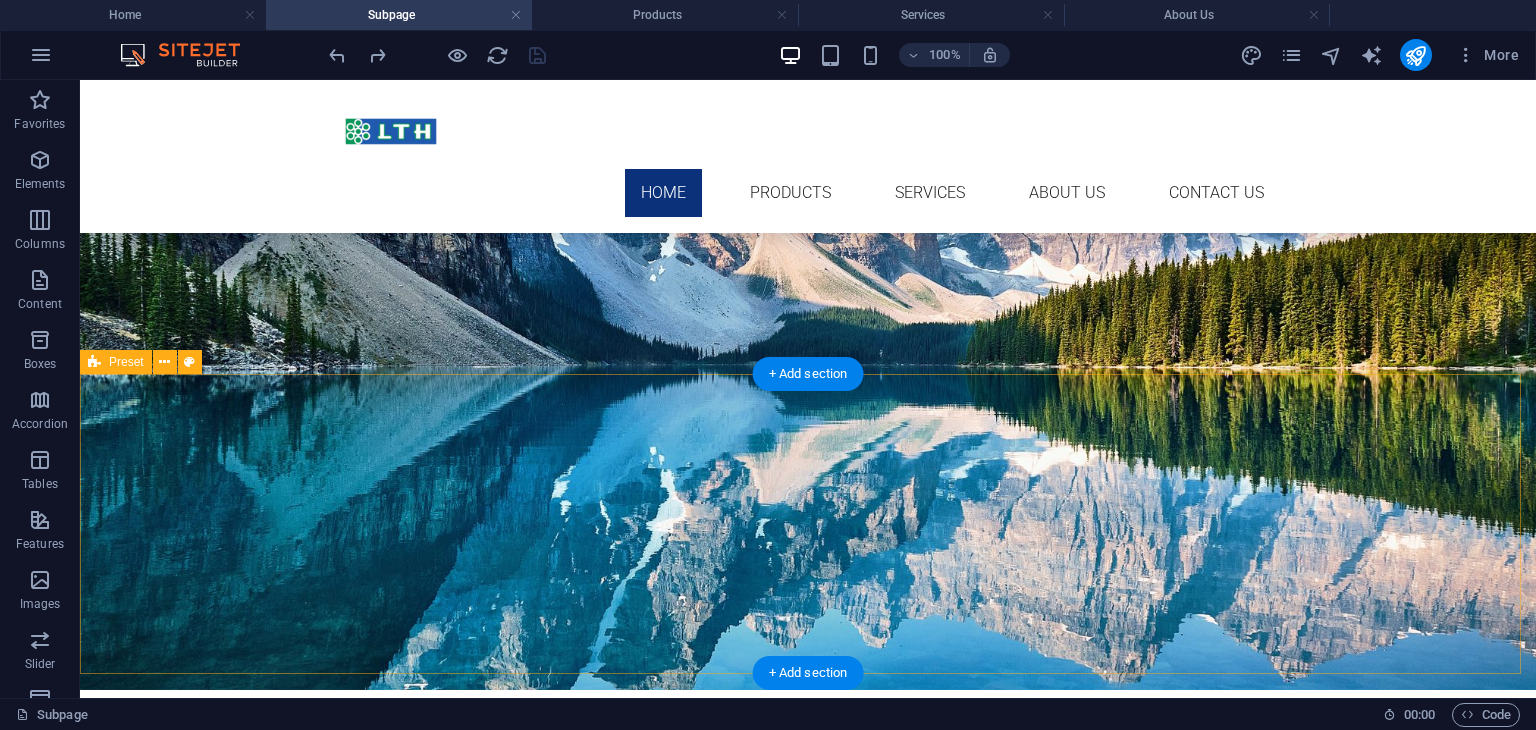 scroll, scrollTop: 0, scrollLeft: 0, axis: both 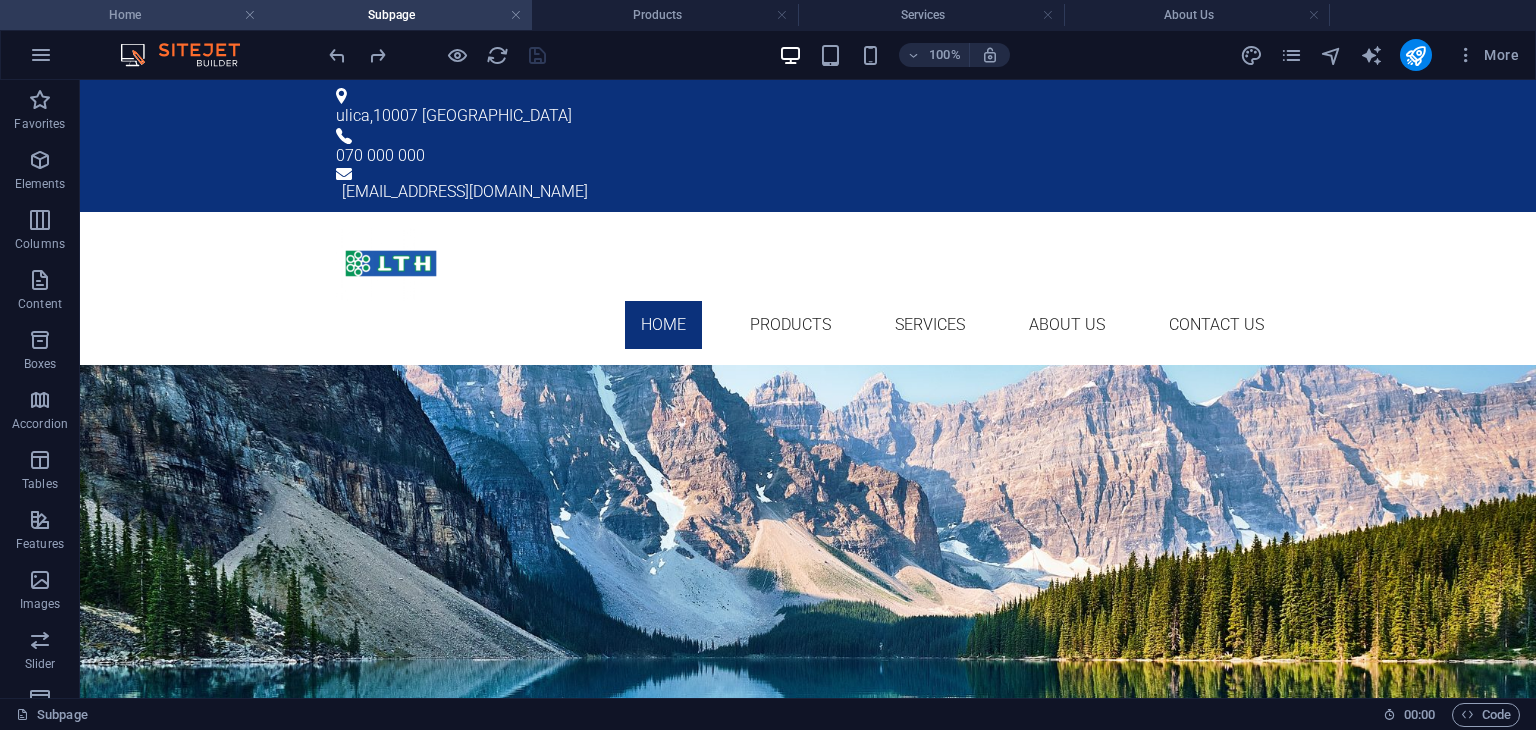 click on "Home" at bounding box center (133, 15) 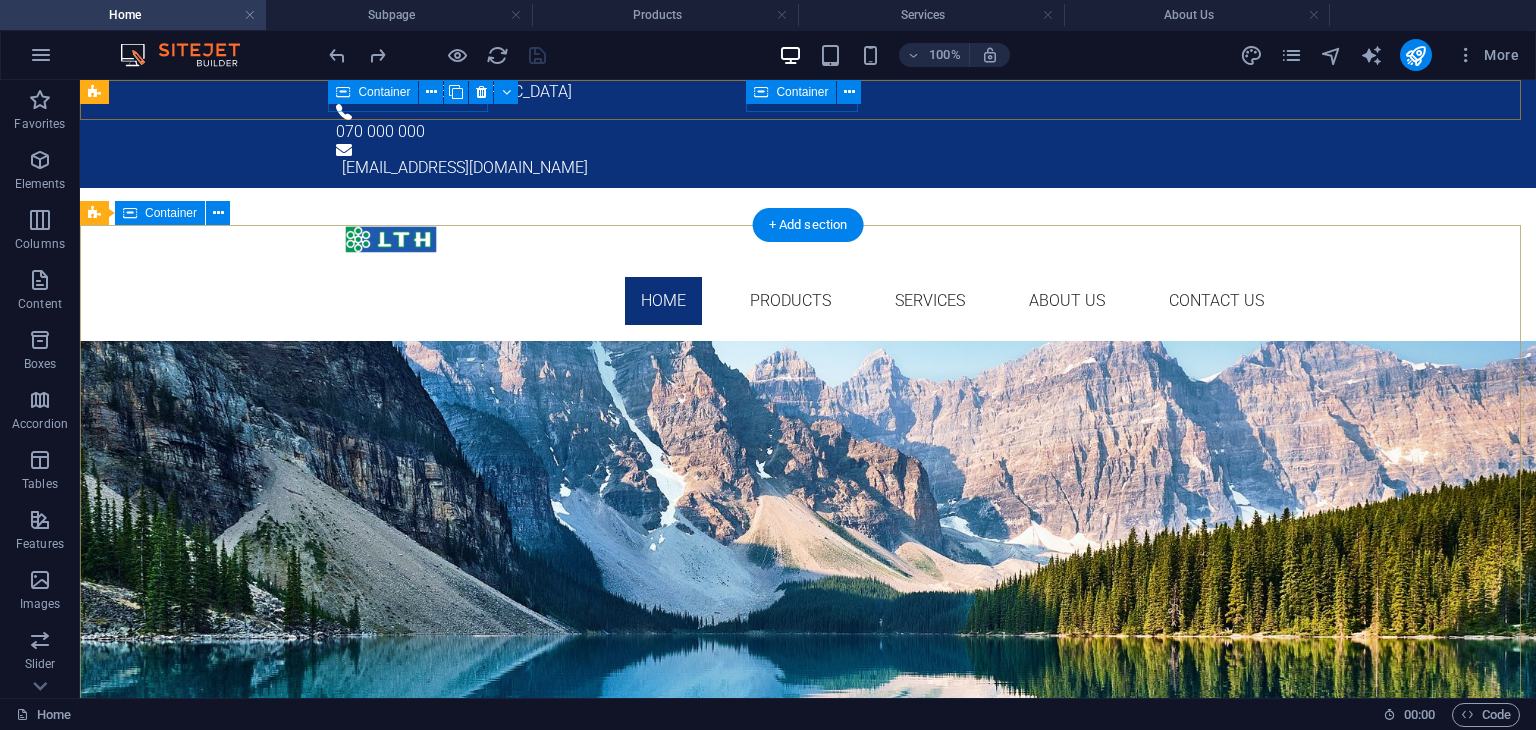 scroll, scrollTop: 0, scrollLeft: 0, axis: both 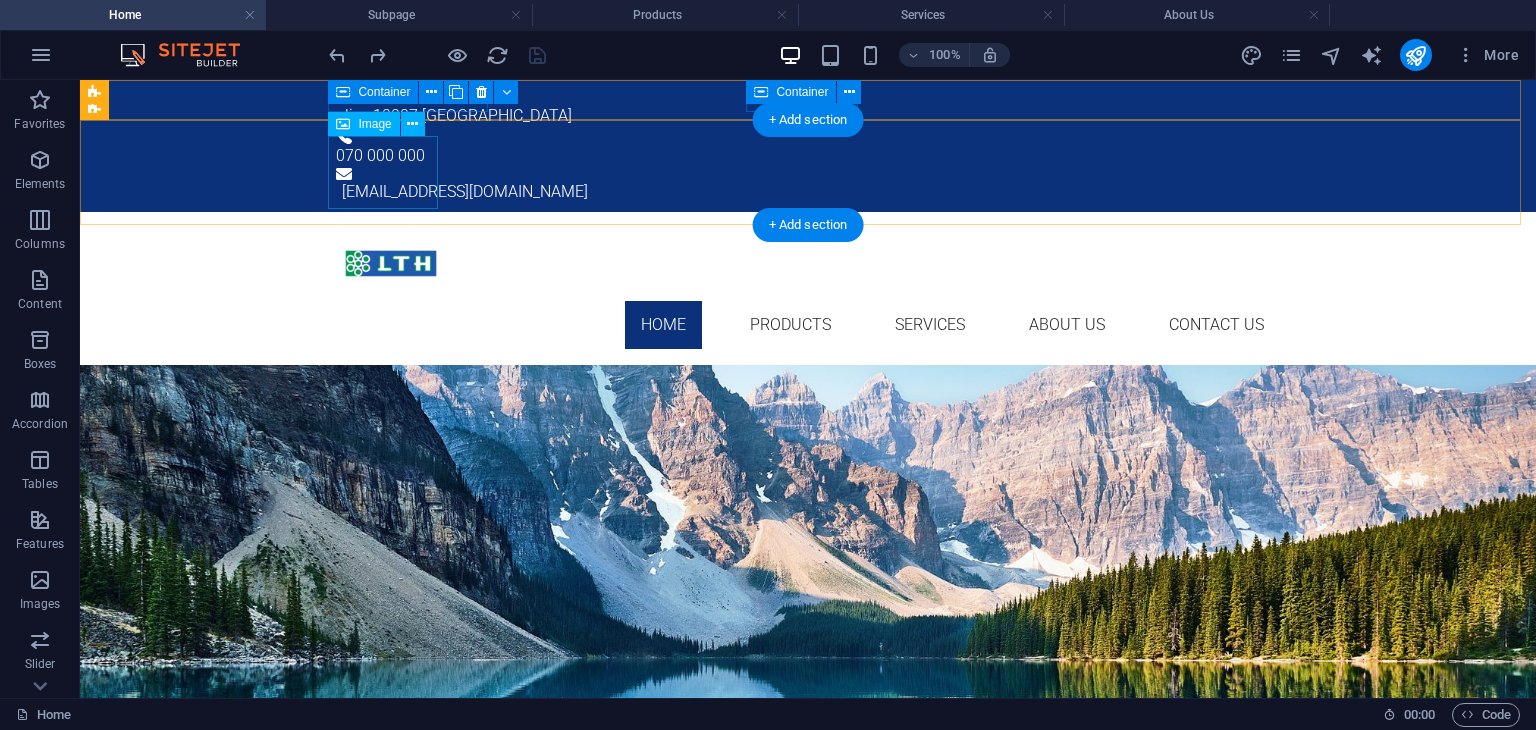 click at bounding box center (808, 264) 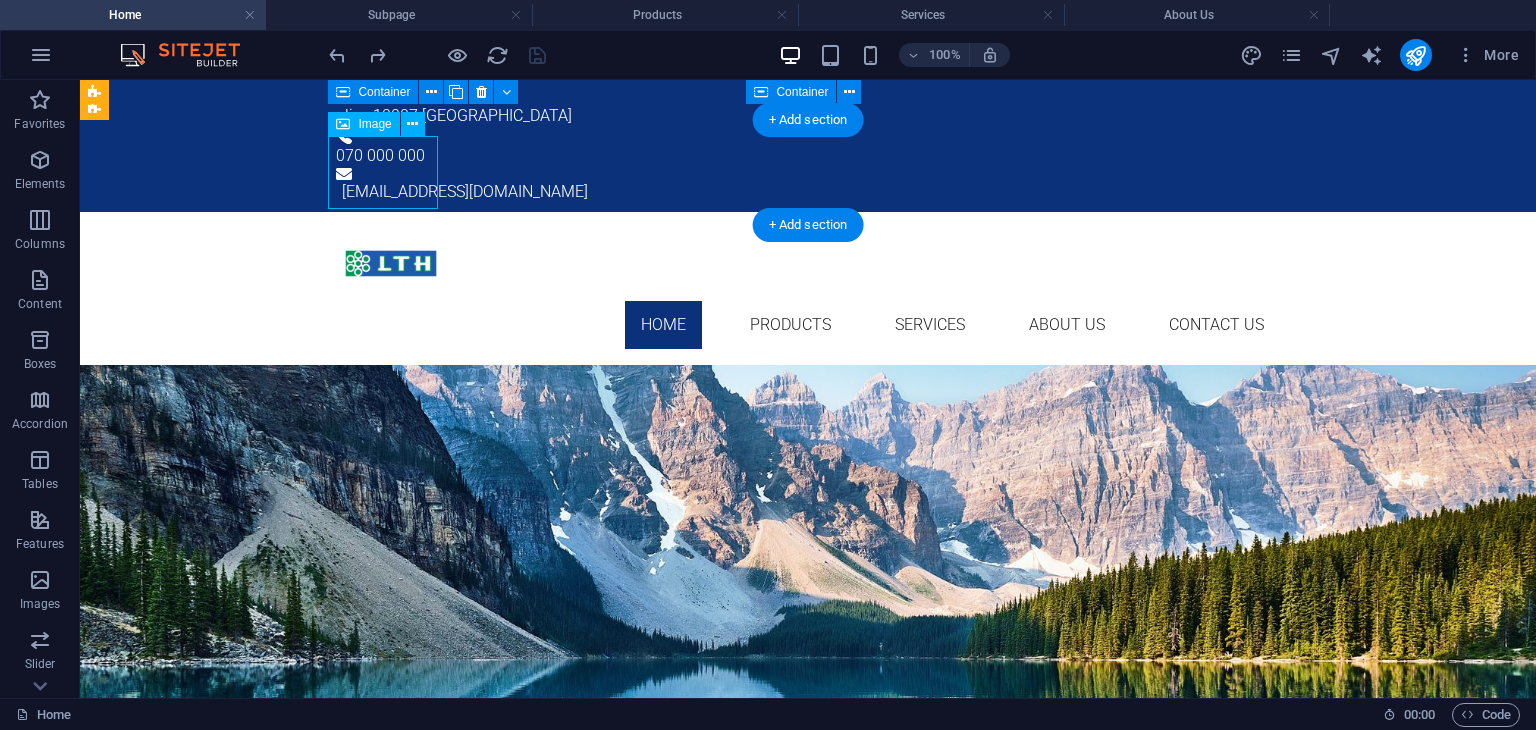 click at bounding box center [808, 264] 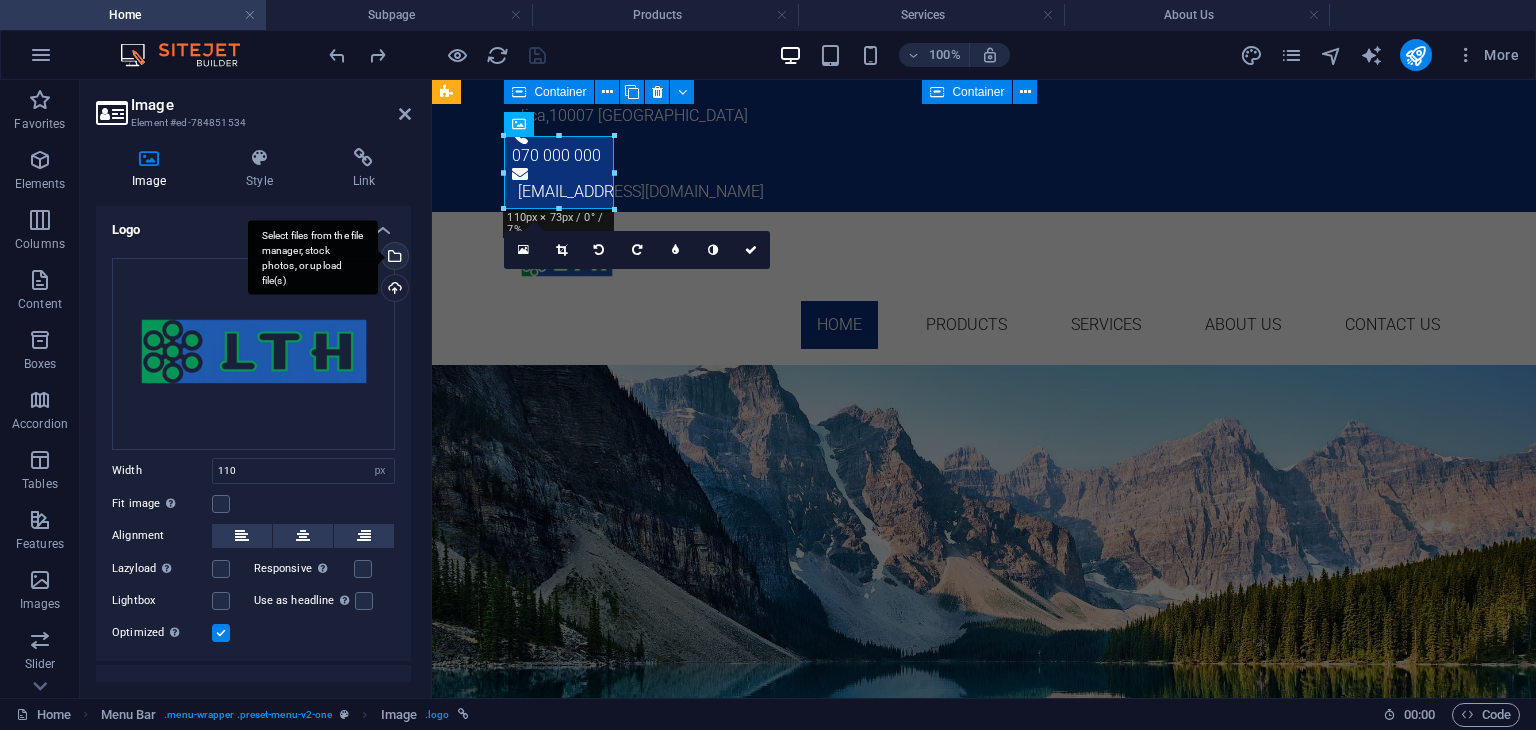 click on "Select files from the file manager, stock photos, or upload file(s)" at bounding box center (313, 257) 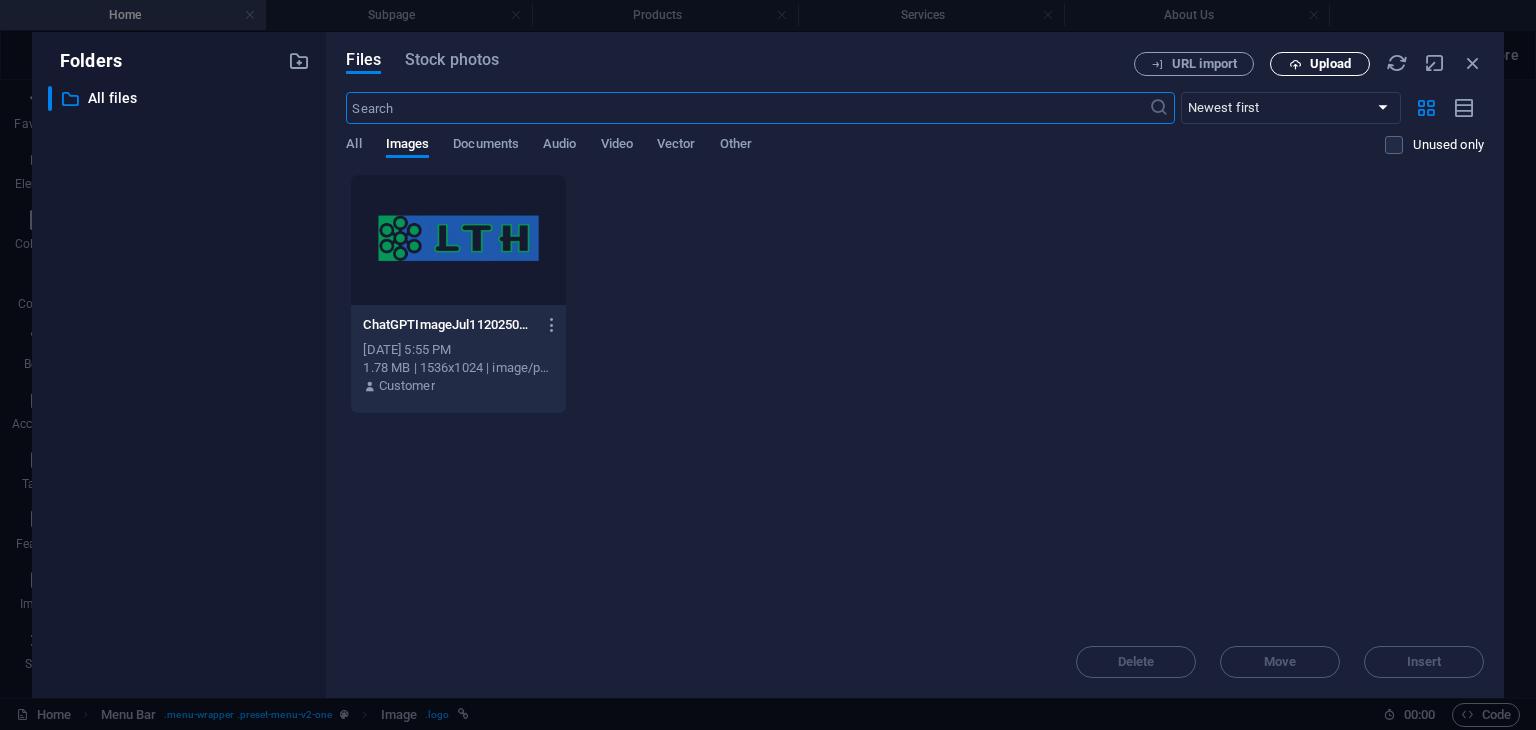 click on "Upload" at bounding box center (1330, 64) 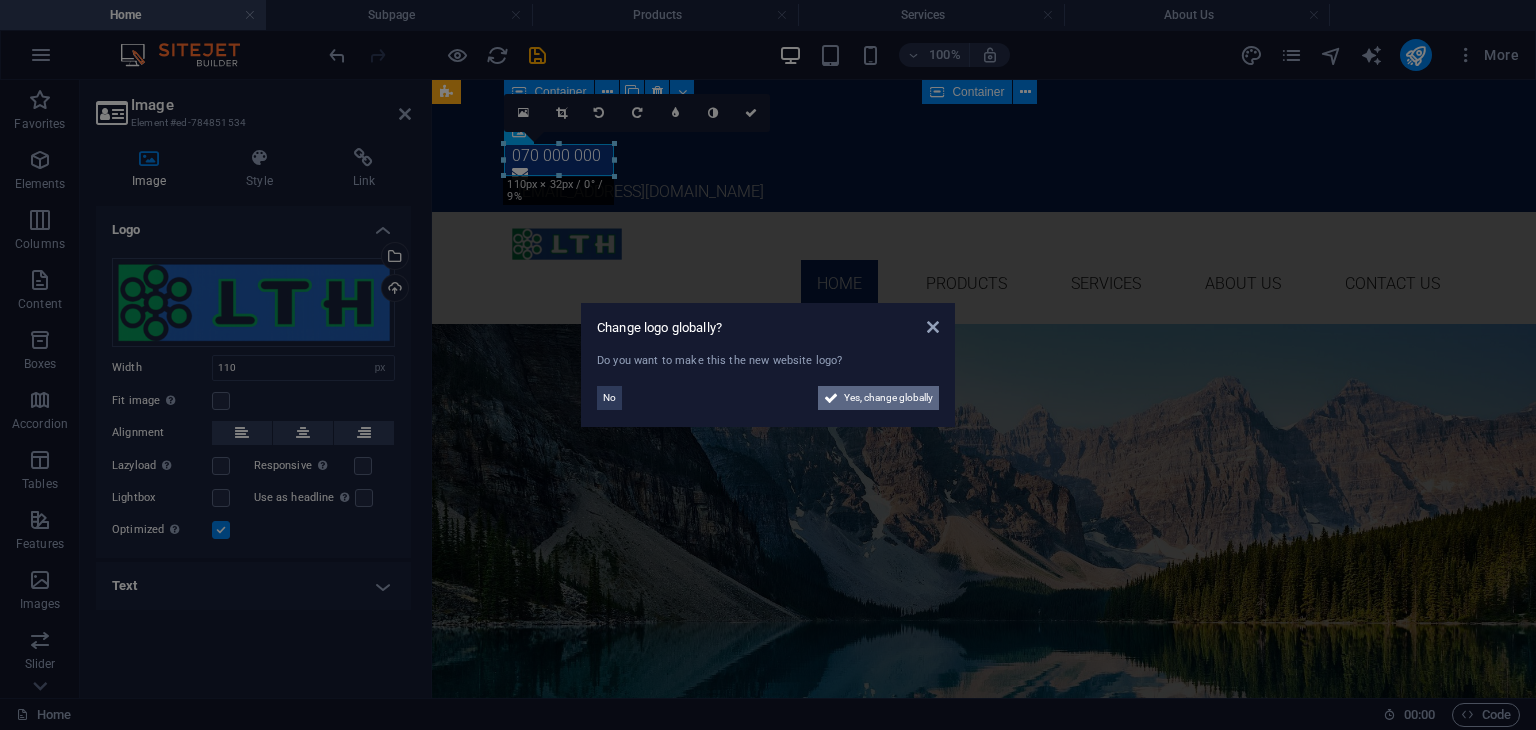 click on "Yes, change globally" at bounding box center (888, 398) 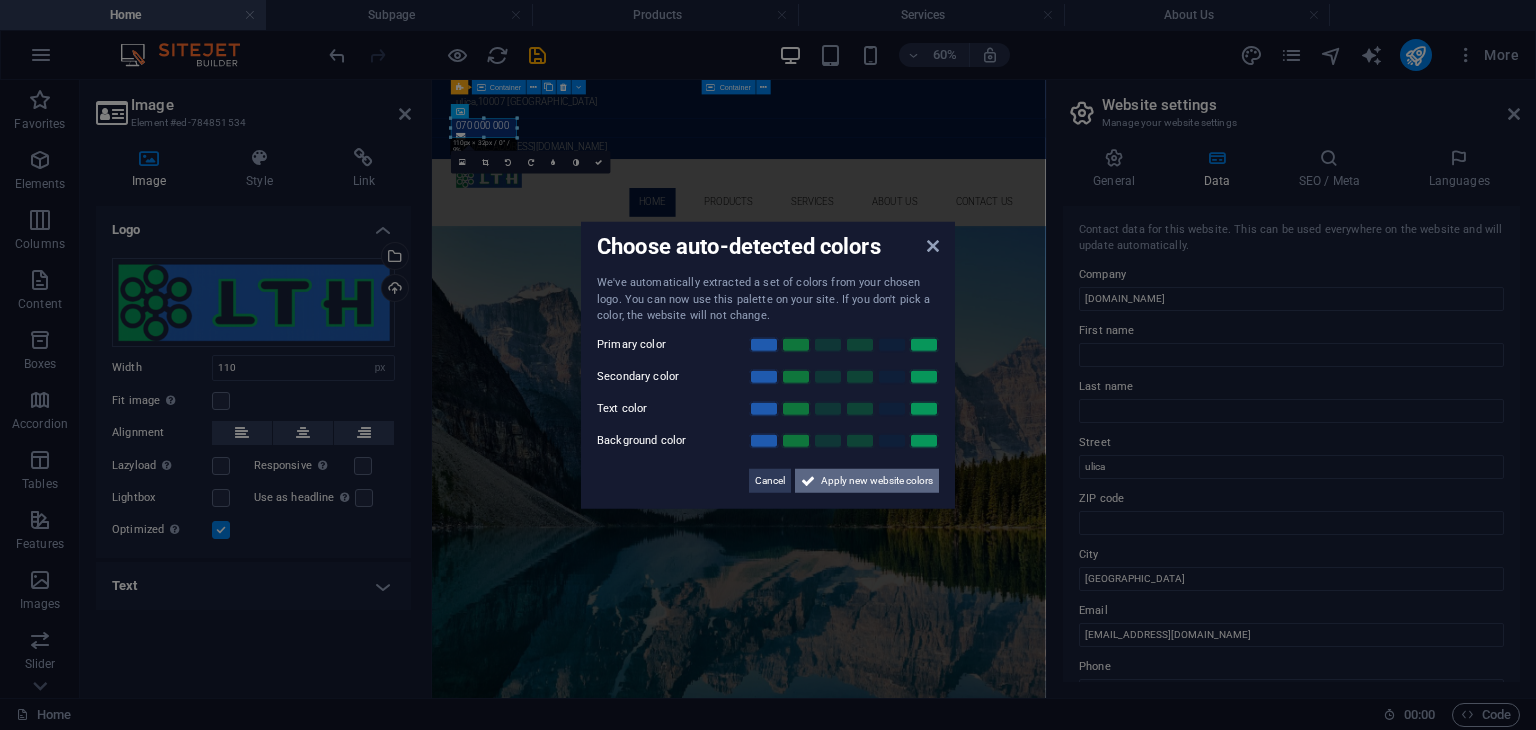 click on "Apply new website colors" at bounding box center [877, 480] 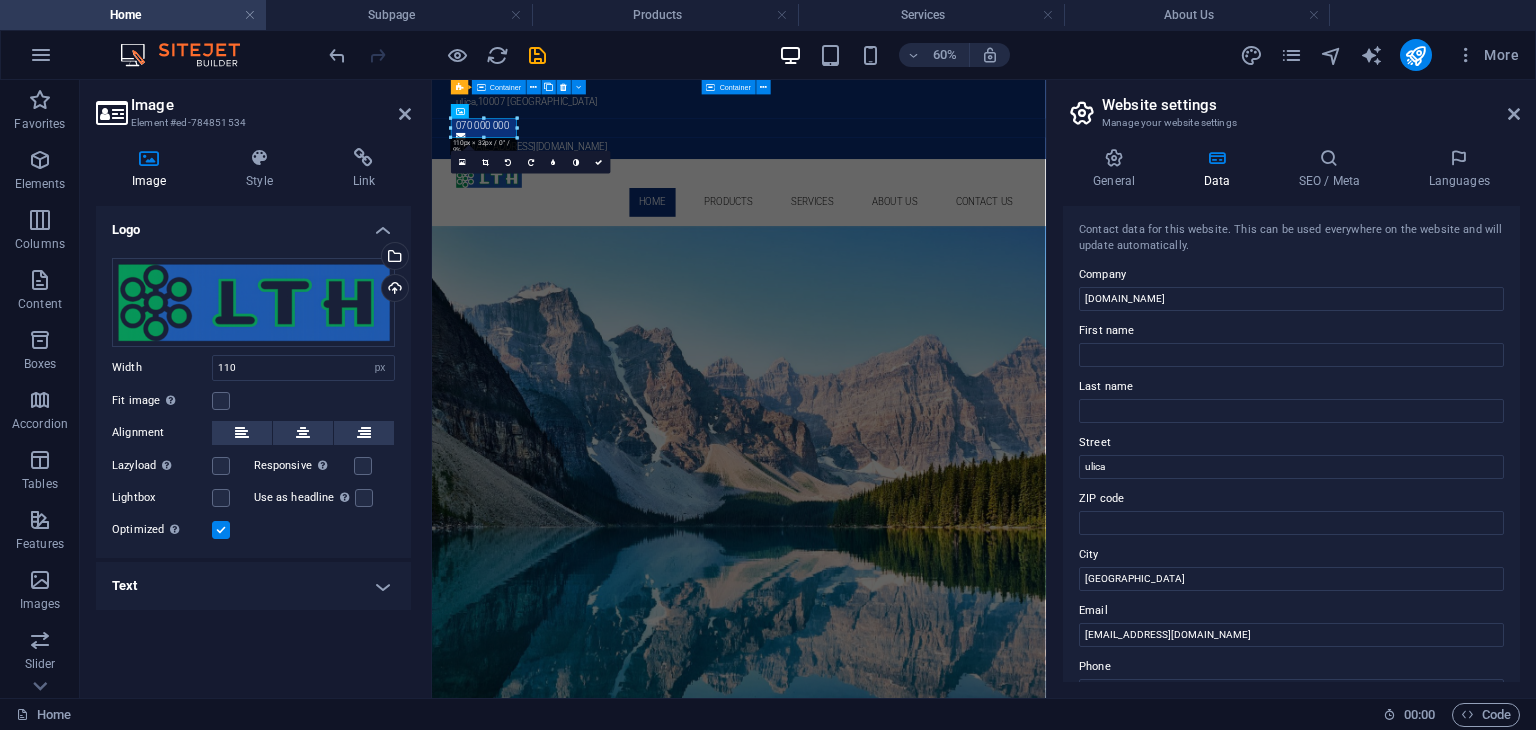 click on "Website settings Manage your website settings" at bounding box center [1293, 106] 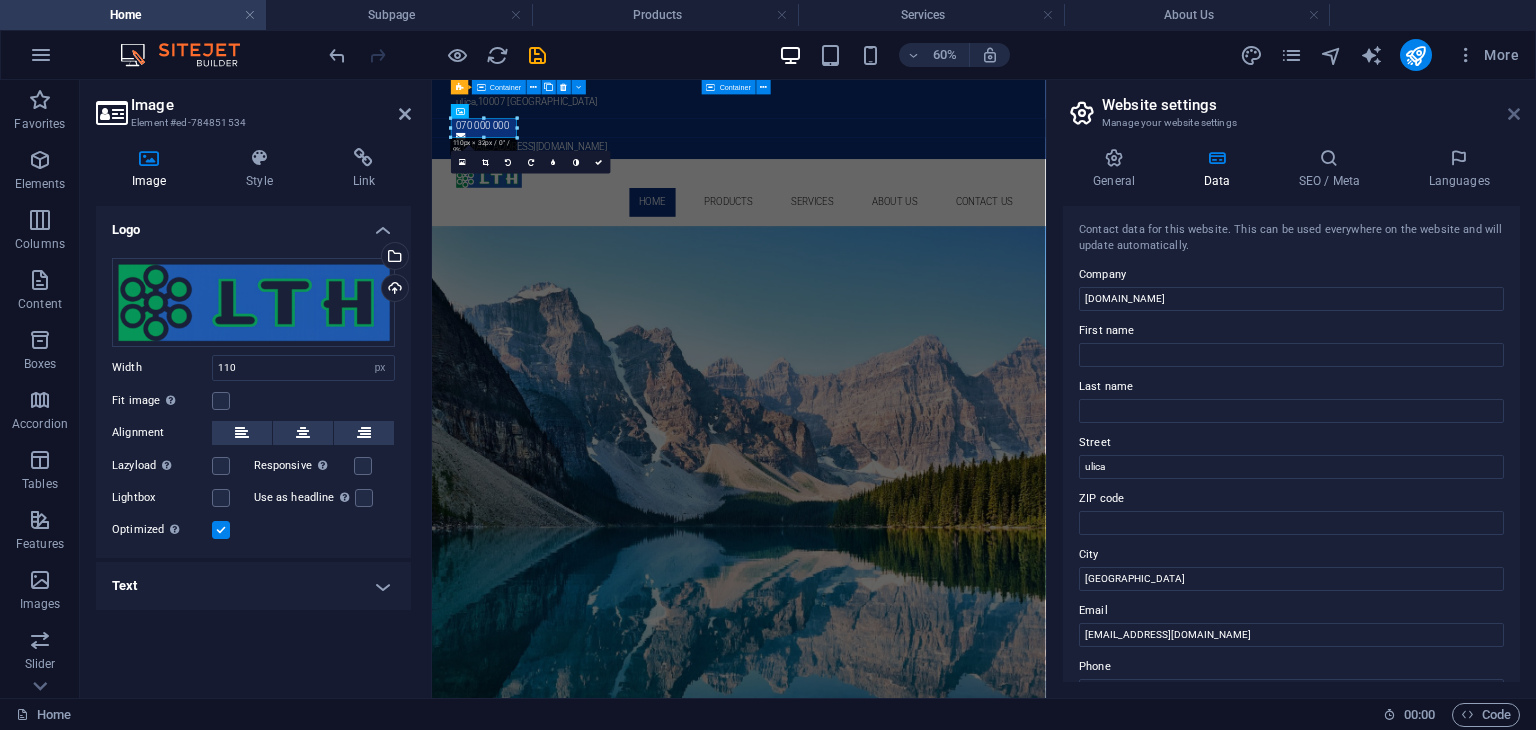 click at bounding box center (1514, 114) 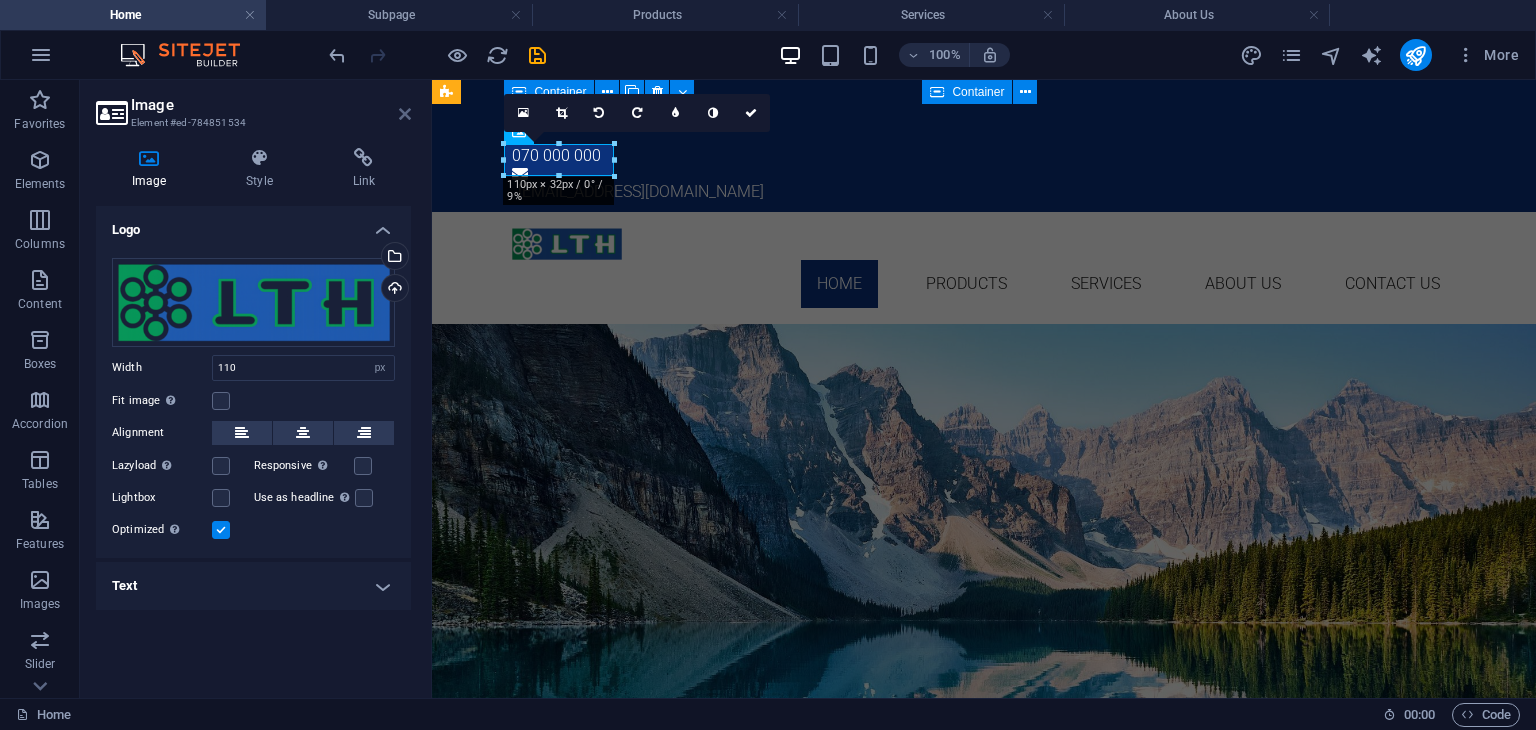click at bounding box center (405, 114) 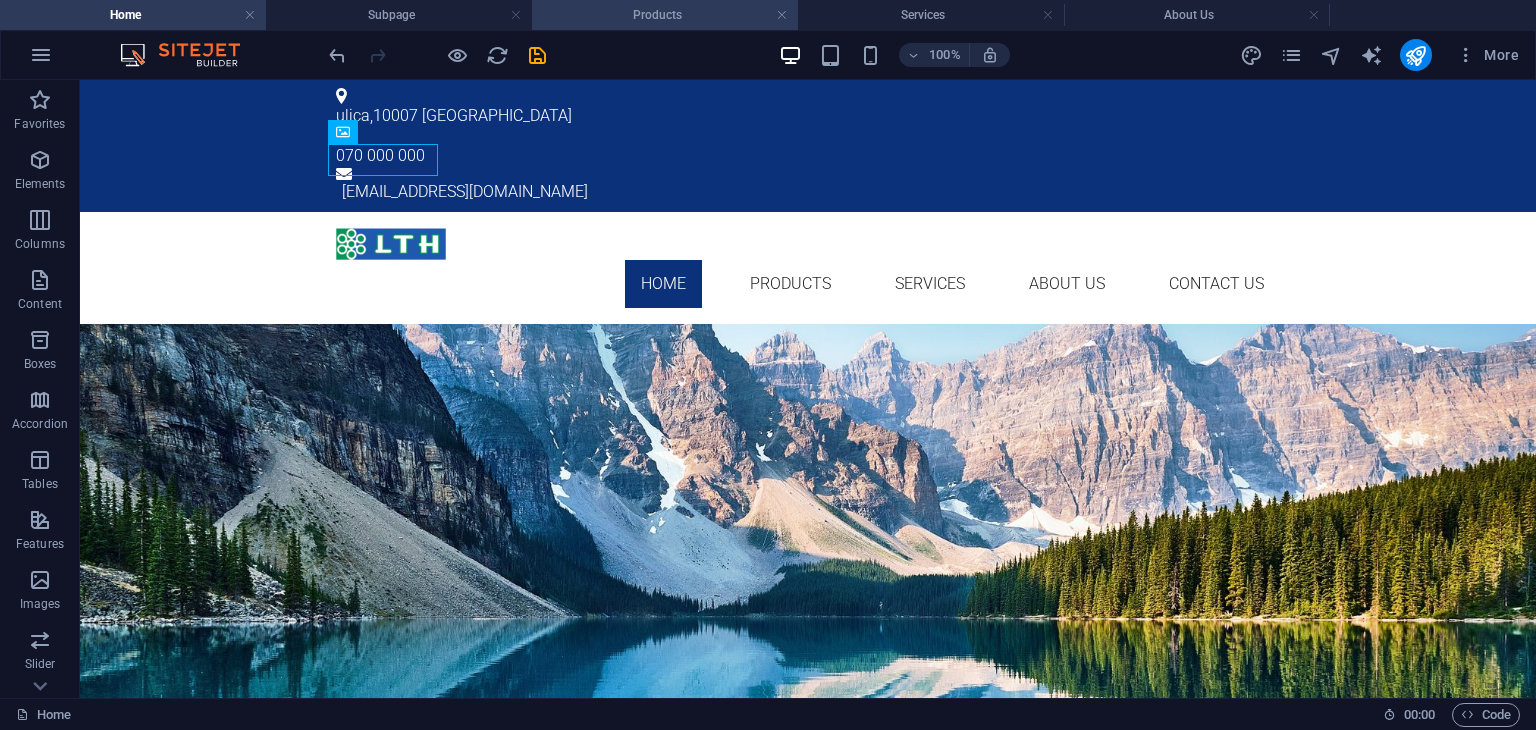 click on "Products" at bounding box center (665, 15) 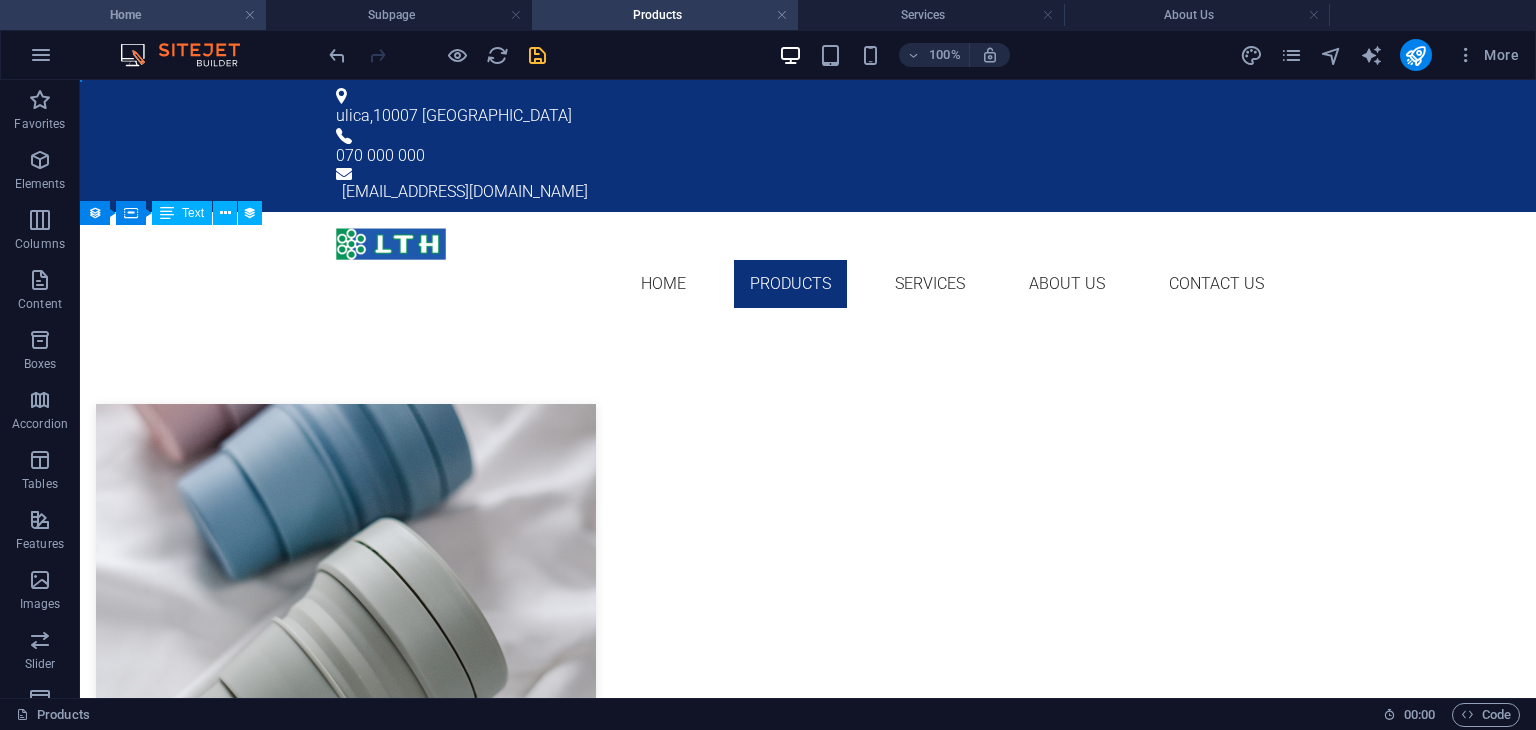 click on "Home" at bounding box center [133, 15] 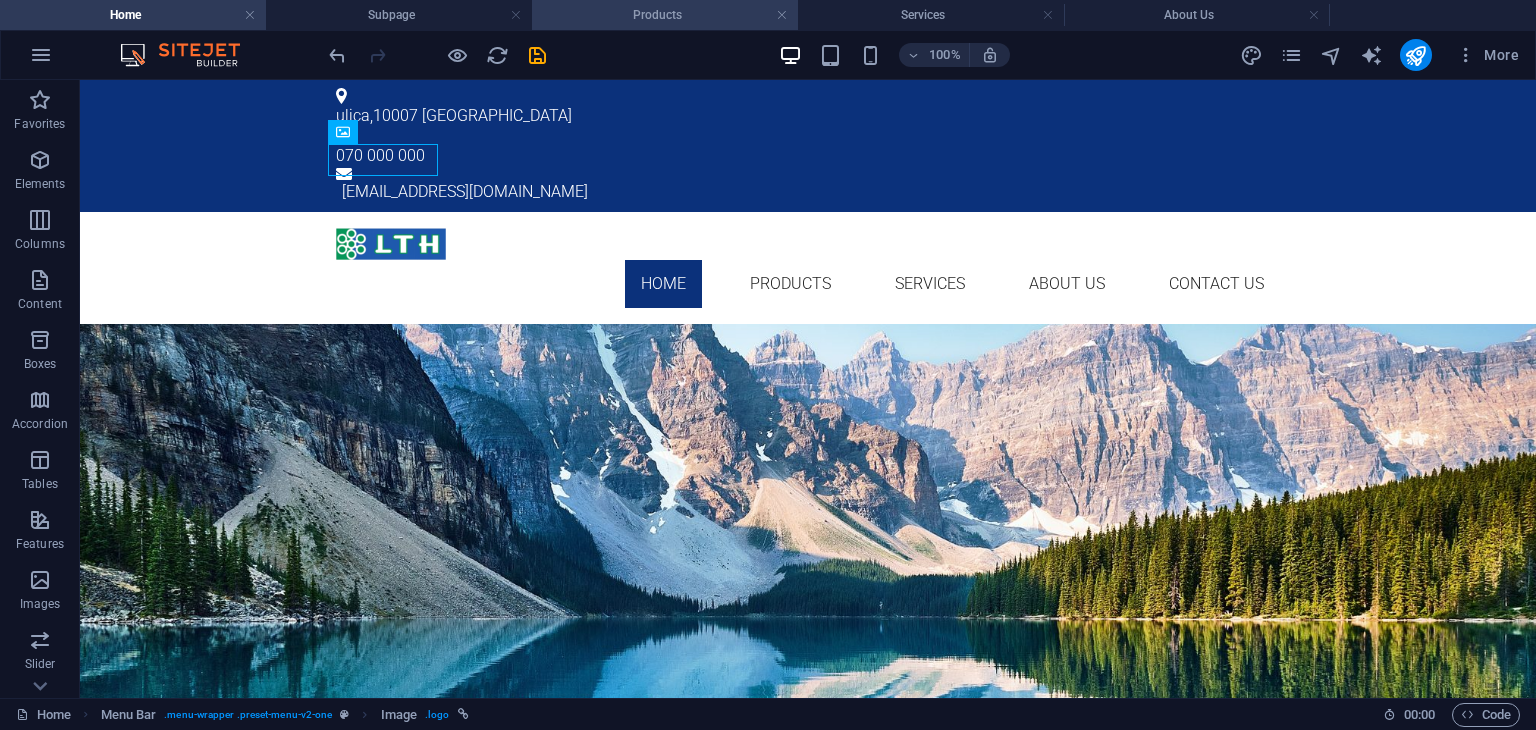 click on "Products" at bounding box center (665, 15) 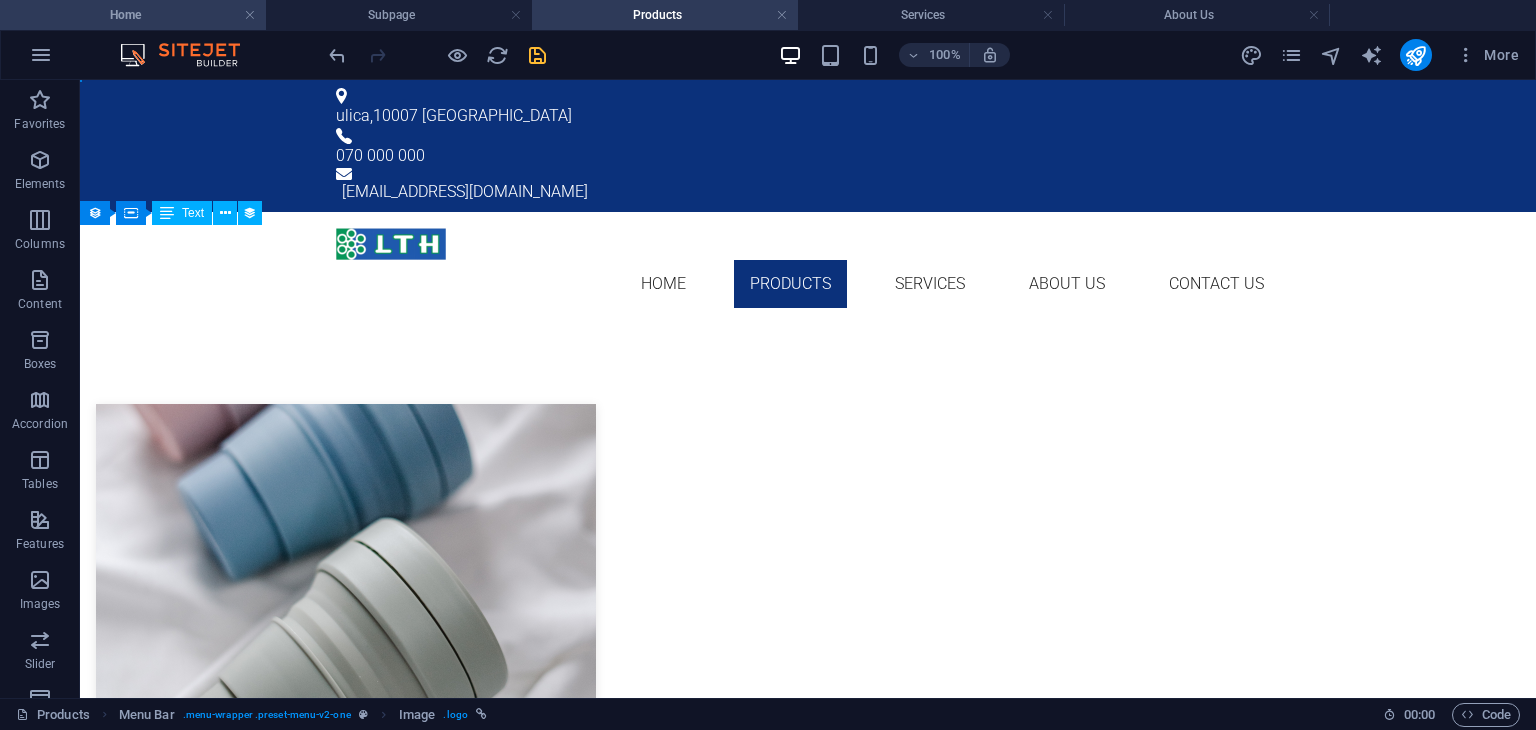 click on "Home" at bounding box center (133, 15) 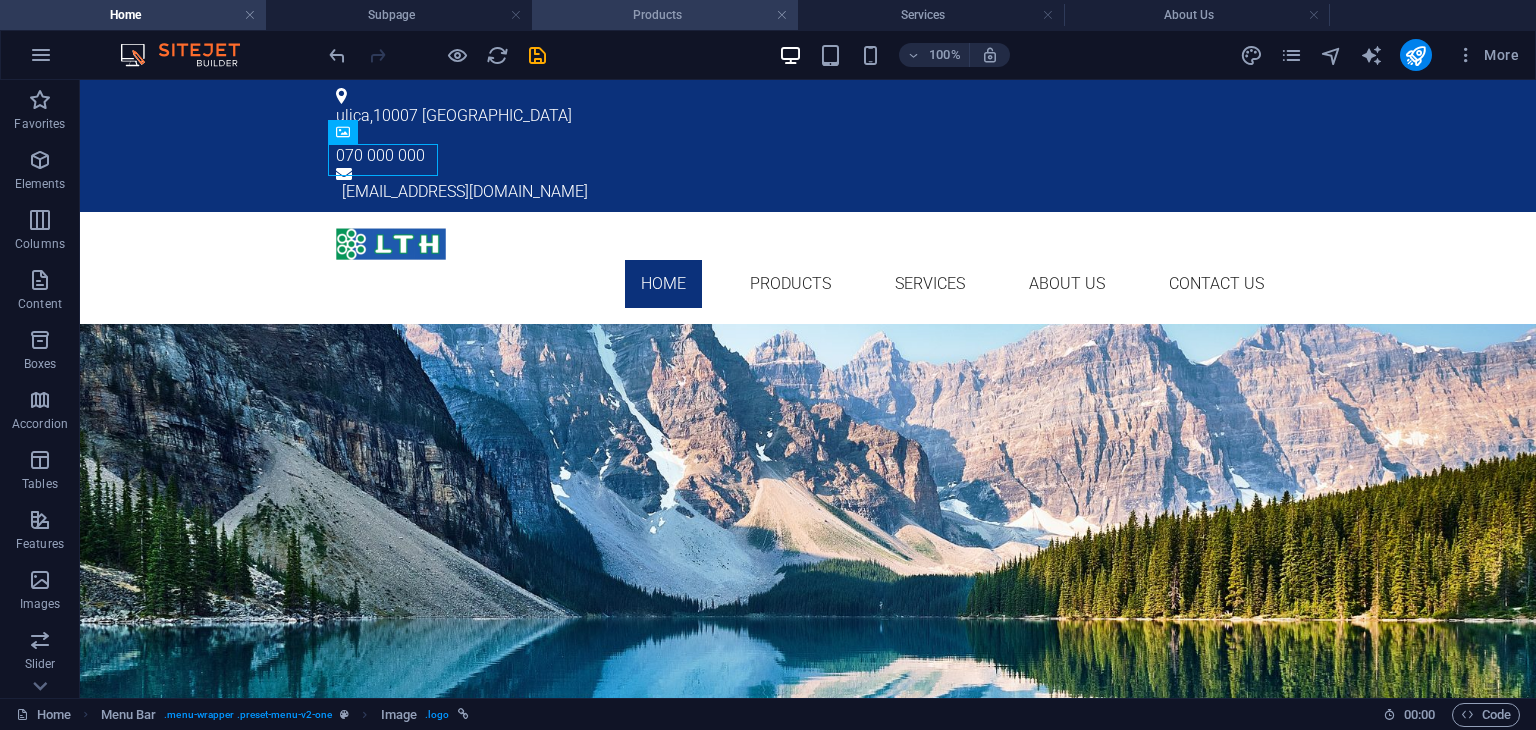 click on "Products" at bounding box center [665, 15] 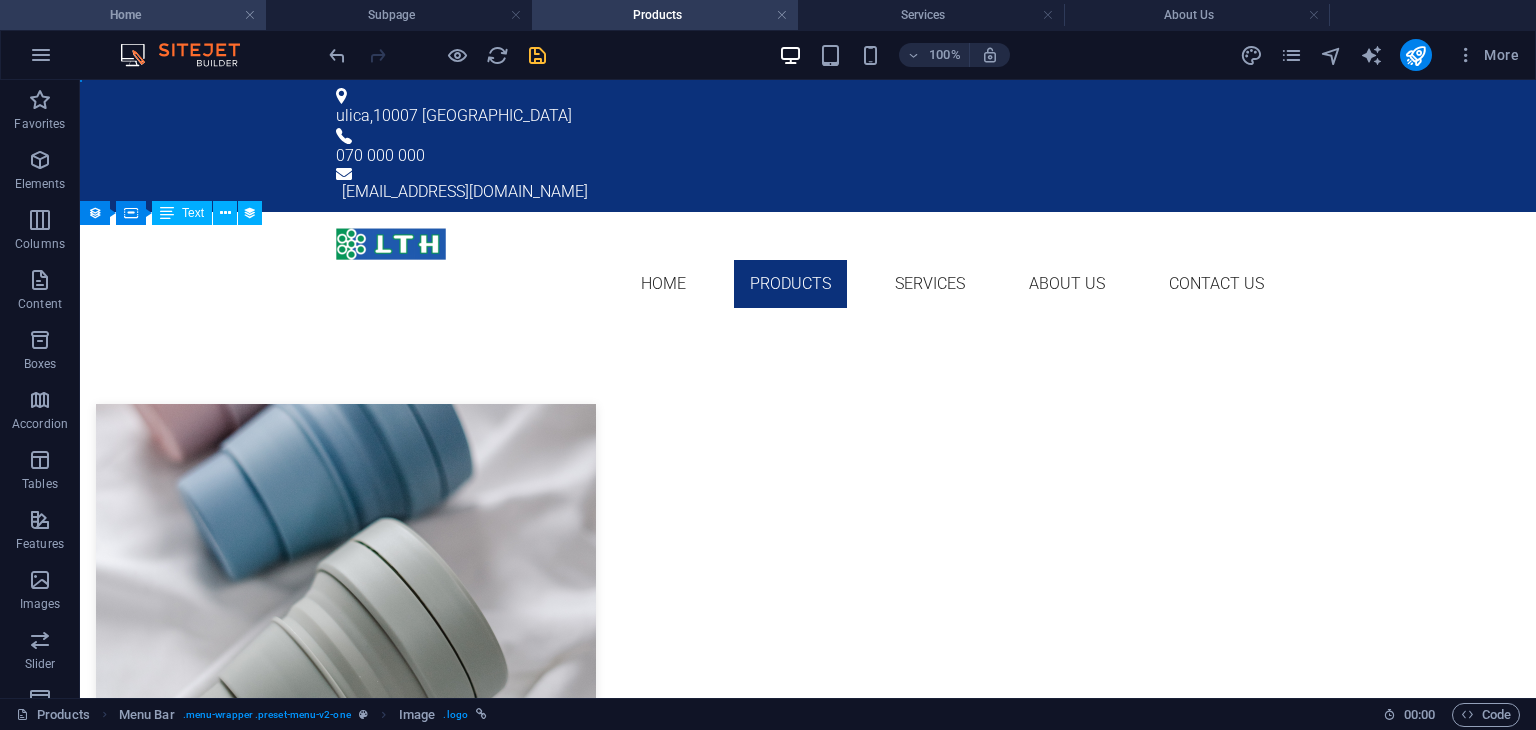 click on "Home" at bounding box center [133, 15] 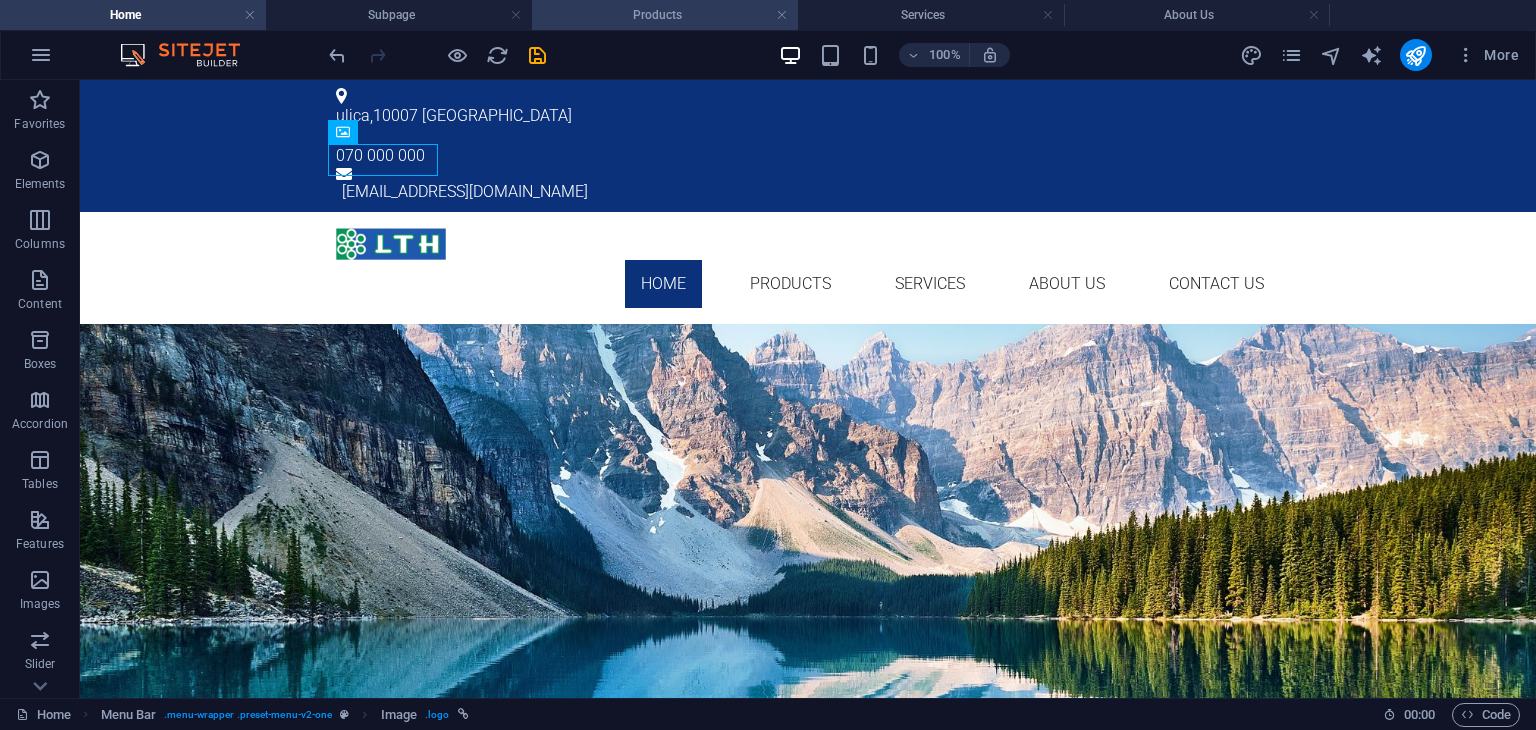 click on "Products" at bounding box center [665, 15] 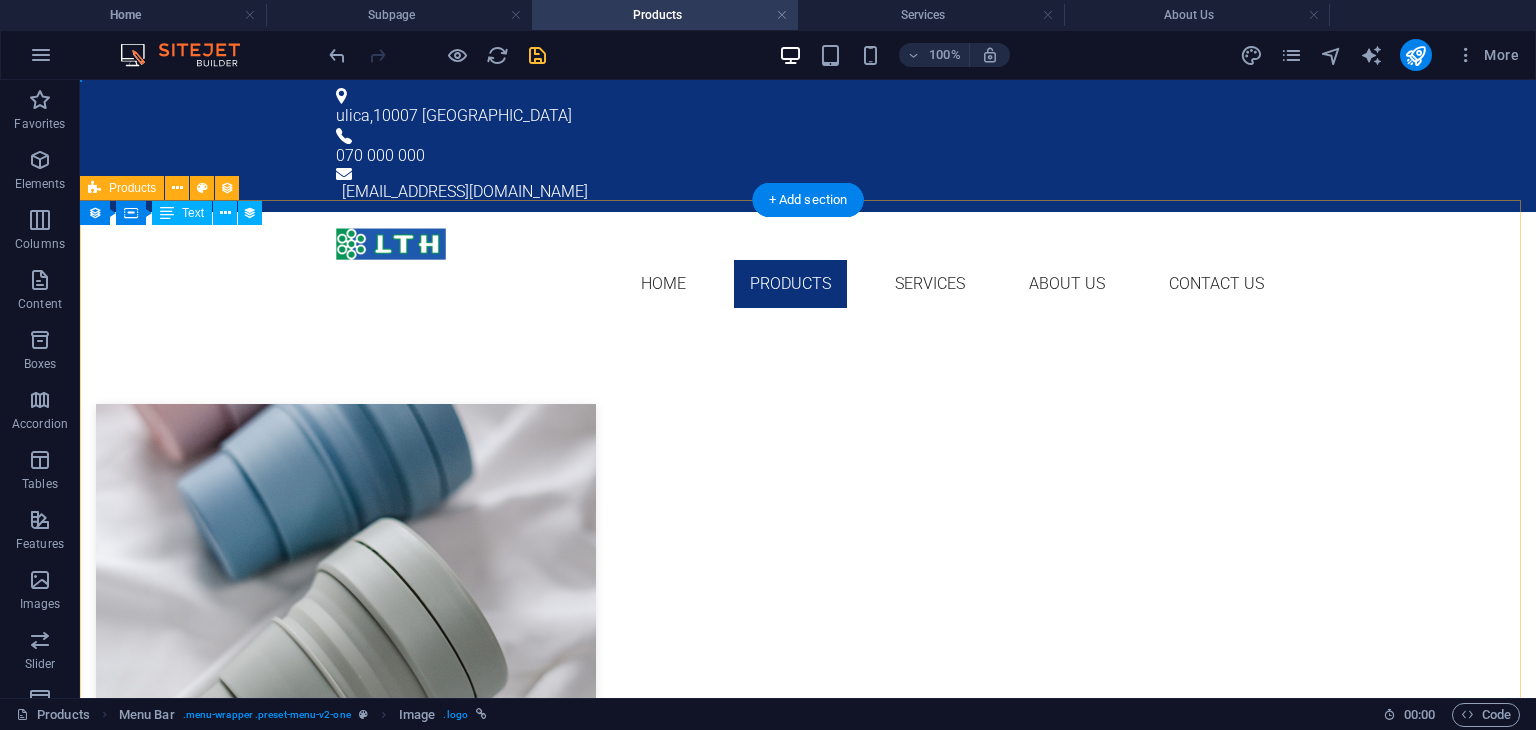 click on "Foldable Coffee-To-Go Mug $ 14,99 Stainless Steel Drinking Bottle $ 19,99 Organic Food Nets $ 19,99 Natural Loofah Sponge $ 8,99 Reusable Glass Straws with Cleaning Brush $ 16,99 Eco-Friendly Bathroom Supplies Starter Pack $ 34,99 Bamboo Toothbrush $ 28,99 Handcrafted Natural Soap Bar $ 8,99  Previous Next" at bounding box center (808, 1928) 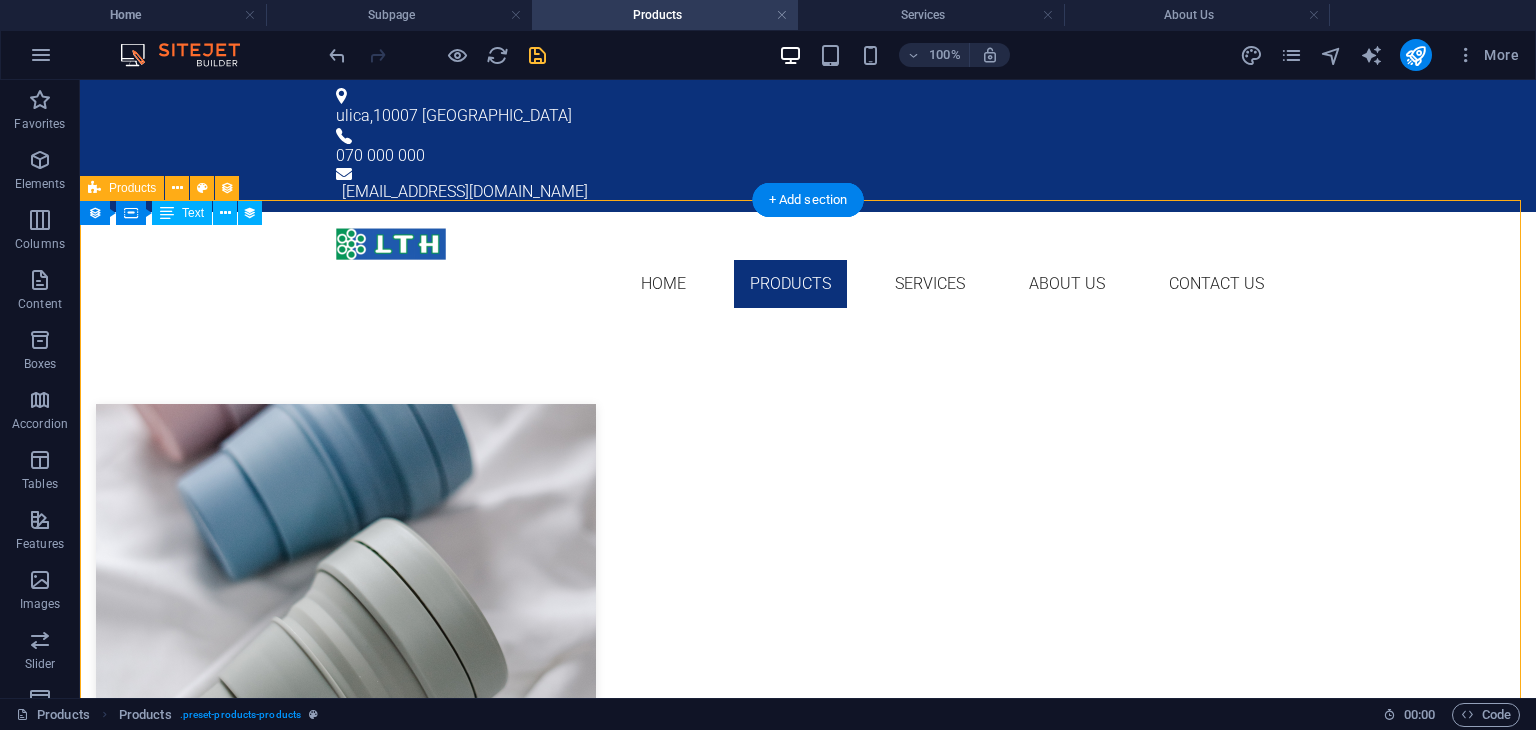 click on "Foldable Coffee-To-Go Mug $ 14,99 Stainless Steel Drinking Bottle $ 19,99 Organic Food Nets $ 19,99 Natural Loofah Sponge $ 8,99 Reusable Glass Straws with Cleaning Brush $ 16,99 Eco-Friendly Bathroom Supplies Starter Pack $ 34,99 Bamboo Toothbrush $ 28,99 Handcrafted Natural Soap Bar $ 8,99  Previous Next" at bounding box center [808, 1928] 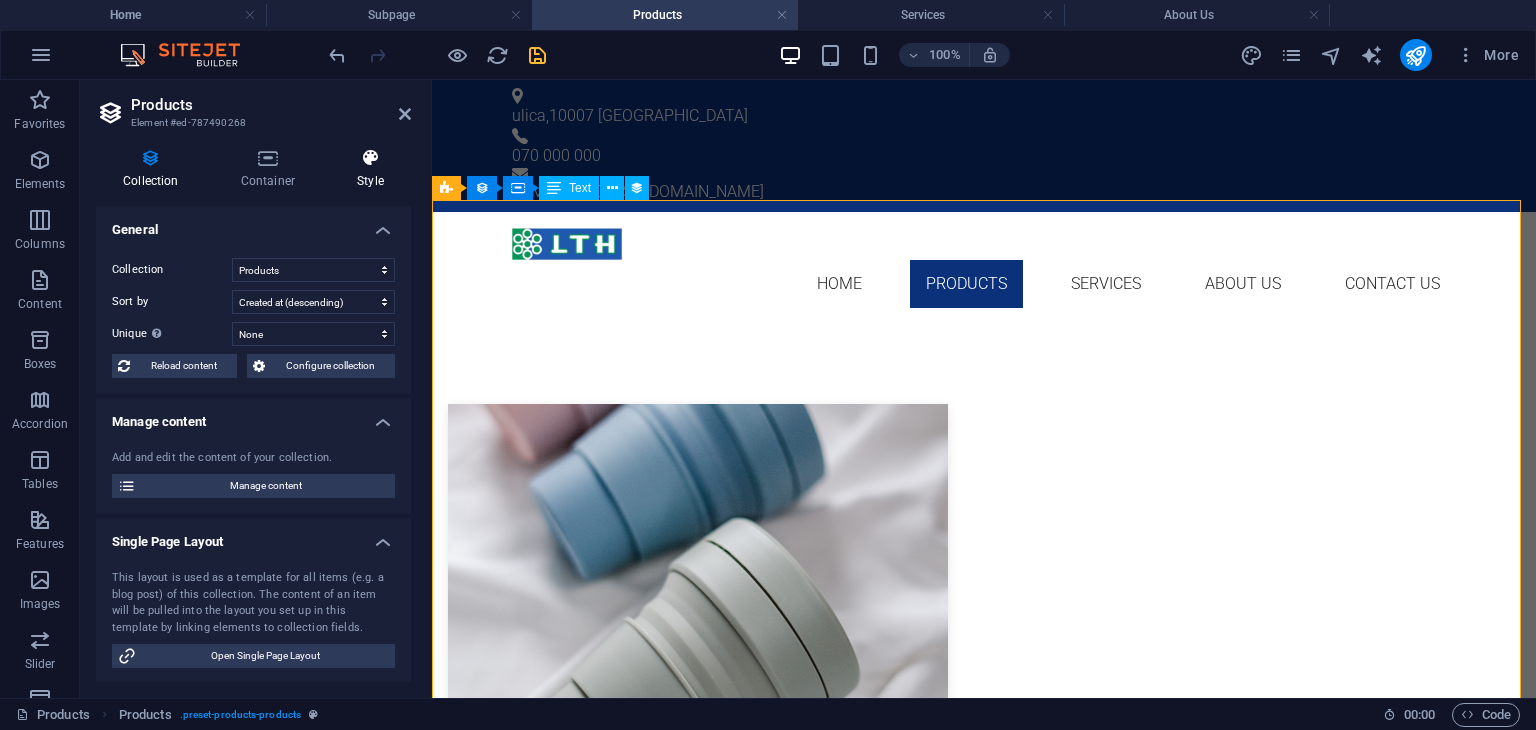 click at bounding box center [370, 158] 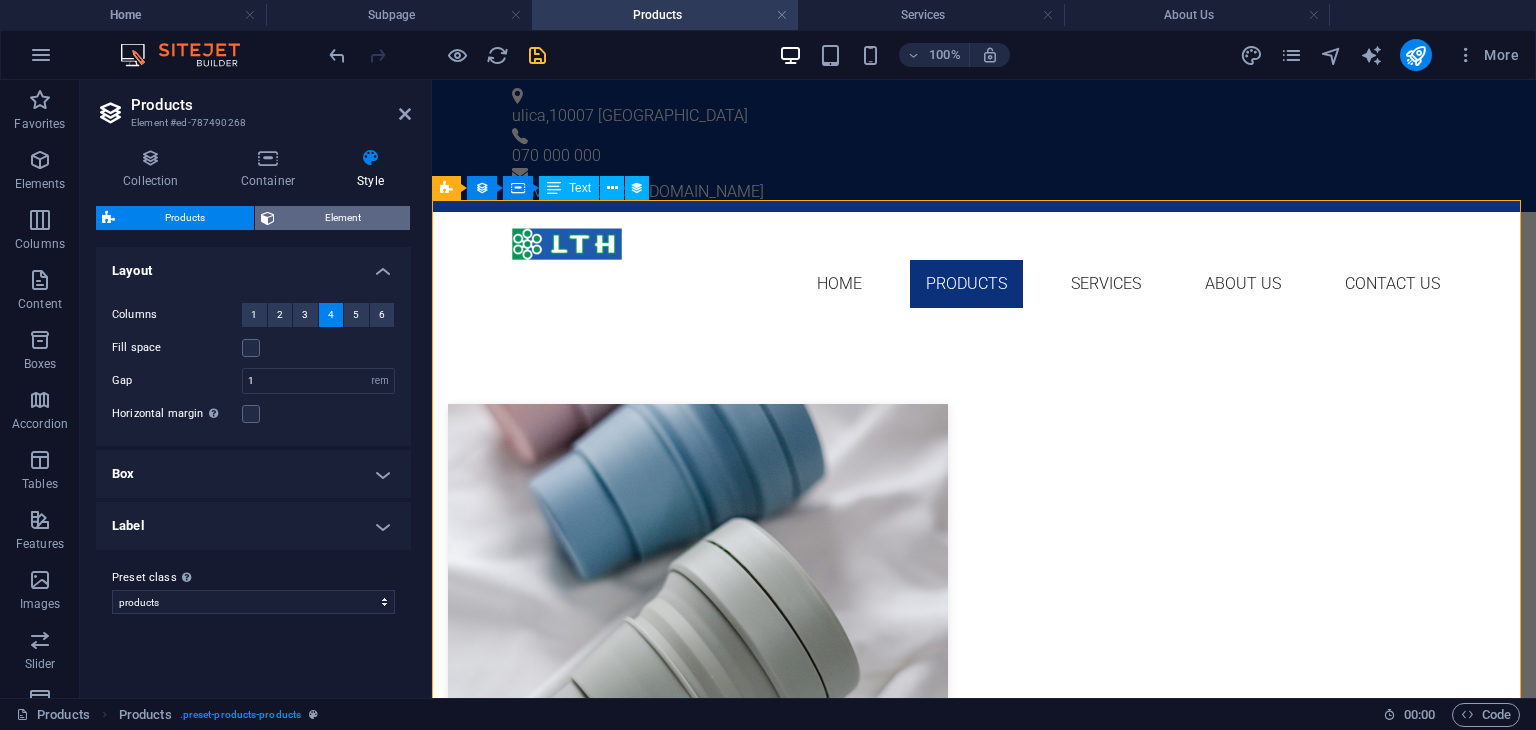 click on "Element" at bounding box center [342, 218] 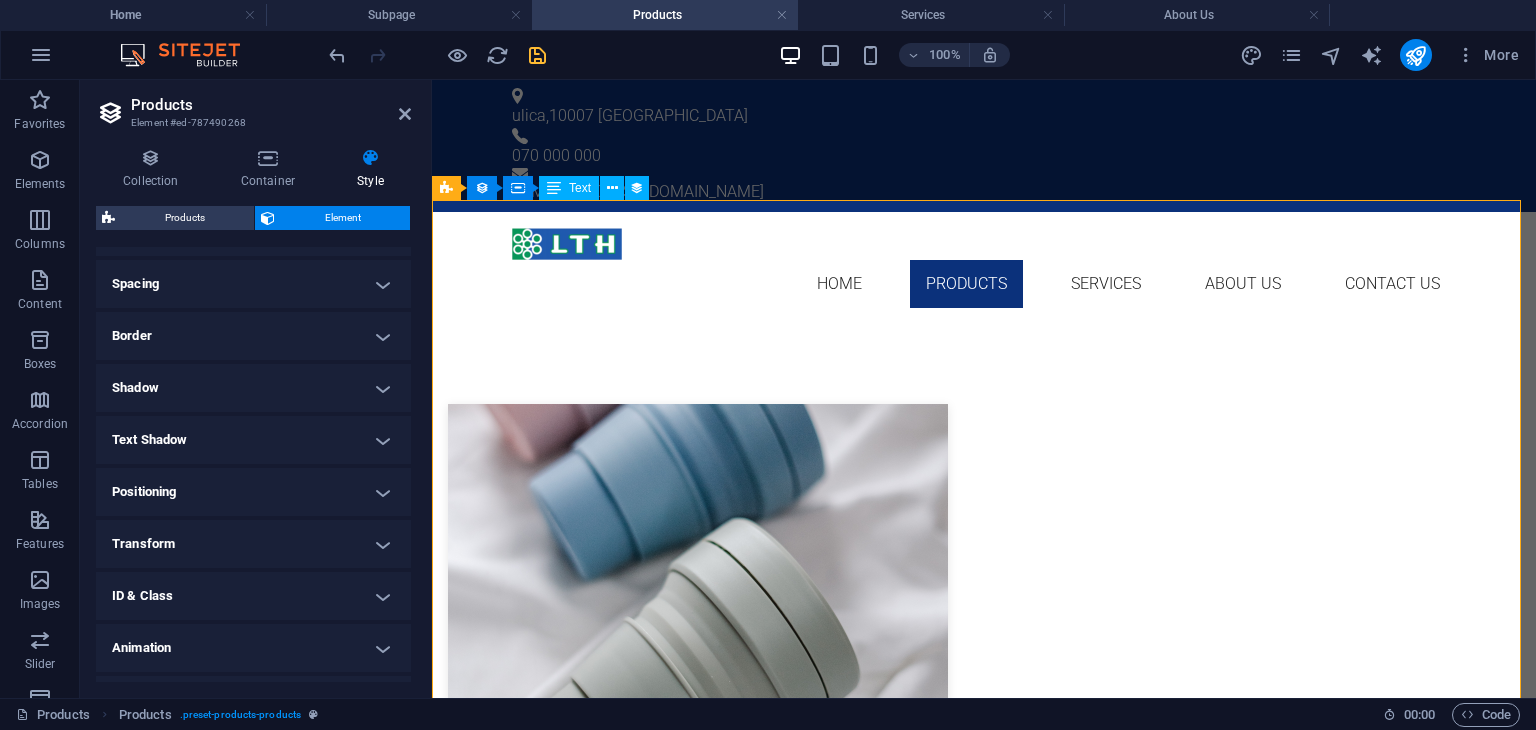 scroll, scrollTop: 0, scrollLeft: 0, axis: both 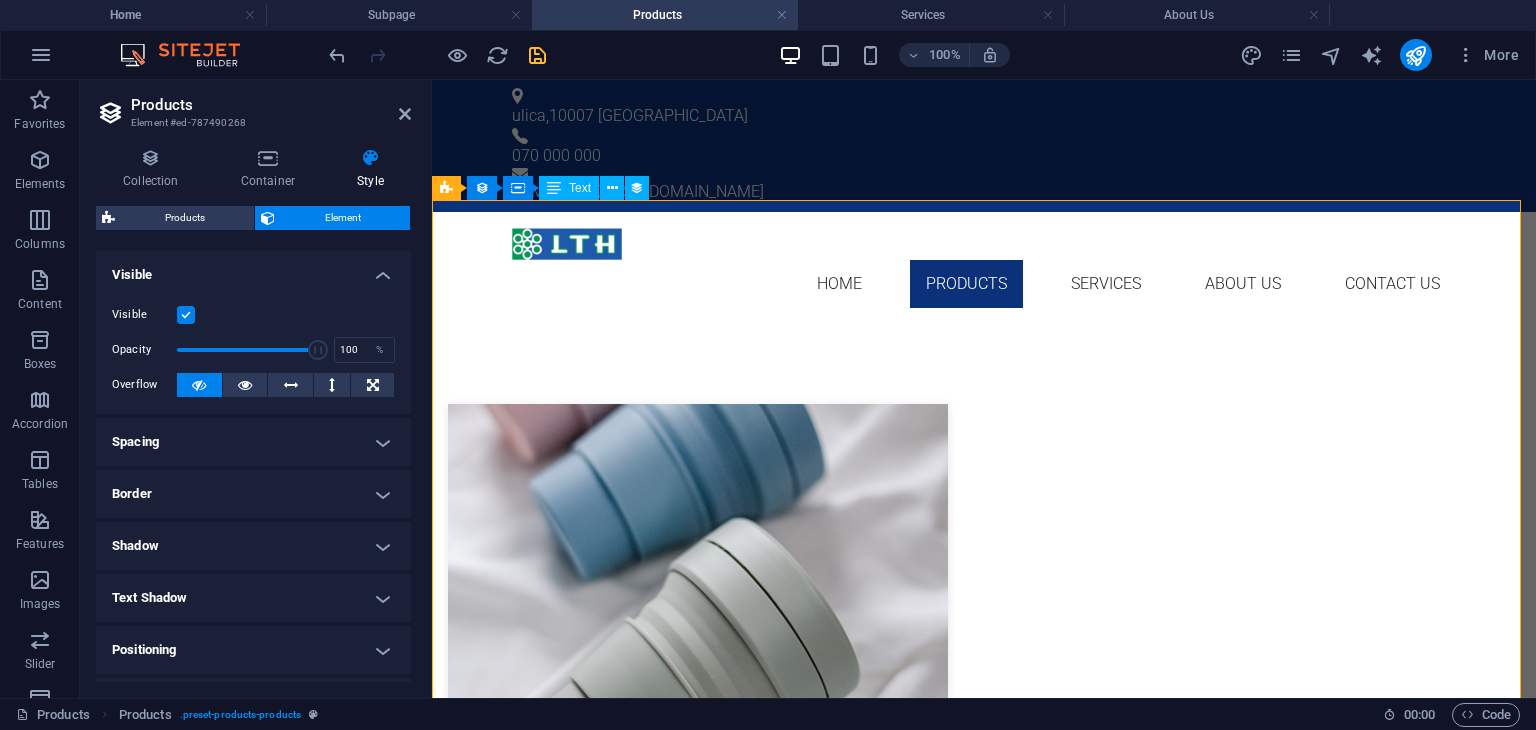 click on "Collection Container Style General Collection Products Sort by Created at (ascending) Created at (descending) Updated at (ascending) Updated at (descending) Name (ascending) Name (descending) Slug (ascending) Slug (descending) Price (ascending) Price (descending) Product number (ascending) Product number (descending) Availability (ascending) Availability (descending) Random Unique Display only unique values. Leave disabled if unclear. None Name Slug Product image Price Product number Product description Availability Gallery Reload content Configure collection Please add a collection first Collections Manage content Add and edit the content of your collection. Manage content Single Page Layout This layout is used as a template for all items (e.g. a blog post) of this collection. The content of an item will be pulled into the layout you set up in this template by linking elements to collection fields. Open Single Page Layout Filter Consider URL filters Pagination Items per page 10 Prev/Next buttons" at bounding box center [253, 415] 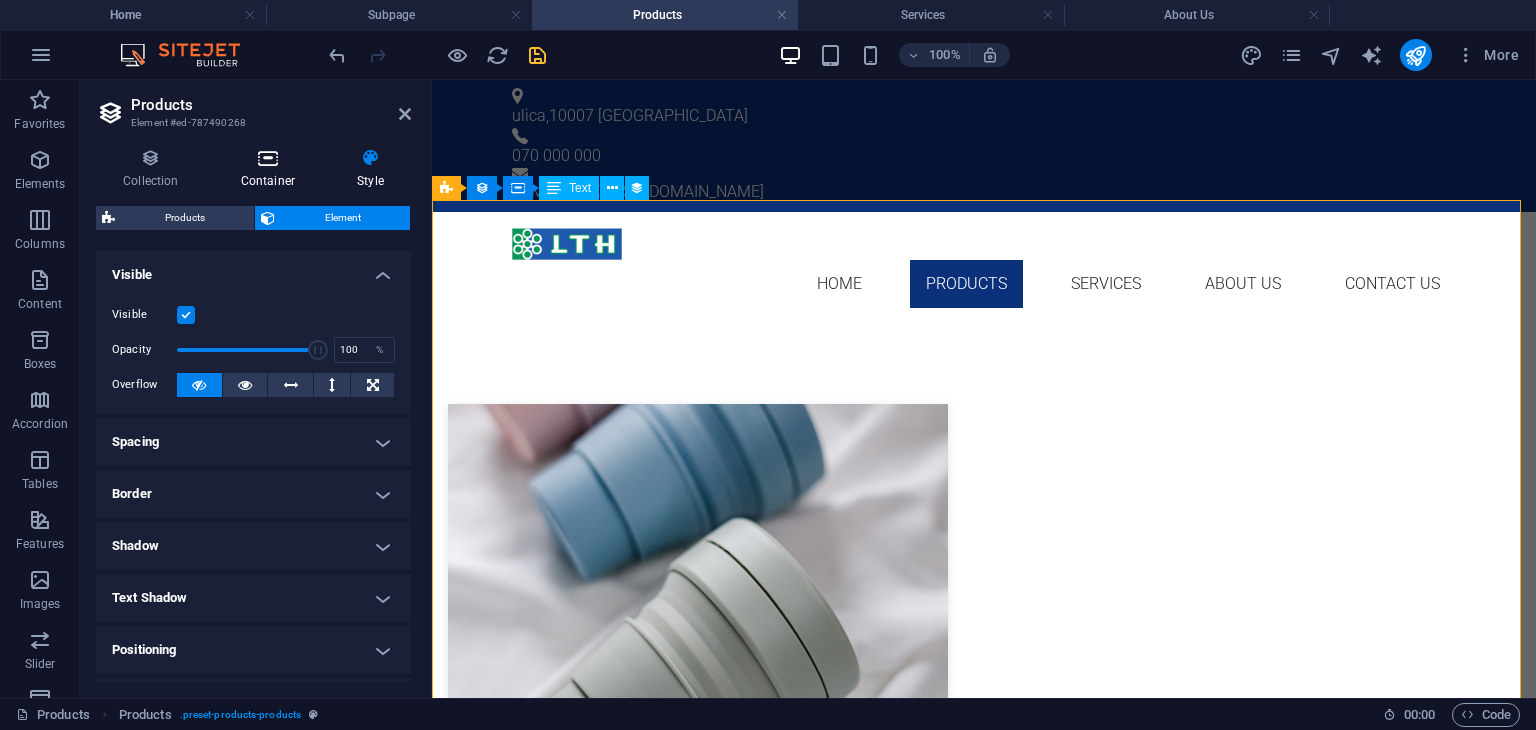 click on "Container" at bounding box center [272, 169] 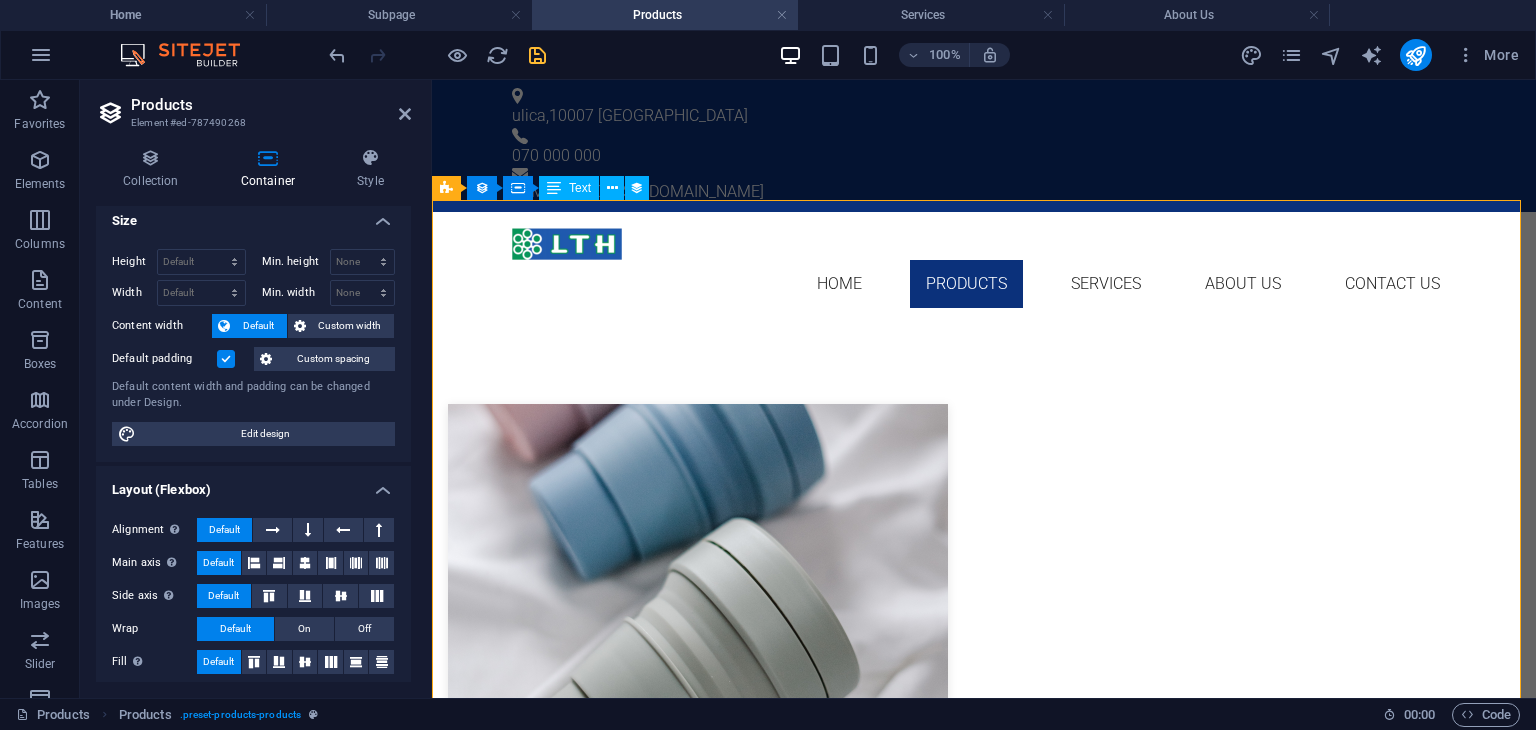 scroll, scrollTop: 0, scrollLeft: 0, axis: both 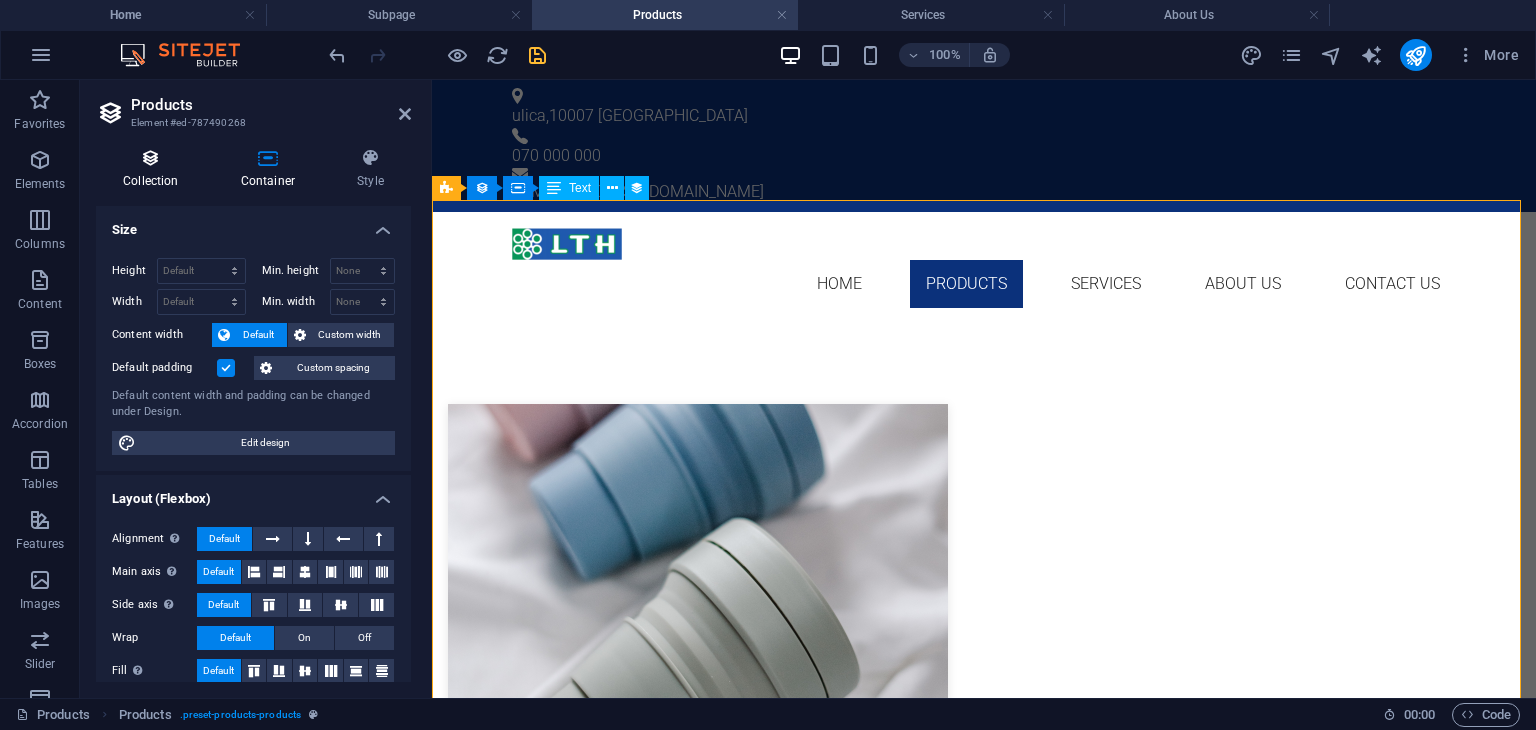 click on "Collection" at bounding box center [155, 169] 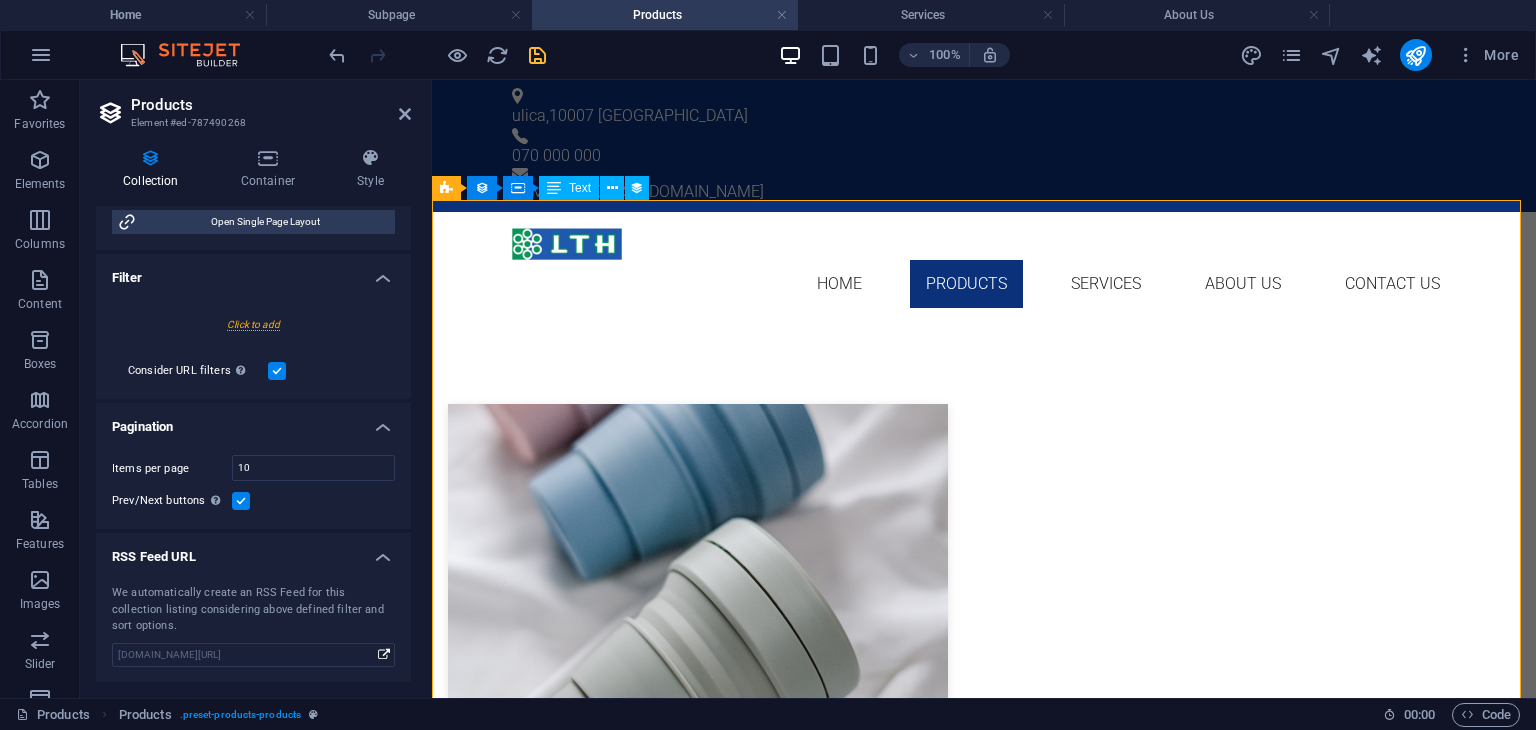 scroll, scrollTop: 0, scrollLeft: 0, axis: both 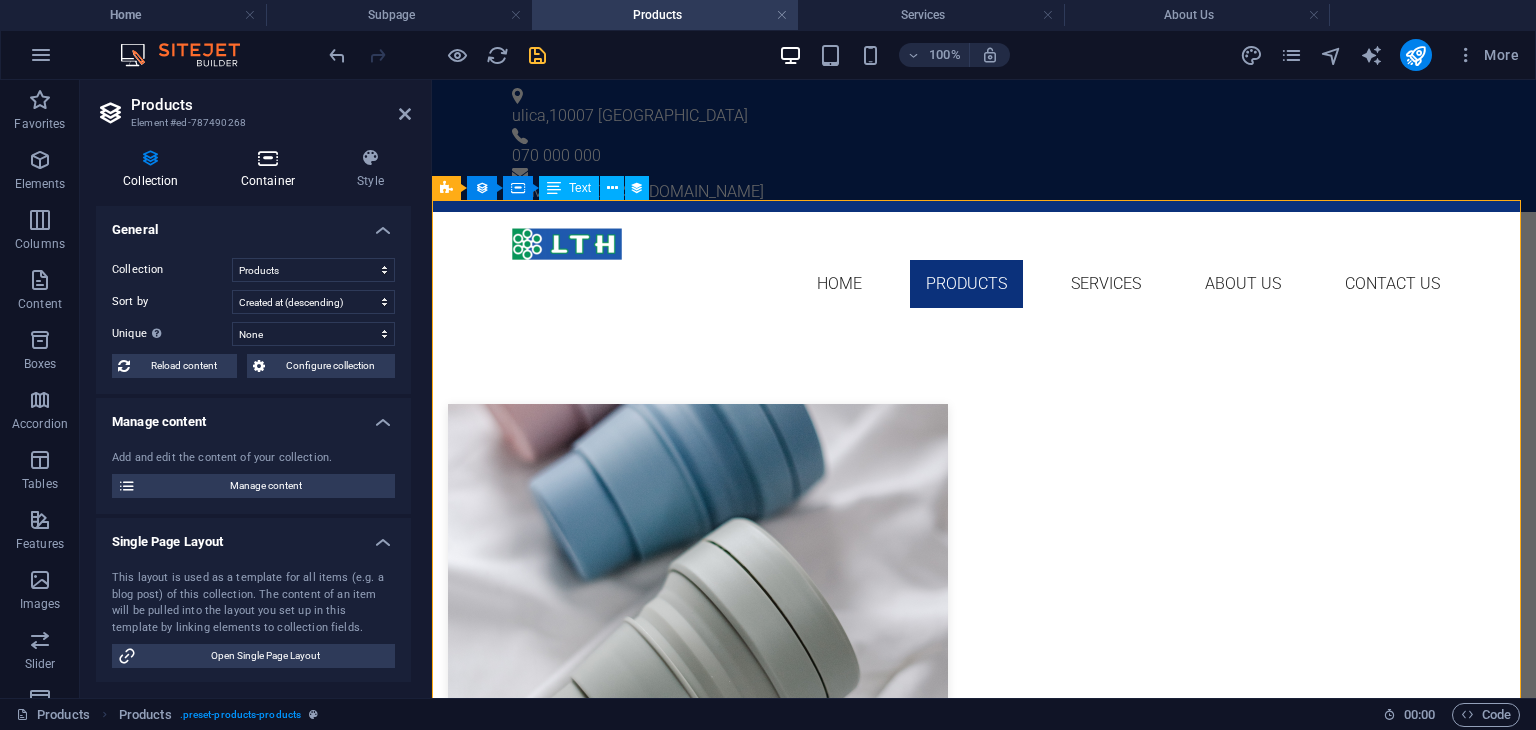 click at bounding box center [268, 158] 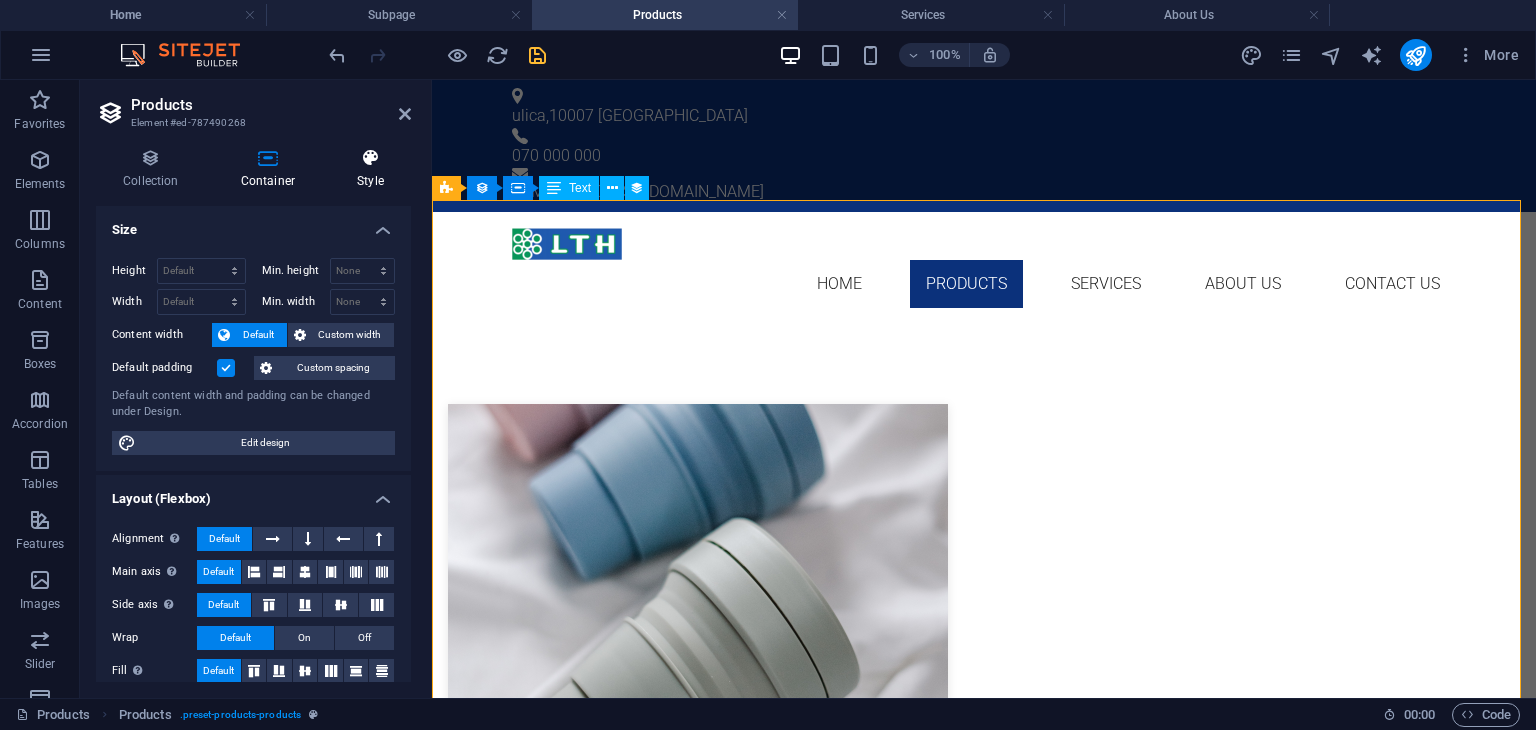 click on "Style" at bounding box center [370, 169] 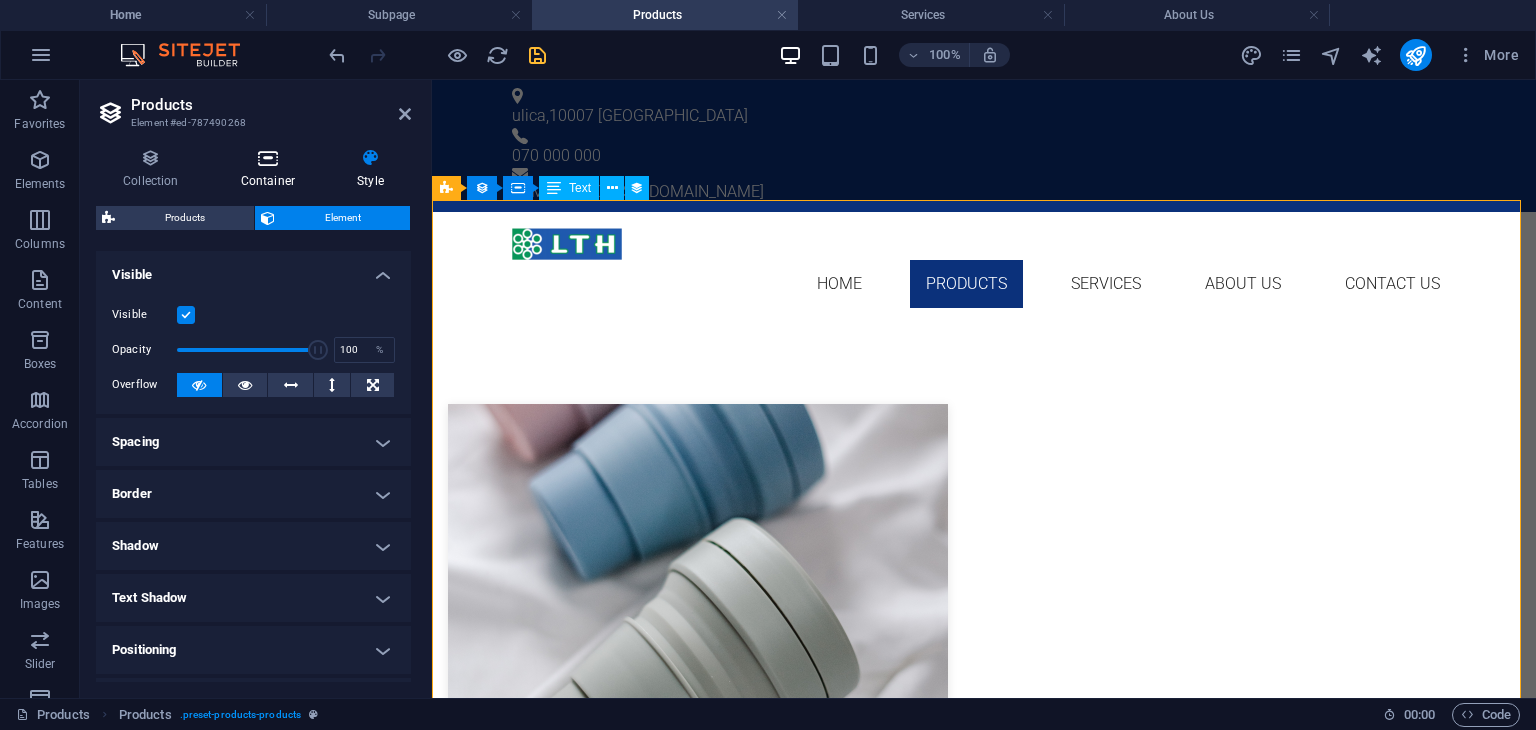 click at bounding box center [268, 158] 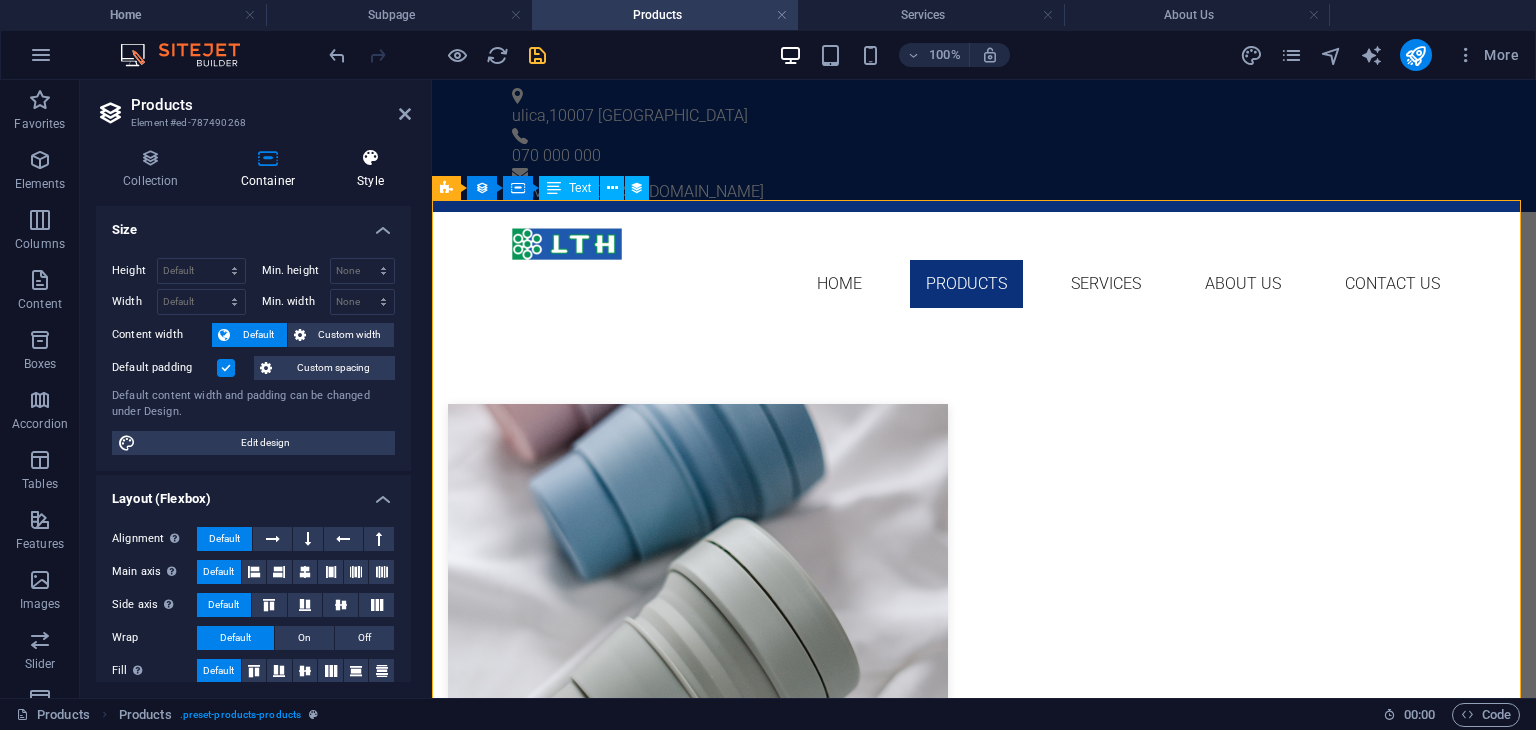 click on "Style" at bounding box center (370, 169) 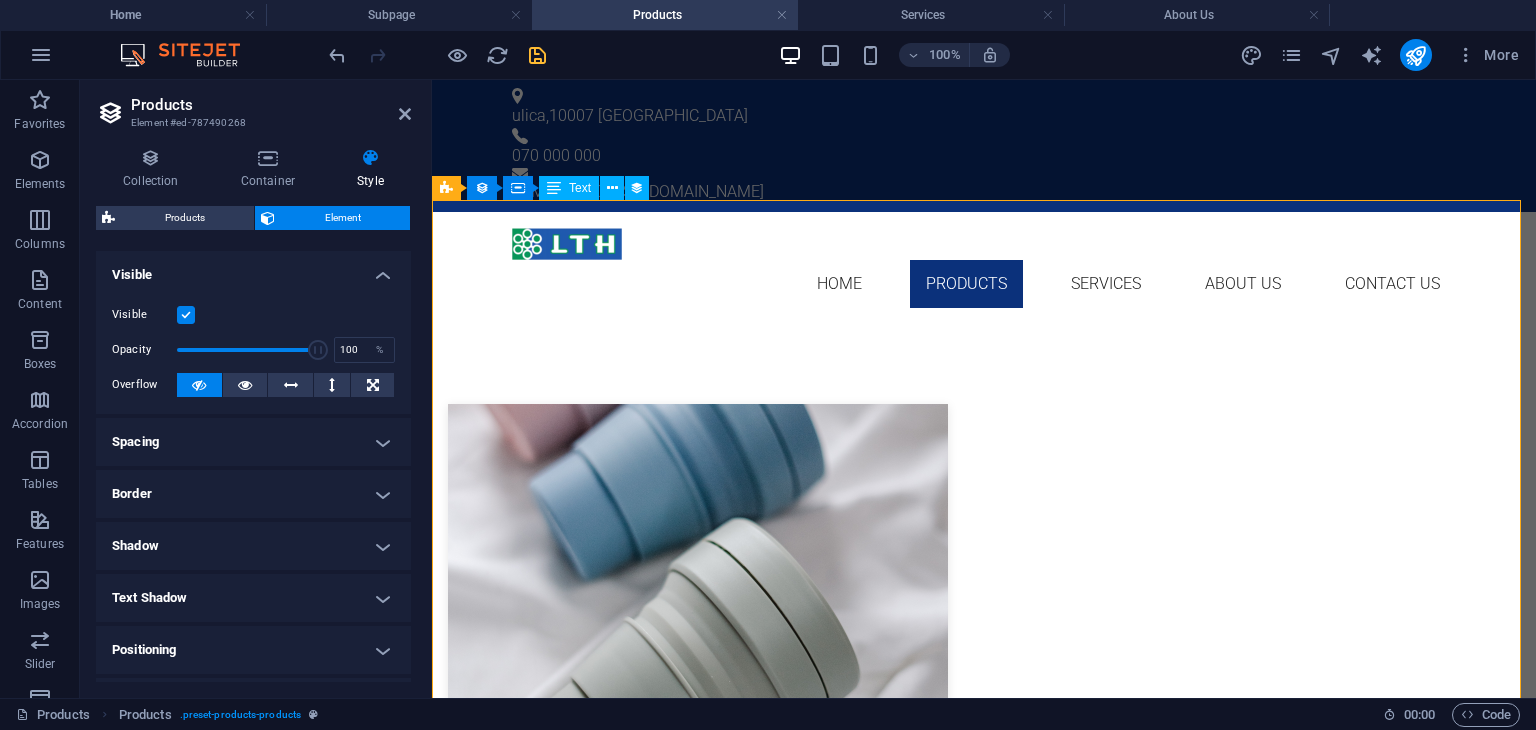 click on "Border" at bounding box center [253, 494] 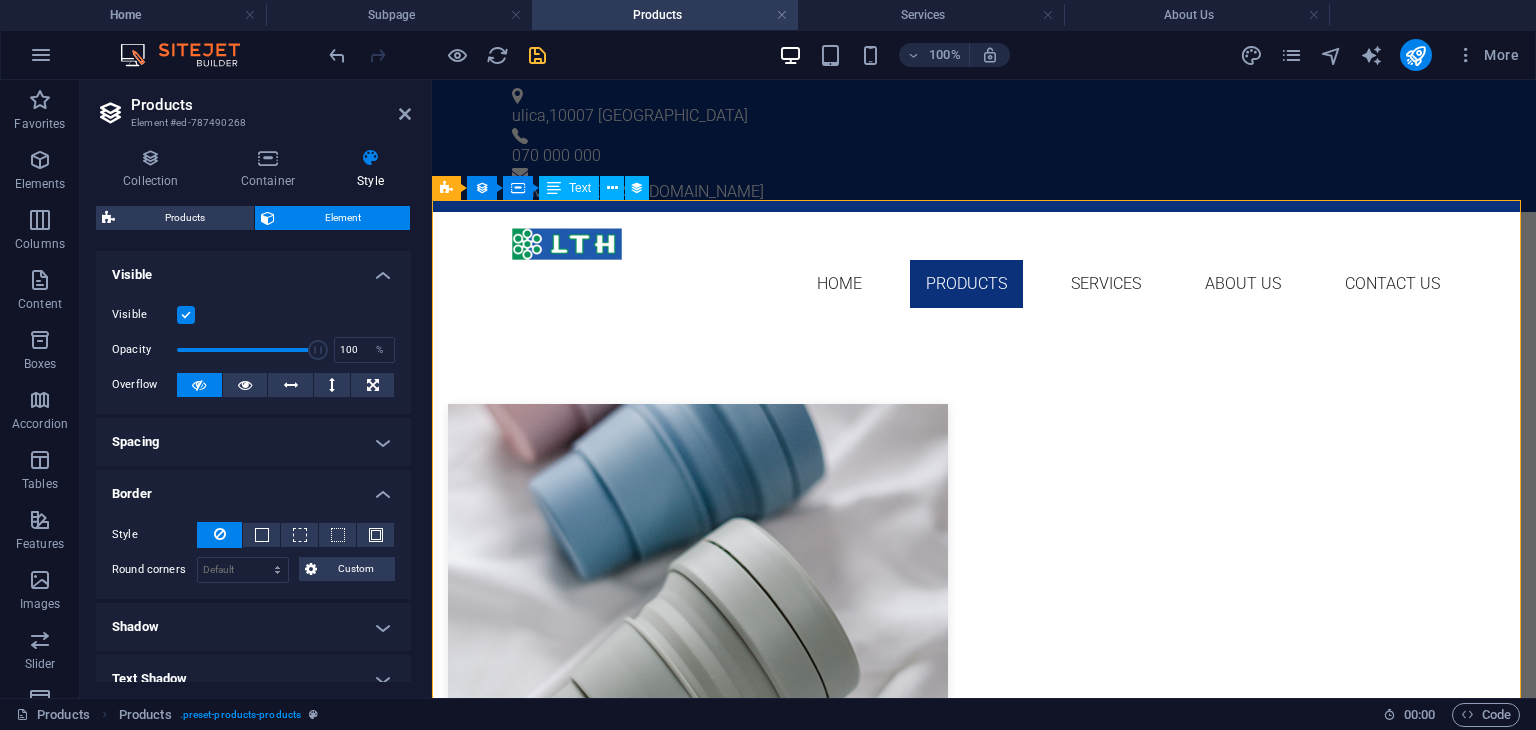 click on "Border" at bounding box center [253, 488] 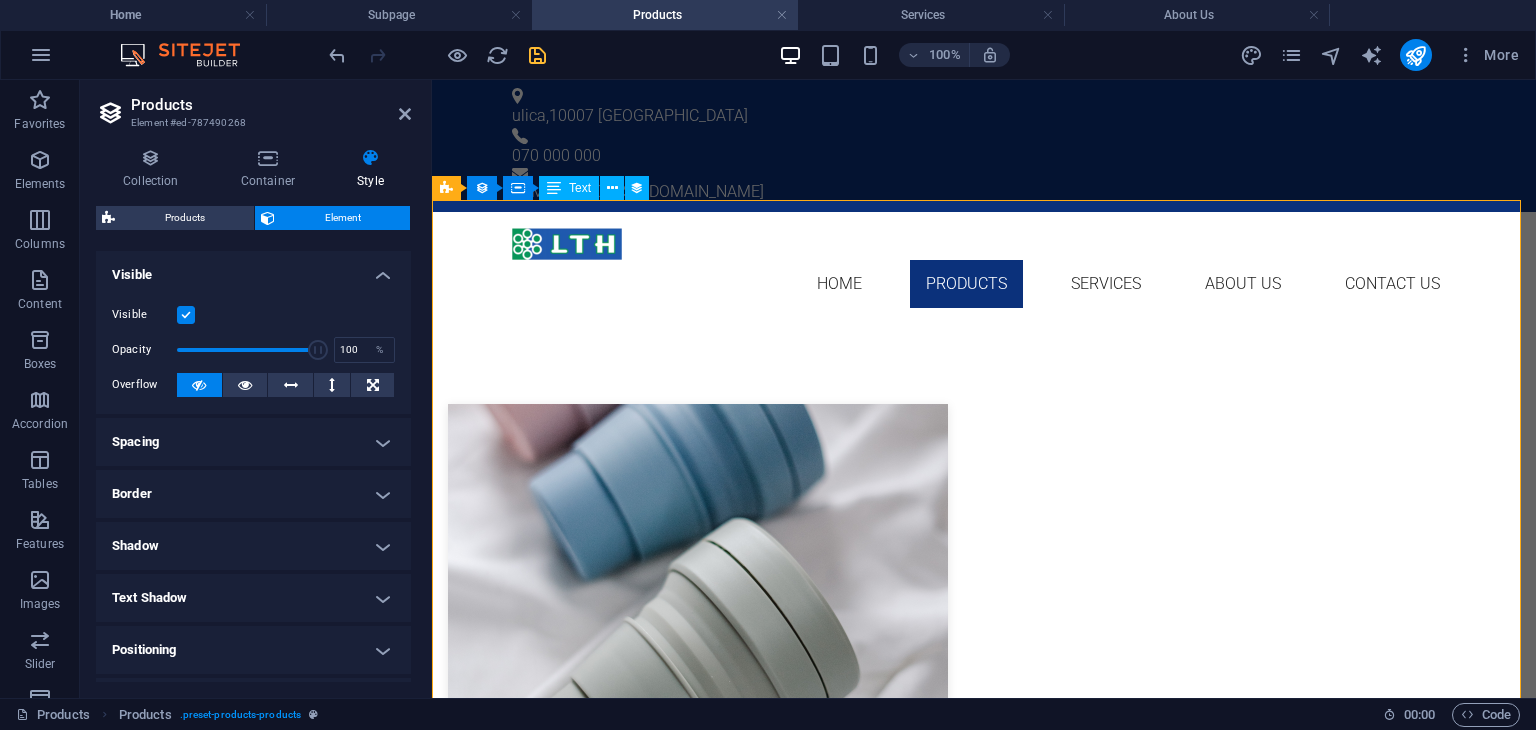 click on "Spacing" at bounding box center (253, 442) 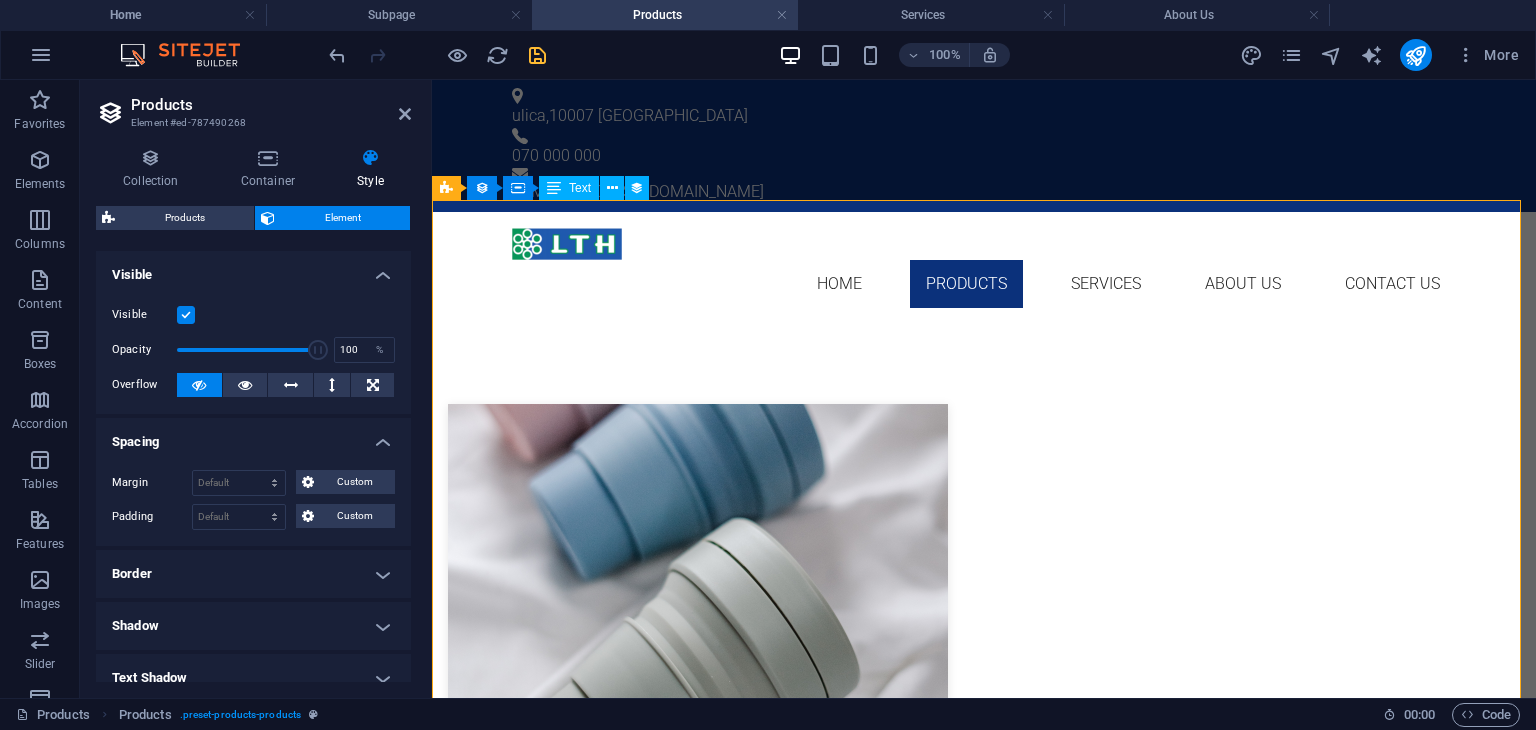 click on "Margin Default auto px % rem vw vh Custom Custom auto px % rem vw vh auto px % rem vw vh auto px % rem vw vh auto px % rem vw vh Padding Default px rem % vh vw Custom Custom px rem % vh vw px rem % vh vw px rem % vh vw px rem % vh vw" at bounding box center [253, 500] 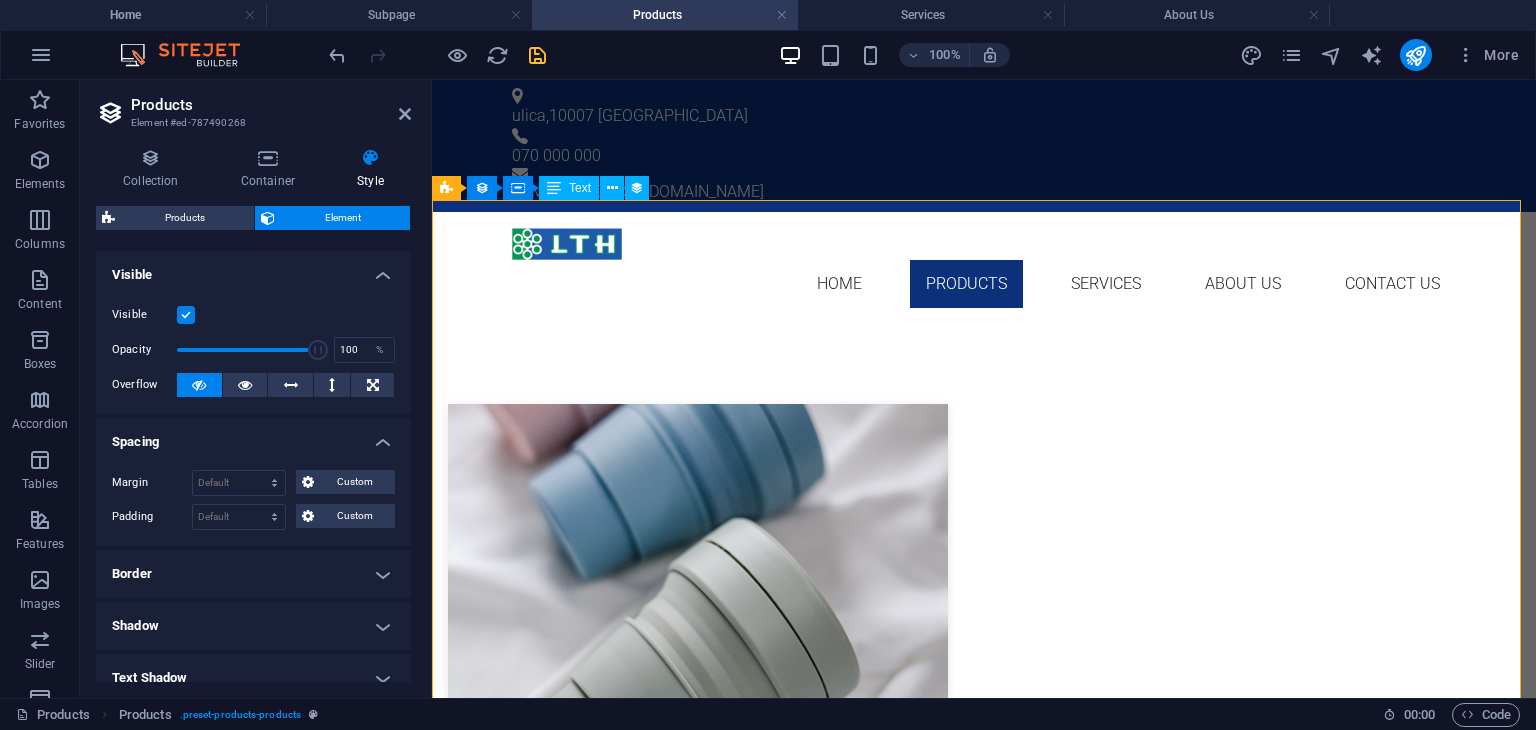 click on "Spacing" at bounding box center (253, 436) 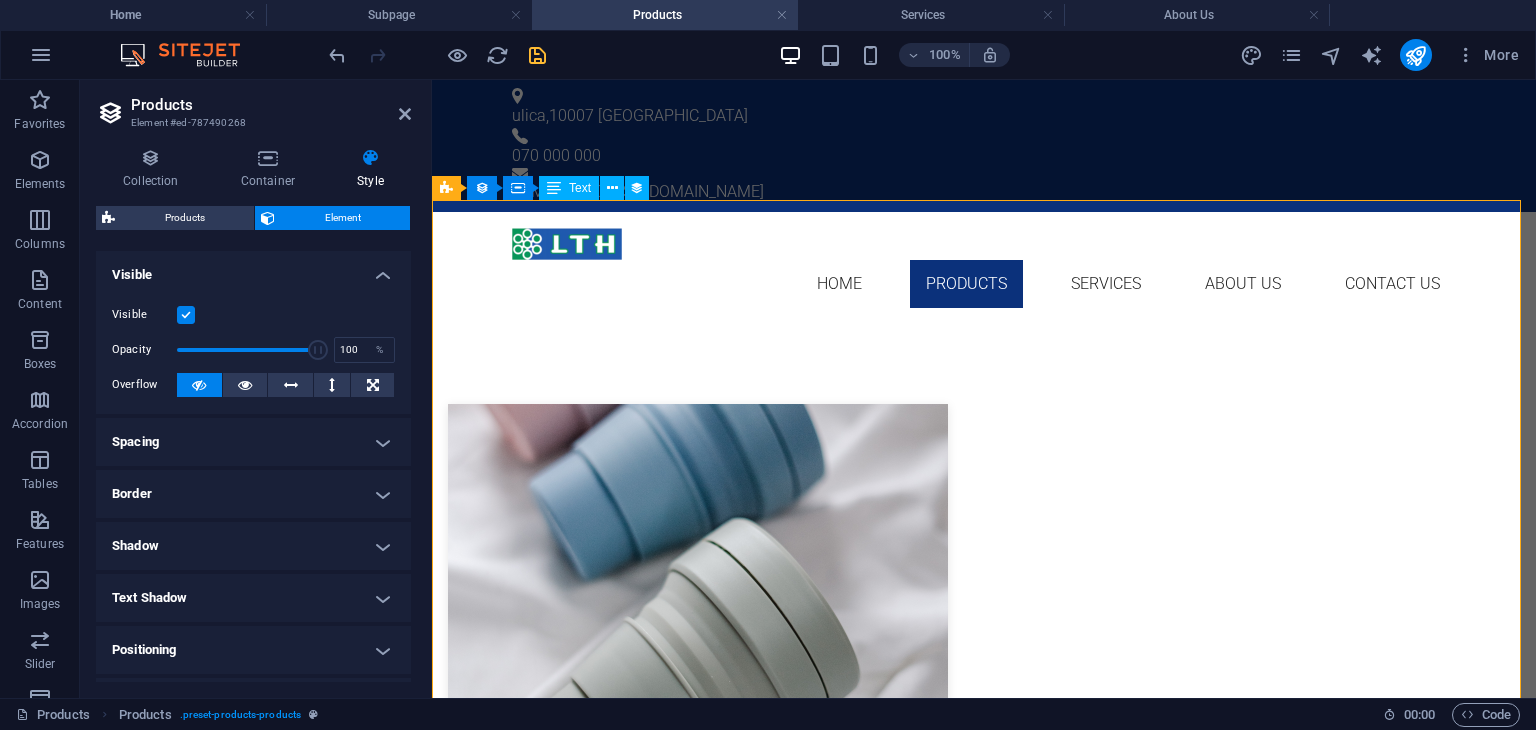 click on "Visible" at bounding box center (253, 269) 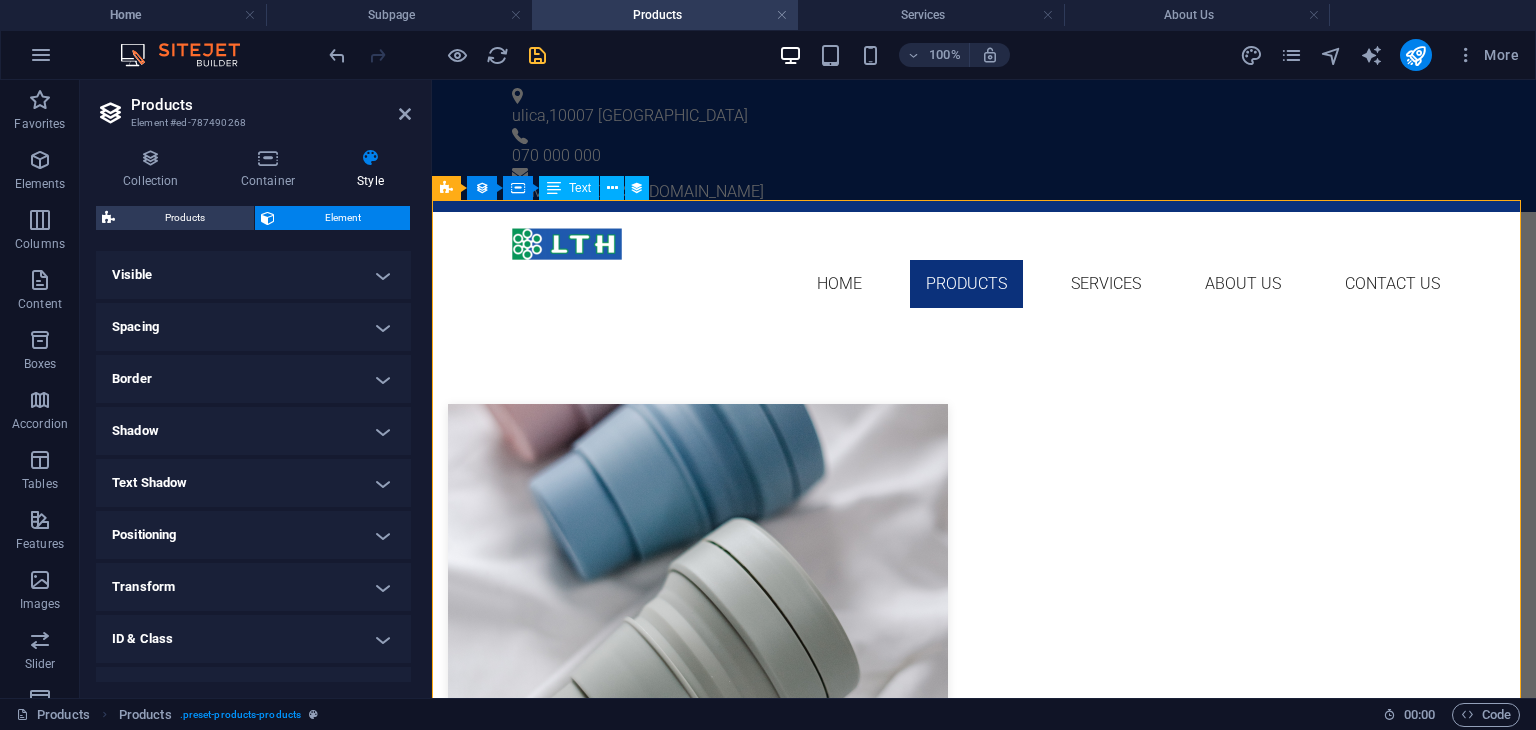 click on "Visible" at bounding box center [253, 275] 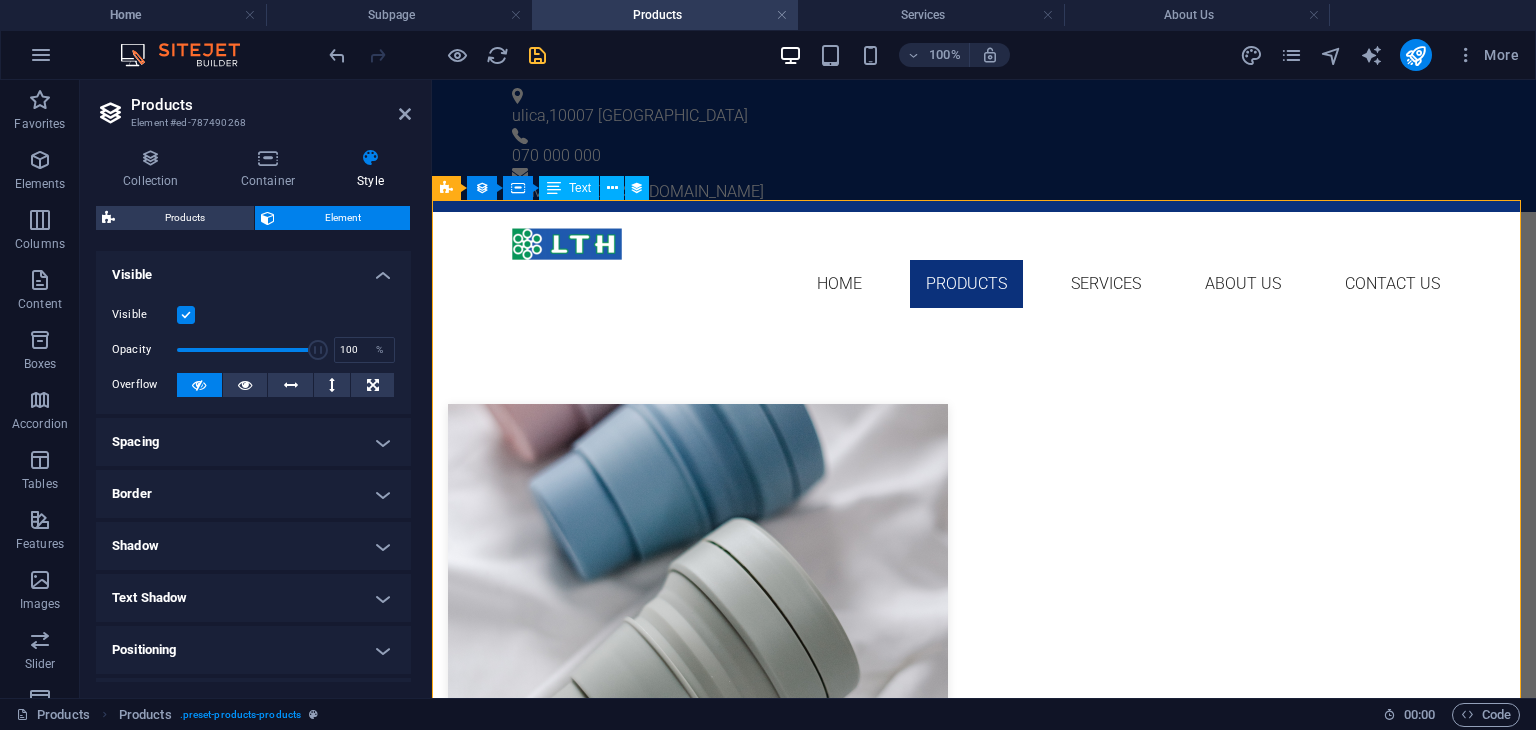 click at bounding box center (186, 315) 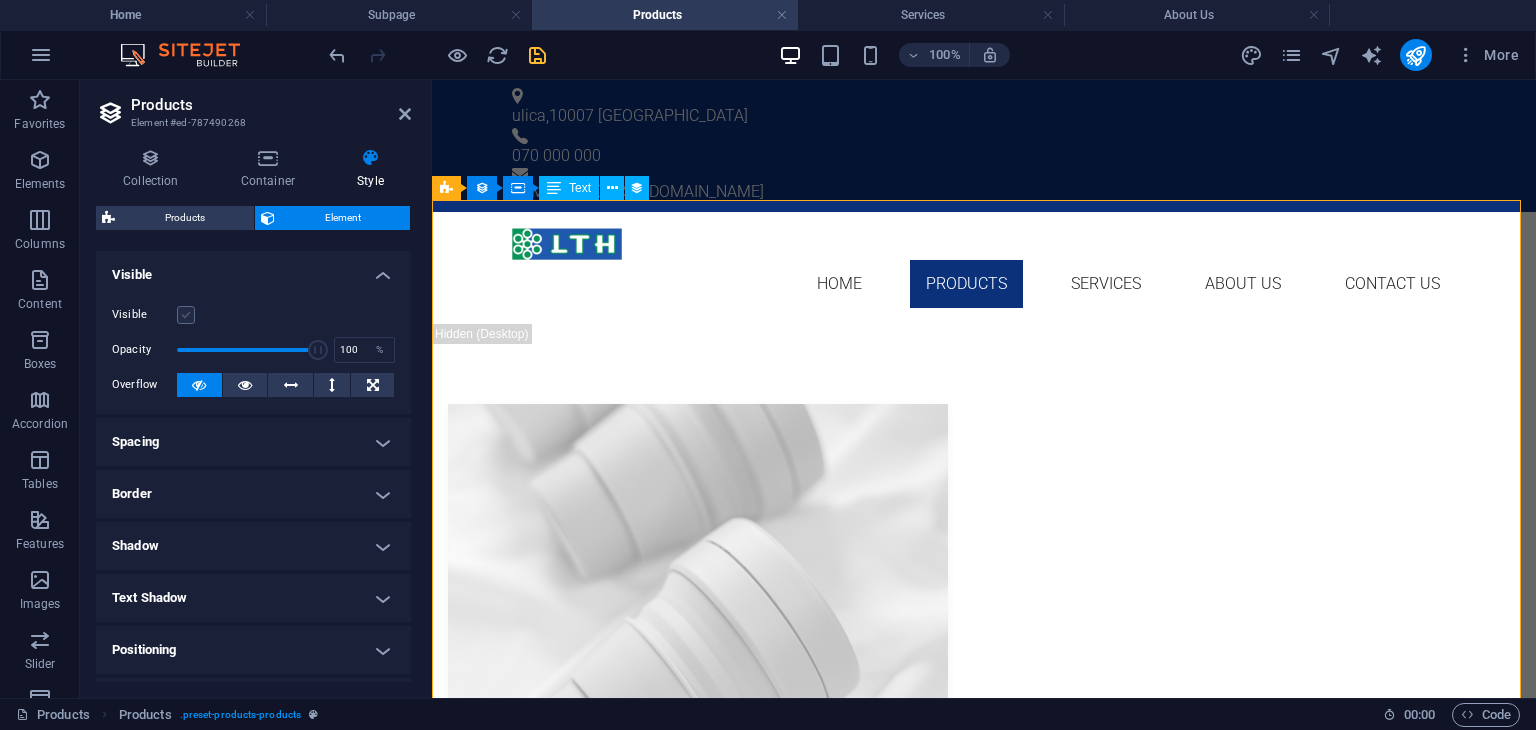 click at bounding box center [186, 315] 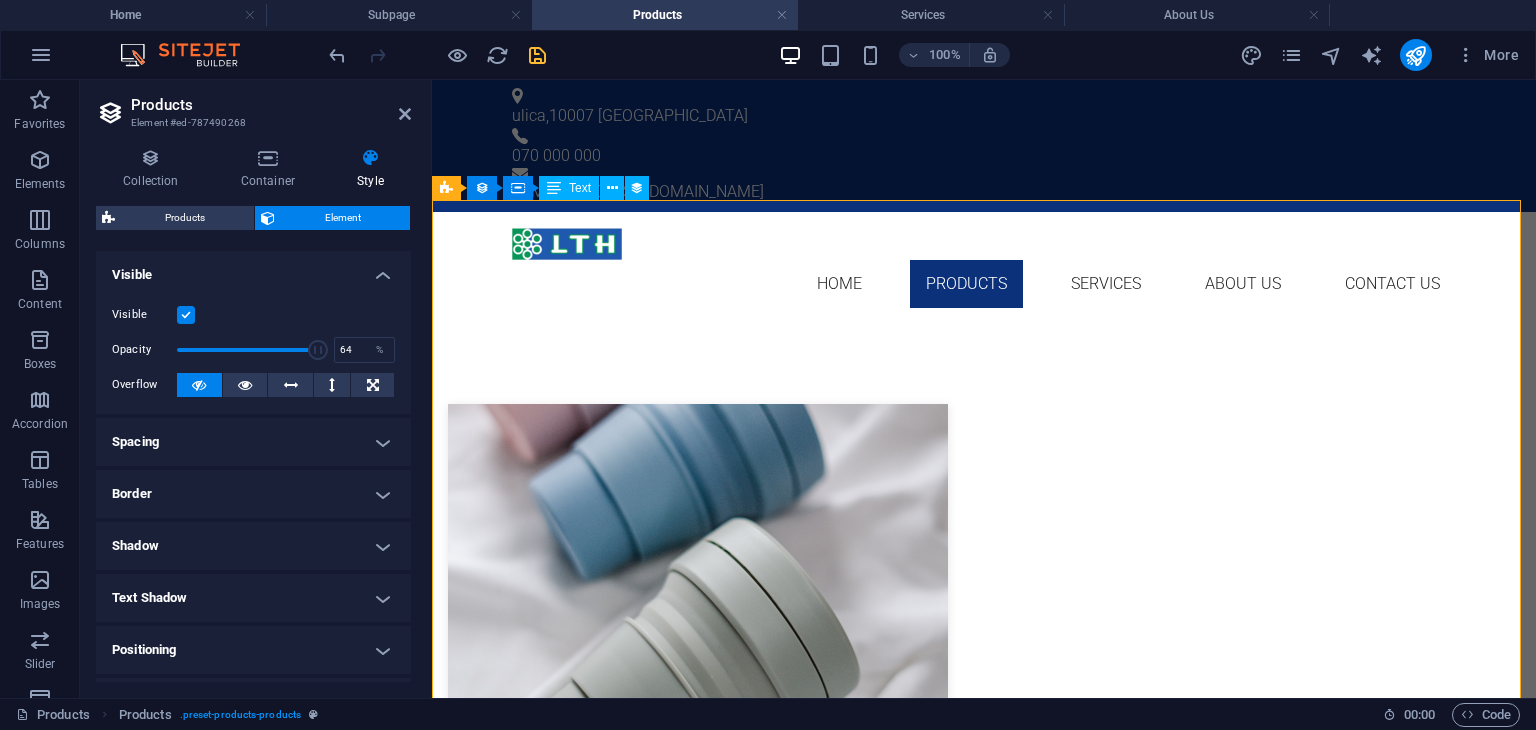 click at bounding box center (247, 350) 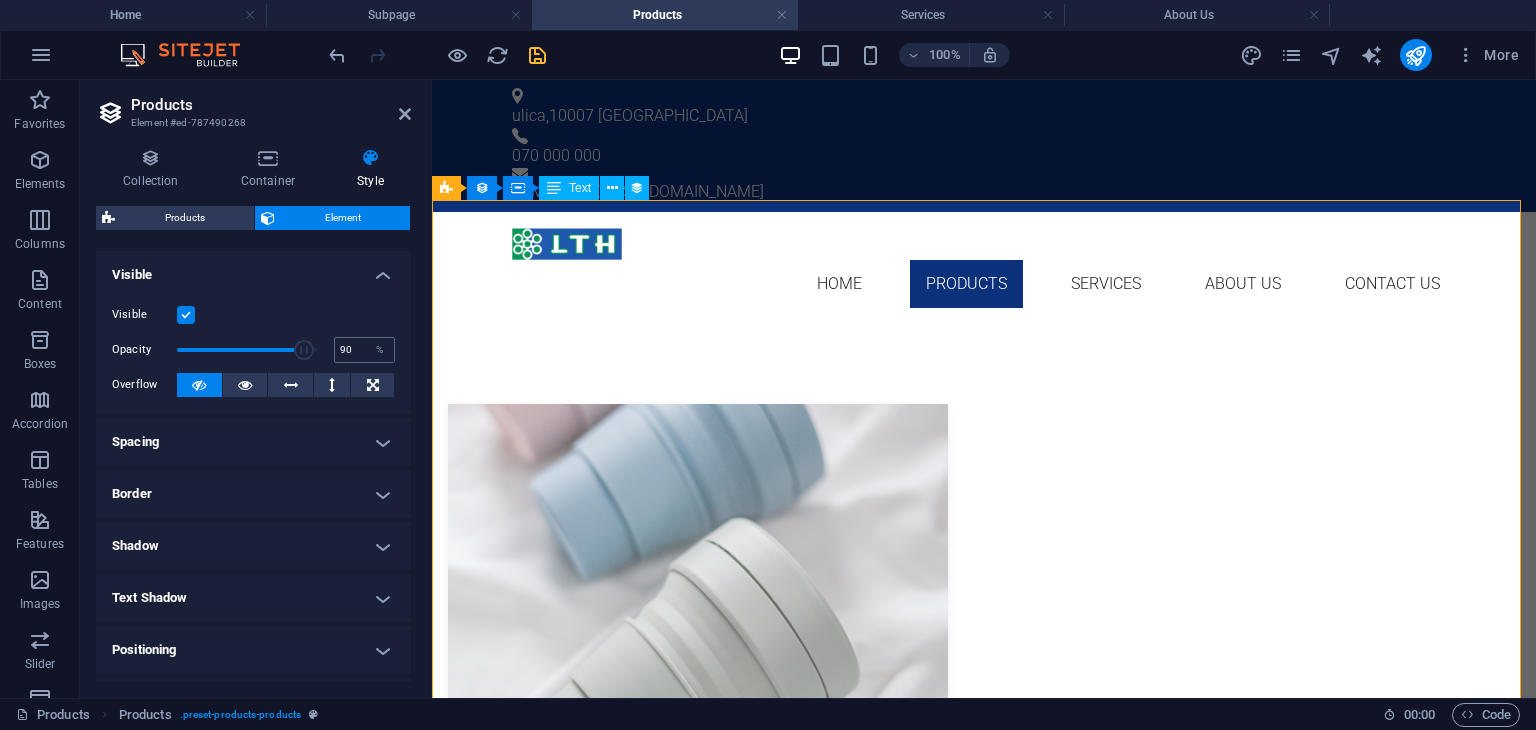 type on "100" 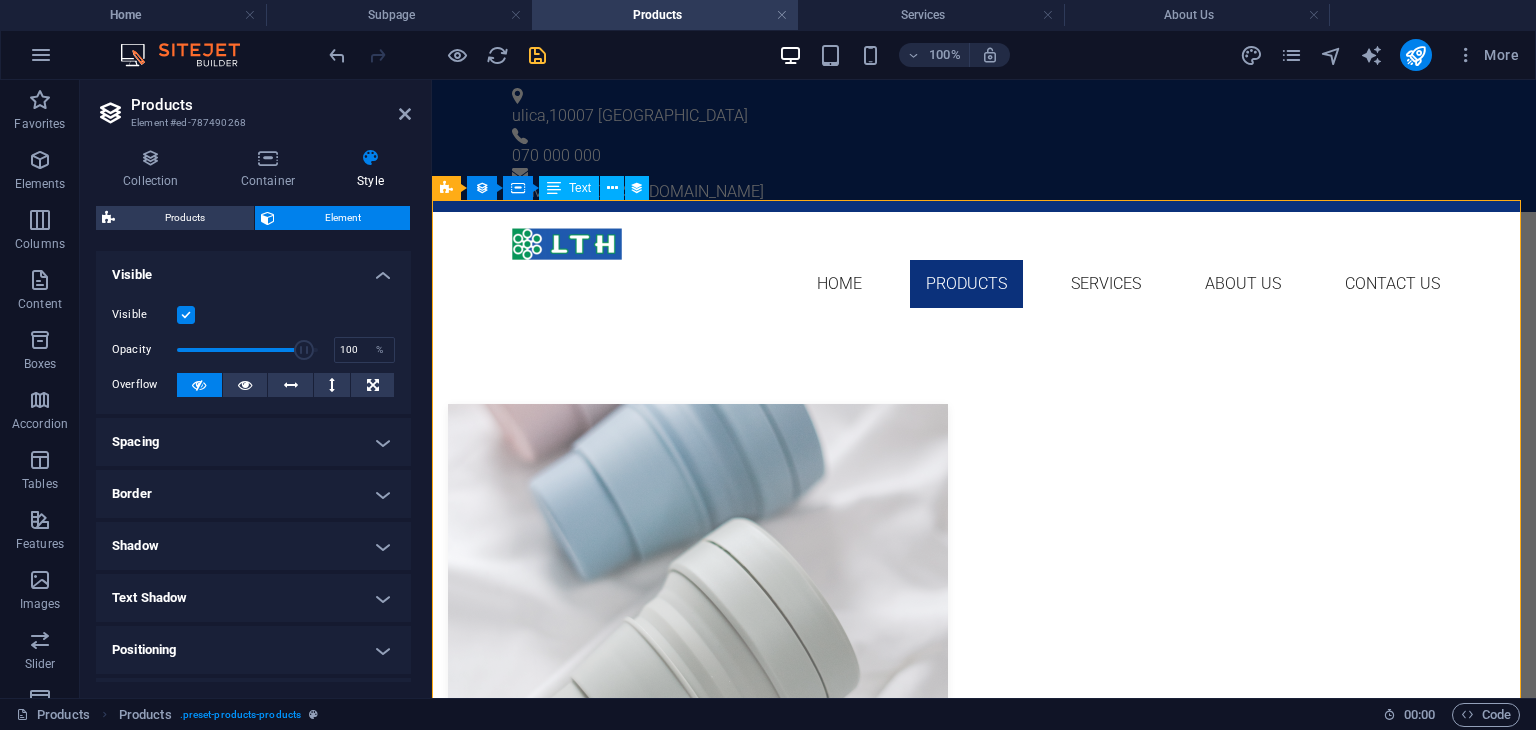 drag, startPoint x: 264, startPoint y: 349, endPoint x: 359, endPoint y: 333, distance: 96.337944 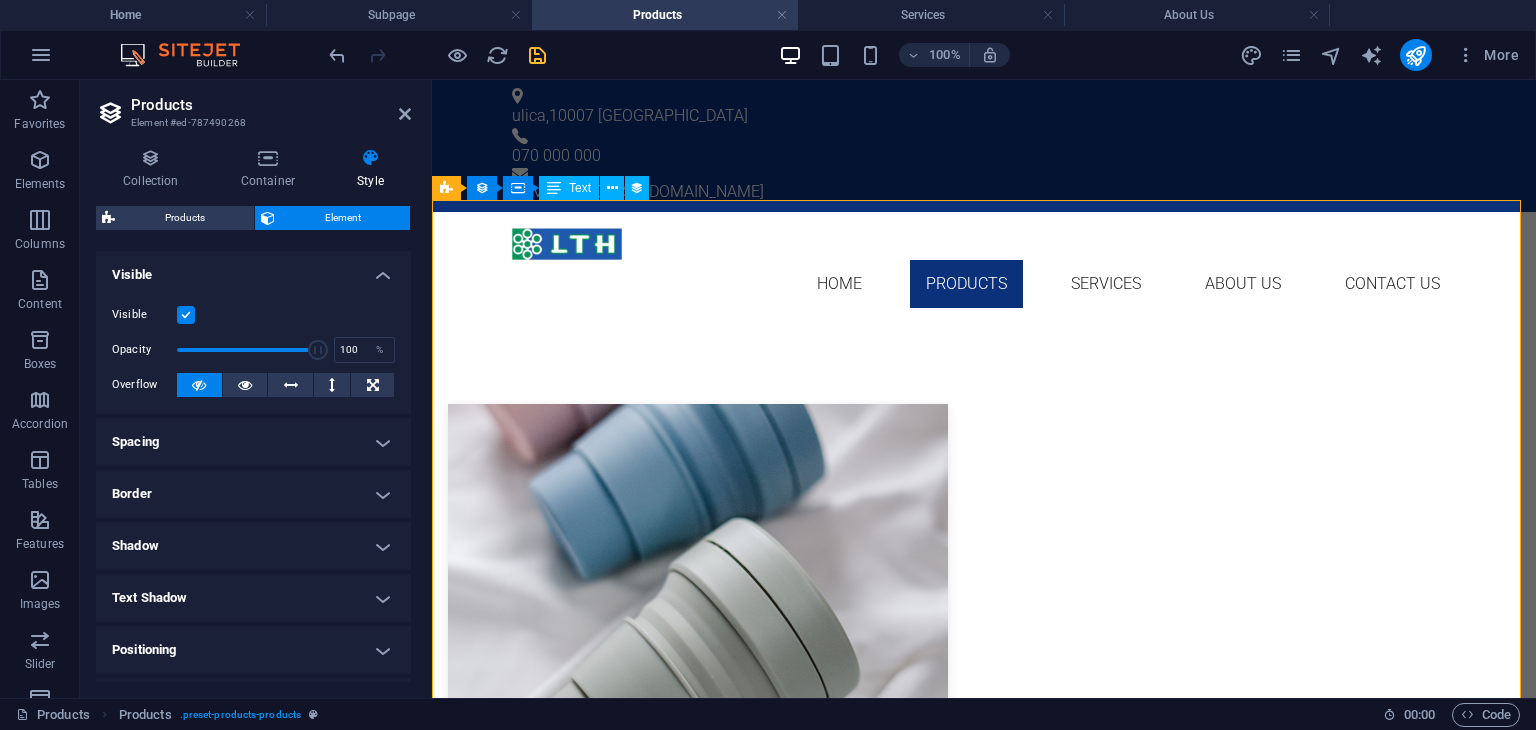 scroll, scrollTop: 200, scrollLeft: 0, axis: vertical 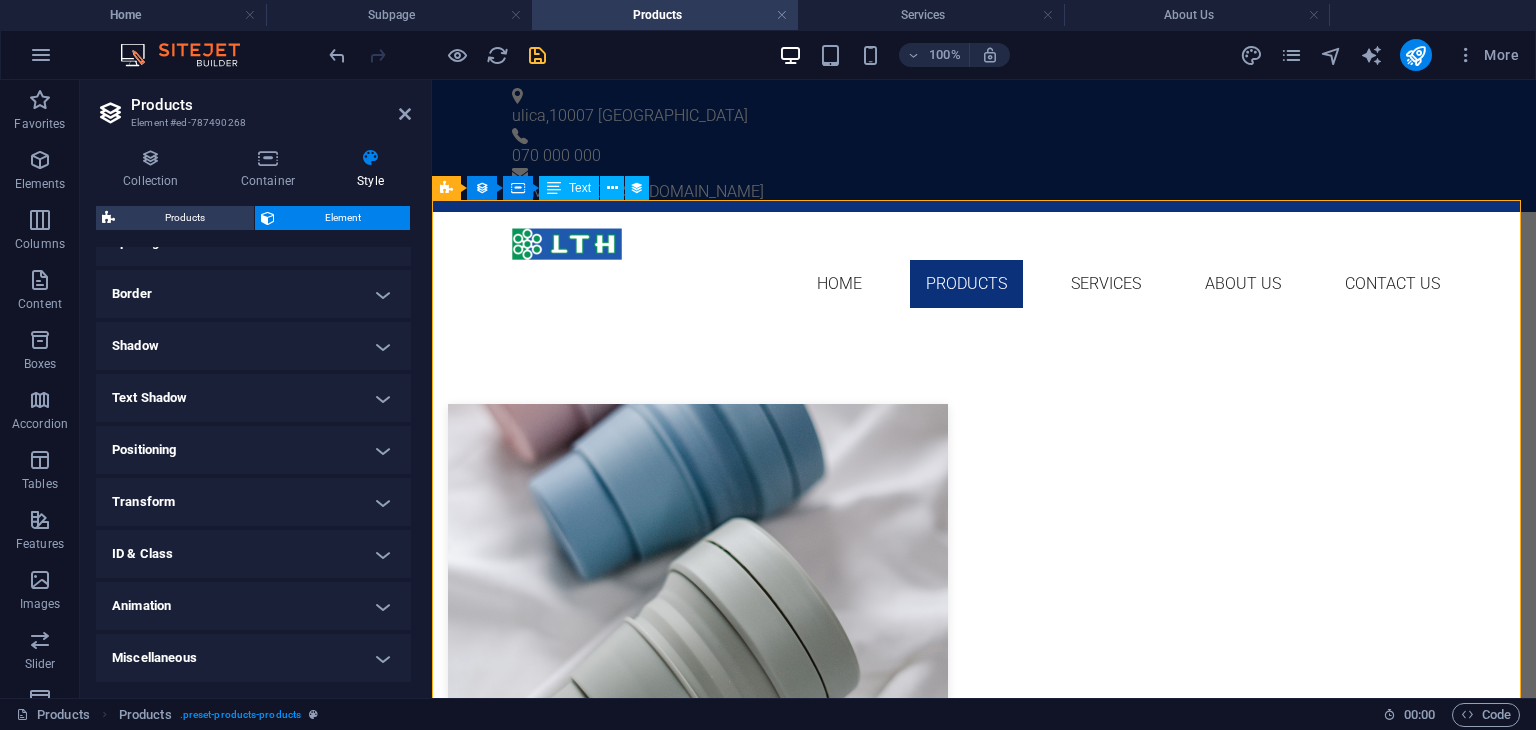click on "Miscellaneous" at bounding box center (253, 658) 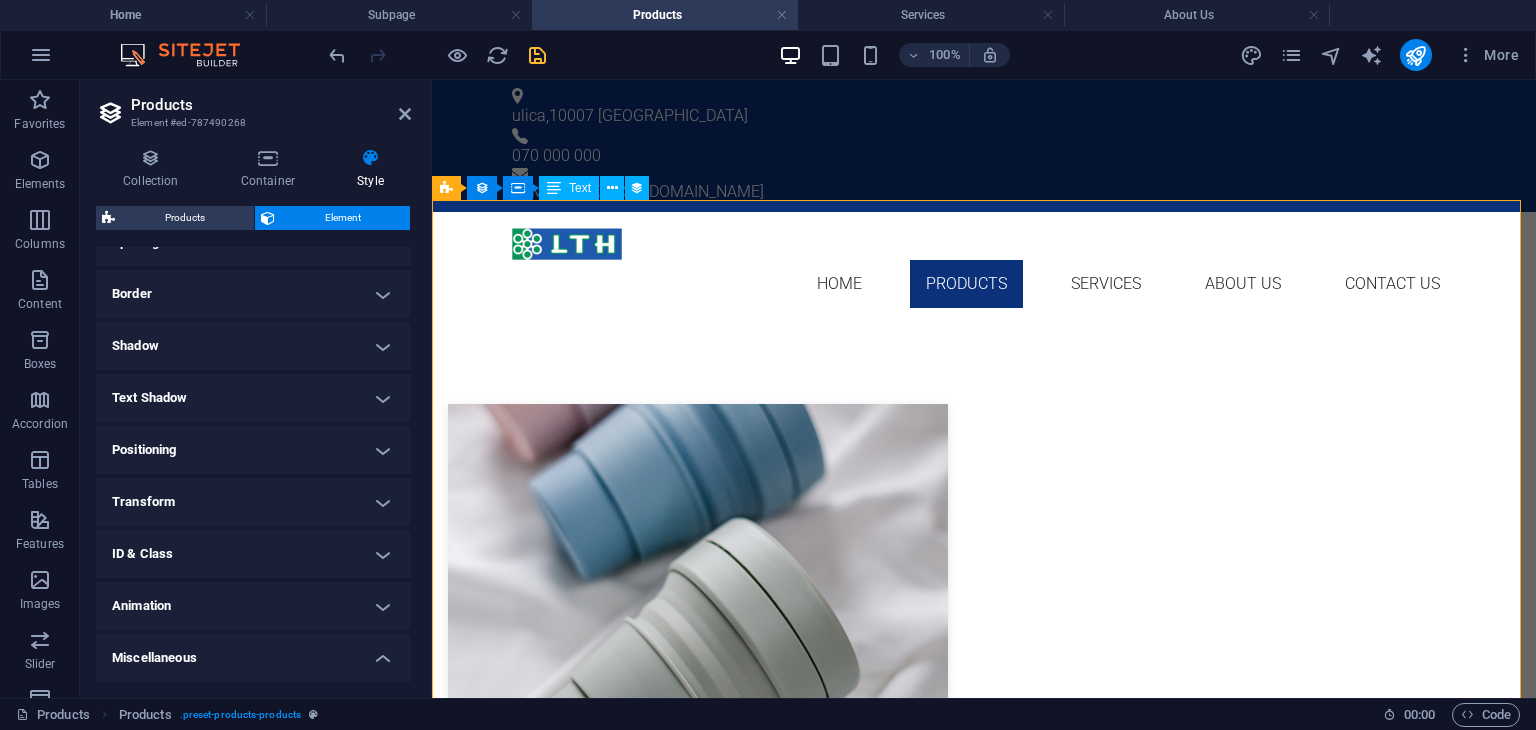 scroll, scrollTop: 323, scrollLeft: 0, axis: vertical 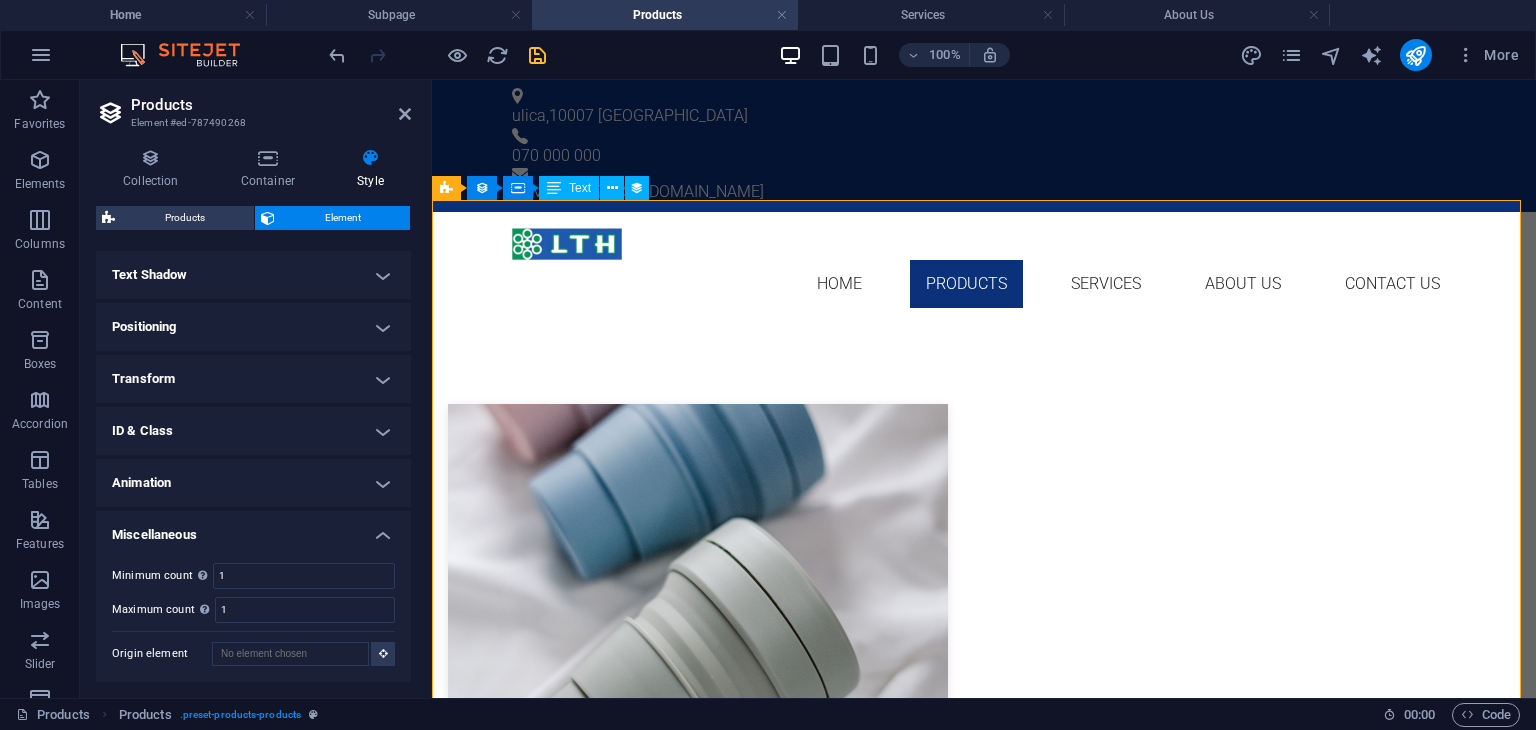 click on "Miscellaneous" at bounding box center [253, 529] 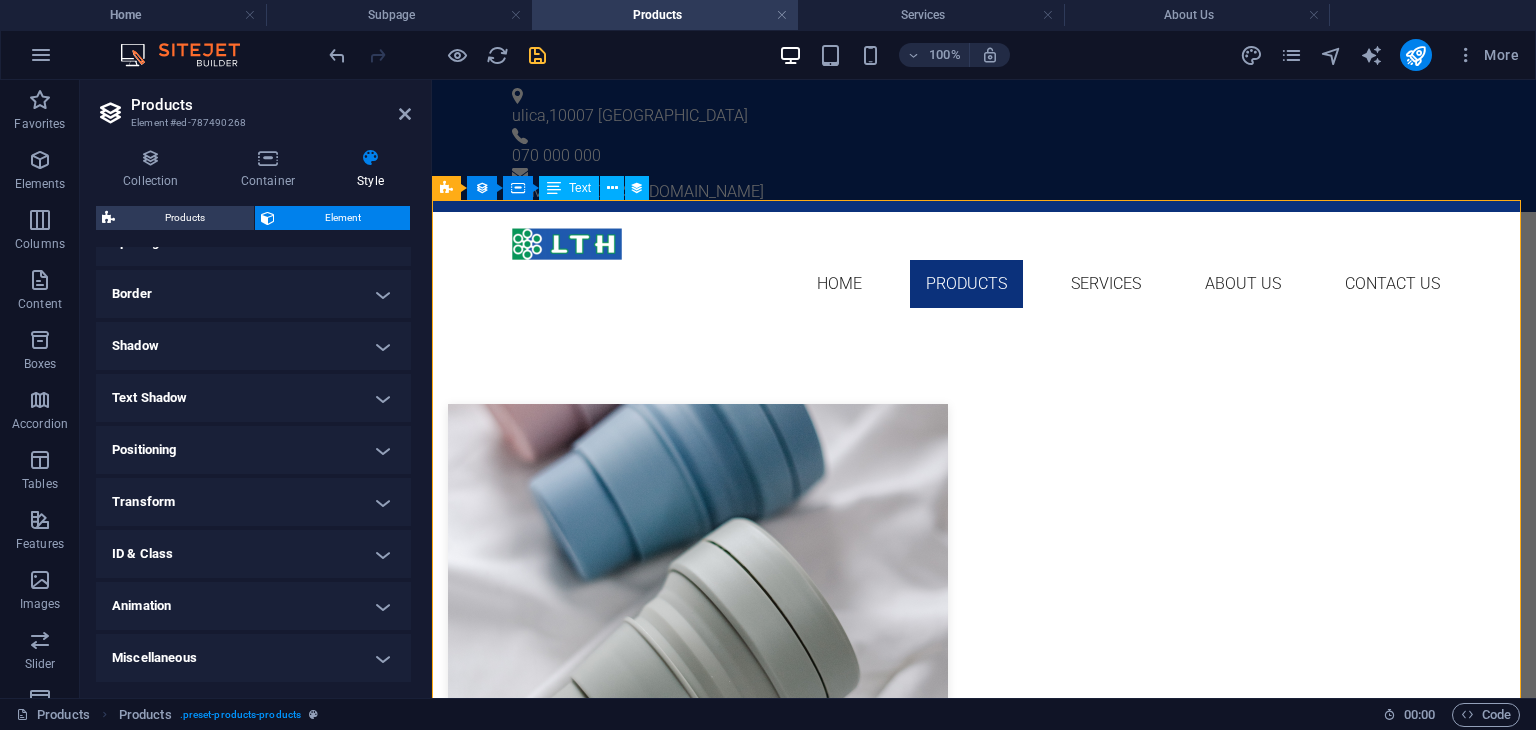 click on "Animation" at bounding box center (253, 606) 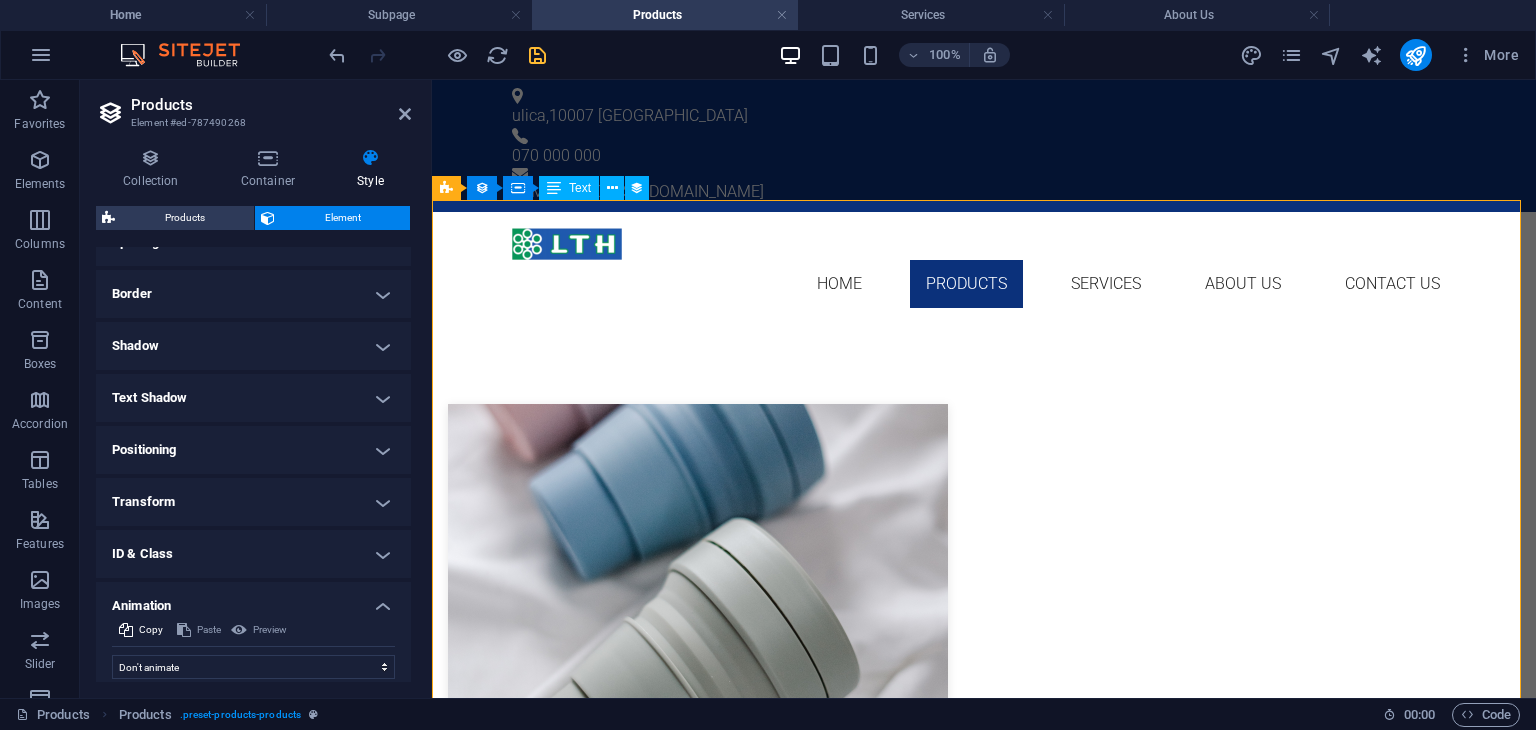 scroll, scrollTop: 264, scrollLeft: 0, axis: vertical 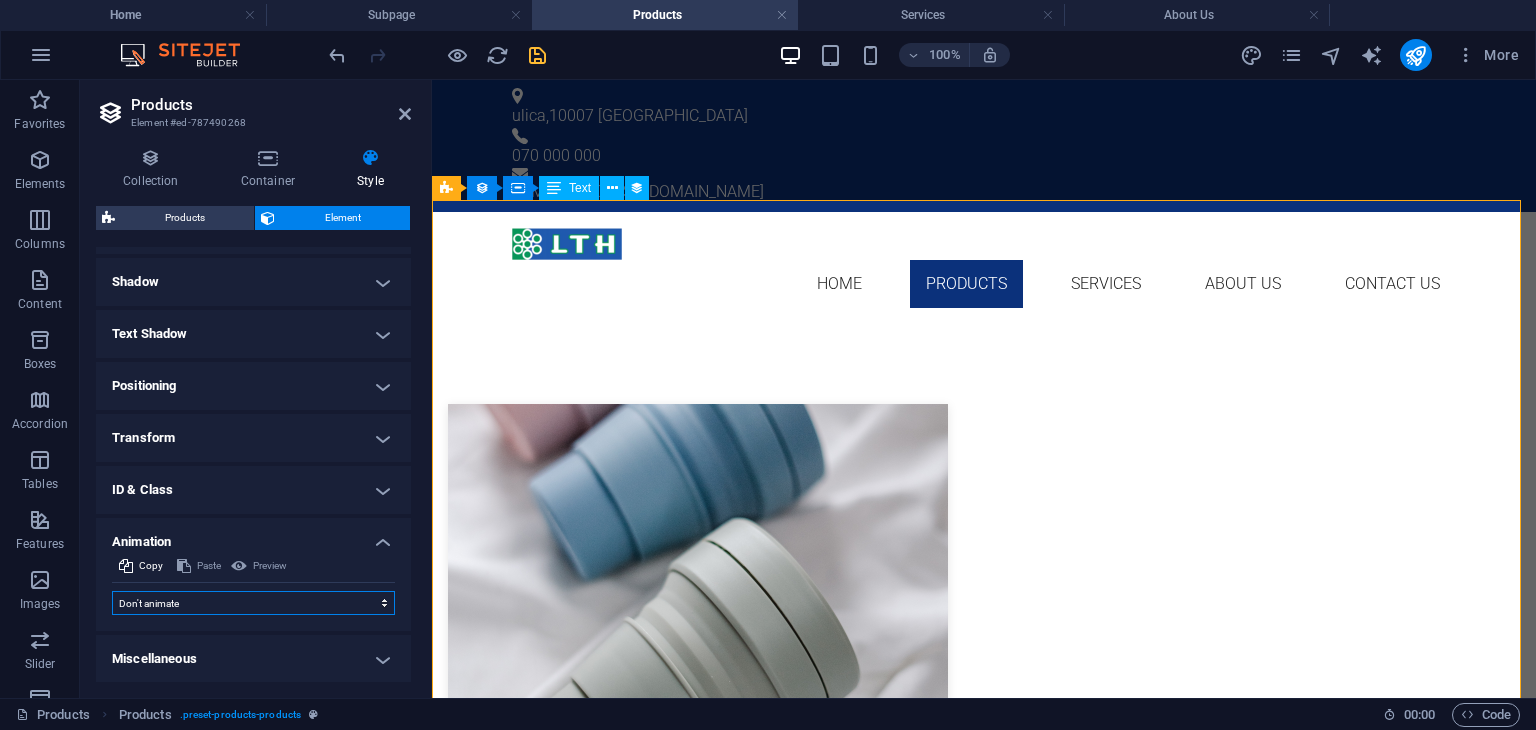 click on "Don't animate Show / Hide Slide up/down Zoom in/out Slide left to right Slide right to left Slide top to bottom Slide bottom to top Pulse Blink Open as overlay" at bounding box center (253, 603) 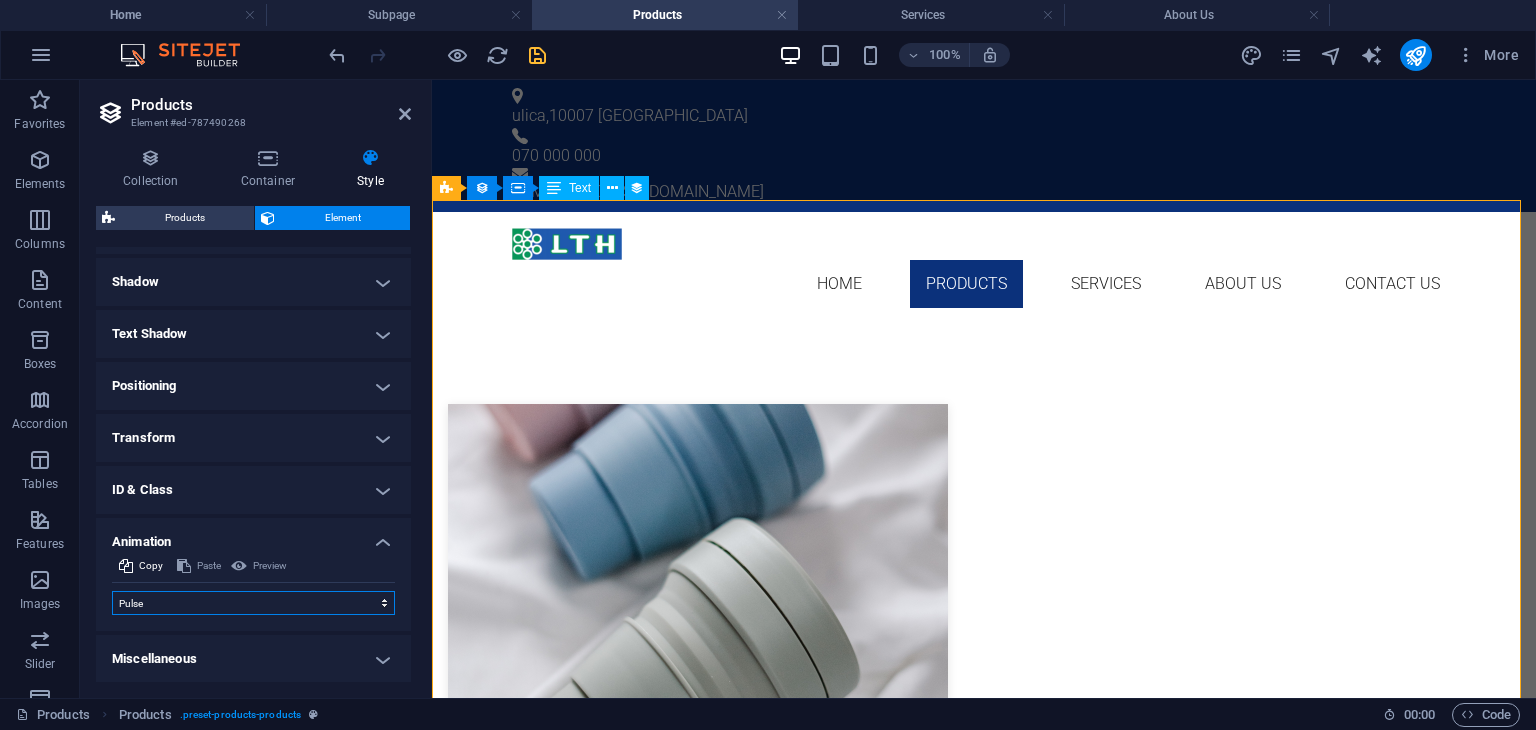 click on "Don't animate Show / Hide Slide up/down Zoom in/out Slide left to right Slide right to left Slide top to bottom Slide bottom to top Pulse Blink Open as overlay" at bounding box center [253, 603] 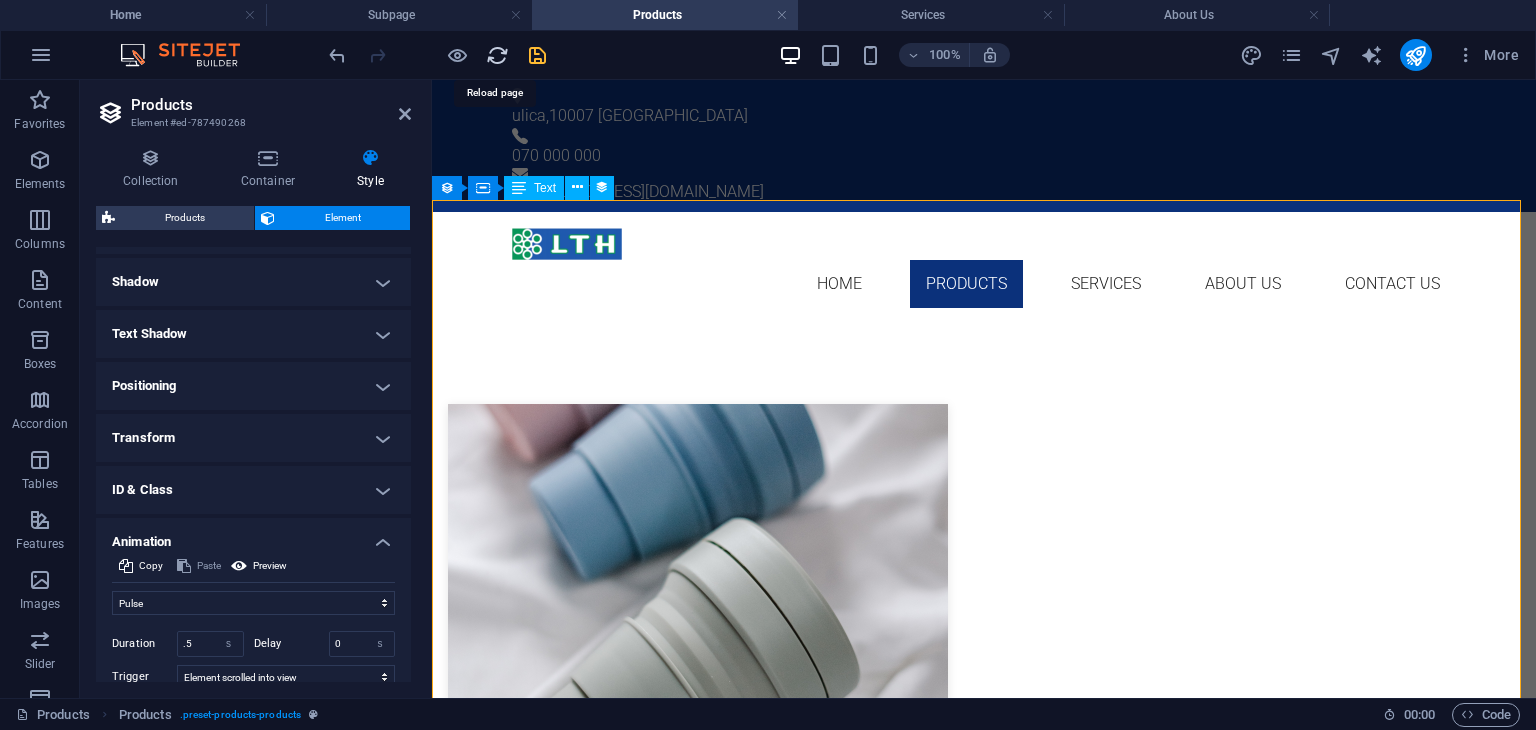 drag, startPoint x: 497, startPoint y: 61, endPoint x: 764, endPoint y: 50, distance: 267.2265 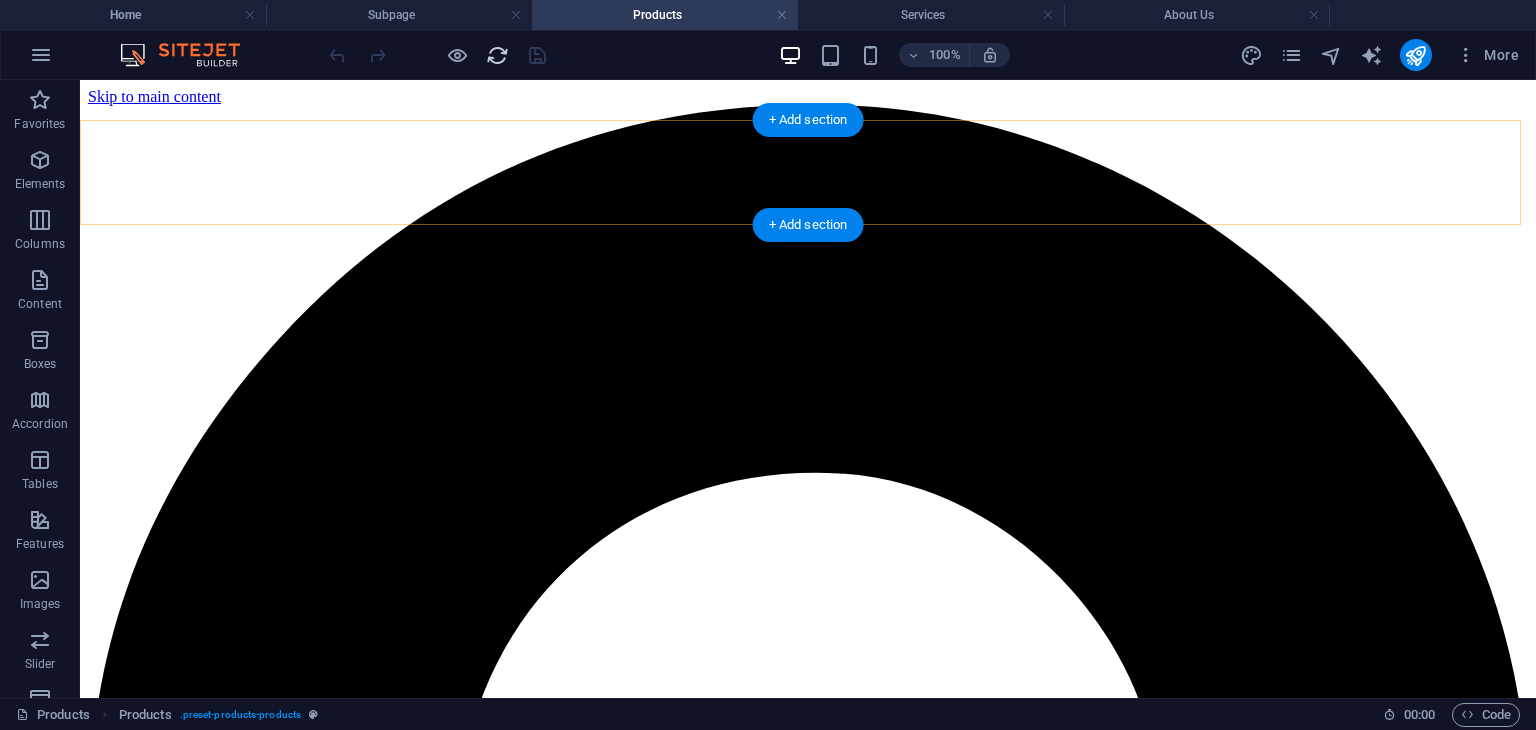 scroll, scrollTop: 0, scrollLeft: 0, axis: both 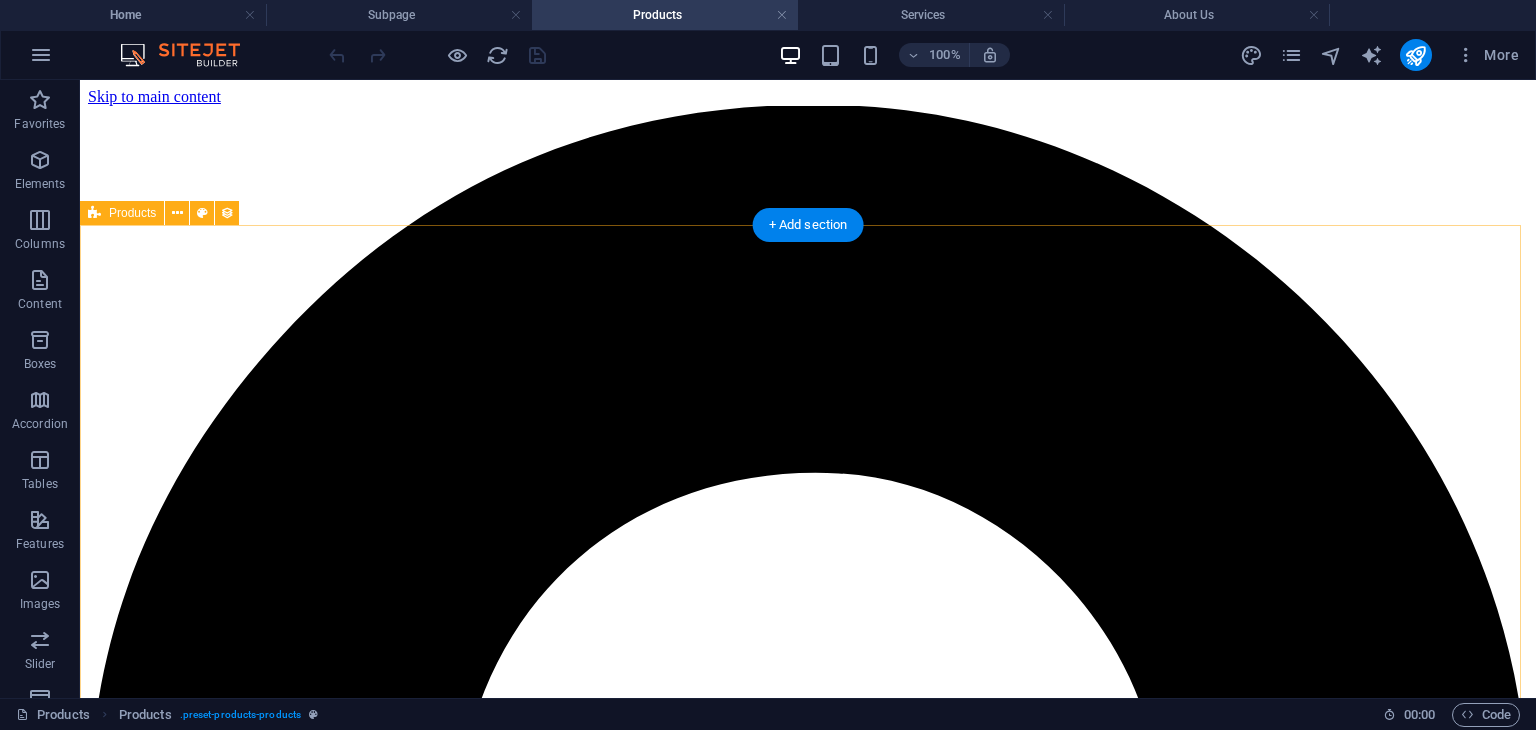 click on "Foldable Coffee-To-Go Mug $ 14,99 Stainless Steel Drinking Bottle $ 19,99 Organic Food Nets $ 19,99 Natural Loofah Sponge $ 8,99 Reusable Glass Straws with Cleaning Brush $ 16,99 Eco-Friendly Bathroom Supplies Starter Pack $ 34,99 Bamboo Toothbrush $ 28,99 Handcrafted Natural Soap Bar $ 8,99  Previous Next" at bounding box center (808, 8435) 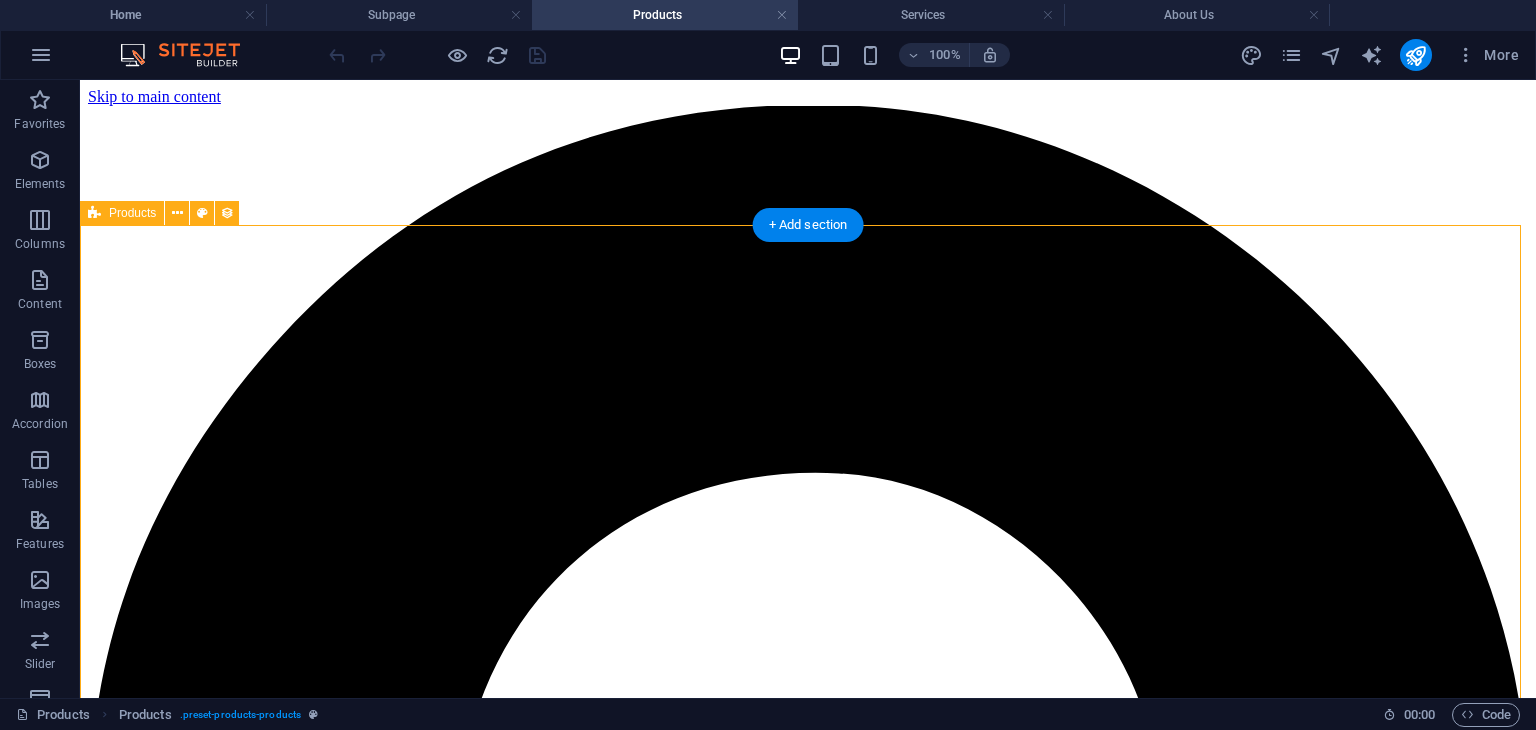 click on "Foldable Coffee-To-Go Mug $ 14,99 Stainless Steel Drinking Bottle $ 19,99 Organic Food Nets $ 19,99 Natural Loofah Sponge $ 8,99 Reusable Glass Straws with Cleaning Brush $ 16,99 Eco-Friendly Bathroom Supplies Starter Pack $ 34,99 Bamboo Toothbrush $ 28,99 Handcrafted Natural Soap Bar $ 8,99  Previous Next" at bounding box center (808, 8435) 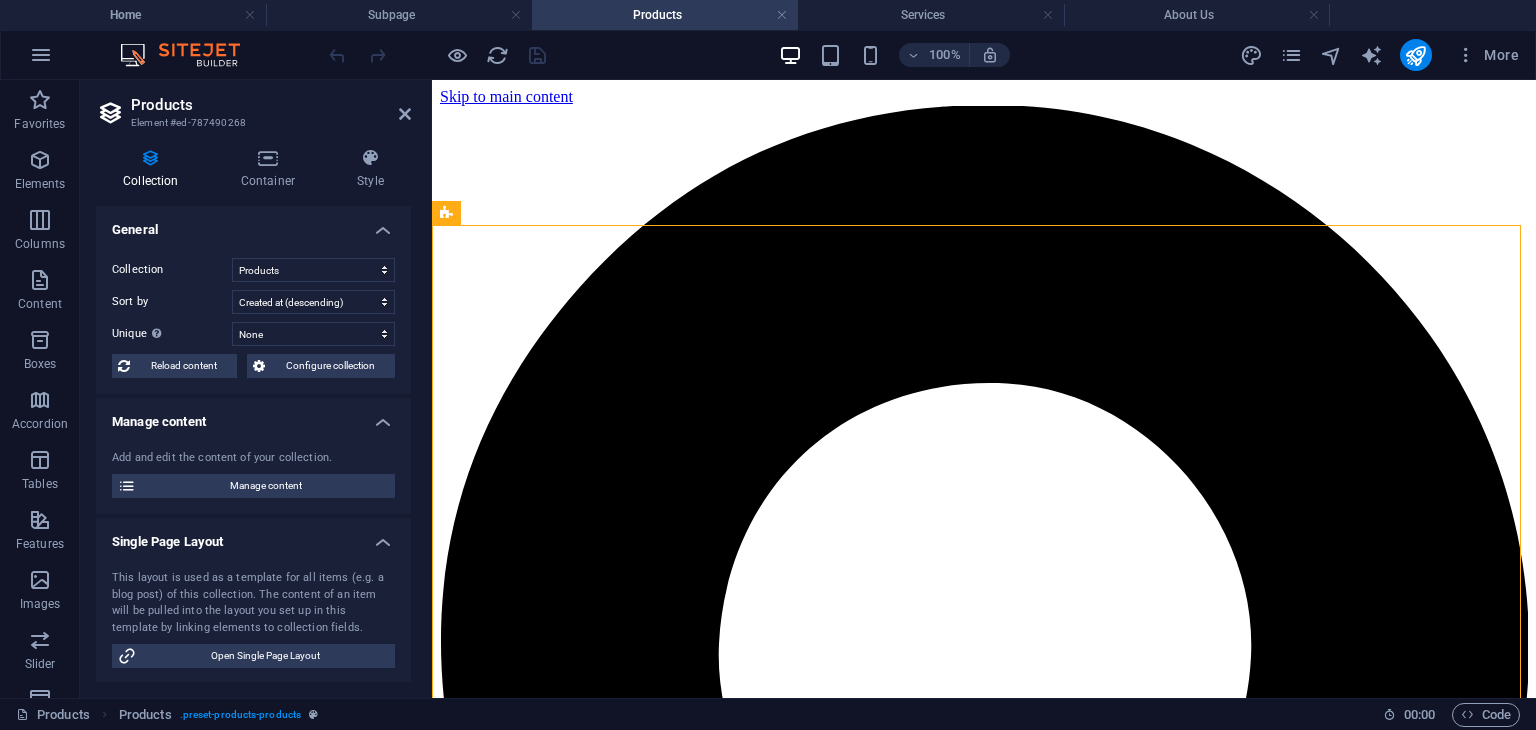 click on "Collection Container Style General Collection Products Sort by Created at (ascending) Created at (descending) Updated at (ascending) Updated at (descending) Name (ascending) Name (descending) Slug (ascending) Slug (descending) Price (ascending) Price (descending) Product number (ascending) Product number (descending) Availability (ascending) Availability (descending) Random Unique Display only unique values. Leave disabled if unclear. None Name Slug Product image Price Product number Product description Availability Gallery Reload content Configure collection Please add a collection first Collections Manage content Add and edit the content of your collection. Manage content Single Page Layout This layout is used as a template for all items (e.g. a blog post) of this collection. The content of an item will be pulled into the layout you set up in this template by linking elements to collection fields. Open Single Page Layout Filter Consider URL filters Pagination Items per page 10 Prev/Next buttons" at bounding box center (253, 415) 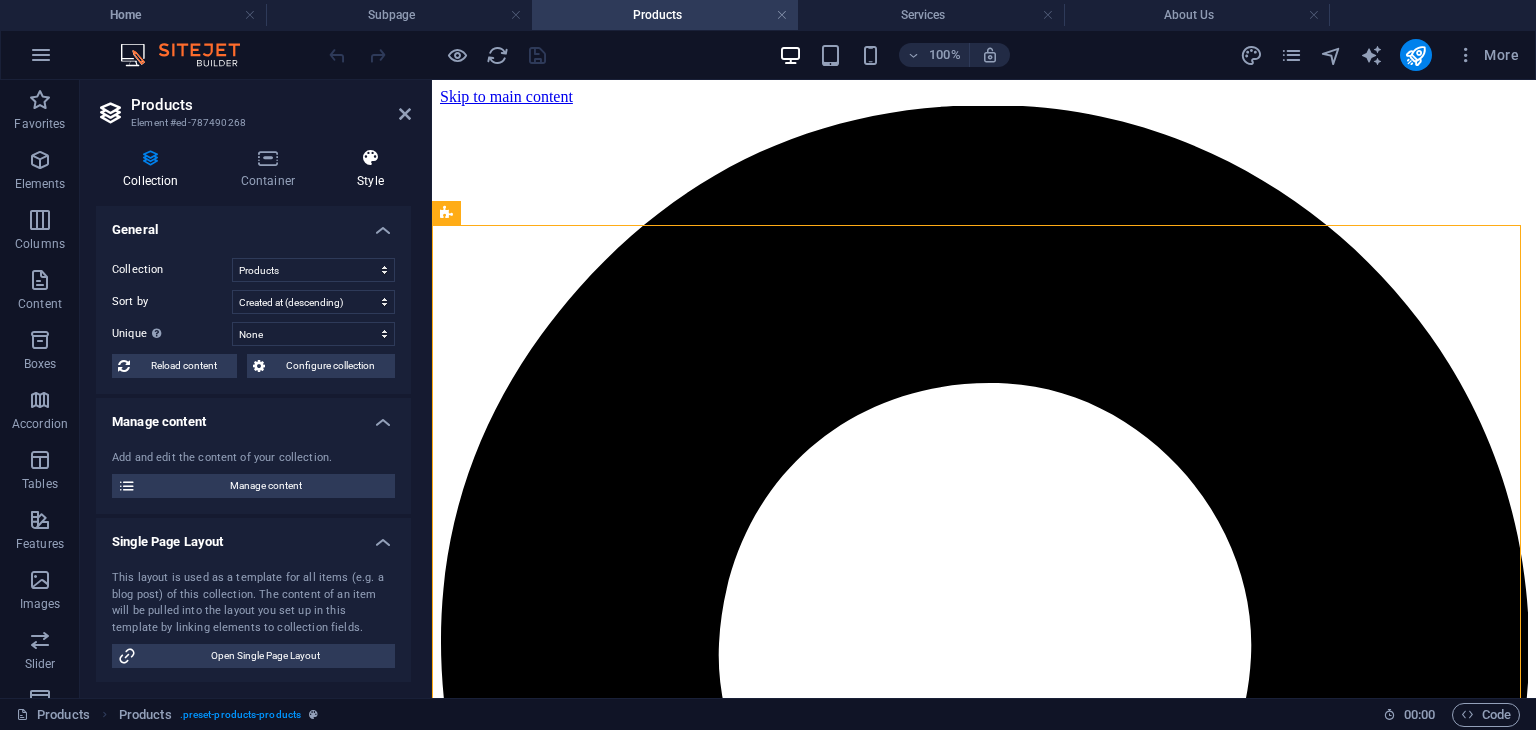 click on "Style" at bounding box center (370, 169) 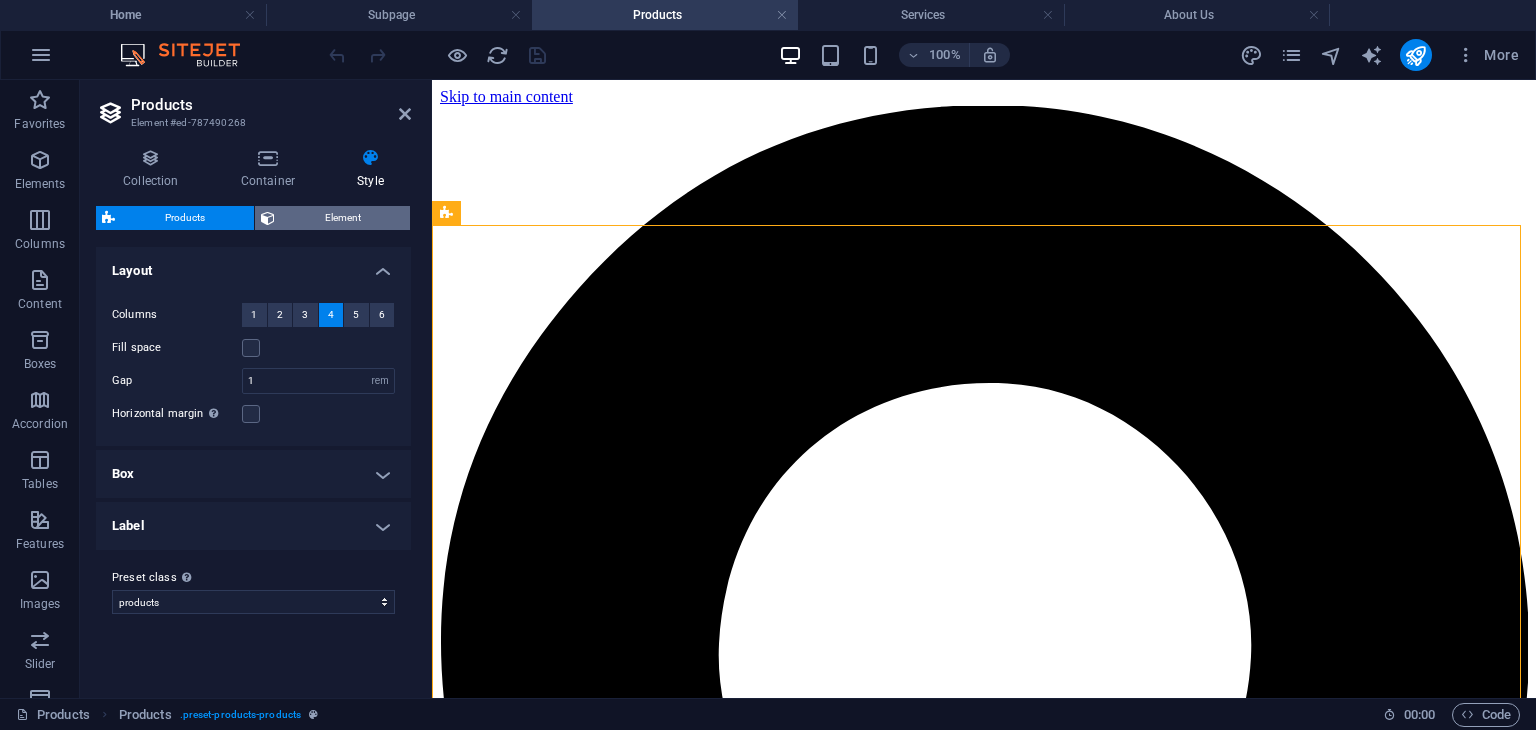 click on "Element" at bounding box center [342, 218] 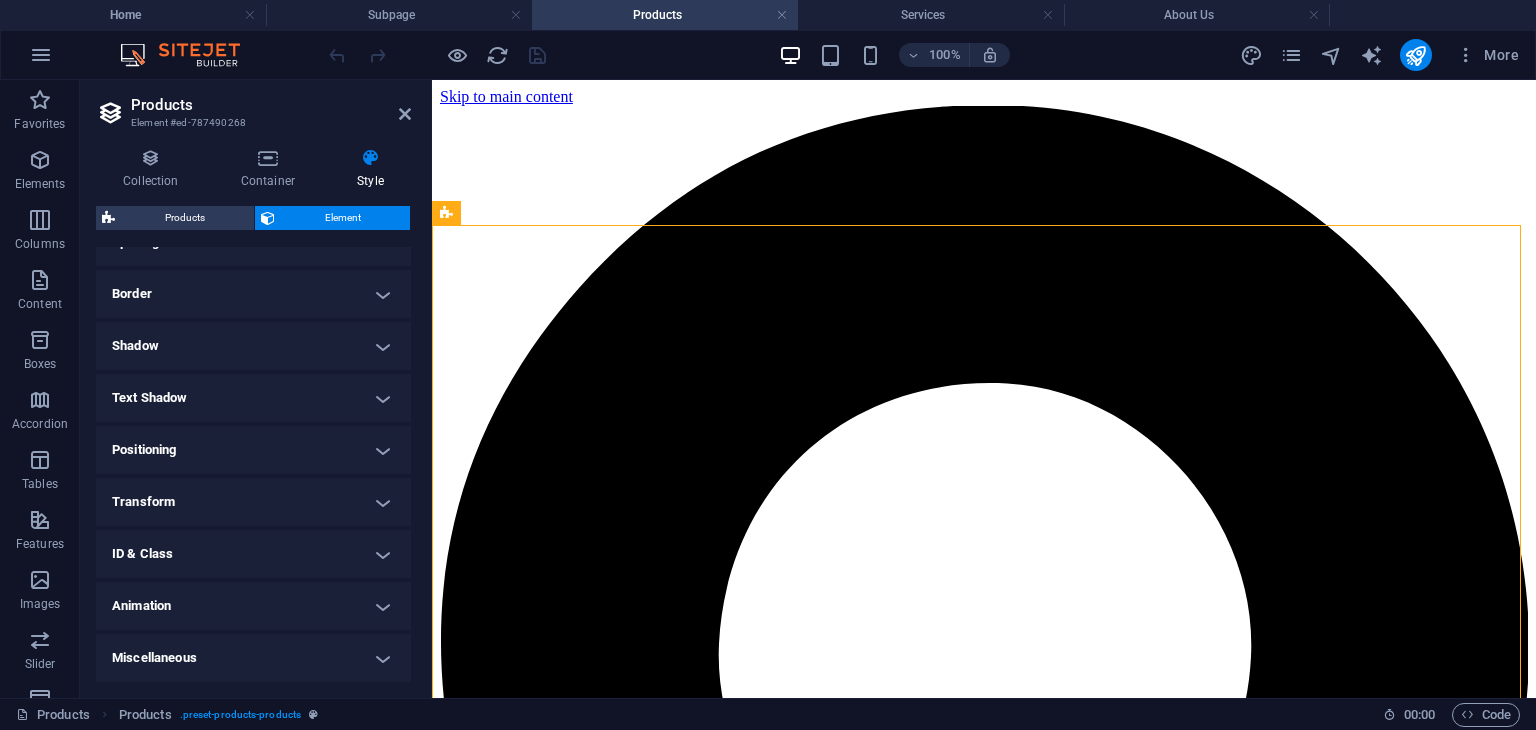 scroll, scrollTop: 199, scrollLeft: 0, axis: vertical 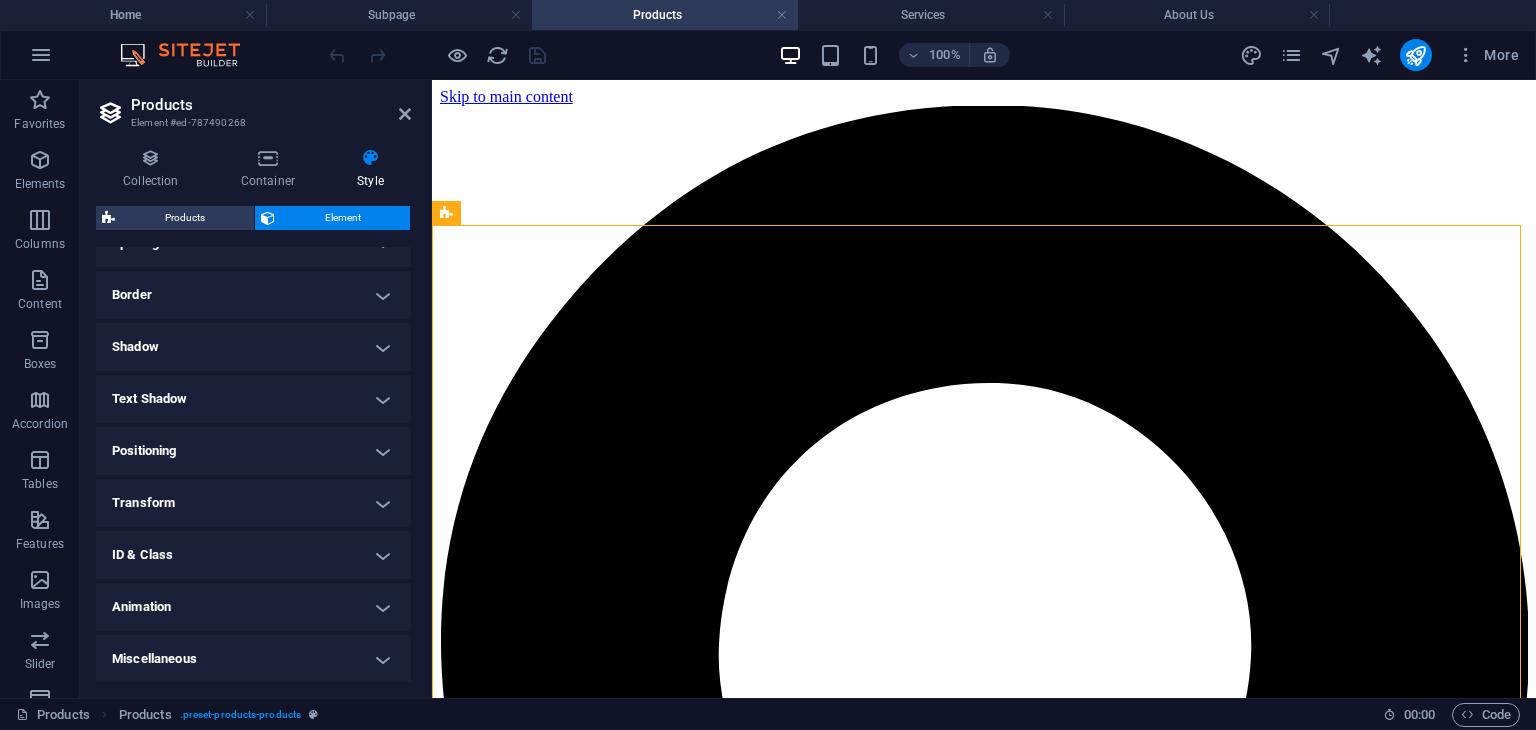click on "Animation" at bounding box center [253, 607] 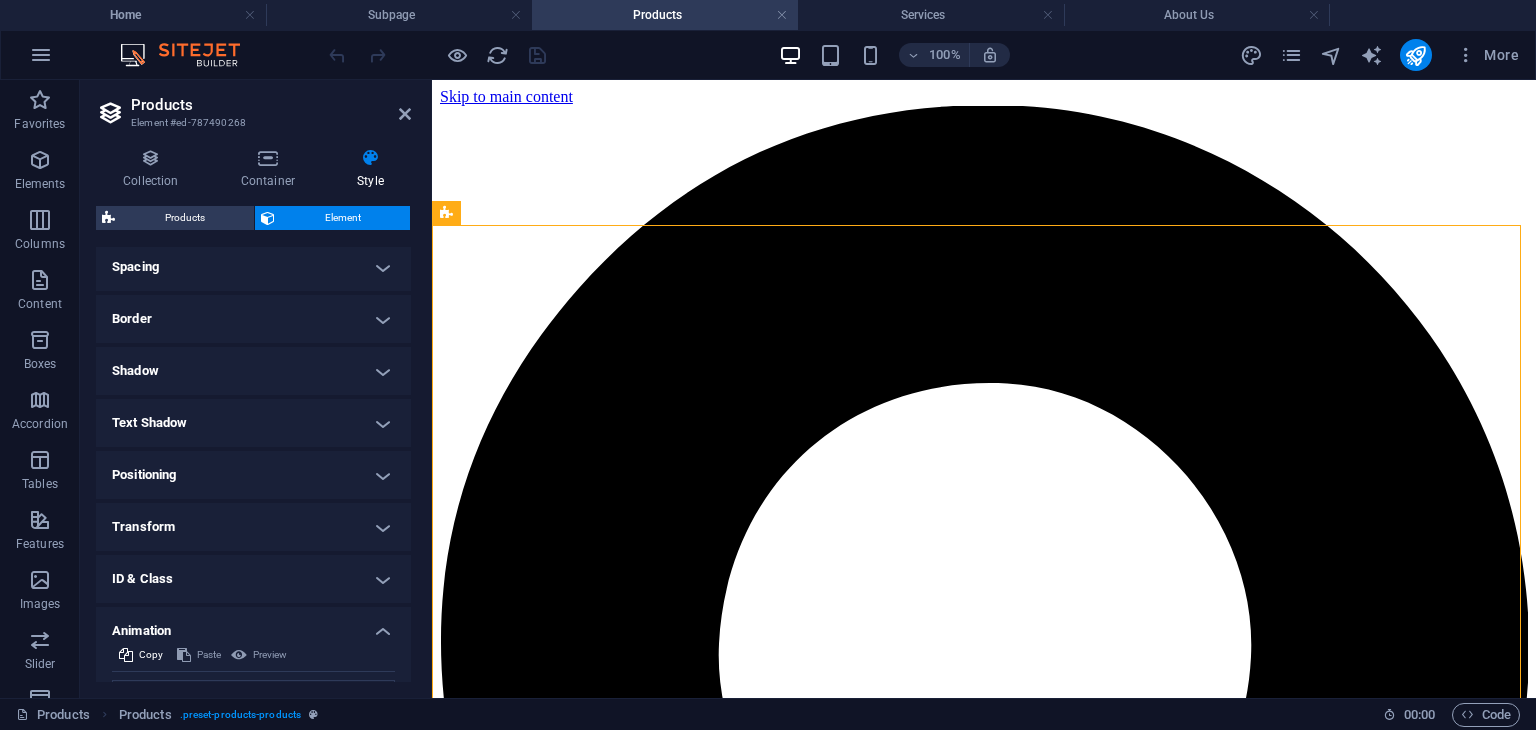 scroll, scrollTop: 173, scrollLeft: 0, axis: vertical 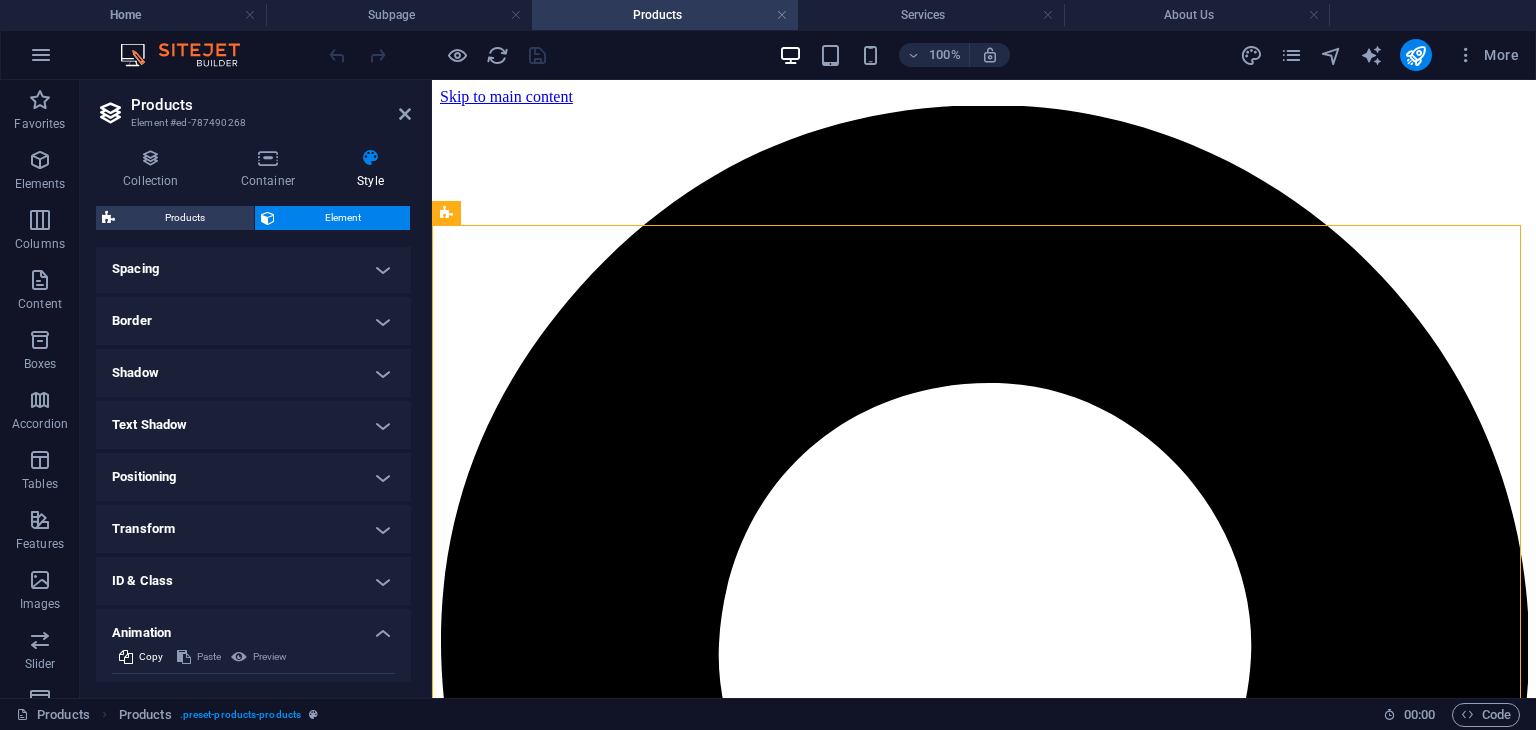 click on "Animation" at bounding box center [253, 627] 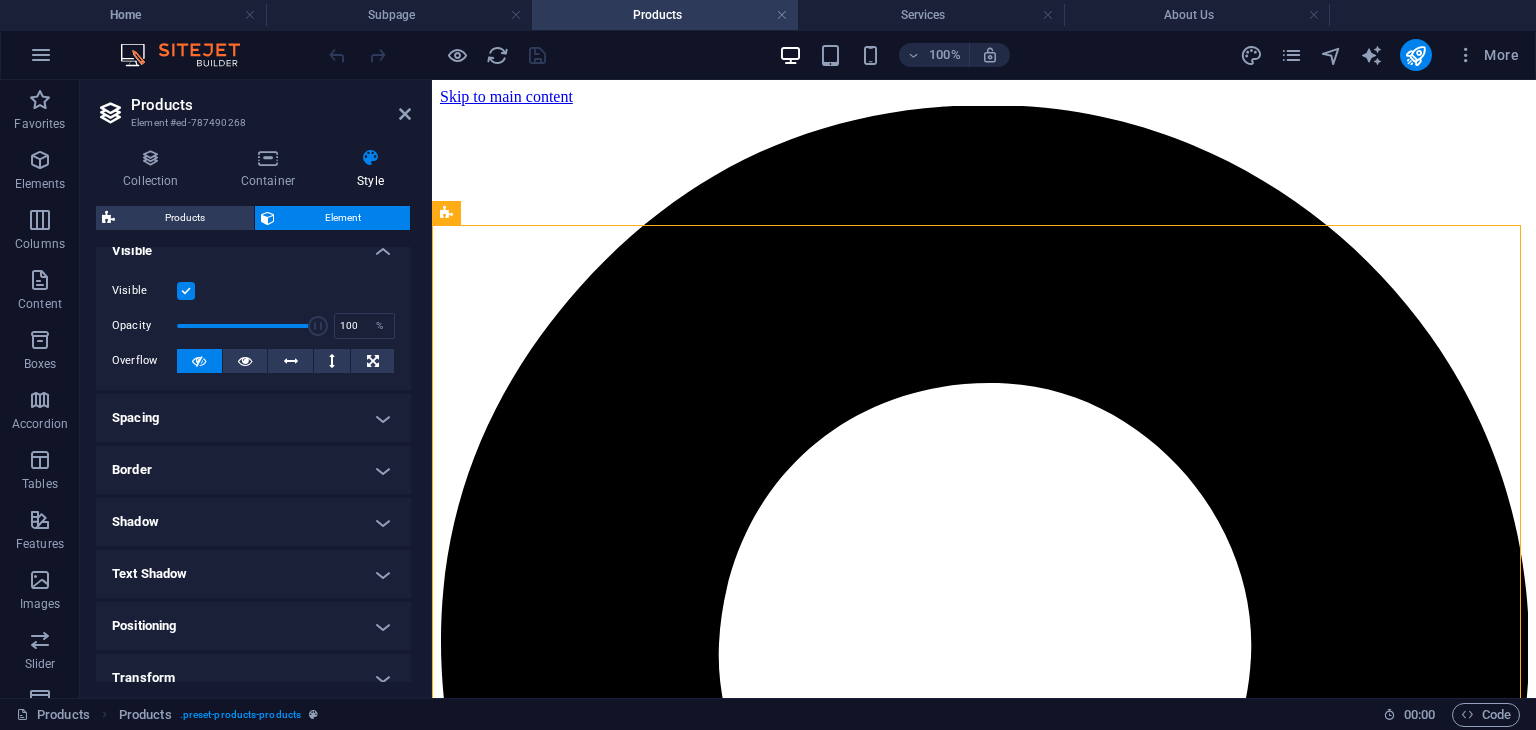 scroll, scrollTop: 0, scrollLeft: 0, axis: both 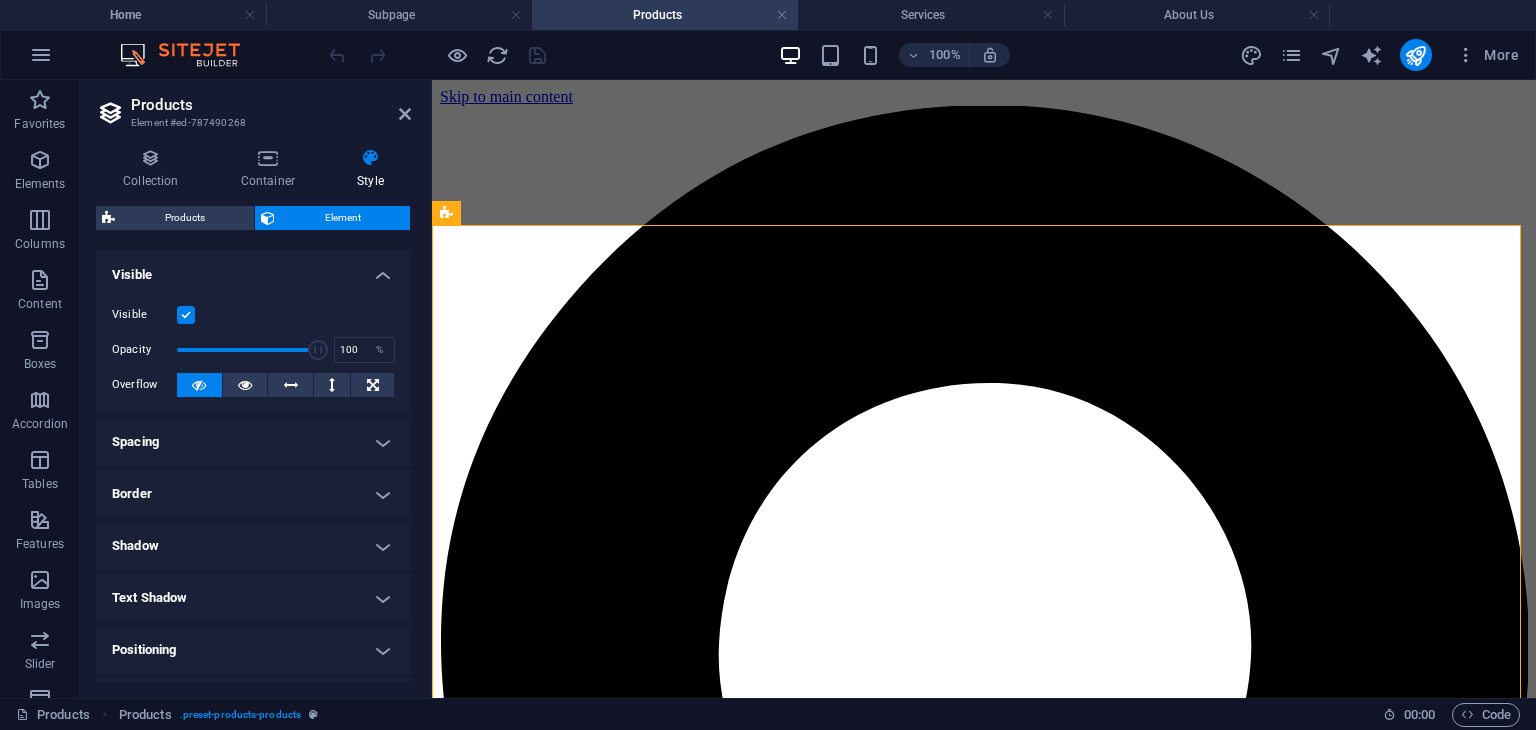 click on "Visible" at bounding box center (253, 269) 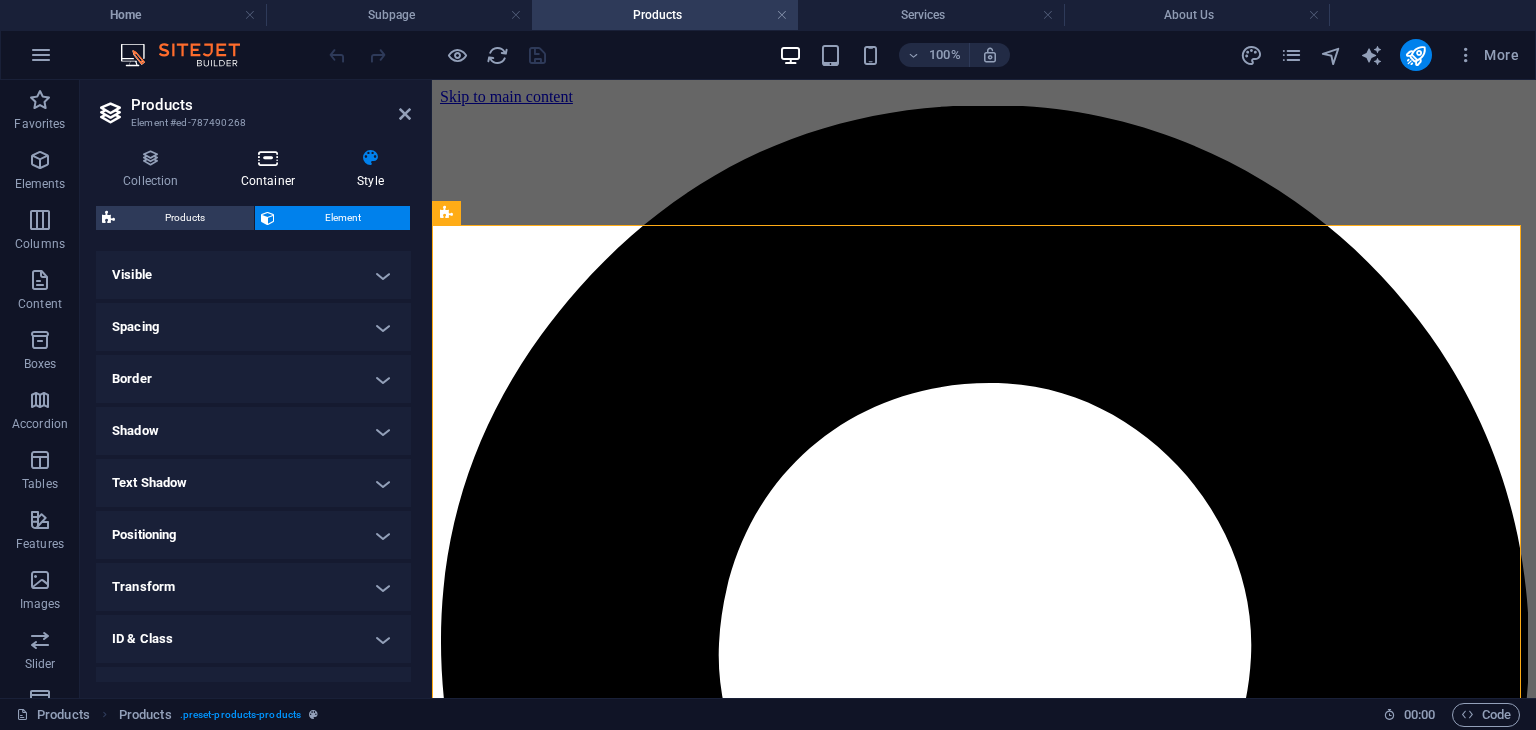 click on "Container" at bounding box center [272, 169] 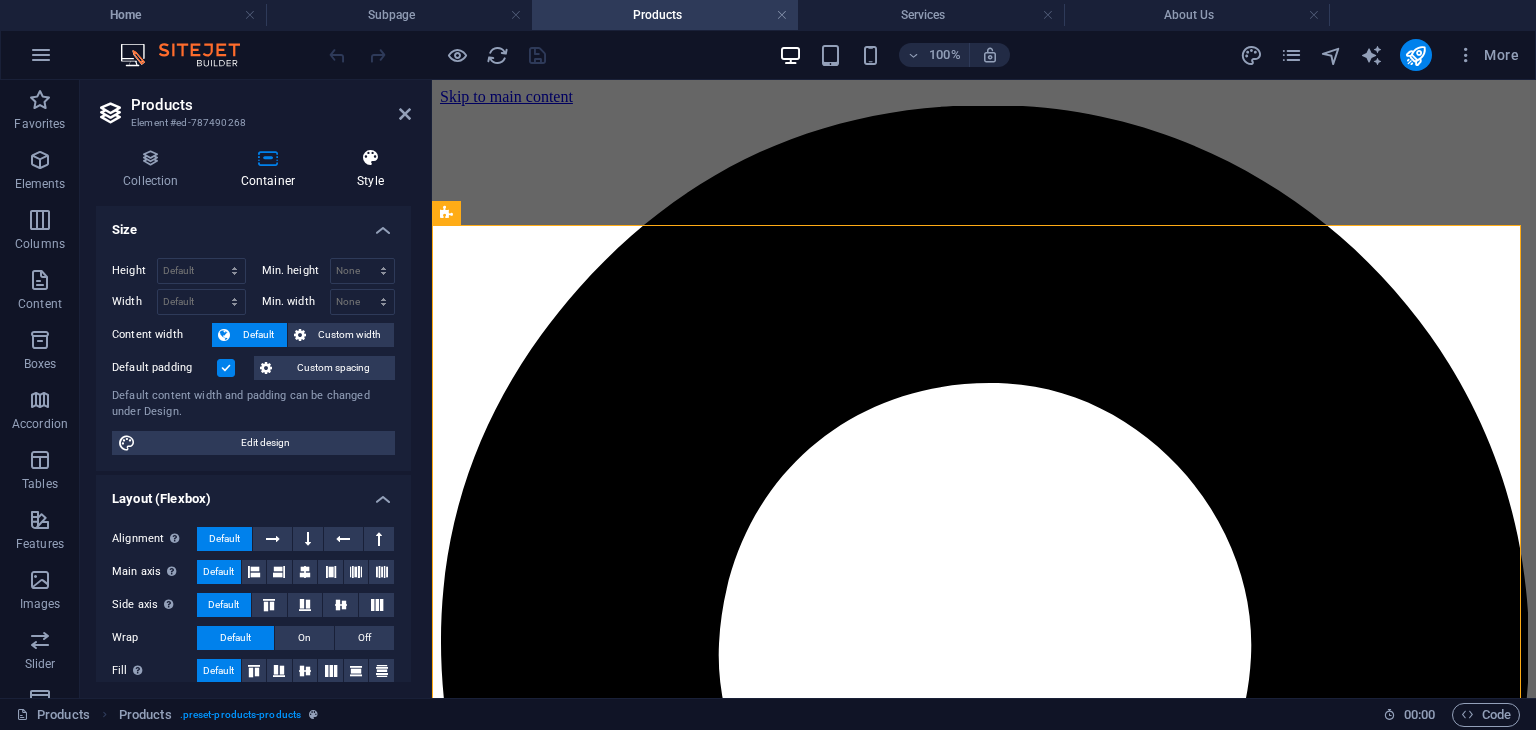 click on "Style" at bounding box center [370, 169] 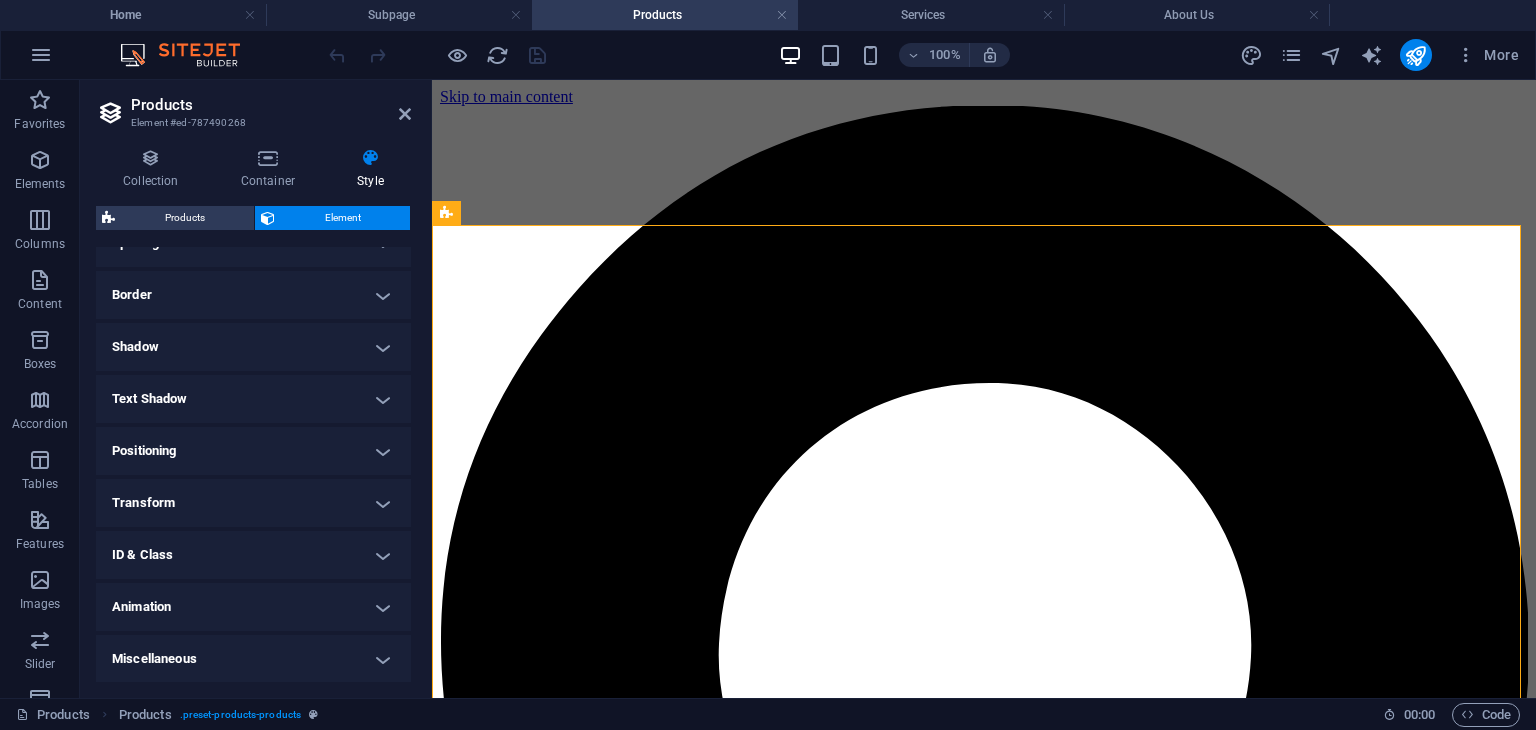 scroll, scrollTop: 0, scrollLeft: 0, axis: both 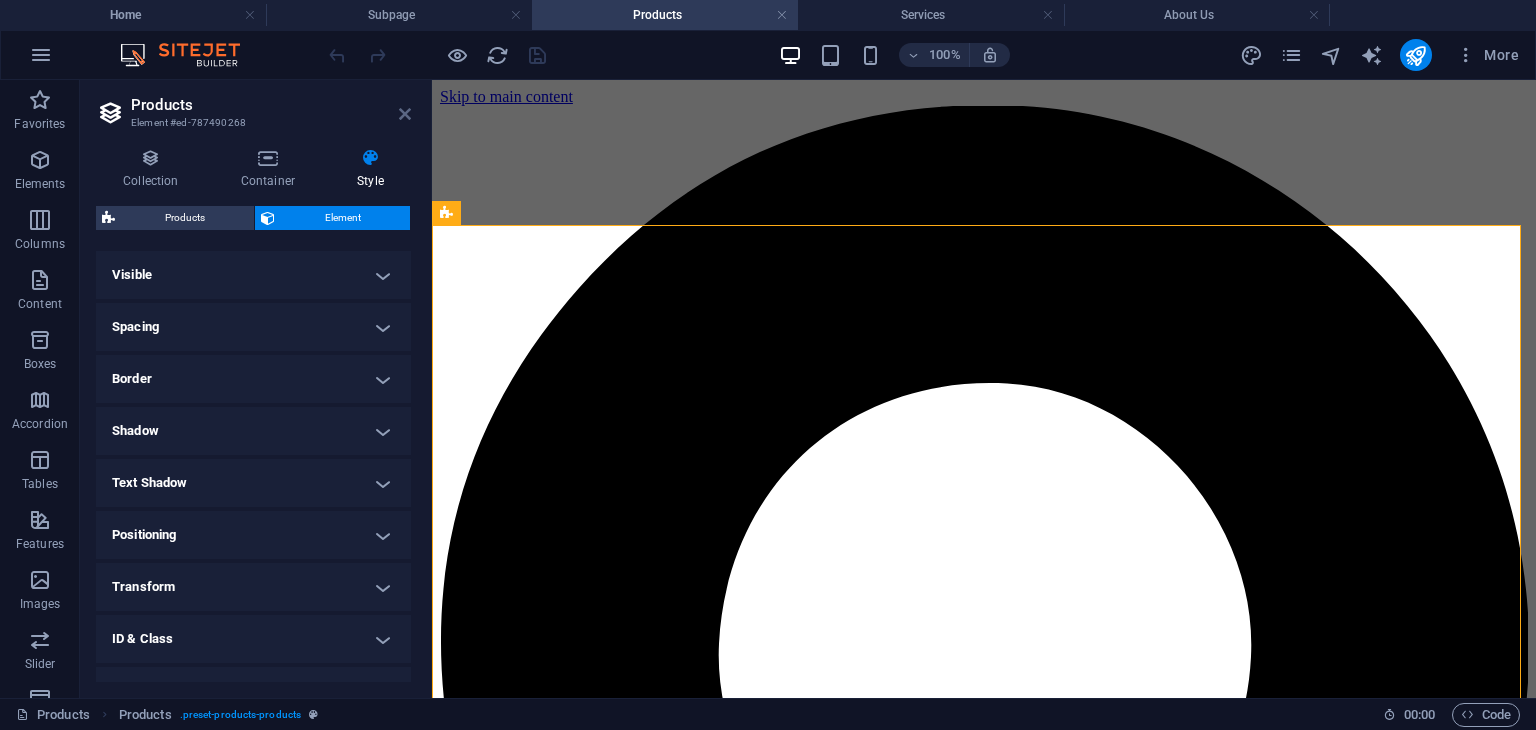 click at bounding box center [405, 114] 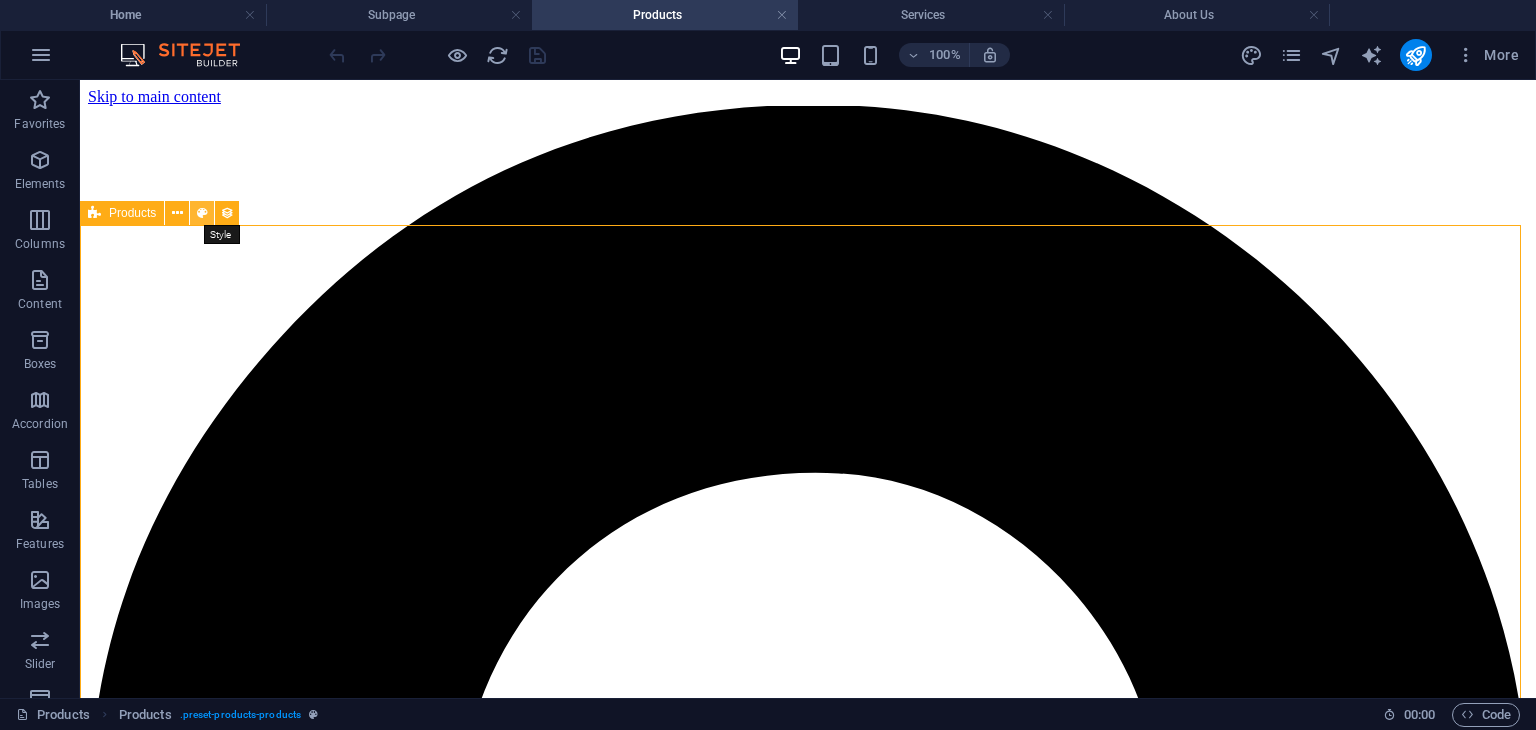 click at bounding box center (202, 213) 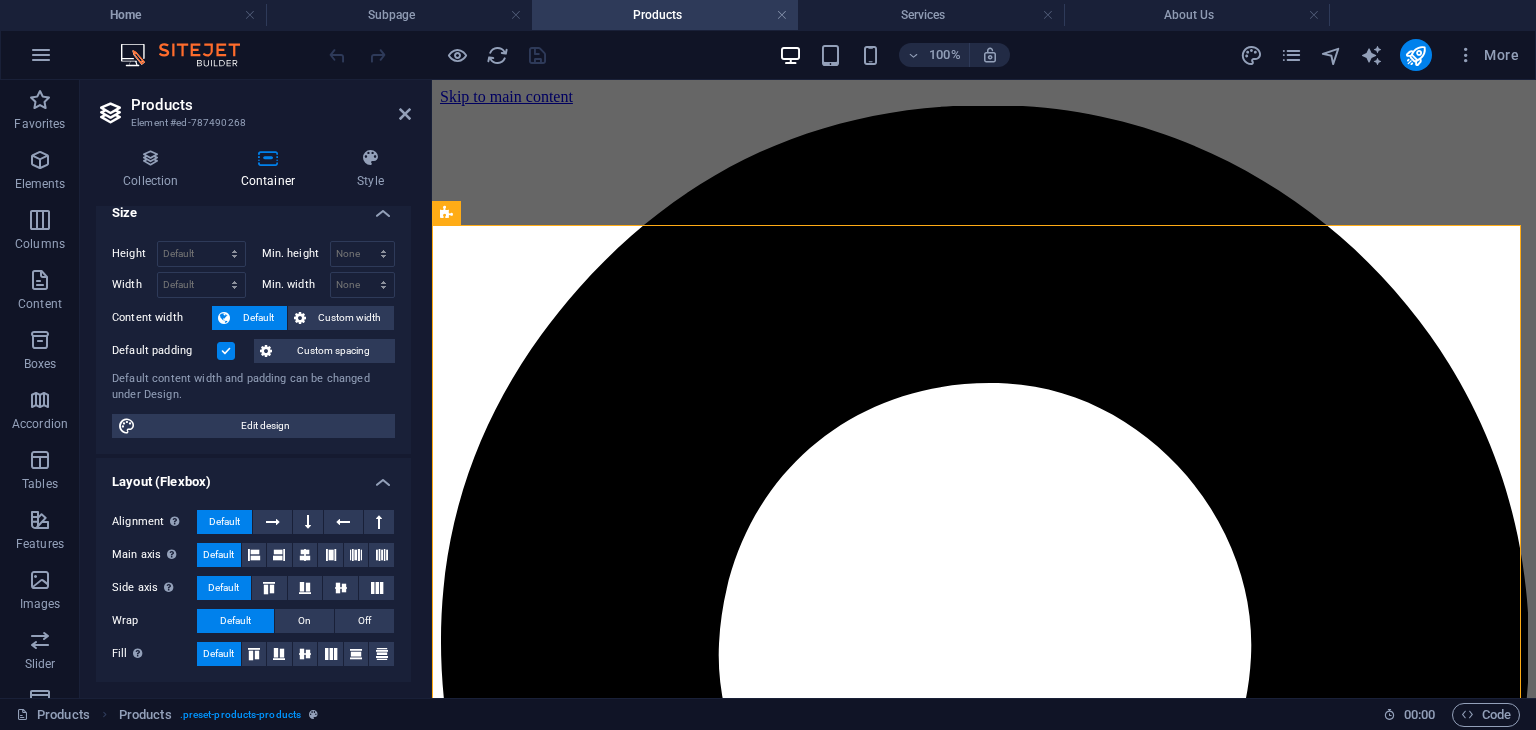 scroll, scrollTop: 0, scrollLeft: 0, axis: both 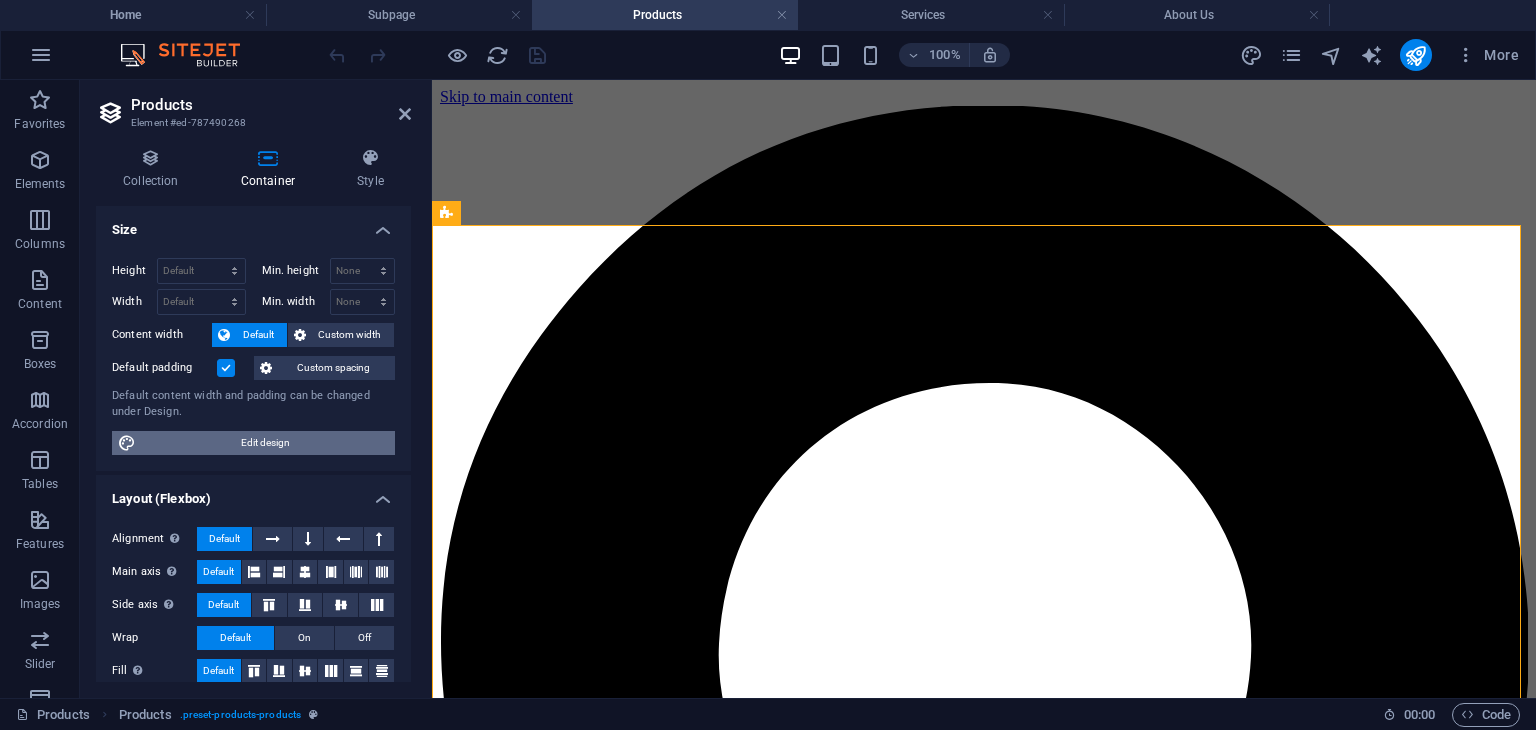 click on "Edit design" at bounding box center (265, 443) 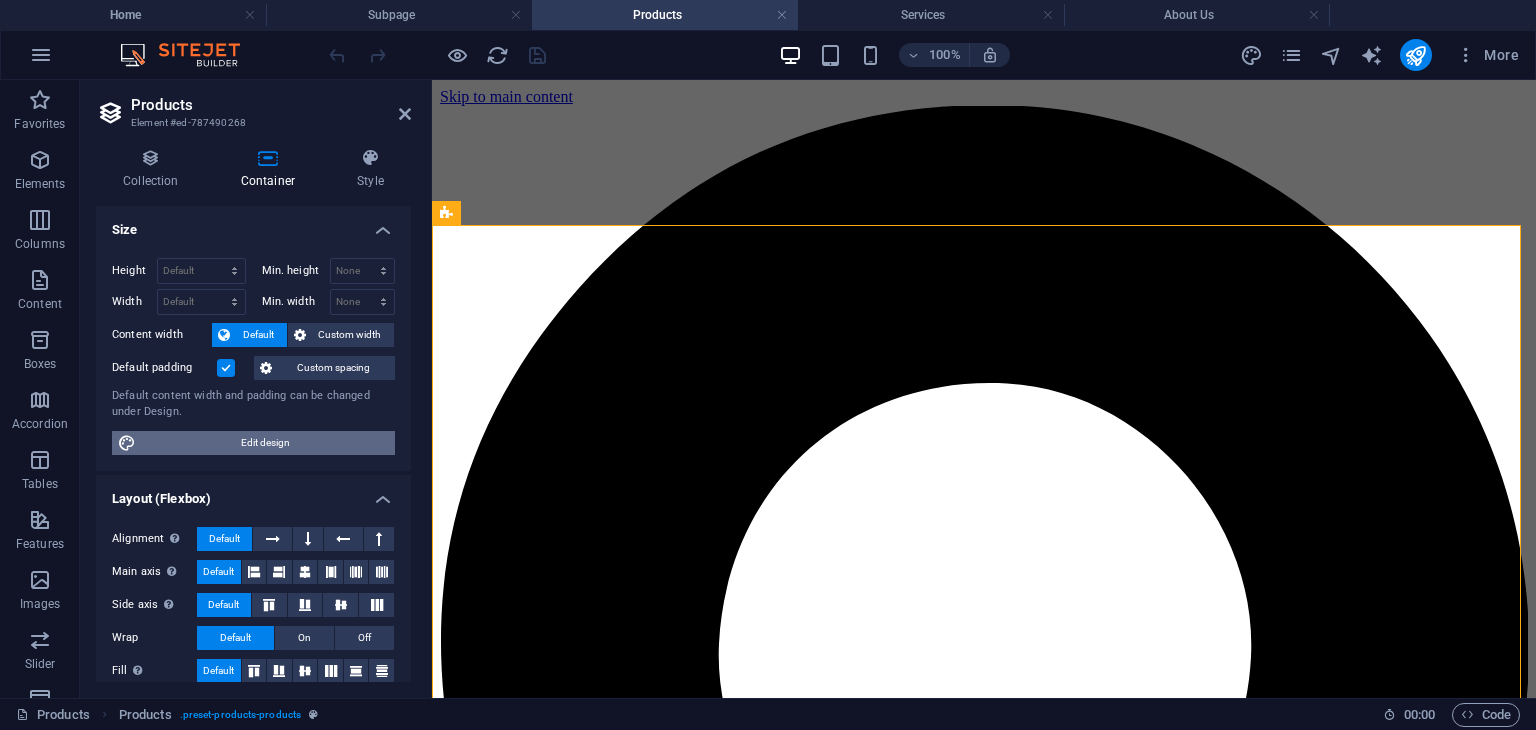 select on "px" 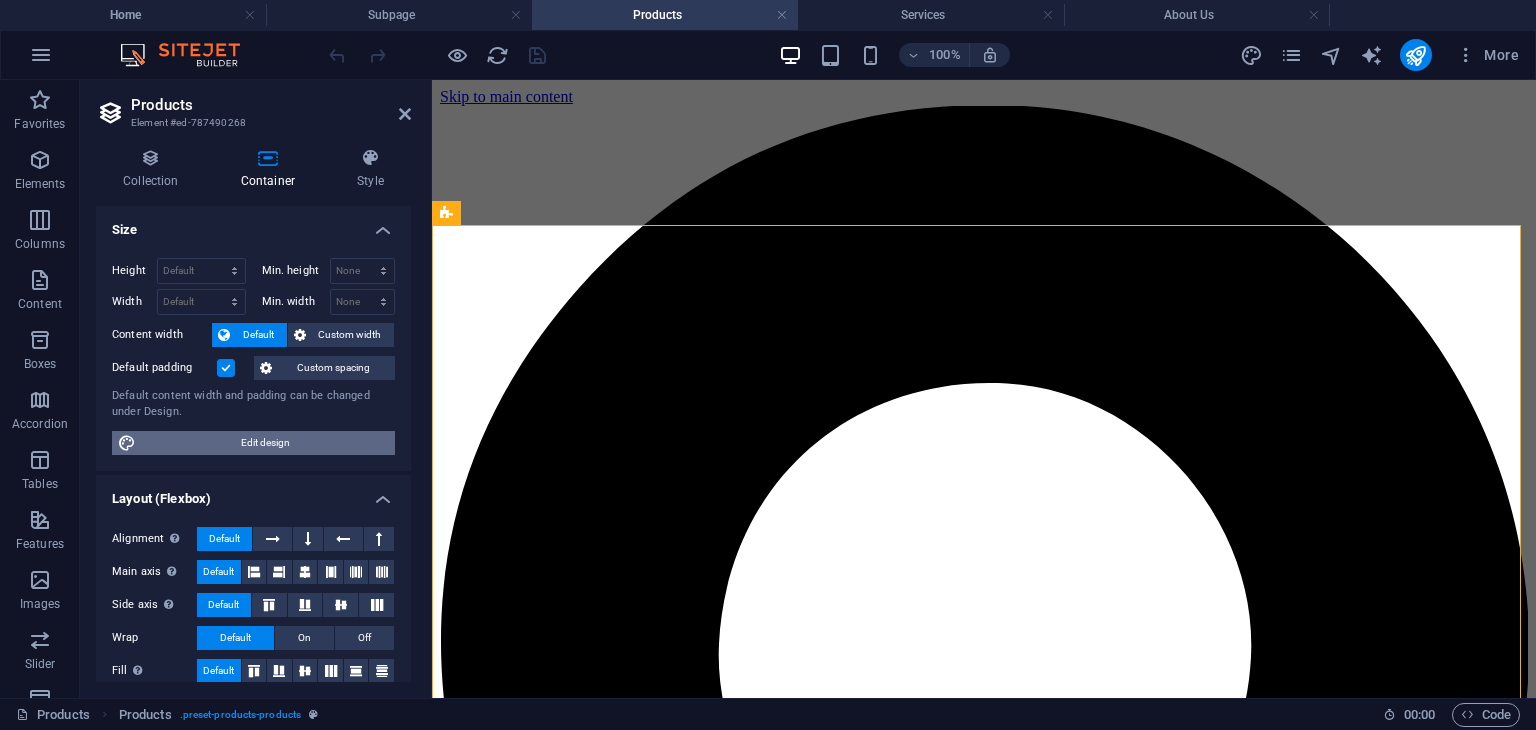 select on "300" 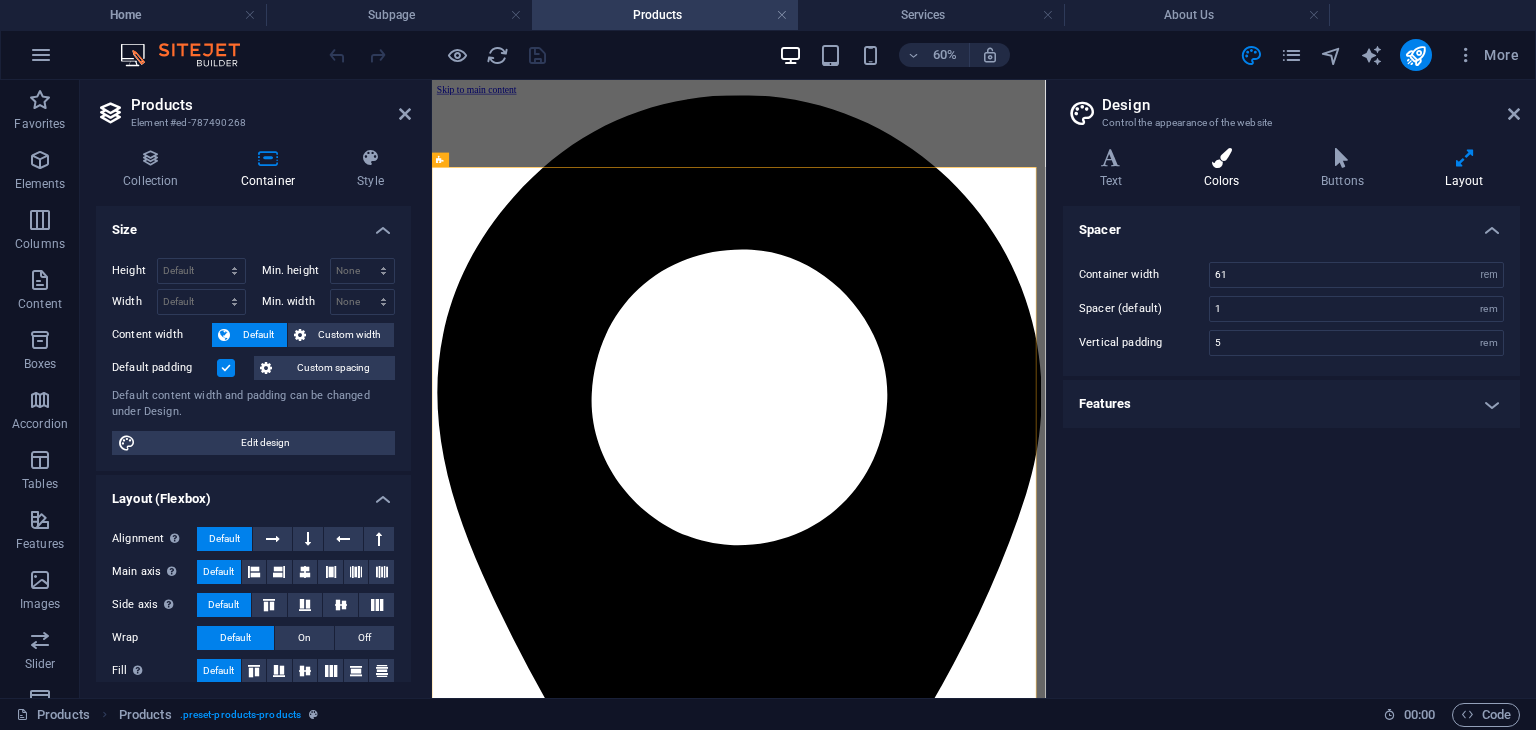 click on "Colors" at bounding box center [1225, 169] 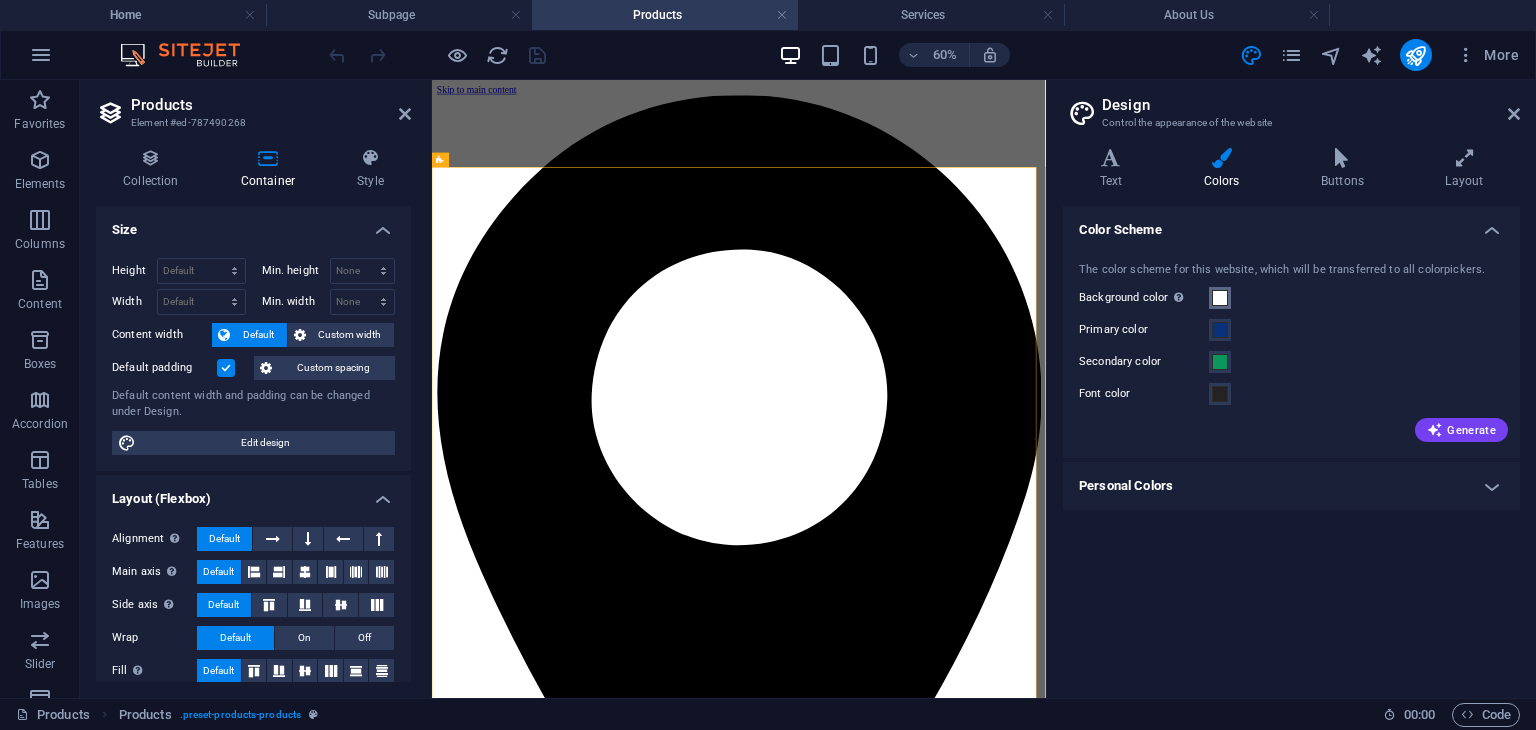 click on "Background color Only visible if it is not covered by other backgrounds." at bounding box center (1220, 298) 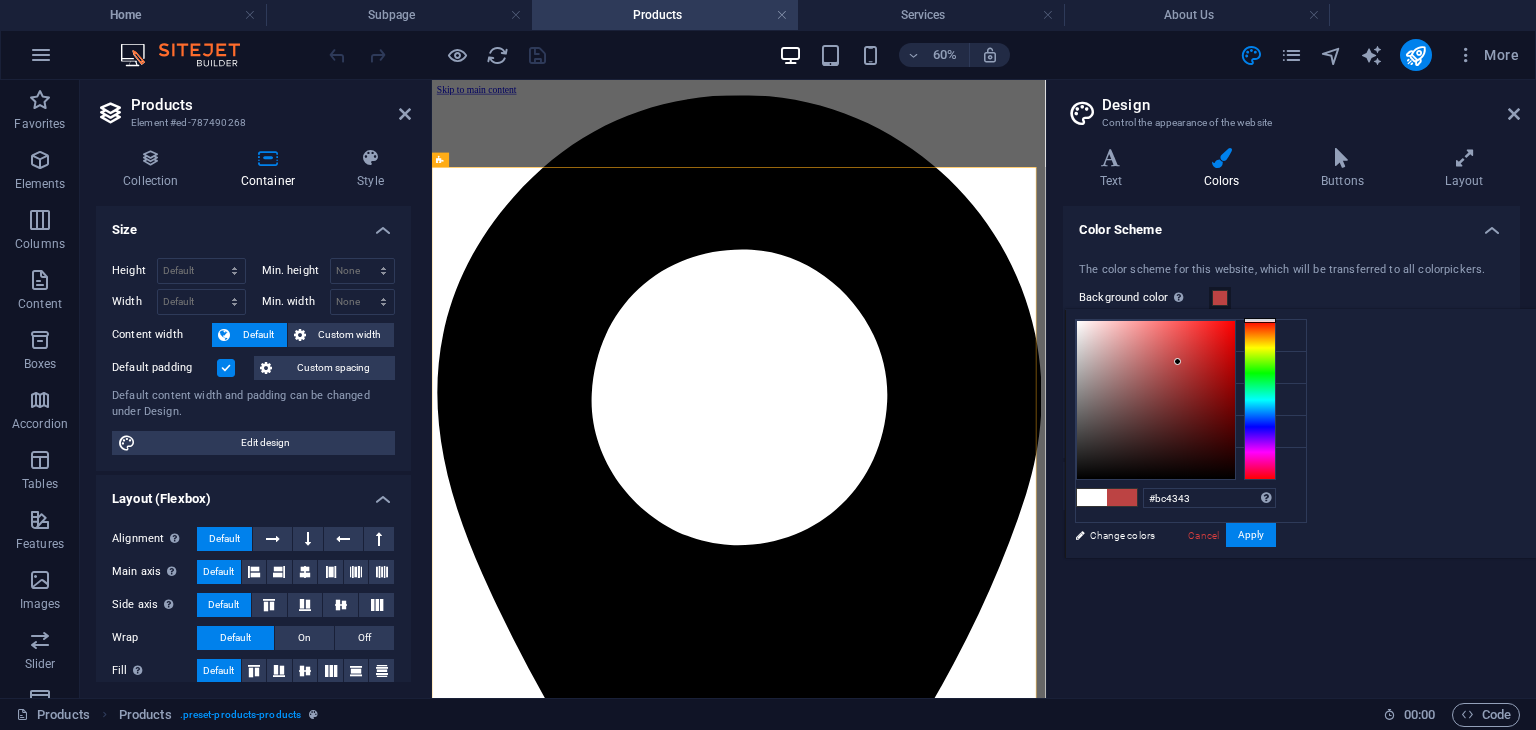 click at bounding box center [1156, 400] 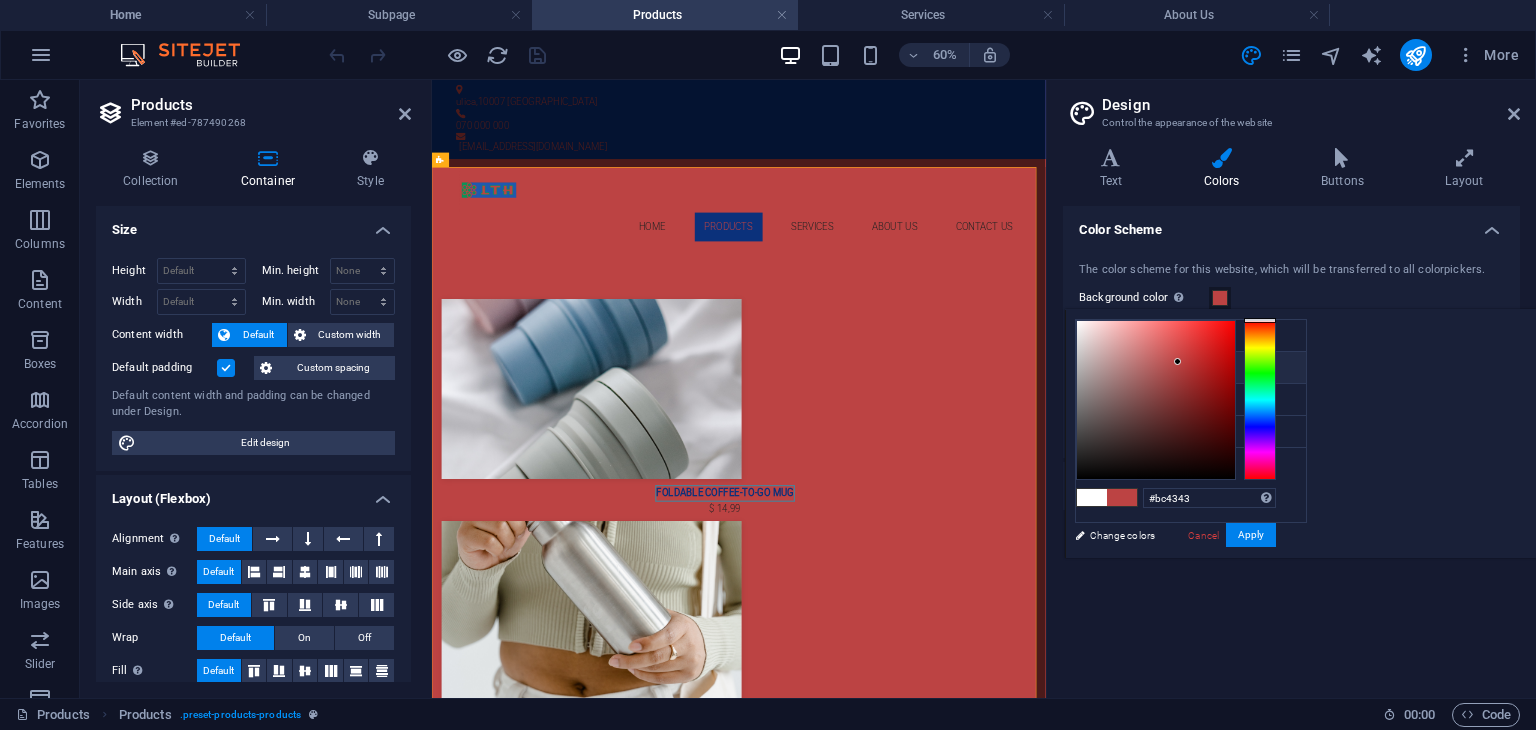 click on "Primary color
#0b317b" at bounding box center [1191, 368] 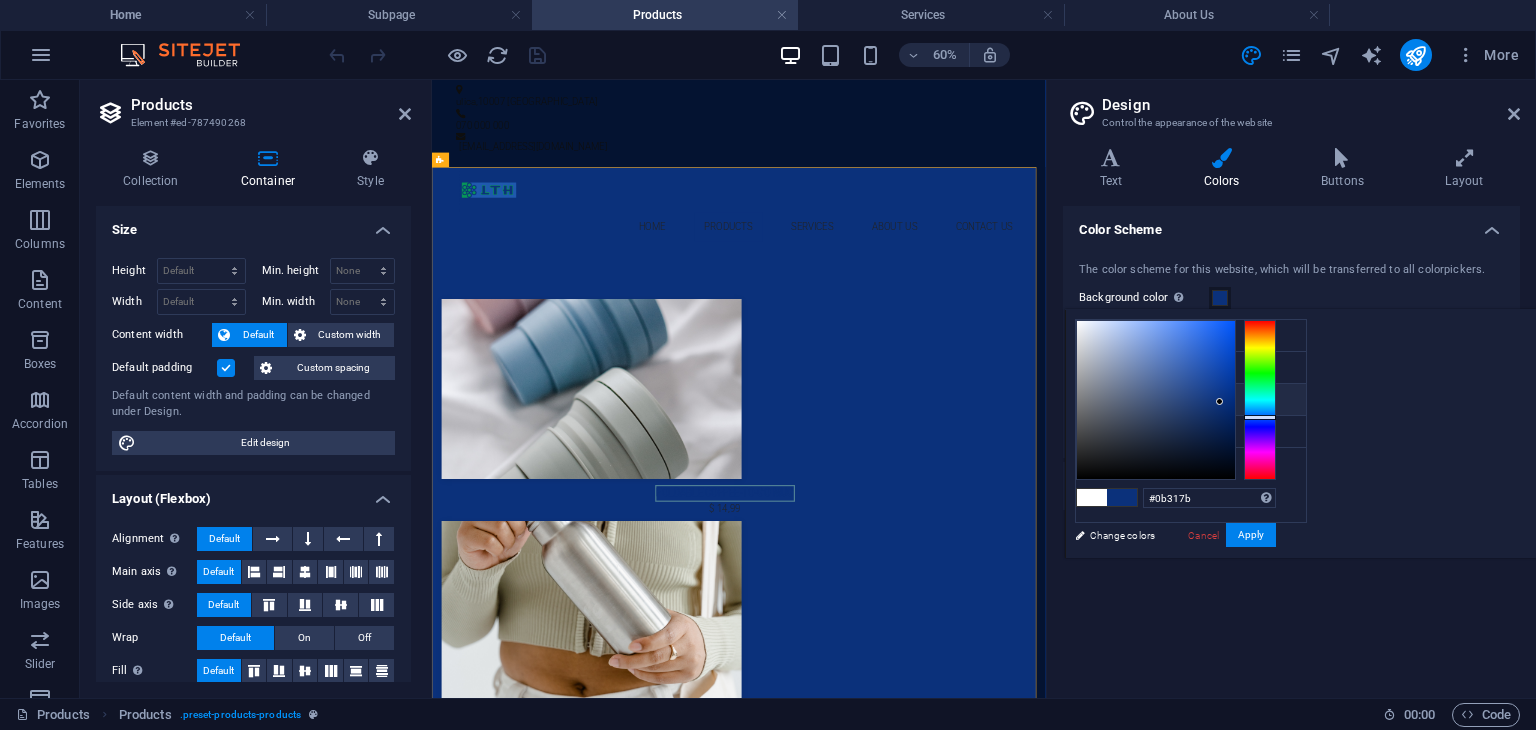 click on "Secondary color
#0b965b" at bounding box center (1191, 400) 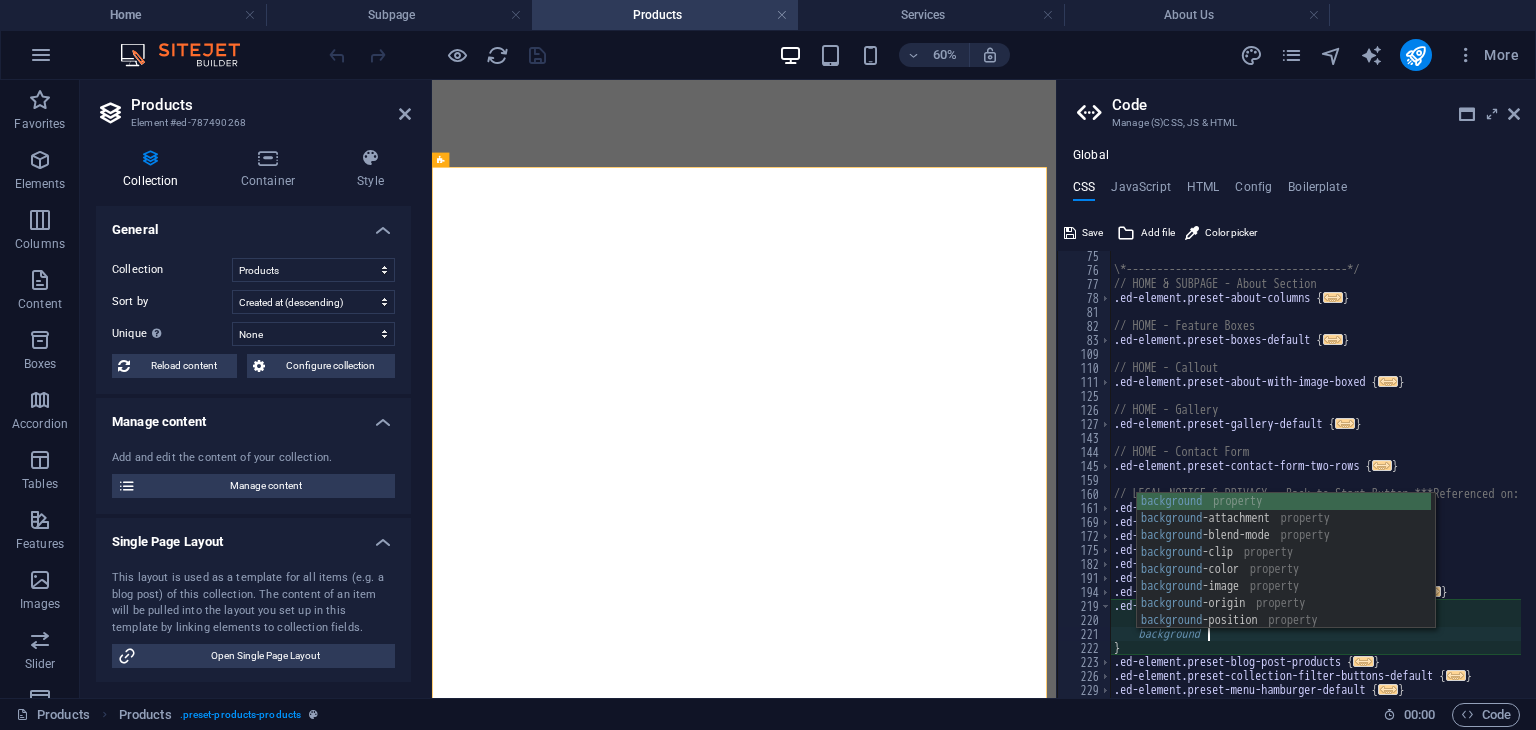 select on "createdAt_DESC" 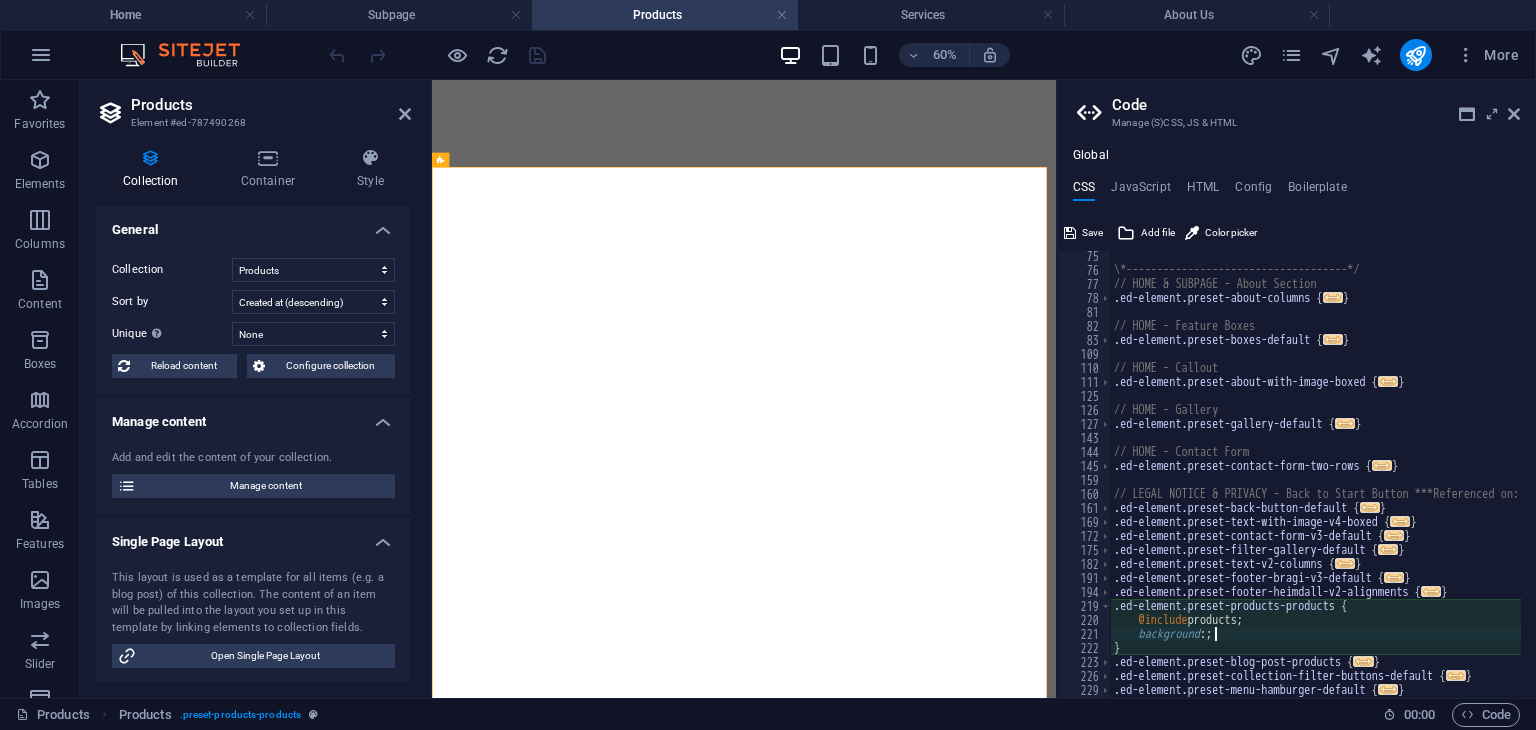 scroll, scrollTop: 0, scrollLeft: 8, axis: horizontal 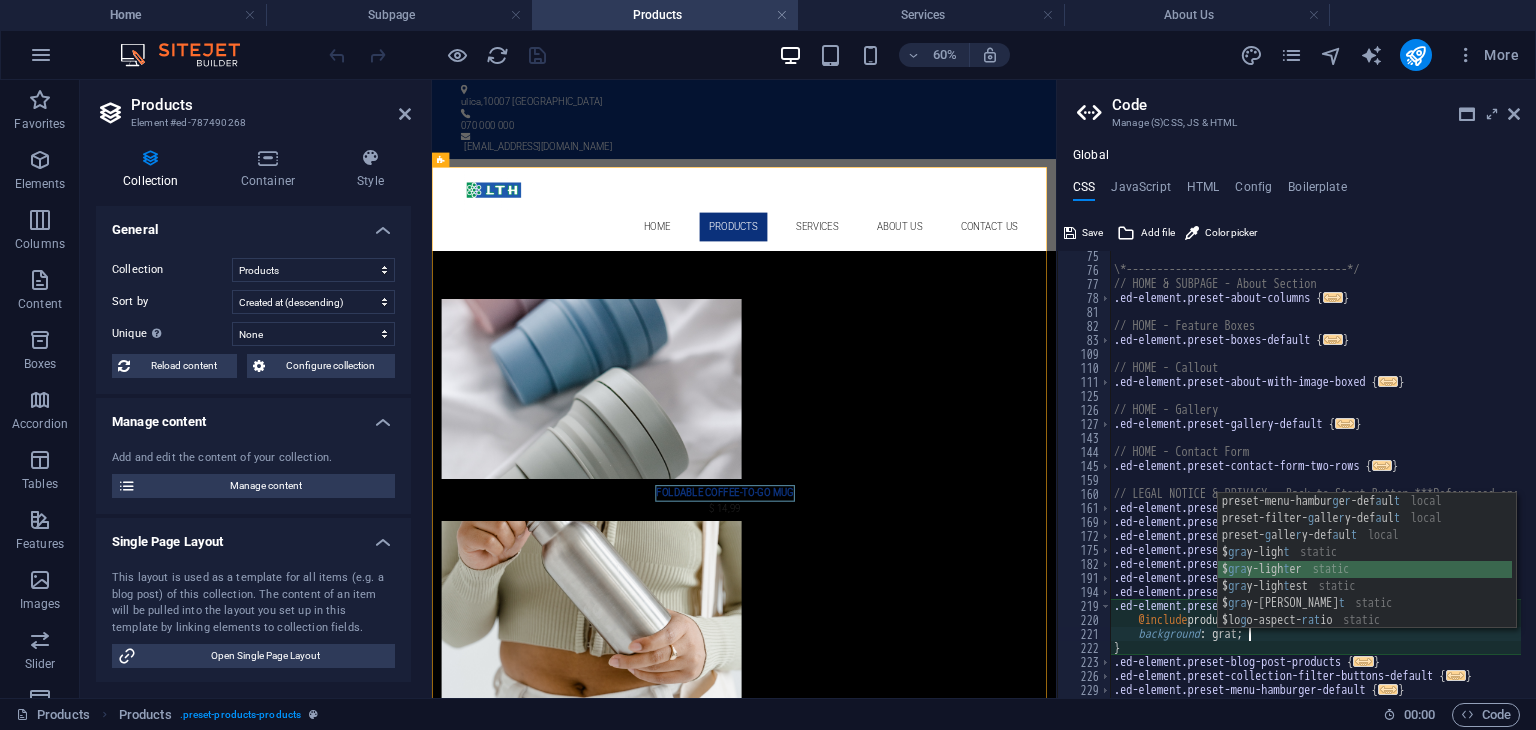 click on "preset-menu-hambur g e r -def a ul t local preset-filter- g alle r y-def a ul t local preset- g alle r y-def a ul t local $ gra y-ligh t static $ gra y-ligh t er static $ gra y-ligh t est static $ gra y-[PERSON_NAME] t static $lo g o-aspect- rat io static $feature- gra dien t s static" at bounding box center [1365, 578] 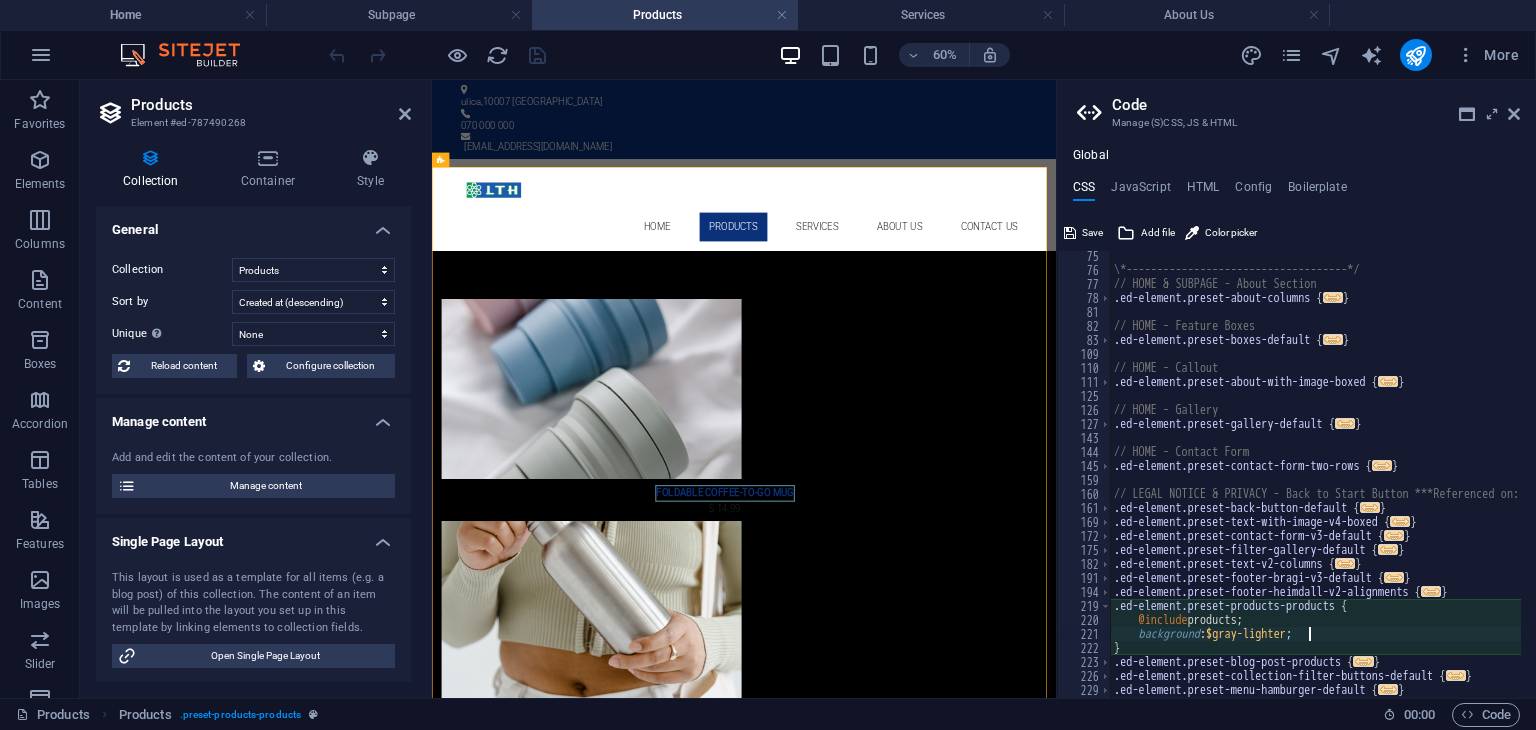 click on "\*------------------------------------*/ // HOME & SUBPAGE - About Section  .ed-element.preset-about-columns   { ... } // HOME - Feature Boxes .ed-element.preset-boxes-default   { ... } // HOME - Callout .ed-element.preset-about-with-image-boxed   { ... } // HOME - Gallery .ed-element.preset-gallery-default   { ... } // HOME - Contact Form .ed-element.preset-contact-form-two-rows   { ... } // LEGAL NOTICE & PRIVACY - Back to Start Button ***Referenced on: Privacy .ed-element.preset-back-button-default   { ... } .ed-element.preset-text-with-image-v4-boxed   { ... } .ed-element.preset-contact-form-v3-default   { ... } .ed-element.preset-filter-gallery-default   { ... } .ed-element.preset-text-v2-columns   { ... } .ed-element.preset-footer-bragi-v3-default   { ... } .ed-element.preset-footer-heimdall-v2-alignments   { ... } .ed-element.preset-products-products   {      @include  products;      background :  $gray-lighter ; } .ed-element.preset-blog-post-products   { ... }   { ... }   { ... }" at bounding box center (1468, 479) 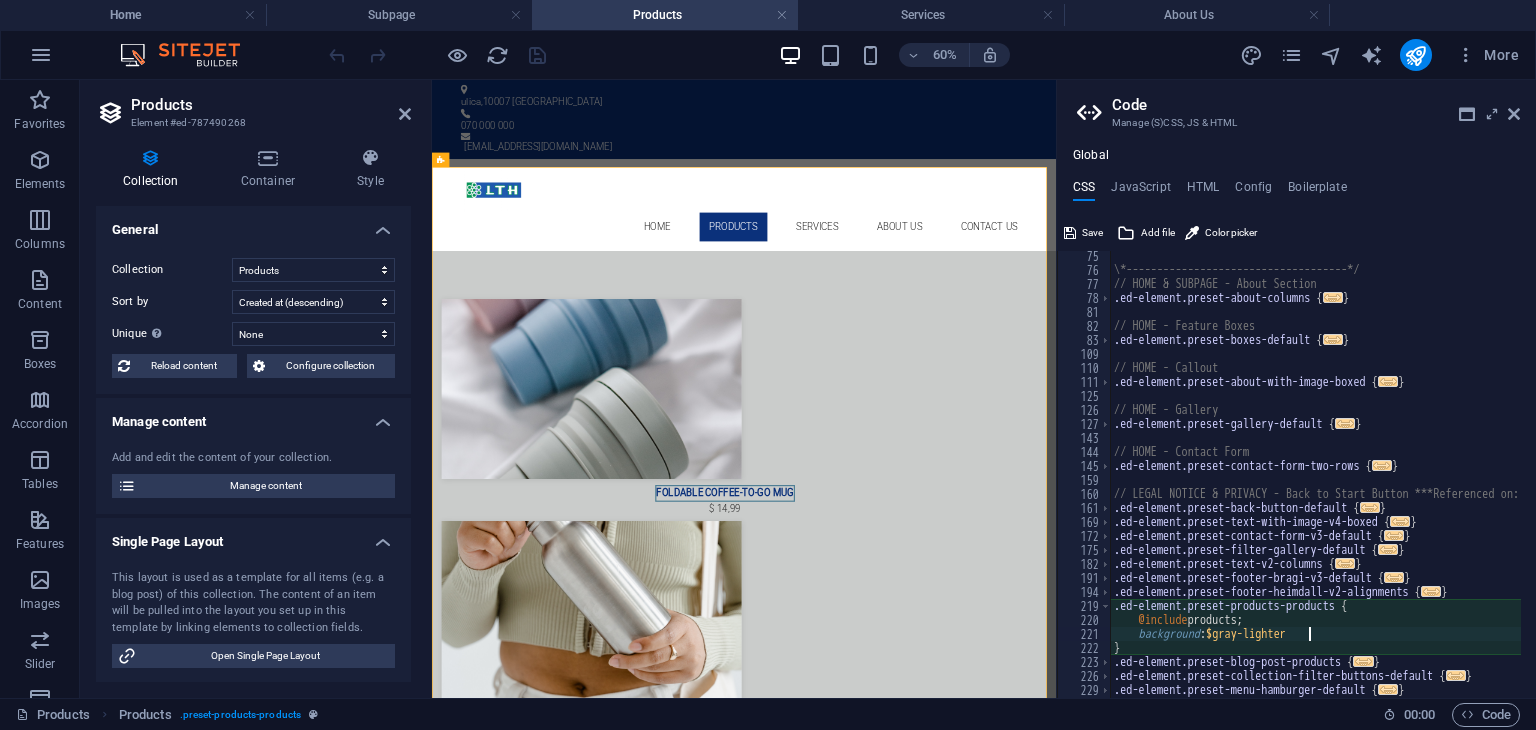 scroll, scrollTop: 0, scrollLeft: 17, axis: horizontal 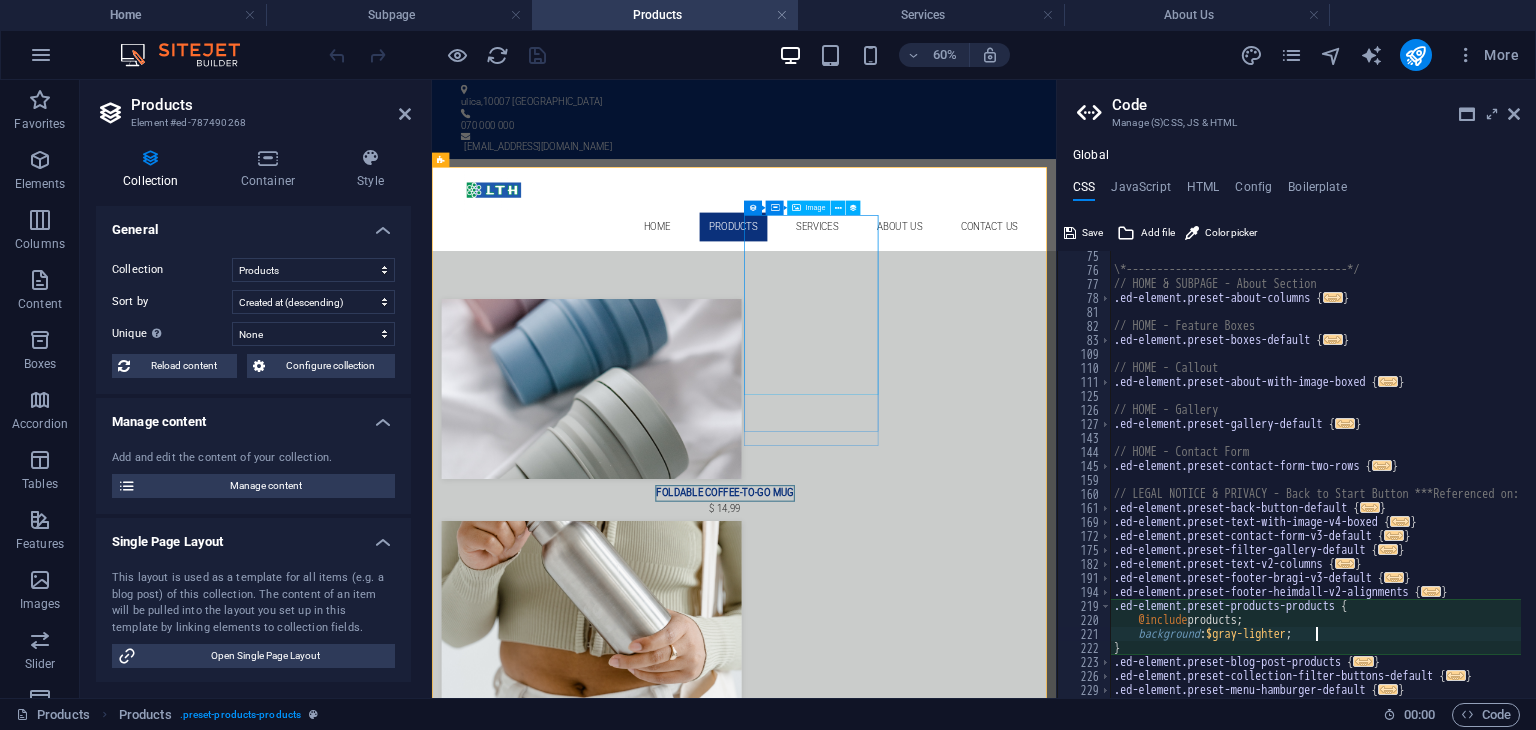 type on "background: $gray-lighter;" 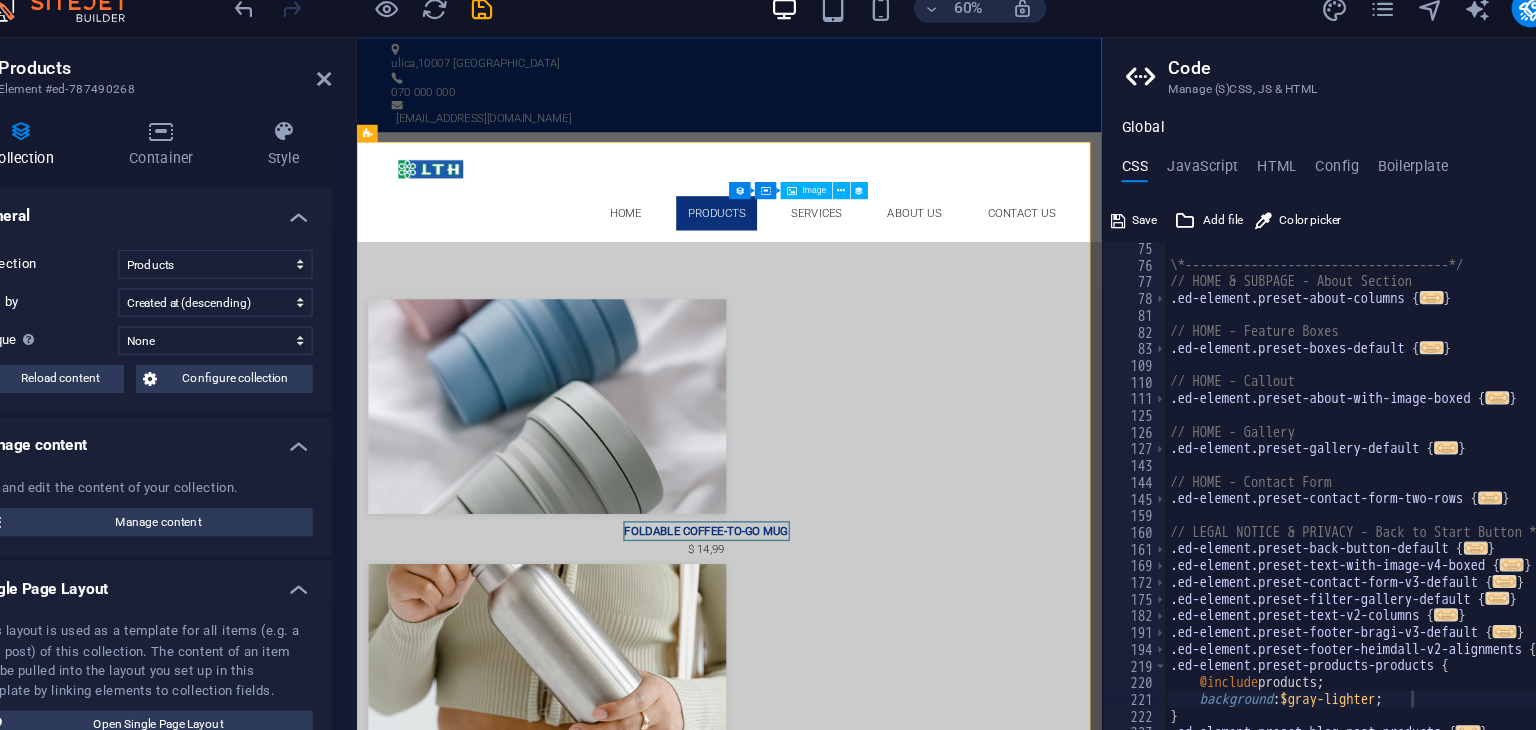 click at bounding box center [844, 1293] 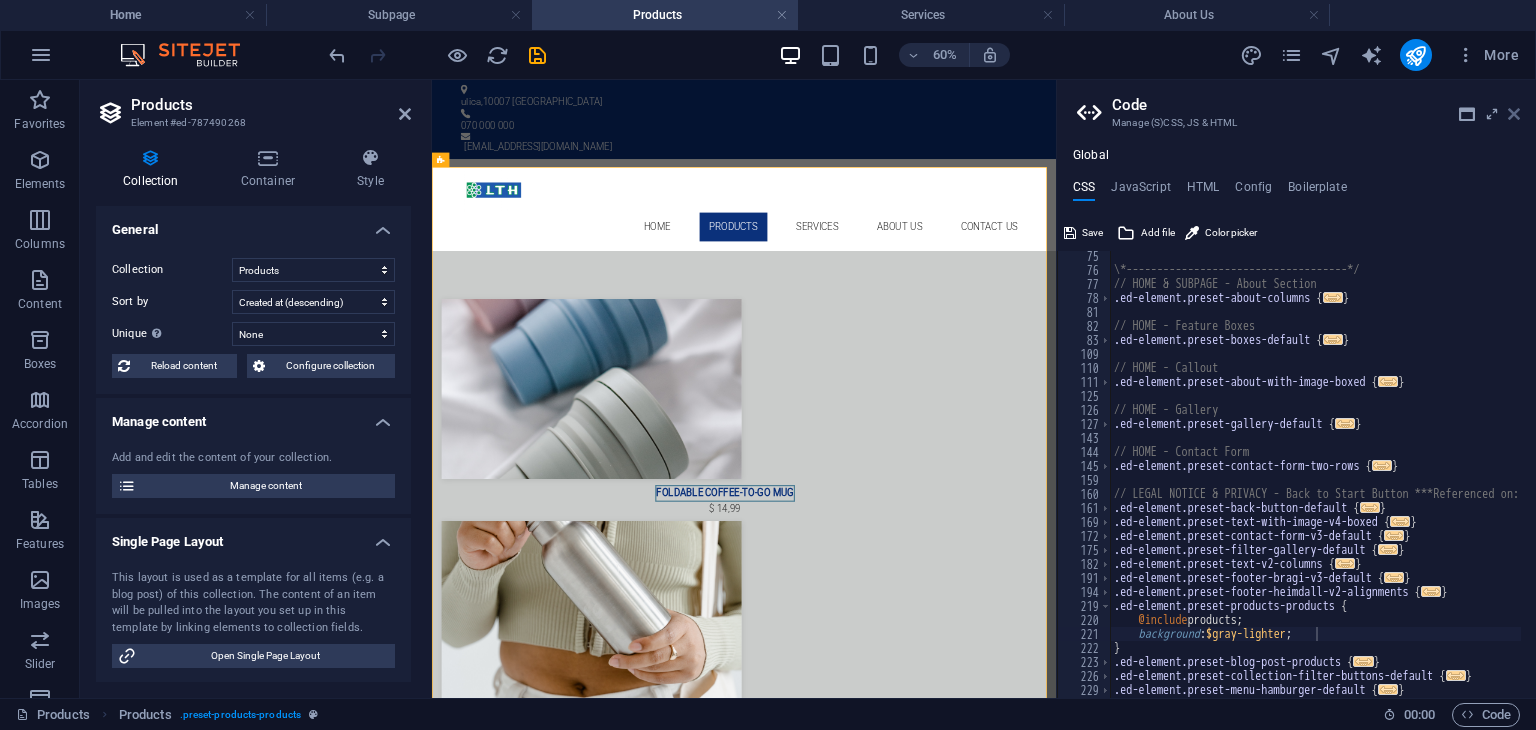 click at bounding box center [1514, 114] 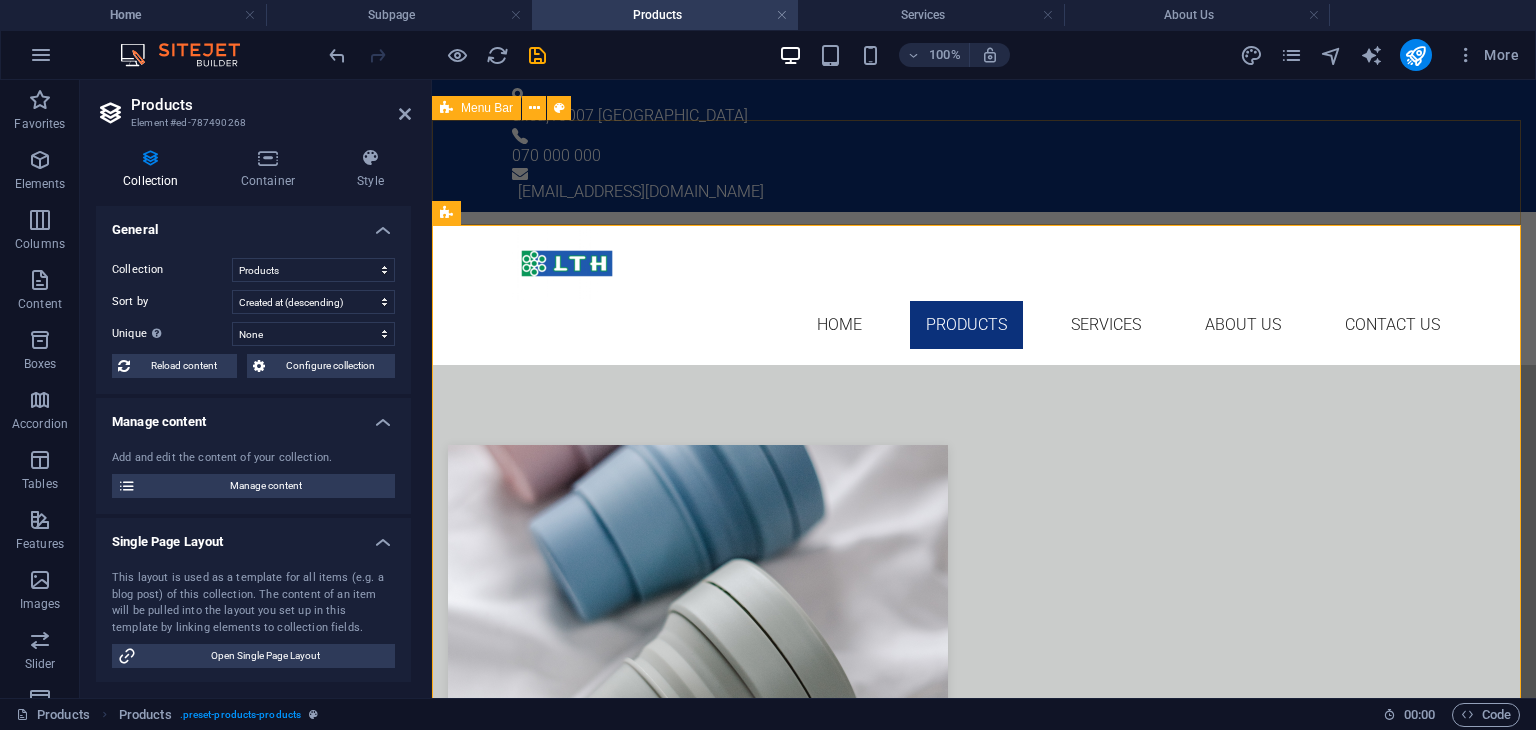 click on "Home Products Services About Us Contact Us" at bounding box center [984, 288] 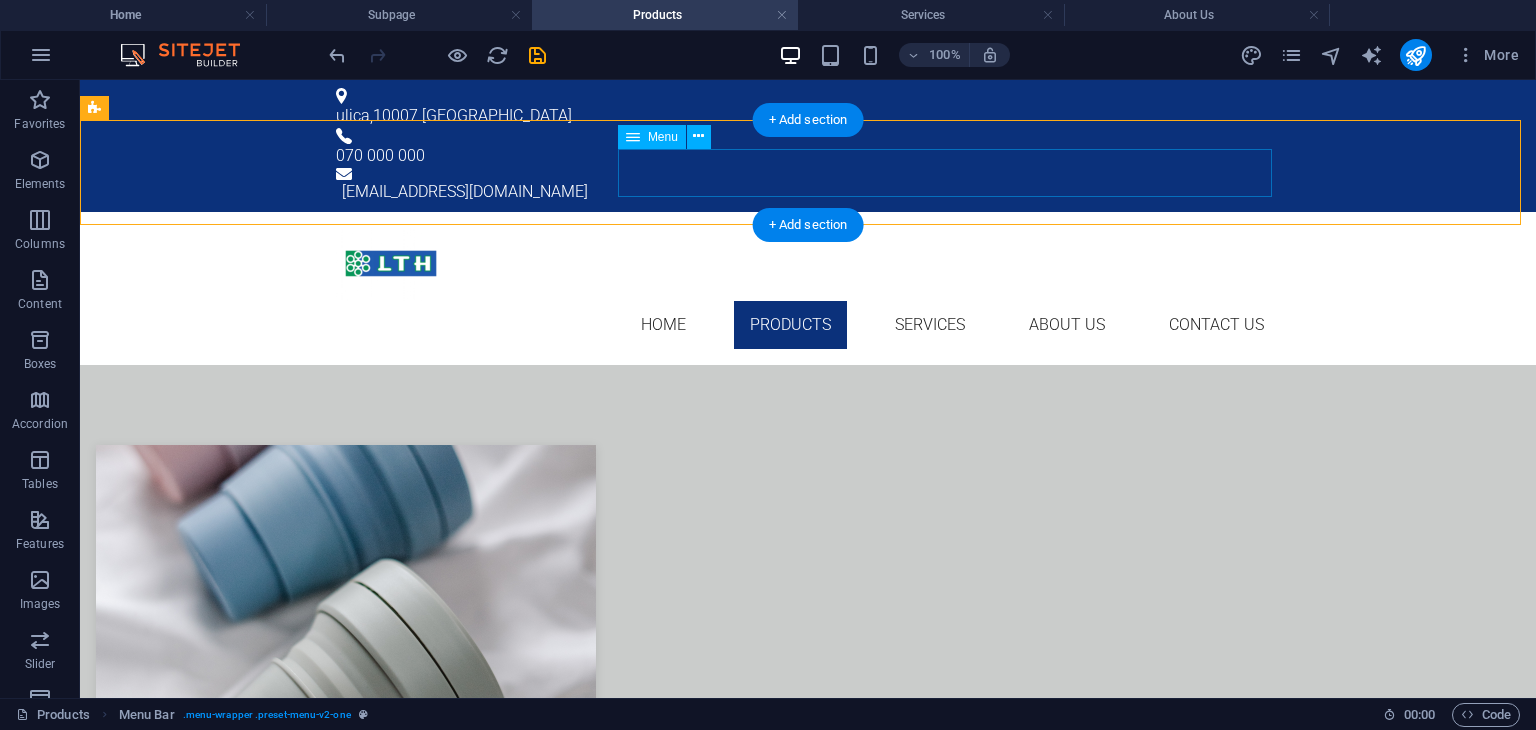 click on "Home Products Services About Us Contact Us" at bounding box center [808, 325] 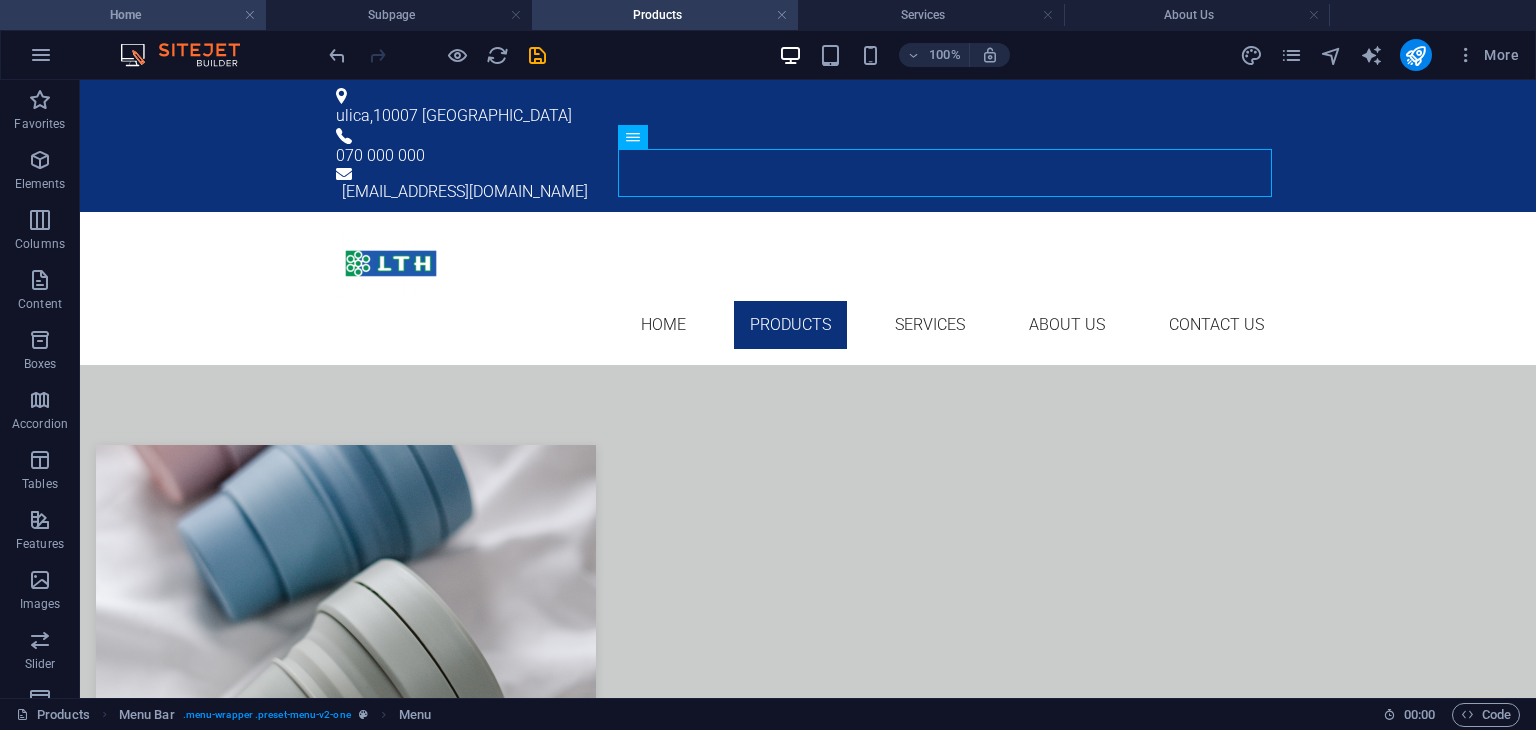click on "Home" at bounding box center [133, 15] 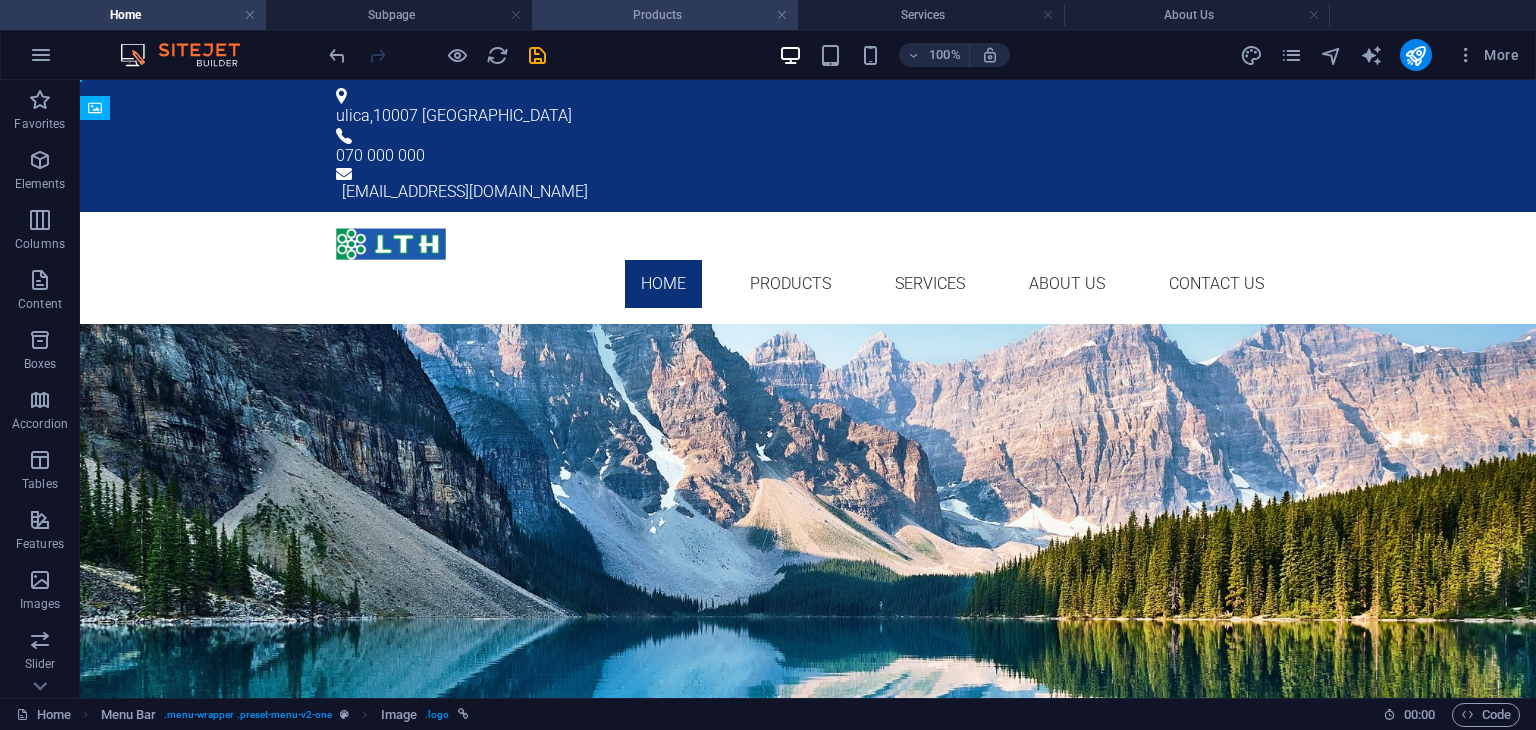 click on "Products" at bounding box center [665, 15] 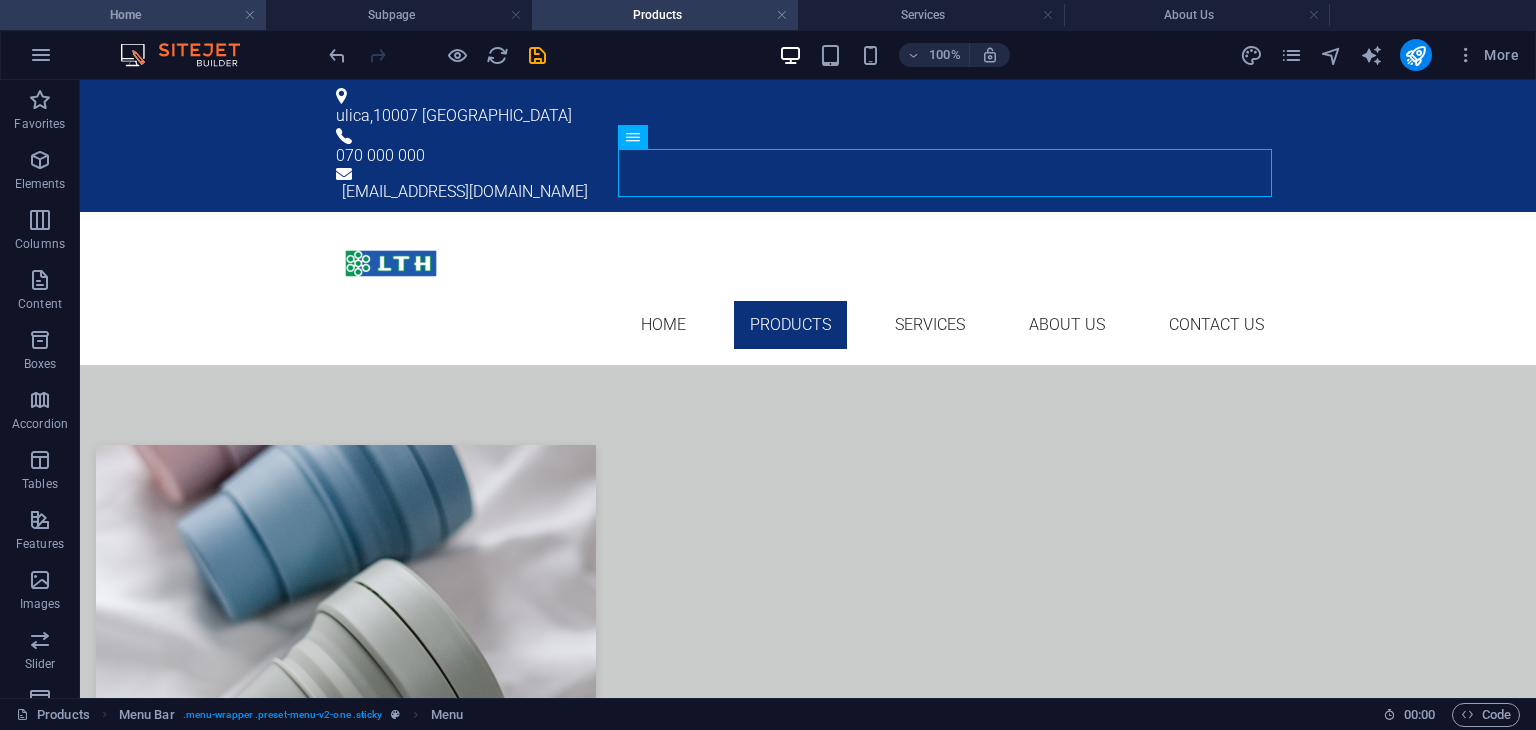 click on "Home" at bounding box center [133, 15] 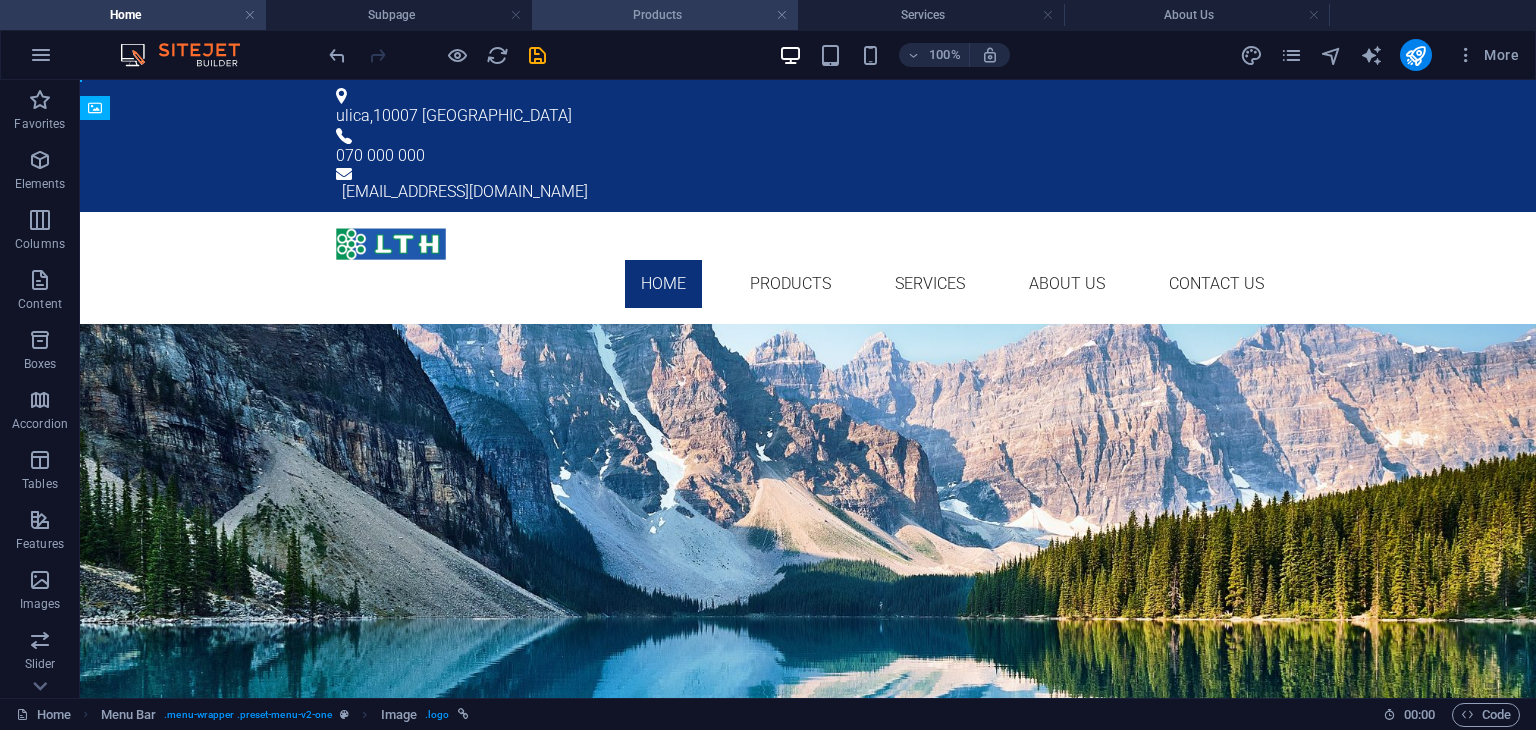 click on "Products" at bounding box center (665, 15) 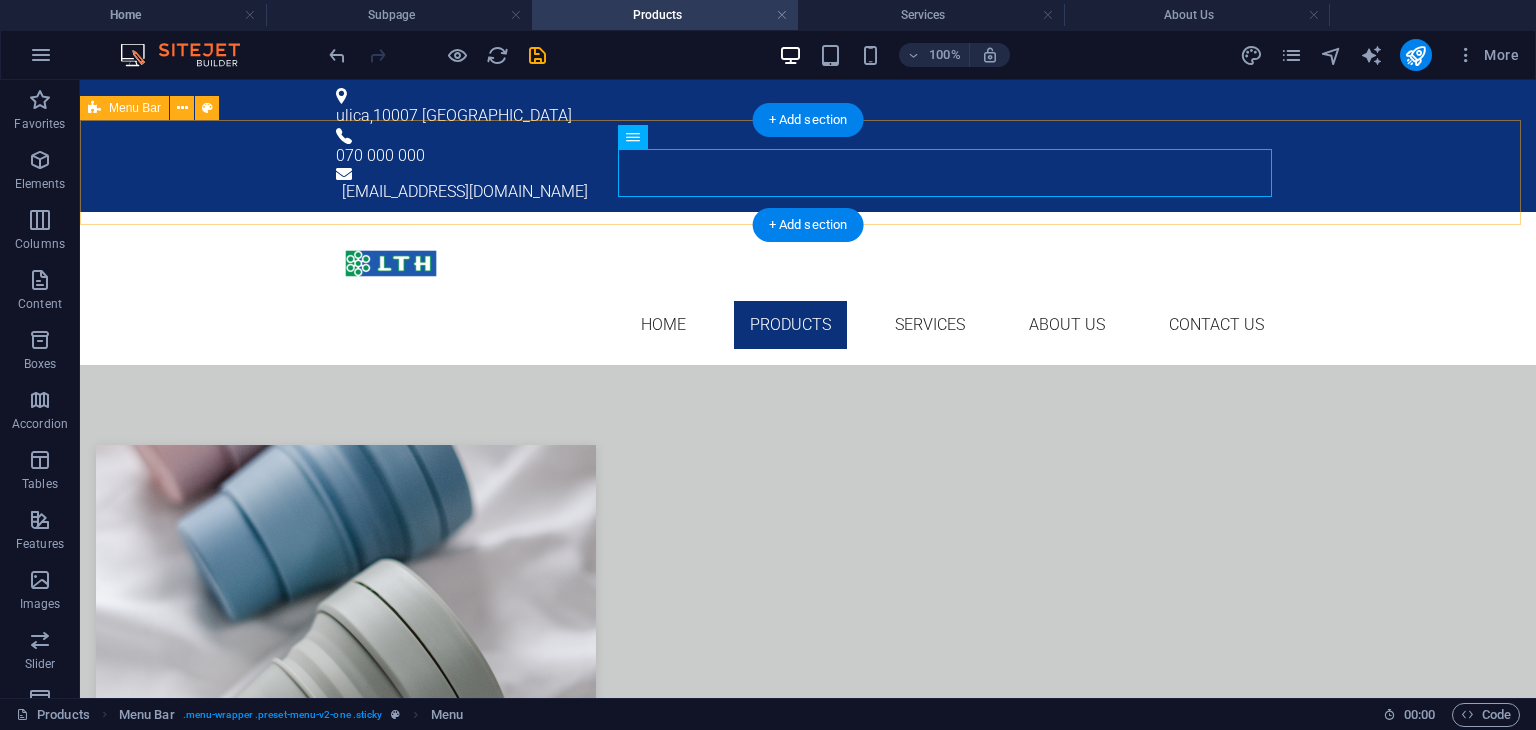 click on "Home Products Services About Us Contact Us" at bounding box center [808, 288] 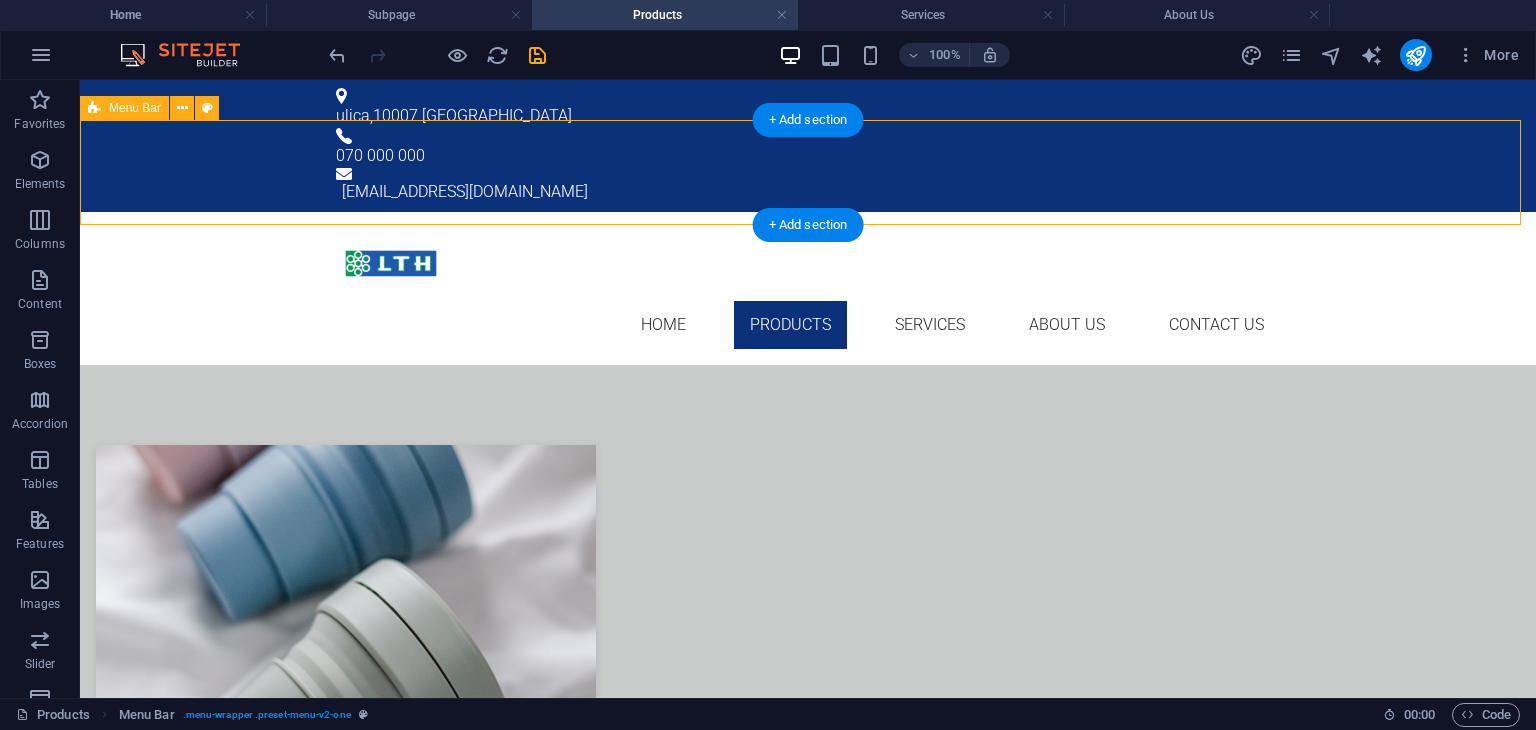 click on "Home Products Services About Us Contact Us" at bounding box center (808, 288) 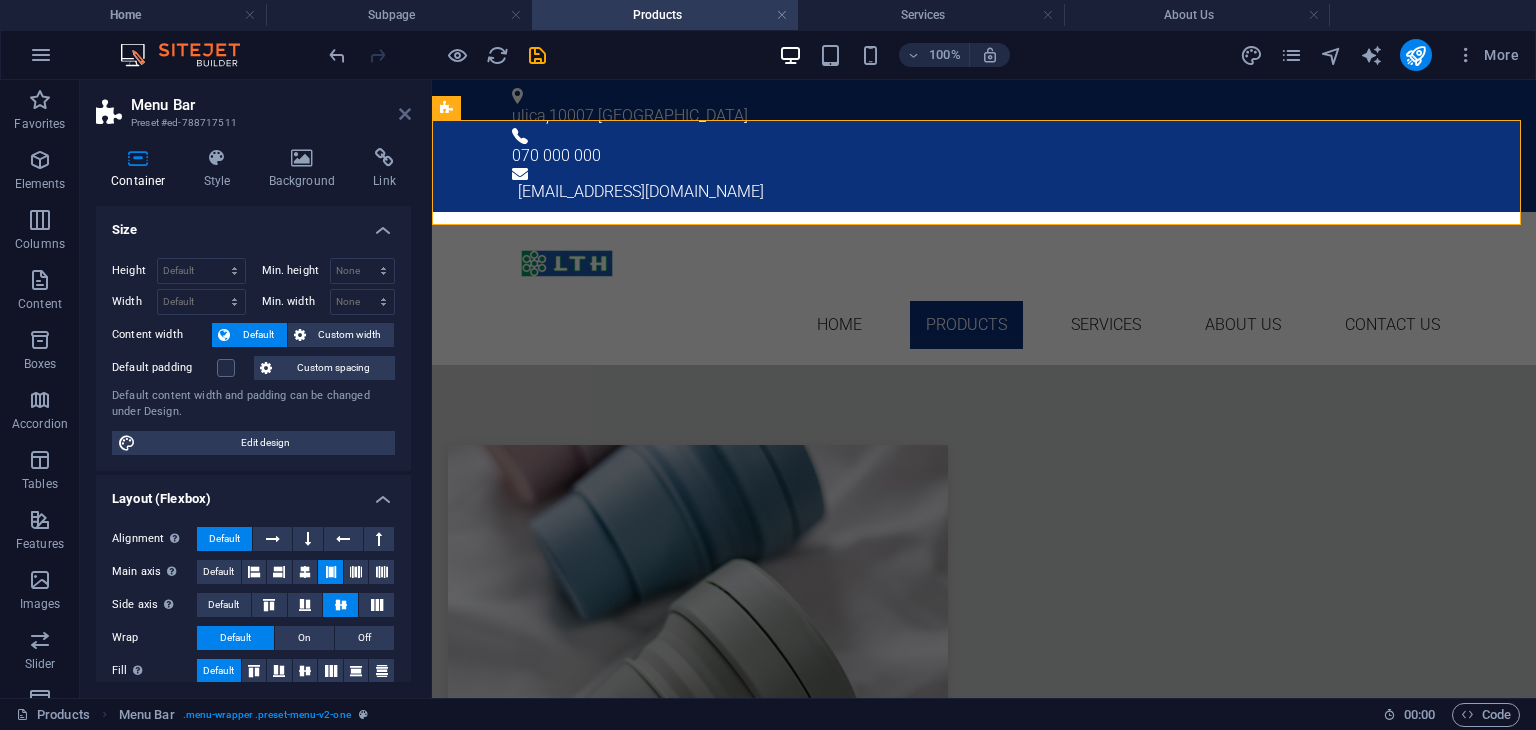 click at bounding box center (405, 114) 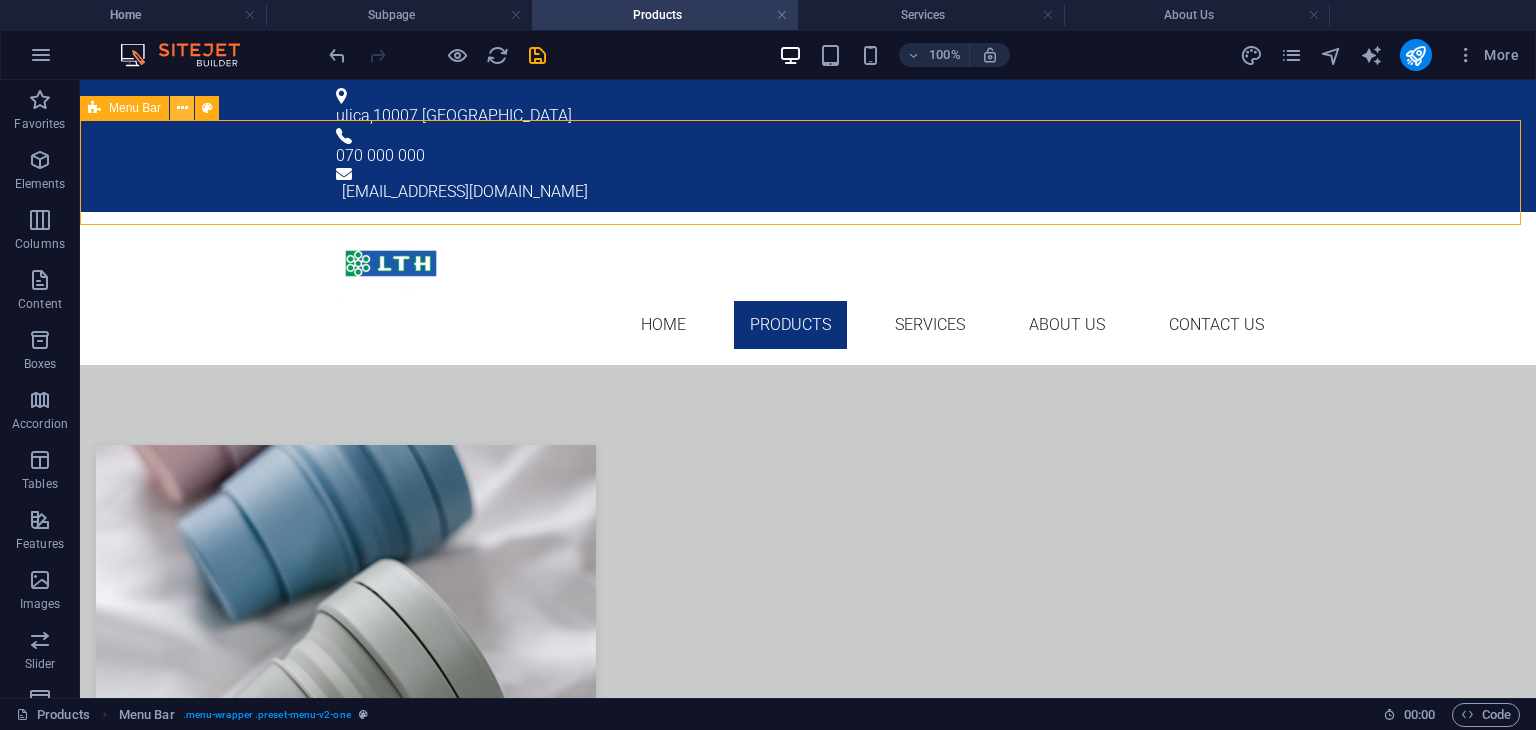 click at bounding box center (182, 108) 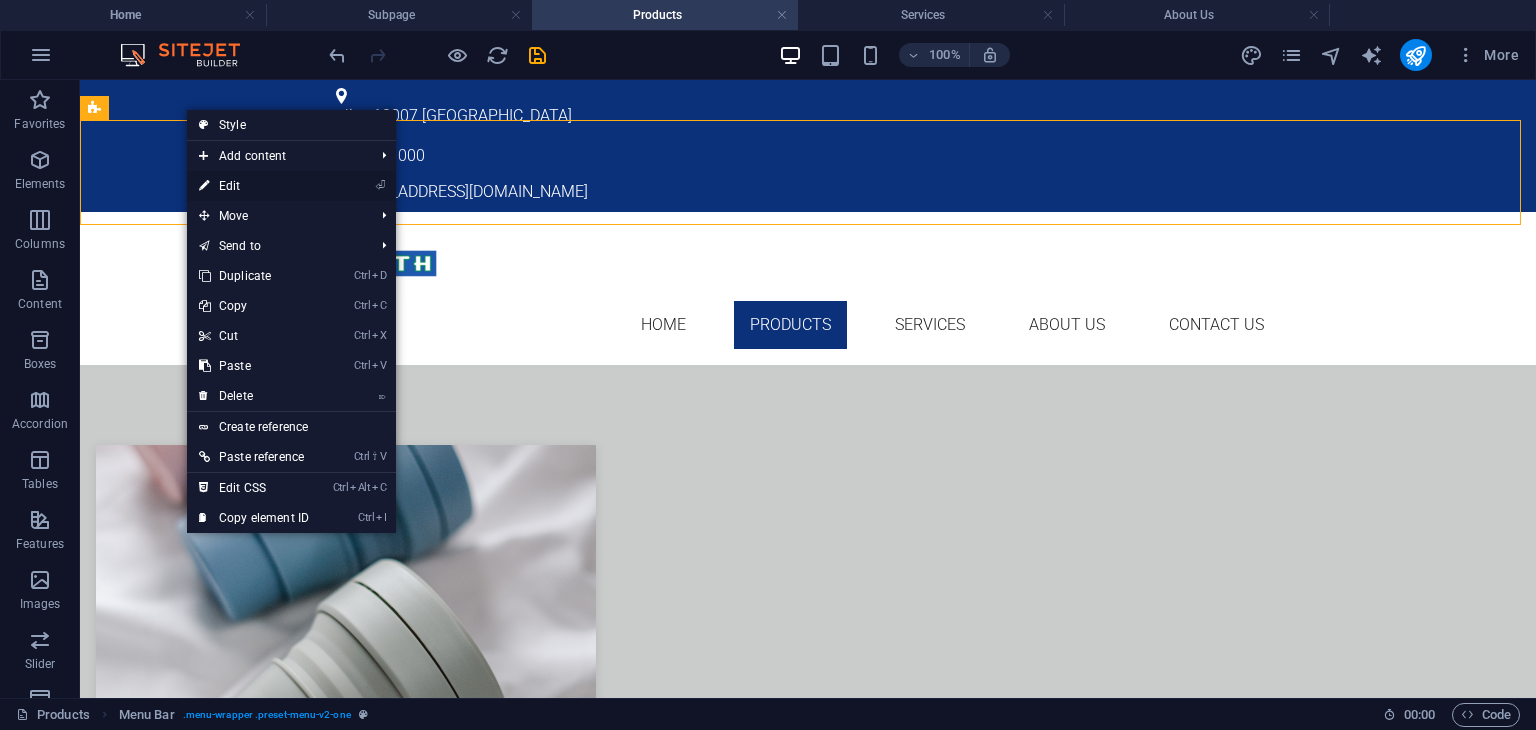 click on "⏎  Edit" at bounding box center (254, 186) 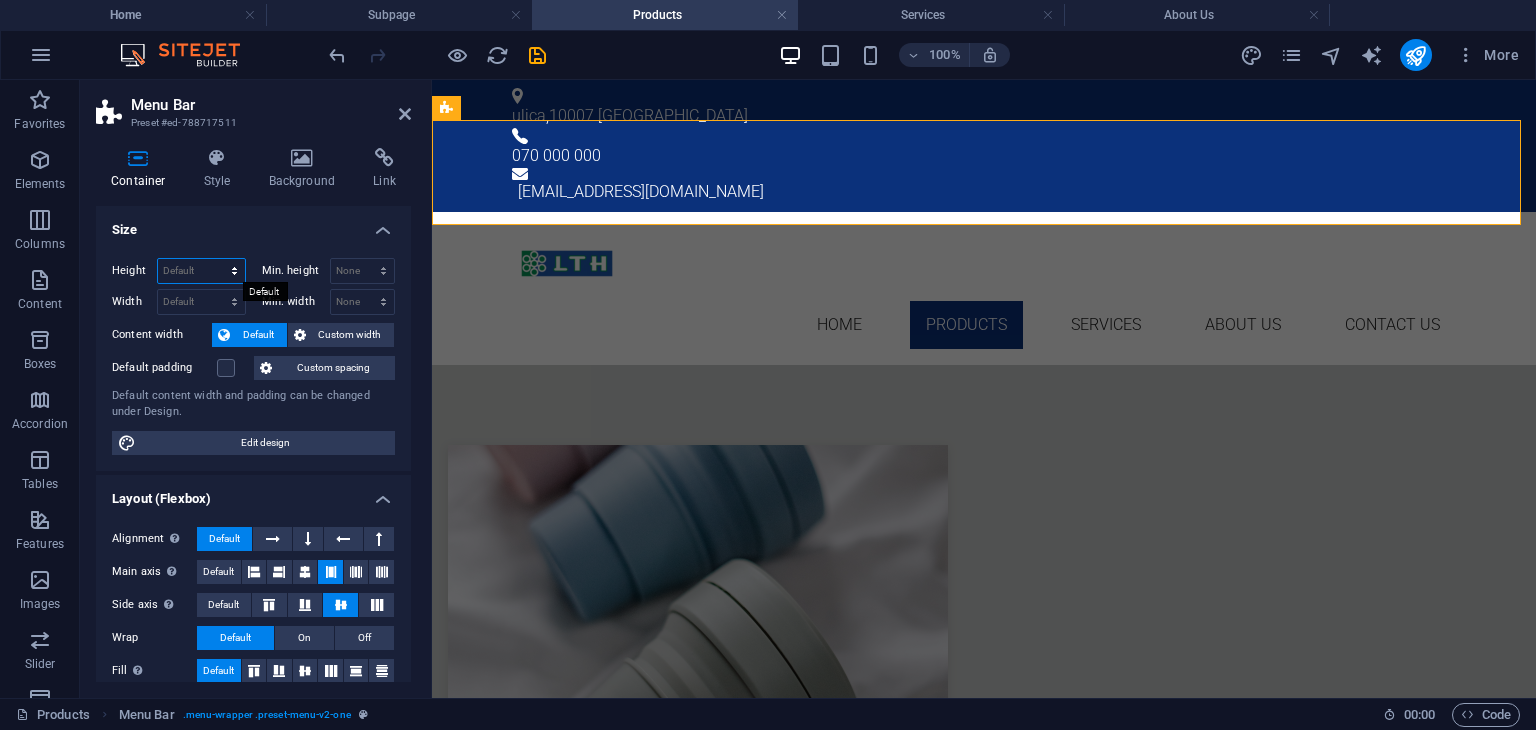 click on "Default px rem % vh vw" at bounding box center [201, 271] 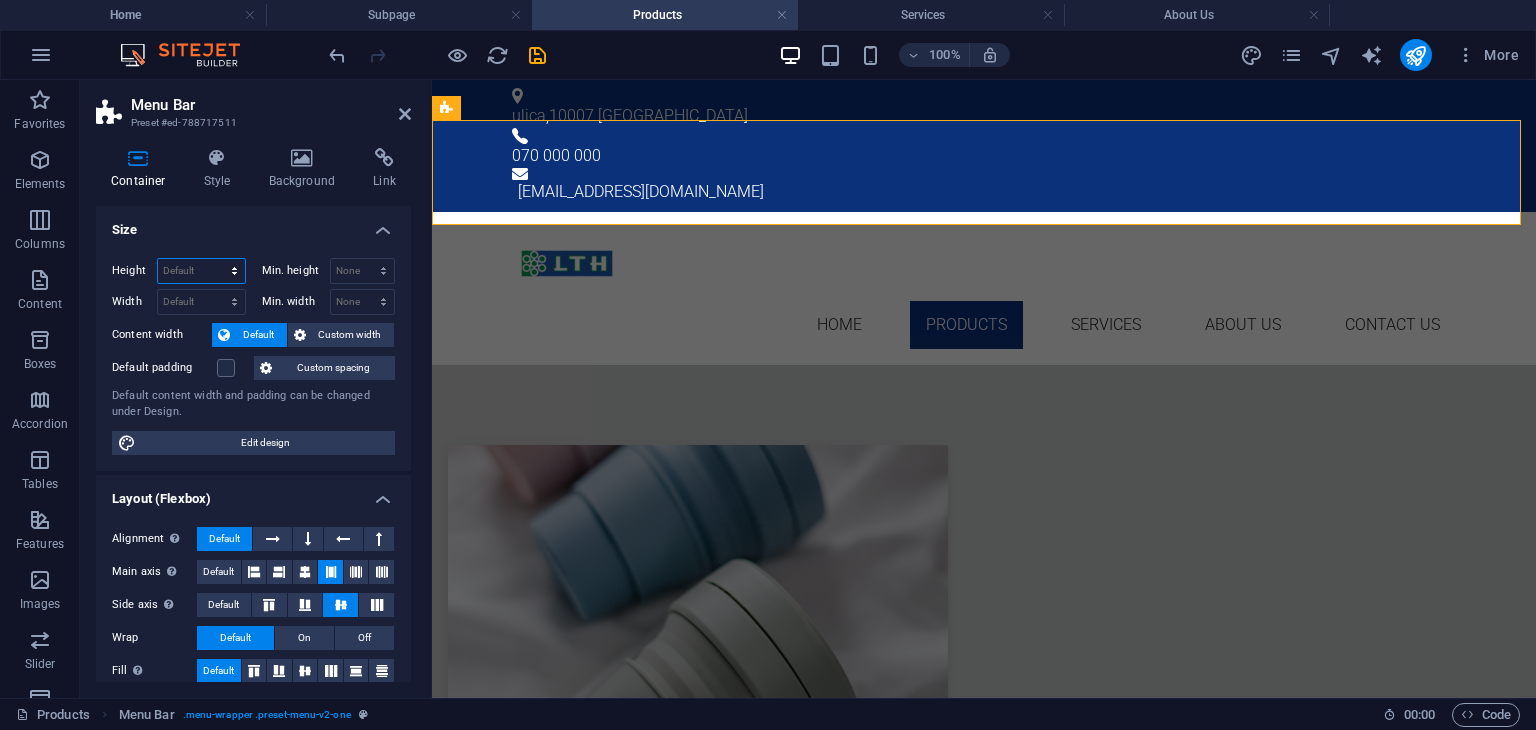 select on "px" 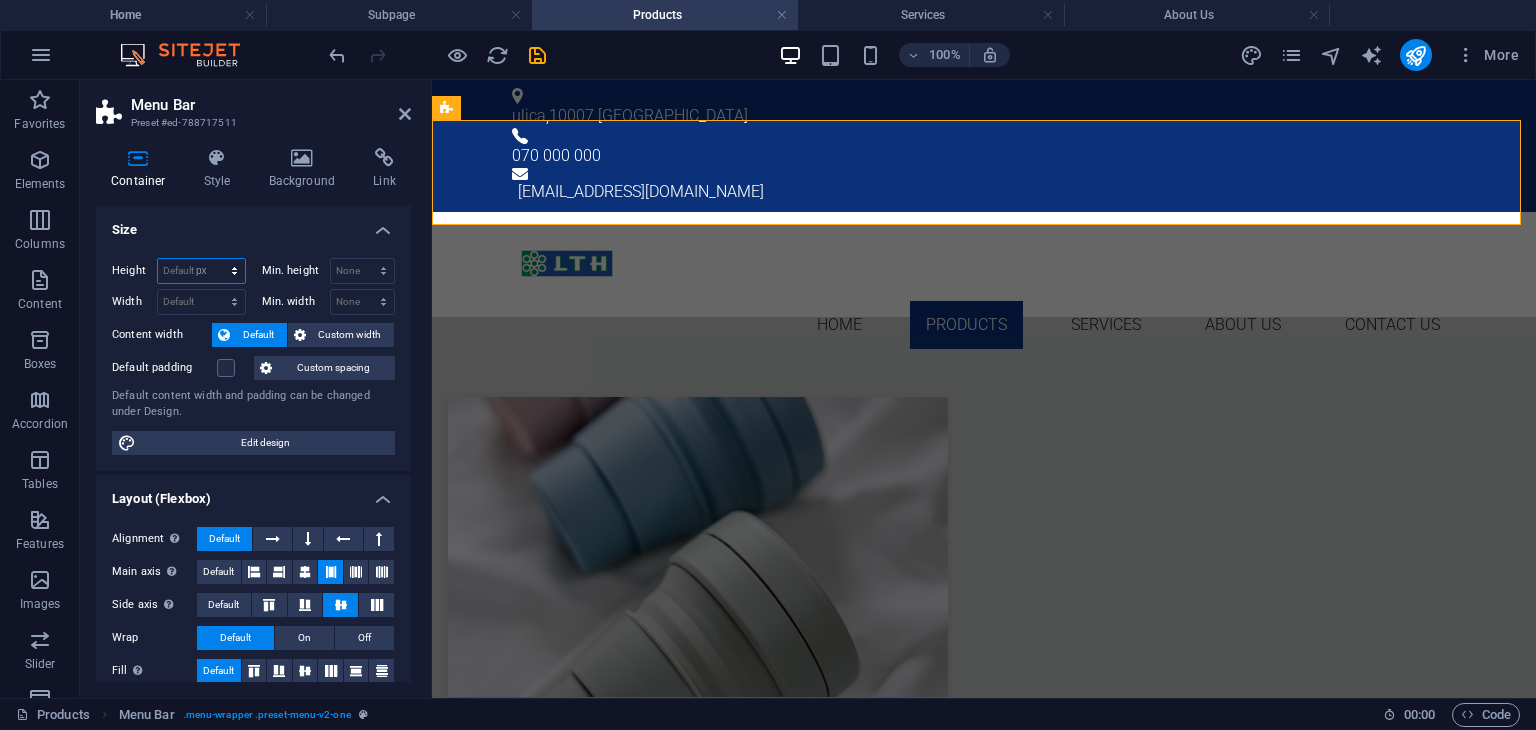 click on "Default px rem % vh vw" at bounding box center (201, 271) 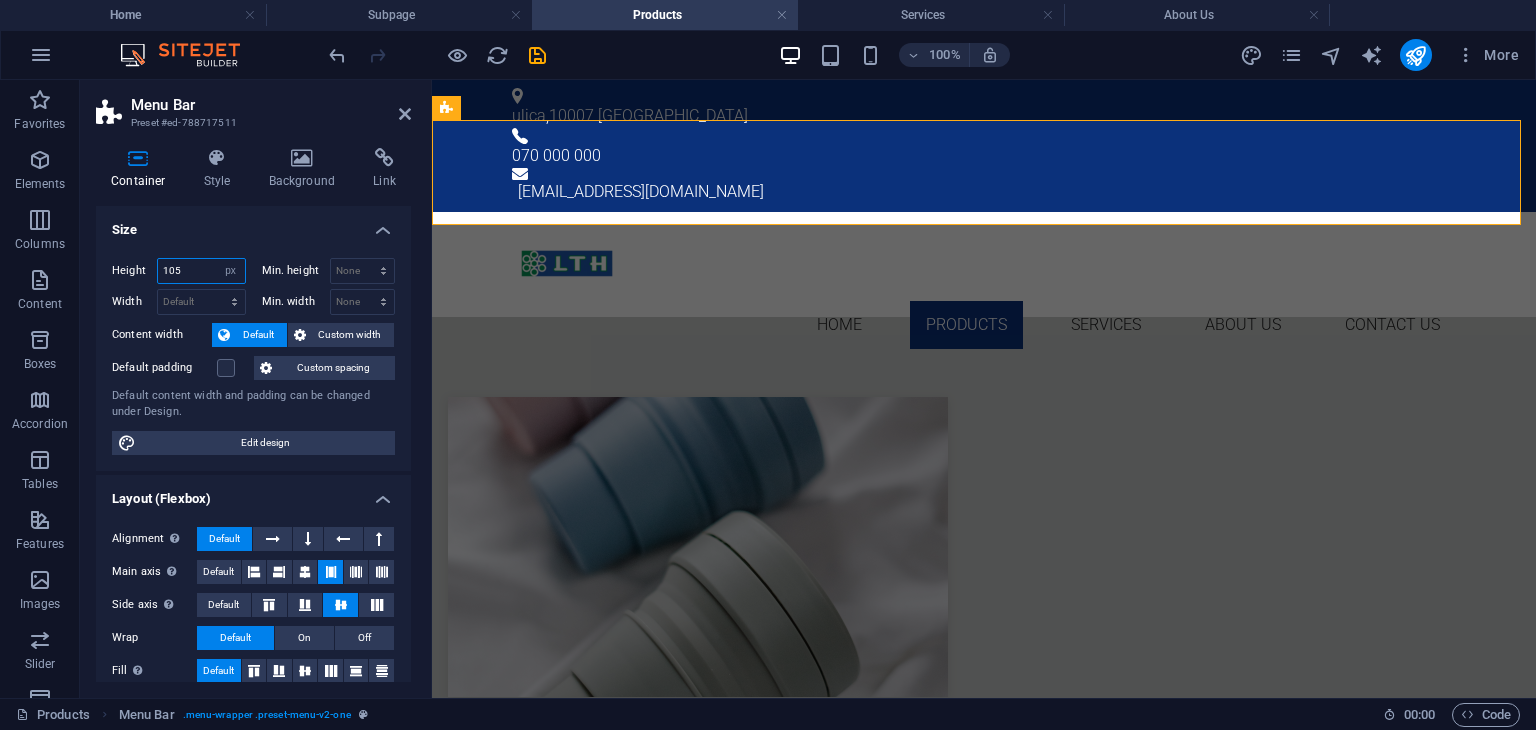 click on "105" at bounding box center [201, 271] 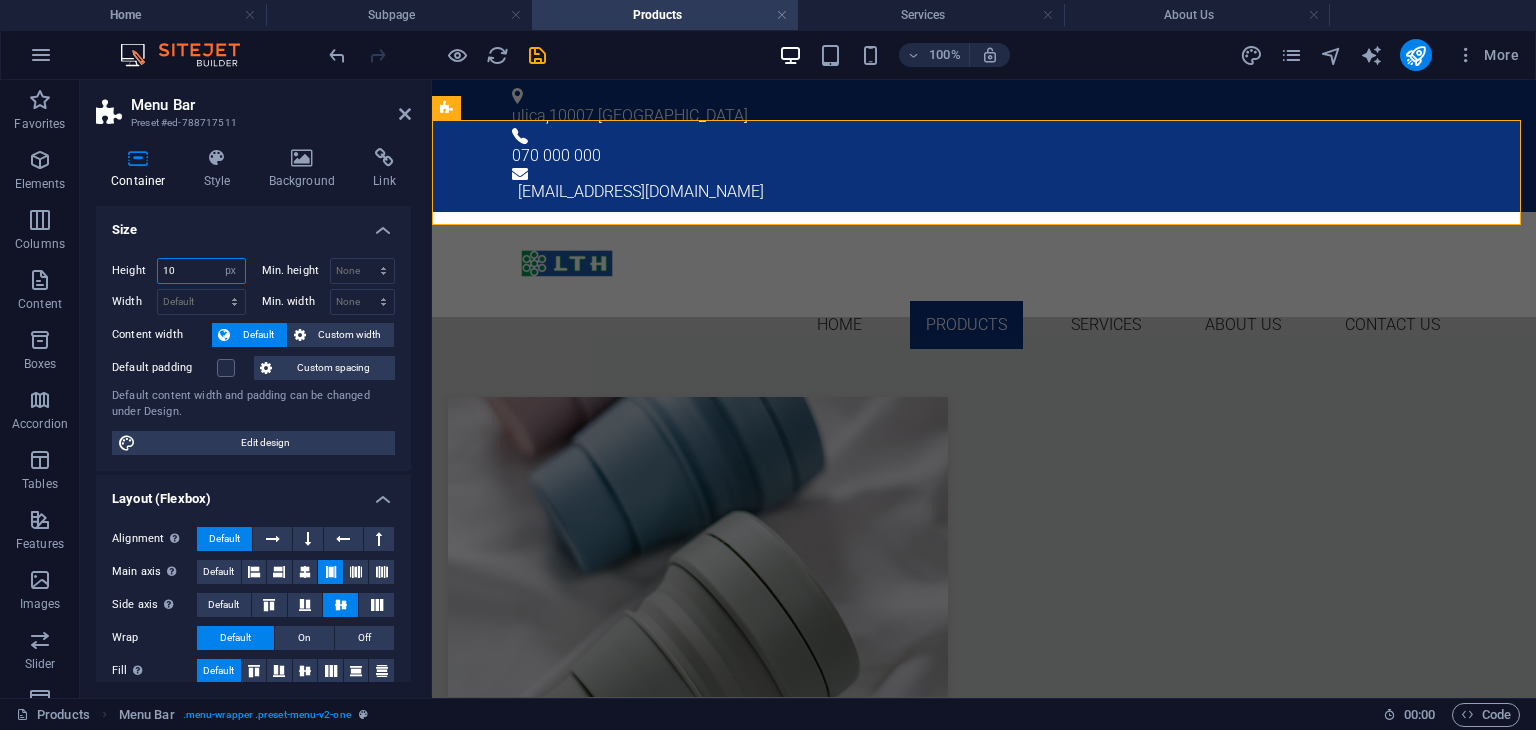 type on "1" 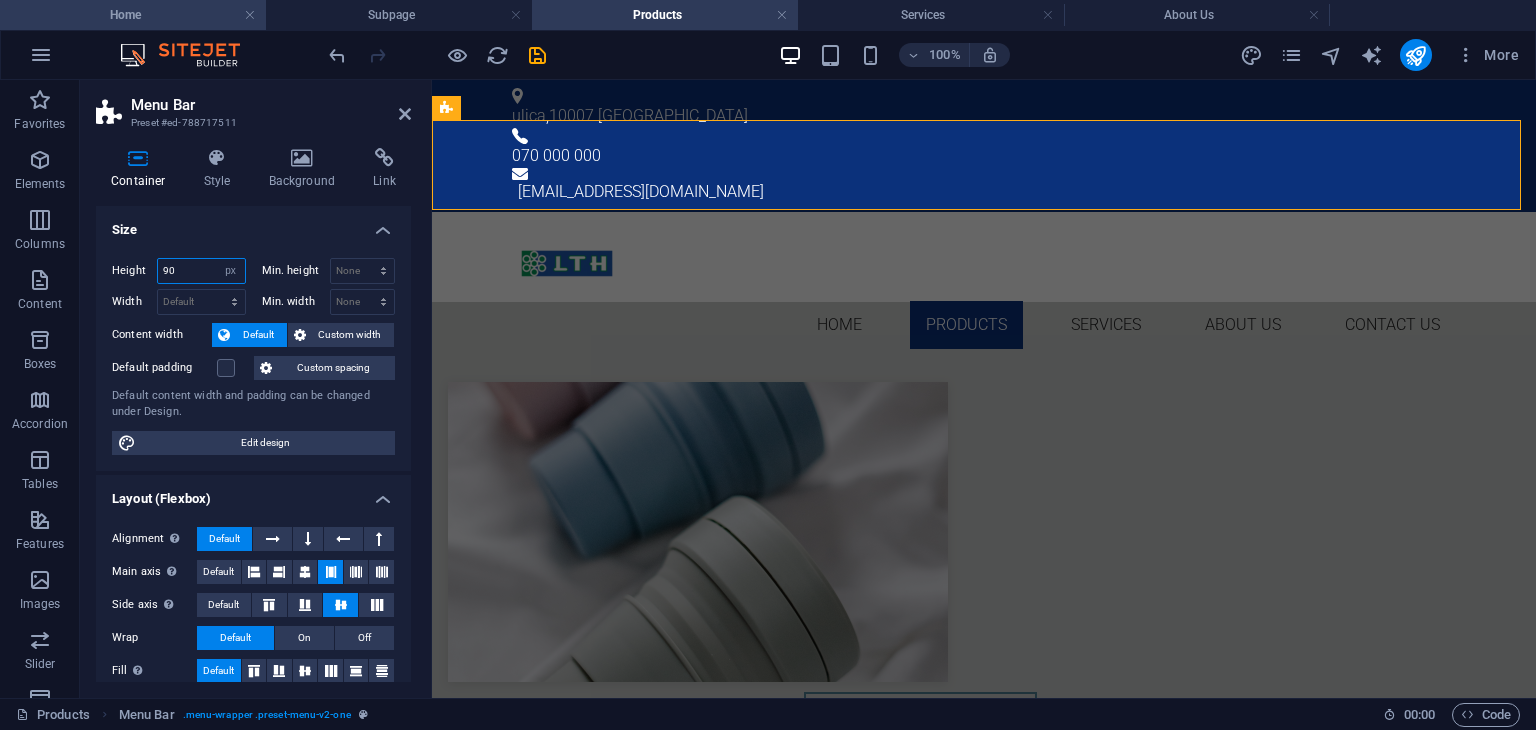 type on "90" 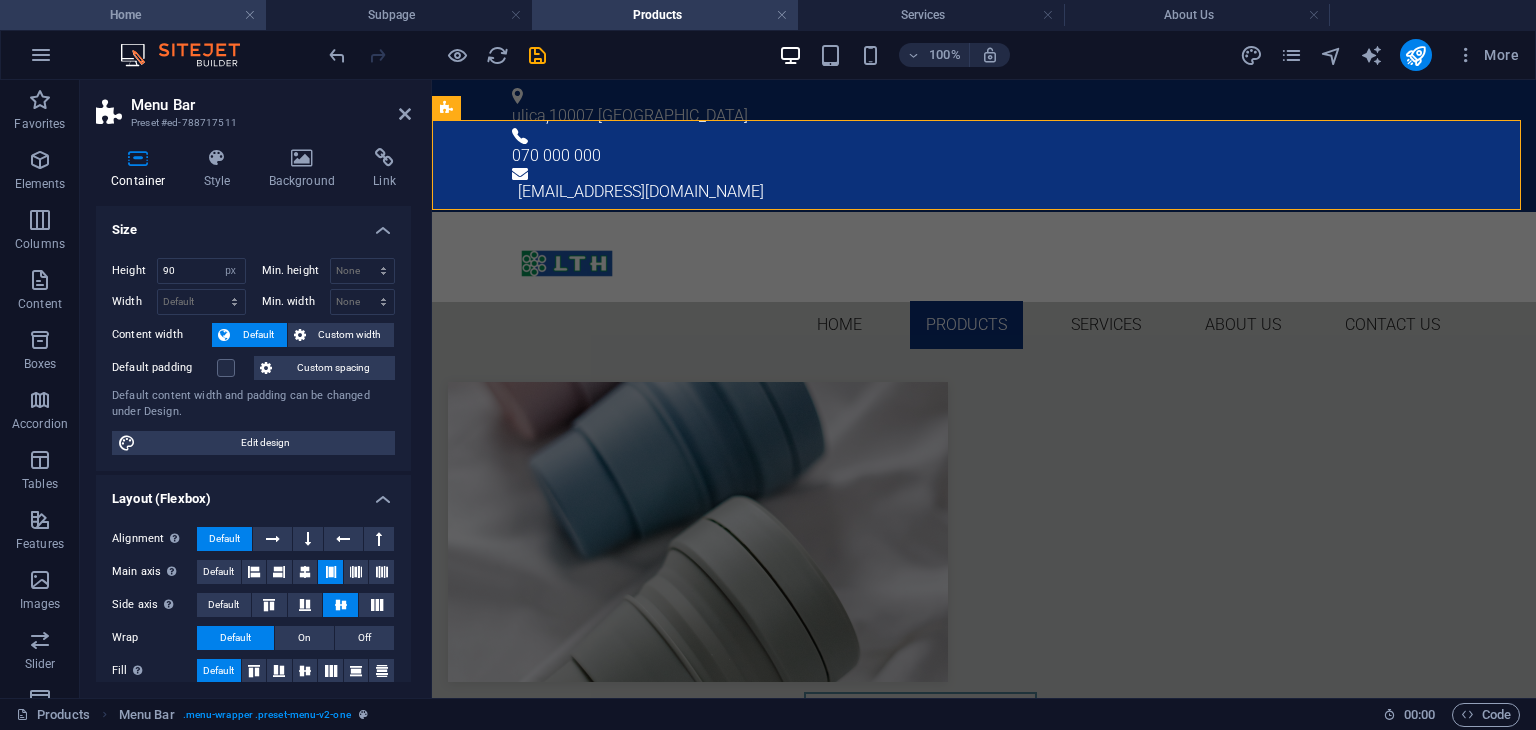 click on "Home" at bounding box center [133, 15] 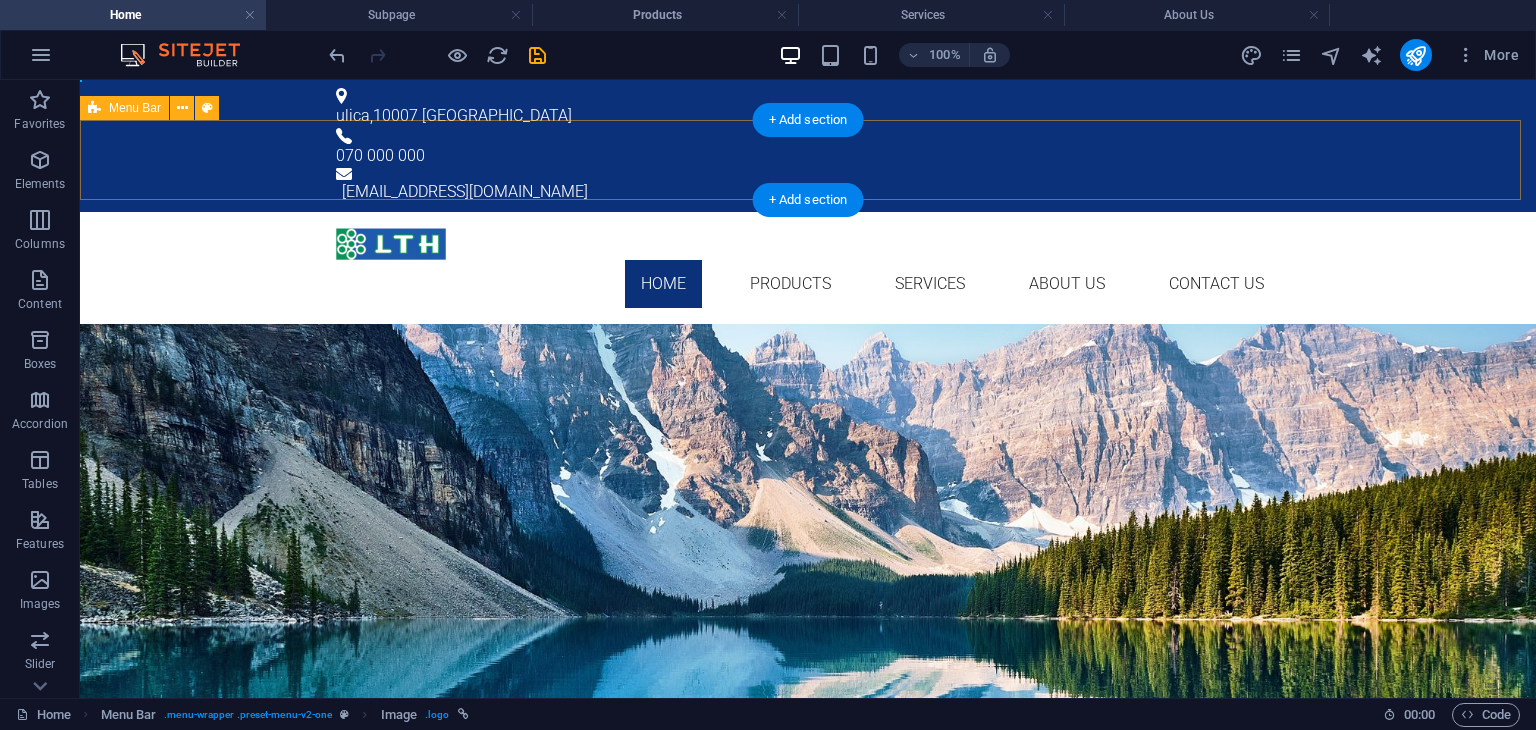 click on "Home Products Services About Us Contact Us" at bounding box center [808, 268] 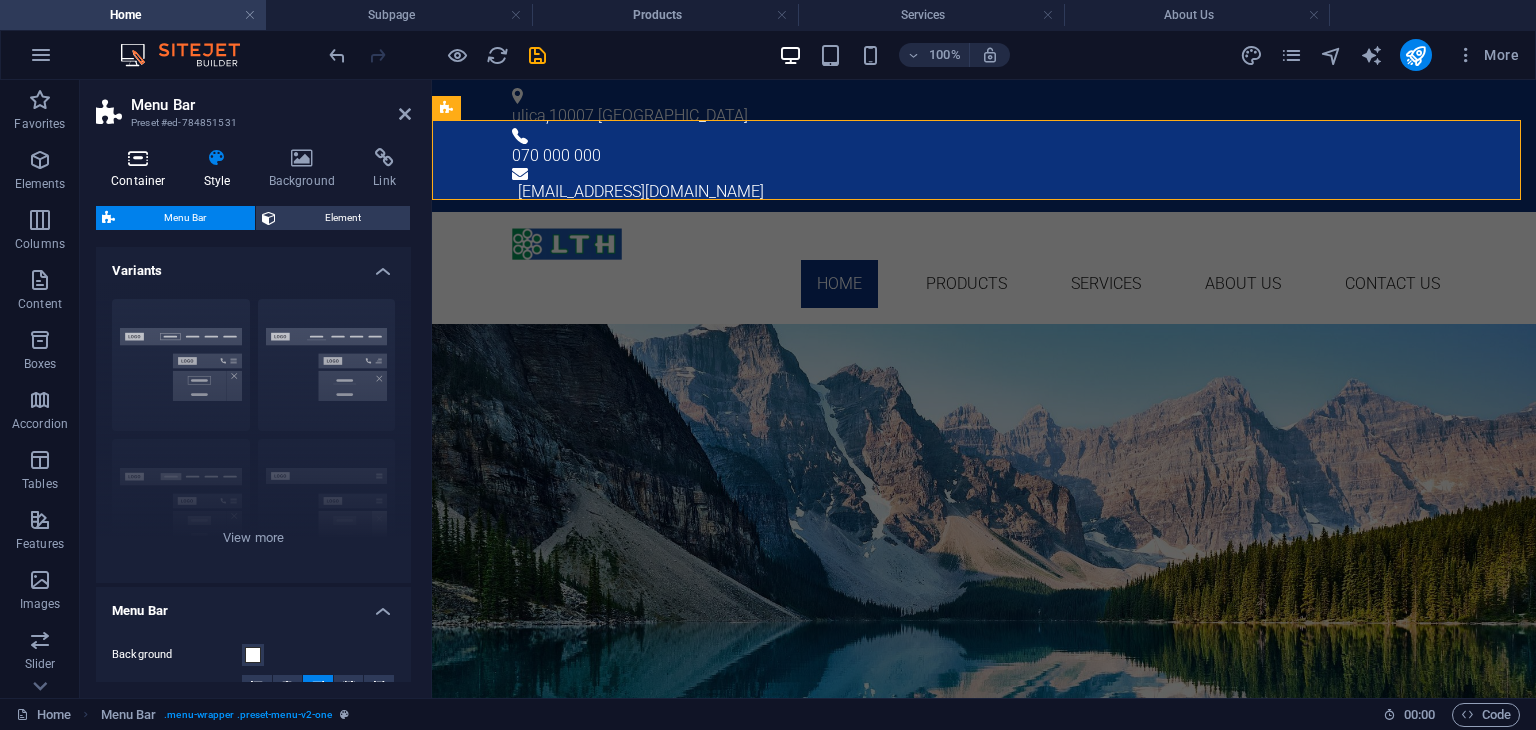 click at bounding box center [138, 158] 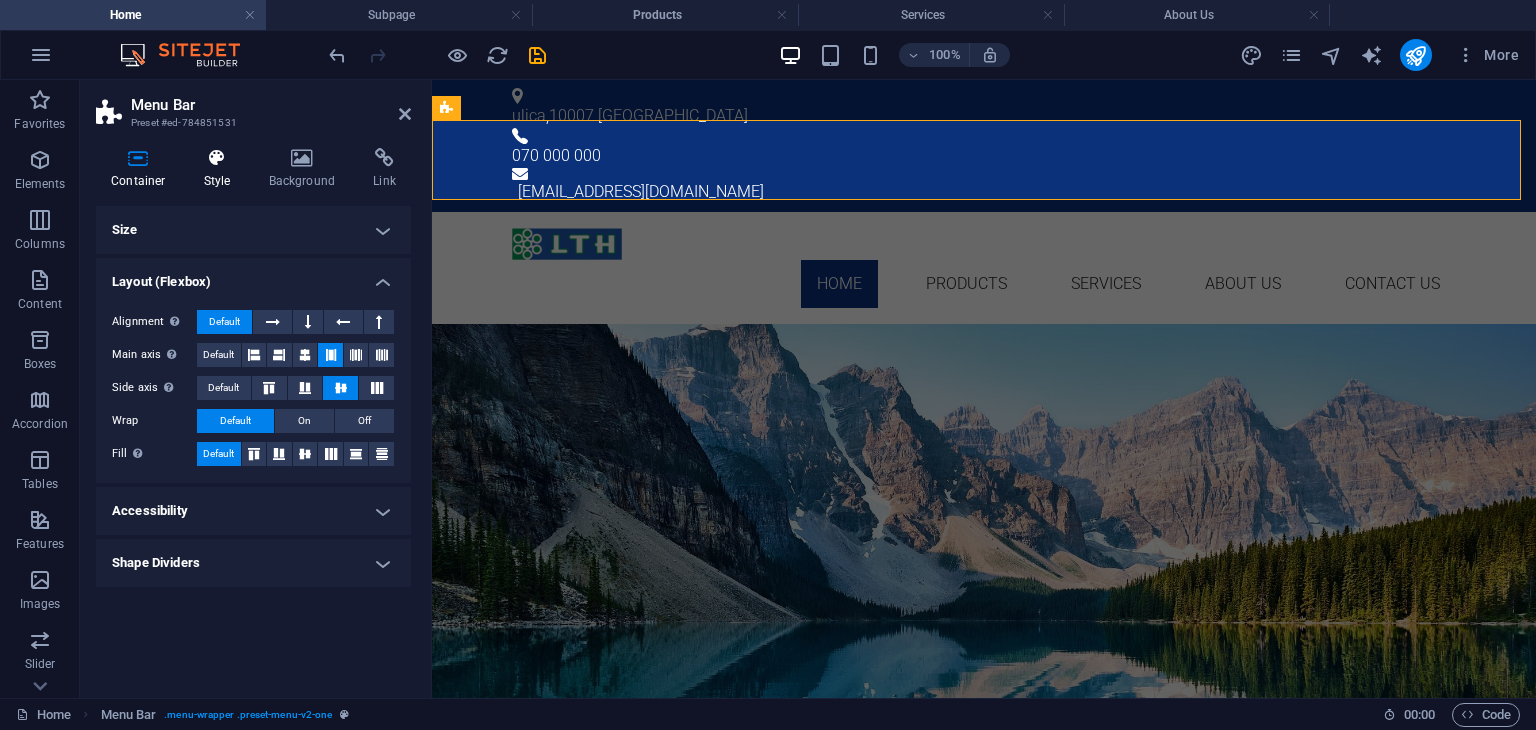 click on "Style" at bounding box center (221, 169) 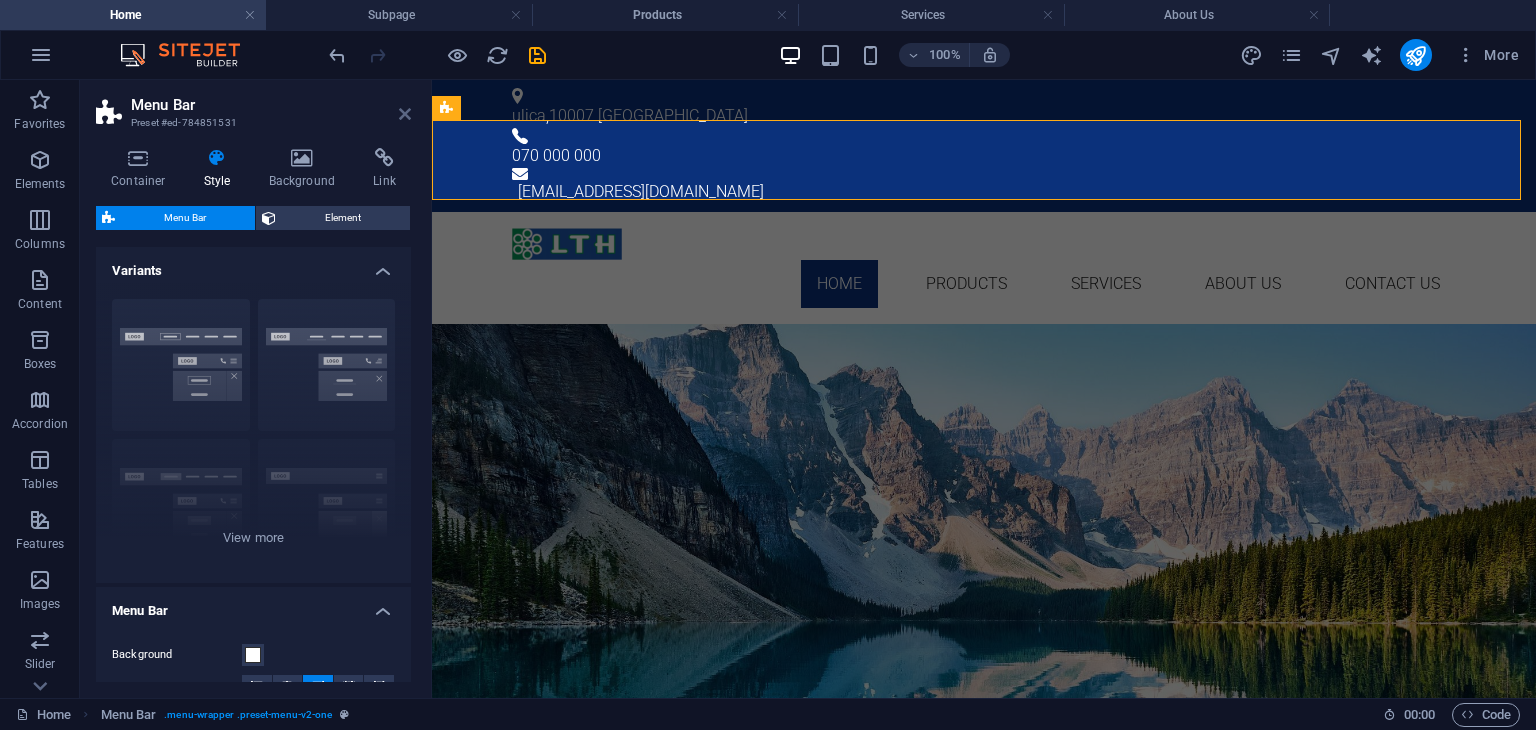 click at bounding box center [405, 114] 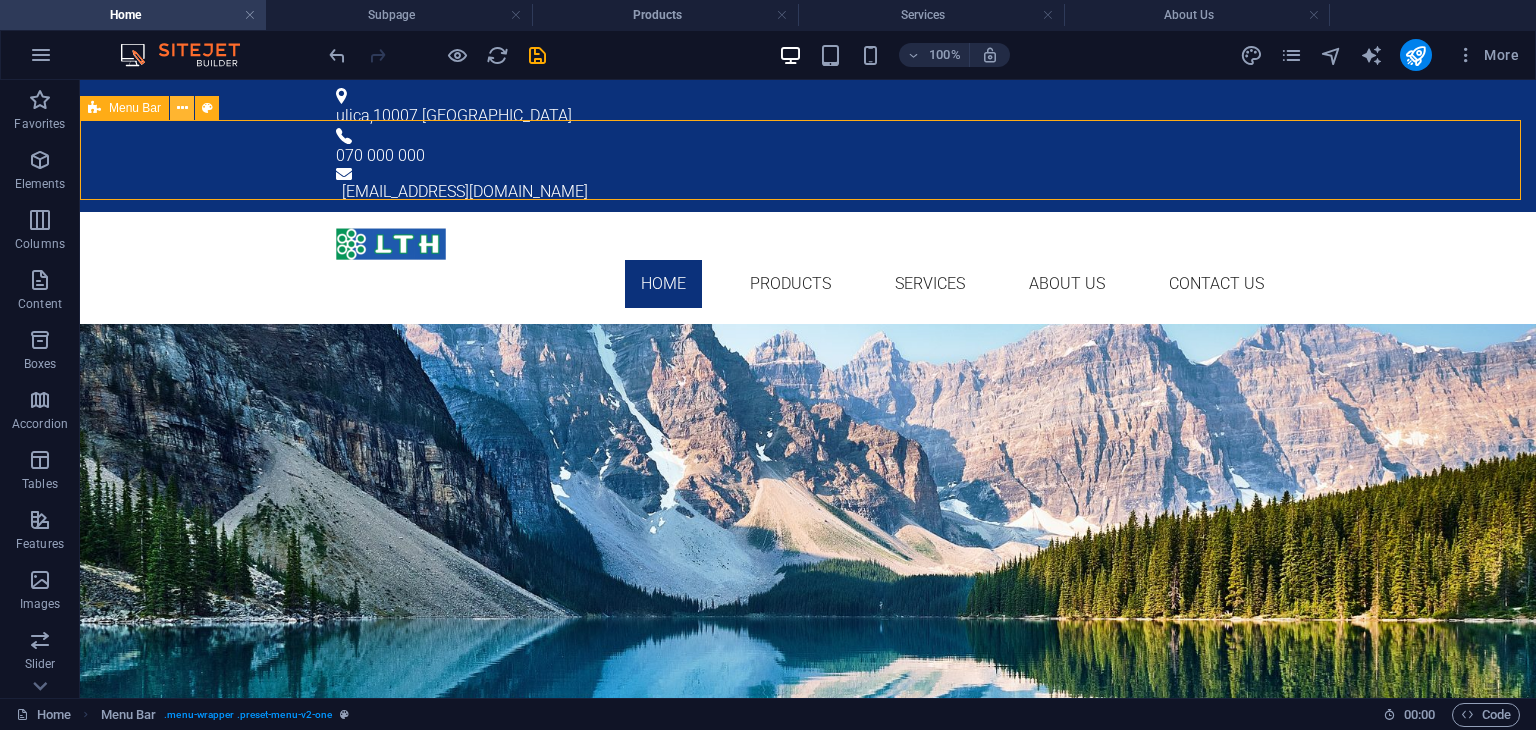 click at bounding box center [182, 108] 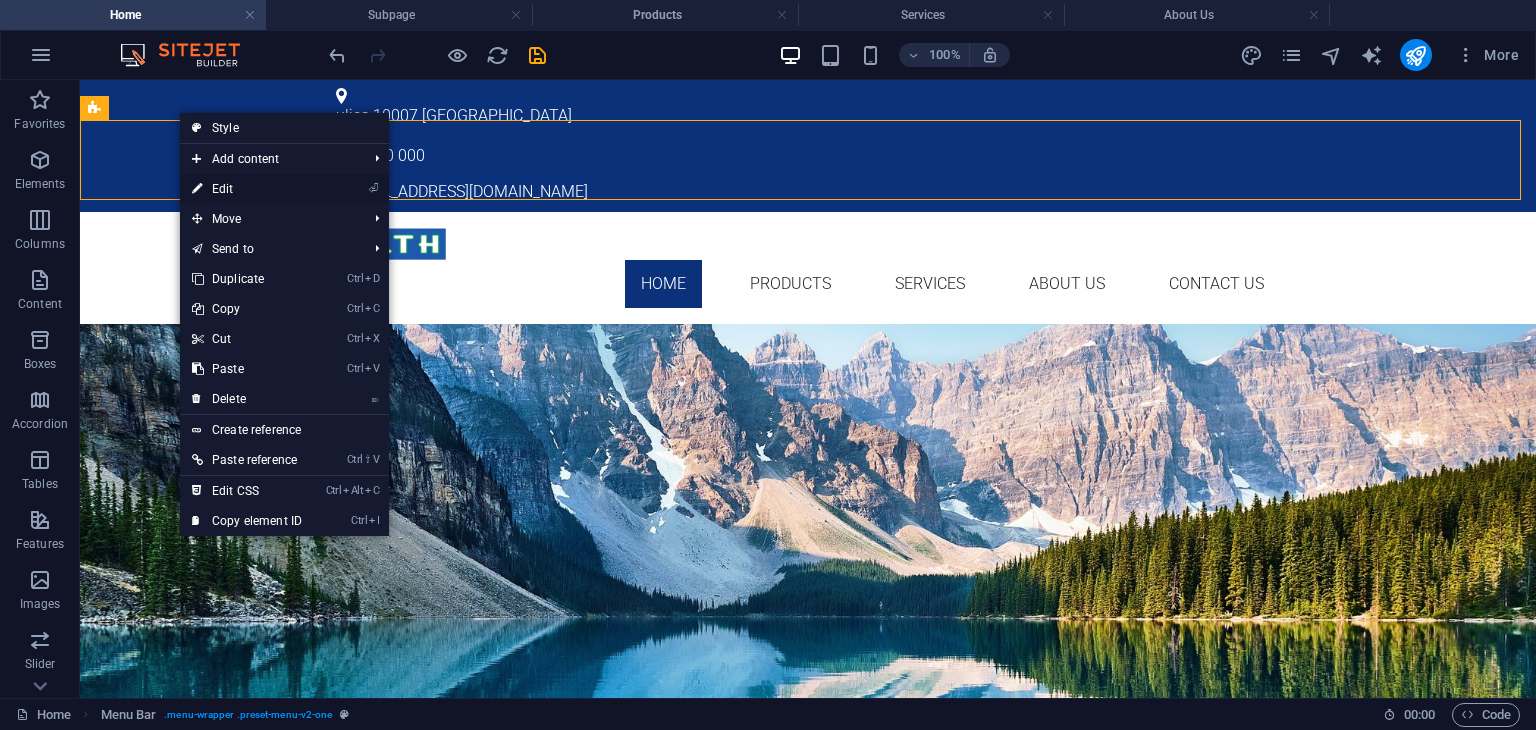 click on "⏎  Edit" at bounding box center [247, 189] 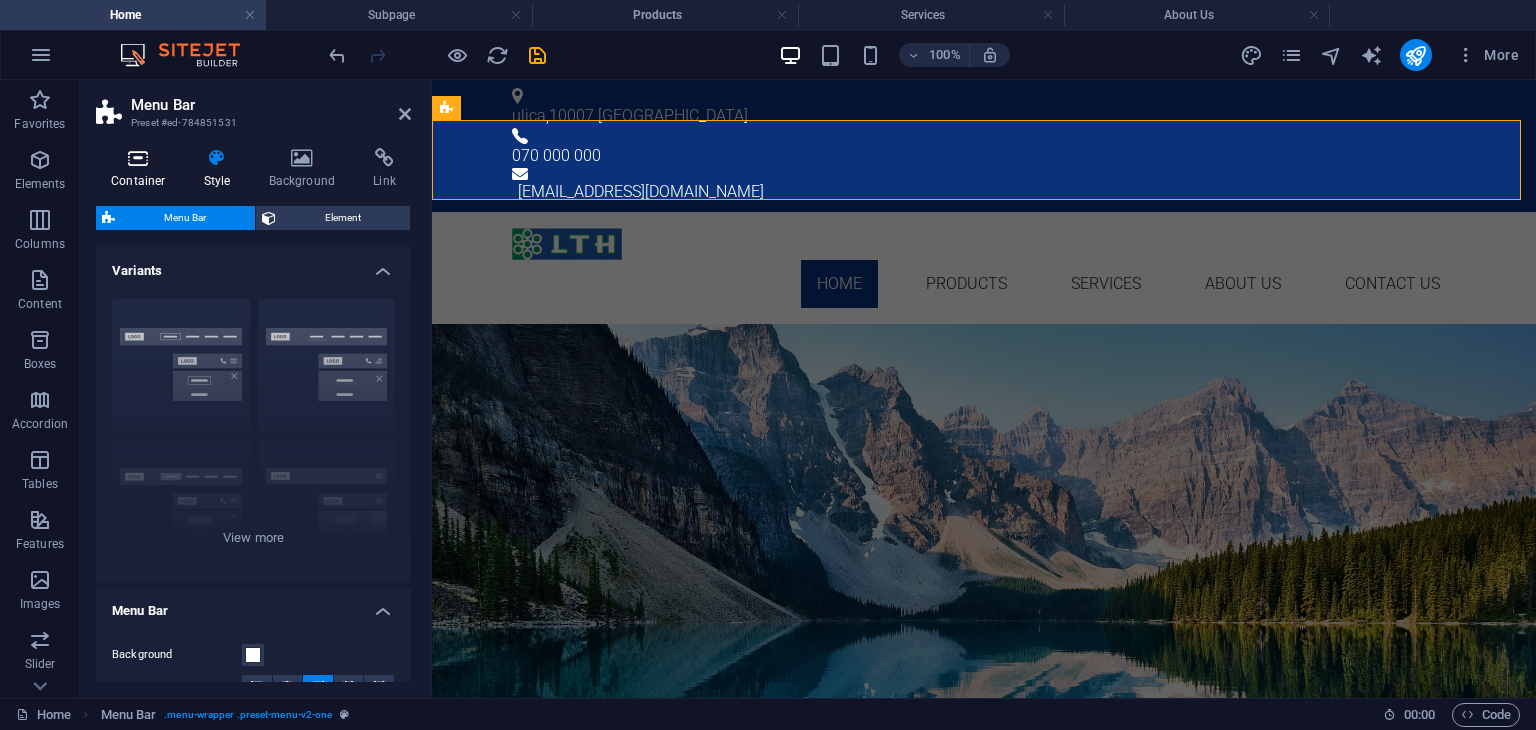 click at bounding box center [138, 158] 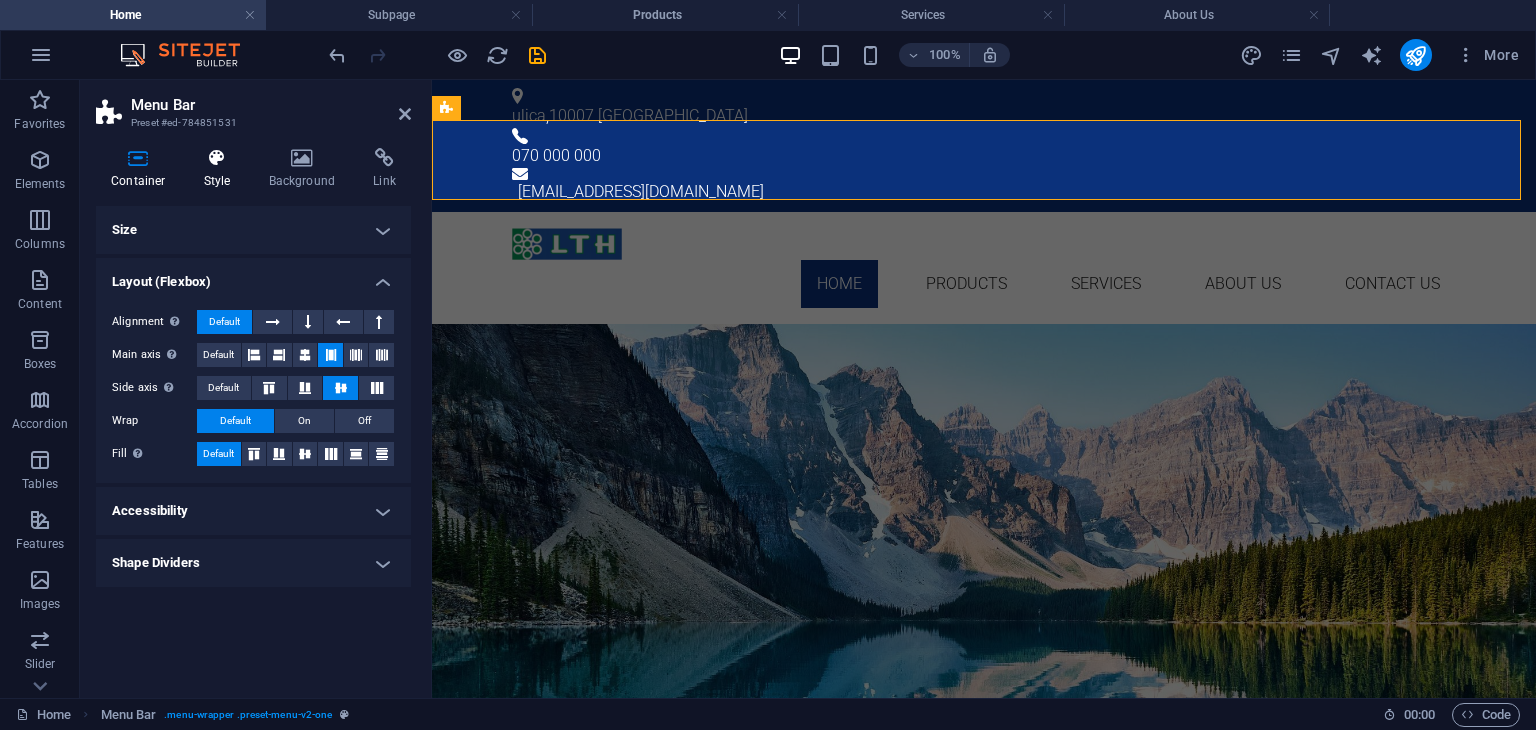 click on "Style" at bounding box center (221, 169) 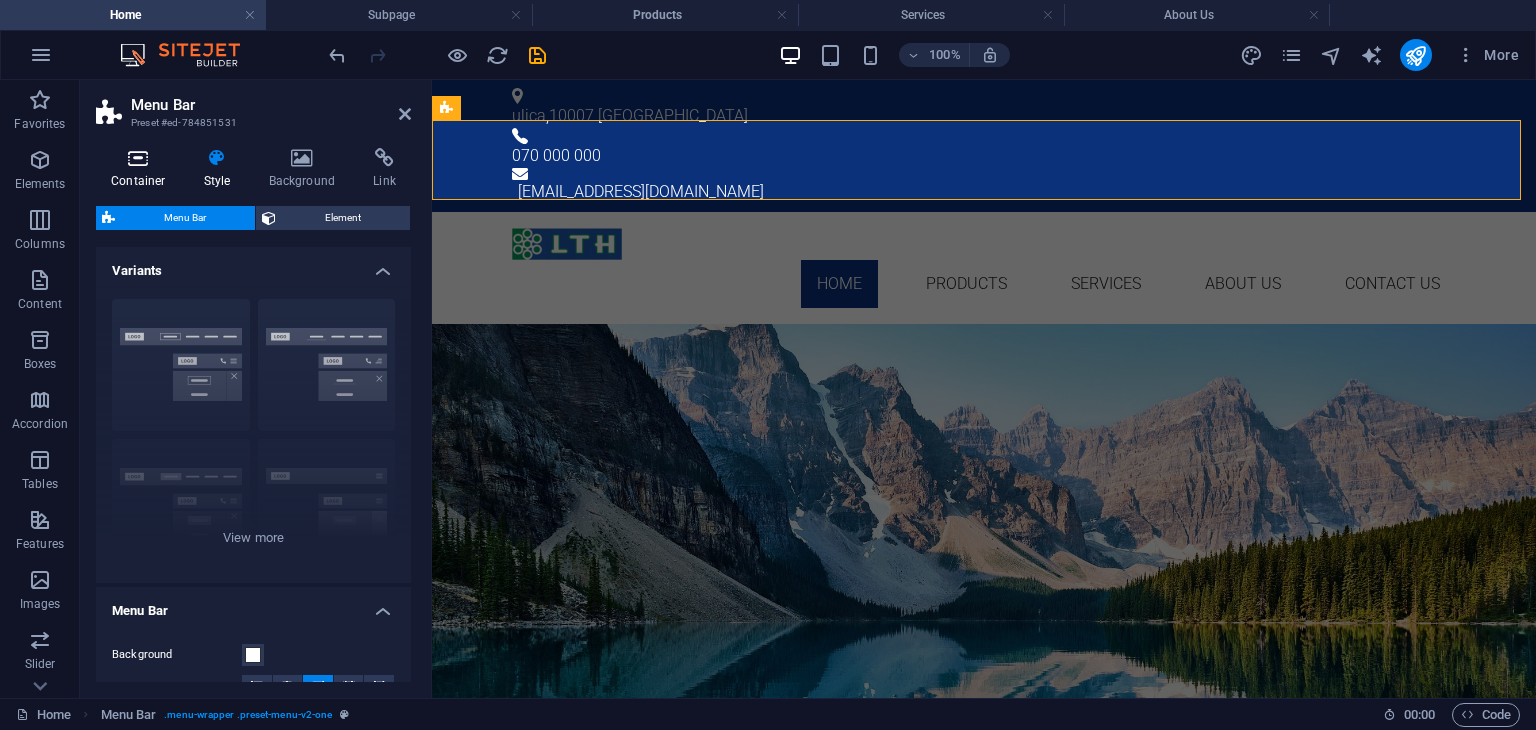 click at bounding box center (138, 158) 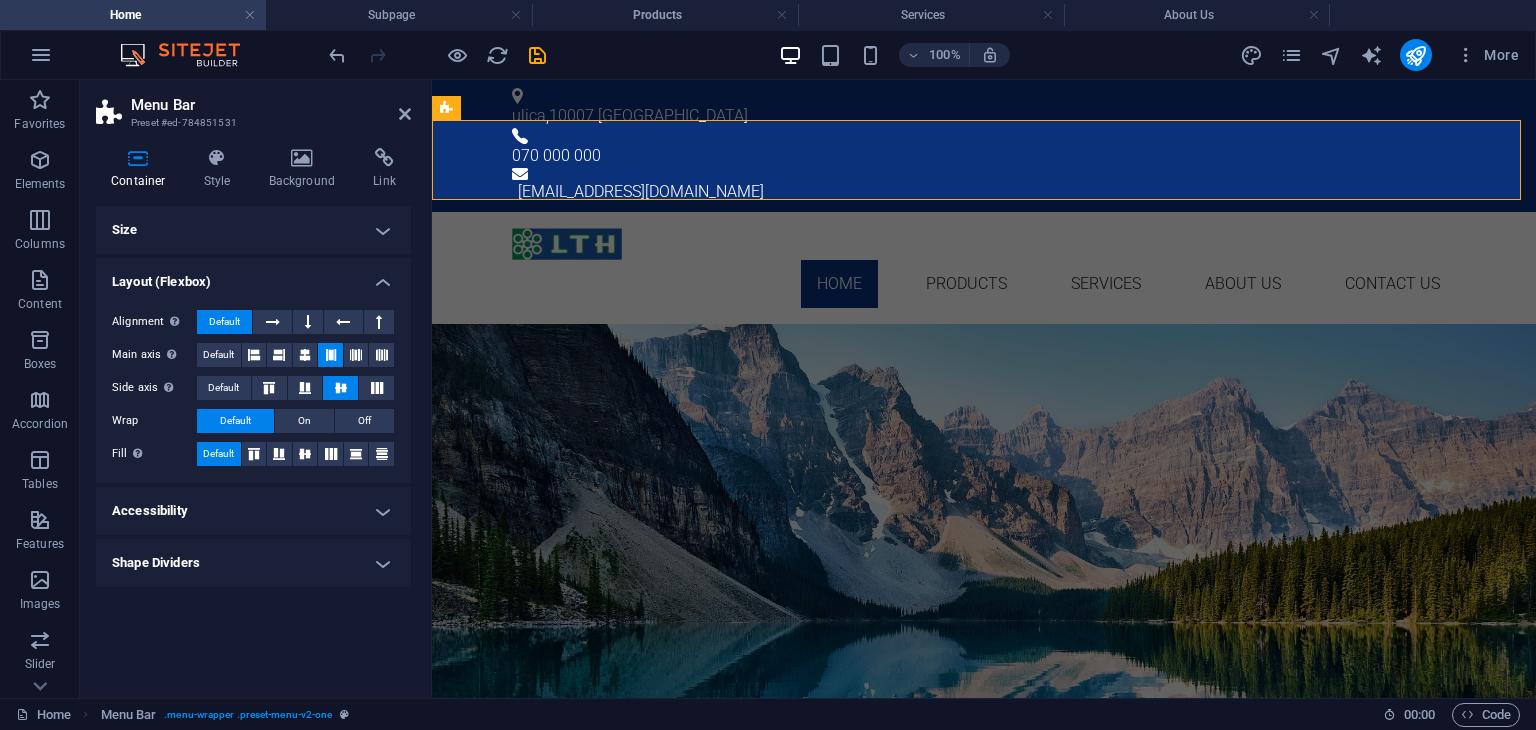 click on "Size" at bounding box center [253, 230] 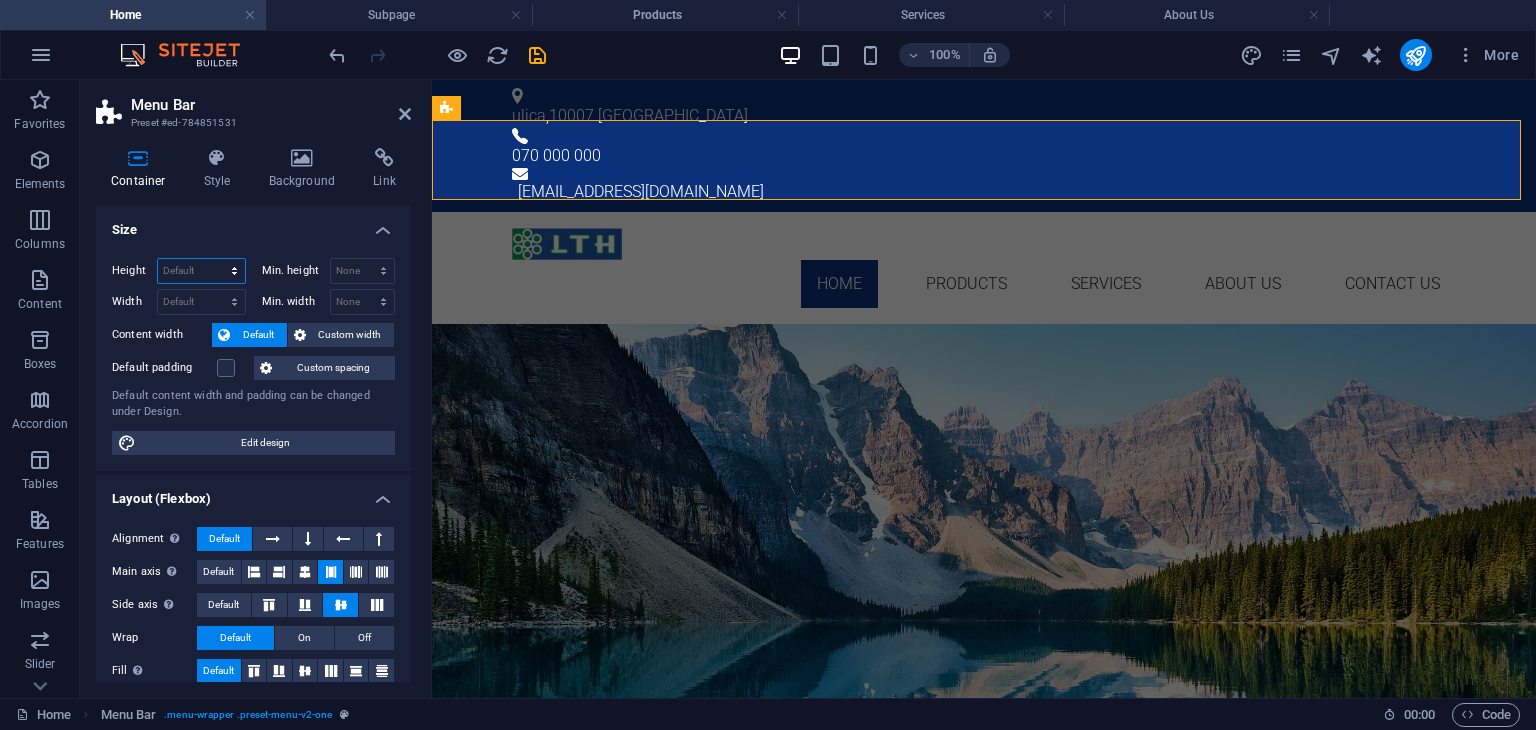 click on "Default px rem % vh vw" at bounding box center [201, 271] 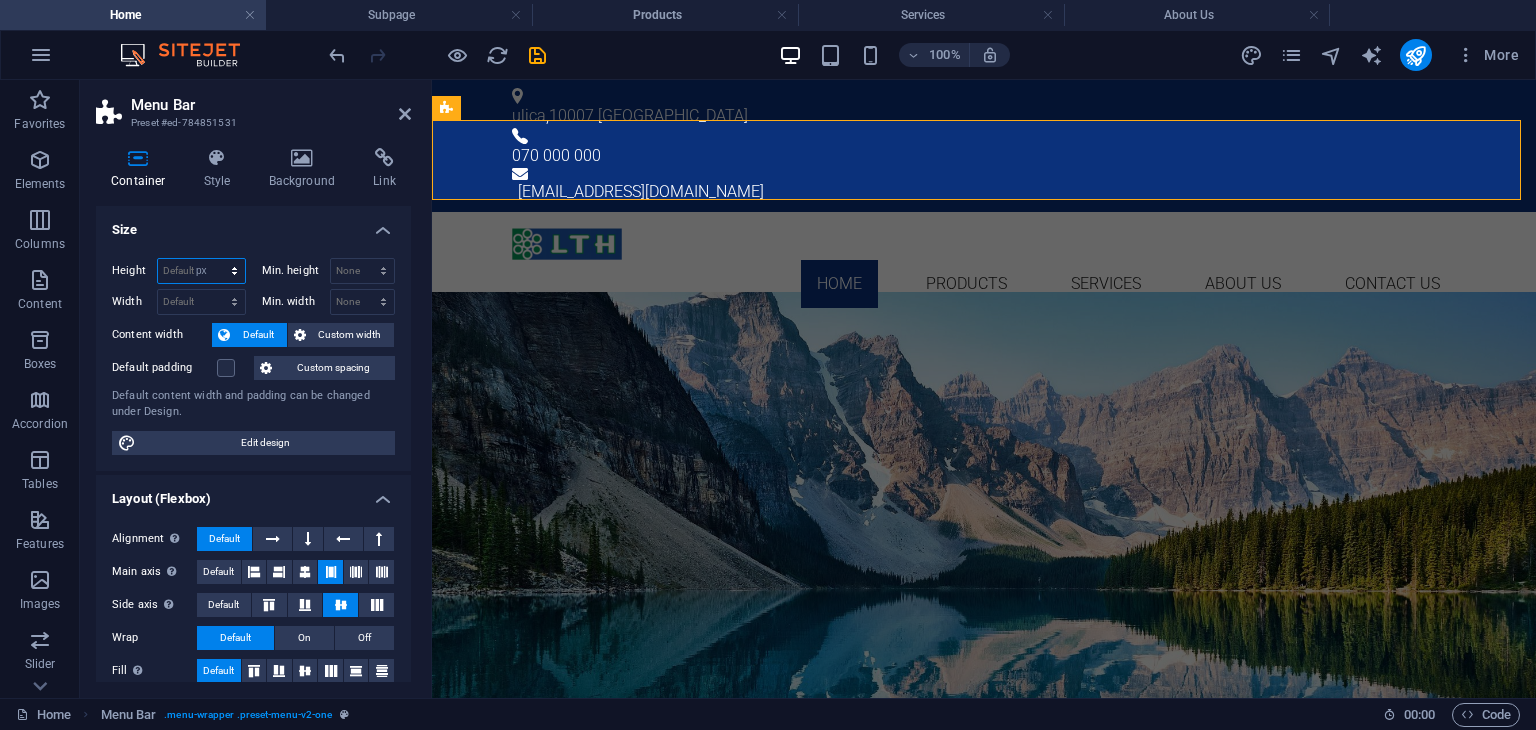 click on "Default px rem % vh vw" at bounding box center [201, 271] 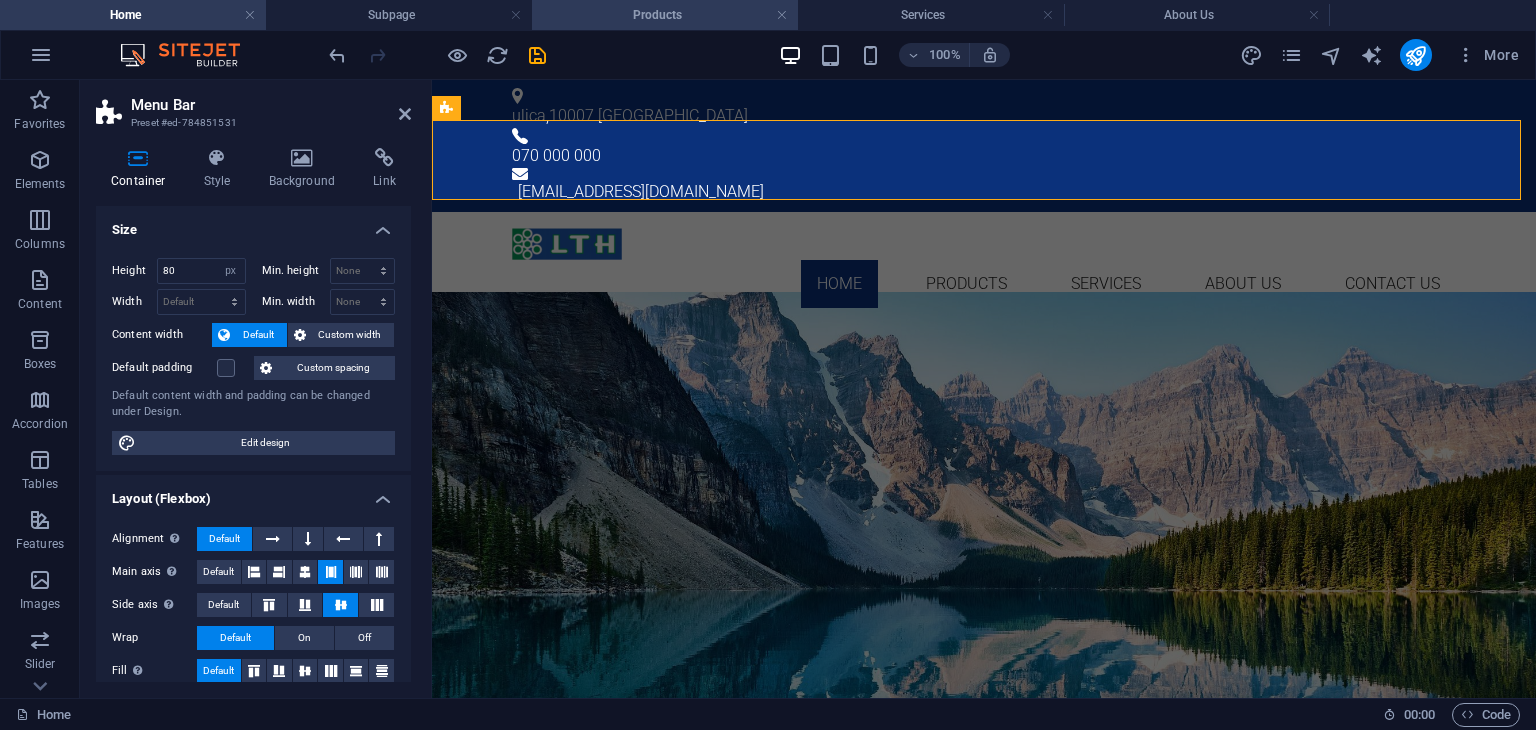 click on "Products" at bounding box center (665, 15) 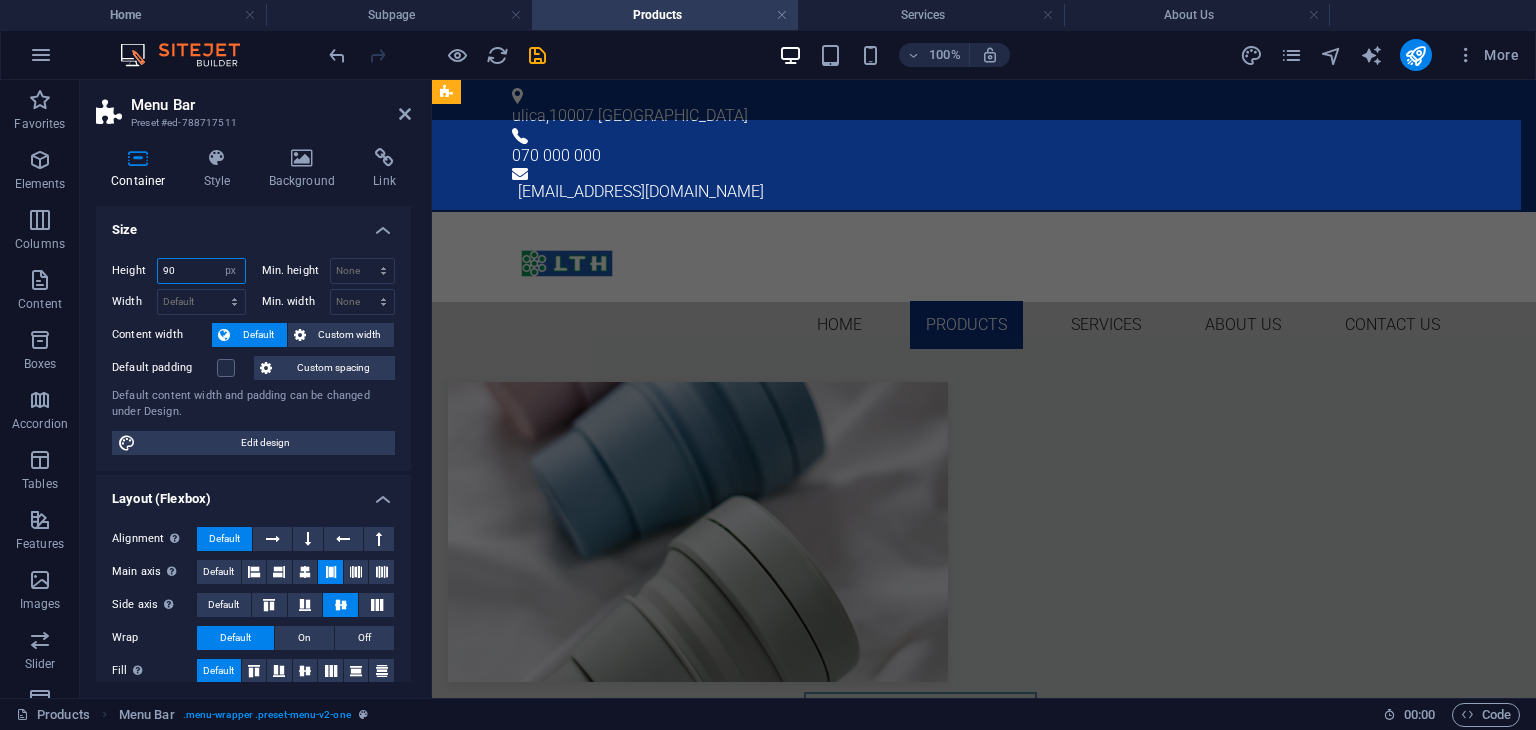 click on "90" at bounding box center (201, 271) 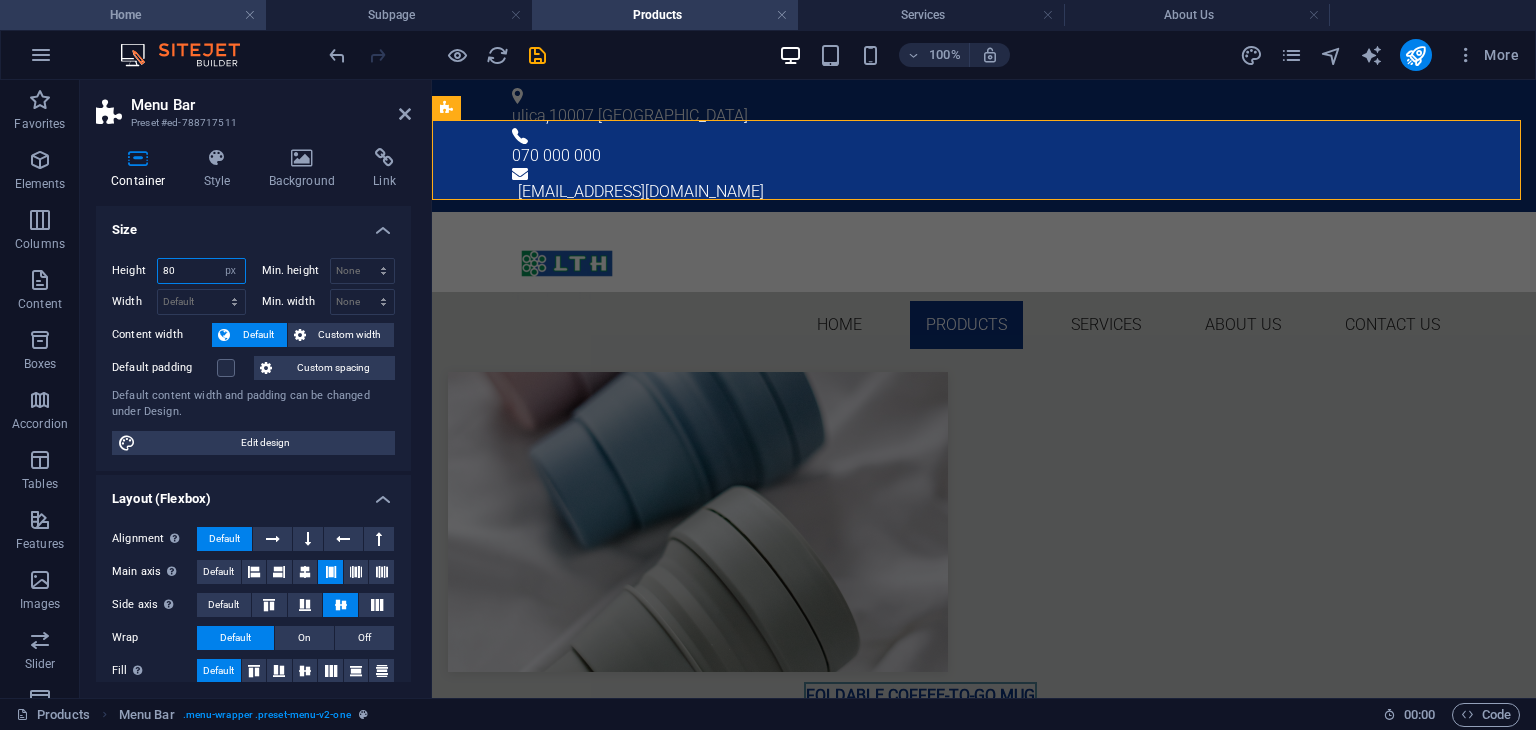 type on "80" 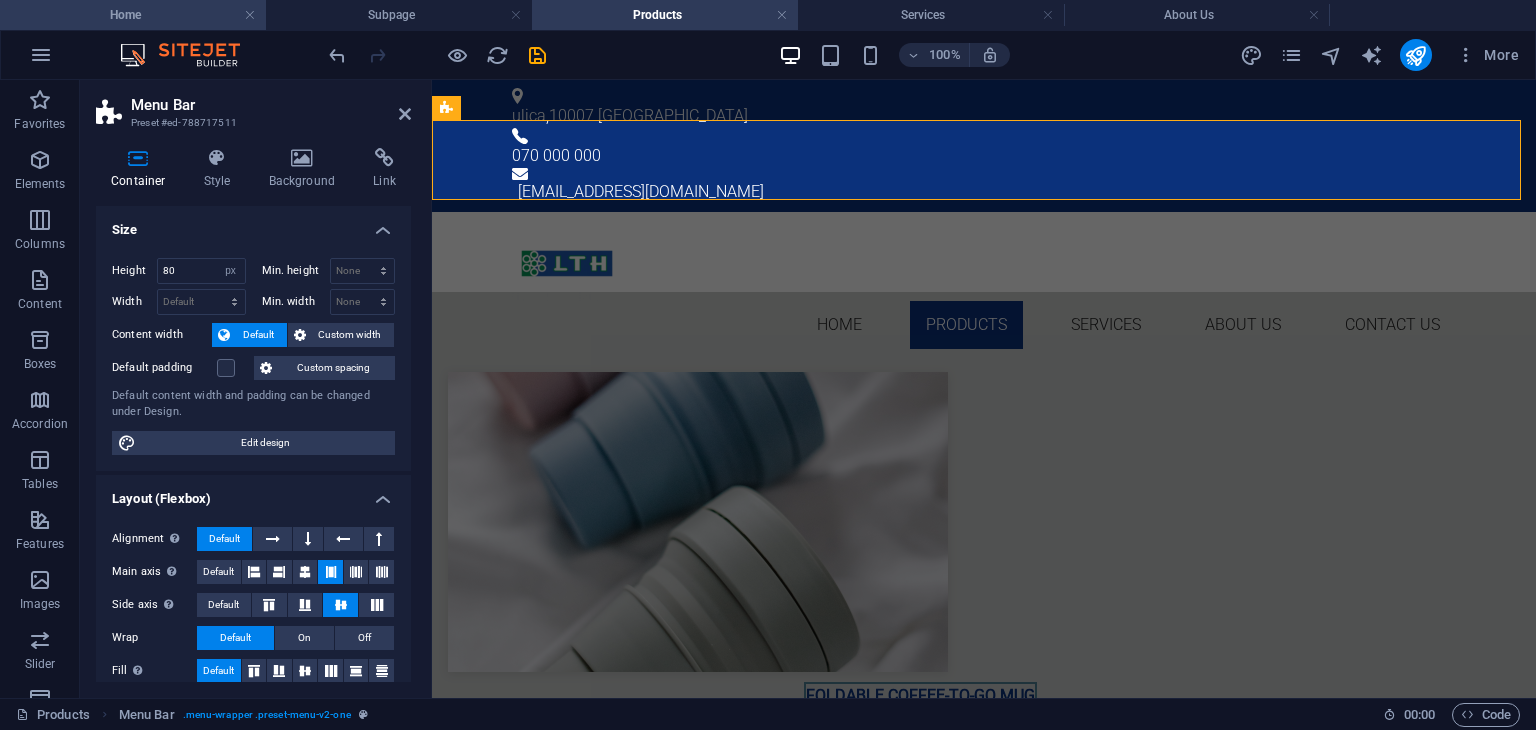 click on "Home" at bounding box center [133, 15] 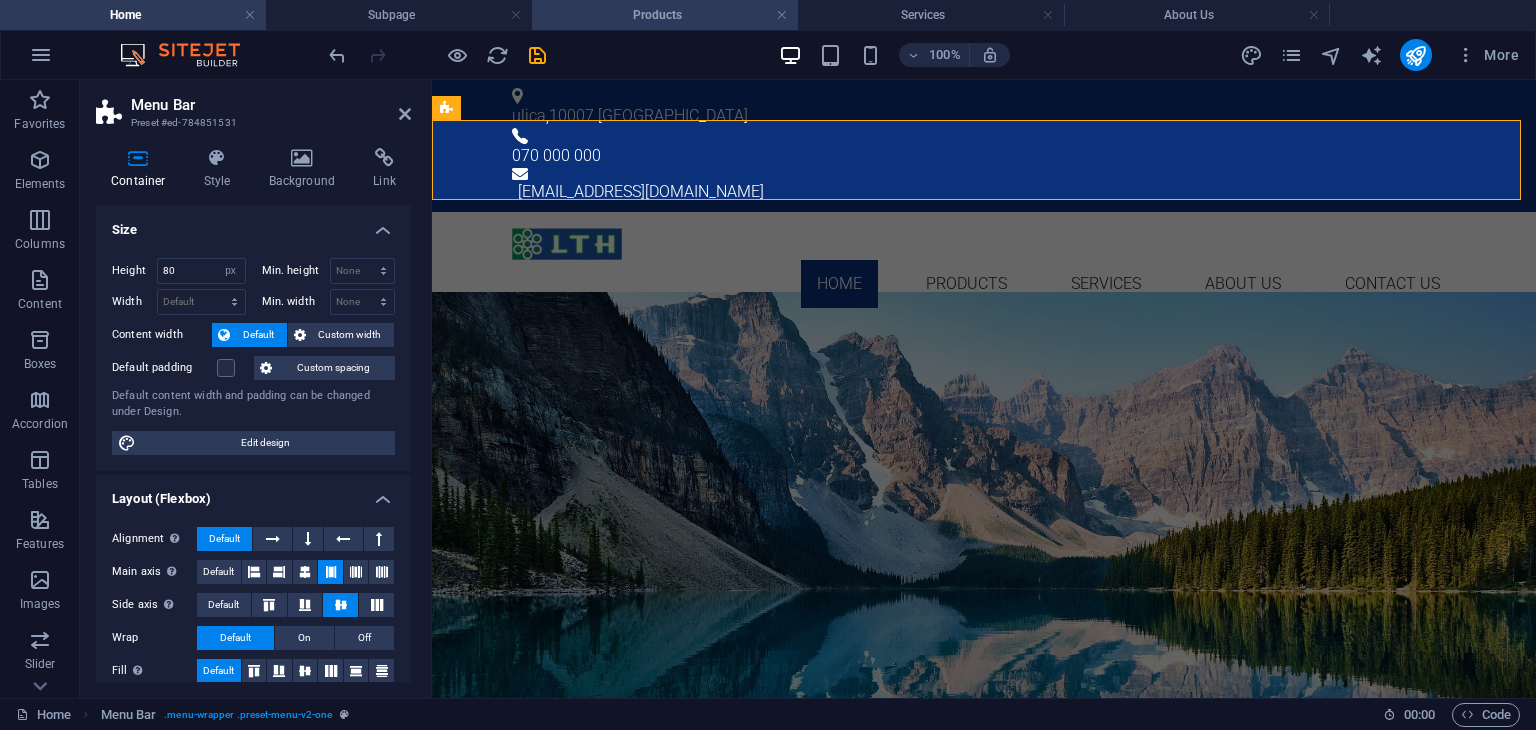 click on "Products" at bounding box center [665, 15] 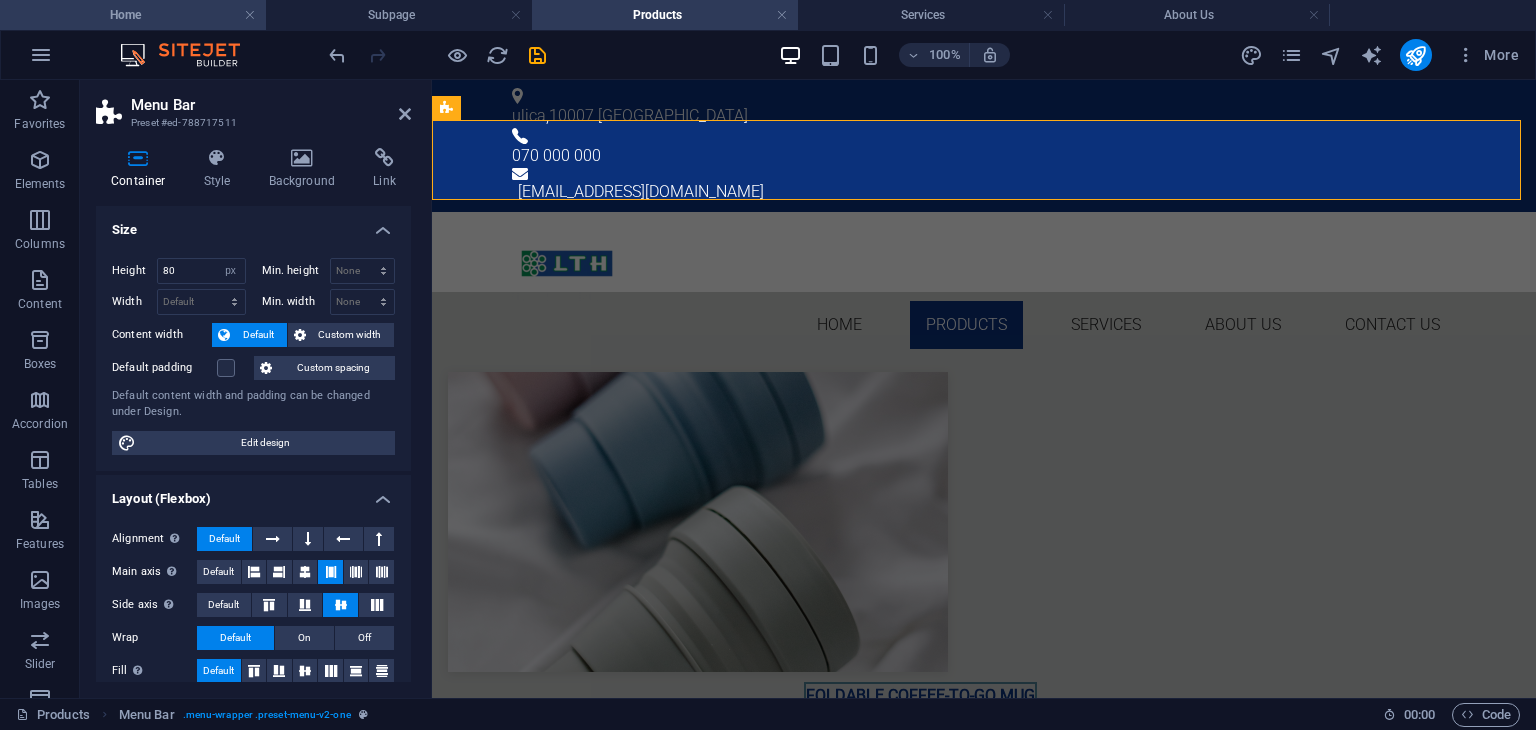 click on "Home" at bounding box center [133, 15] 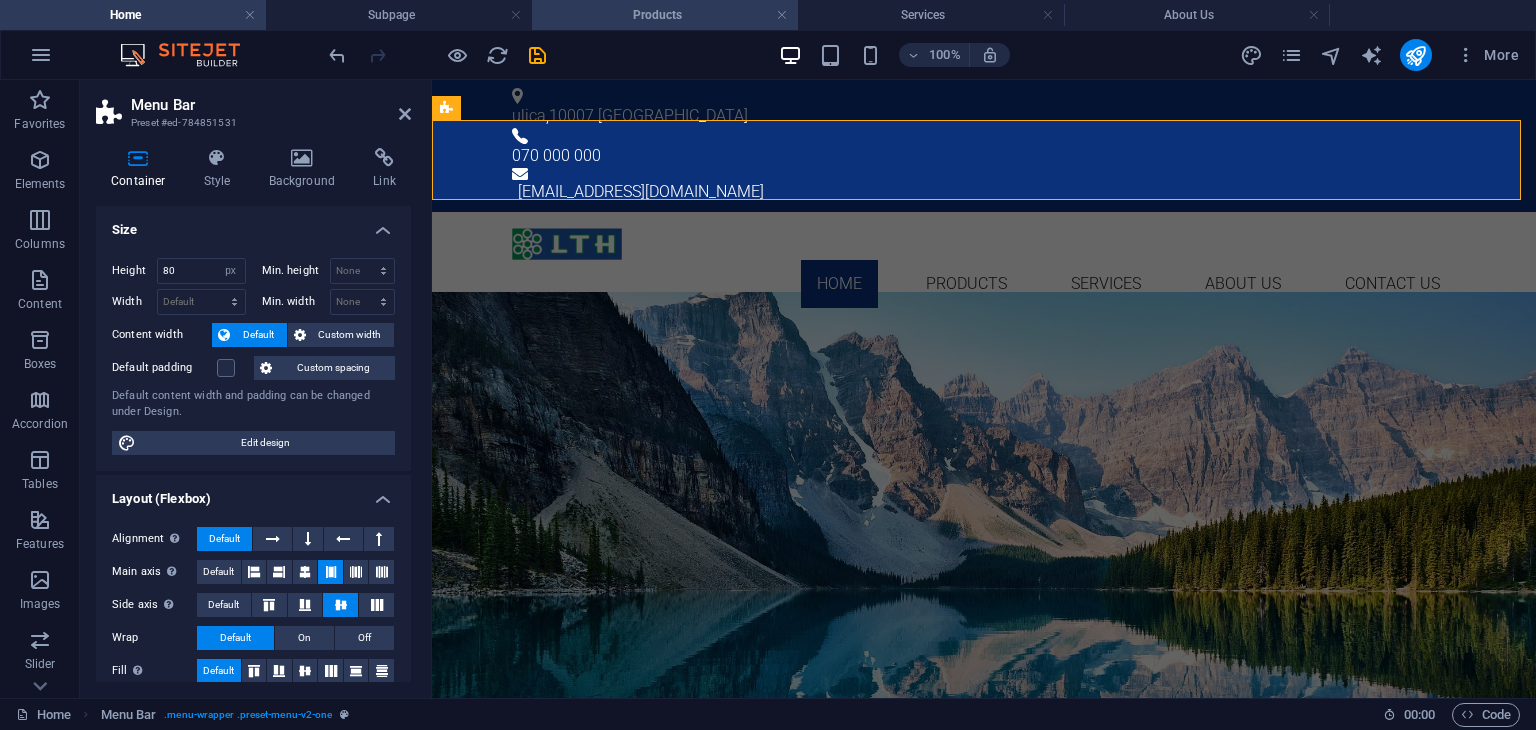 click on "Products" at bounding box center [665, 15] 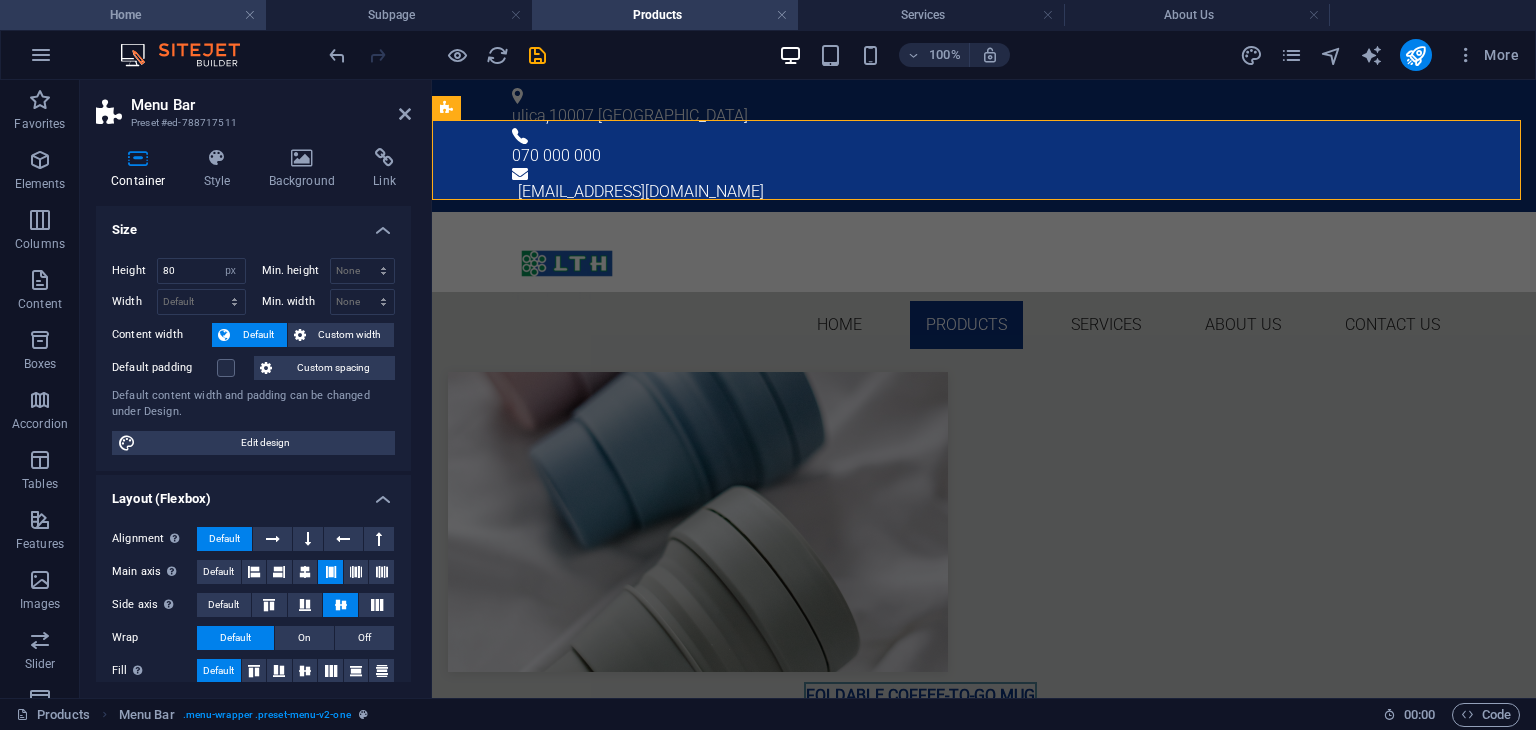 click on "Home" at bounding box center [133, 15] 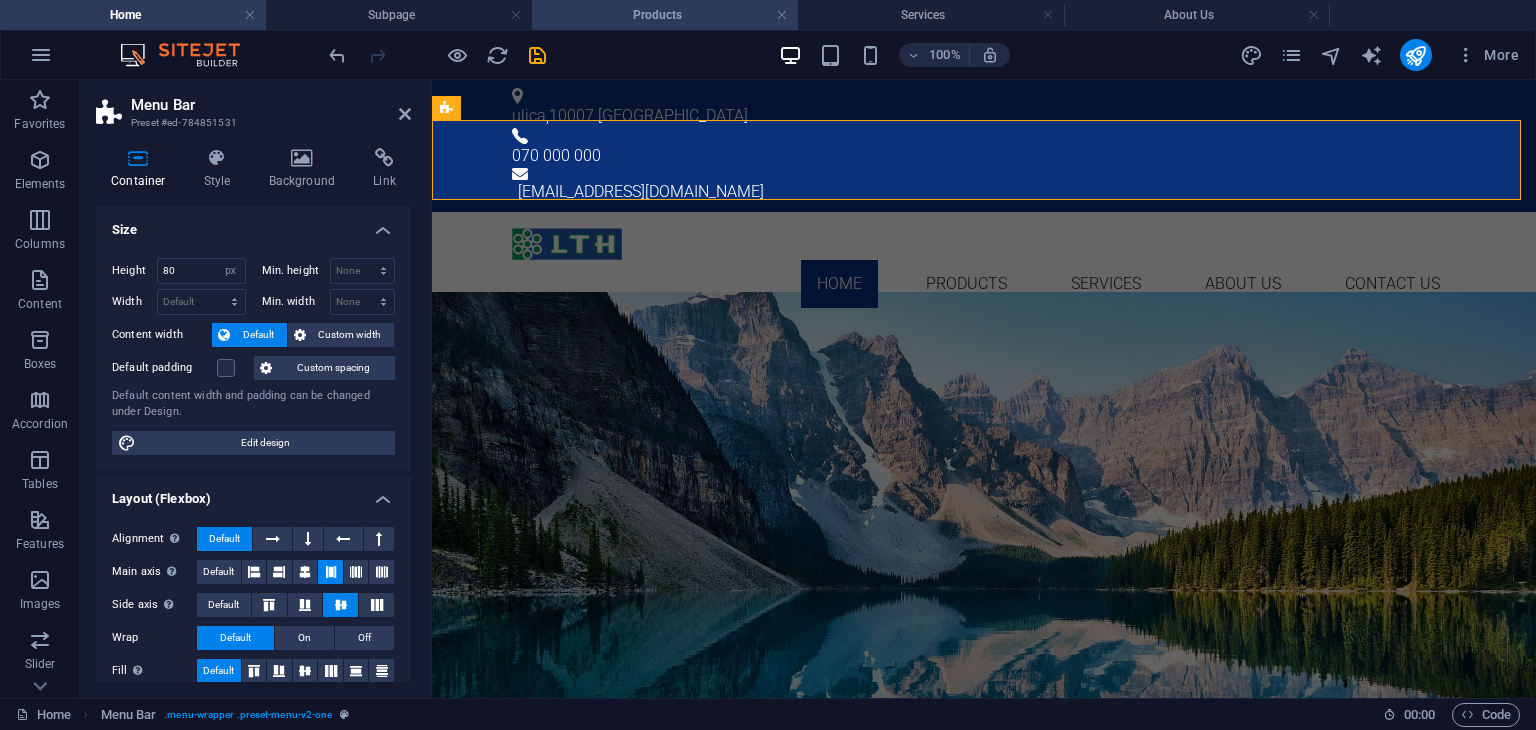 click on "Products" at bounding box center [665, 15] 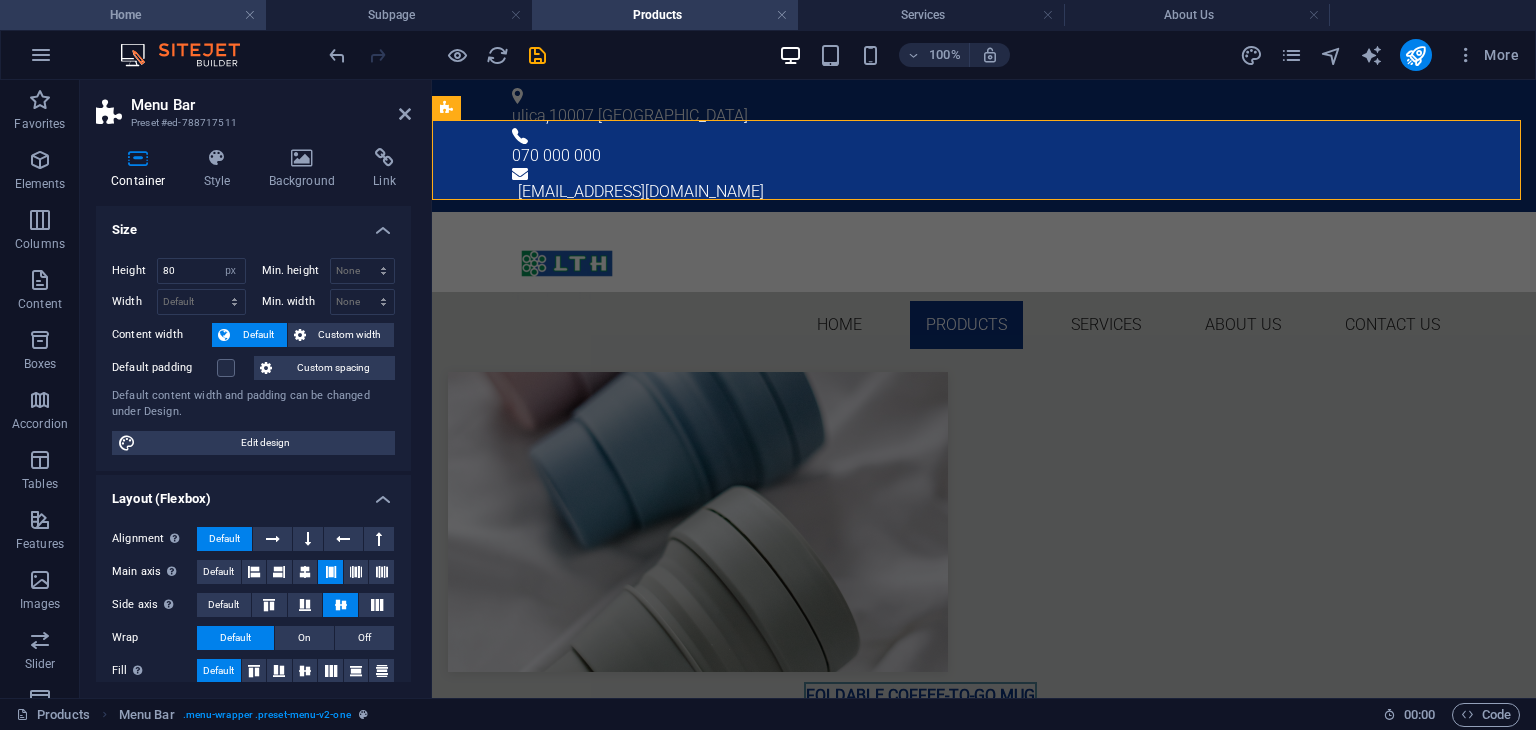 click on "Home" at bounding box center [133, 15] 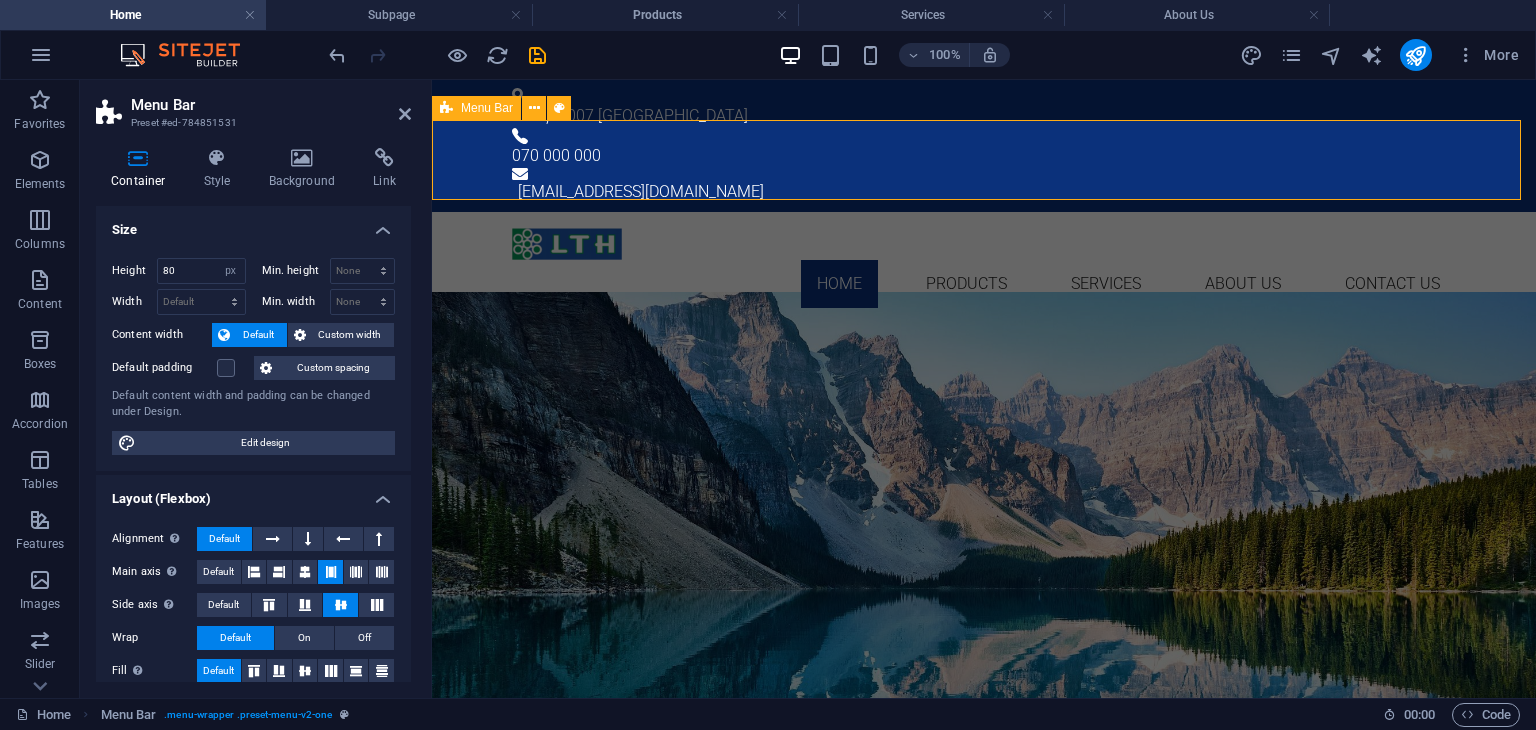 click on "Home Products Services About Us Contact Us" at bounding box center (984, 252) 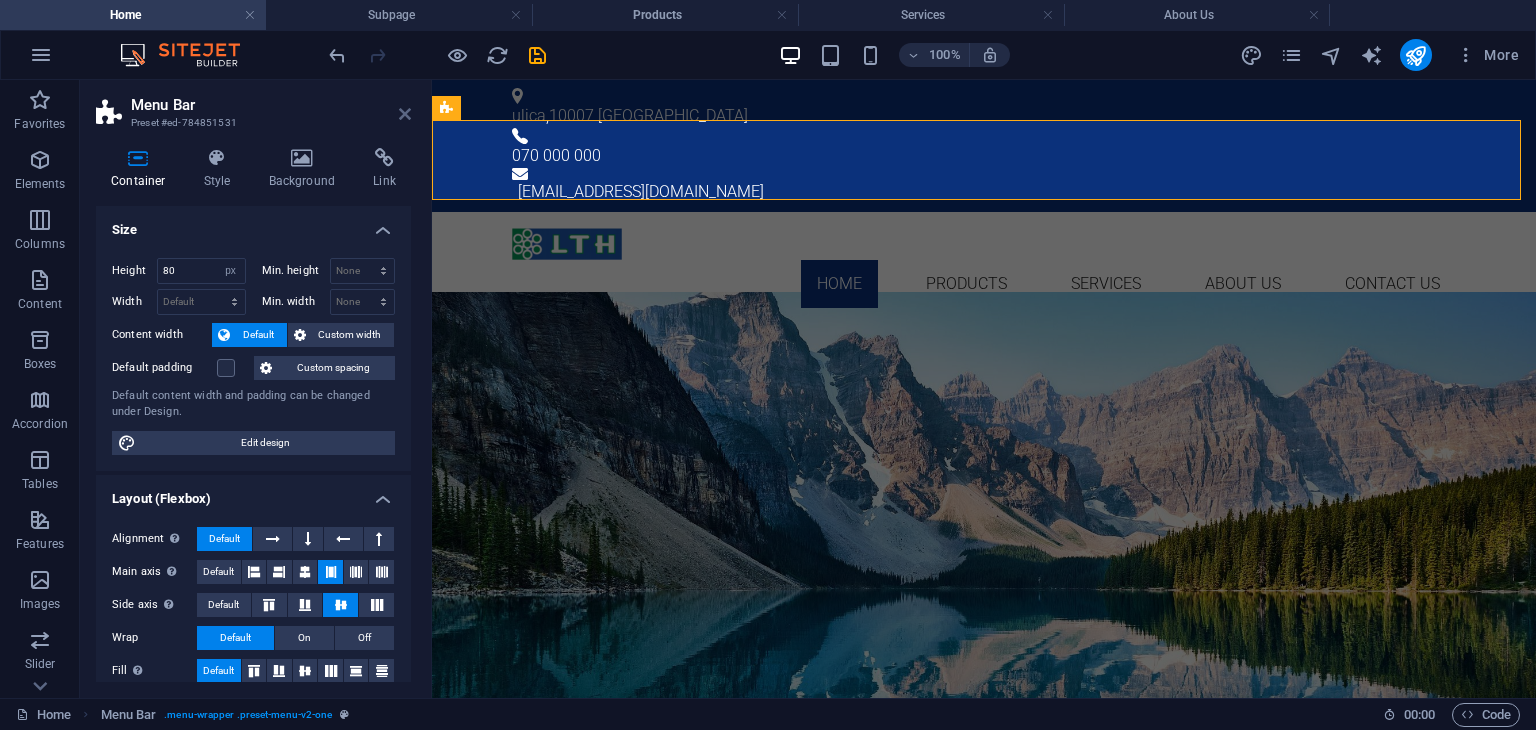 click at bounding box center (405, 114) 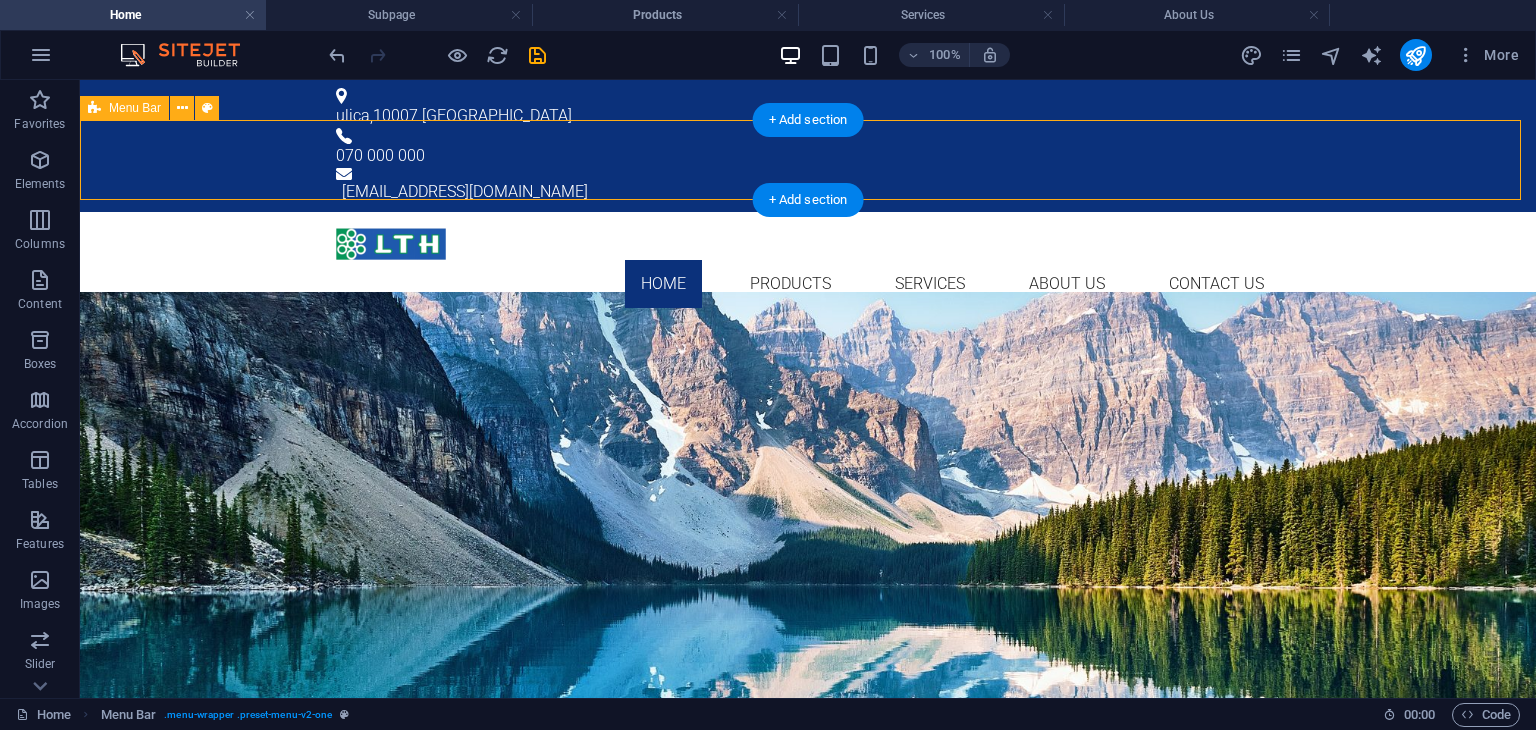 click on "Home Products Services About Us Contact Us" at bounding box center (808, 252) 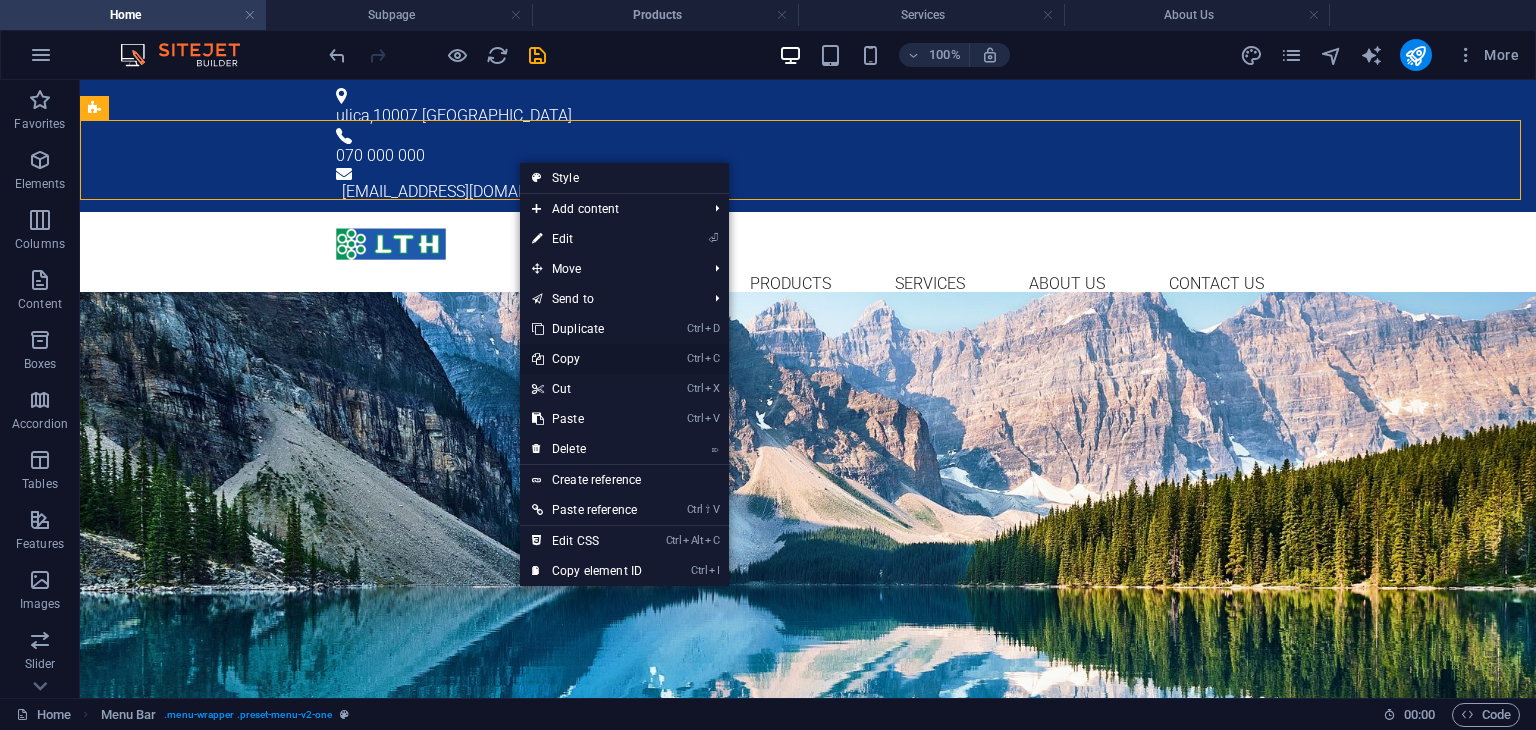 click on "Ctrl C  Copy" at bounding box center [587, 359] 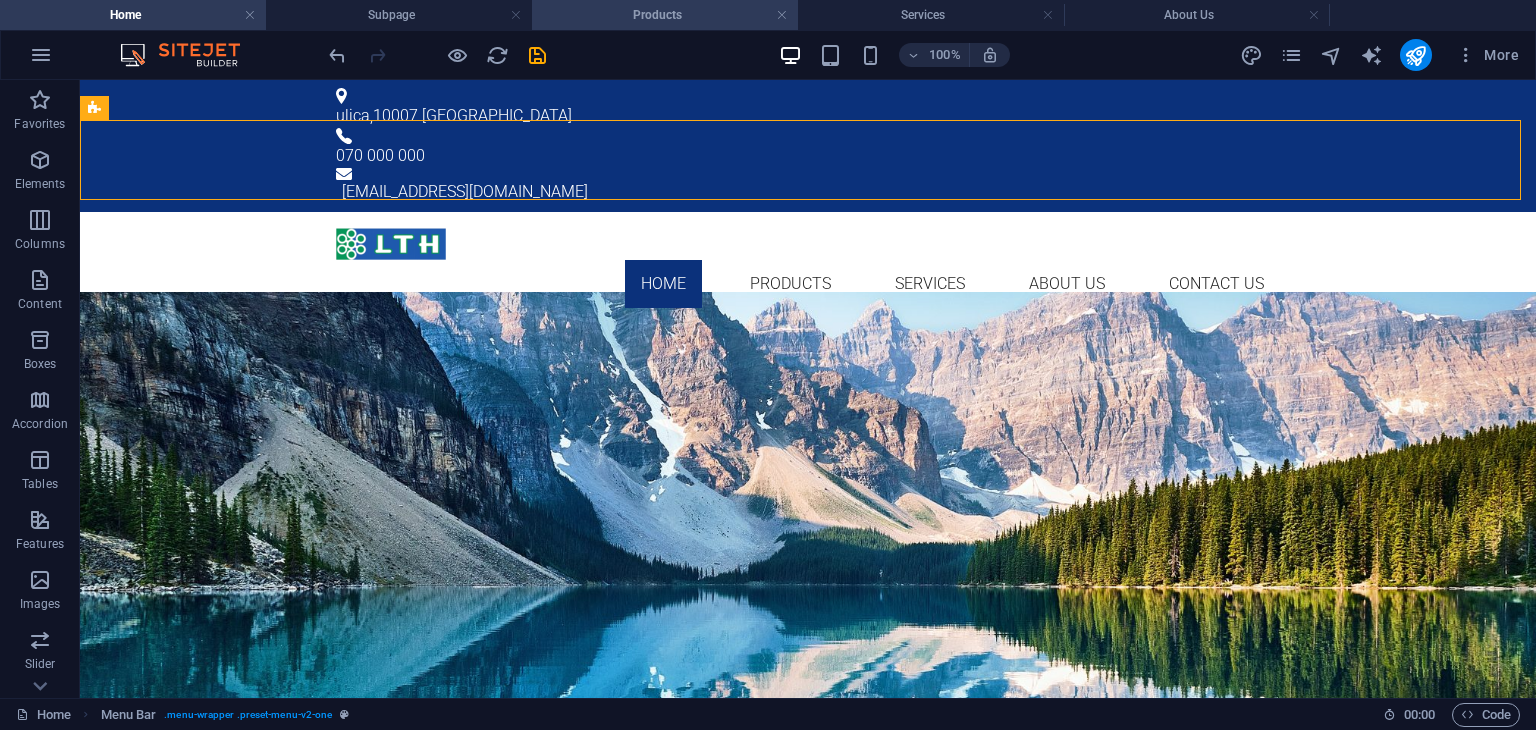 click on "Products" at bounding box center [665, 15] 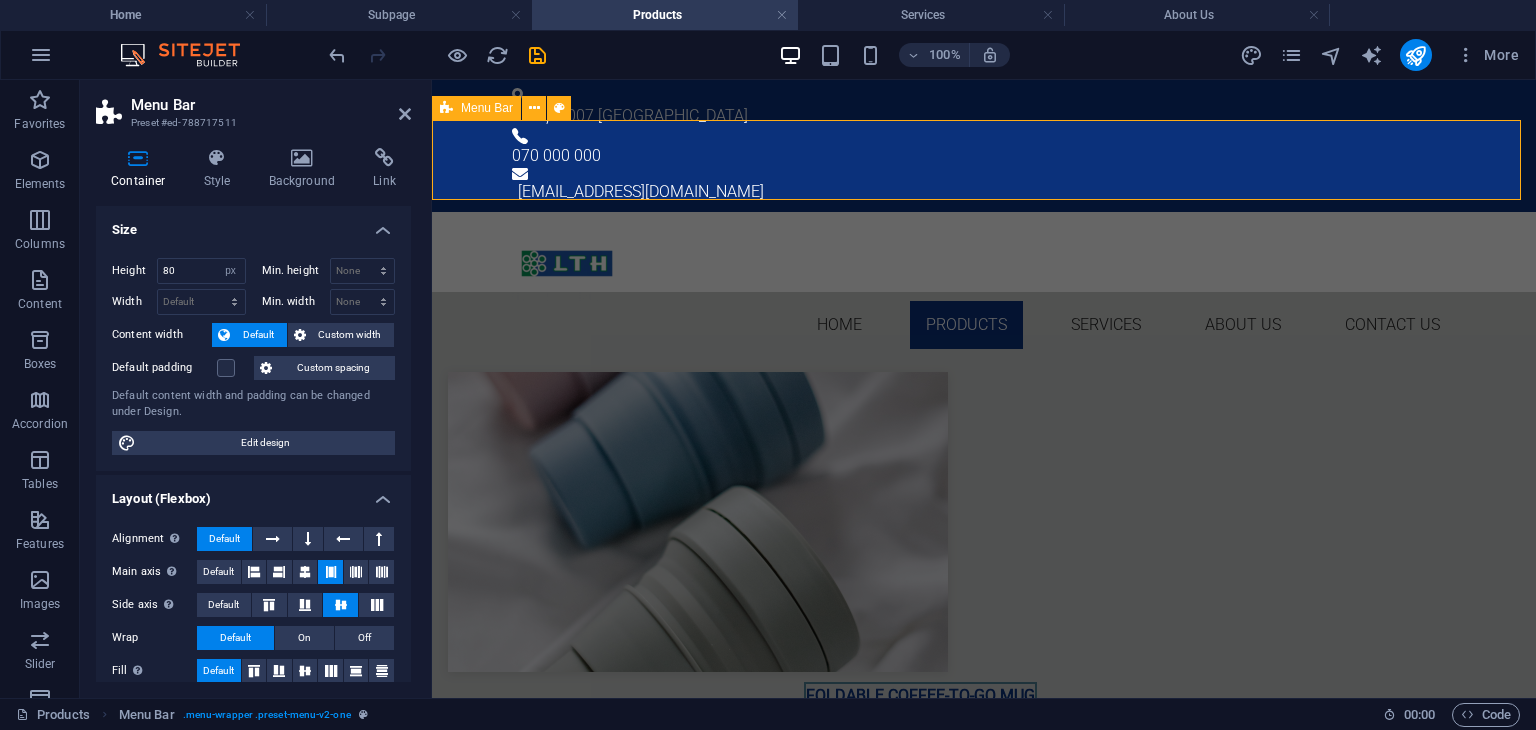 click on "Home Products Services About Us Contact Us" at bounding box center [984, 252] 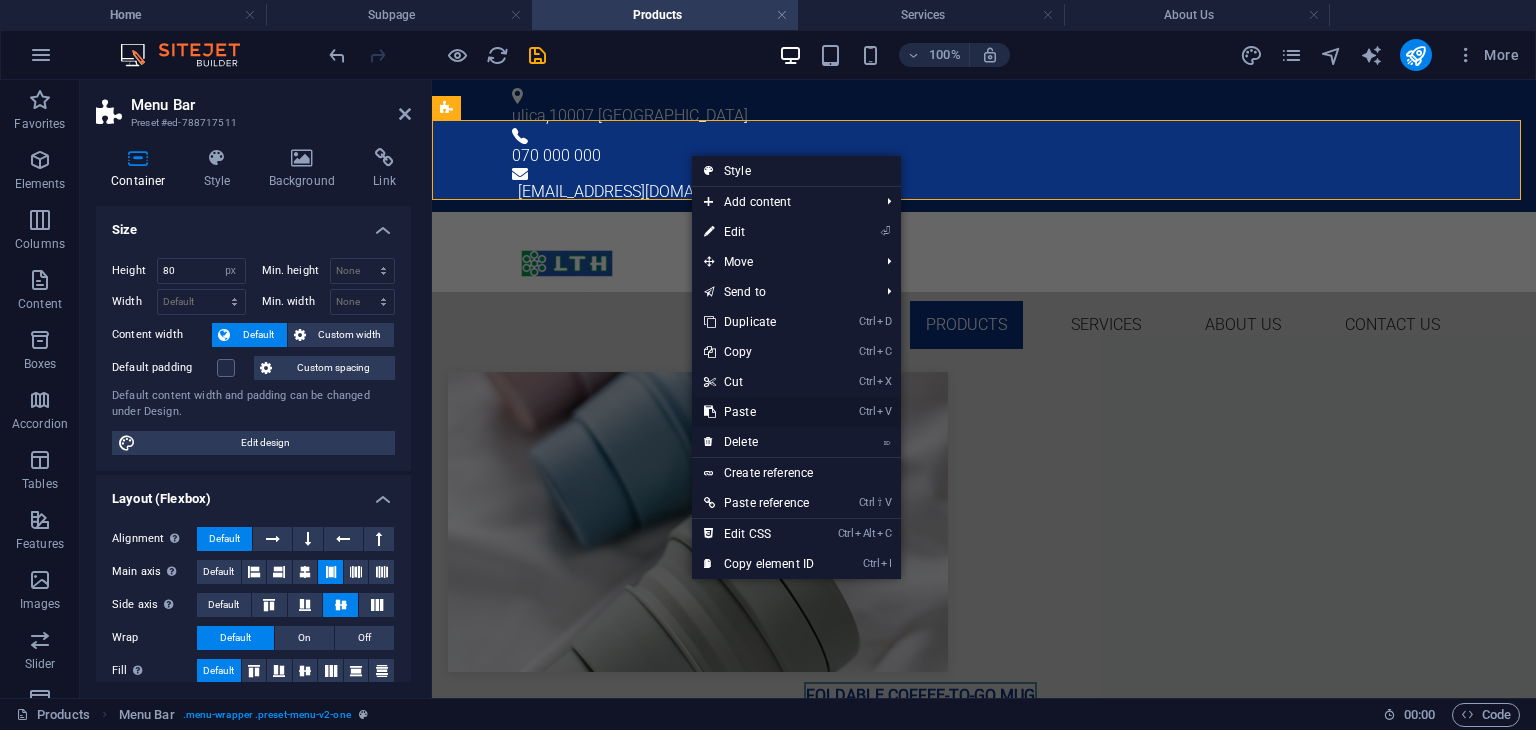 click on "Ctrl V  Paste" at bounding box center (759, 412) 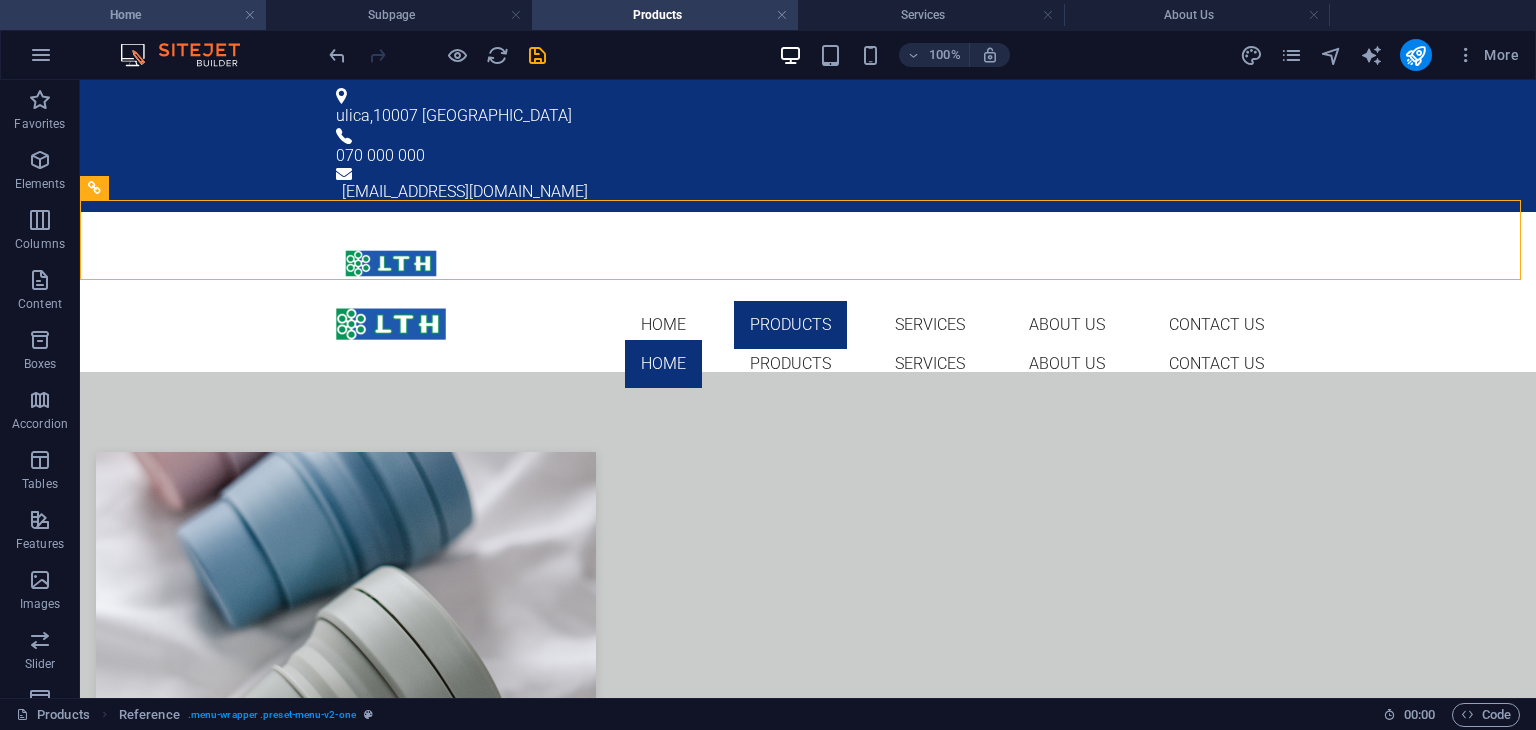 click on "Home" at bounding box center (133, 15) 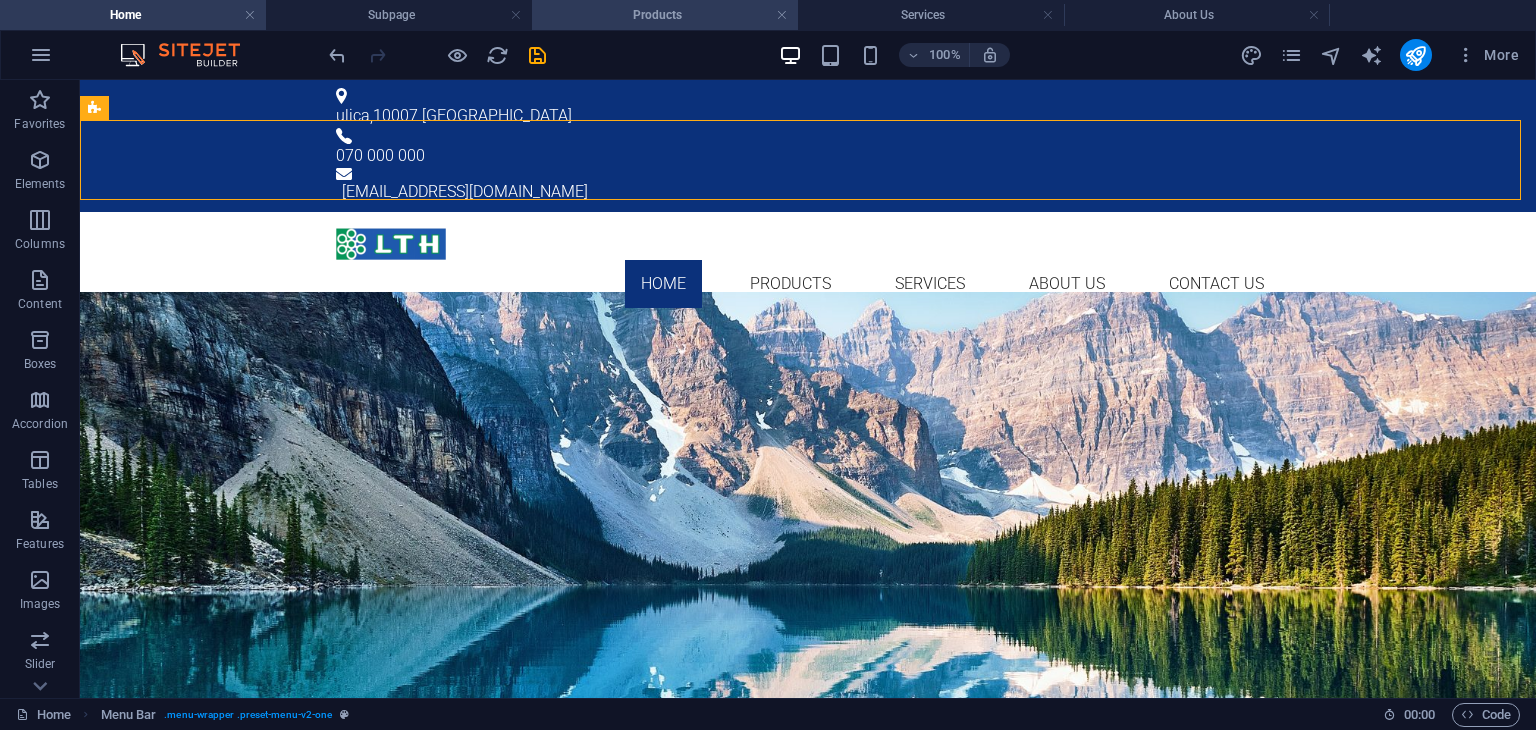 click on "Products" at bounding box center (665, 15) 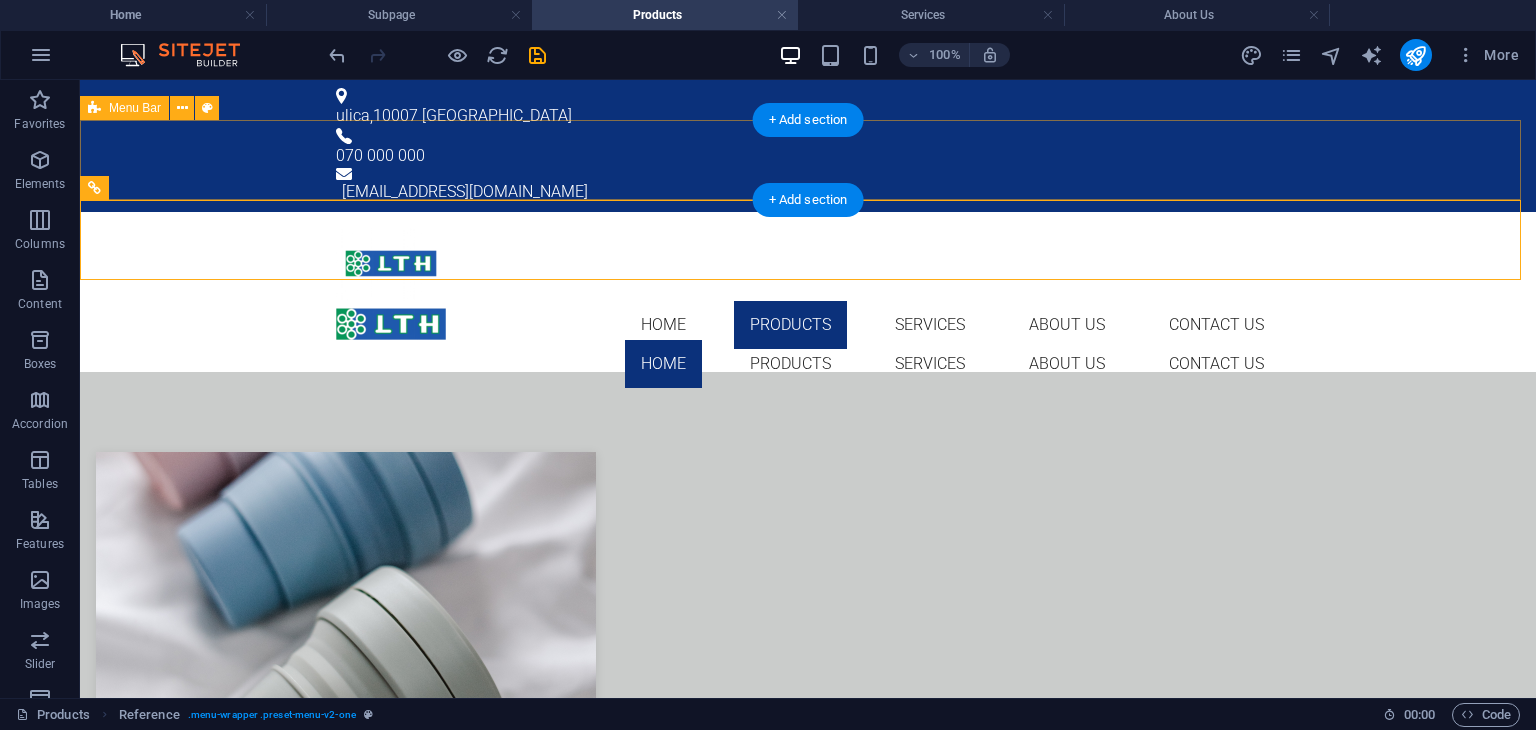 click on "Home Products Services About Us Contact Us" at bounding box center [808, 252] 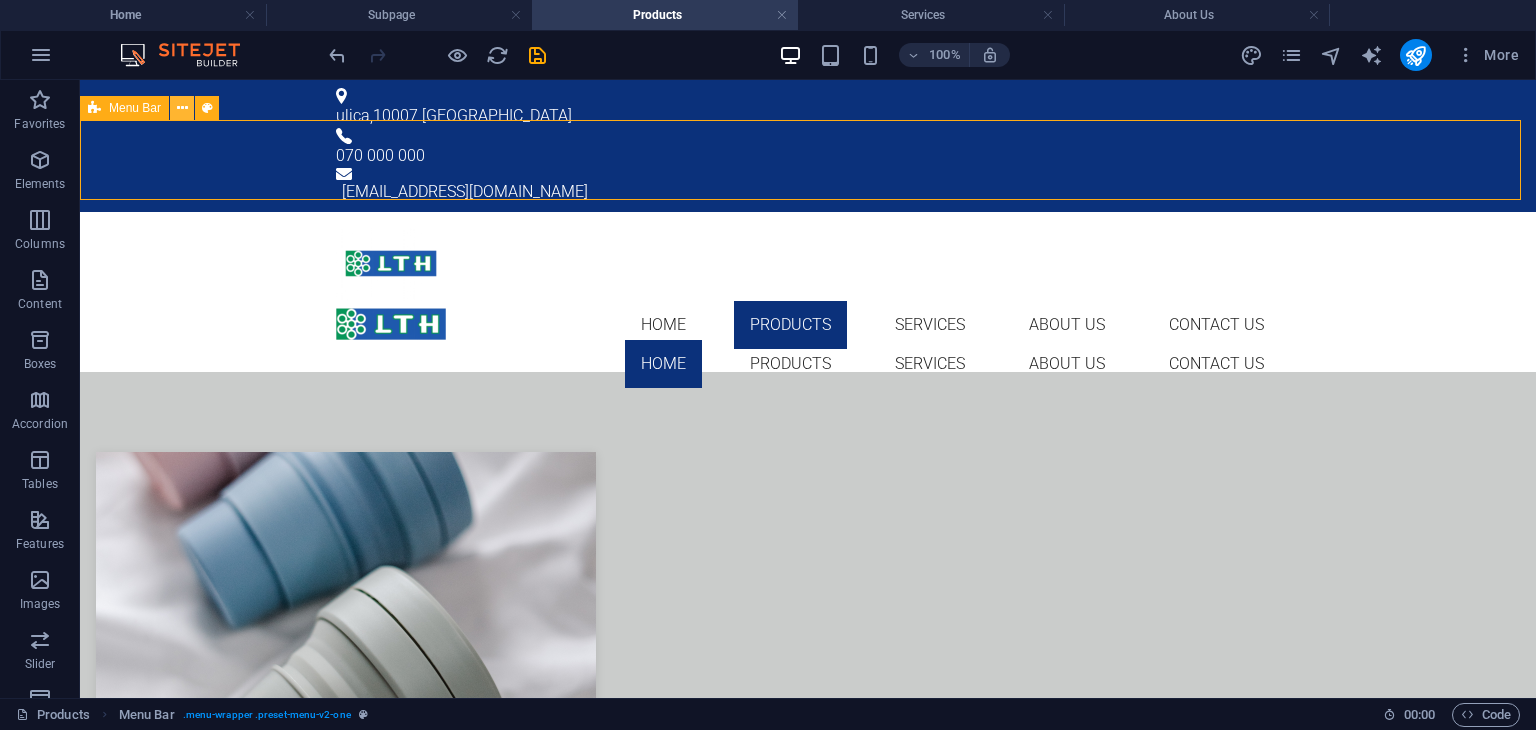 click at bounding box center (182, 108) 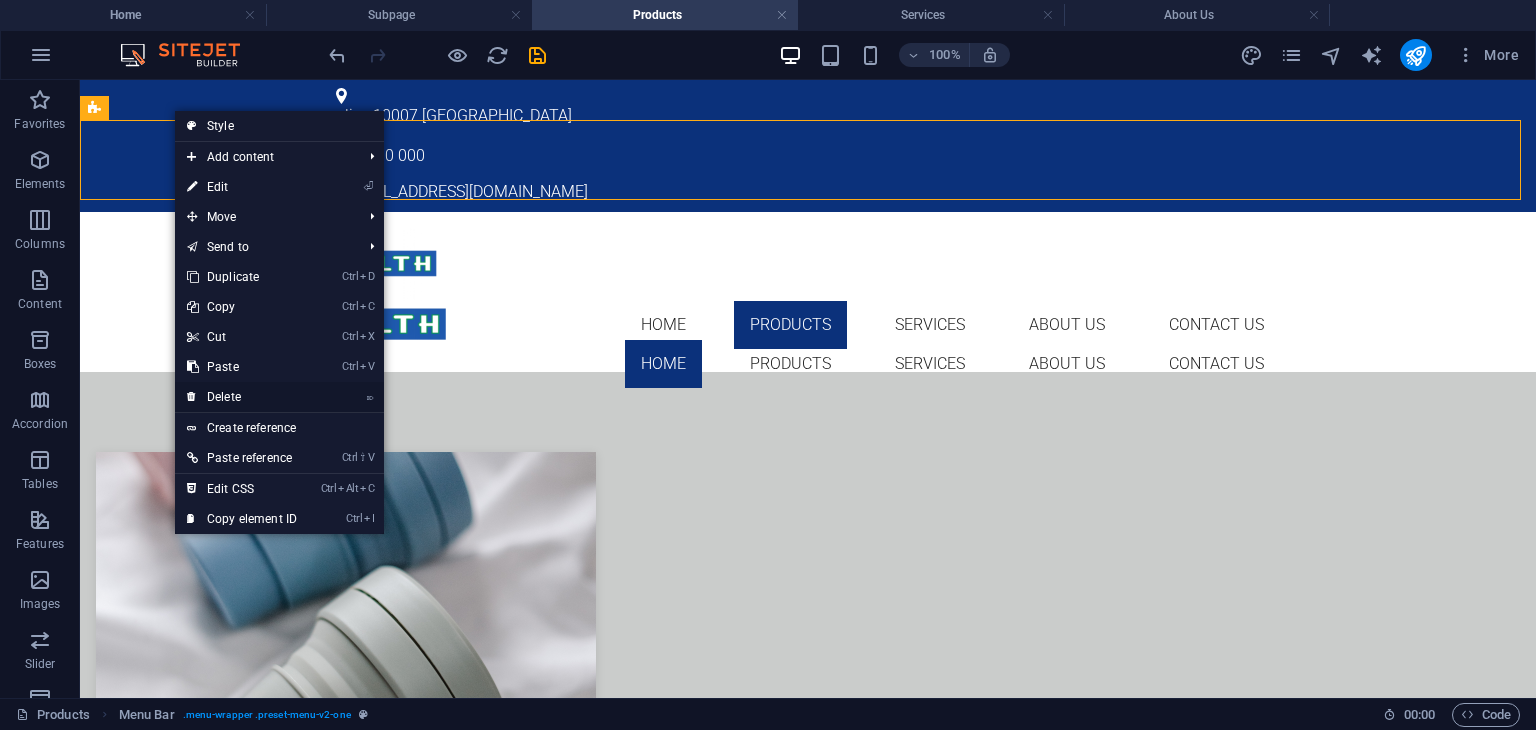 click on "⌦  Delete" at bounding box center [242, 397] 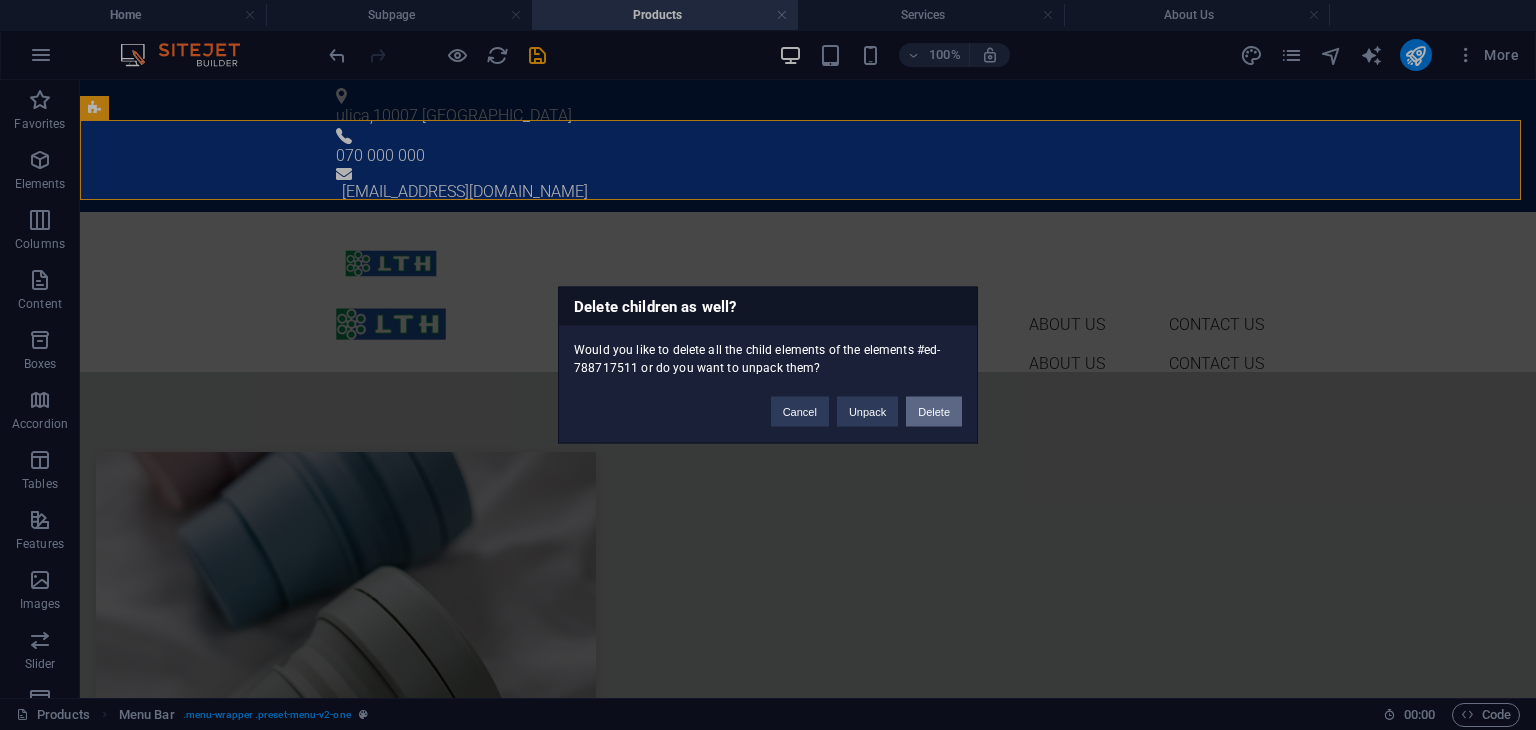 click on "Delete" at bounding box center (934, 412) 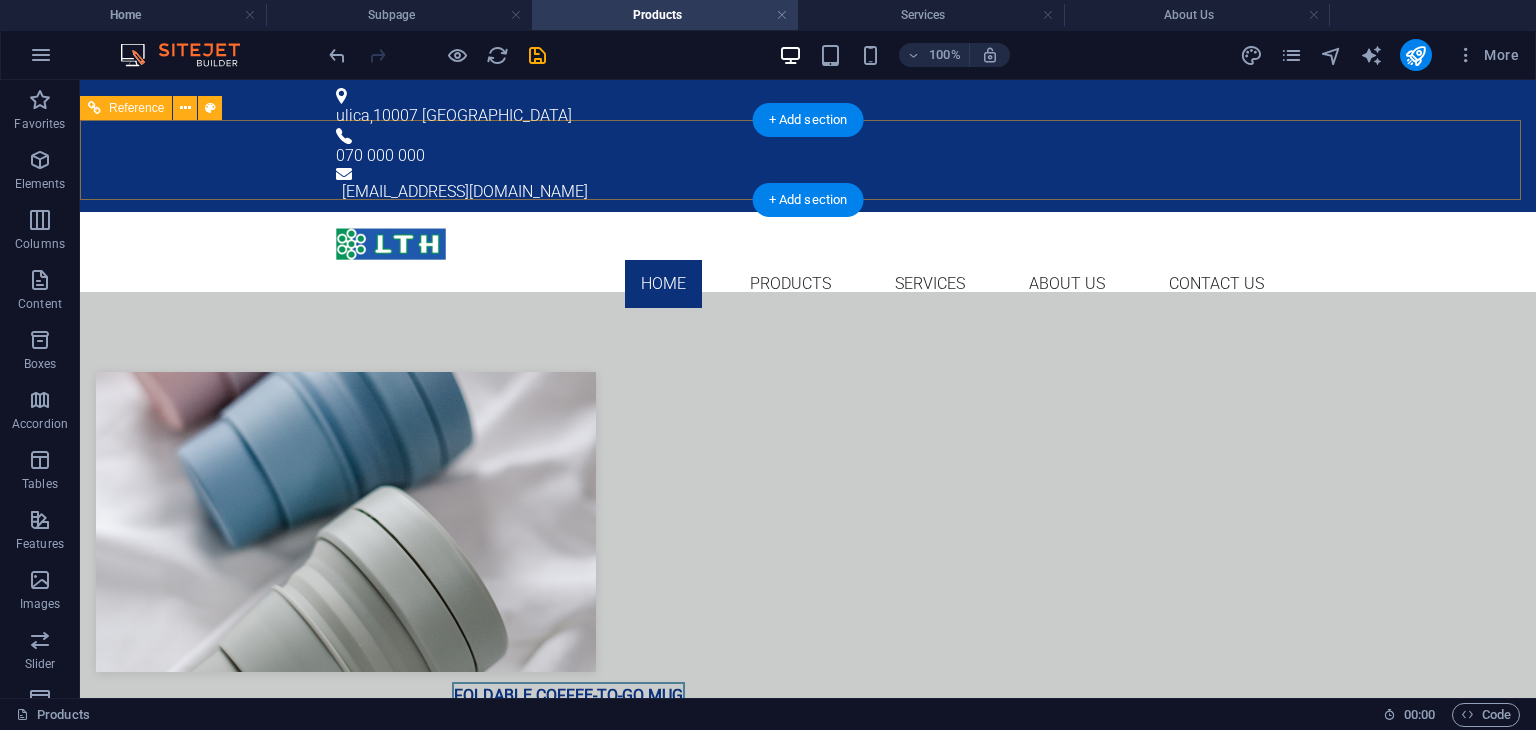 click on "Home Products Services About Us Contact Us" at bounding box center [808, 284] 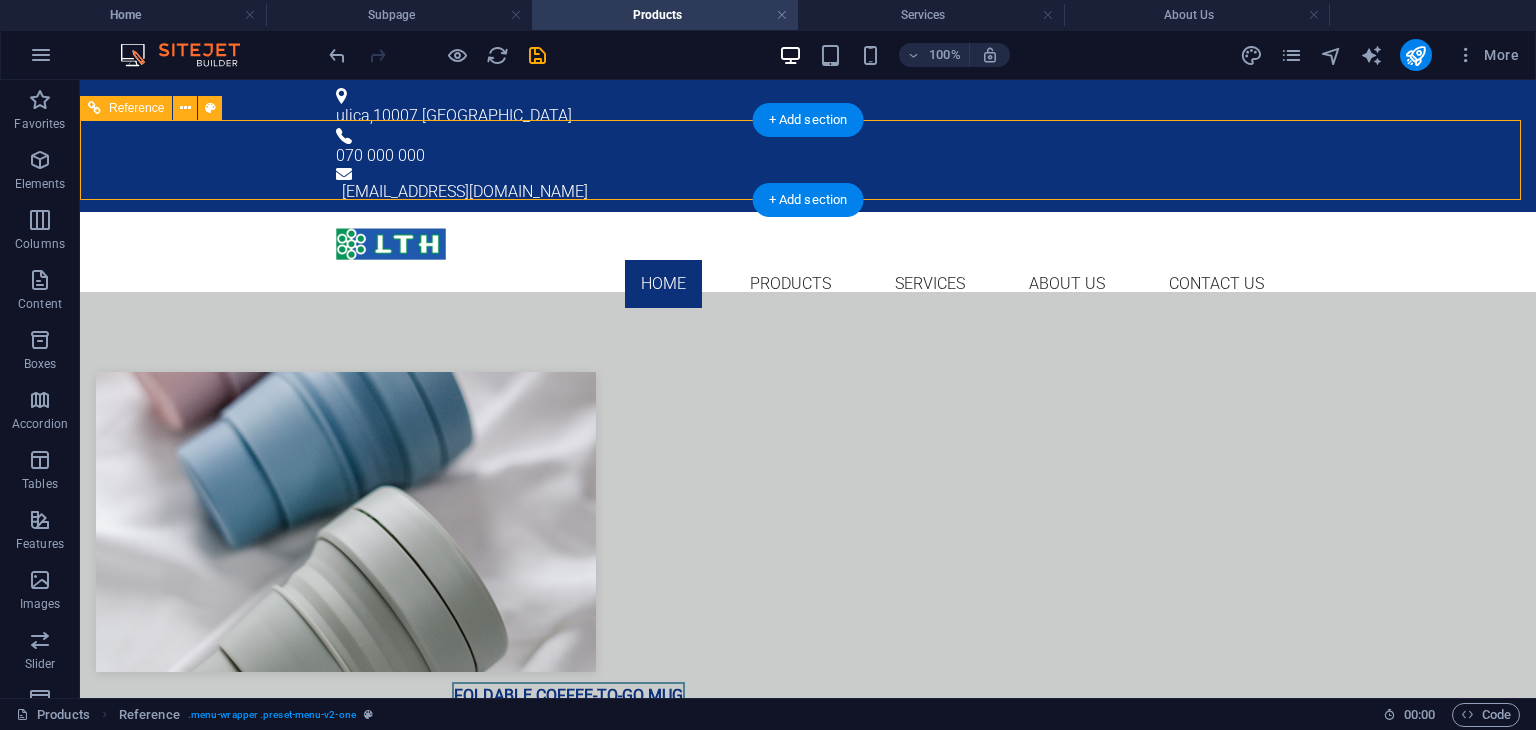 click on "Home Products Services About Us Contact Us" at bounding box center (808, 284) 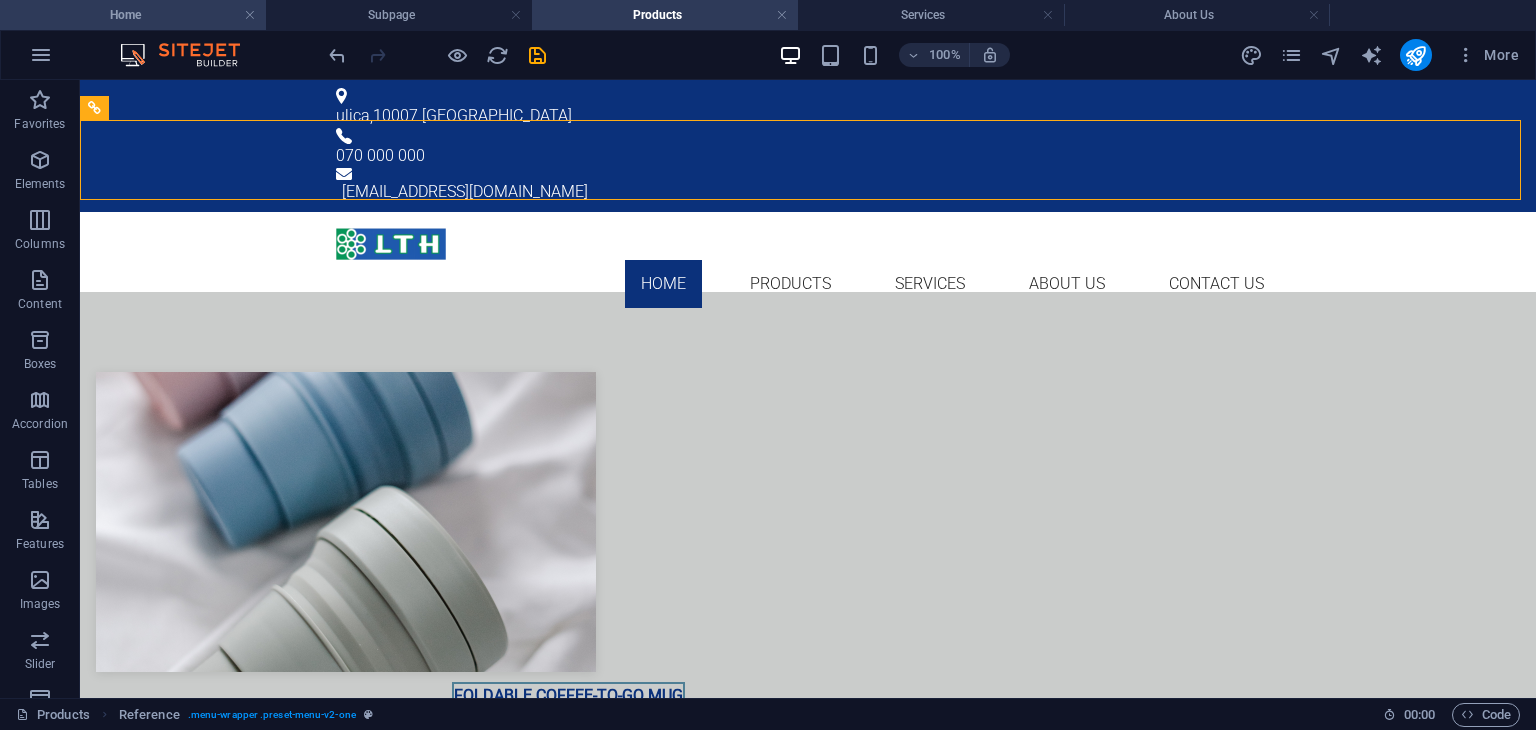 click on "Home" at bounding box center [133, 15] 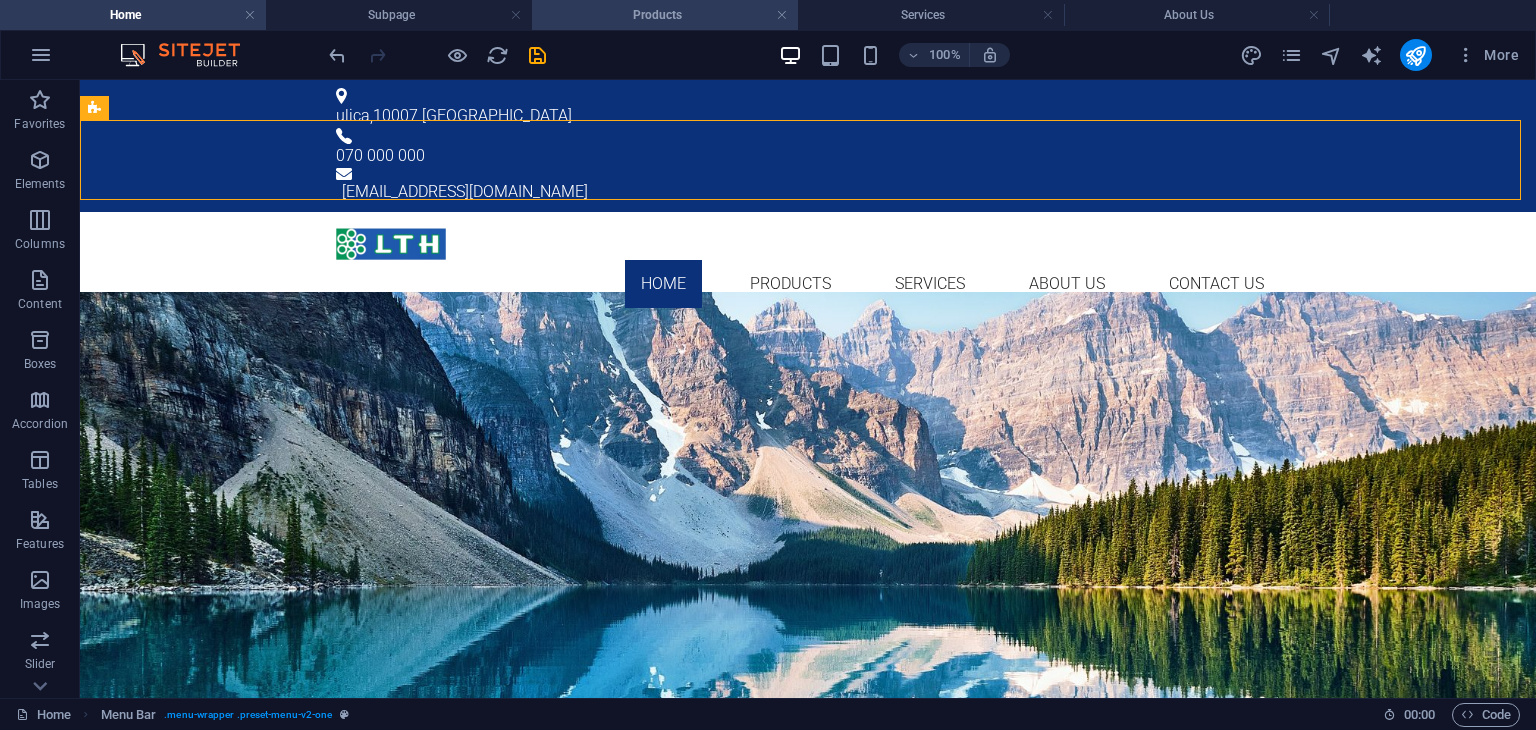 click on "Products" at bounding box center (665, 15) 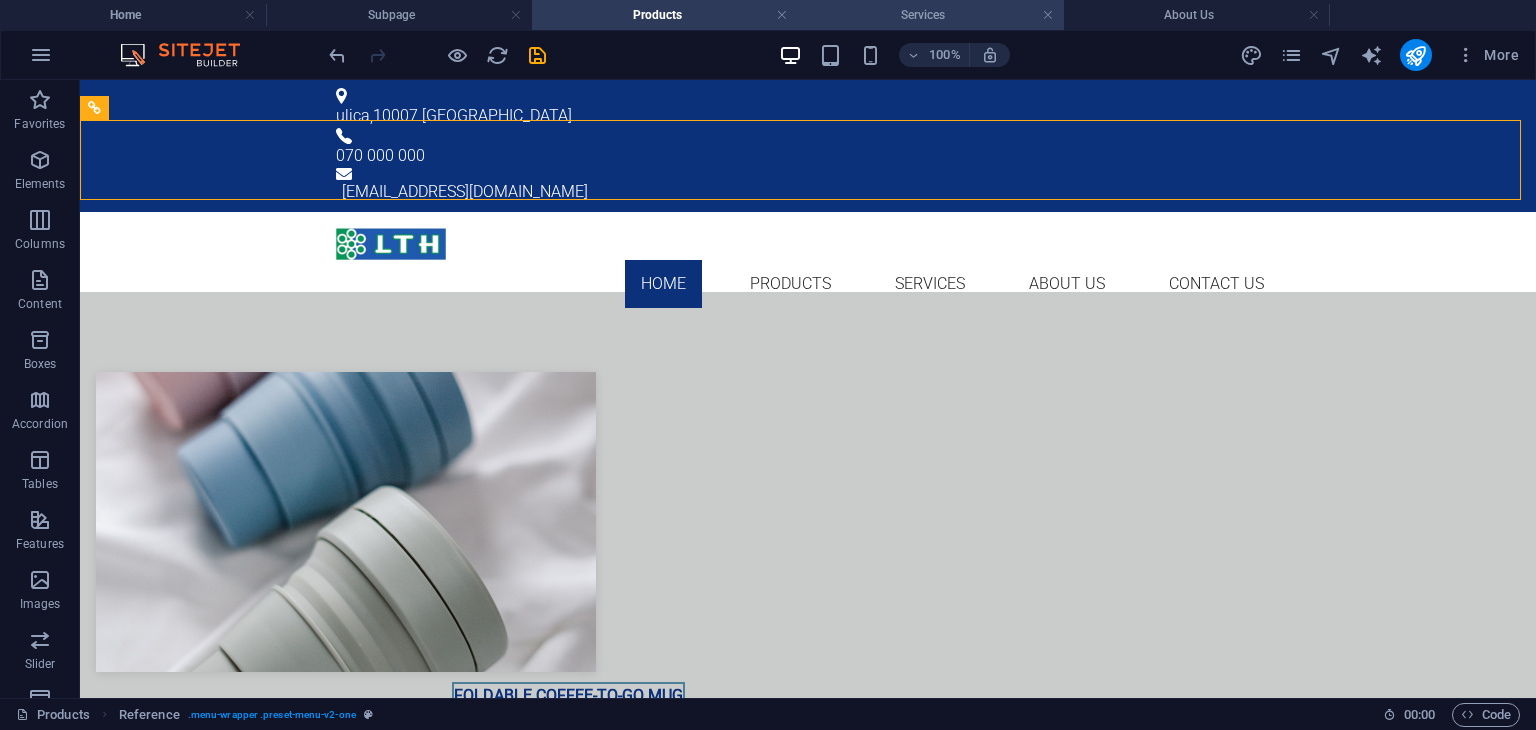 click on "Services" at bounding box center [931, 15] 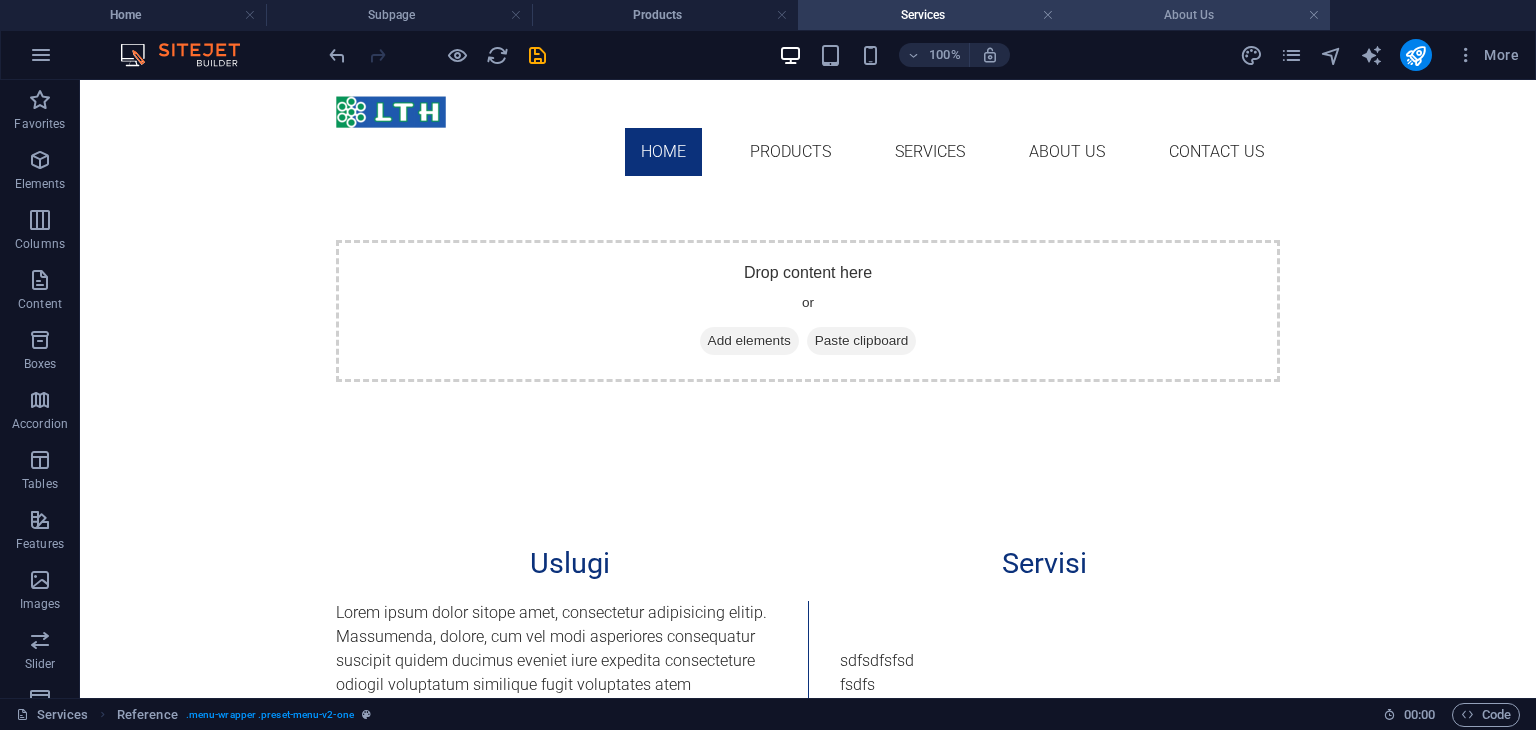 click on "About Us" at bounding box center (1197, 15) 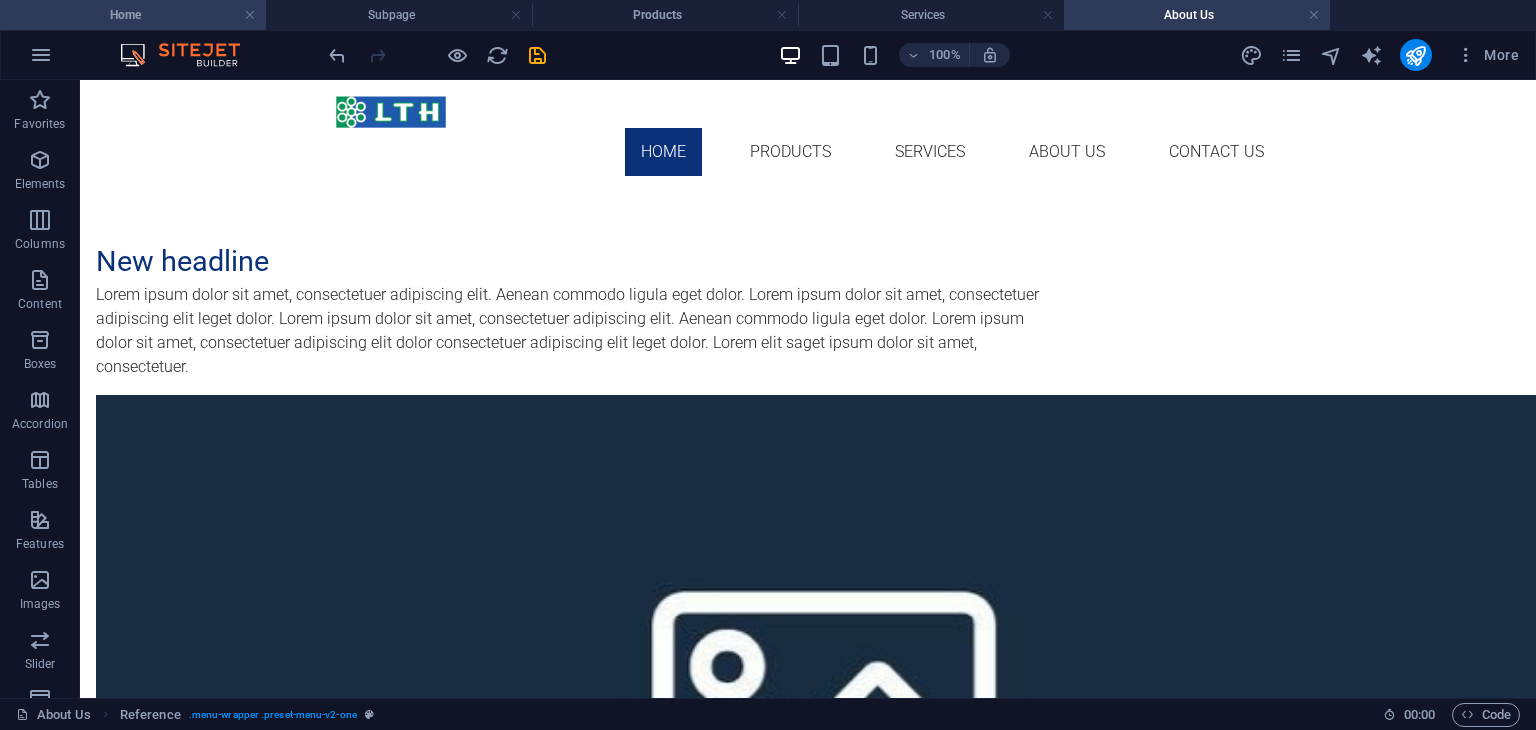click on "Home" at bounding box center (133, 15) 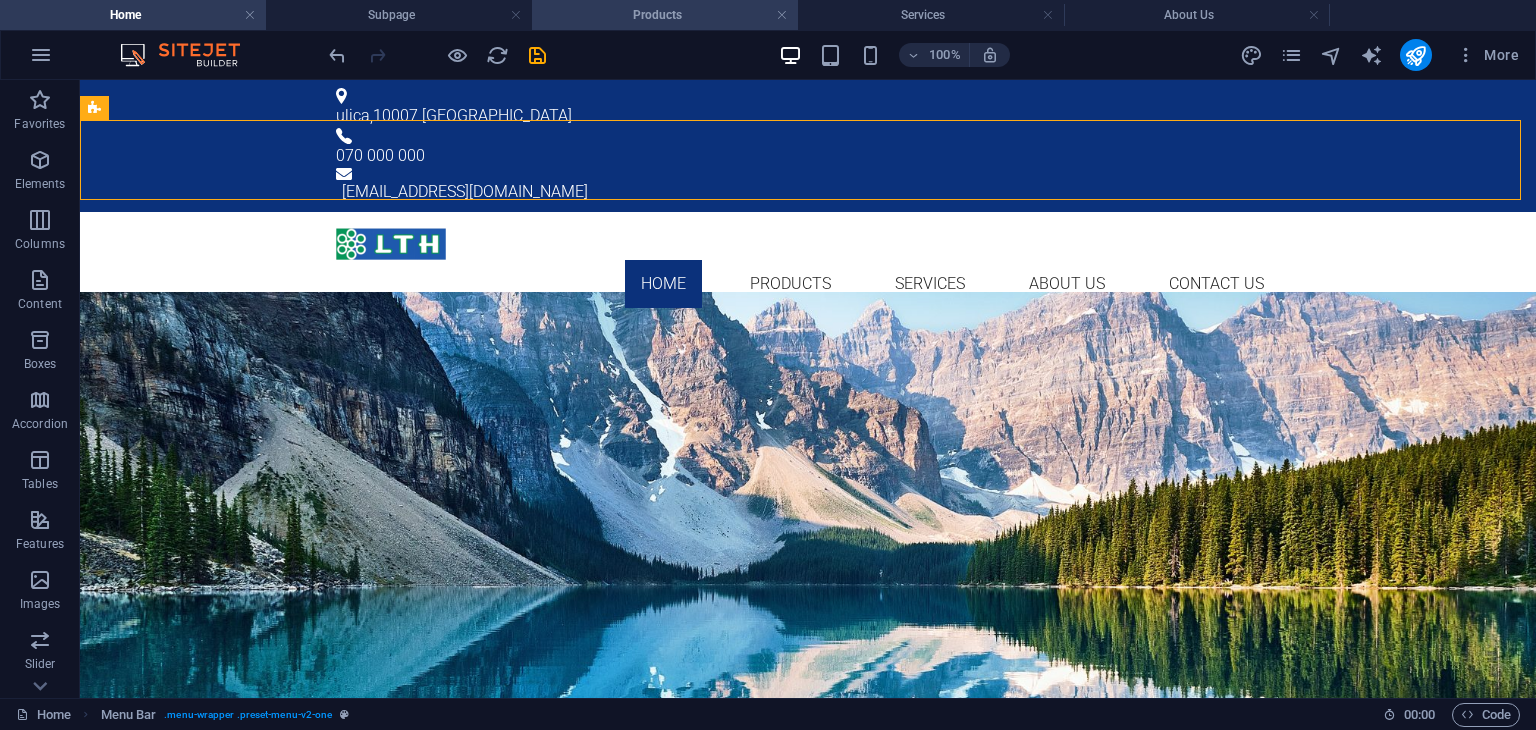 click on "Products" at bounding box center (665, 15) 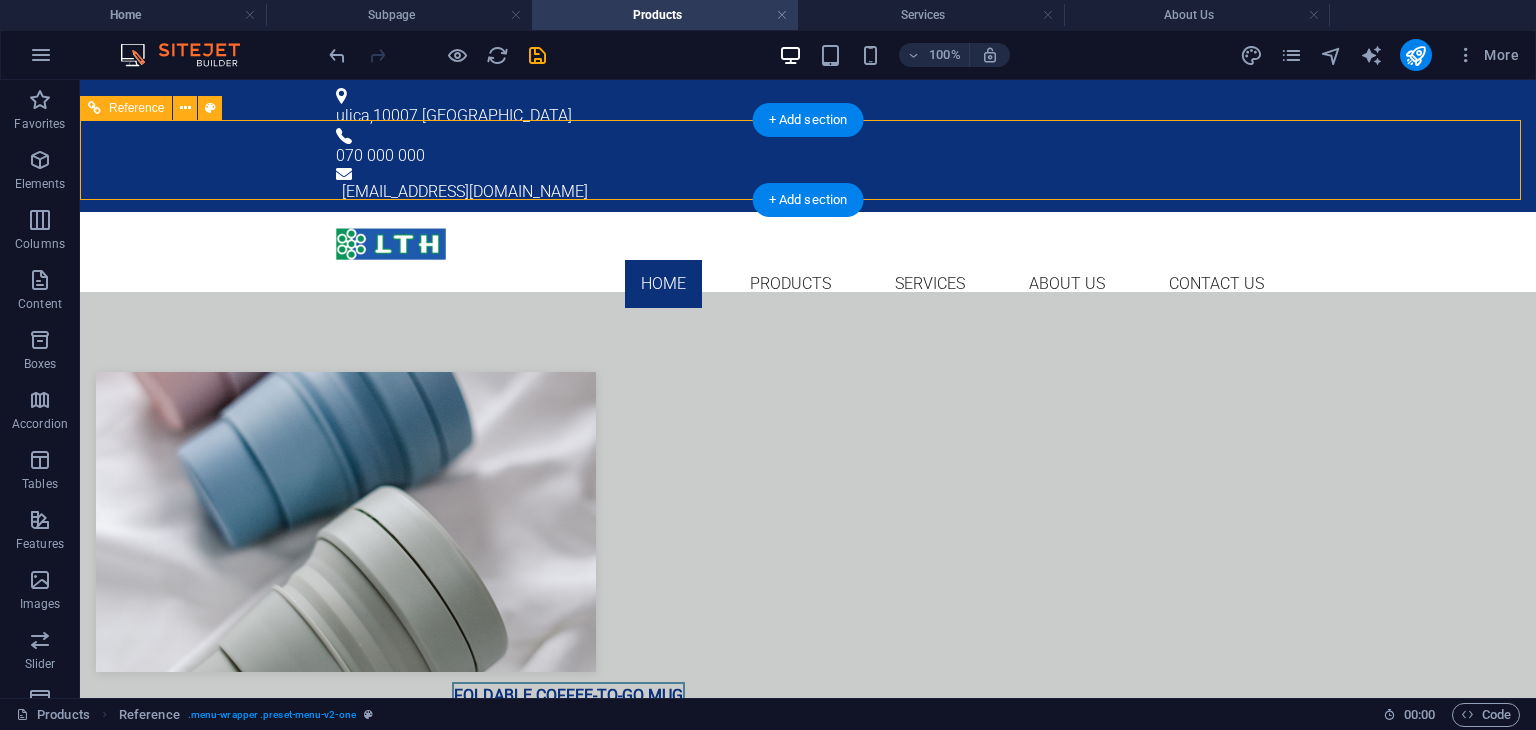 click on "Home Products Services About Us Contact Us" at bounding box center (808, 252) 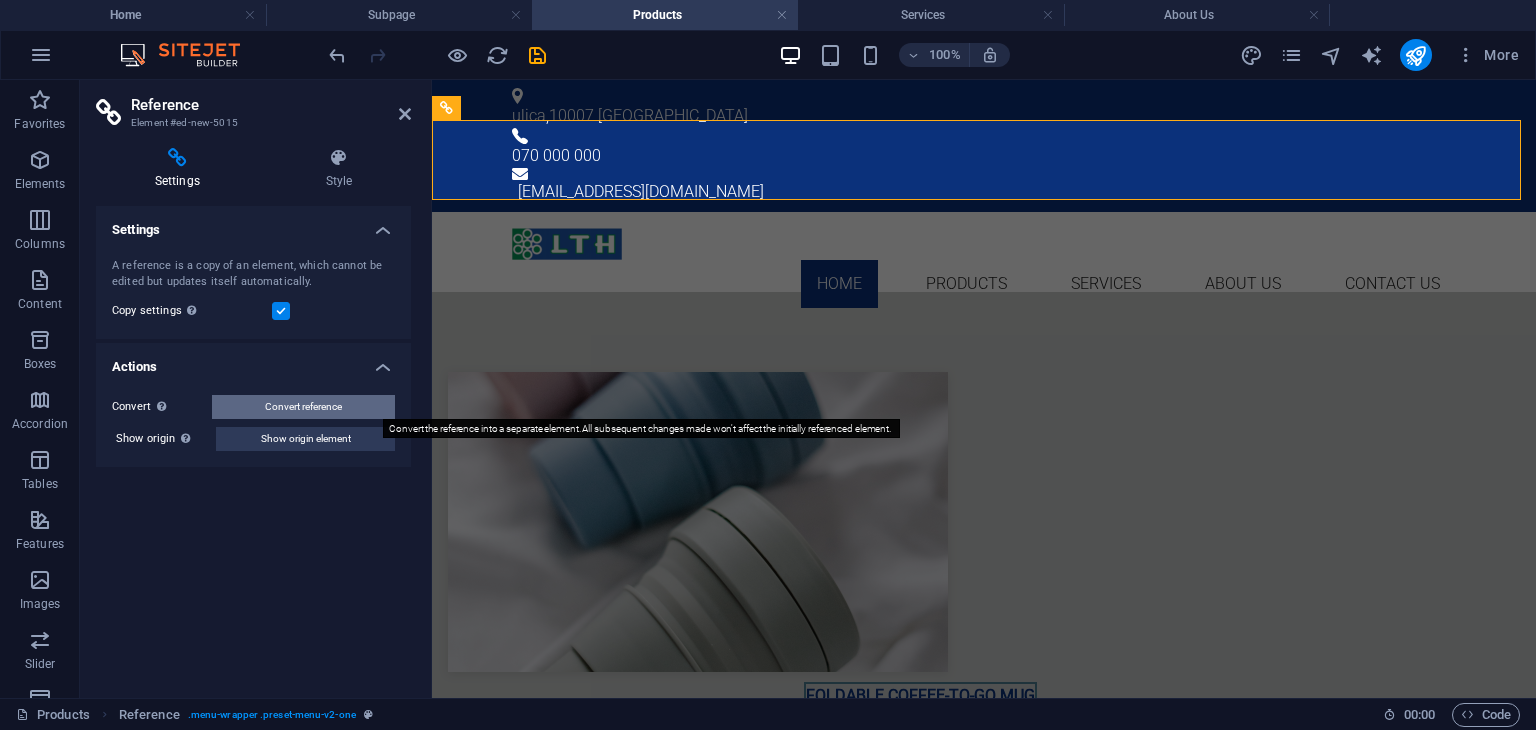 click on "Convert reference" at bounding box center (303, 407) 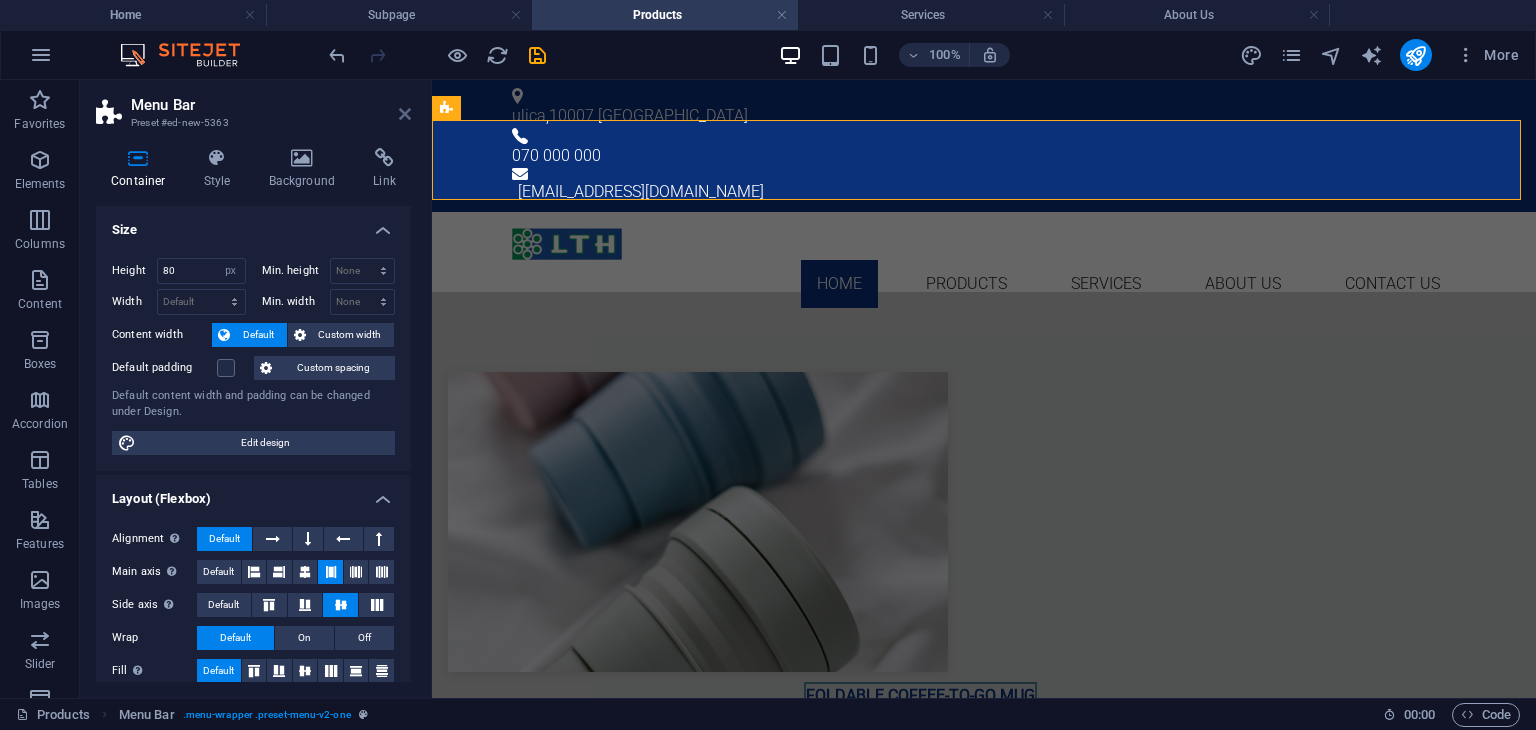 click at bounding box center [405, 114] 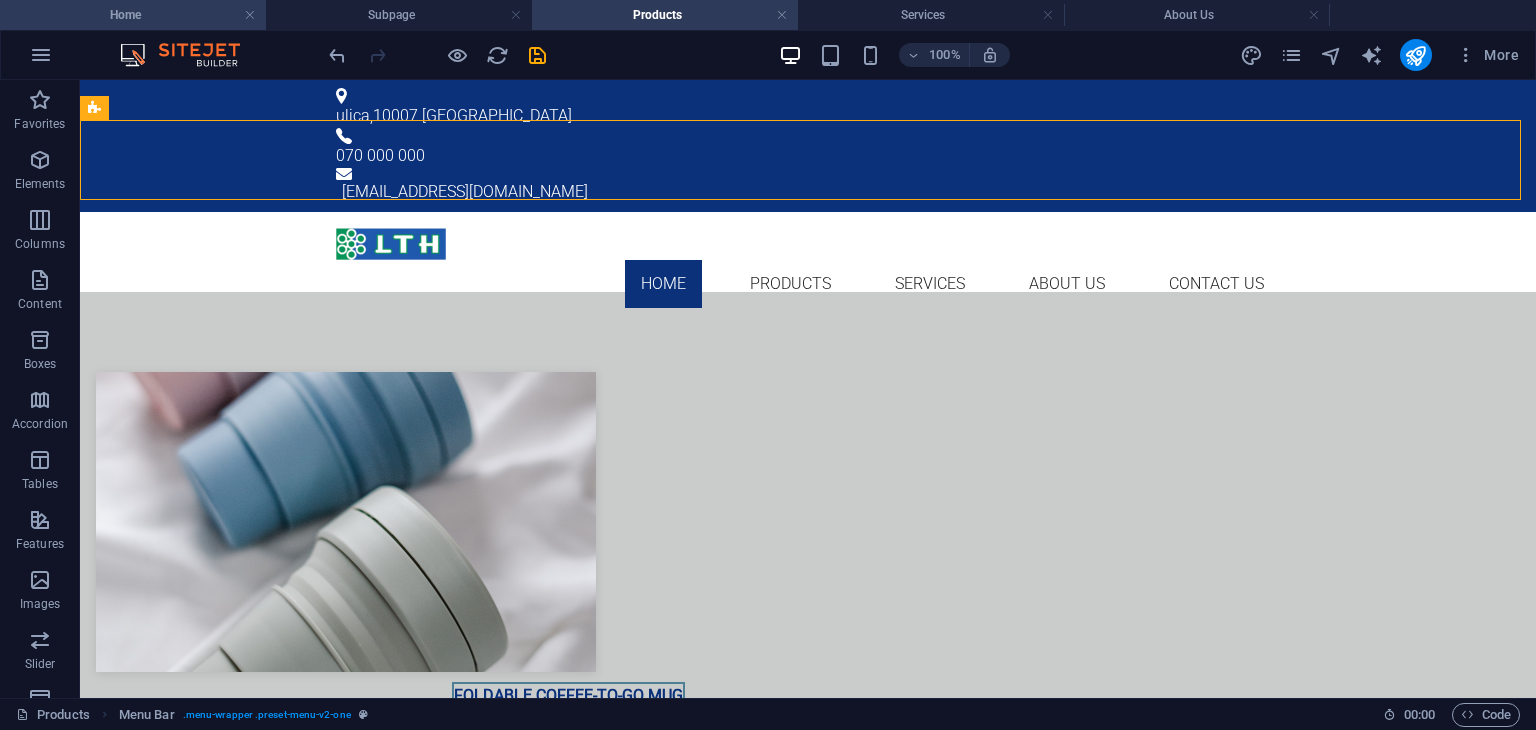 click on "Home" at bounding box center (133, 15) 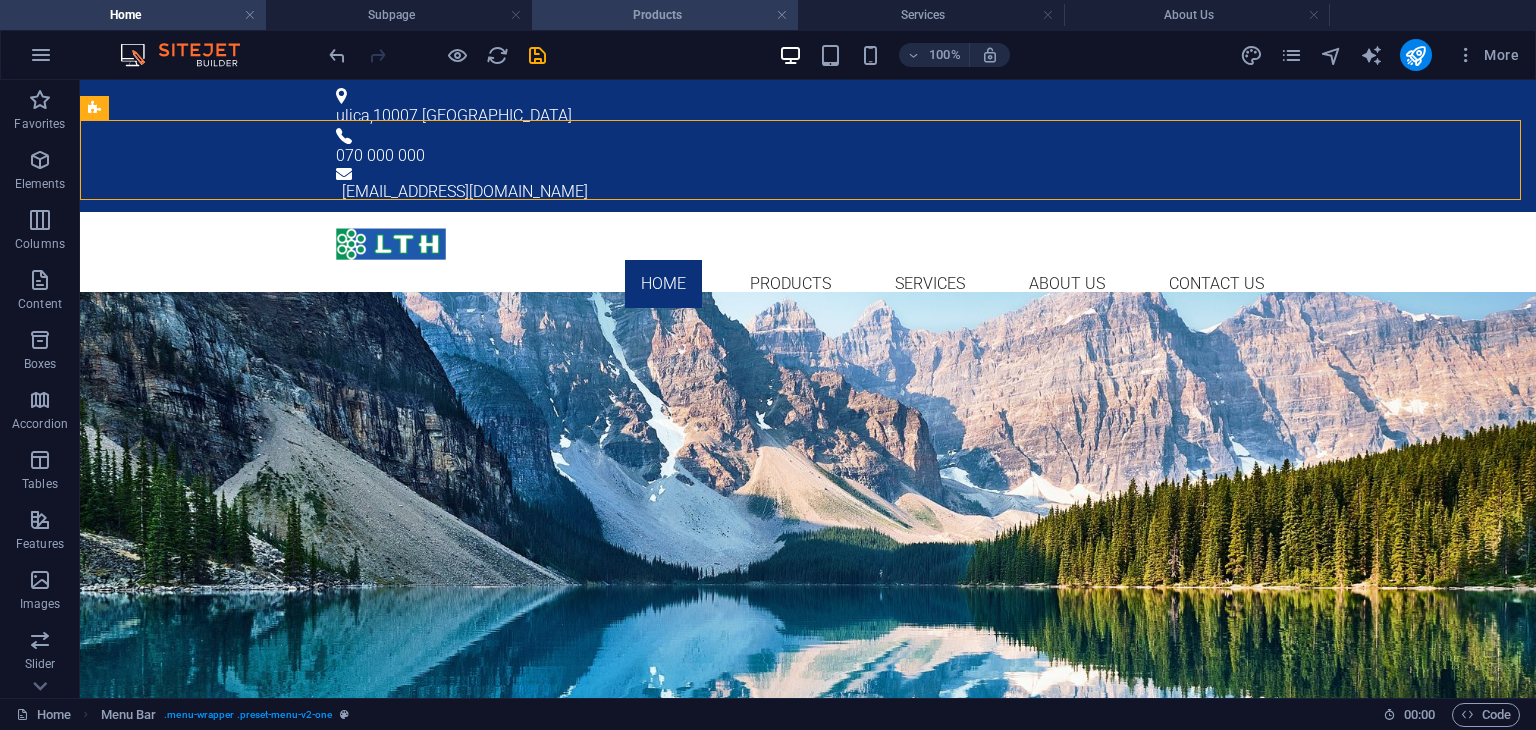 click on "Products" at bounding box center [665, 15] 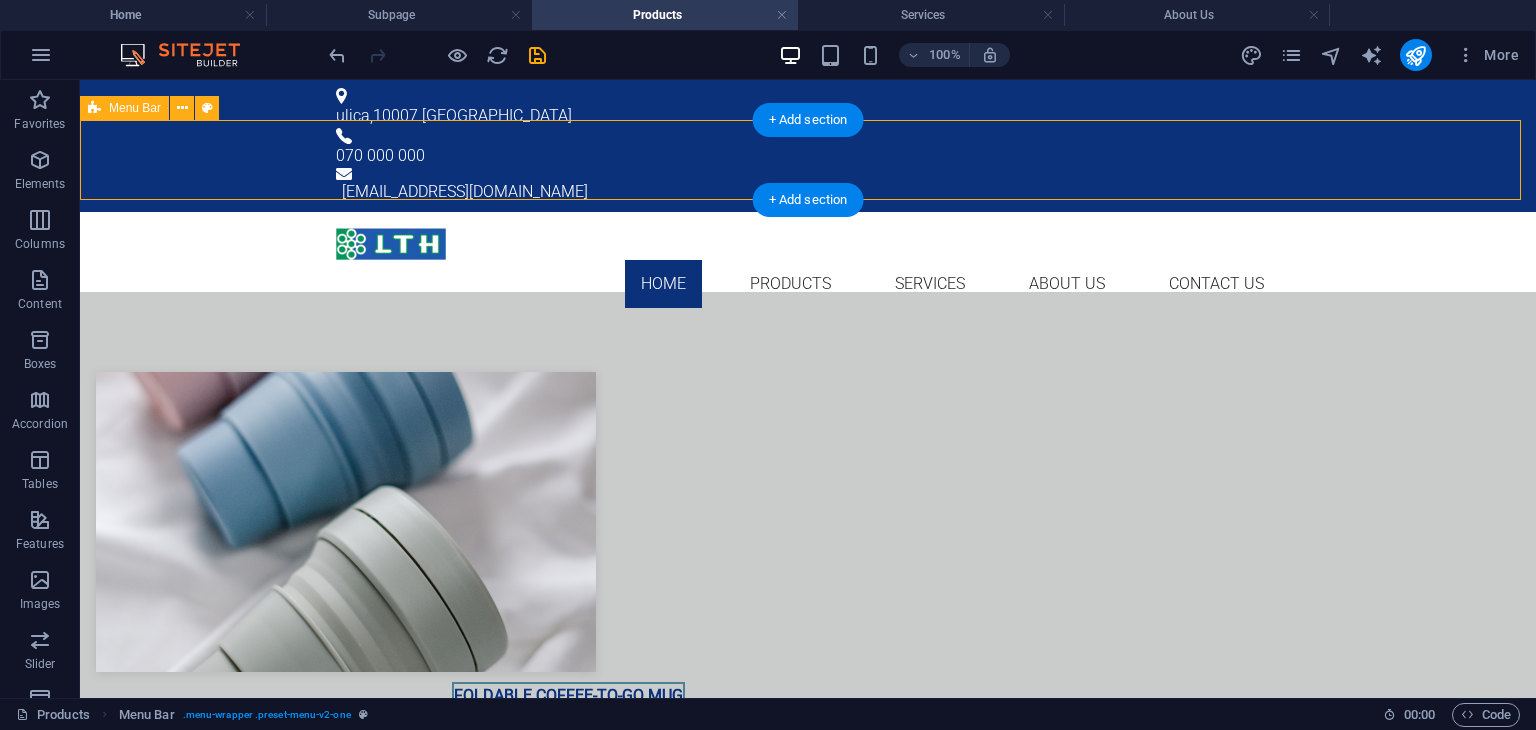 click on "Home Products Services About Us Contact Us" at bounding box center (808, 252) 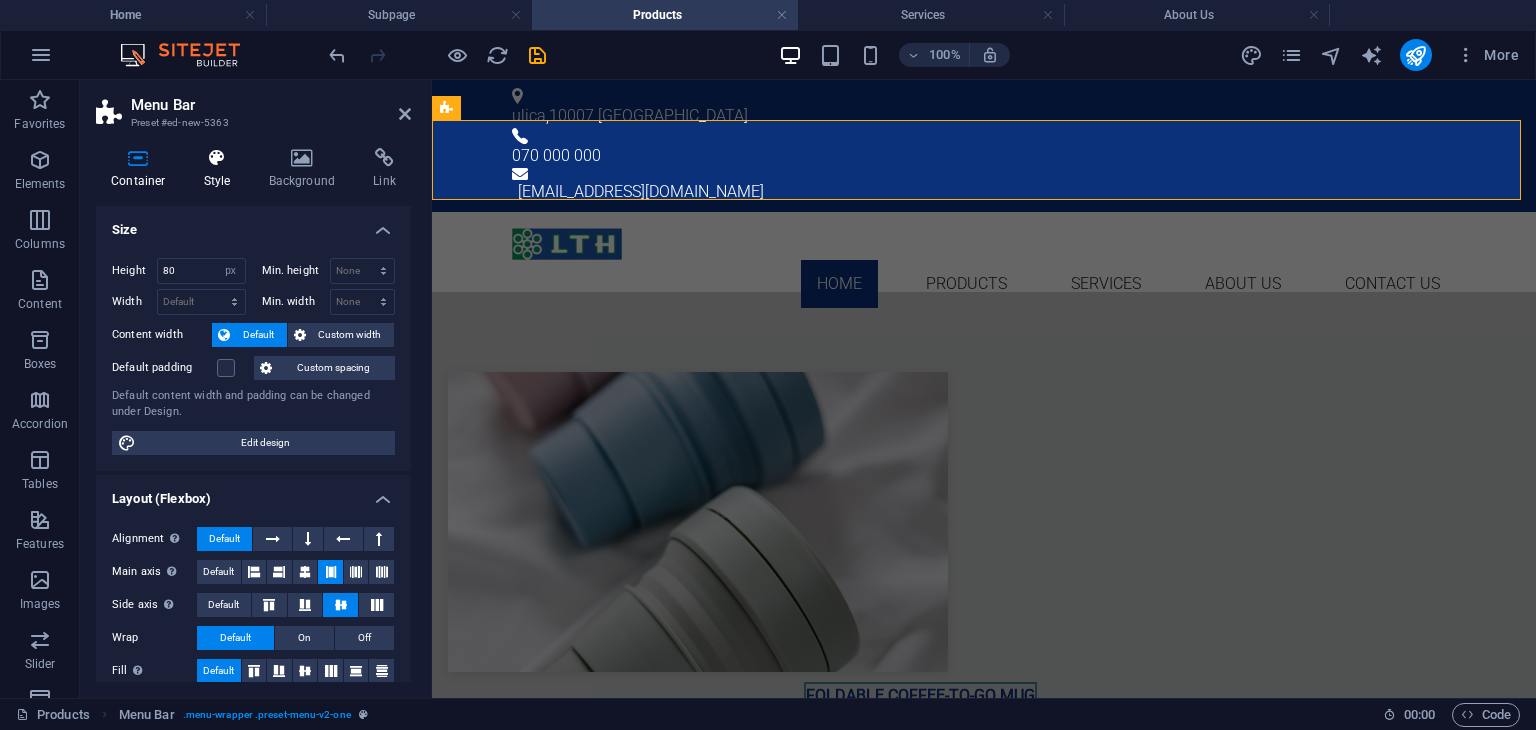 click on "Style" at bounding box center [221, 169] 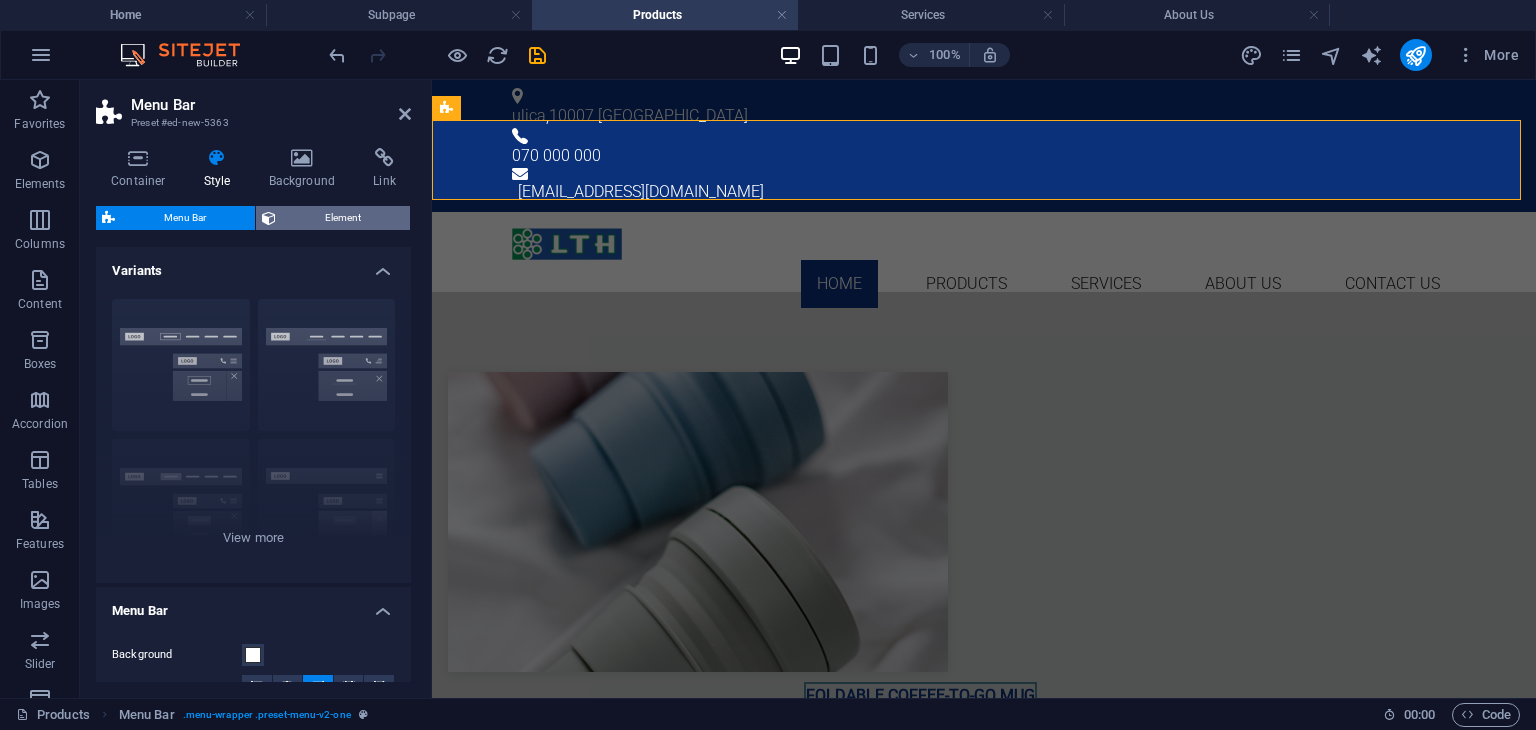 click on "Element" at bounding box center (343, 218) 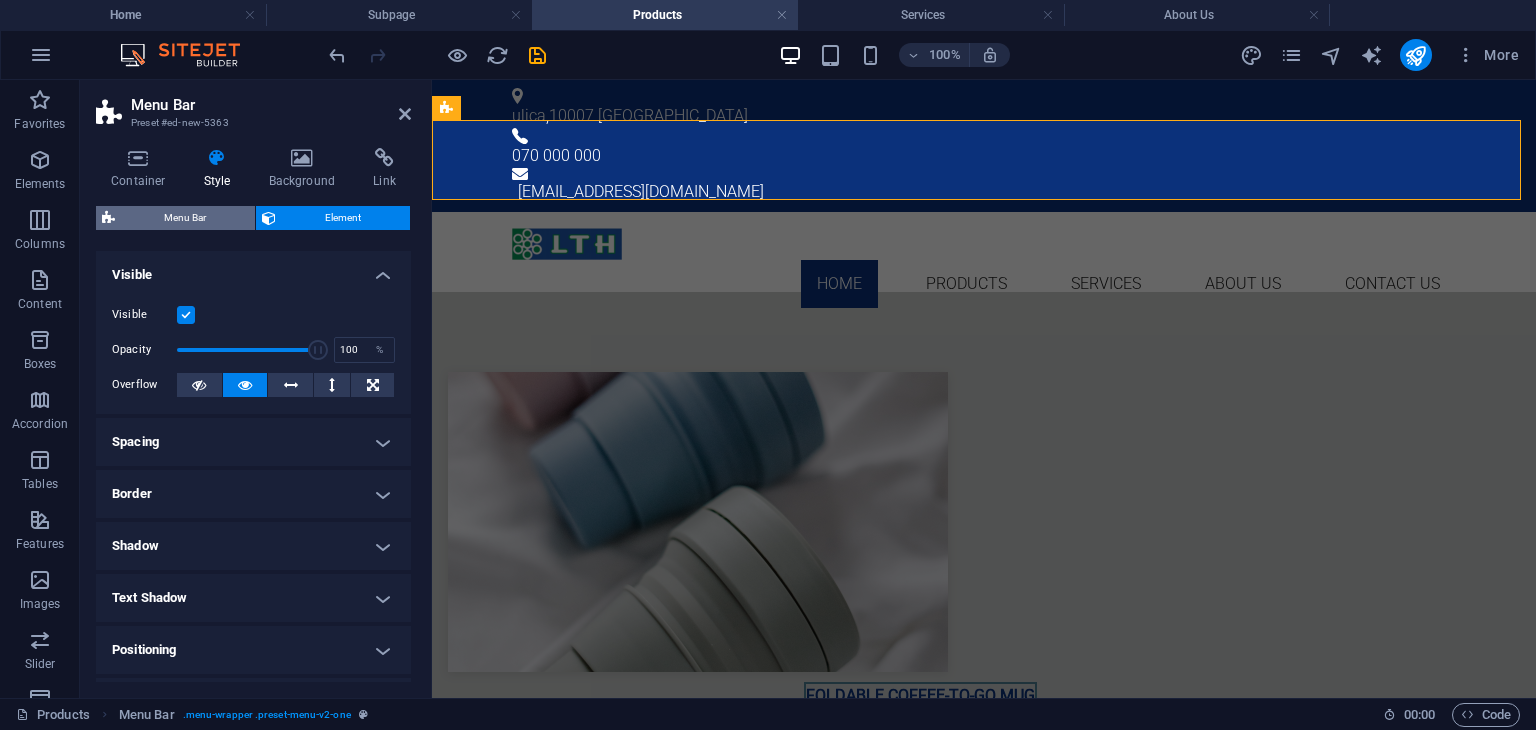 click on "Menu Bar" at bounding box center [185, 218] 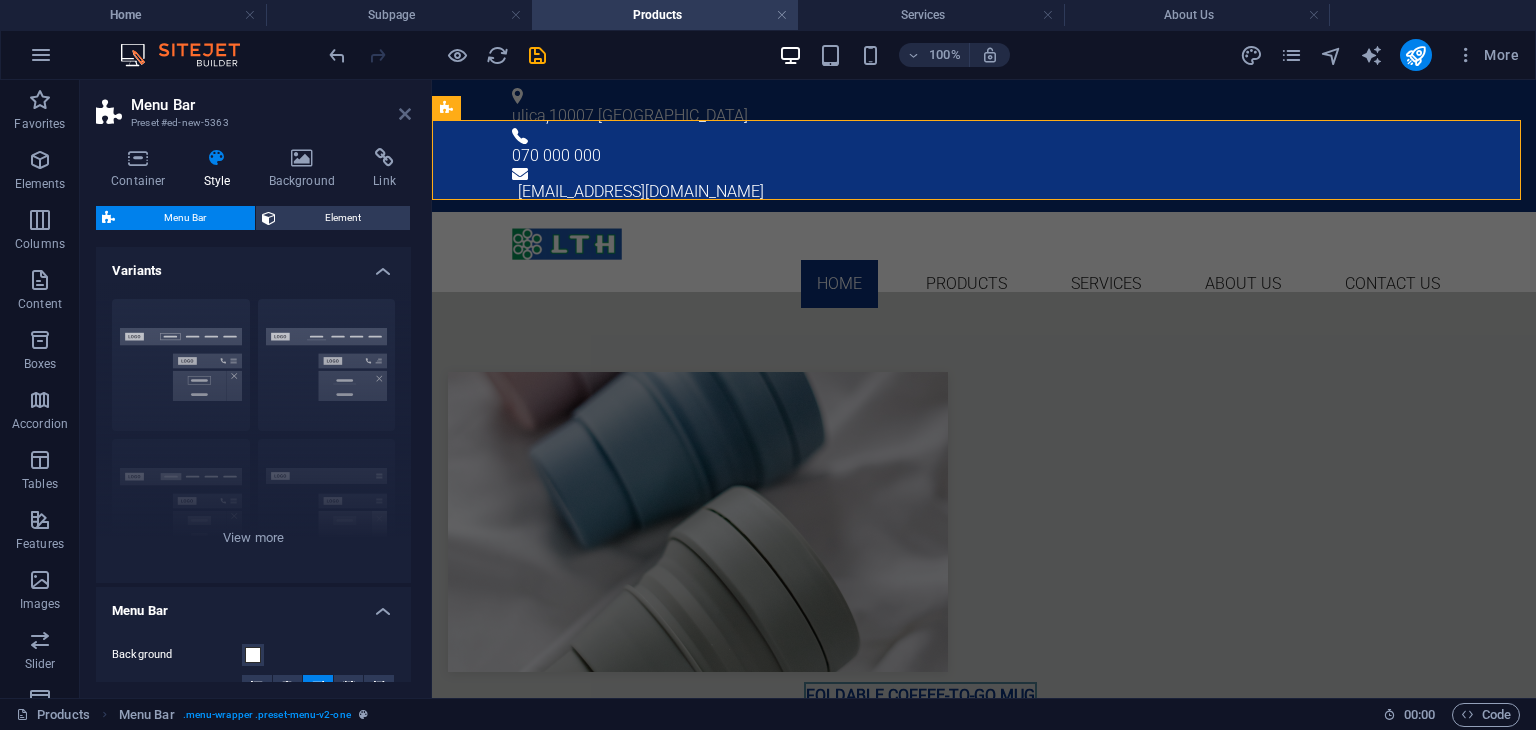 click at bounding box center [405, 114] 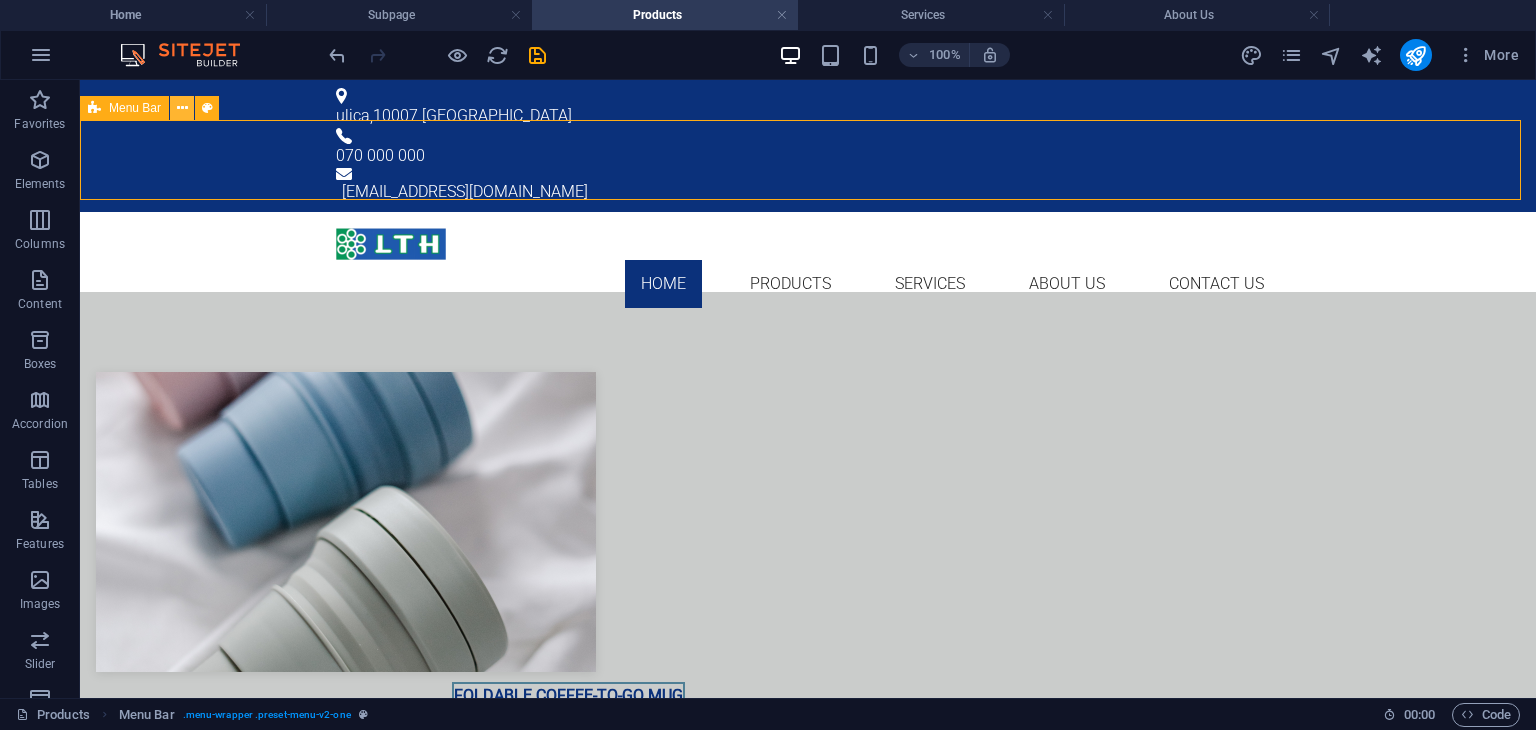 click at bounding box center [182, 108] 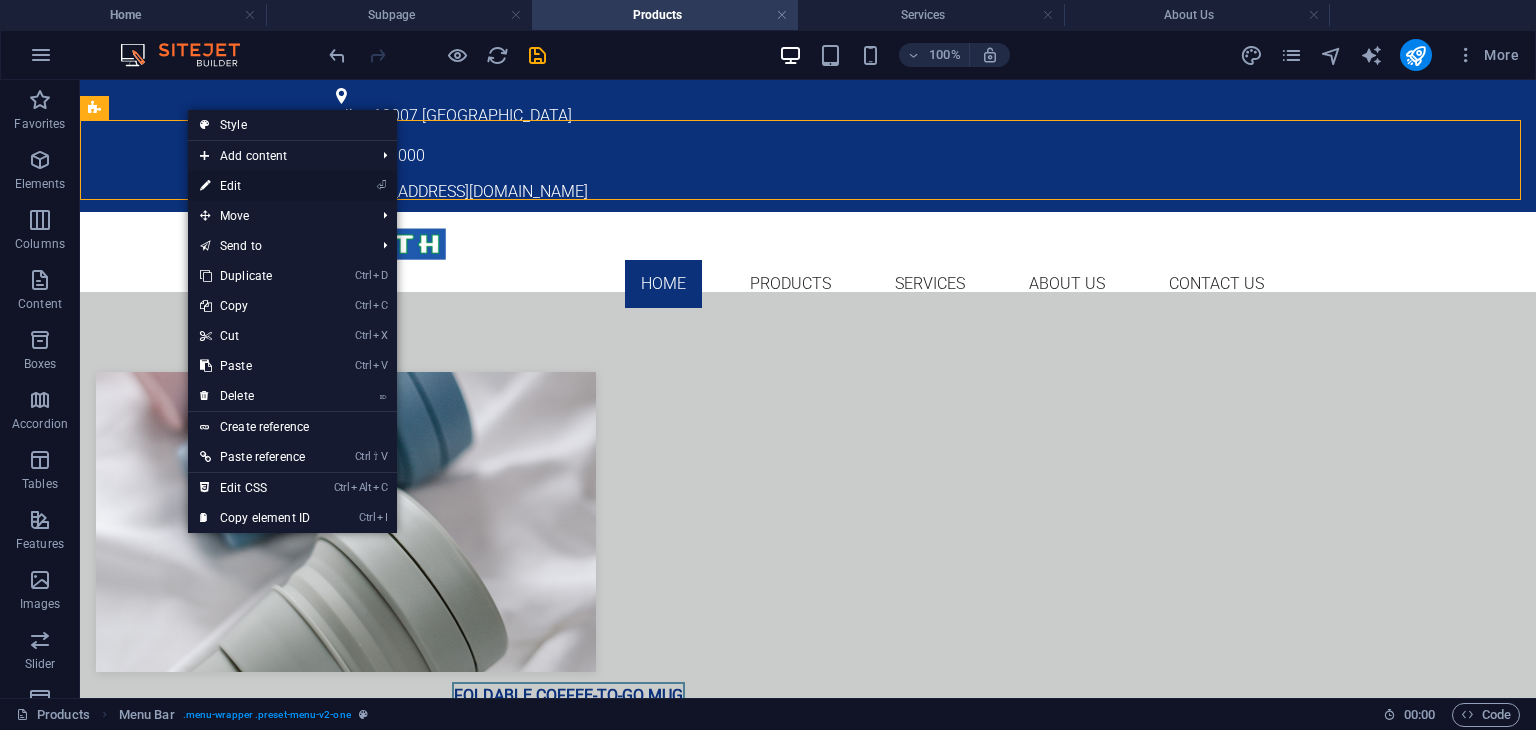 click on "⏎  Edit" at bounding box center [255, 186] 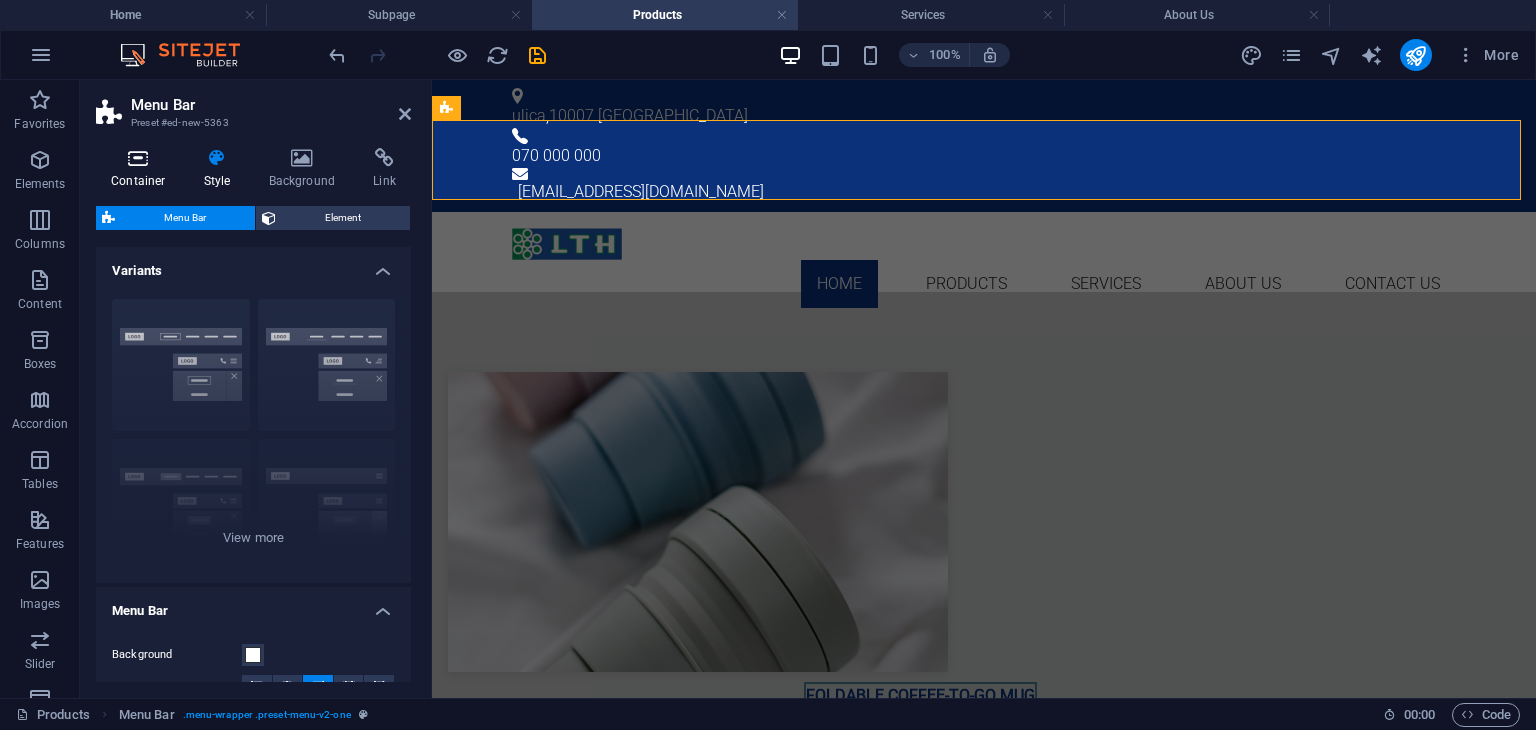 click on "Container" at bounding box center [142, 169] 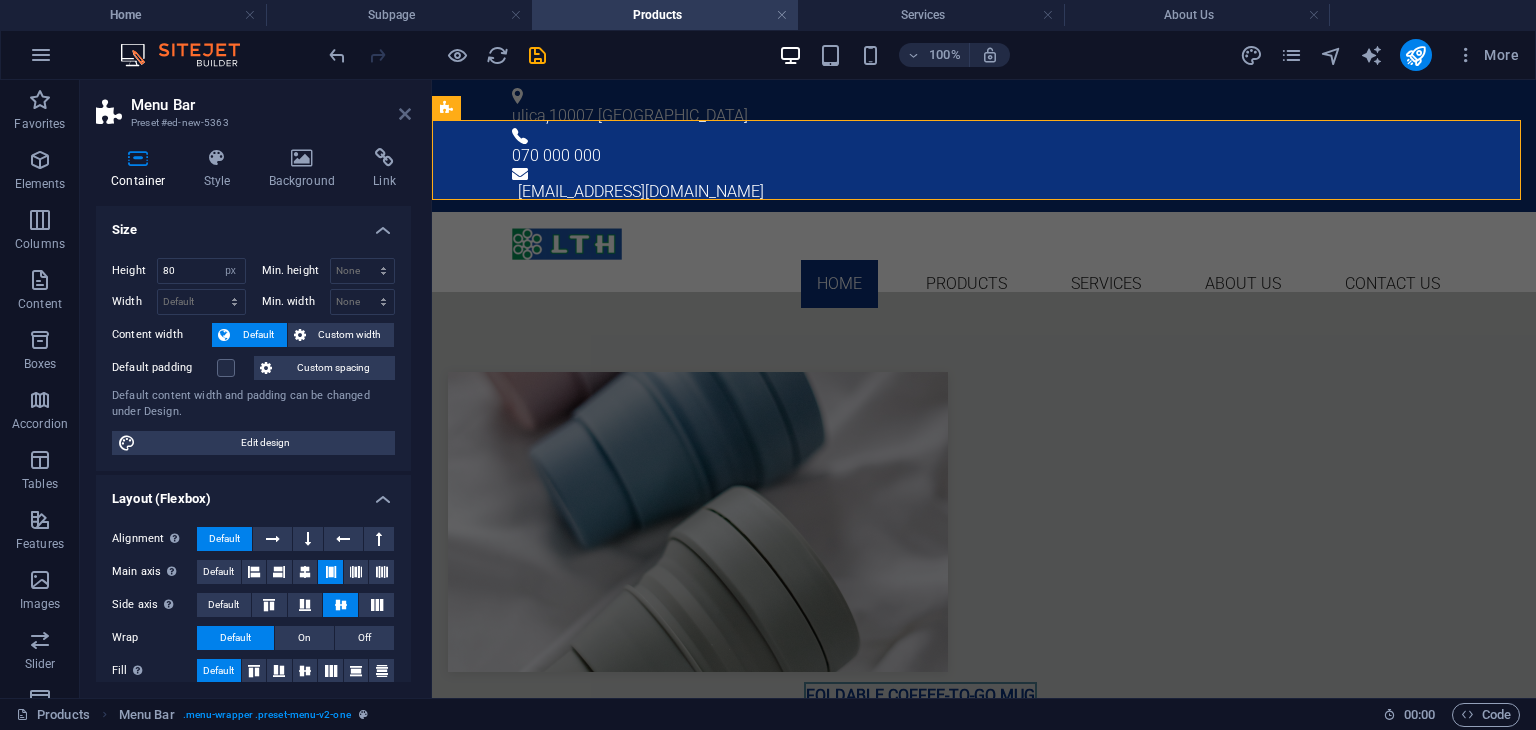 click at bounding box center [405, 114] 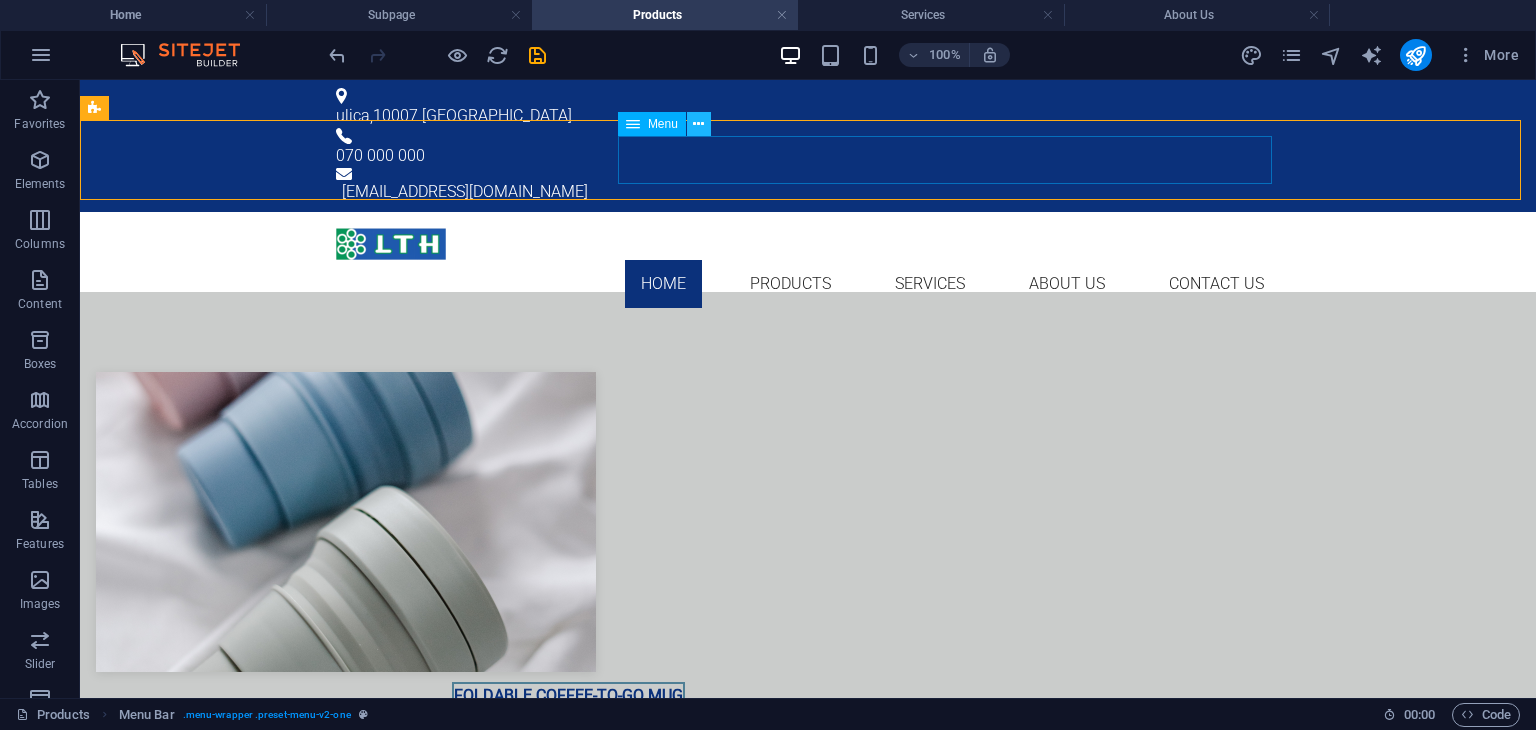 click at bounding box center (698, 124) 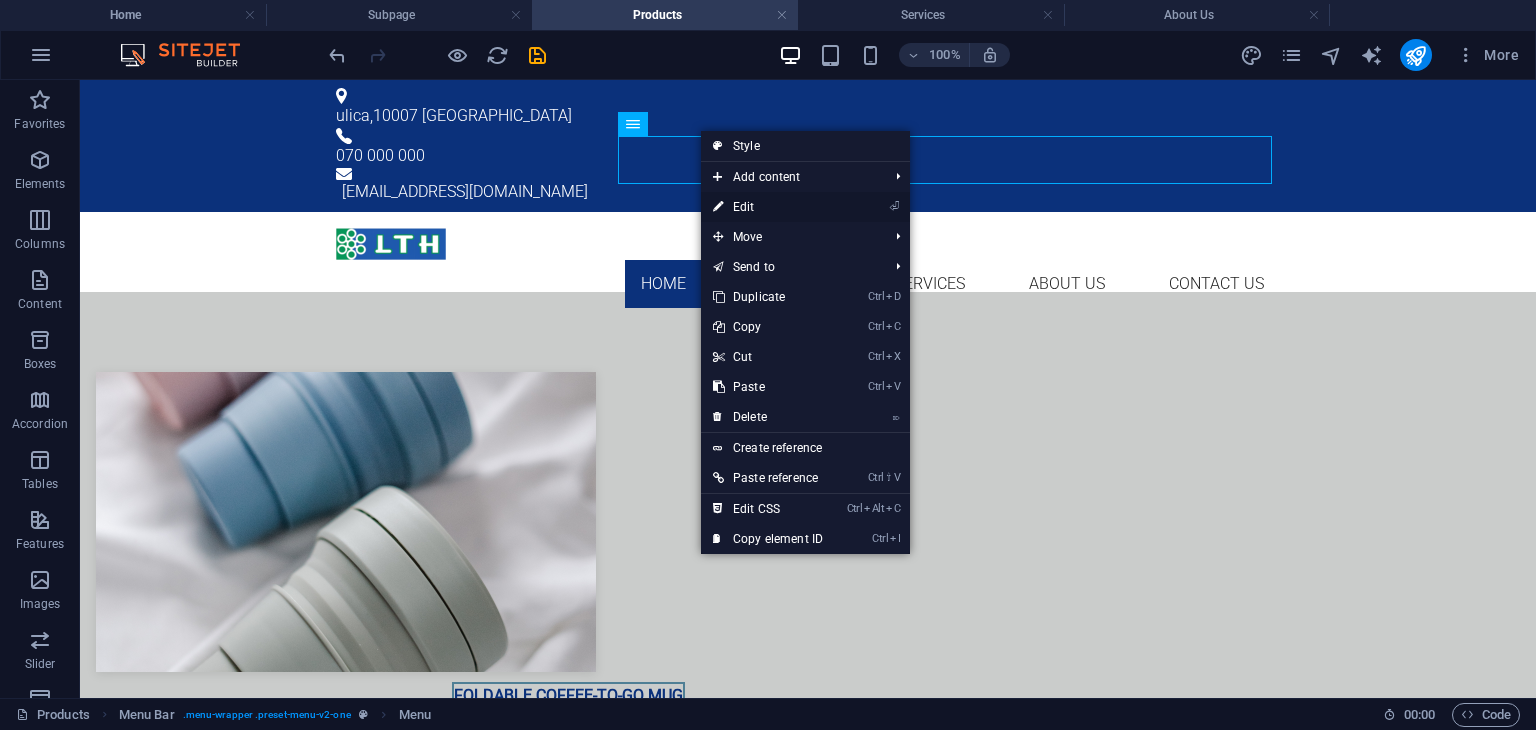 click on "⏎  Edit" at bounding box center [768, 207] 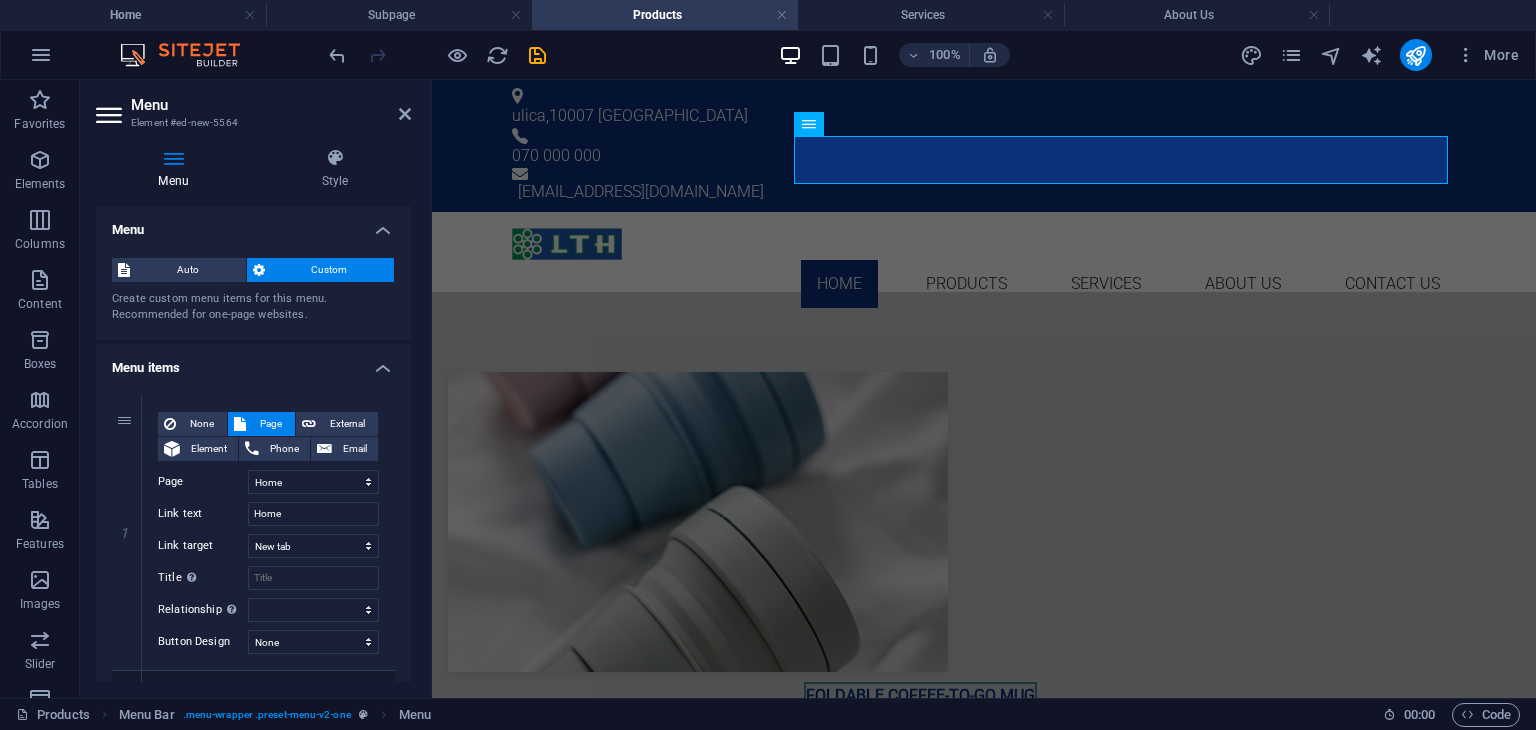 click on "Menu" at bounding box center (177, 169) 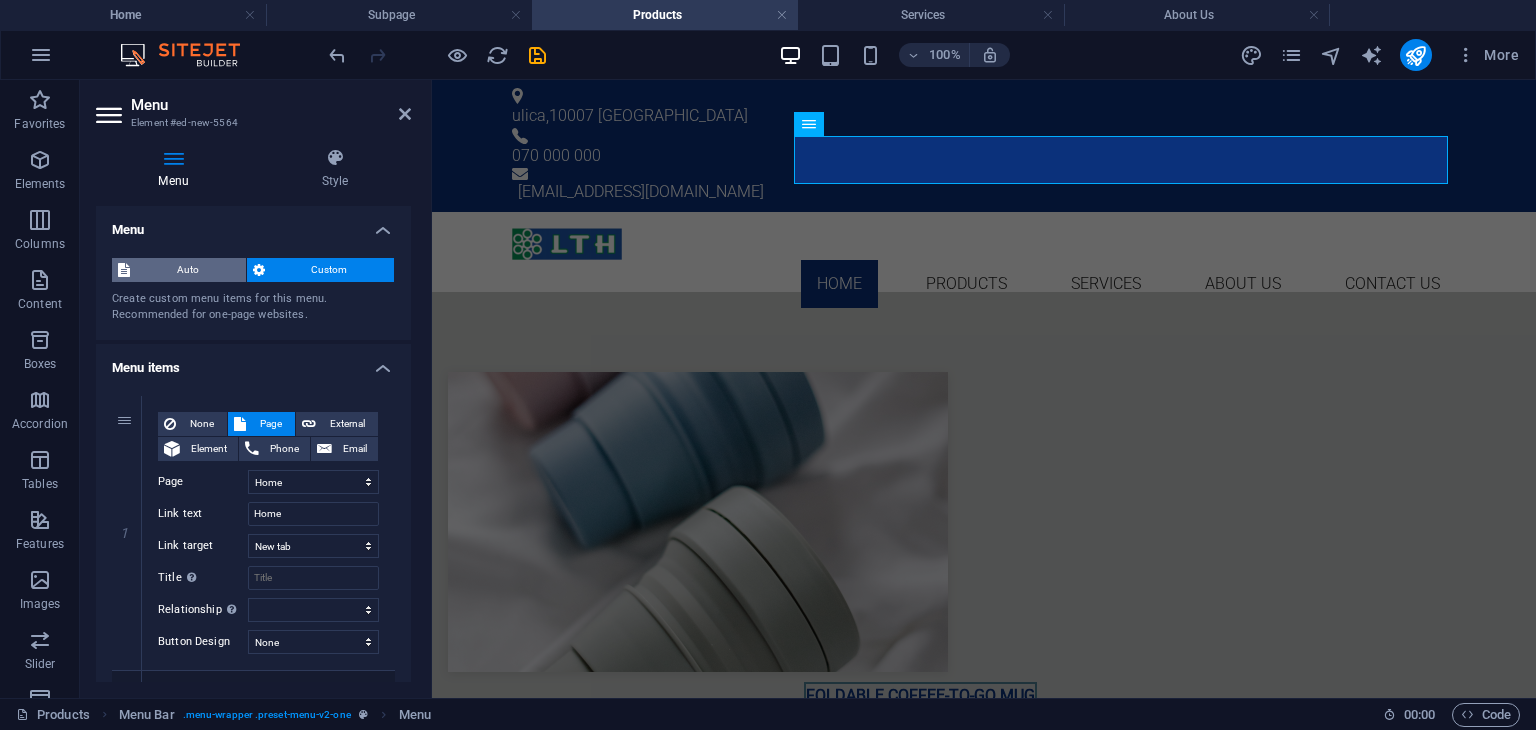 click on "Auto" at bounding box center (188, 270) 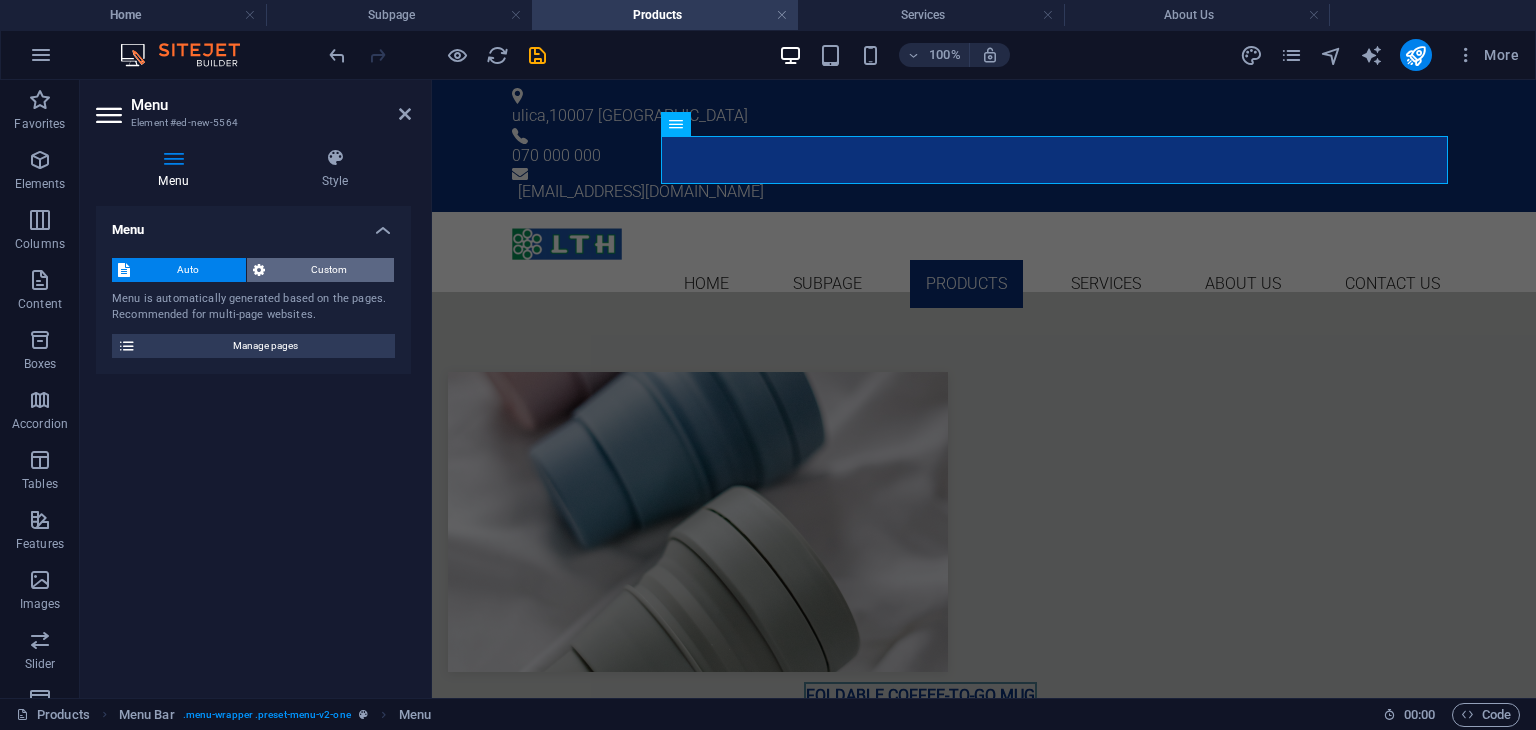 click on "Custom" at bounding box center (330, 270) 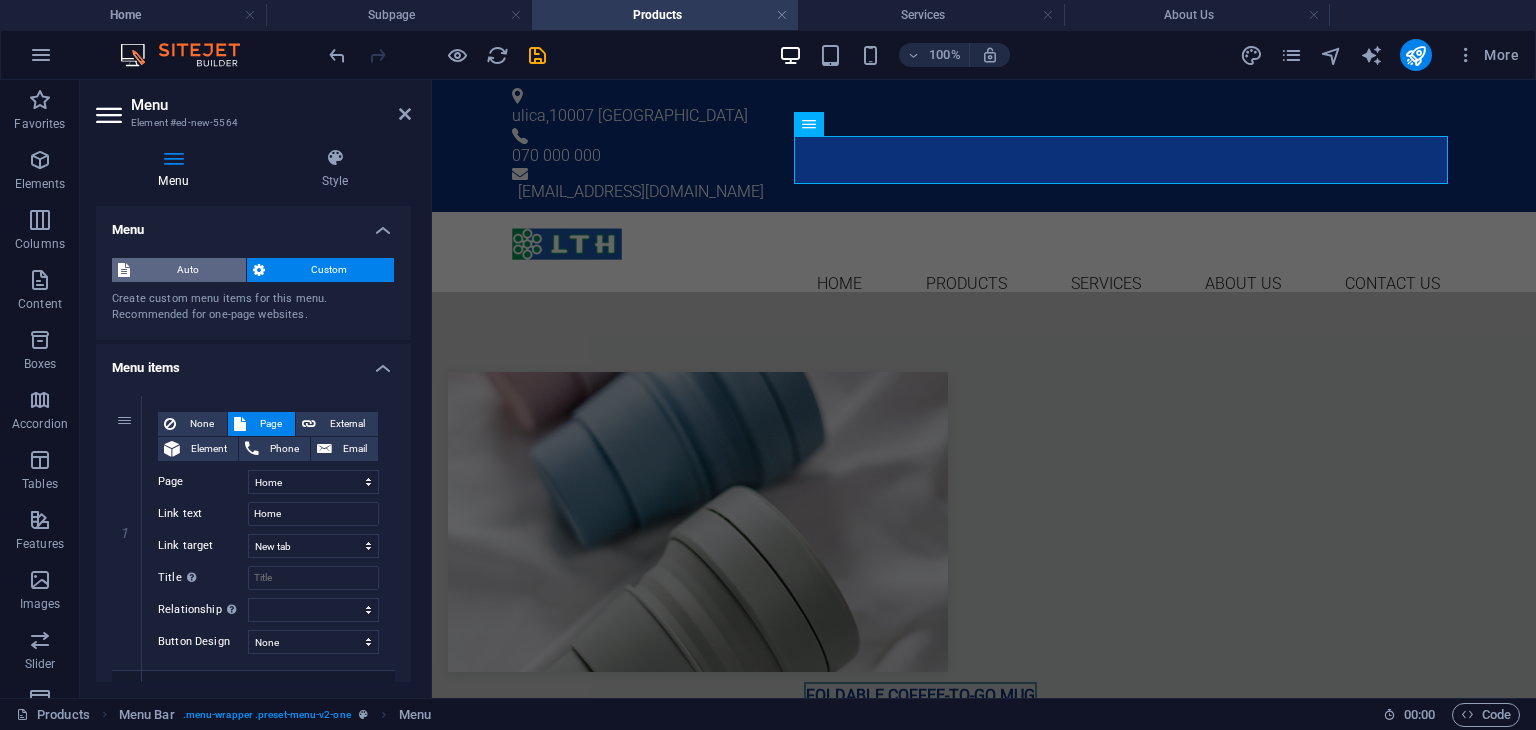 click on "Auto" at bounding box center [188, 270] 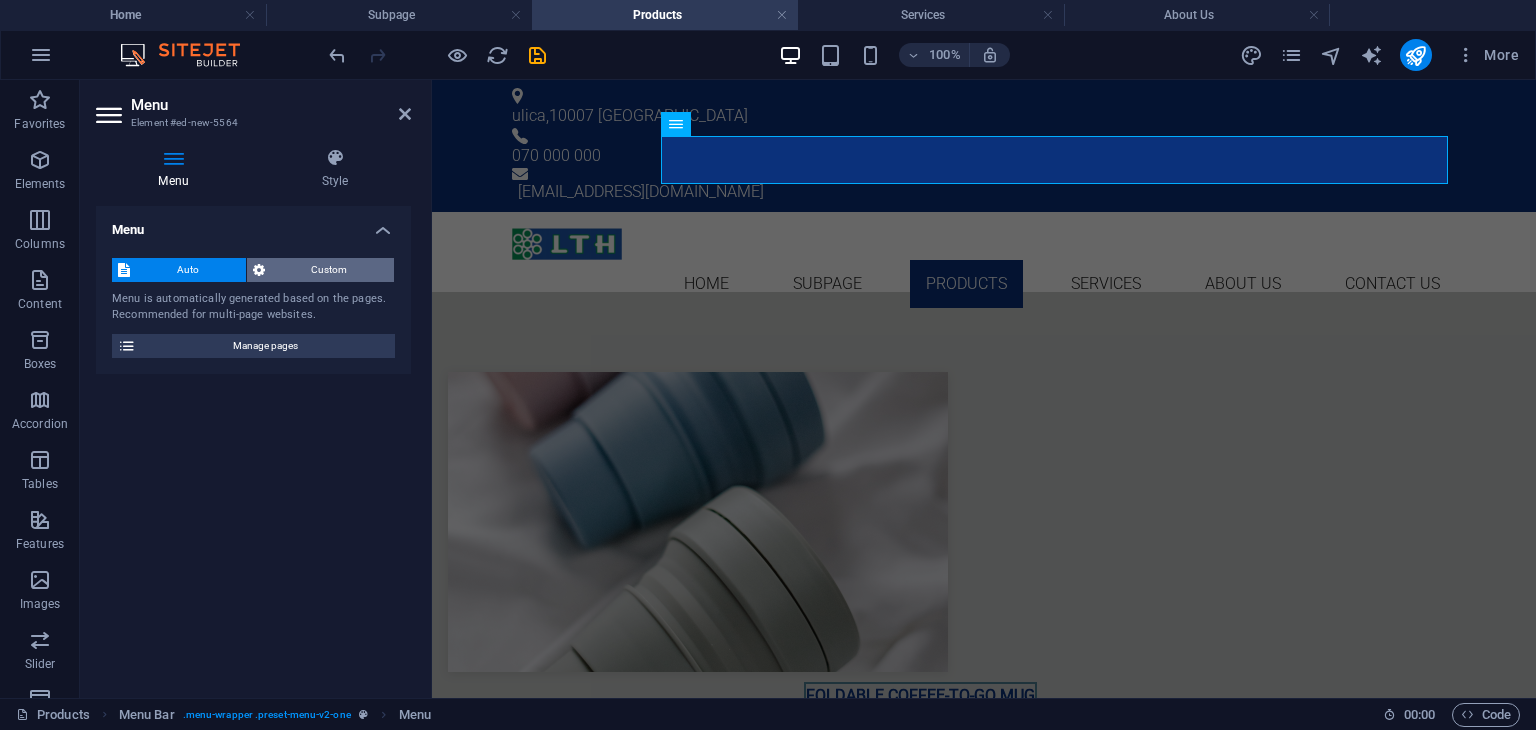 click on "Custom" at bounding box center (330, 270) 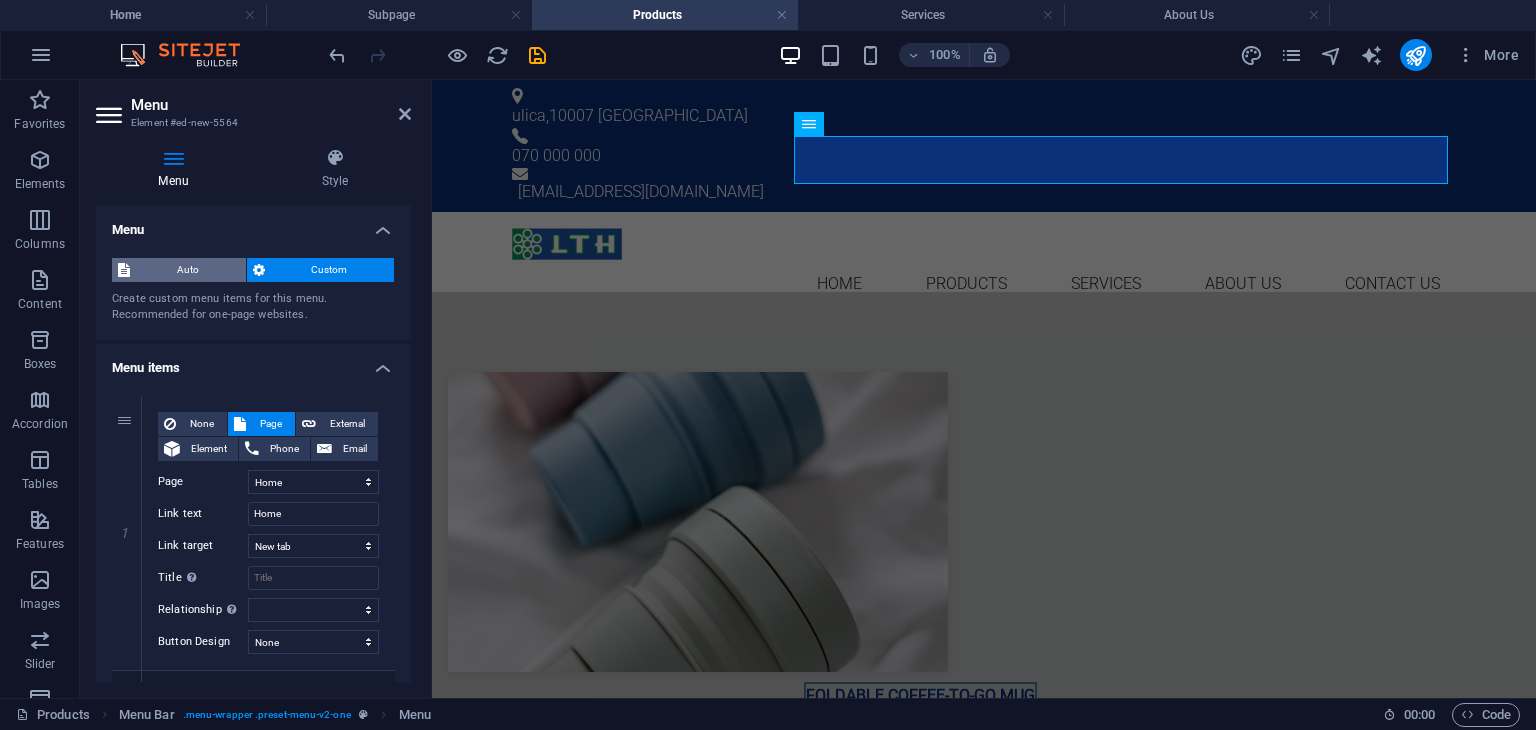 click on "Auto" at bounding box center [188, 270] 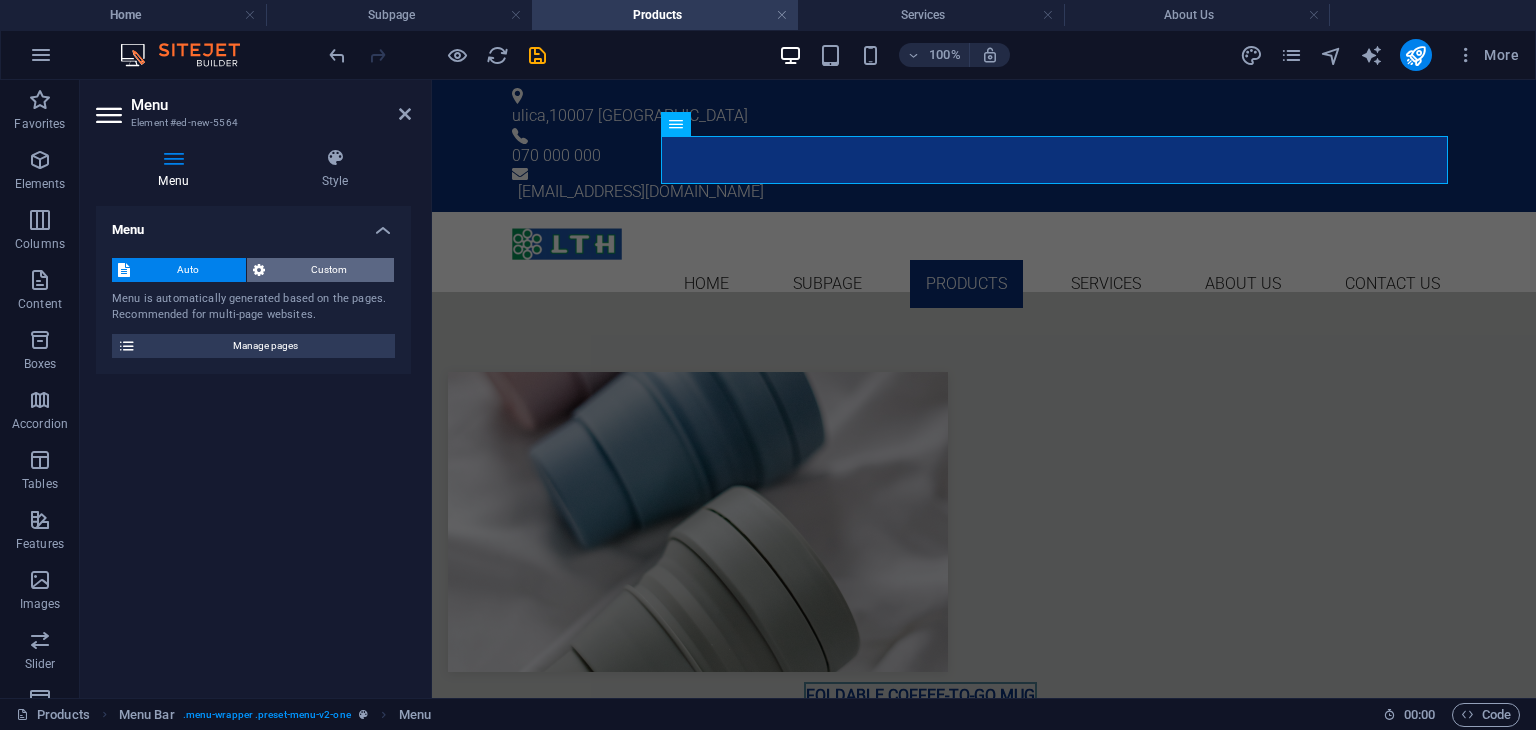 click on "Custom" at bounding box center [330, 270] 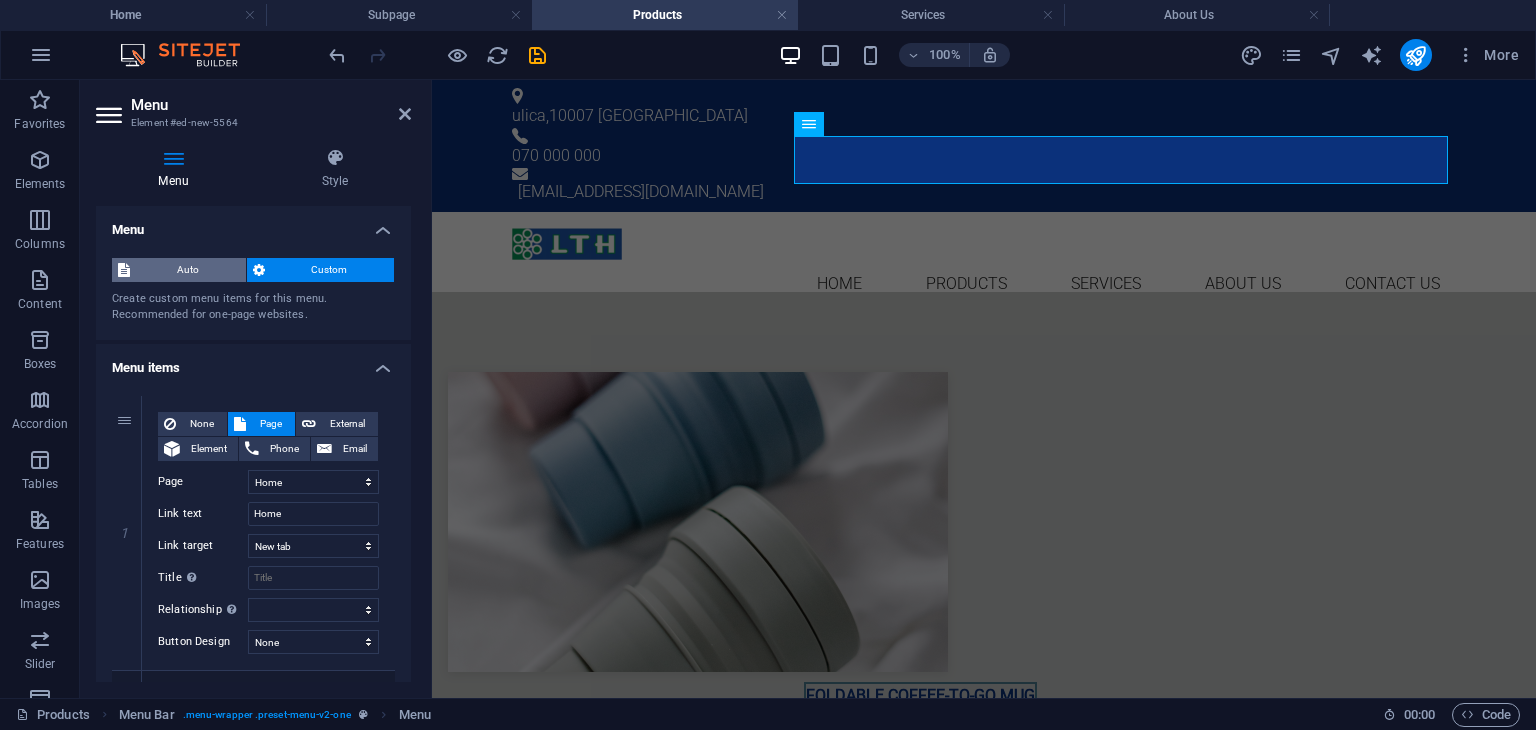 click on "Auto" at bounding box center [188, 270] 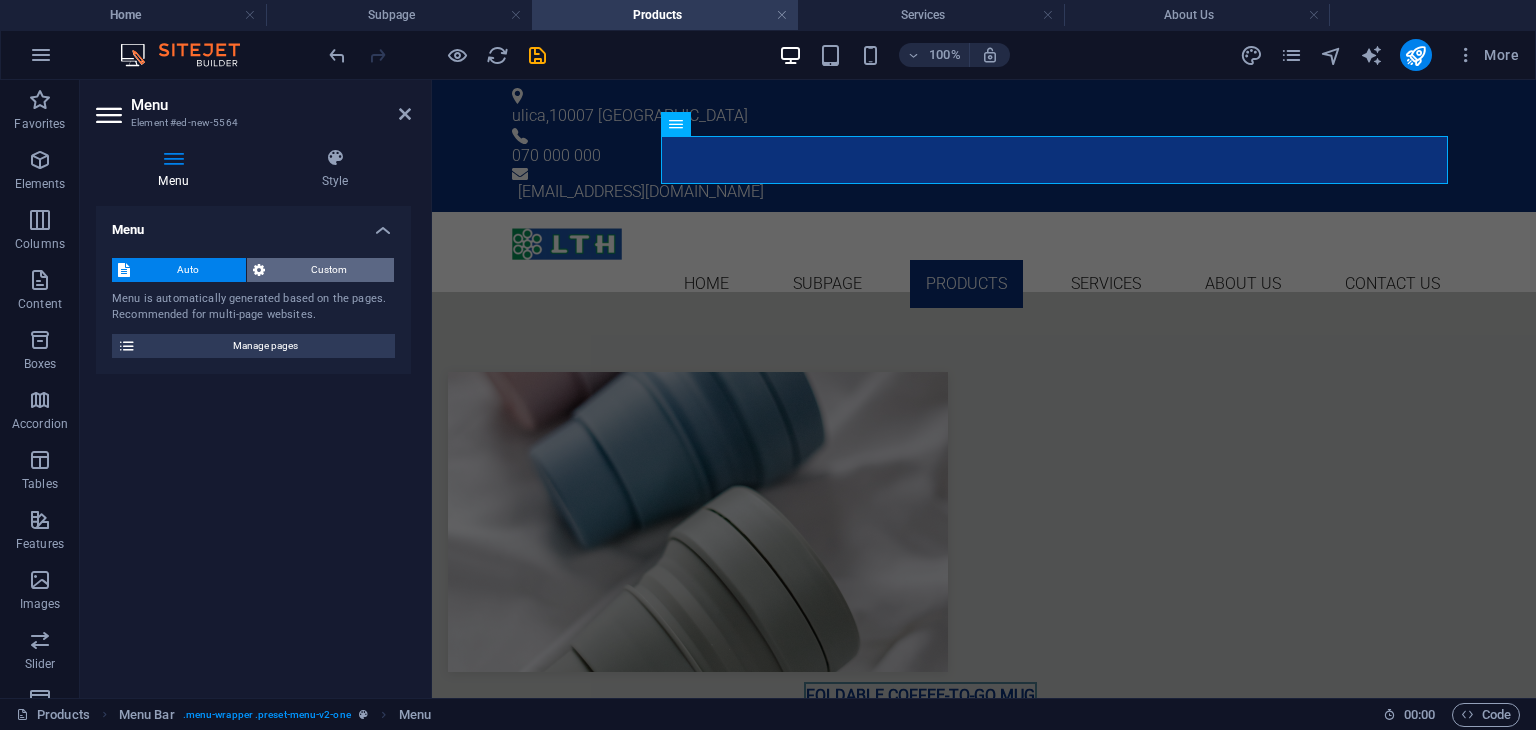 click on "Custom" at bounding box center (330, 270) 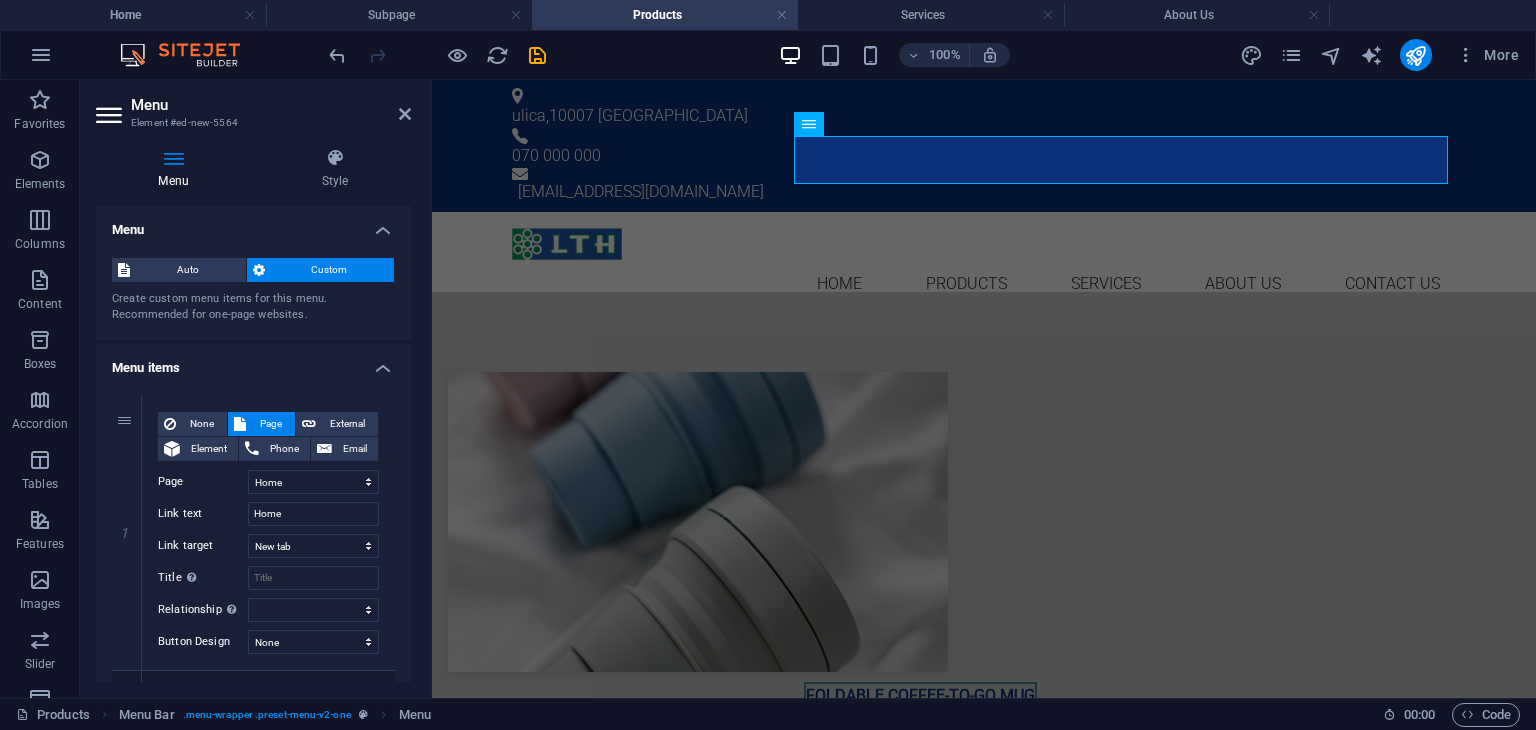 click on "Auto Custom Create custom menu items for this menu. Recommended for one-page websites. Manage pages" at bounding box center [253, 291] 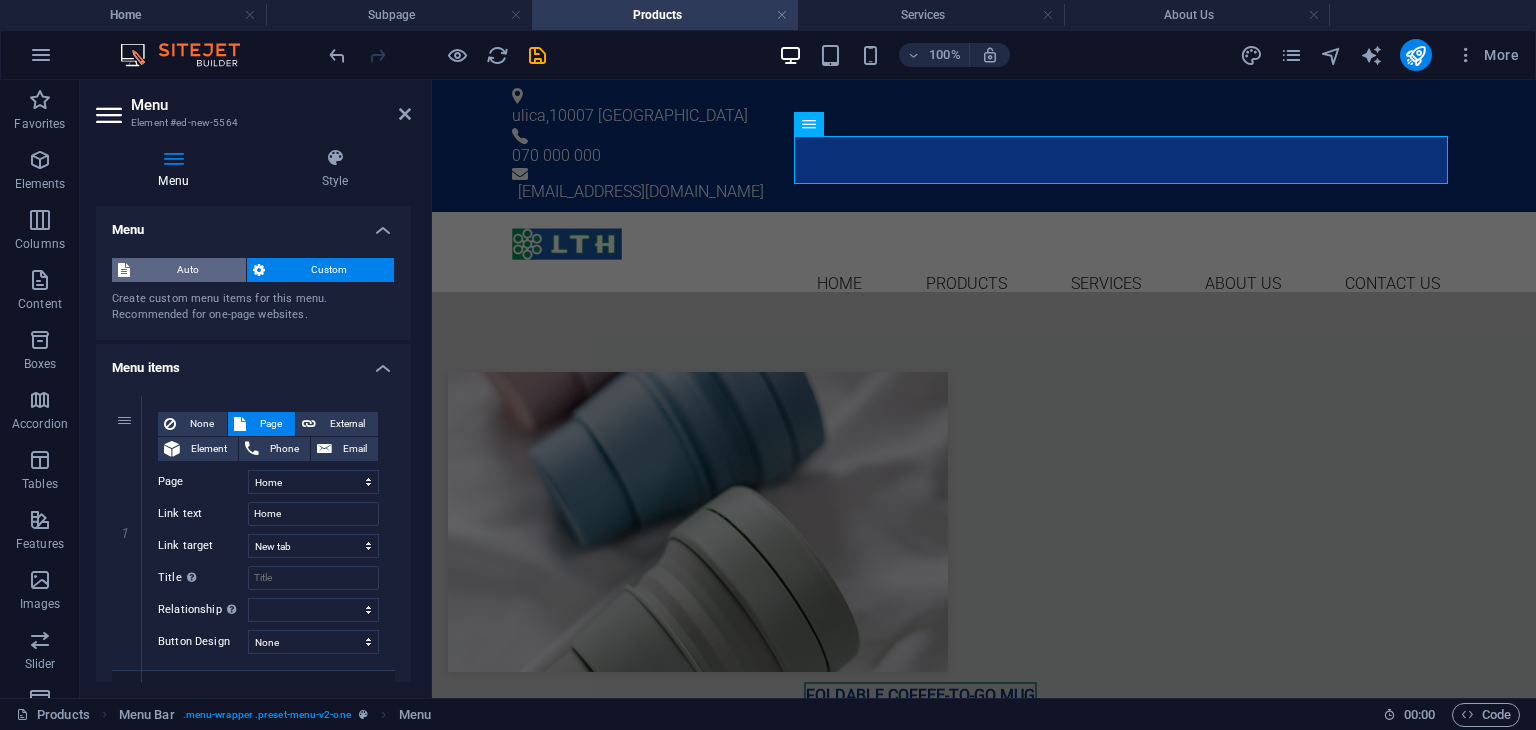 click on "Auto" at bounding box center (188, 270) 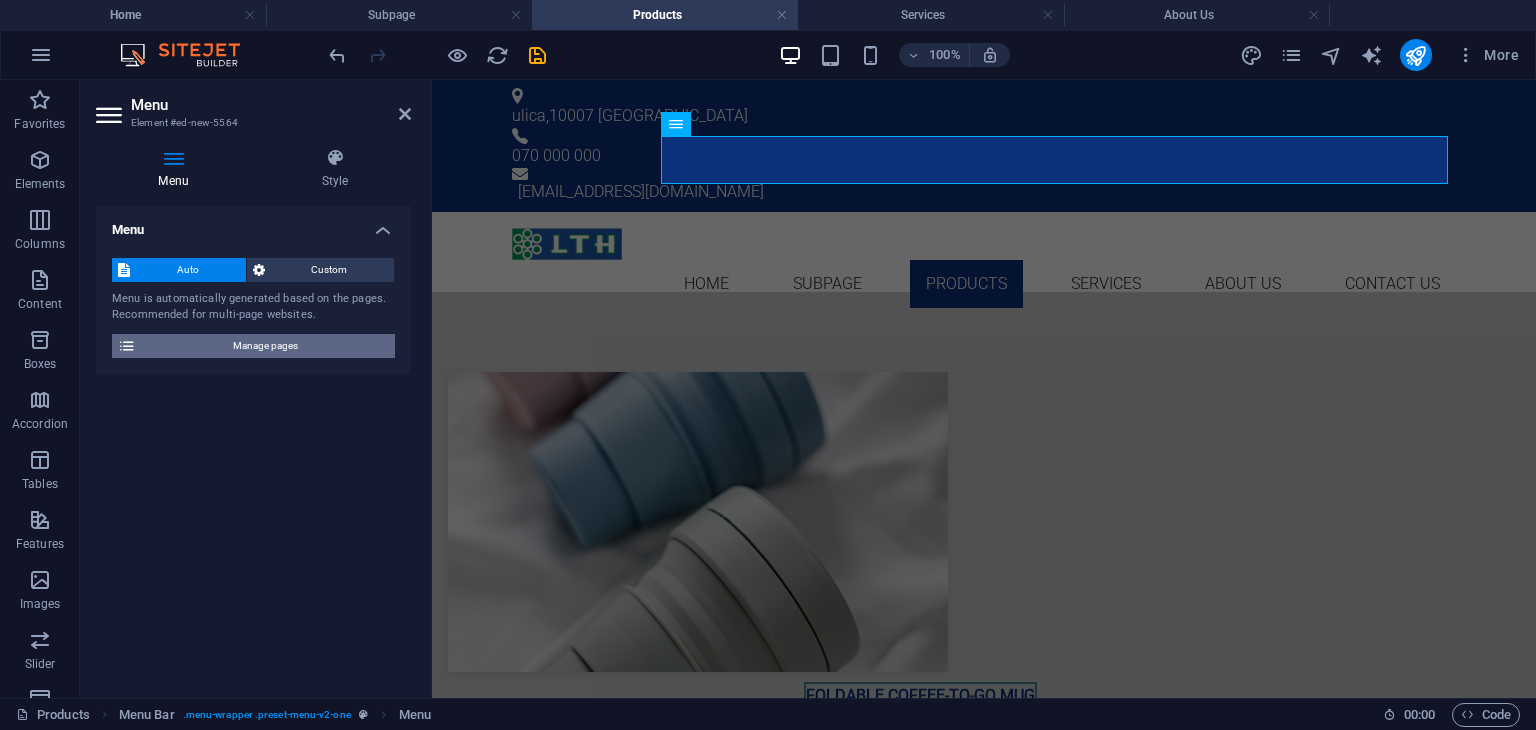 click on "Manage pages" at bounding box center (265, 346) 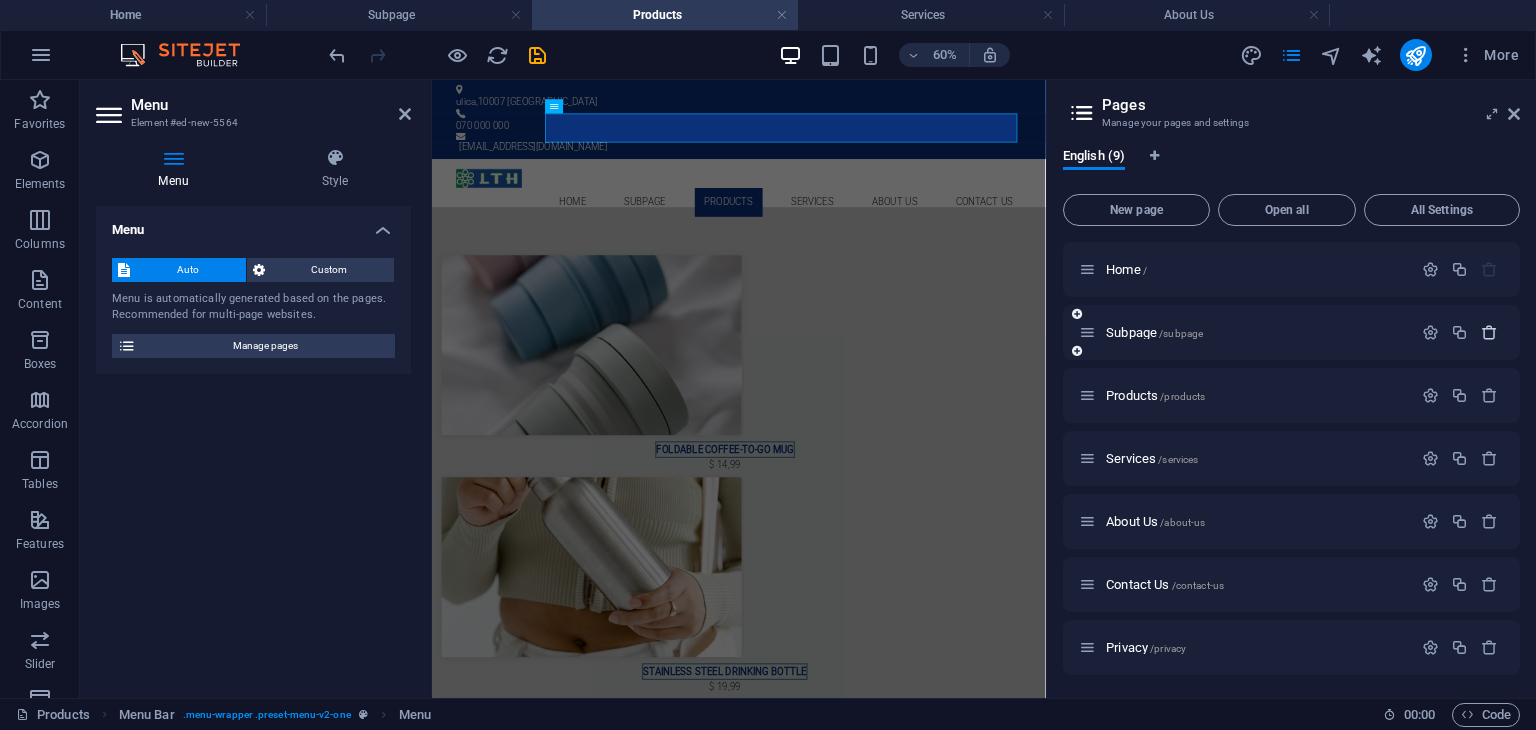 click at bounding box center [1489, 332] 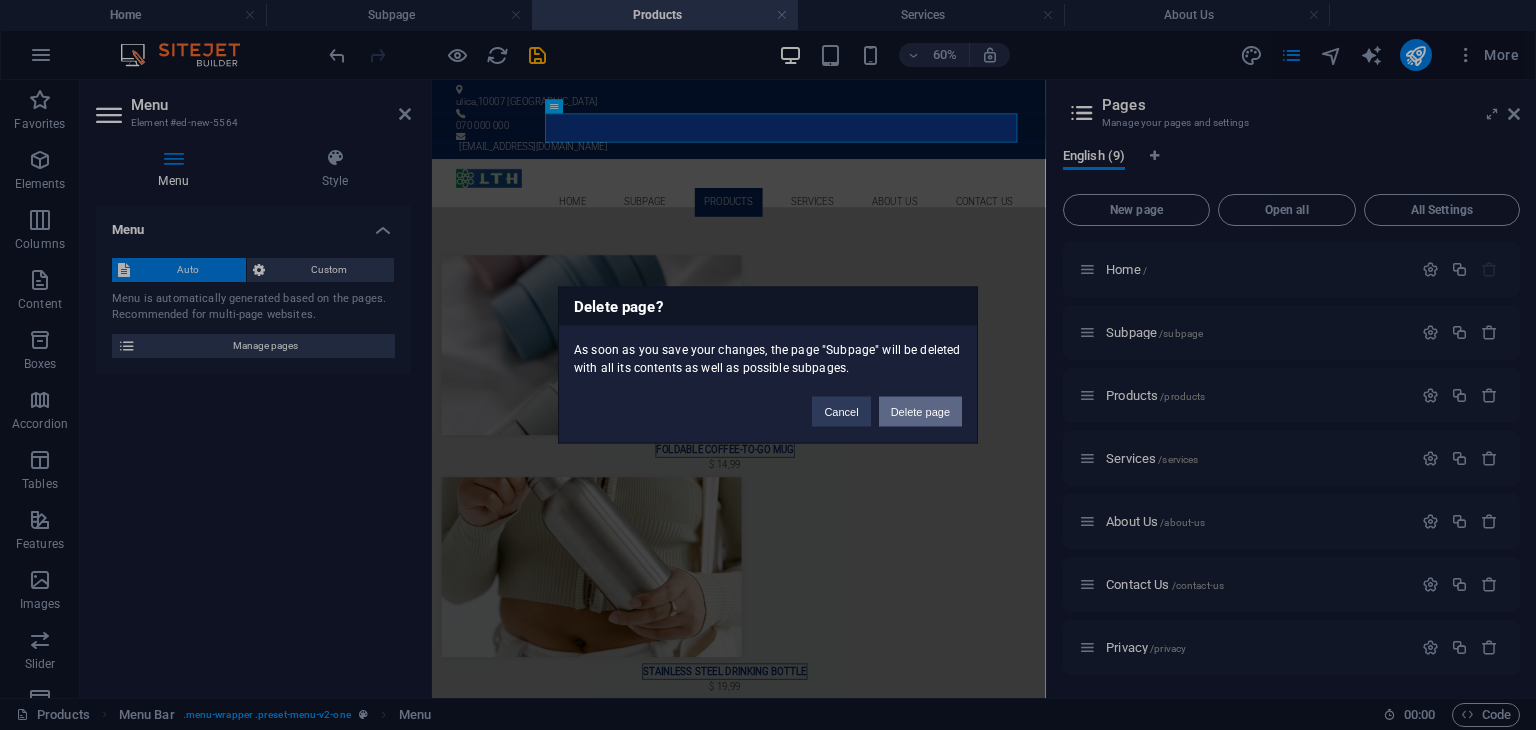 click on "Delete page" at bounding box center [920, 412] 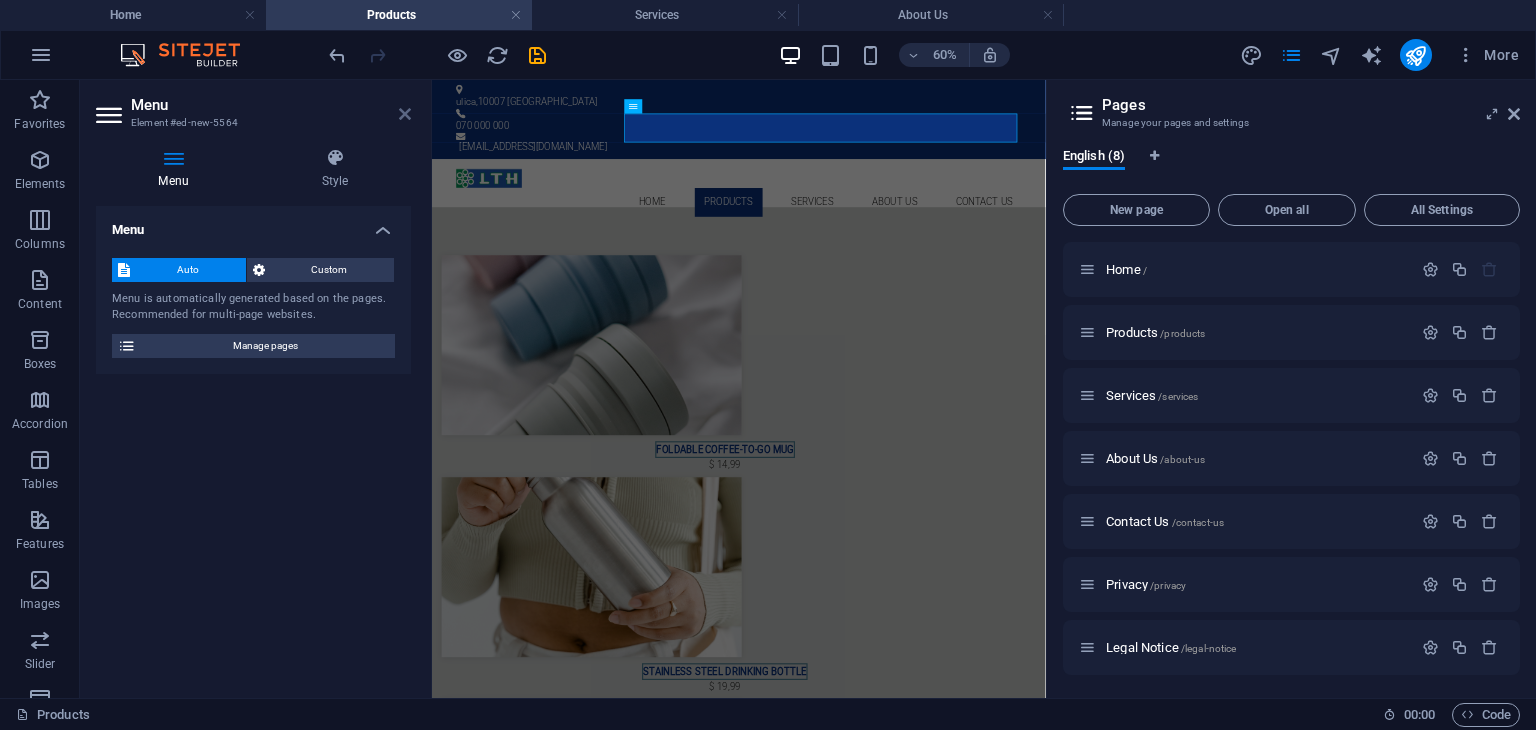click at bounding box center (405, 114) 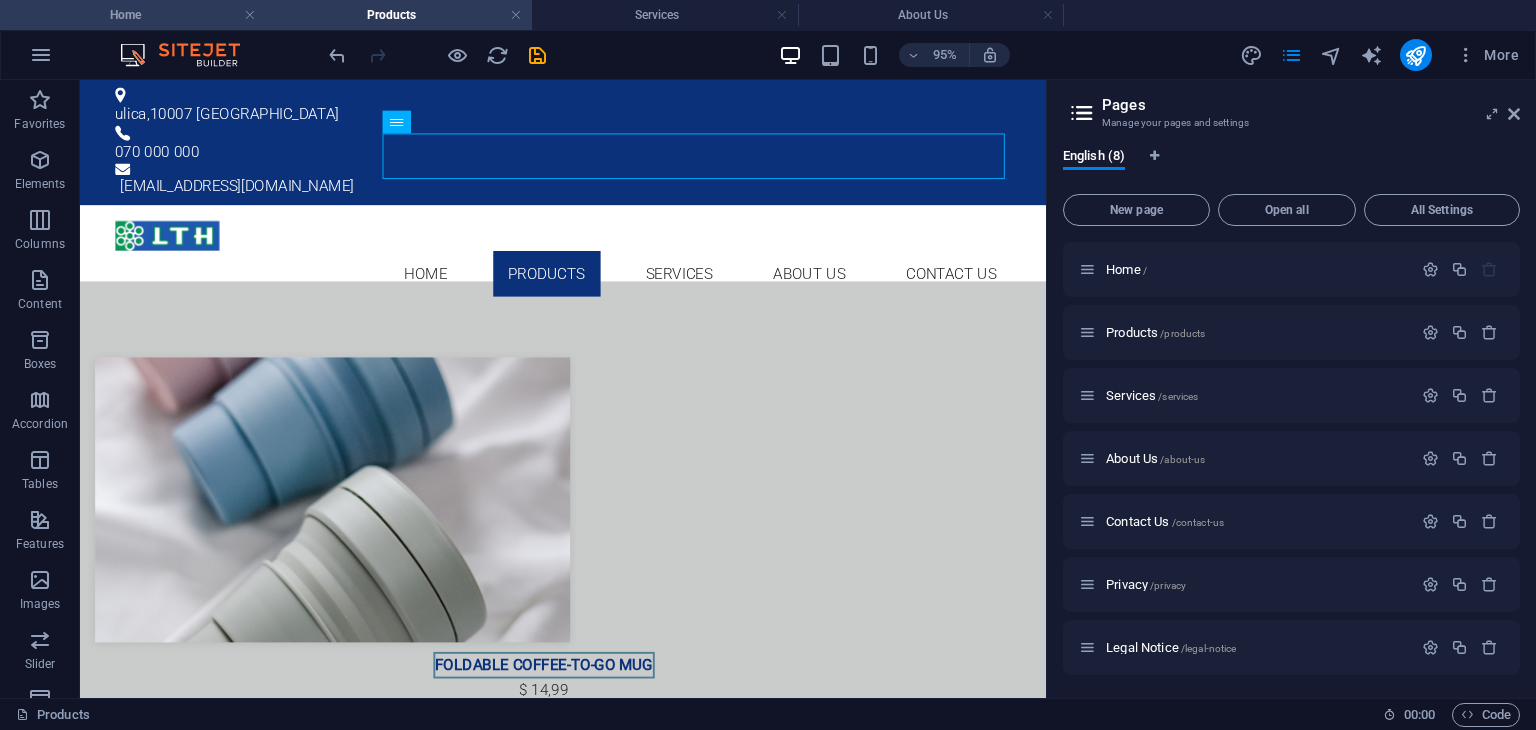 click on "Home" at bounding box center (133, 15) 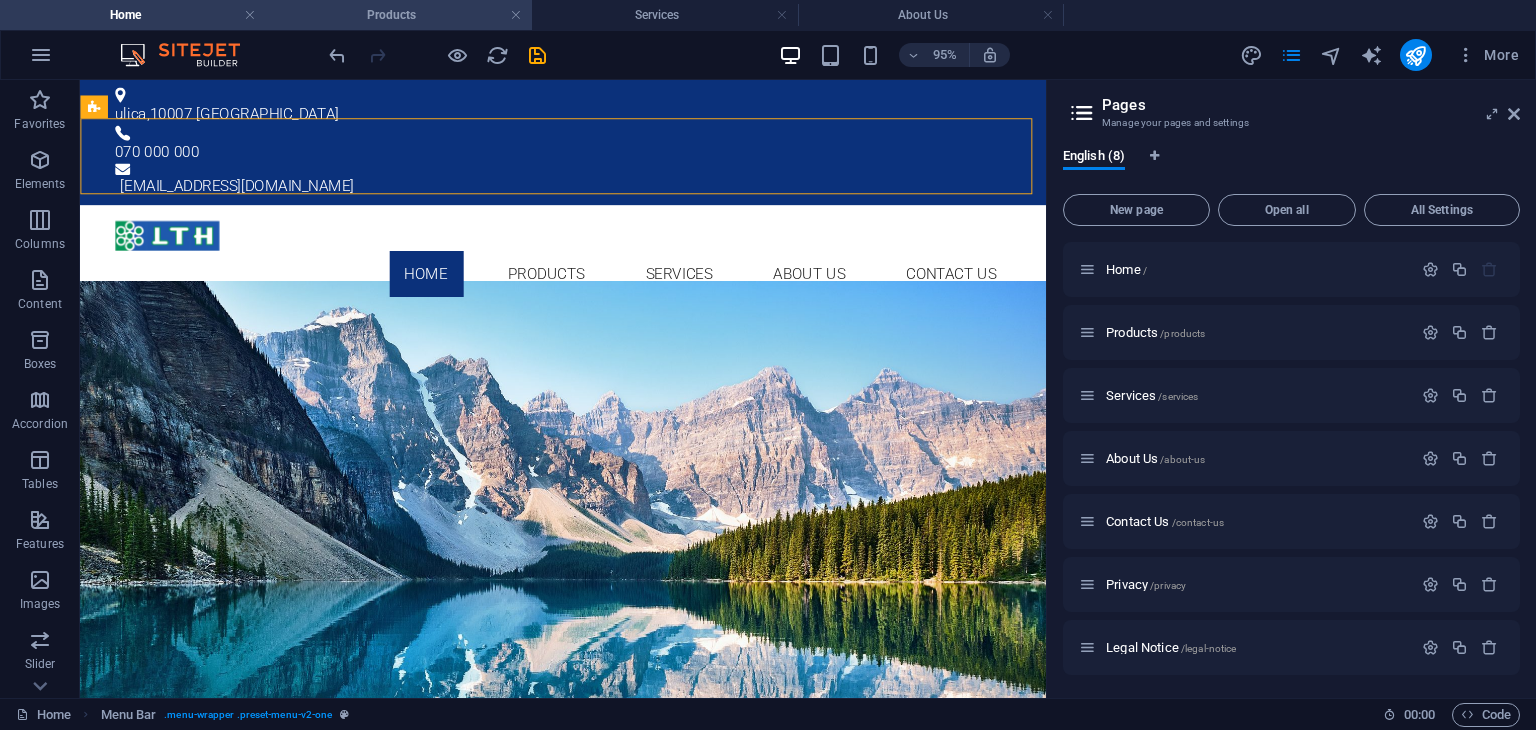 click on "Products" at bounding box center [399, 15] 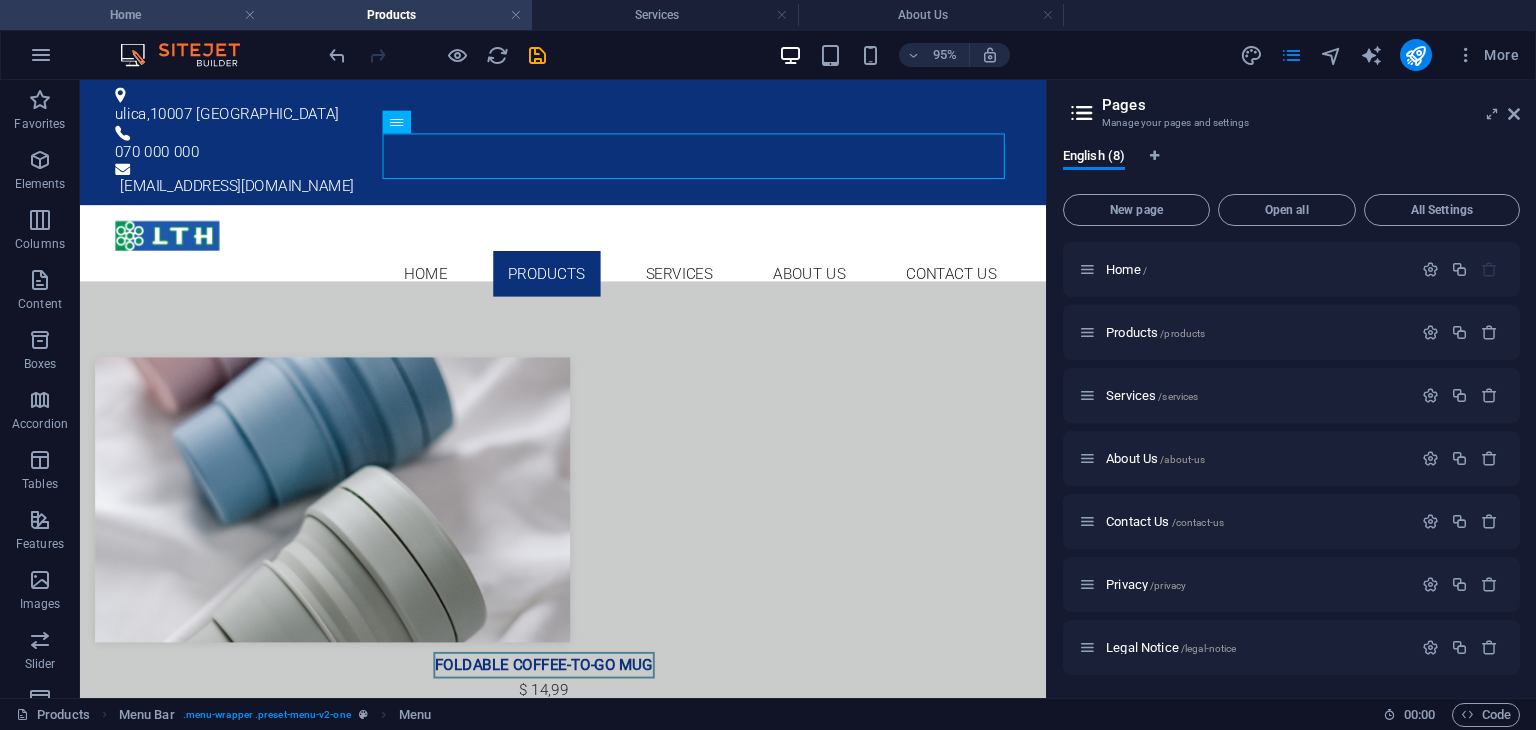 click on "Home" at bounding box center (133, 15) 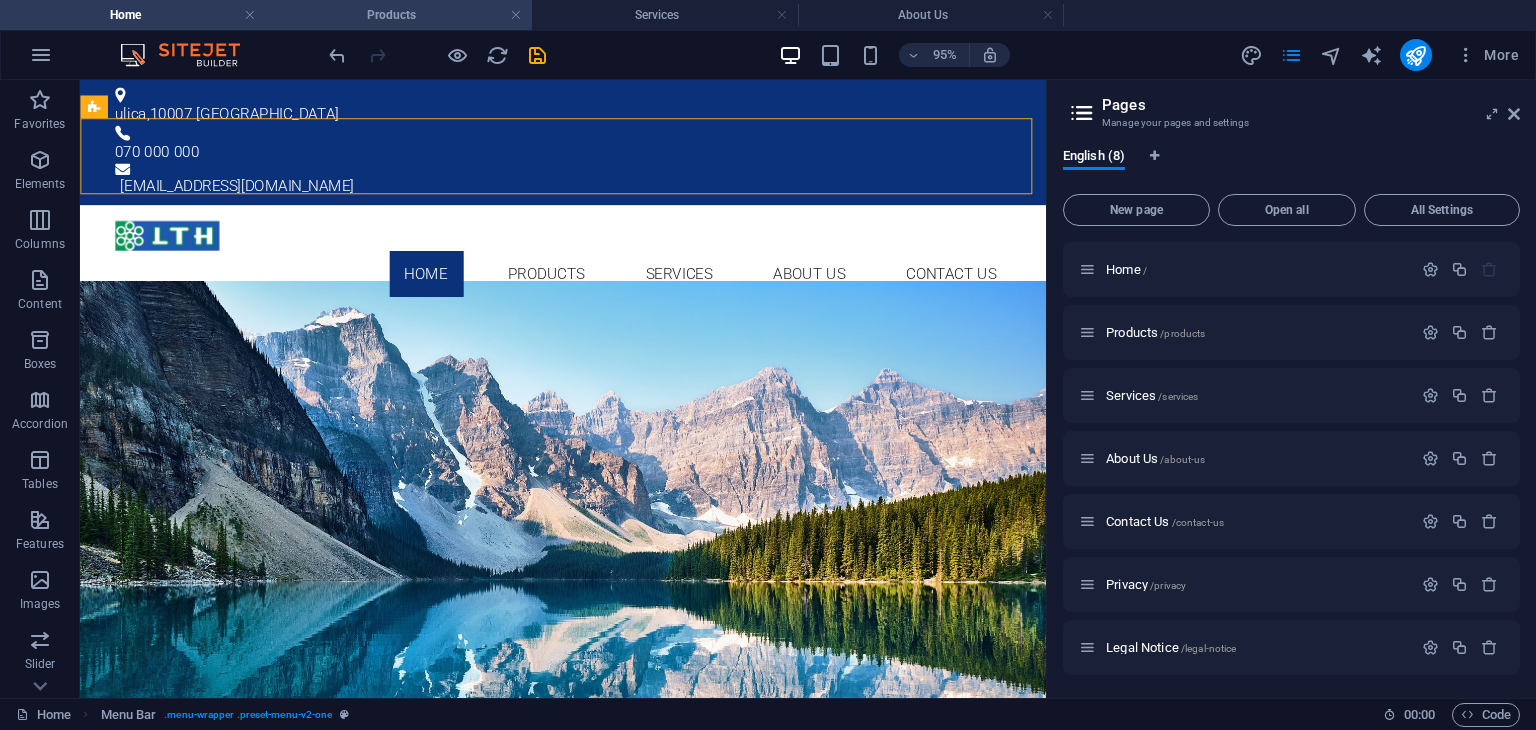 click on "Products" at bounding box center [399, 15] 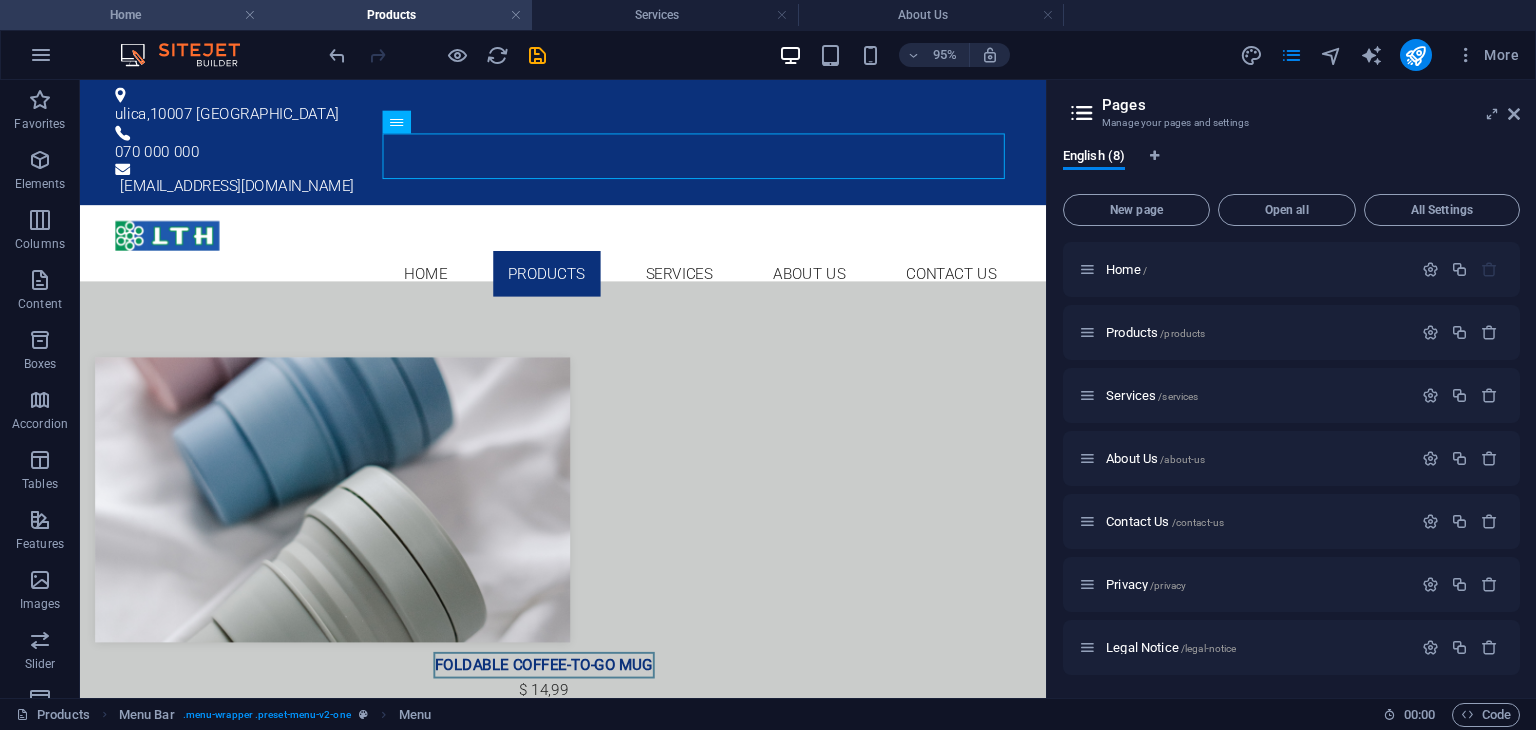 click on "Home" at bounding box center (133, 15) 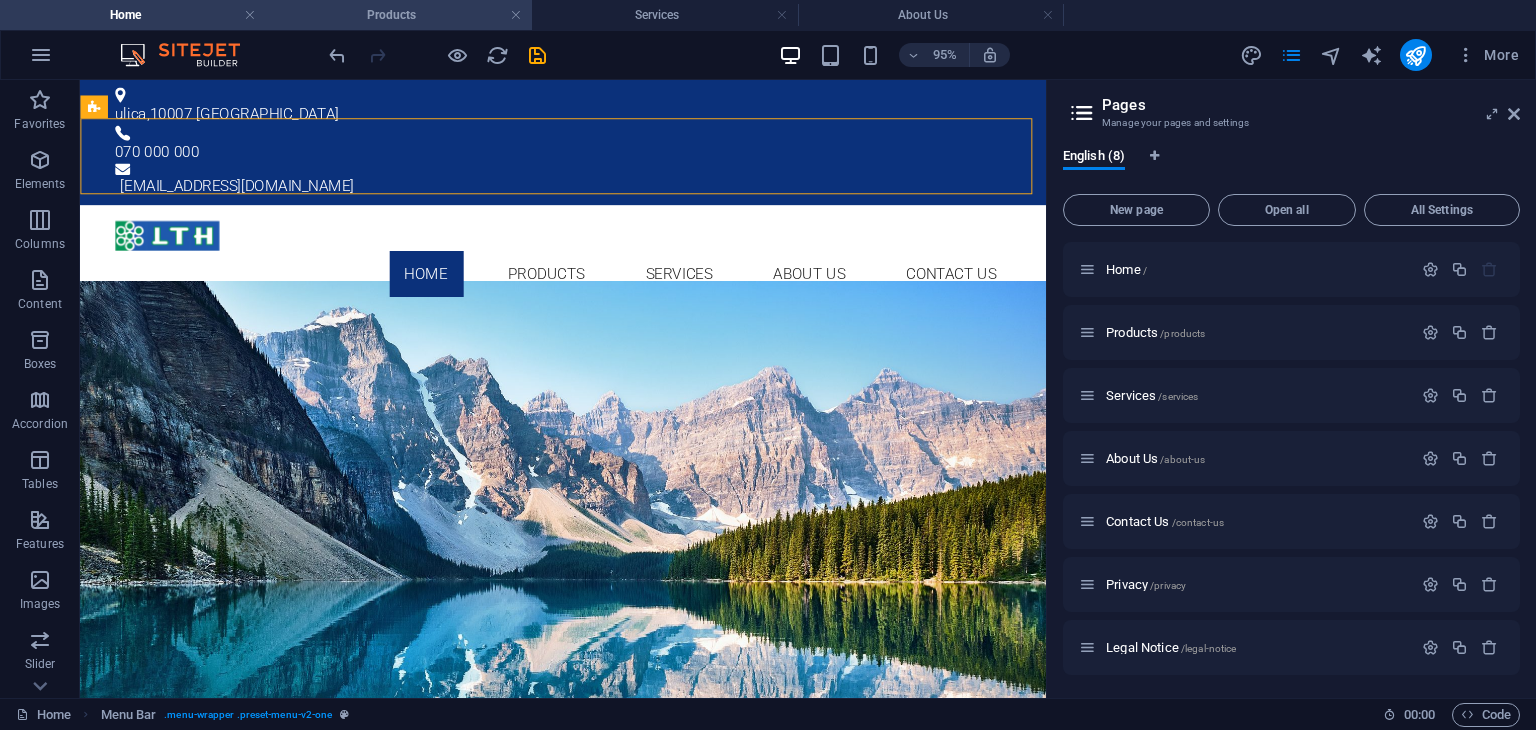 click on "Products" at bounding box center (399, 15) 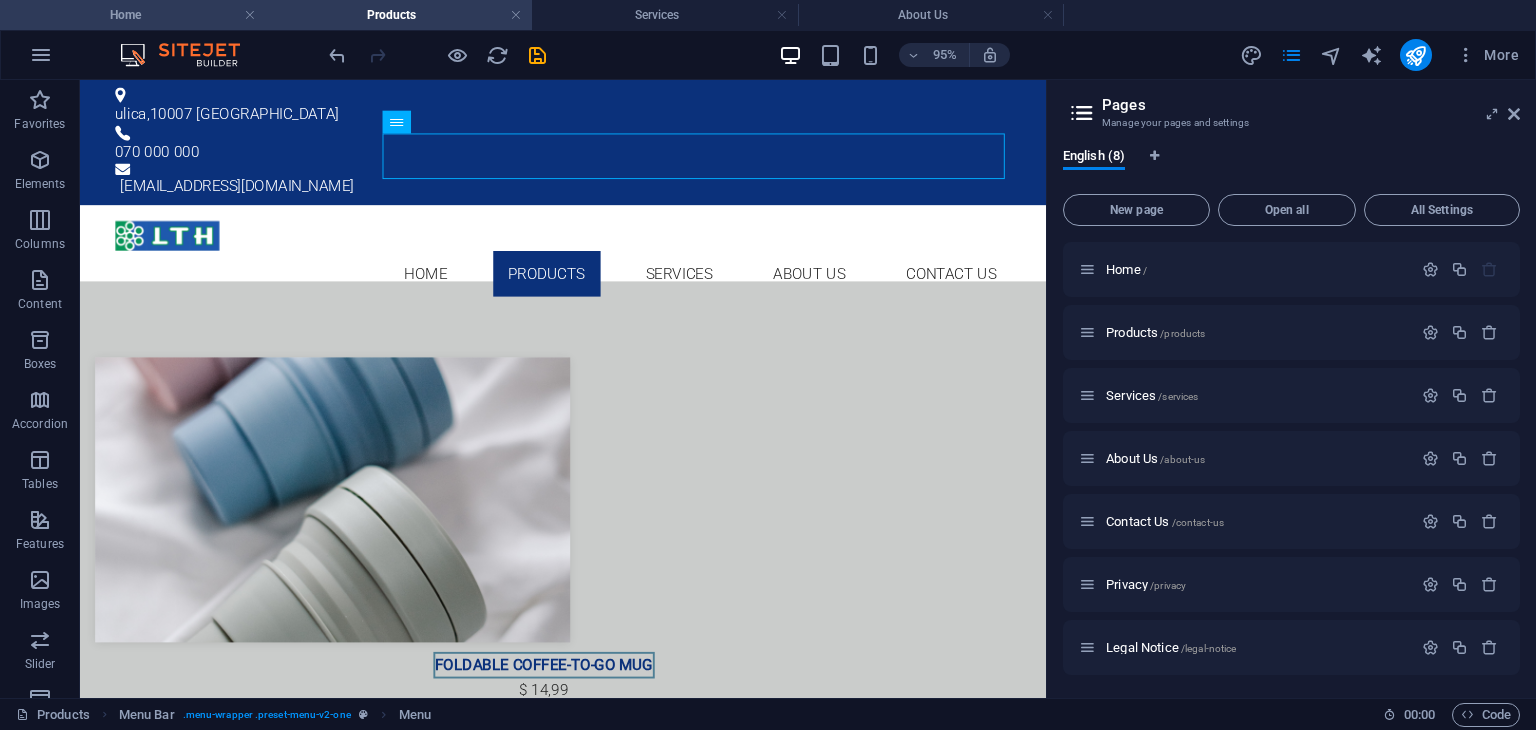 click on "Home" at bounding box center (133, 15) 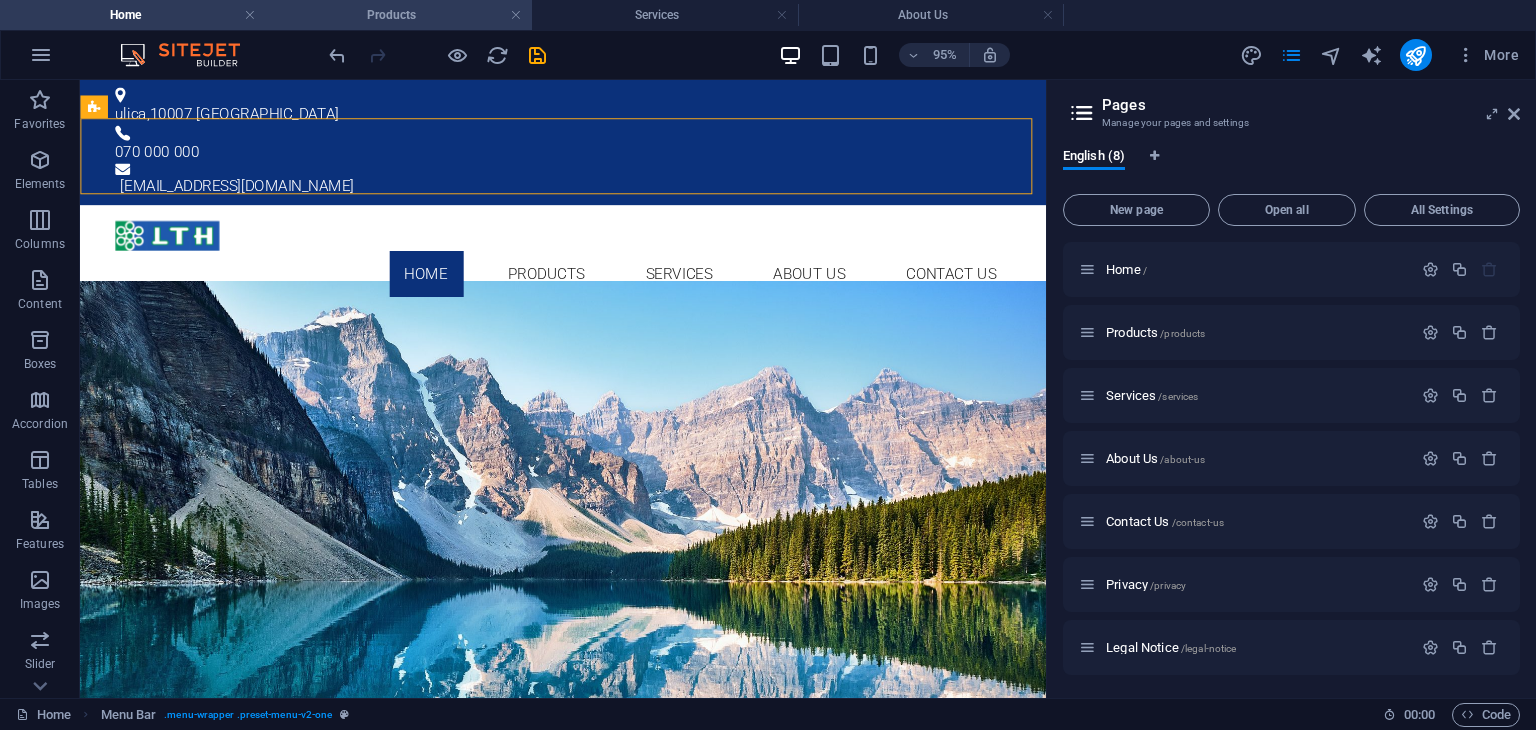 click on "Products" at bounding box center [399, 15] 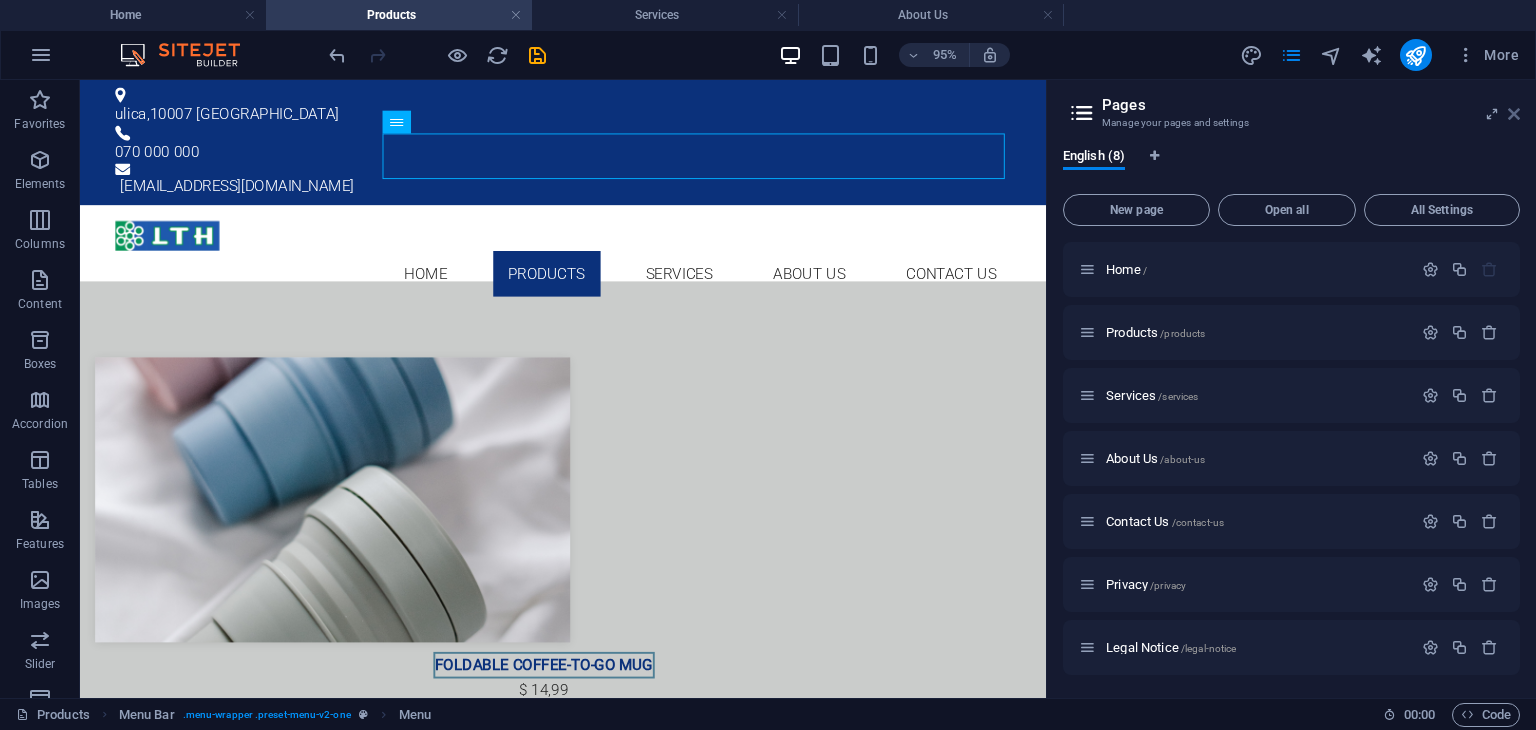 click at bounding box center (1514, 114) 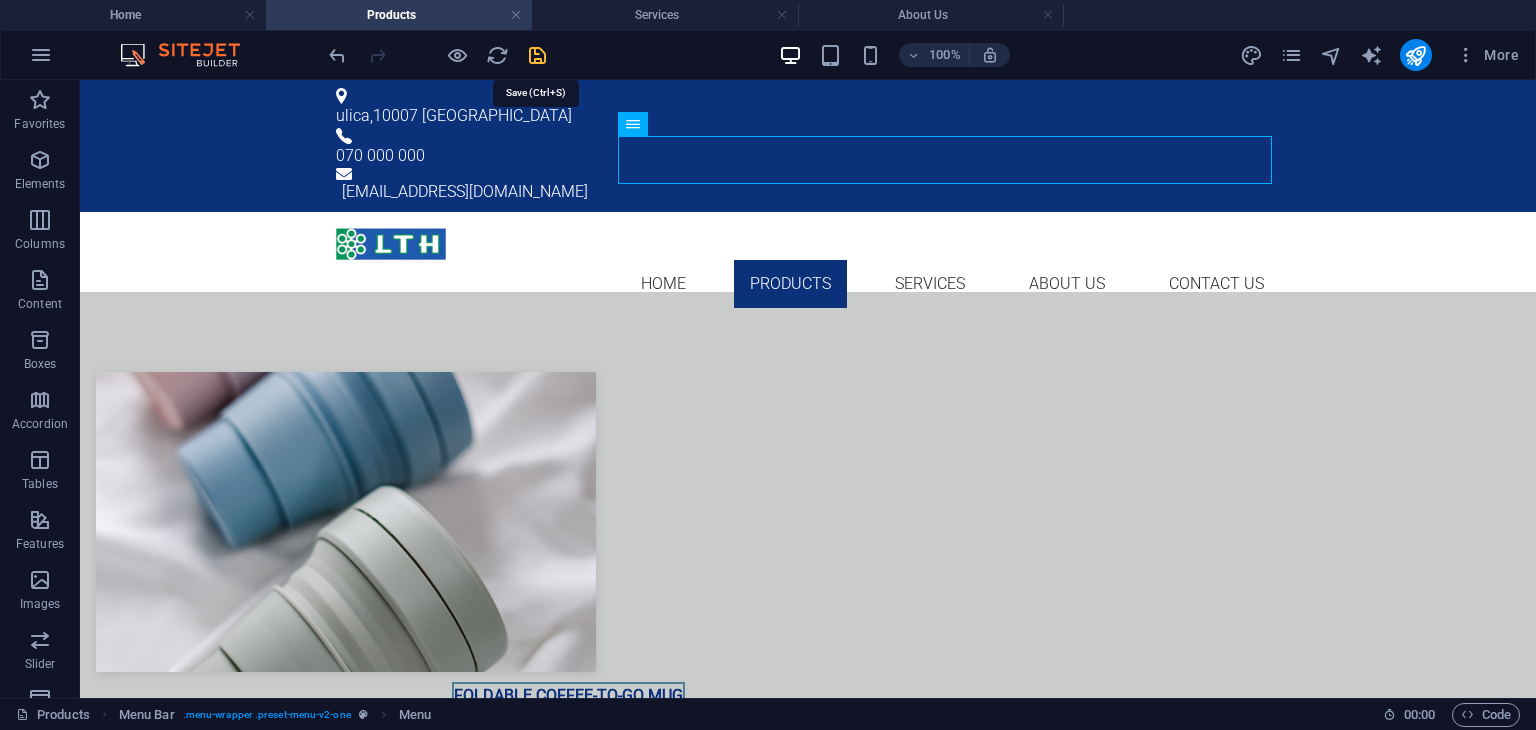 click at bounding box center [537, 55] 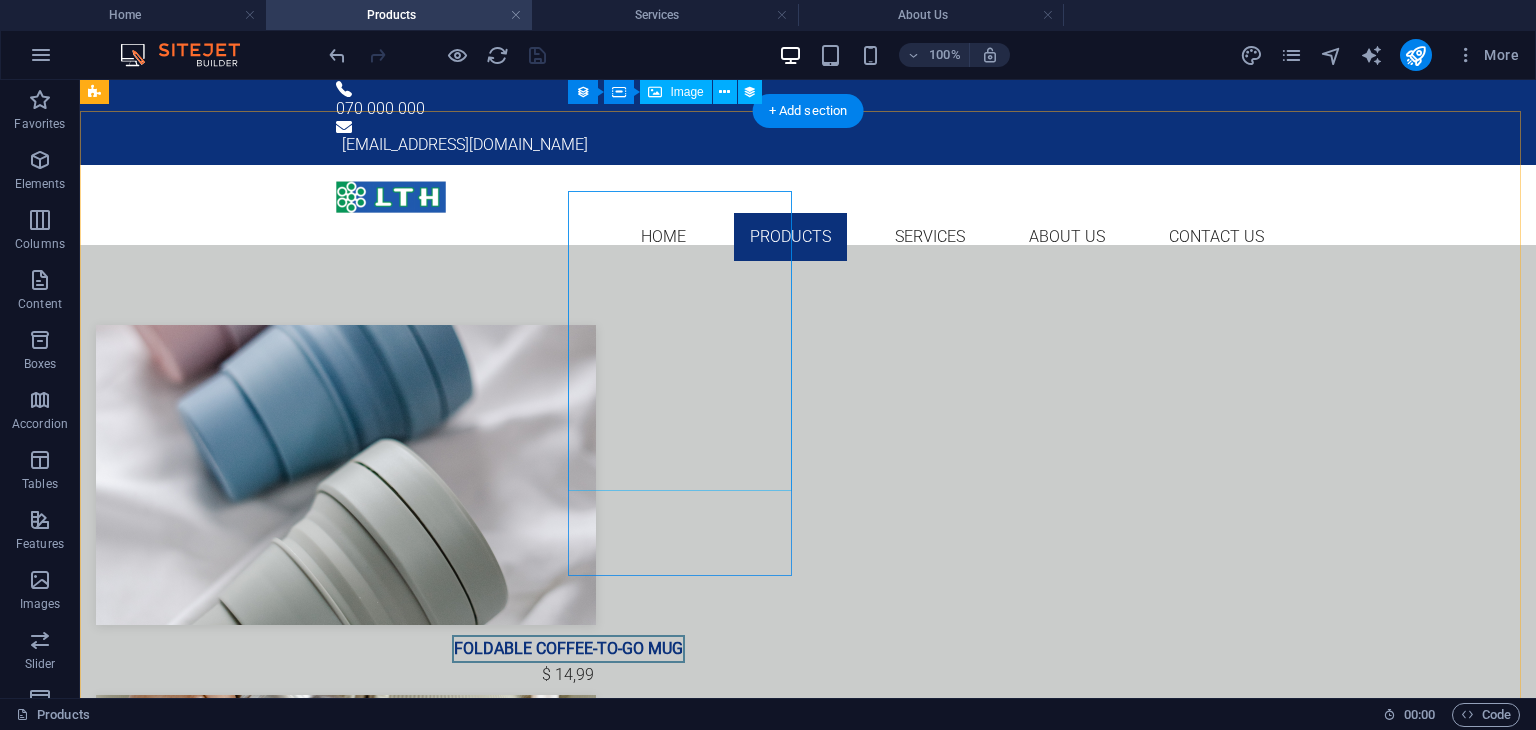 scroll, scrollTop: 0, scrollLeft: 0, axis: both 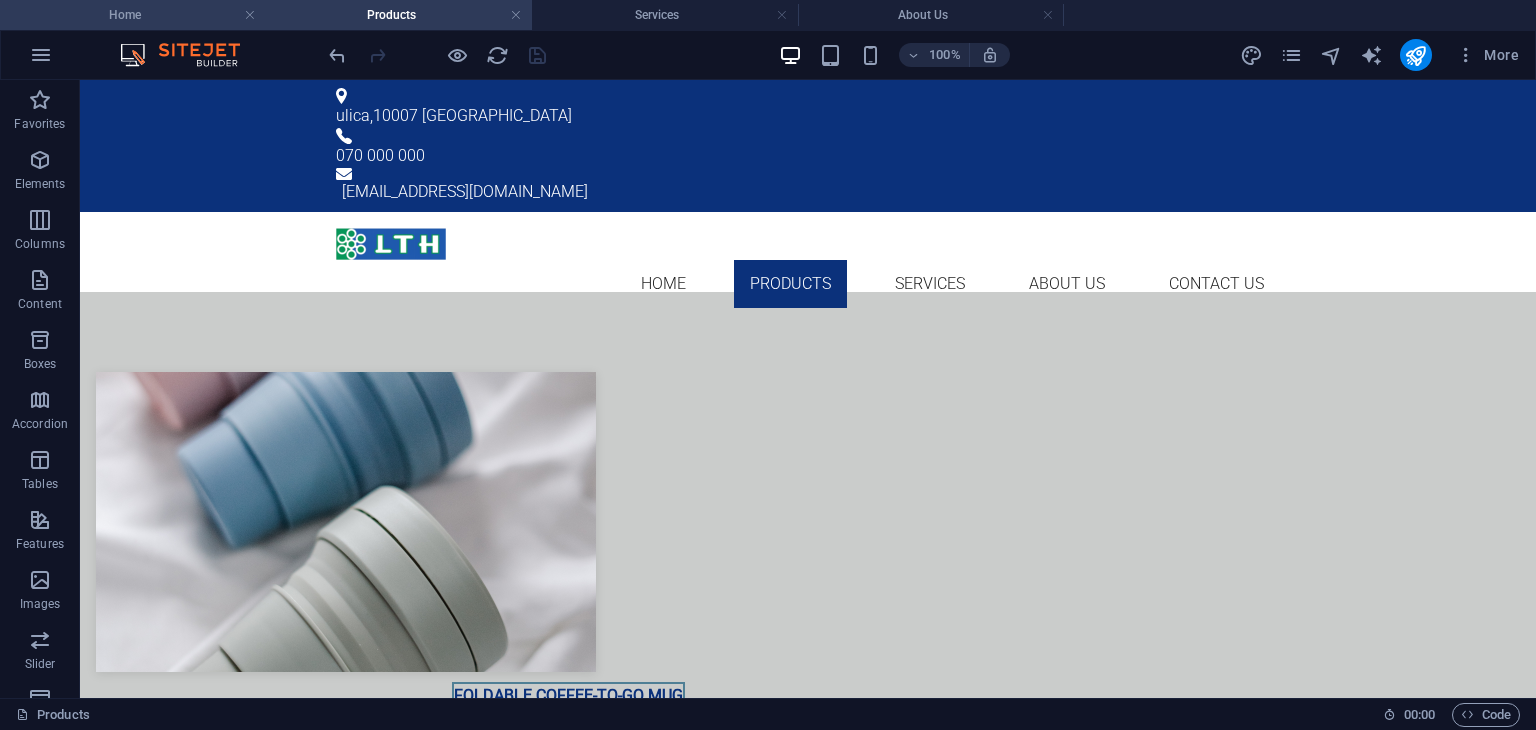 click on "Home" at bounding box center (133, 15) 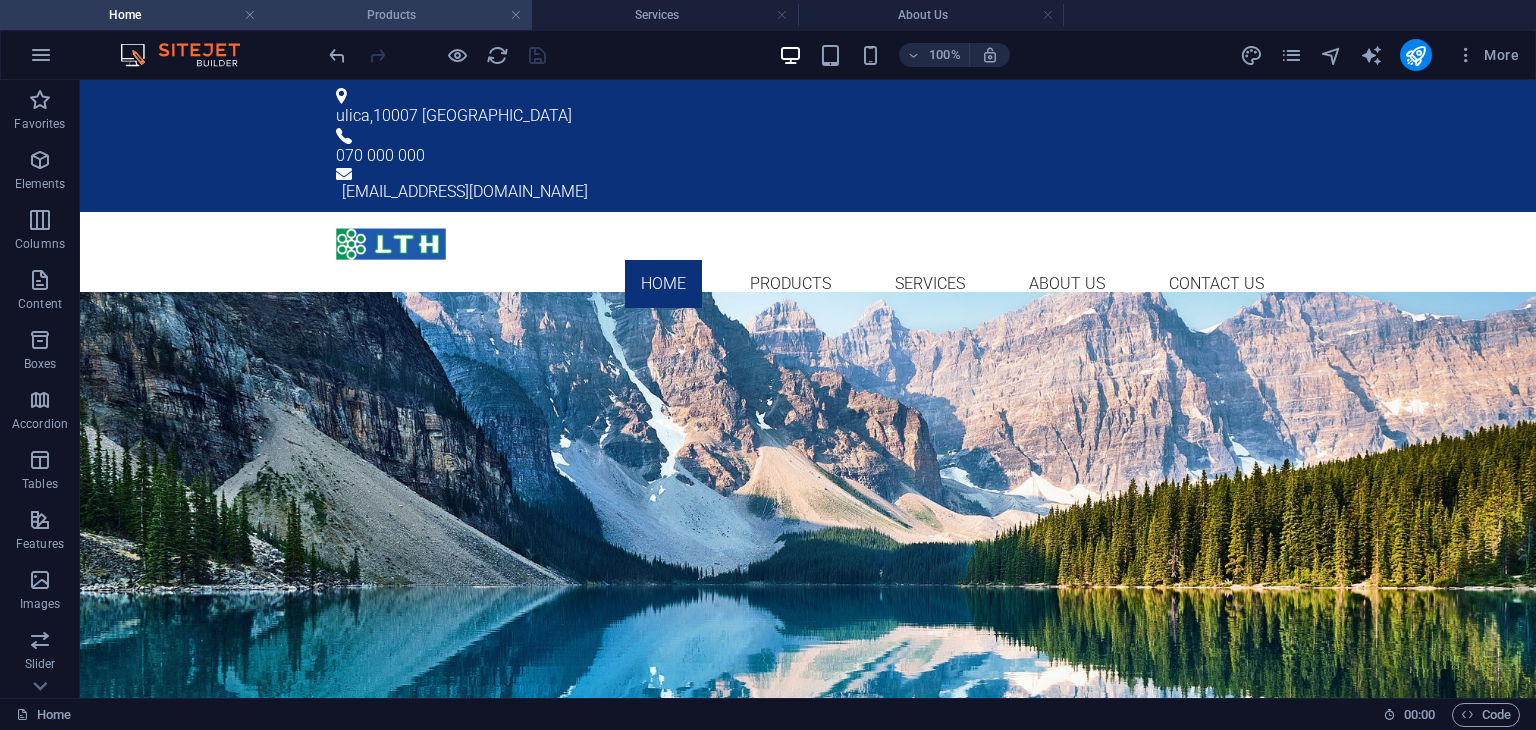 click on "Products" at bounding box center [399, 15] 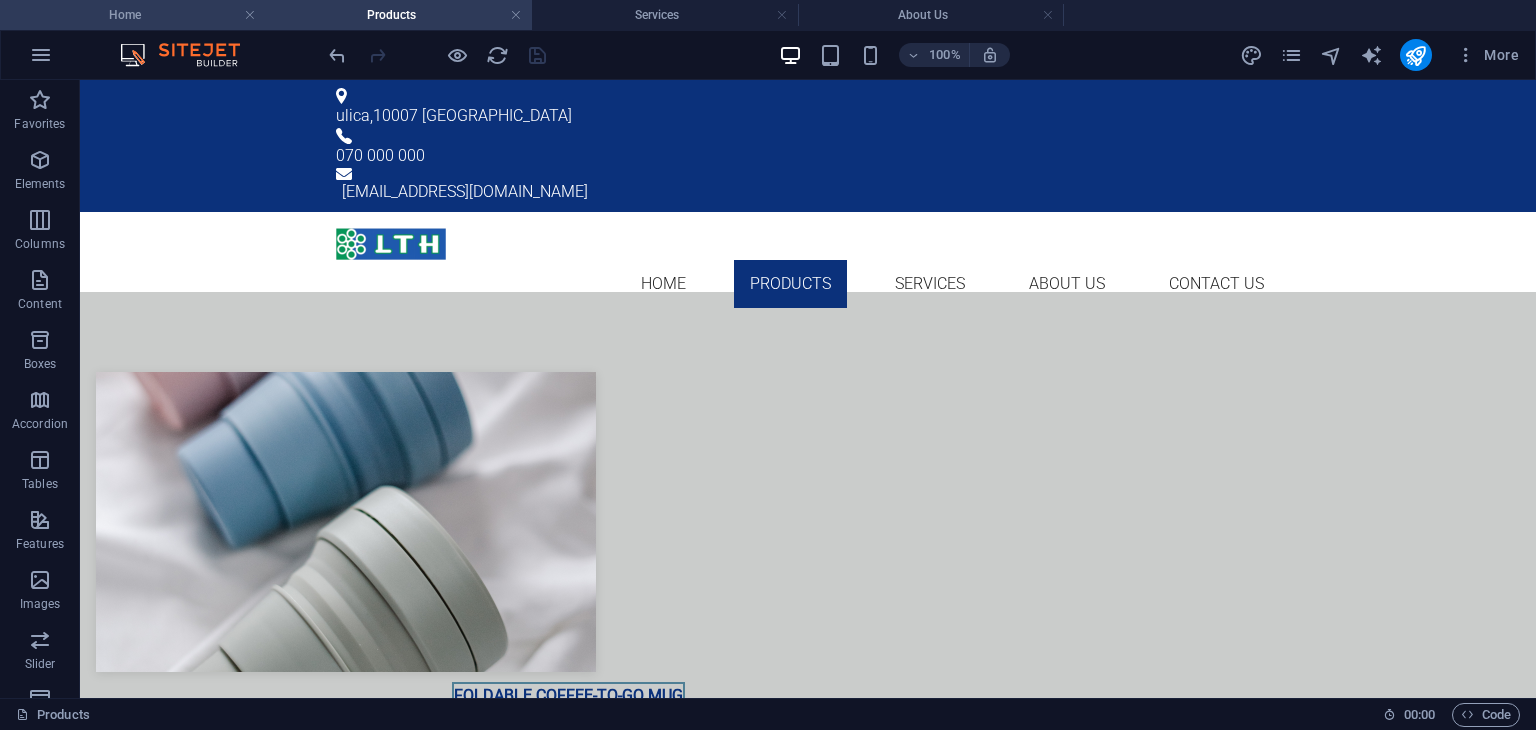 click on "Home" at bounding box center [133, 15] 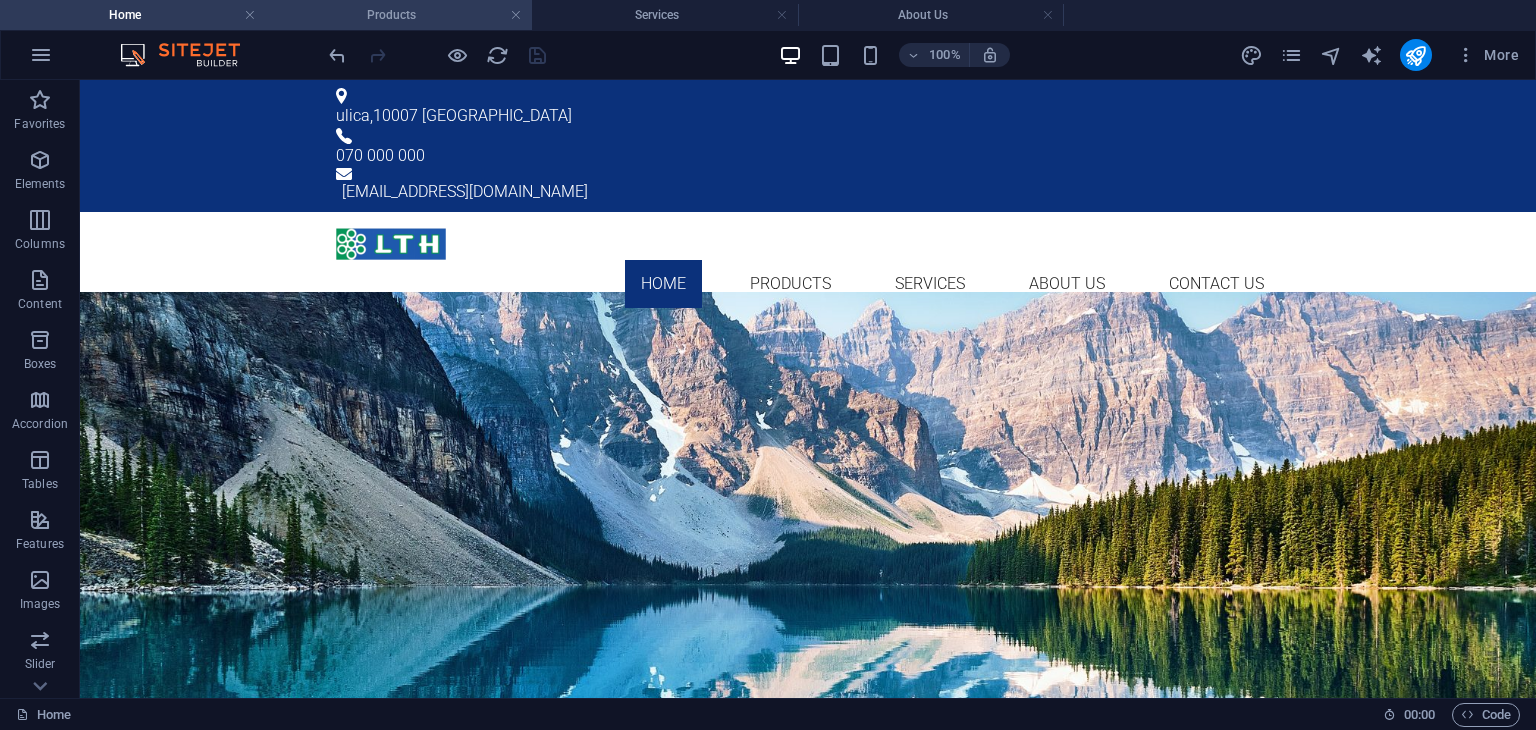 click on "Products" at bounding box center (399, 15) 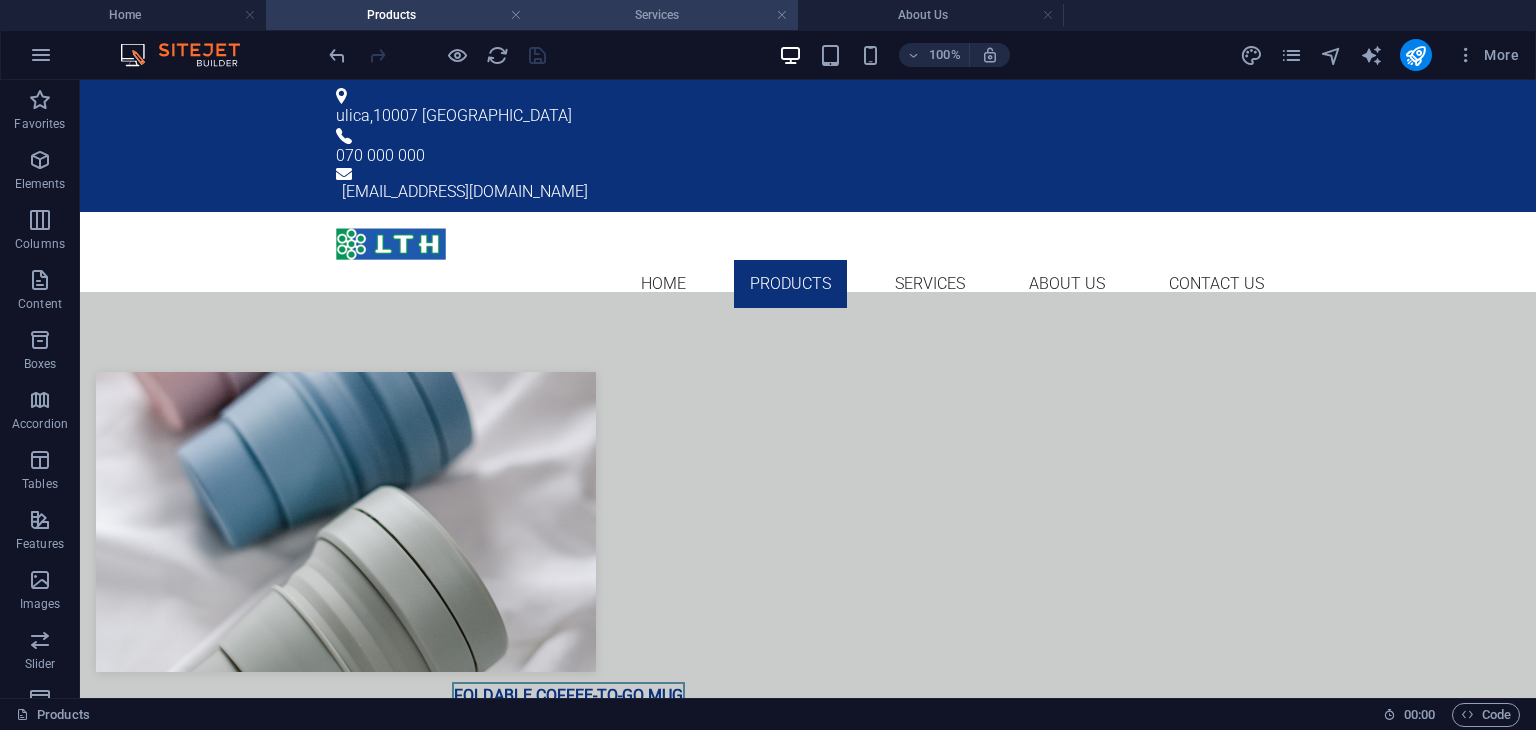 click on "Services" at bounding box center (665, 15) 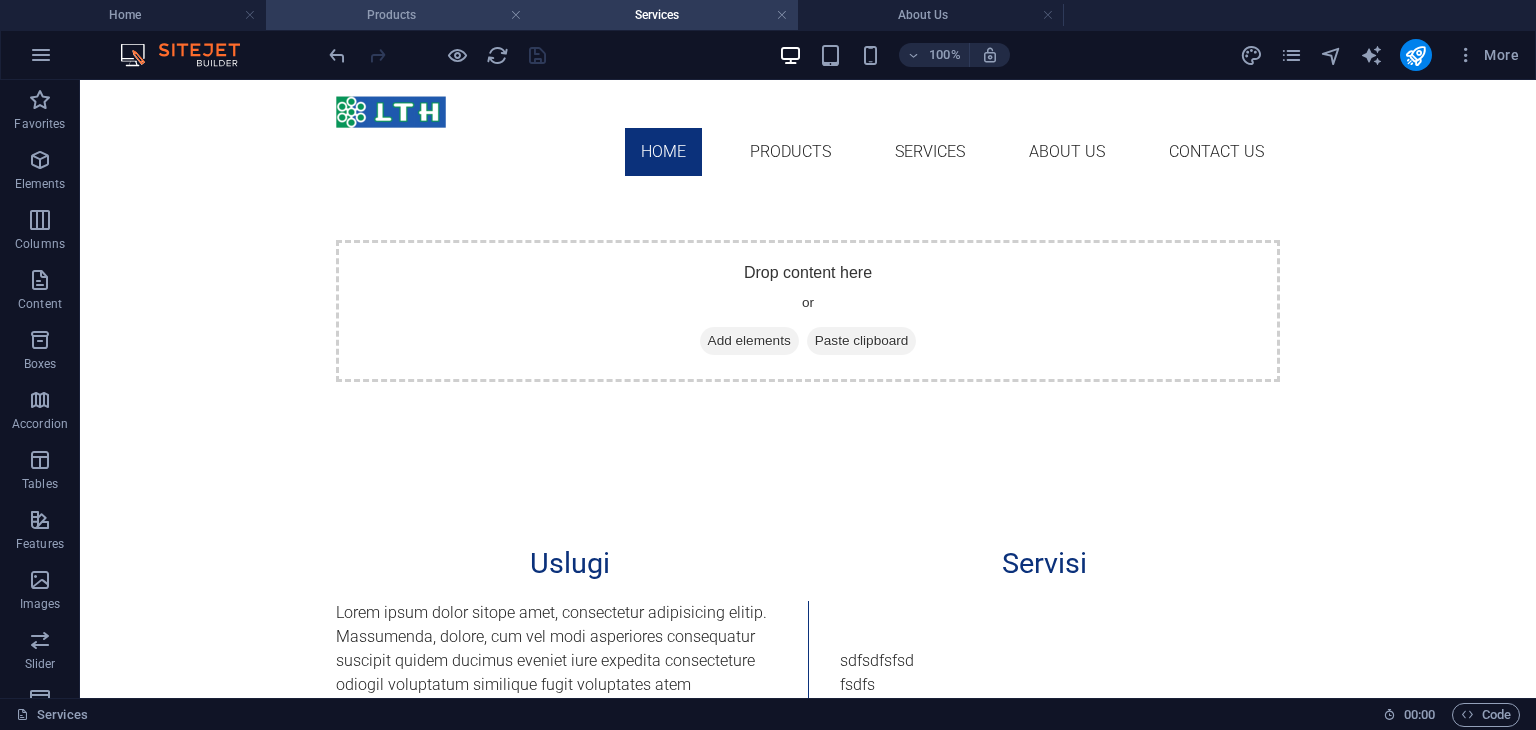 click on "Products" at bounding box center [399, 15] 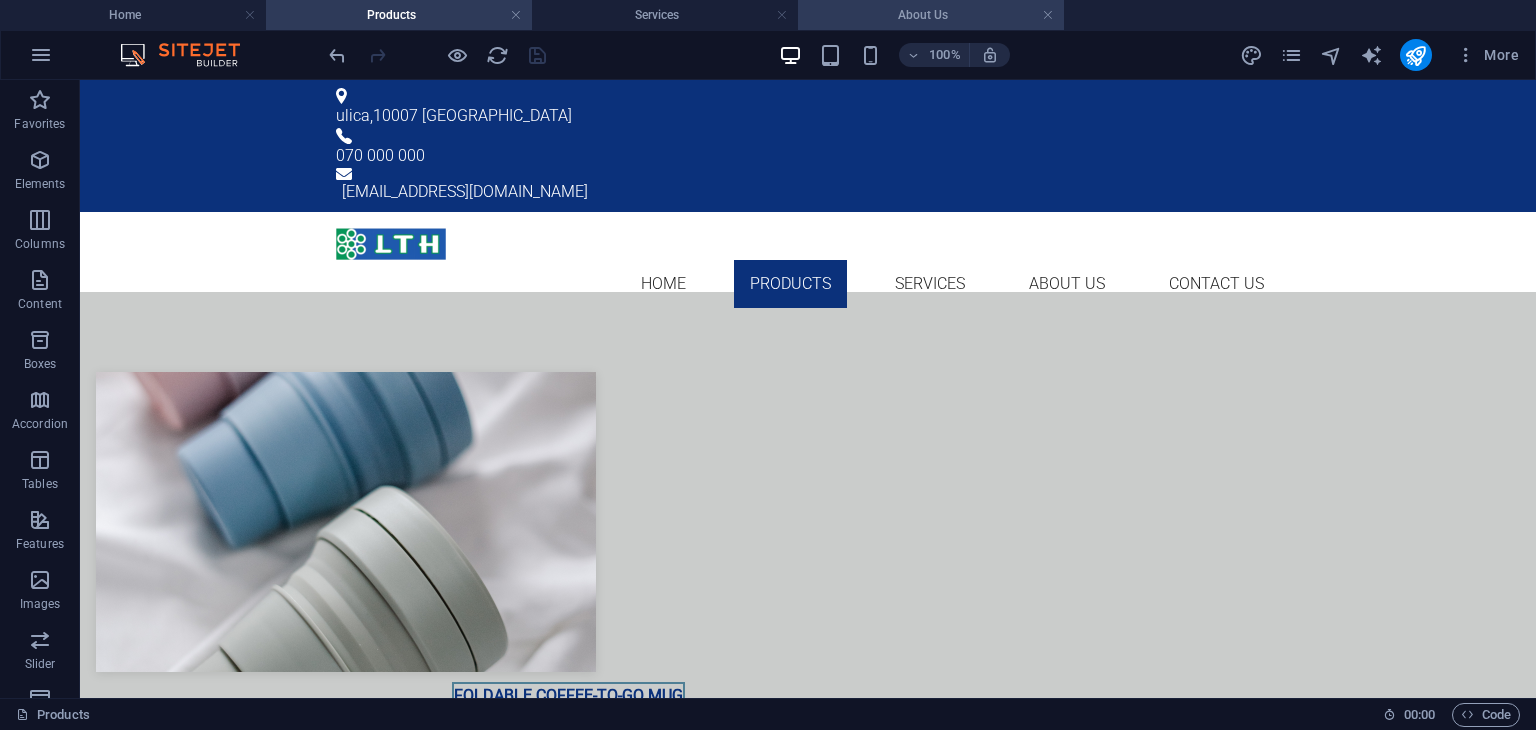 click on "About Us" at bounding box center (931, 15) 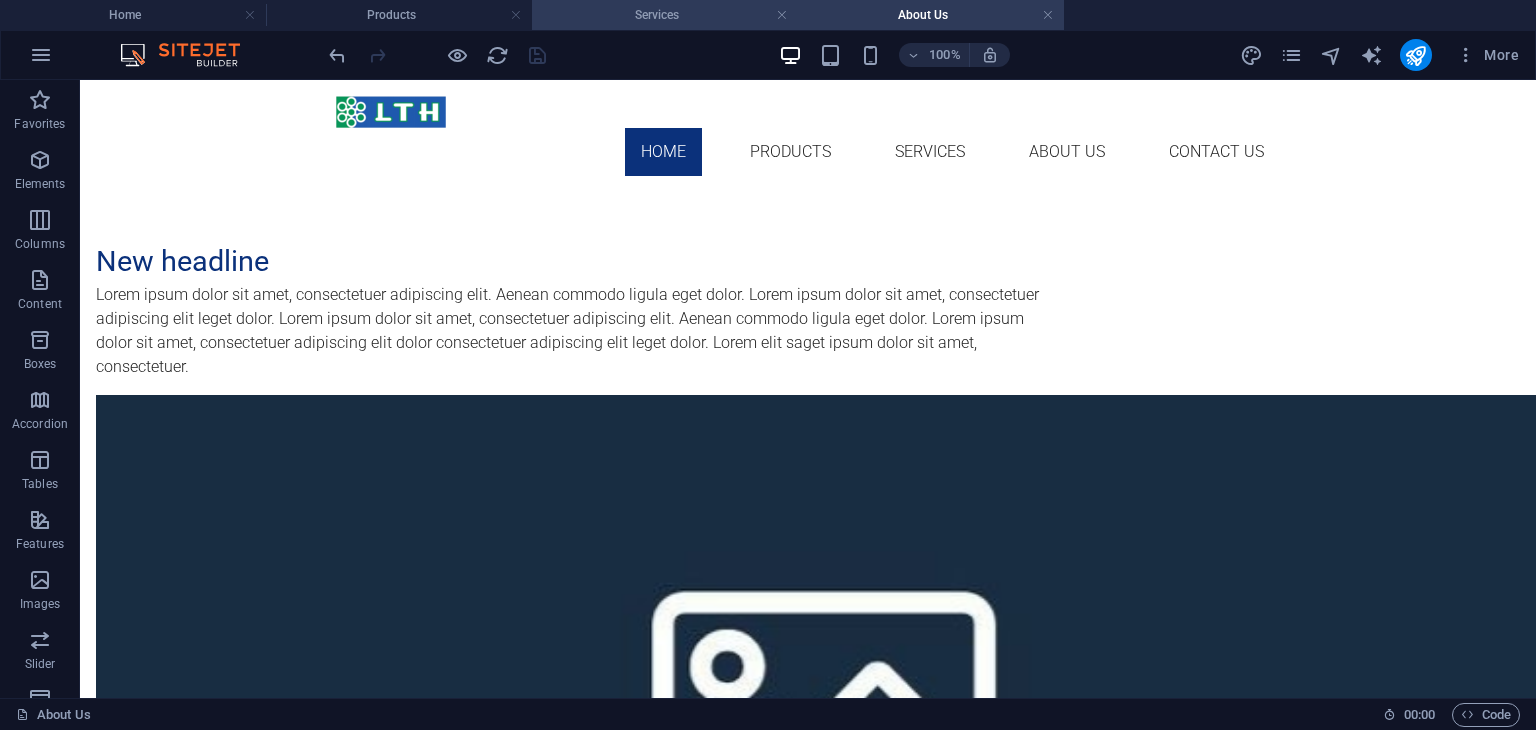 click on "Services" at bounding box center (665, 15) 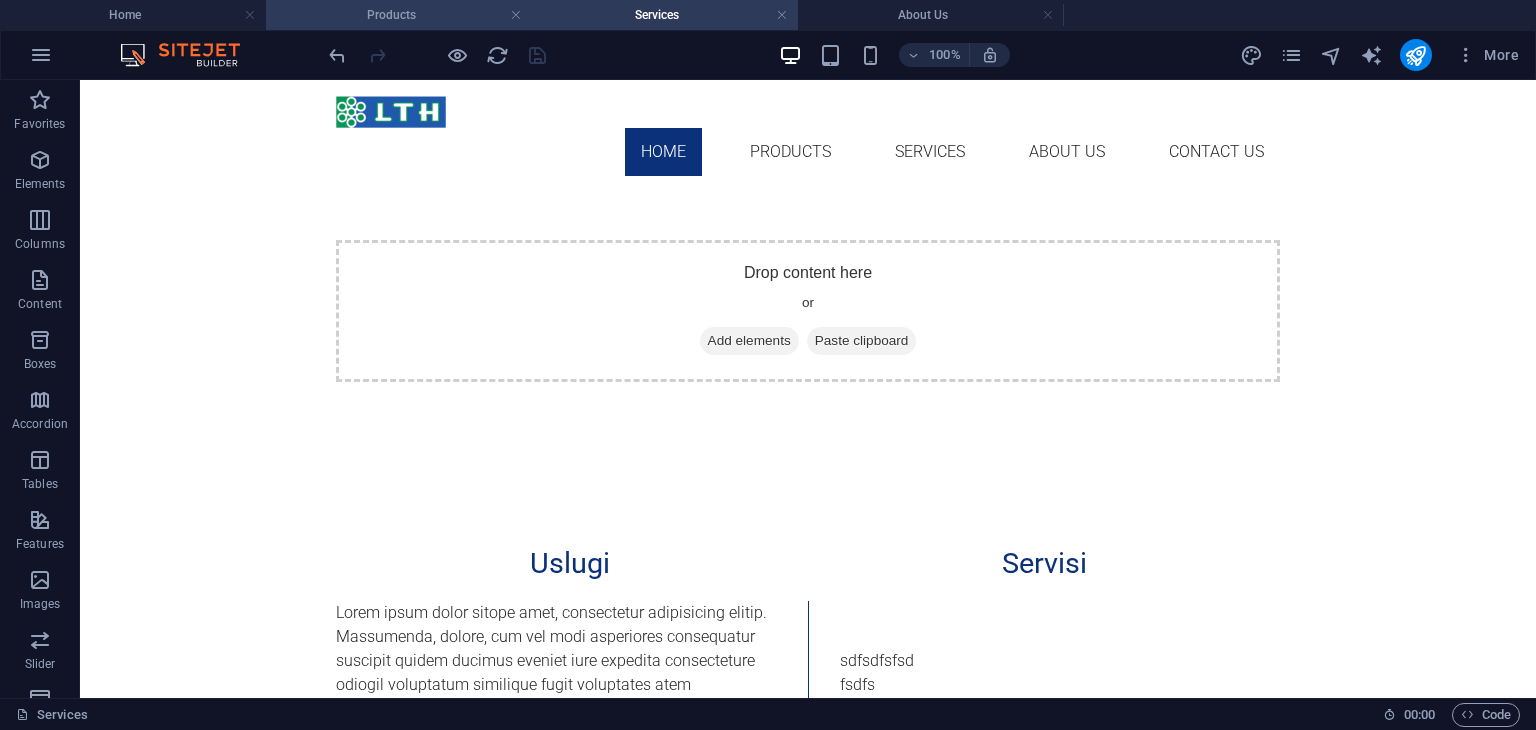 click on "Products" at bounding box center (399, 15) 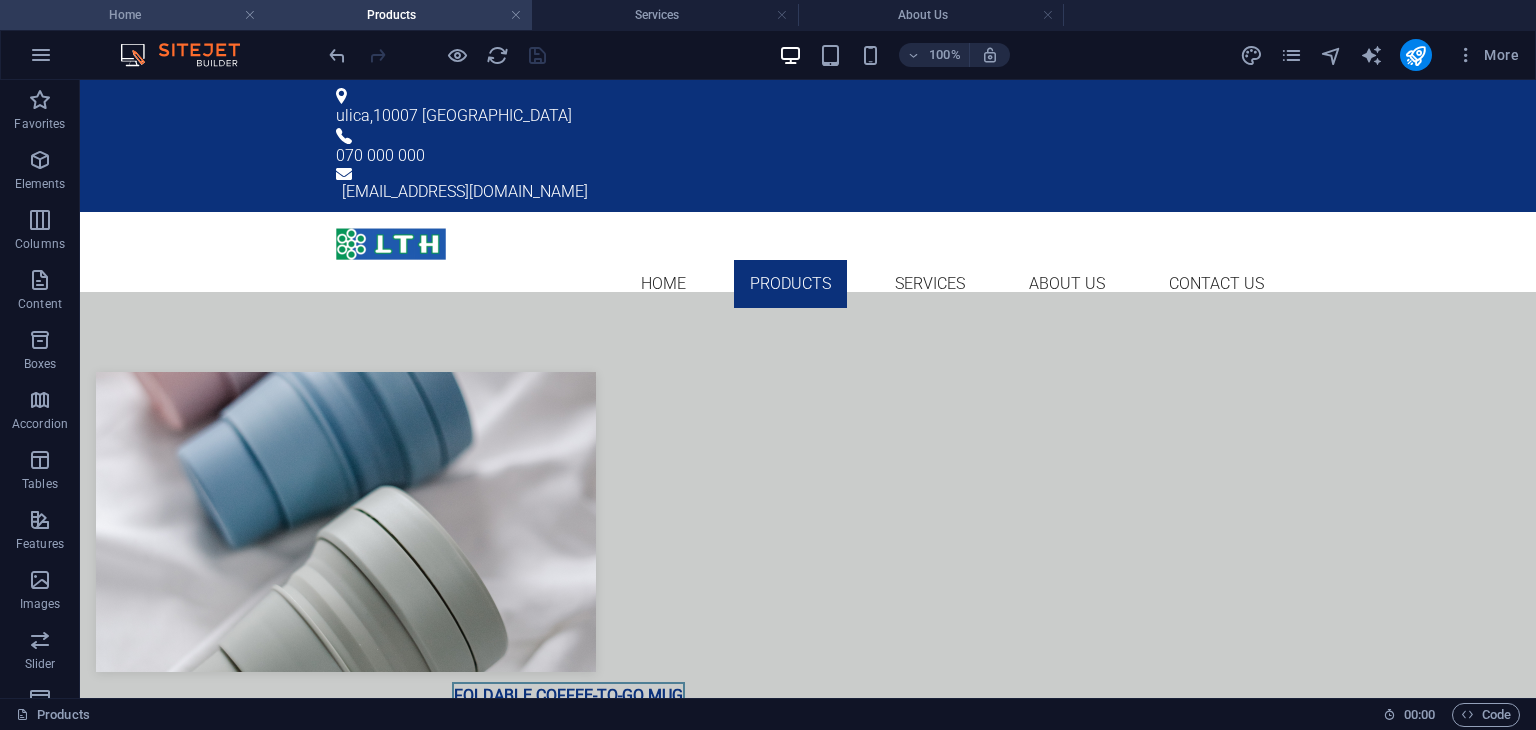 click on "Home" at bounding box center [133, 15] 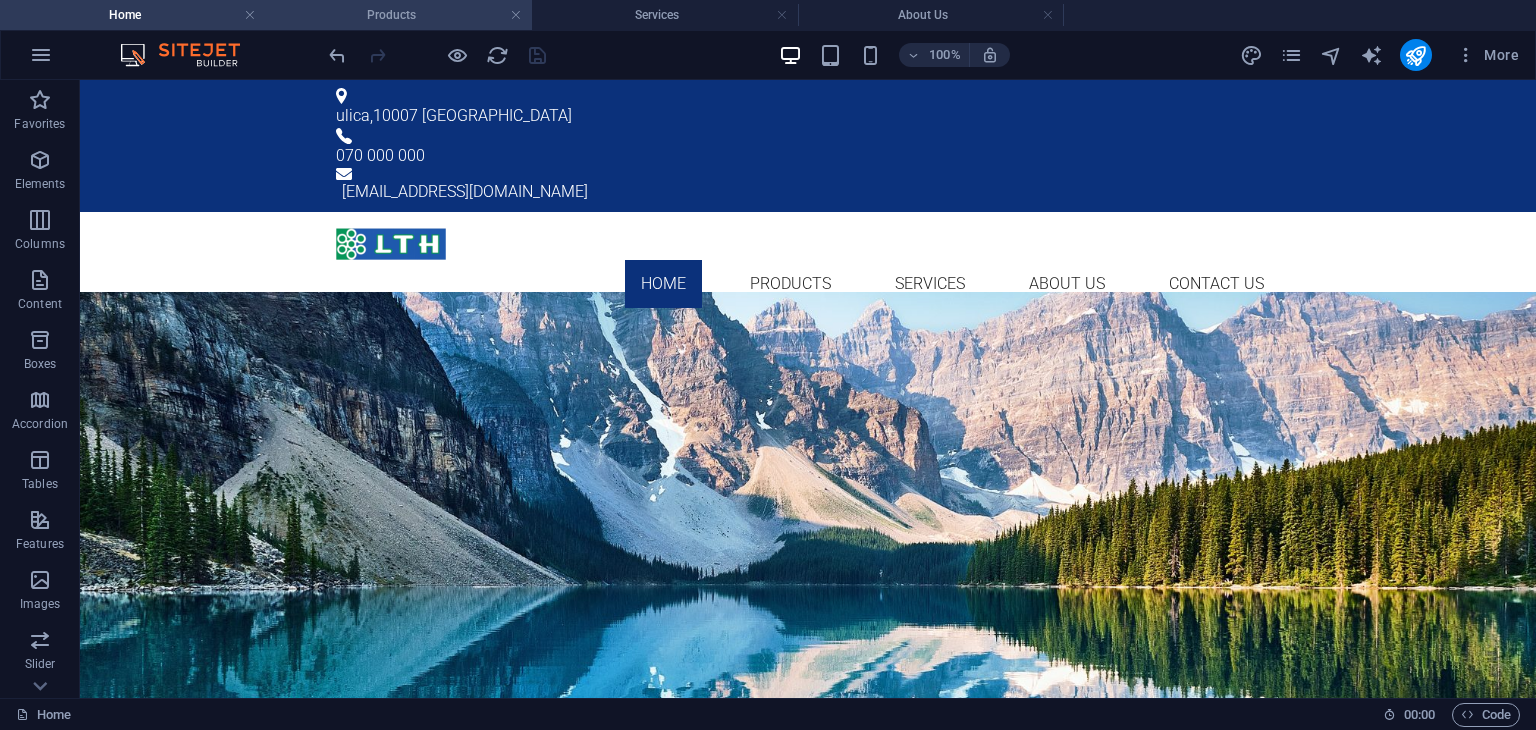 click on "Products" at bounding box center (399, 15) 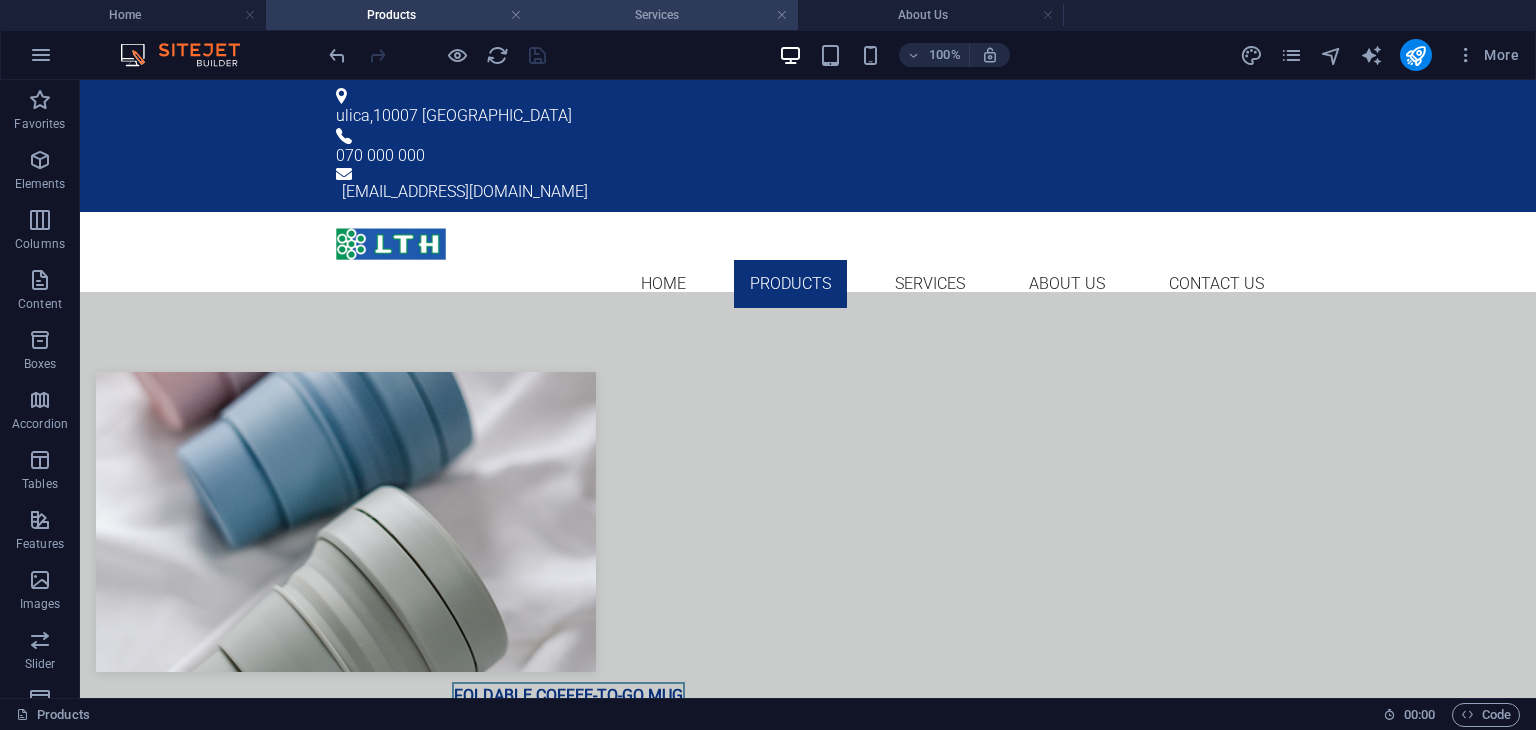 click on "Services" at bounding box center [665, 15] 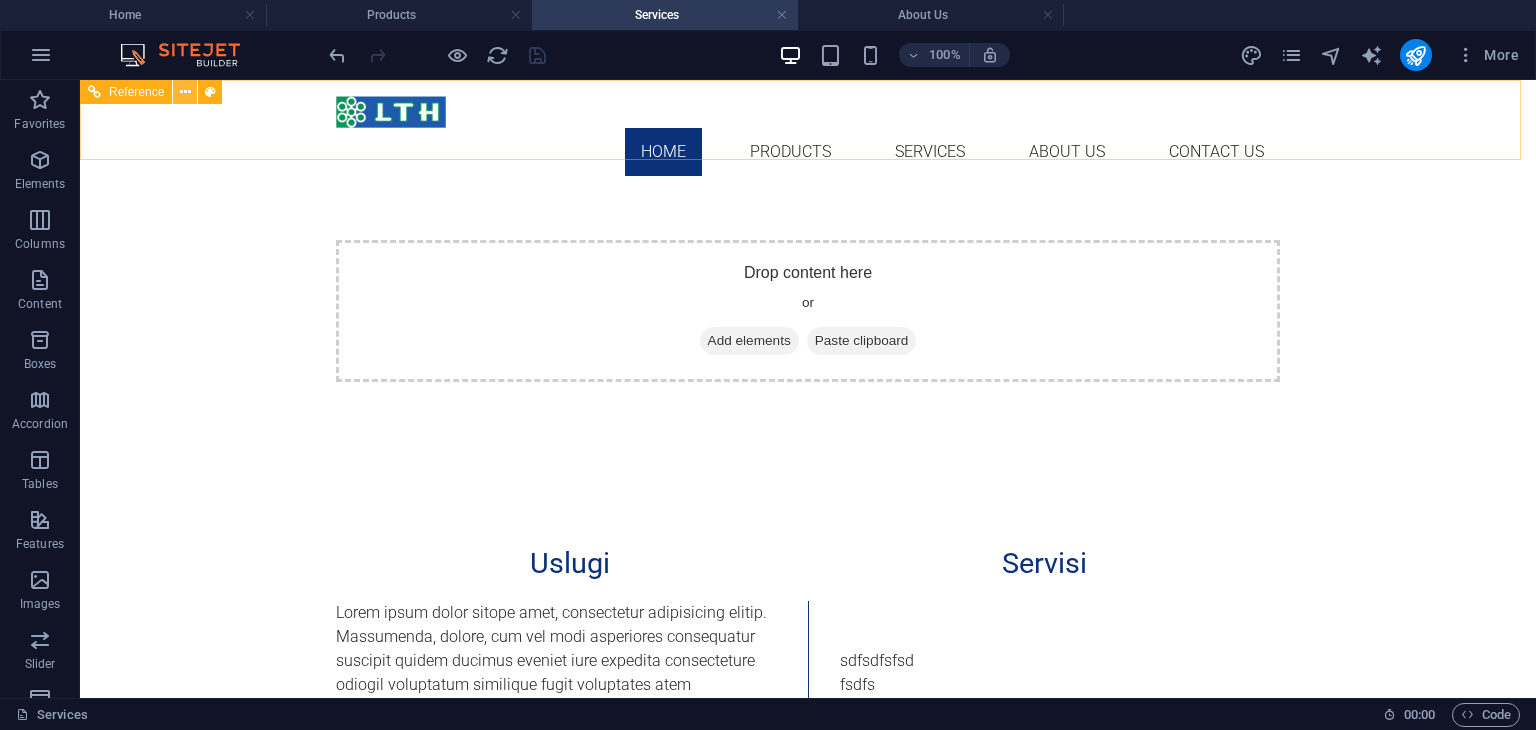 click at bounding box center [185, 92] 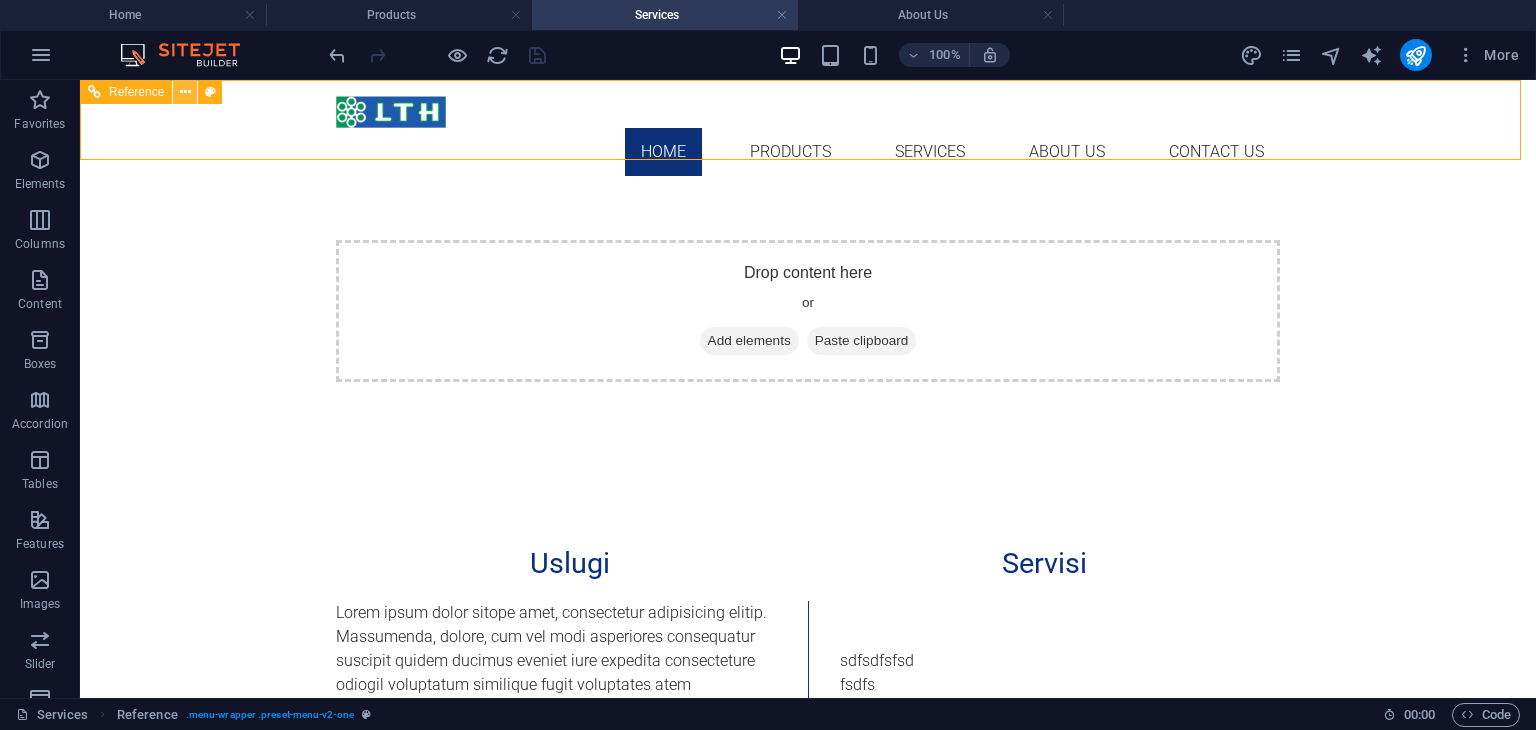 click at bounding box center (185, 92) 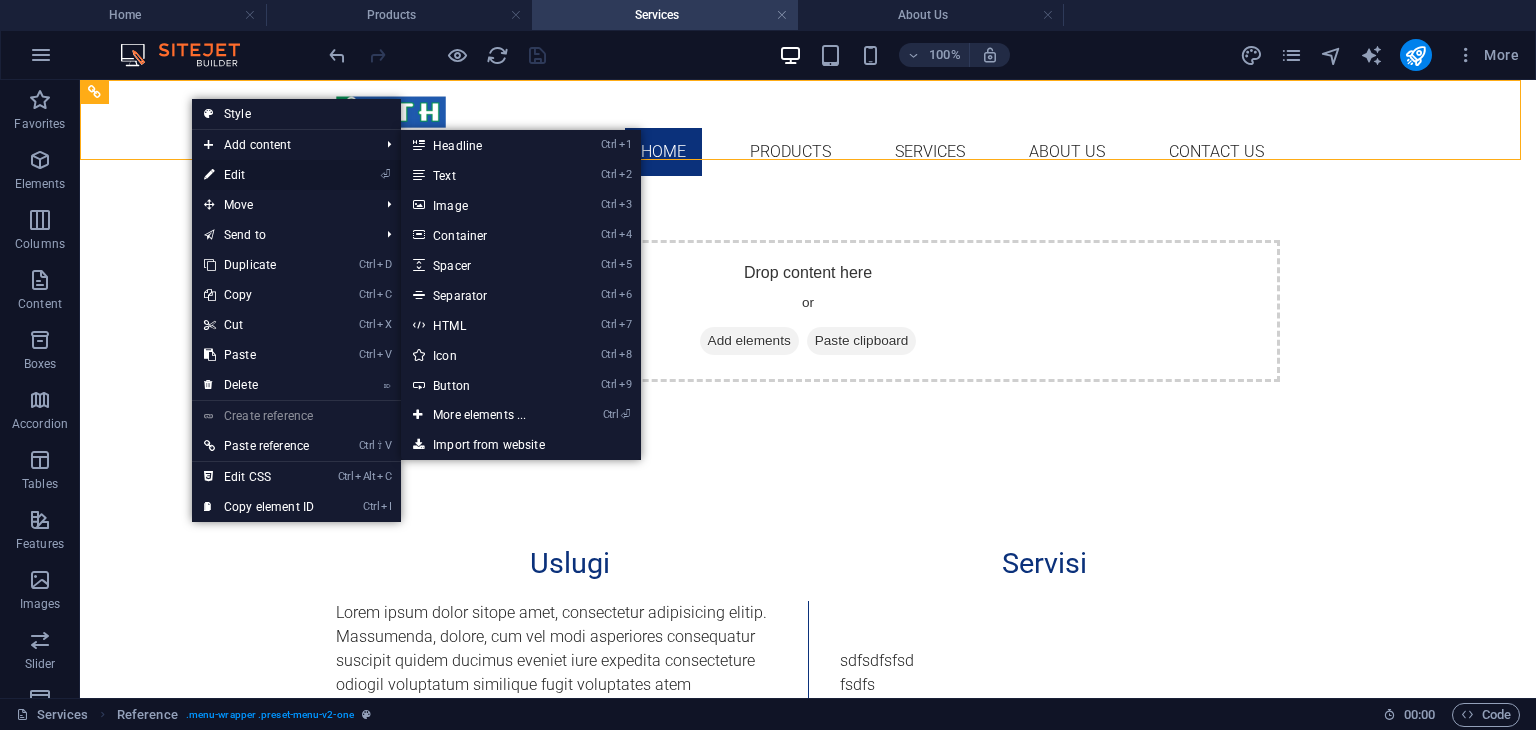 click on "⏎  Edit" at bounding box center [259, 175] 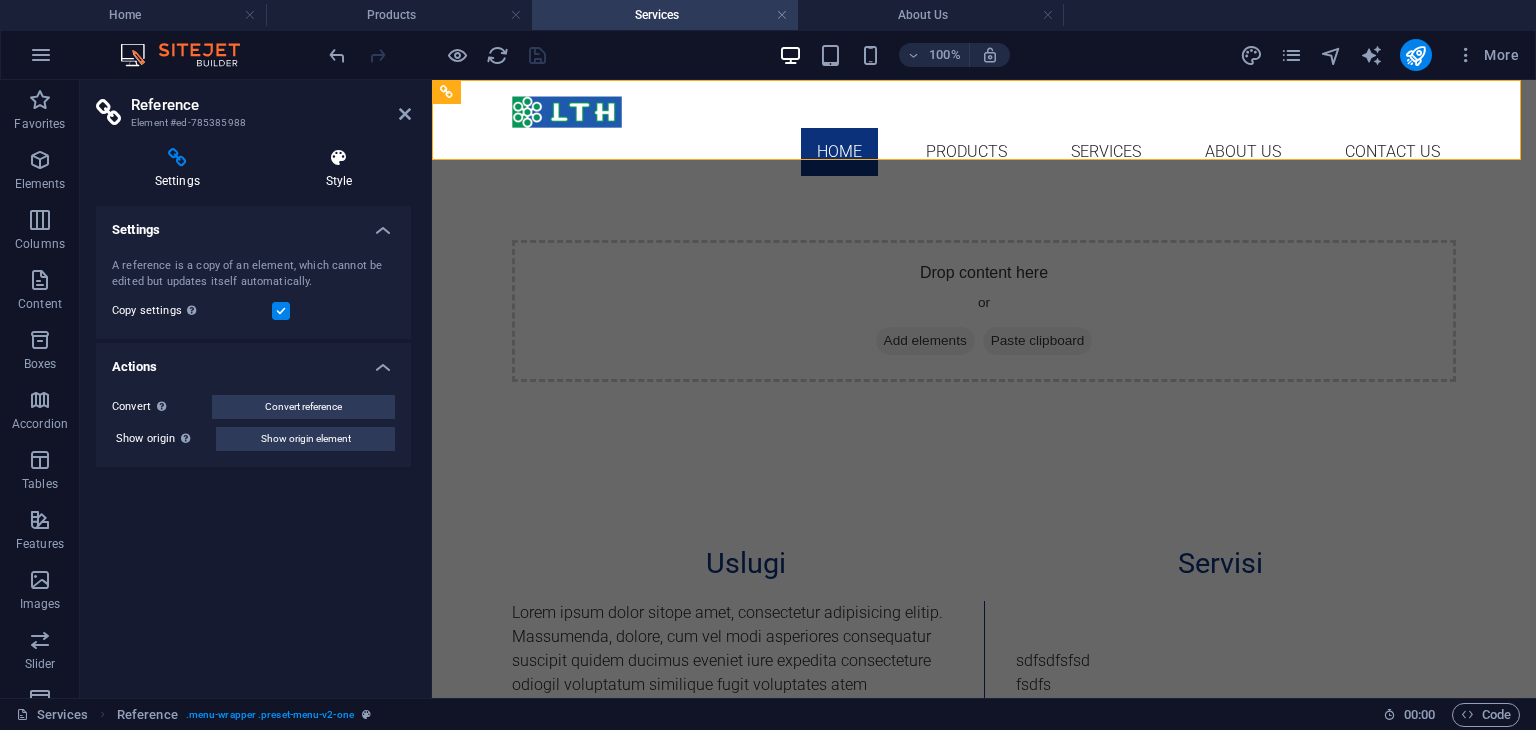 click on "Style" at bounding box center [339, 169] 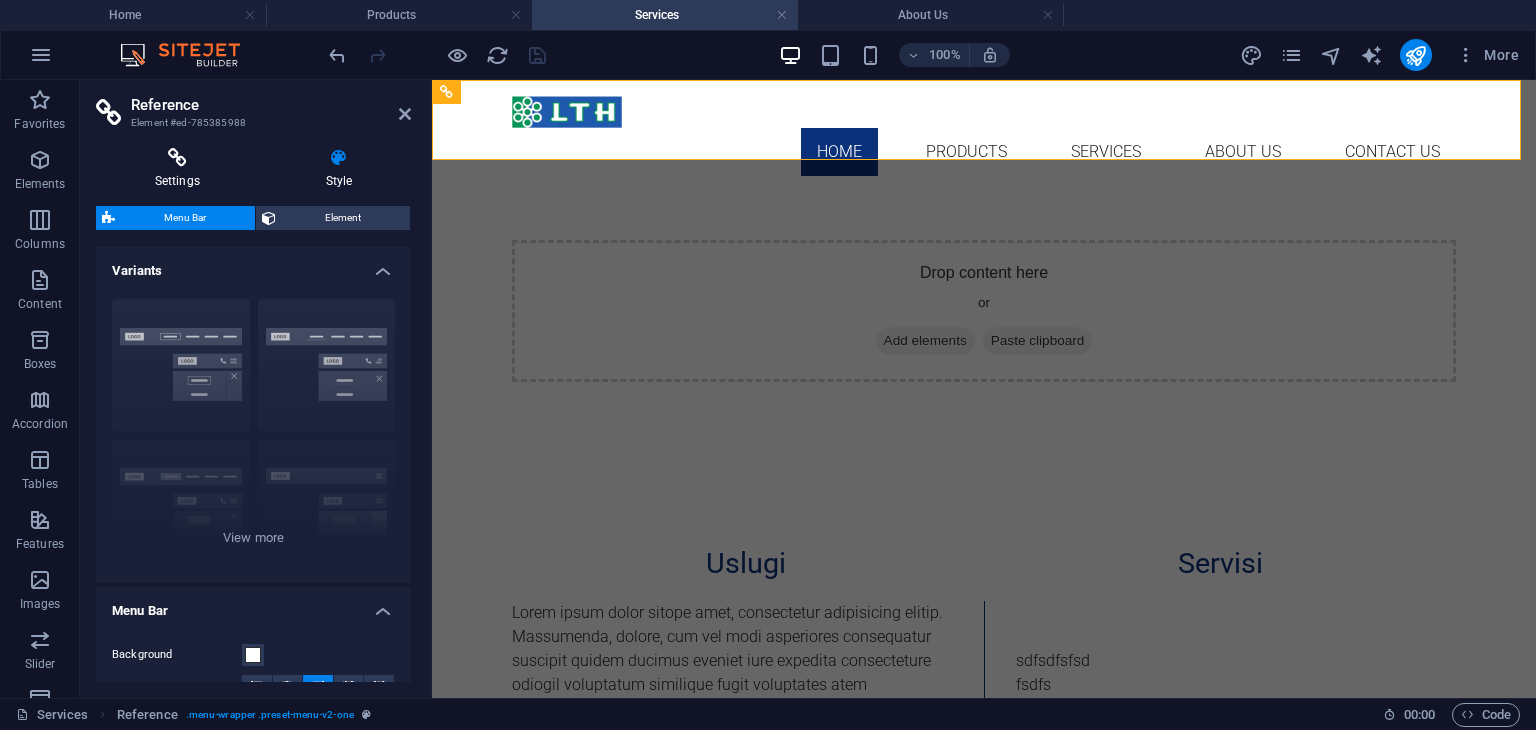click at bounding box center [177, 158] 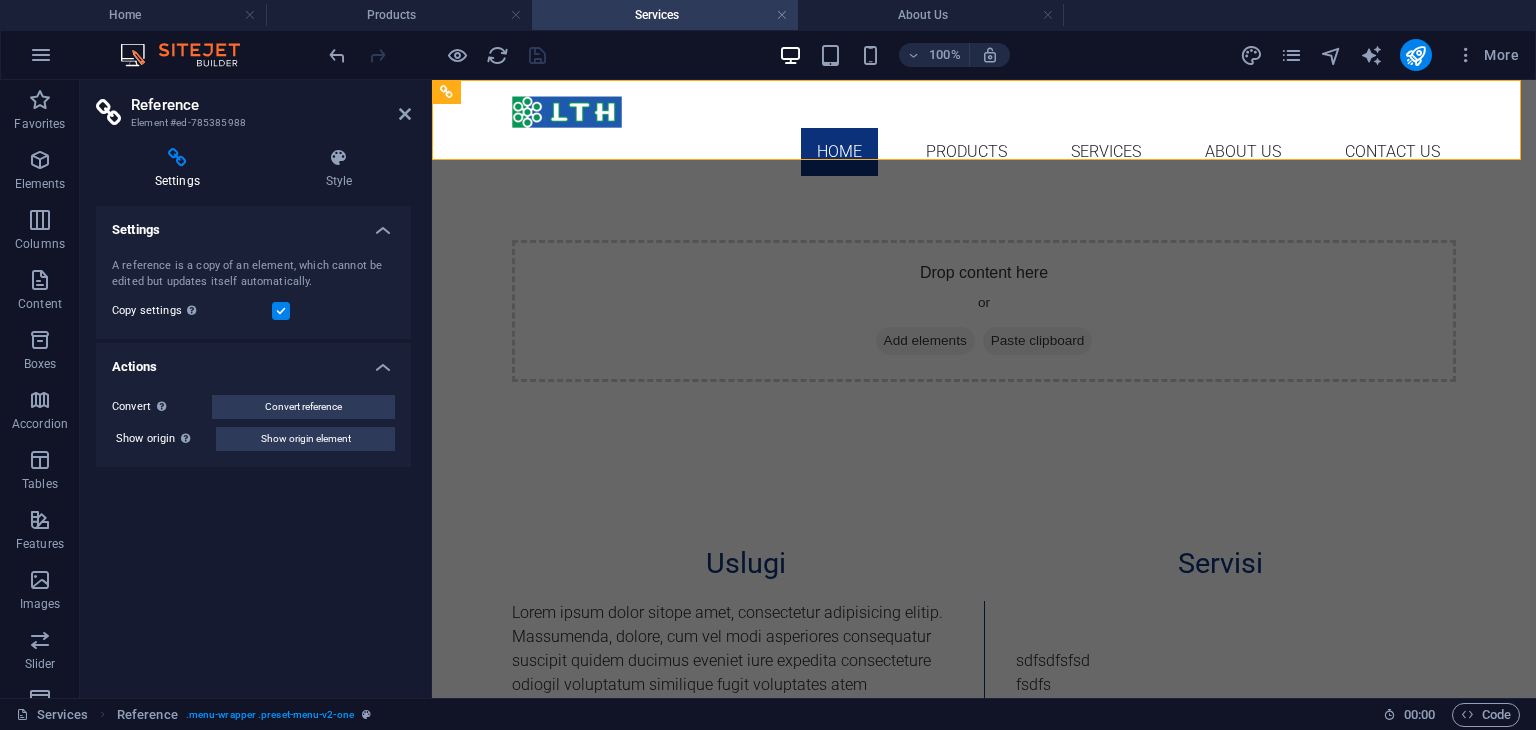 click at bounding box center [281, 311] 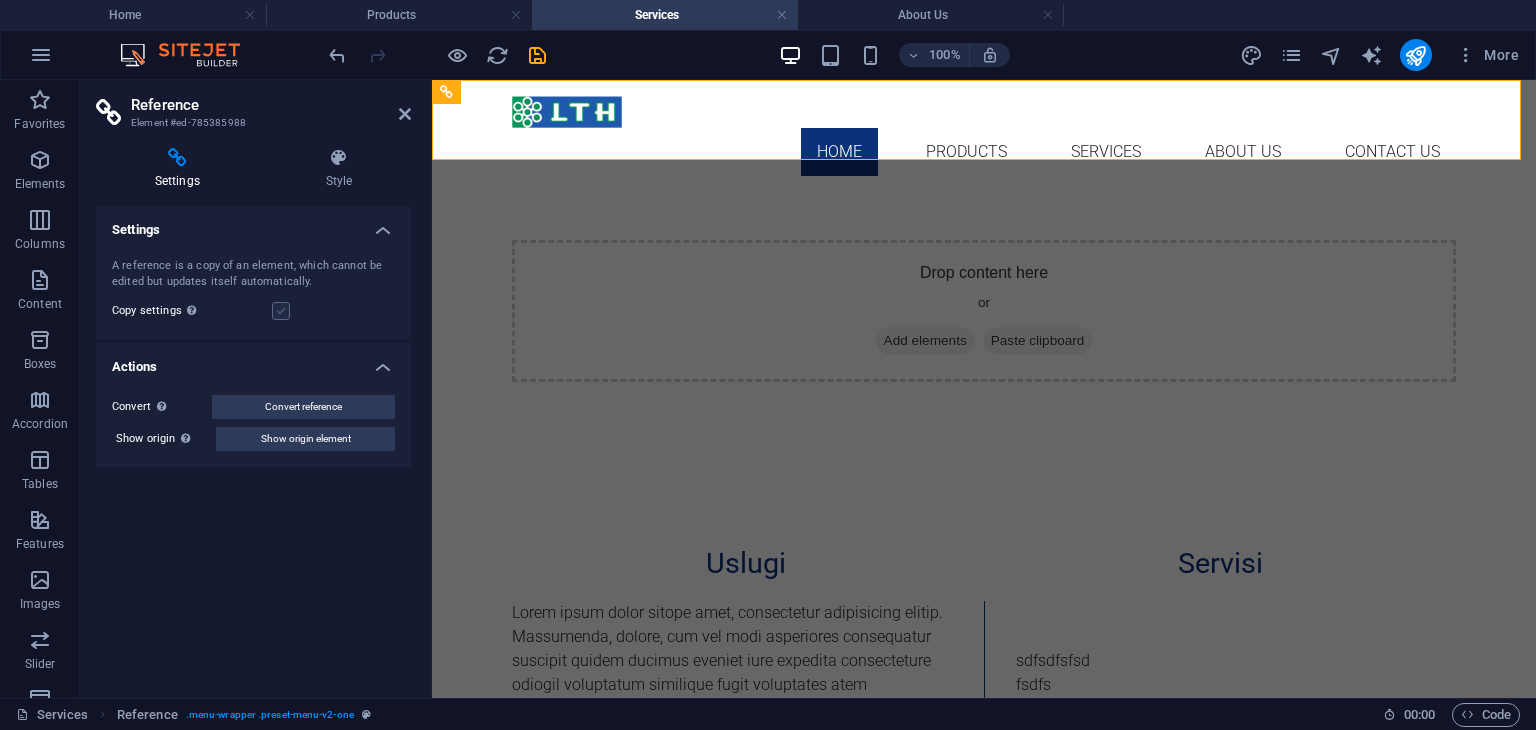 click at bounding box center [281, 311] 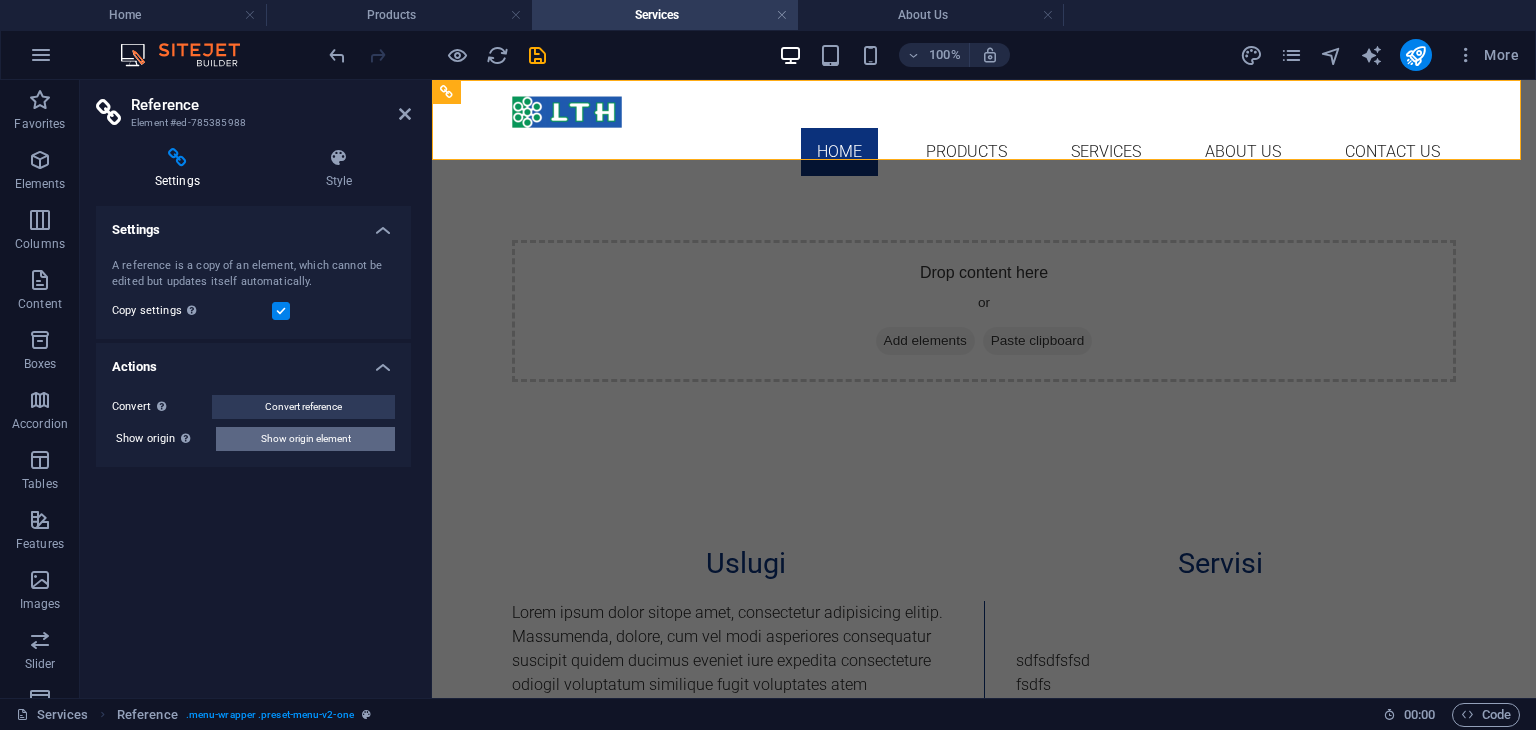 click on "Show origin element" at bounding box center (306, 439) 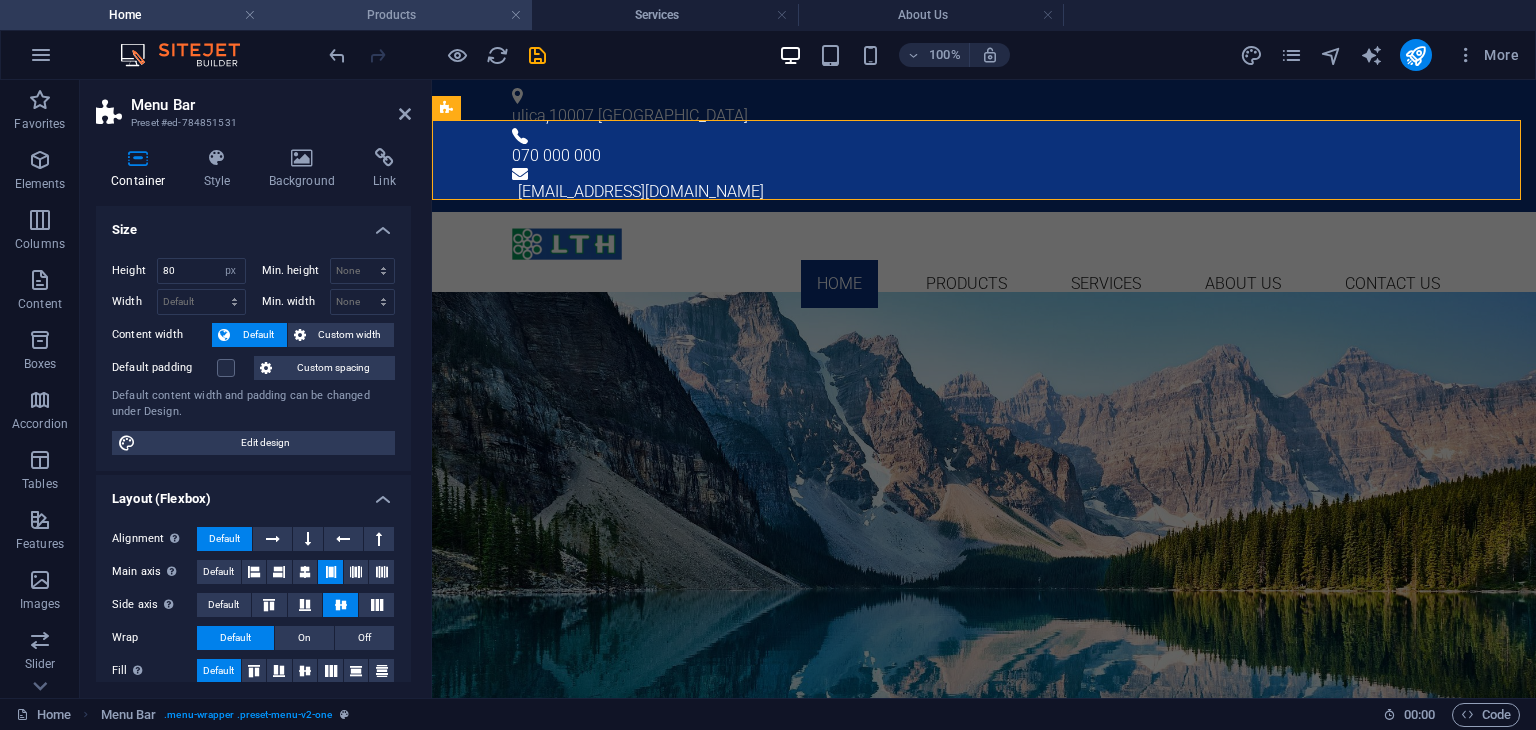 click on "Products" at bounding box center [399, 15] 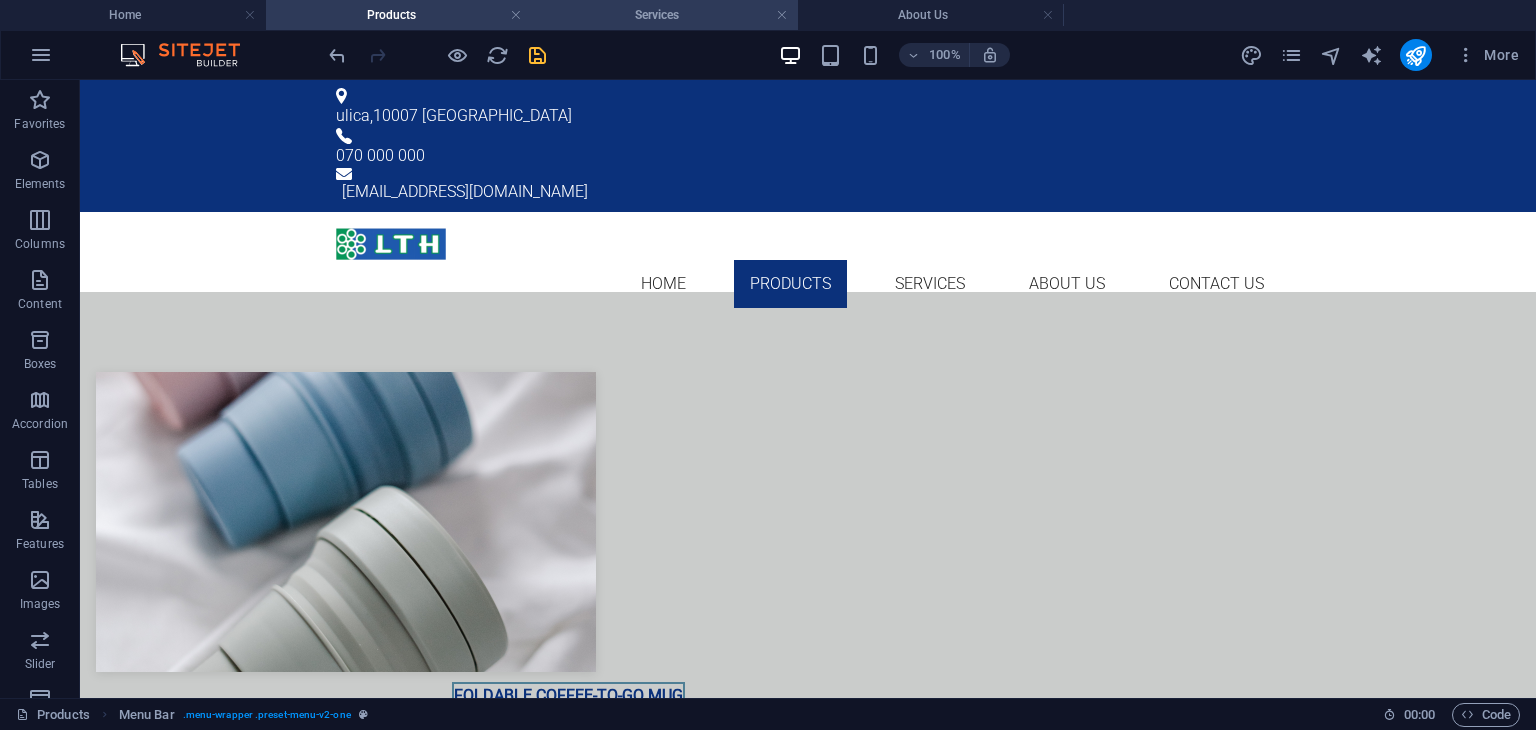 click on "Services" at bounding box center (665, 15) 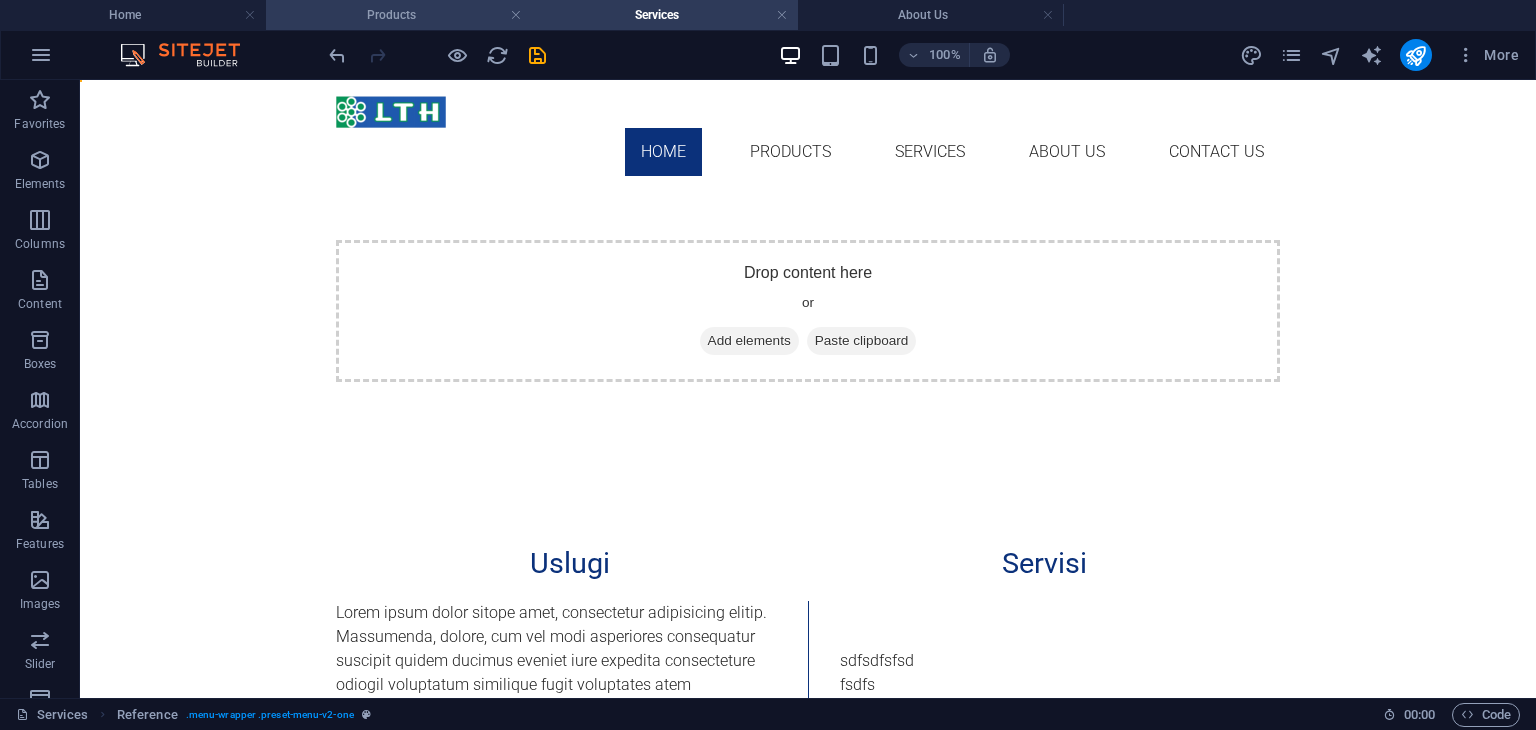 click on "Products" at bounding box center (399, 15) 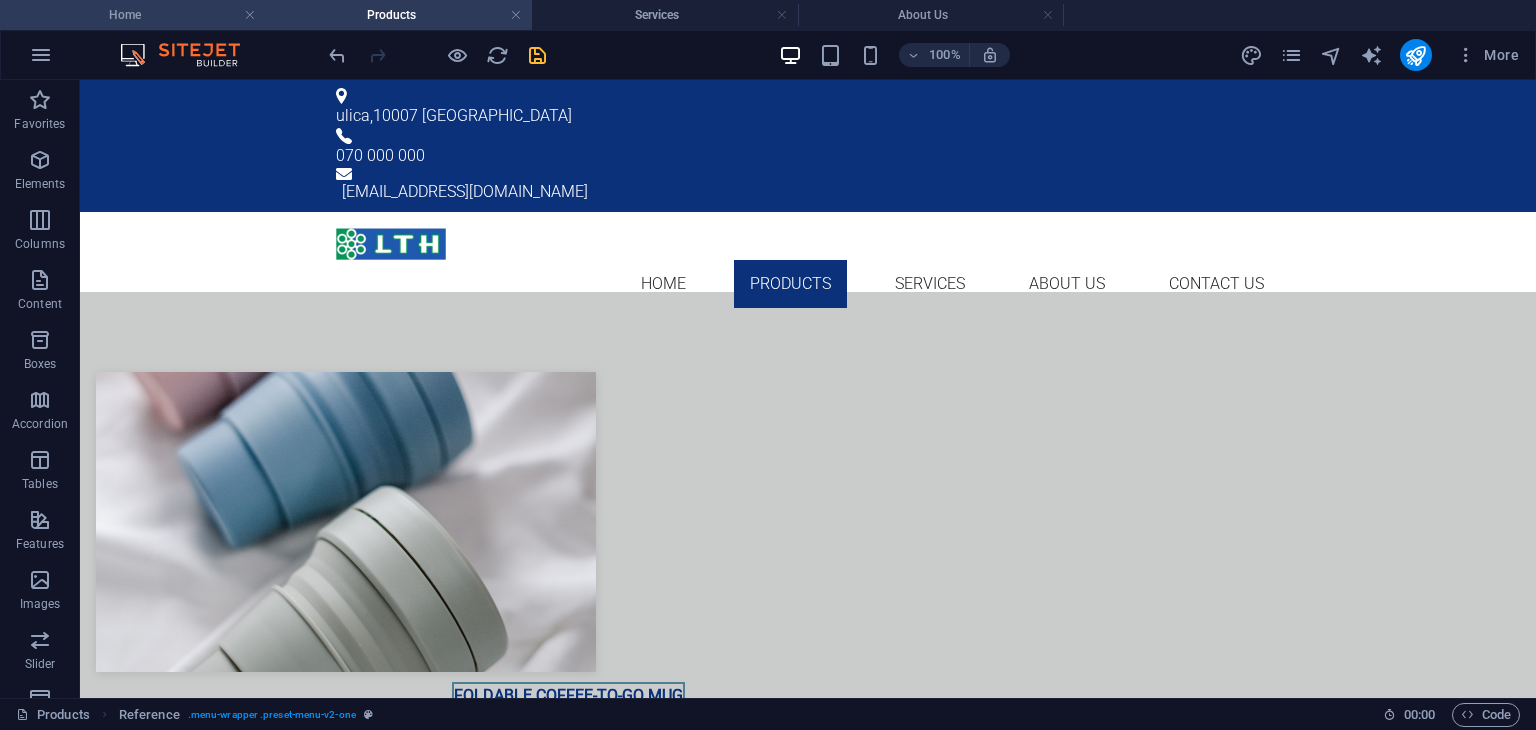 click on "Home" at bounding box center (133, 15) 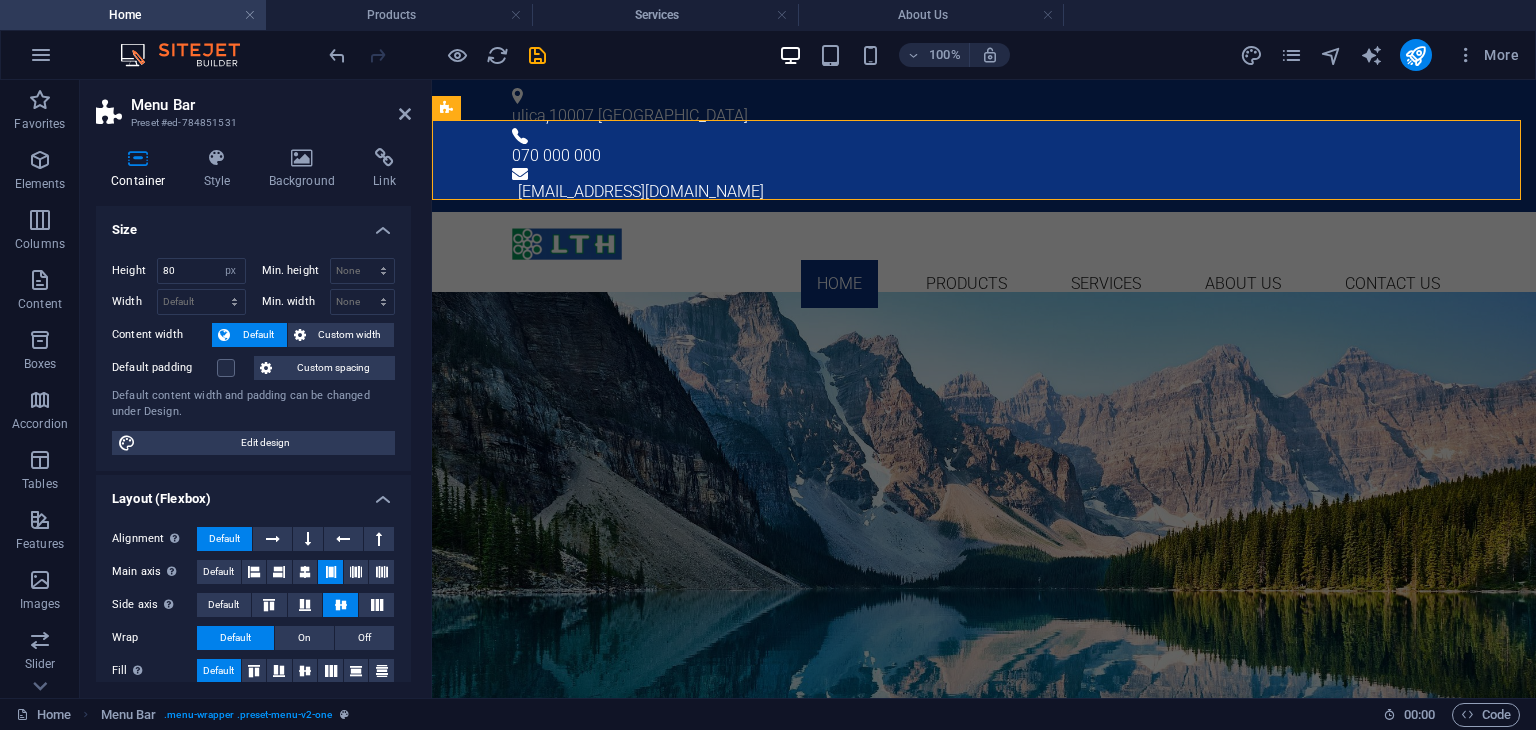 click on "Menu Bar Preset #ed-784851531" at bounding box center (253, 106) 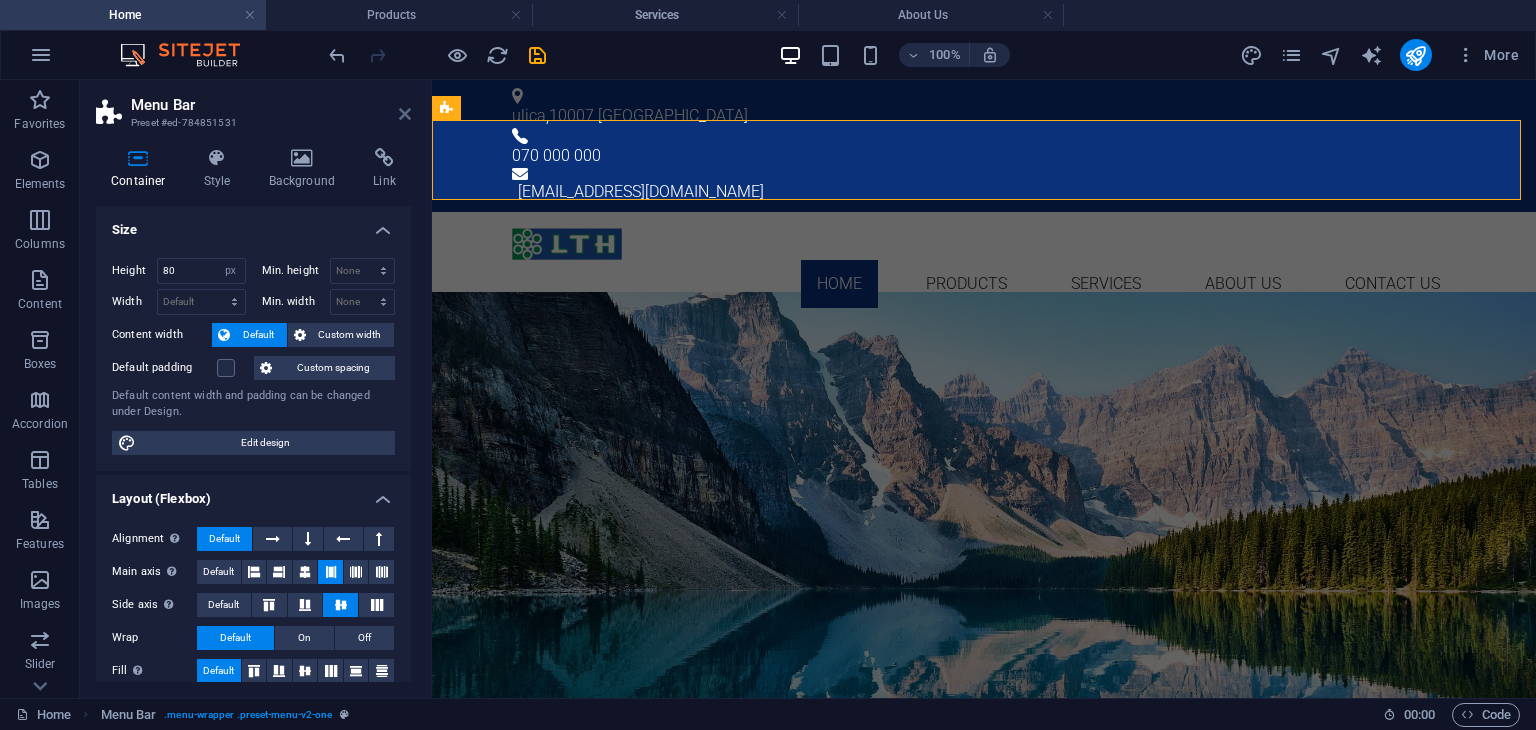 click at bounding box center (405, 114) 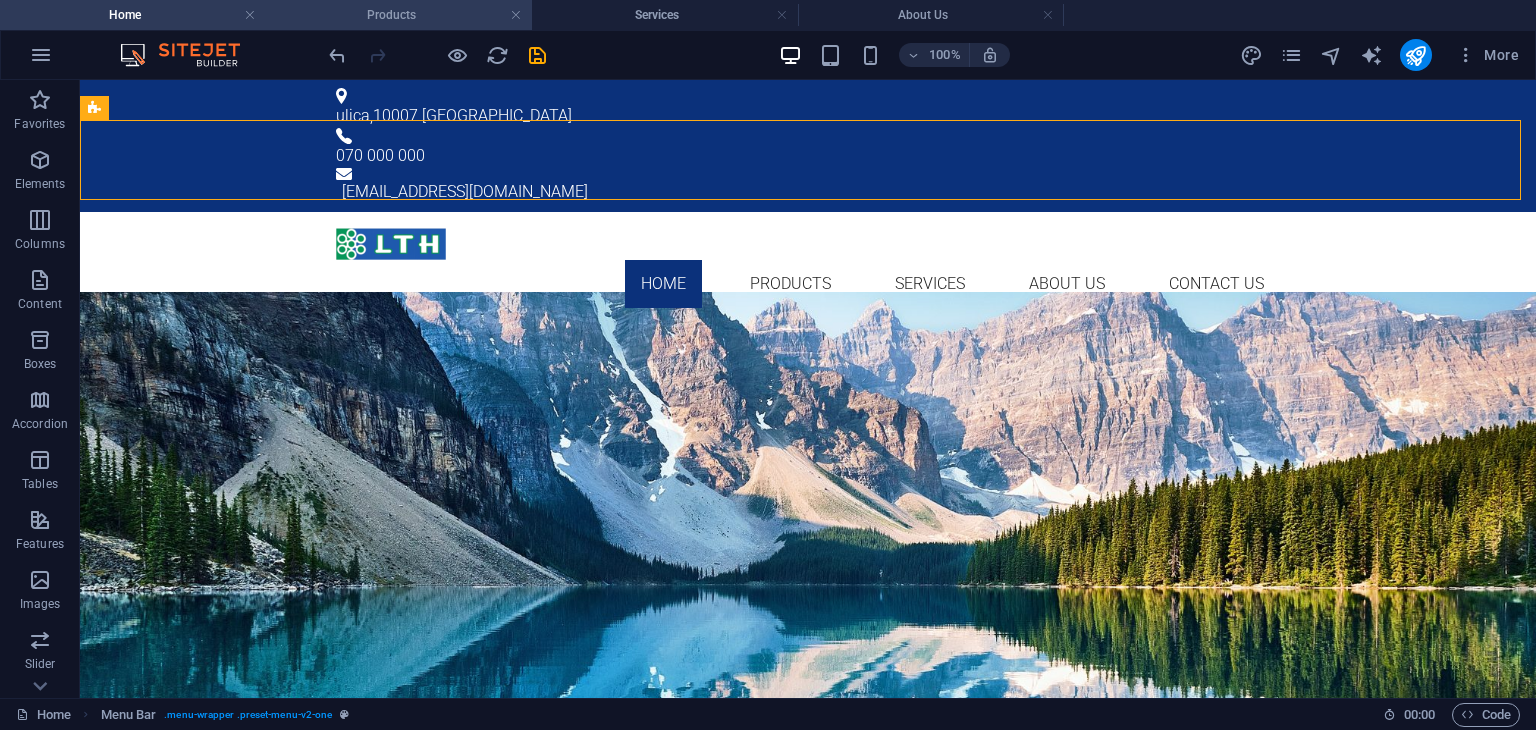 click on "Products" at bounding box center [399, 15] 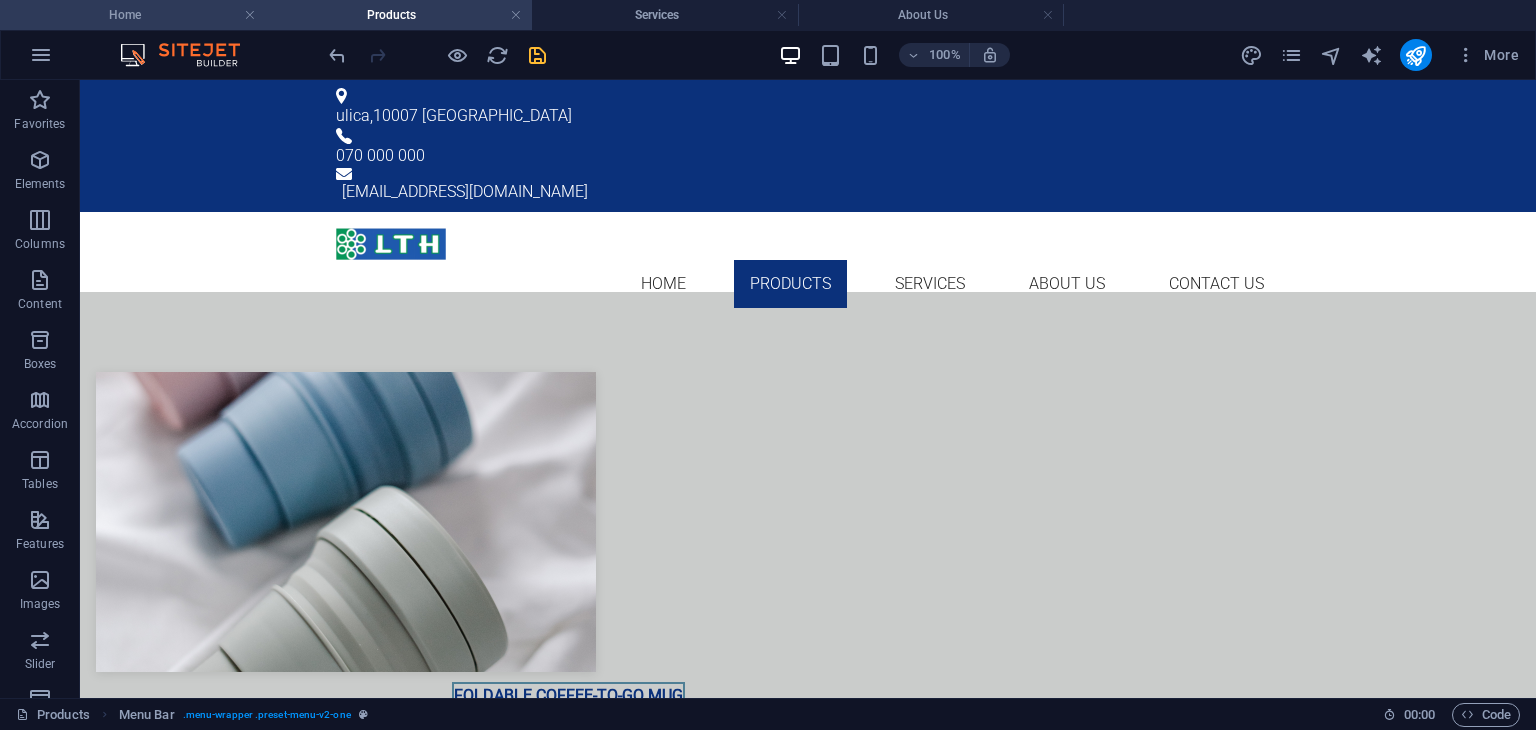 click on "Home" at bounding box center [133, 15] 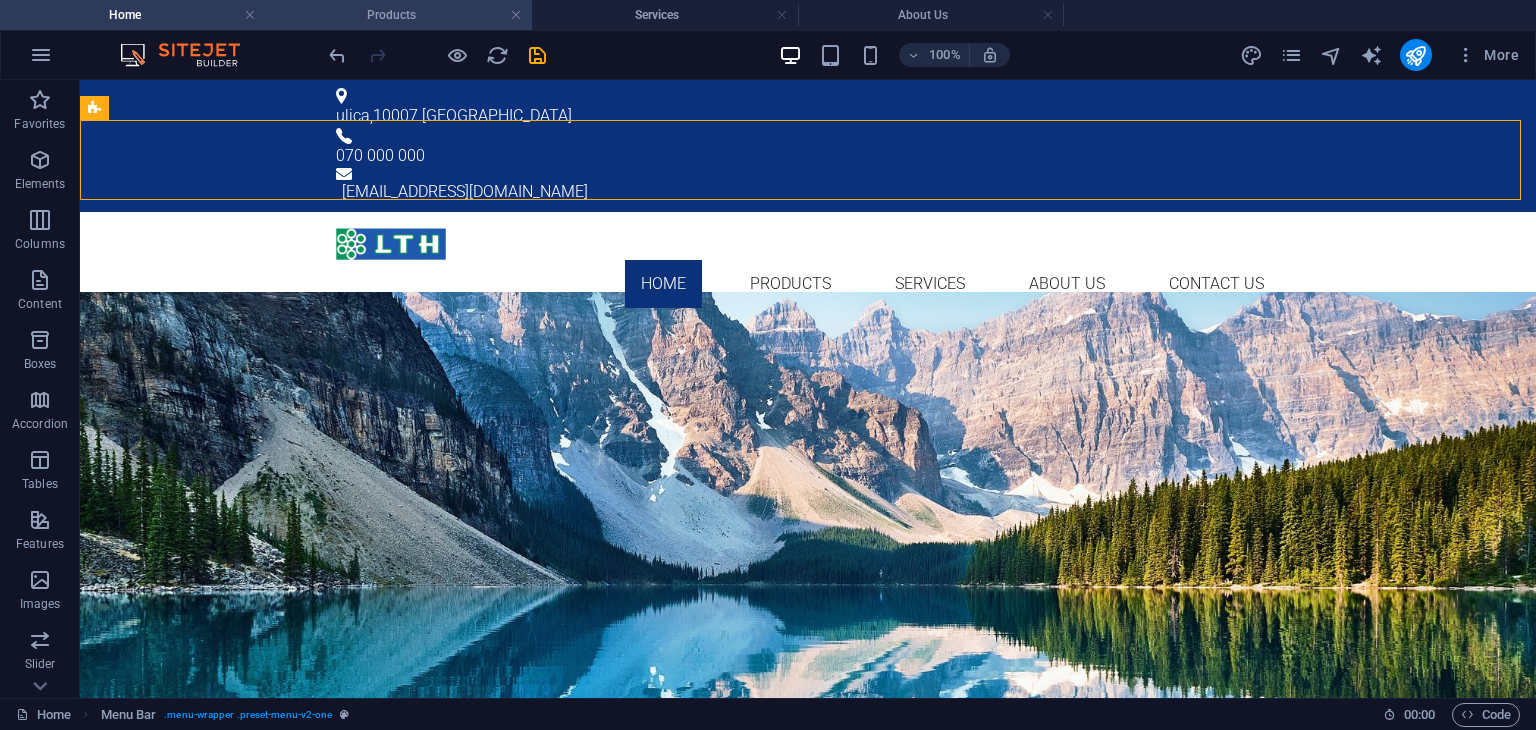 click on "Products" at bounding box center (399, 15) 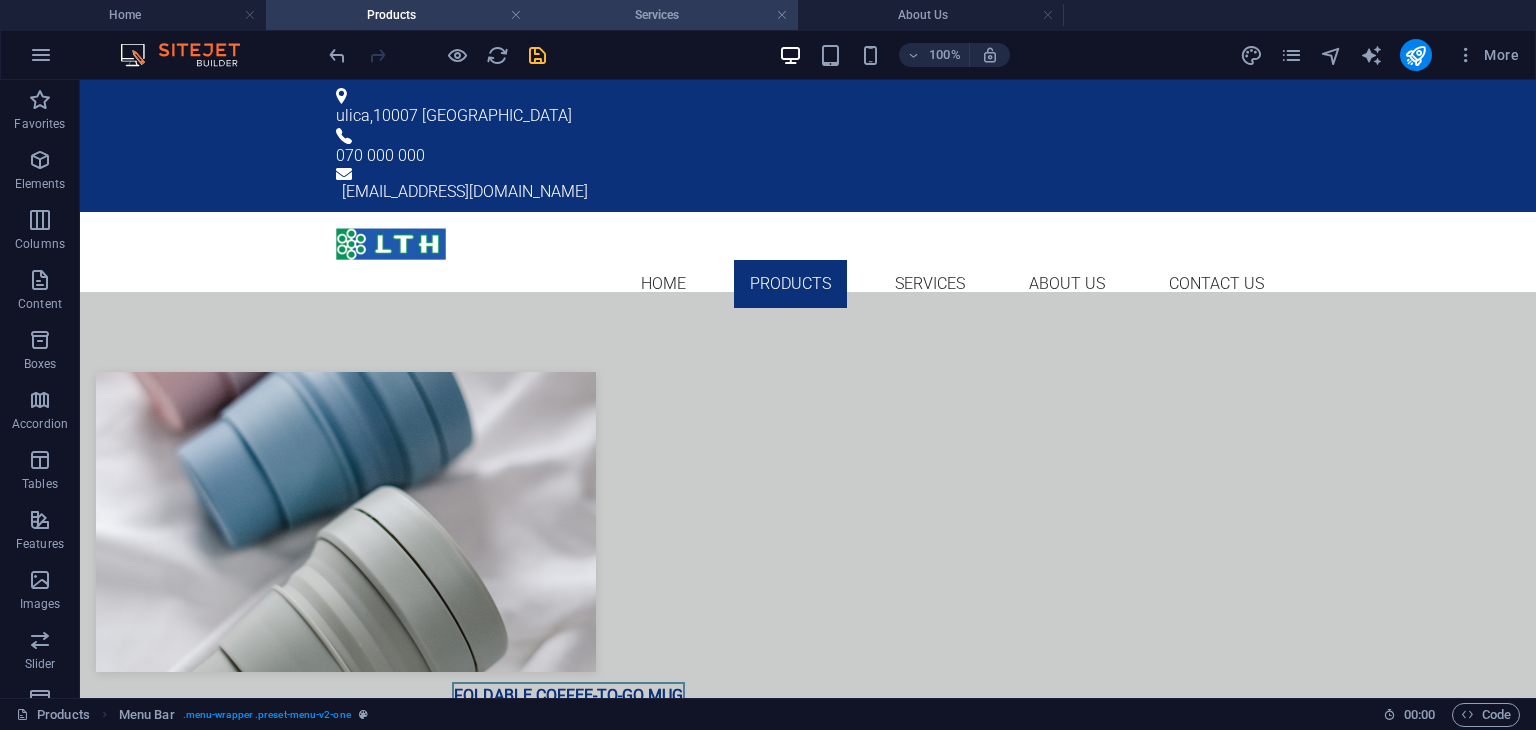 click on "Services" at bounding box center (665, 15) 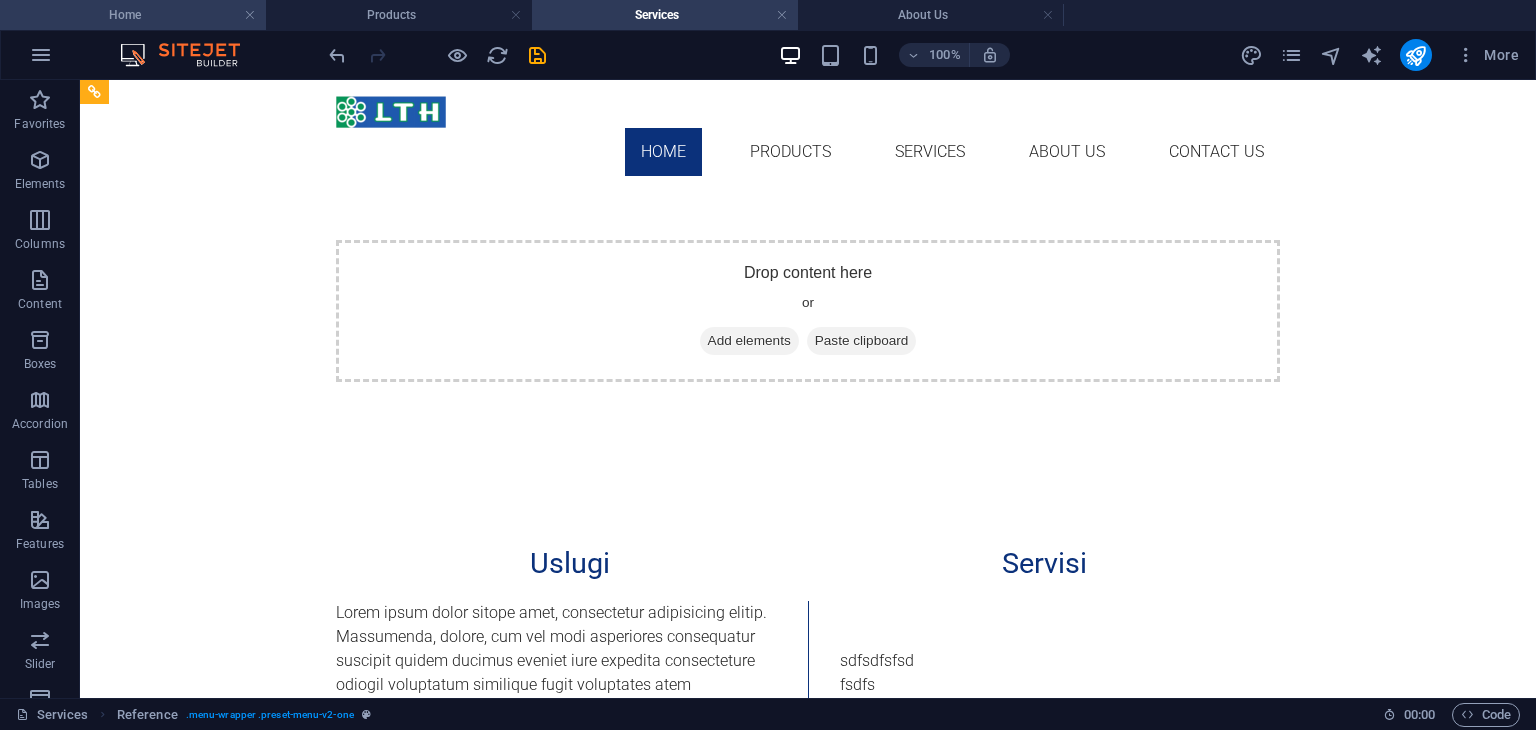 click on "Home" at bounding box center (133, 15) 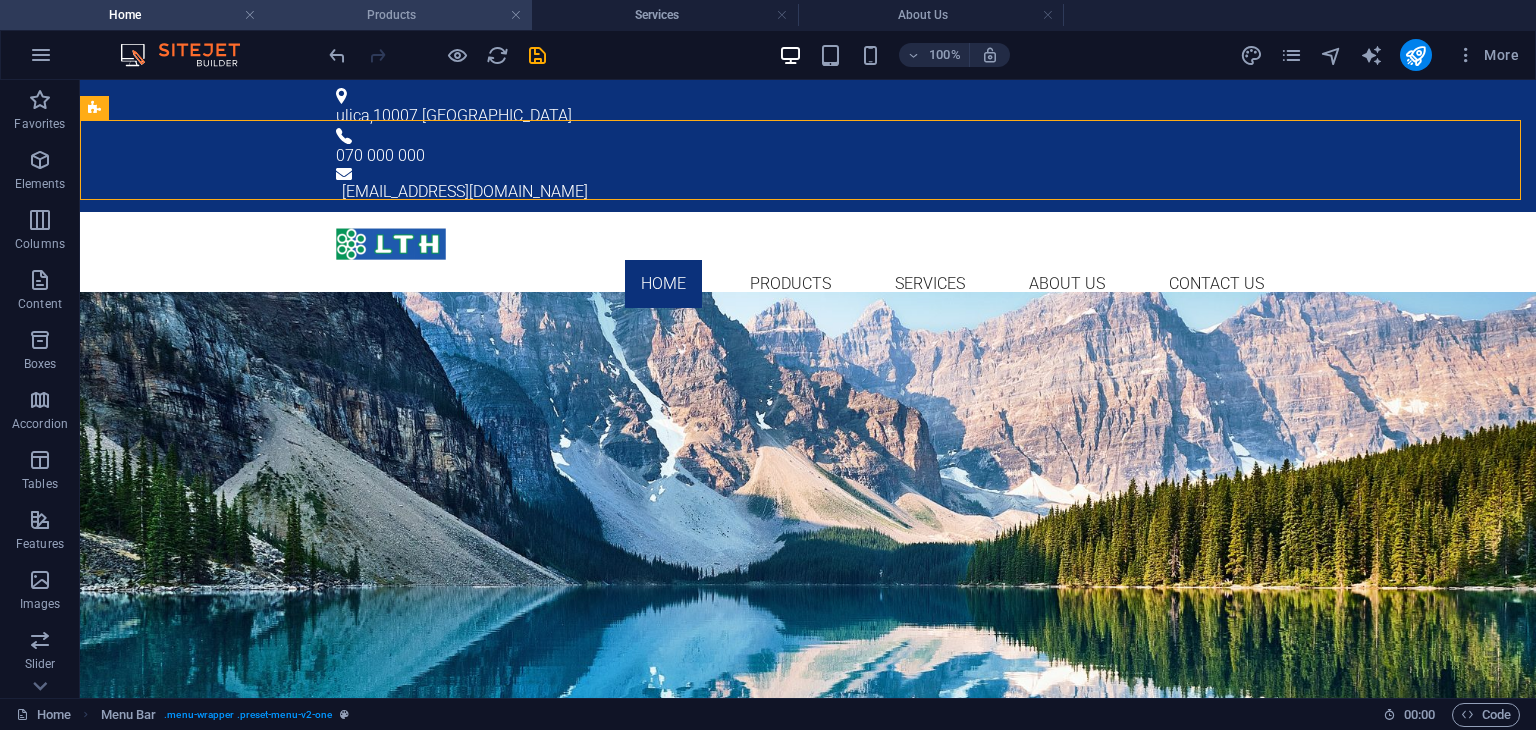 click on "Products" at bounding box center (399, 15) 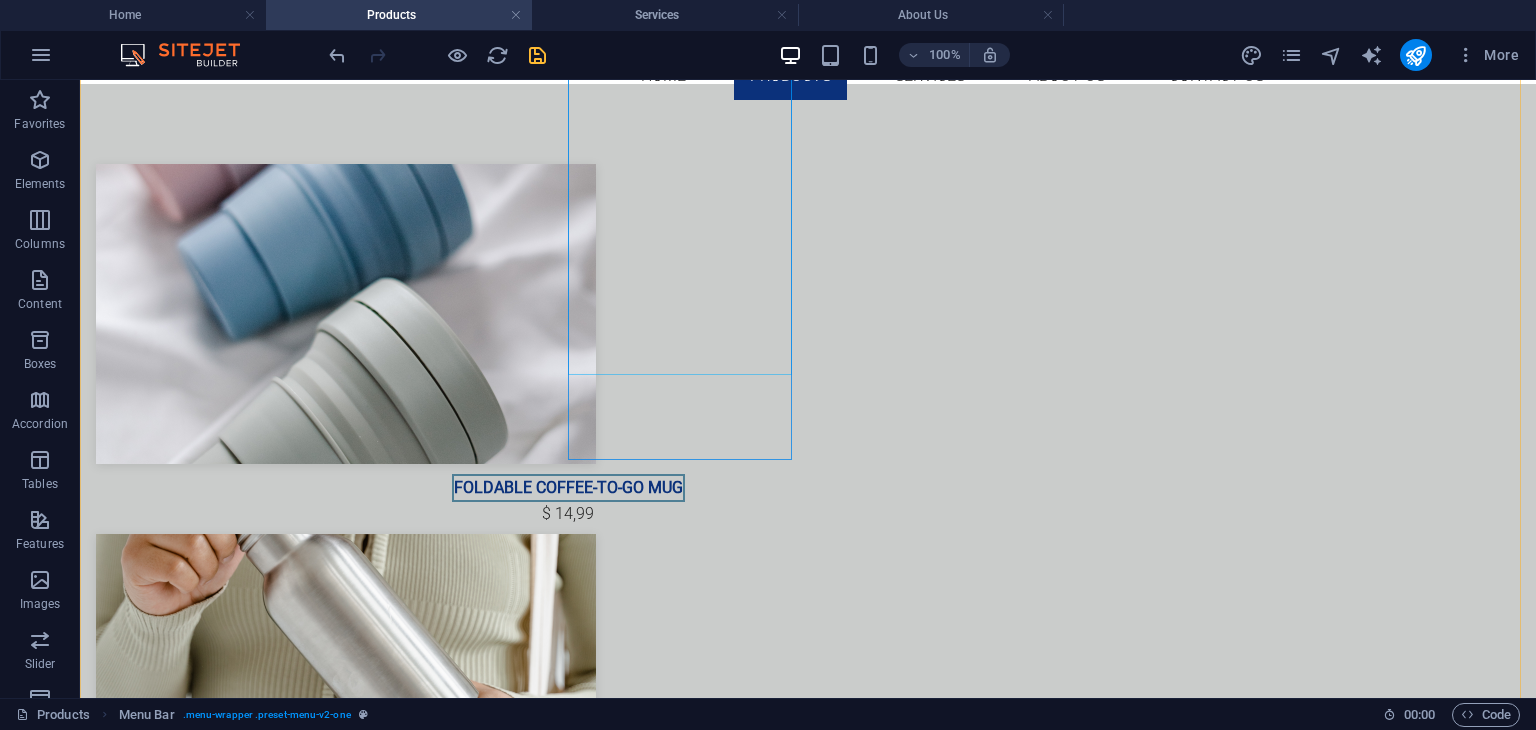scroll, scrollTop: 0, scrollLeft: 0, axis: both 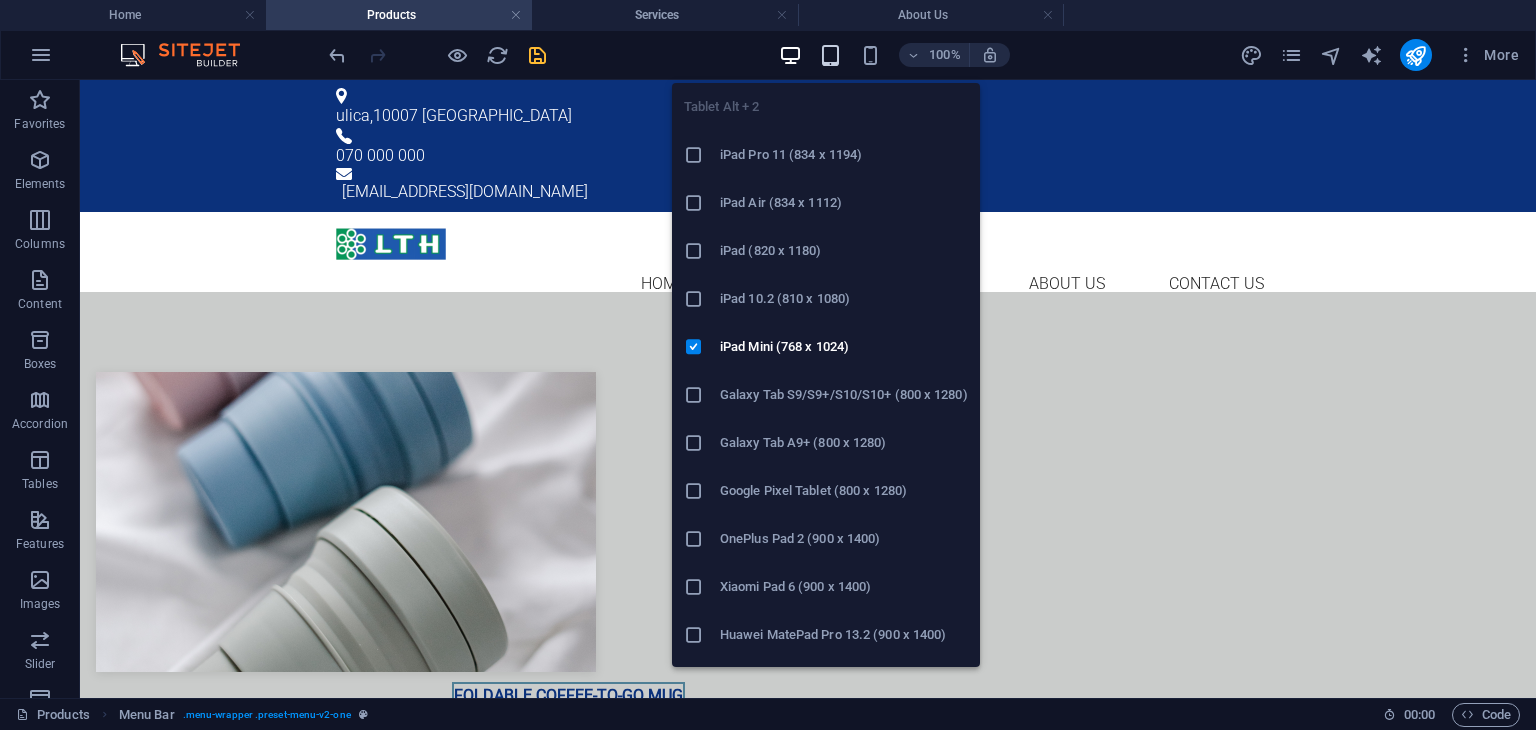 click at bounding box center (830, 55) 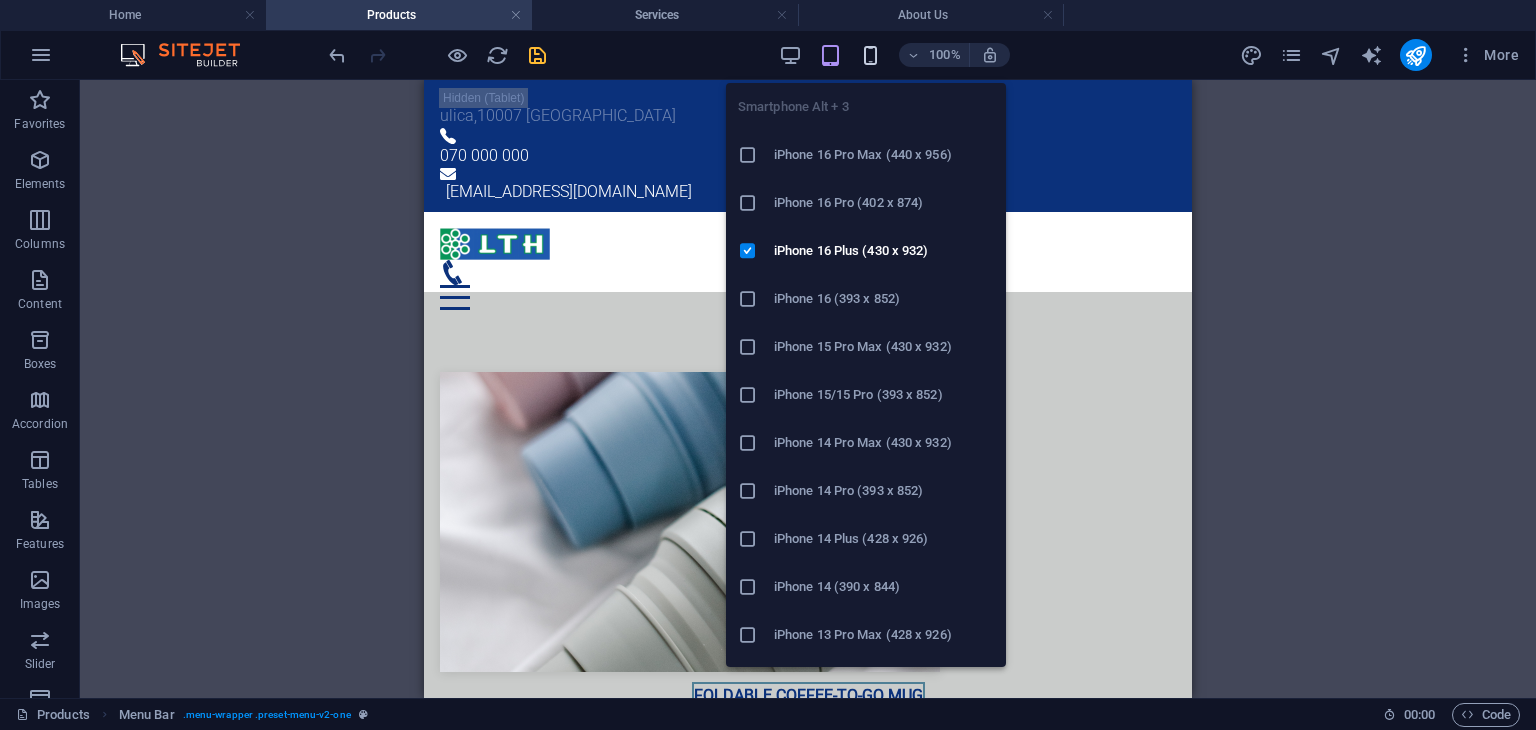 click at bounding box center [870, 55] 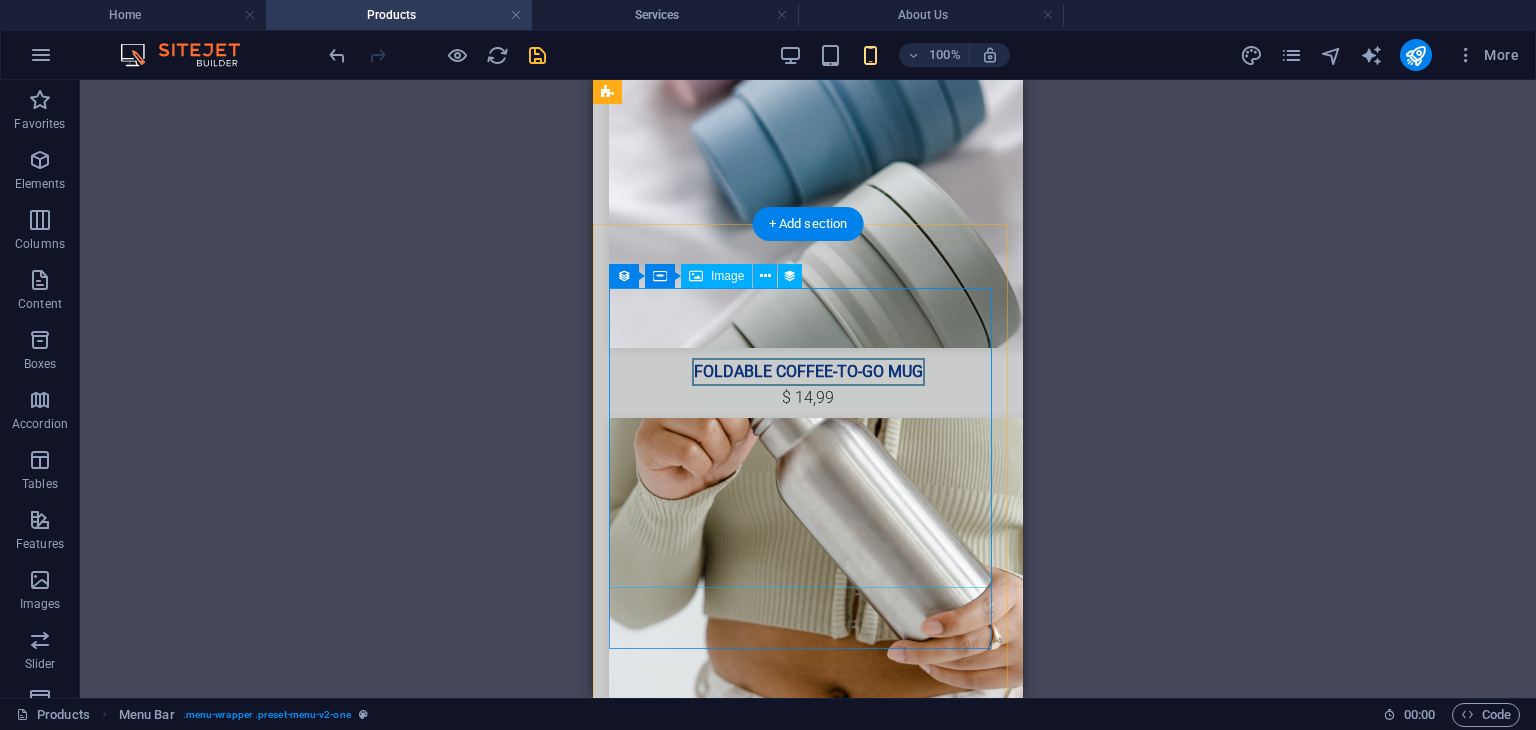 scroll, scrollTop: 0, scrollLeft: 0, axis: both 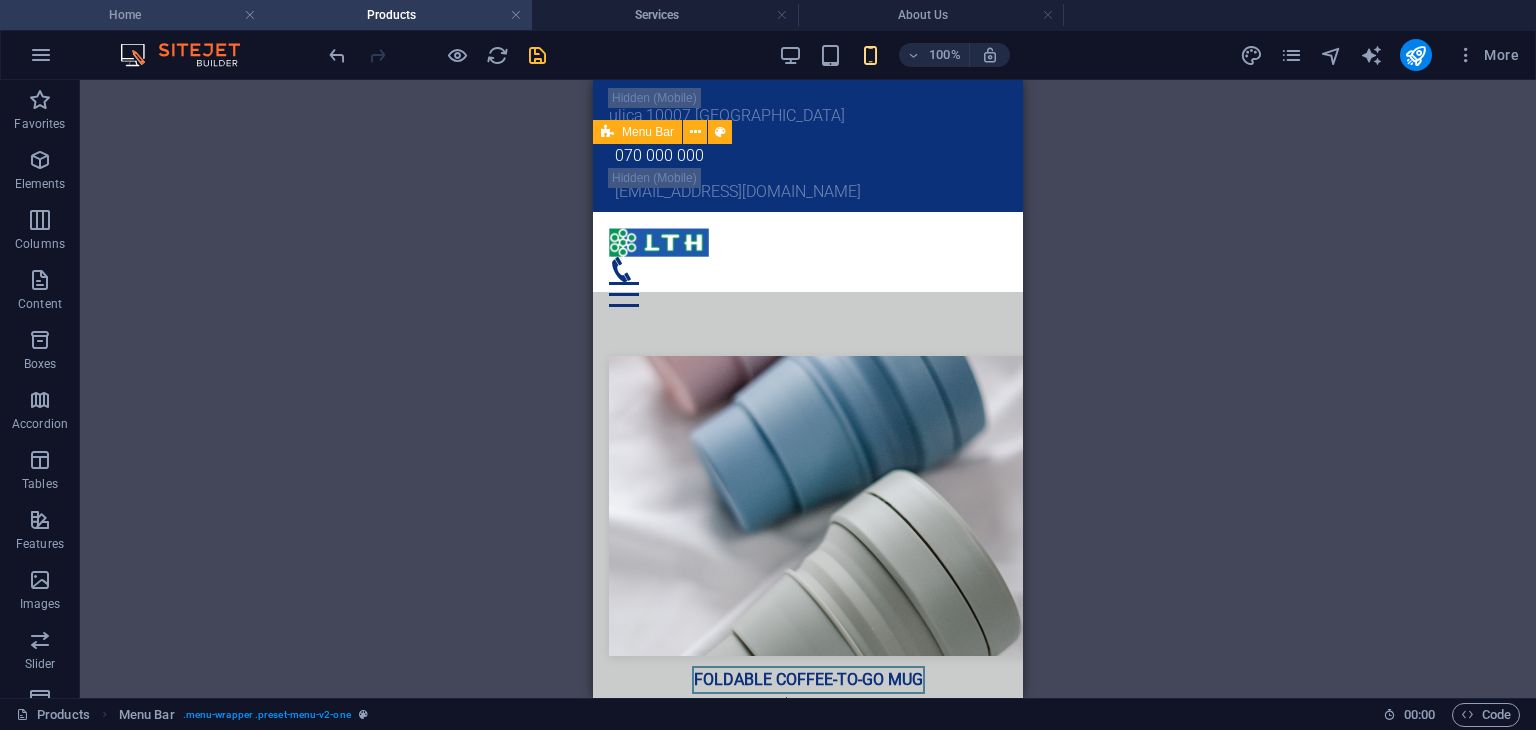 click on "Home" at bounding box center (133, 15) 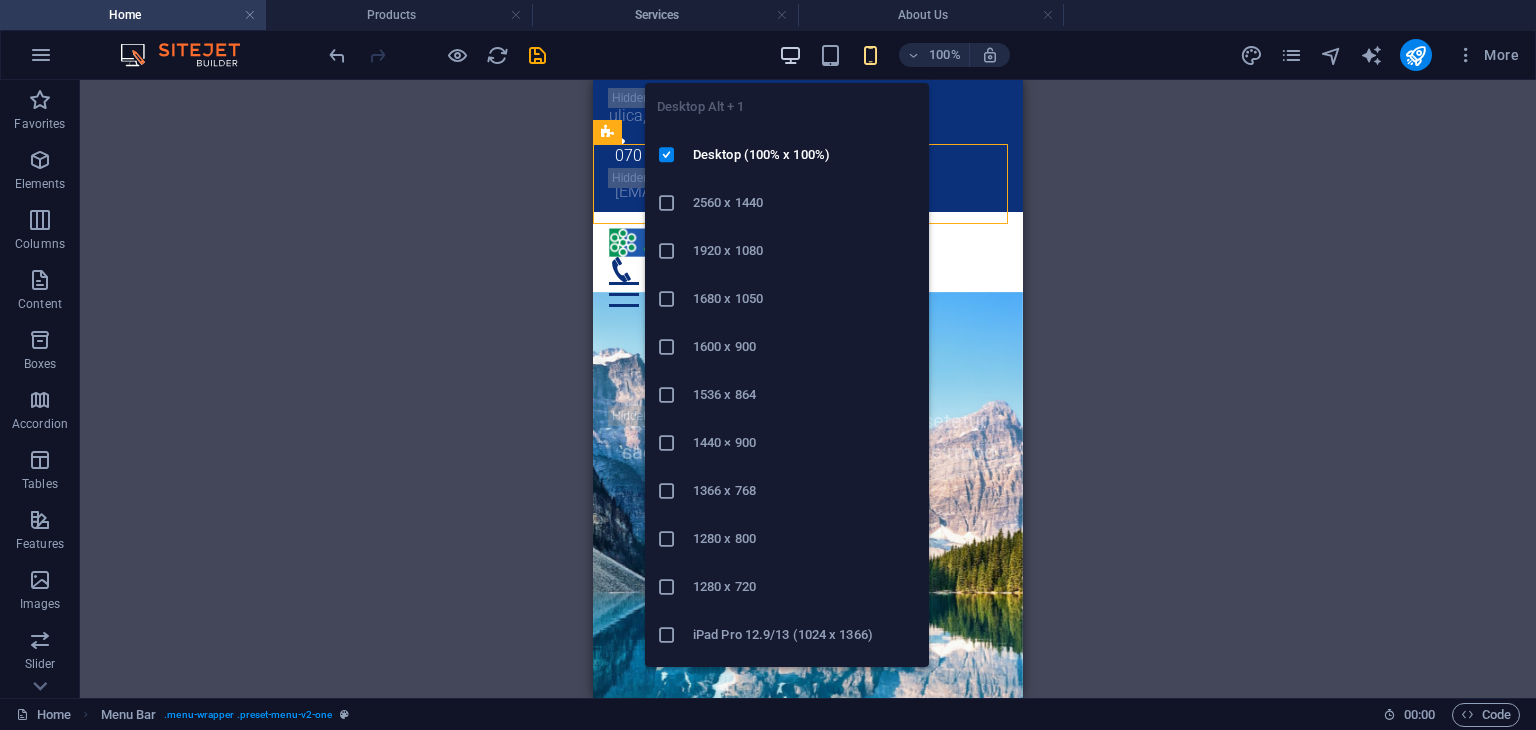 click at bounding box center [790, 55] 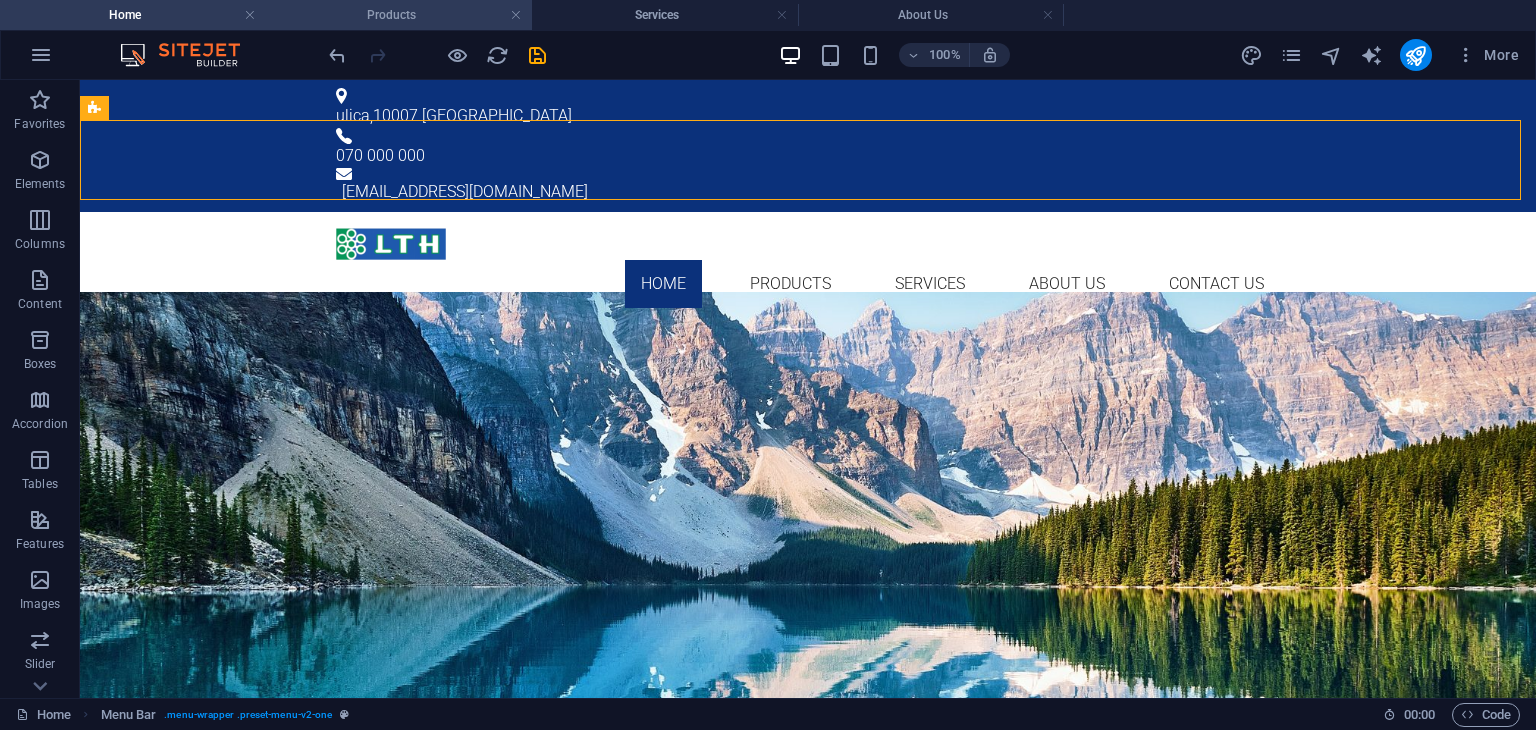 click on "Products" at bounding box center (399, 15) 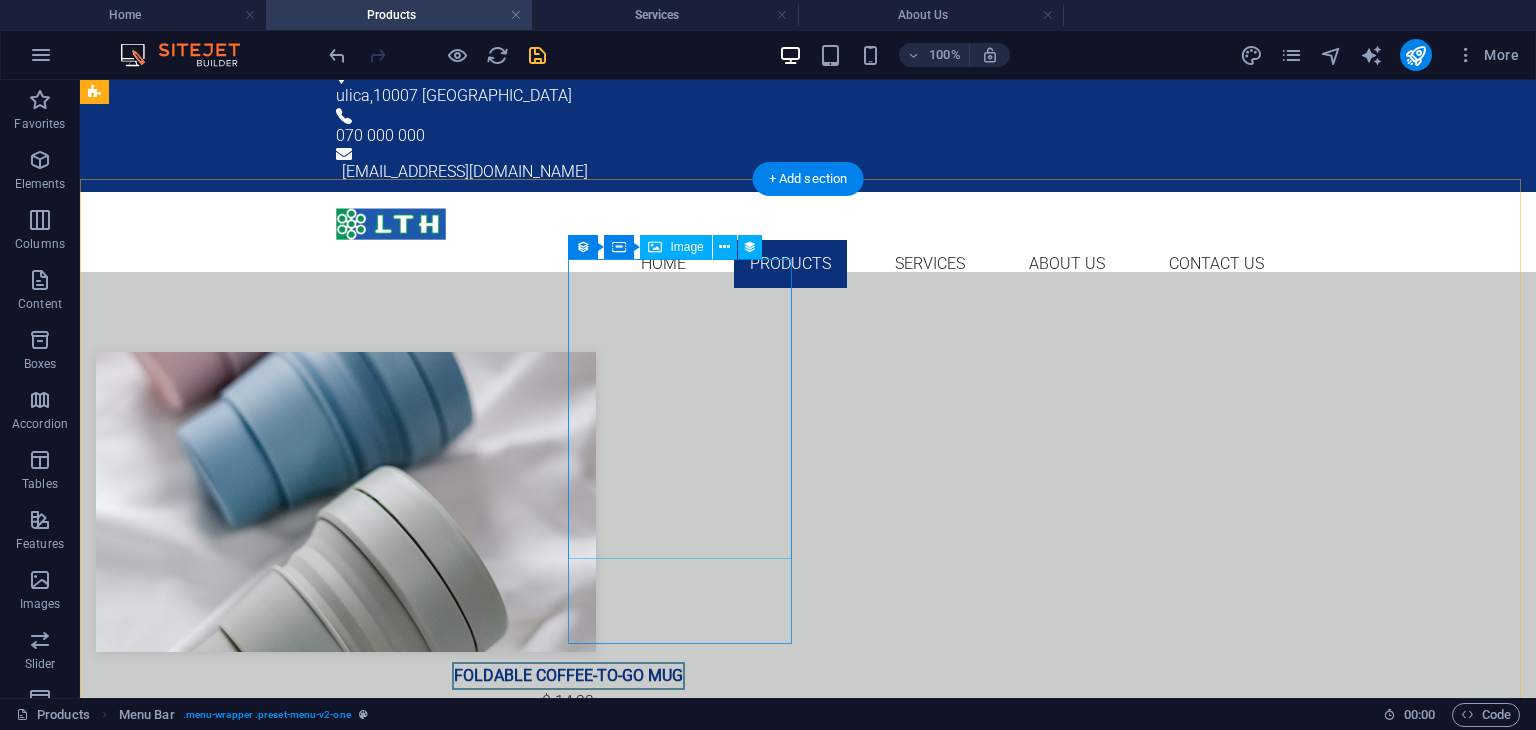 scroll, scrollTop: 19, scrollLeft: 0, axis: vertical 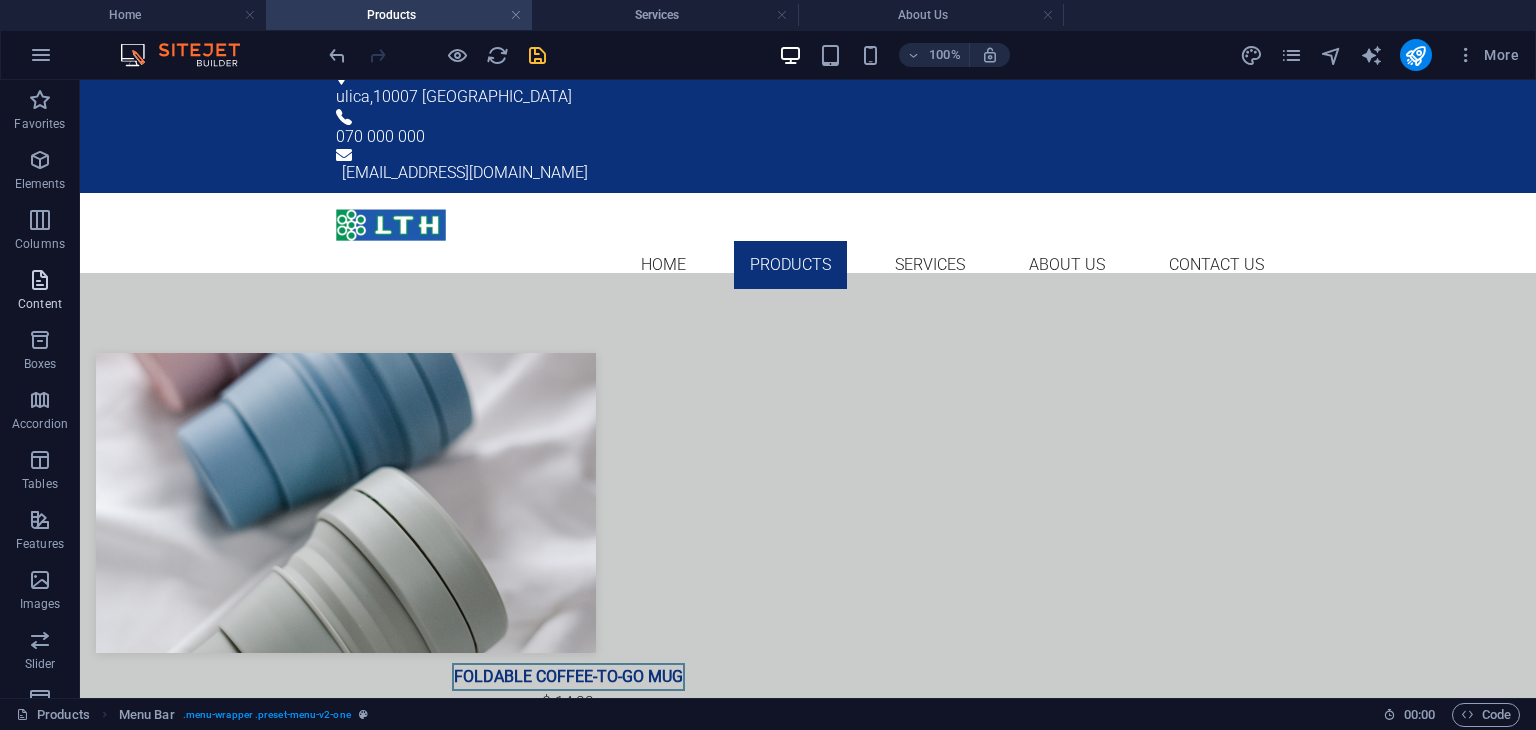 click at bounding box center (40, 280) 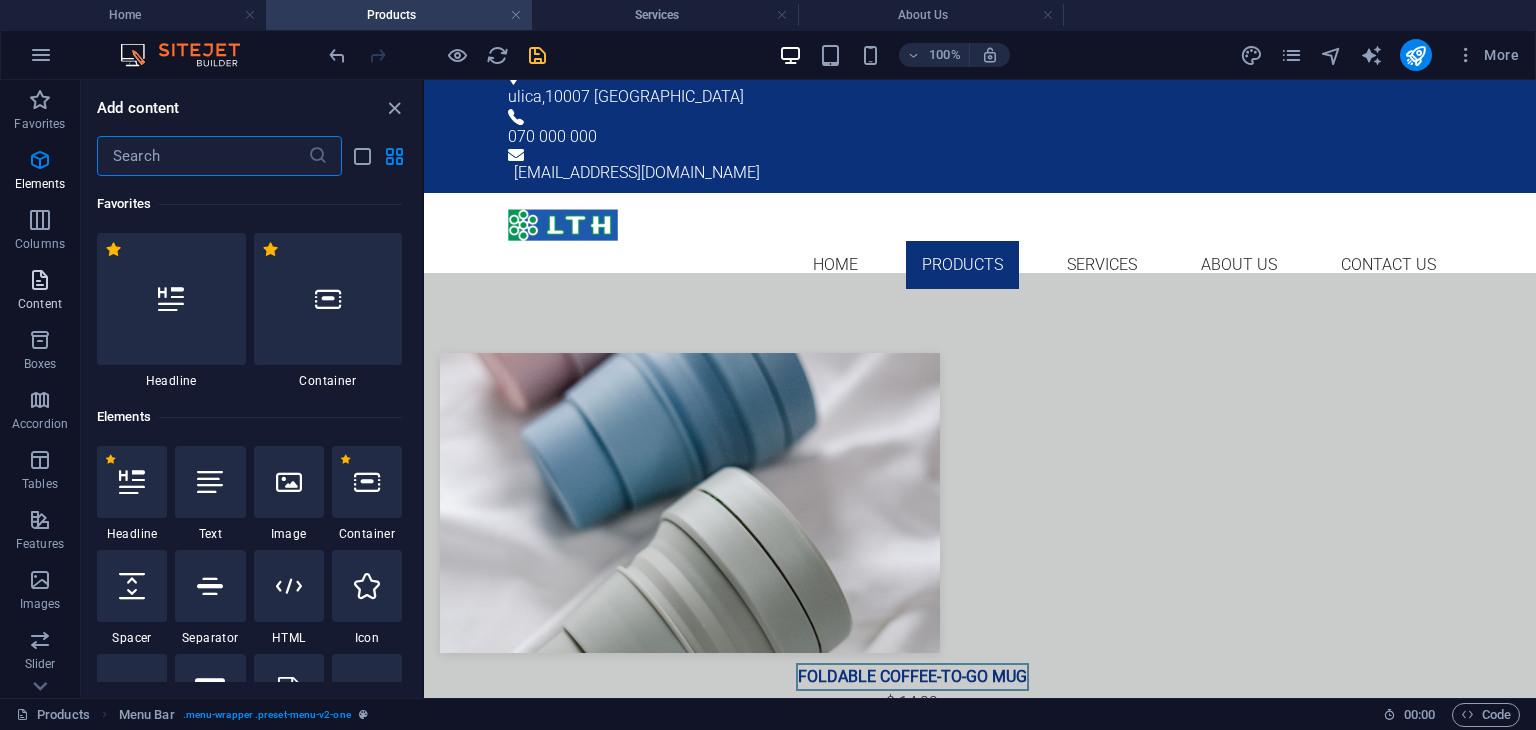 scroll, scrollTop: 3499, scrollLeft: 0, axis: vertical 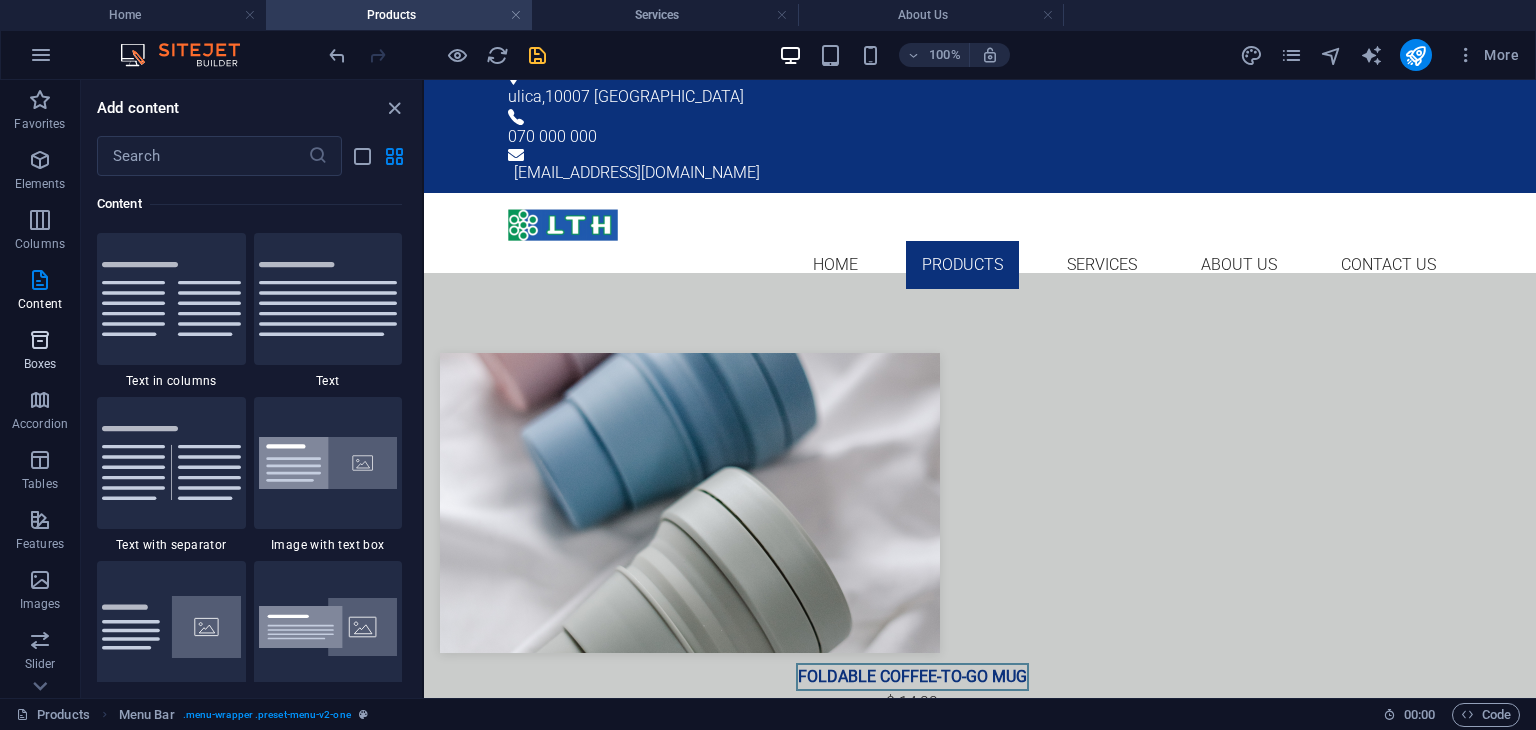 click on "Boxes" at bounding box center (40, 352) 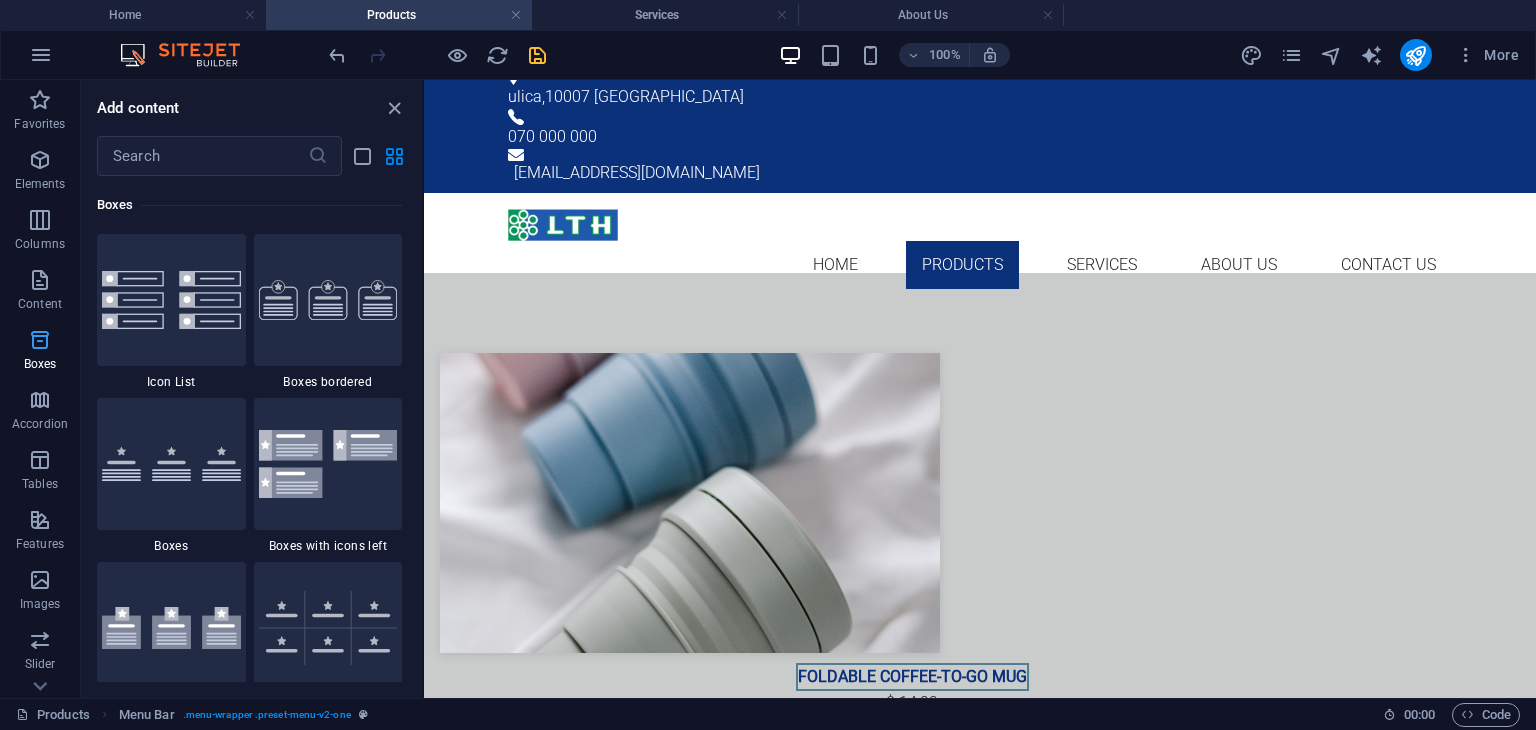 scroll, scrollTop: 5352, scrollLeft: 0, axis: vertical 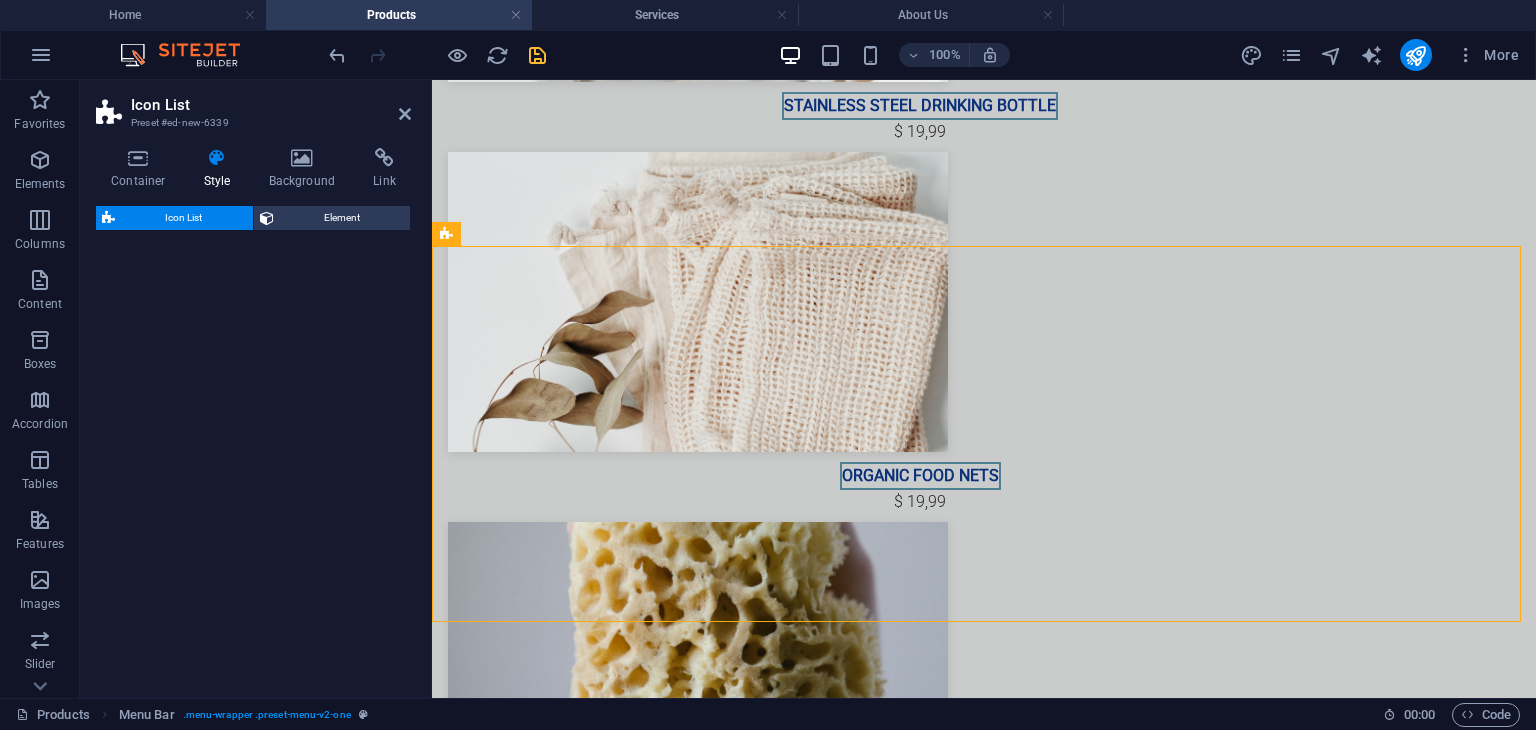 select on "rem" 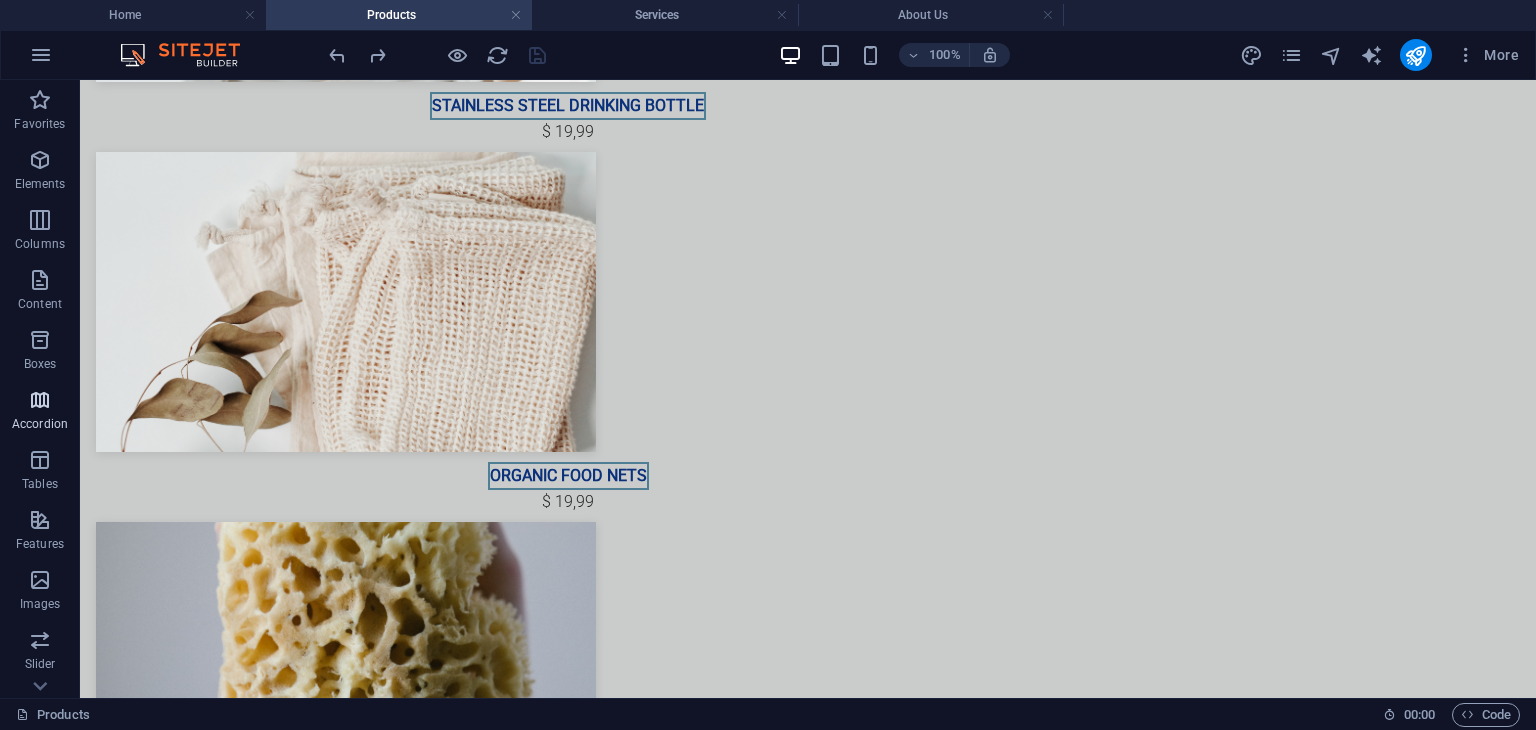 click at bounding box center [40, 400] 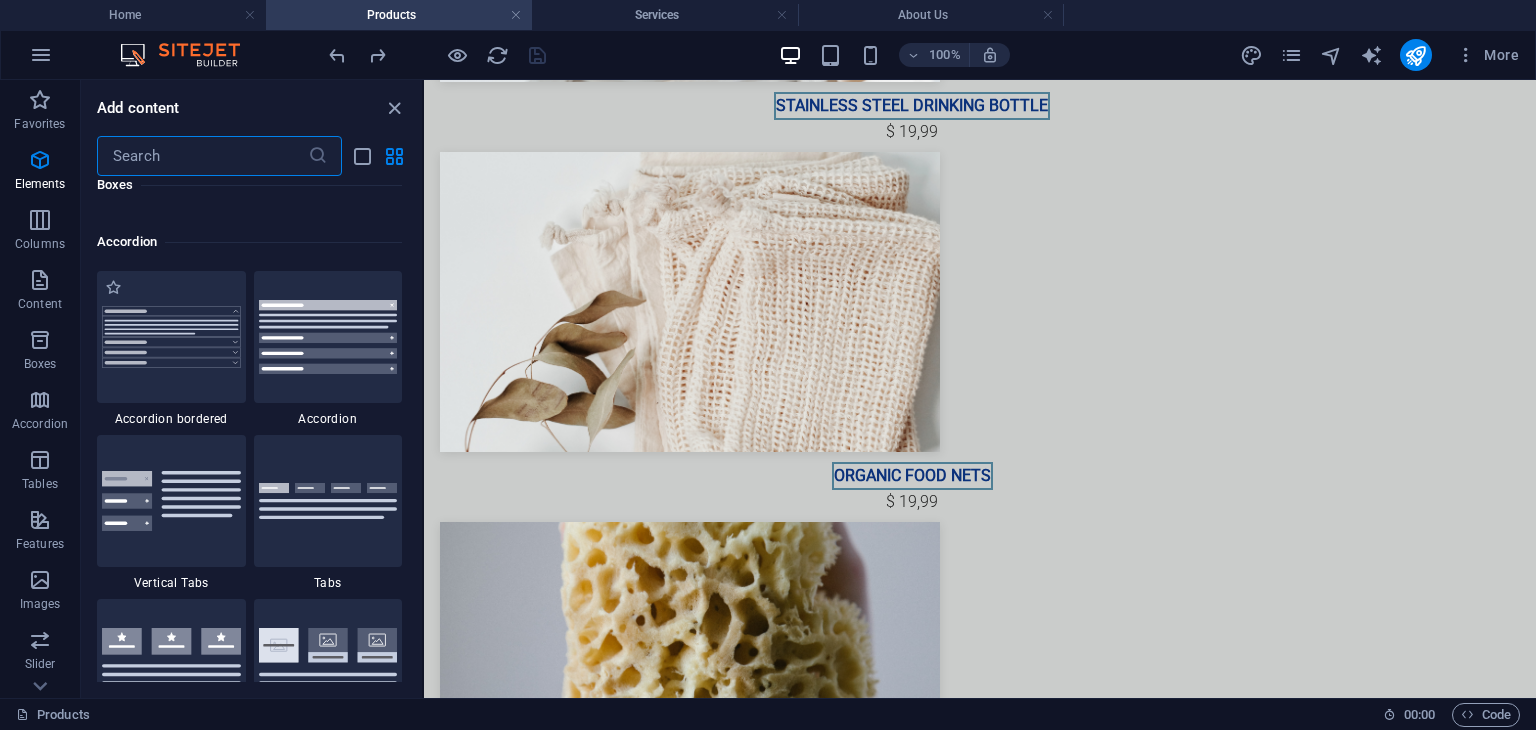 scroll, scrollTop: 6220, scrollLeft: 0, axis: vertical 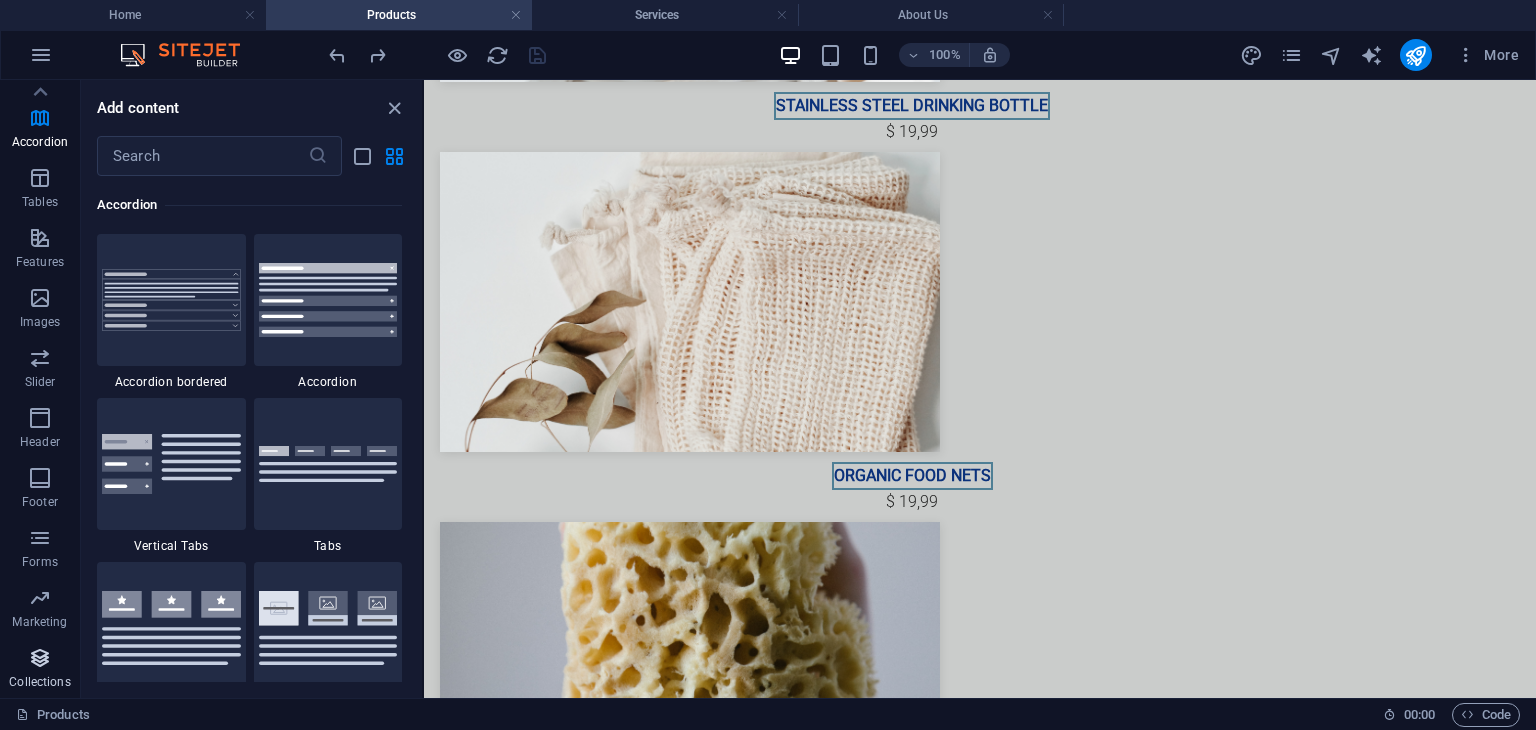 click at bounding box center (40, 658) 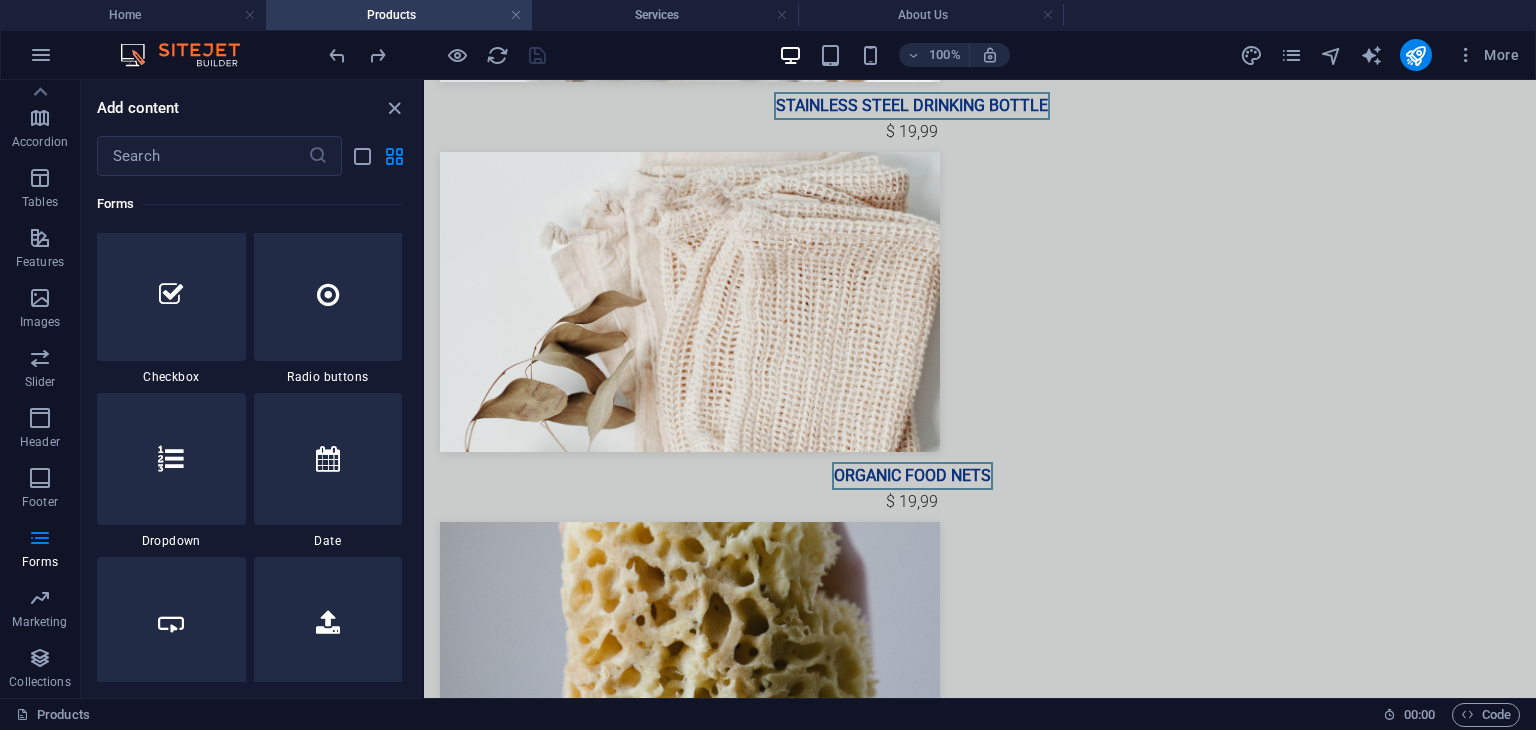 scroll, scrollTop: 15422, scrollLeft: 0, axis: vertical 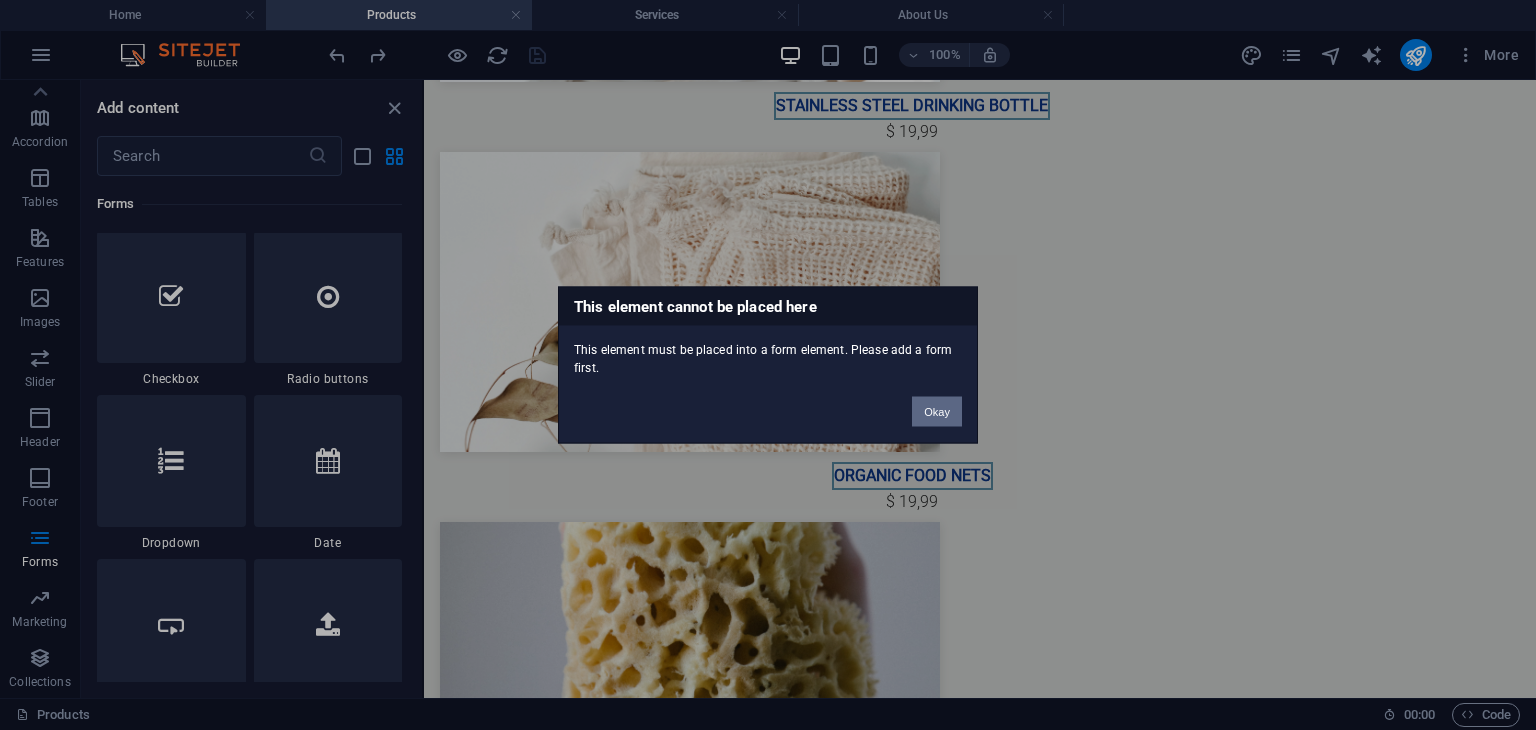 click on "Okay" at bounding box center [937, 412] 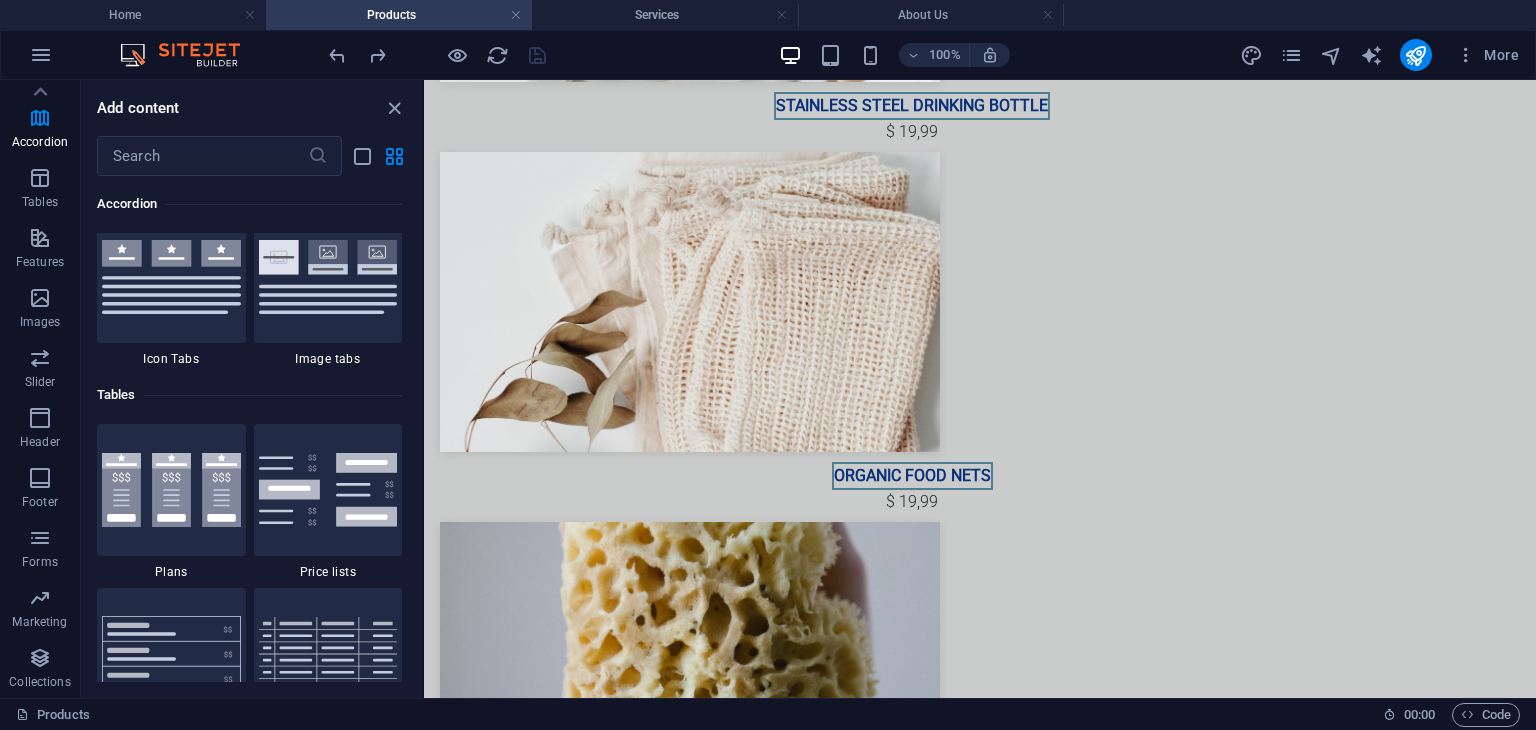 scroll, scrollTop: 6592, scrollLeft: 0, axis: vertical 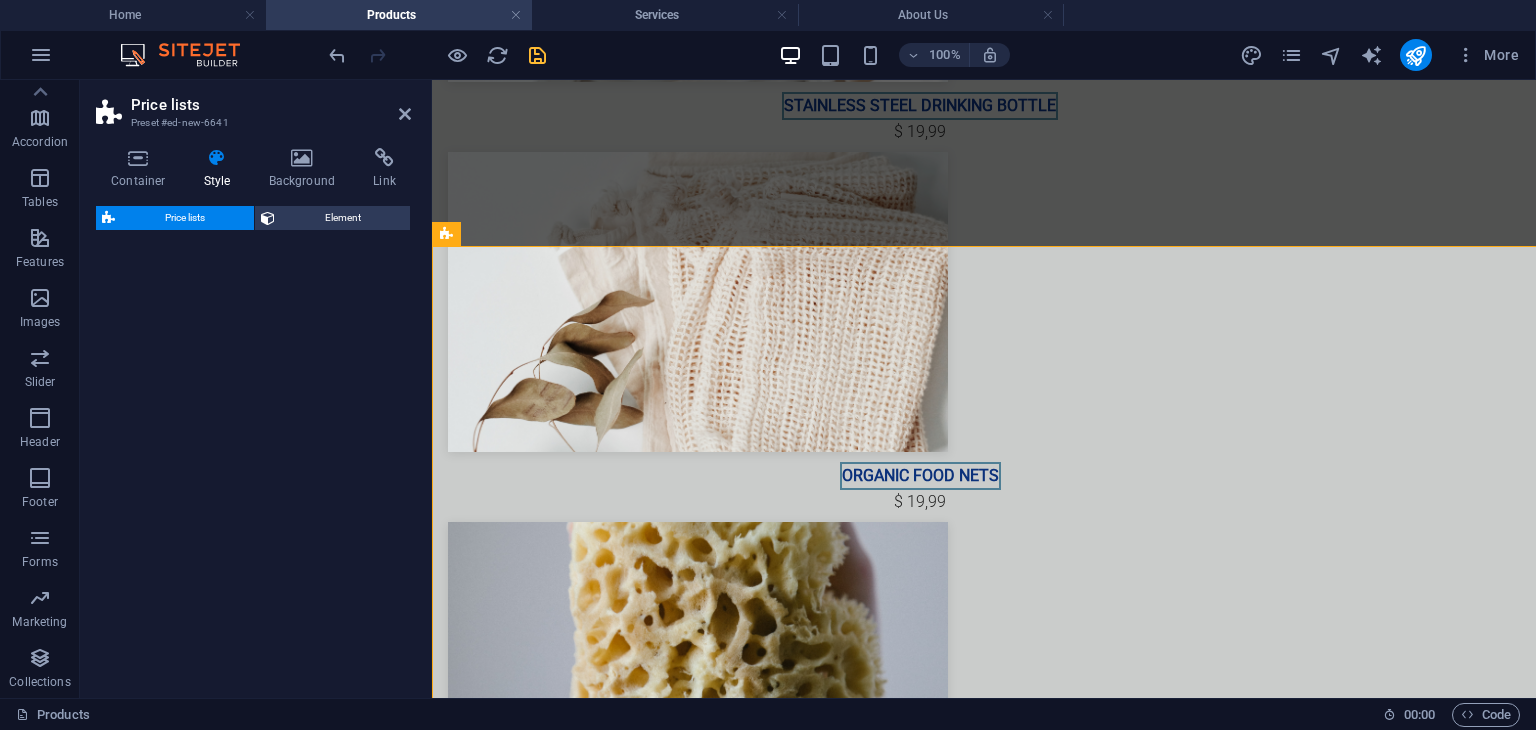select on "rem" 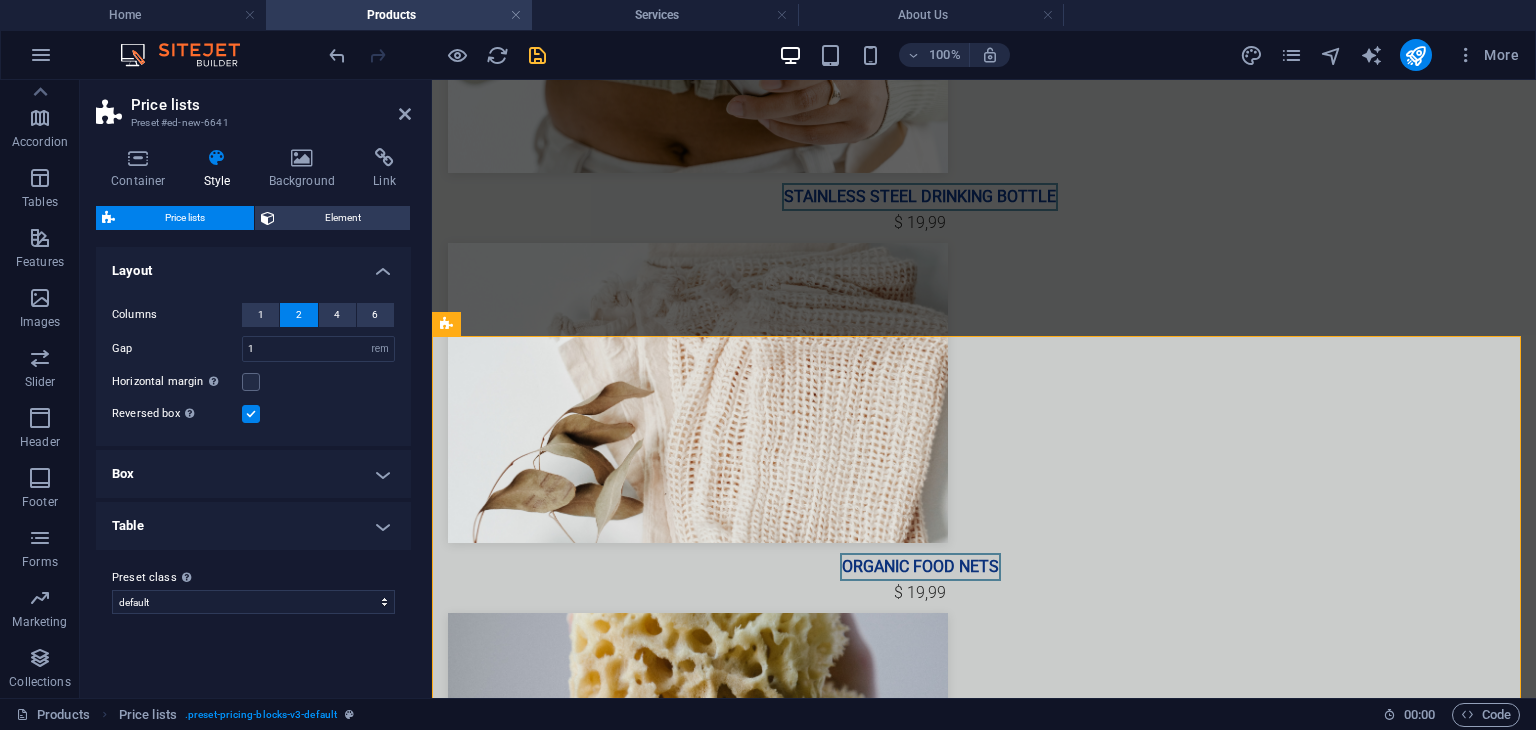 scroll, scrollTop: 926, scrollLeft: 0, axis: vertical 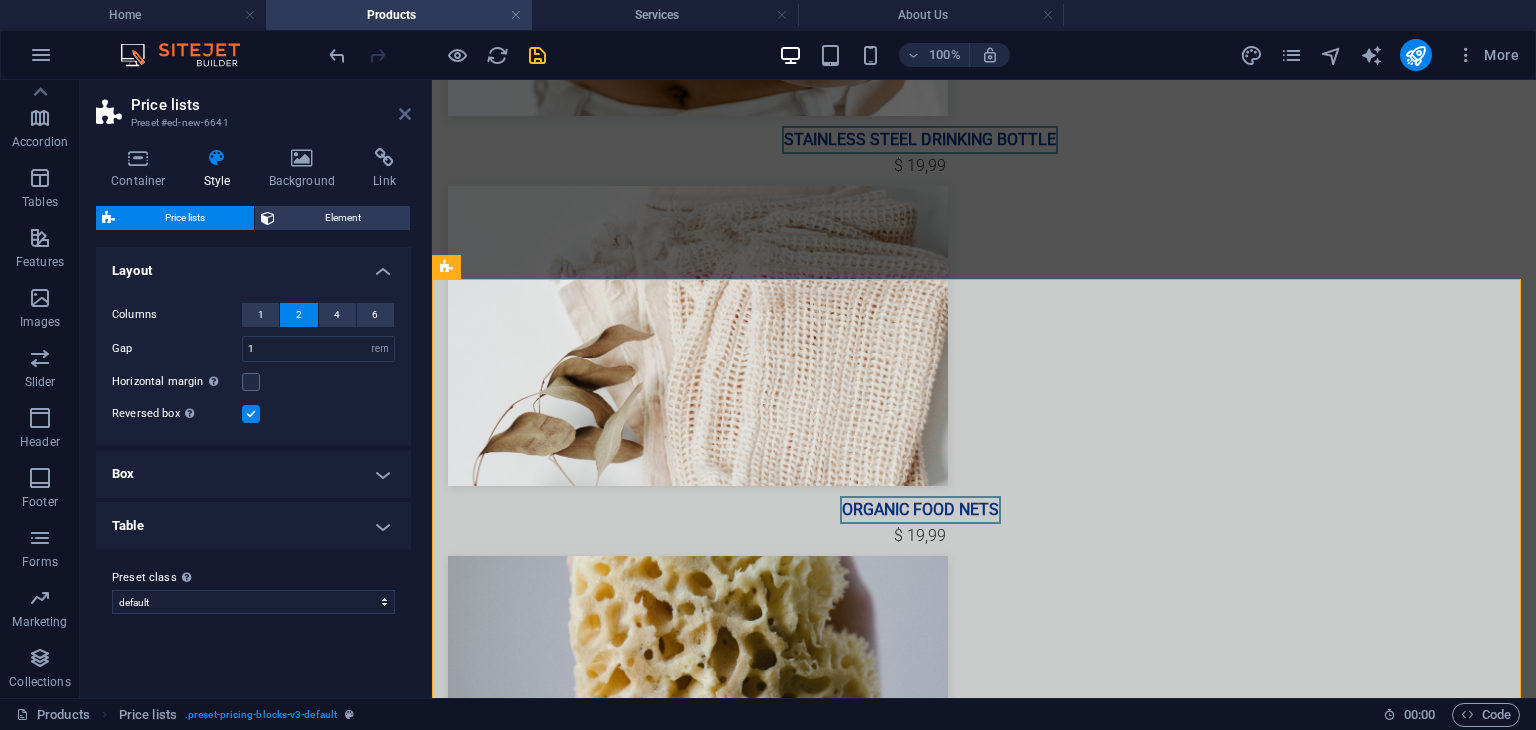 click at bounding box center [405, 114] 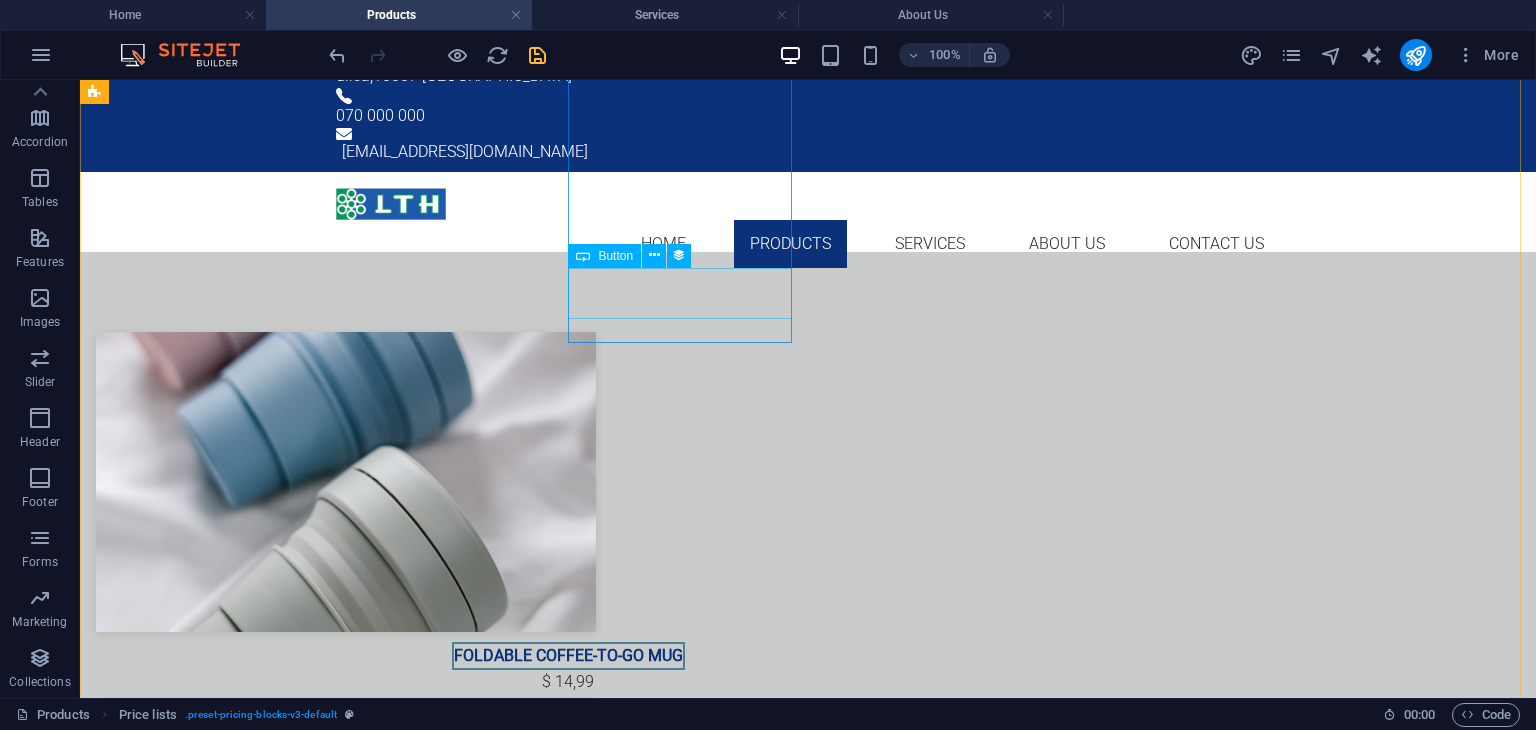 scroll, scrollTop: 0, scrollLeft: 0, axis: both 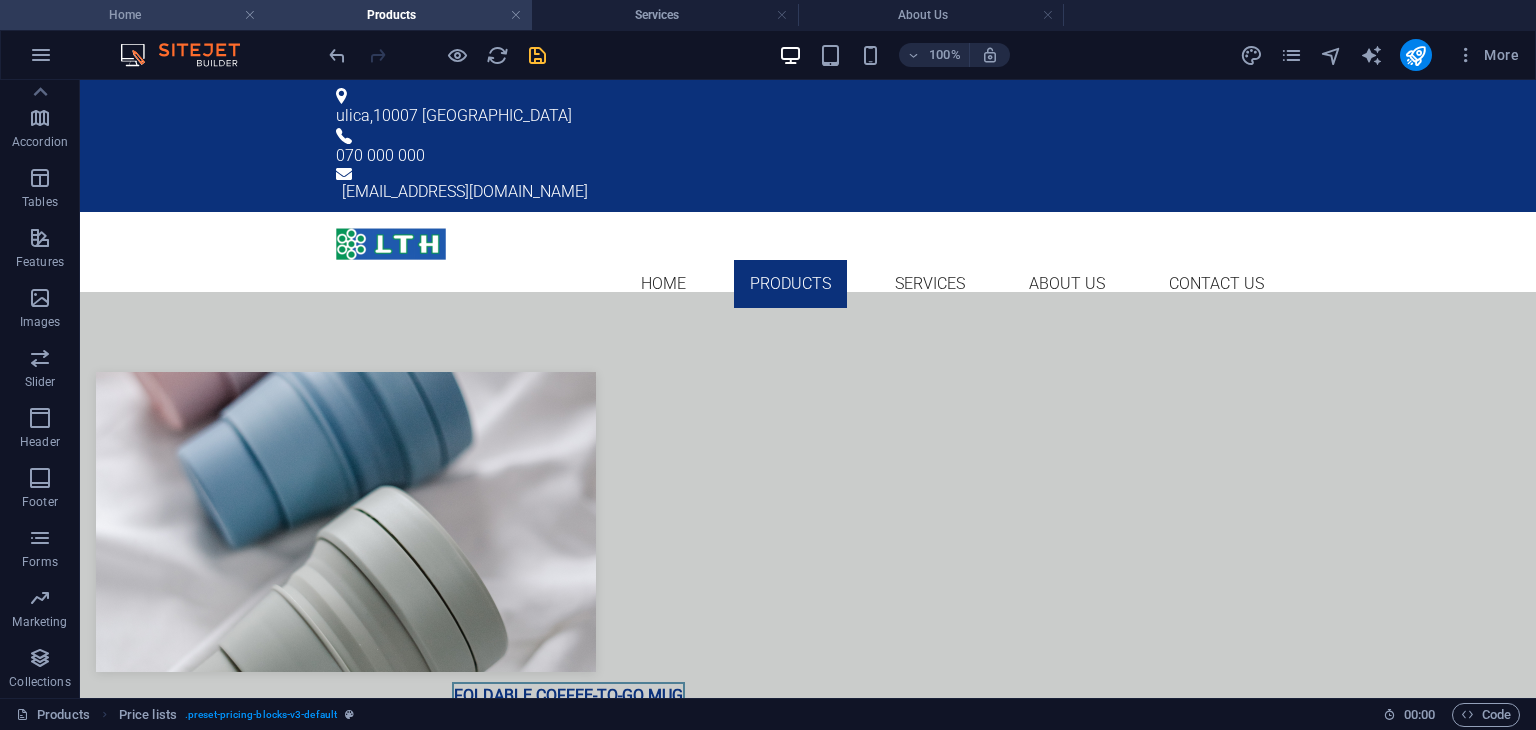 click on "Home" at bounding box center [133, 15] 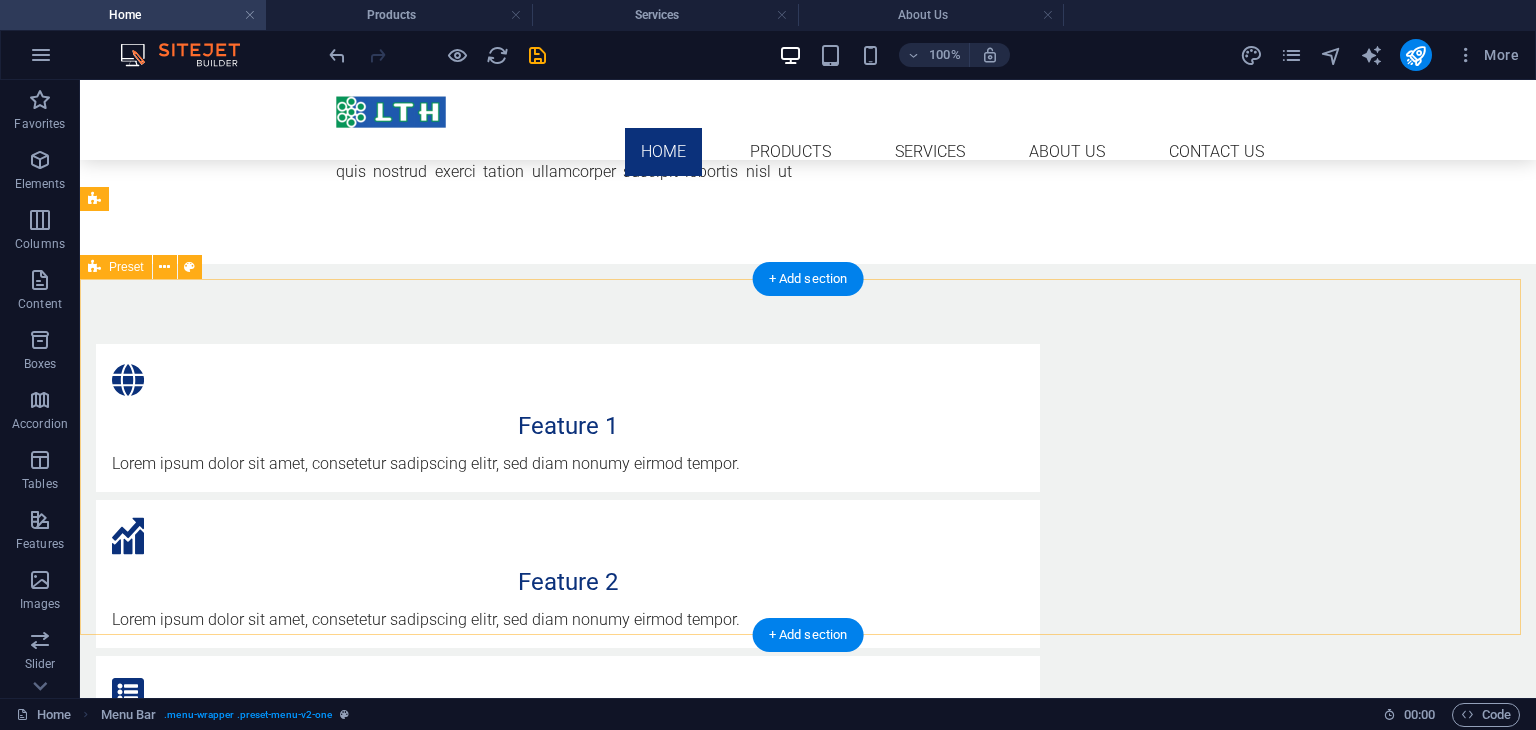 scroll, scrollTop: 911, scrollLeft: 0, axis: vertical 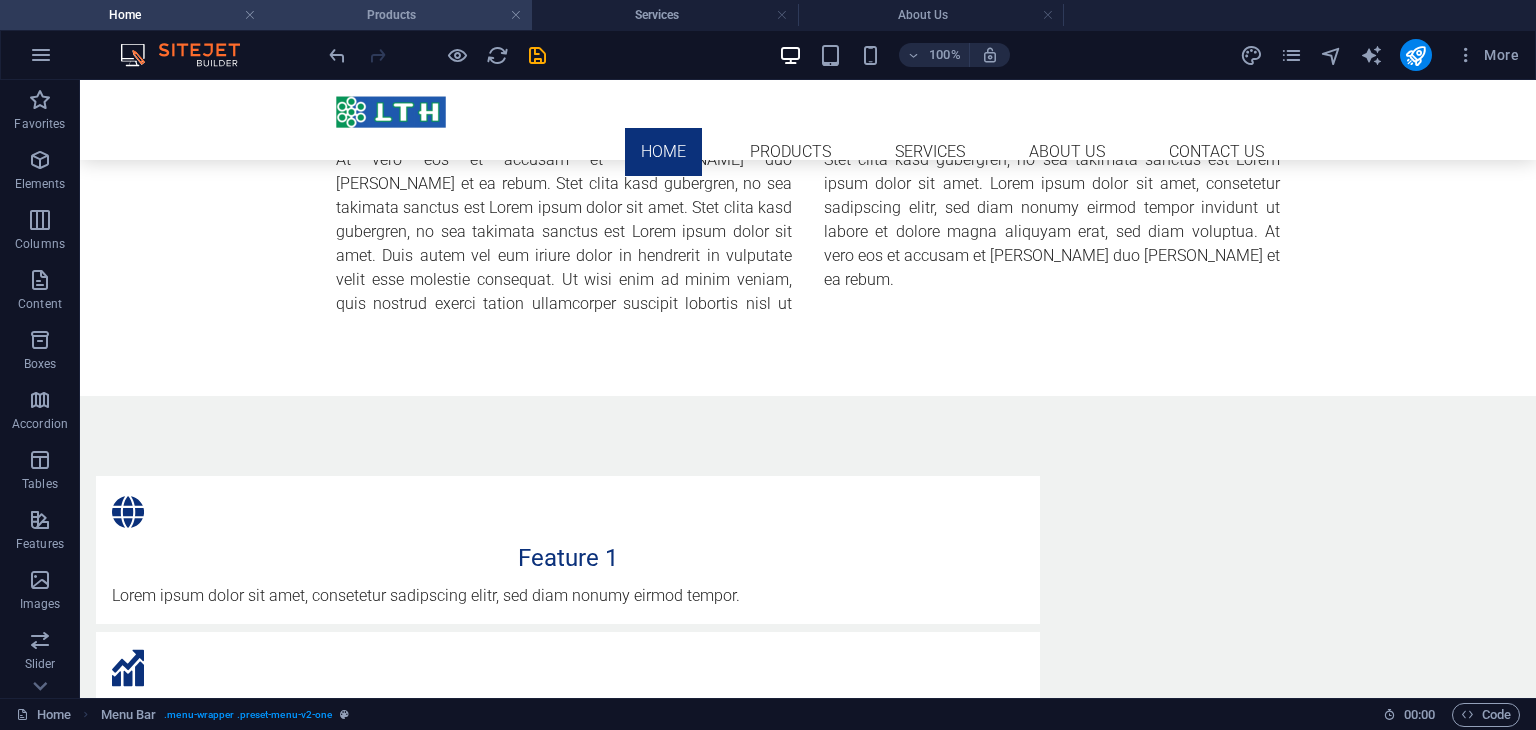 click on "Products" at bounding box center (399, 15) 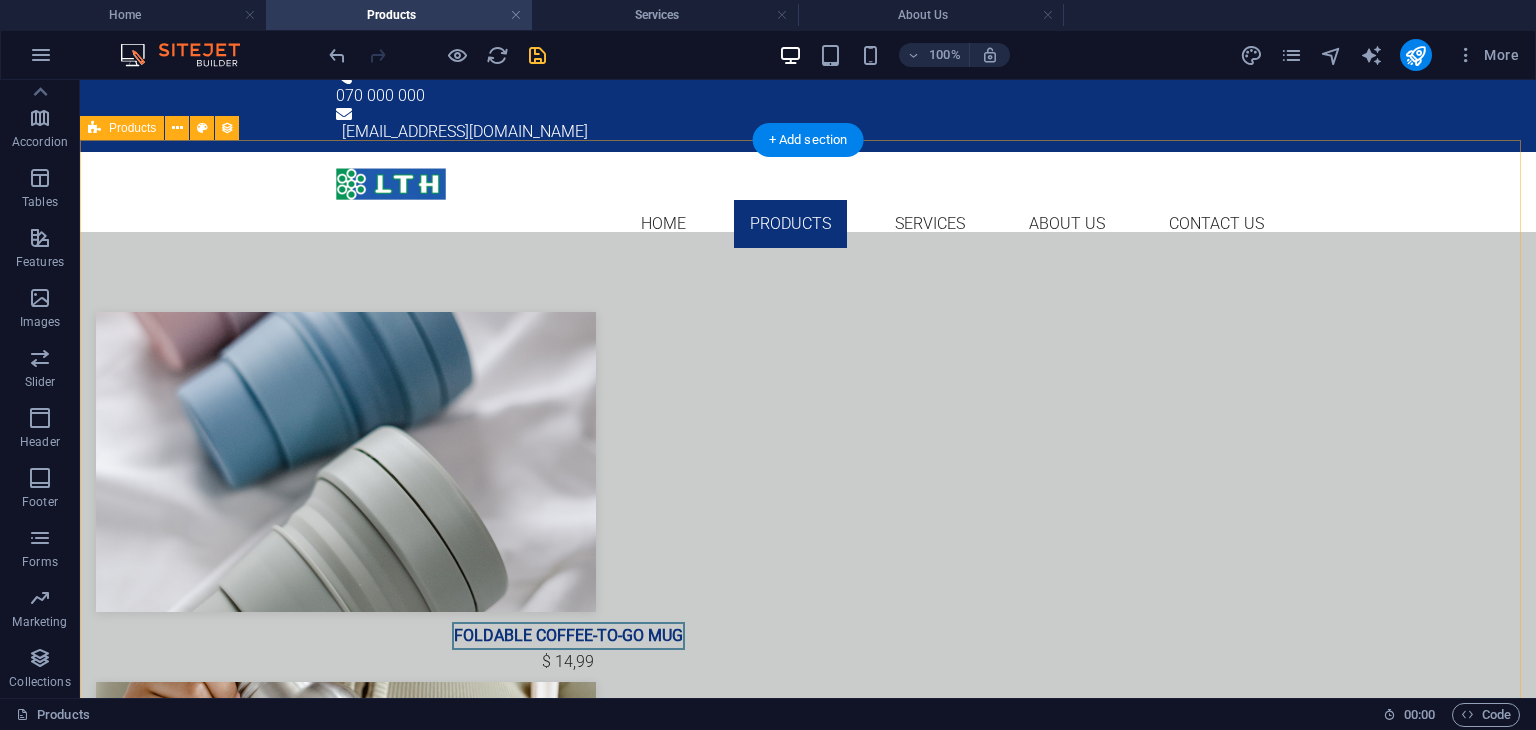 scroll, scrollTop: 0, scrollLeft: 0, axis: both 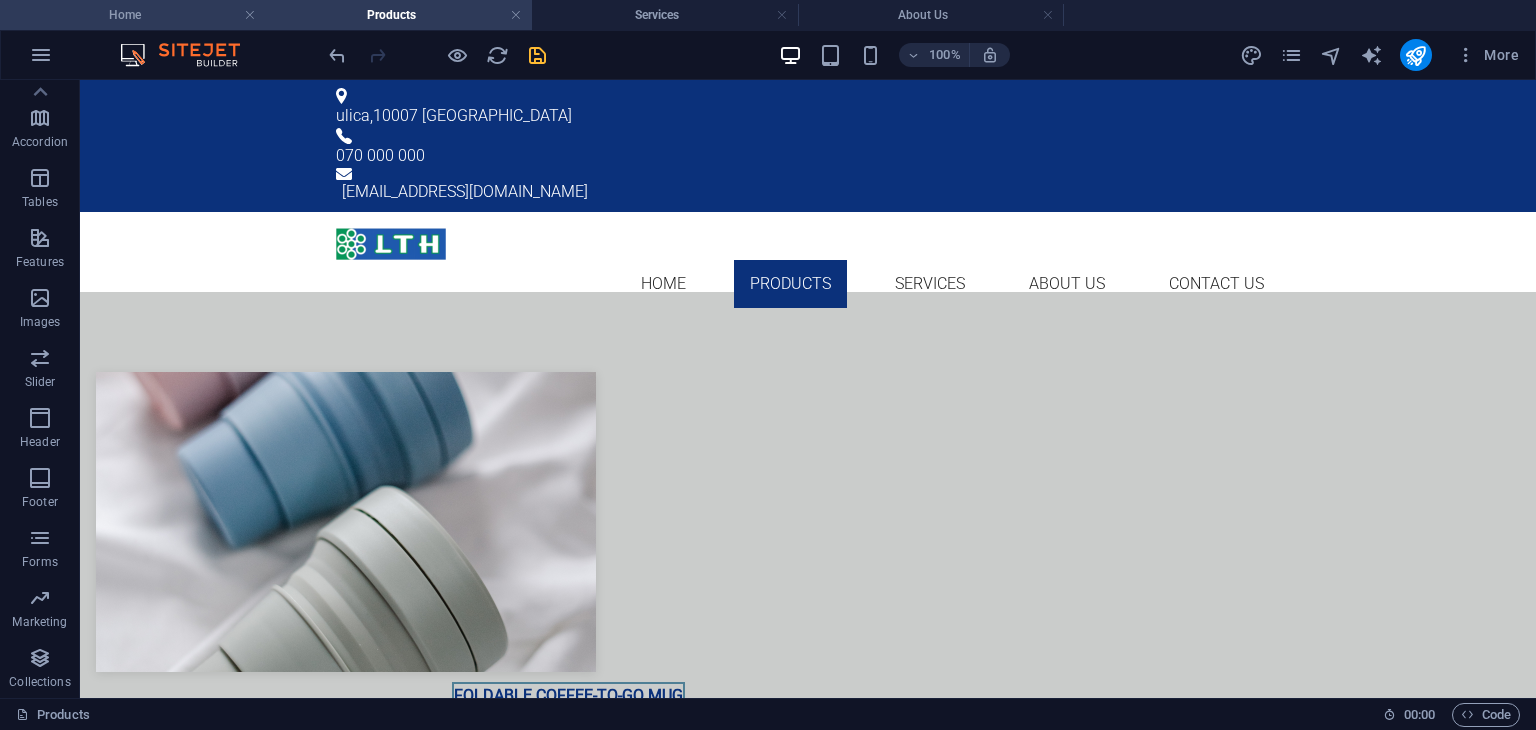 click on "Home" at bounding box center [133, 15] 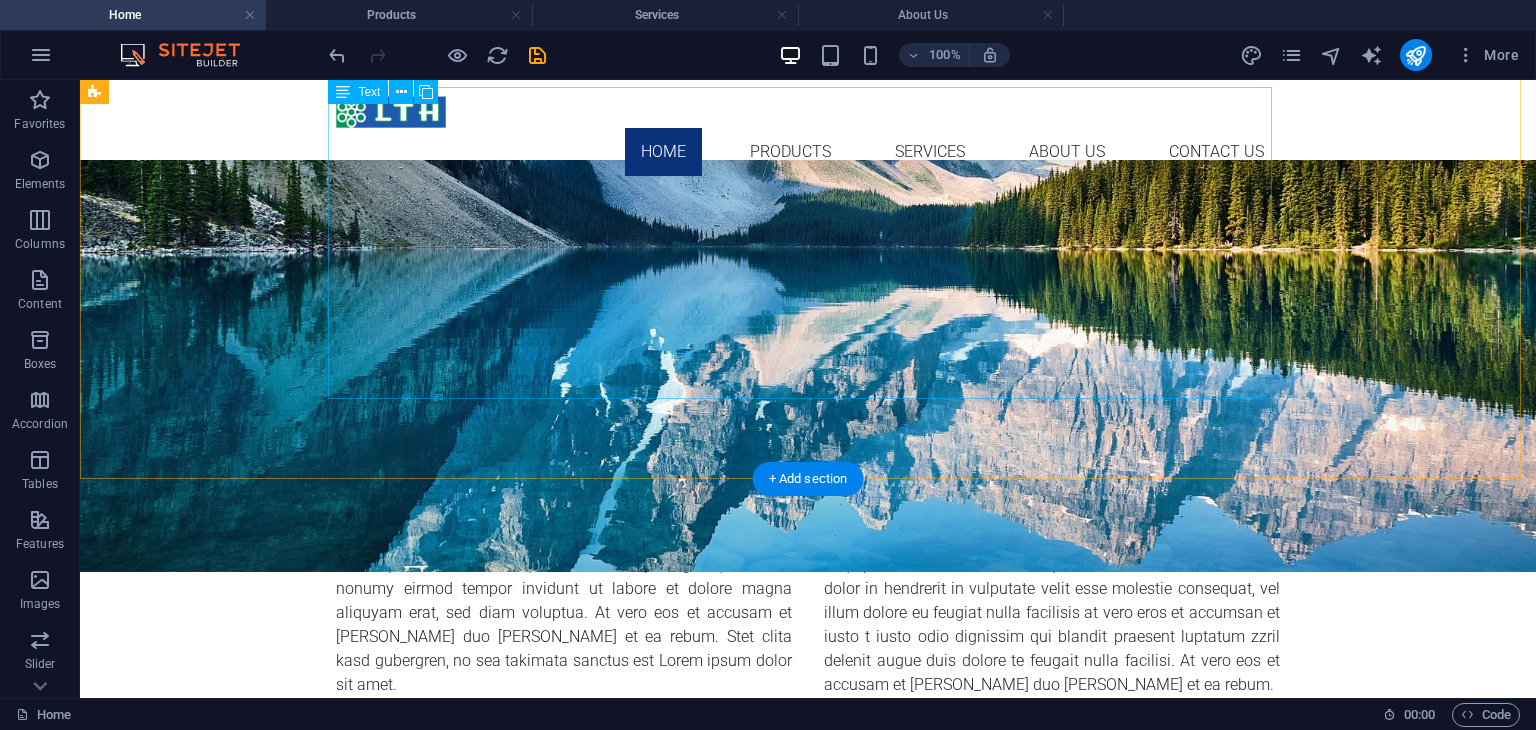 scroll, scrollTop: 0, scrollLeft: 0, axis: both 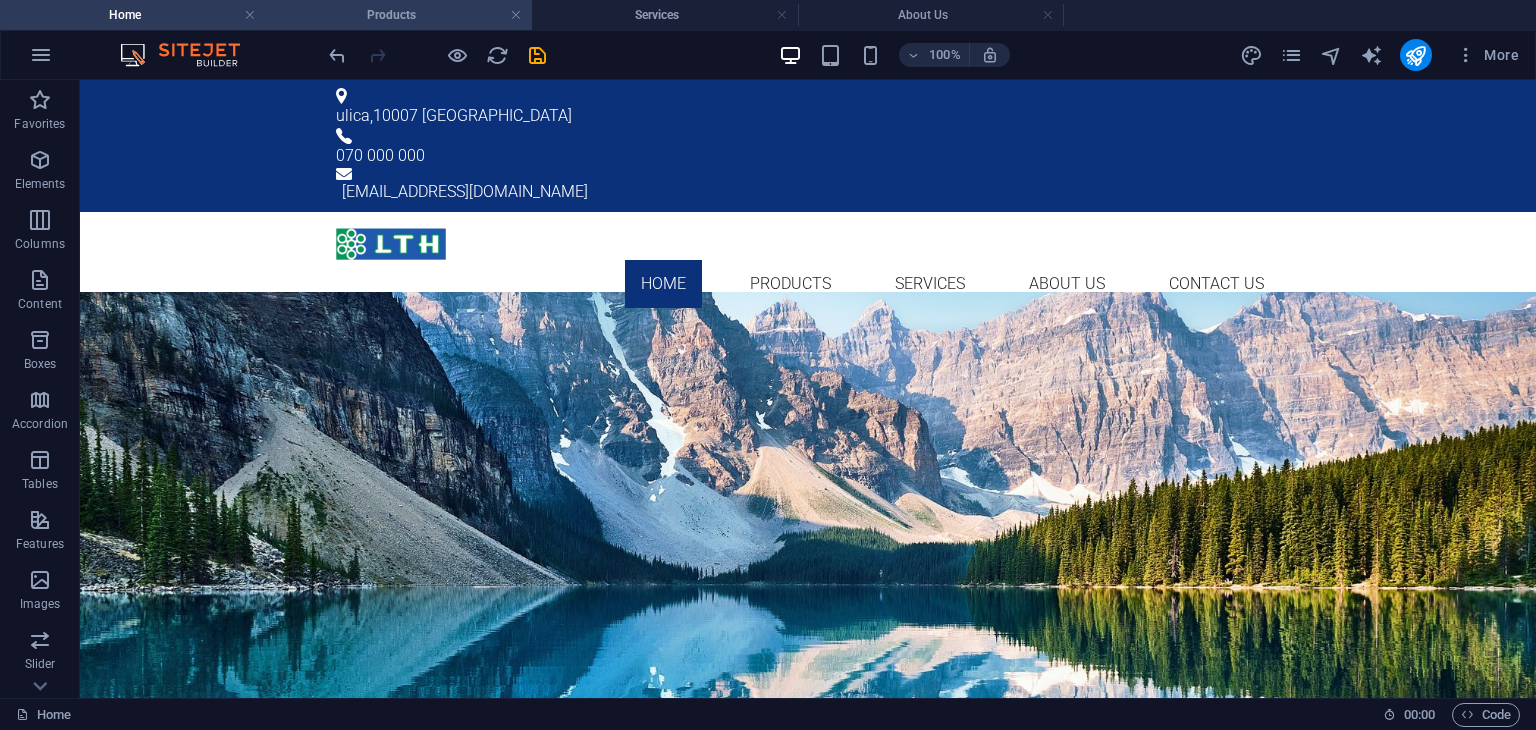 click on "Products" at bounding box center [399, 15] 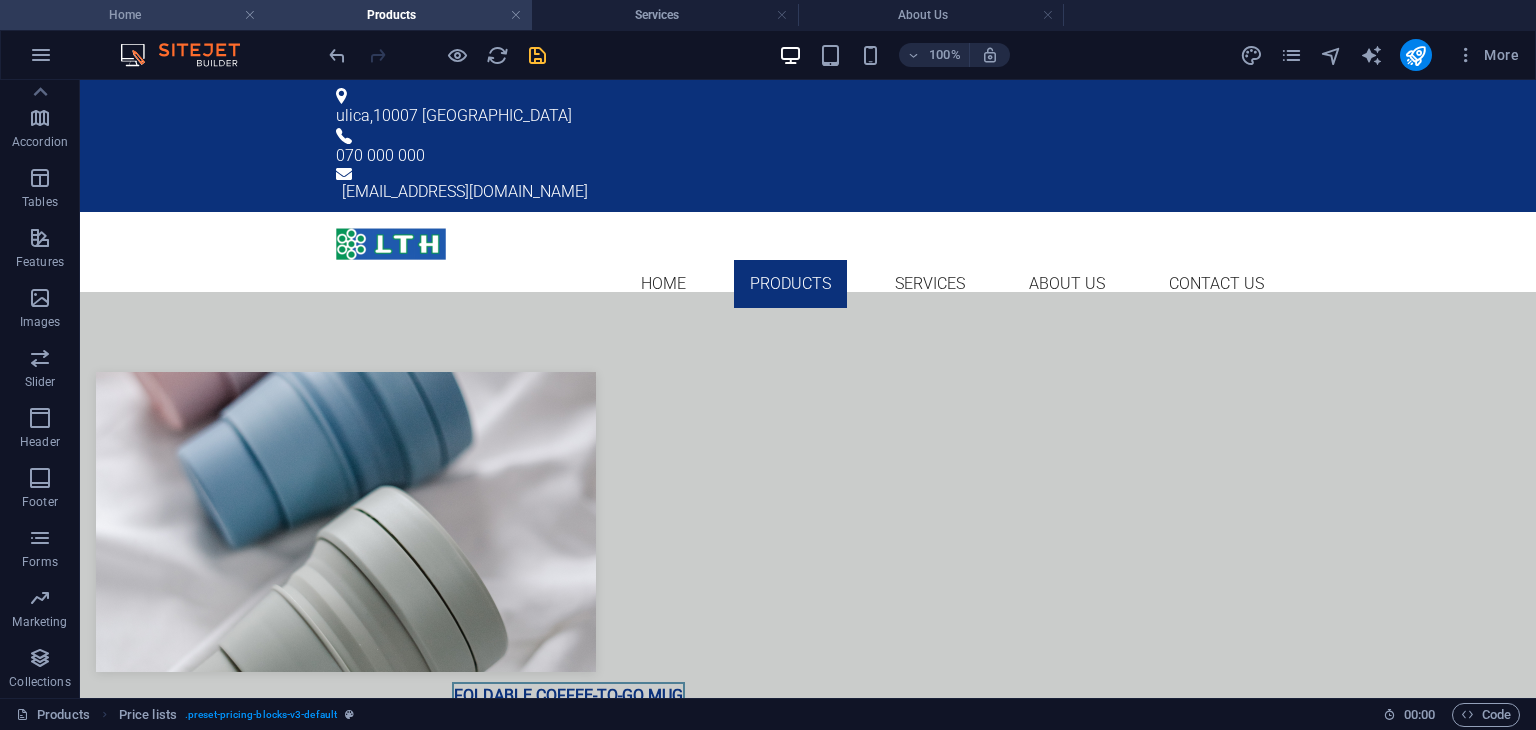 click on "Home" at bounding box center (133, 15) 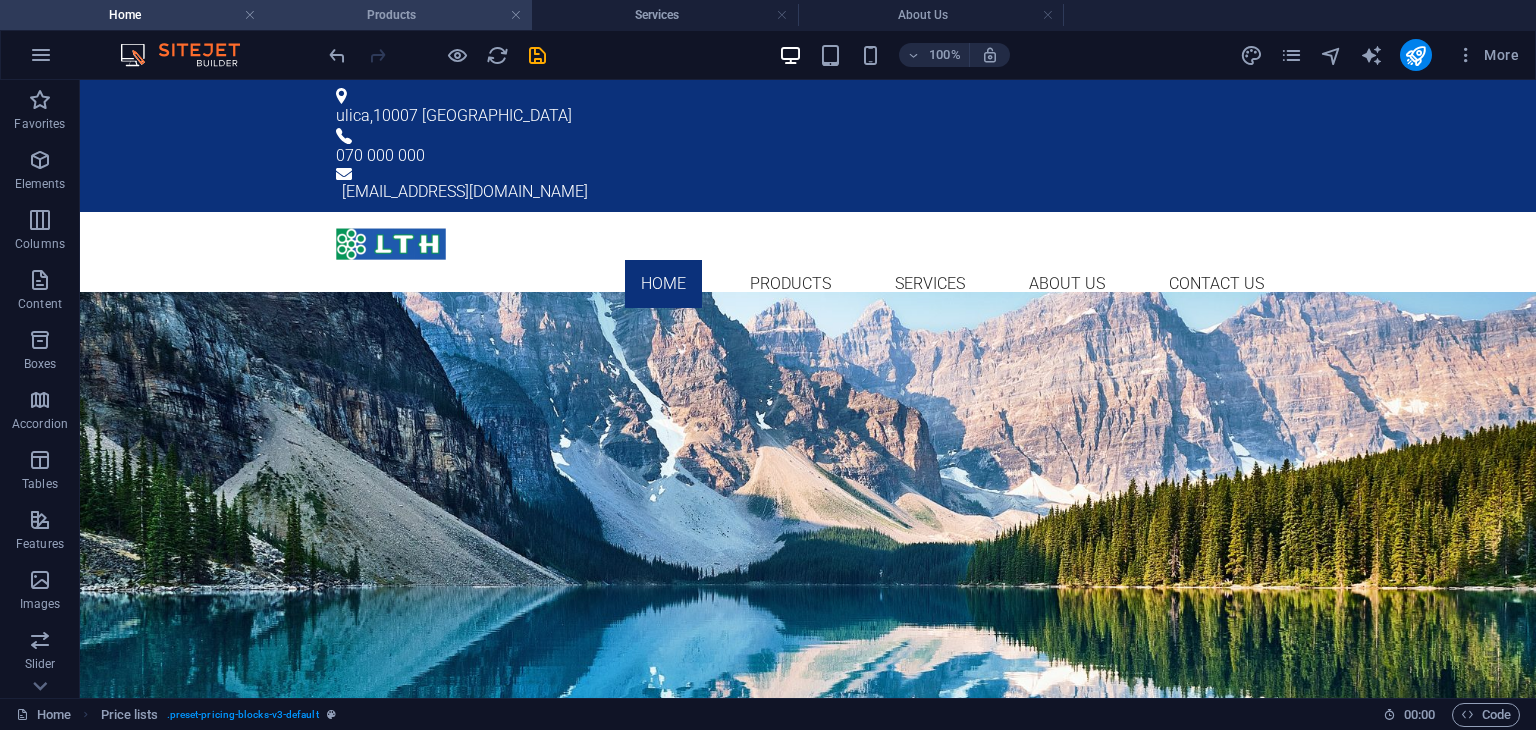 click on "Products" at bounding box center [399, 15] 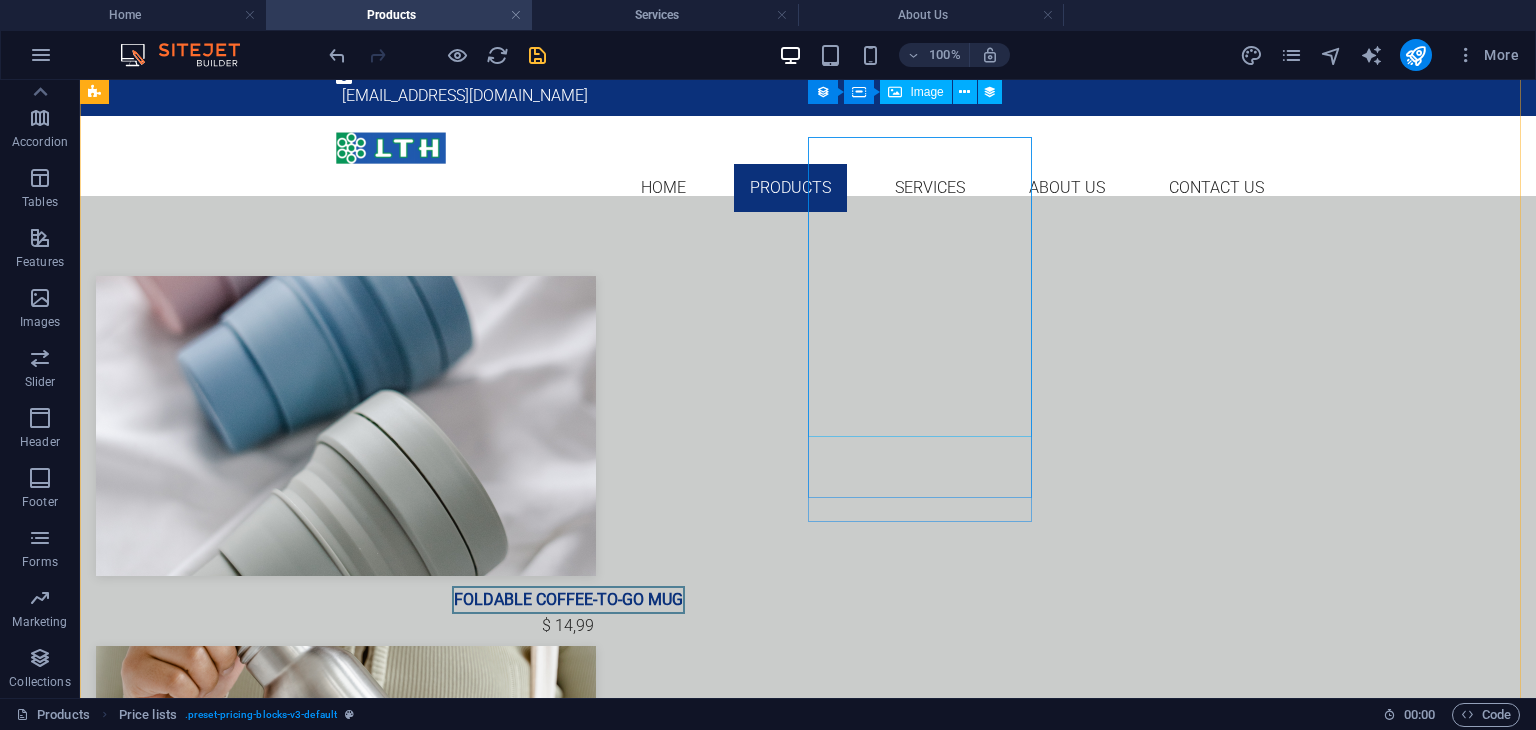 scroll, scrollTop: 0, scrollLeft: 0, axis: both 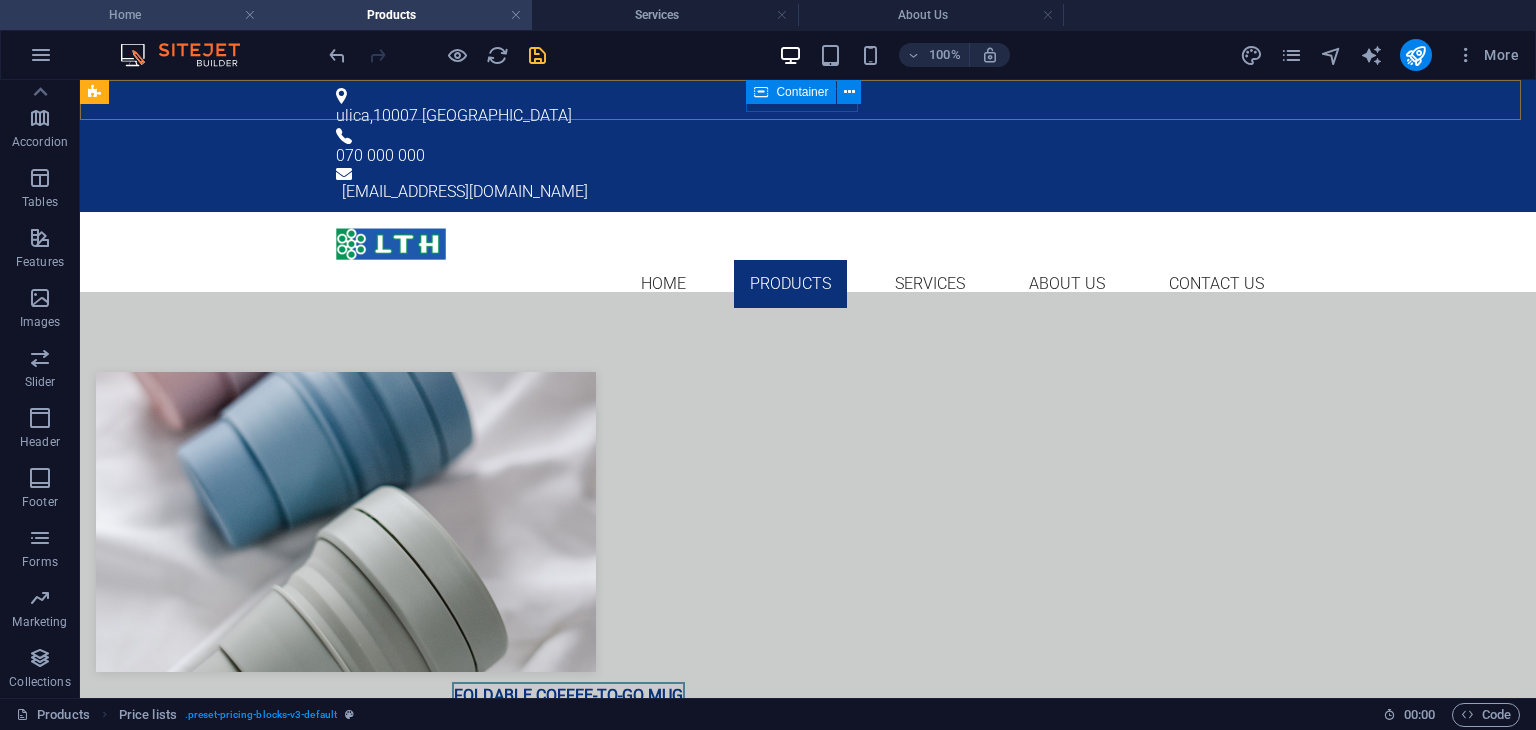 click on "Home" at bounding box center (133, 15) 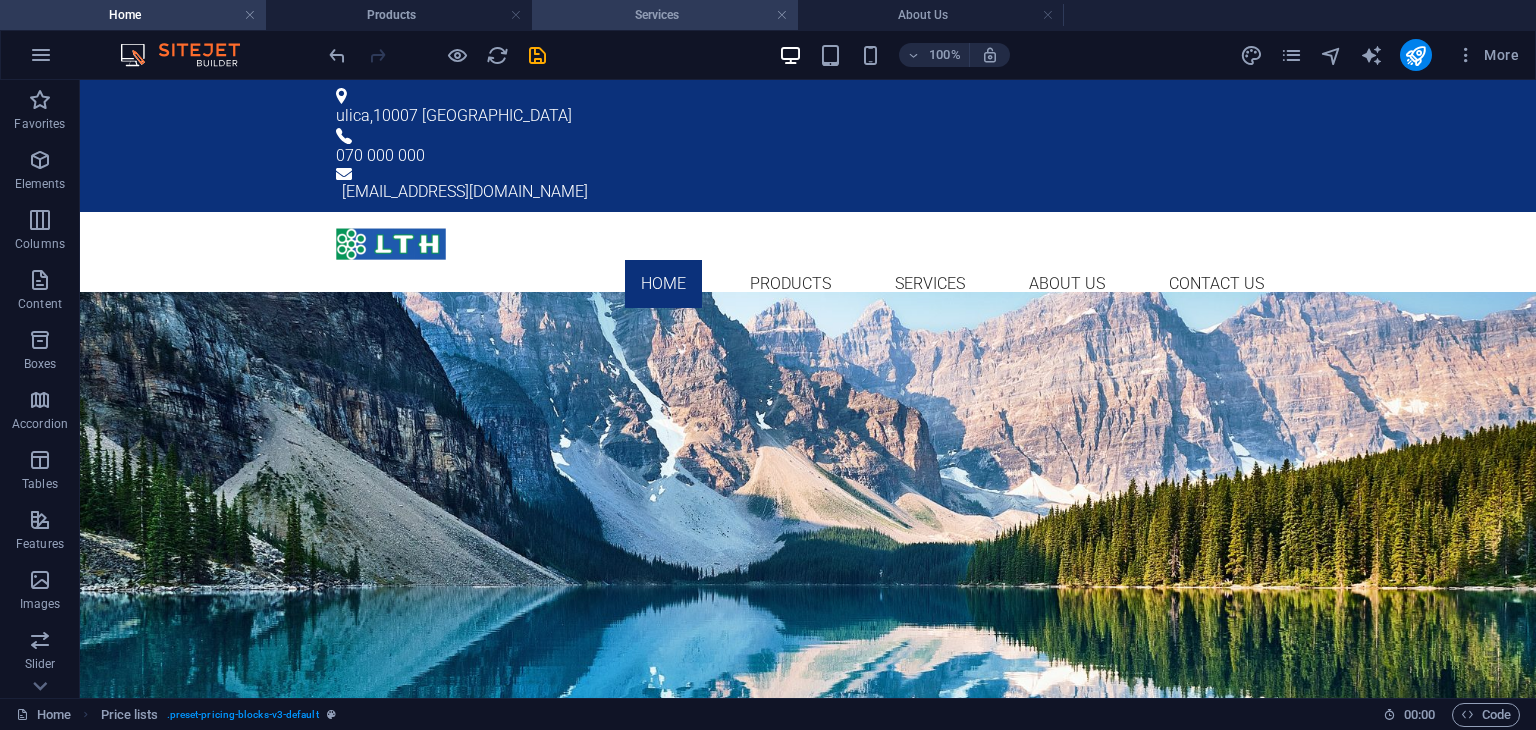 click on "Services" at bounding box center [665, 15] 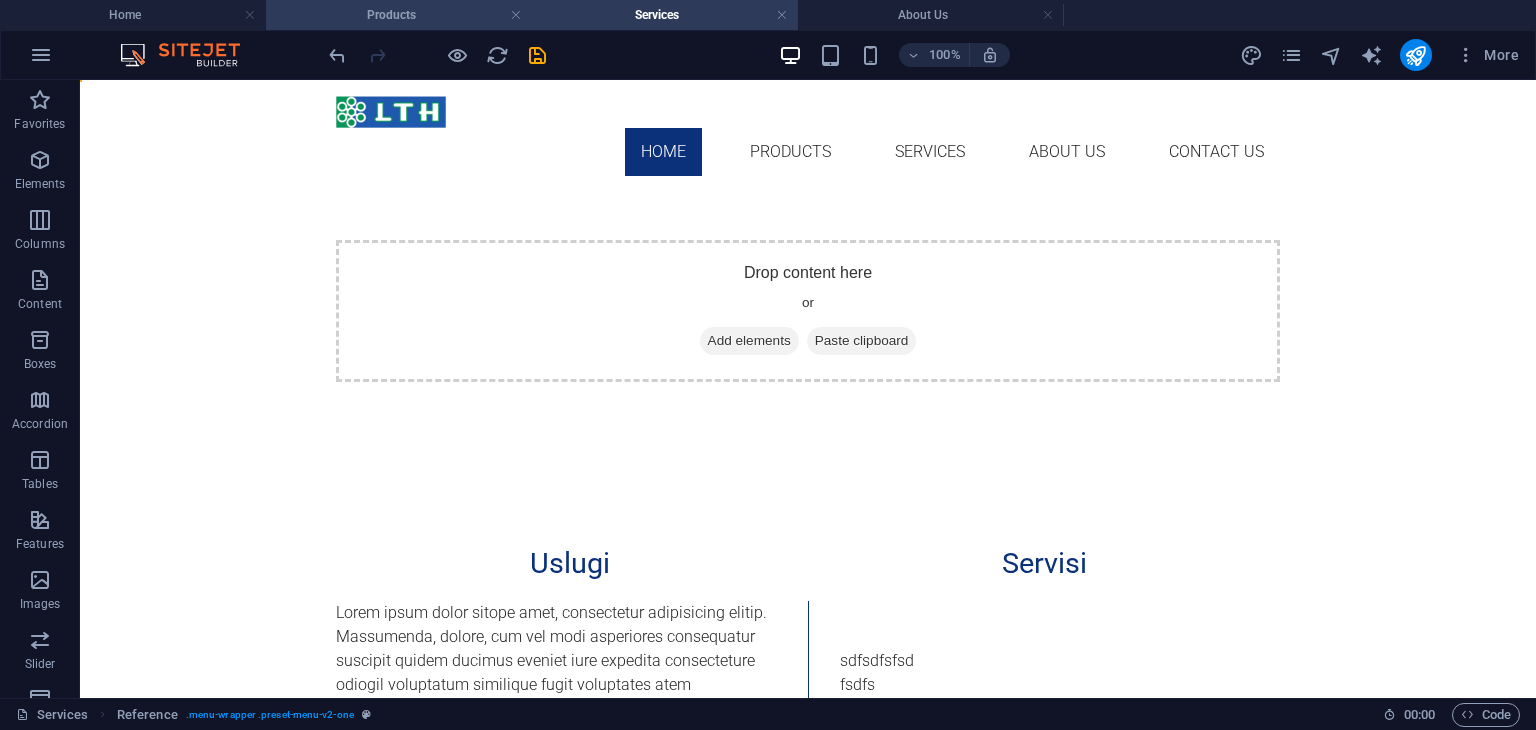 click on "Products" at bounding box center (399, 15) 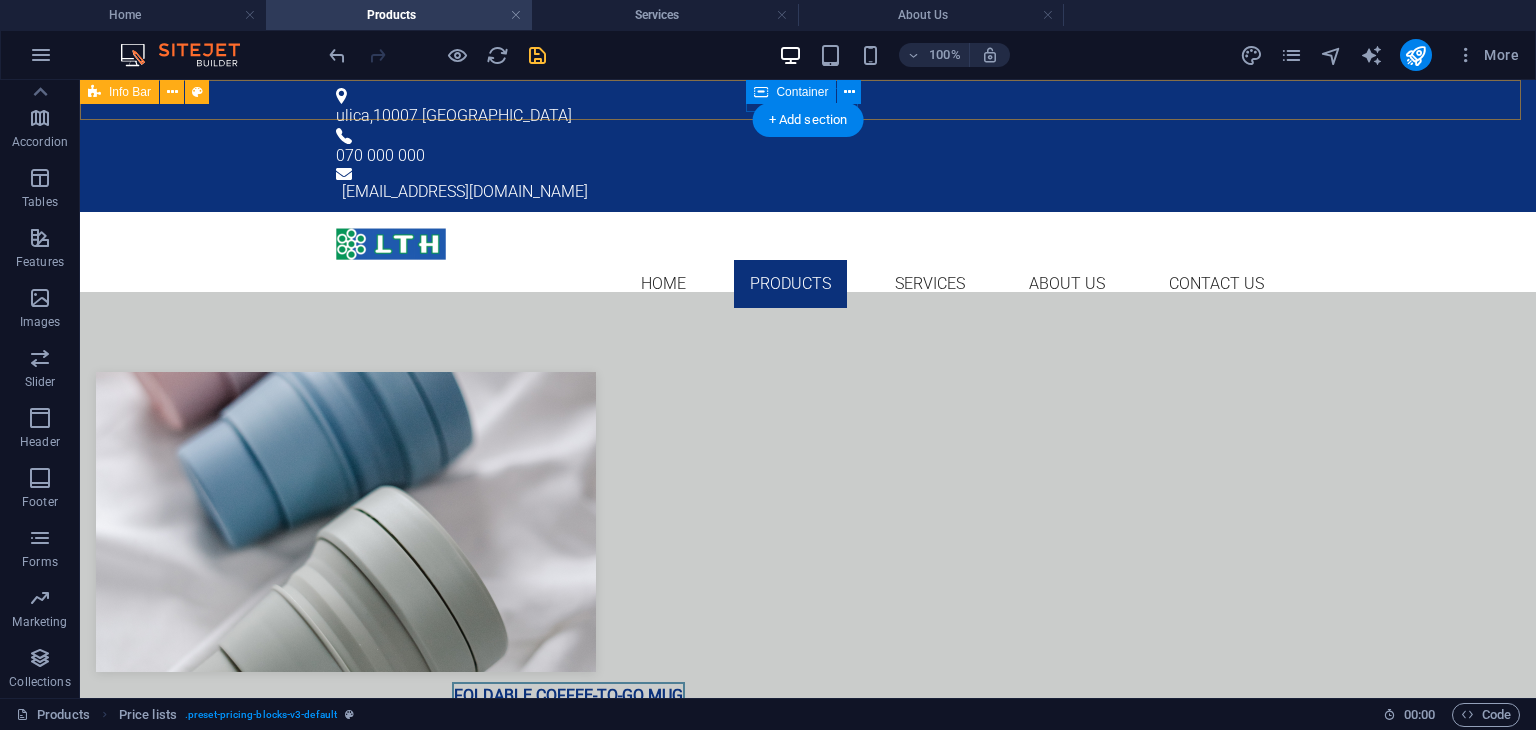 click on "[GEOGRAPHIC_DATA] 070 000 000 [EMAIL_ADDRESS][DOMAIN_NAME]" at bounding box center [808, 146] 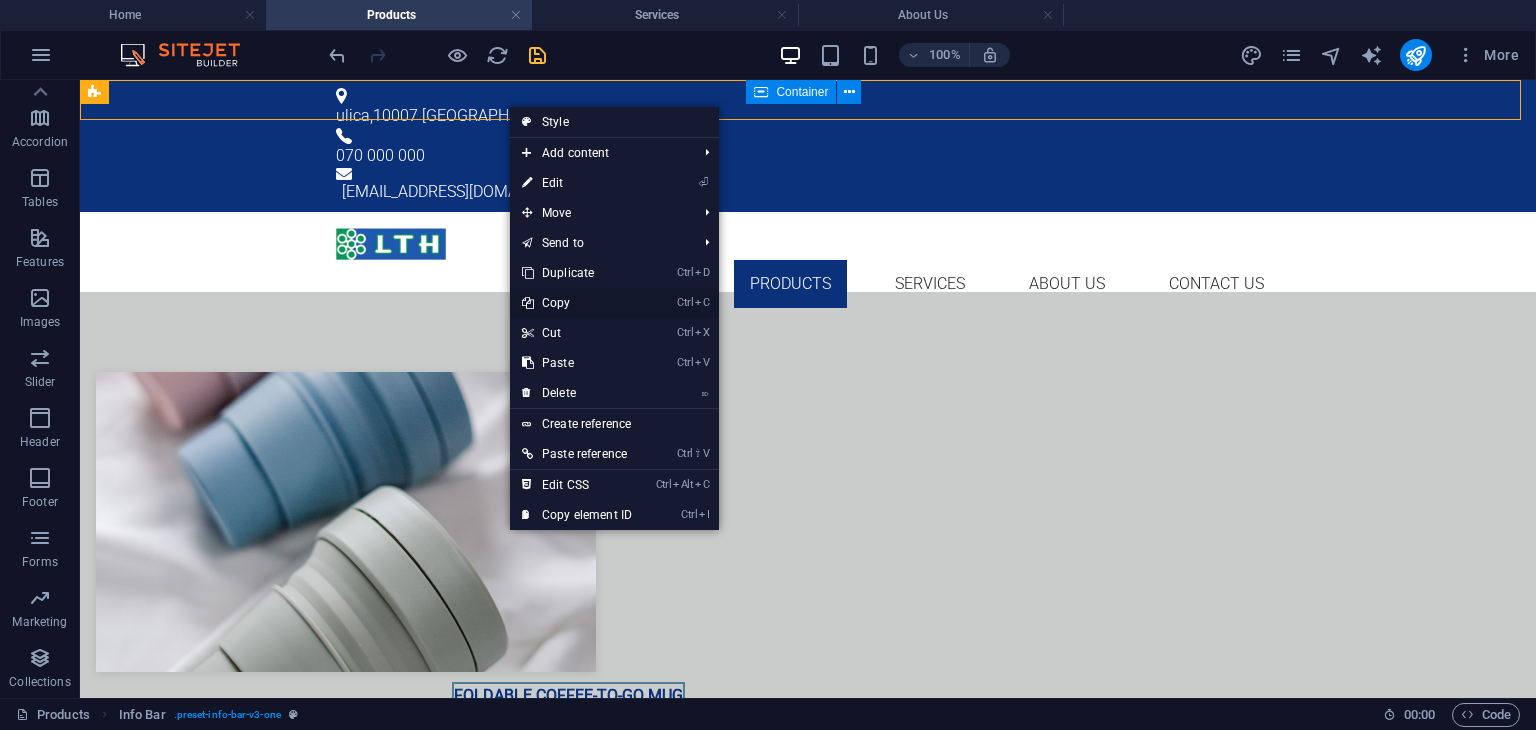 click on "Ctrl C  Copy" at bounding box center [577, 303] 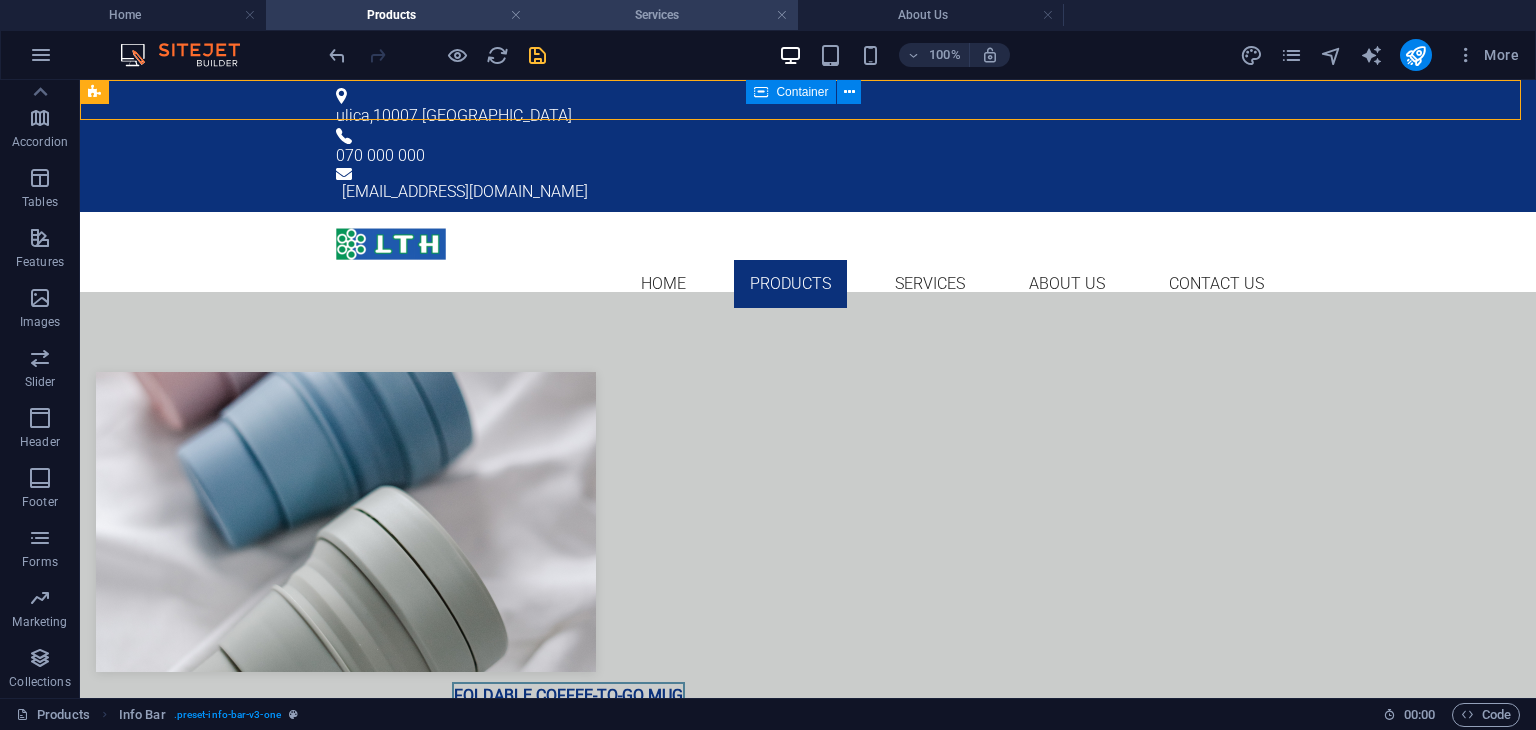 click on "Services" at bounding box center [665, 15] 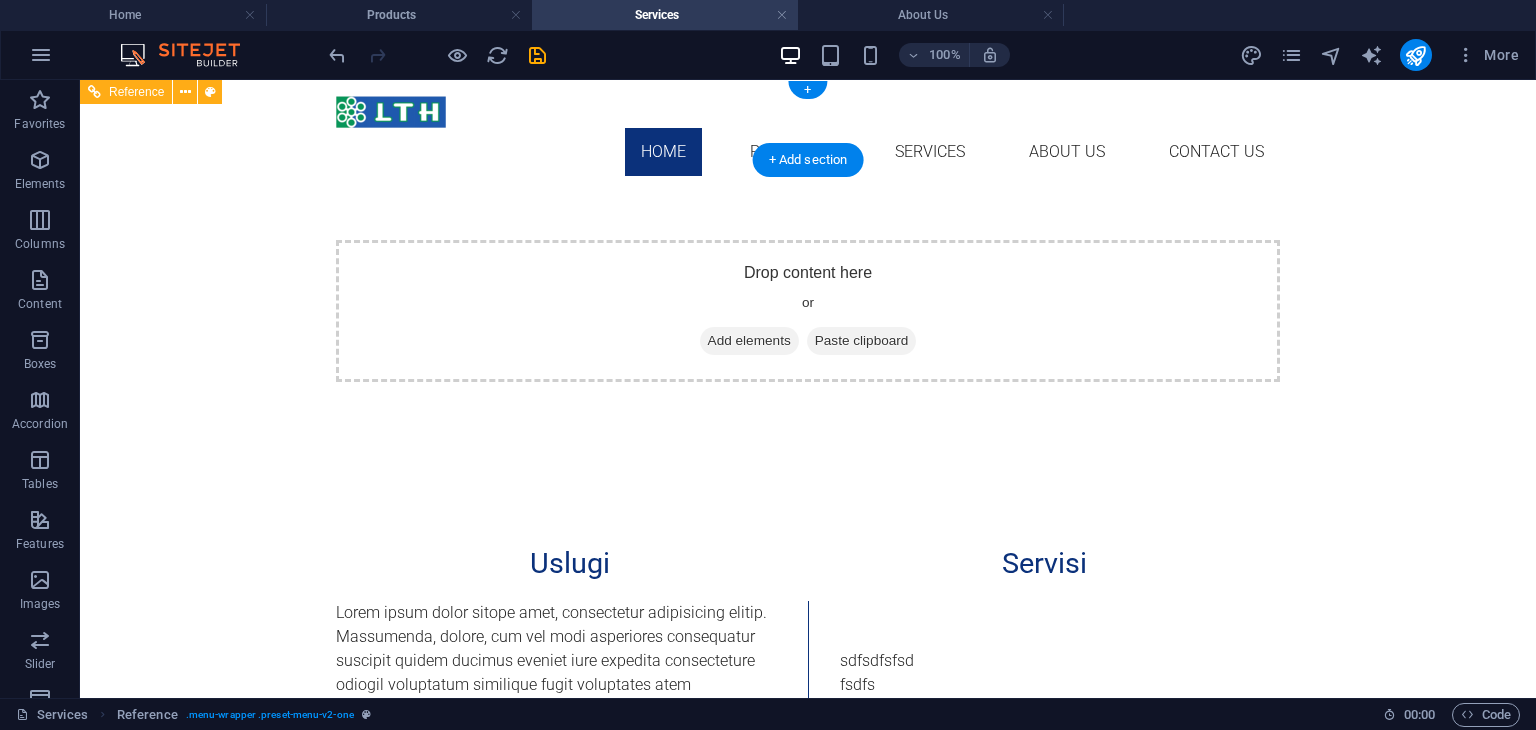 click on "Home Products Services About Us Contact Us" at bounding box center [808, 120] 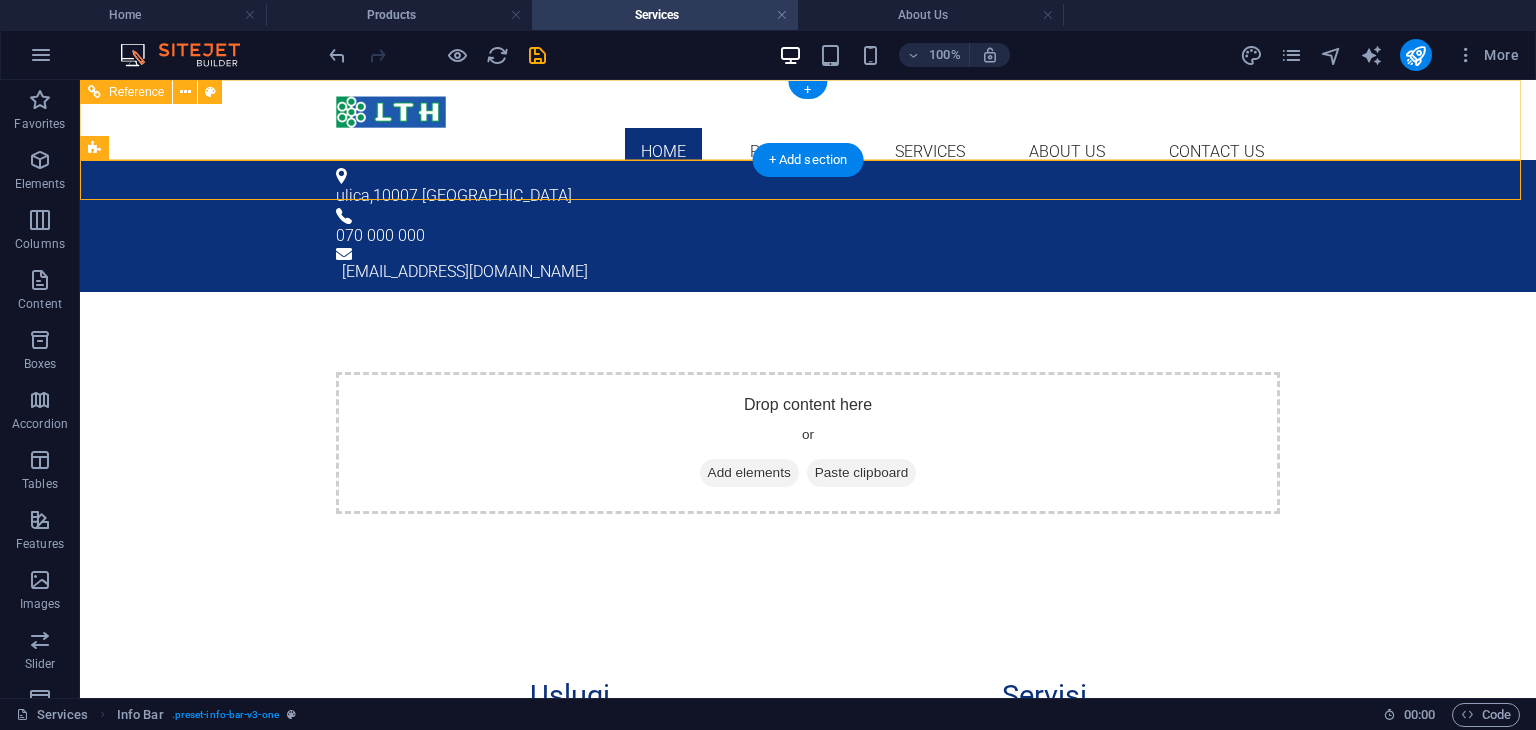 drag, startPoint x: 629, startPoint y: 161, endPoint x: 632, endPoint y: 84, distance: 77.05842 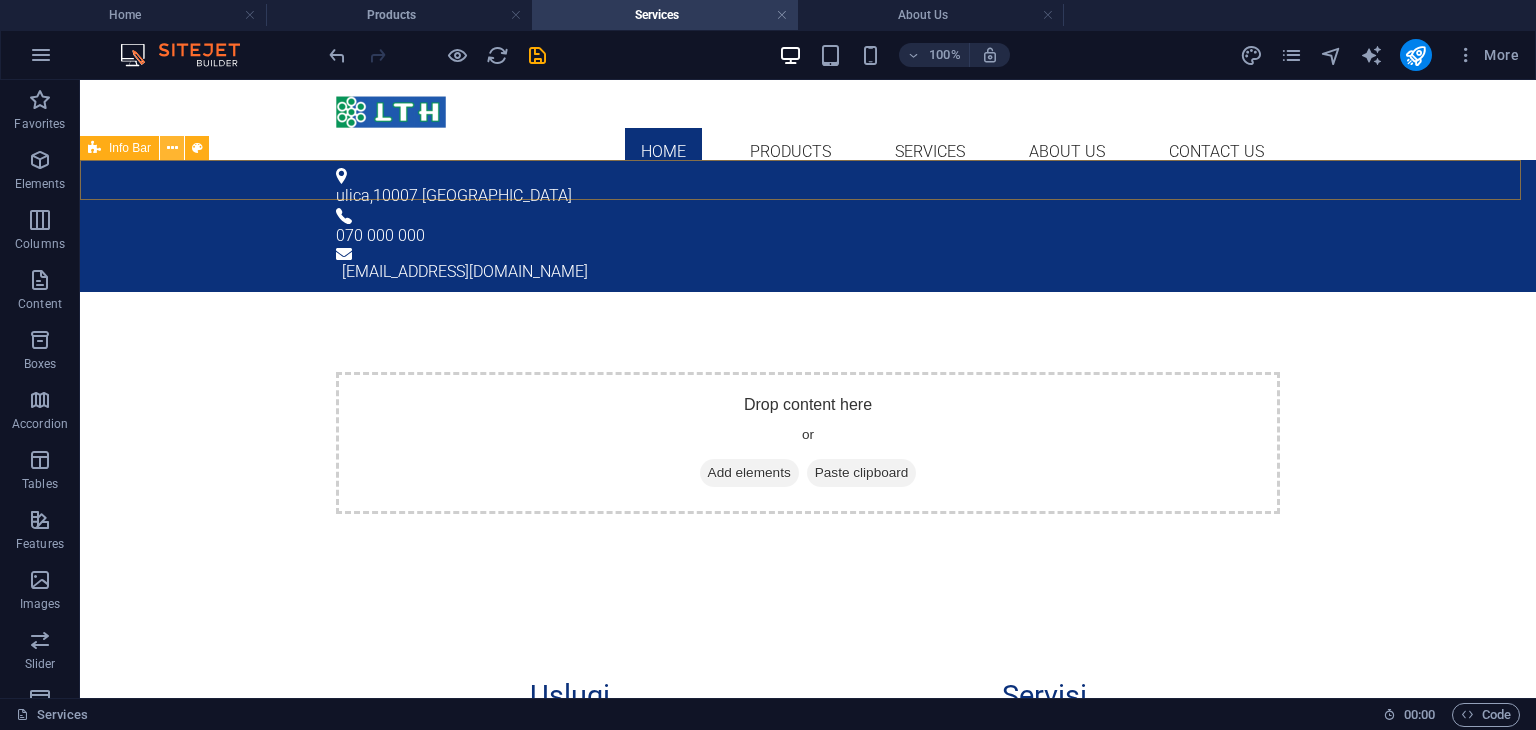 click at bounding box center (172, 148) 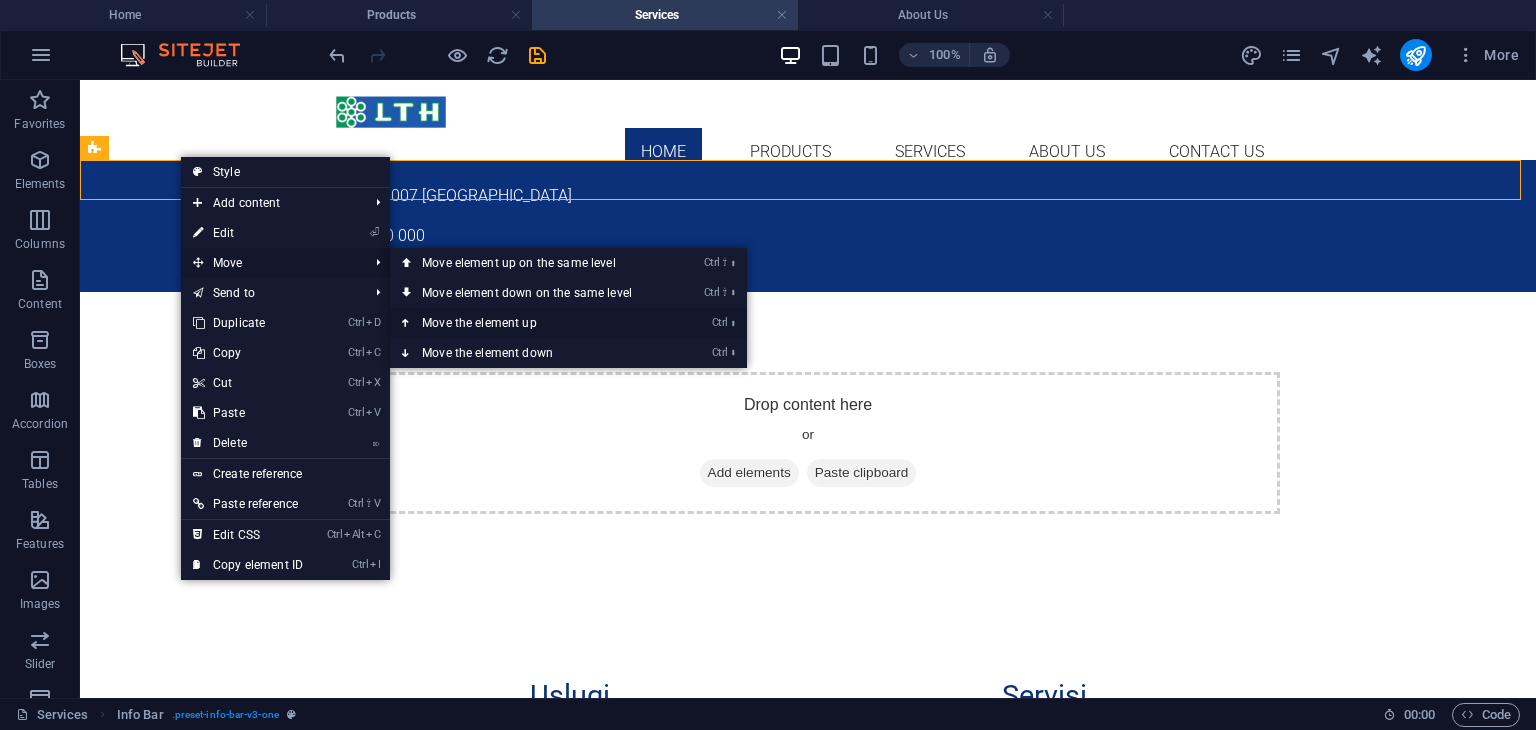 click on "Ctrl ⬆  Move the element up" at bounding box center [531, 323] 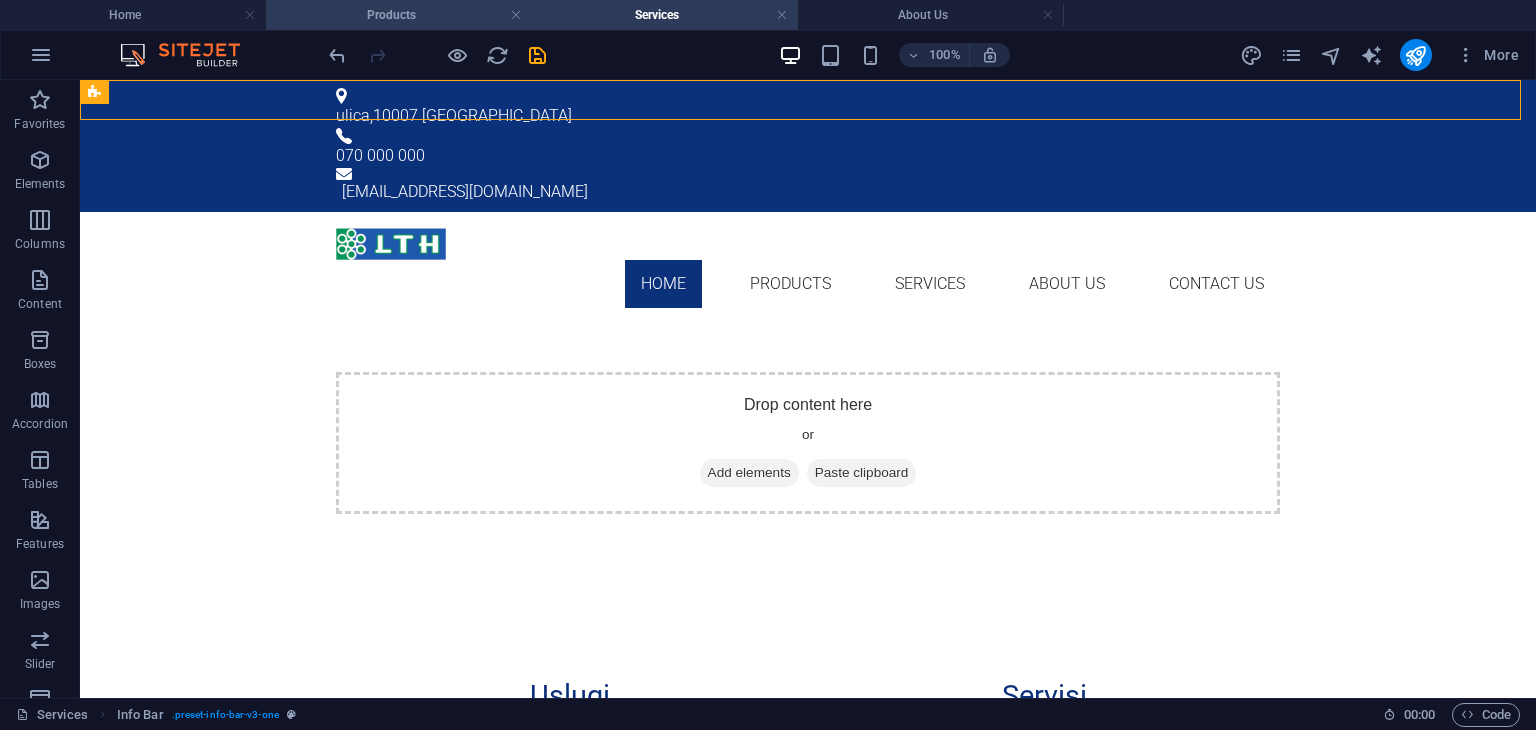 click on "Products" at bounding box center (399, 15) 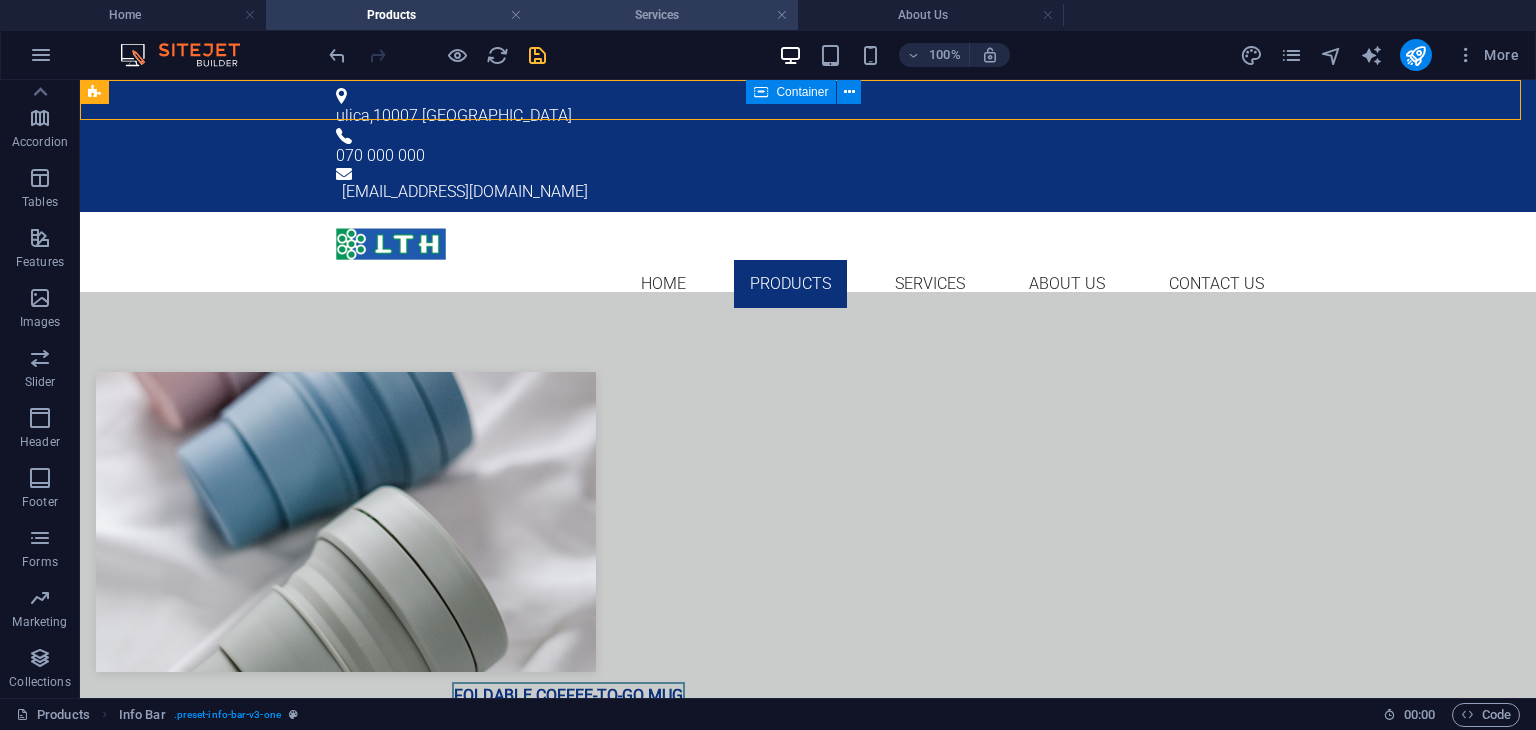 click on "Services" at bounding box center [665, 15] 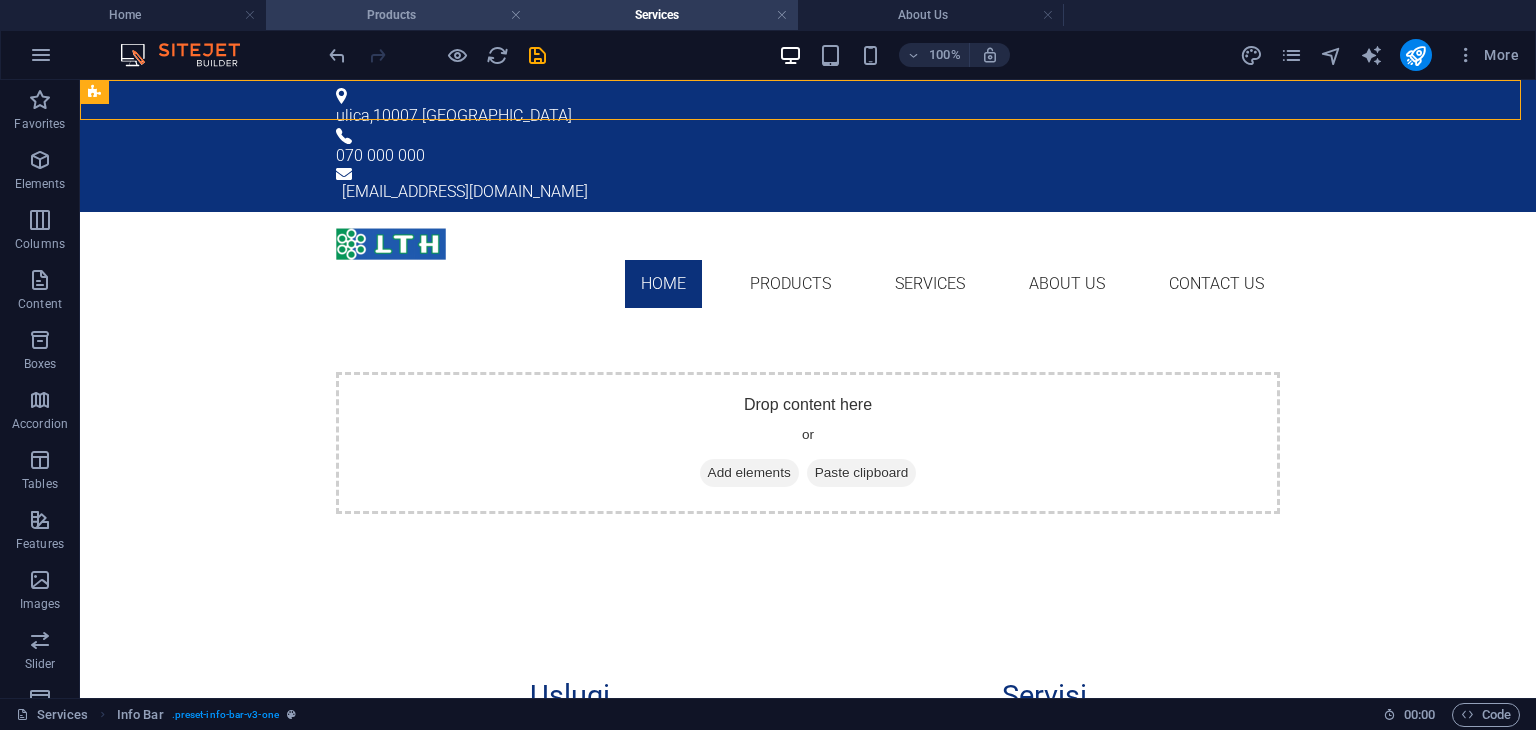click on "Products" at bounding box center (399, 15) 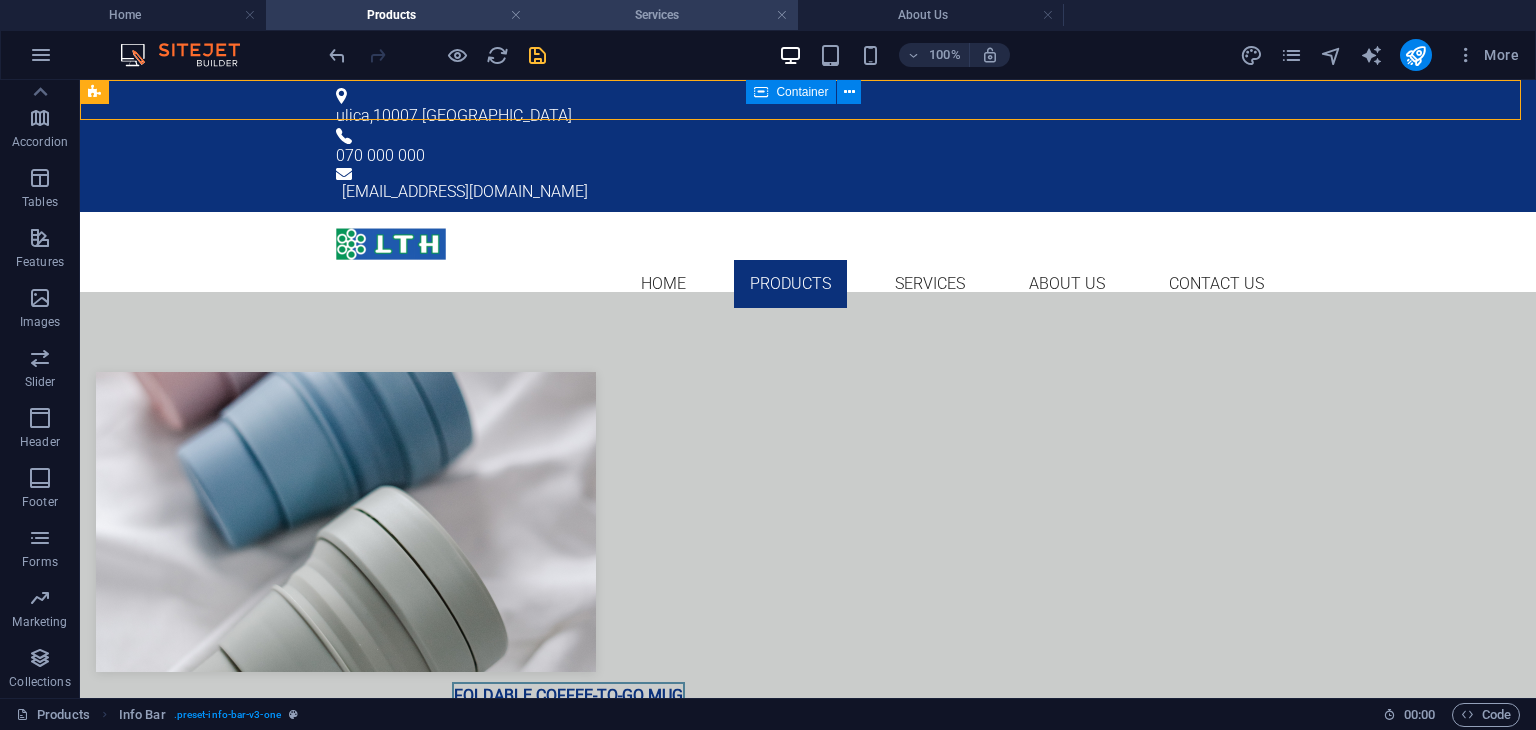 click on "Services" at bounding box center (665, 15) 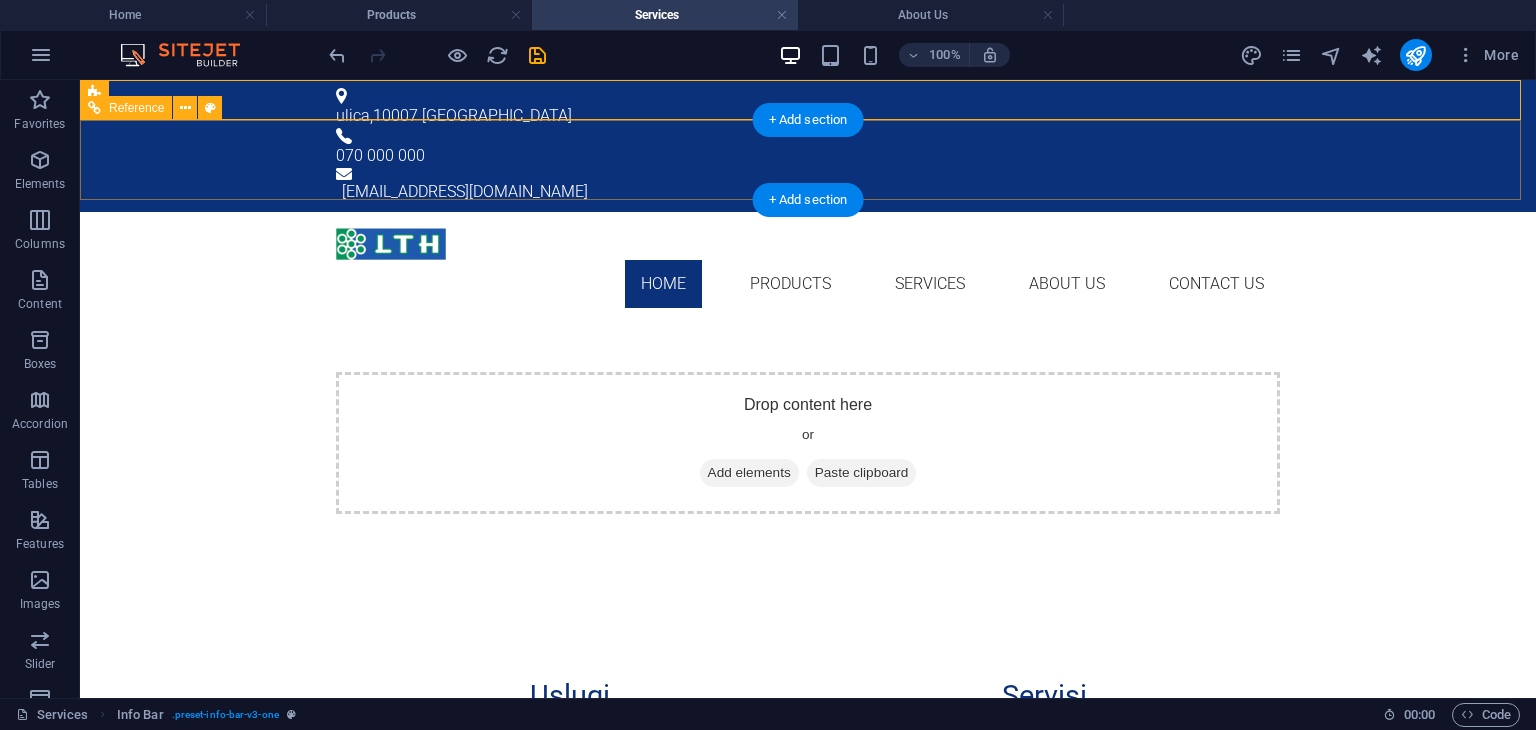 click on "Home Products Services About Us Contact Us" at bounding box center (808, 252) 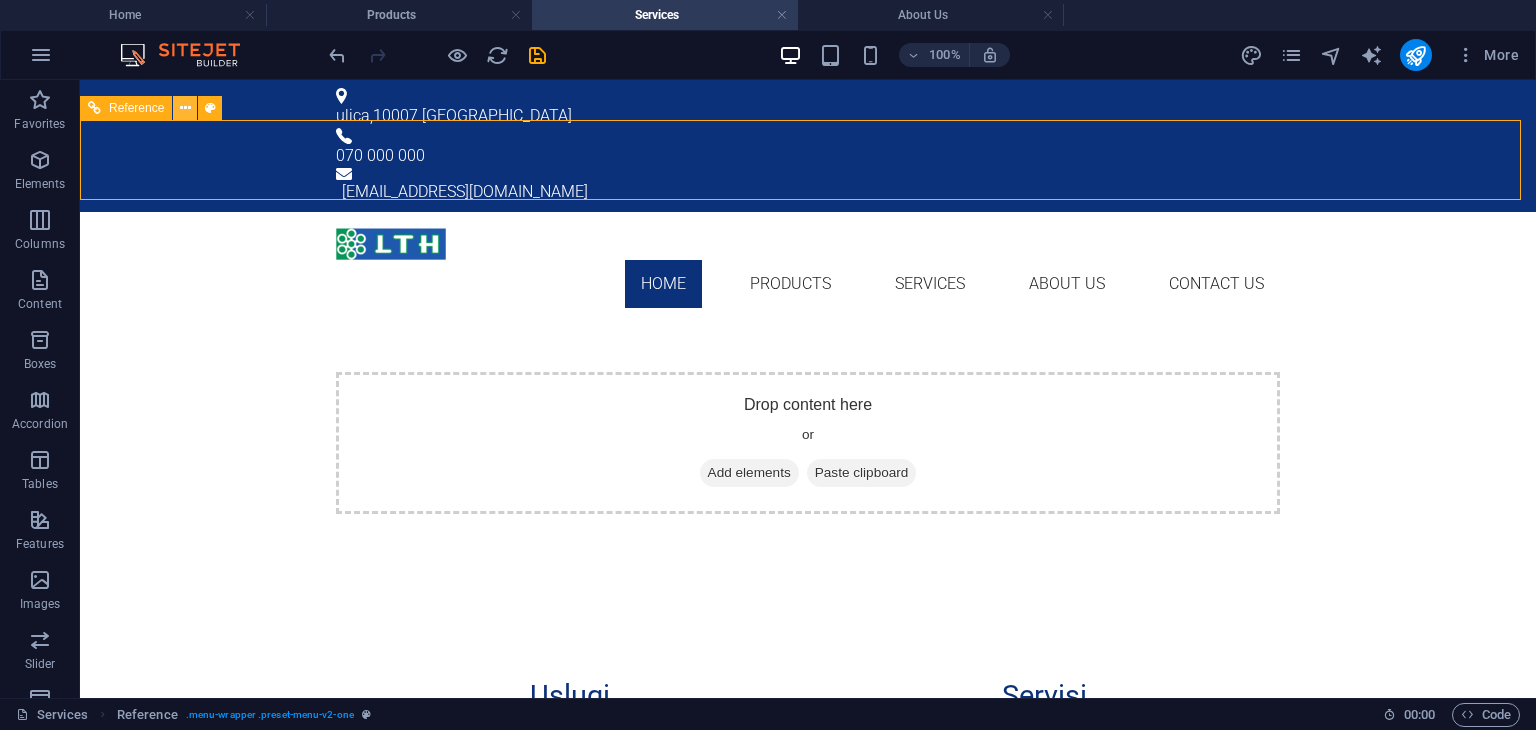 click at bounding box center [185, 108] 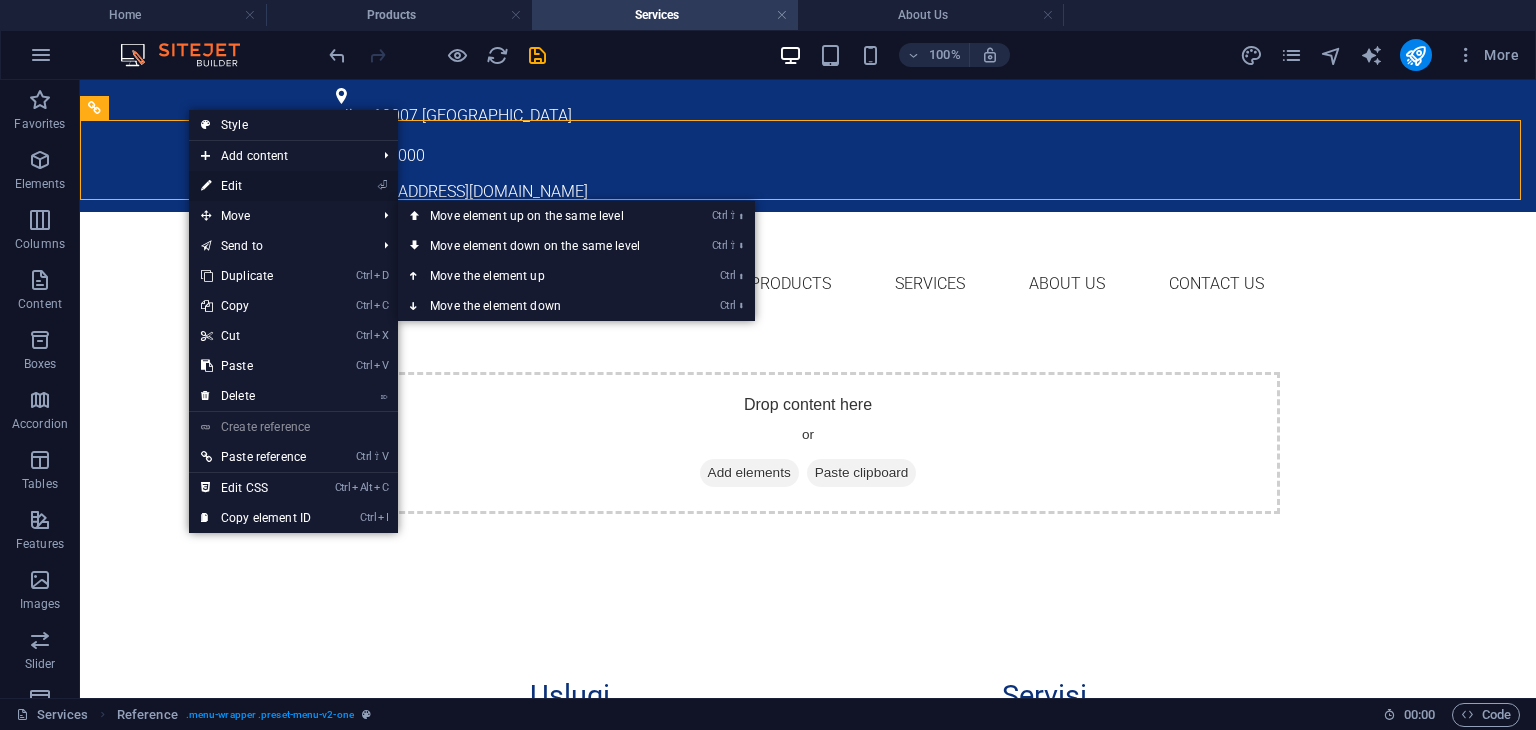 click on "⏎  Edit" at bounding box center (256, 186) 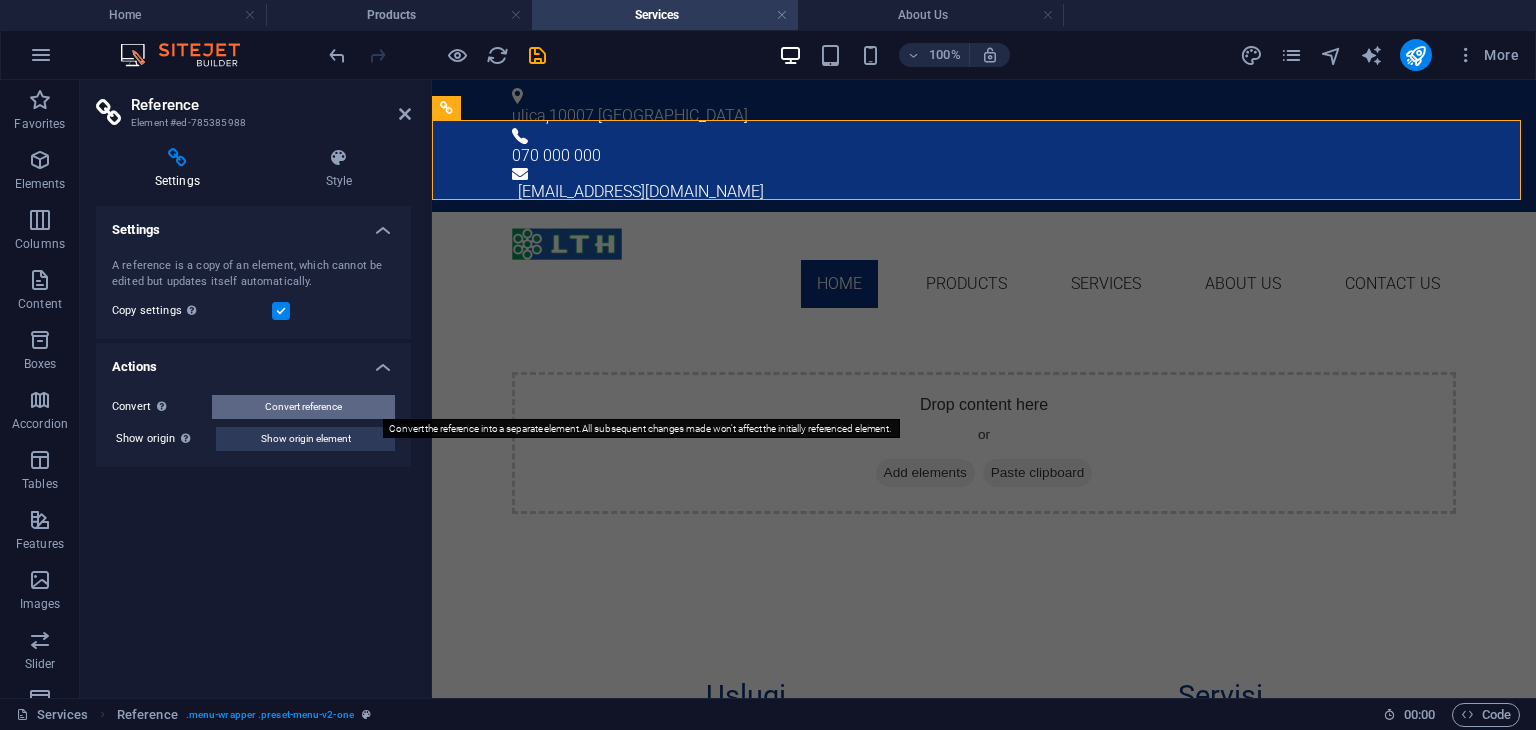 click on "Convert reference" at bounding box center [303, 407] 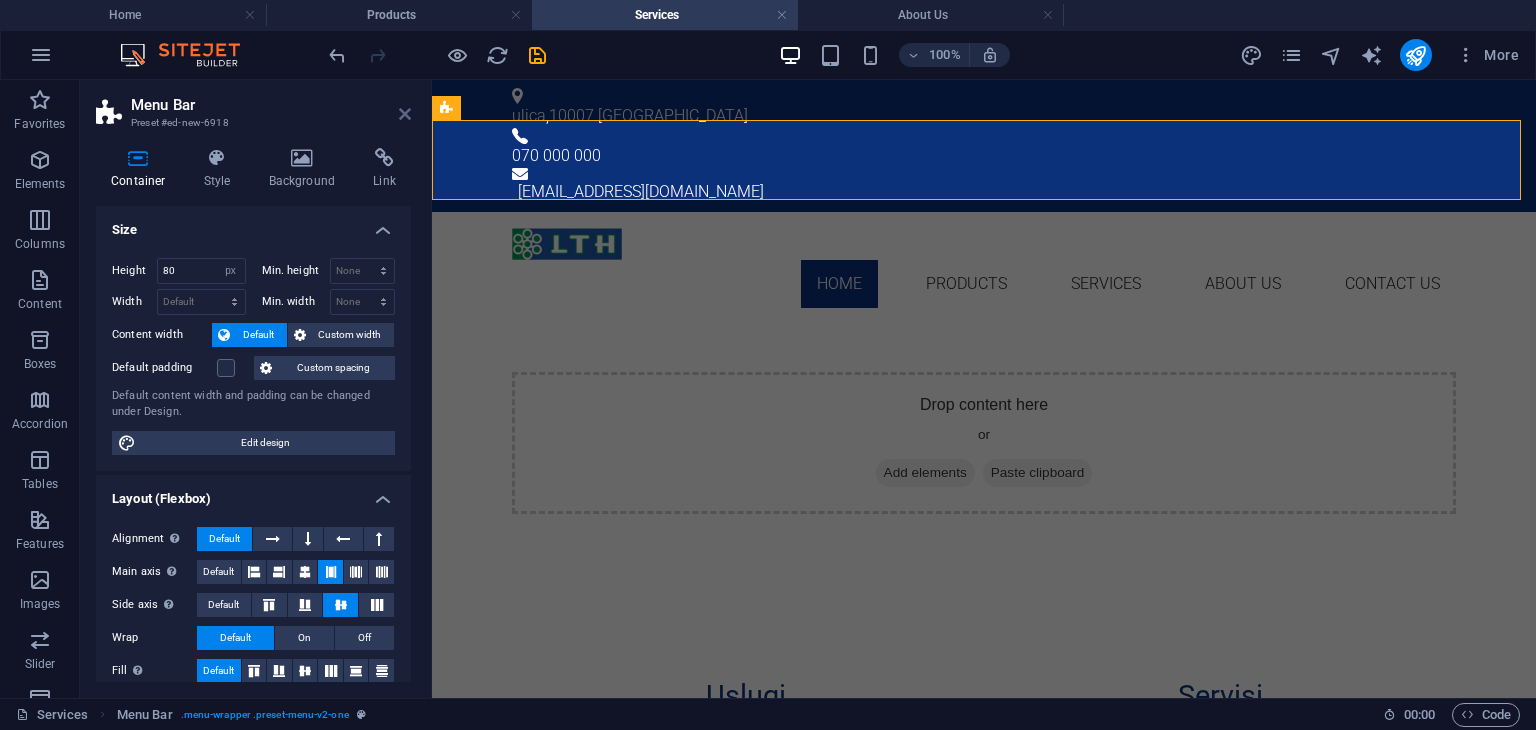 click at bounding box center (405, 114) 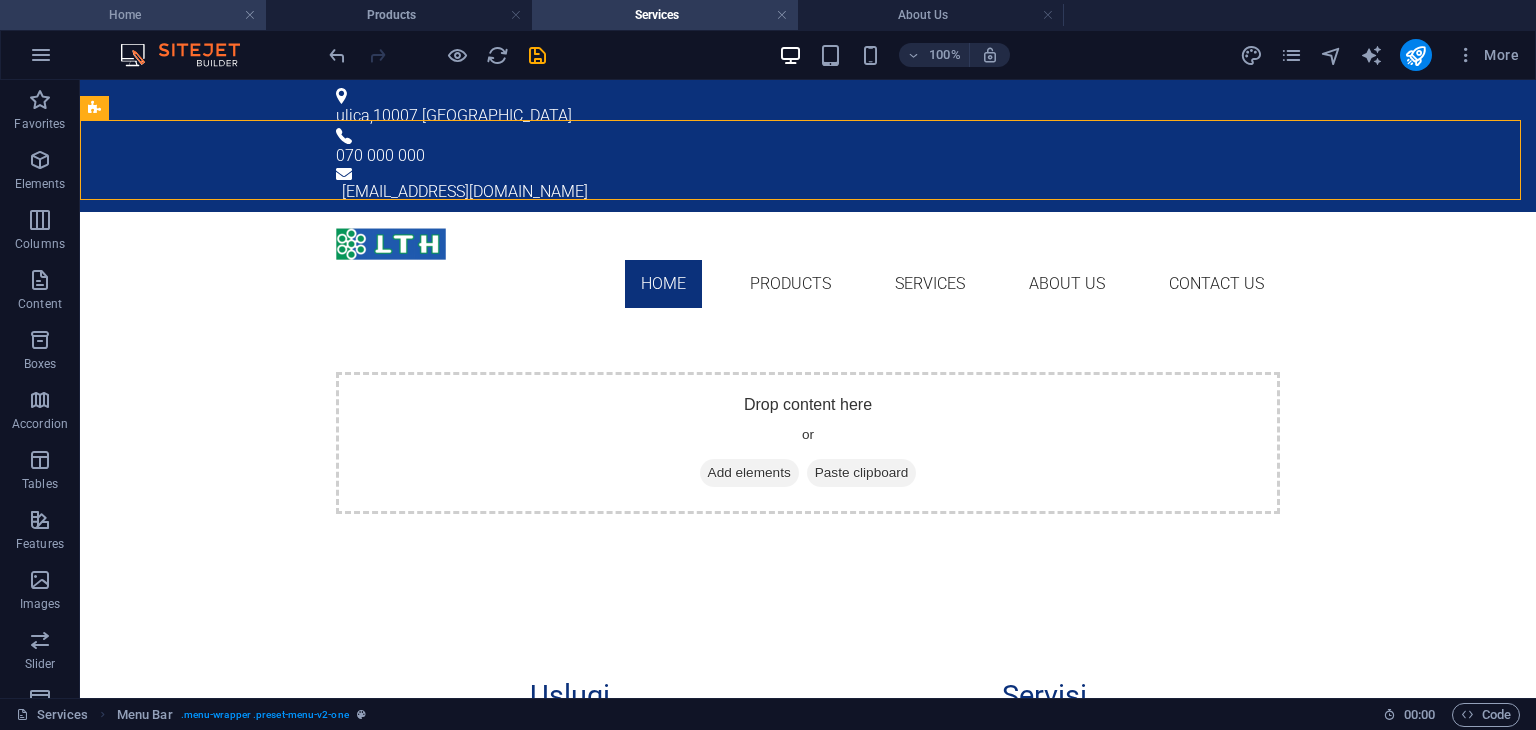 click on "Home" at bounding box center [133, 15] 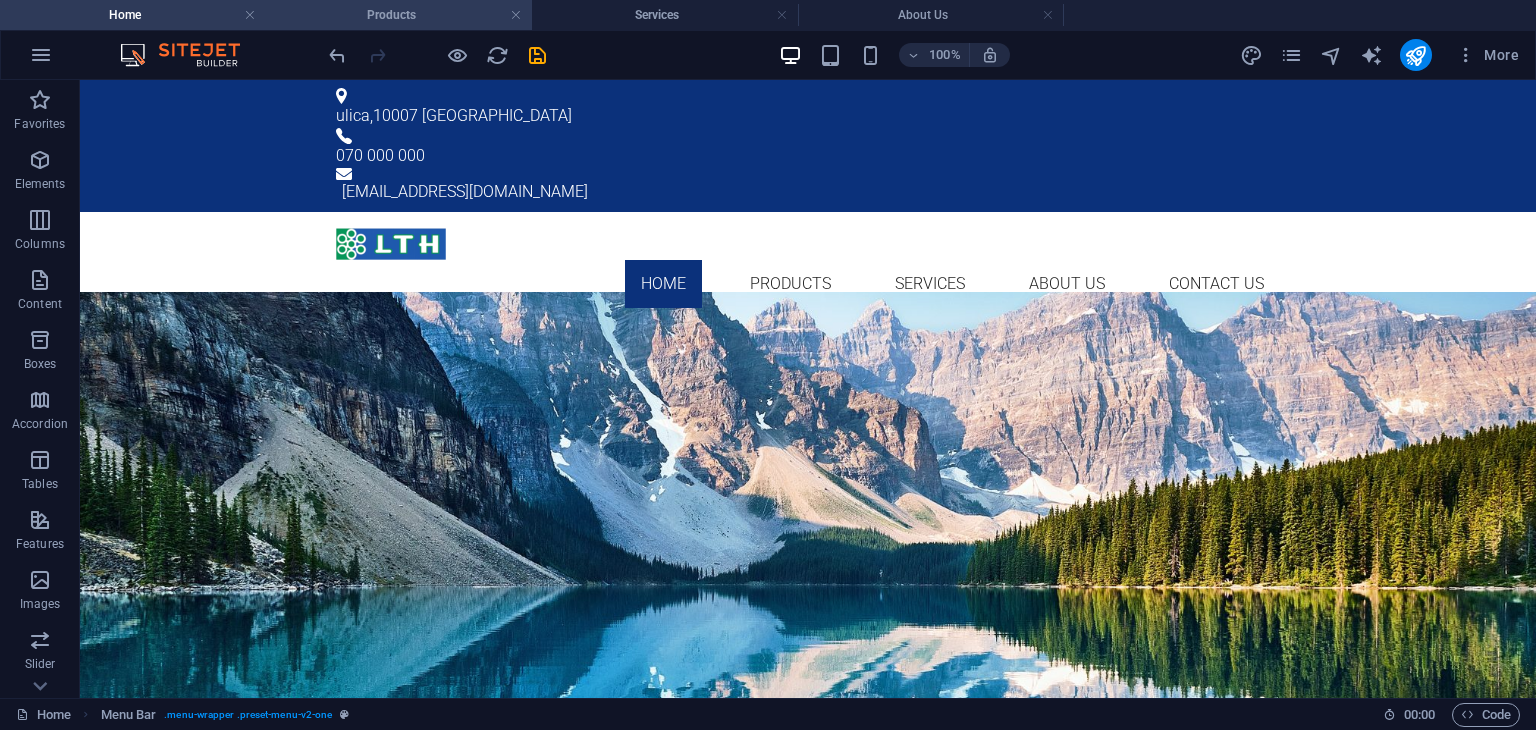 click on "Products" at bounding box center (399, 15) 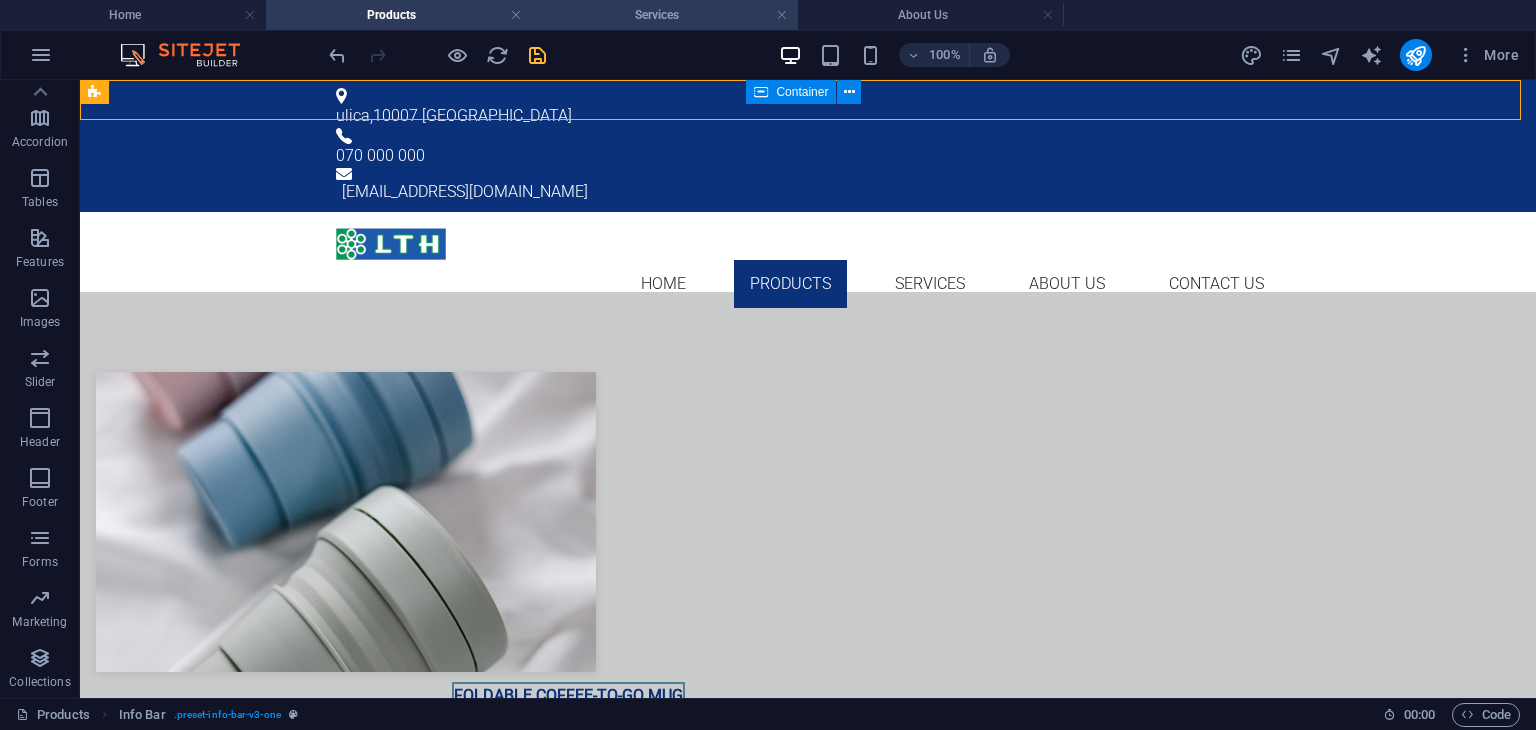 click on "Services" at bounding box center (665, 15) 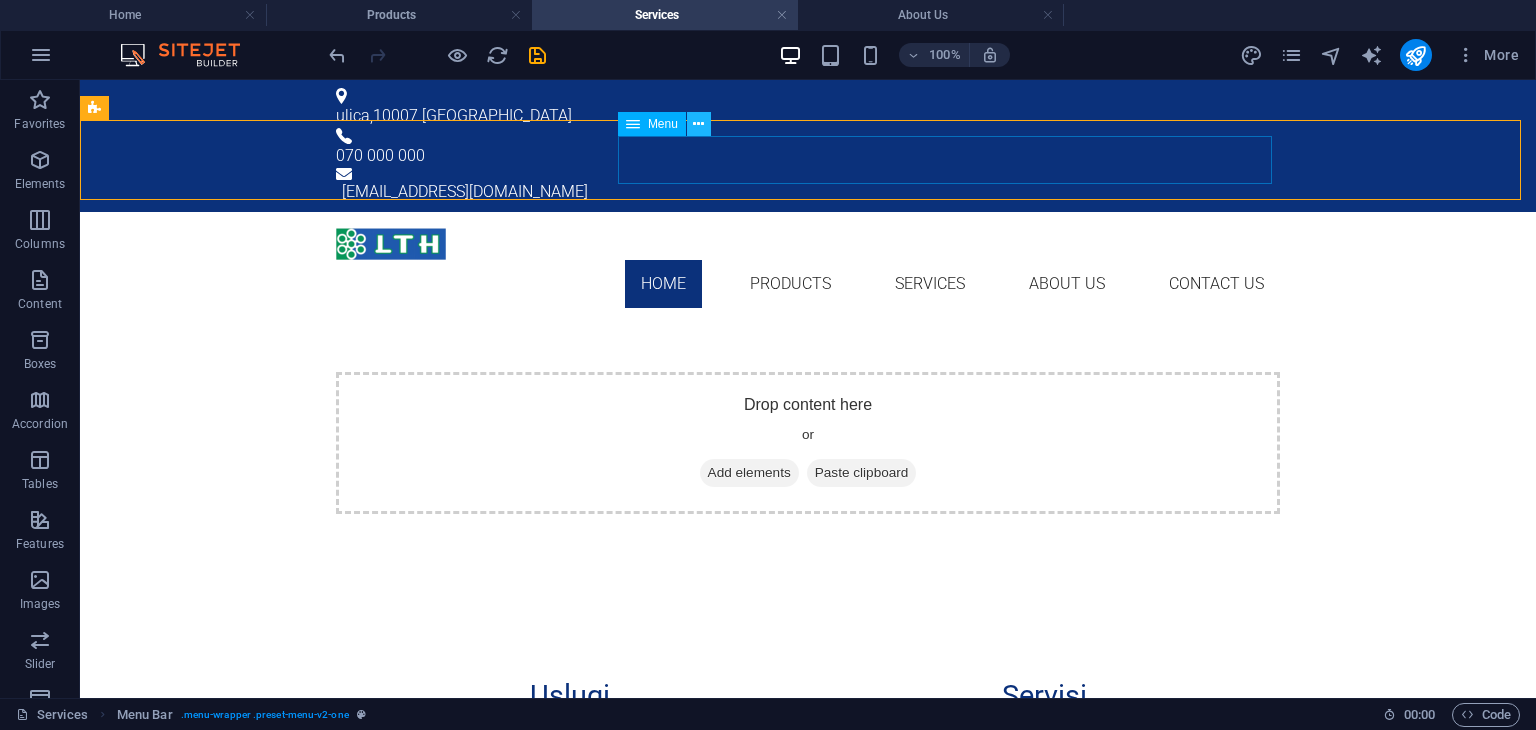 click at bounding box center [699, 124] 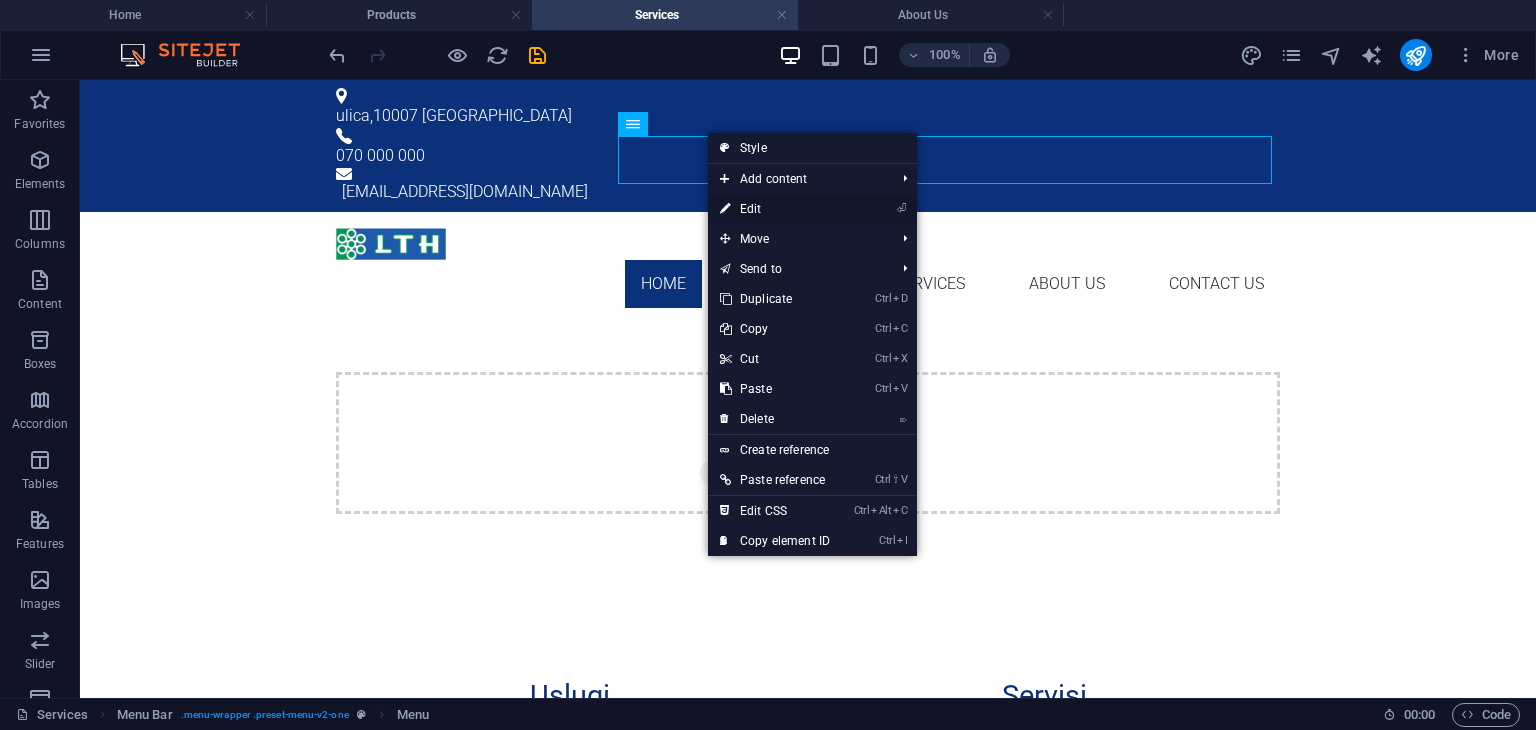 click on "⏎  Edit" at bounding box center (775, 209) 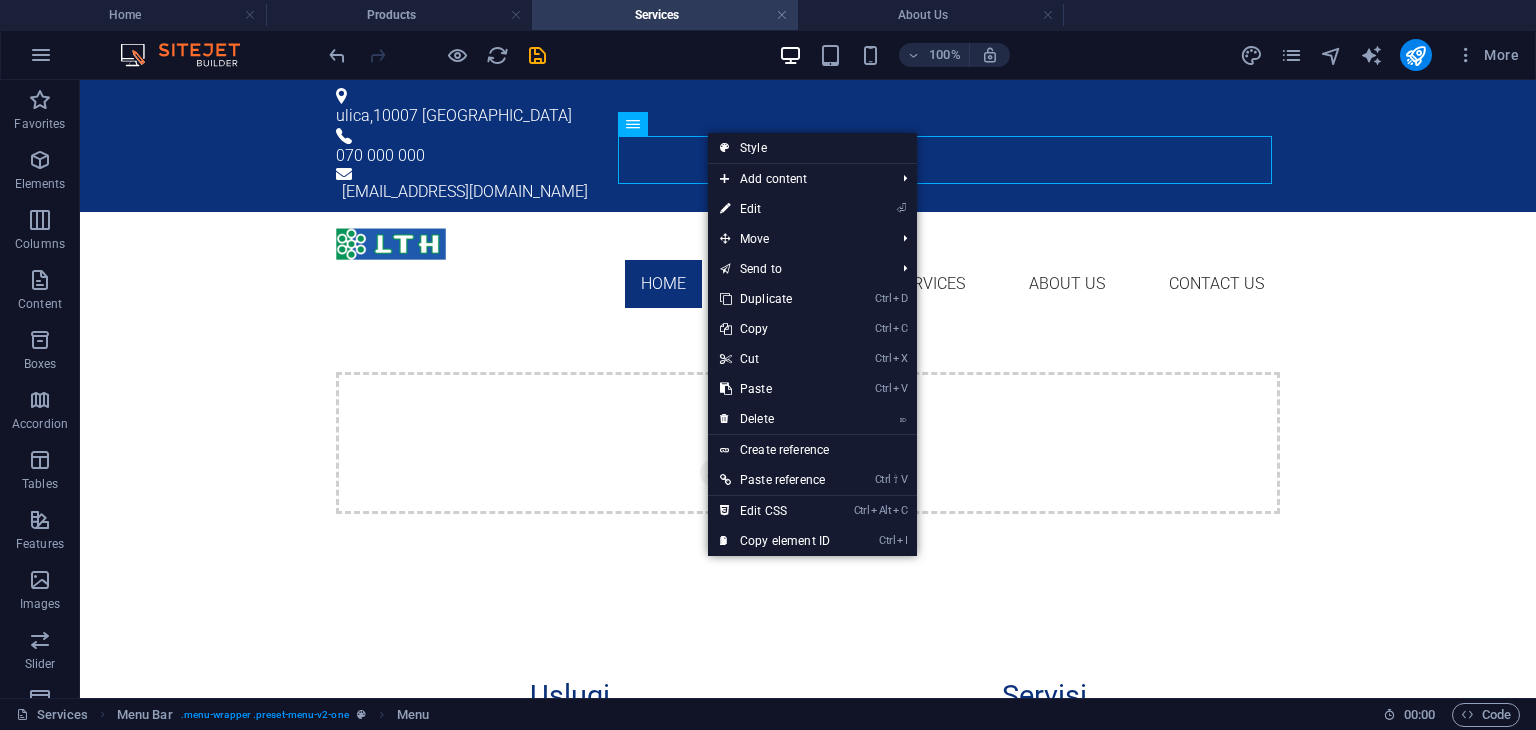 select on "1" 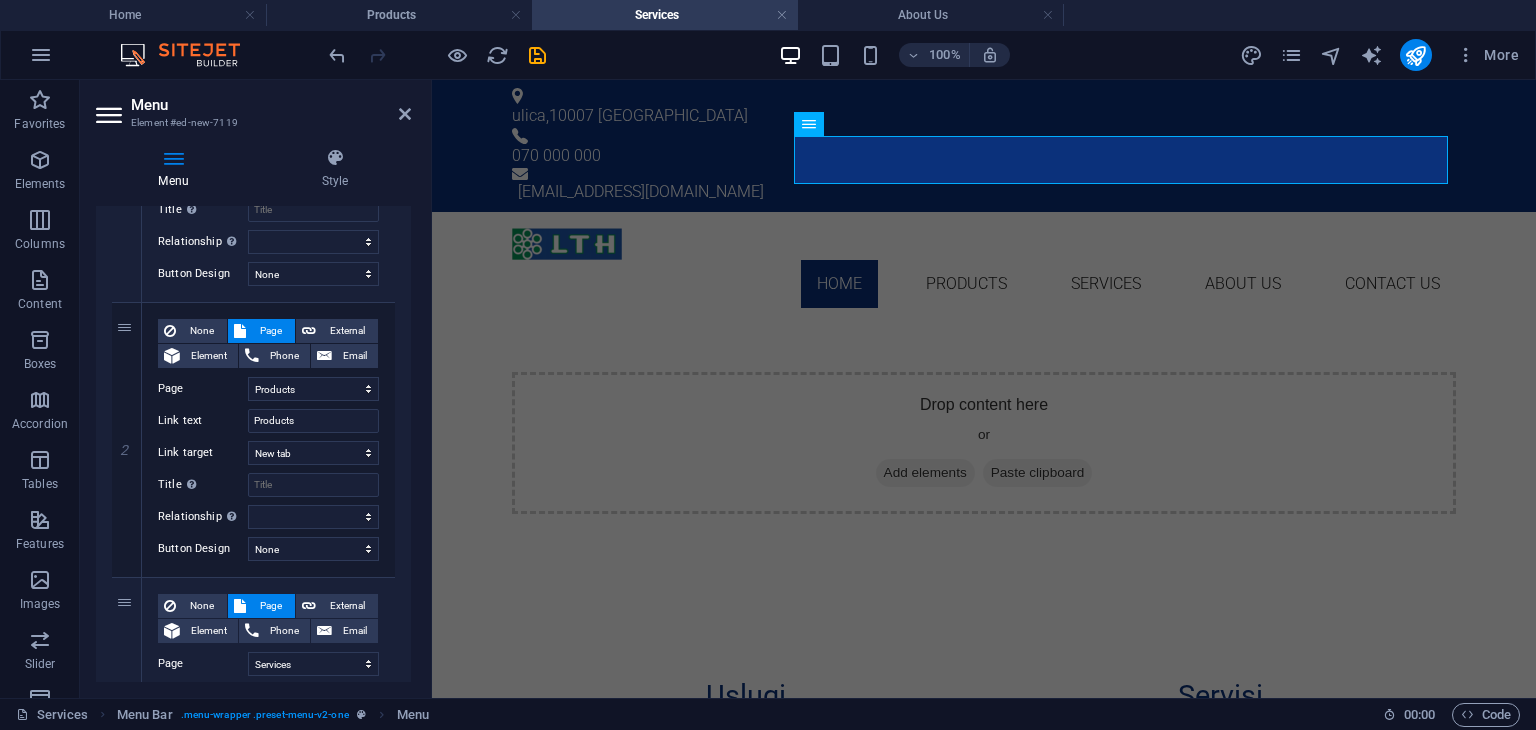 scroll, scrollTop: 0, scrollLeft: 0, axis: both 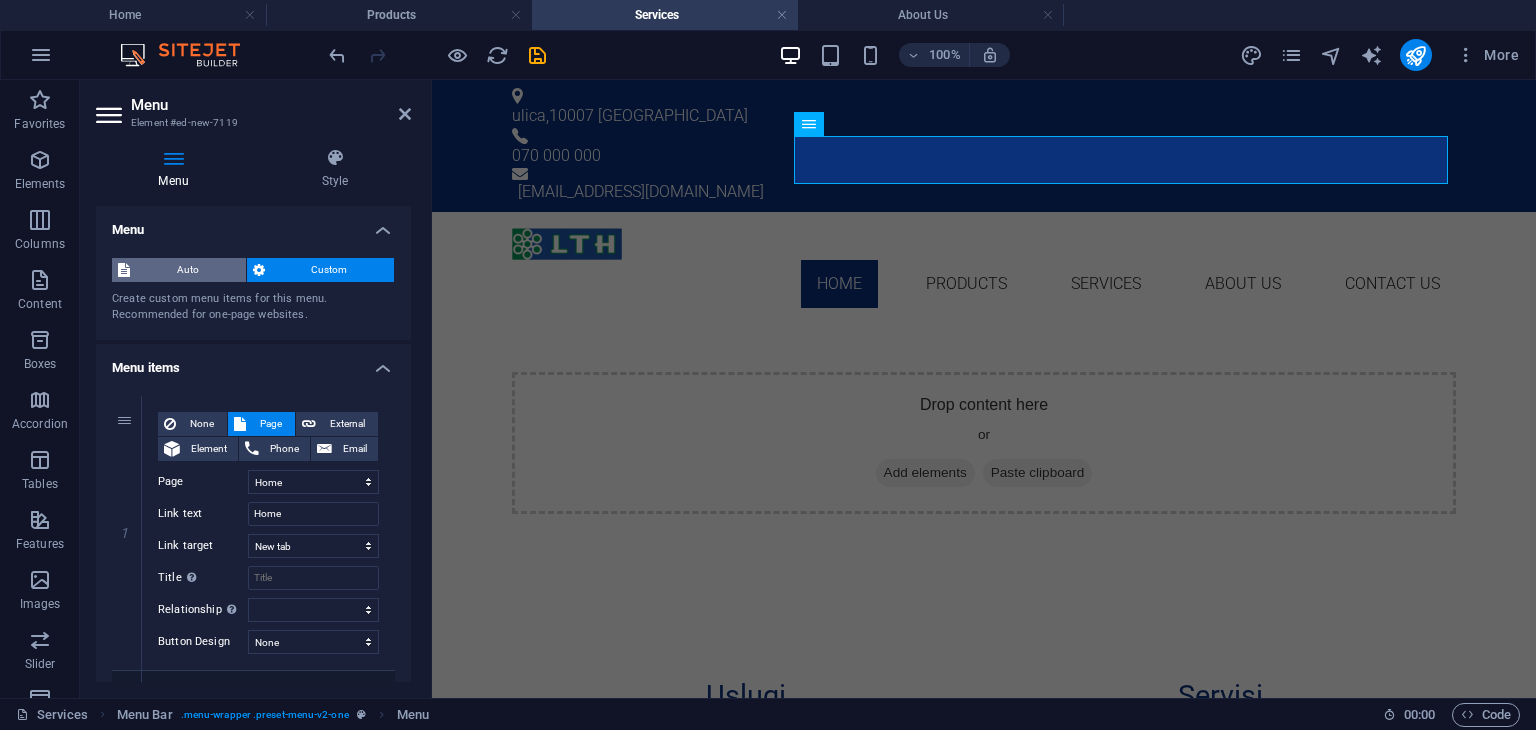 click on "Auto" at bounding box center [188, 270] 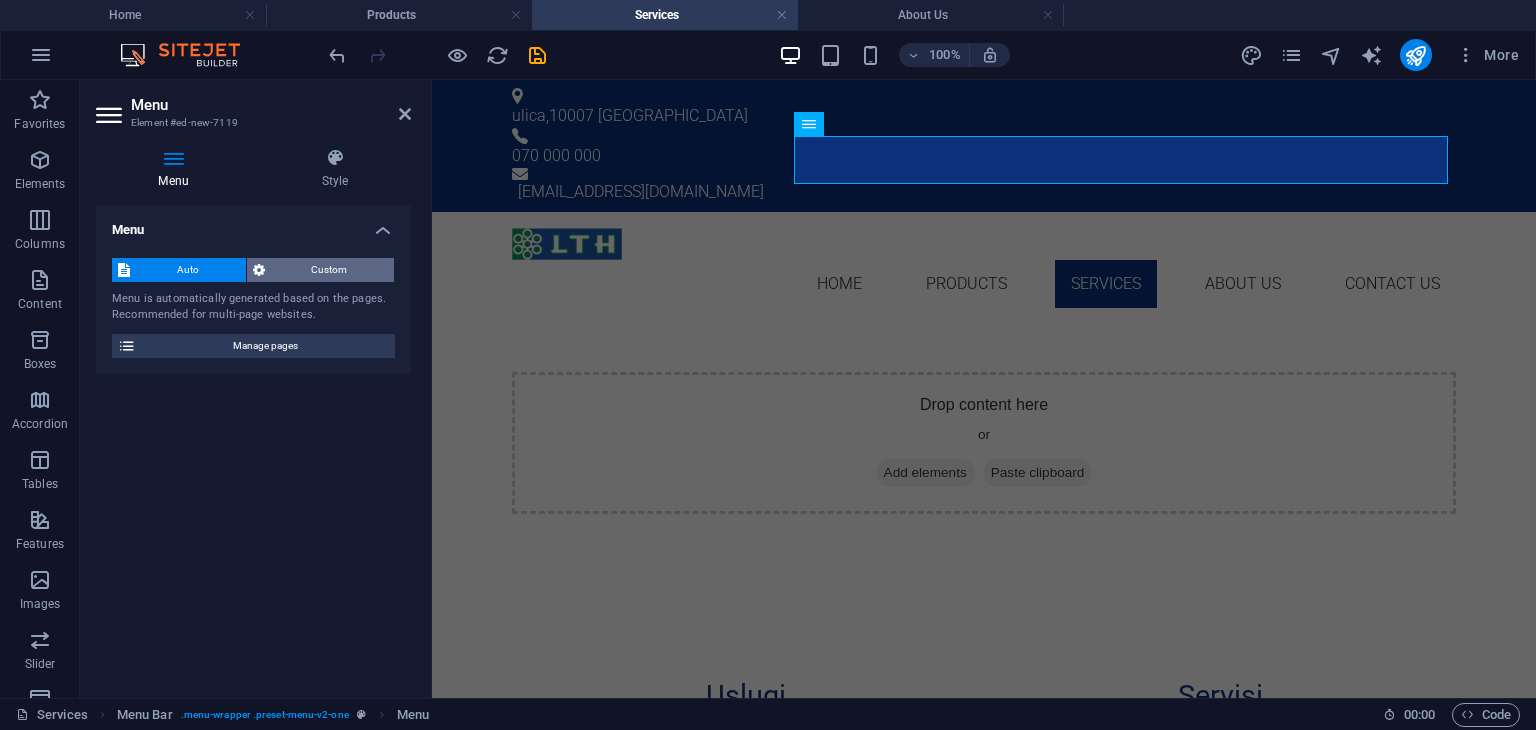 click on "Custom" at bounding box center [330, 270] 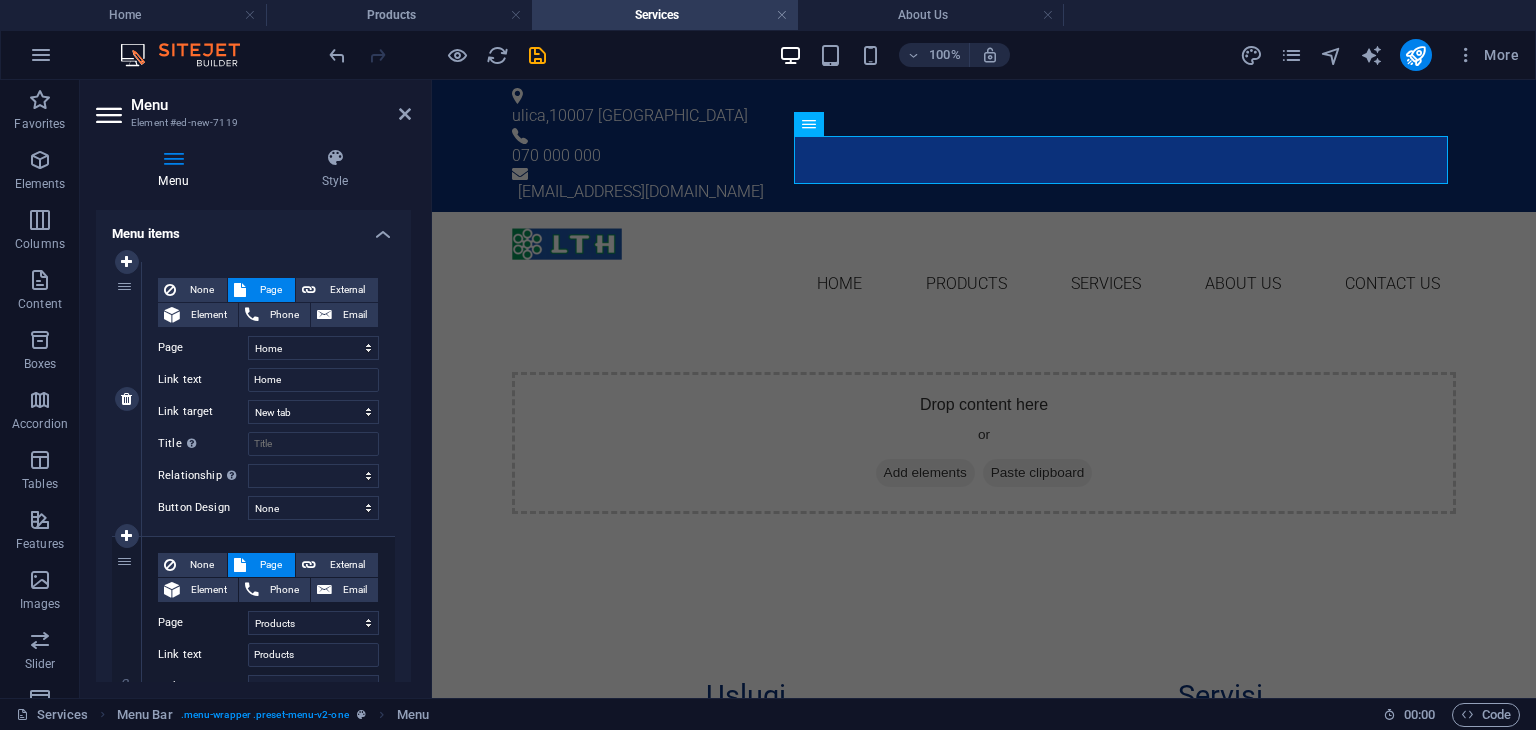 scroll, scrollTop: 0, scrollLeft: 0, axis: both 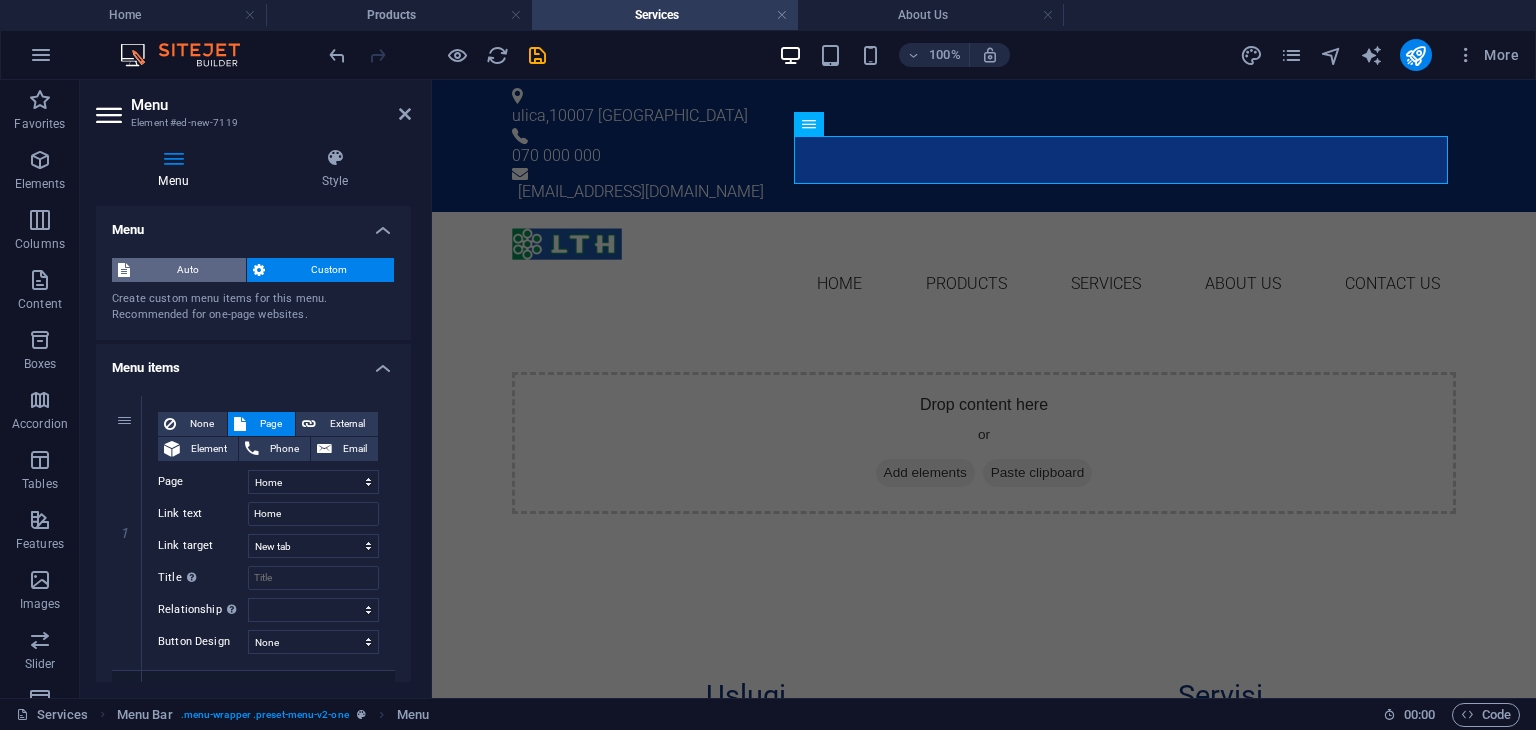 click on "Auto" at bounding box center [188, 270] 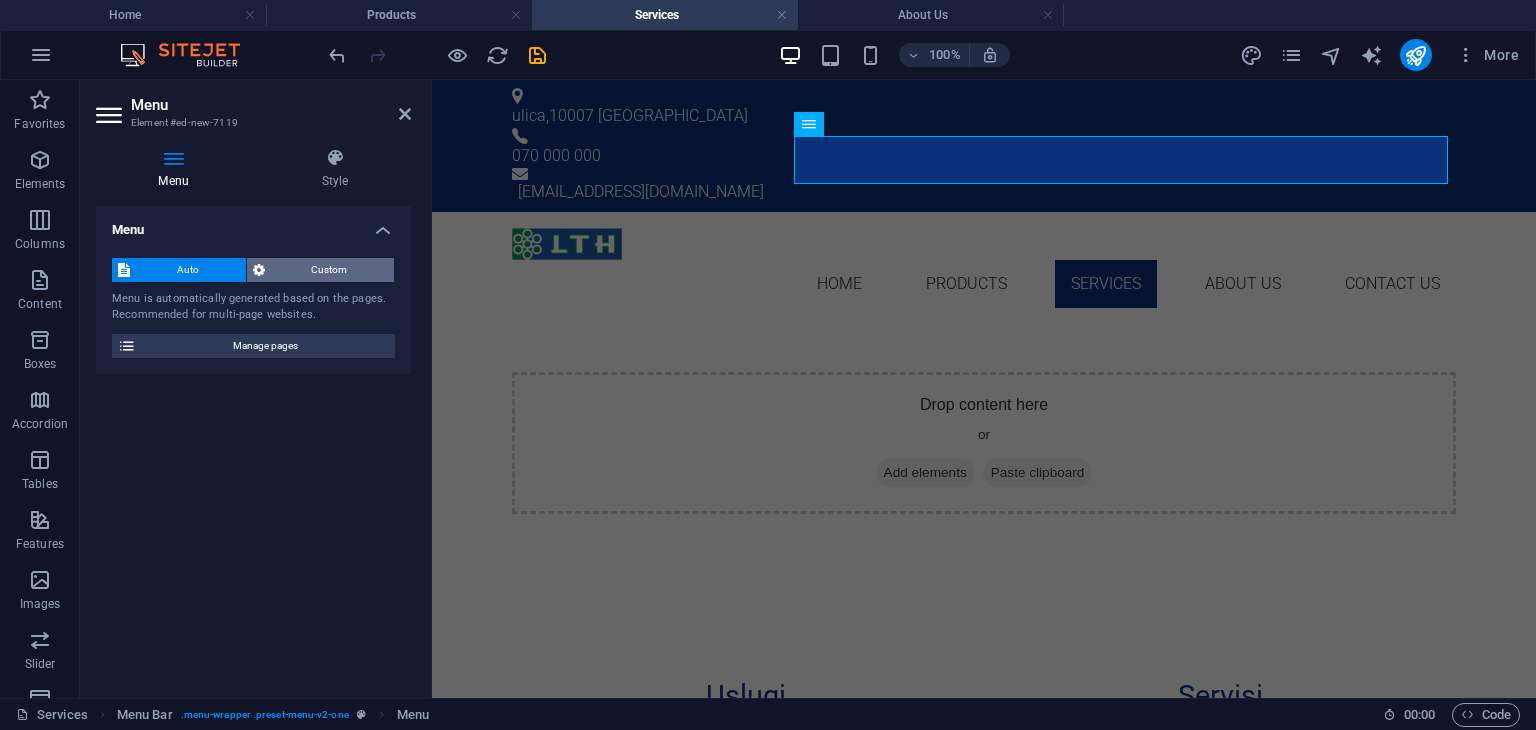 click on "Custom" at bounding box center [330, 270] 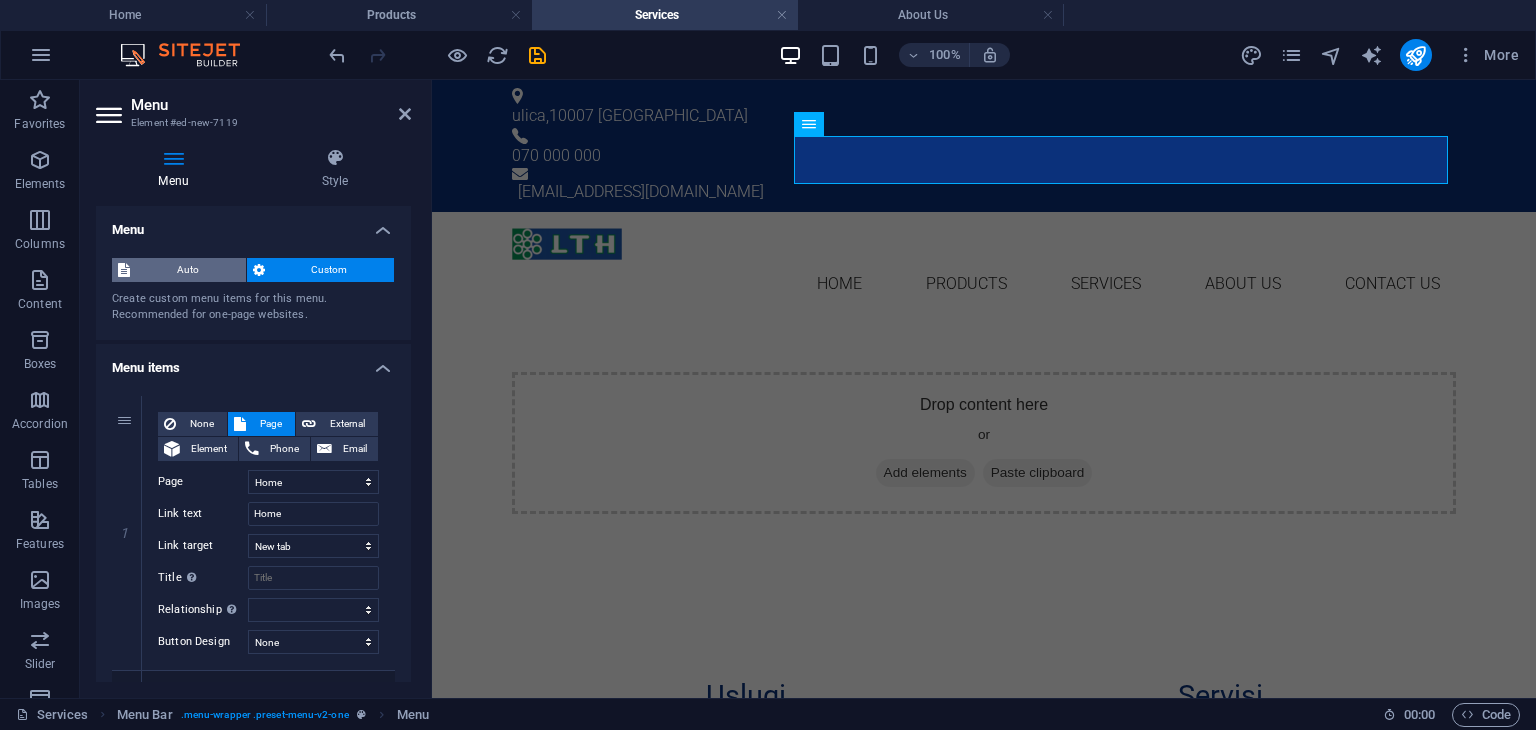 click on "Auto" at bounding box center (188, 270) 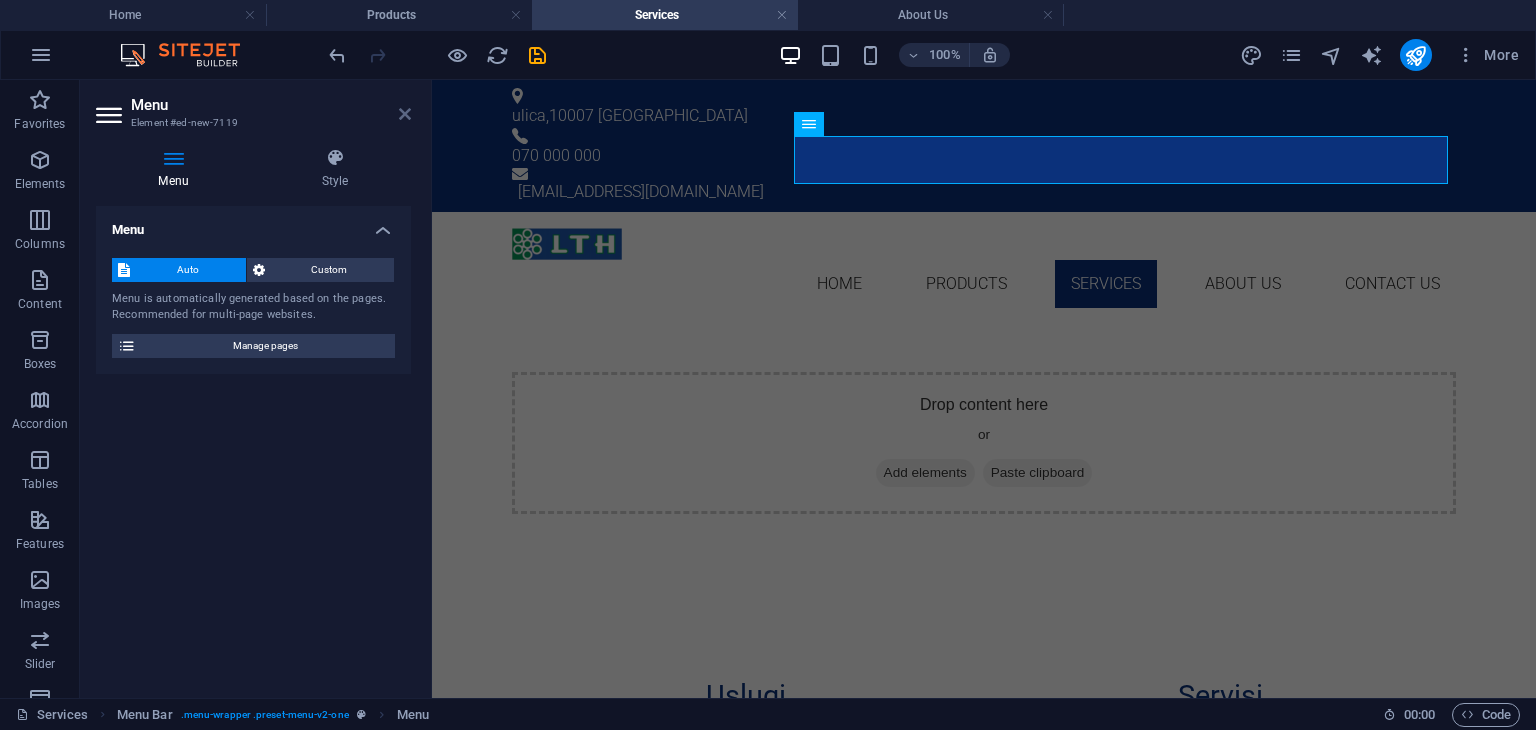 click at bounding box center (405, 114) 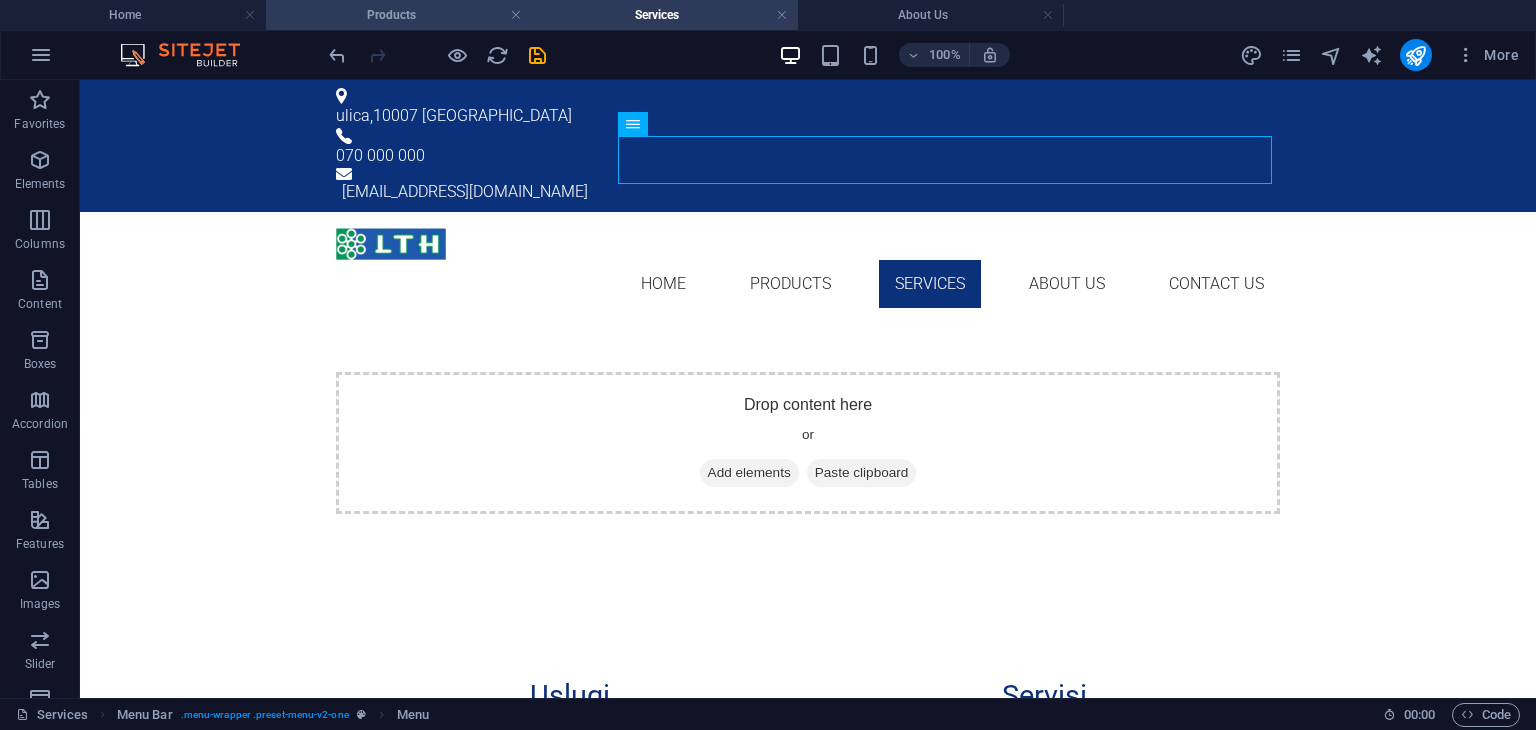 click on "Products" at bounding box center (399, 15) 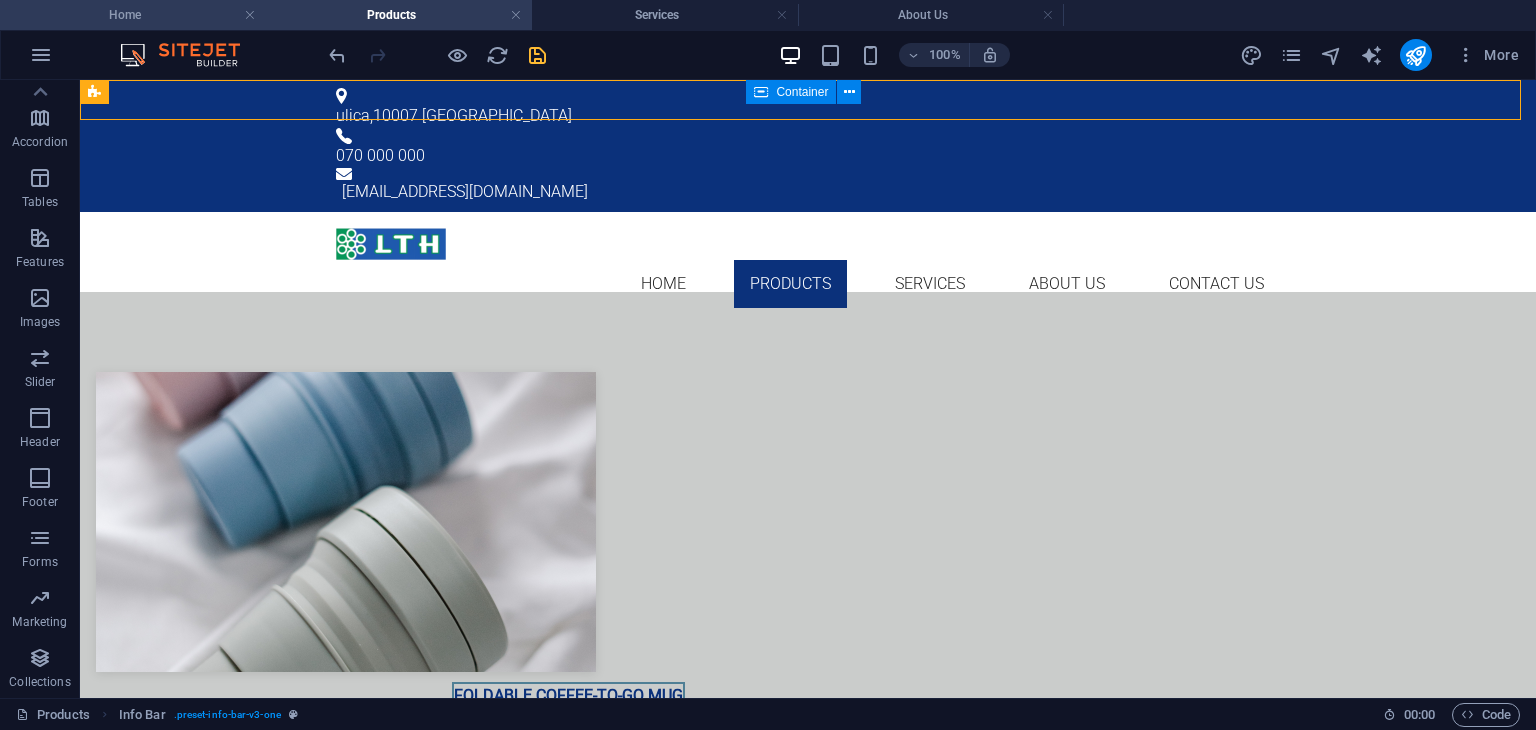 click on "Home" at bounding box center (133, 15) 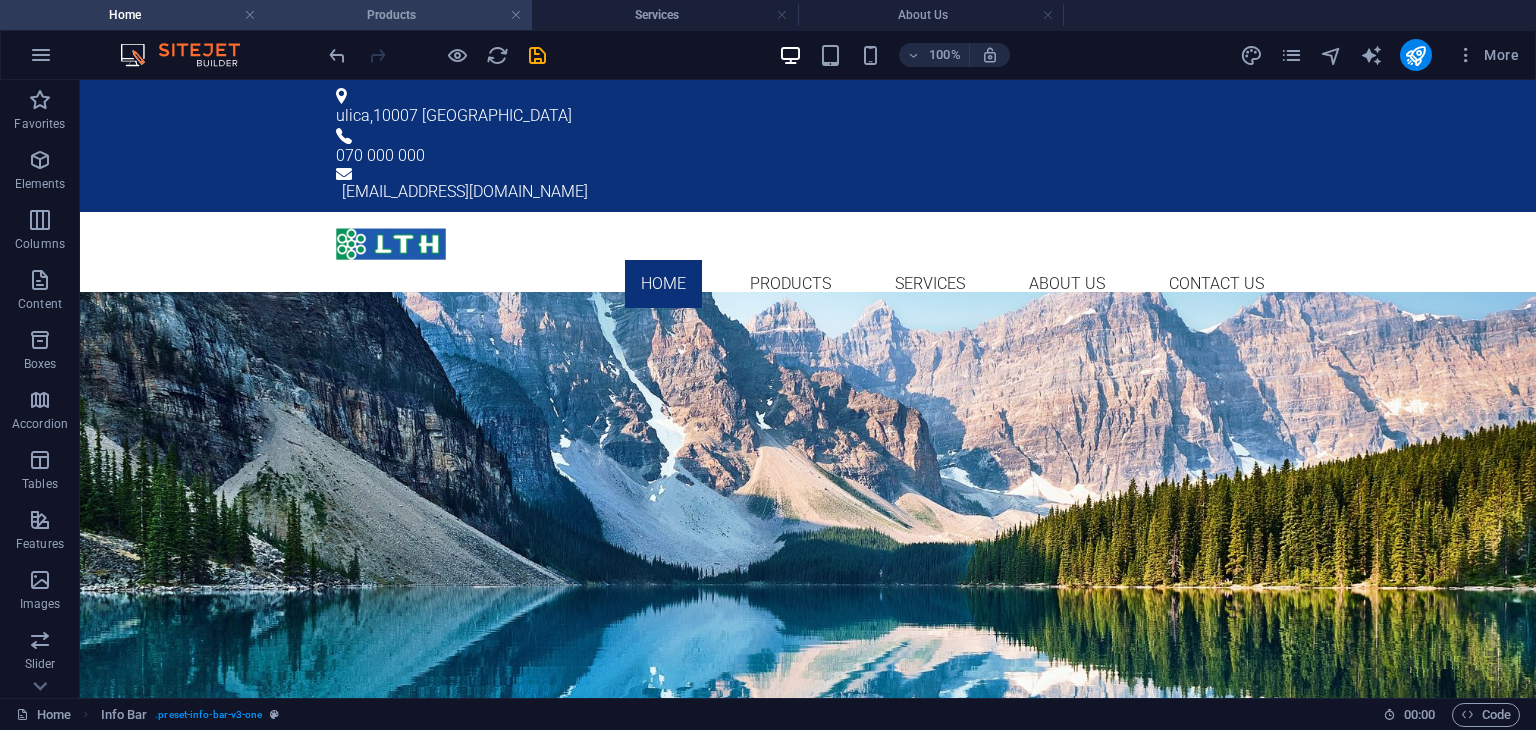 click on "Products" at bounding box center [399, 15] 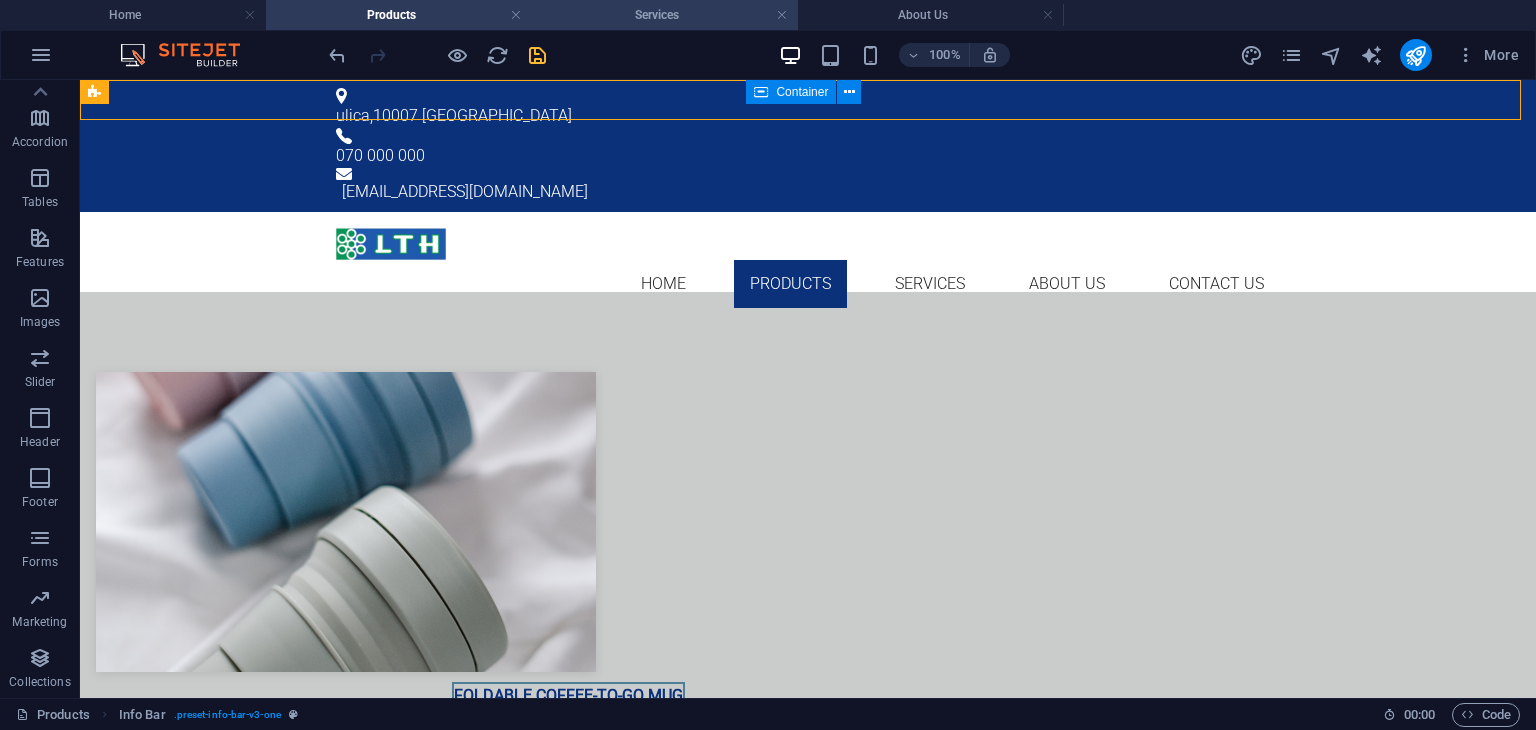click on "Services" at bounding box center (665, 15) 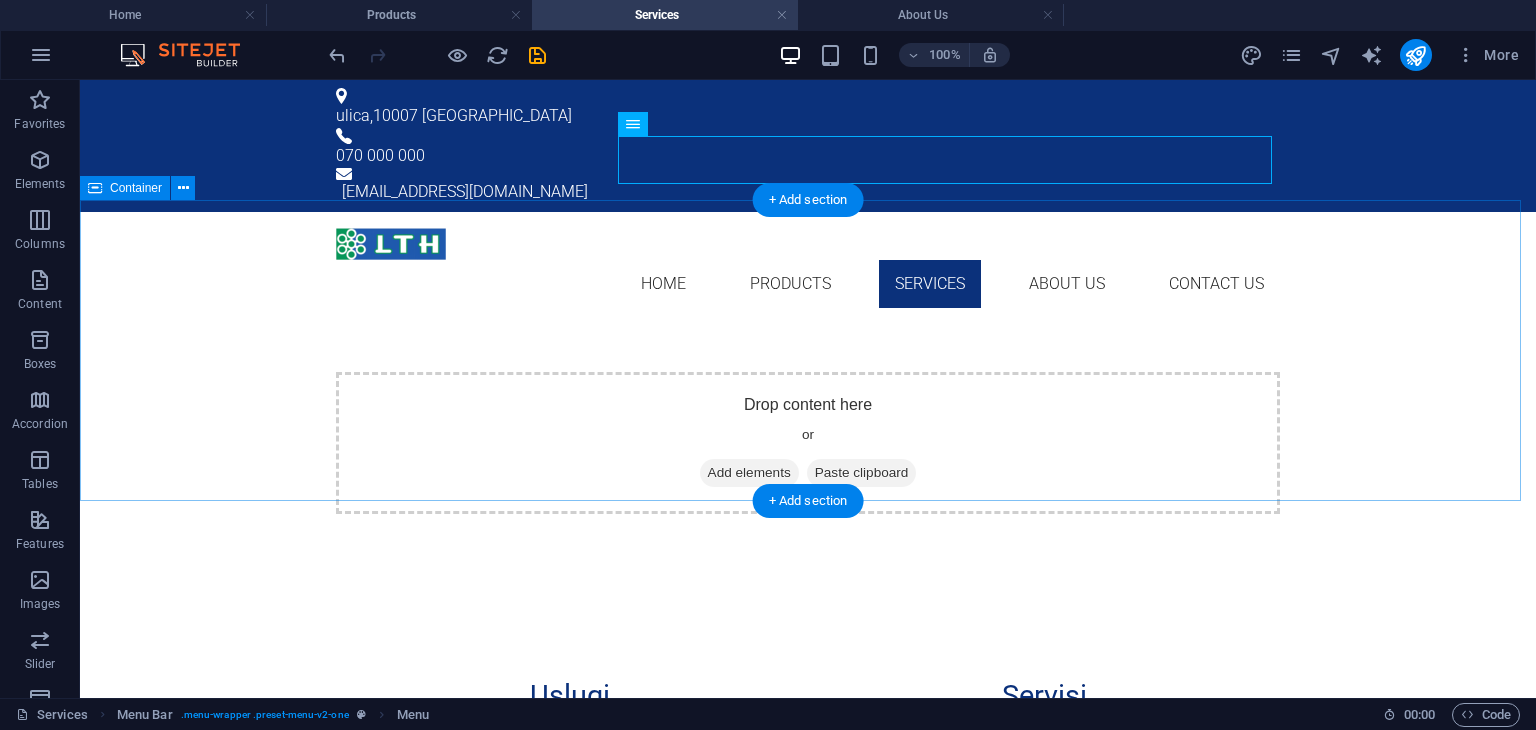 click on "Drop content here or  Add elements  Paste clipboard" at bounding box center (808, 443) 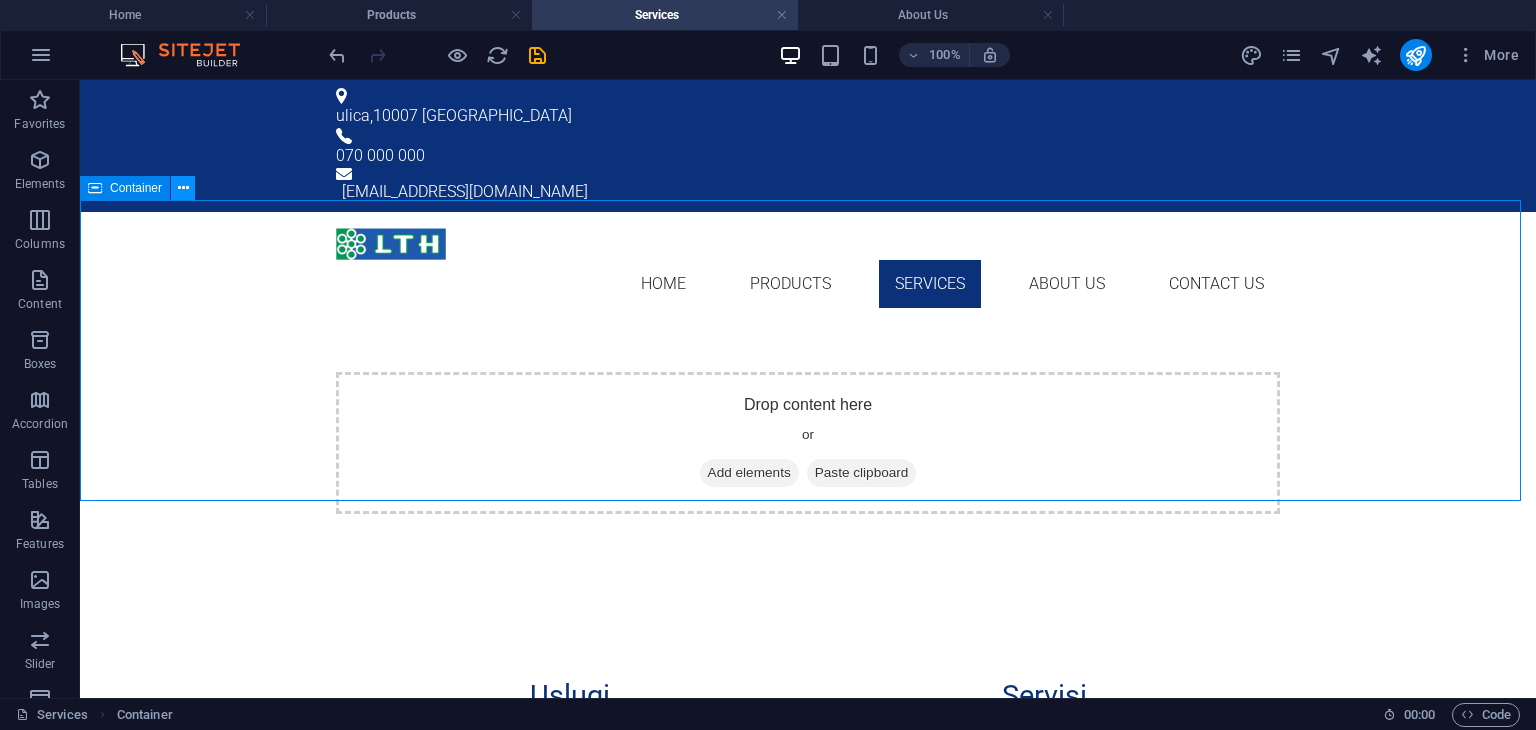 click at bounding box center (183, 188) 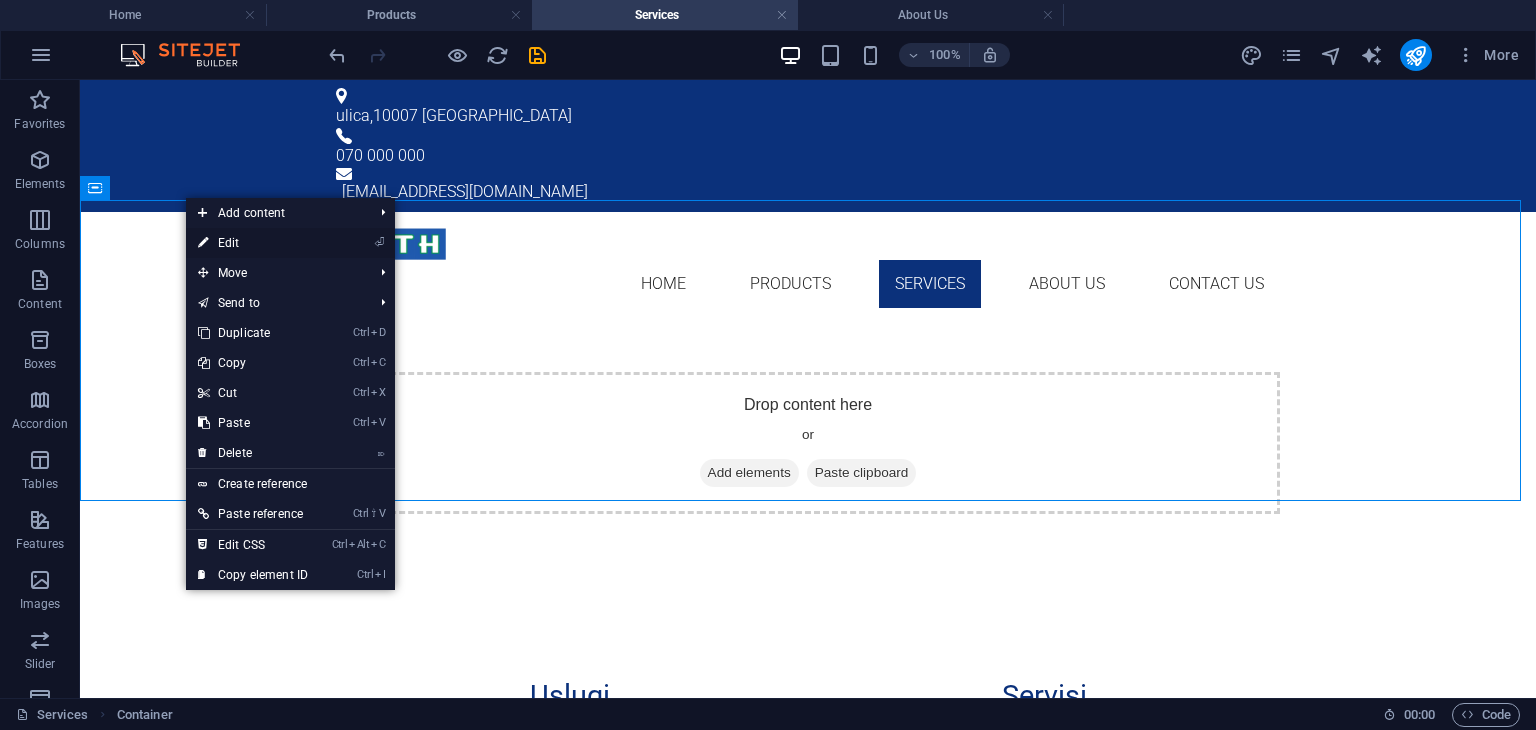 click on "⏎  Edit" at bounding box center (253, 243) 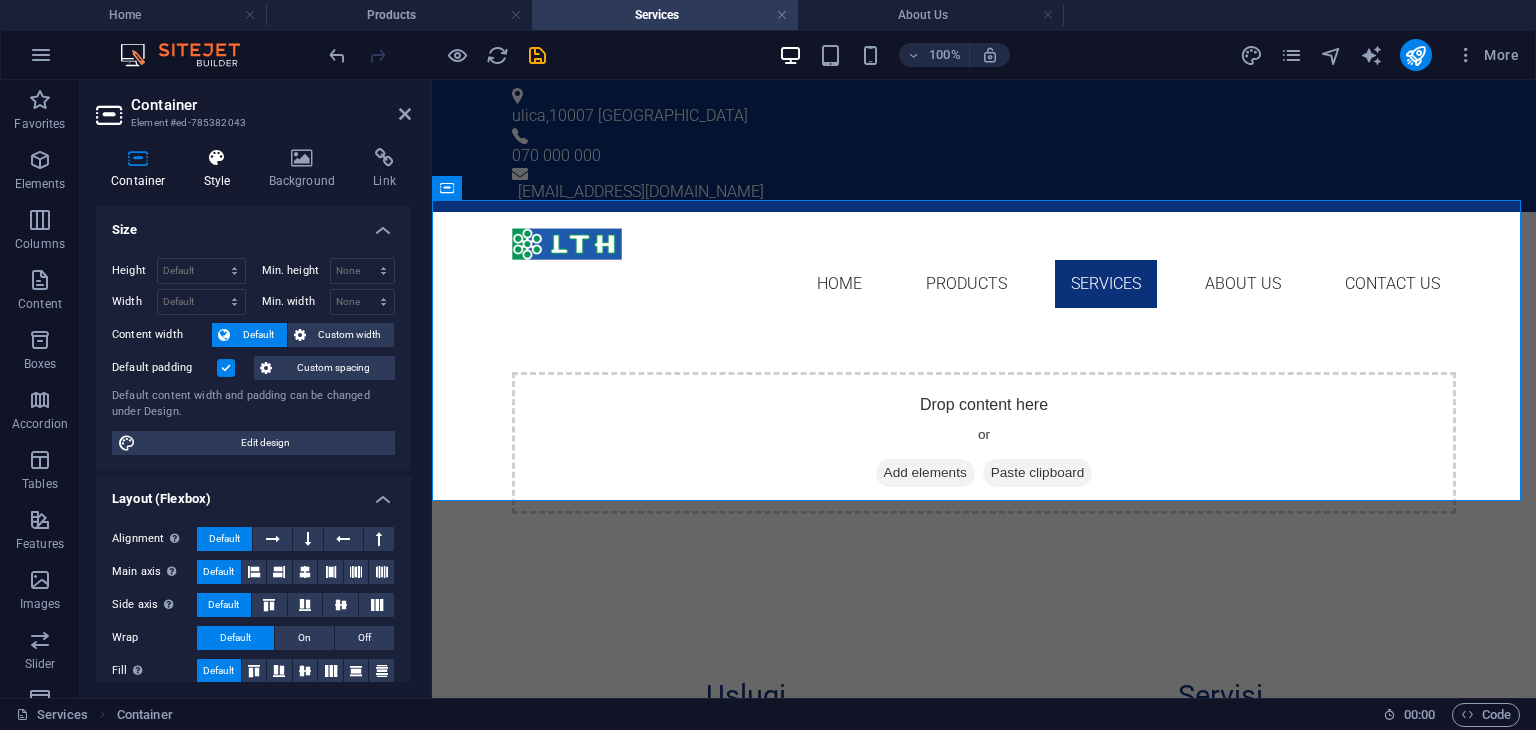 click on "Style" at bounding box center [221, 169] 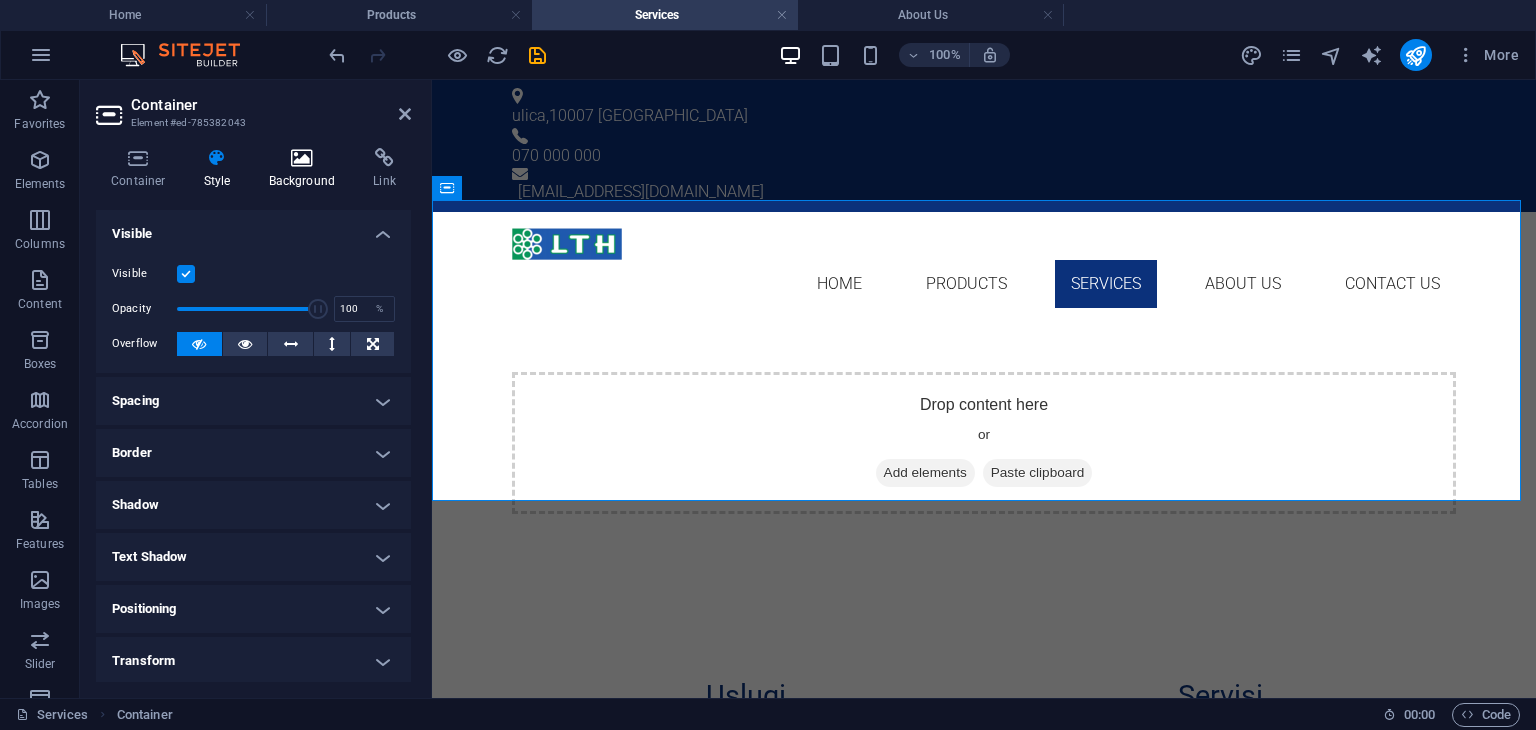click on "Background" at bounding box center (306, 169) 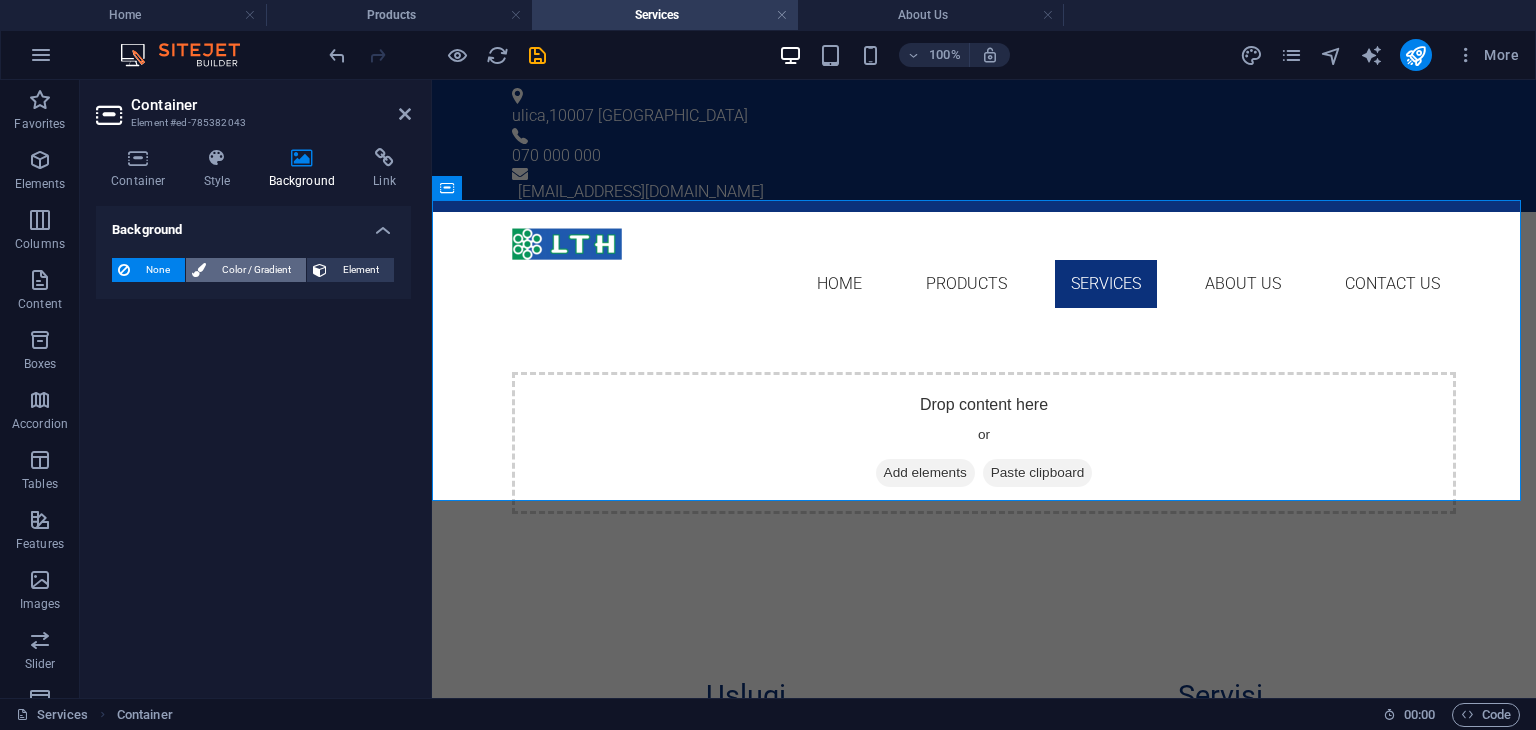 click on "Color / Gradient" at bounding box center (256, 270) 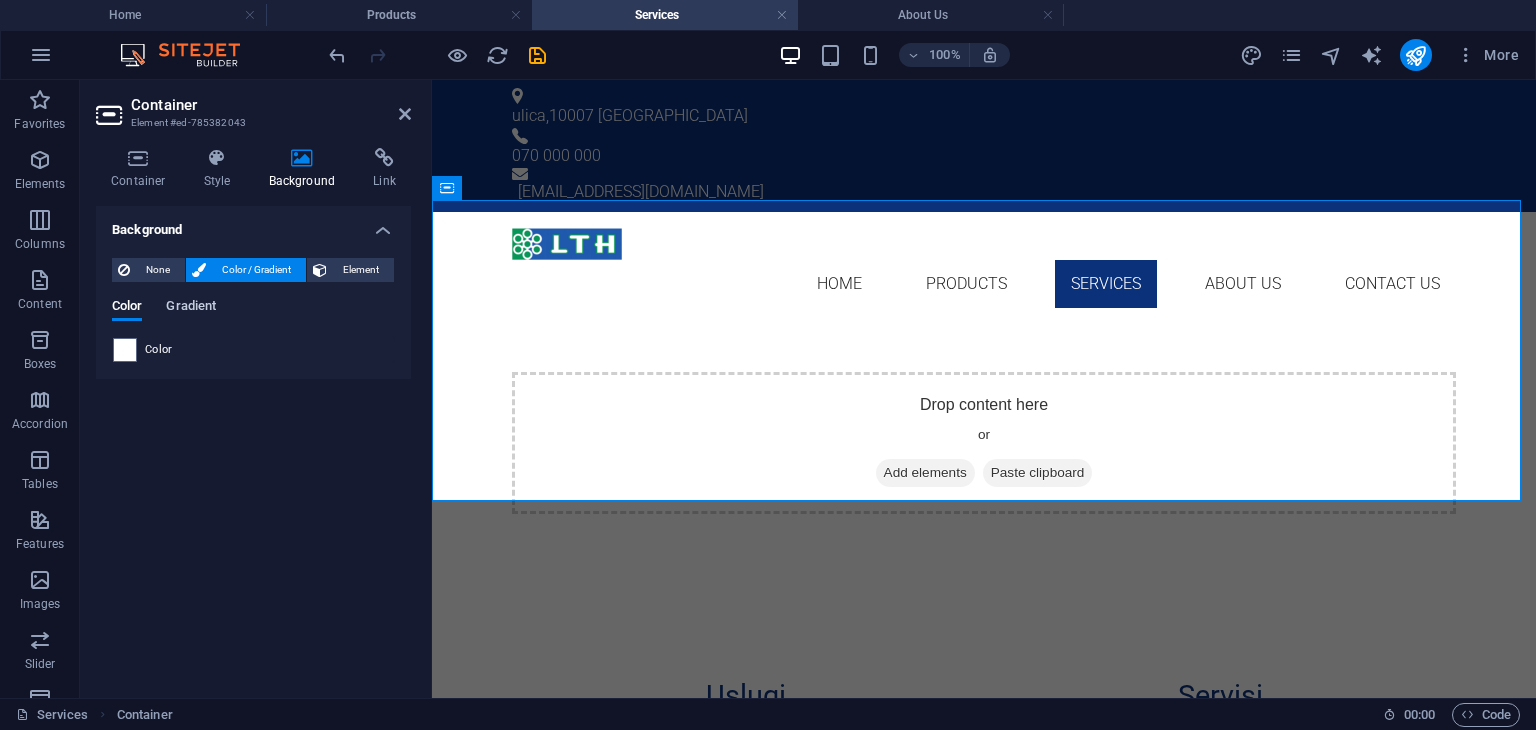 click on "Gradient" at bounding box center [191, 308] 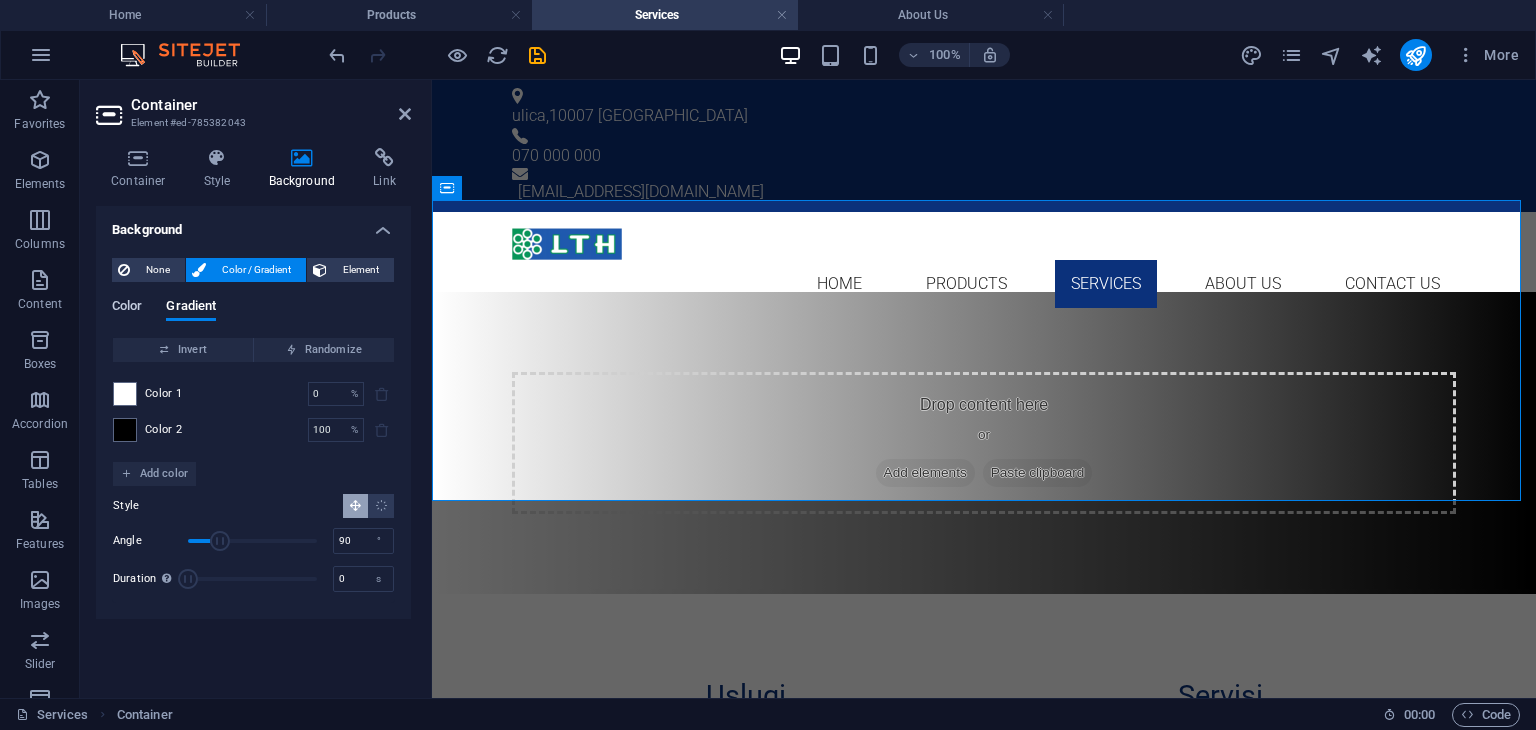click on "Color" at bounding box center [127, 308] 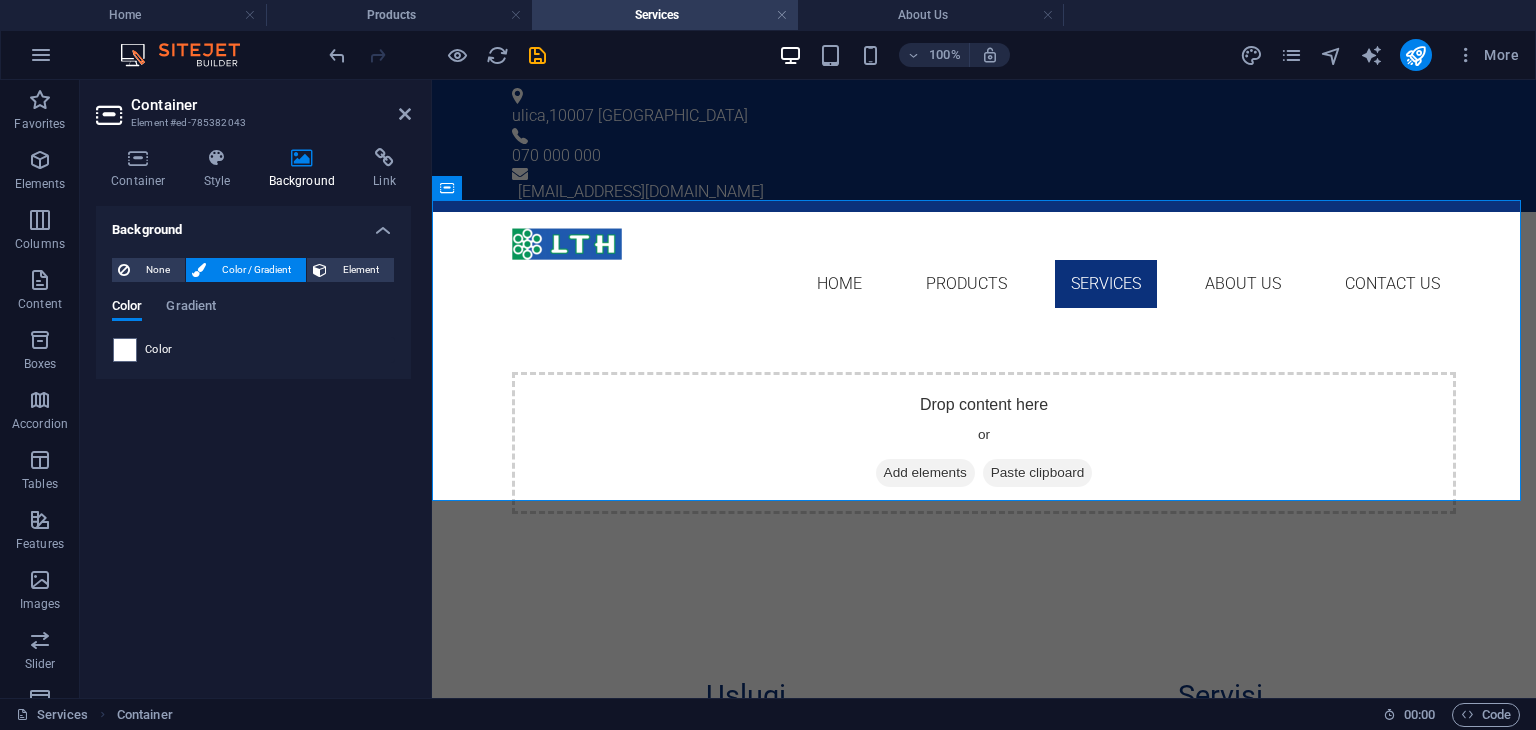 click on "Color" at bounding box center [159, 350] 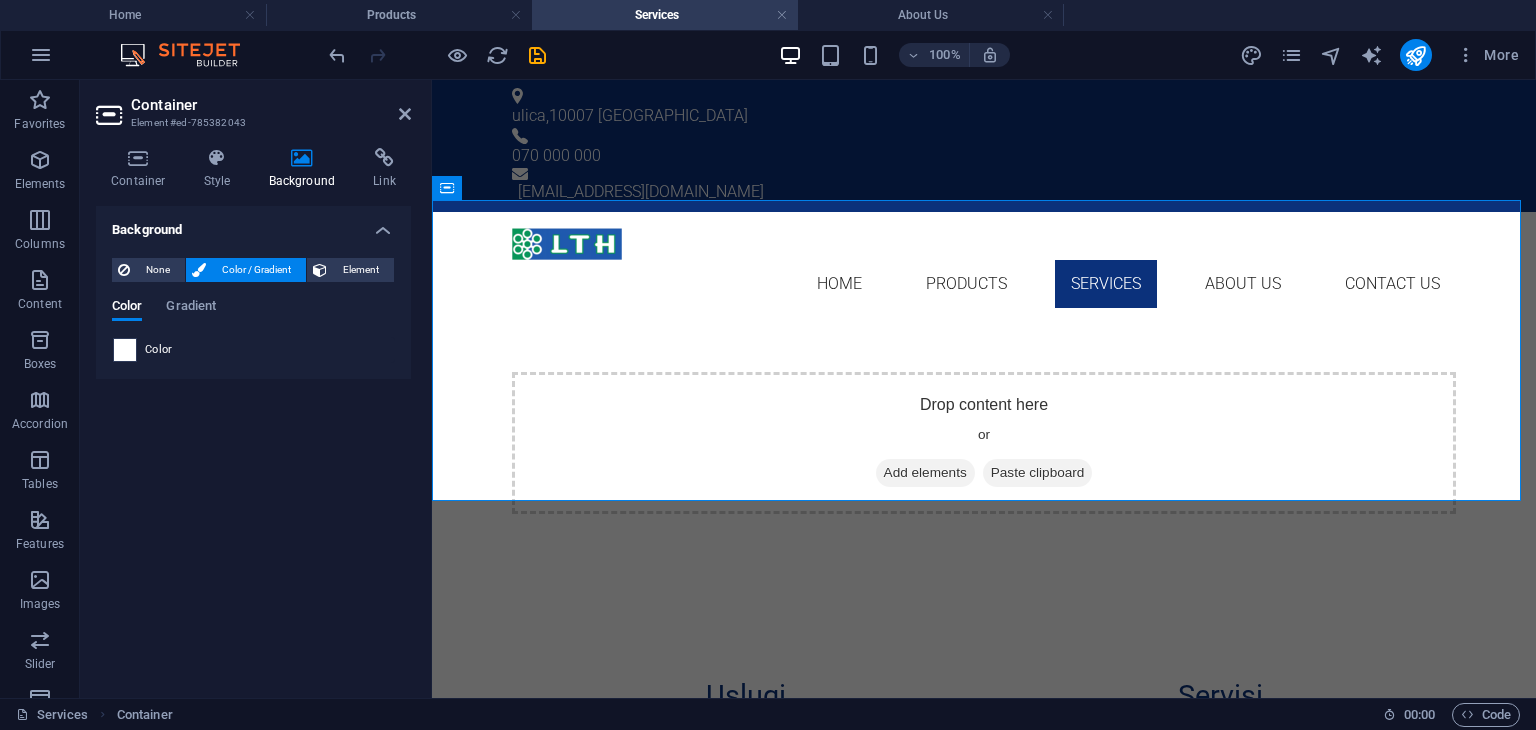 click at bounding box center [125, 350] 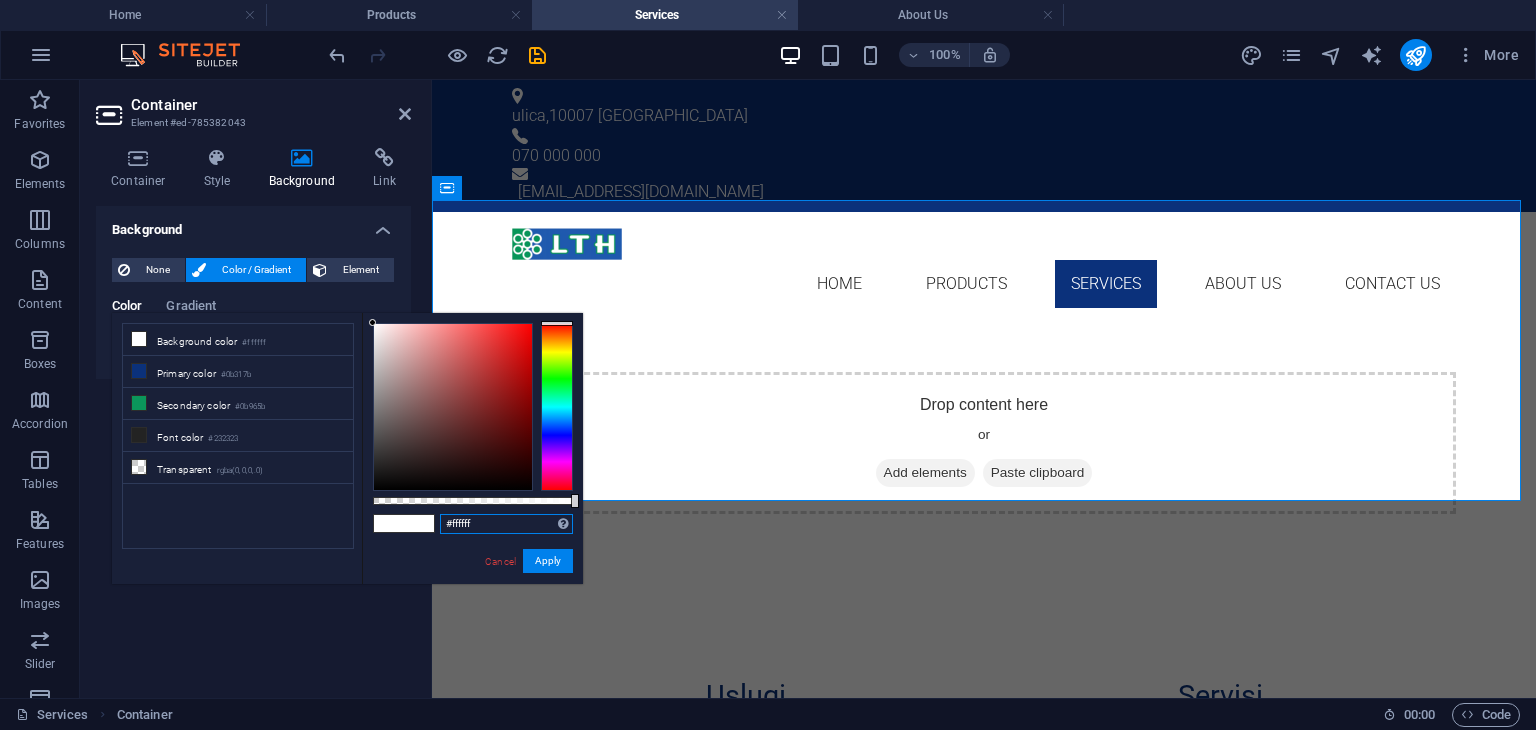 click on "#ffffff" at bounding box center (506, 524) 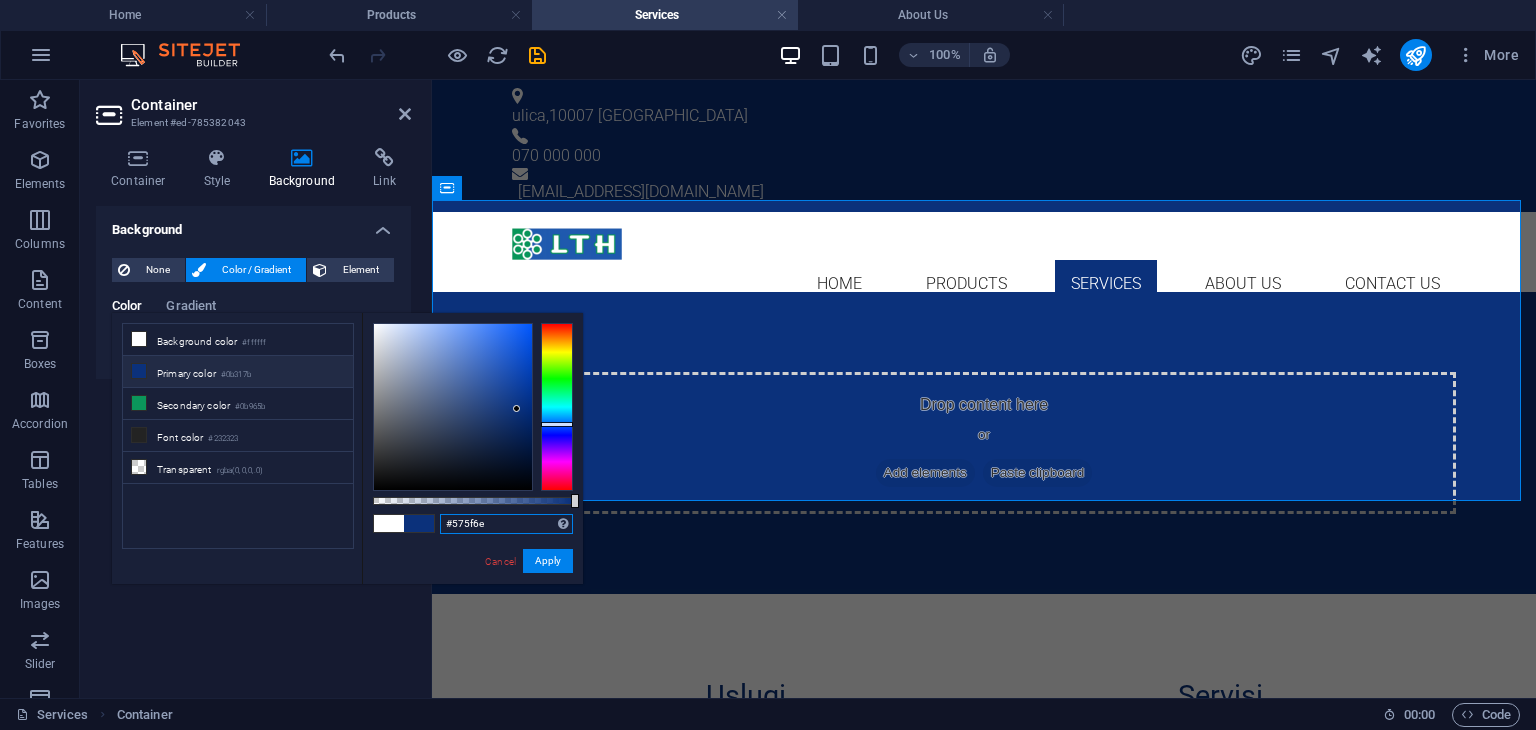 click at bounding box center (453, 407) 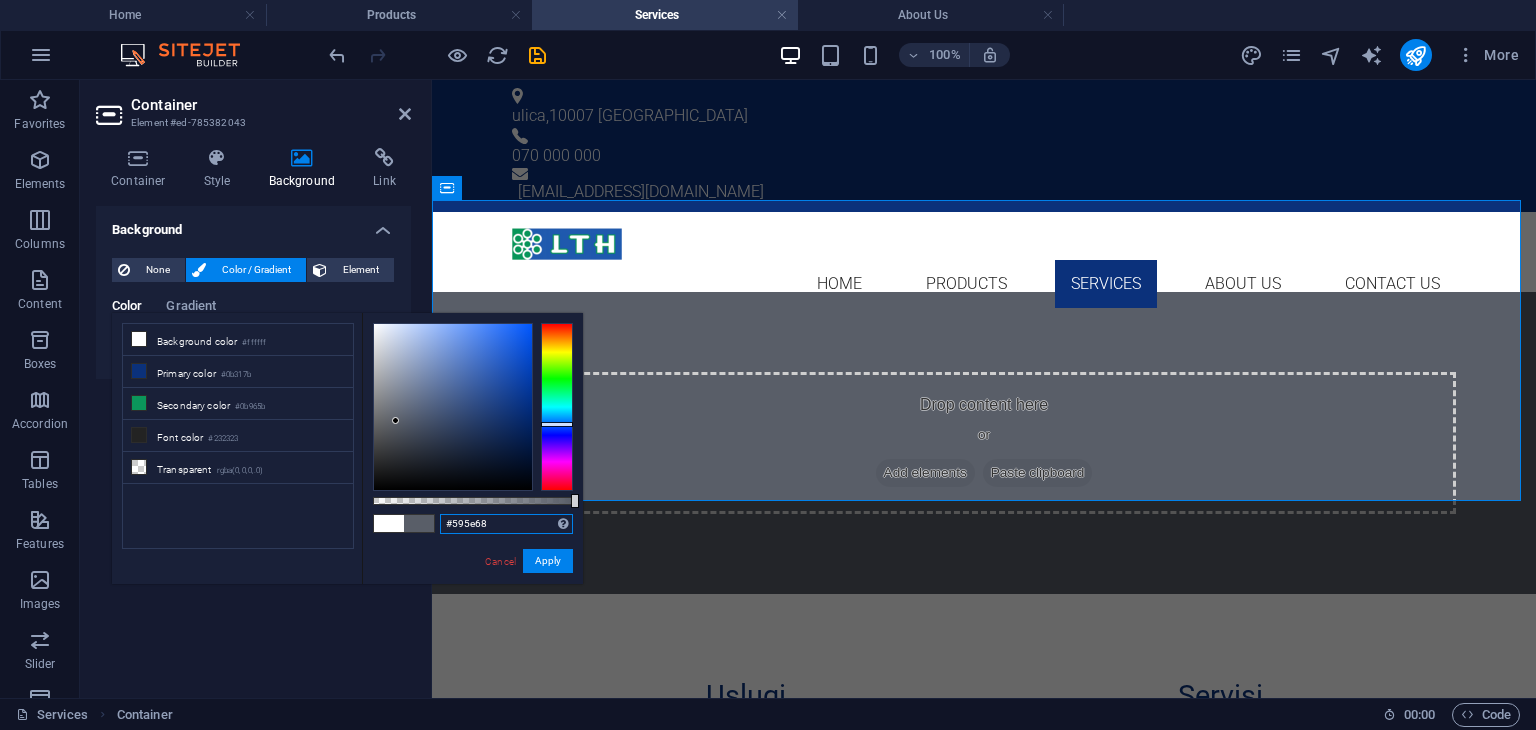 click at bounding box center (453, 407) 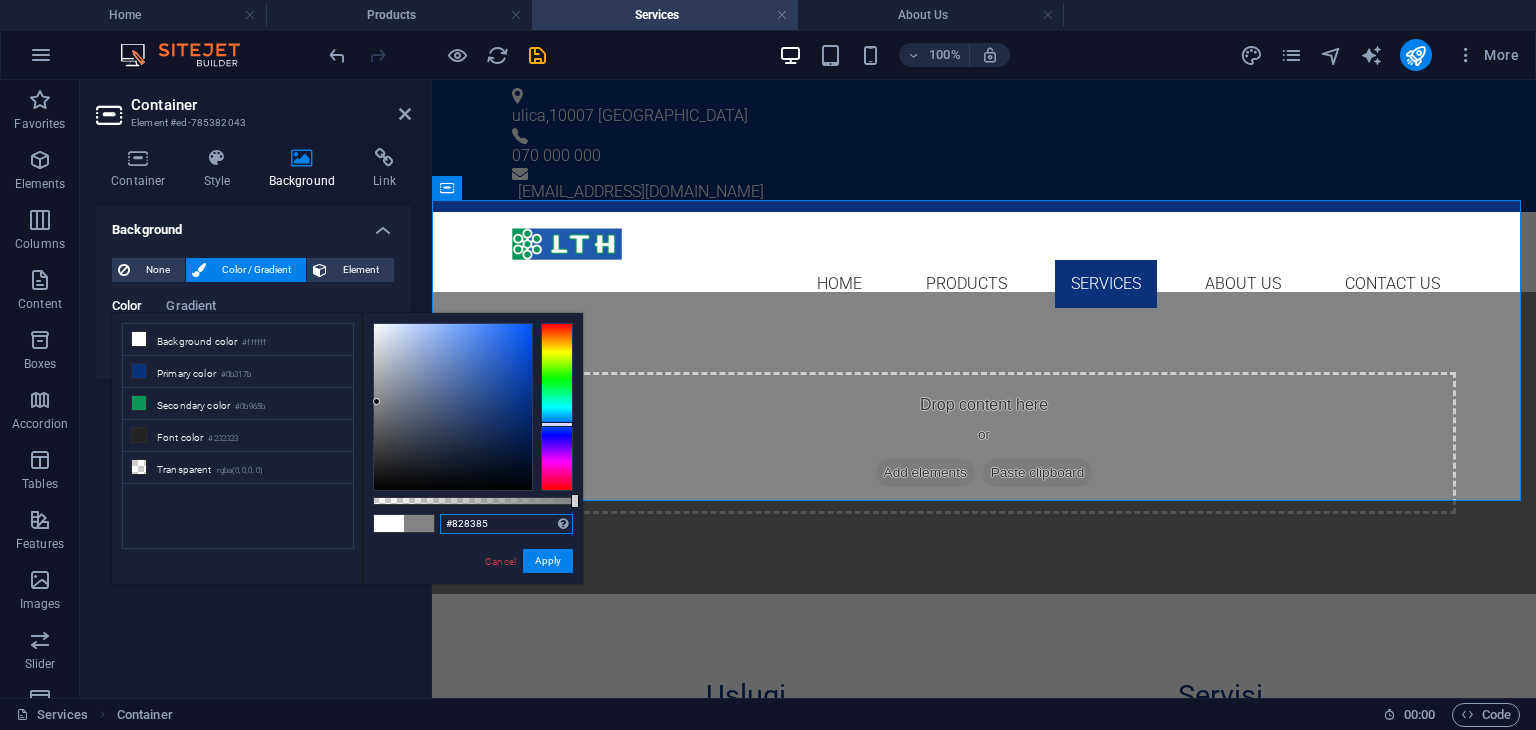 drag, startPoint x: 397, startPoint y: 423, endPoint x: 377, endPoint y: 402, distance: 29 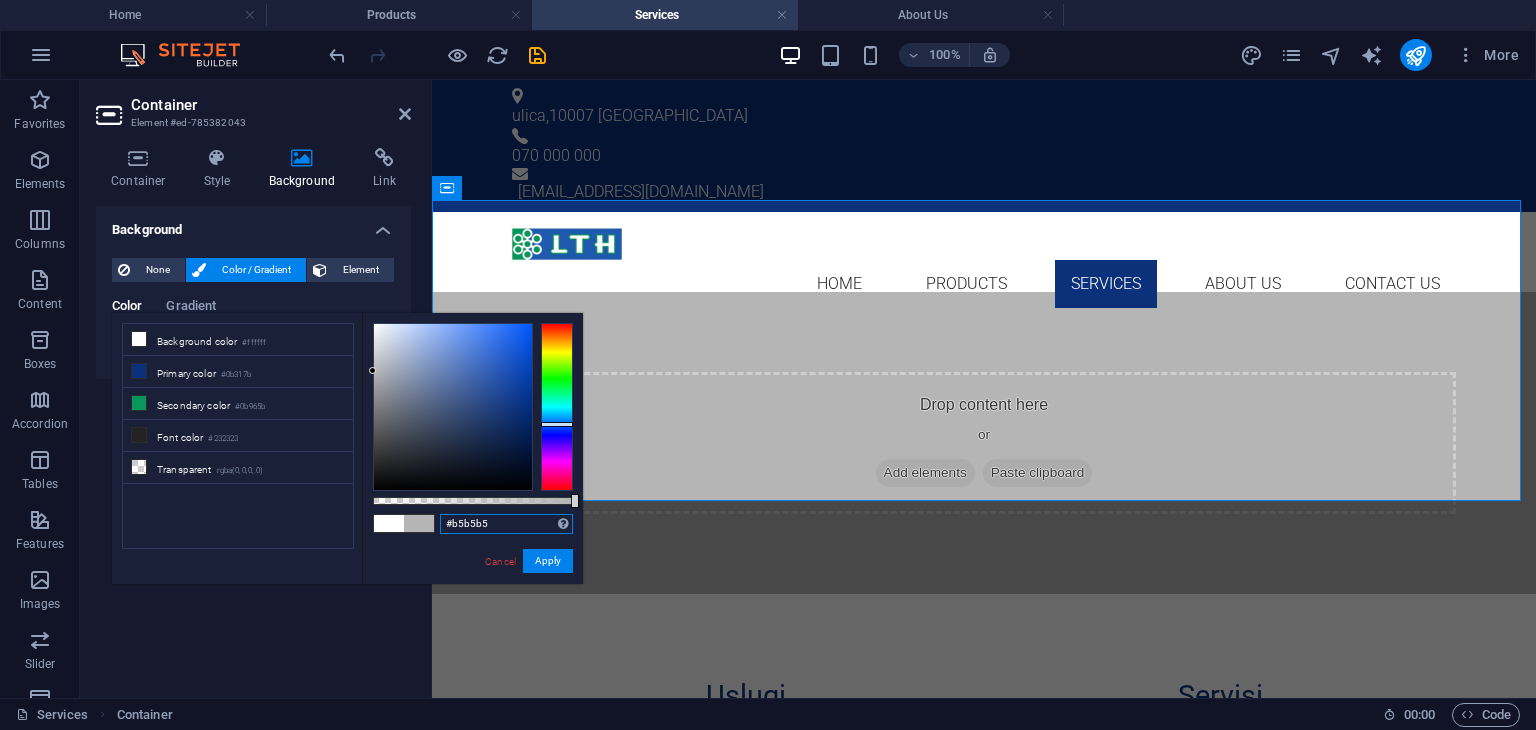 drag, startPoint x: 384, startPoint y: 383, endPoint x: 358, endPoint y: 371, distance: 28.635643 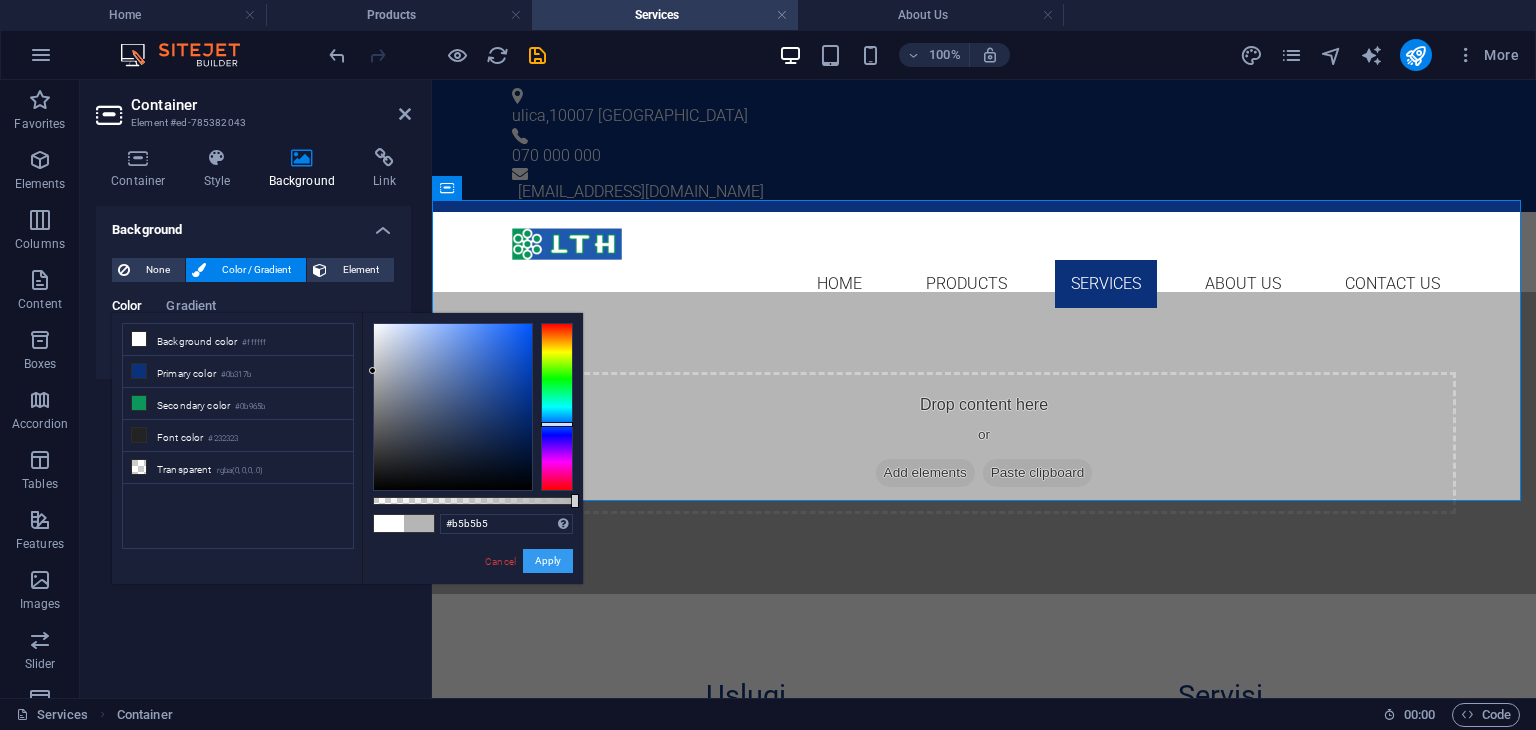 click on "Apply" at bounding box center (548, 561) 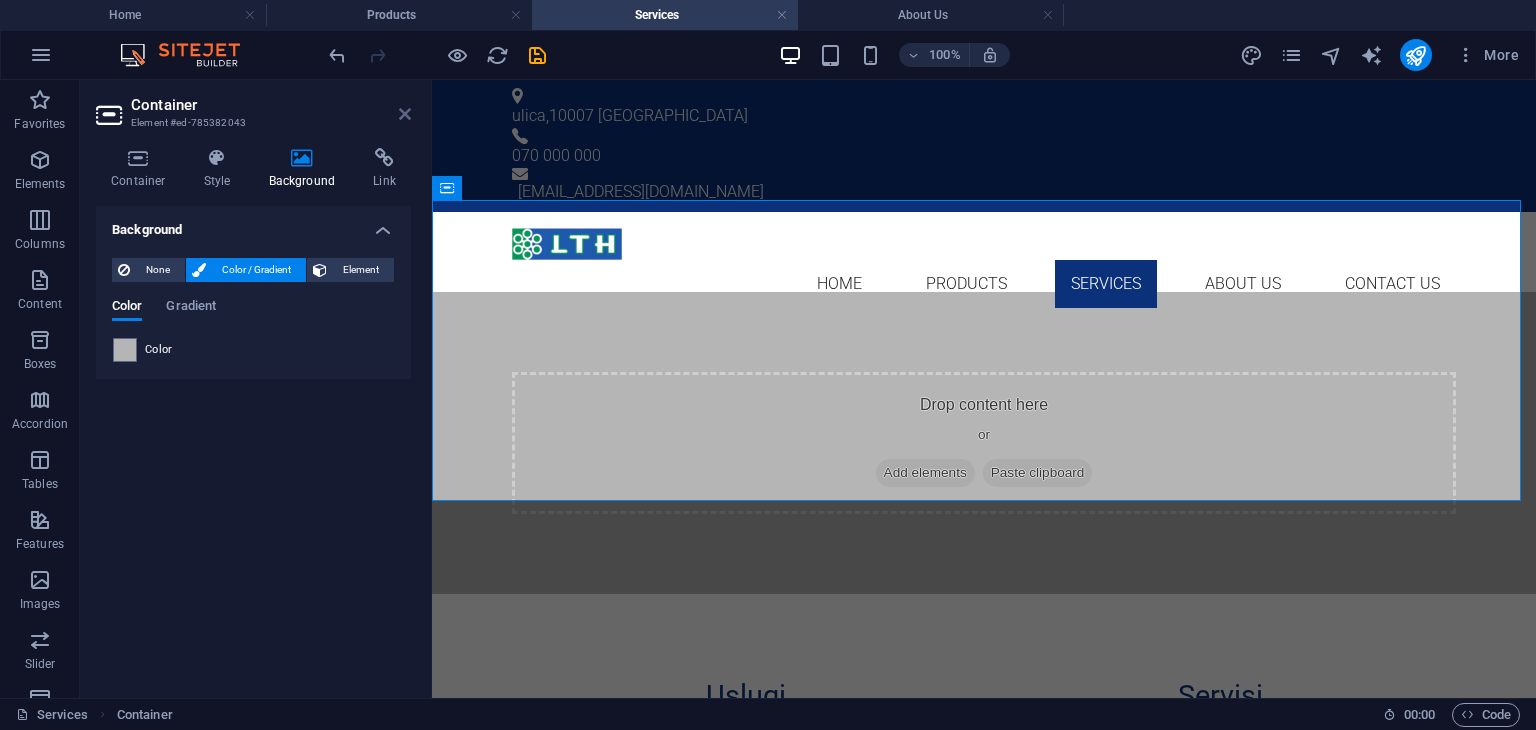 click at bounding box center [405, 114] 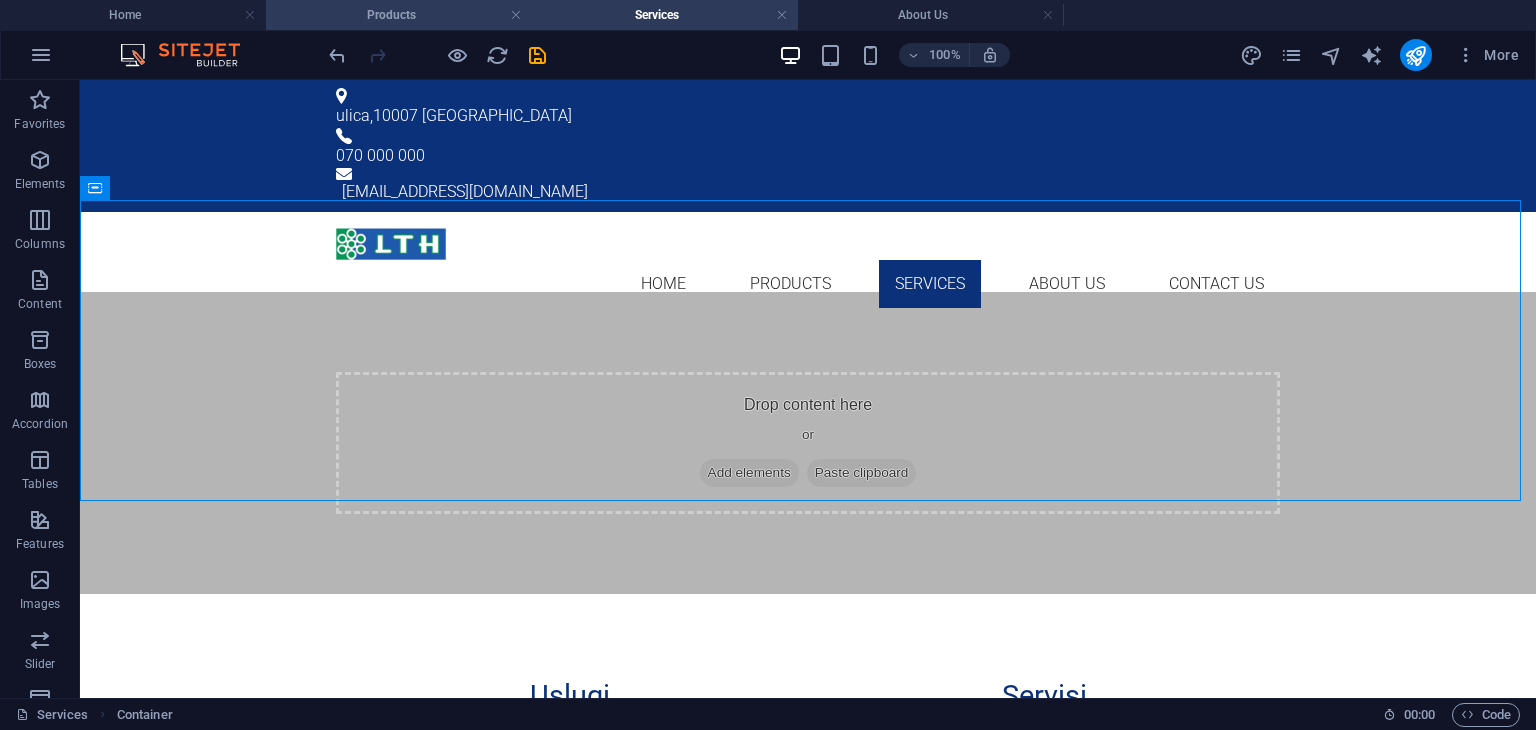 click on "Products" at bounding box center (399, 15) 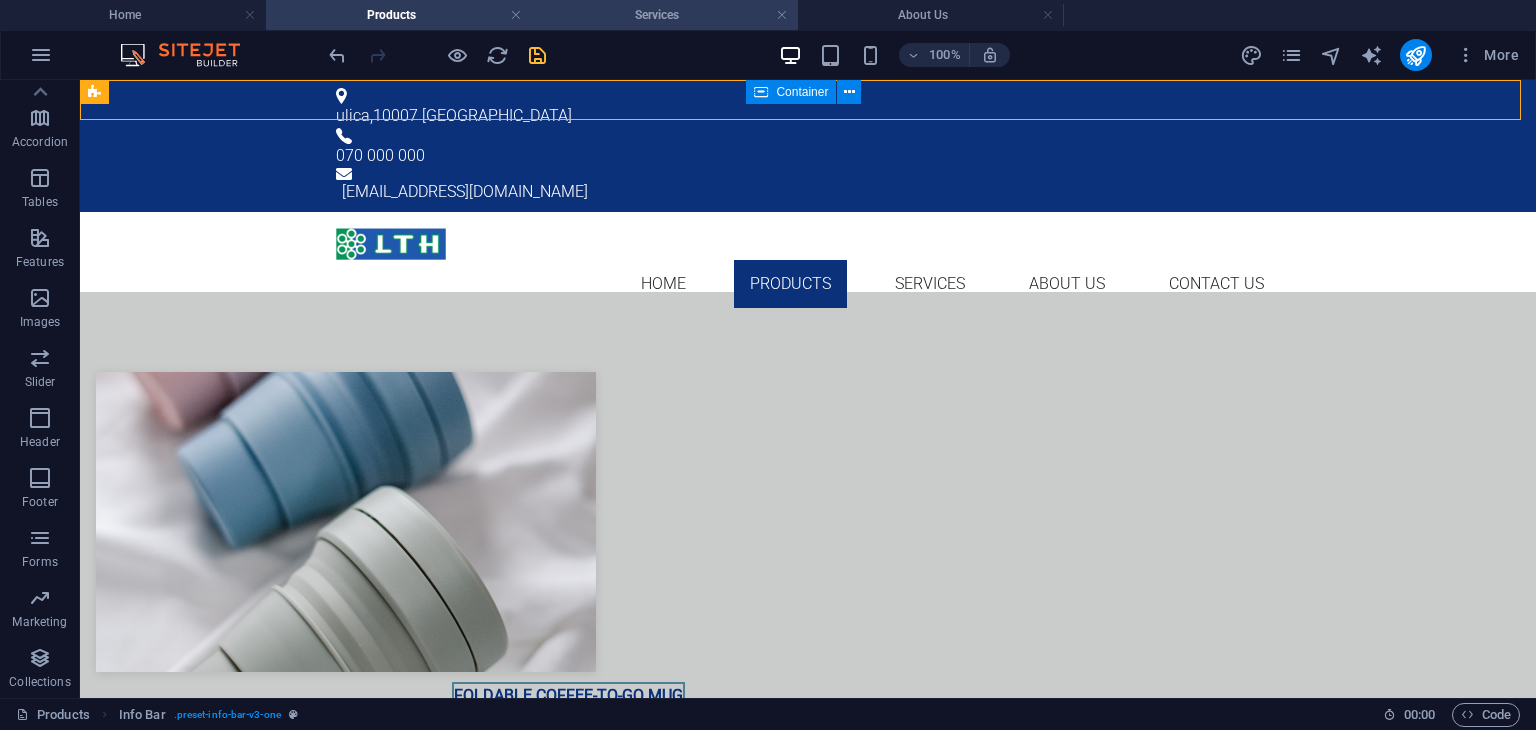 click on "Services" at bounding box center (665, 15) 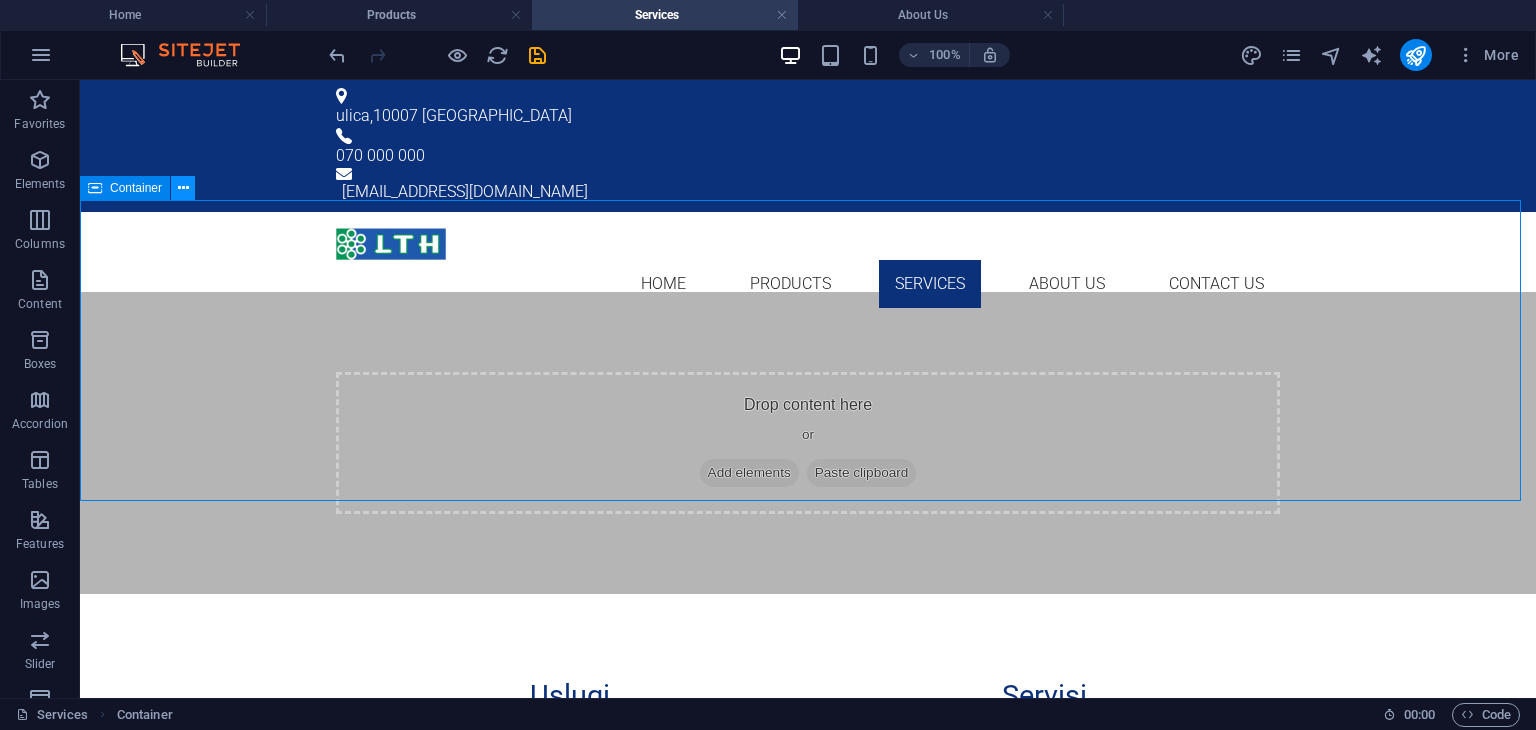 click at bounding box center [183, 188] 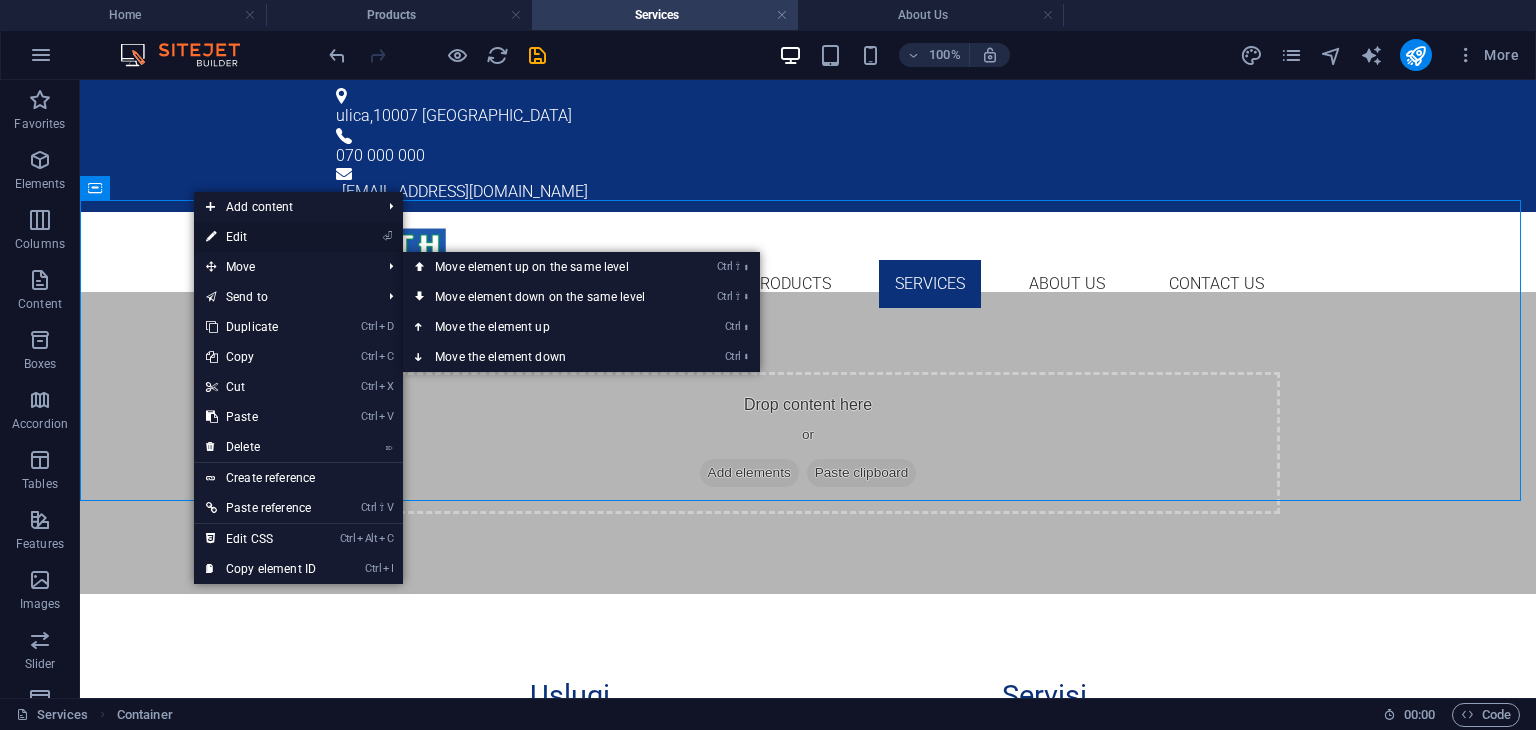 click on "⏎  Edit" at bounding box center [261, 237] 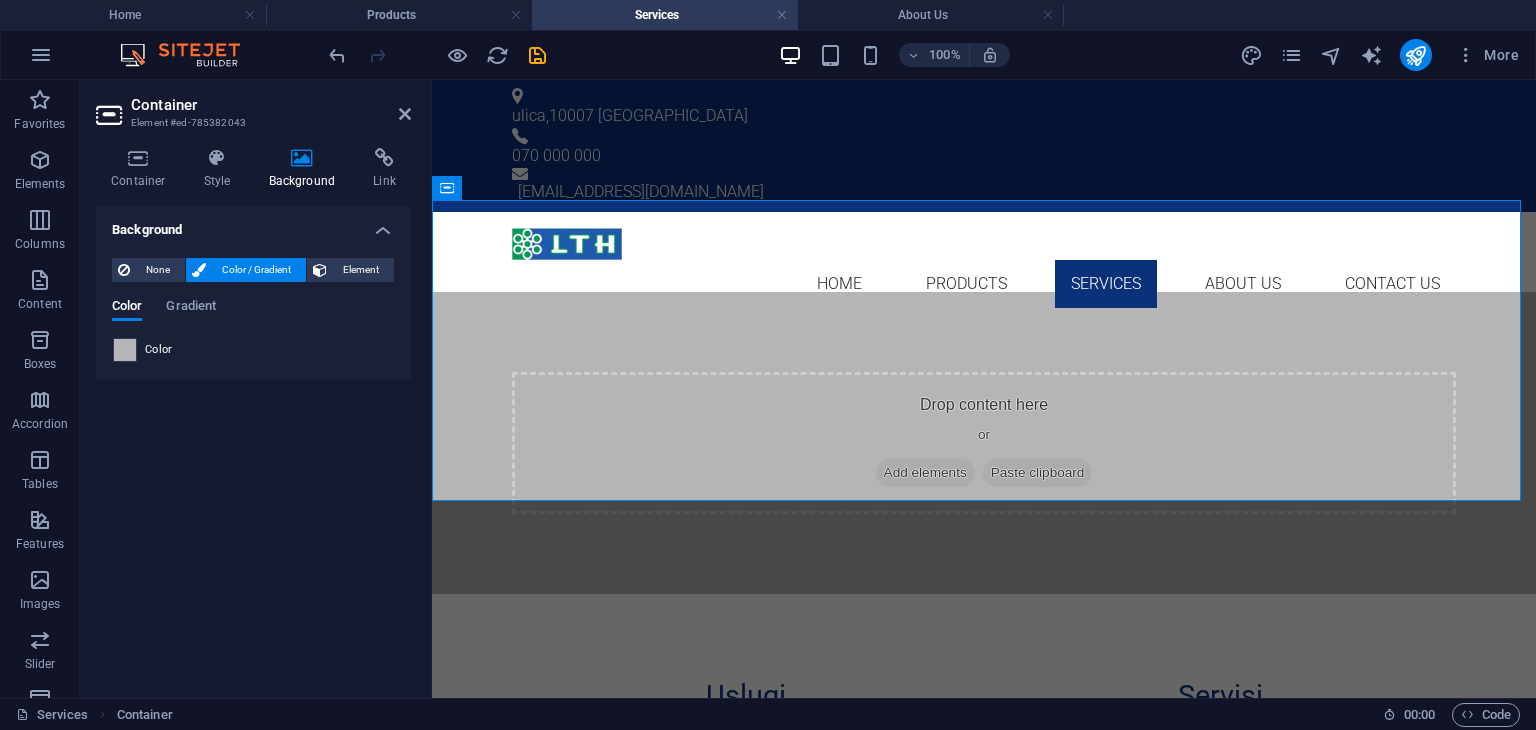 click at bounding box center [125, 350] 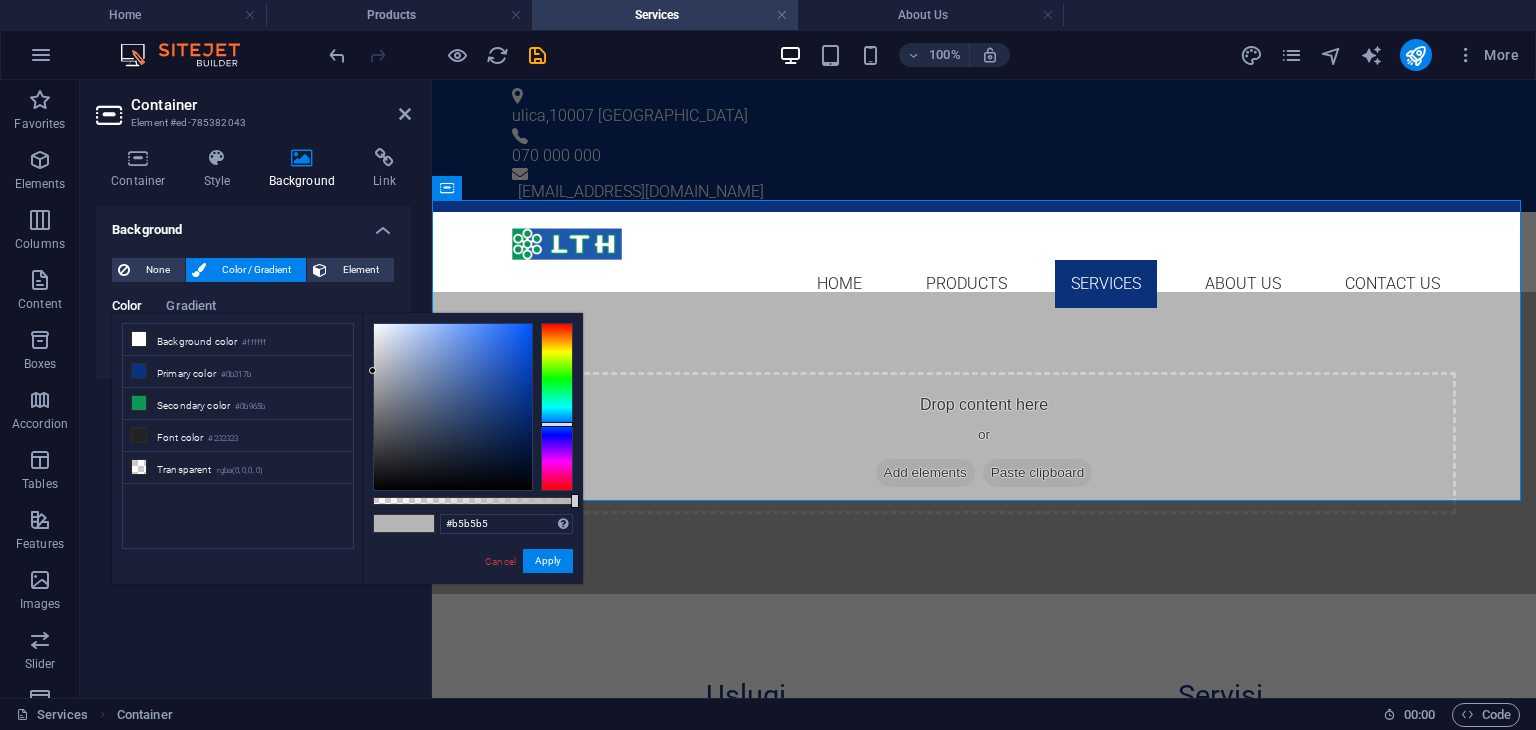 drag, startPoint x: 370, startPoint y: 364, endPoint x: 370, endPoint y: 352, distance: 12 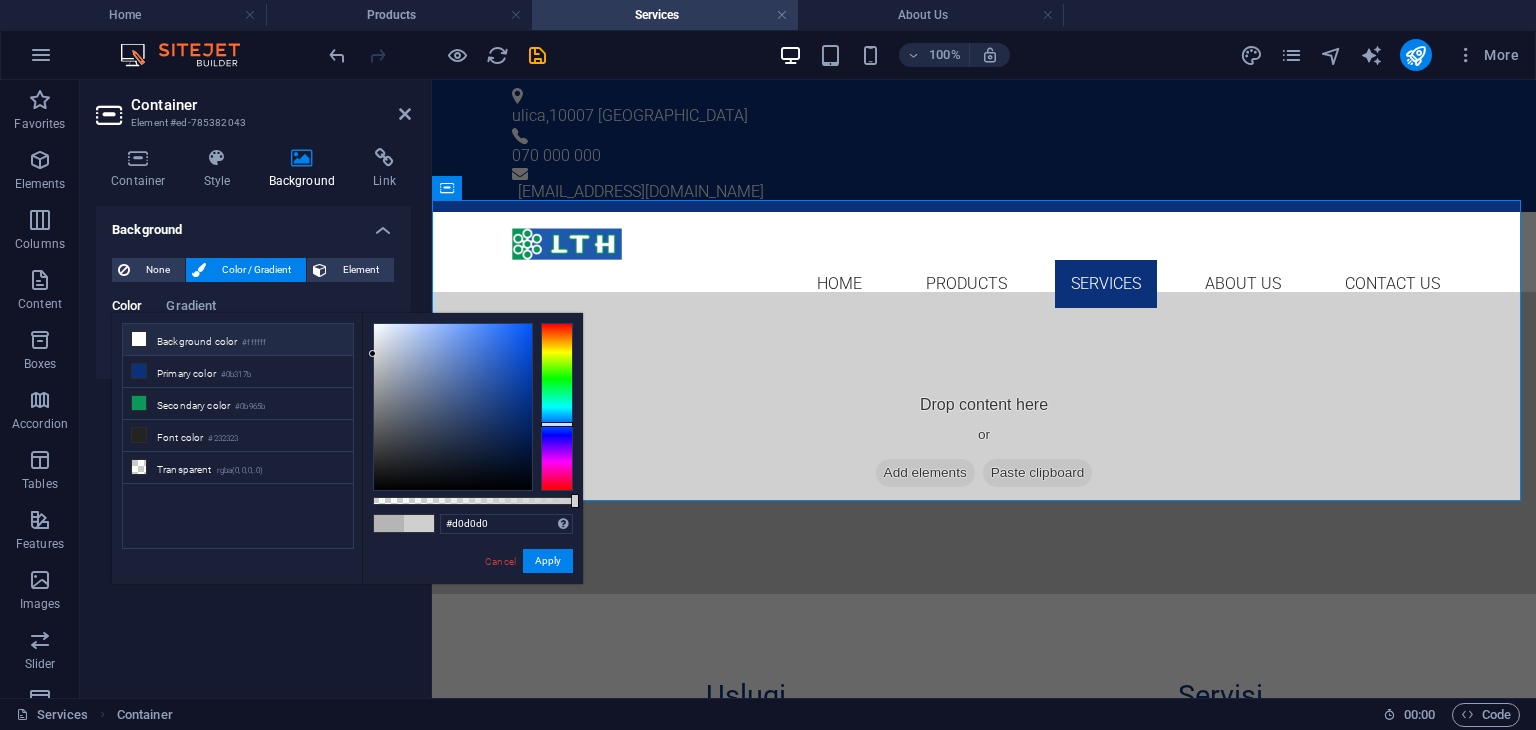 type on "#d2d2d2" 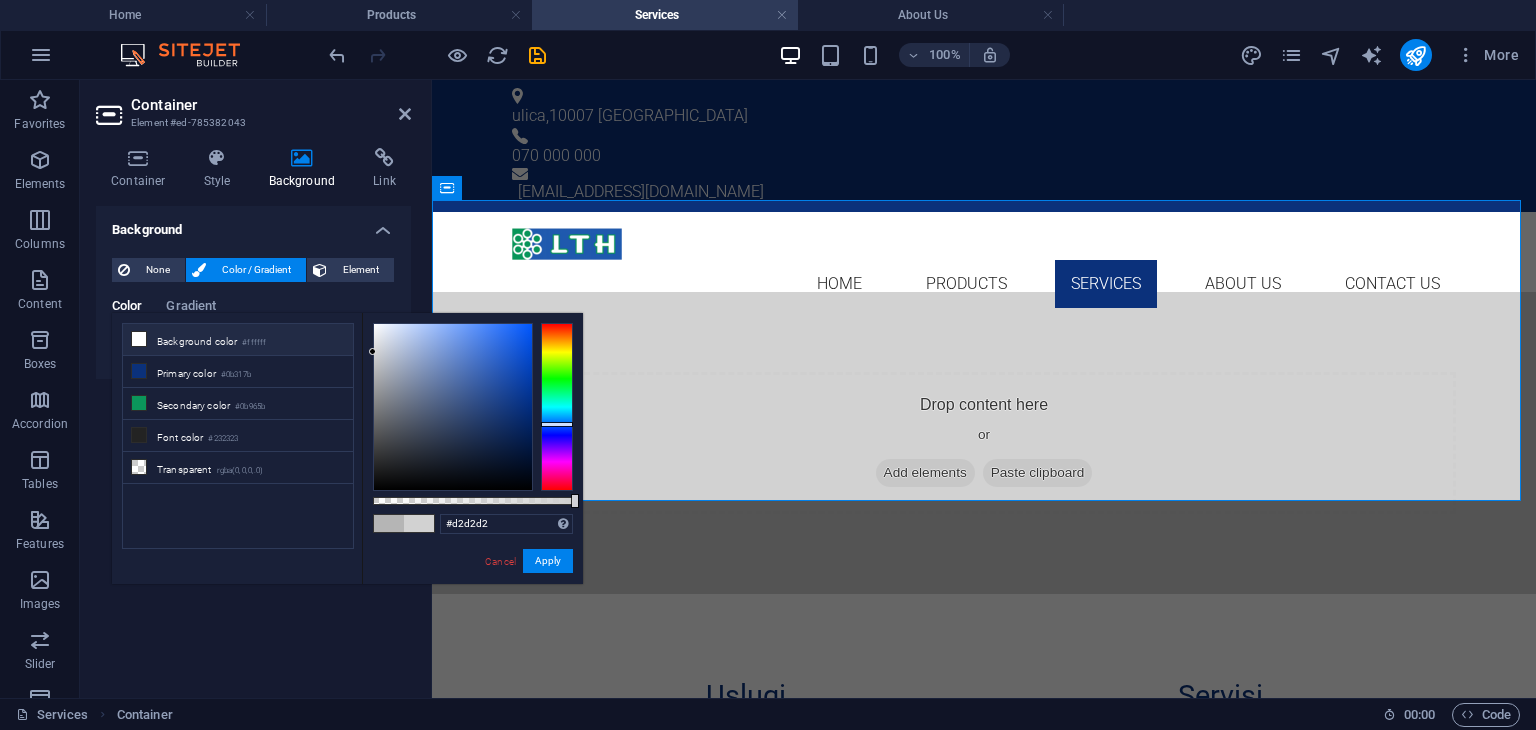 drag, startPoint x: 376, startPoint y: 361, endPoint x: 348, endPoint y: 352, distance: 29.410883 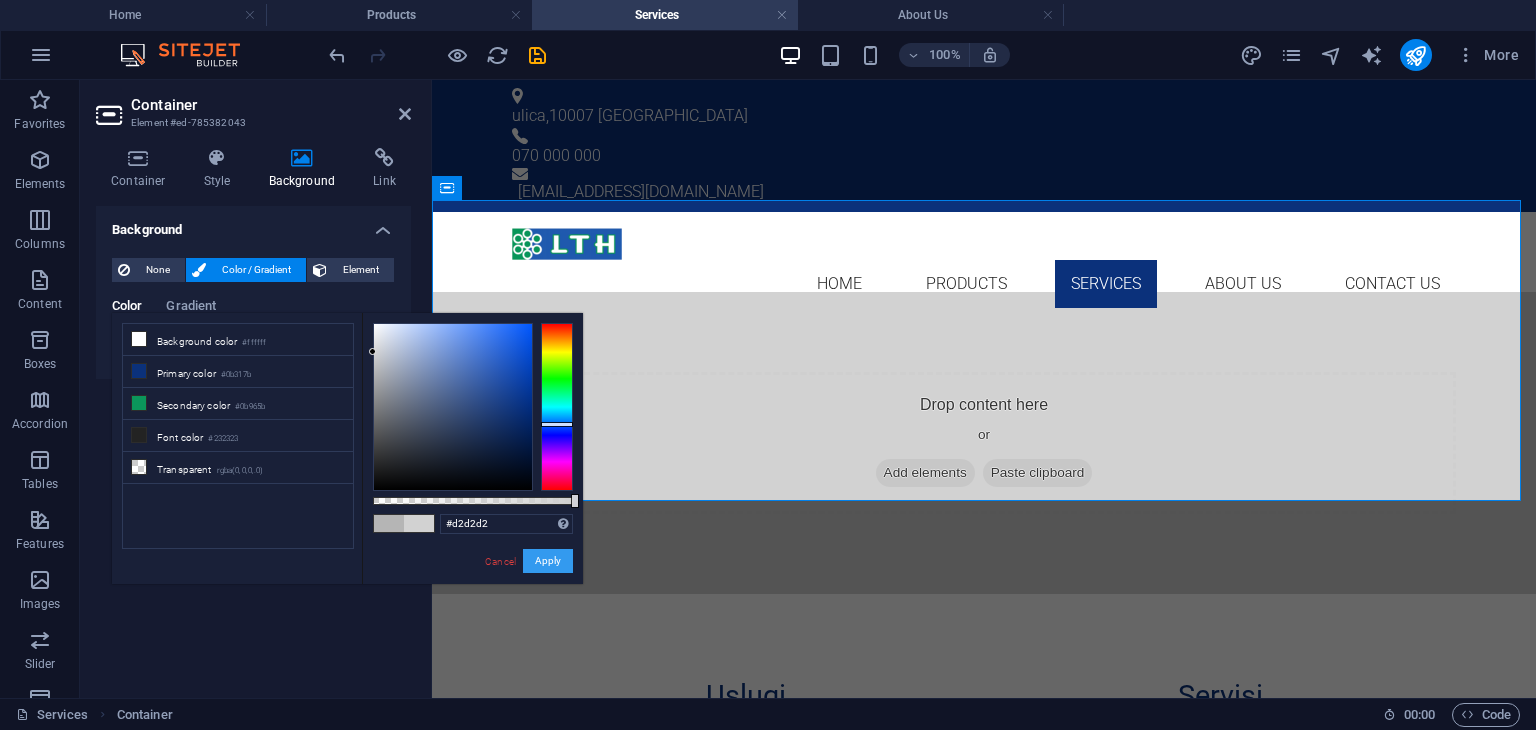 click on "Apply" at bounding box center [548, 561] 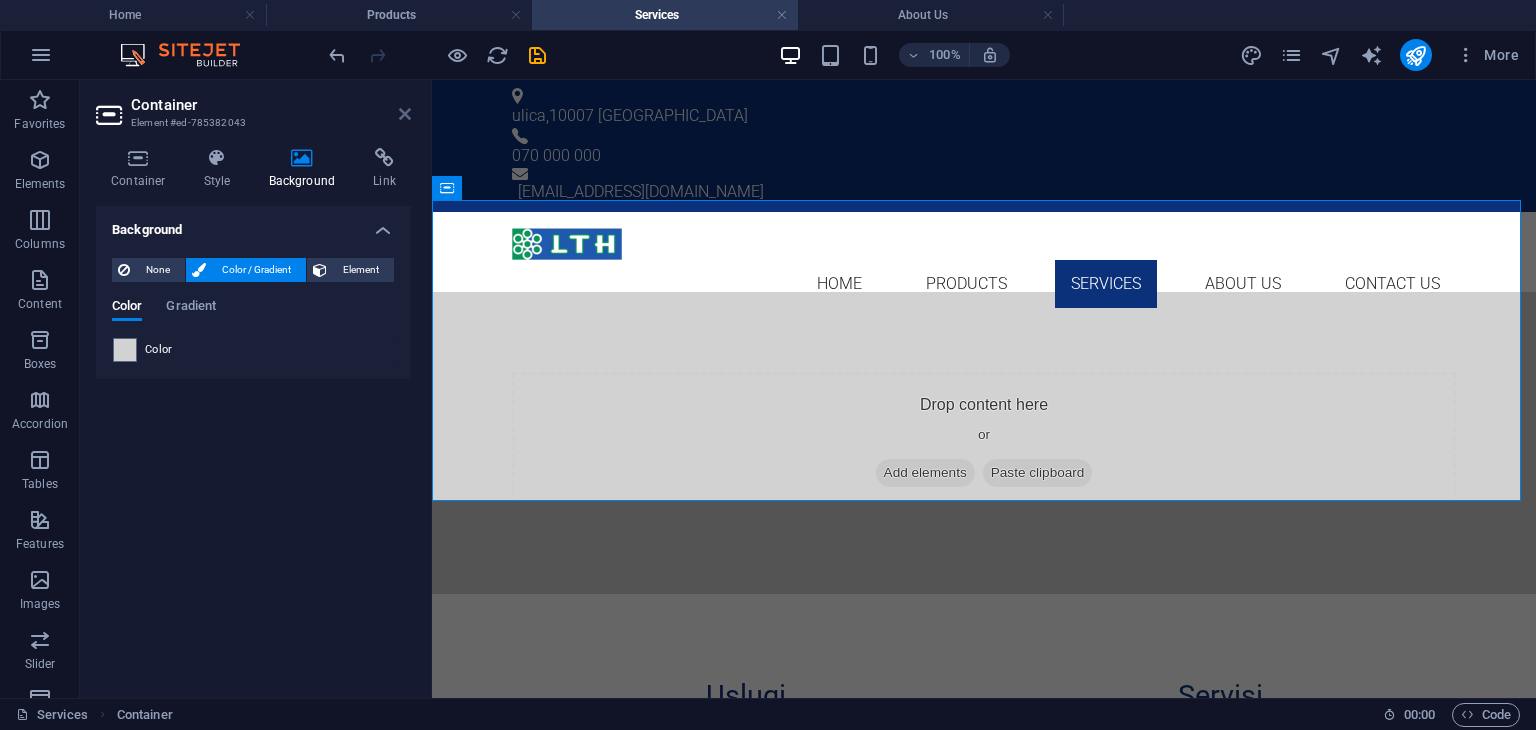 click at bounding box center (405, 114) 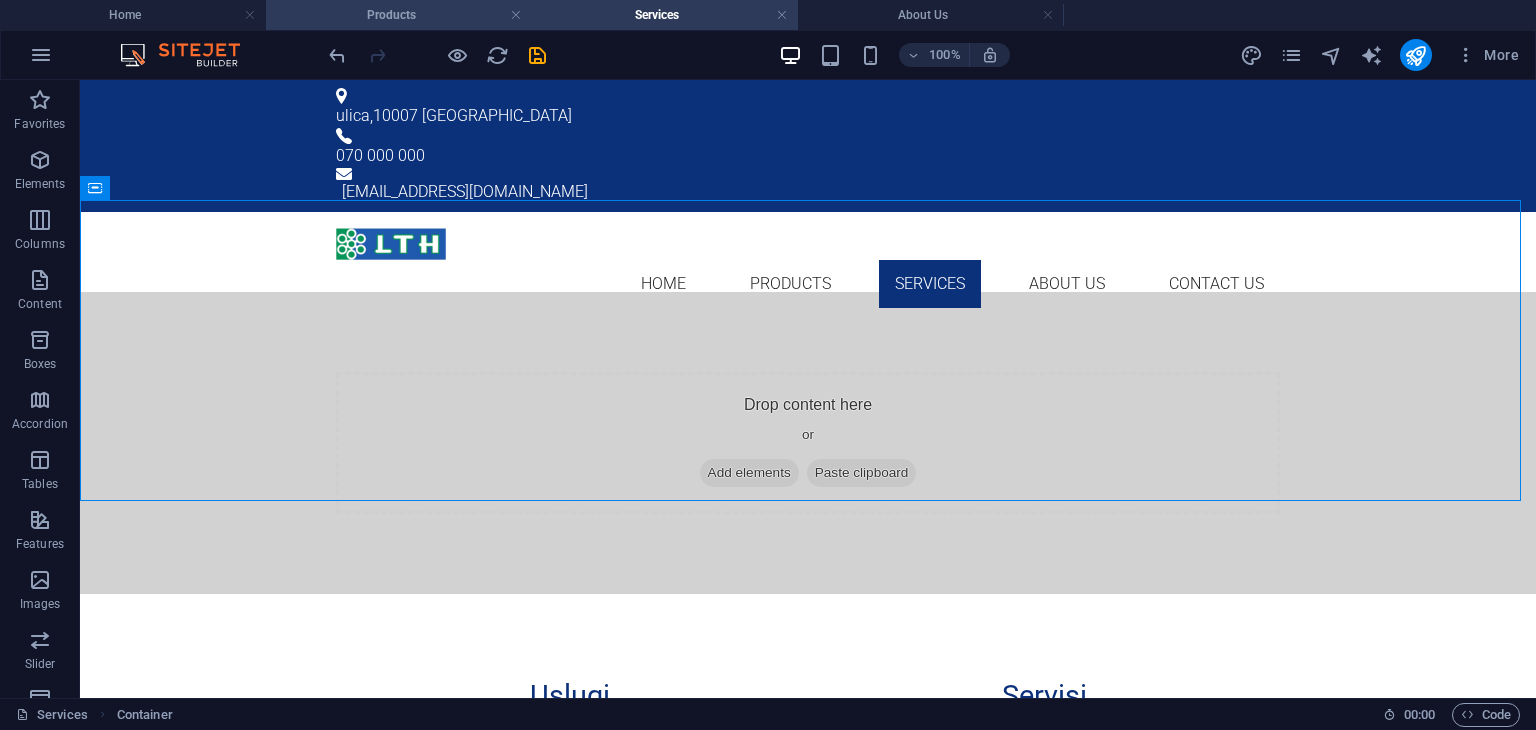 click on "Products" at bounding box center (399, 15) 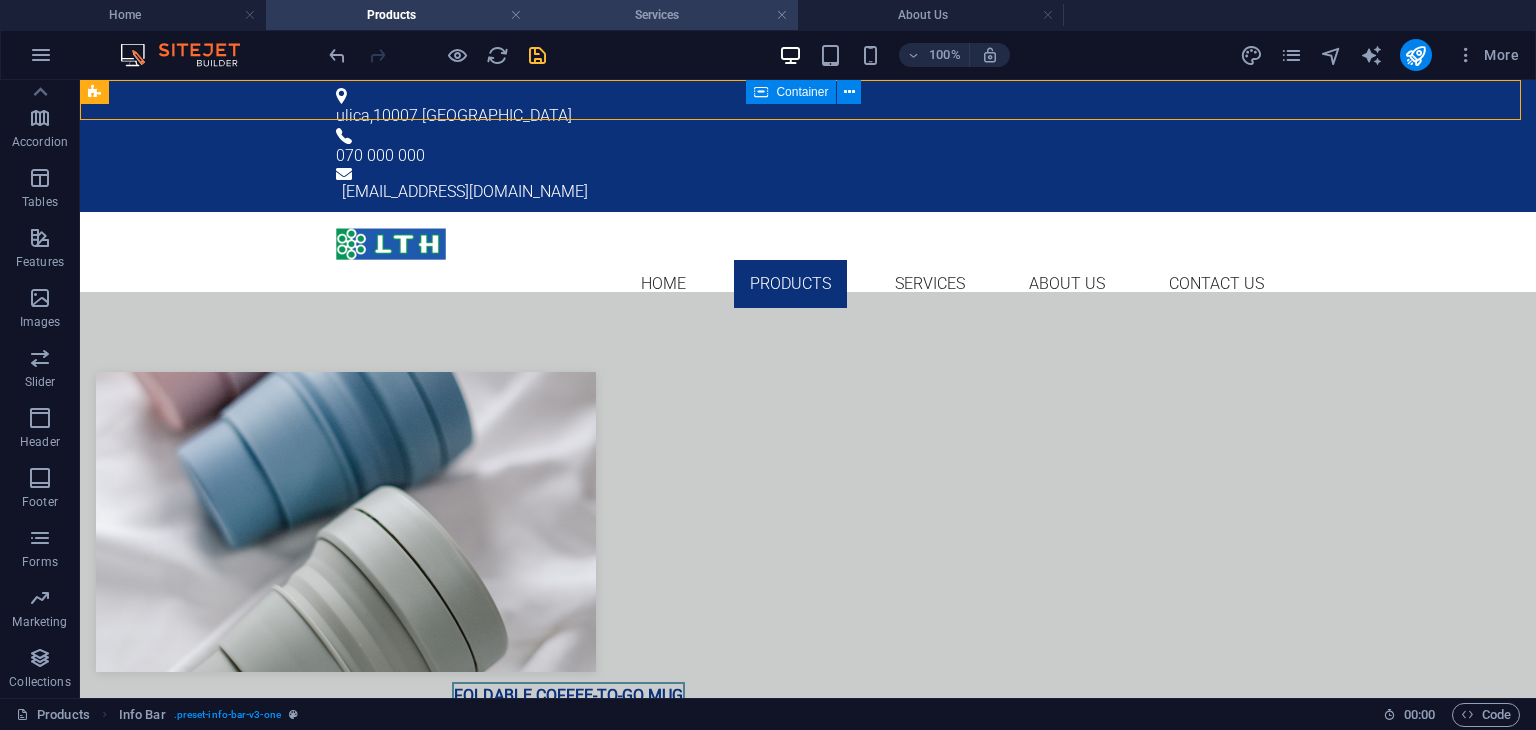 click on "Services" at bounding box center [665, 15] 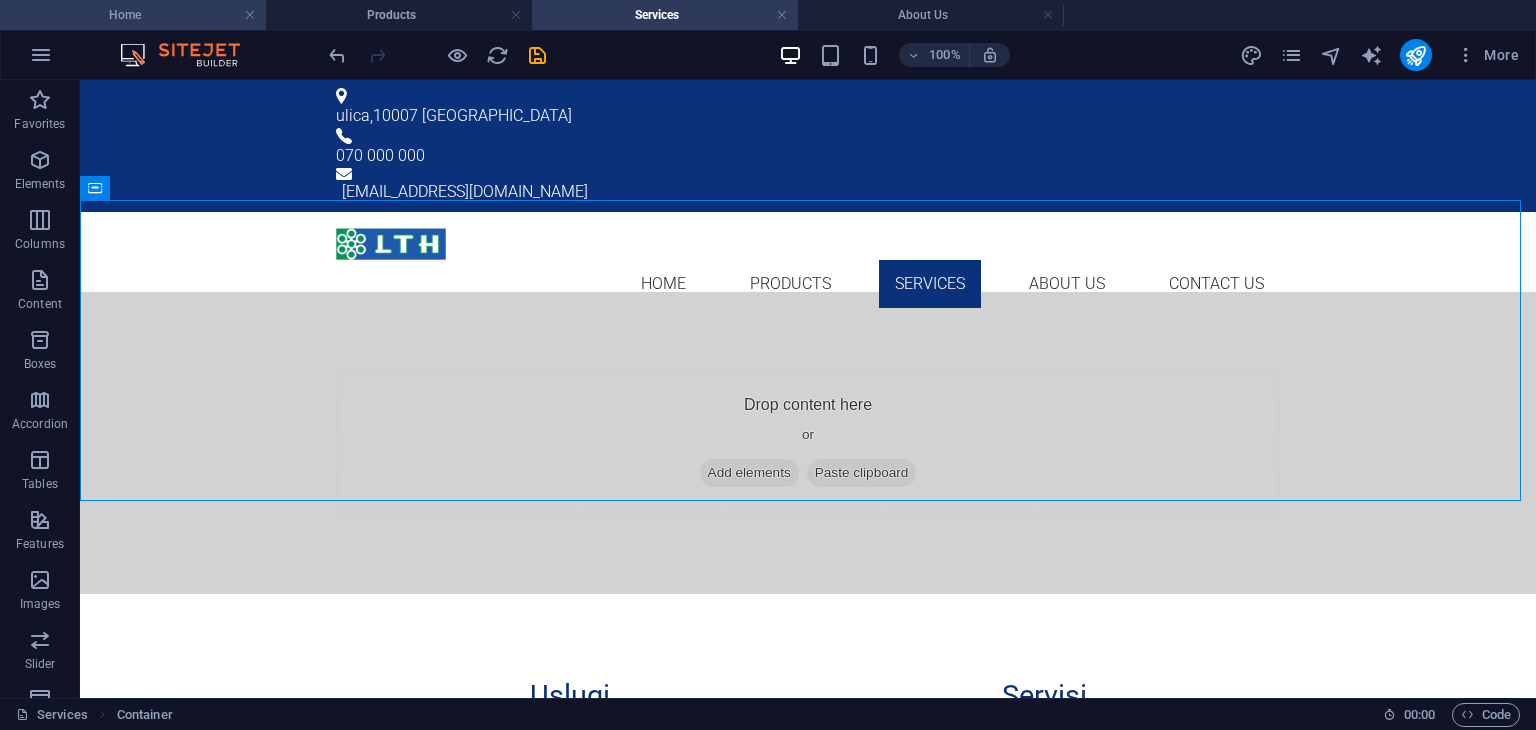 click on "Home" at bounding box center [133, 15] 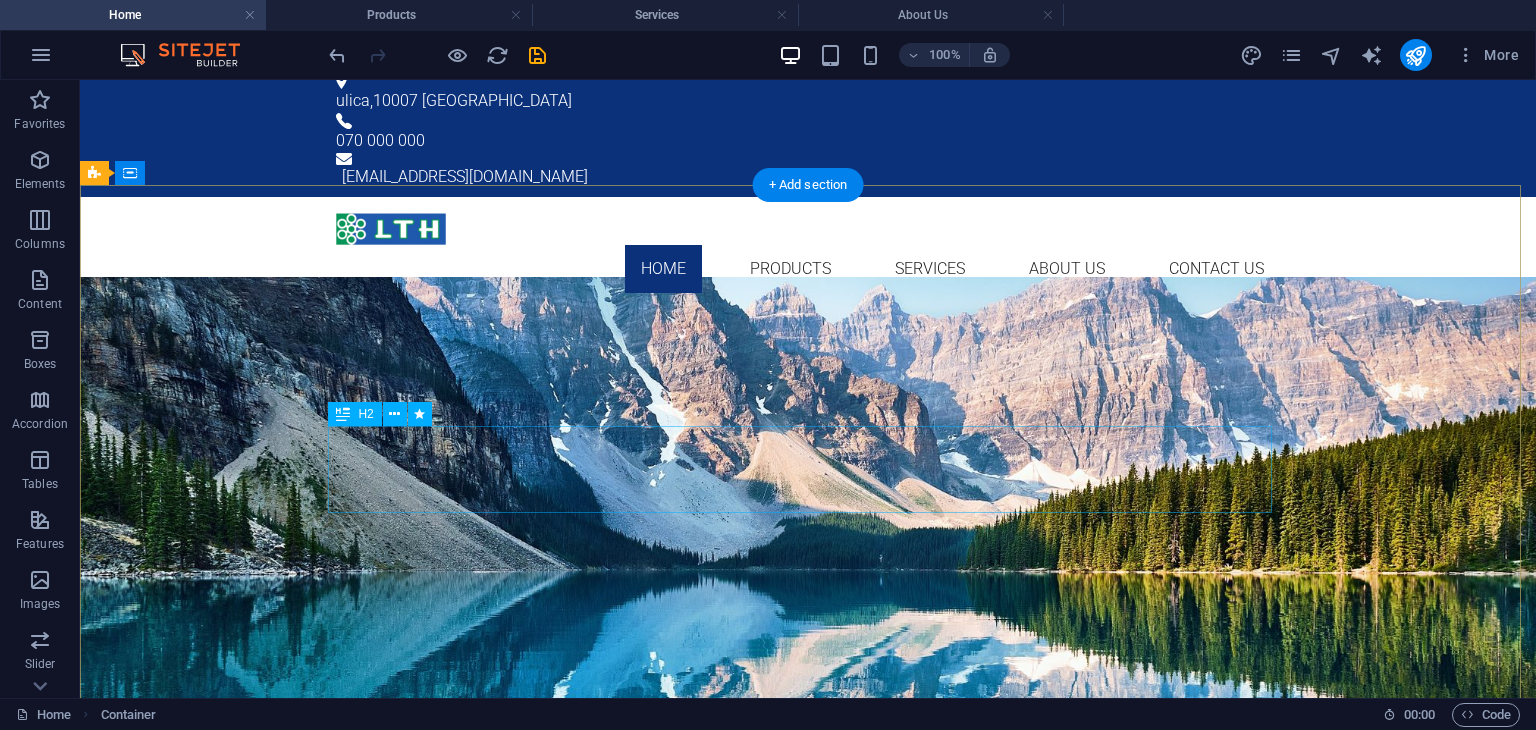 scroll, scrollTop: 0, scrollLeft: 0, axis: both 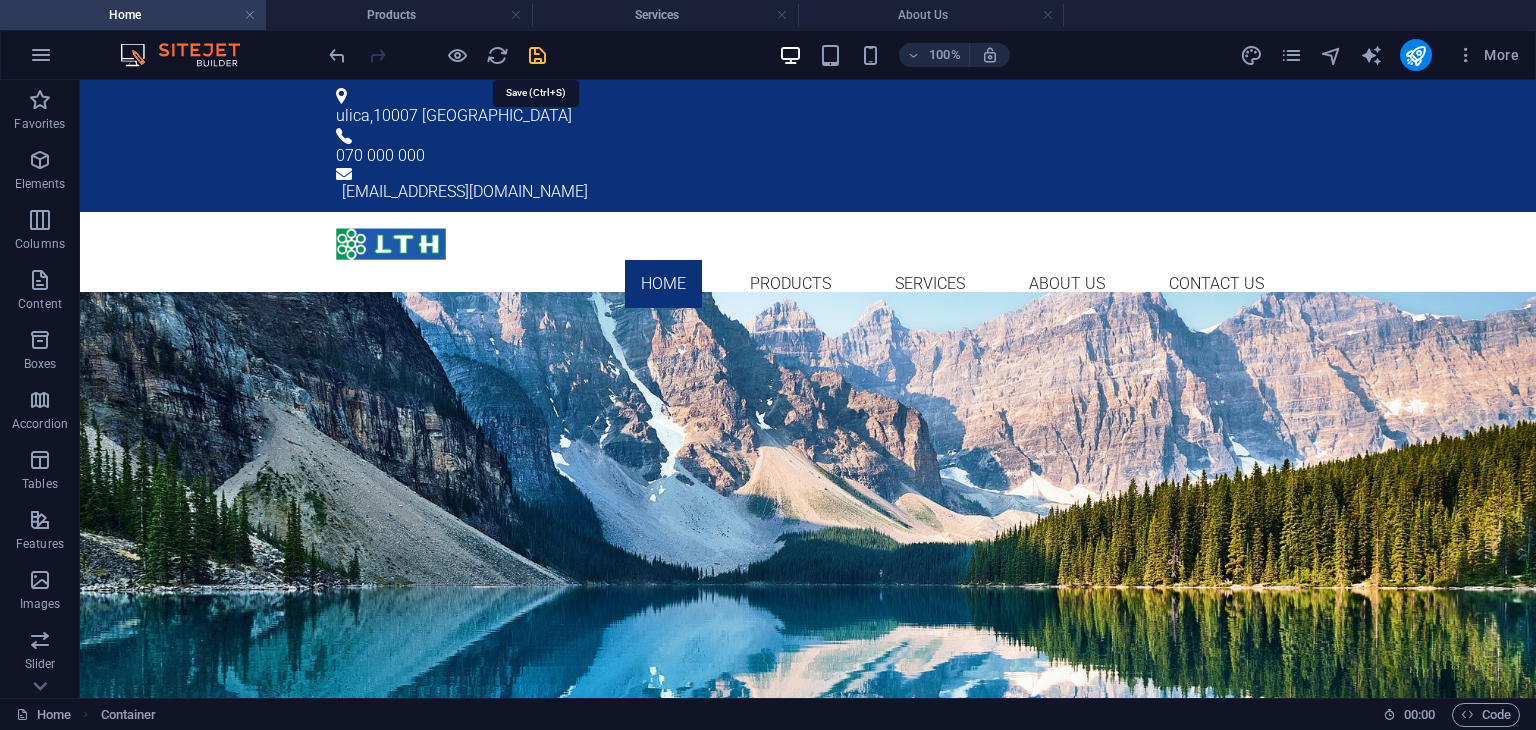 click at bounding box center (537, 55) 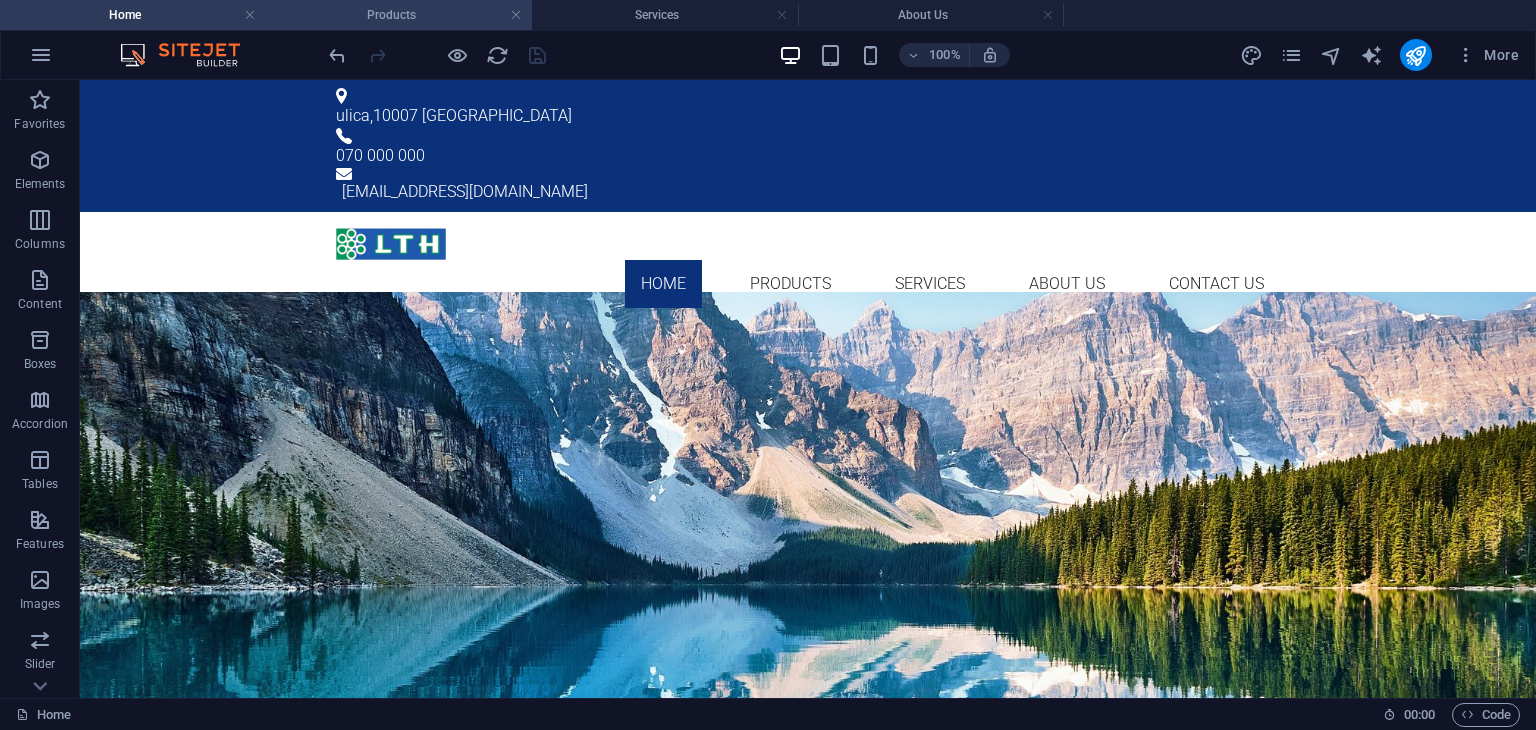 click on "Products" at bounding box center [399, 15] 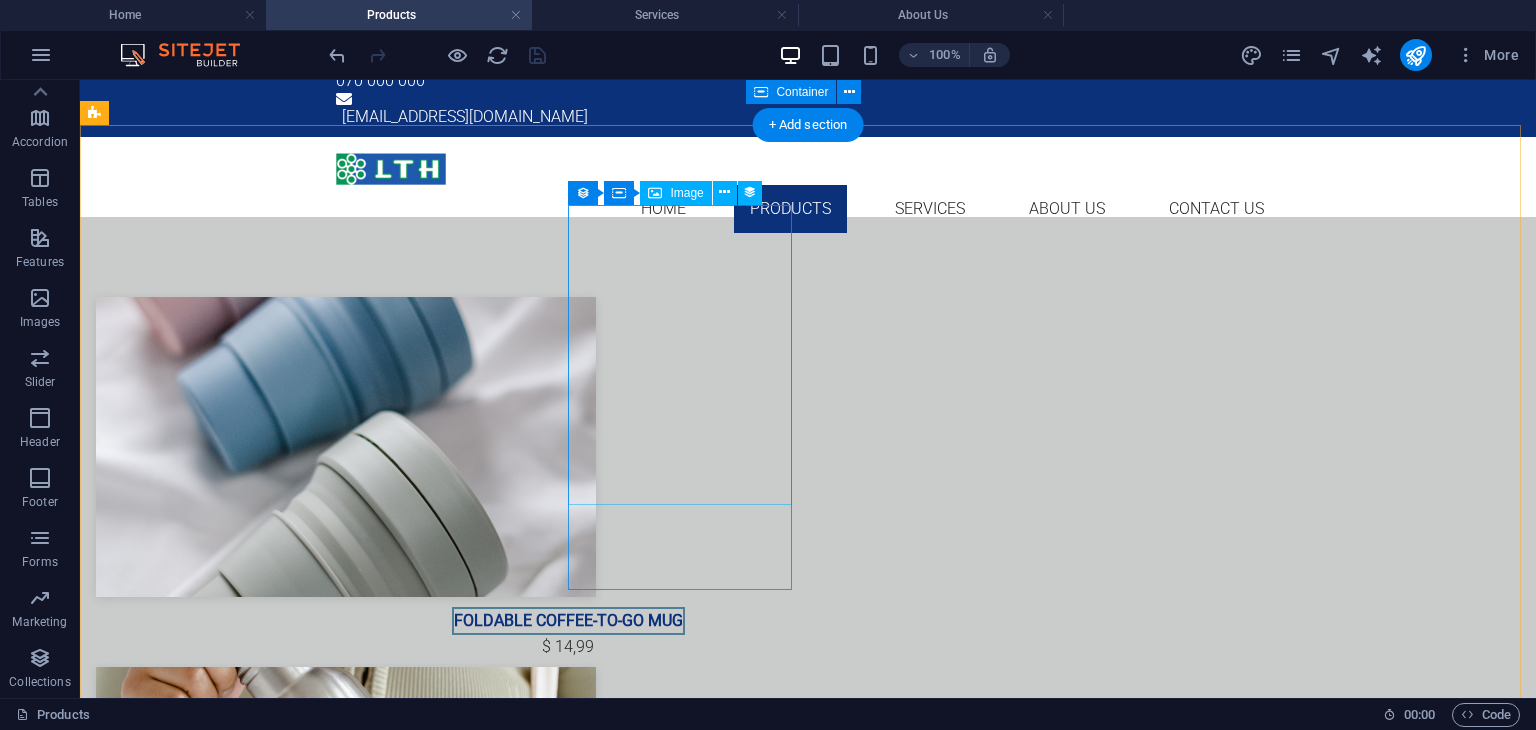 scroll, scrollTop: 0, scrollLeft: 0, axis: both 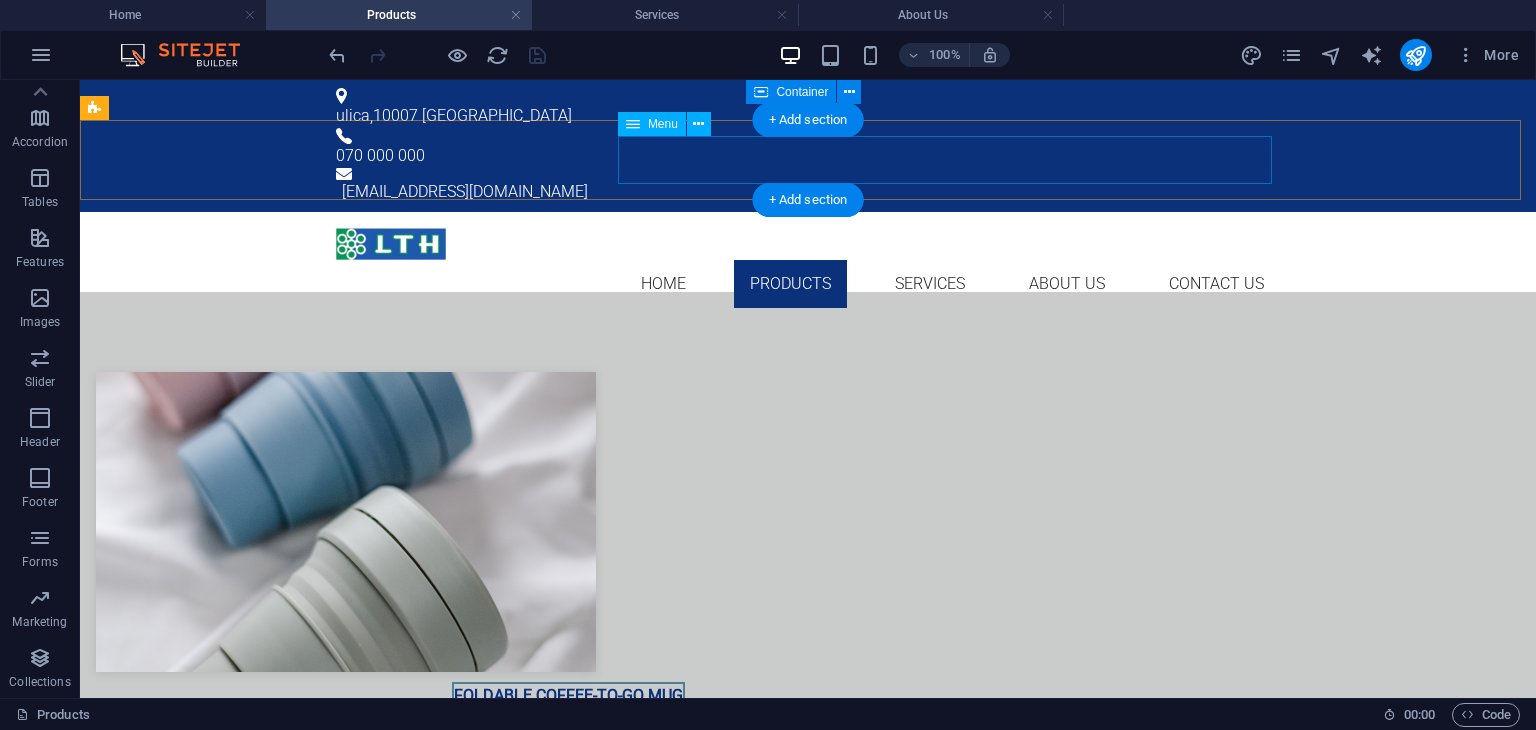 click on "Home Products Services About Us Contact Us" at bounding box center (808, 284) 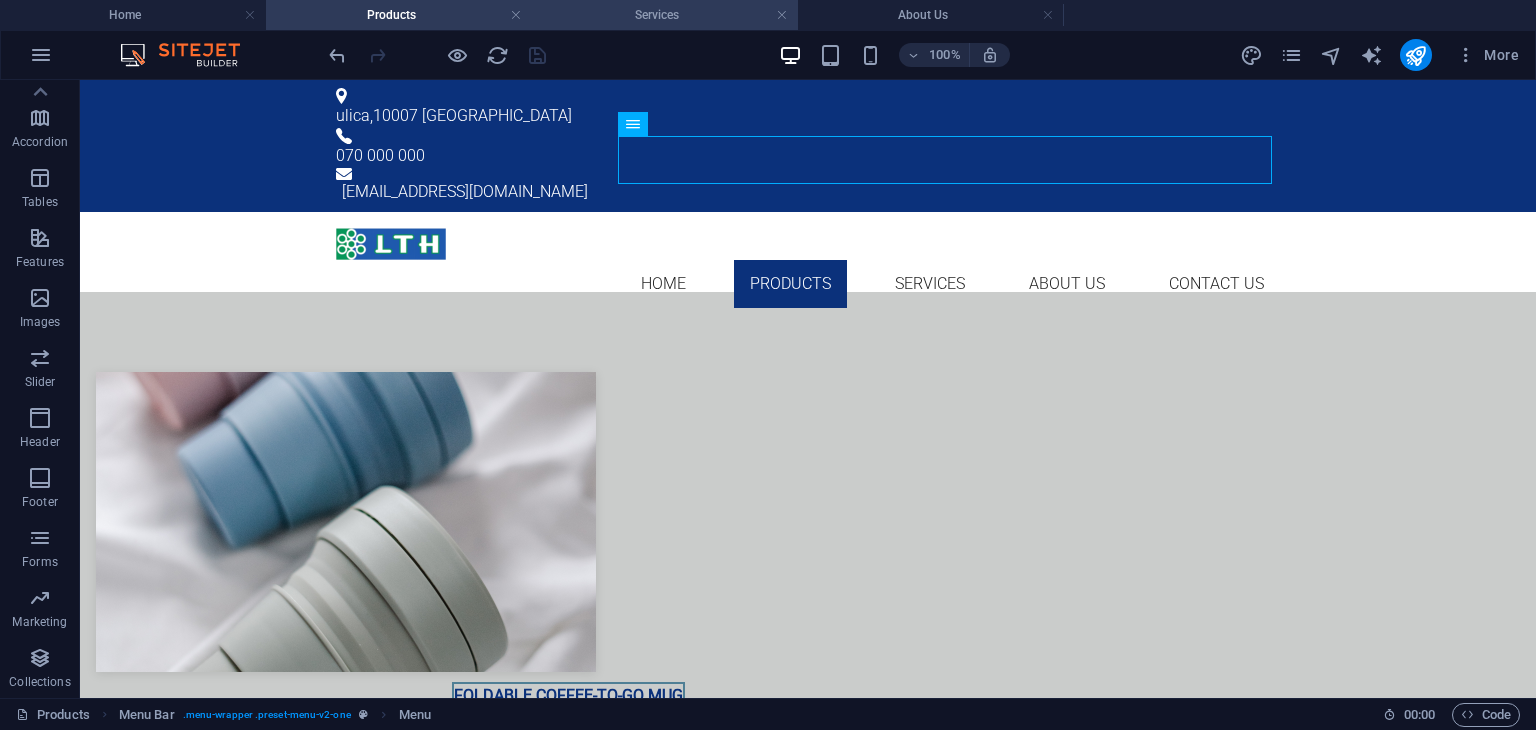 click on "Services" at bounding box center [665, 15] 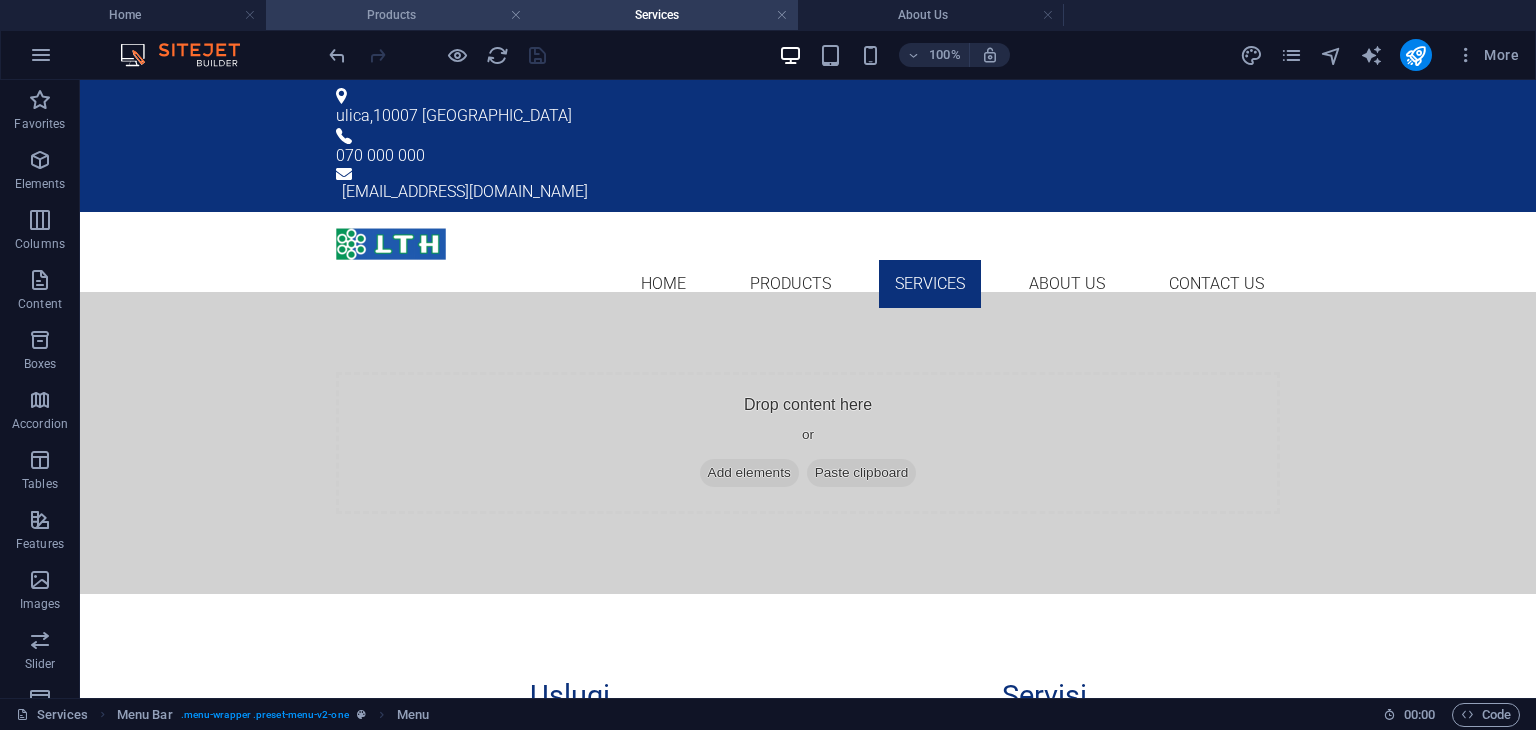 click on "Products" at bounding box center (399, 15) 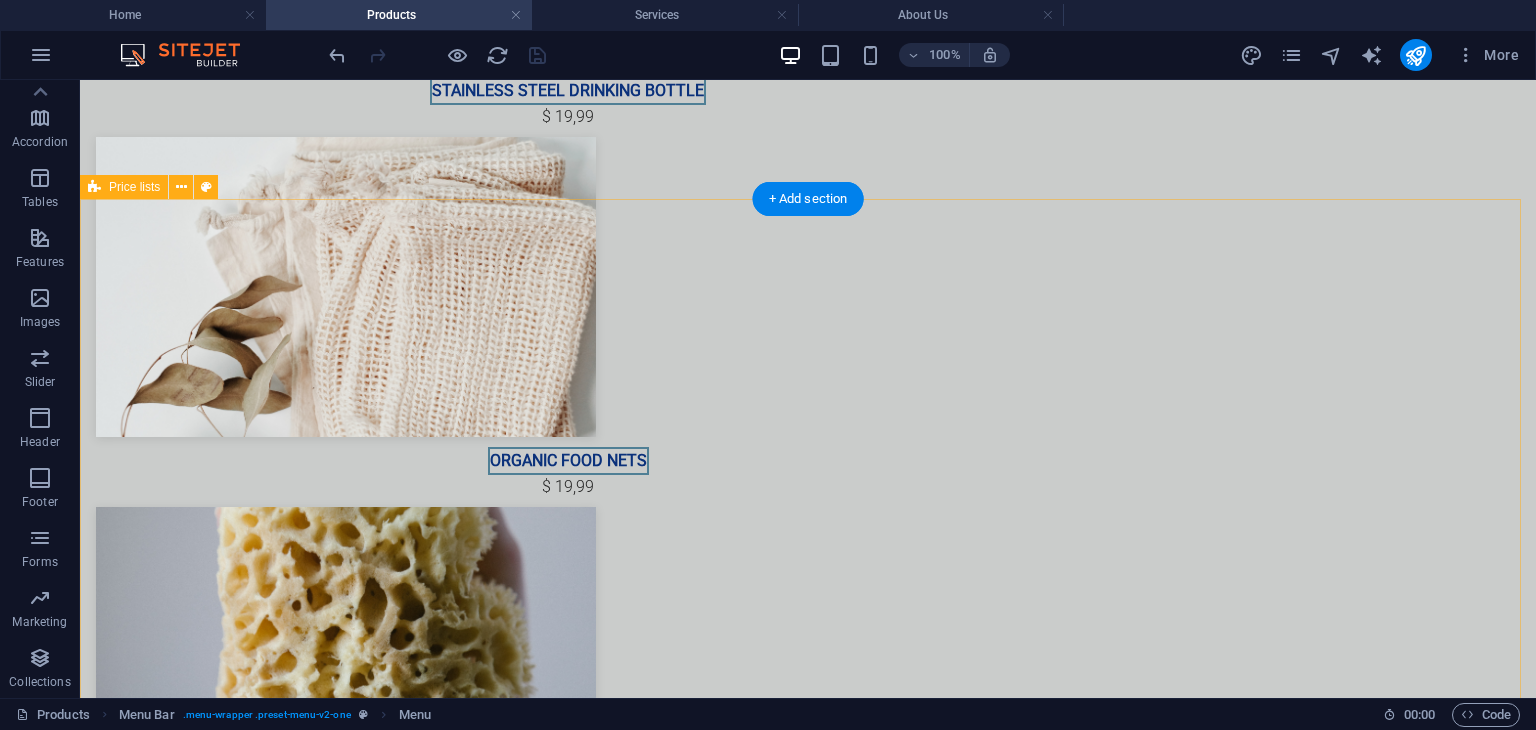 scroll, scrollTop: 1018, scrollLeft: 0, axis: vertical 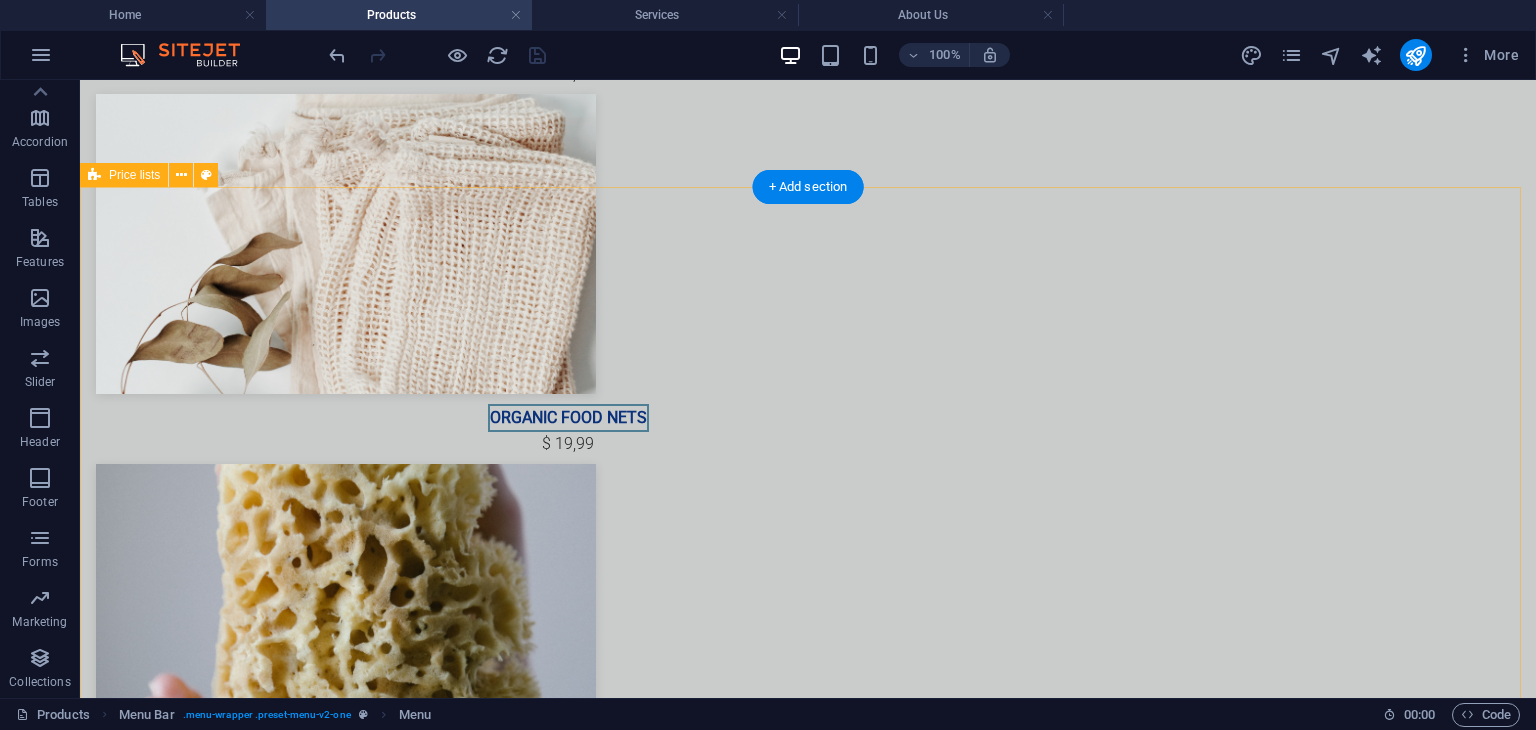click on "Headline Lorem ipsum dolor sit amet, consectetur. $ 10 Lorem ipsum dolor sit amet, consectetur. $ 10 Lorem ipsum dolor sit amet, consectetur. $ 10 Lorem ipsum dolor sit amet, consectetur. $ 10 Lorem ipsum dolor sit amet, consectetur. $ 10 Lorem ipsum dolor sit amet, consectetur. $ 10 Headline Lorem ipsum dolor sit amet, consectetur. $ 10 Lorem ipsum dolor sit amet, consectetur. $ 10 Lorem ipsum dolor sit amet, consectetur. $ 10 Lorem ipsum dolor sit amet, consectetur. $ 10 Lorem ipsum dolor sit amet, consectetur. $ 10 Lorem ipsum dolor sit amet, consectetur. $ 10 Headline Lorem ipsum dolor sit amet, consectetur. $ 10 Lorem ipsum dolor sit amet, consectetur. $ 10 Lorem ipsum dolor sit amet, consectetur. $ 10 Lorem ipsum dolor sit amet, consectetur. $ 10 Lorem ipsum dolor sit amet, consectetur. $ 10 Lorem ipsum dolor sit amet, consectetur. $ 10" at bounding box center [808, 2998] 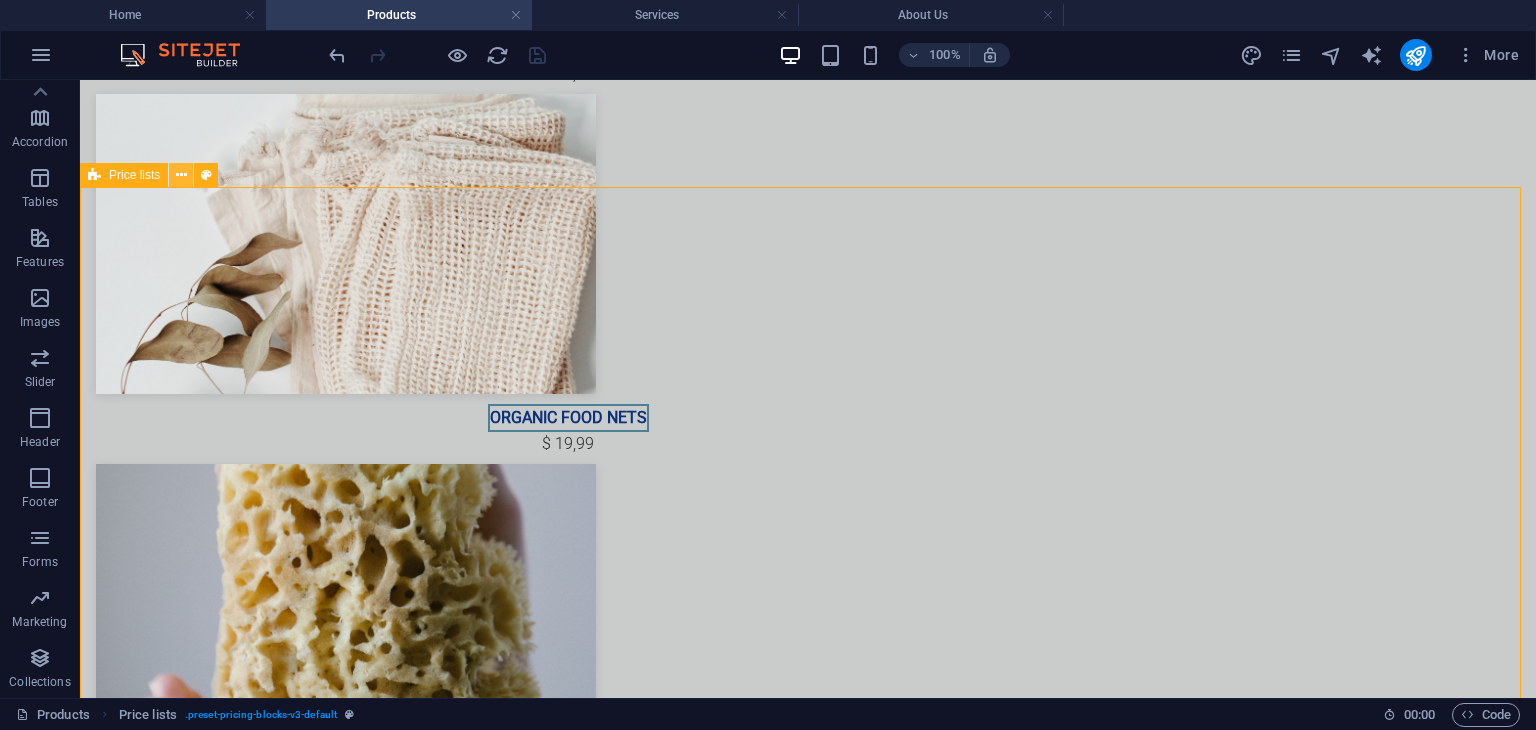click at bounding box center (181, 175) 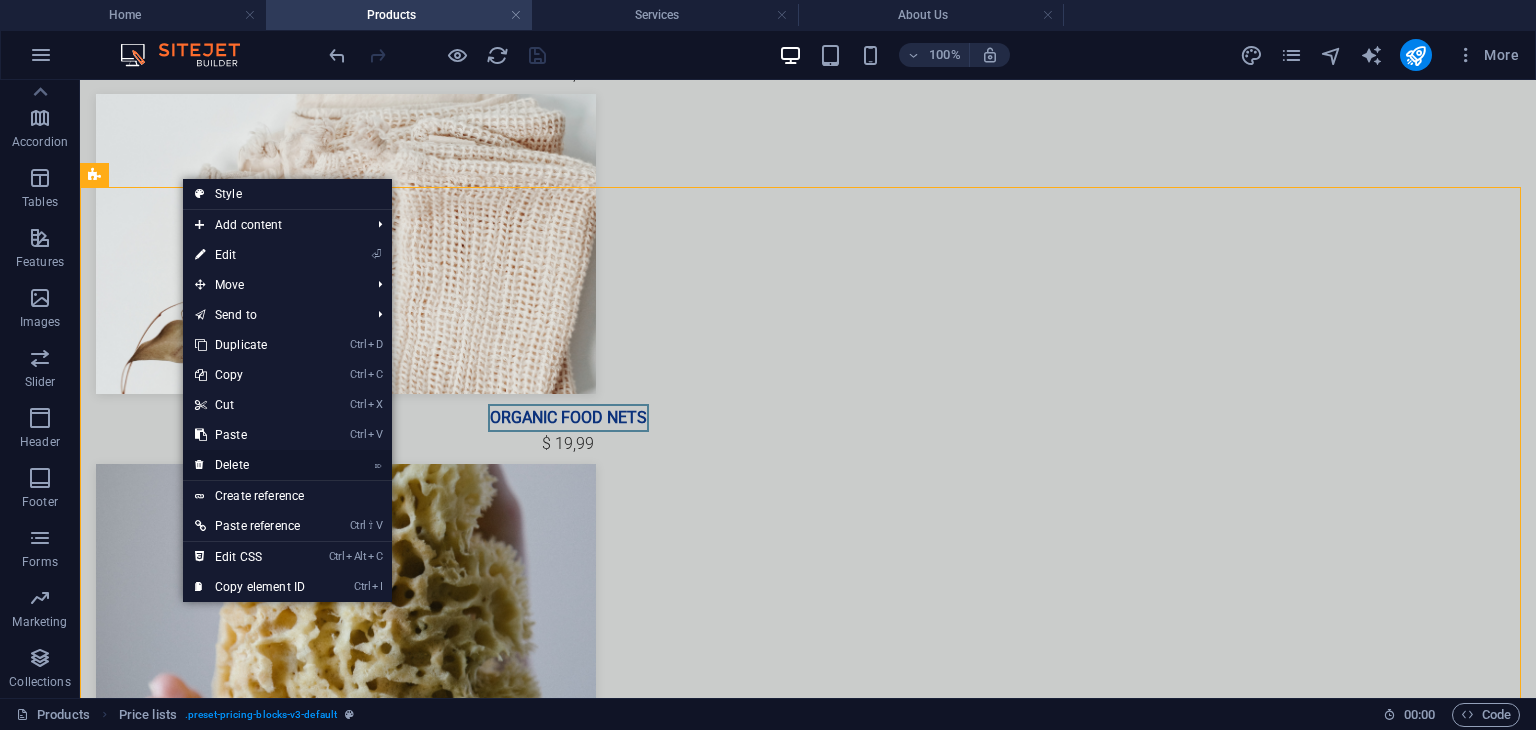 click on "⌦  Delete" at bounding box center [250, 465] 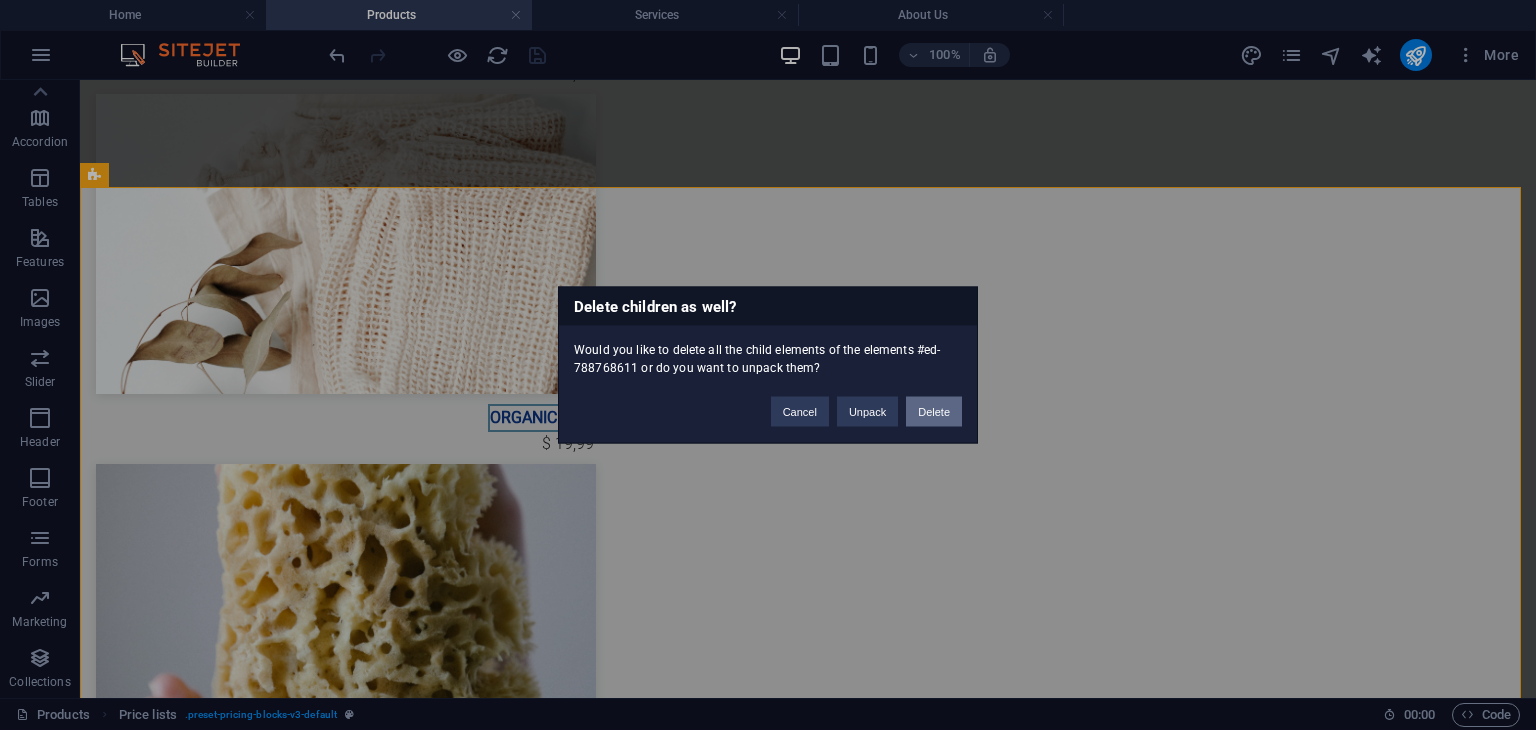 click on "Delete" at bounding box center [934, 412] 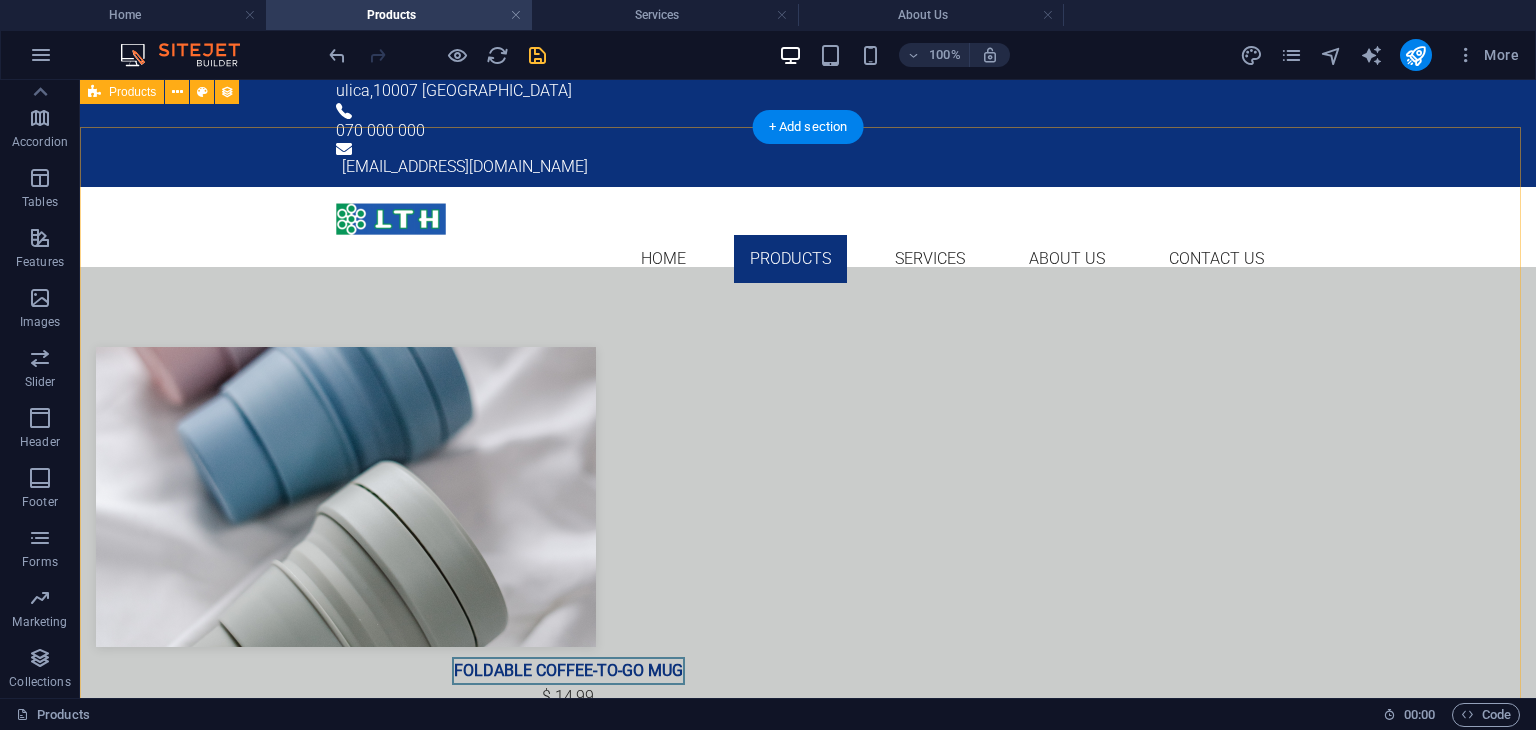 scroll, scrollTop: 0, scrollLeft: 0, axis: both 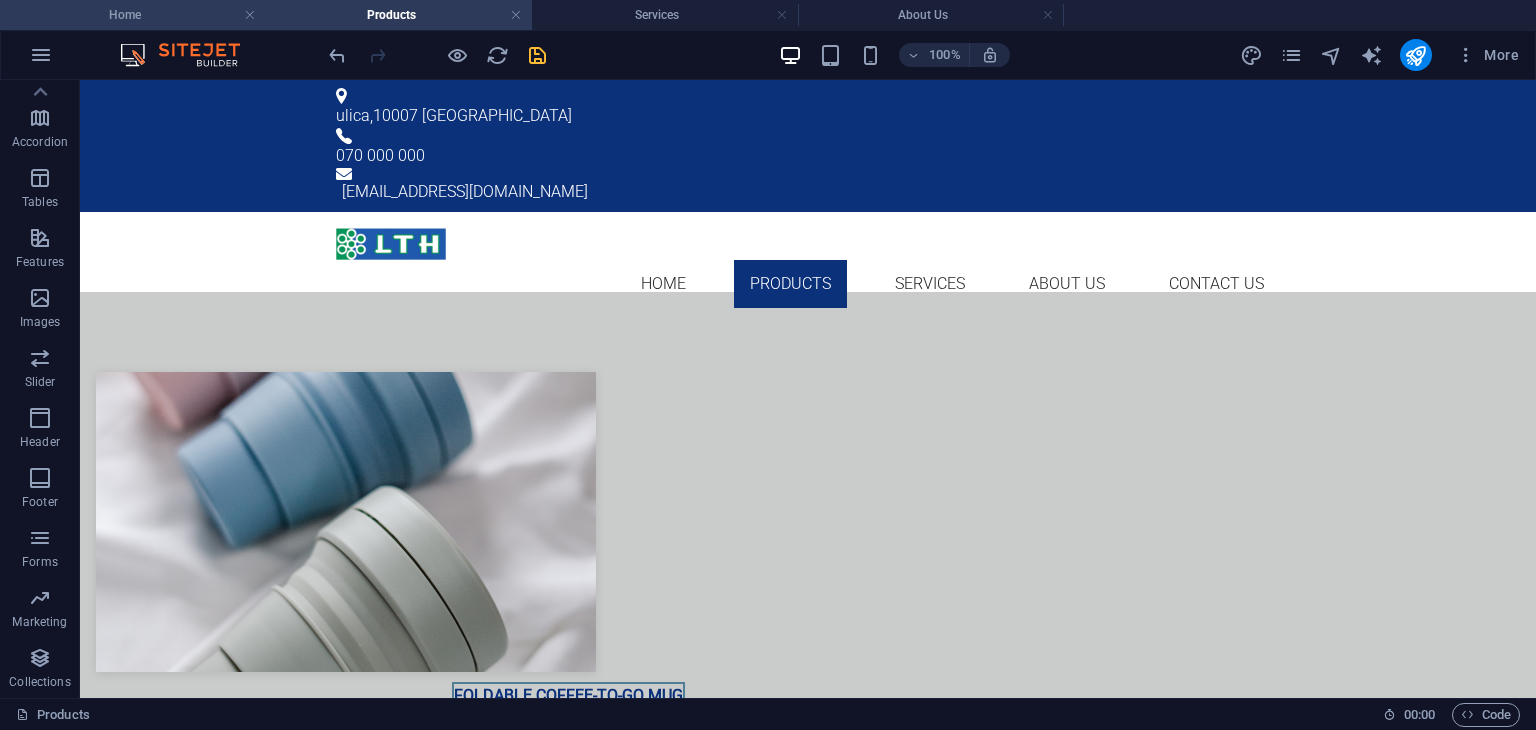 click on "Home" at bounding box center [133, 15] 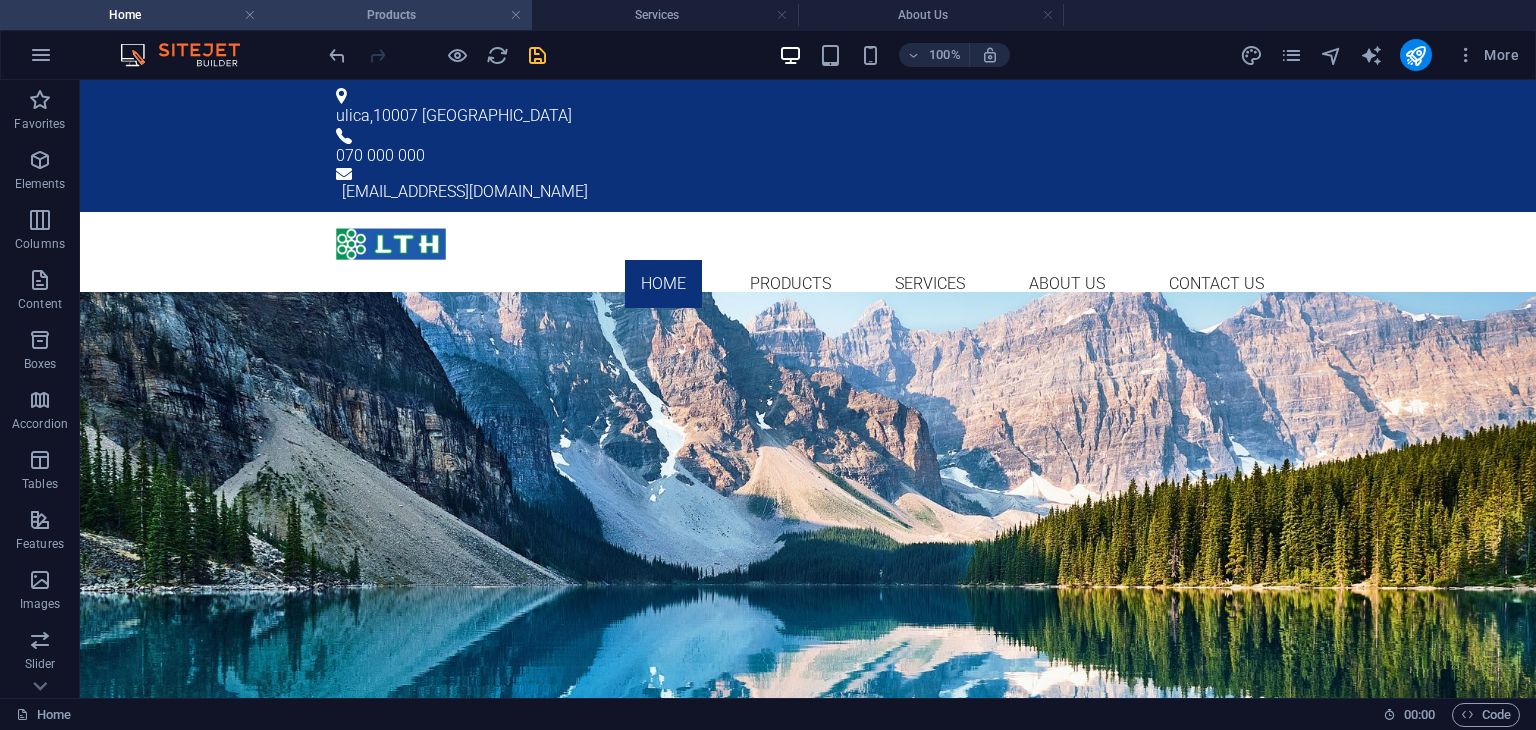 click on "Products" at bounding box center [399, 15] 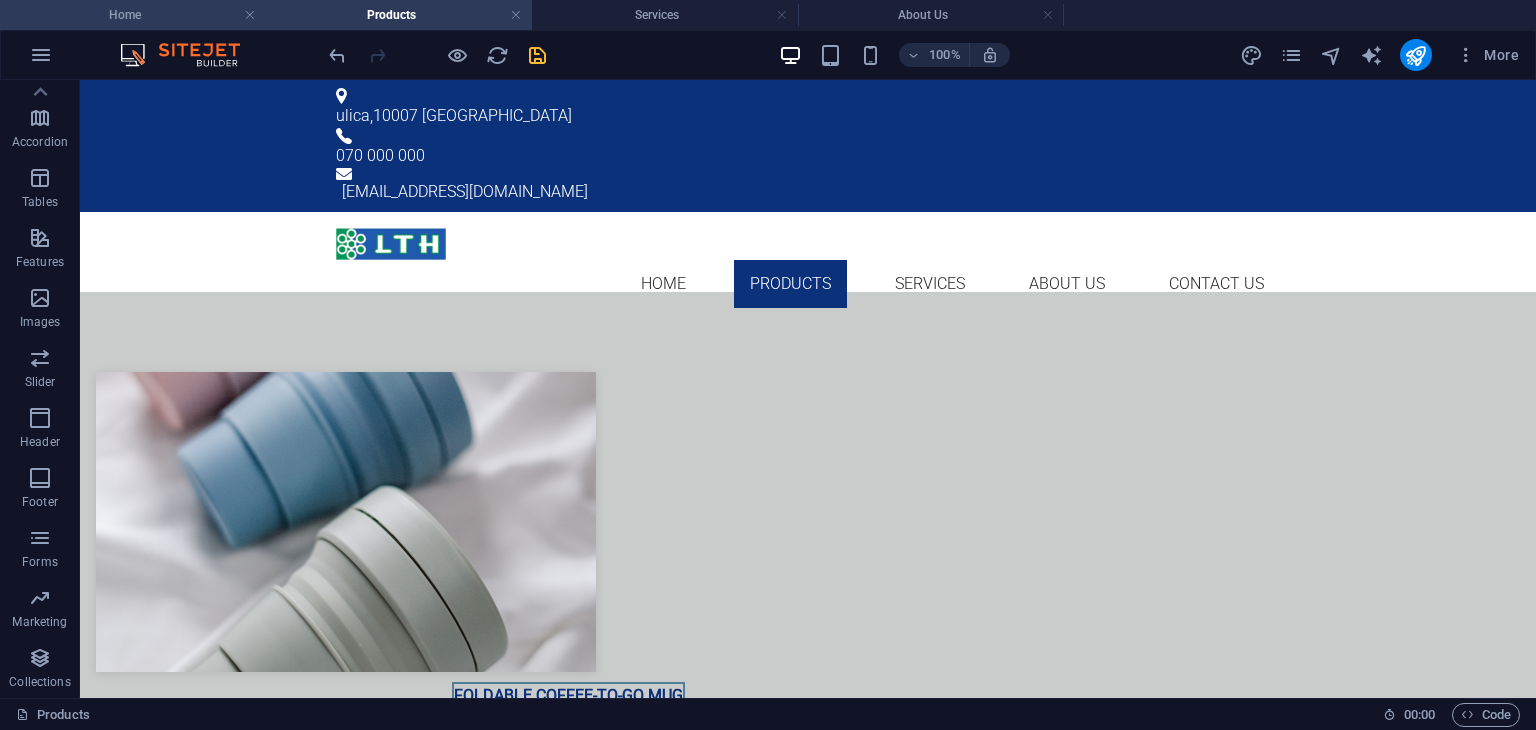 click on "Home" at bounding box center (133, 15) 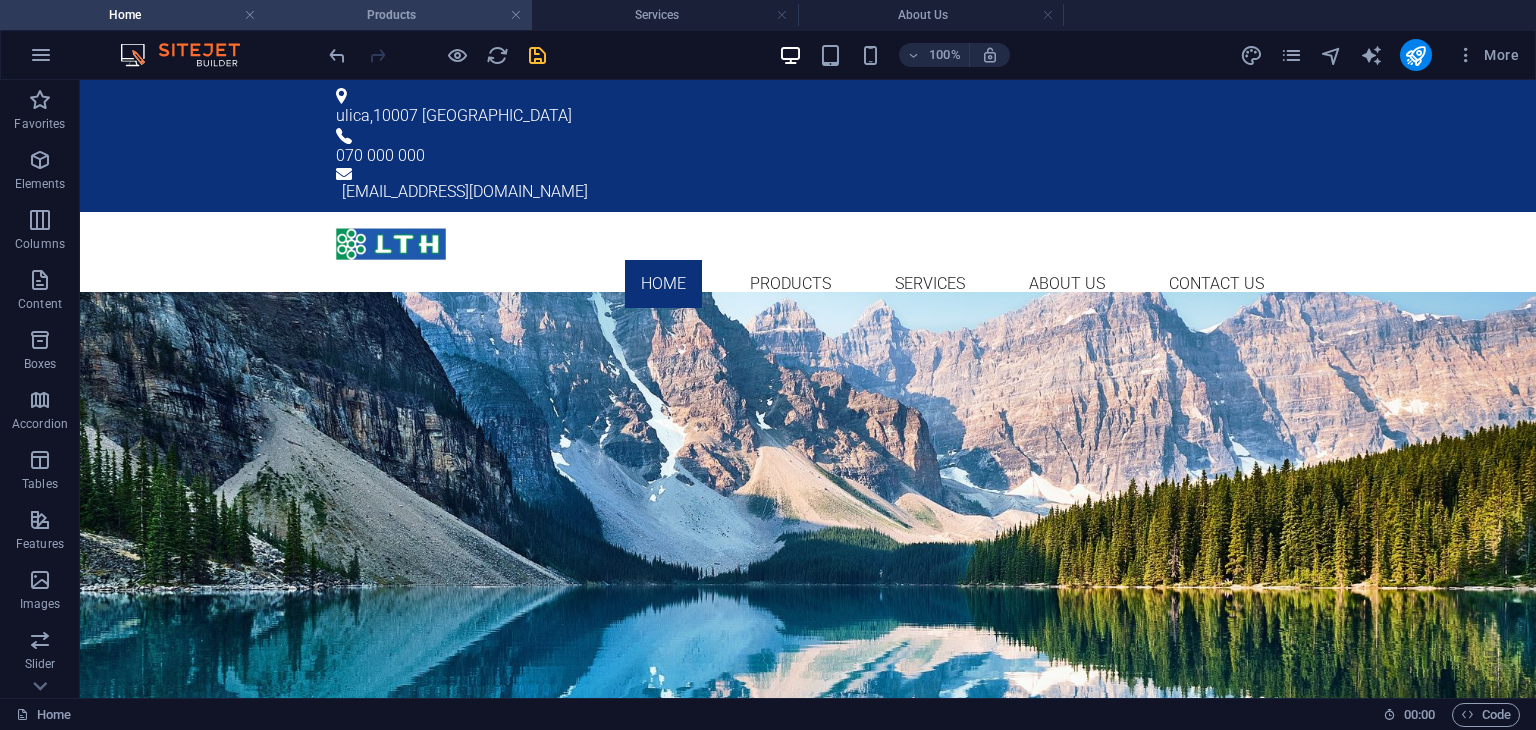 click on "Products" at bounding box center [399, 15] 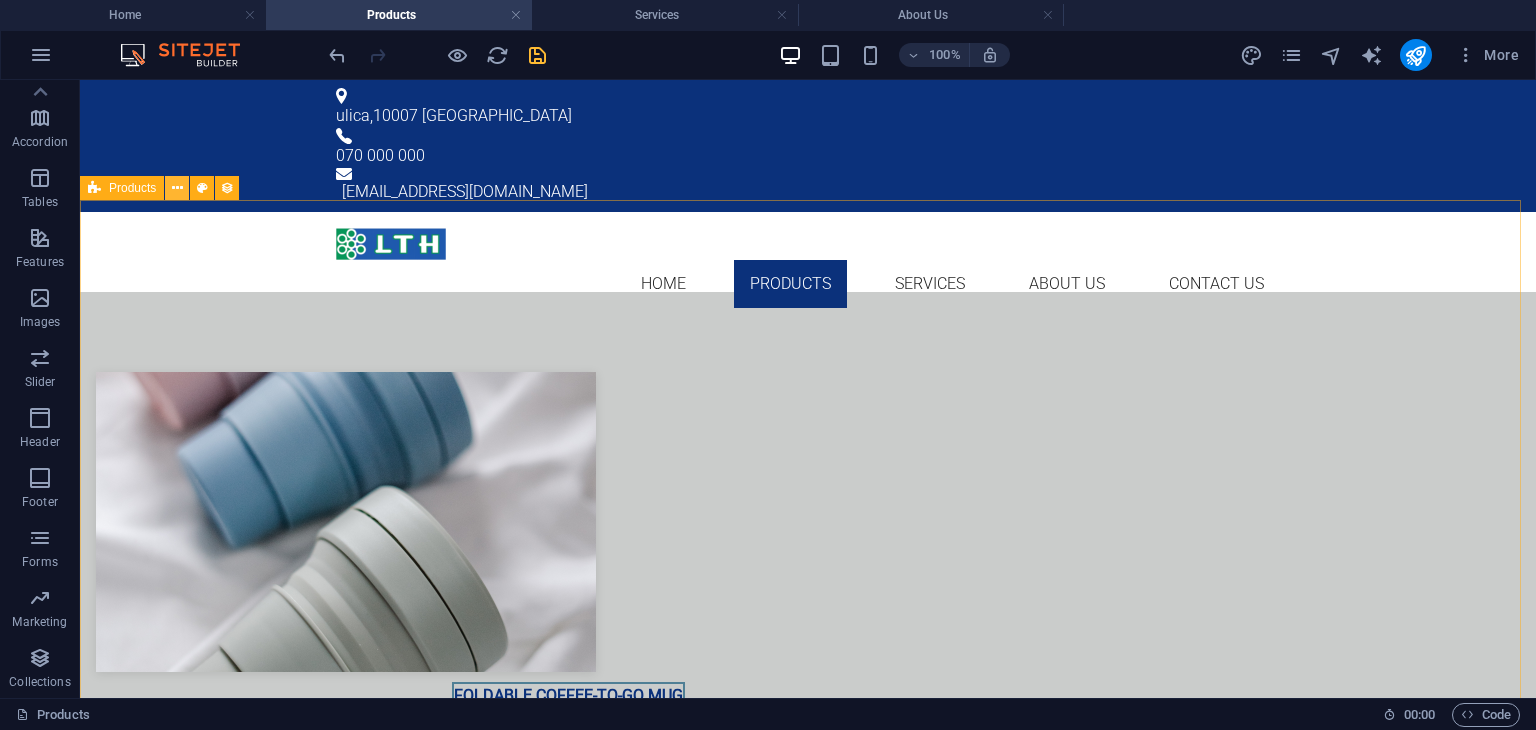 click at bounding box center (177, 188) 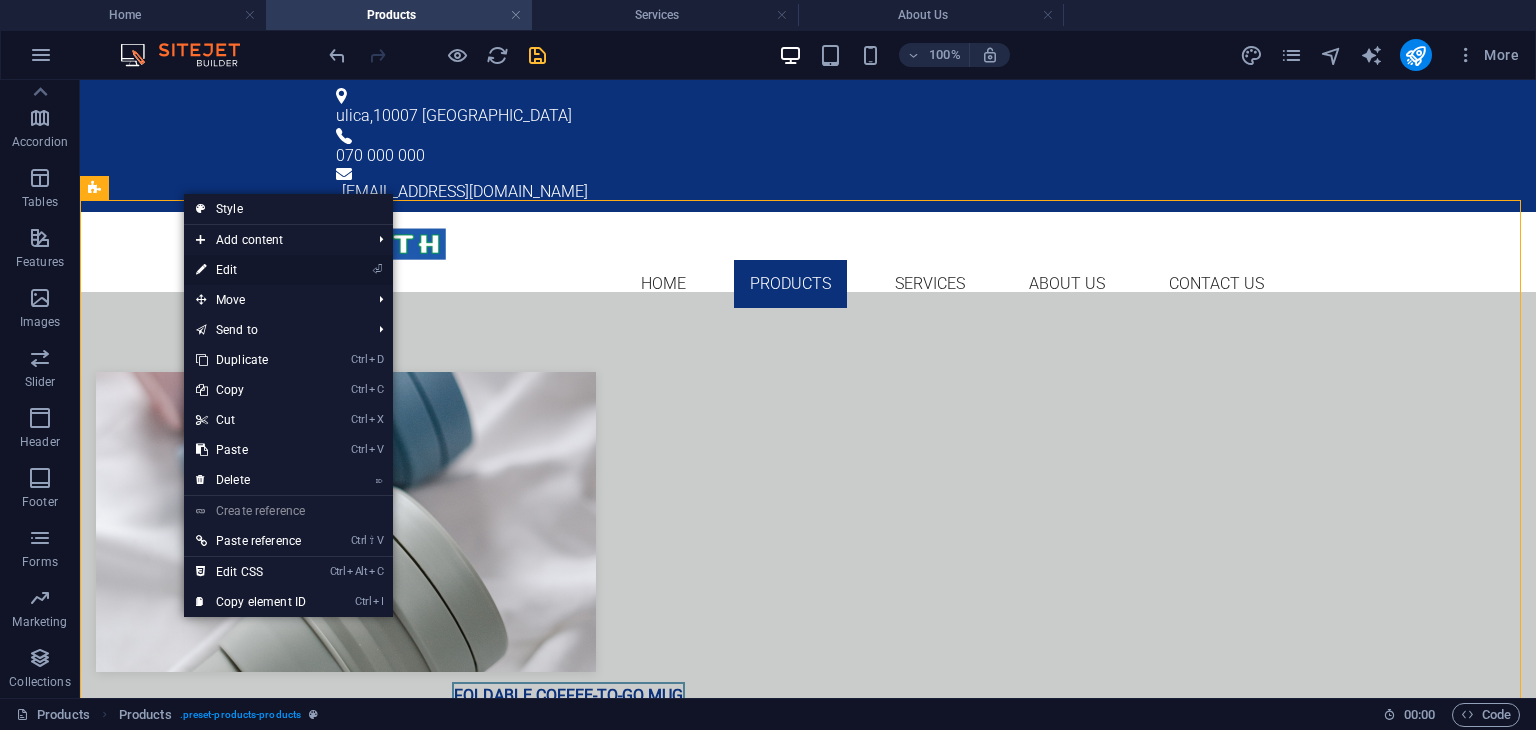 click on "⏎  Edit" at bounding box center (251, 270) 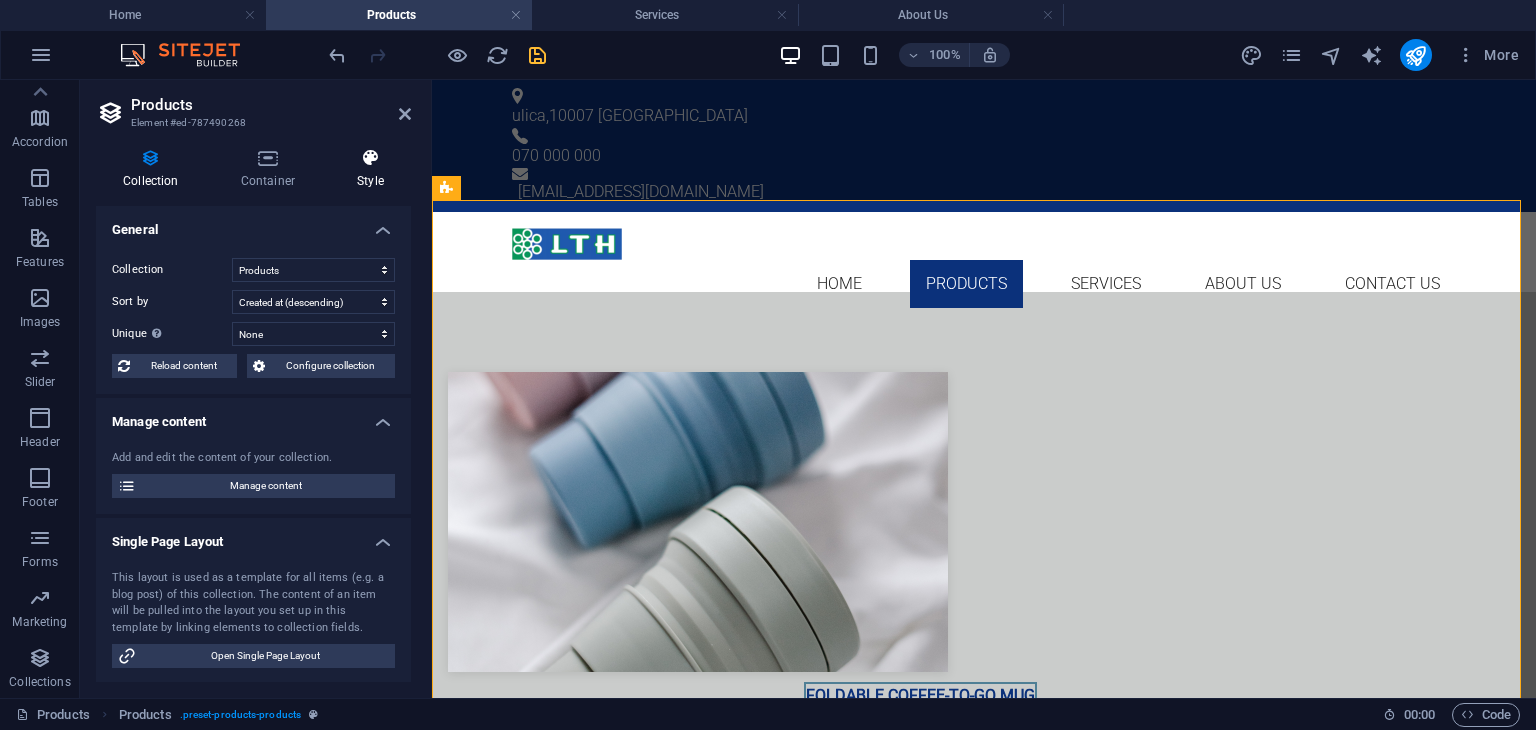 click on "Style" at bounding box center [370, 169] 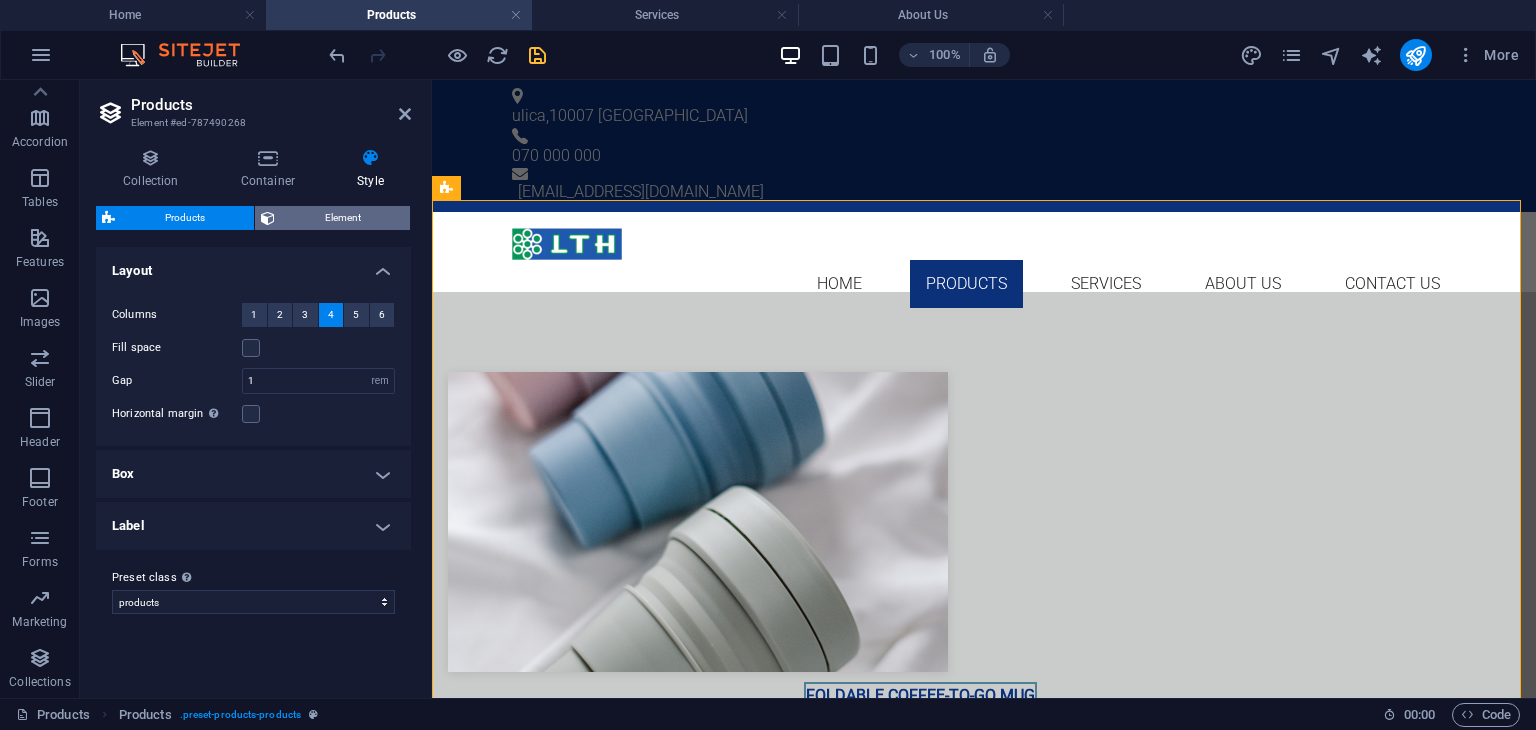 click on "Element" at bounding box center (342, 218) 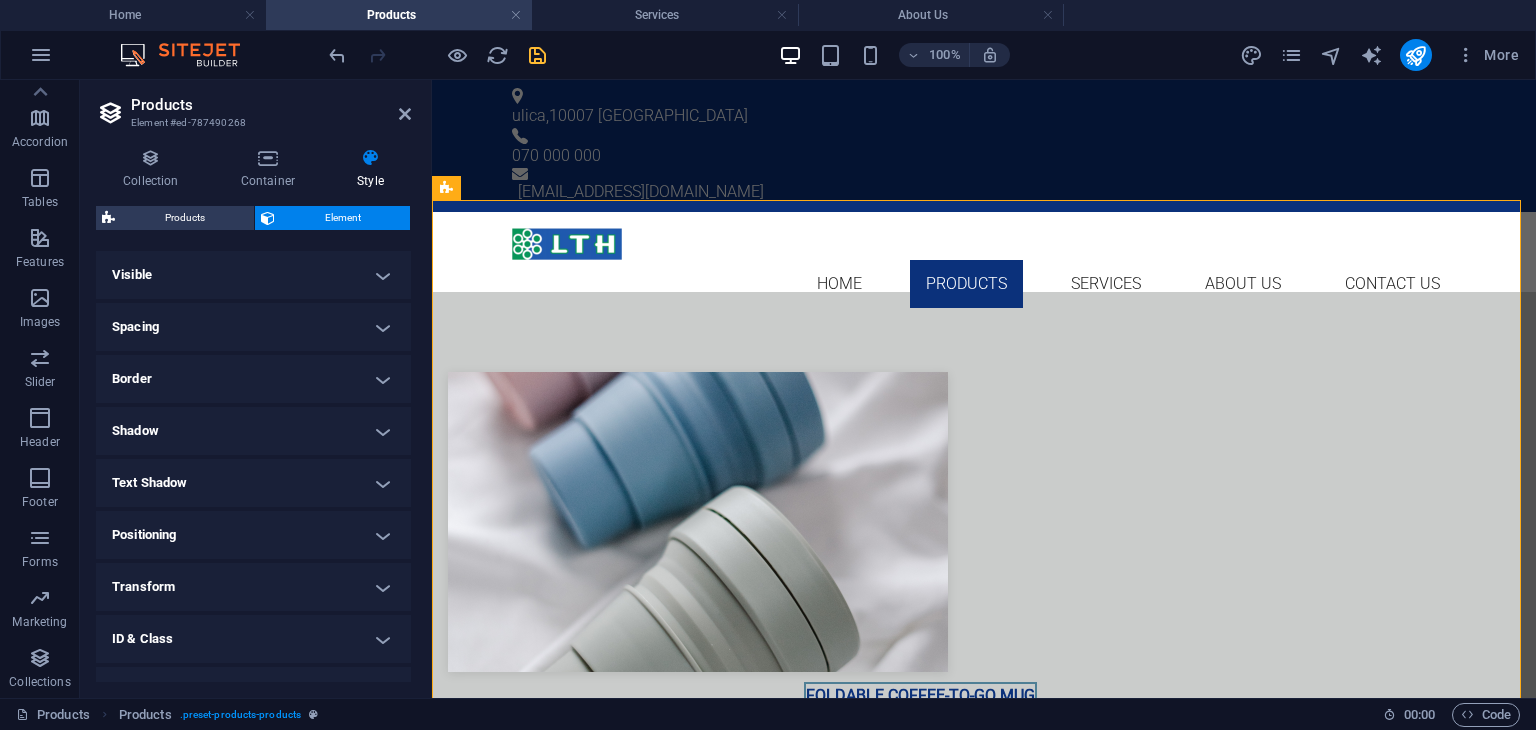 click on "Border" at bounding box center (253, 379) 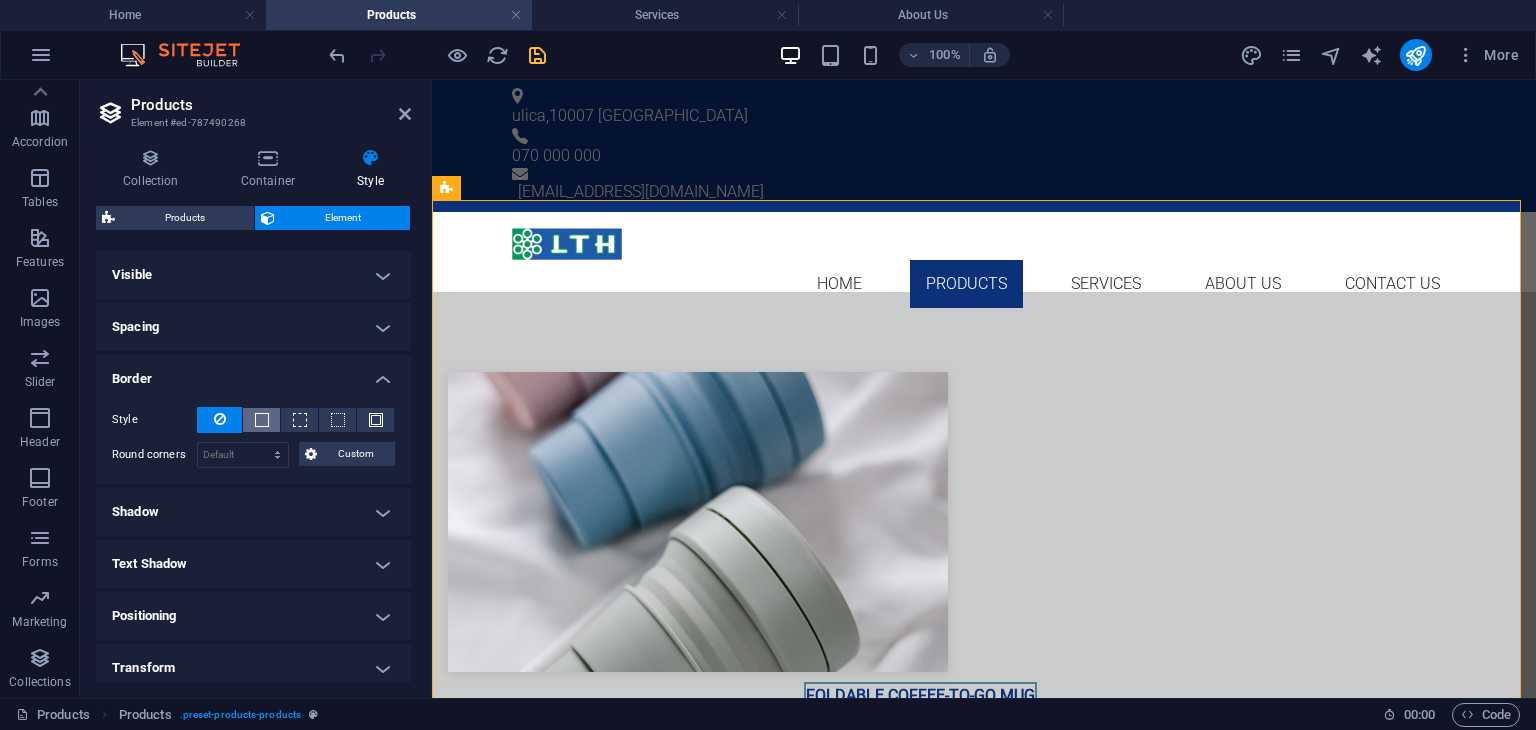 click at bounding box center (262, 420) 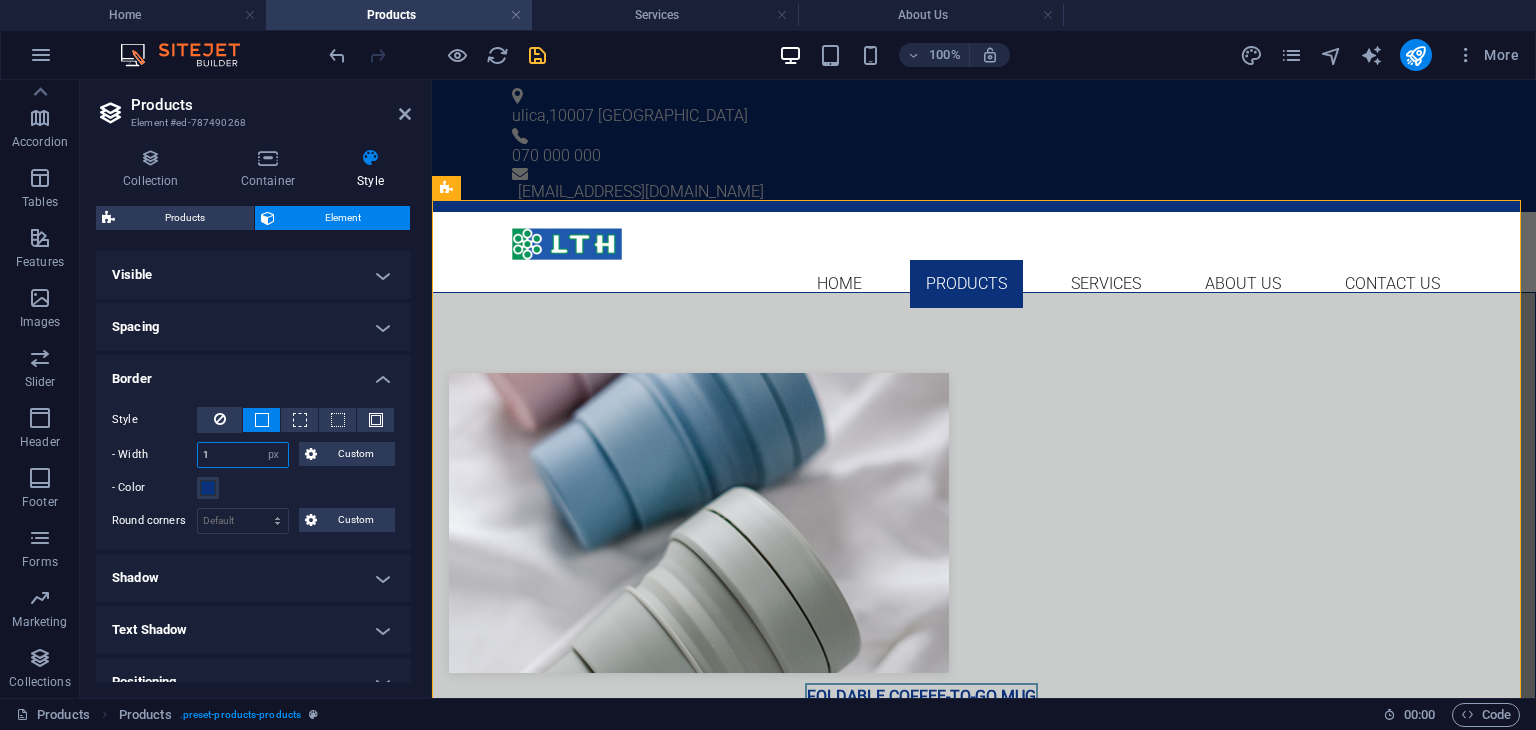 click on "1" at bounding box center [243, 455] 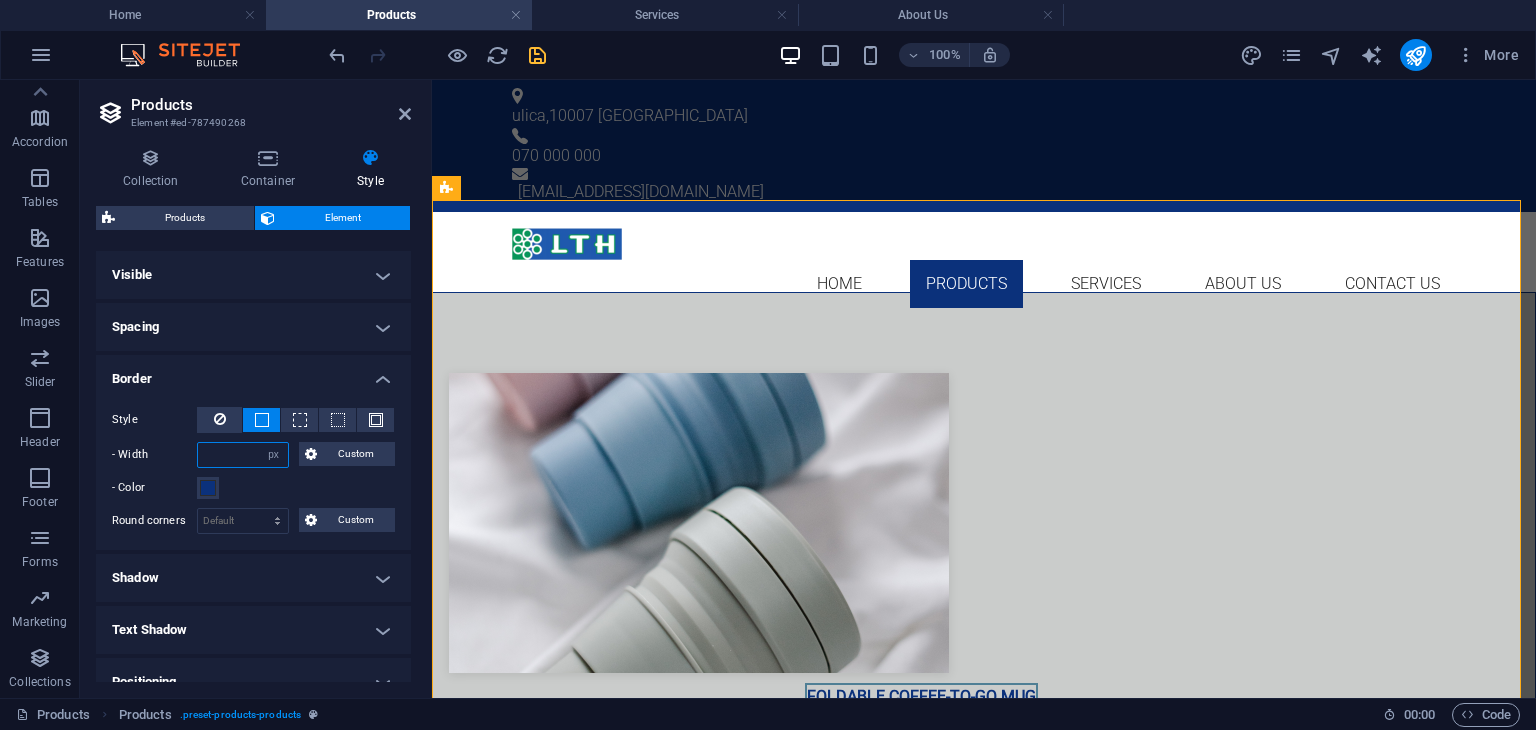 type on "5" 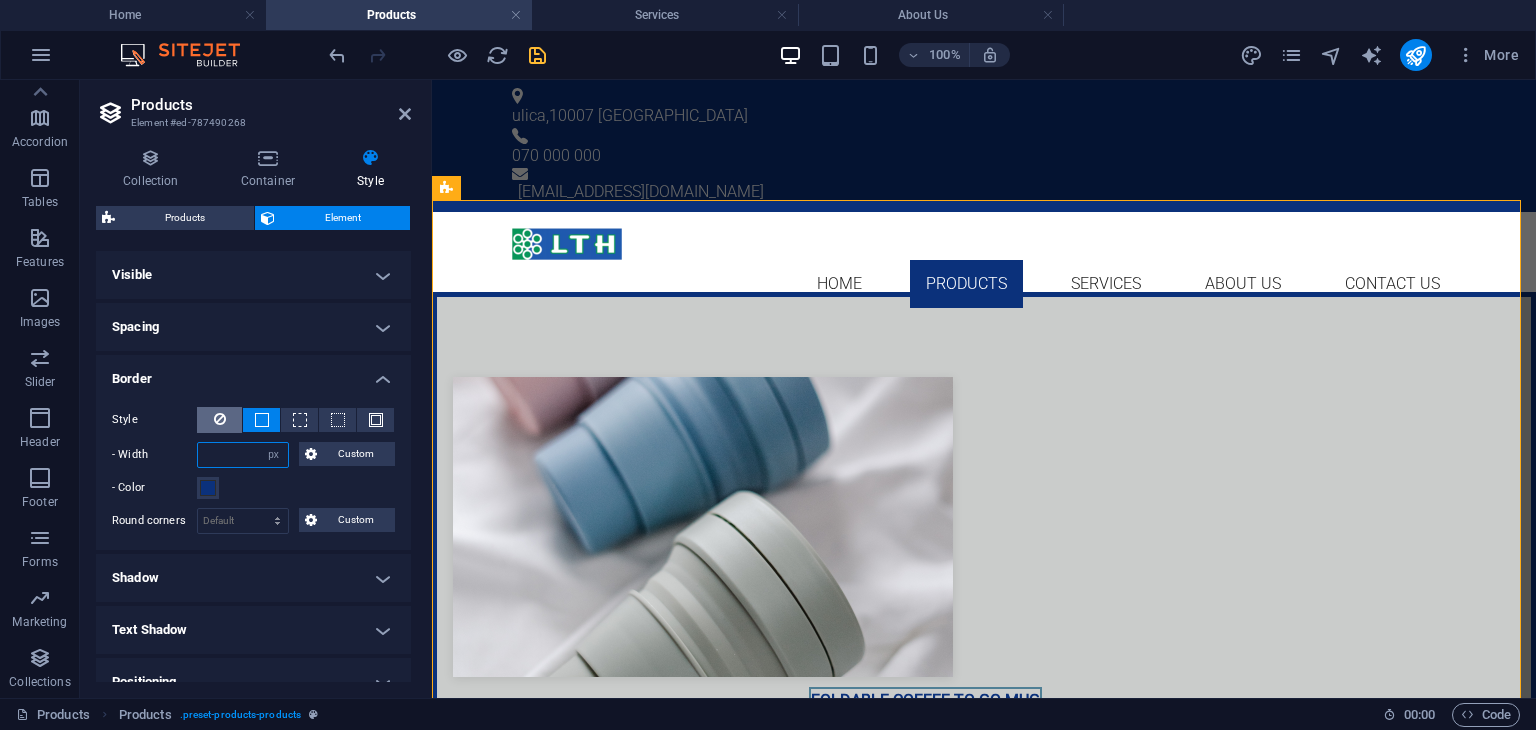 type 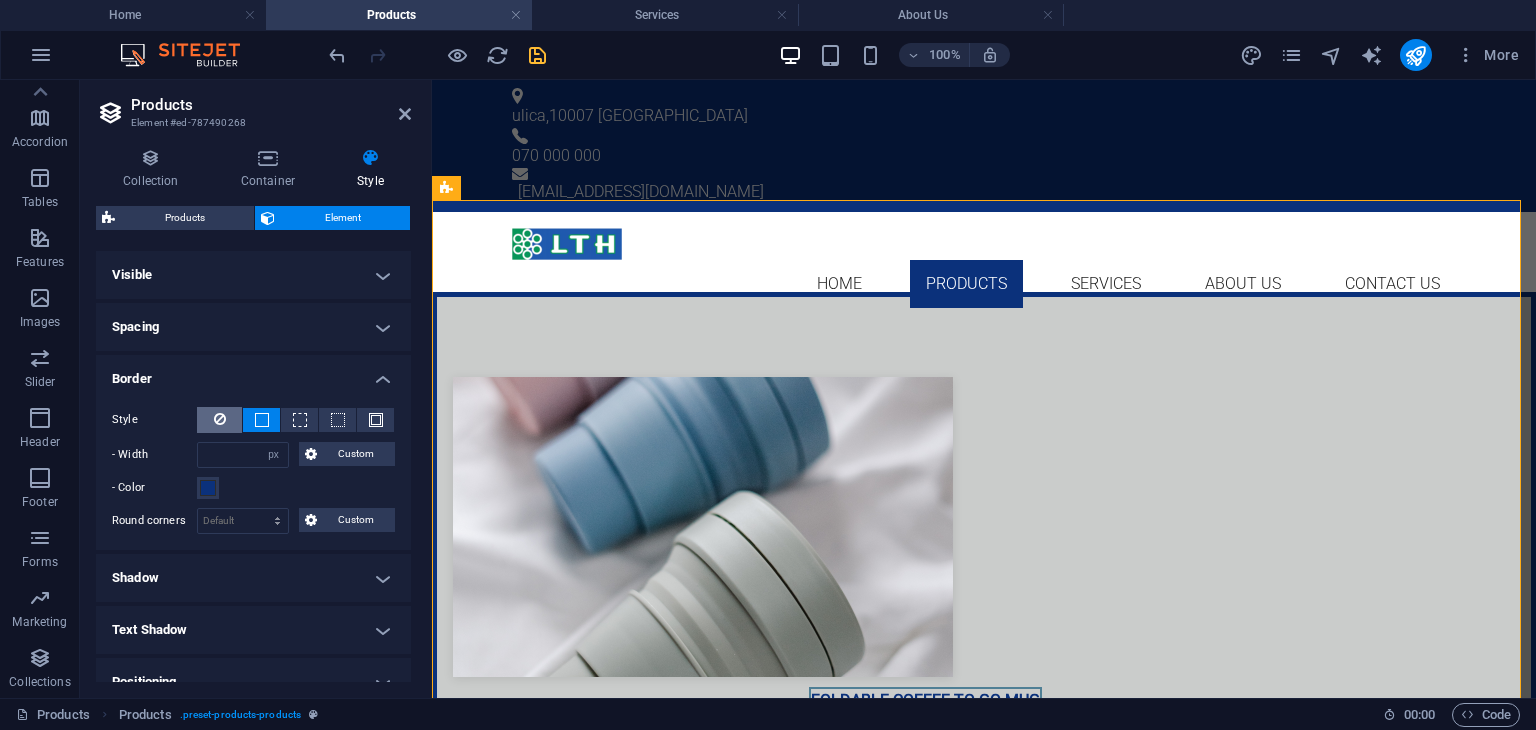 click at bounding box center [219, 420] 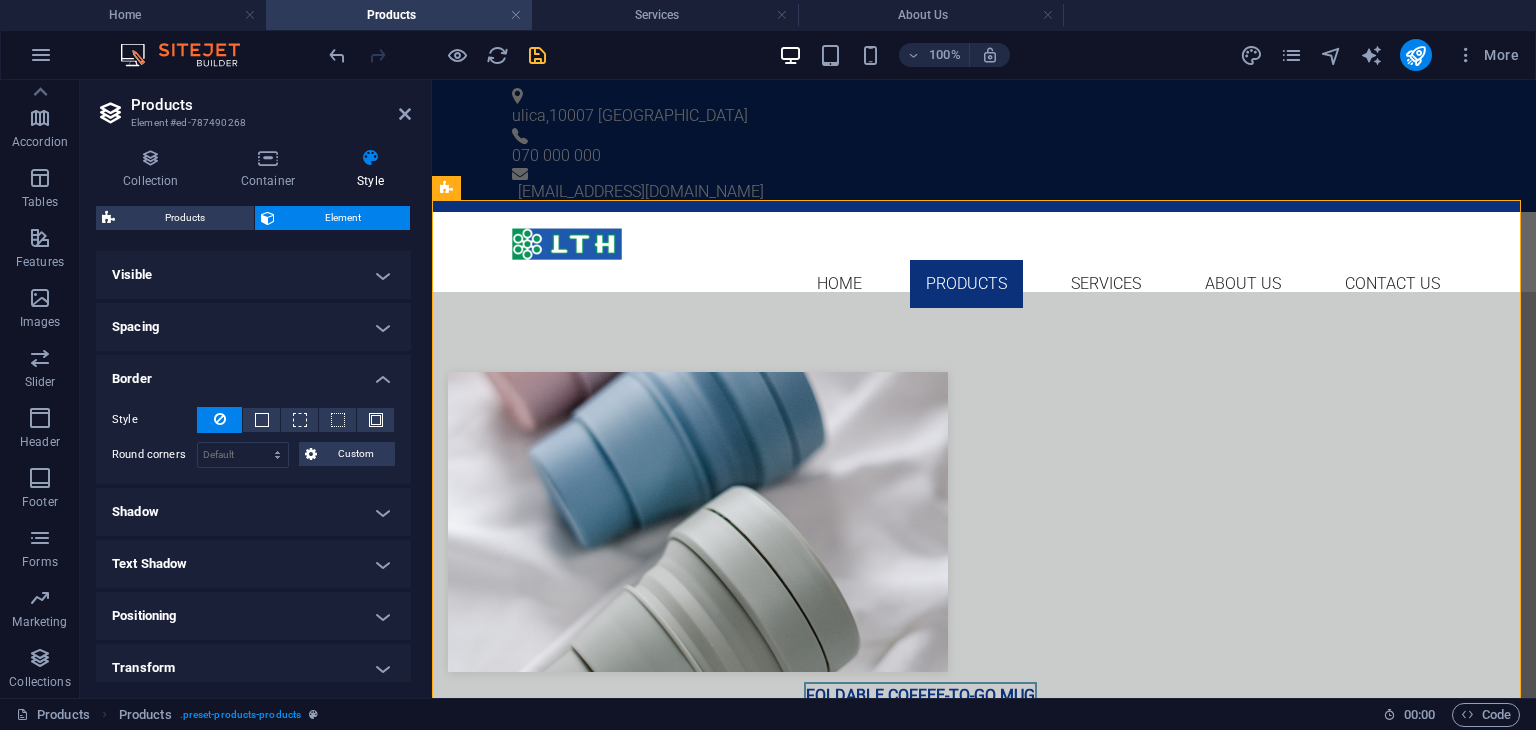 click on "Border" at bounding box center [253, 373] 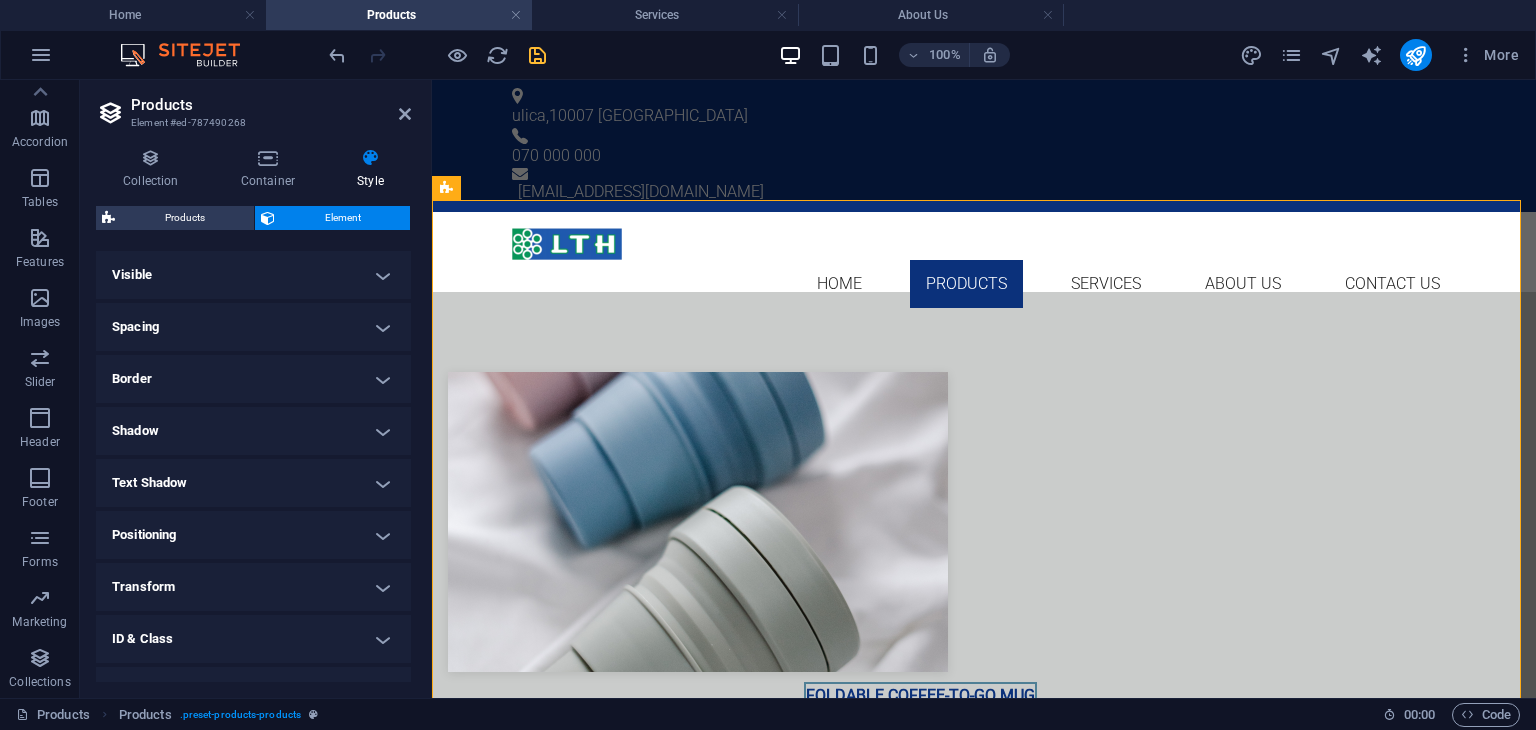 click on "Shadow" at bounding box center [253, 431] 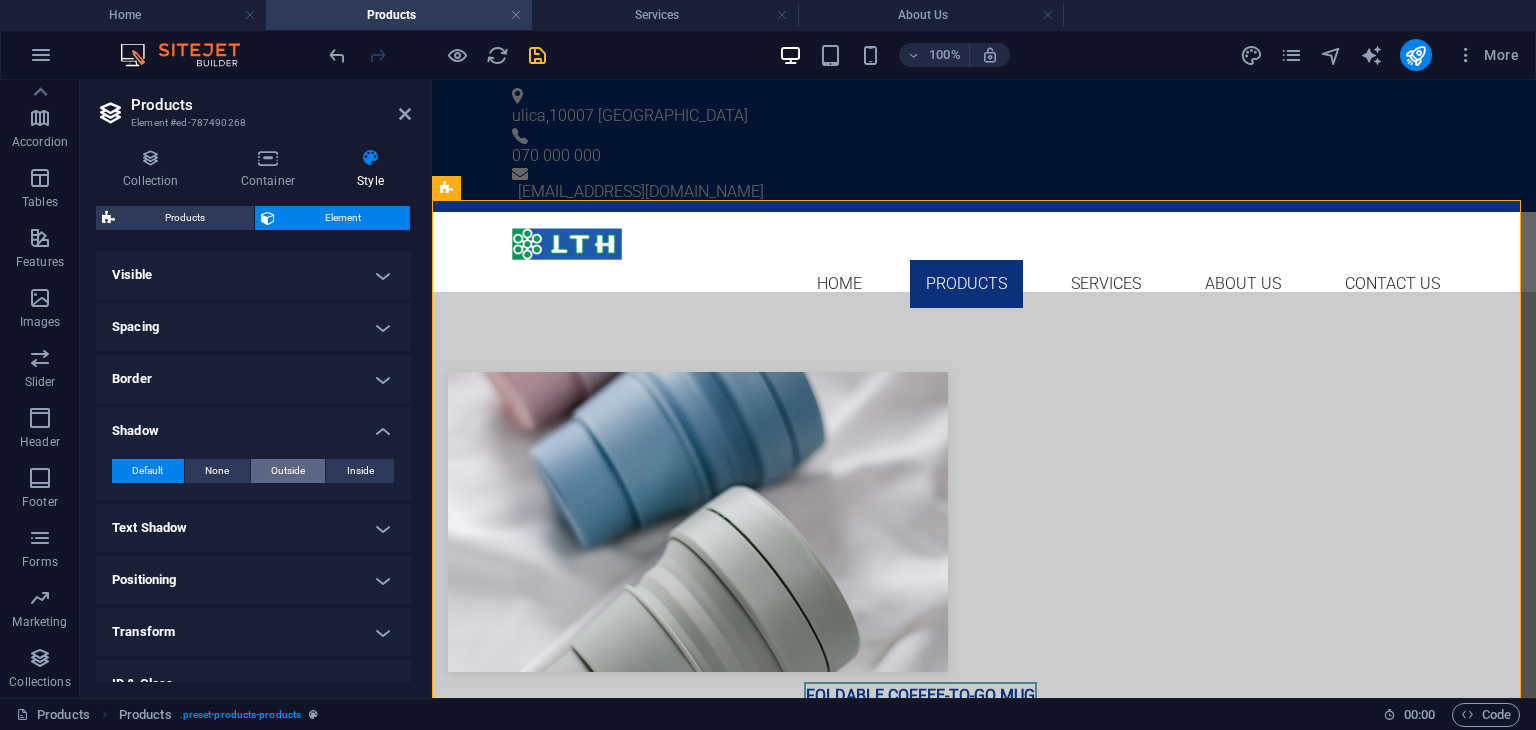 click on "Outside" at bounding box center (288, 471) 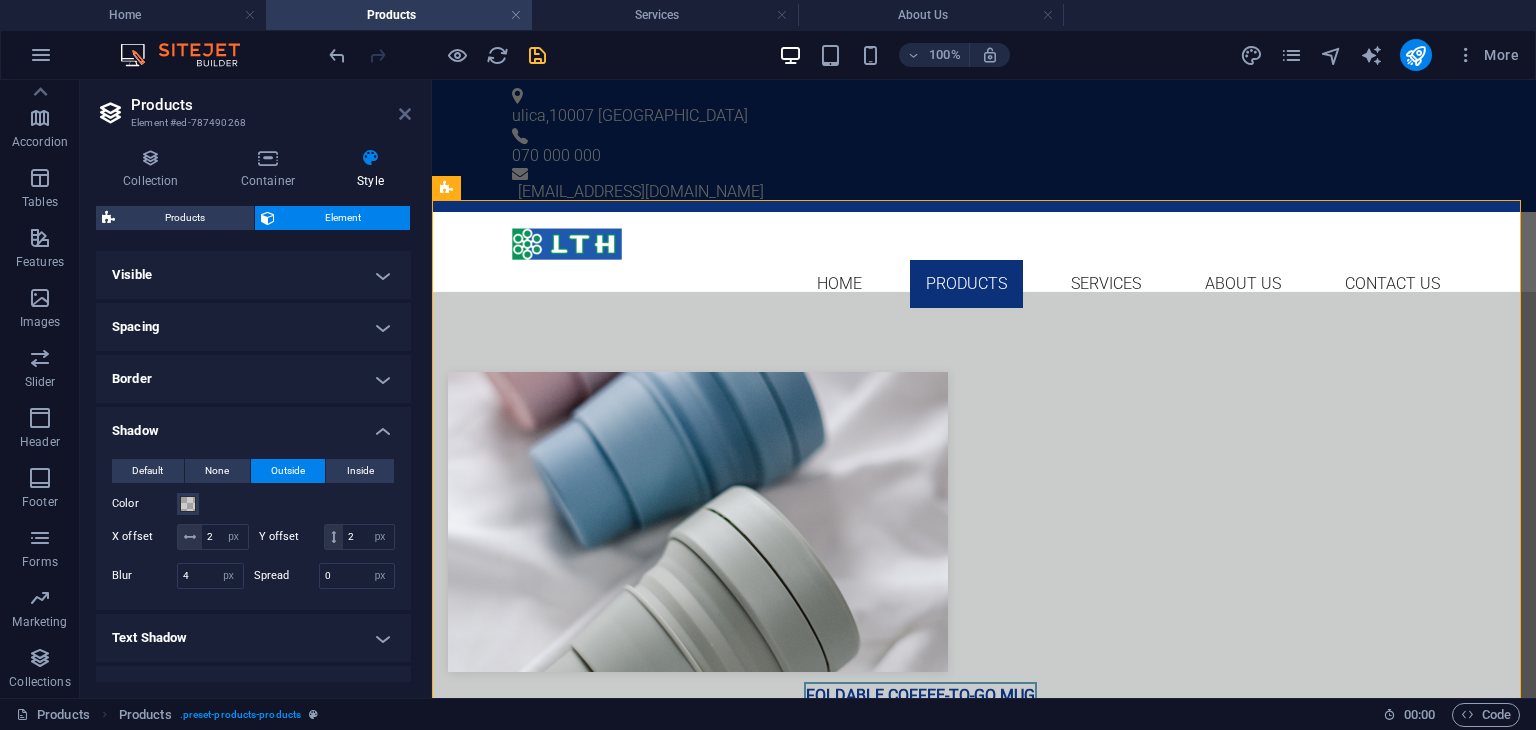 click at bounding box center [405, 114] 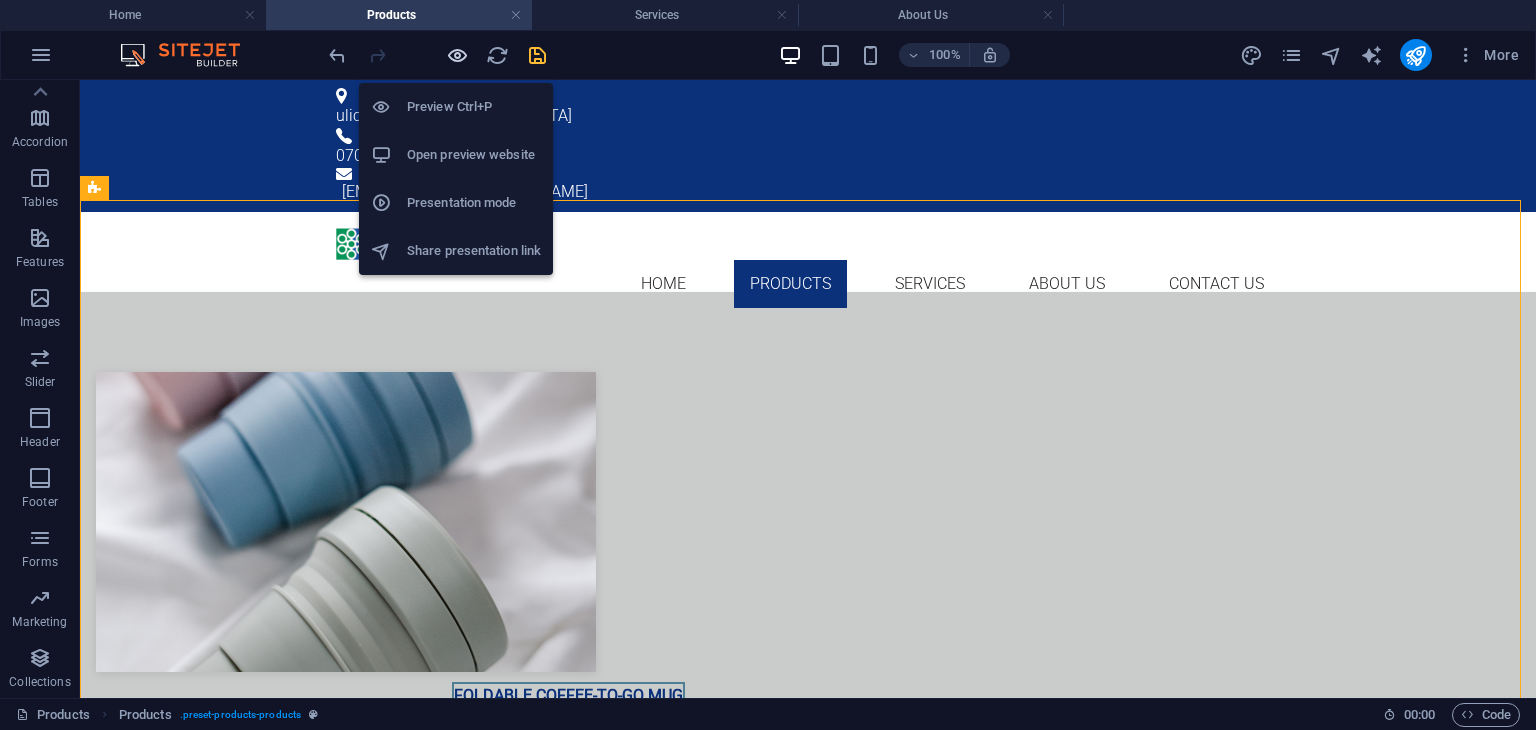 click at bounding box center [457, 55] 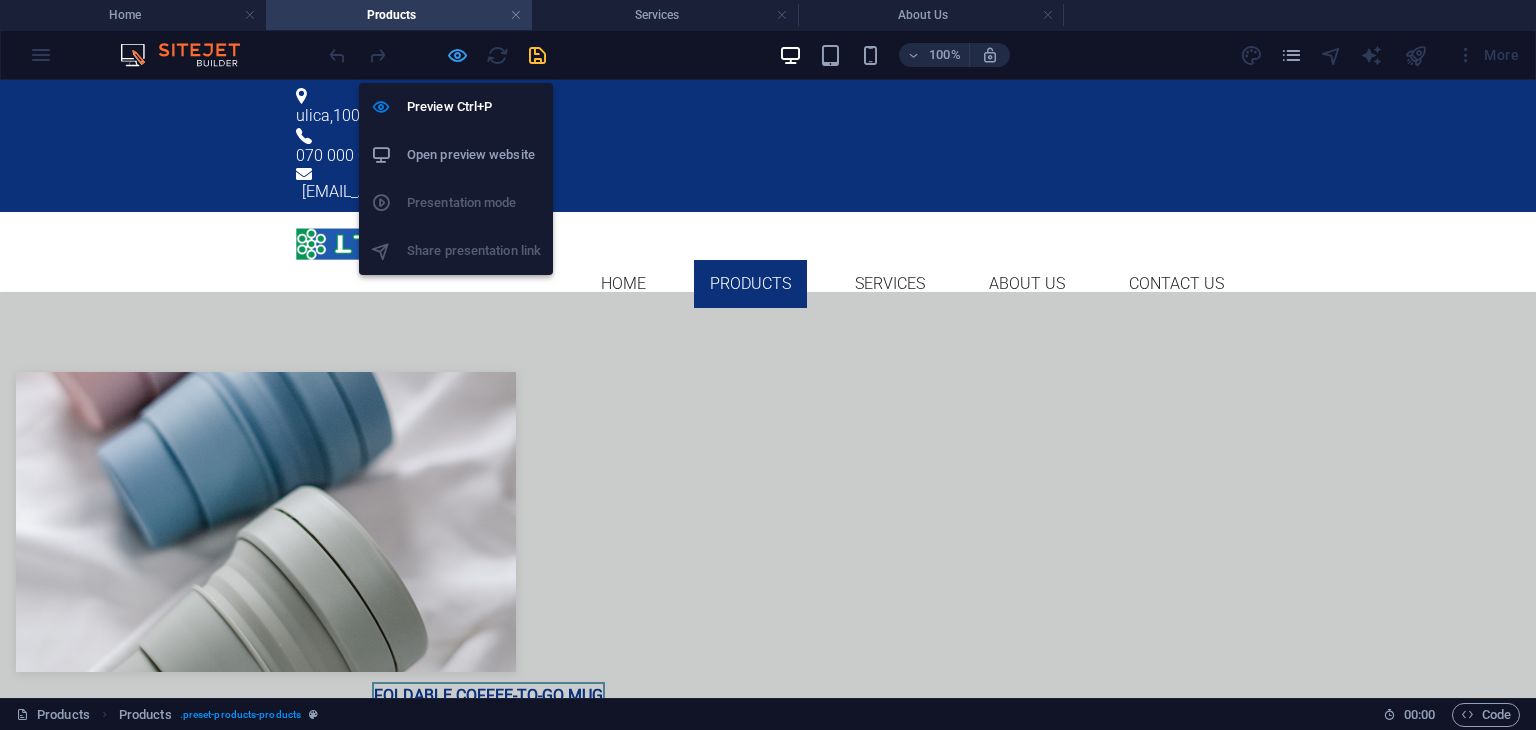click at bounding box center [457, 55] 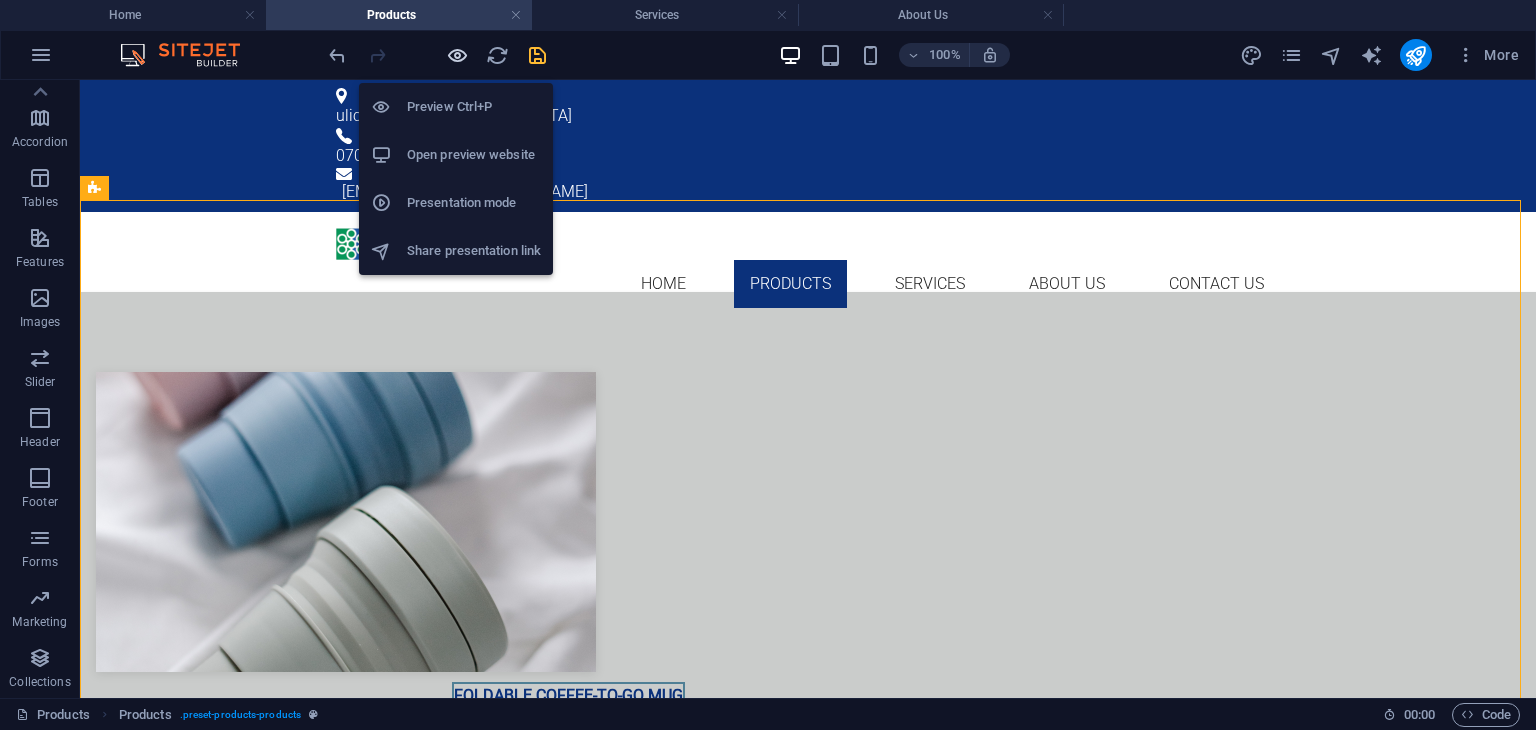 click at bounding box center (457, 55) 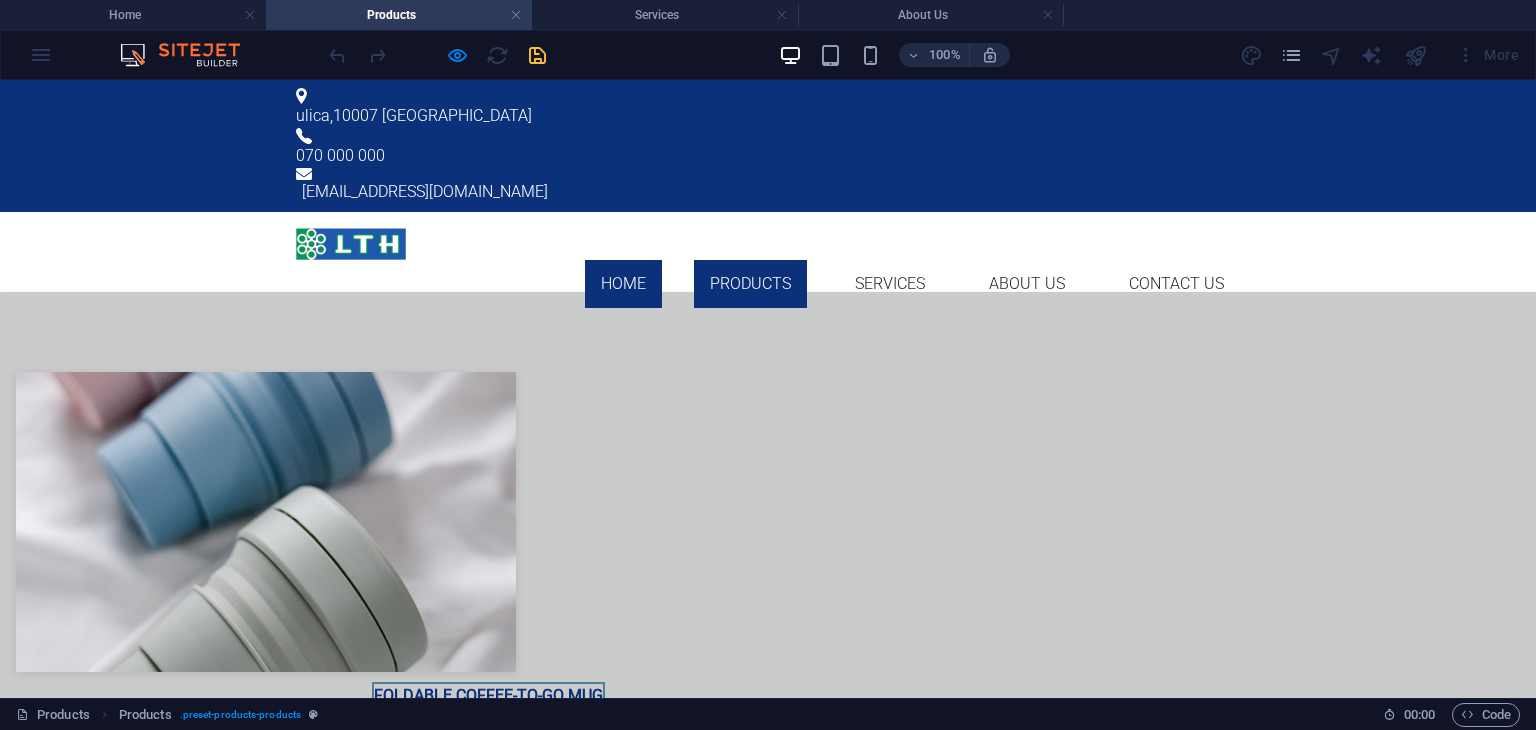 click on "Home" at bounding box center (623, 284) 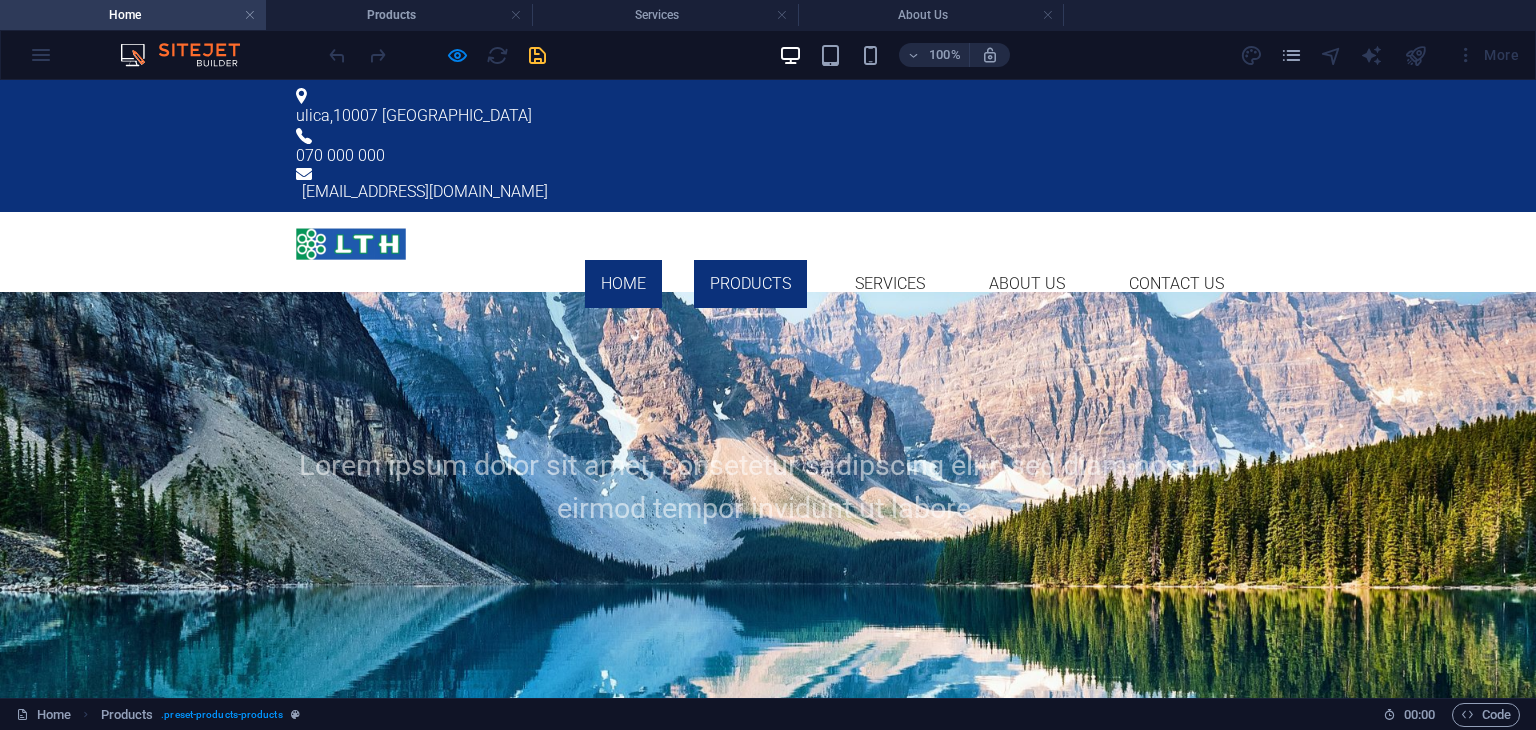 click on "Products" at bounding box center (750, 284) 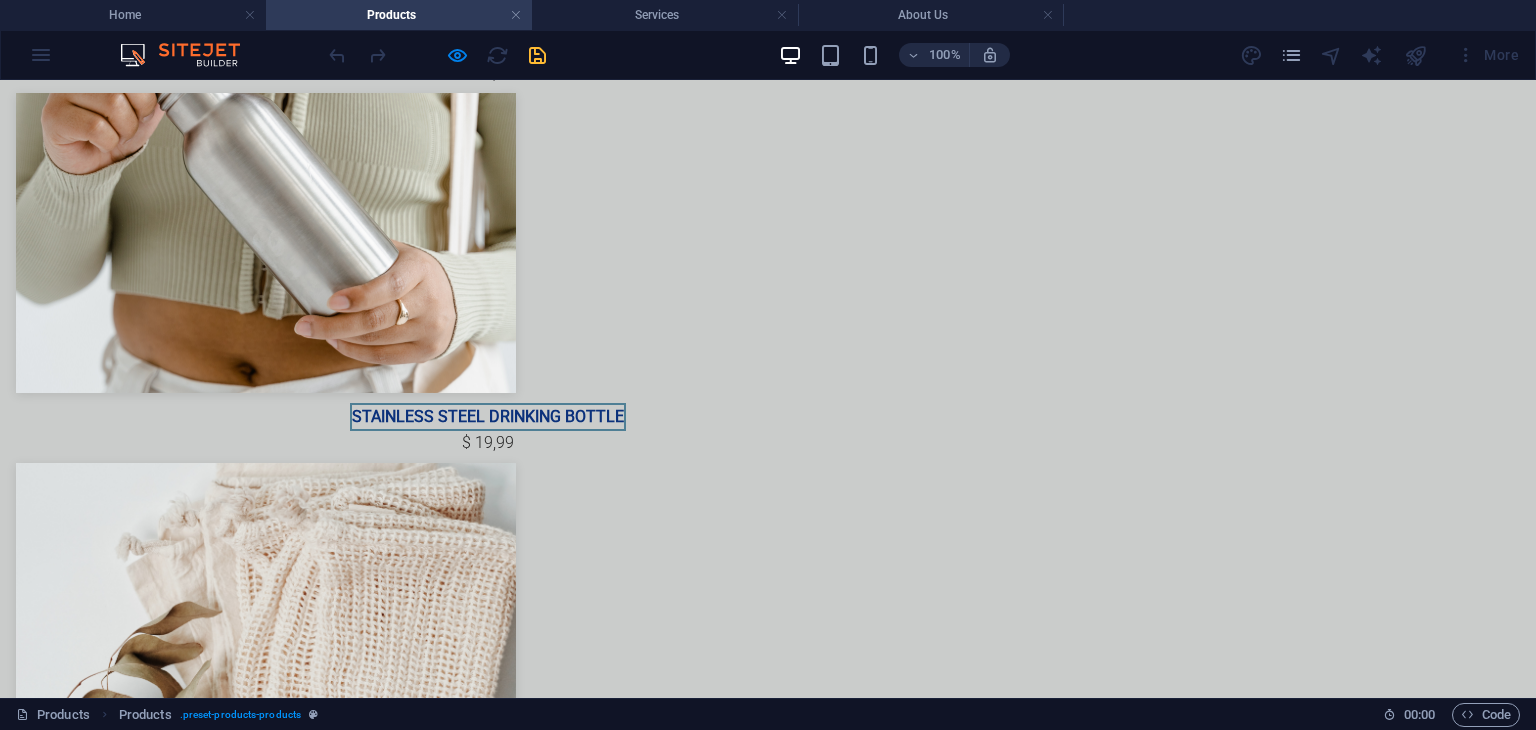 scroll, scrollTop: 595, scrollLeft: 0, axis: vertical 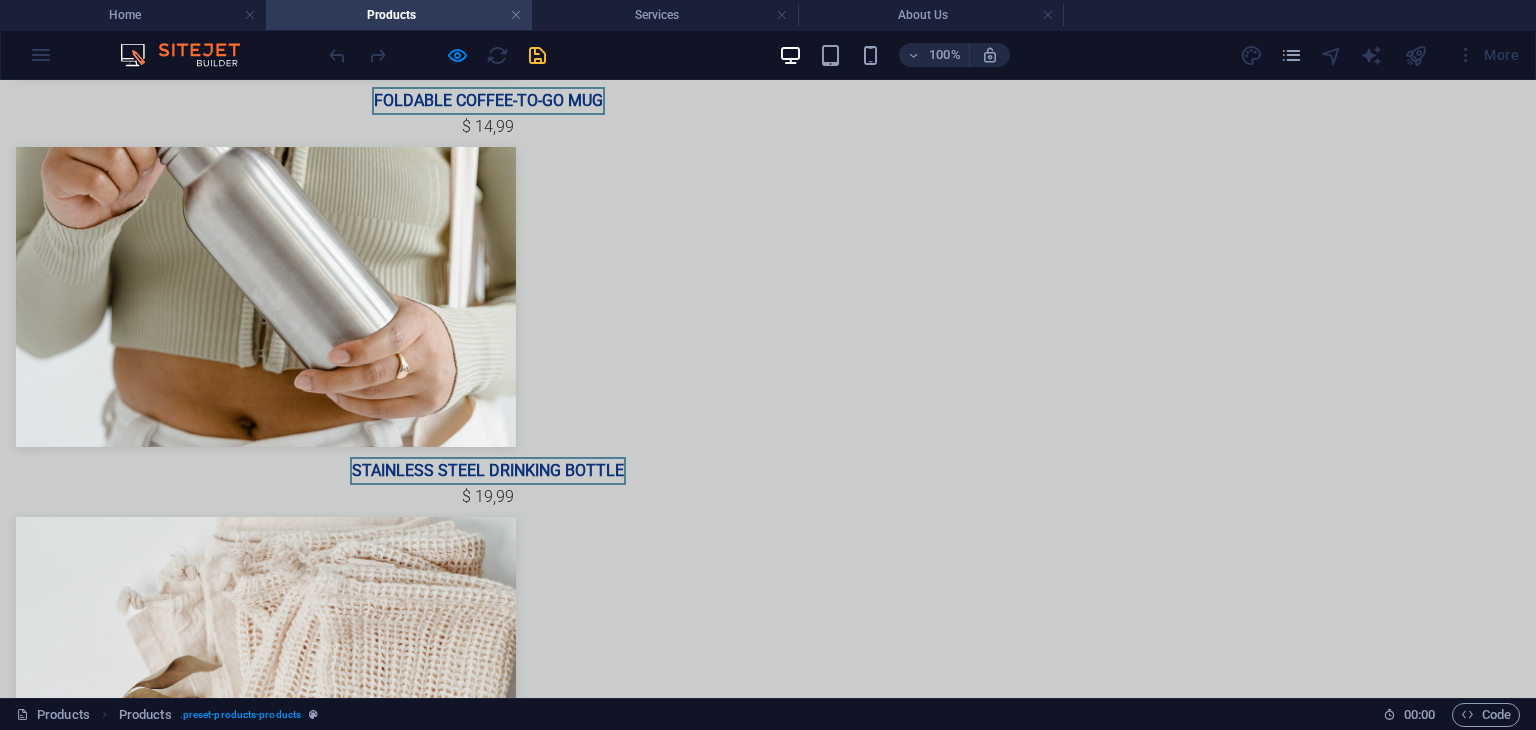 click on "Eco-Friendly Bathroom Supplies Starter Pack" at bounding box center [488, 1951] 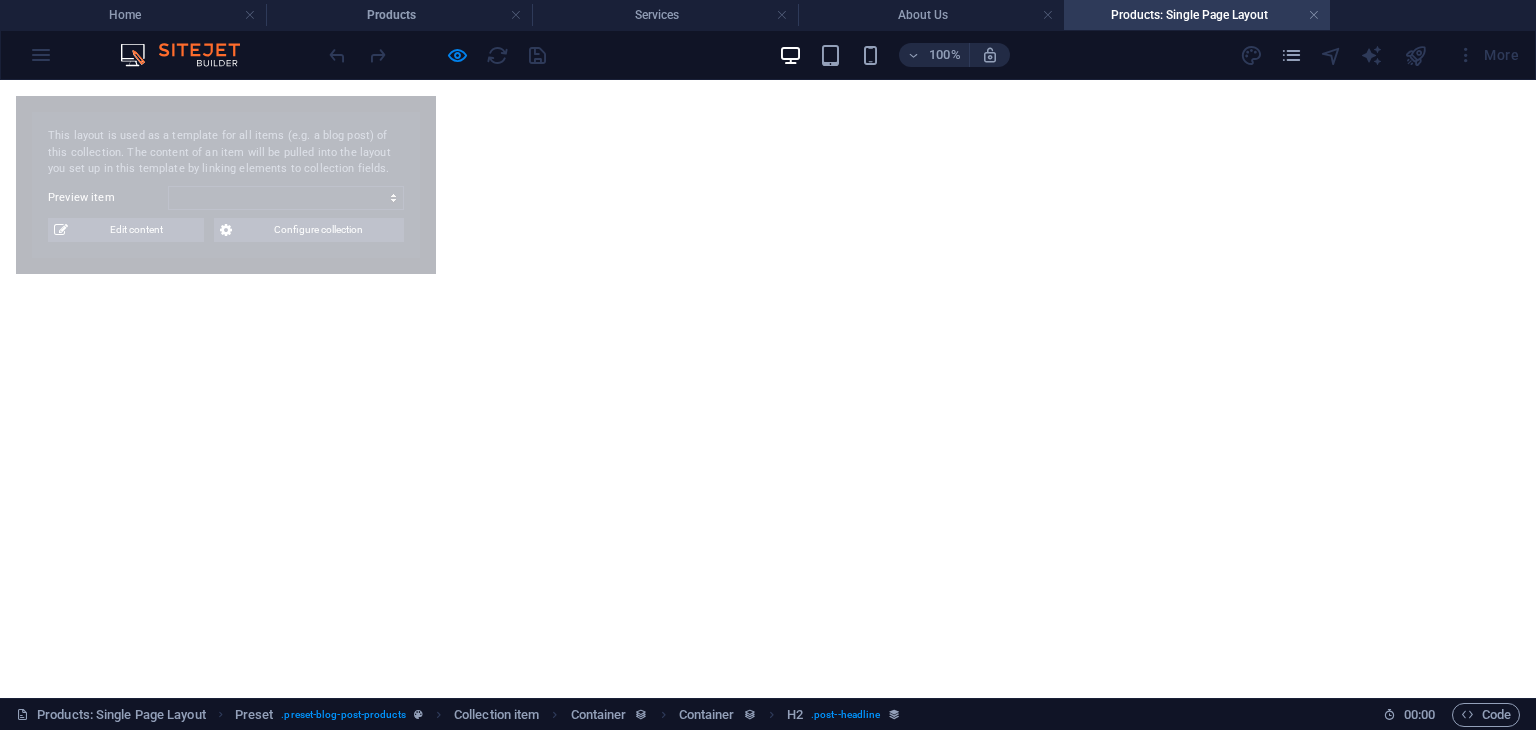 select on "6873b0b39adba5de8b08e029" 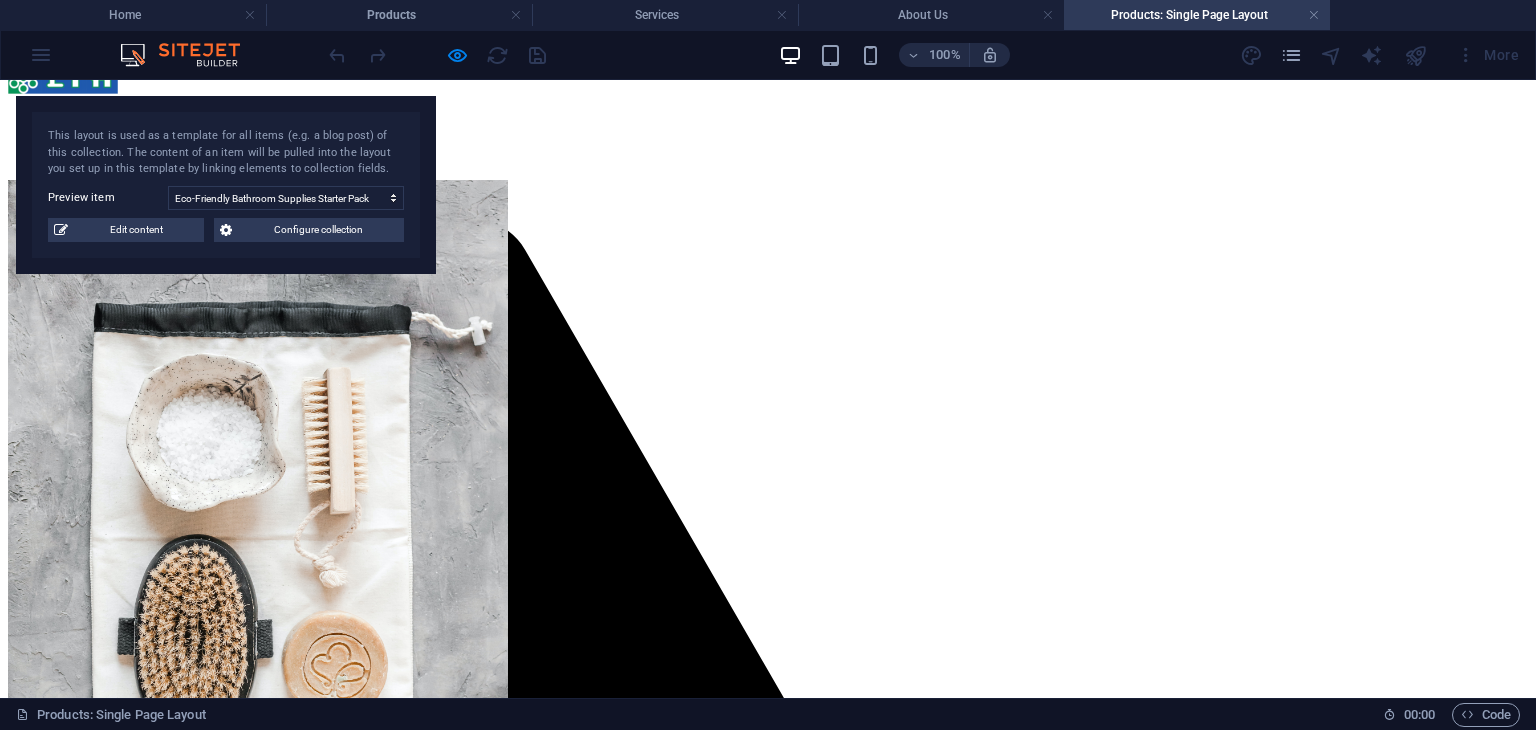 scroll, scrollTop: 0, scrollLeft: 0, axis: both 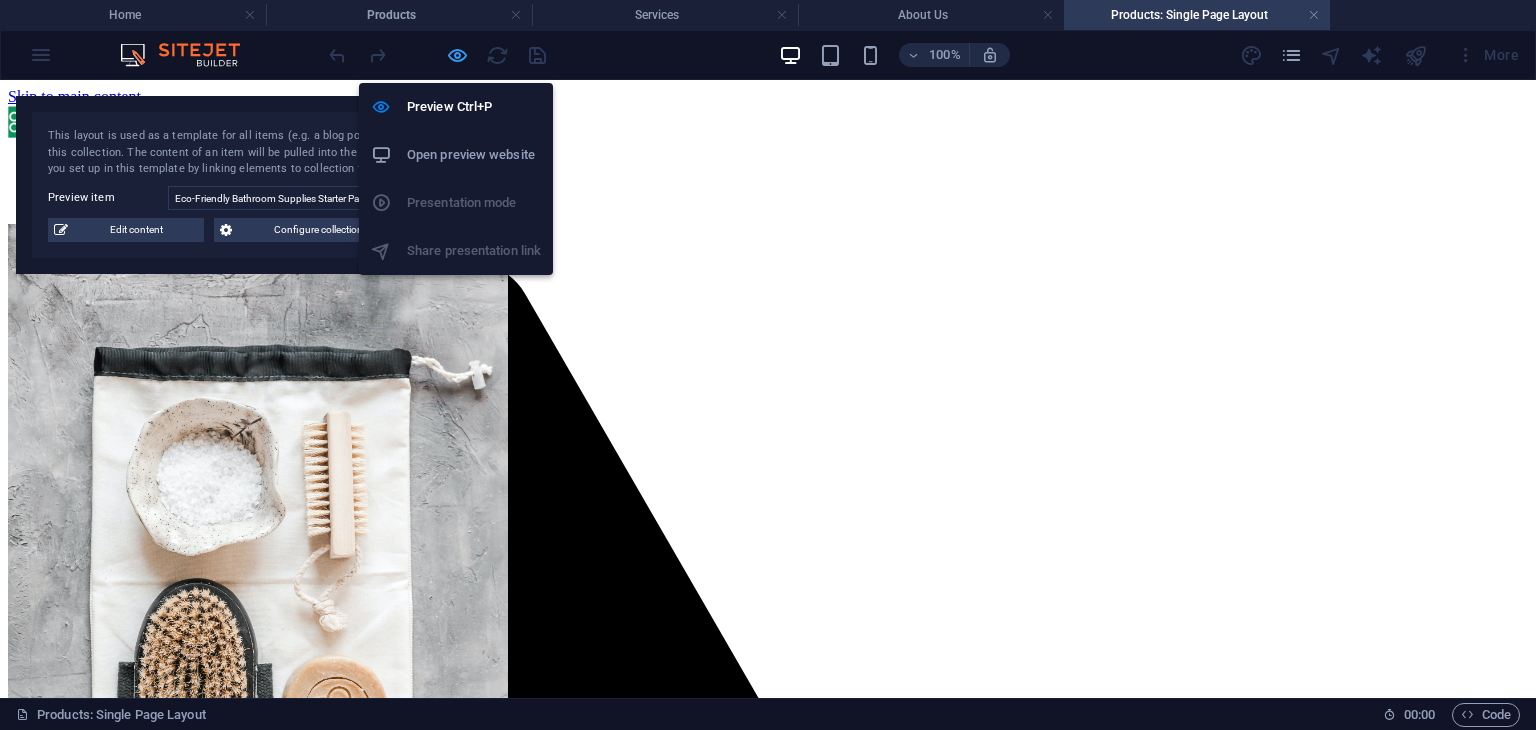 click at bounding box center [457, 55] 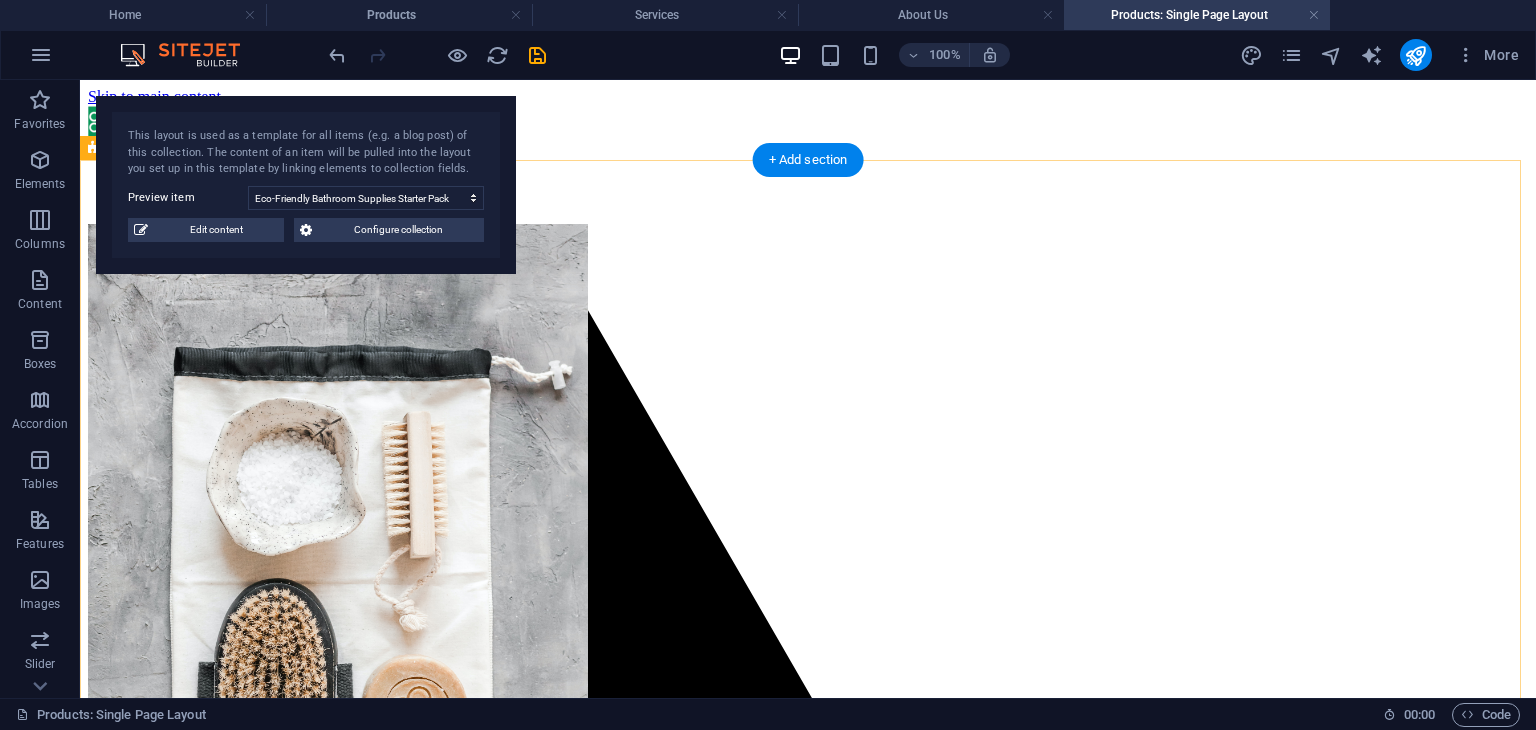 click on "All products Eco-Friendly Bathroom Supplies Starter Pack Starter Pack with 7 Items Start an eco-friendly and sustainable lifestyle with our bath supply starter pack. The starter pack includes: an organic soap, one pack of powder toothpaste, 2 brushes, a loofah back scrubber, a hemp bag, and a muslin cotton cloth. Further product information: Elit porta curabitur risus tristique! Maecenas aptent porttitor. [PERSON_NAME] elit sollicitudin cubilia nec imperdiet praesent, nulla accumsan vel? Integer tellus luctus elit! [PERSON_NAME] dictumst aptent eu, metus volutpat. Platea fringilla pulvinar. [PERSON_NAME] adipiscing felis, aenean habitant? Enim curae cubilia elementum. Laoreet netus fringilla interdum nisl
Sociosqu potenti habitant pellentesque vitae
Molestie eu ligula volutpat dictum
Nam habitasse donec convallis laoreet Availability In stock Product number 67543 Request now" at bounding box center [808, 1952] 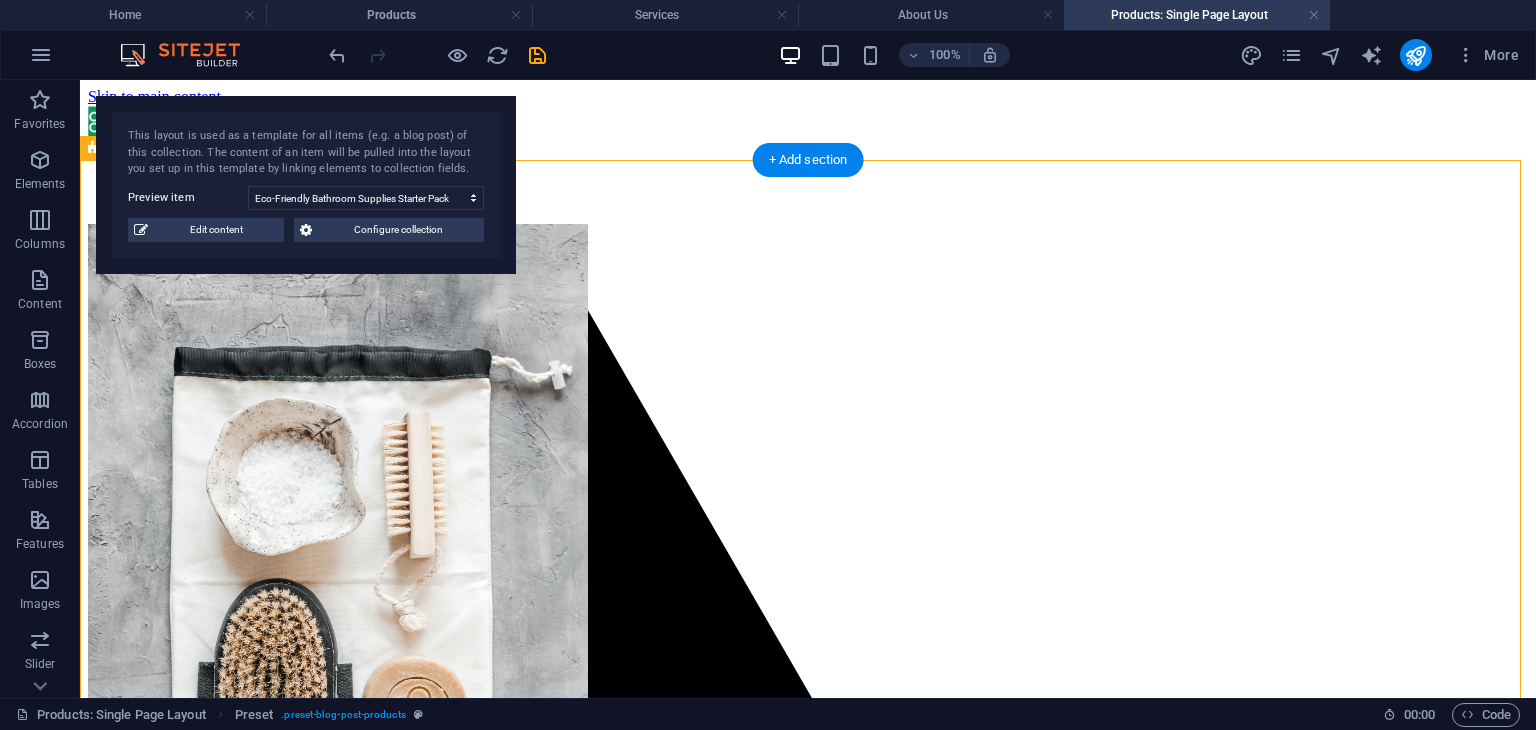 click on "All products Eco-Friendly Bathroom Supplies Starter Pack Starter Pack with 7 Items Start an eco-friendly and sustainable lifestyle with our bath supply starter pack. The starter pack includes: an organic soap, one pack of powder toothpaste, 2 brushes, a loofah back scrubber, a hemp bag, and a muslin cotton cloth. Further product information: Elit porta curabitur risus tristique! Maecenas aptent porttitor. [PERSON_NAME] elit sollicitudin cubilia nec imperdiet praesent, nulla accumsan vel? Integer tellus luctus elit! [PERSON_NAME] dictumst aptent eu, metus volutpat. Platea fringilla pulvinar. [PERSON_NAME] adipiscing felis, aenean habitant? Enim curae cubilia elementum. Laoreet netus fringilla interdum nisl
Sociosqu potenti habitant pellentesque vitae
Molestie eu ligula volutpat dictum
Nam habitasse donec convallis laoreet Availability In stock Product number 67543 Request now" at bounding box center (808, 1952) 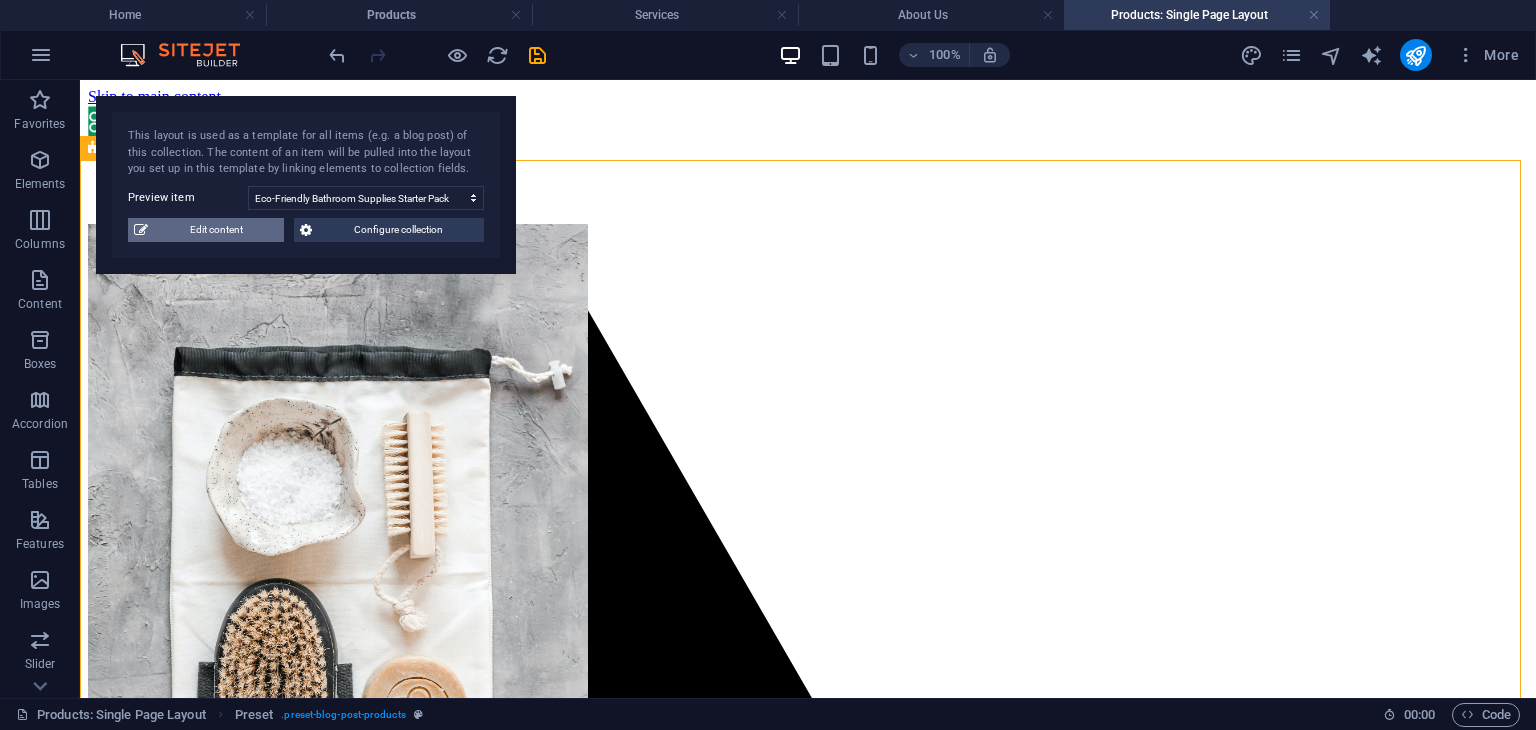 click on "Edit content" at bounding box center (216, 230) 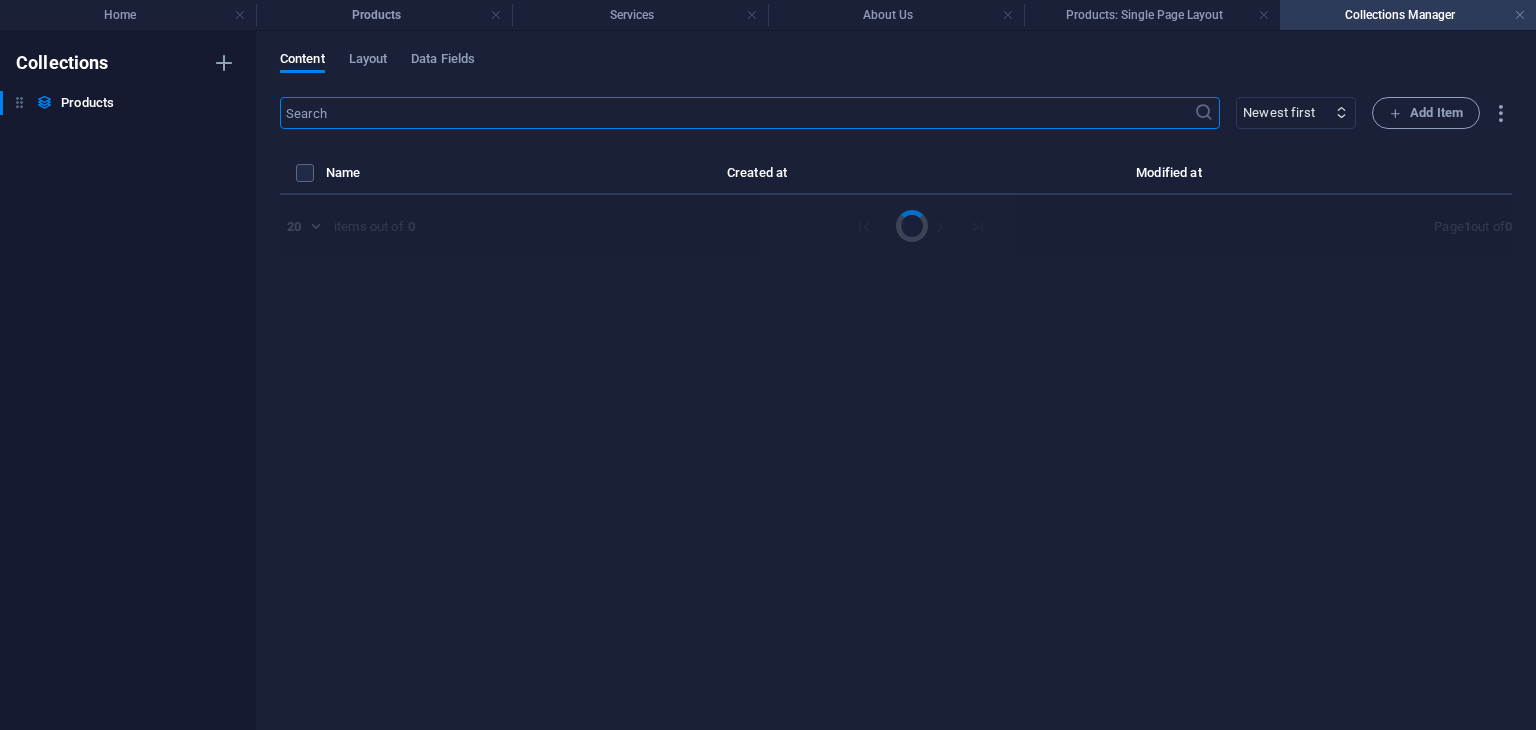 select on "In stock" 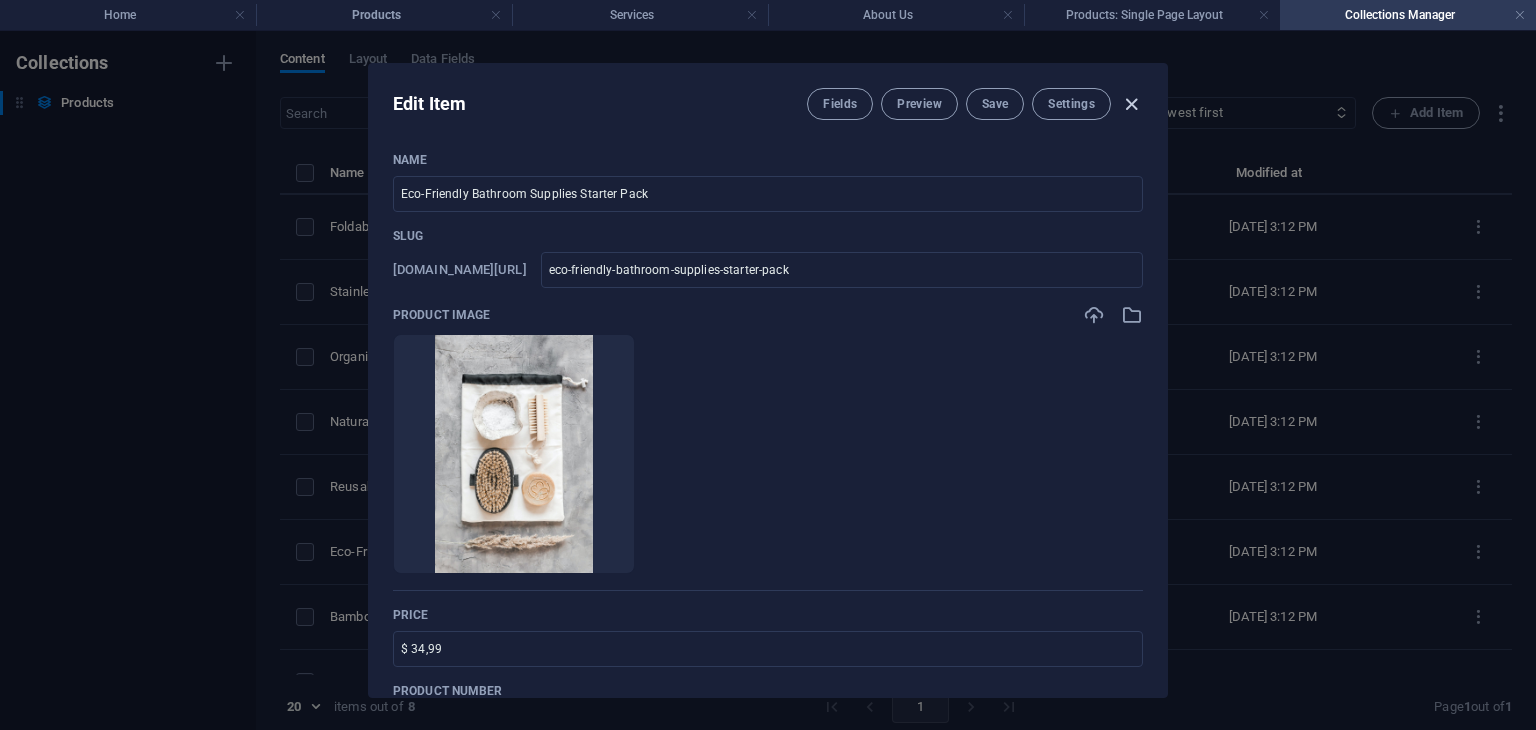 click at bounding box center (1131, 104) 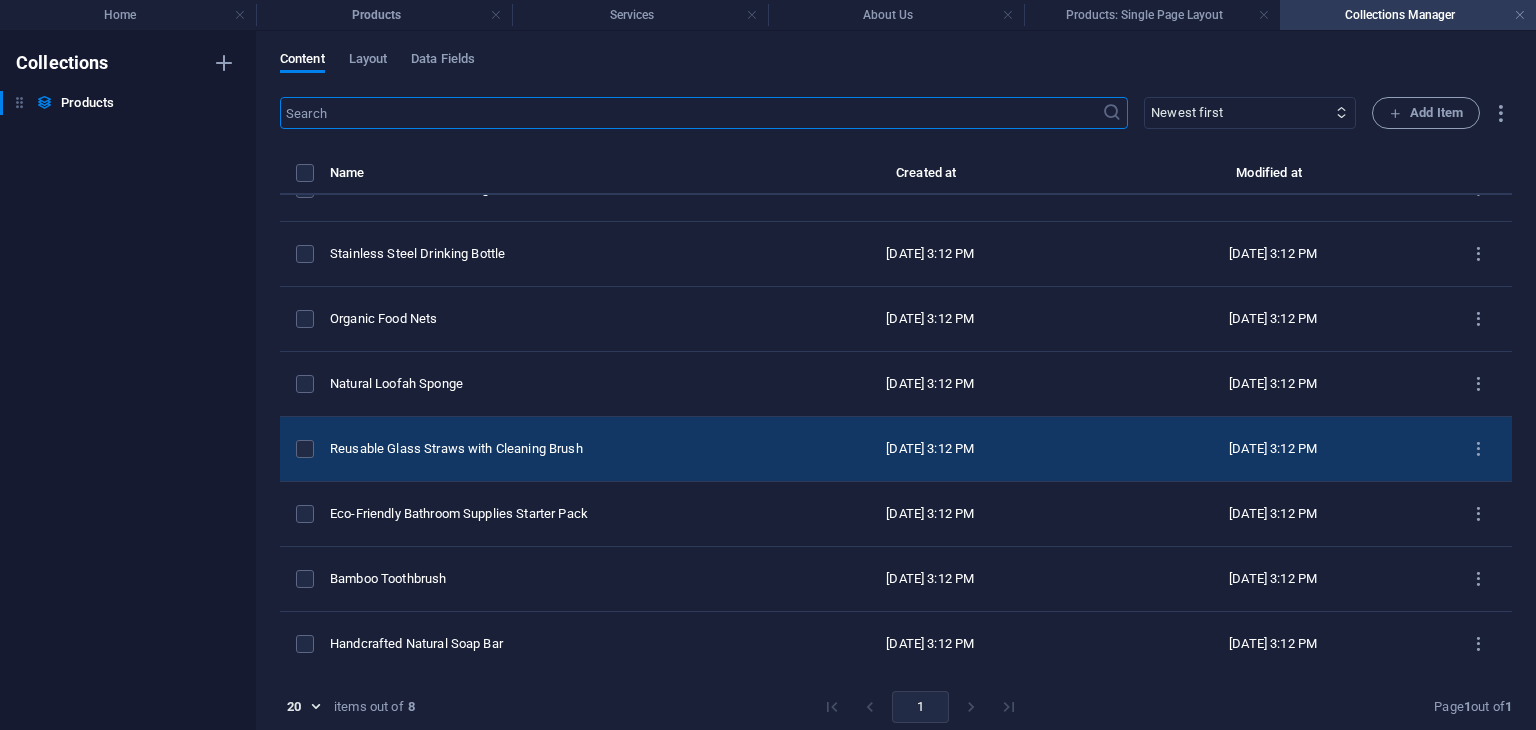 scroll, scrollTop: 0, scrollLeft: 0, axis: both 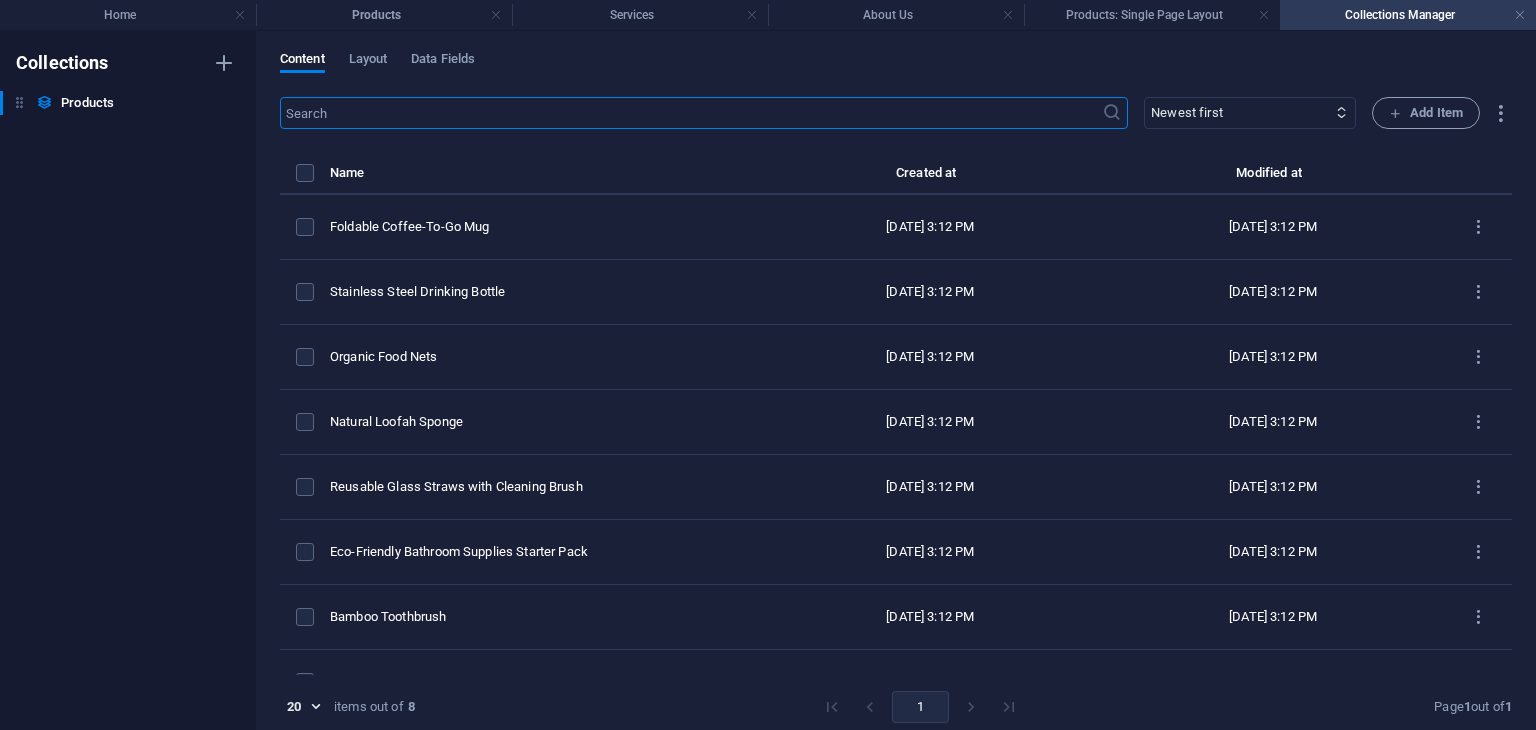 click on "Collections Manager" at bounding box center (1408, 15) 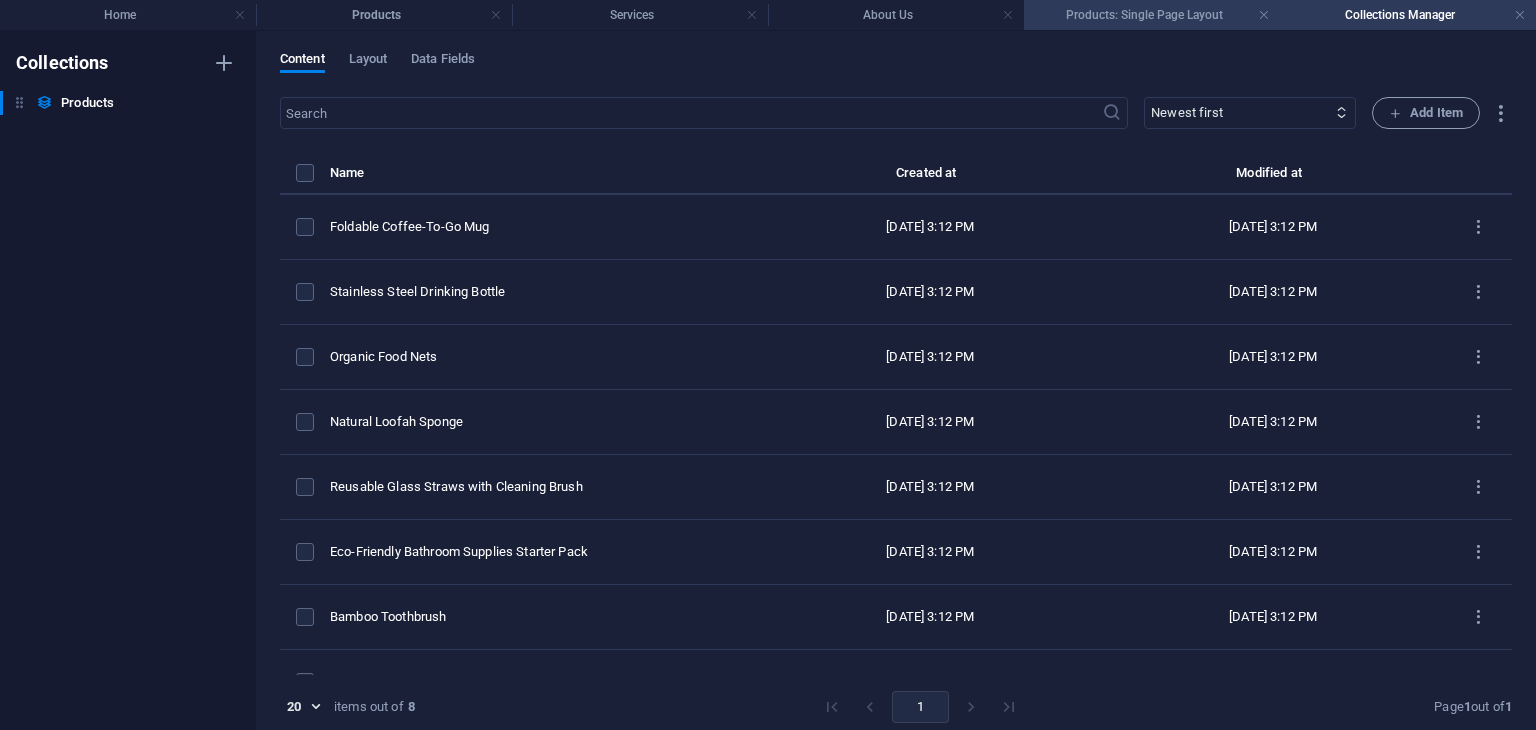 click on "Products: Single Page Layout" at bounding box center (1152, 15) 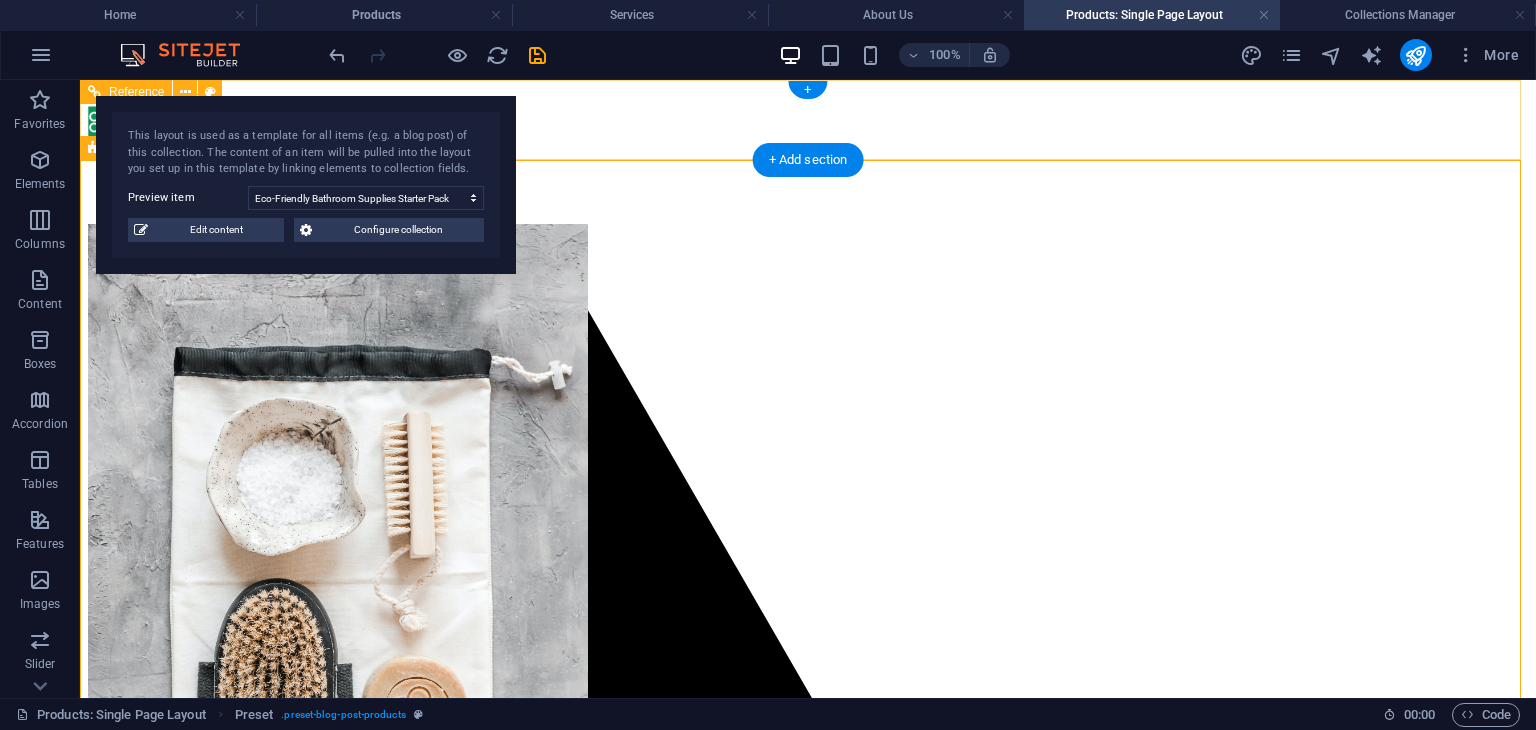 click on "Home Products Services About Us Contact Us" at bounding box center (808, 146) 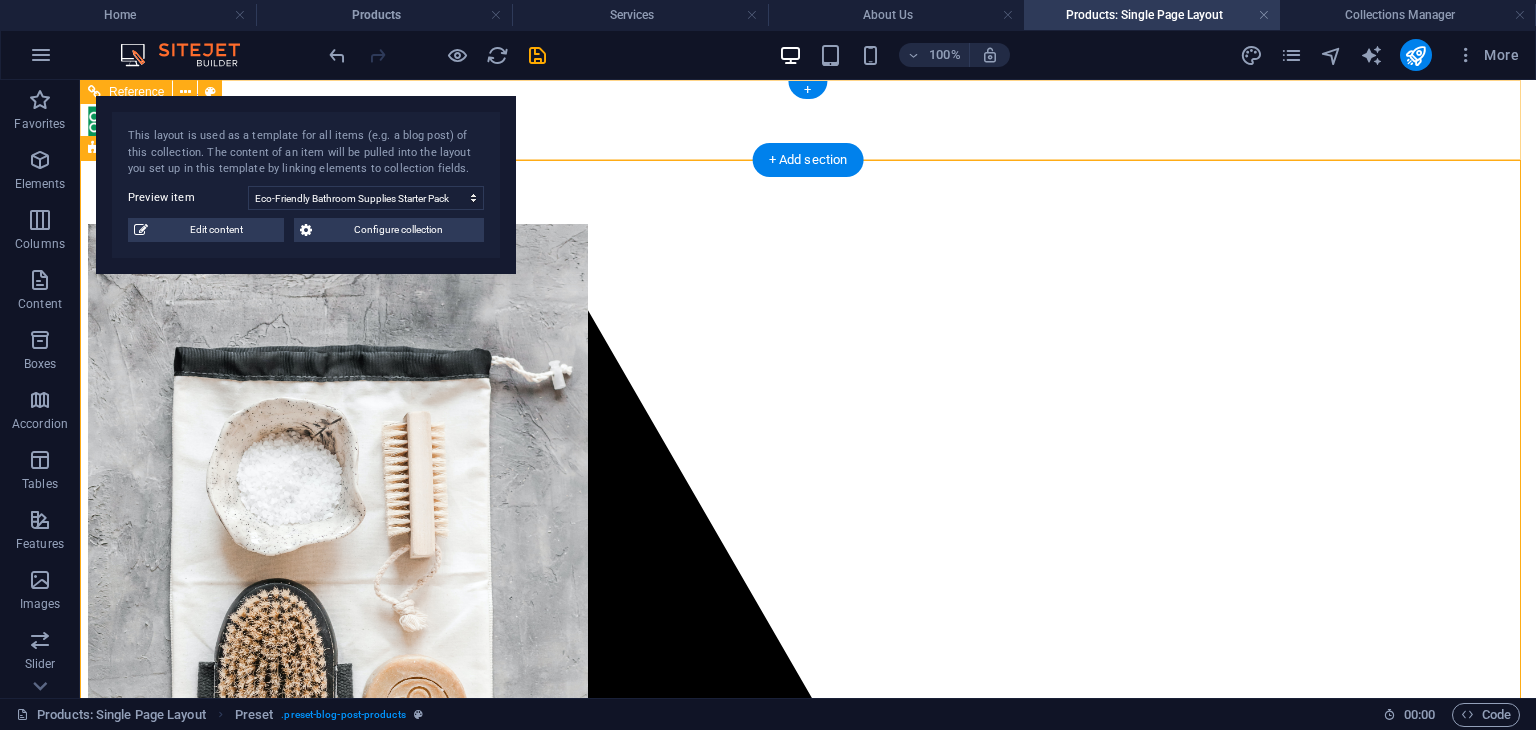 click on "Home Products Services About Us Contact Us" at bounding box center (808, 146) 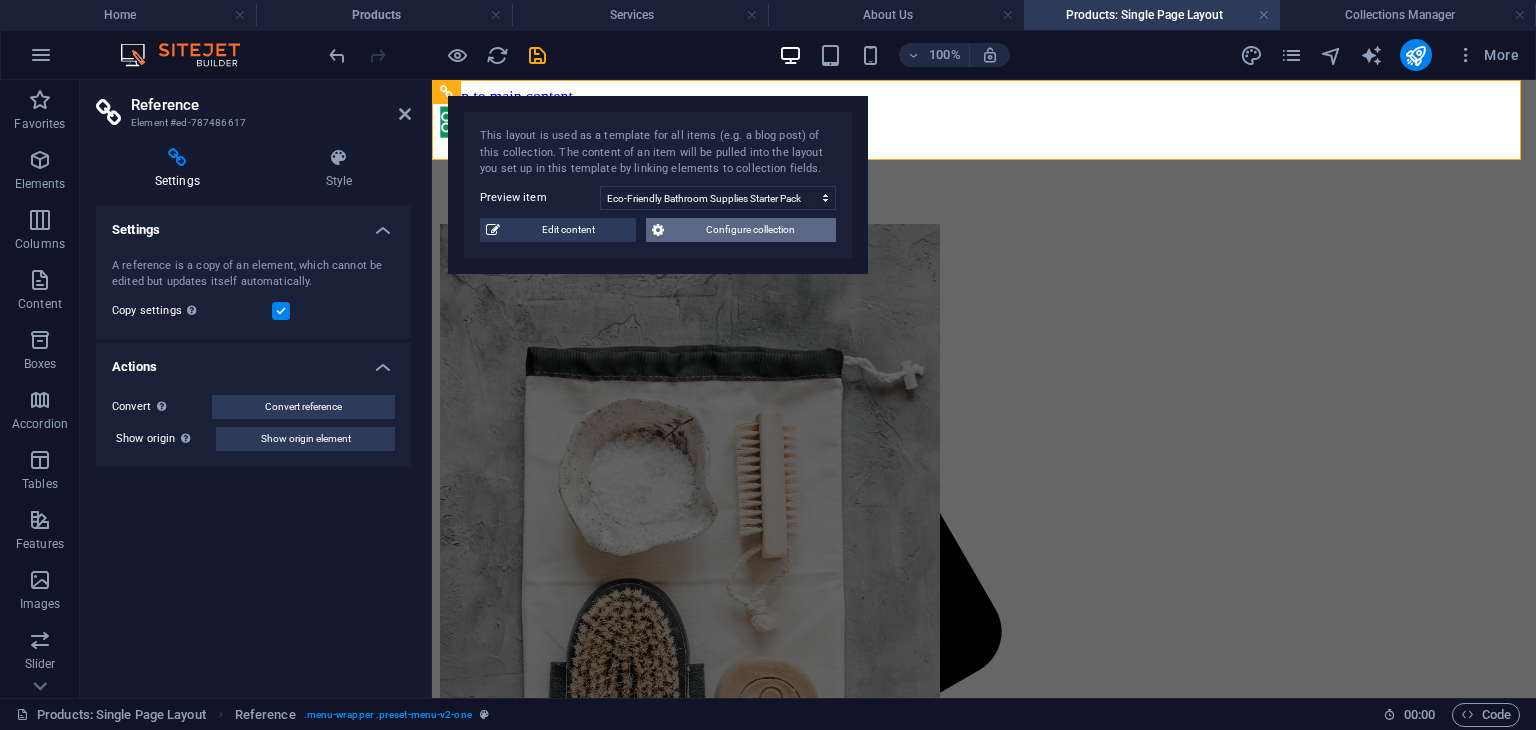 click on "Configure collection" at bounding box center (750, 230) 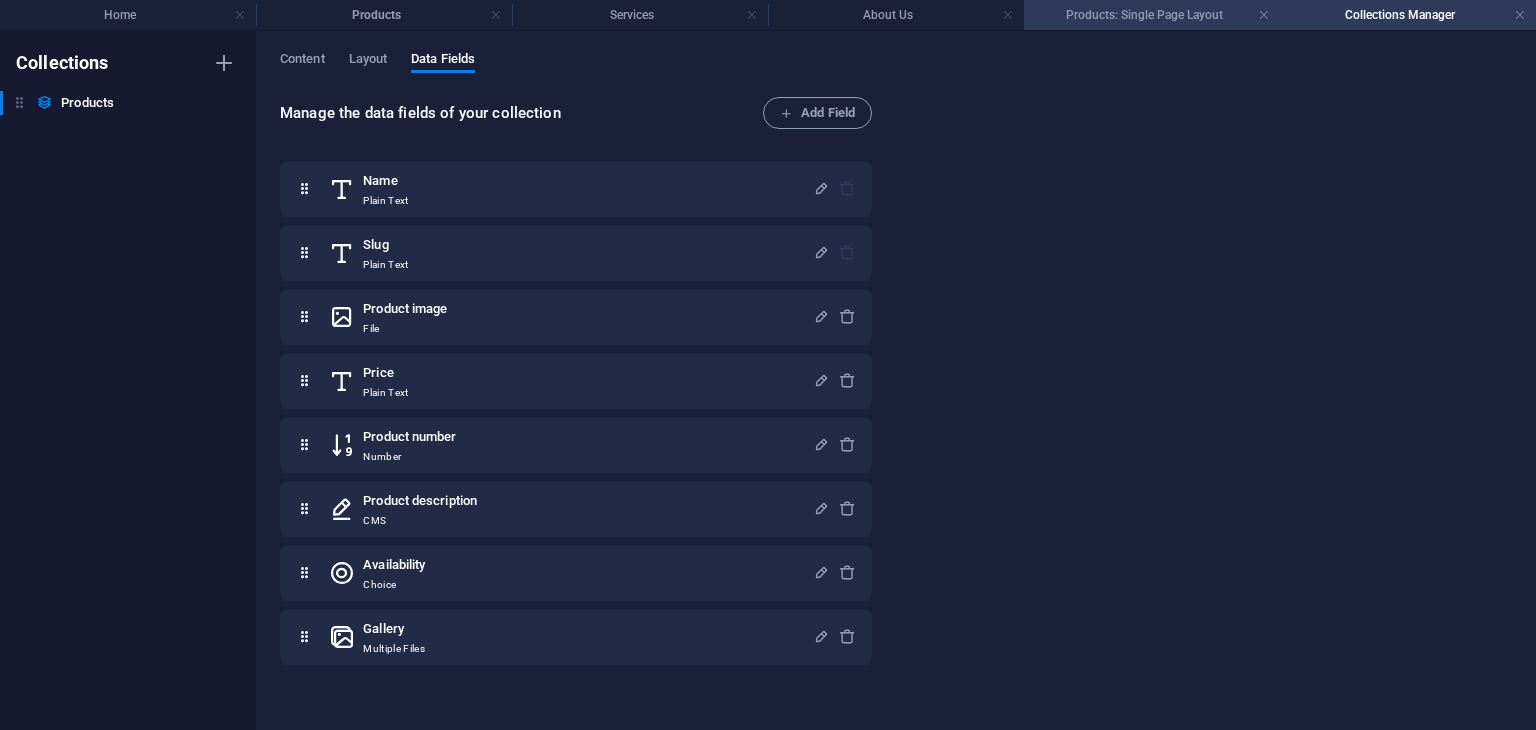 click on "Products: Single Page Layout" at bounding box center [1152, 15] 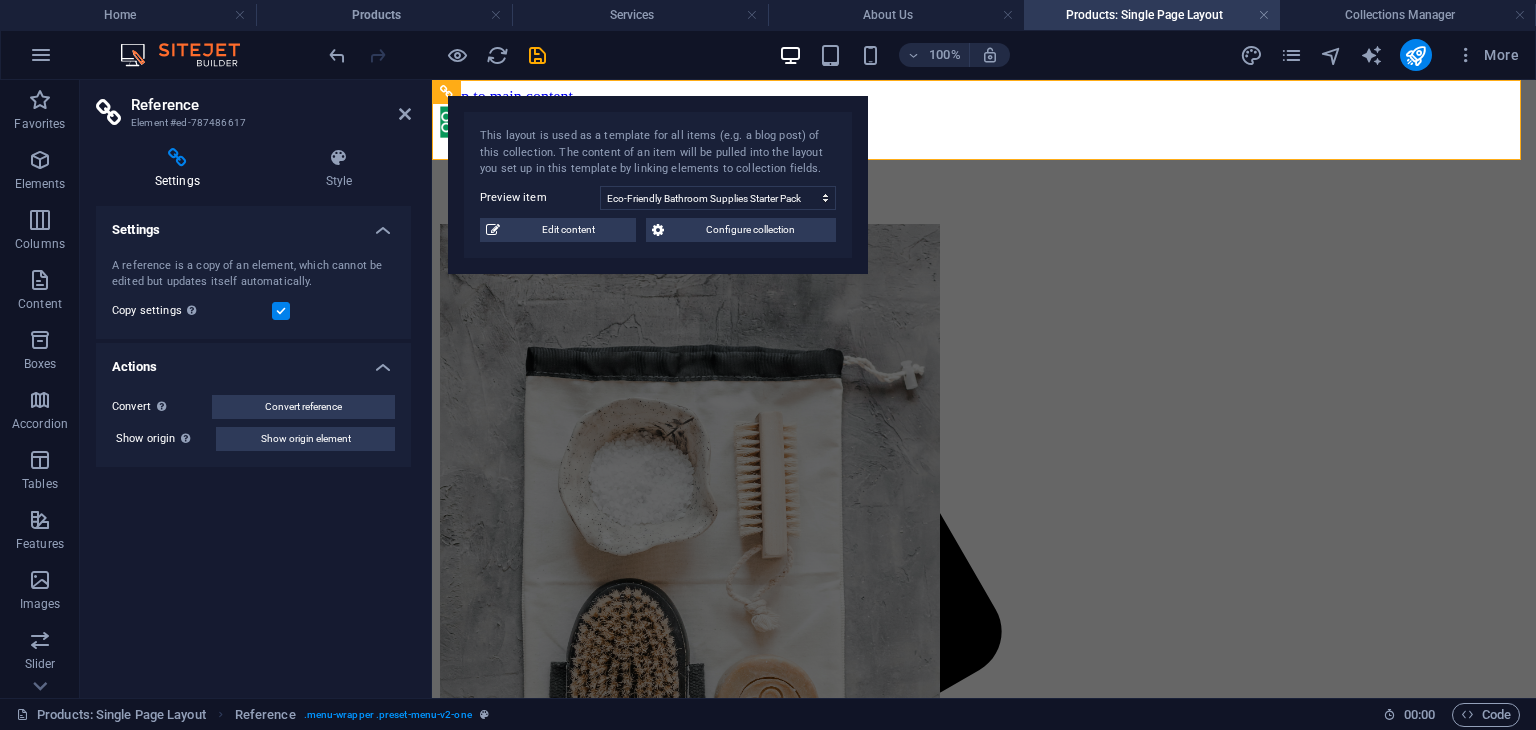 click at bounding box center [281, 311] 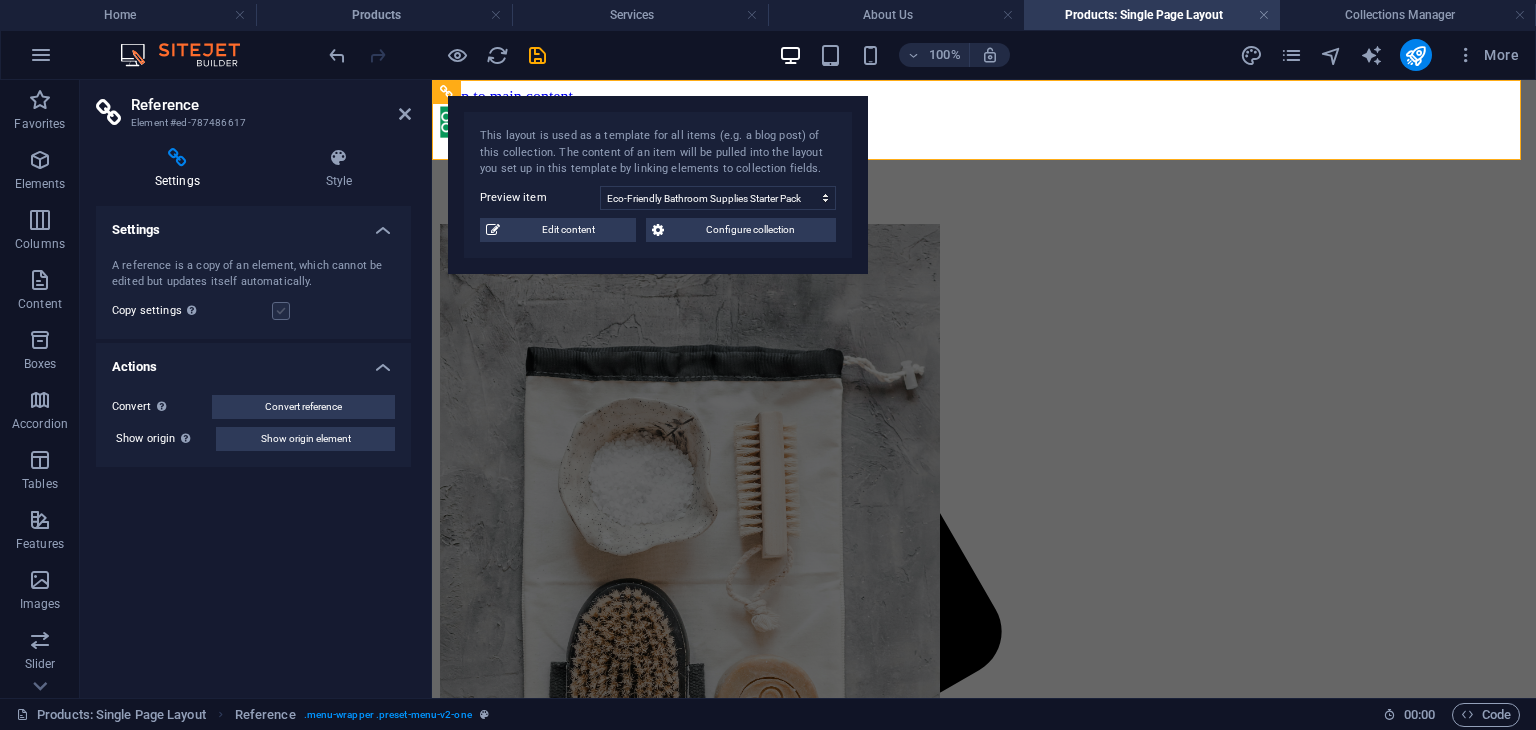 click at bounding box center [281, 311] 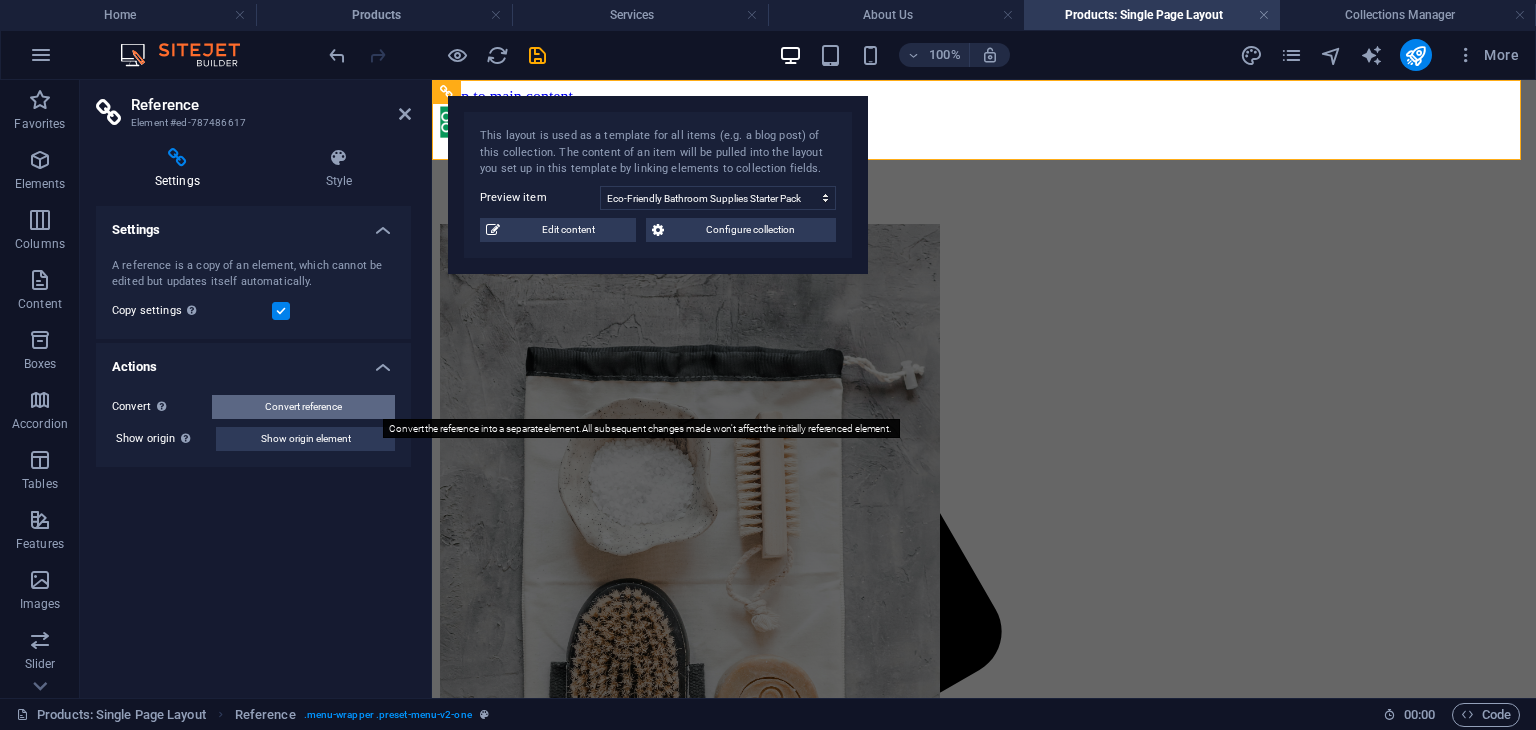 click on "Convert reference" at bounding box center (303, 407) 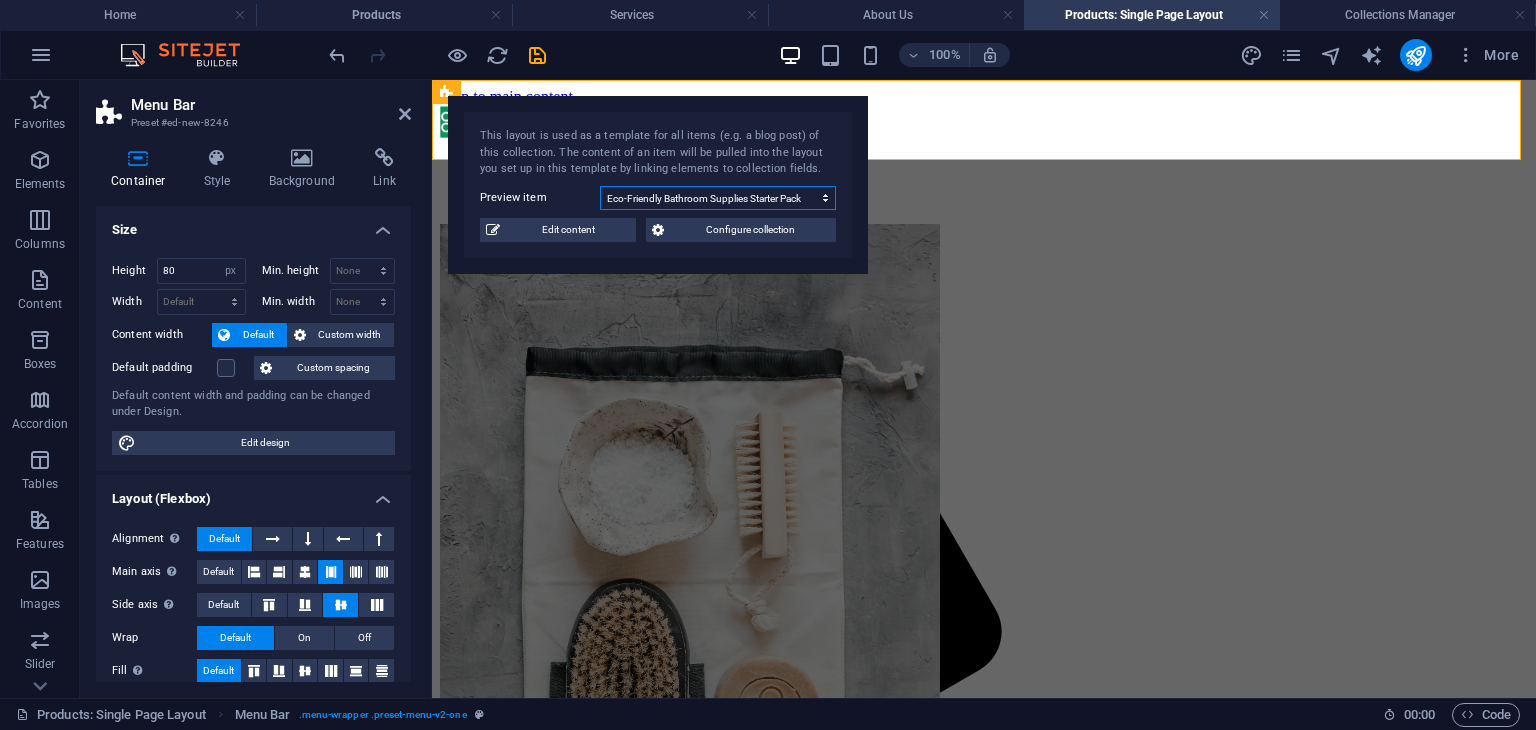 click on "Foldable Coffee-To-Go Mug Stainless Steel Drinking Bottle Organic Food Nets Natural Loofah Sponge Reusable Glass Straws with Cleaning Brush Eco-Friendly Bathroom Supplies Starter Pack Bamboo Toothbrush Handcrafted Natural Soap Bar" at bounding box center [718, 198] 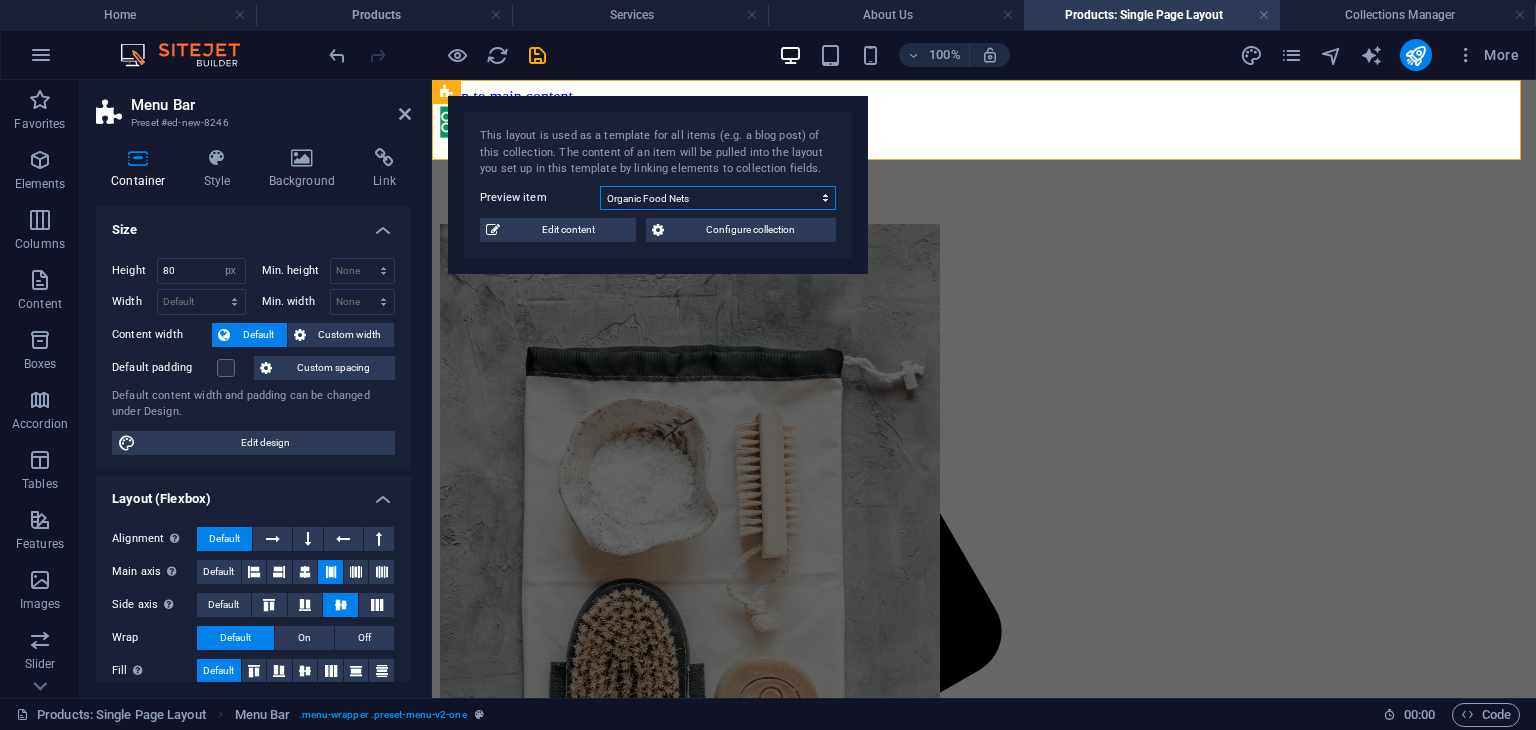 click on "Foldable Coffee-To-Go Mug Stainless Steel Drinking Bottle Organic Food Nets Natural Loofah Sponge Reusable Glass Straws with Cleaning Brush Eco-Friendly Bathroom Supplies Starter Pack Bamboo Toothbrush Handcrafted Natural Soap Bar" at bounding box center (718, 198) 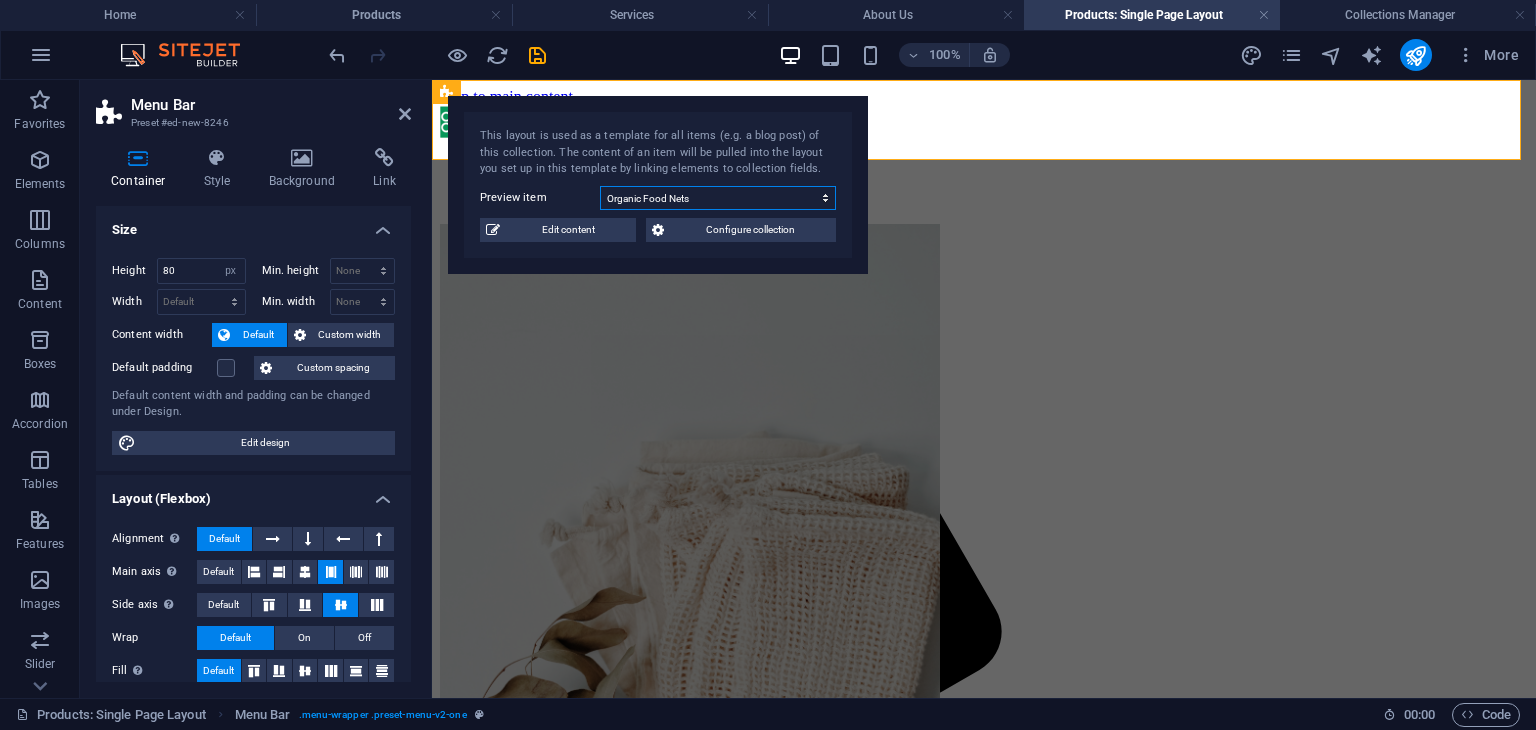 click on "Foldable Coffee-To-Go Mug Stainless Steel Drinking Bottle Organic Food Nets Natural Loofah Sponge Reusable Glass Straws with Cleaning Brush Eco-Friendly Bathroom Supplies Starter Pack Bamboo Toothbrush Handcrafted Natural Soap Bar" at bounding box center [718, 198] 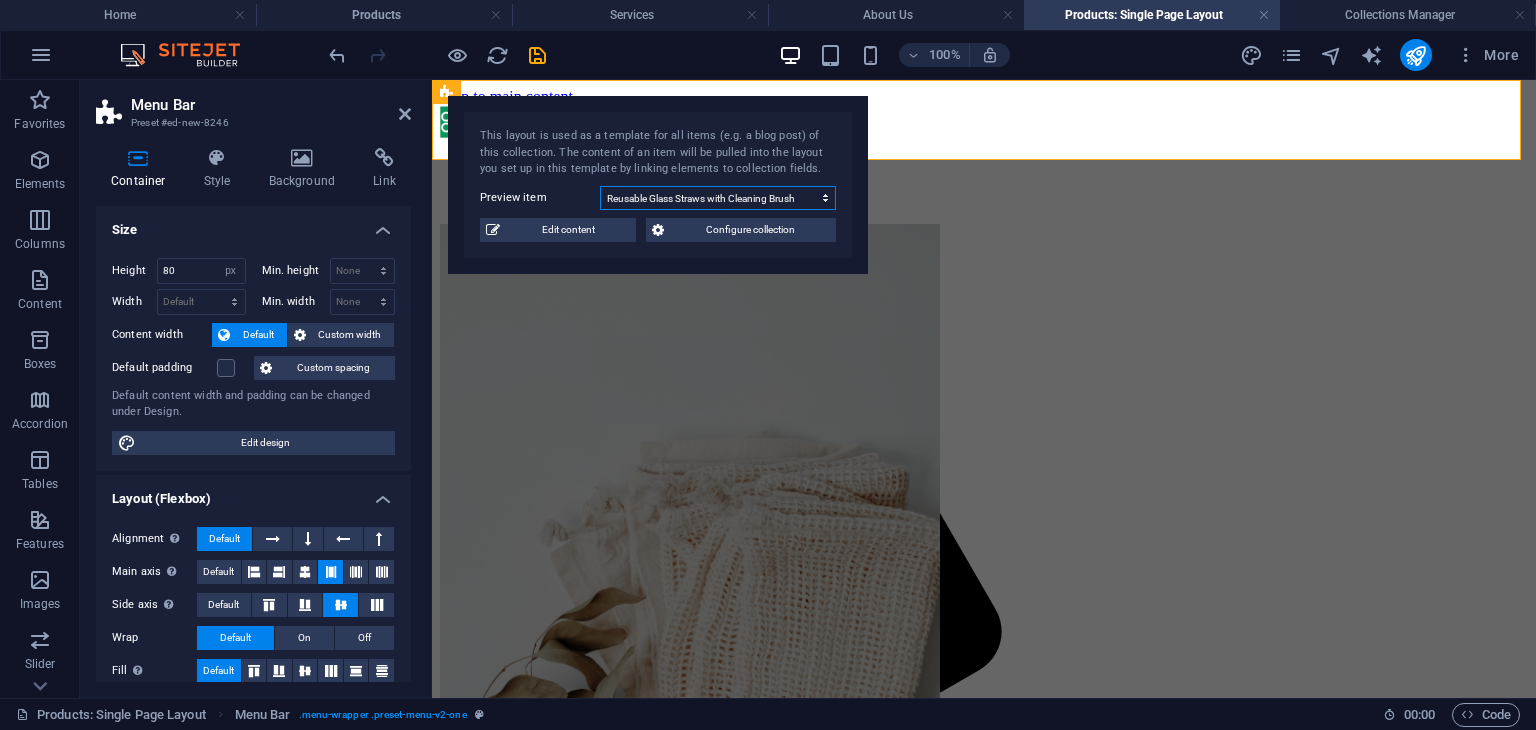 click on "Foldable Coffee-To-Go Mug Stainless Steel Drinking Bottle Organic Food Nets Natural Loofah Sponge Reusable Glass Straws with Cleaning Brush Eco-Friendly Bathroom Supplies Starter Pack Bamboo Toothbrush Handcrafted Natural Soap Bar" at bounding box center (718, 198) 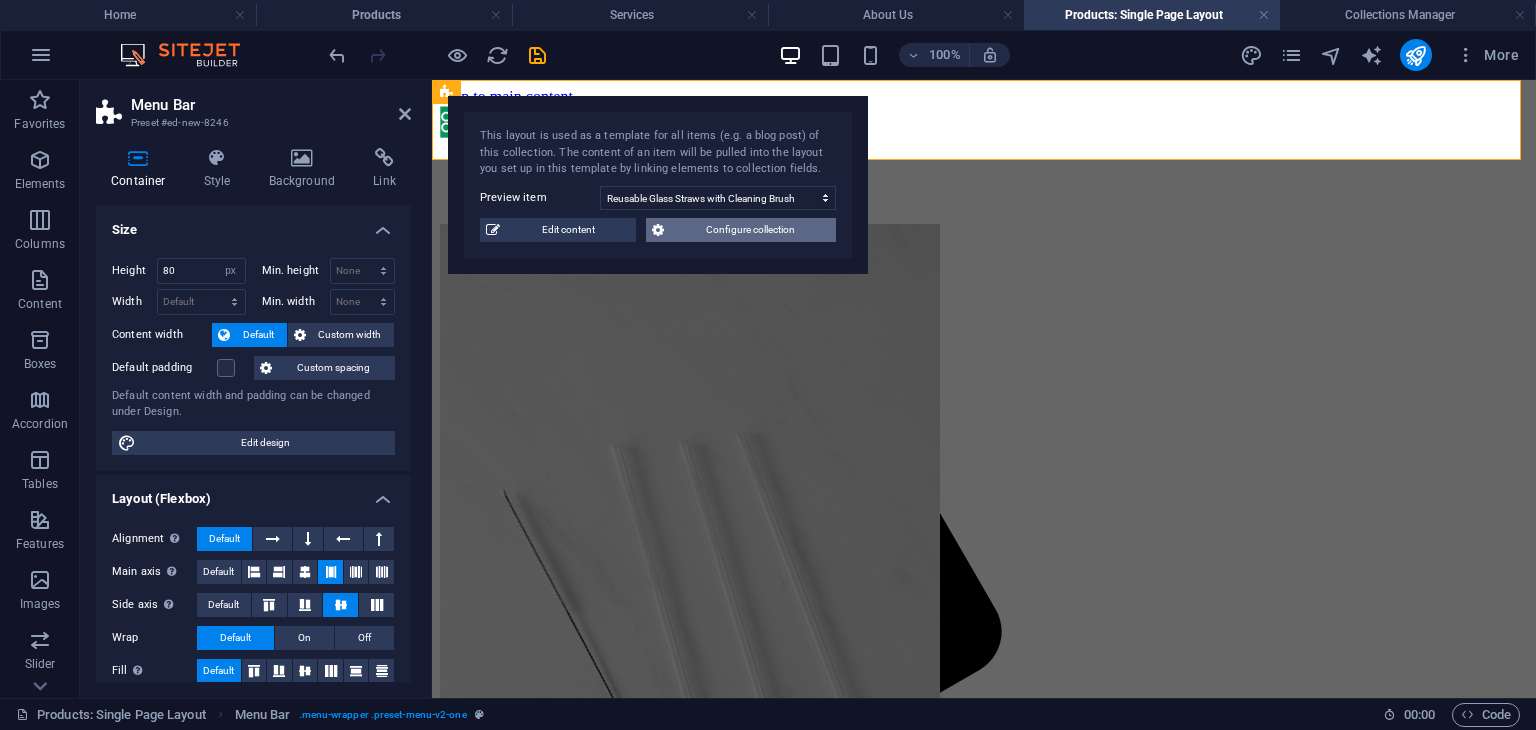 click on "Configure collection" at bounding box center [750, 230] 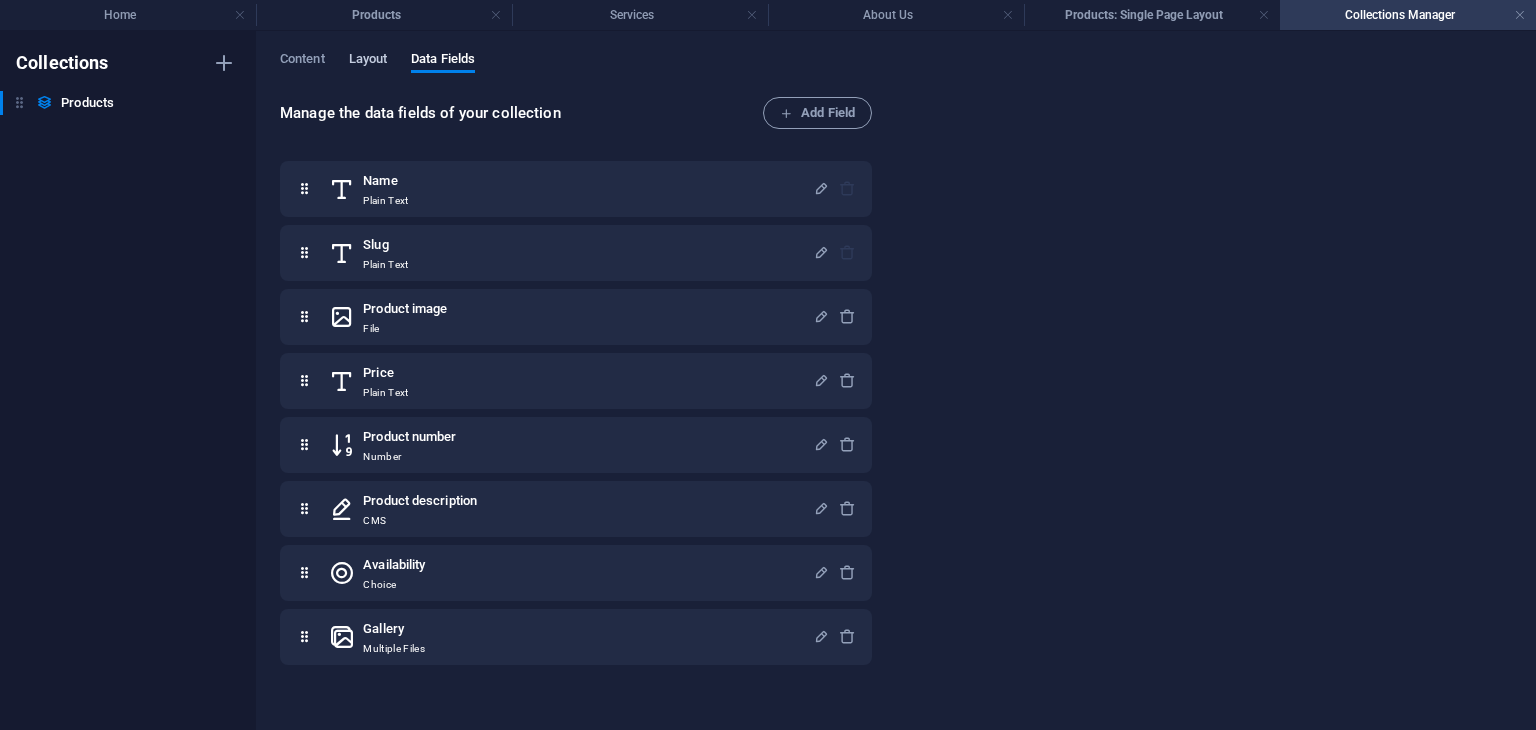click on "Layout" at bounding box center (368, 61) 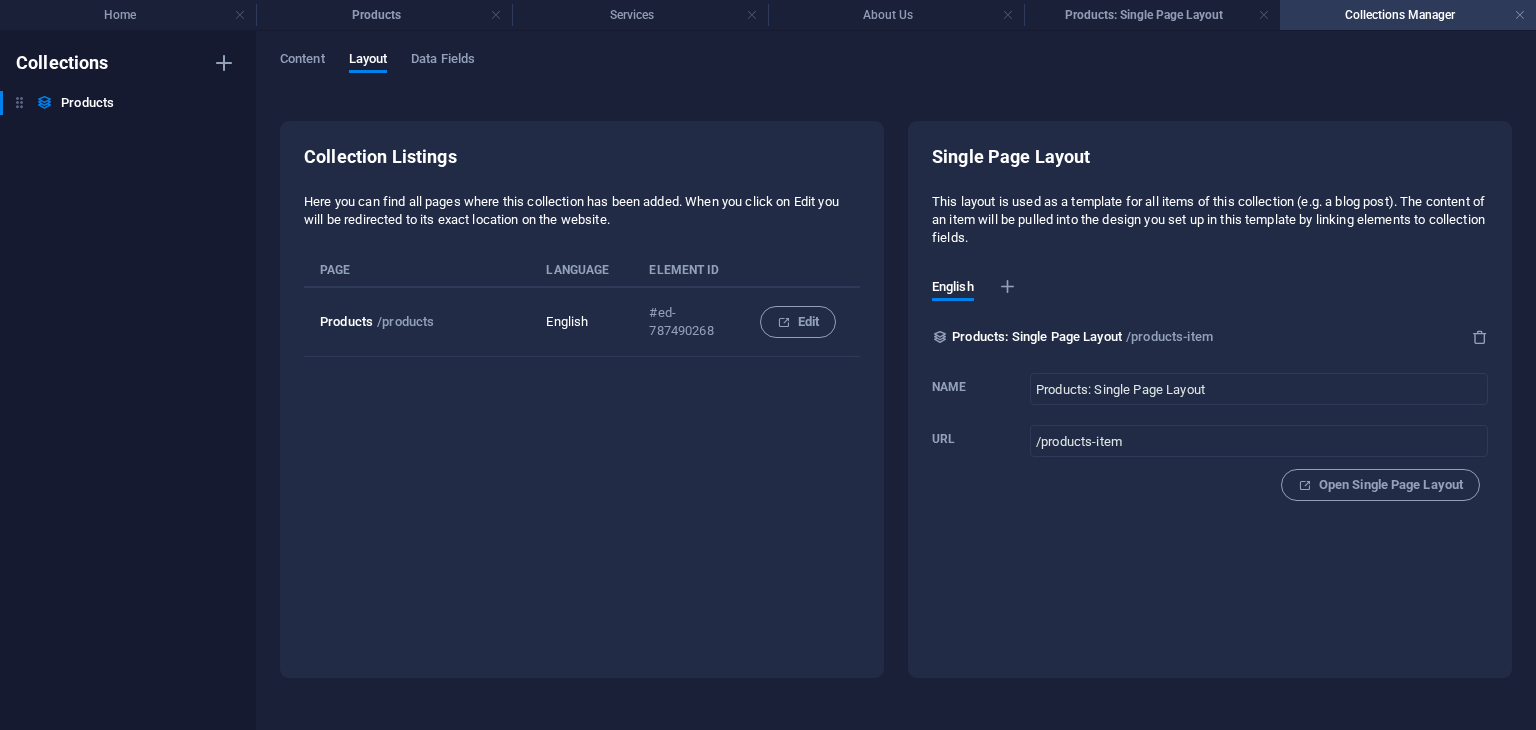 click on "Content Layout Data Fields Collection Listings Here you can find all pages where this collection has been added. When you click on Edit you will be redirected to its exact location on the website. Page Language Element ID Products /products English #ed-787490268 Edit Single Page Layout This layout is used as a template for all items of this collection (e.g. a blog post). The content of an item will be pulled into the design you set up in this template by linking elements to collection fields. English Products: Single Page Layout /products-item Name Products: Single Page Layout ​ Url /products-item ​ Open Single Page Layout" at bounding box center [896, 380] 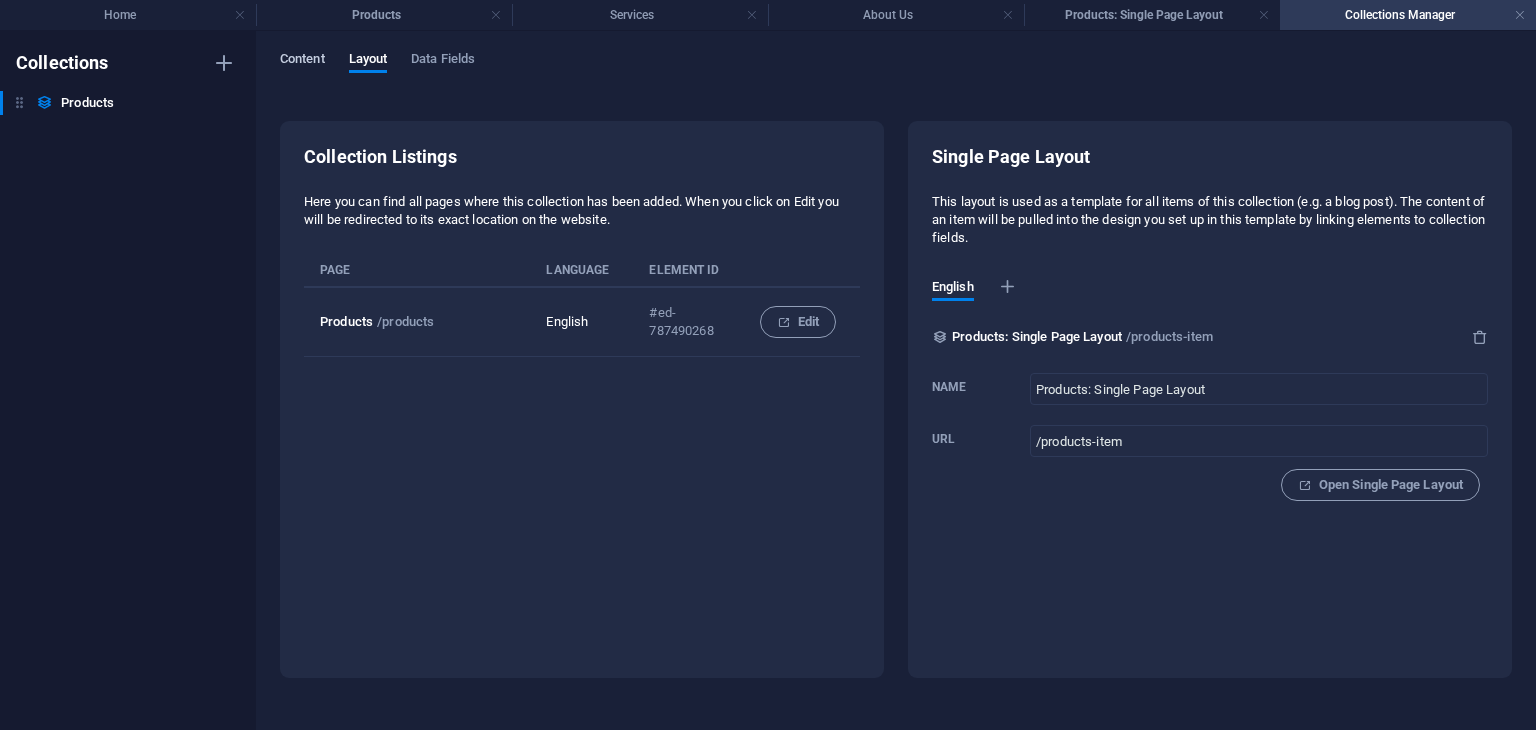 click on "Content" at bounding box center (302, 61) 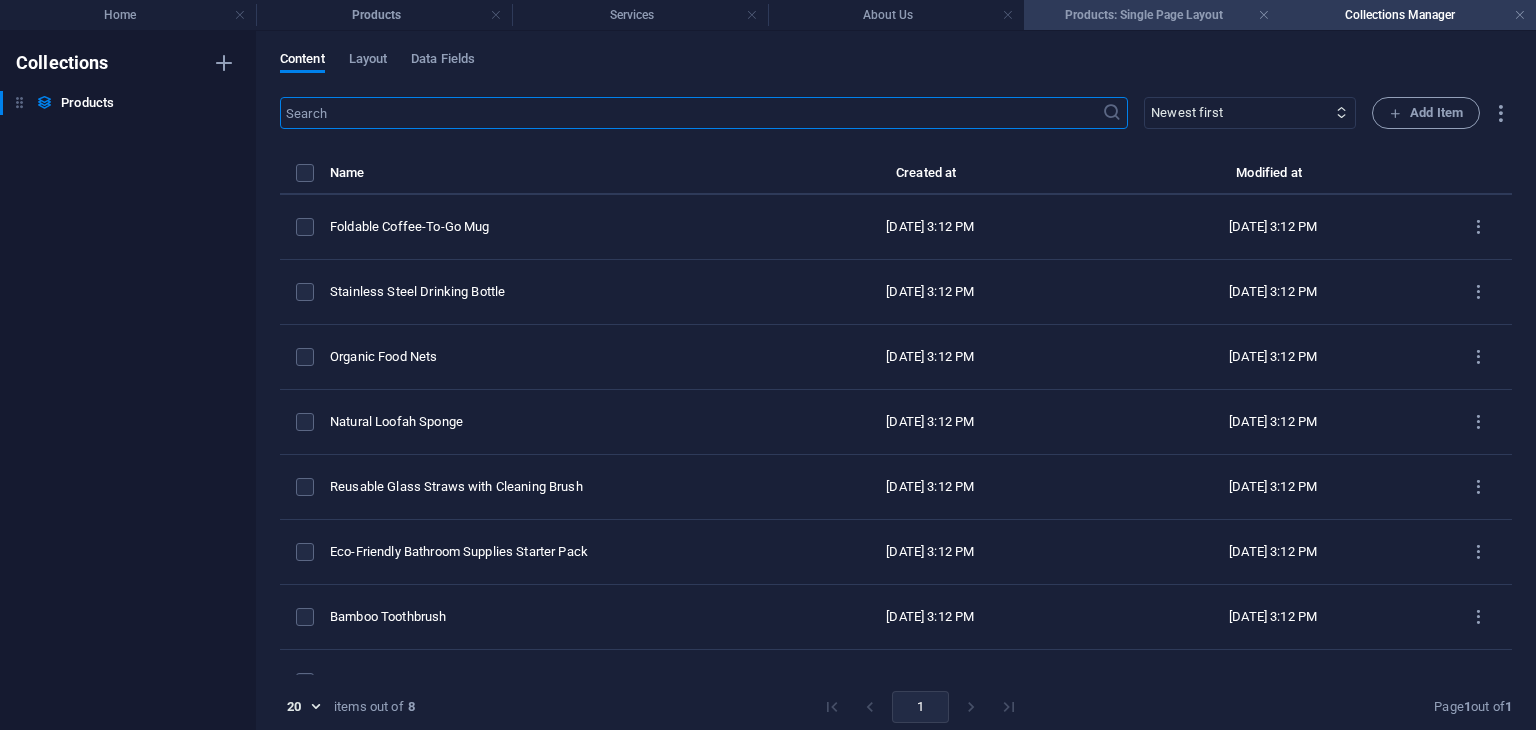 click on "Products: Single Page Layout" at bounding box center [1152, 15] 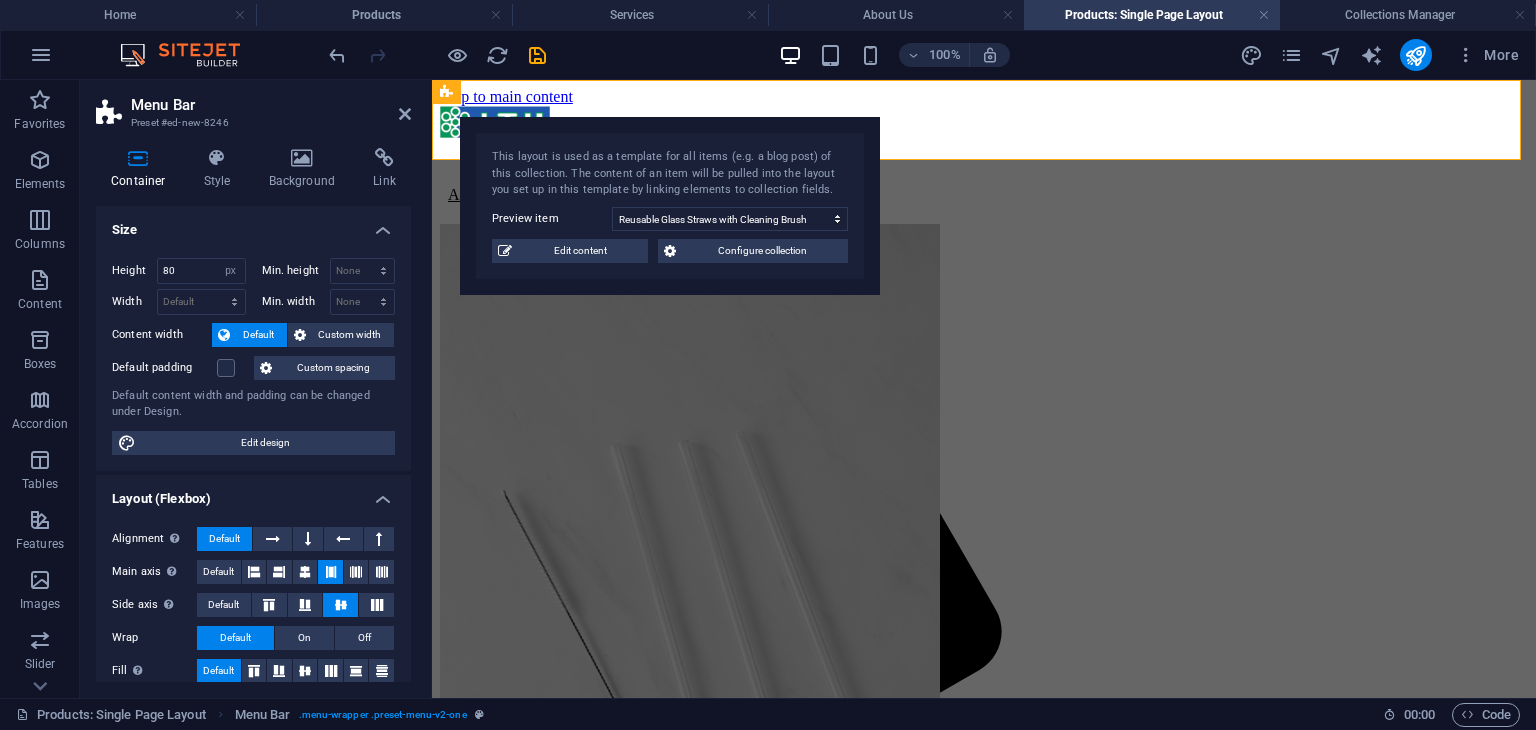 drag, startPoint x: 604, startPoint y: 137, endPoint x: 621, endPoint y: 182, distance: 48.104053 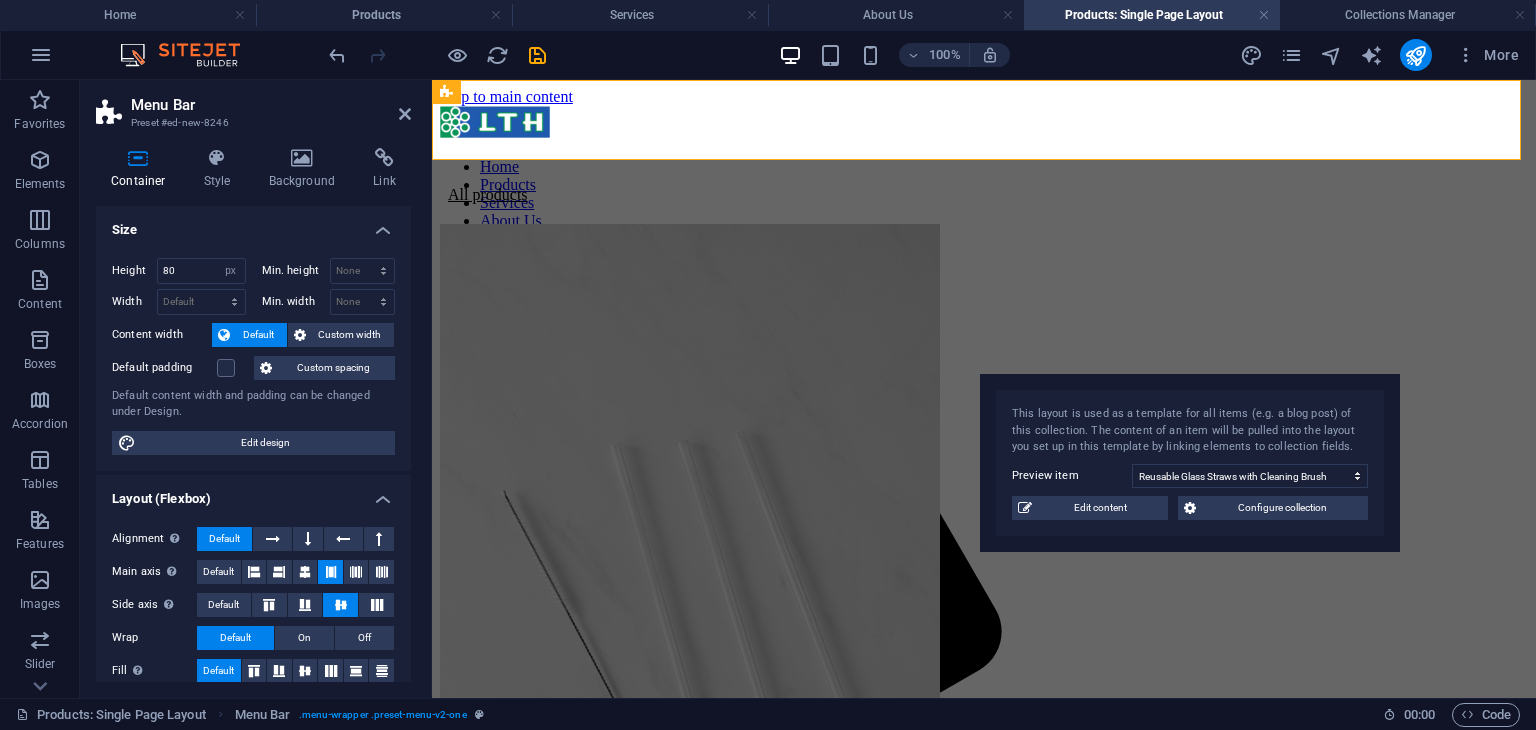 drag, startPoint x: 621, startPoint y: 182, endPoint x: 1136, endPoint y: 433, distance: 572.9101 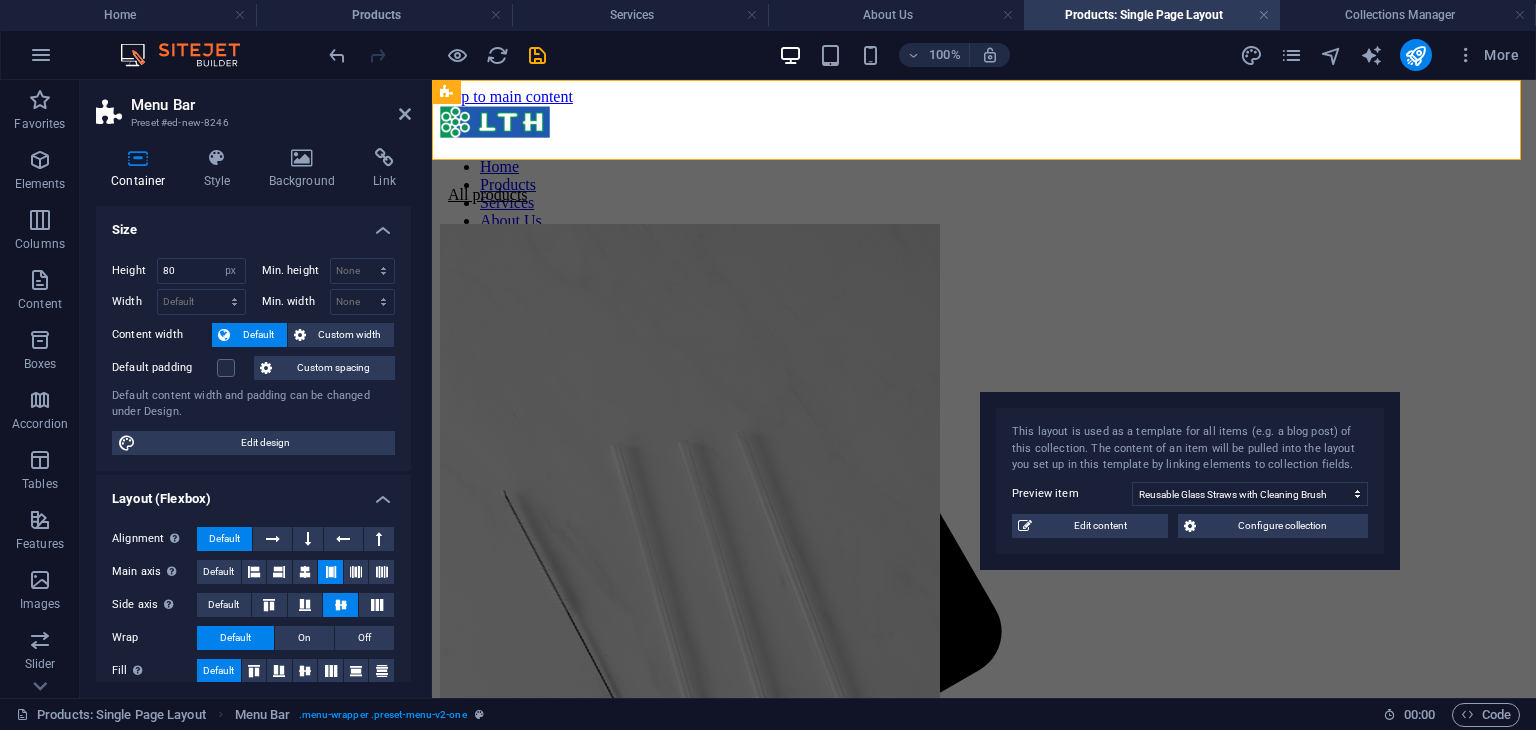click on "Menu Bar Preset #ed-new-8246" at bounding box center (253, 106) 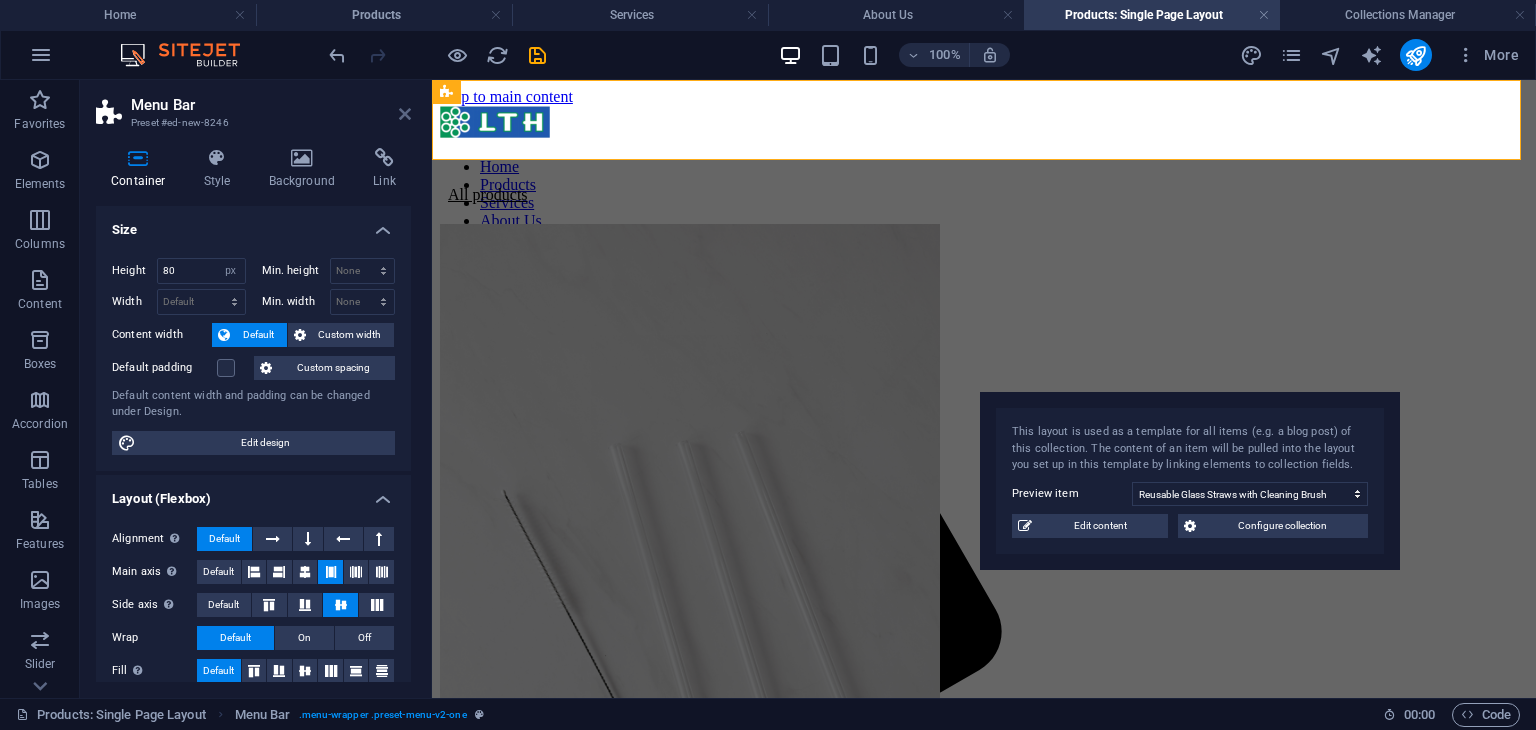 click at bounding box center (405, 114) 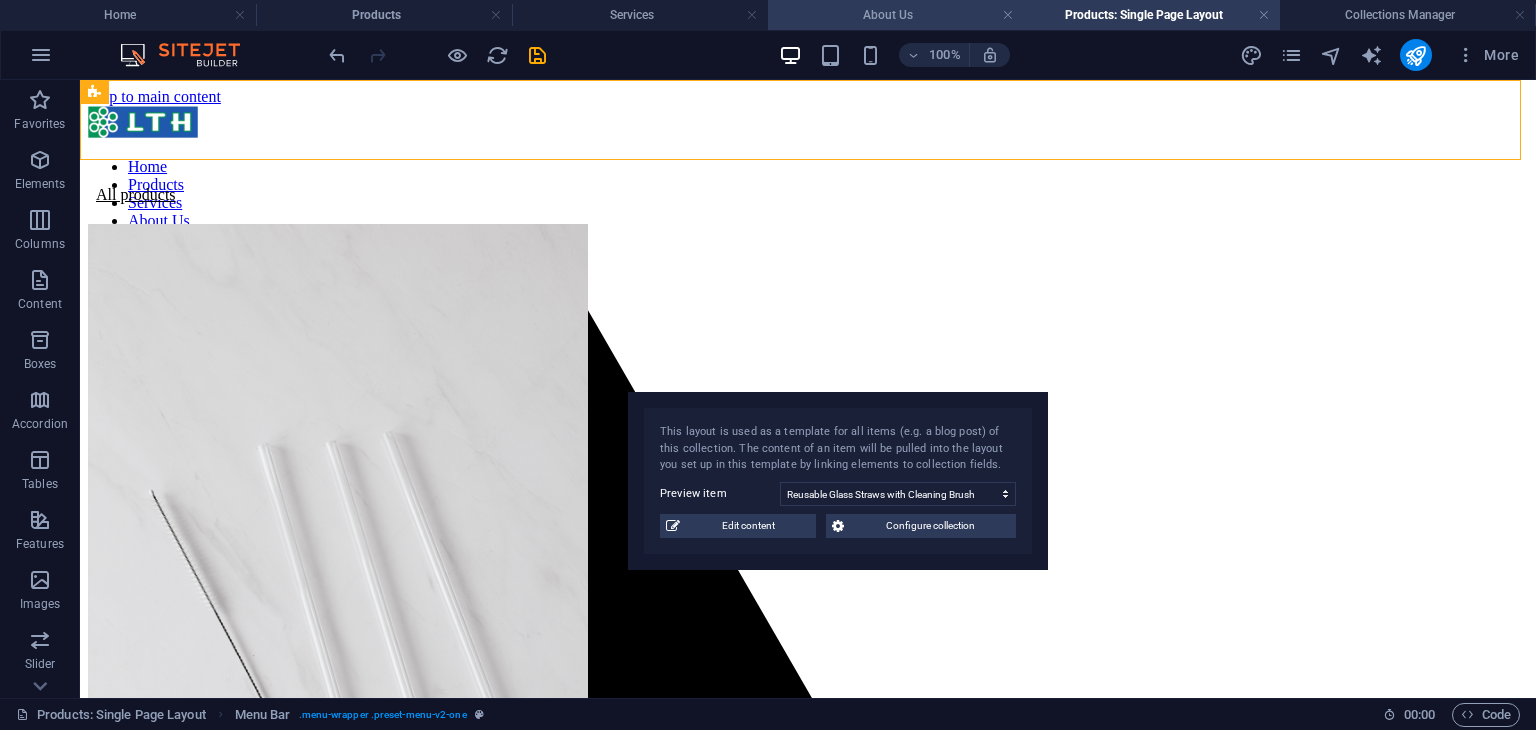 click on "About Us" at bounding box center [896, 15] 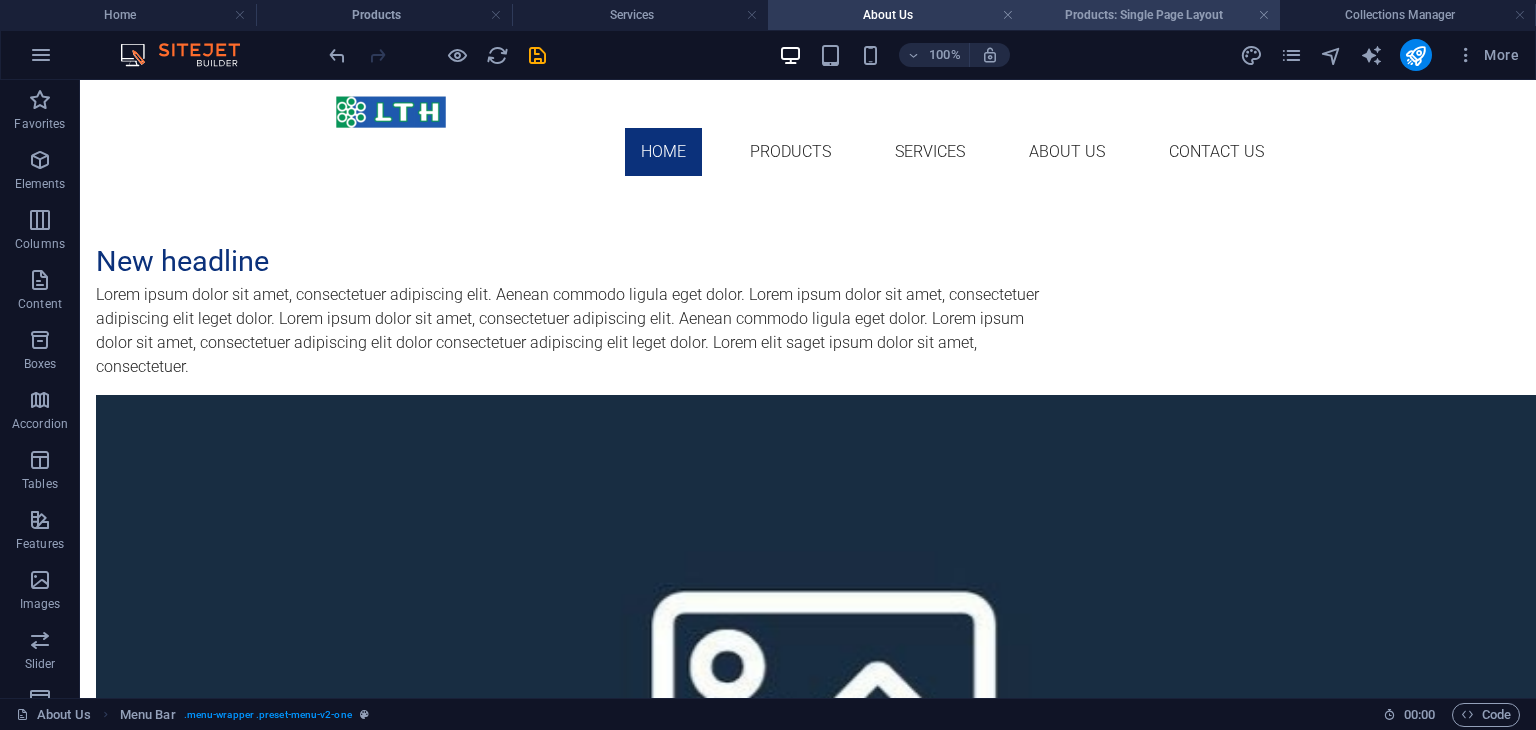 click on "Products: Single Page Layout" at bounding box center [1152, 15] 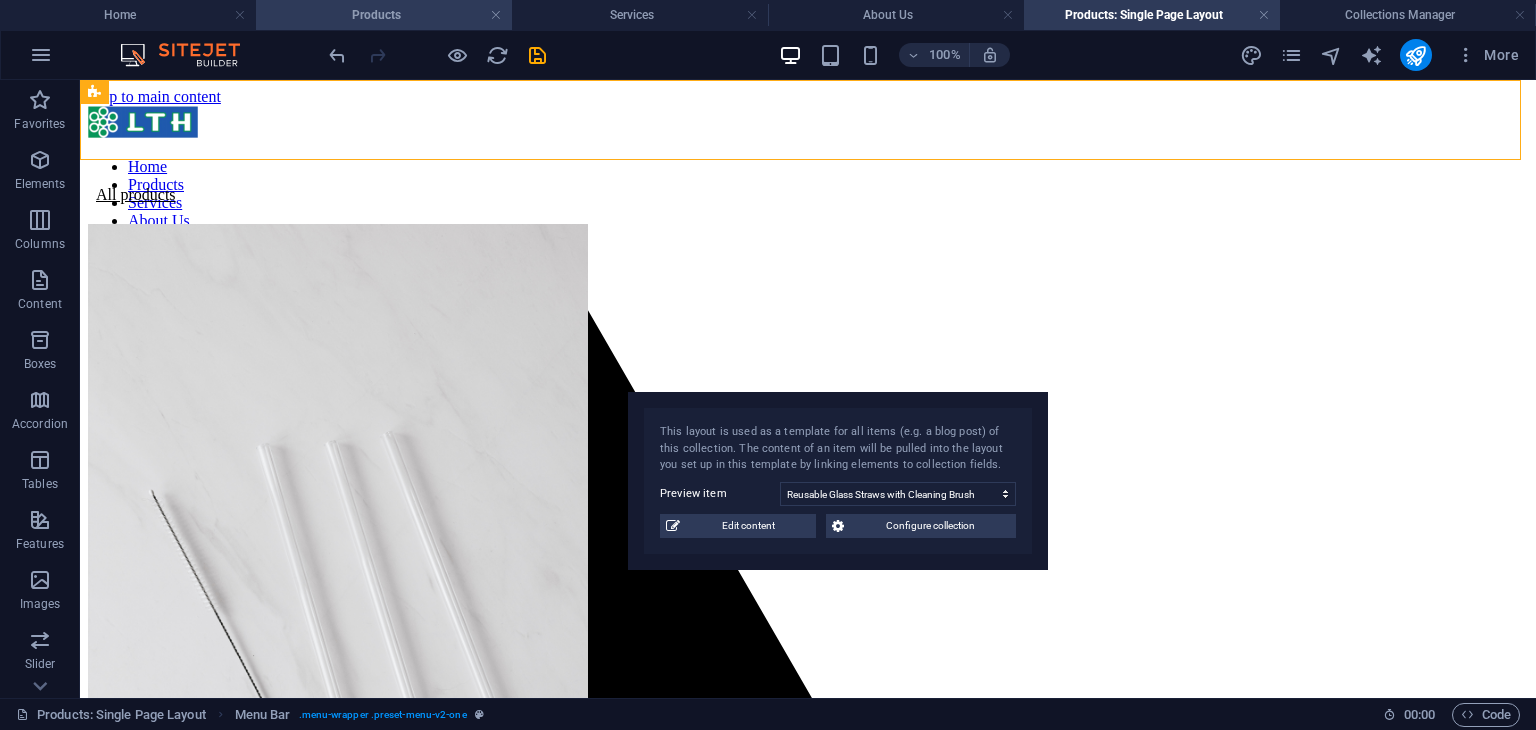 click on "Products" at bounding box center (384, 15) 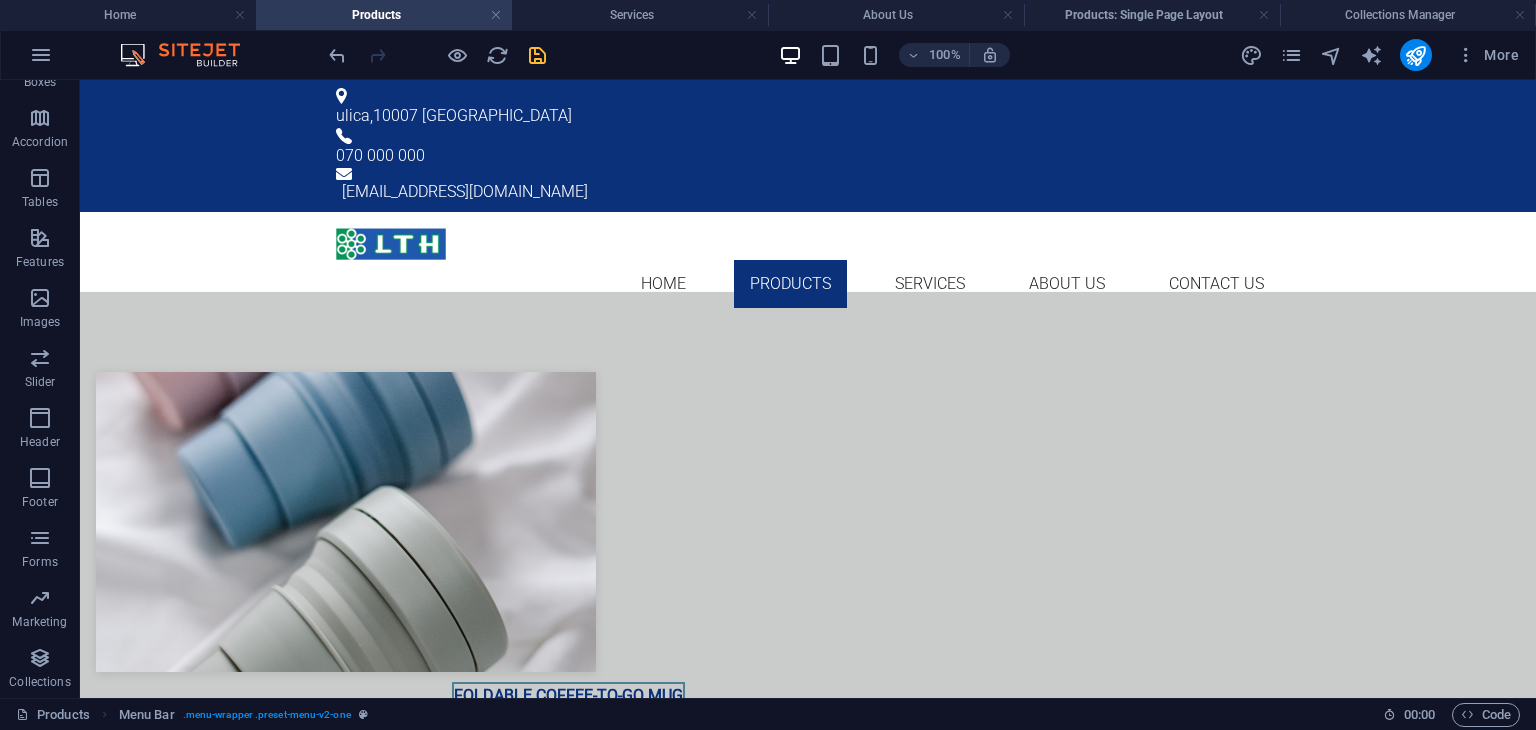 scroll, scrollTop: 595, scrollLeft: 0, axis: vertical 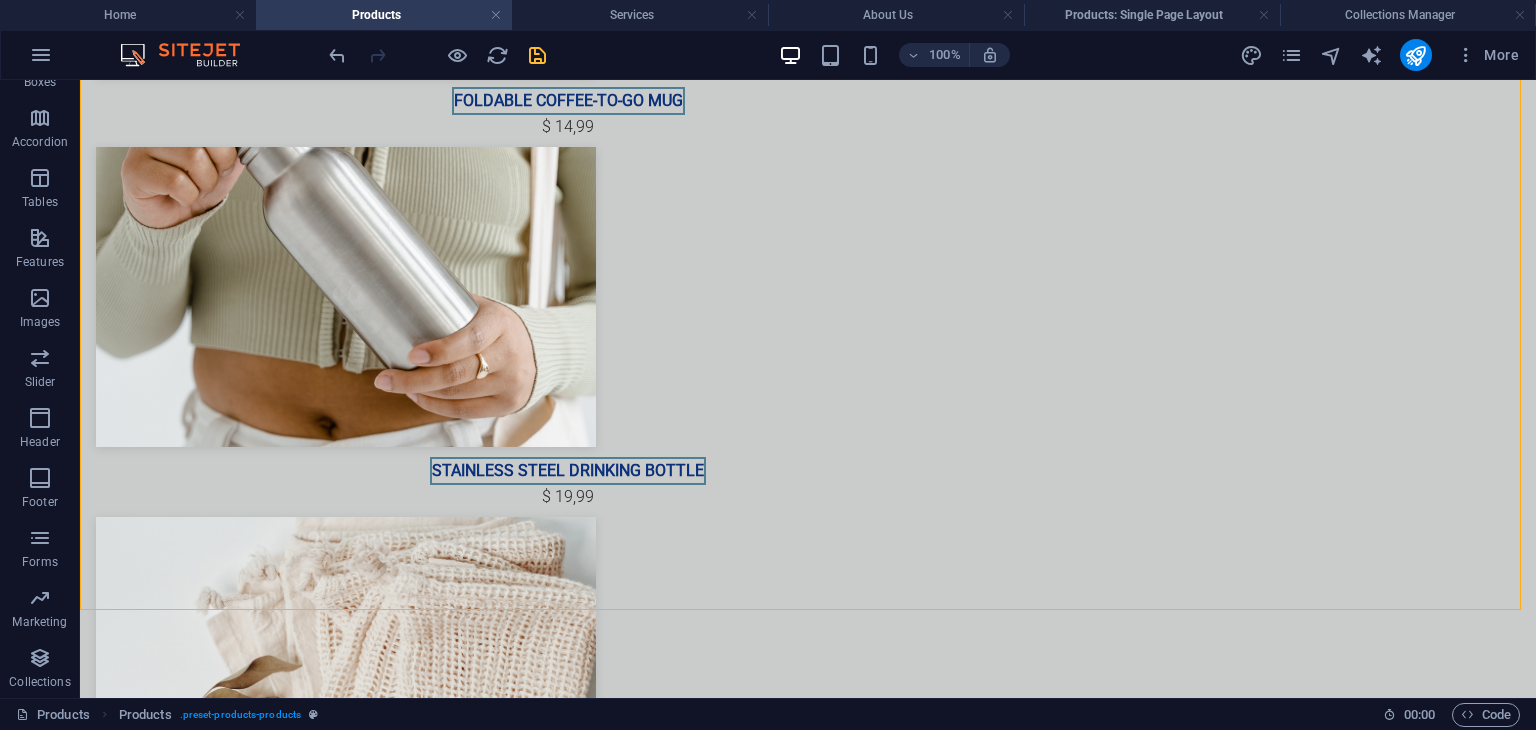 click on "Products" at bounding box center (384, 15) 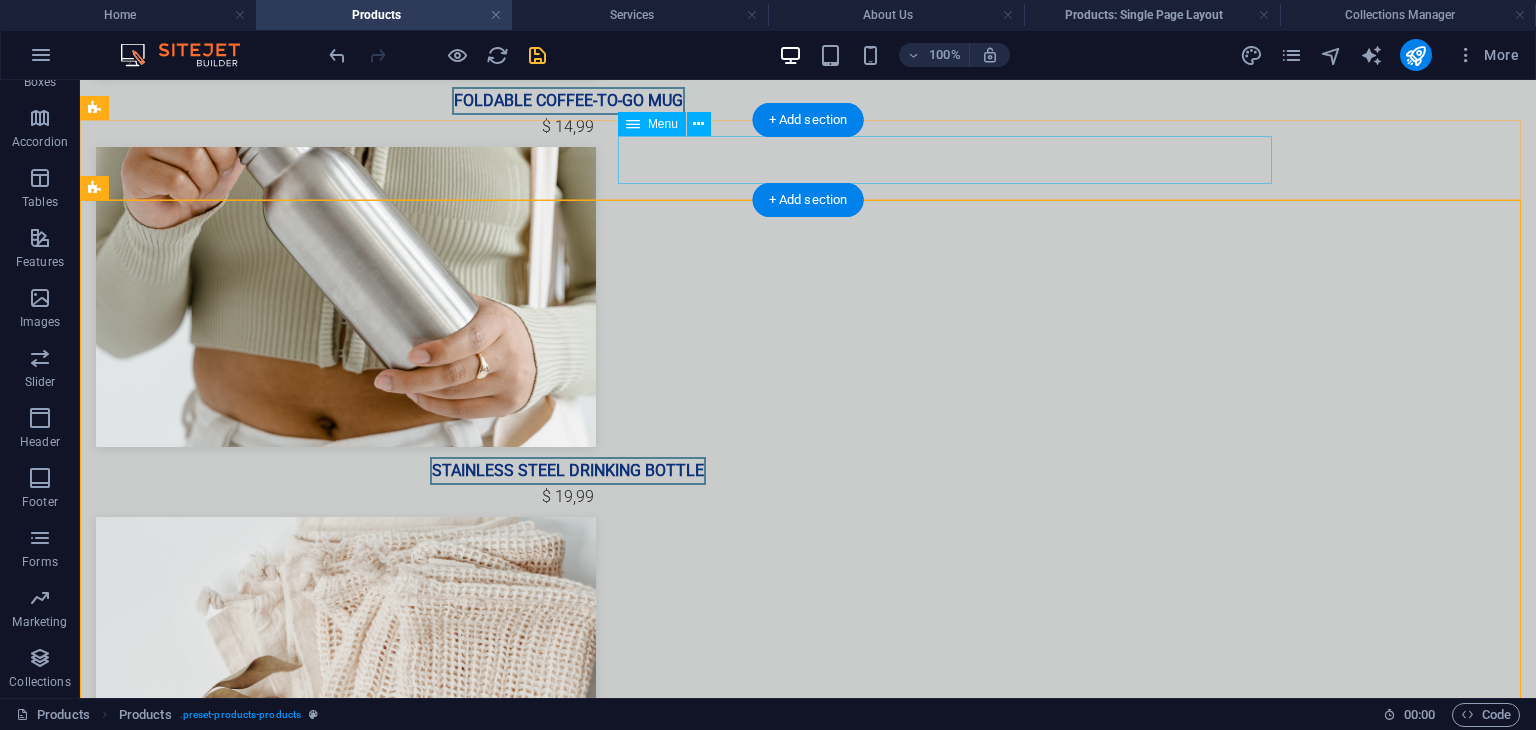 scroll, scrollTop: 0, scrollLeft: 0, axis: both 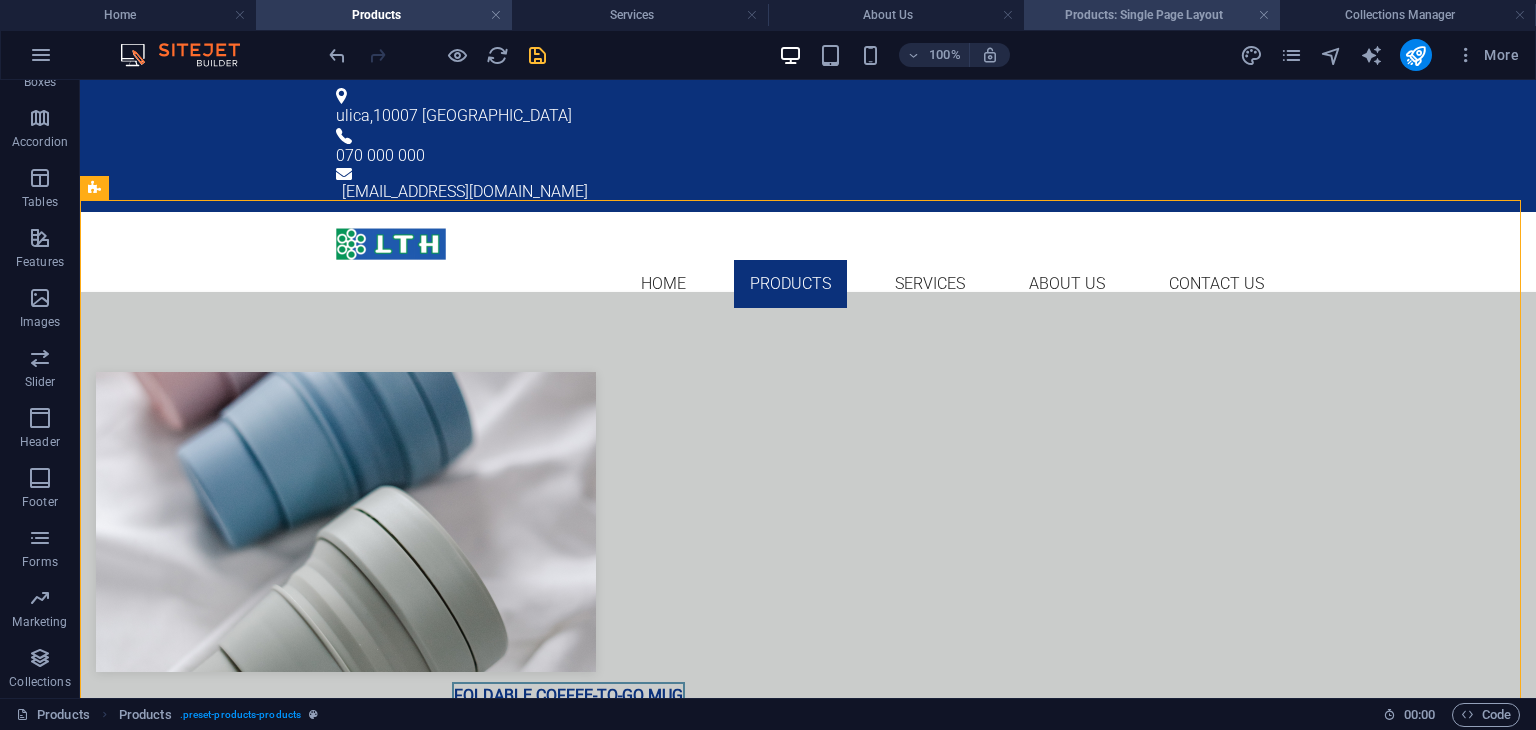 click on "Products: Single Page Layout" at bounding box center [1152, 15] 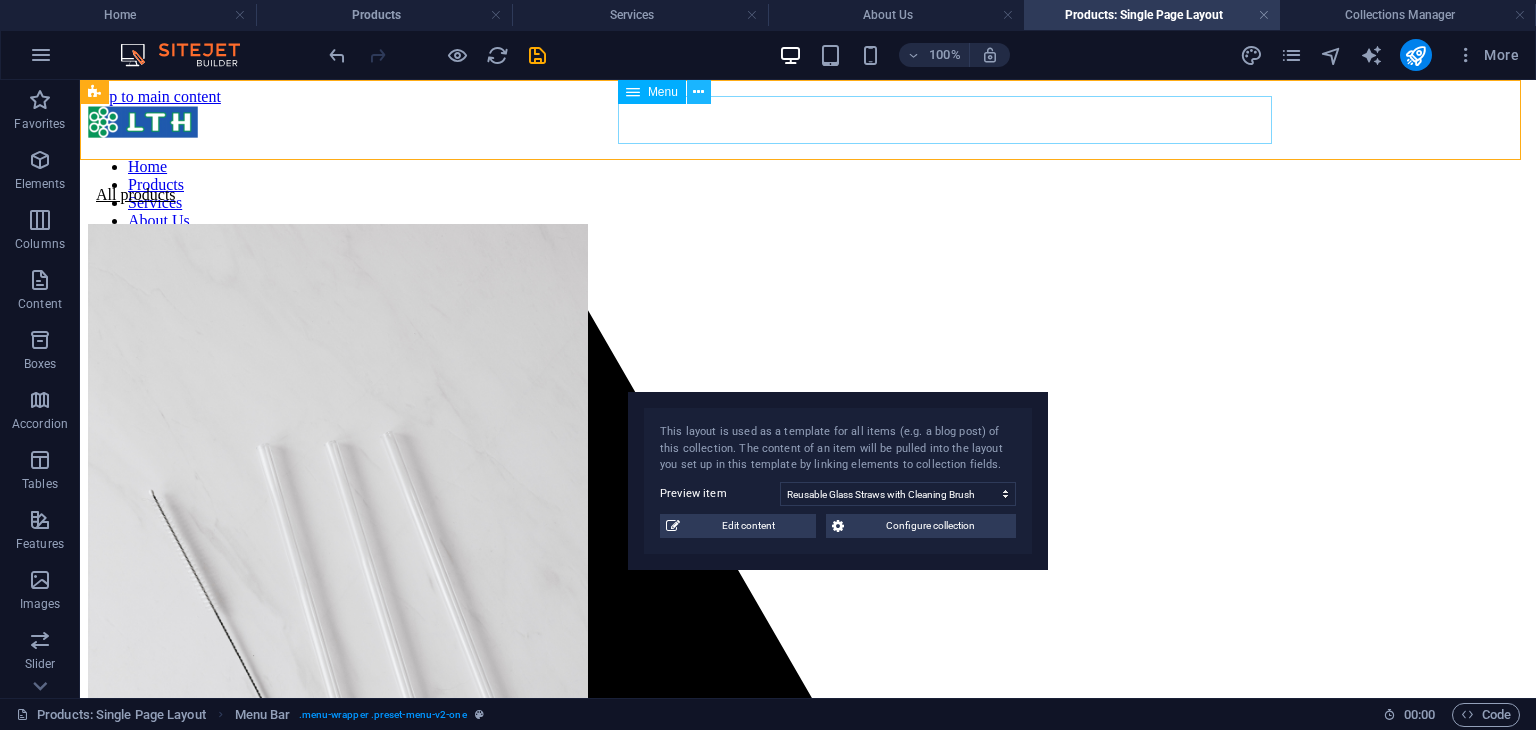 click at bounding box center [698, 92] 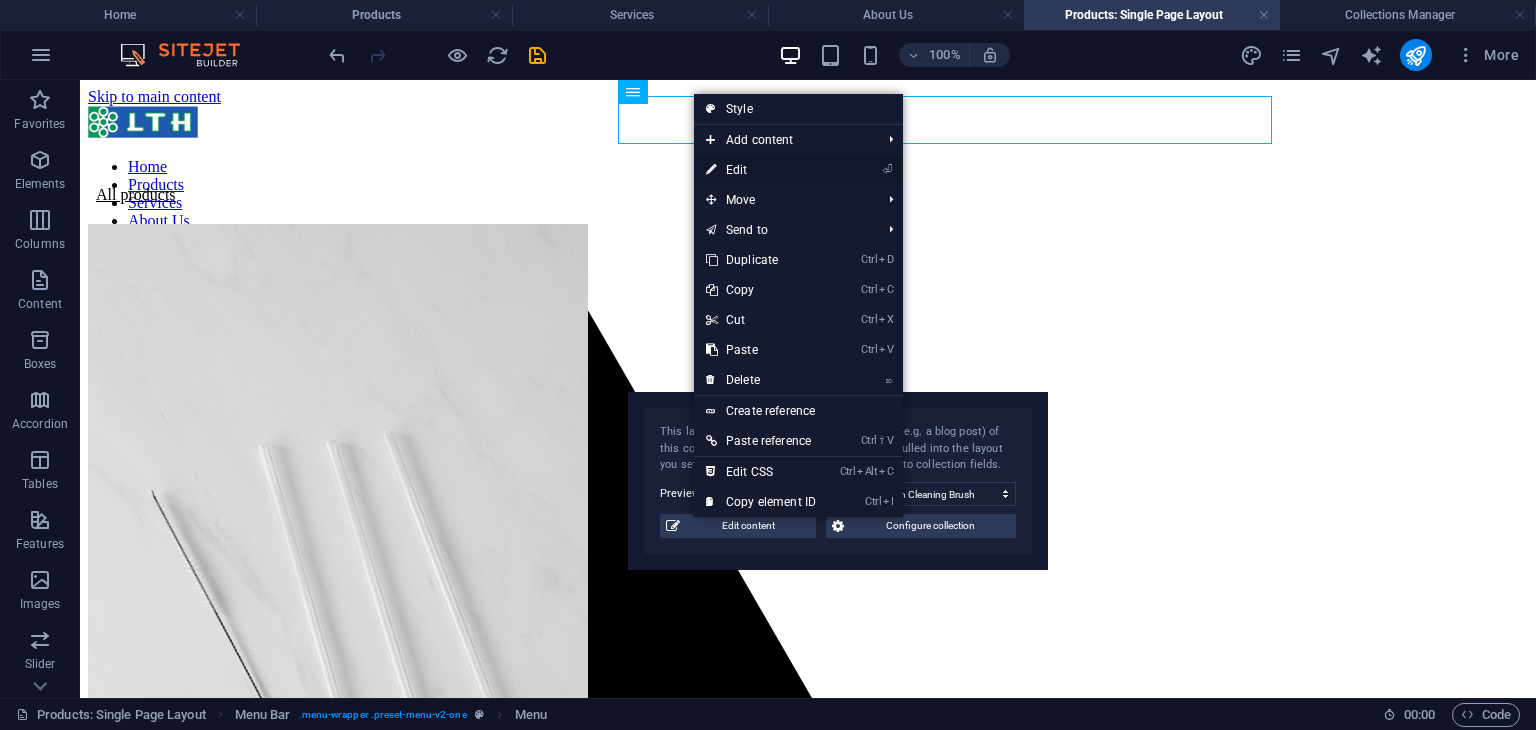 click on "⏎  Edit" at bounding box center (761, 170) 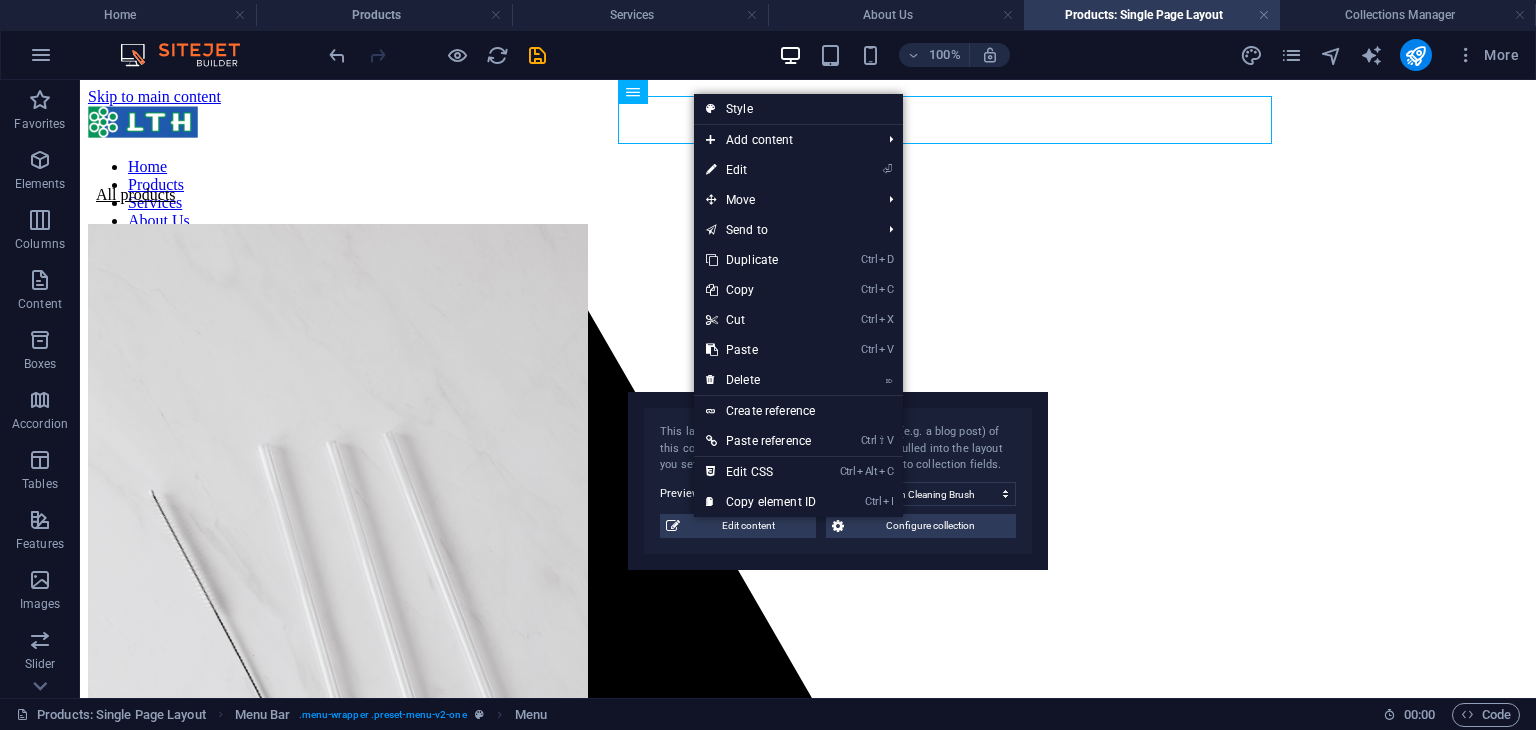 select on "1" 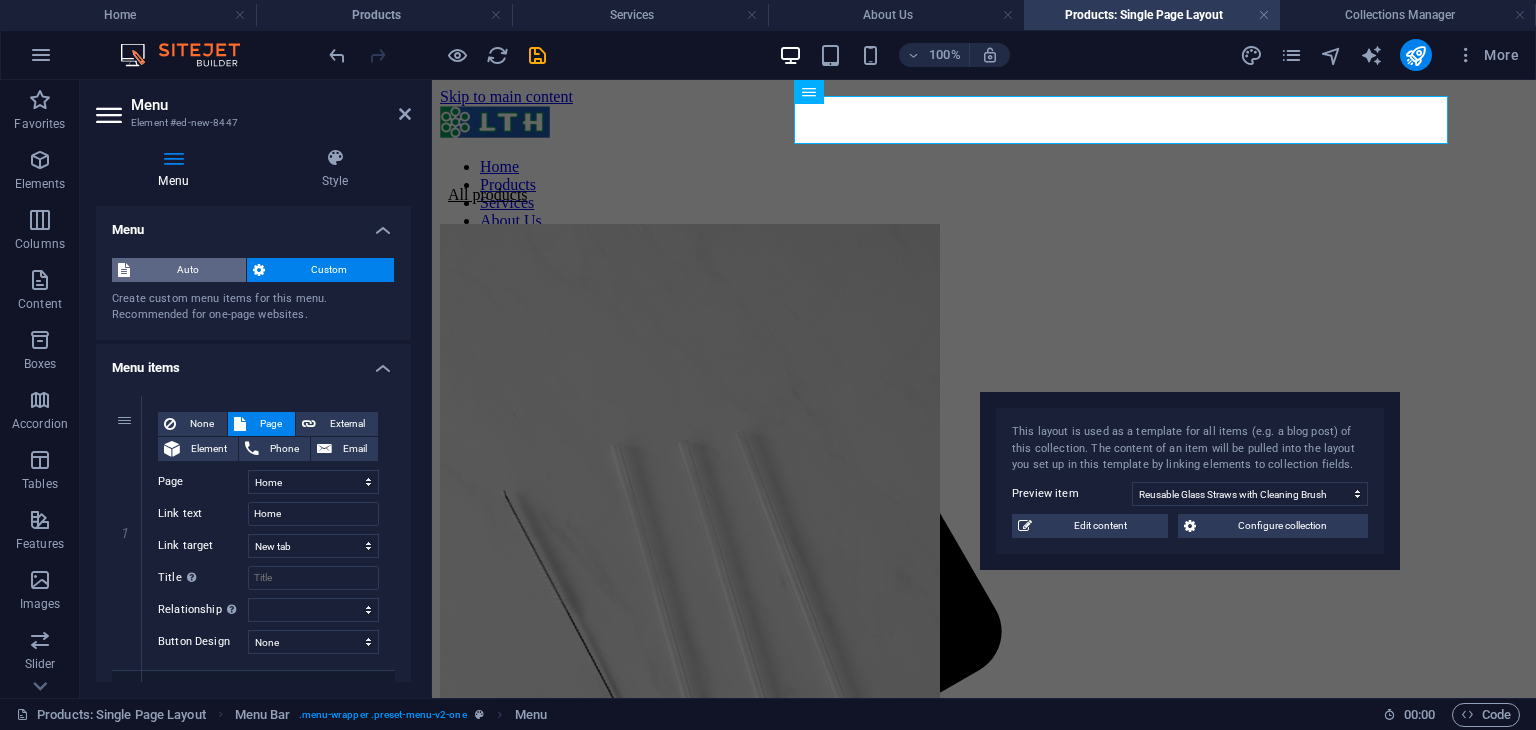 click on "Auto" at bounding box center (188, 270) 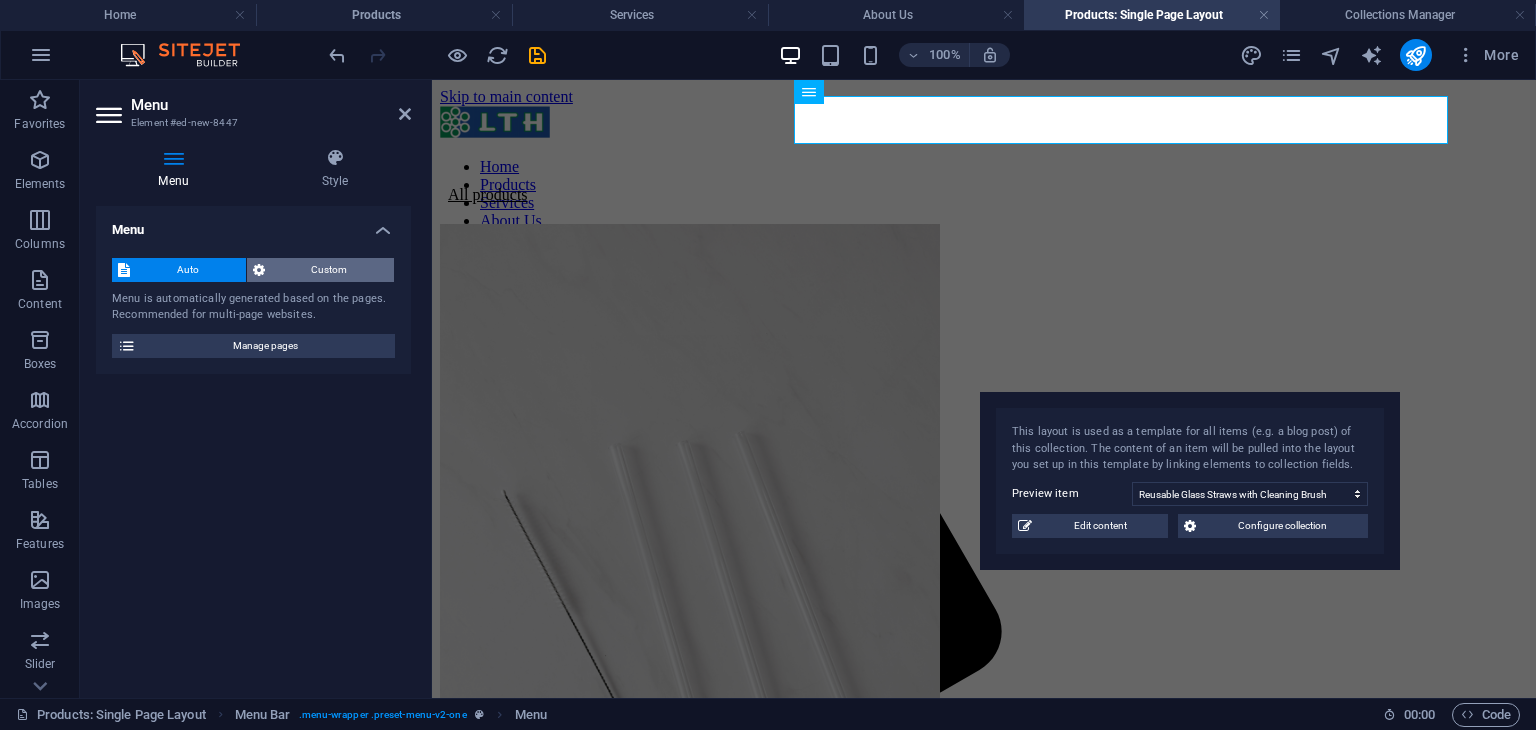click on "Custom" at bounding box center (330, 270) 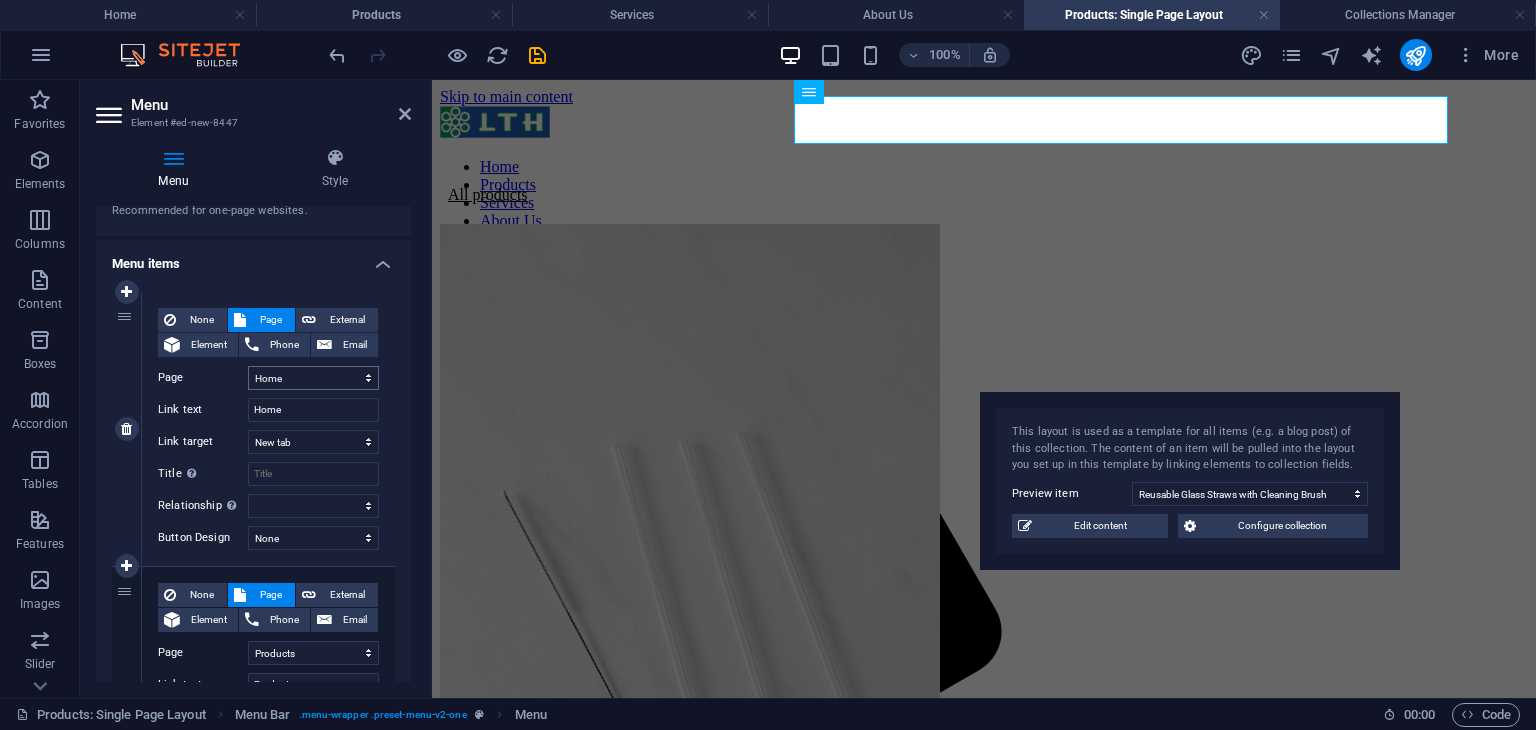 scroll, scrollTop: 56, scrollLeft: 0, axis: vertical 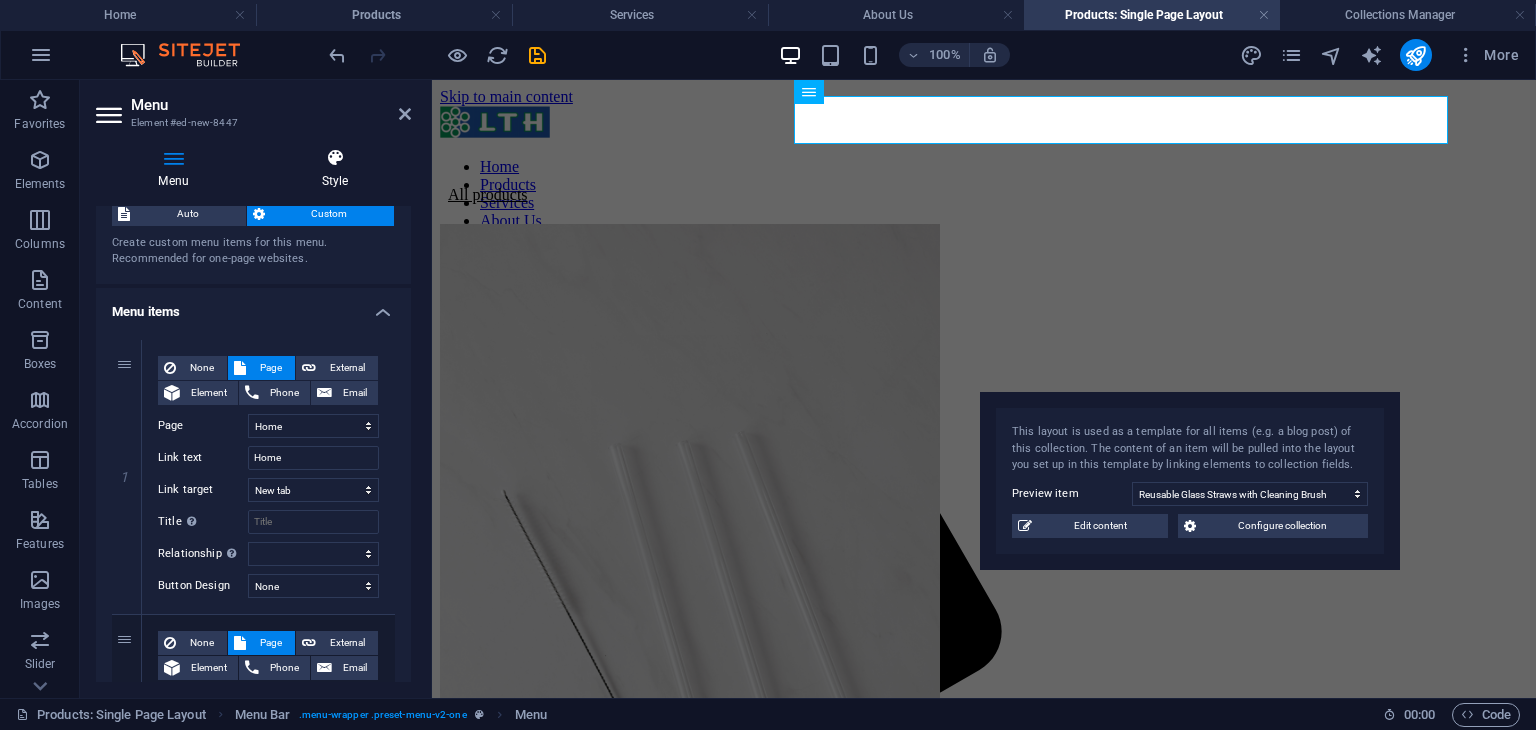click on "Style" at bounding box center [335, 169] 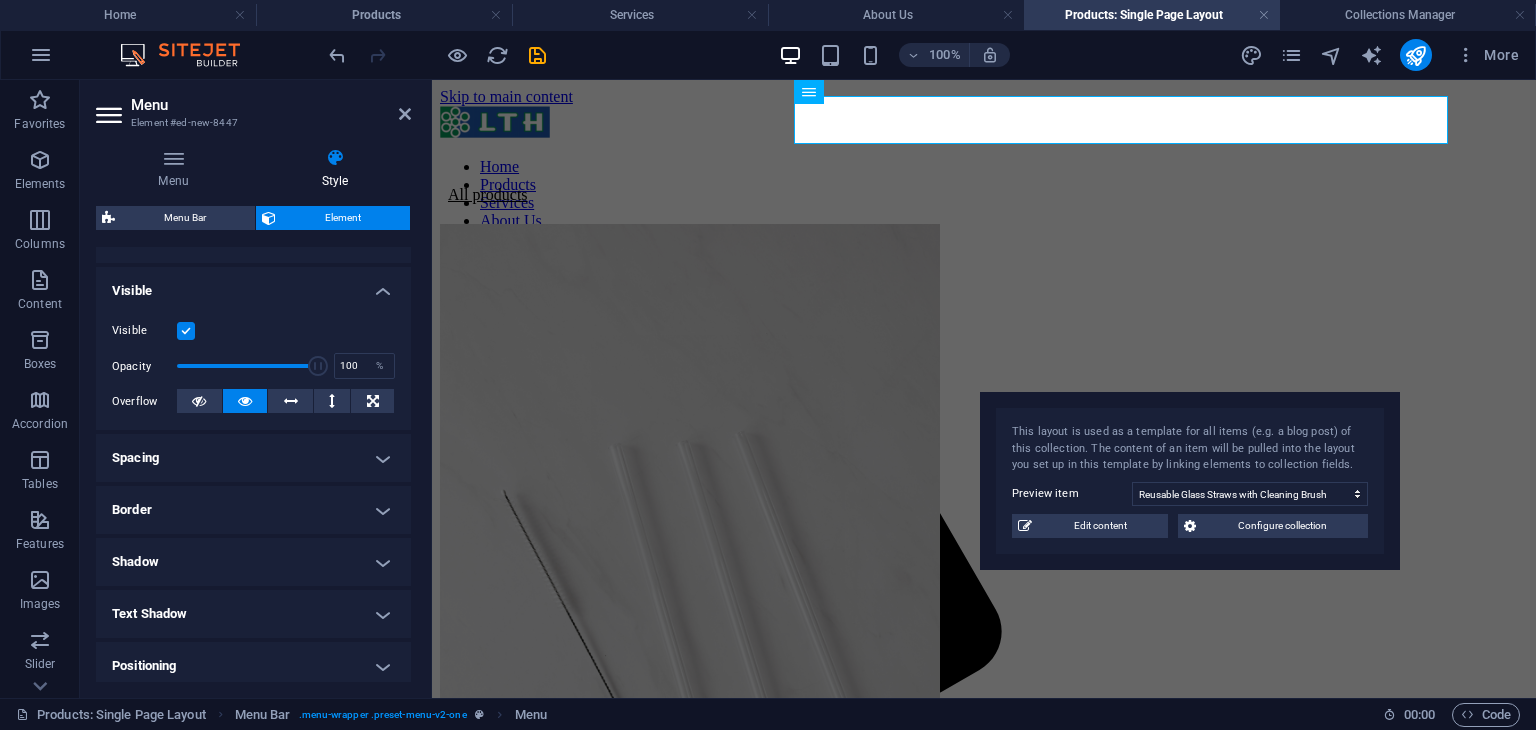 scroll, scrollTop: 94, scrollLeft: 0, axis: vertical 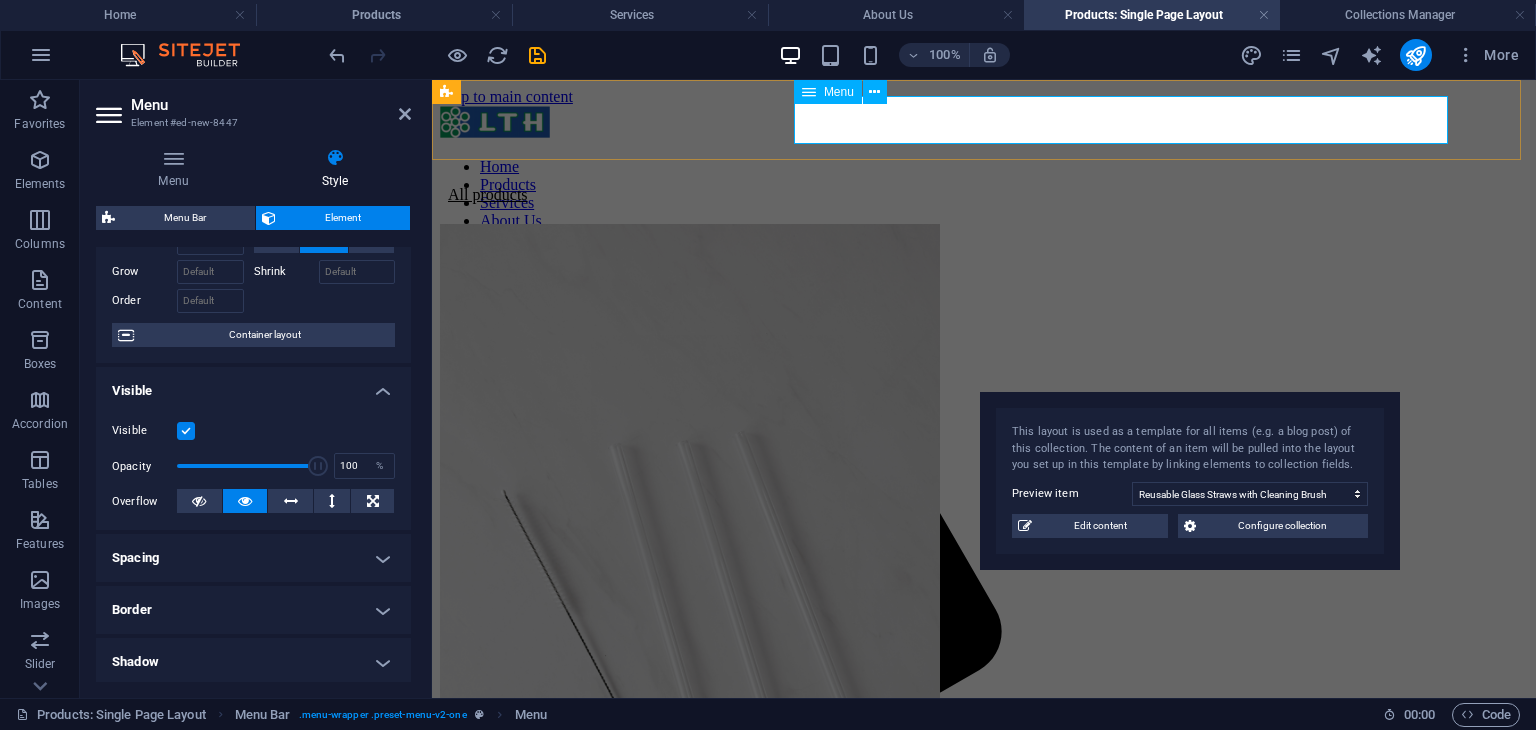 click on "Home Products Services About Us Contact Us" at bounding box center [984, 203] 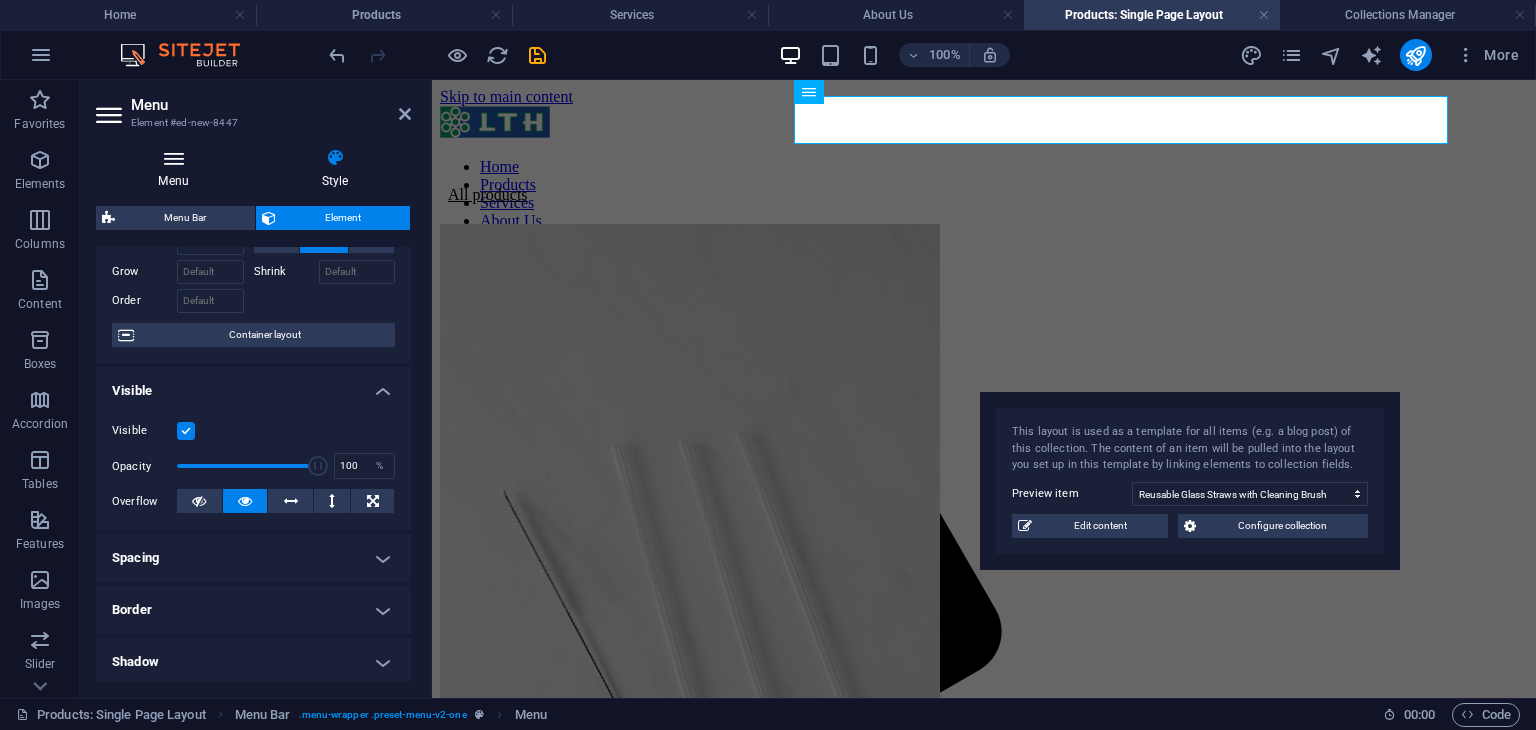 click on "Menu" at bounding box center [177, 169] 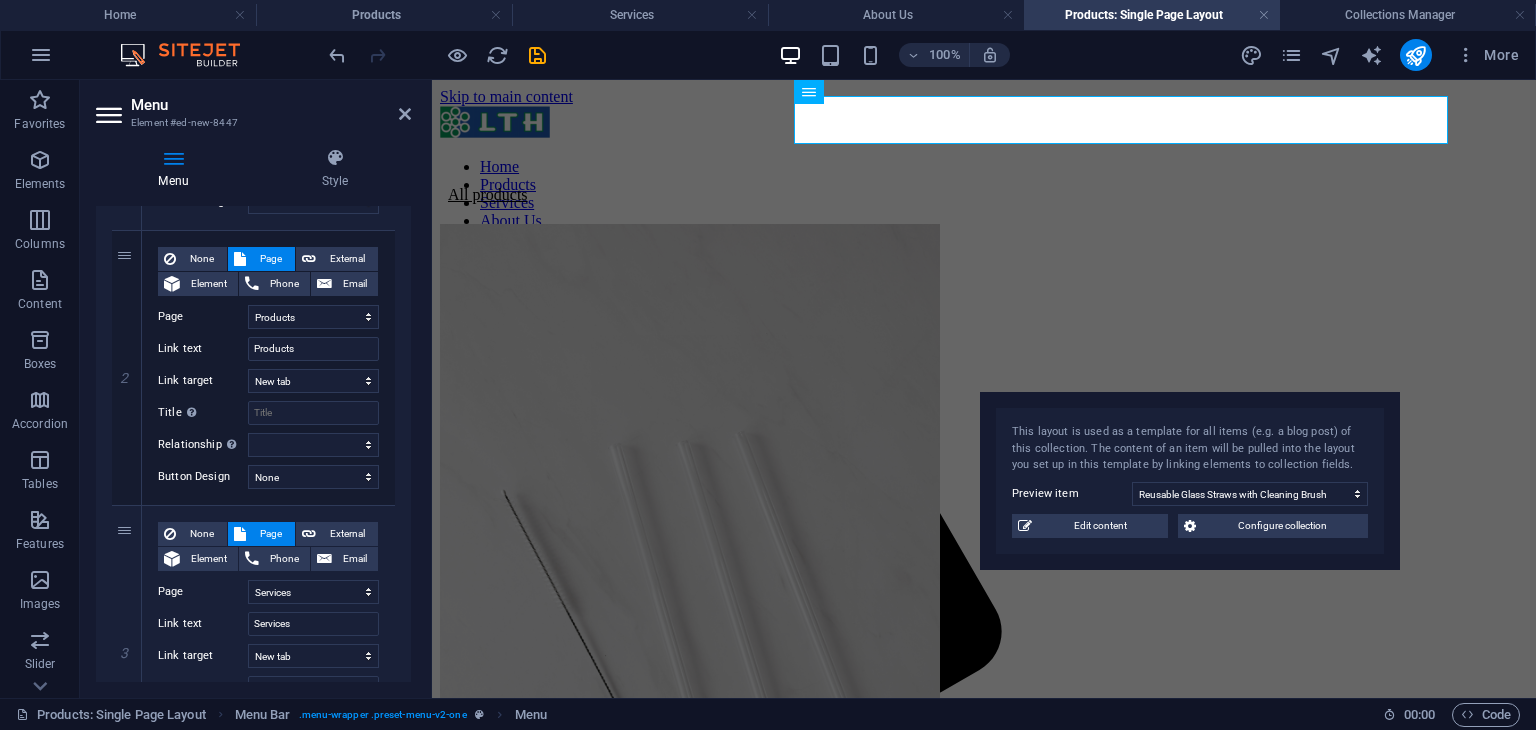 scroll, scrollTop: 424, scrollLeft: 0, axis: vertical 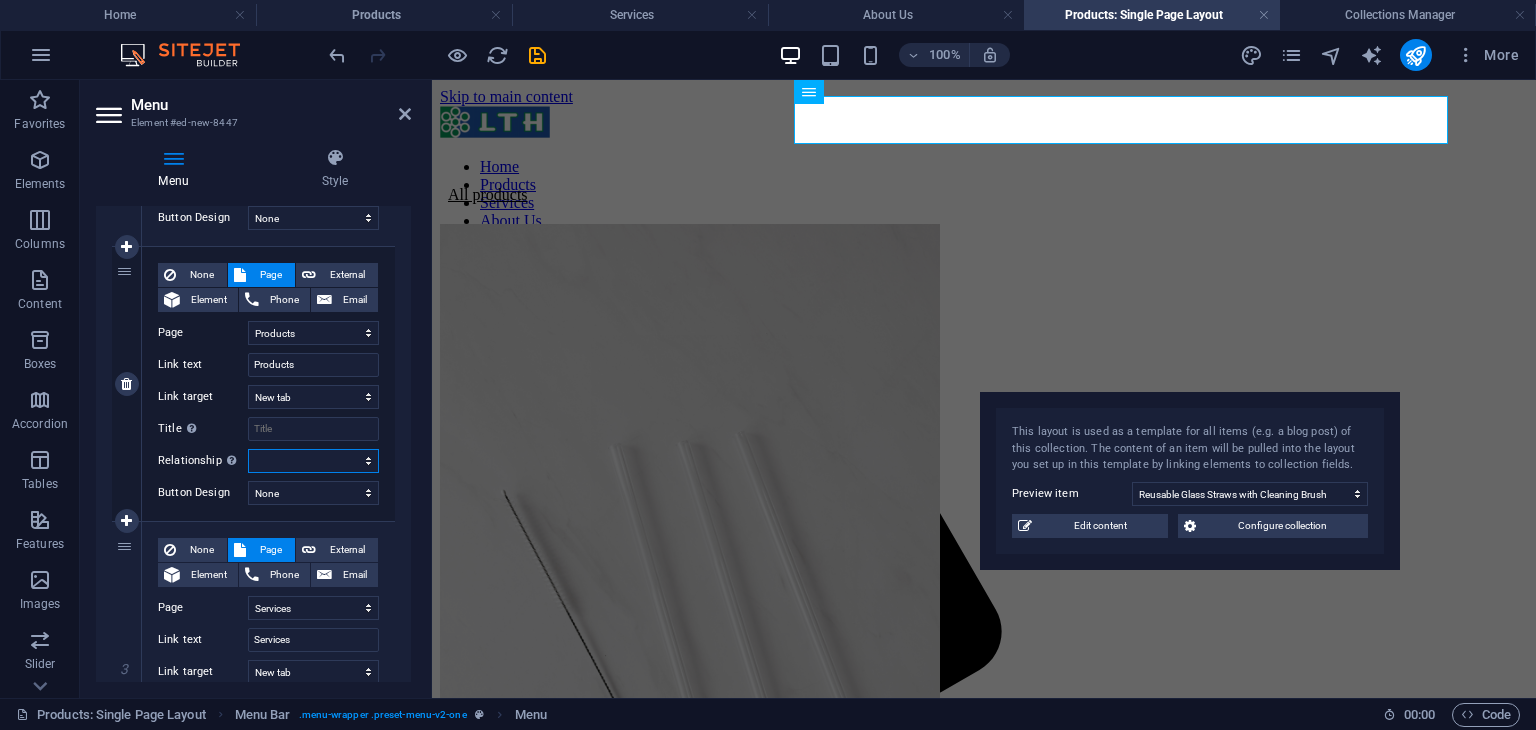 click on "alternate author bookmark external help license next nofollow noreferrer noopener prev search tag" at bounding box center [313, 461] 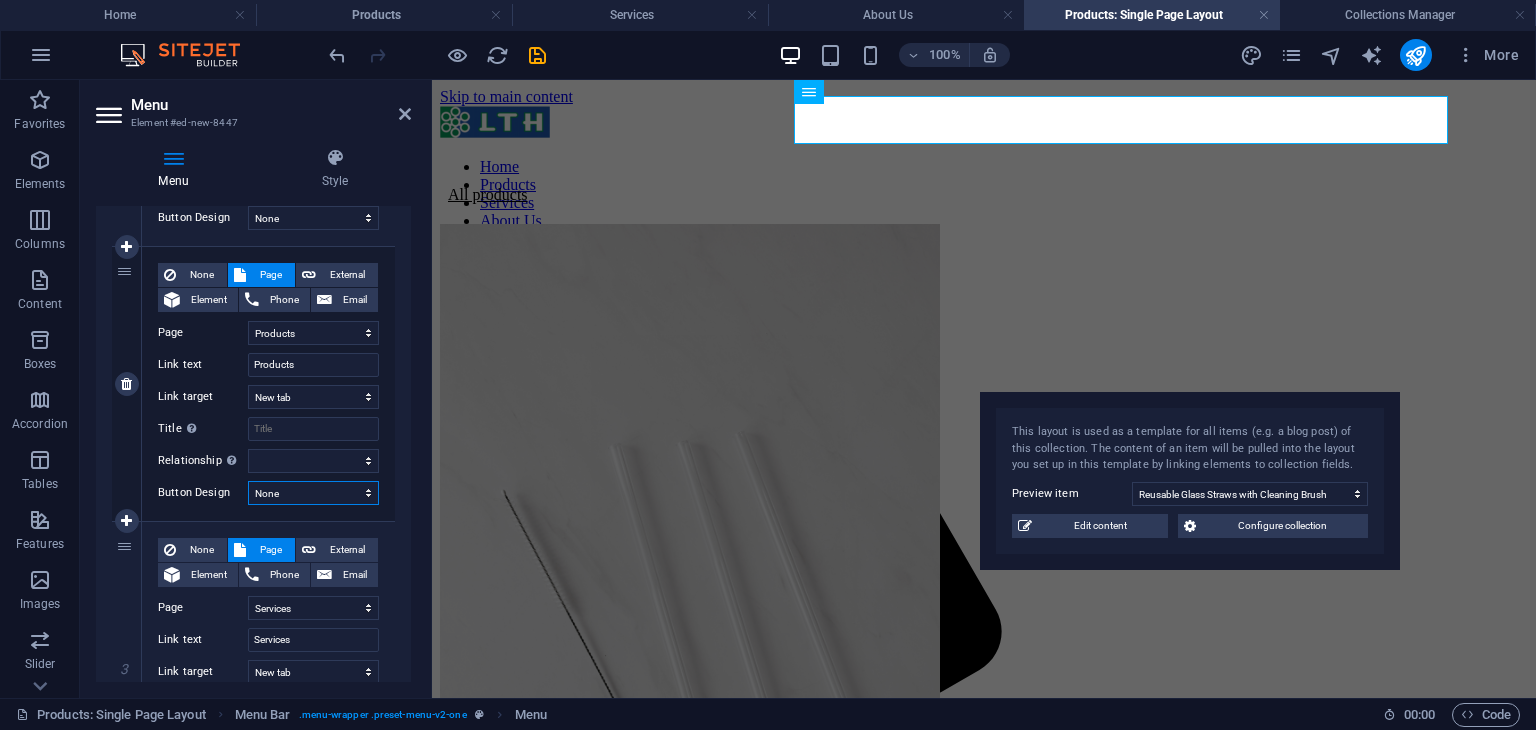 click on "None Default Primary Secondary" at bounding box center (313, 493) 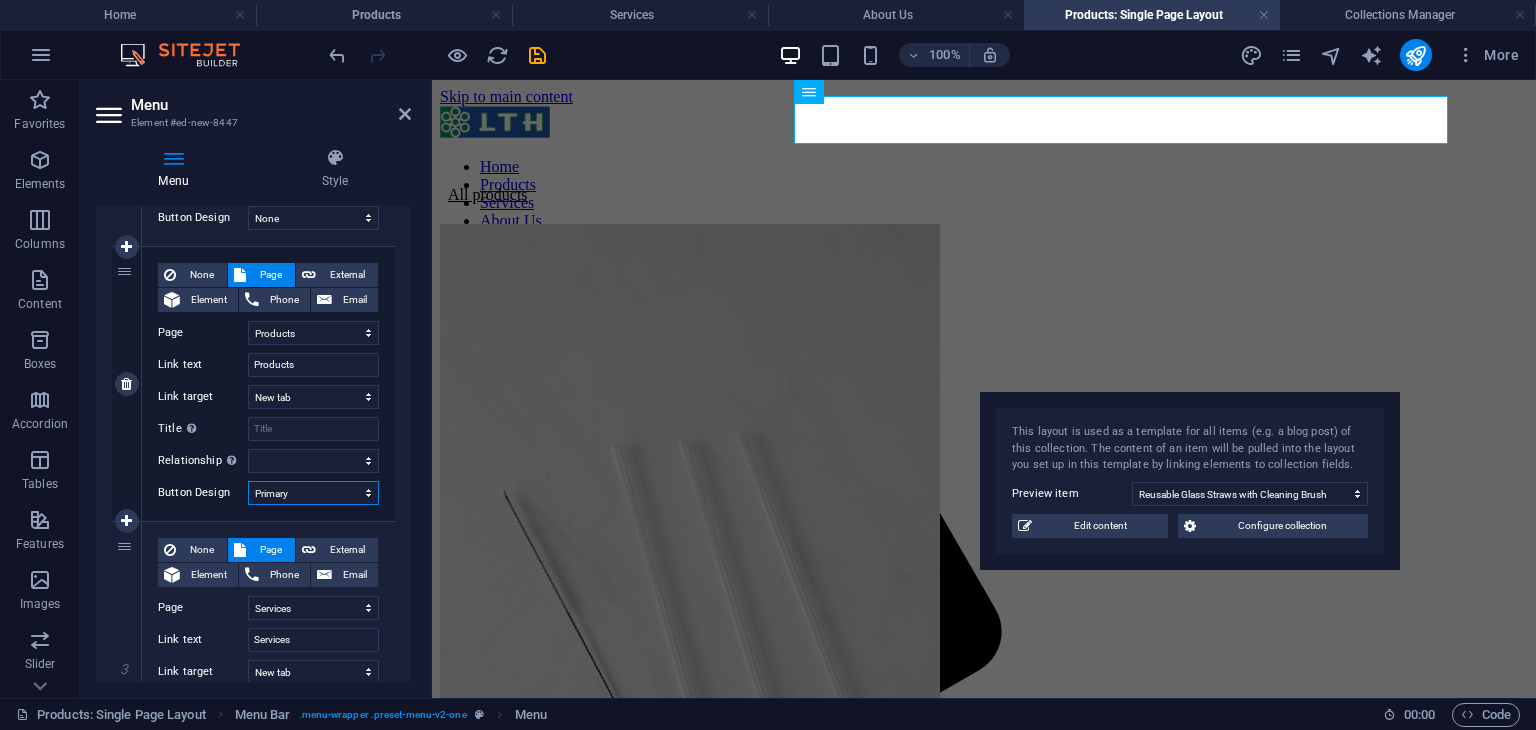 click on "None Default Primary Secondary" at bounding box center [313, 493] 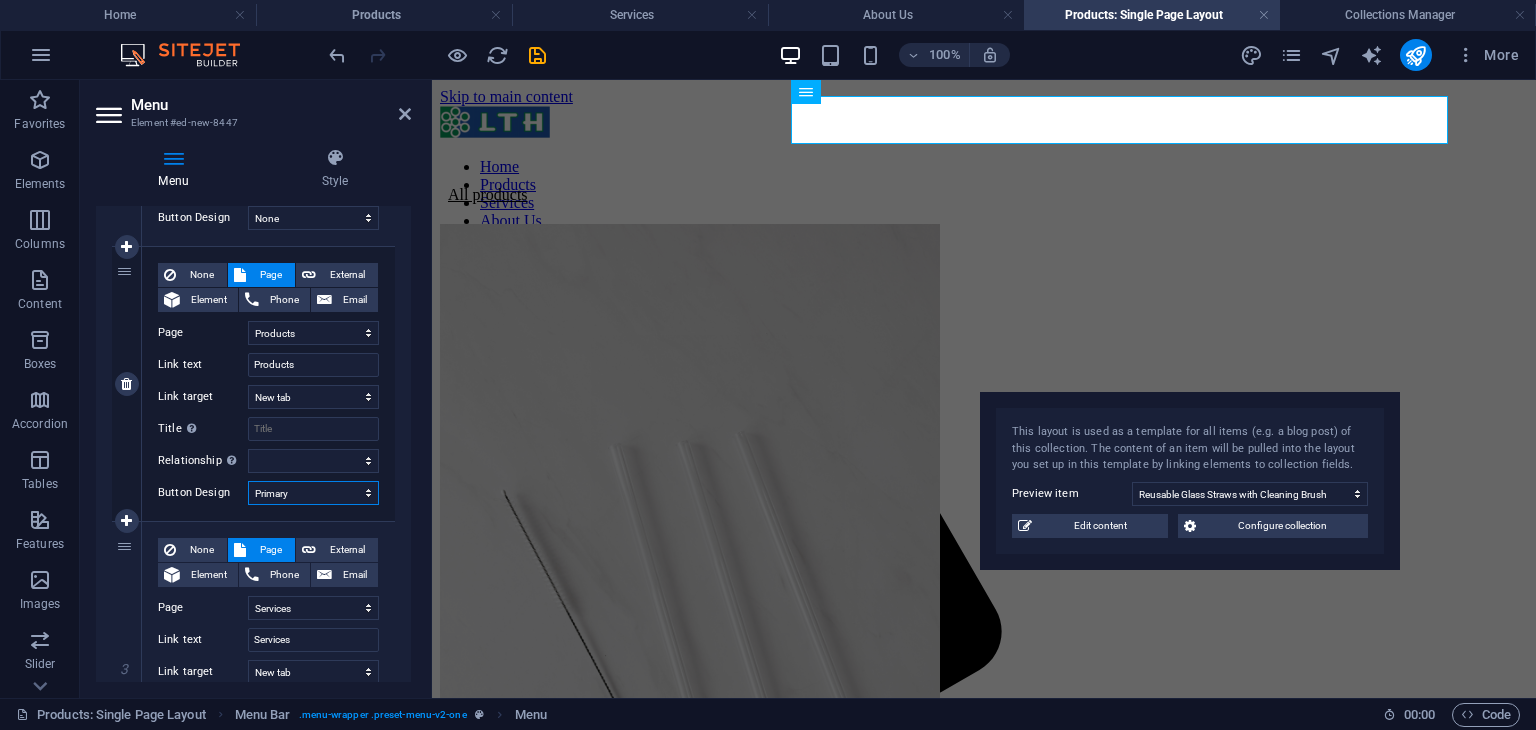 click on "None Default Primary Secondary" at bounding box center [313, 493] 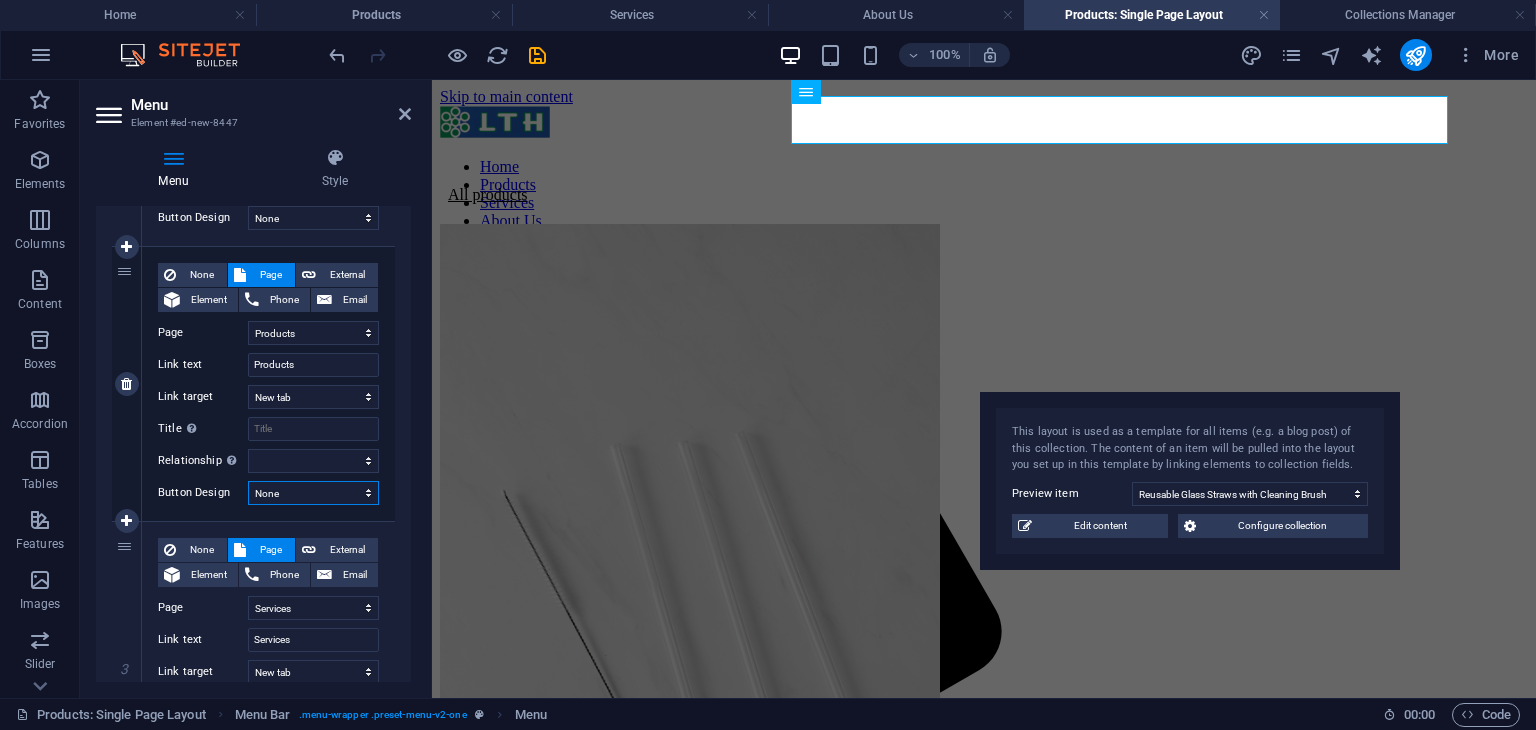 click on "None Default Primary Secondary" at bounding box center [313, 493] 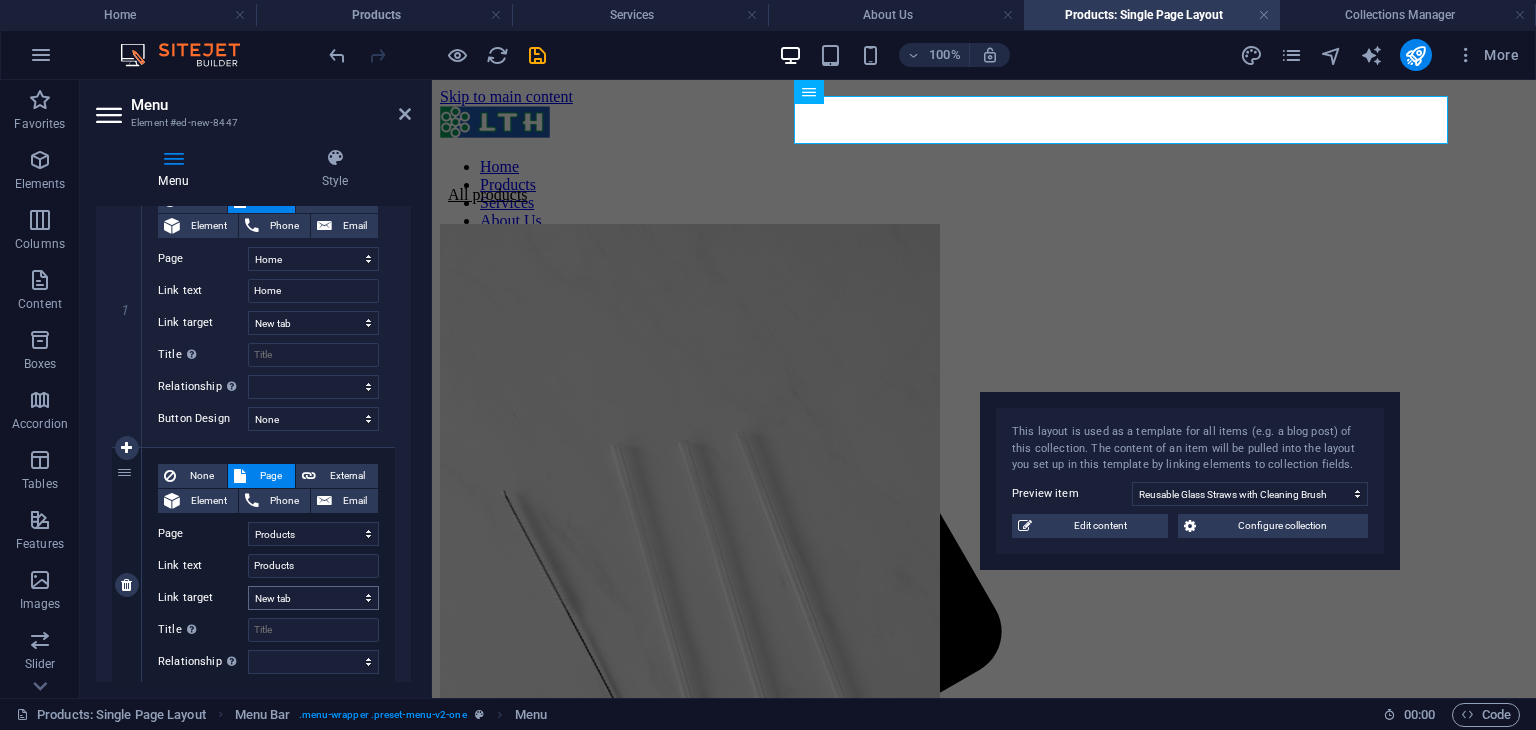 scroll, scrollTop: 222, scrollLeft: 0, axis: vertical 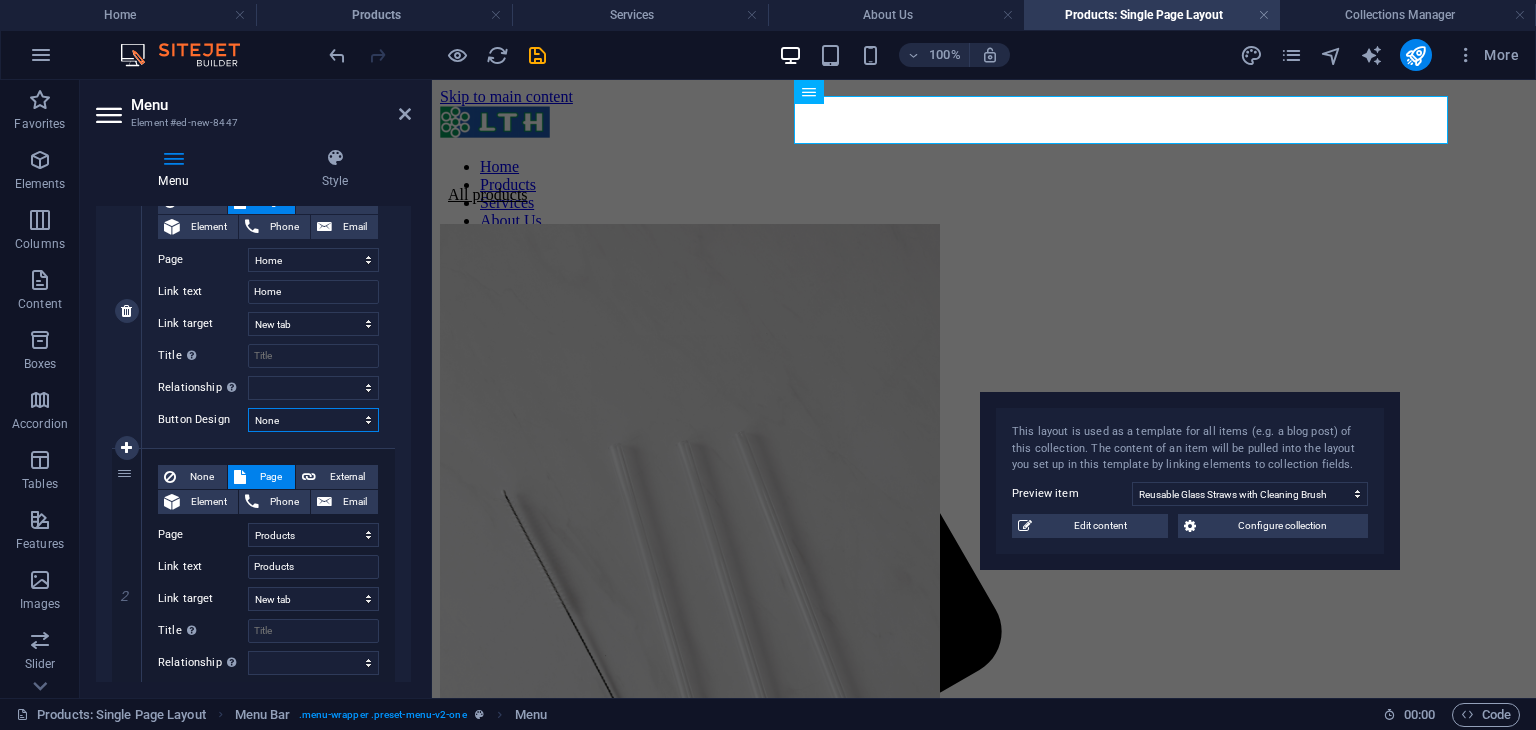 click on "None Default Primary Secondary" at bounding box center [313, 420] 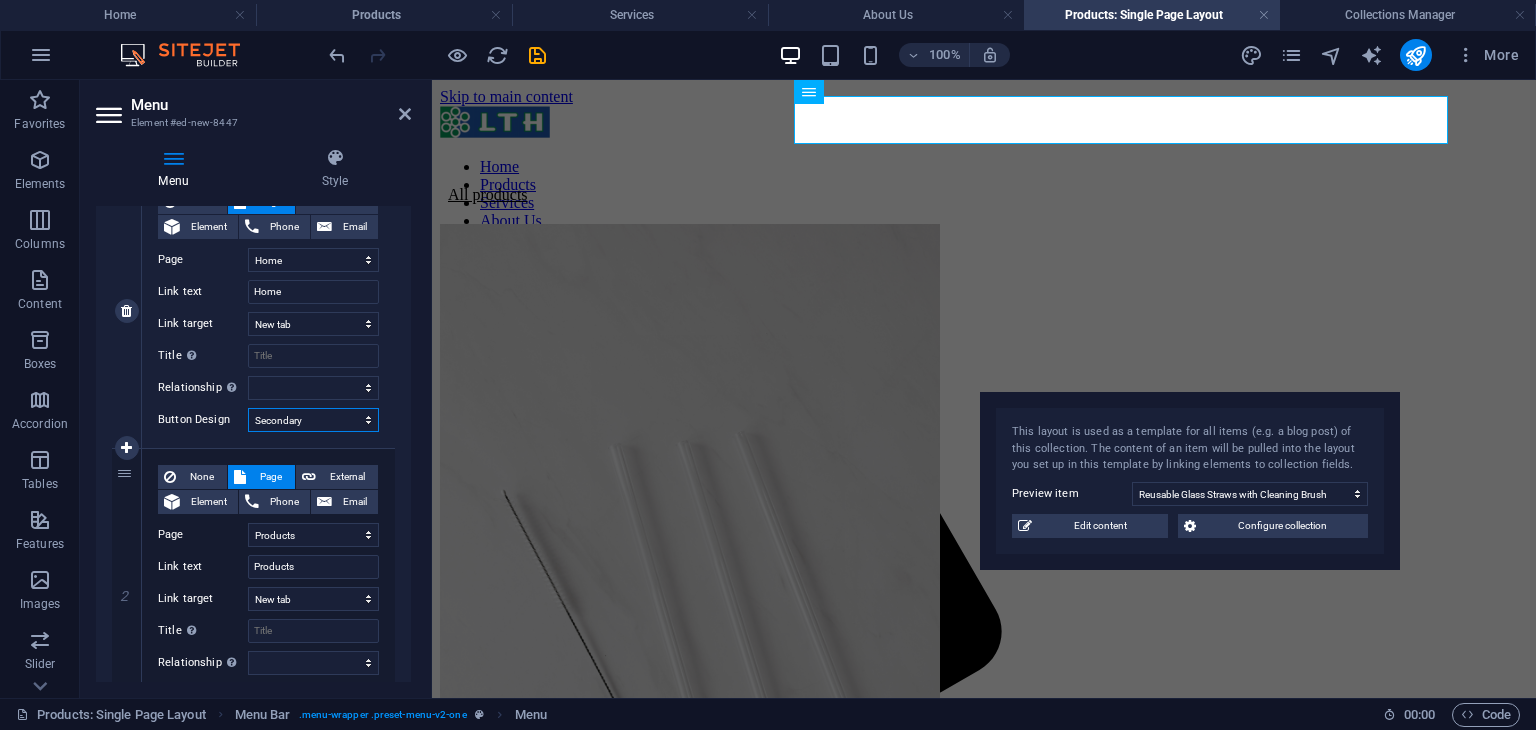 click on "None Default Primary Secondary" at bounding box center [313, 420] 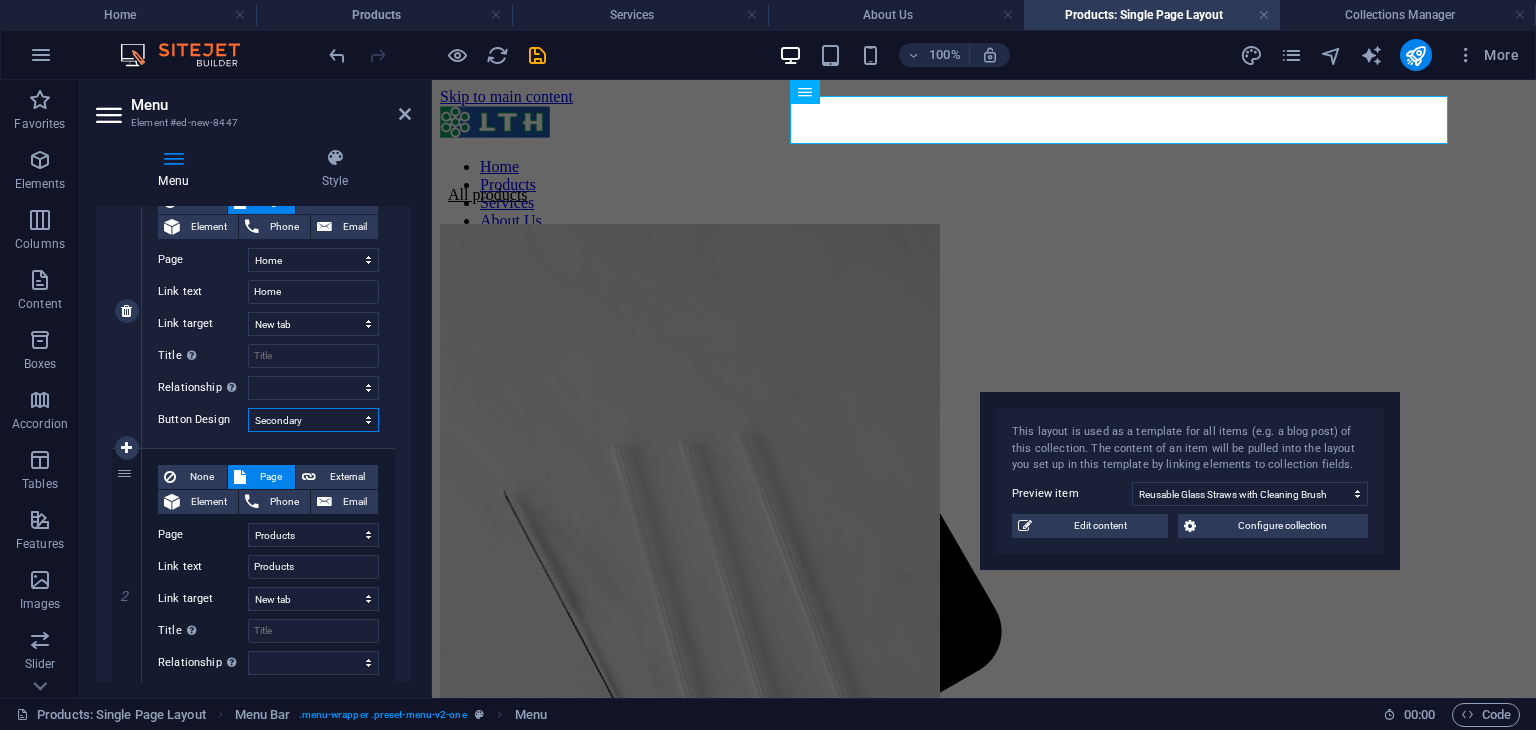 click on "None Default Primary Secondary" at bounding box center [313, 420] 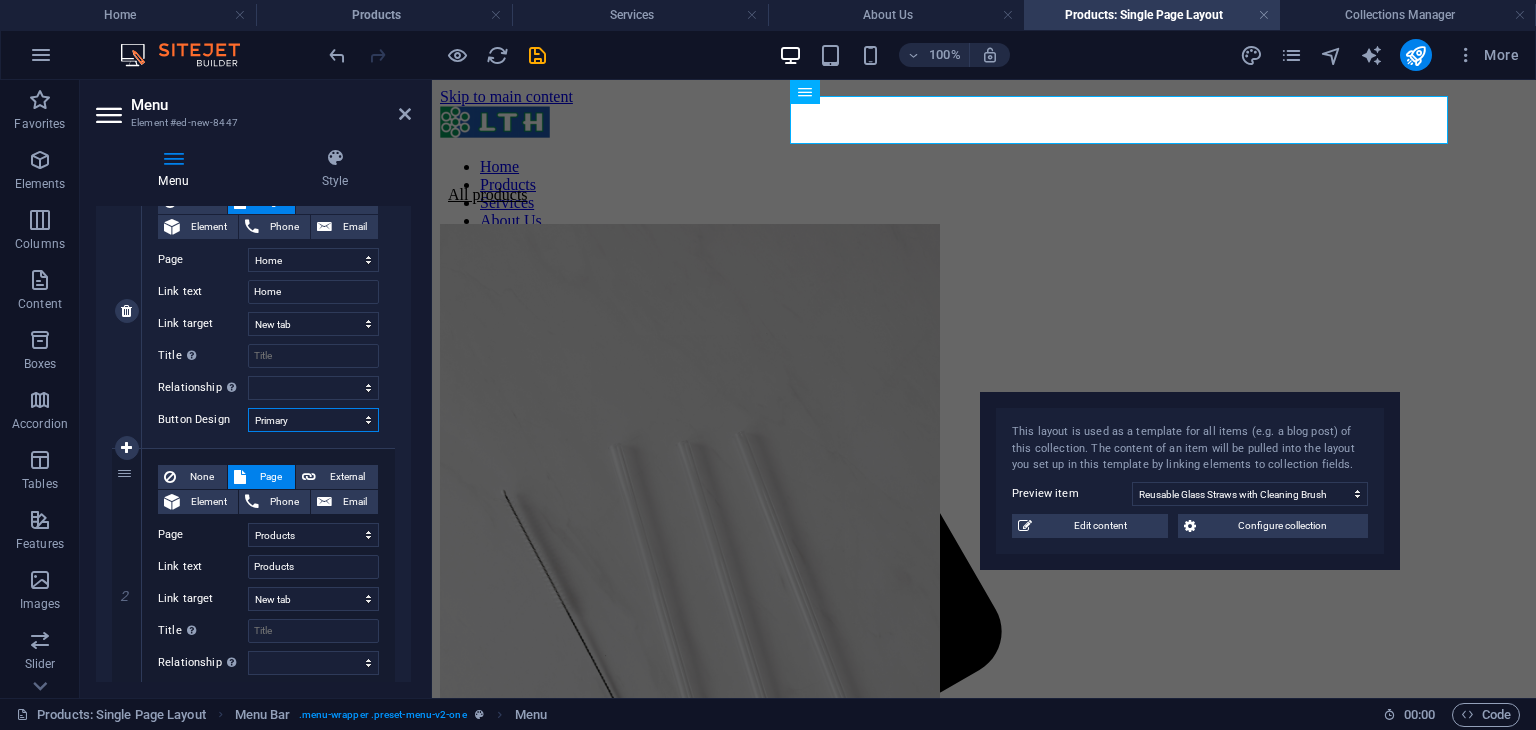 click on "None Default Primary Secondary" at bounding box center [313, 420] 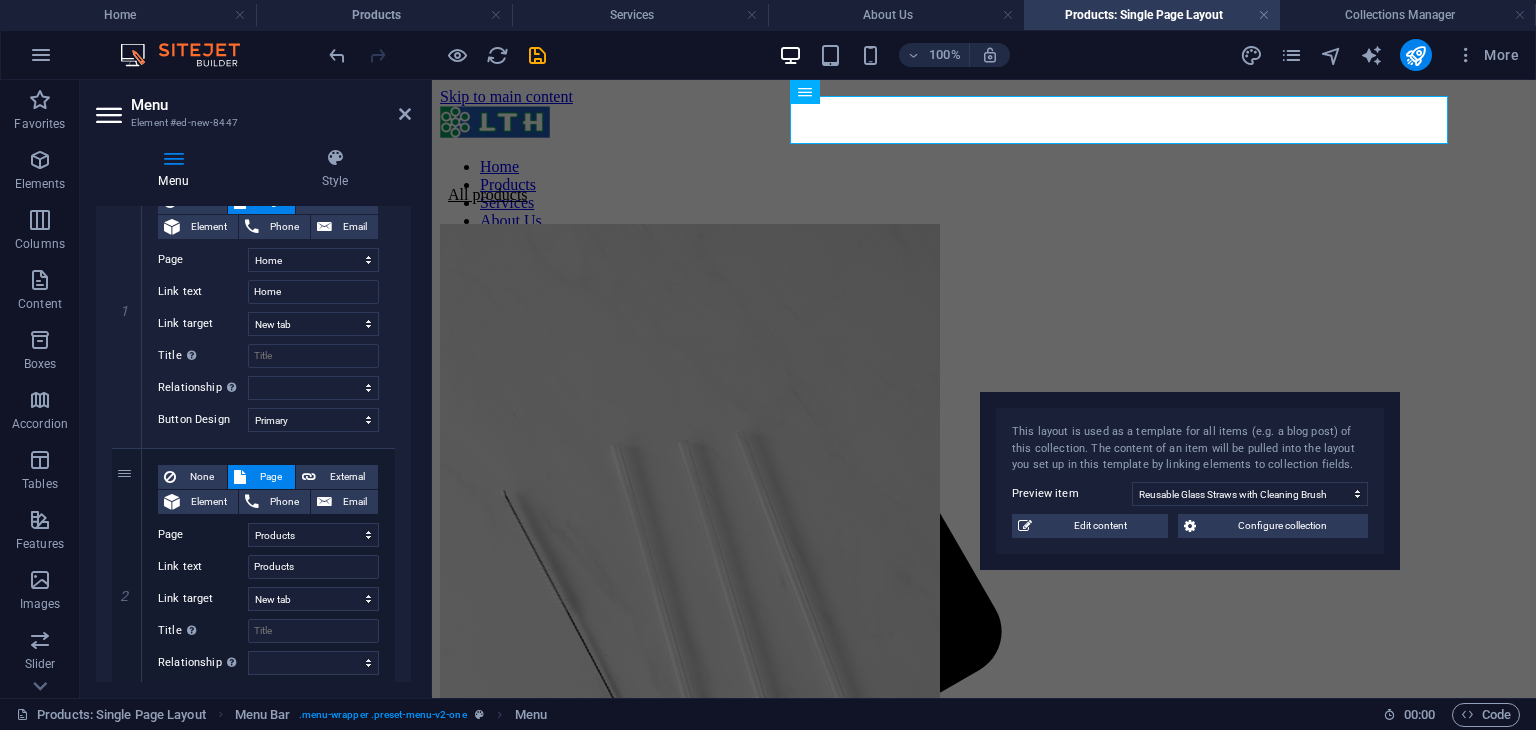 click on "Menu Element #ed-new-8447" at bounding box center (253, 106) 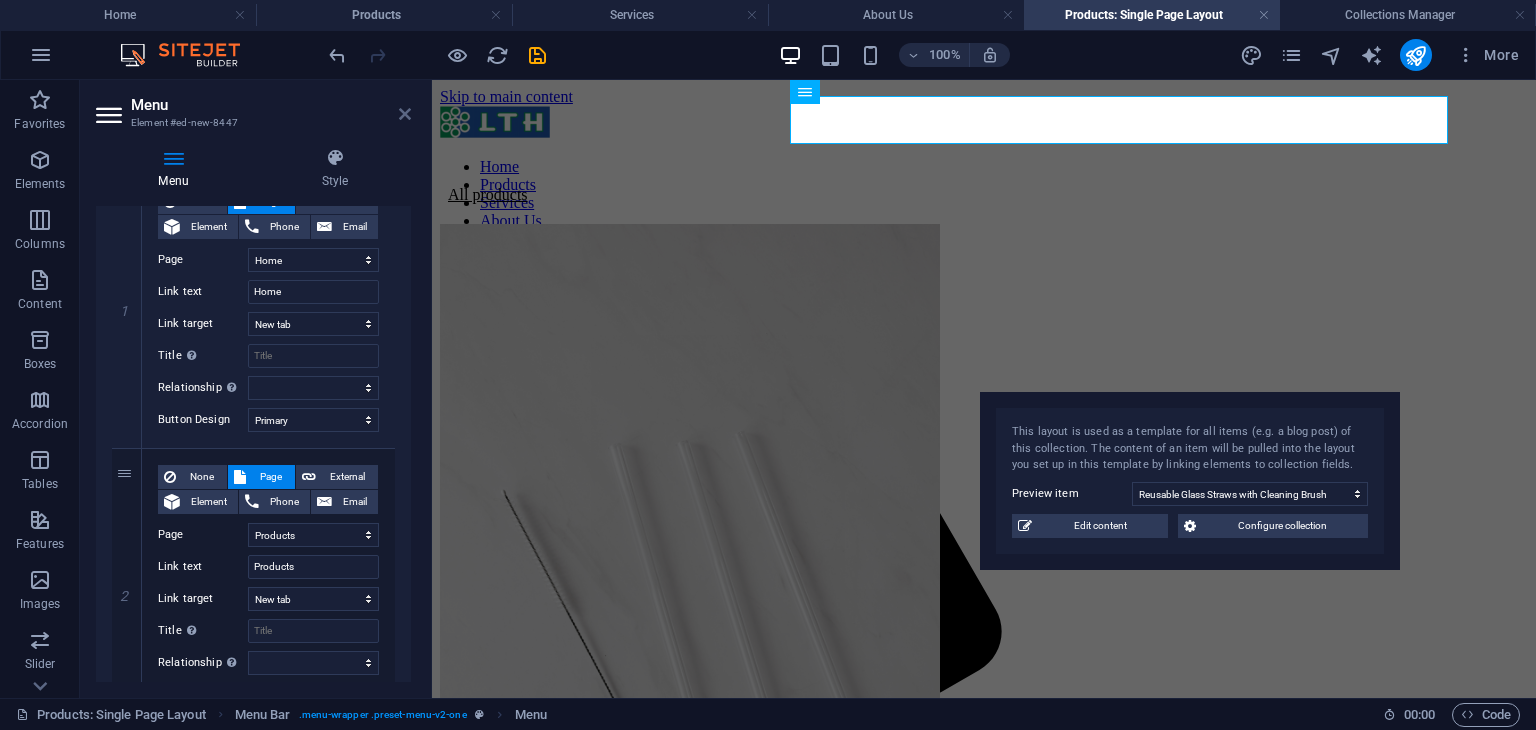 click at bounding box center (405, 114) 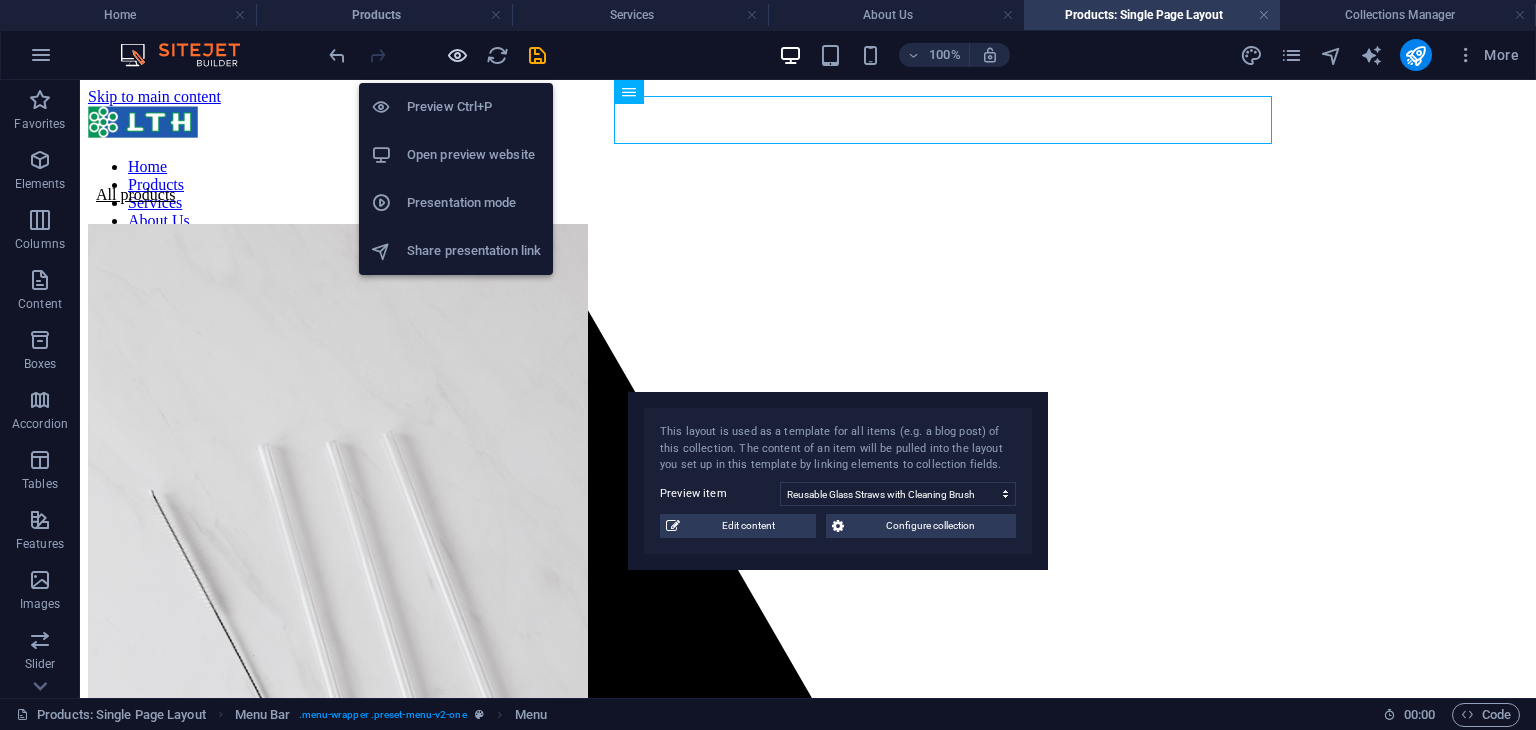 click at bounding box center (457, 55) 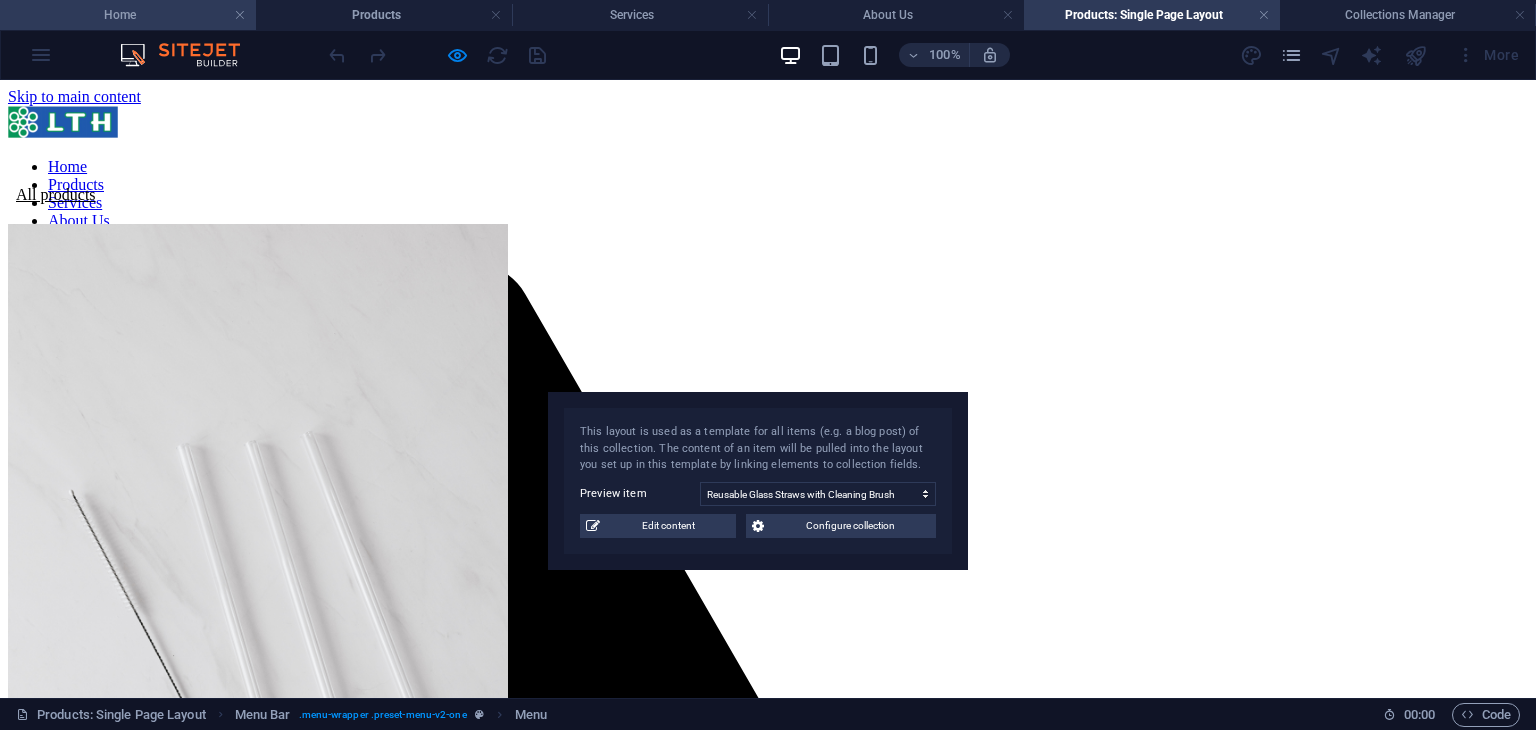 click on "Home" at bounding box center (128, 15) 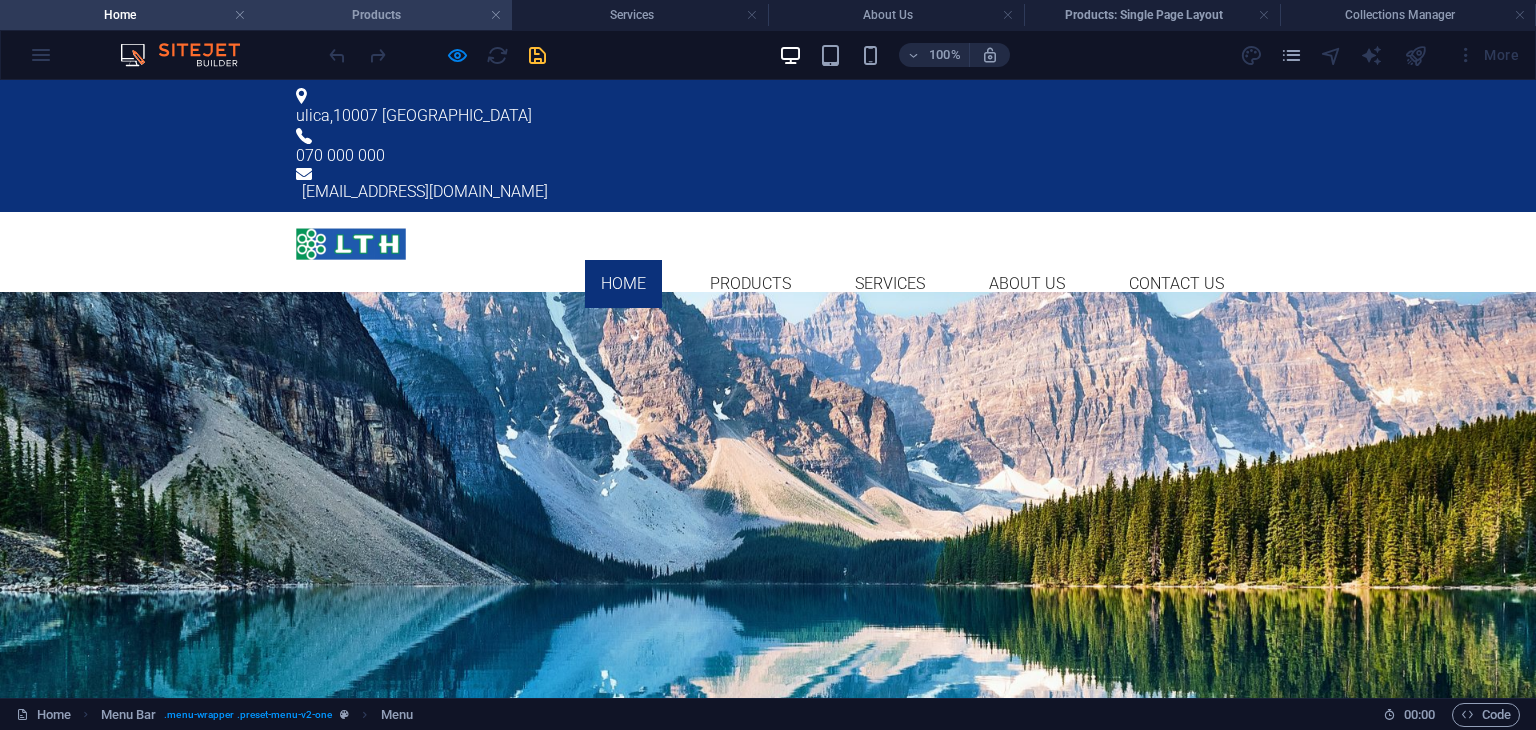 click on "Products" at bounding box center [384, 15] 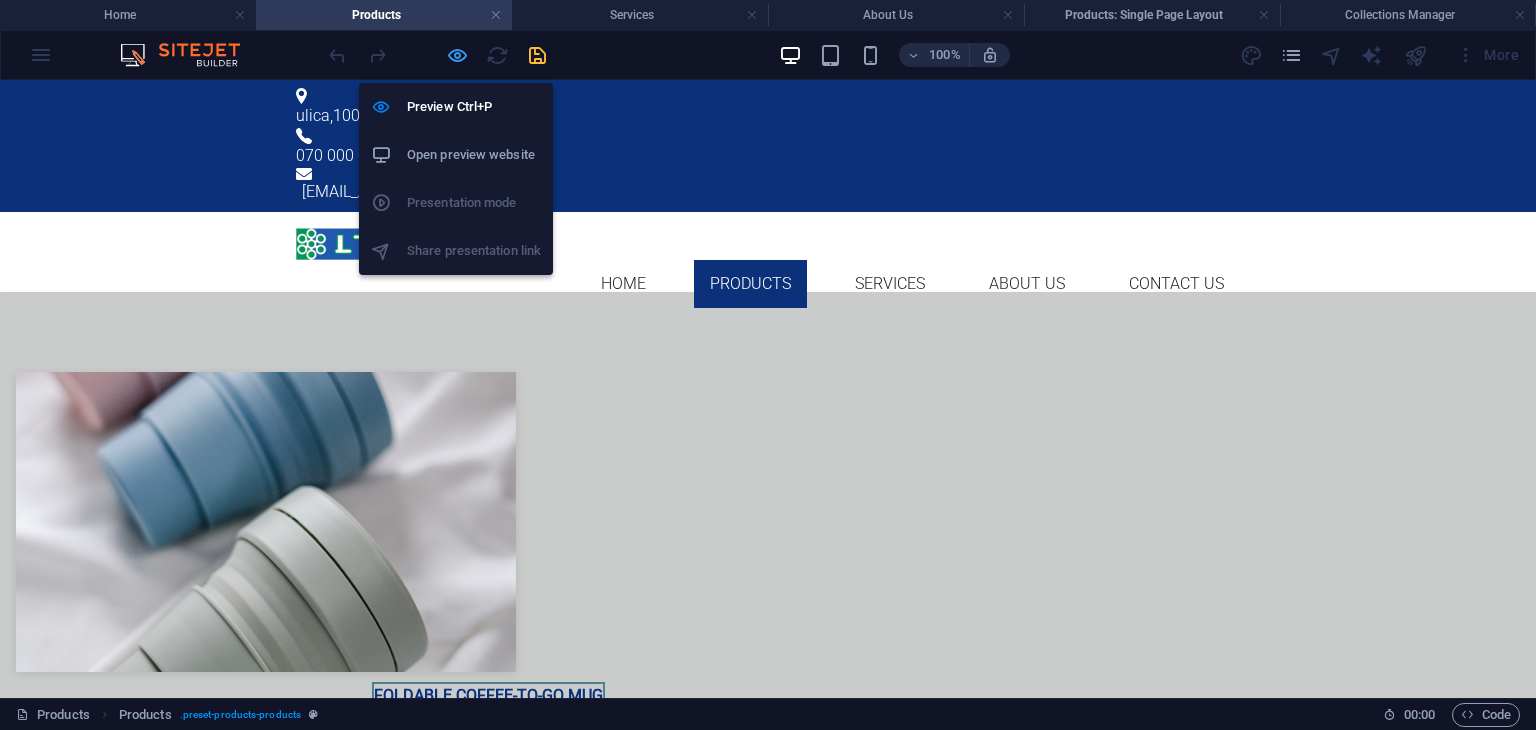 drag, startPoint x: 467, startPoint y: 61, endPoint x: 536, endPoint y: 91, distance: 75.23962 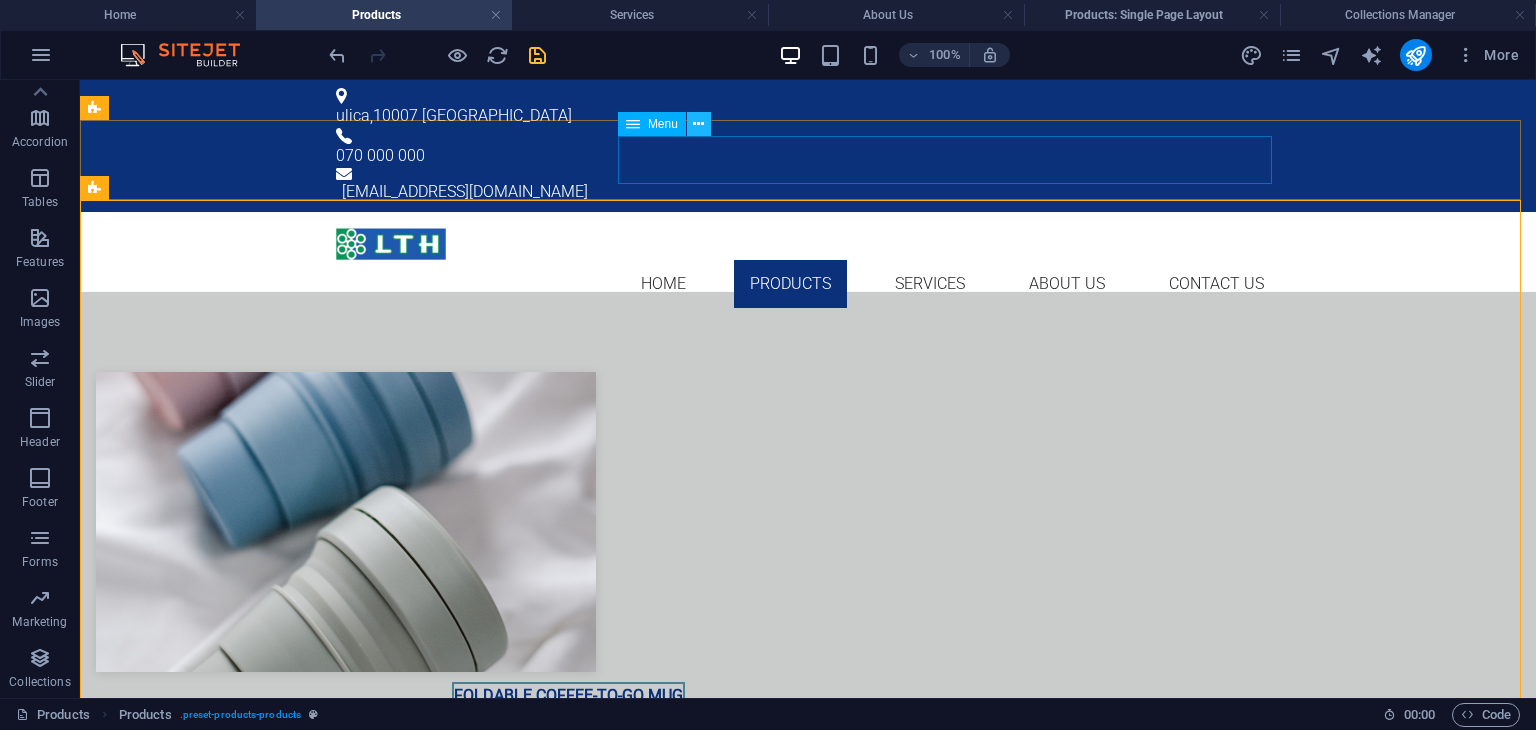 click at bounding box center [698, 124] 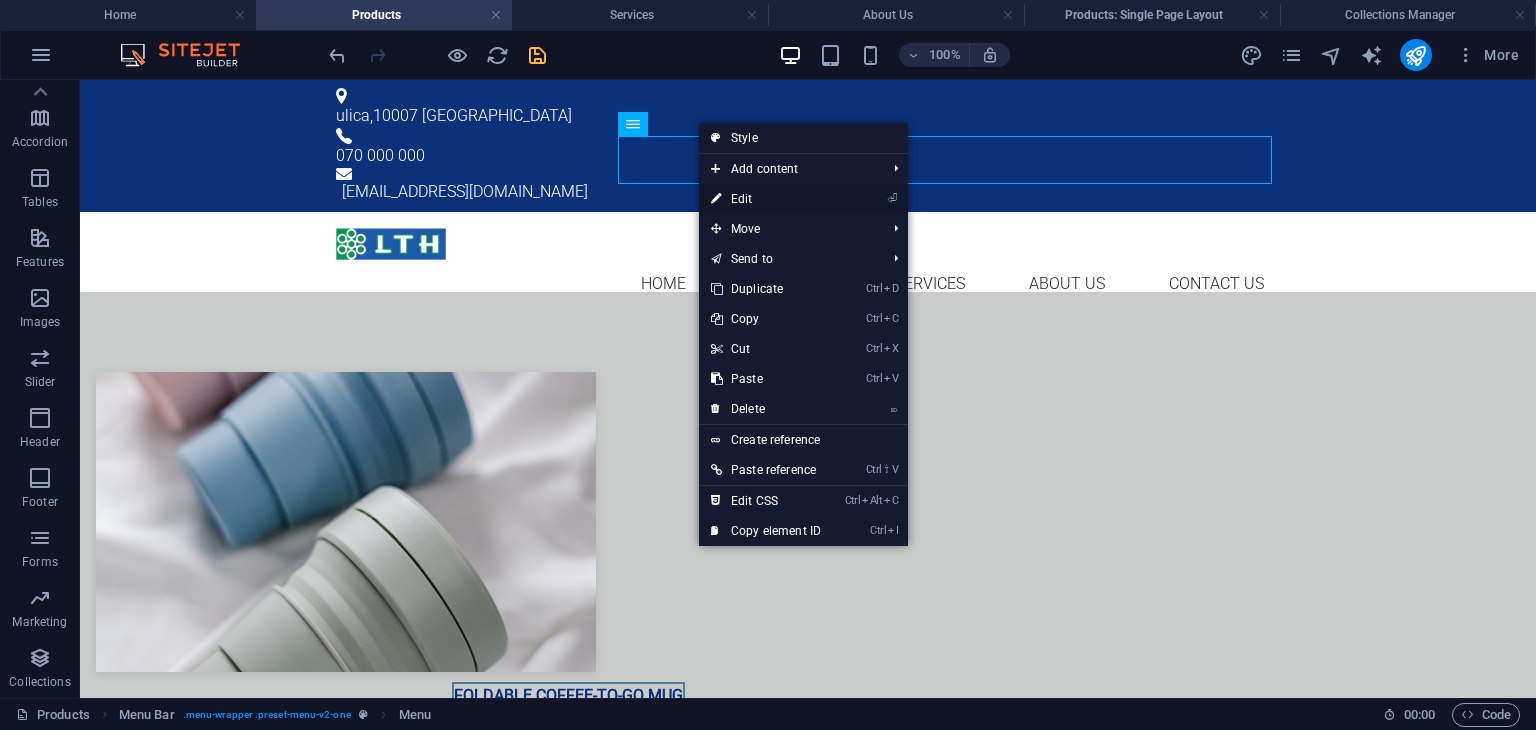 click on "⏎  Edit" at bounding box center [766, 199] 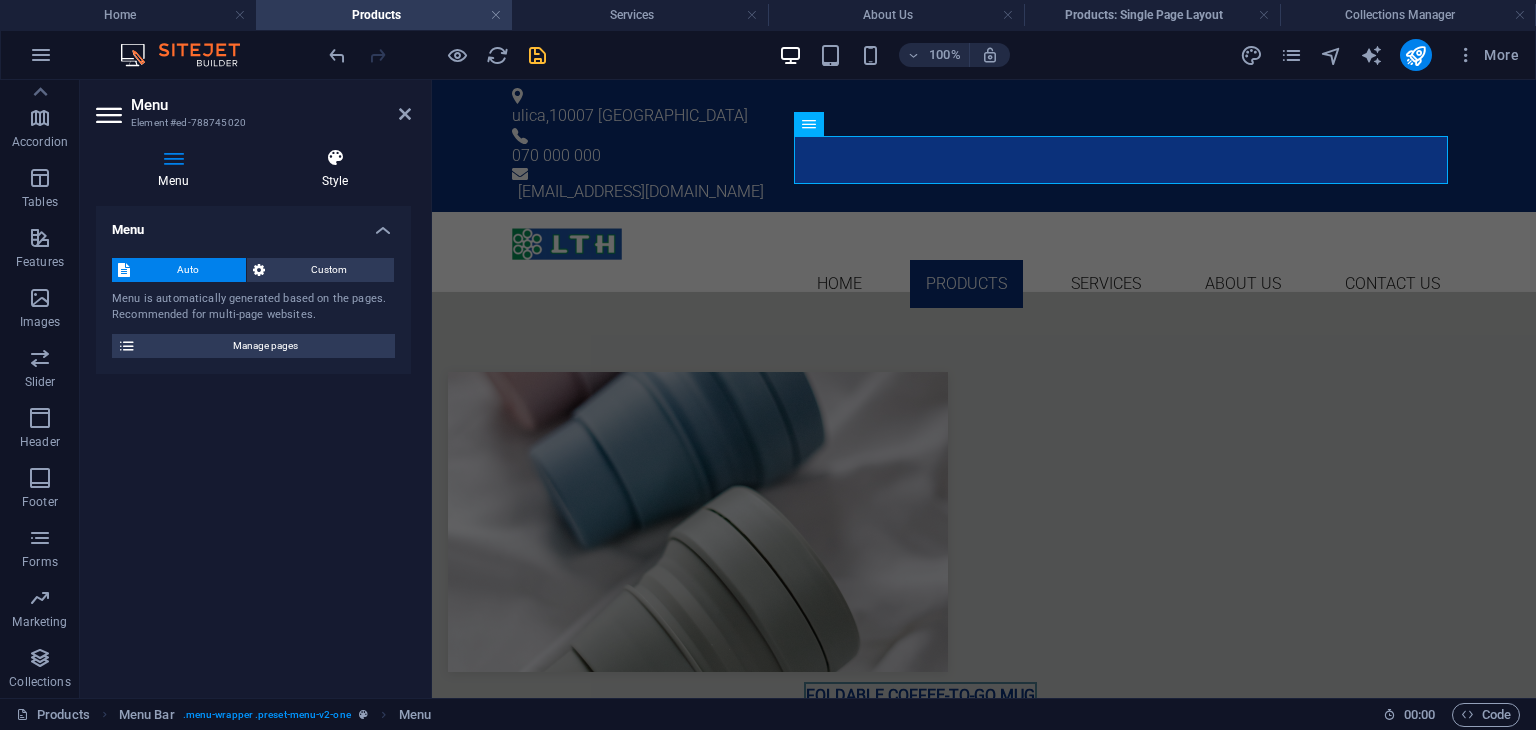 click on "Style" at bounding box center (335, 169) 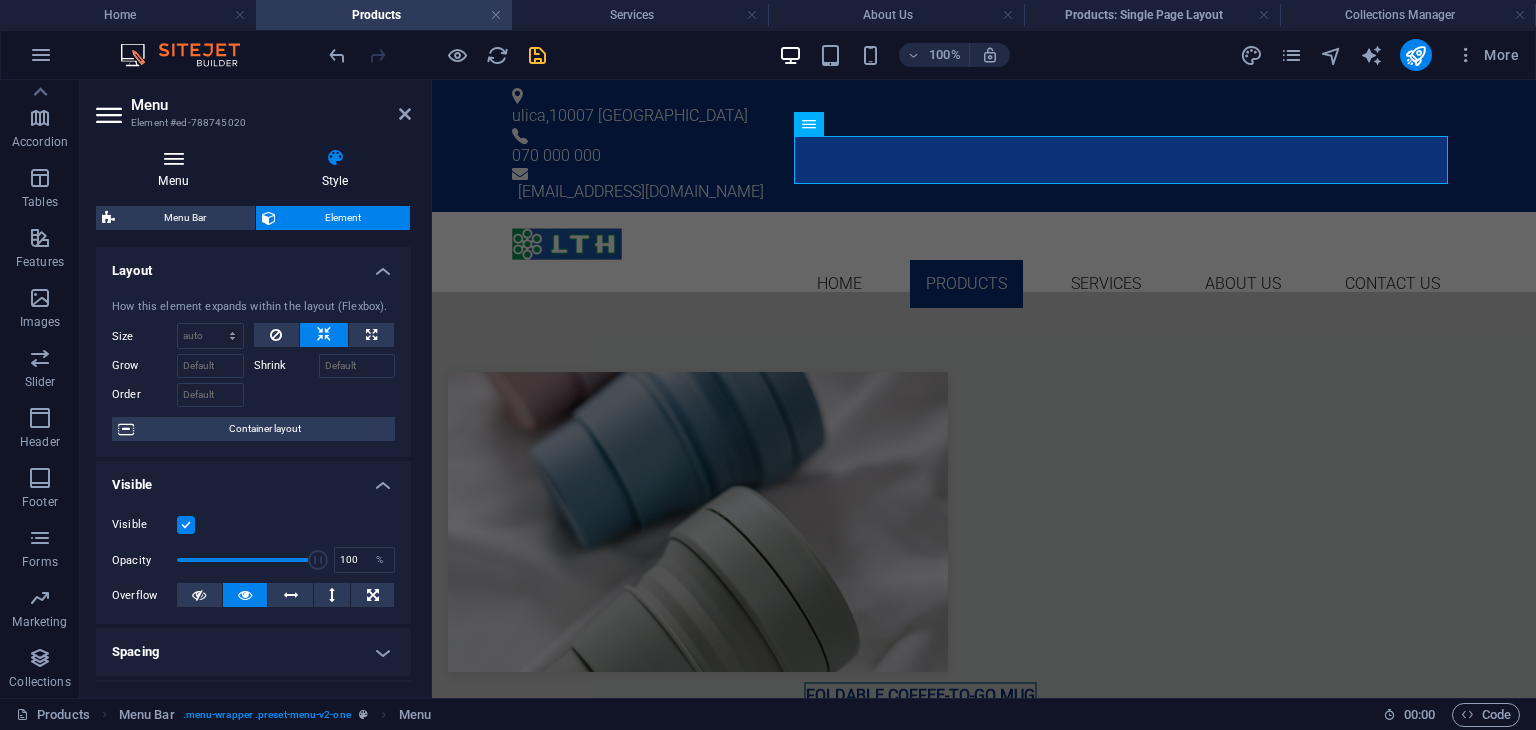 click on "Menu" at bounding box center (177, 169) 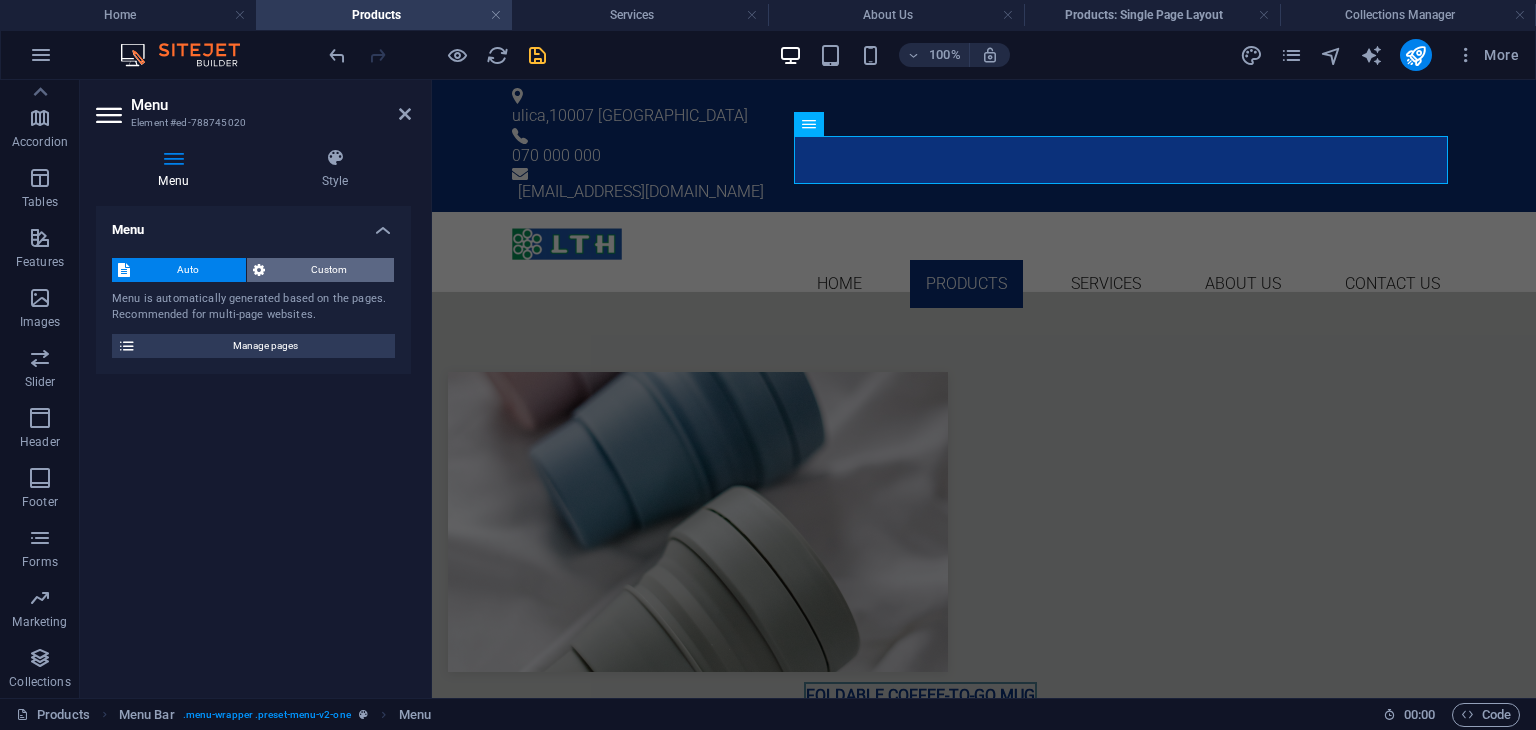 click on "Custom" at bounding box center (330, 270) 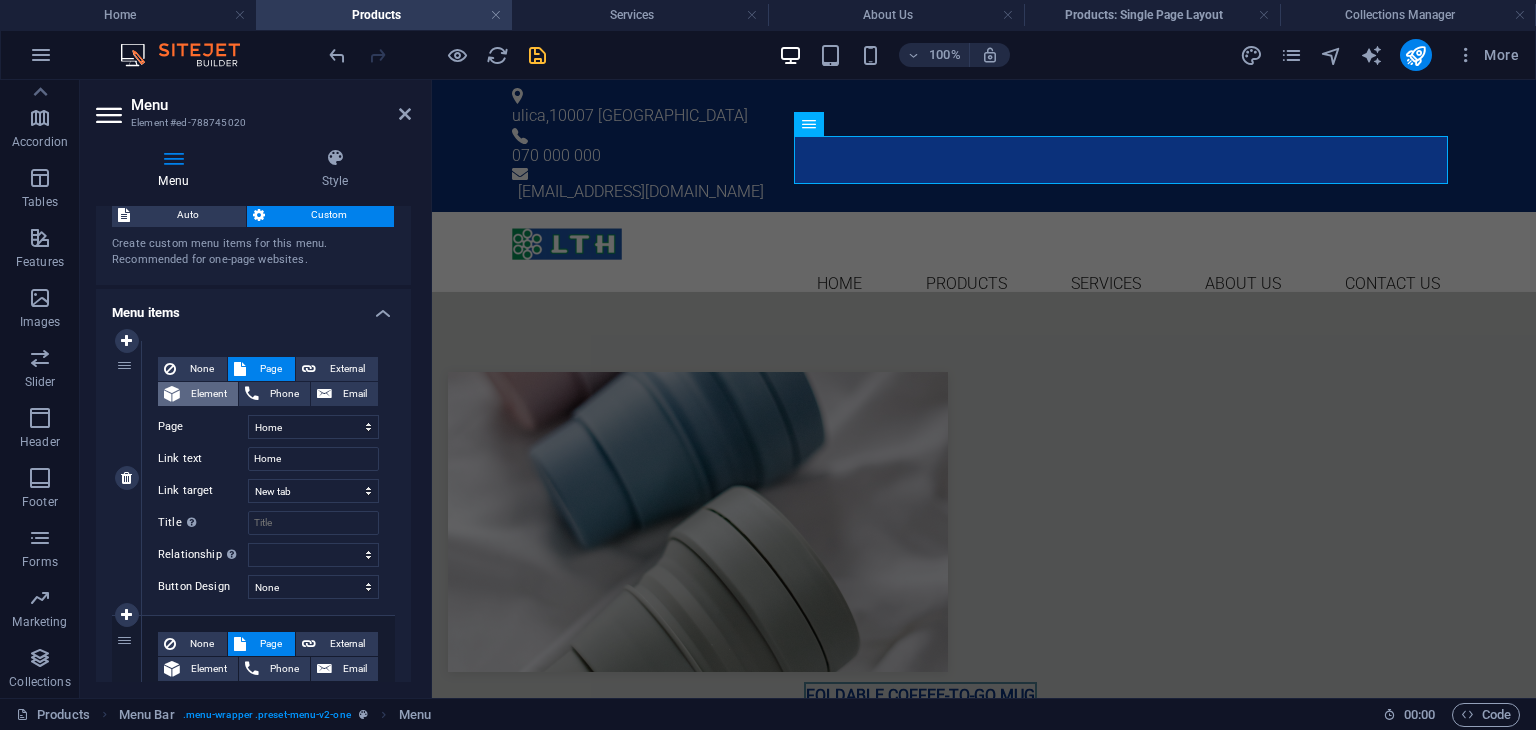 scroll, scrollTop: 0, scrollLeft: 0, axis: both 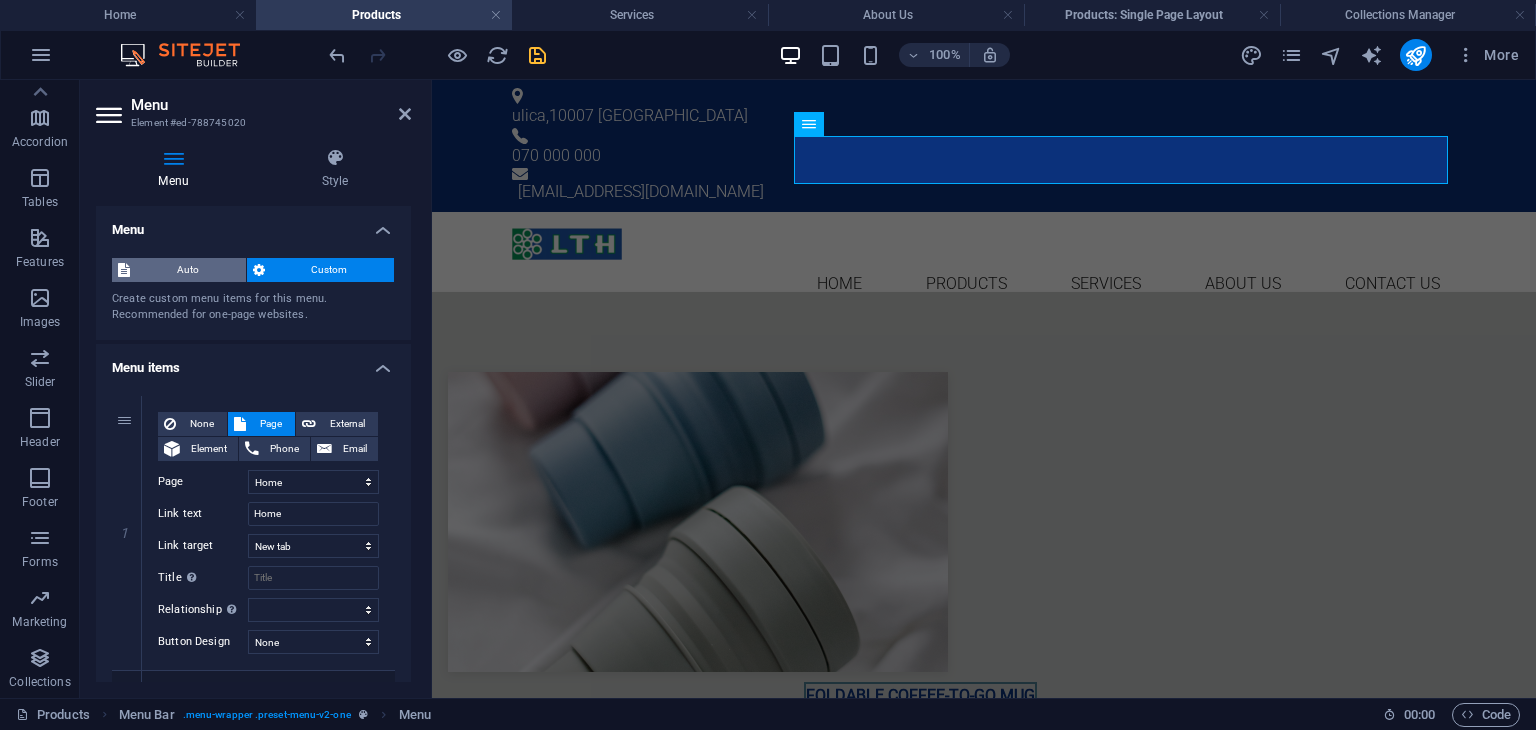 click on "Auto" at bounding box center (188, 270) 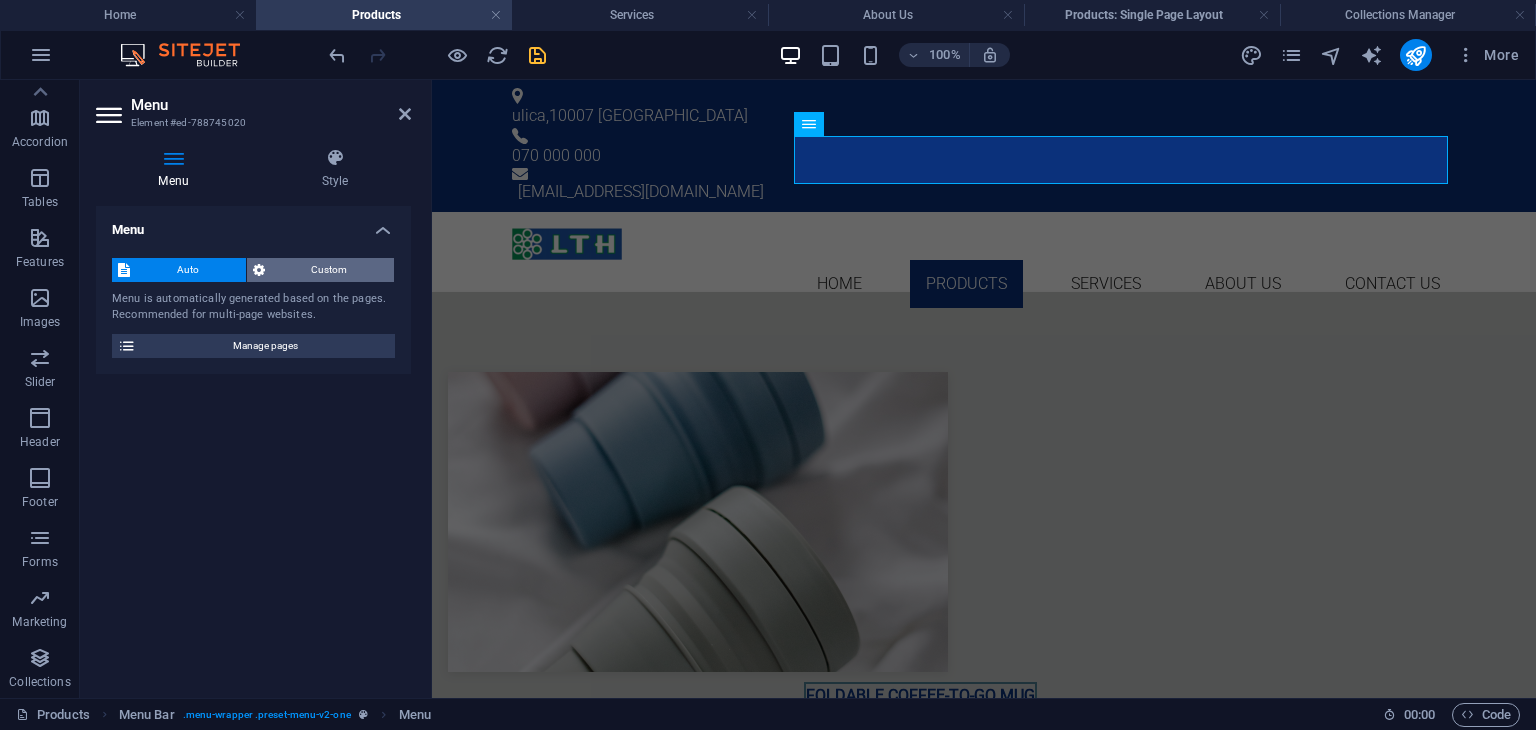 click on "Custom" at bounding box center (330, 270) 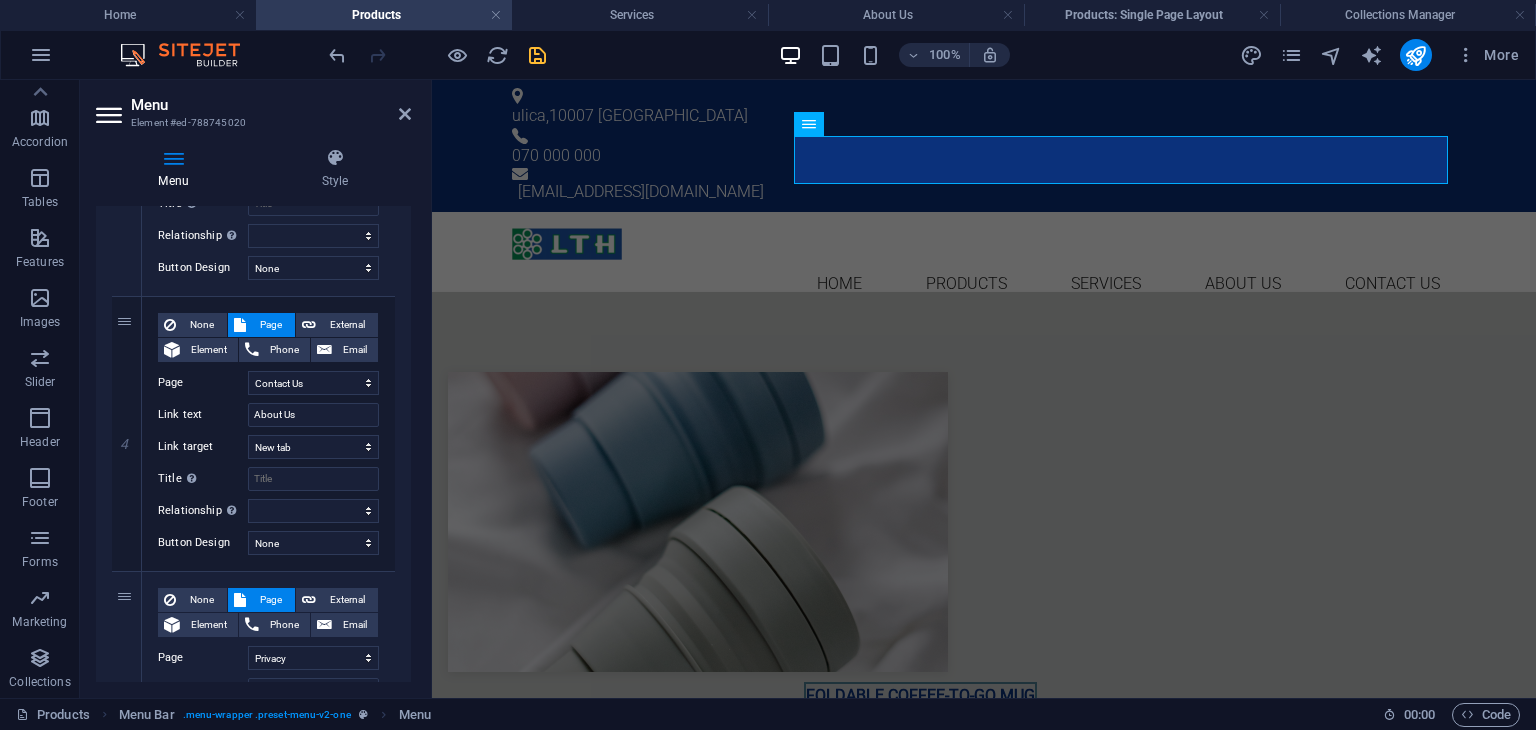 scroll, scrollTop: 924, scrollLeft: 0, axis: vertical 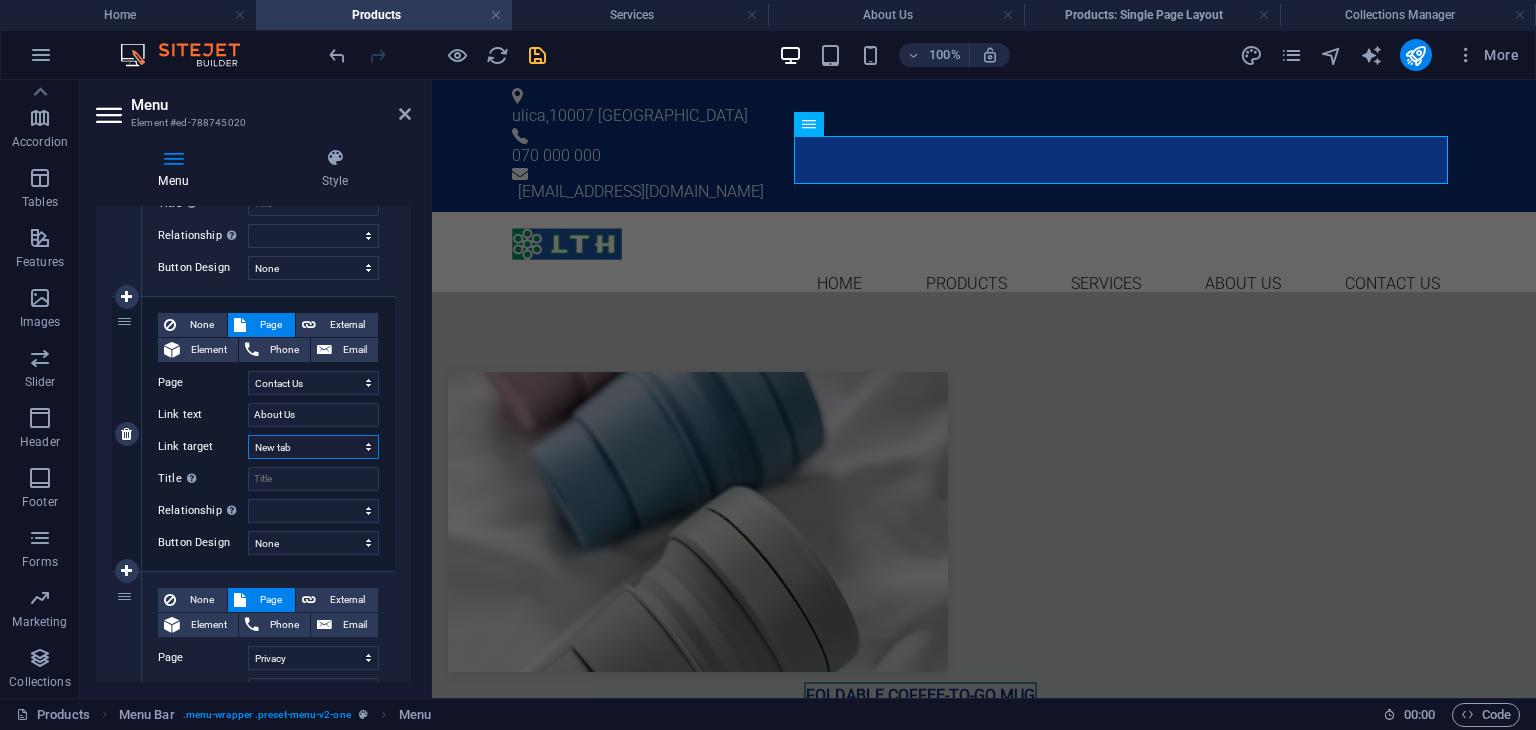 click on "New tab Same tab Overlay" at bounding box center (313, 447) 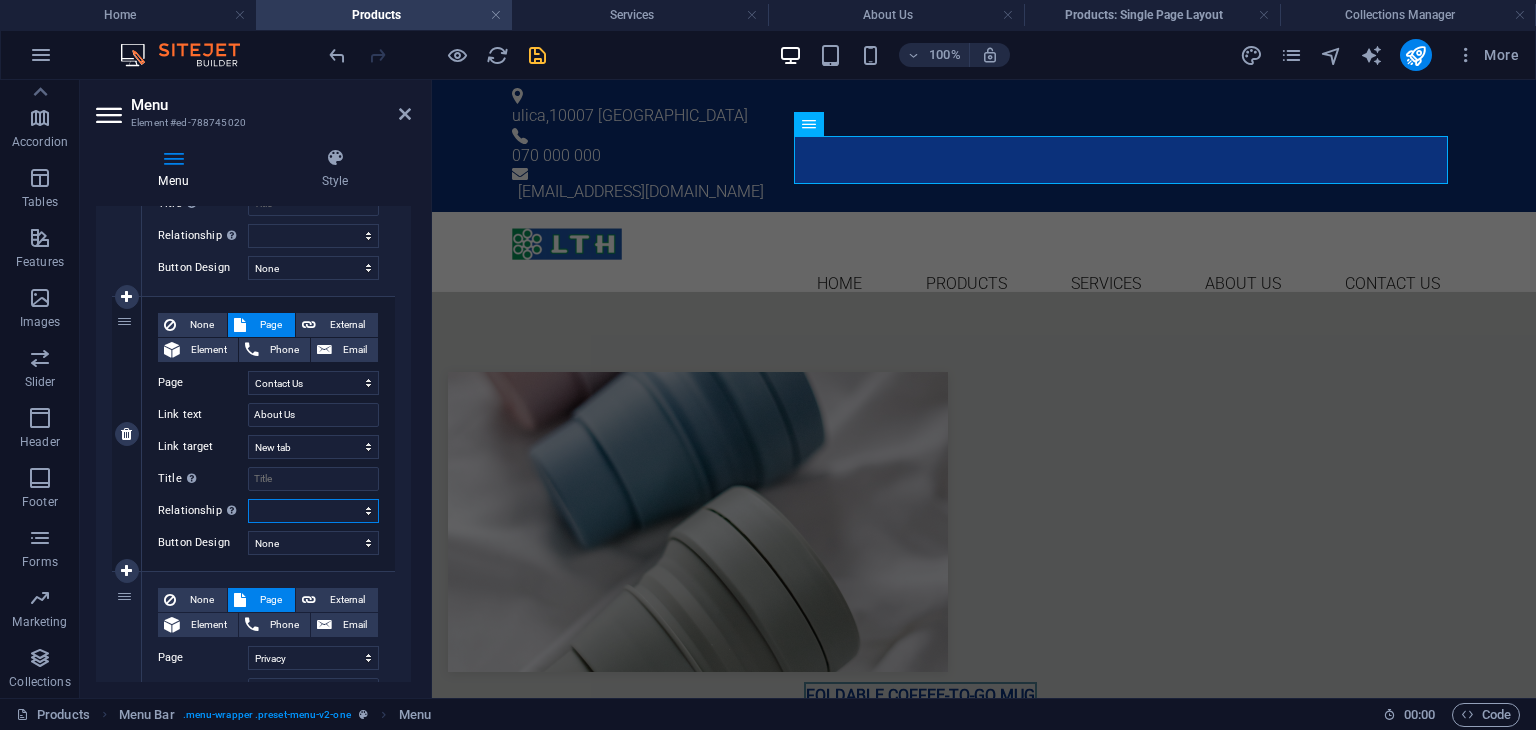 click on "alternate author bookmark external help license next nofollow noreferrer noopener prev search tag" at bounding box center (313, 511) 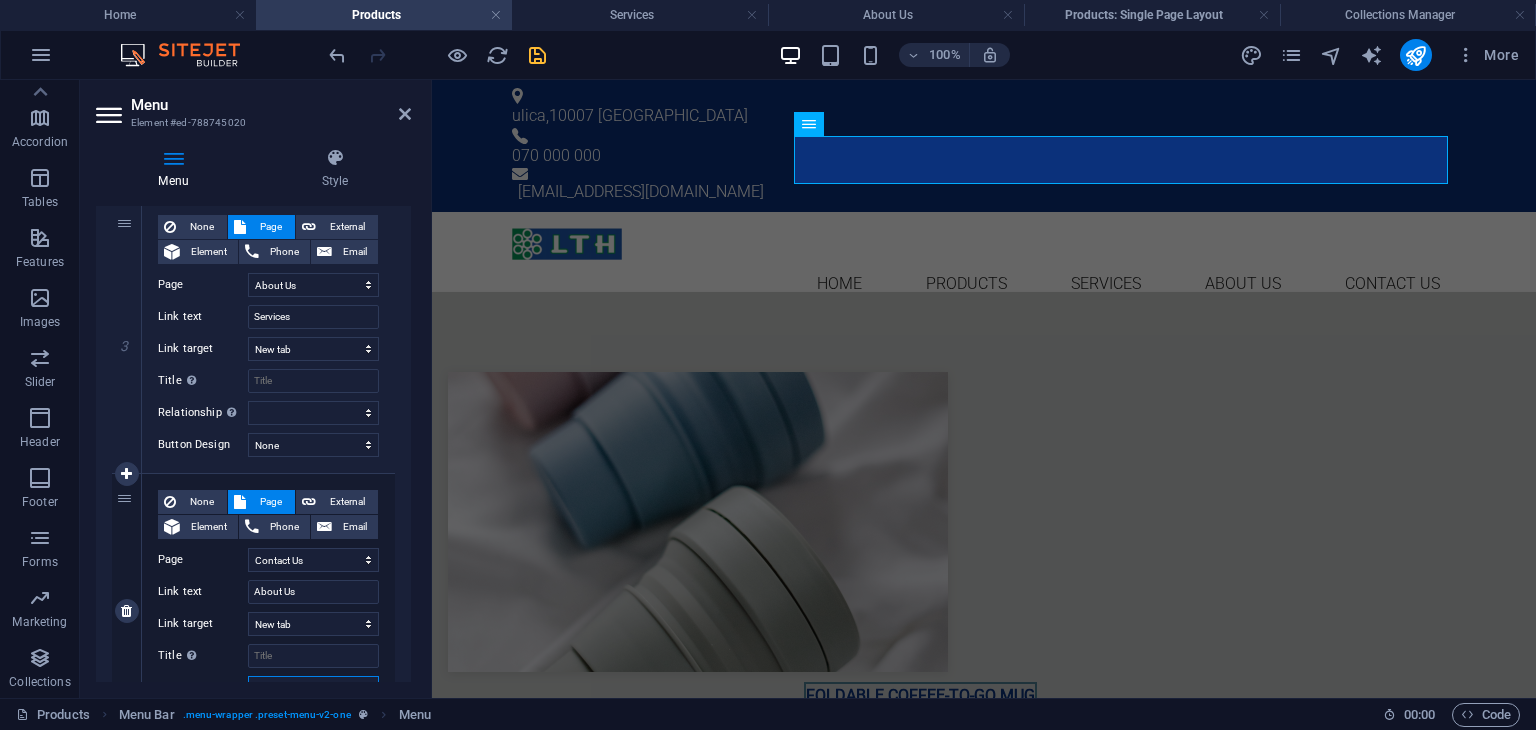 scroll, scrollTop: 795, scrollLeft: 0, axis: vertical 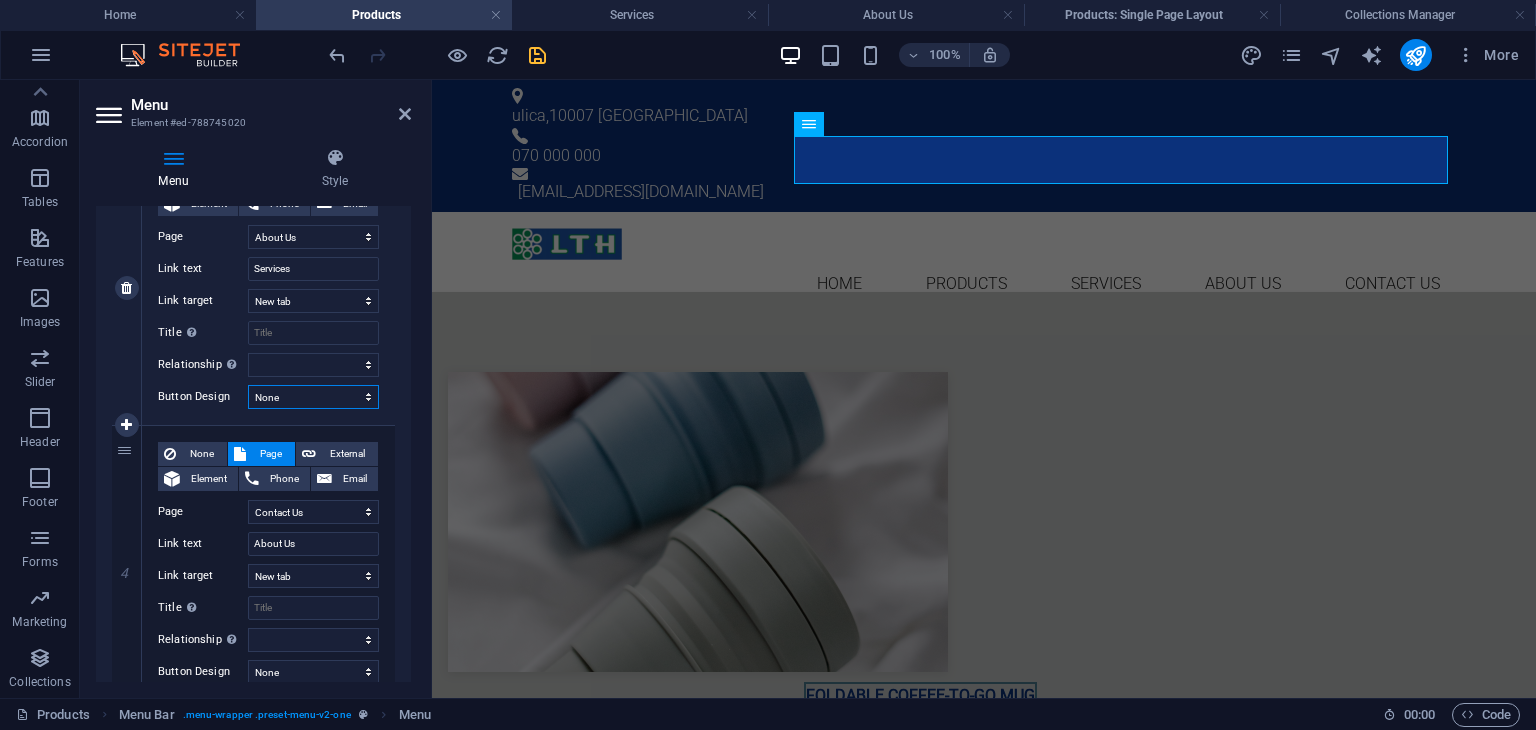 click on "None Default Primary Secondary" at bounding box center [313, 397] 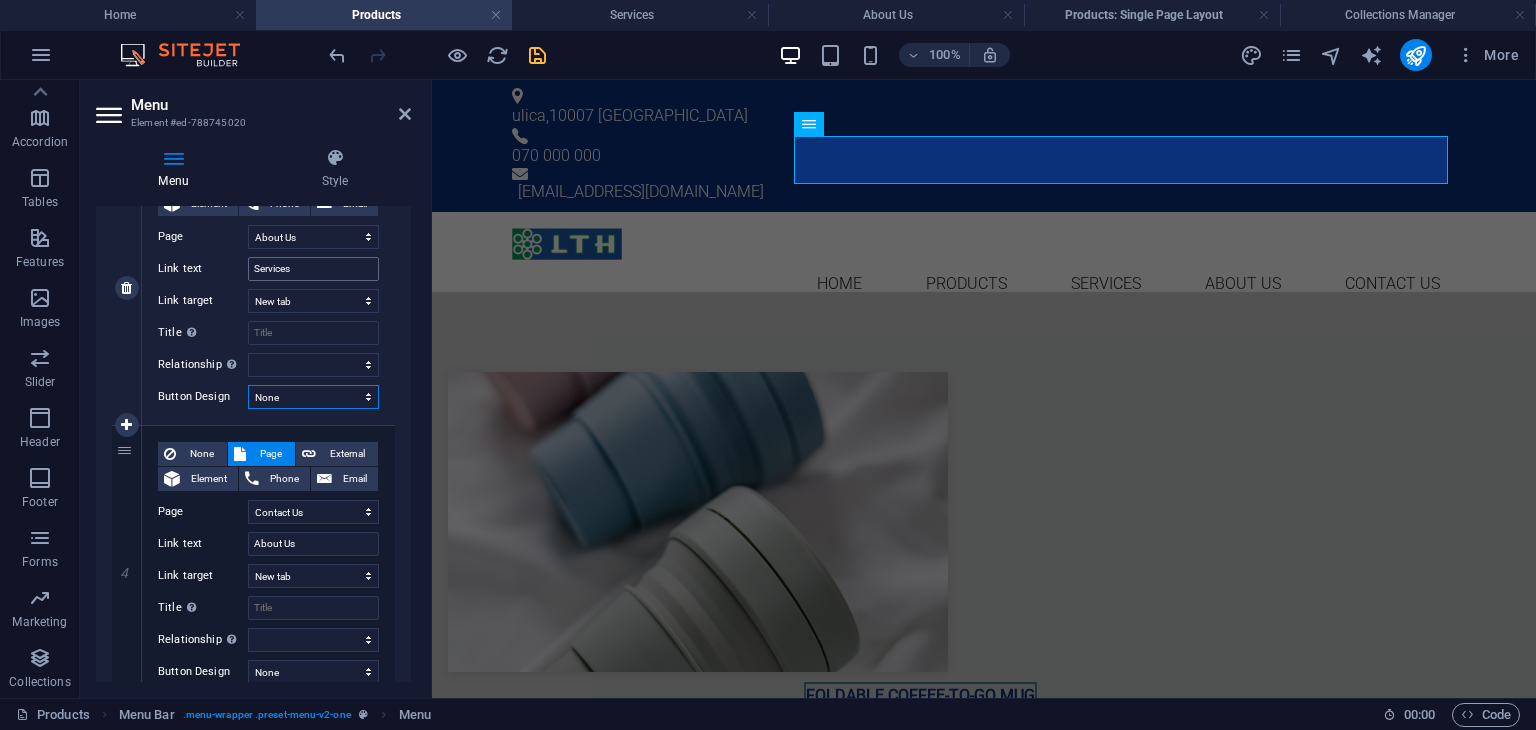 scroll, scrollTop: 66, scrollLeft: 0, axis: vertical 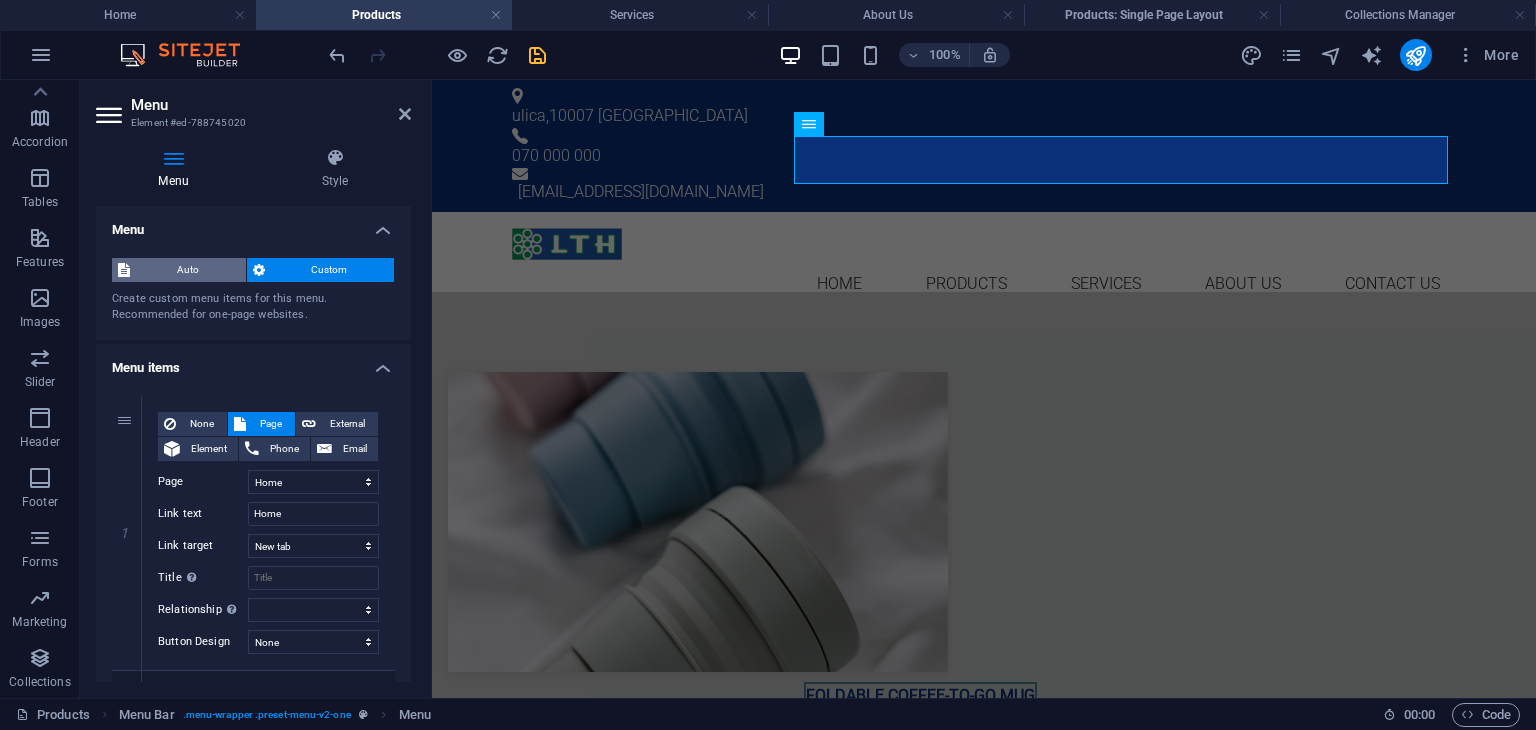 click on "Auto" at bounding box center (188, 270) 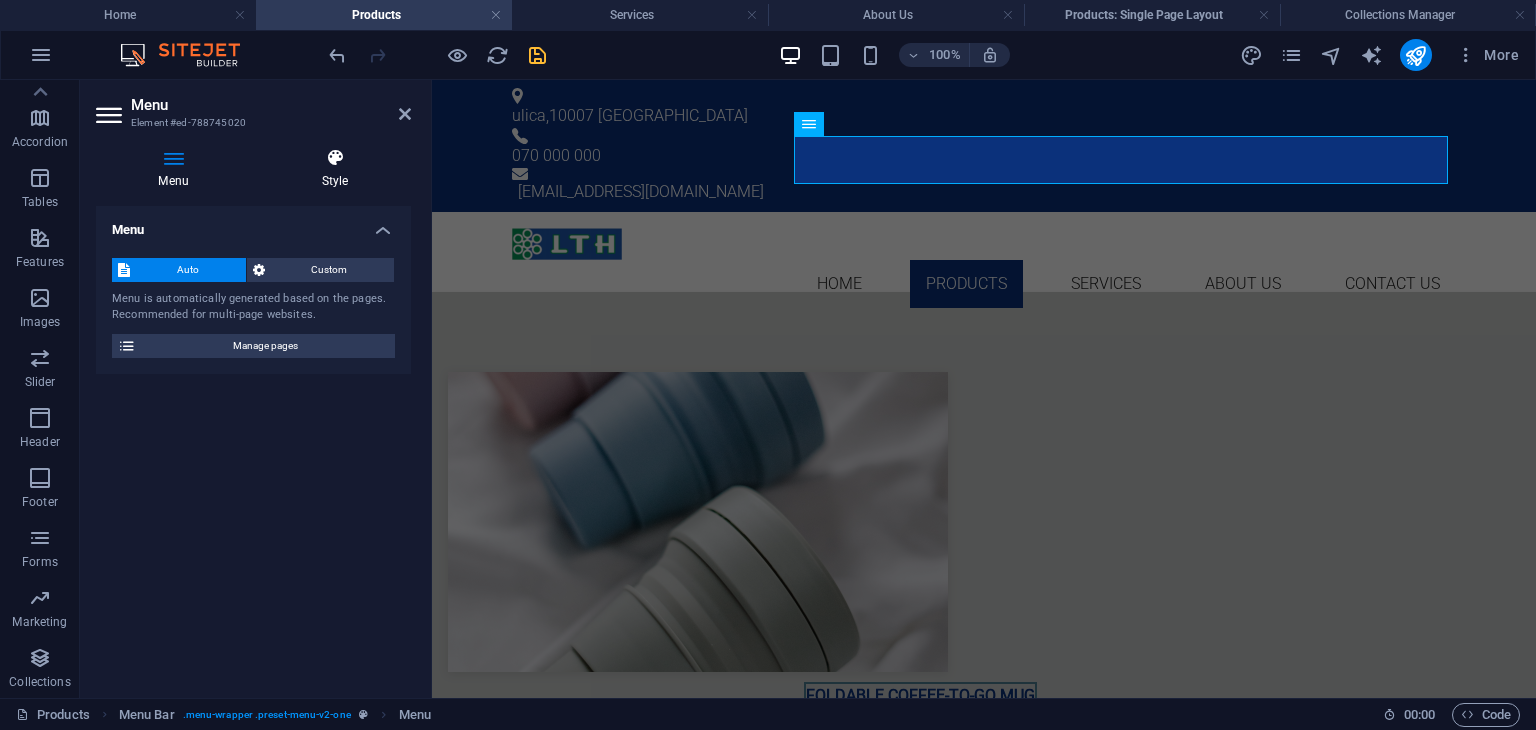 scroll, scrollTop: 0, scrollLeft: 0, axis: both 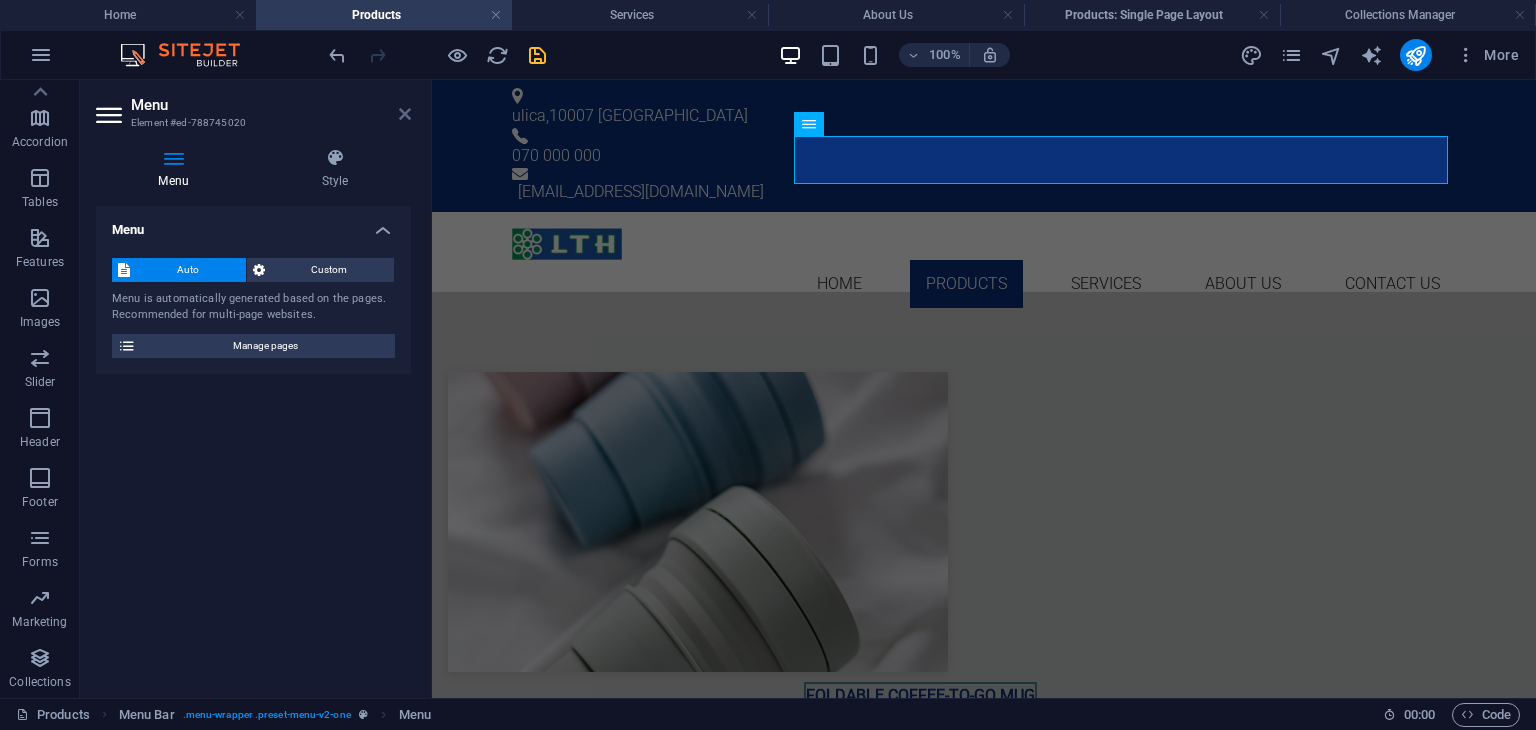 click at bounding box center [405, 114] 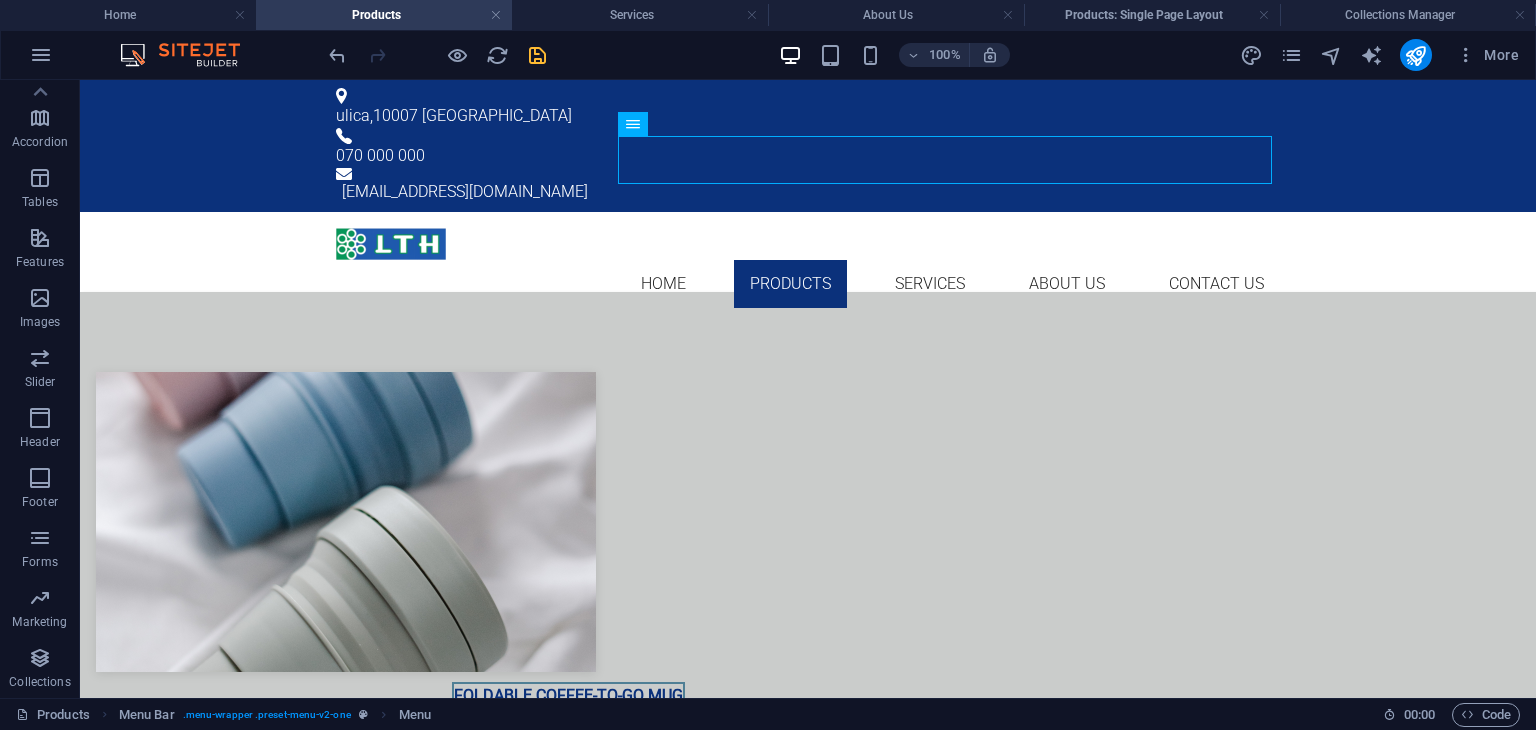 click on "100% More" at bounding box center [768, 55] 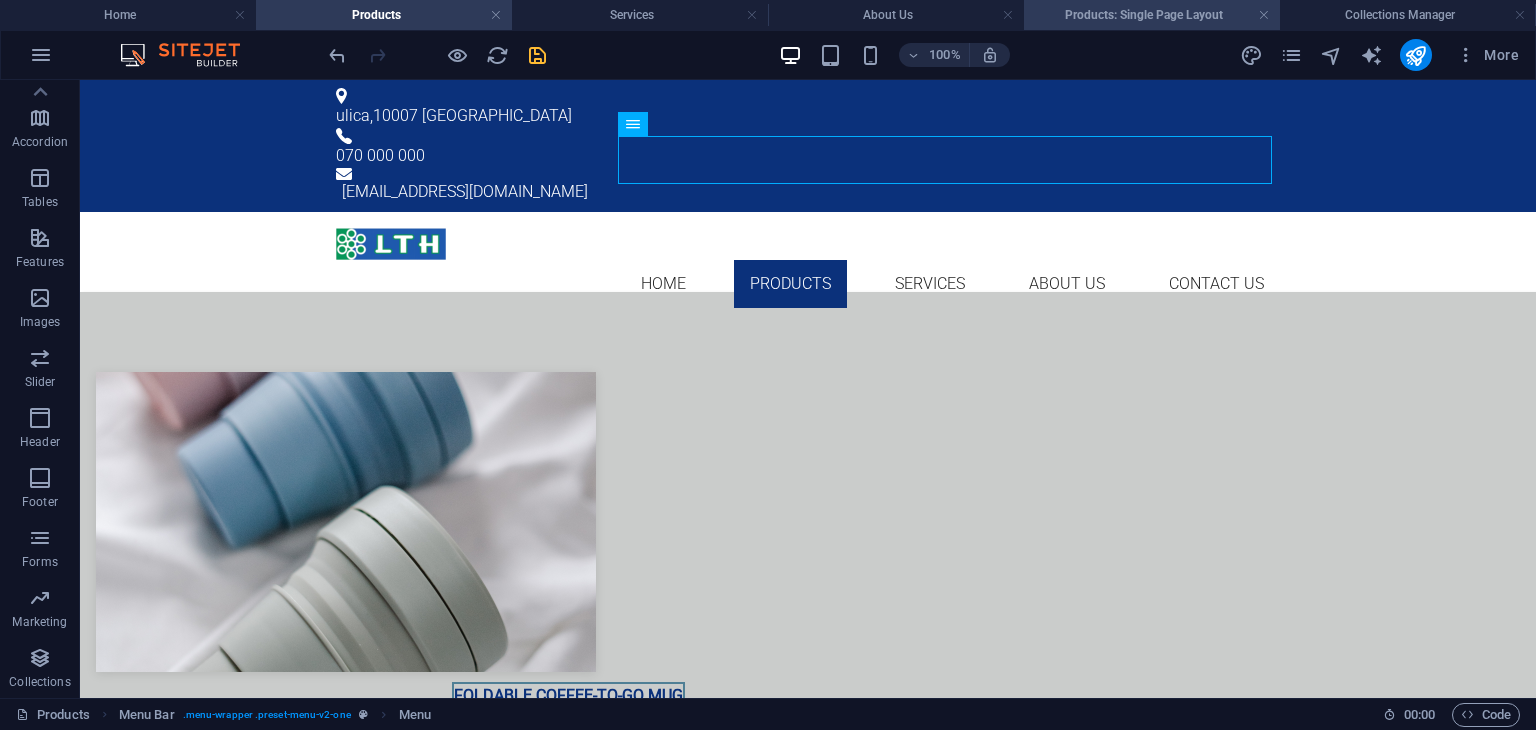 click on "Products: Single Page Layout" at bounding box center (1152, 15) 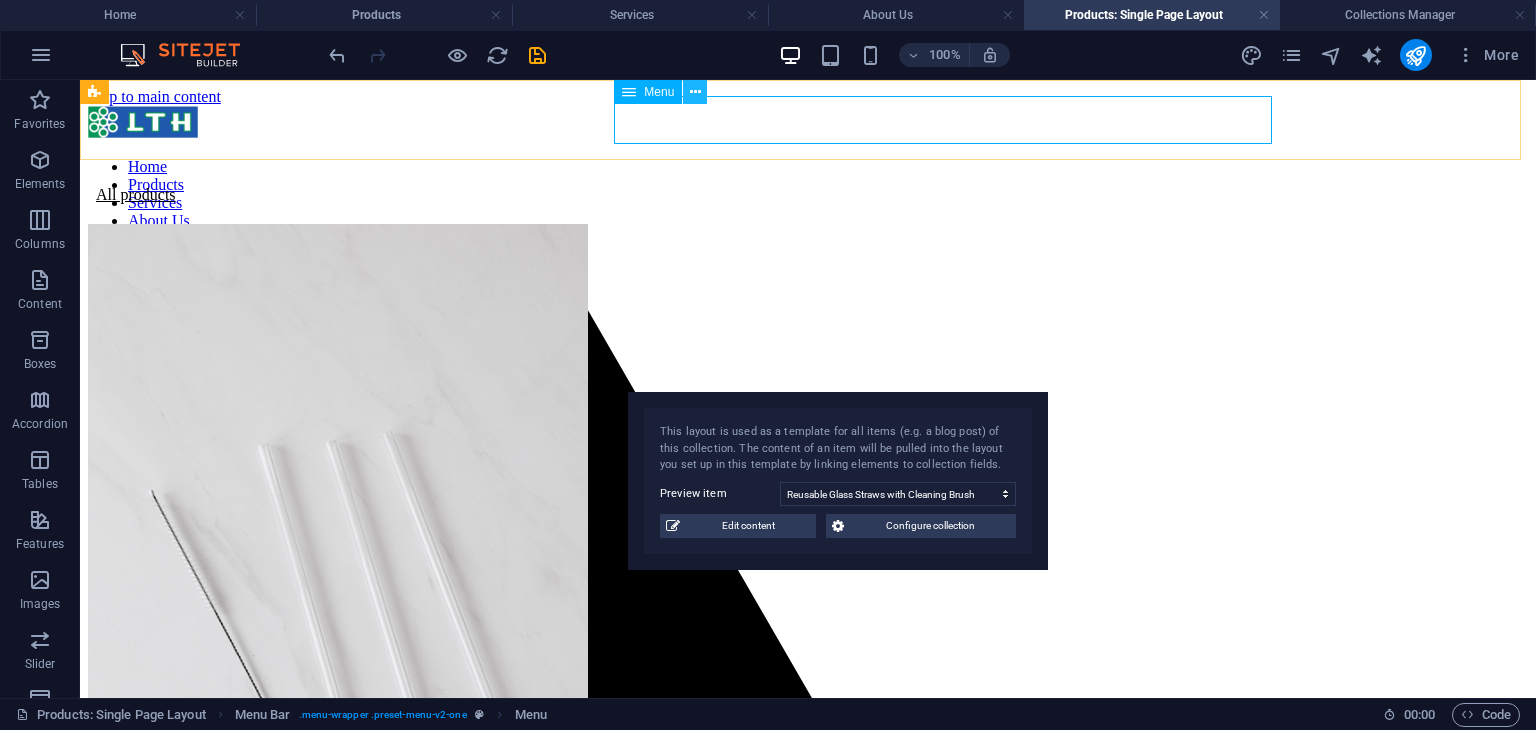 click at bounding box center (695, 92) 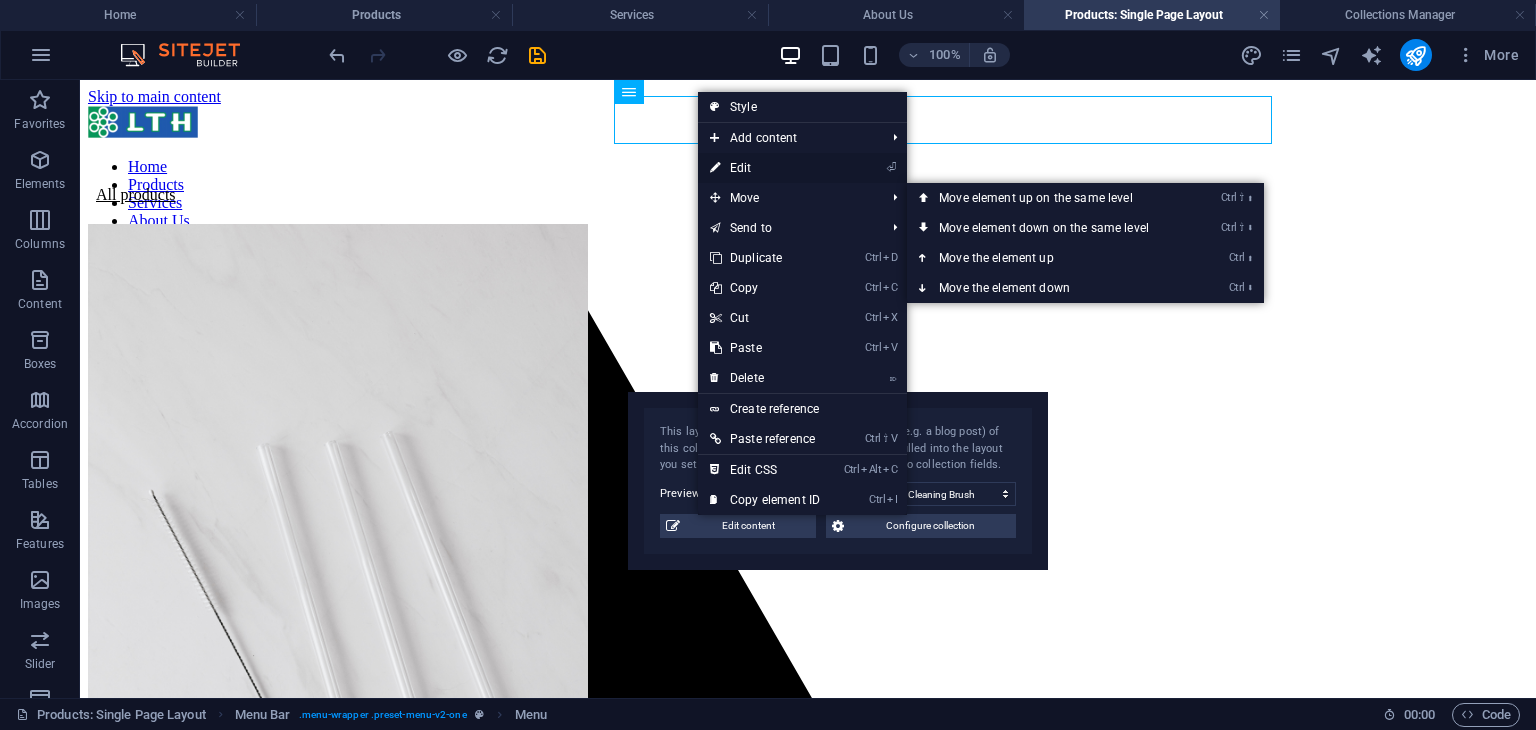 click on "⏎  Edit" at bounding box center [765, 168] 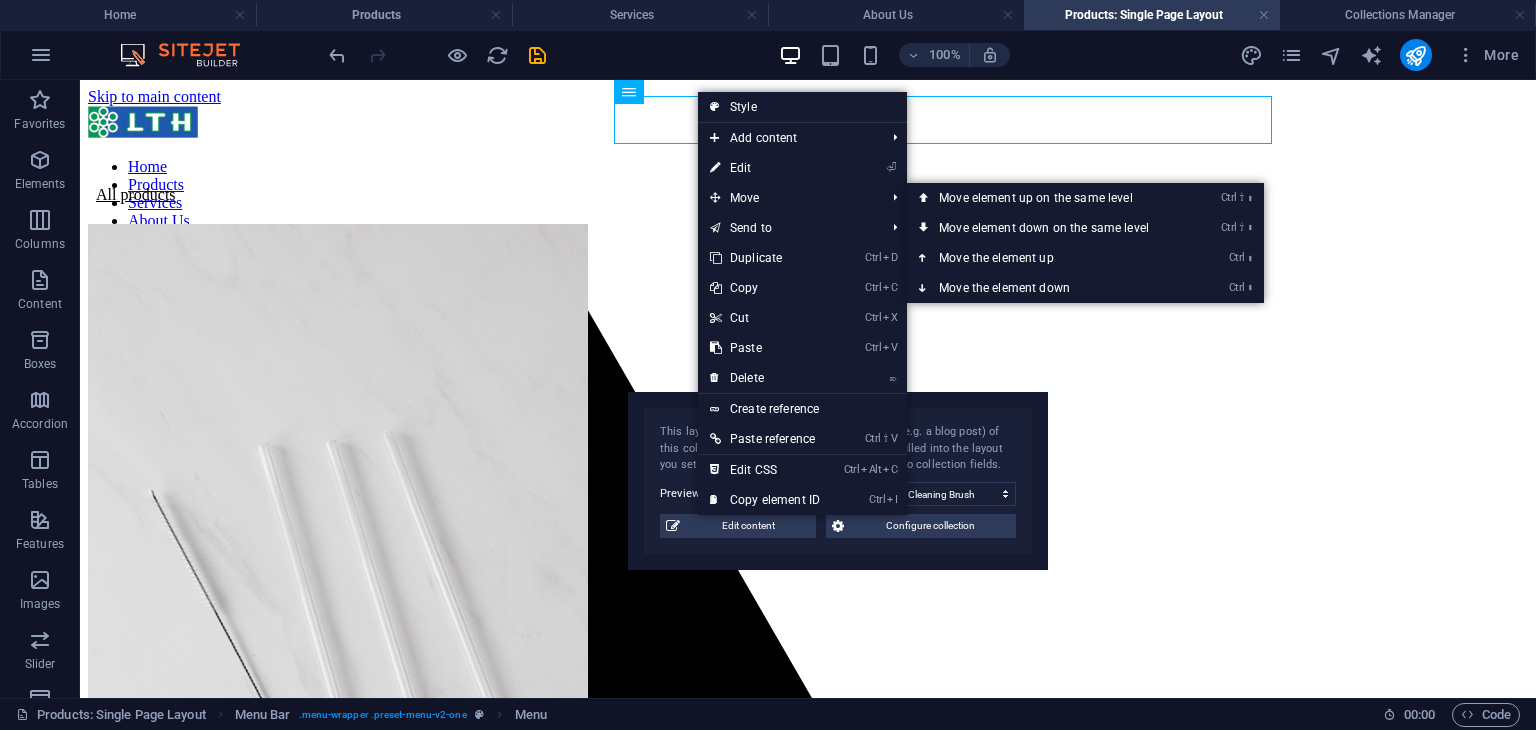 select on "primary" 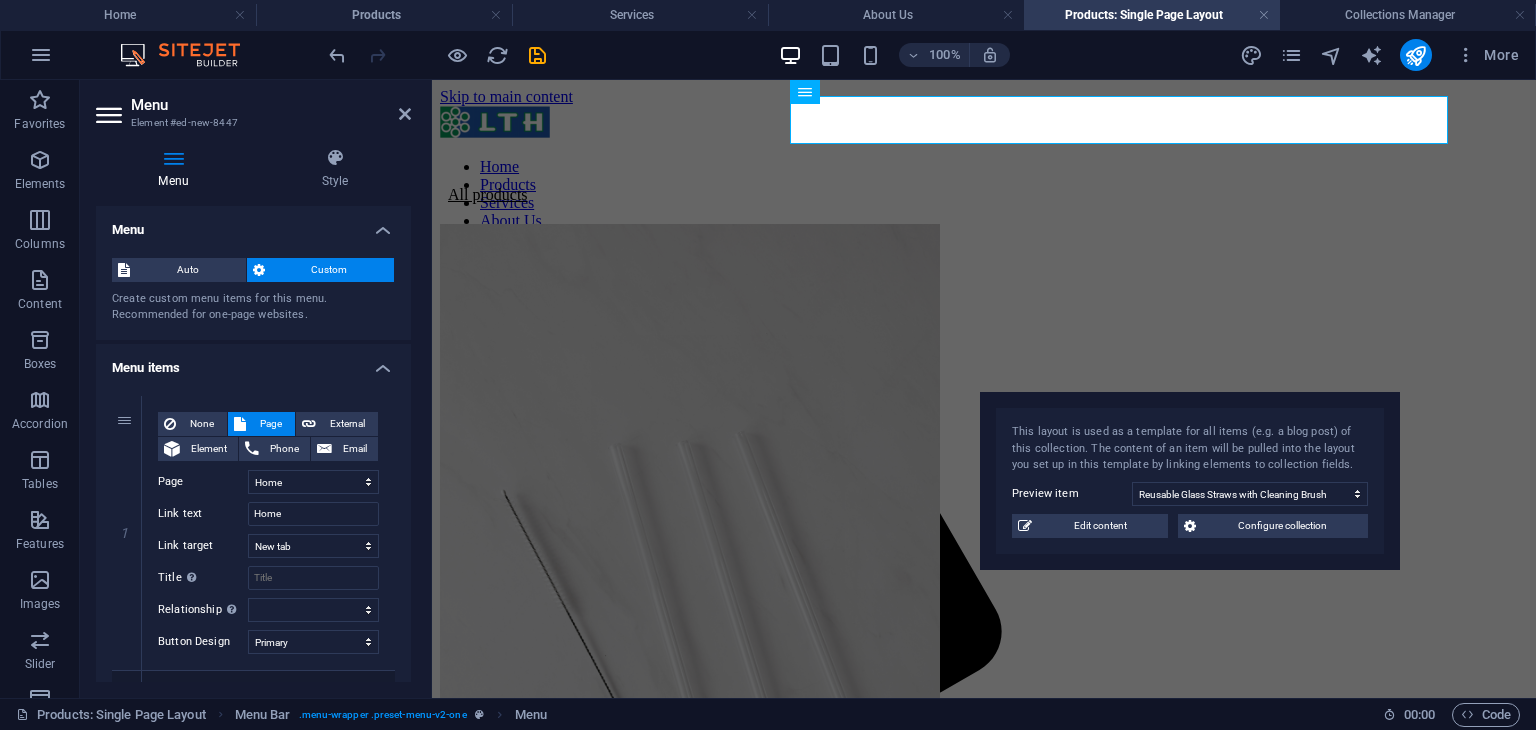 click on "Auto Custom Create custom menu items for this menu. Recommended for one-page websites. Manage pages" at bounding box center (253, 291) 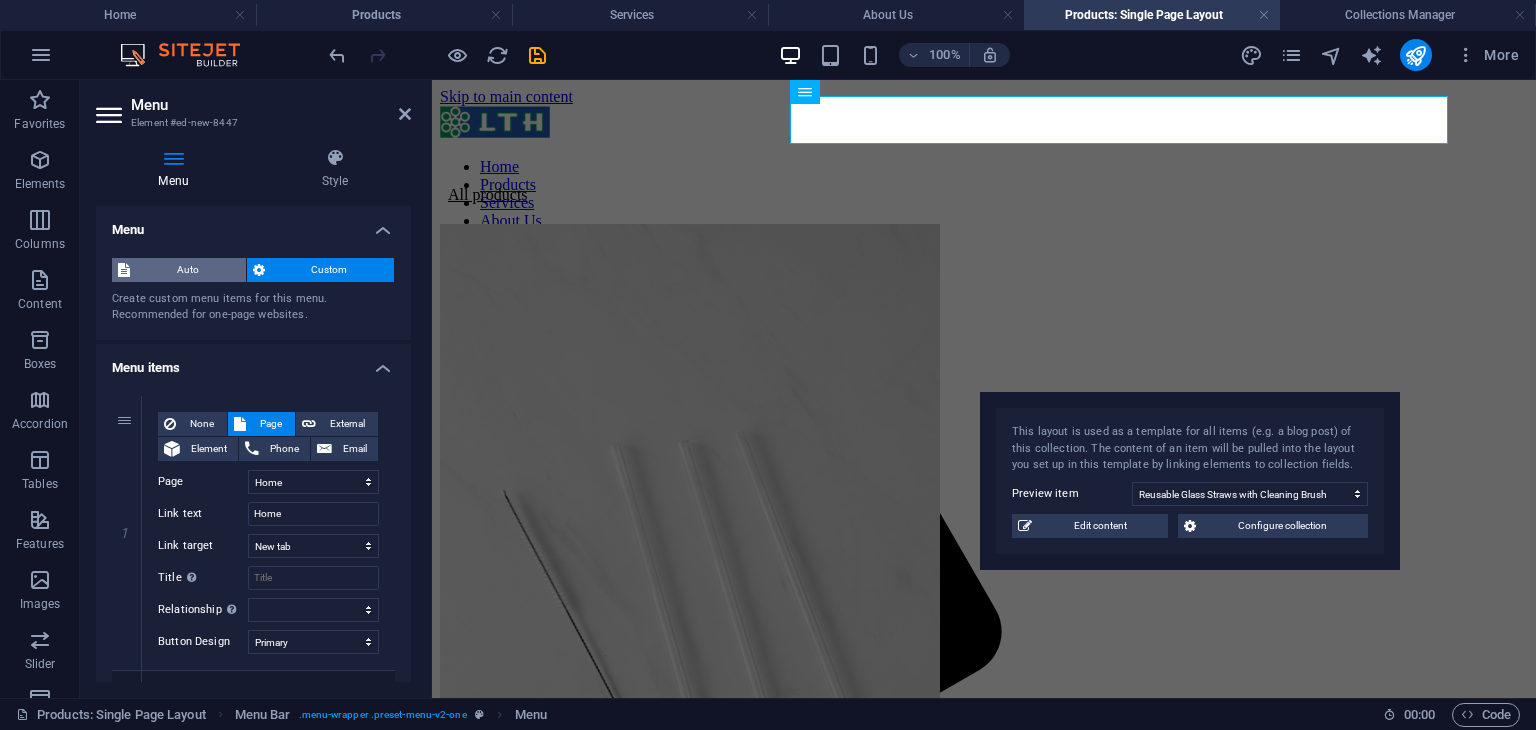 click on "Auto" at bounding box center [188, 270] 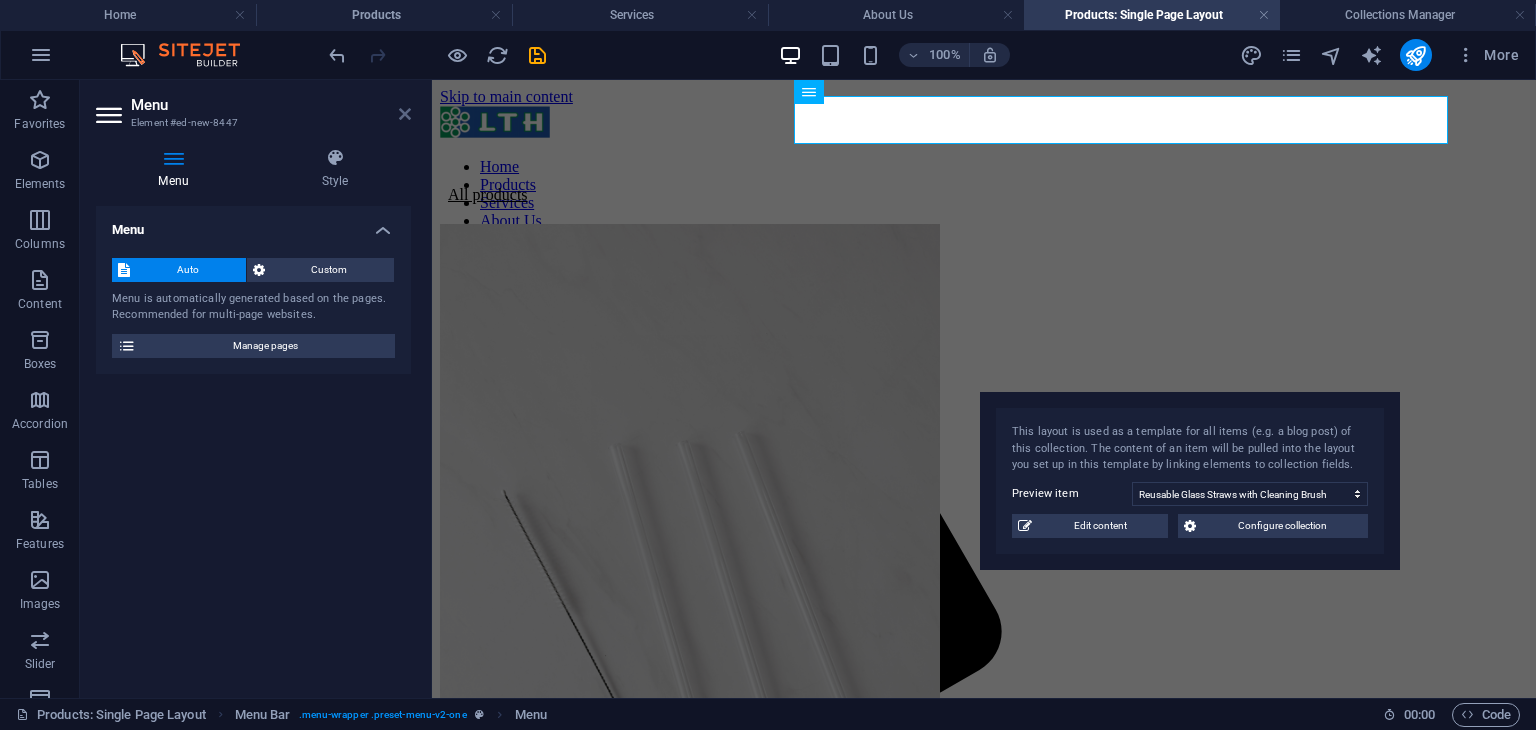 click at bounding box center [405, 114] 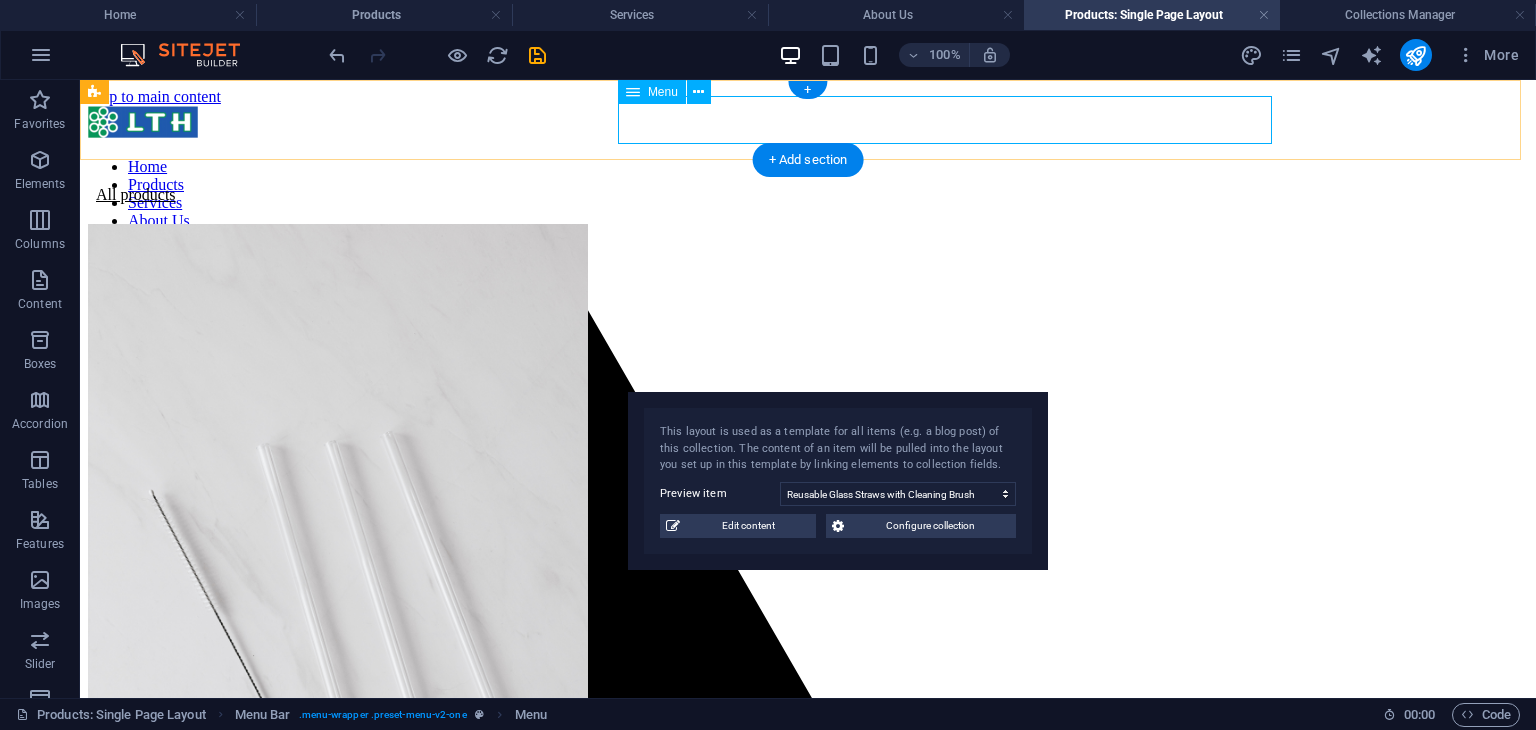 click on "Home Products Services About Us Contact Us" at bounding box center (808, 203) 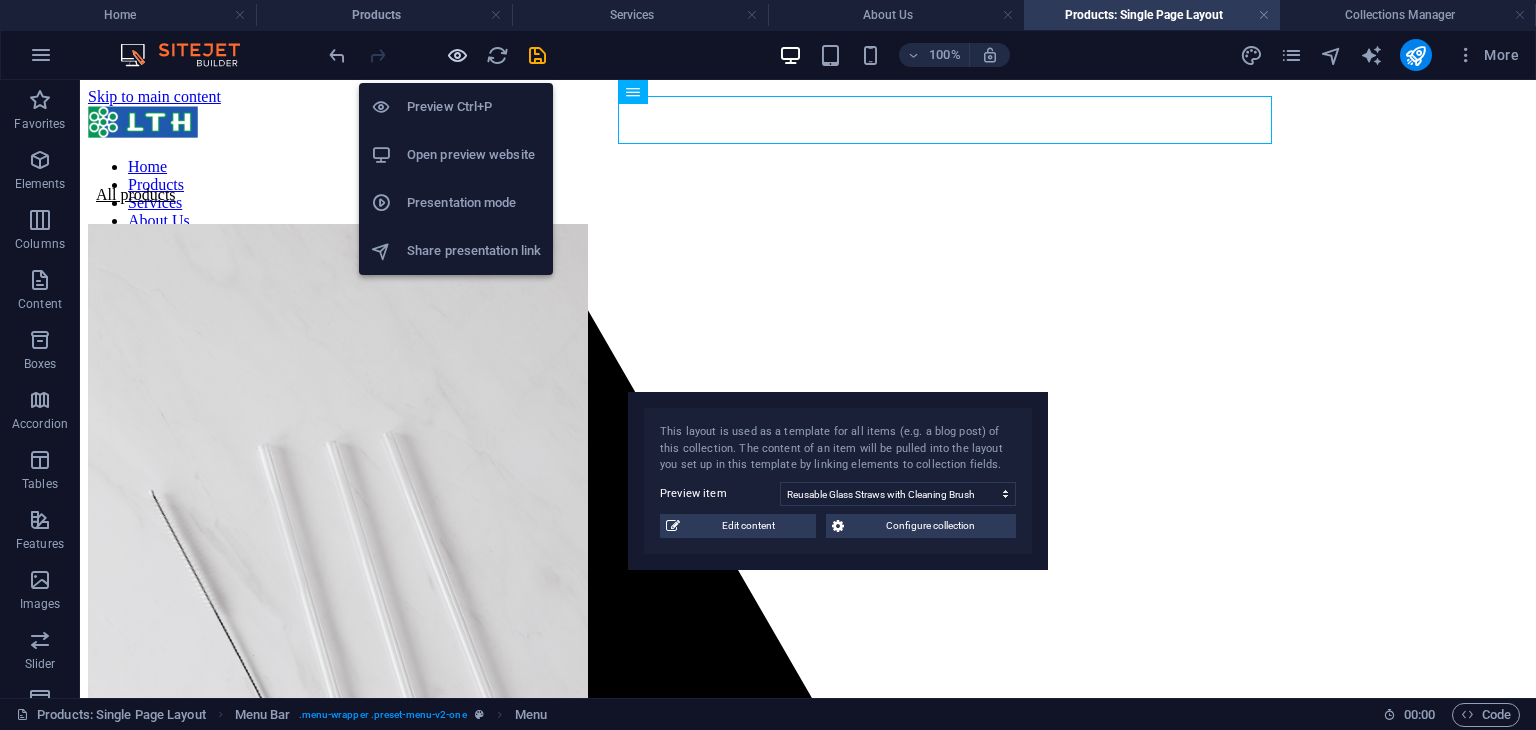click at bounding box center (457, 55) 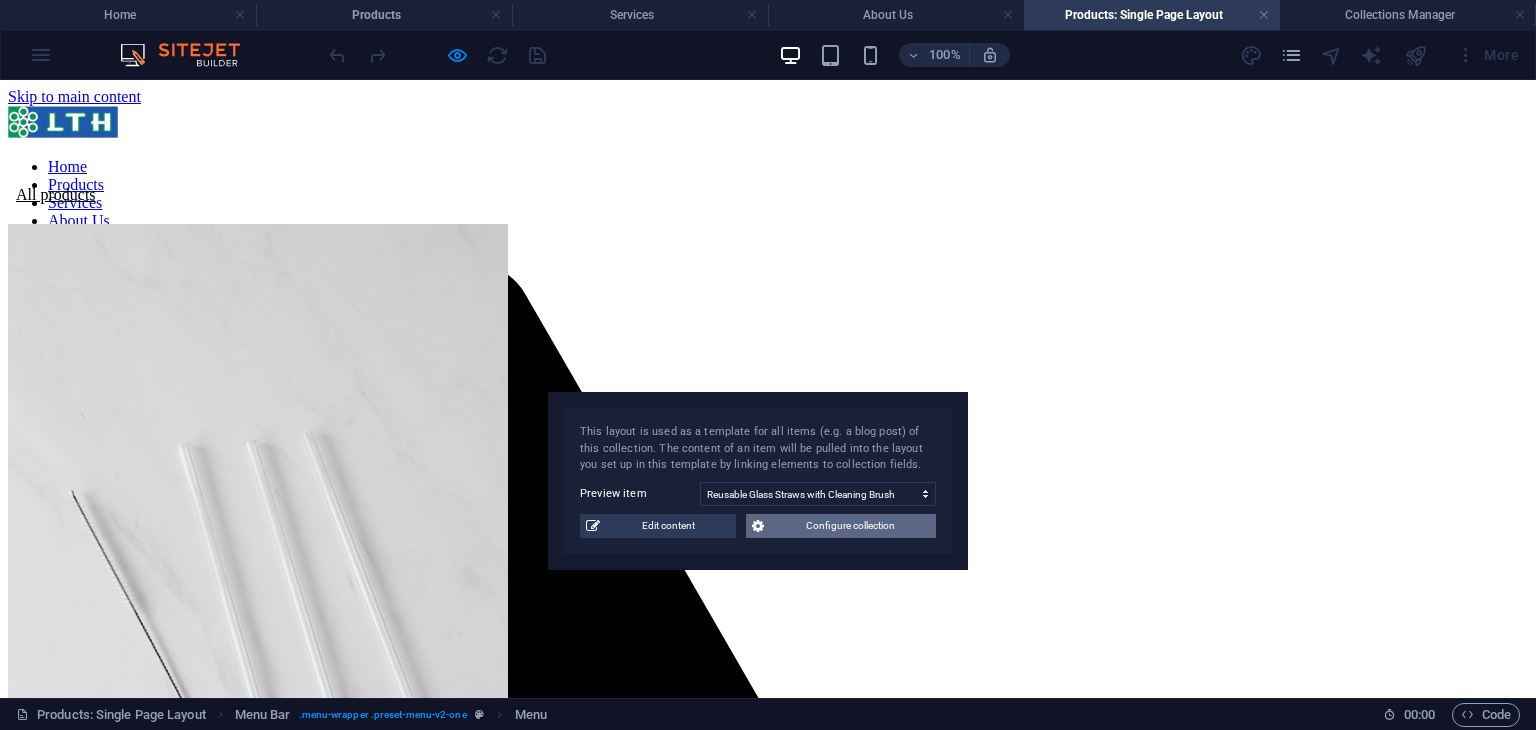 click on "Configure collection" at bounding box center (850, 526) 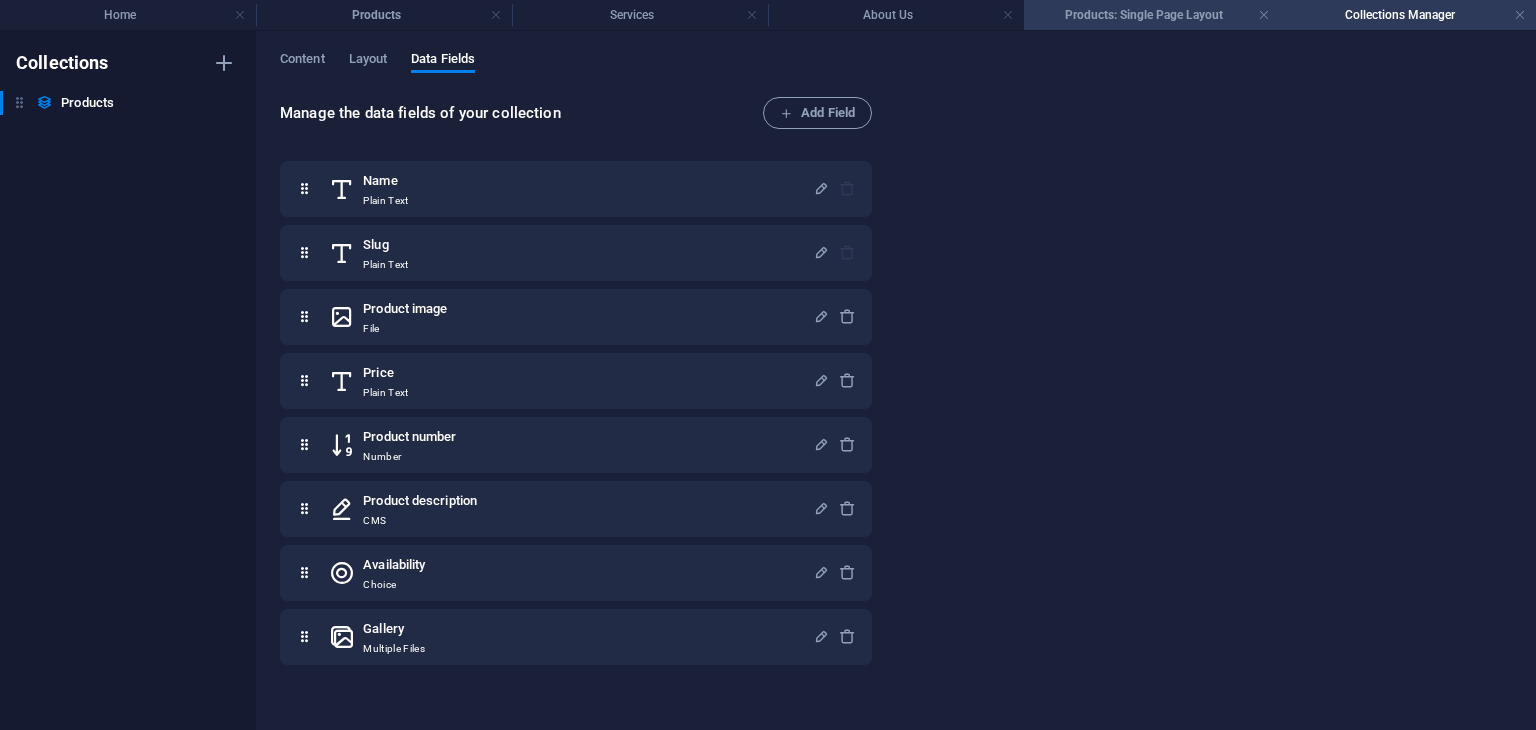click on "Products: Single Page Layout" at bounding box center [1152, 15] 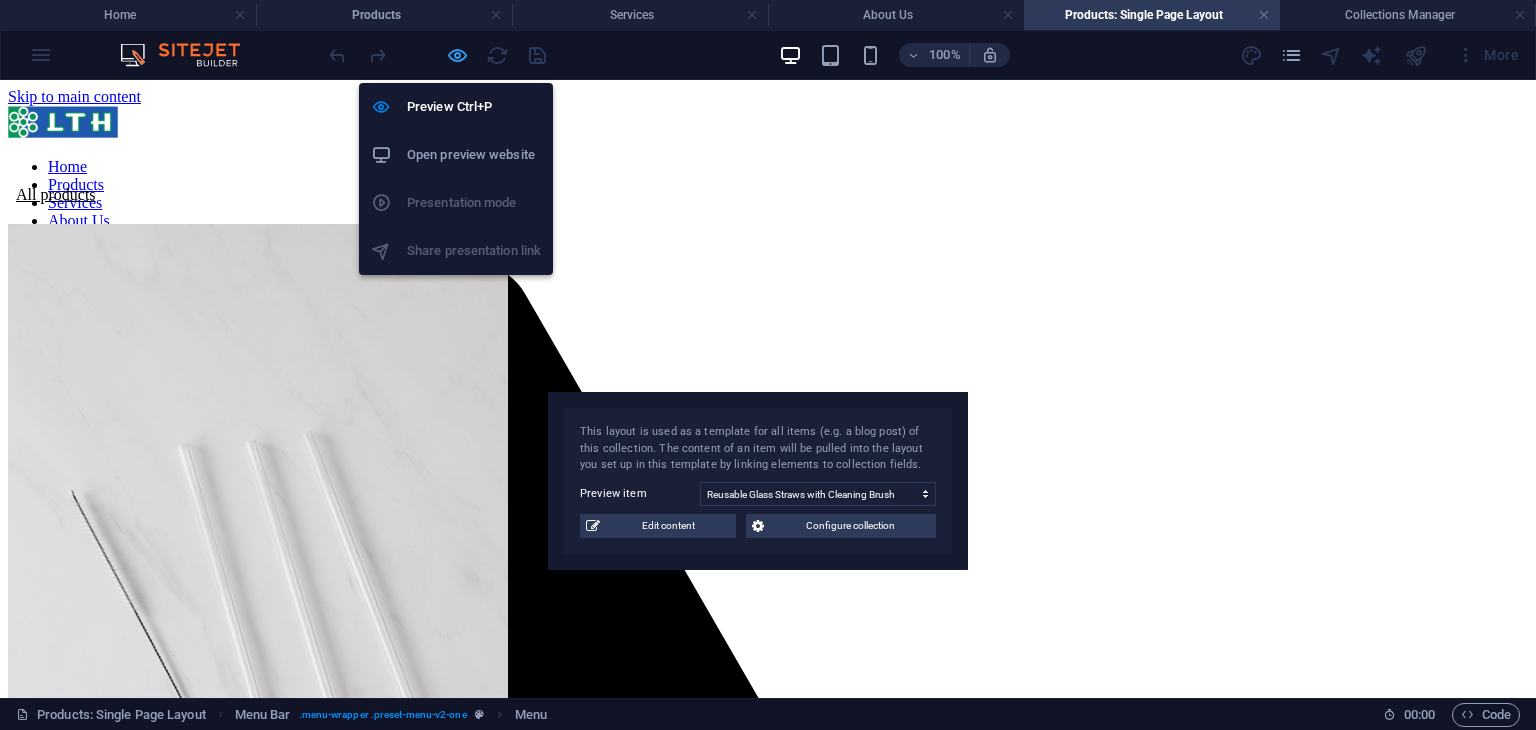 click at bounding box center (457, 55) 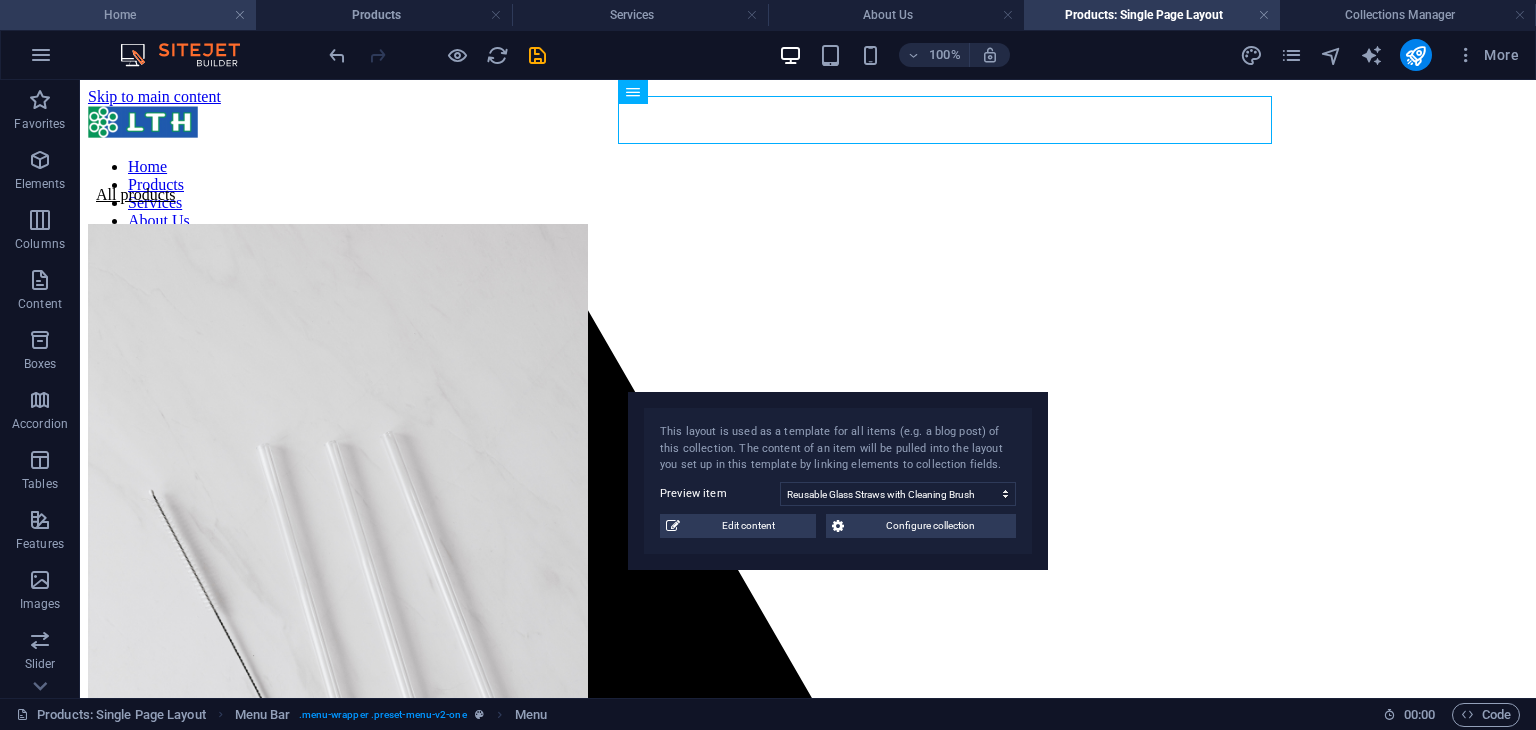 drag, startPoint x: 170, startPoint y: 23, endPoint x: 260, endPoint y: 14, distance: 90.44888 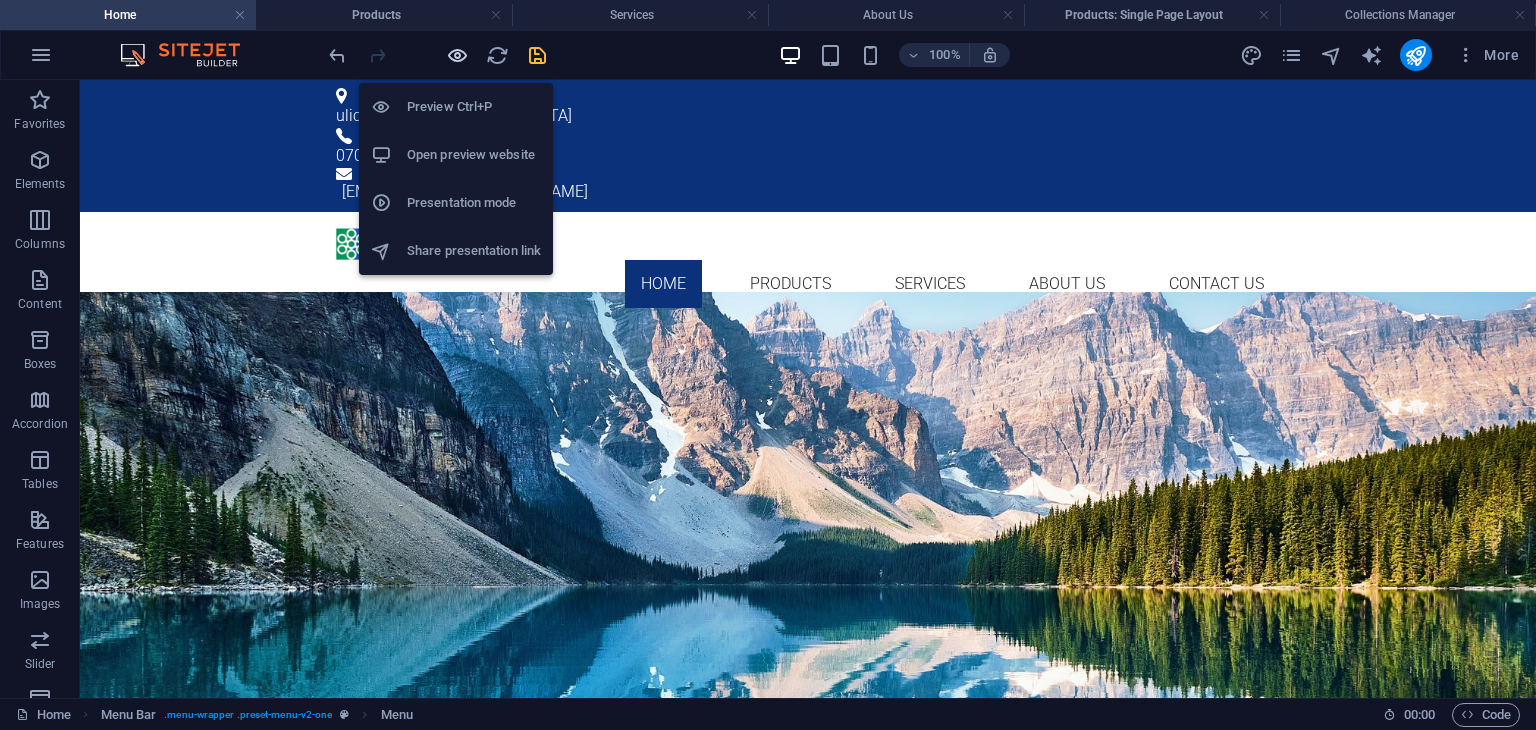 click at bounding box center [457, 55] 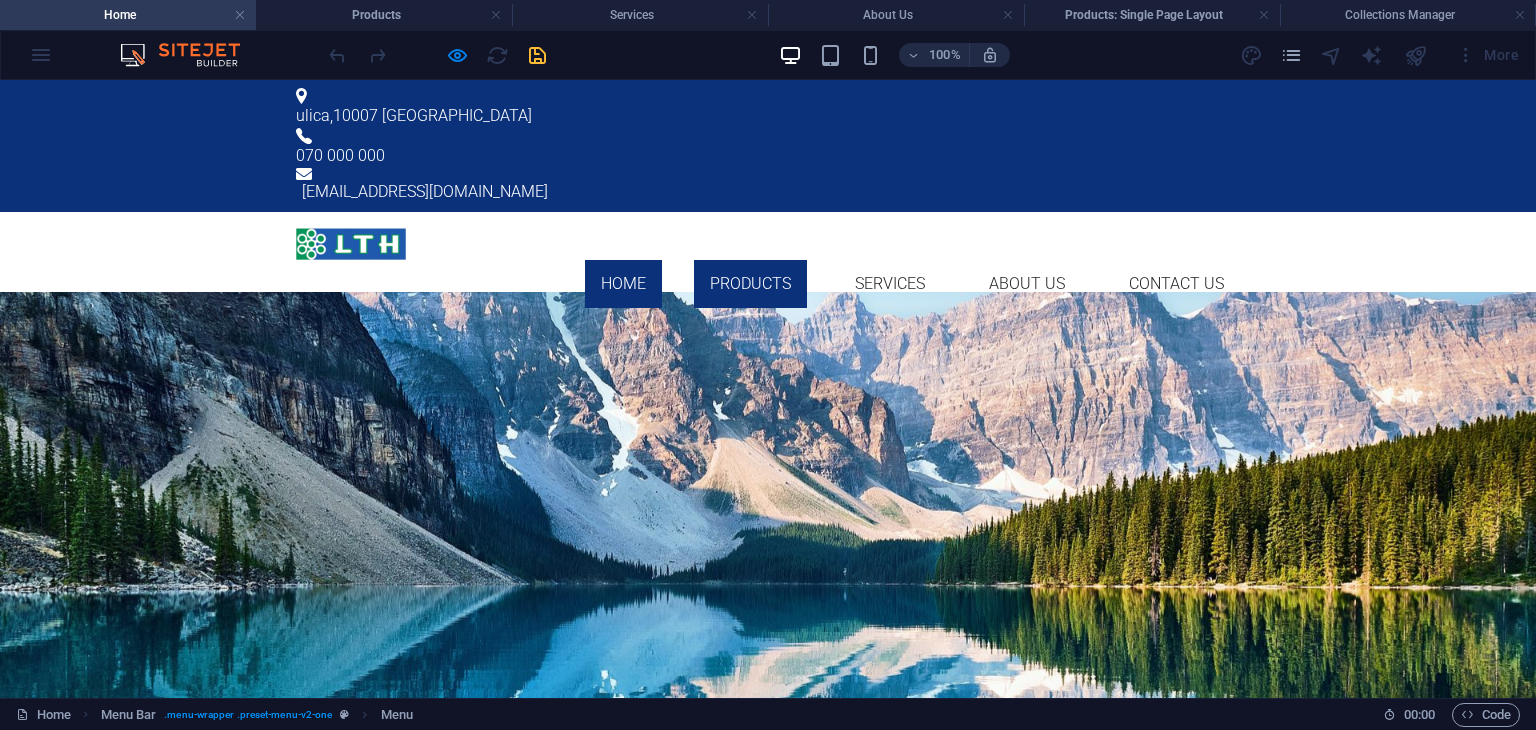 click on "Products" at bounding box center (750, 284) 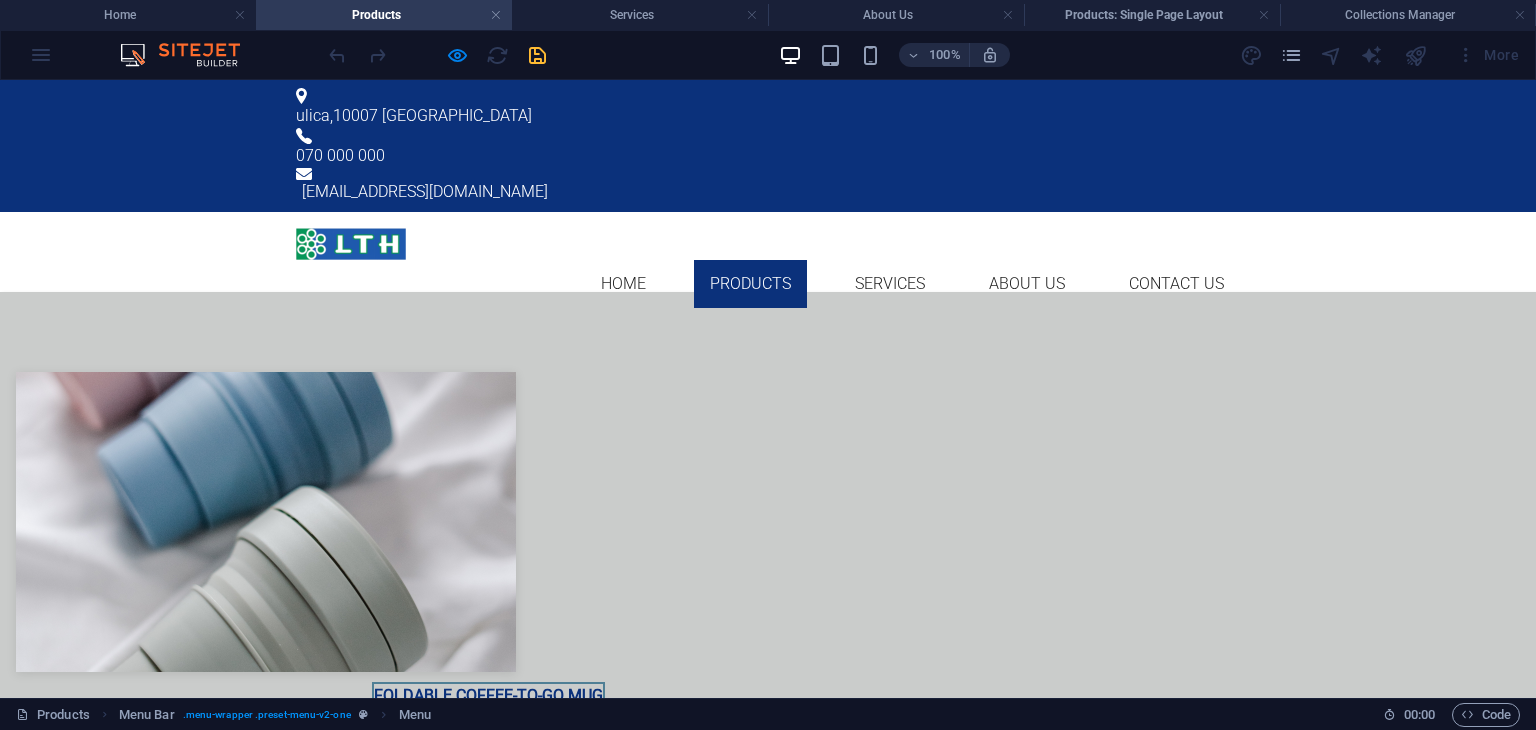 scroll, scrollTop: 95, scrollLeft: 0, axis: vertical 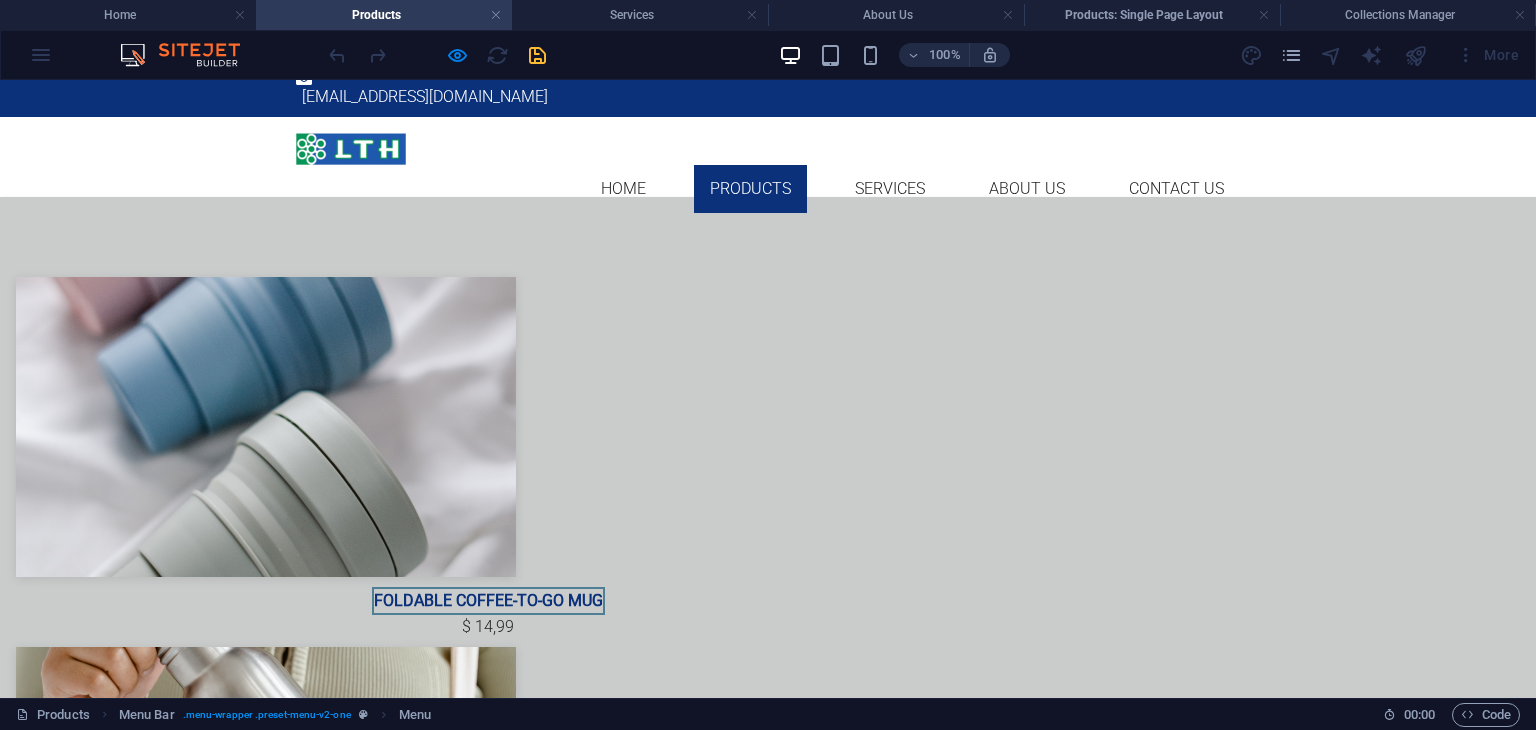click on "Stainless Steel Drinking Bottle" at bounding box center (488, 971) 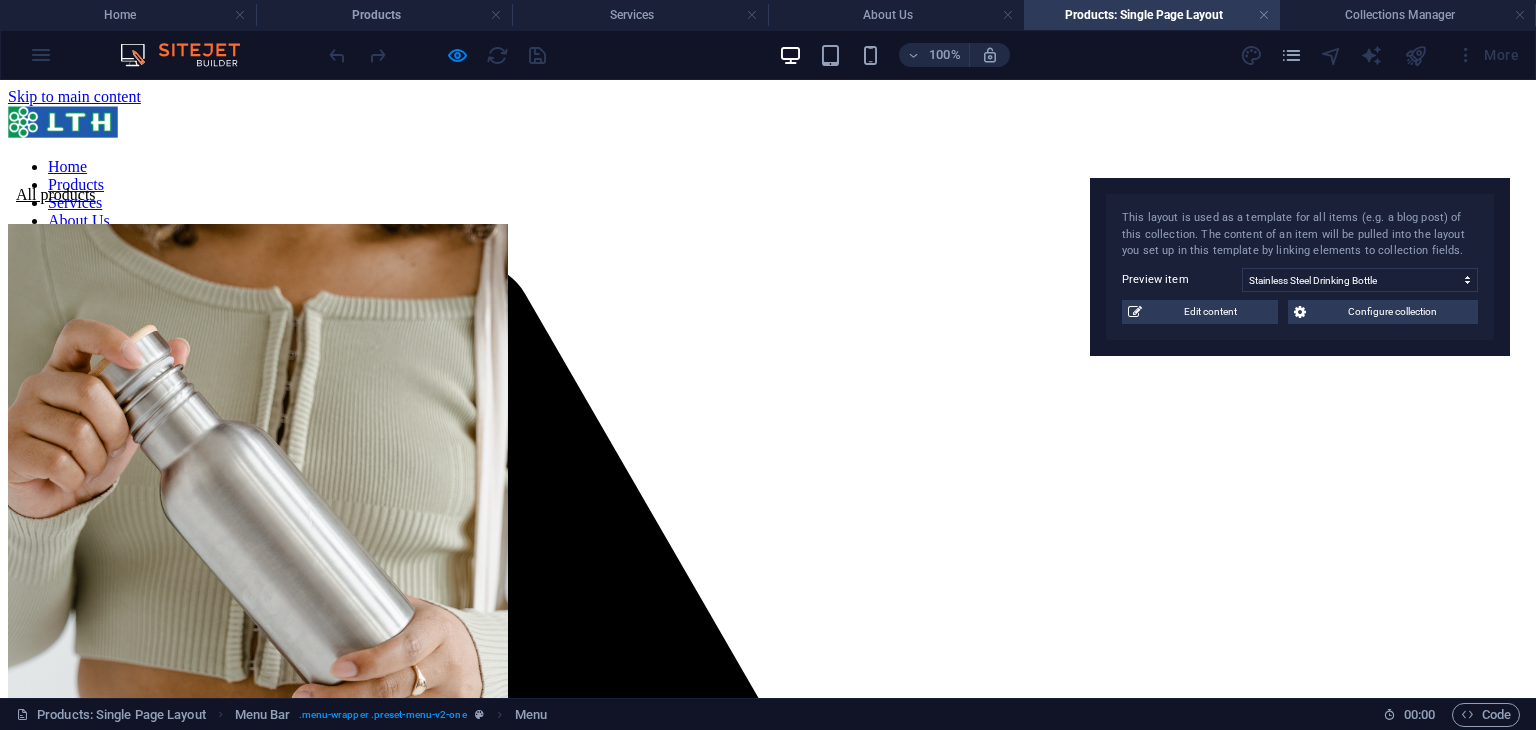 drag, startPoint x: 662, startPoint y: 407, endPoint x: 1205, endPoint y: 185, distance: 586.6285 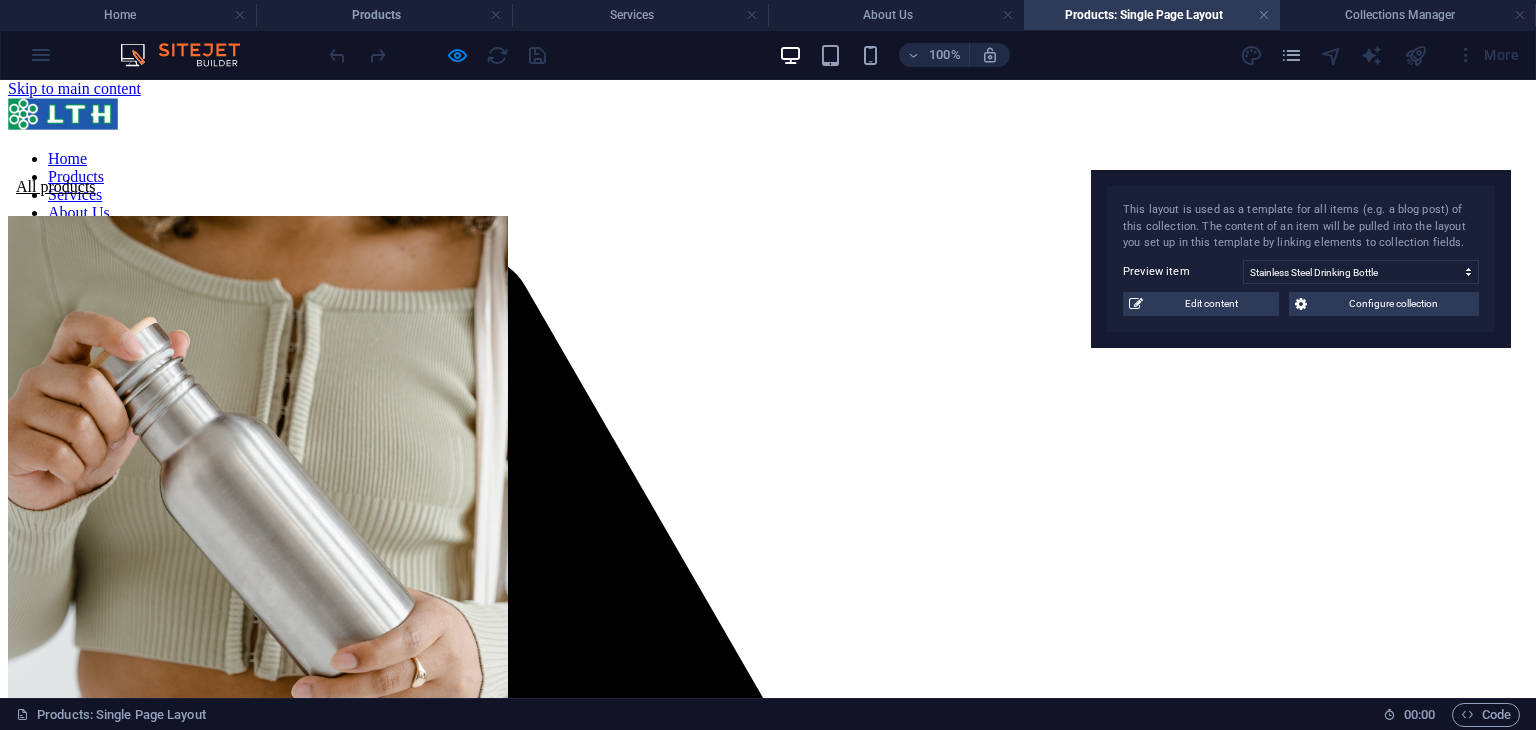 scroll, scrollTop: 8, scrollLeft: 0, axis: vertical 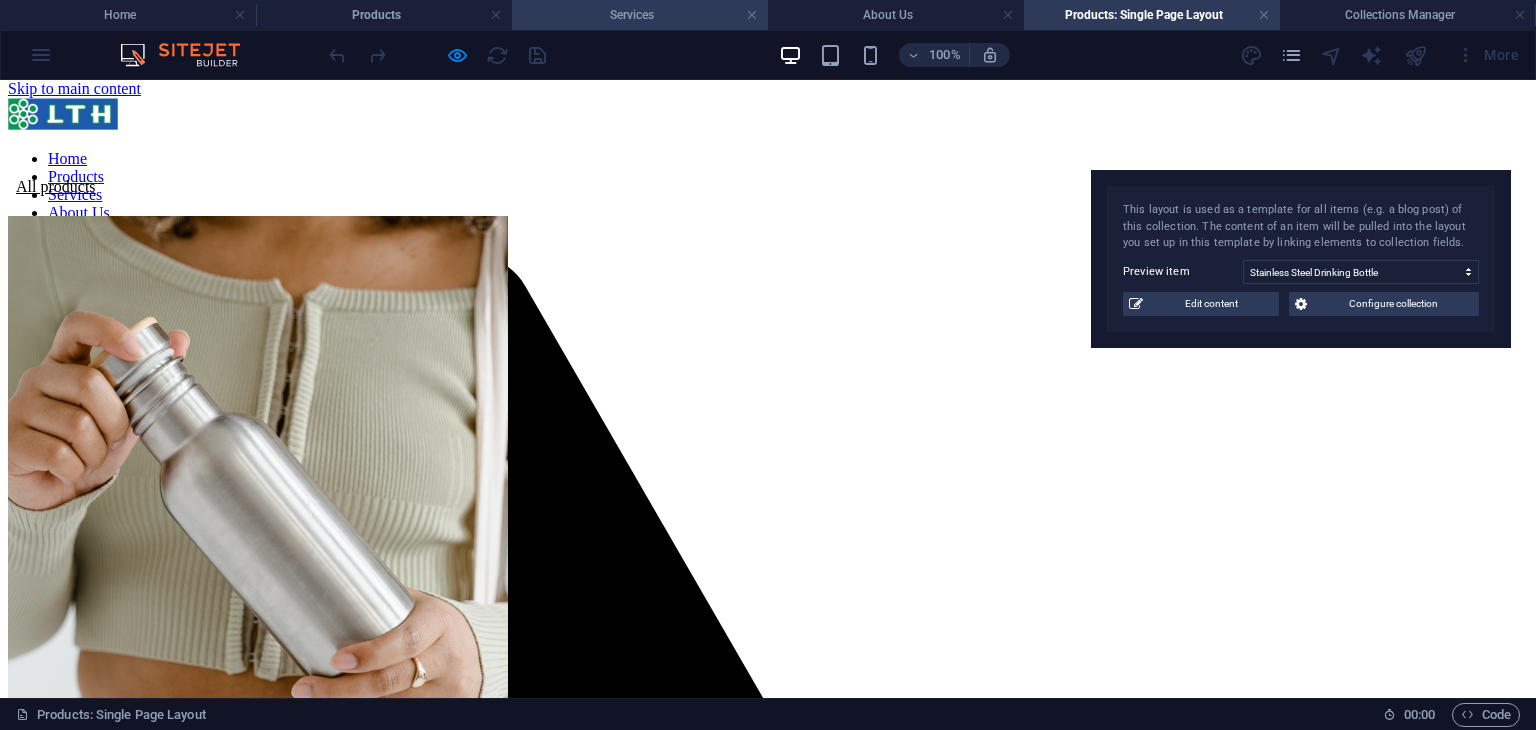click on "Services" at bounding box center [640, 15] 